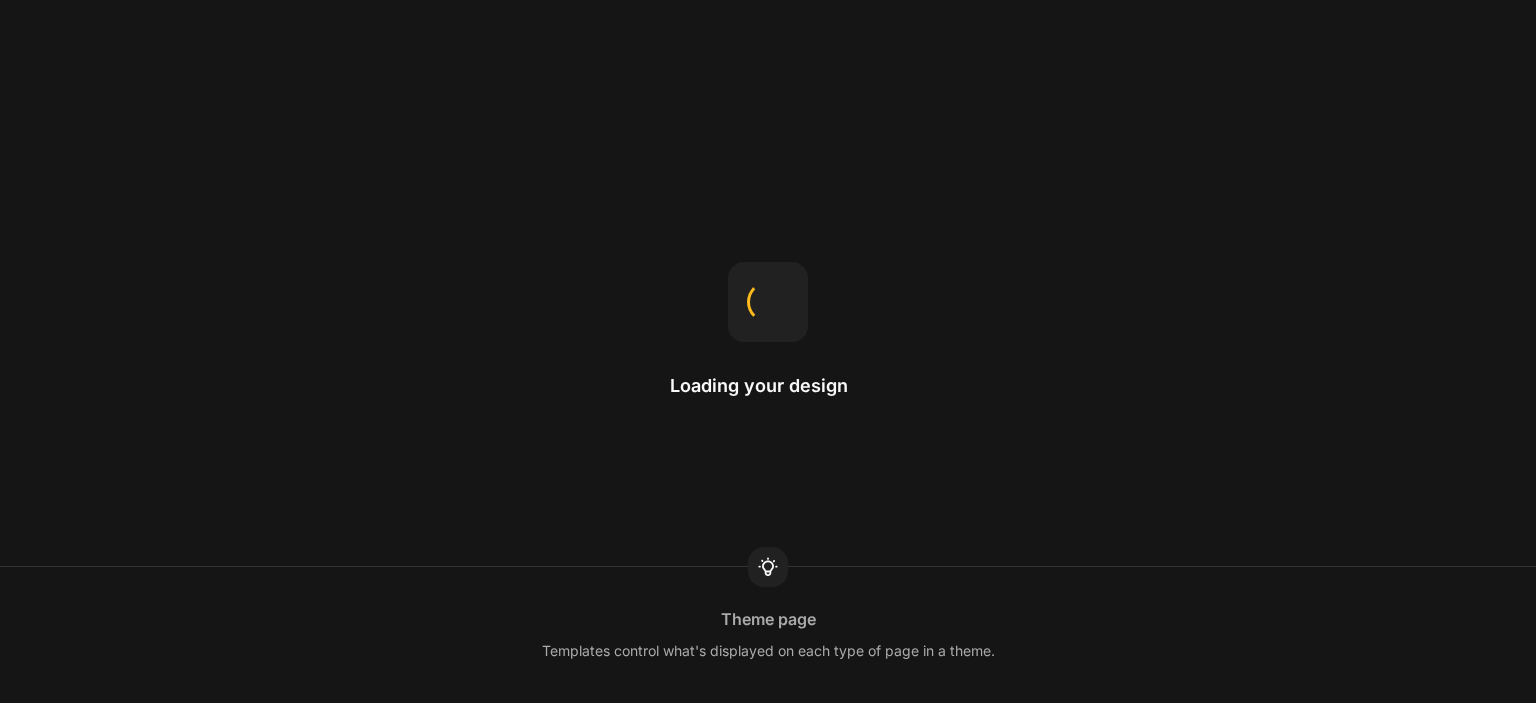 scroll, scrollTop: 0, scrollLeft: 0, axis: both 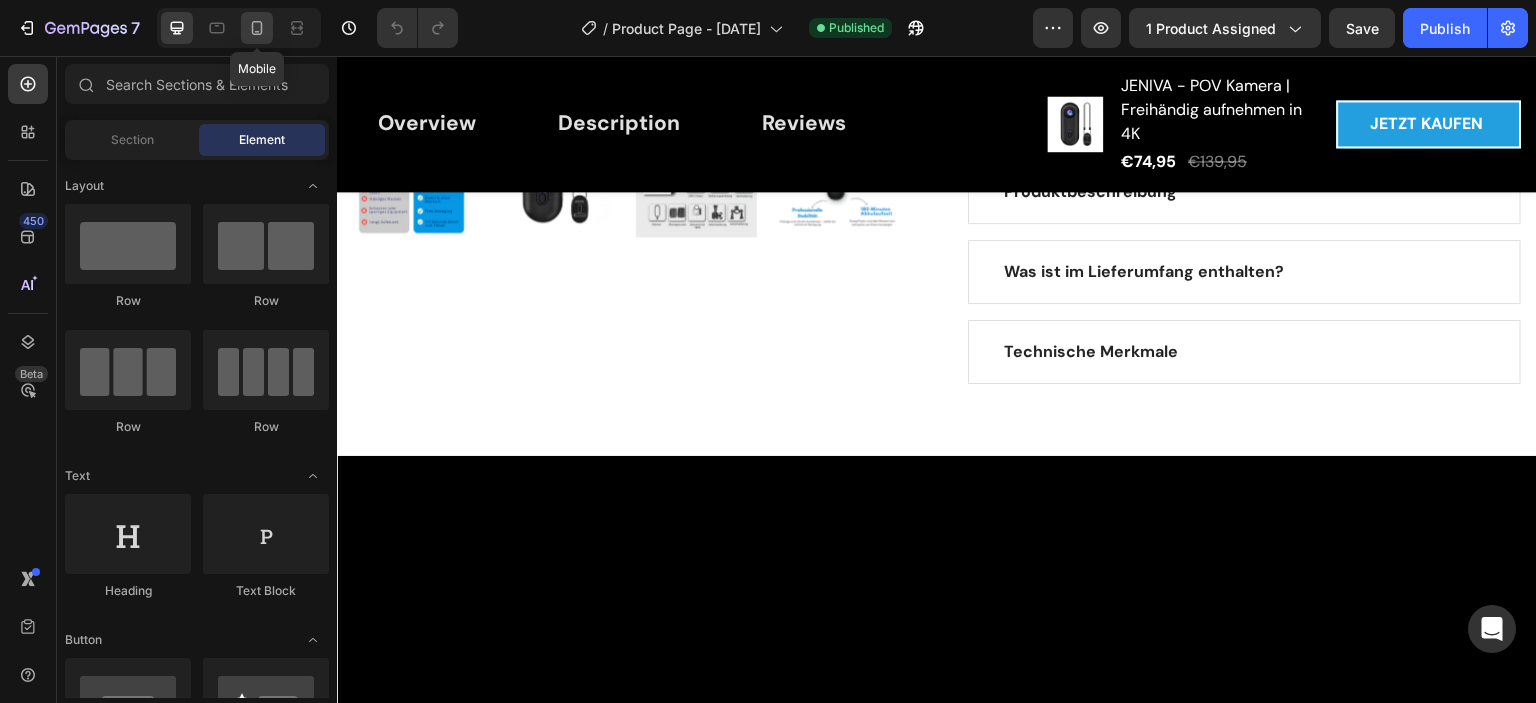 click 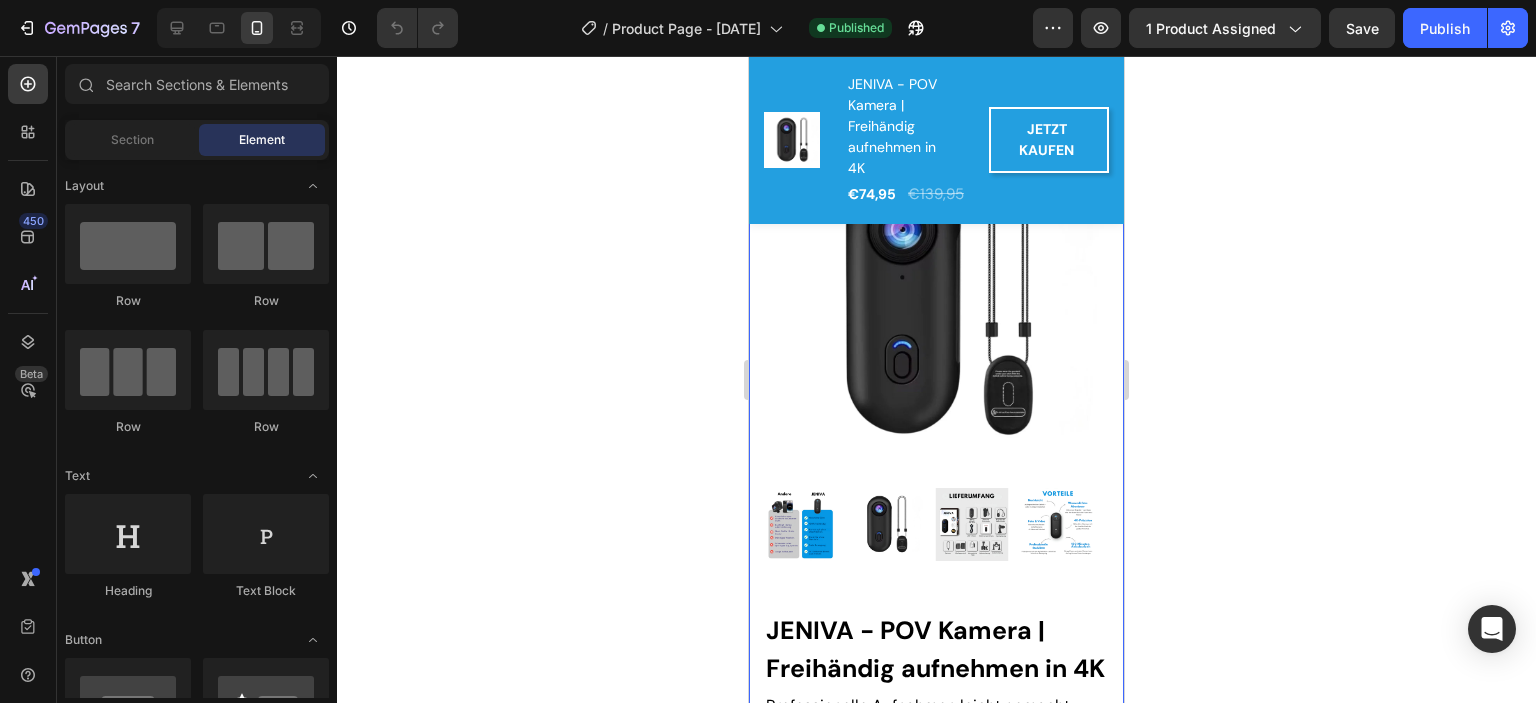 scroll, scrollTop: 700, scrollLeft: 0, axis: vertical 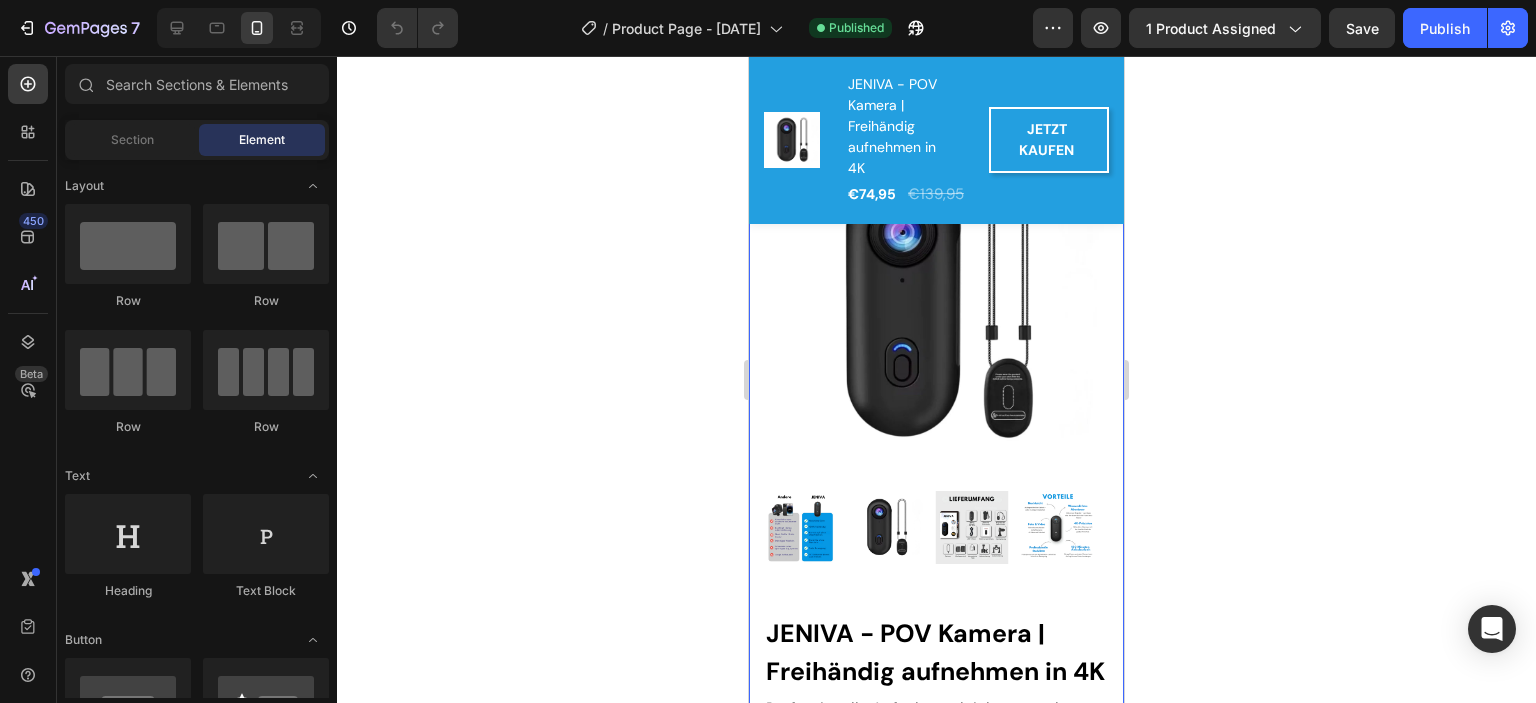click on "Product Images JENIVA - POV Kamera | Freihändig aufnehmen in 4K (P) Title Professionelle Aufnahmen leicht gemacht Text block                Icon                Icon                Icon                Icon                Icon Icon List Hoz (224 Bewertungen) Text block Row
100 % freihändig aufnehmen
Kristallklare 4K-Qualität
Ultraschnelle magnetische Befestigung
Sofort einsatzbereit Item List Image Nur noch wenige verfügbar Text block 7 von 10 Kunden verschenken die JENIVA POV-Kamera an einen Angehörigen oder Freund Text block Row JETZT KAUFEN (P) Dynamic Checkout Produktbeschreibung Was ist im Lieferumfang enthalten? Technische Merkmale Accordion Product Section 4" at bounding box center [936, 768] 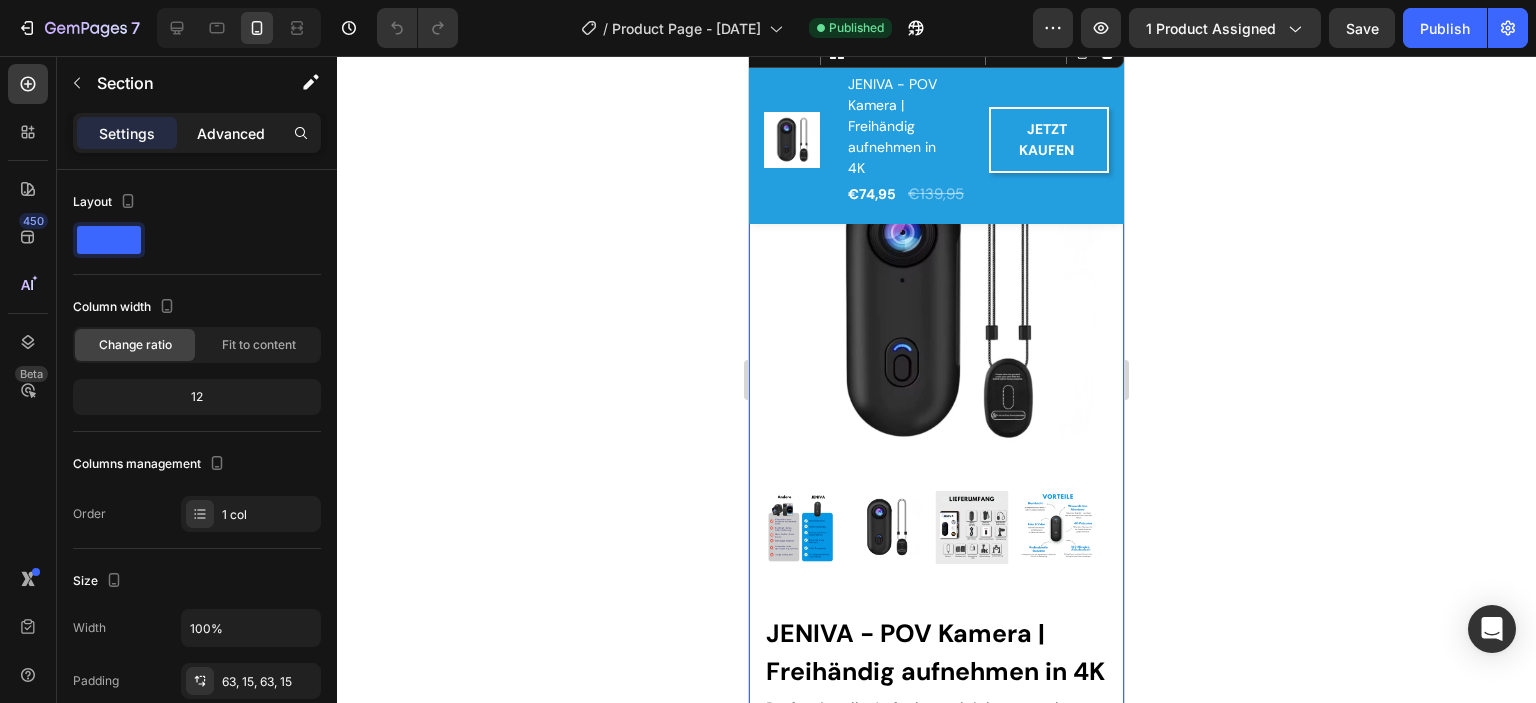 click on "Advanced" at bounding box center (231, 133) 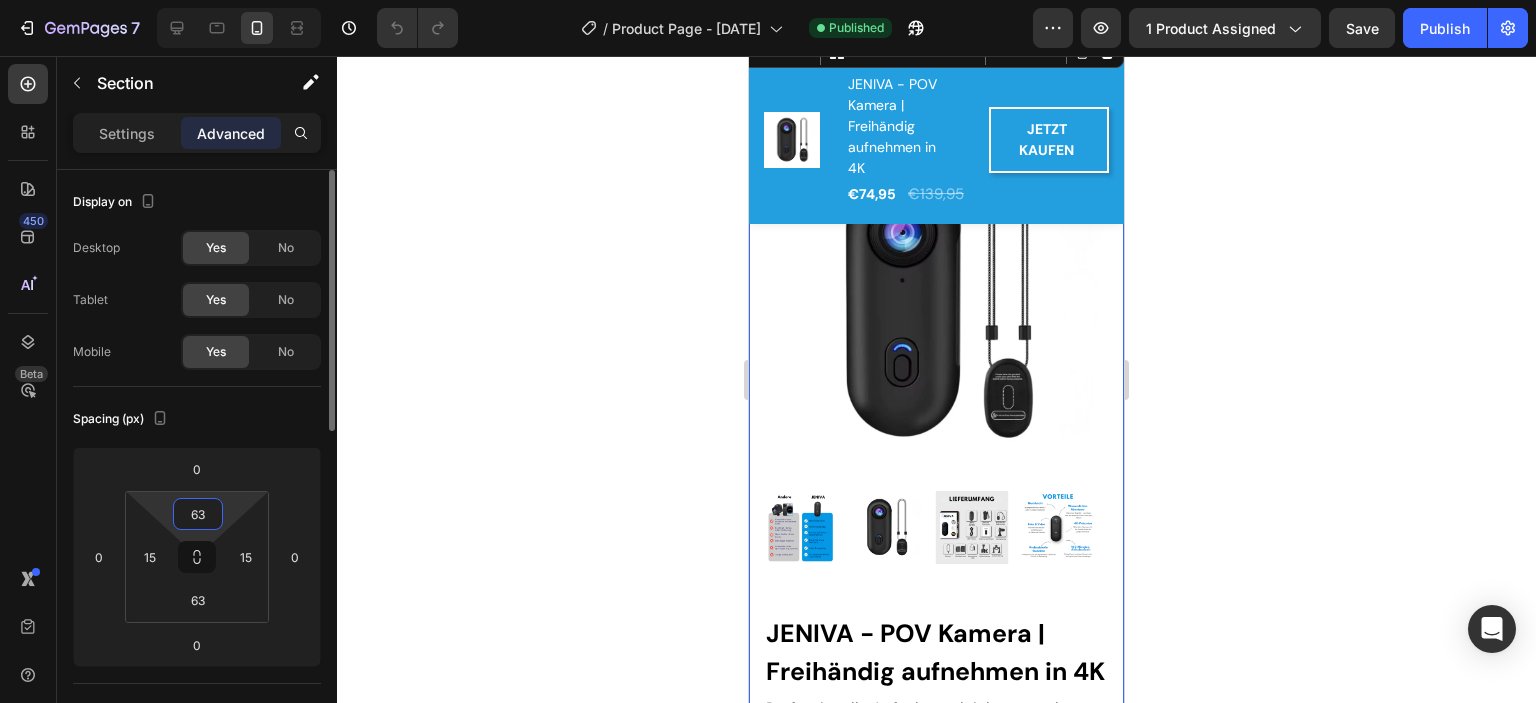 click on "63" at bounding box center (198, 514) 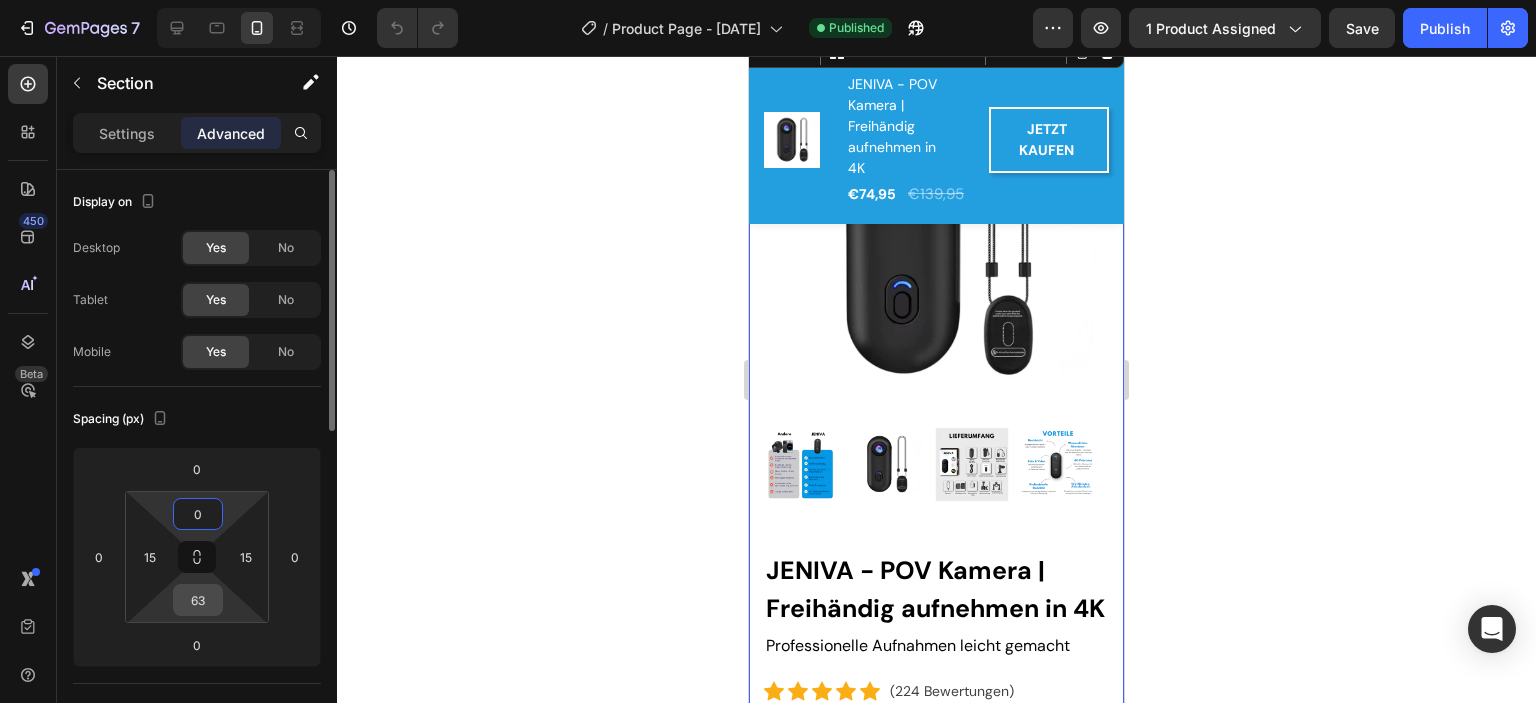 type on "0" 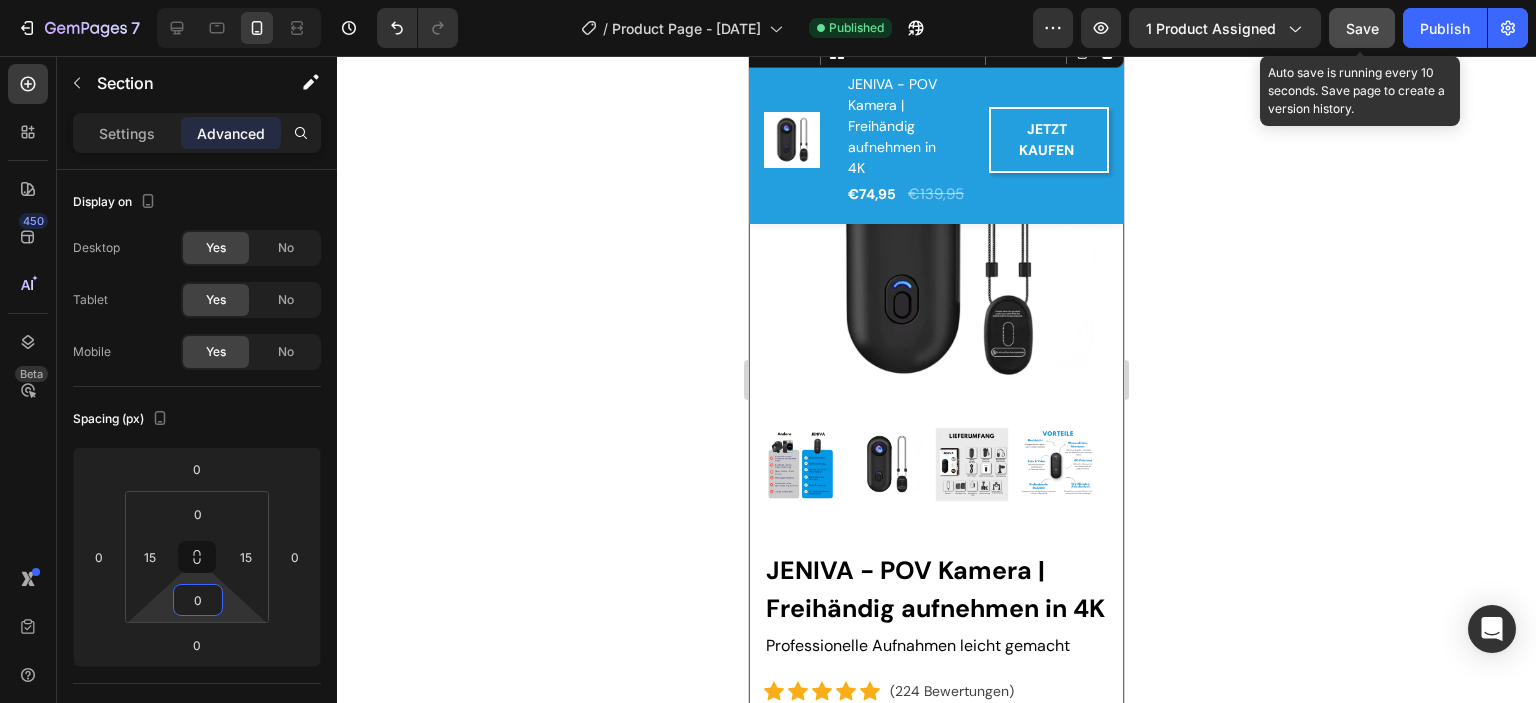 type on "0" 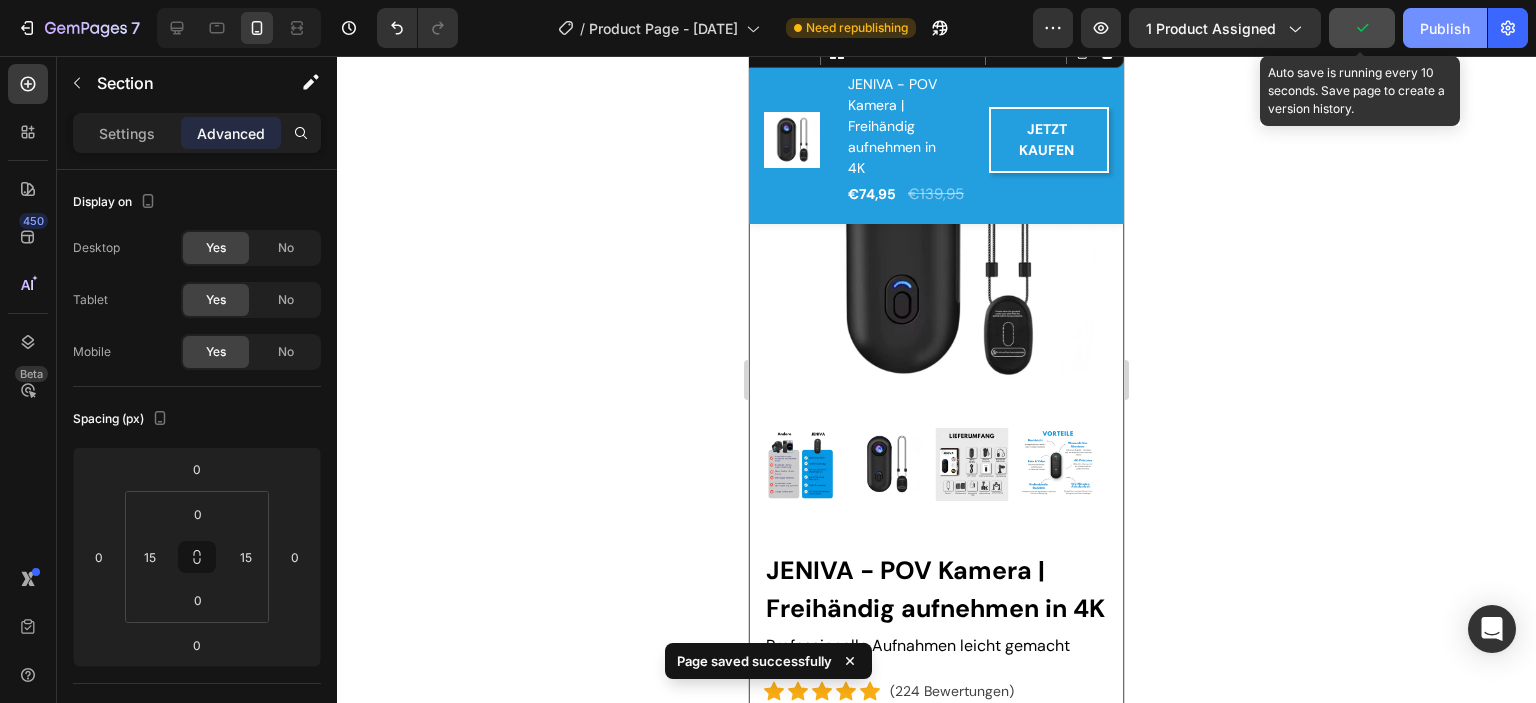 click on "Publish" at bounding box center [1445, 28] 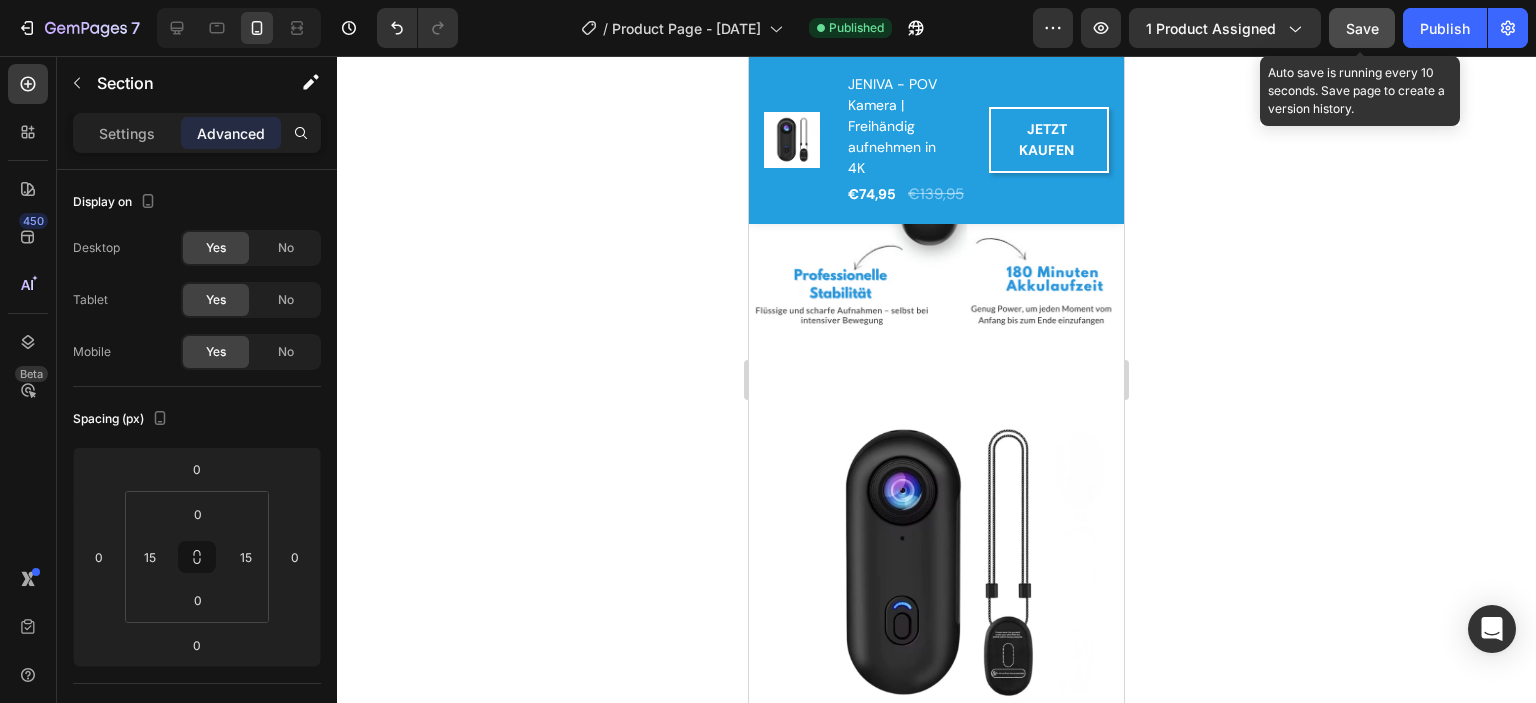 scroll, scrollTop: 500, scrollLeft: 0, axis: vertical 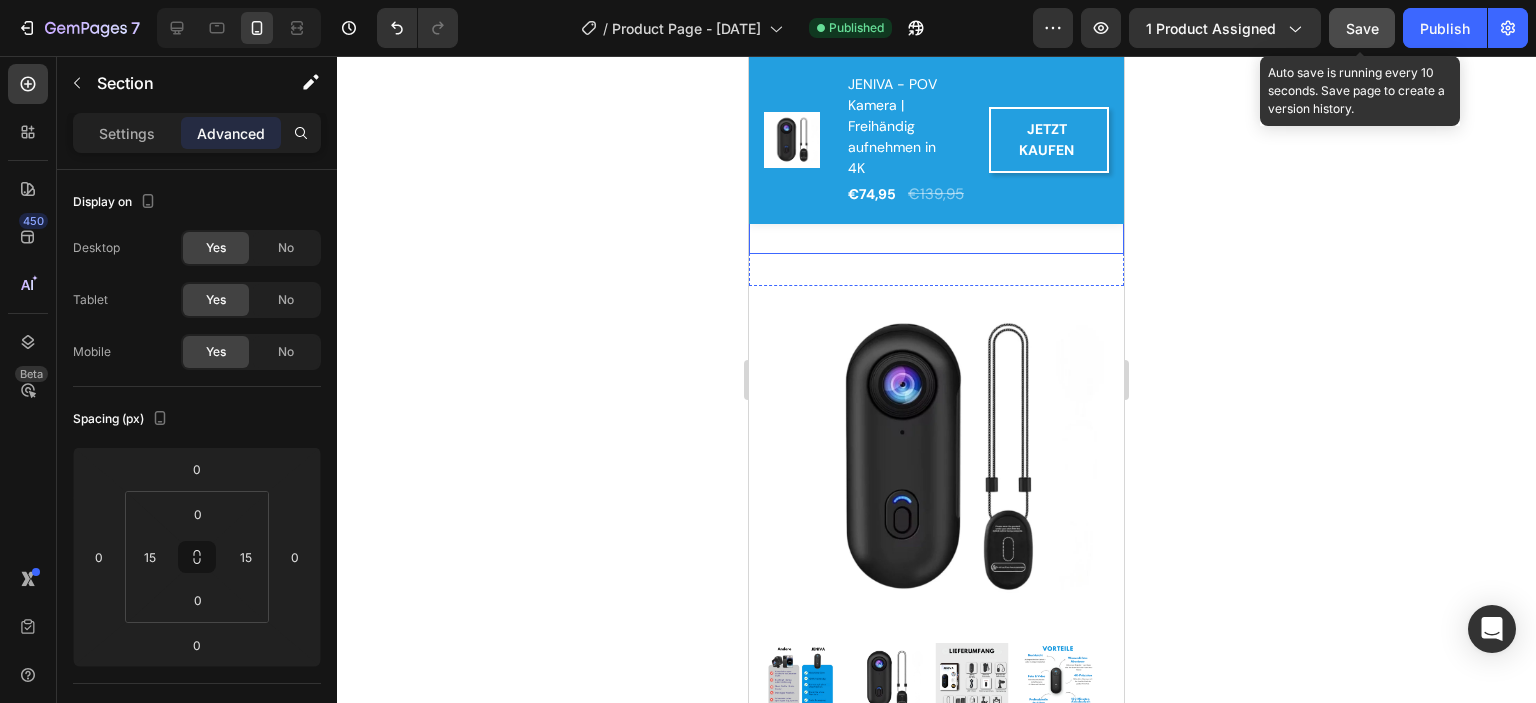 type 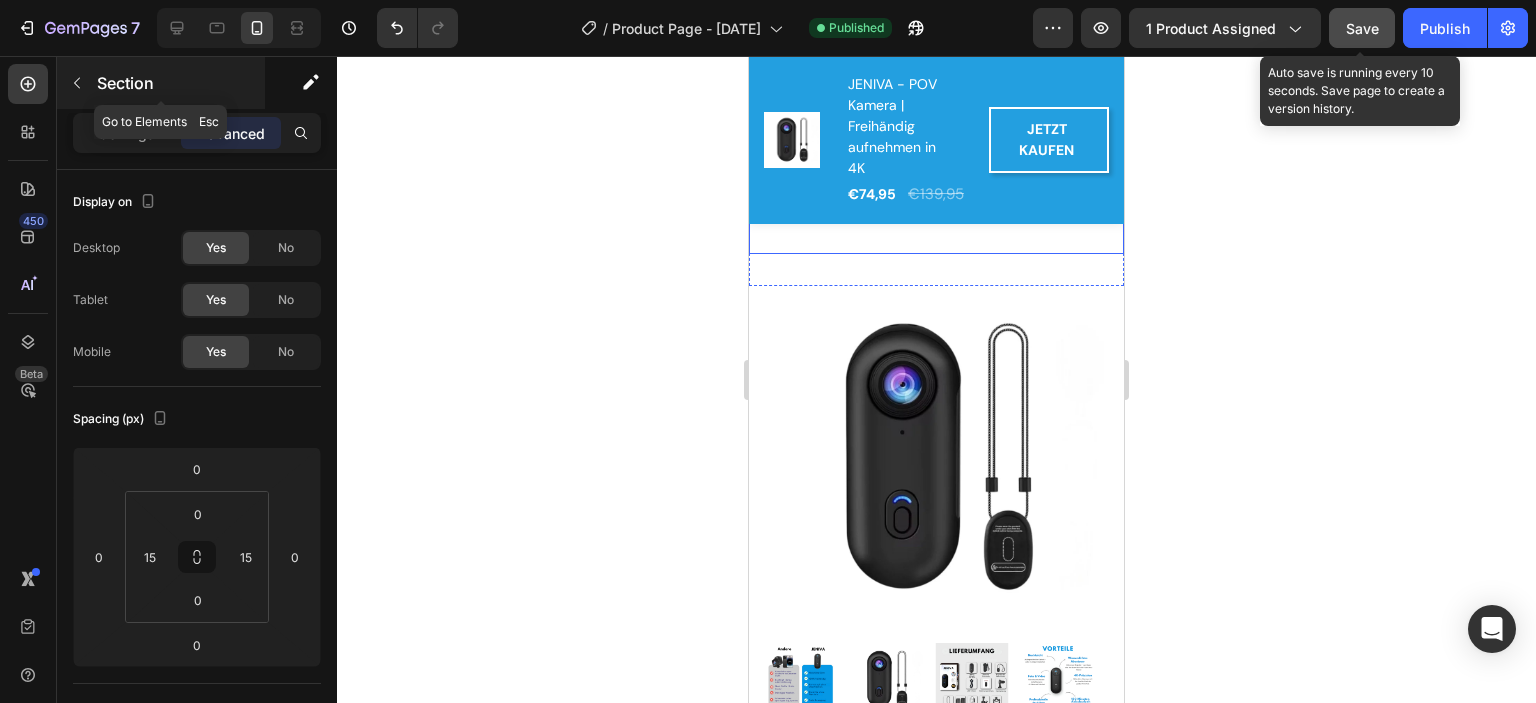 click 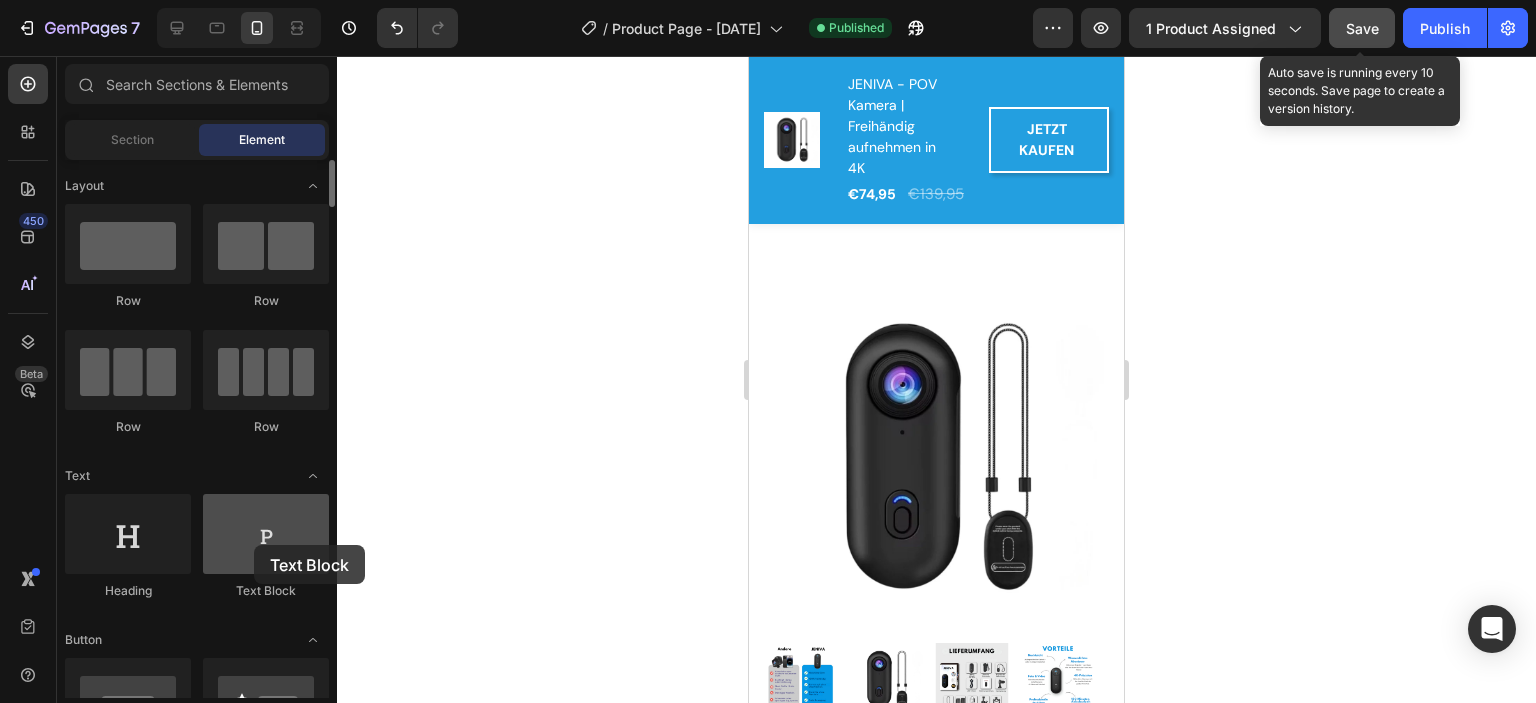 click at bounding box center [266, 534] 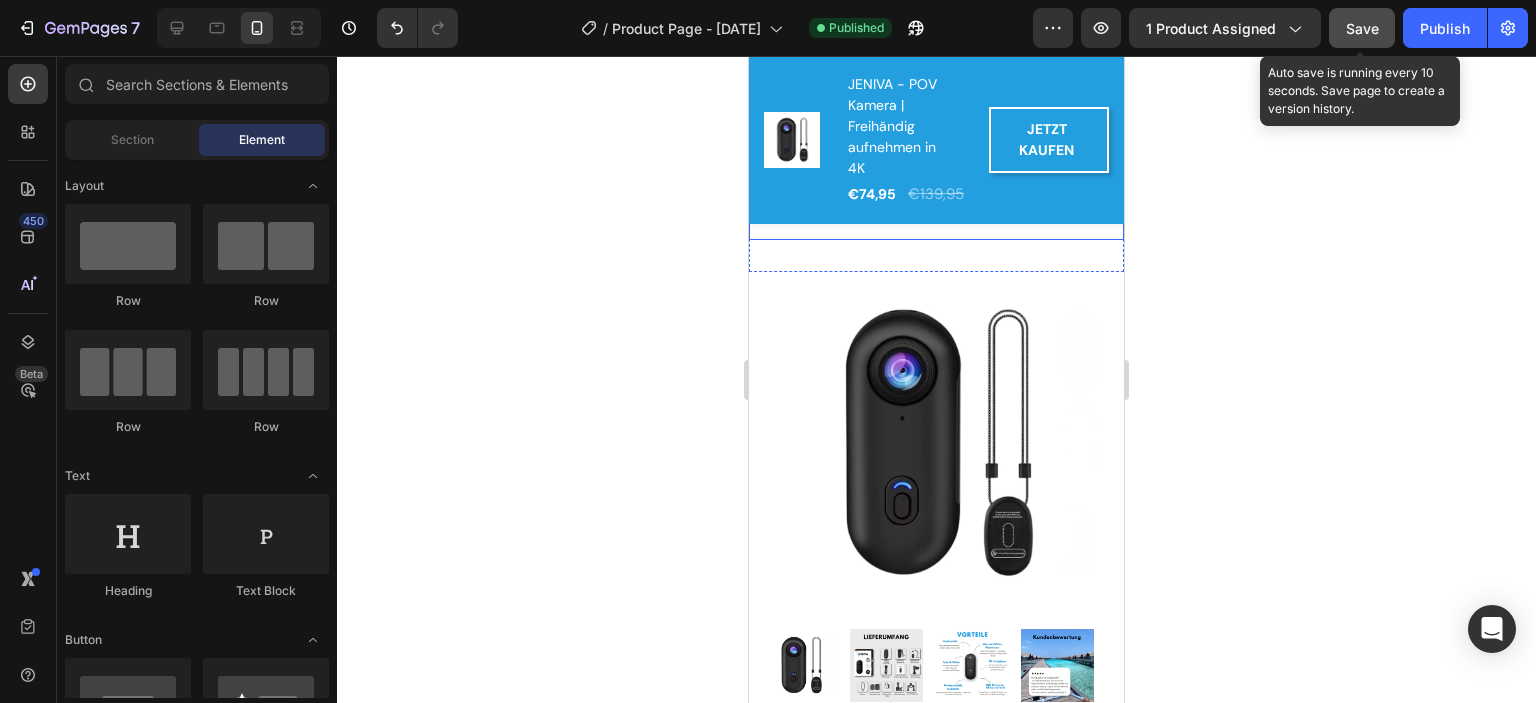 scroll, scrollTop: 800, scrollLeft: 0, axis: vertical 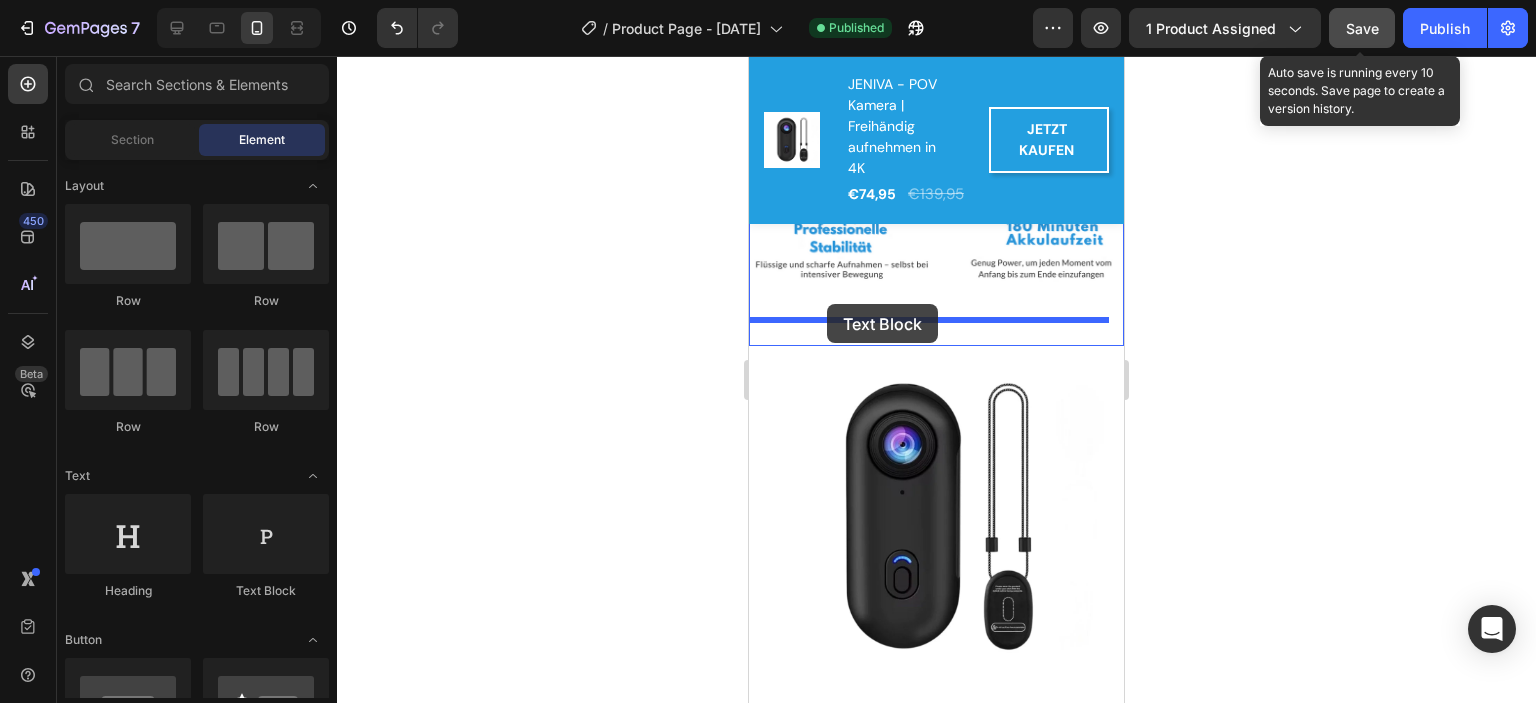 drag, startPoint x: 1061, startPoint y: 555, endPoint x: 827, endPoint y: 304, distance: 343.1574 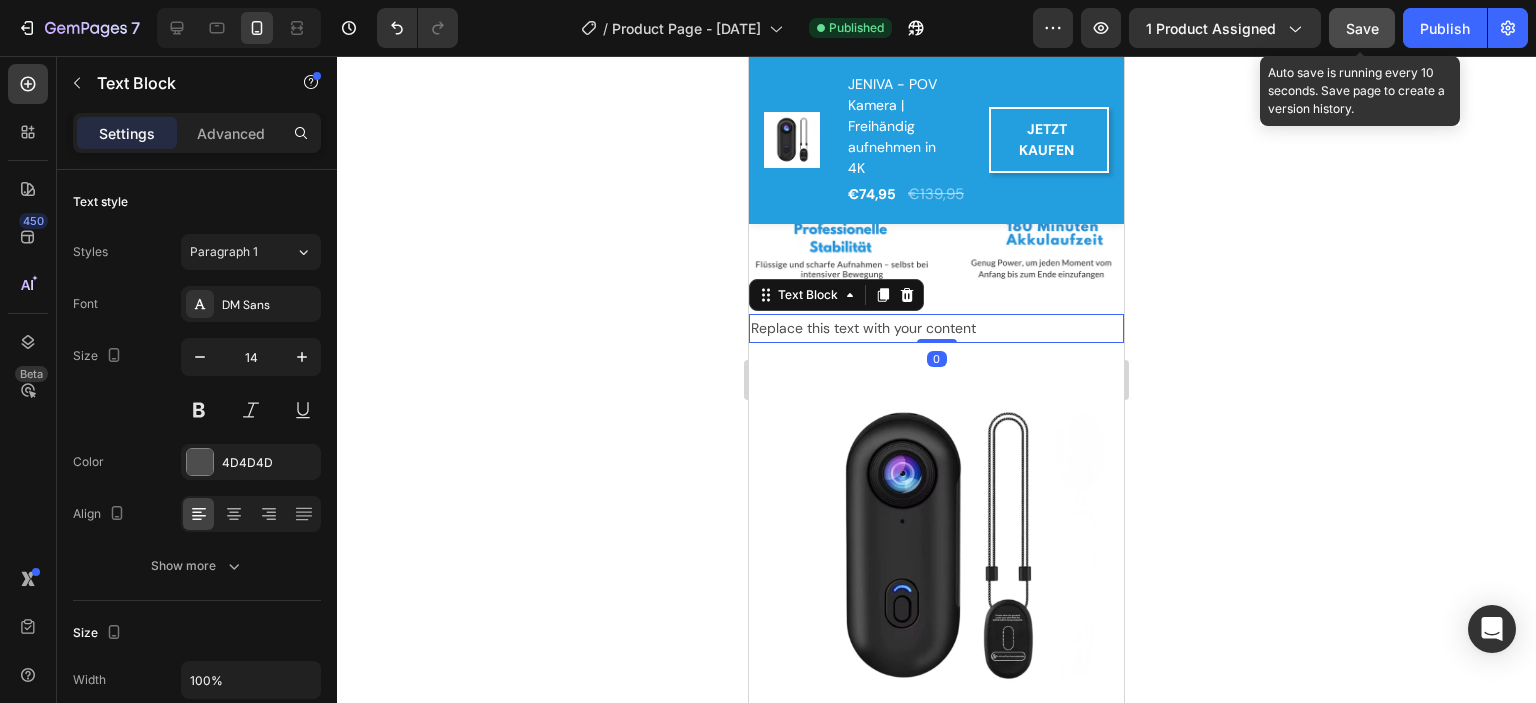 click on "Replace this text with your content" at bounding box center (936, 328) 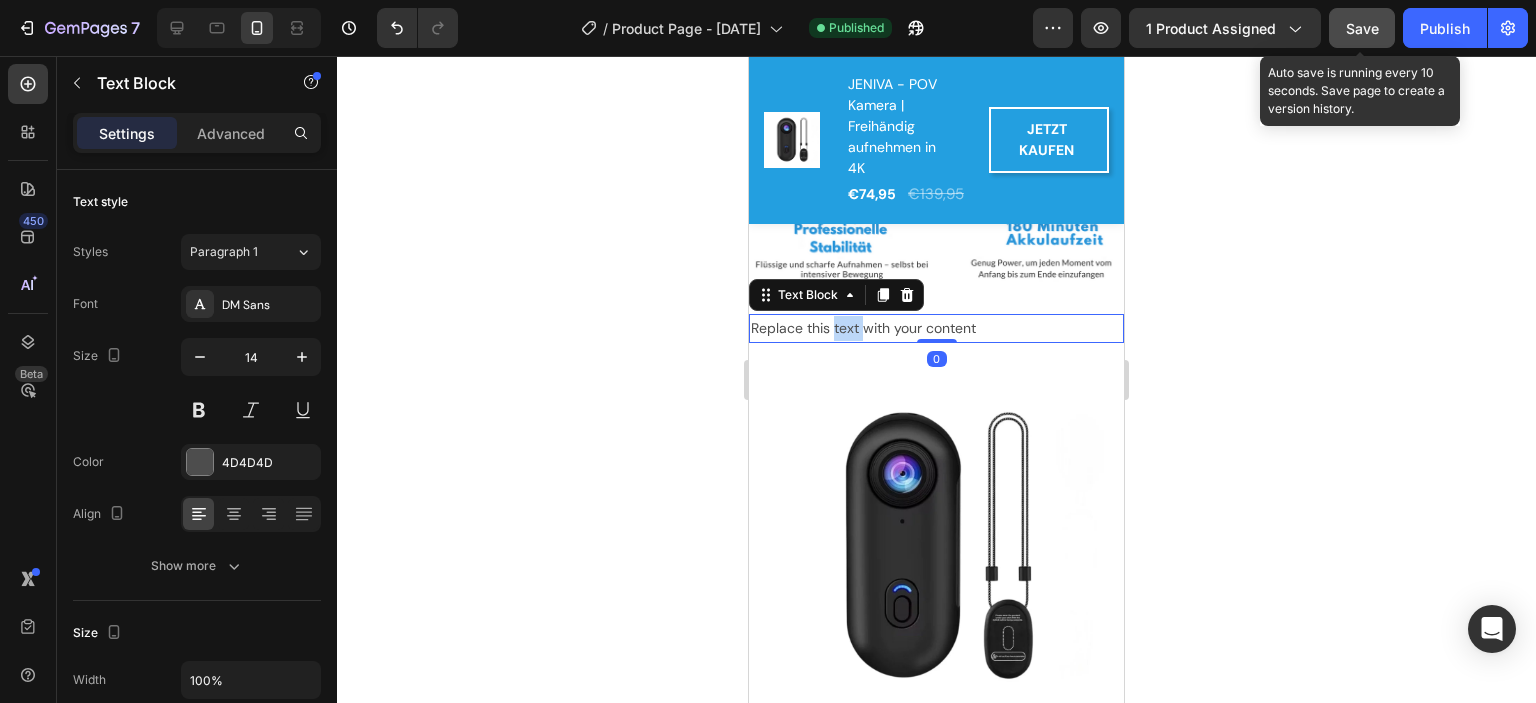 click on "Replace this text with your content" at bounding box center [936, 328] 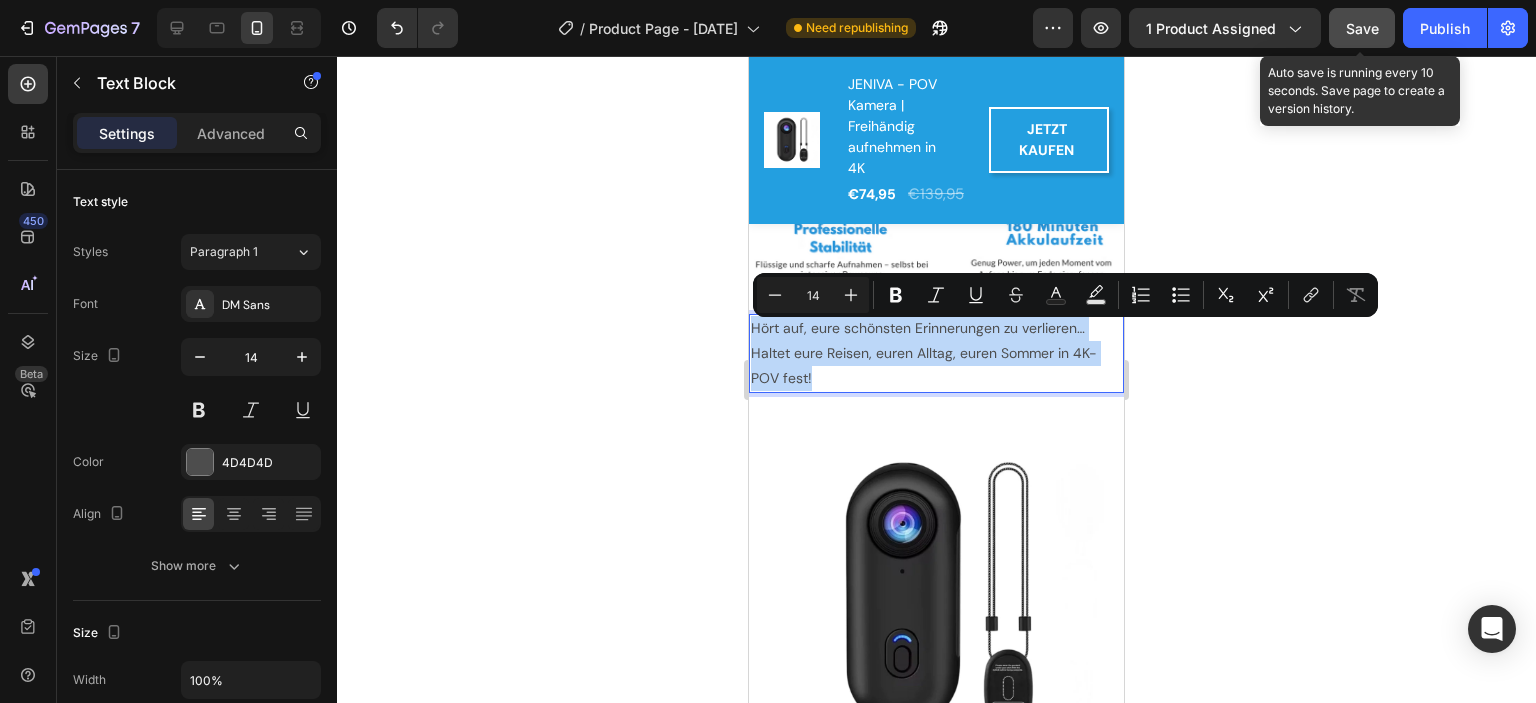 drag, startPoint x: 818, startPoint y: 383, endPoint x: 752, endPoint y: 329, distance: 85.276024 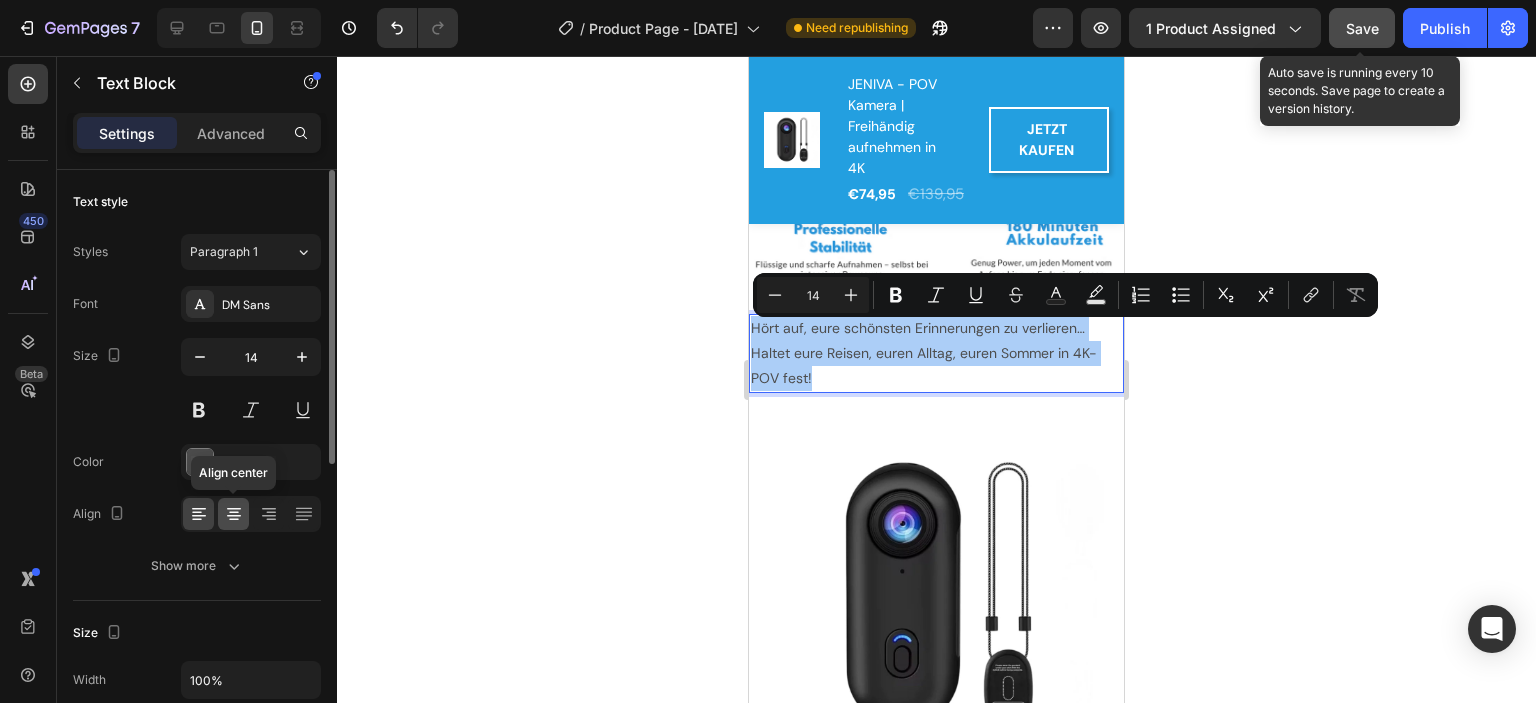 click 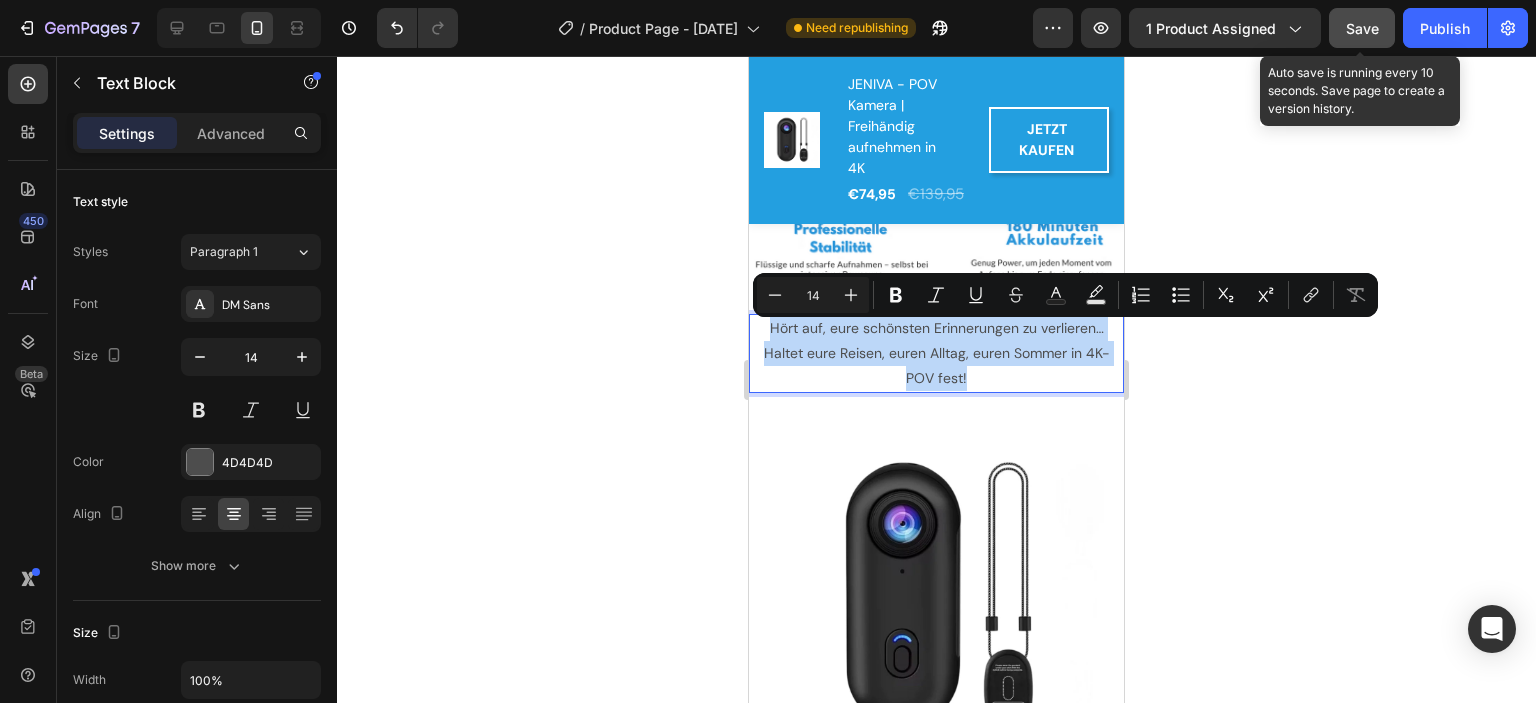 drag, startPoint x: 981, startPoint y: 383, endPoint x: 1497, endPoint y: 413, distance: 516.87134 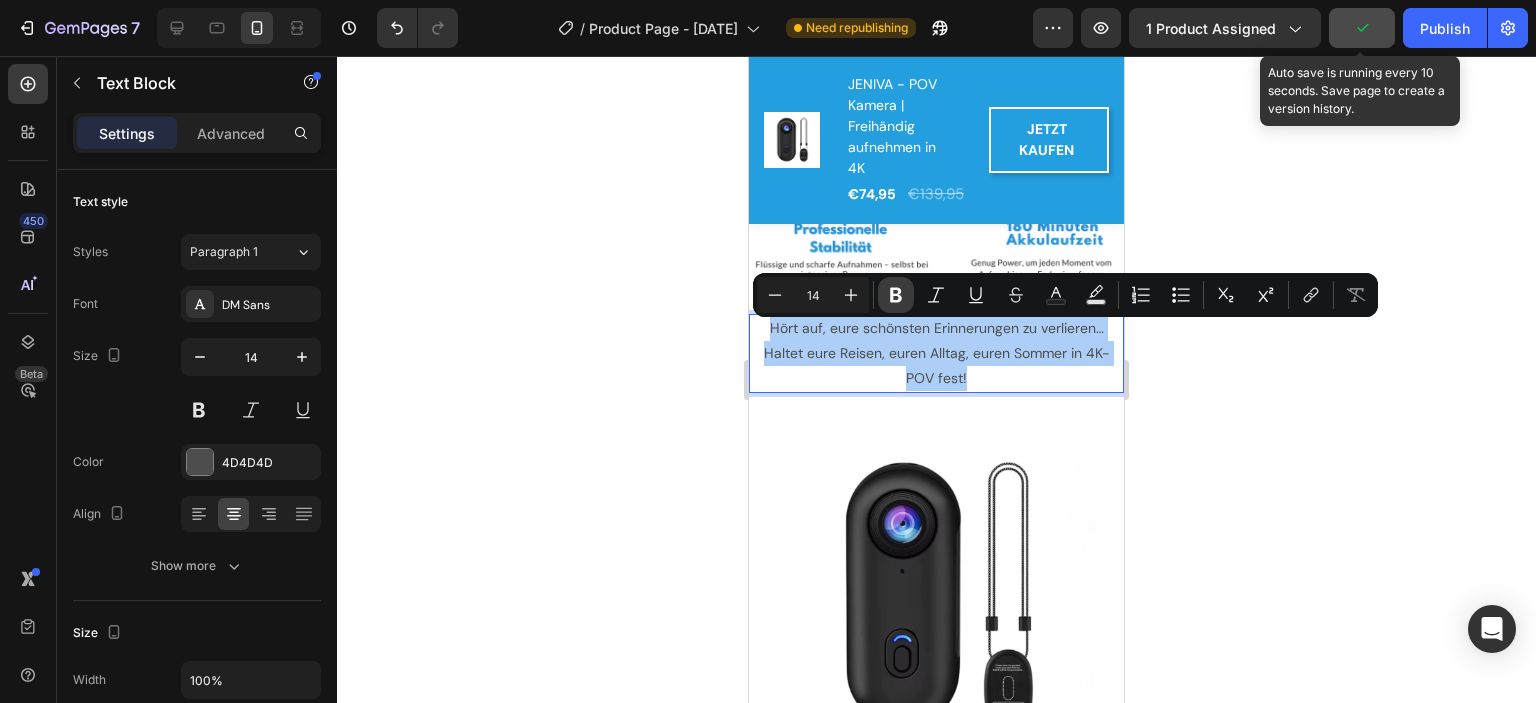 click 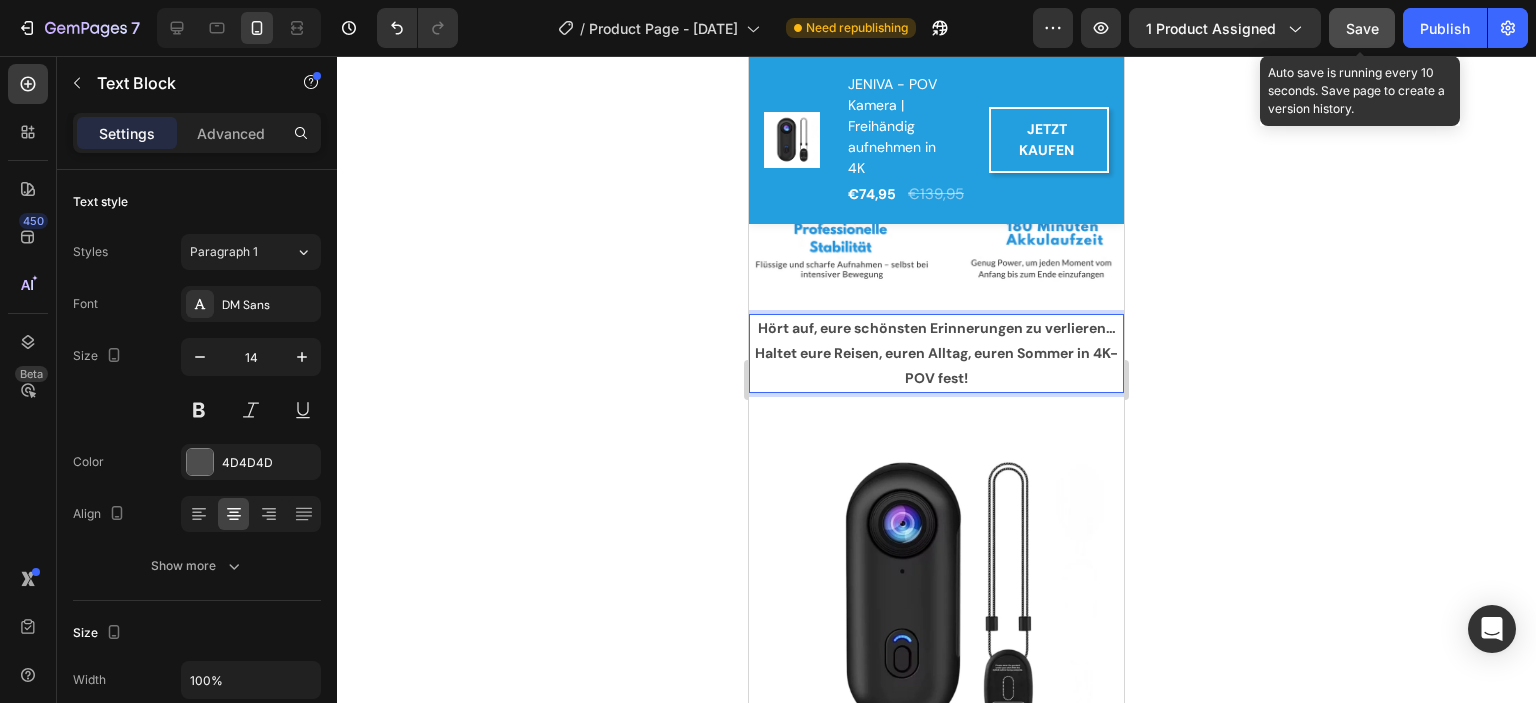 click on "Hört auf, eure schönsten Erinnerungen zu verlieren… Haltet eure Reisen, euren Alltag, euren Sommer in 4K-POV fest!" at bounding box center [936, 354] 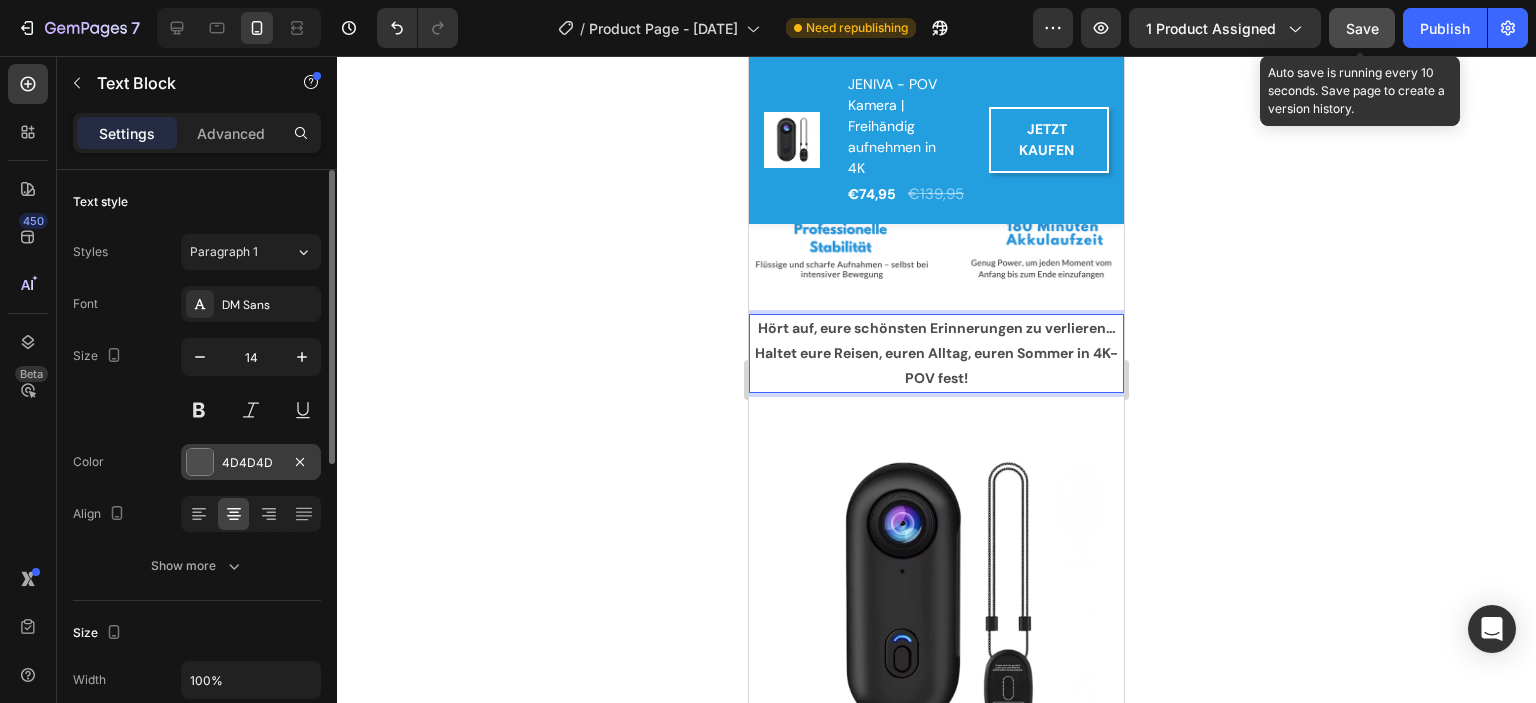 click at bounding box center [200, 462] 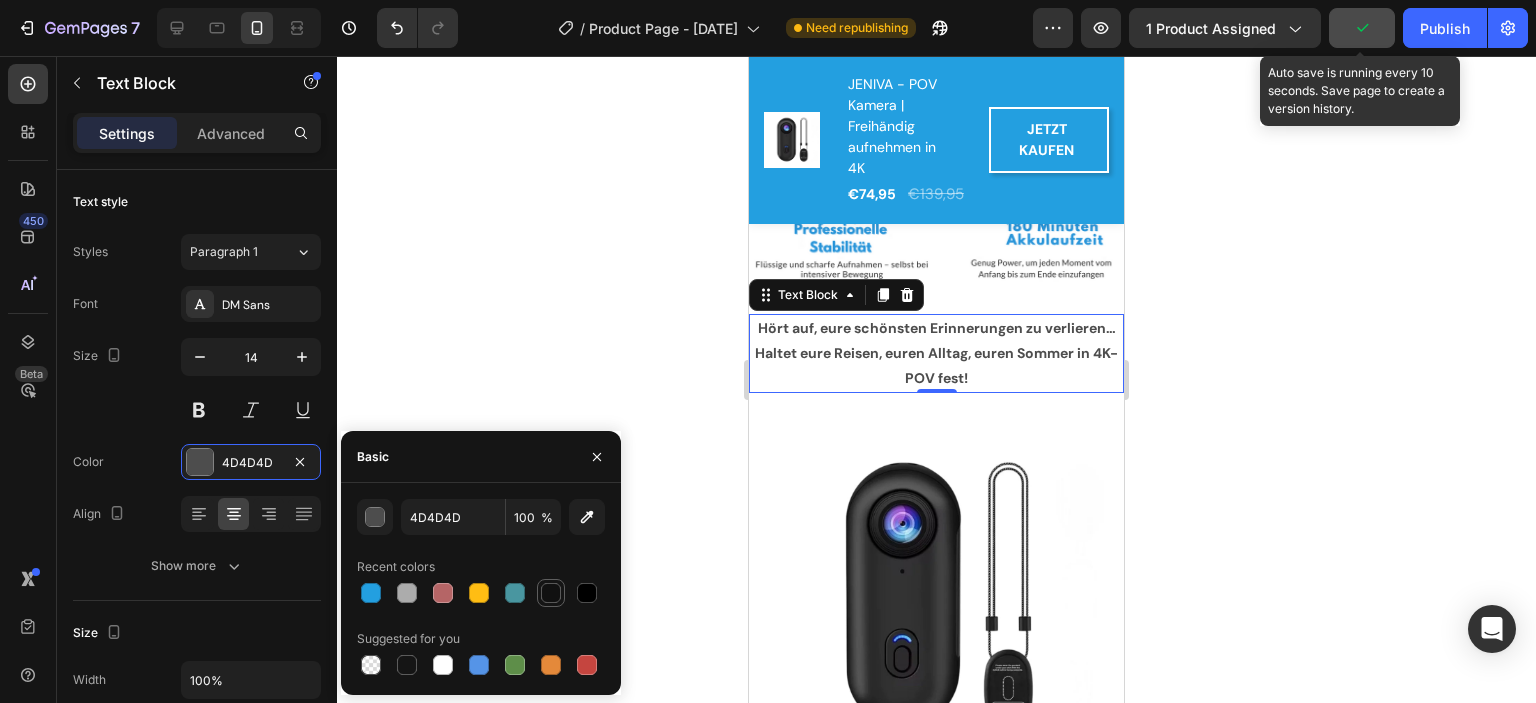 drag, startPoint x: 552, startPoint y: 597, endPoint x: 533, endPoint y: 597, distance: 19 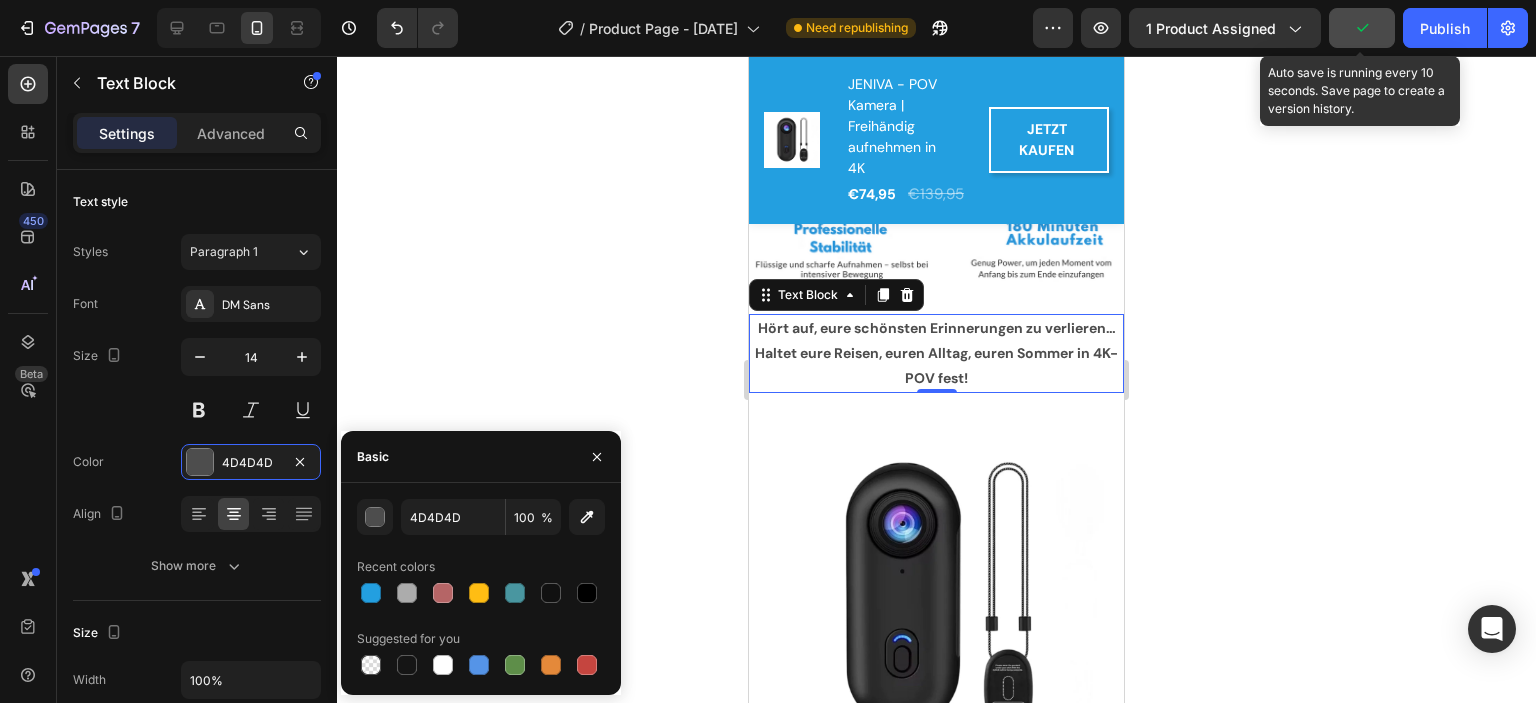 click at bounding box center [551, 593] 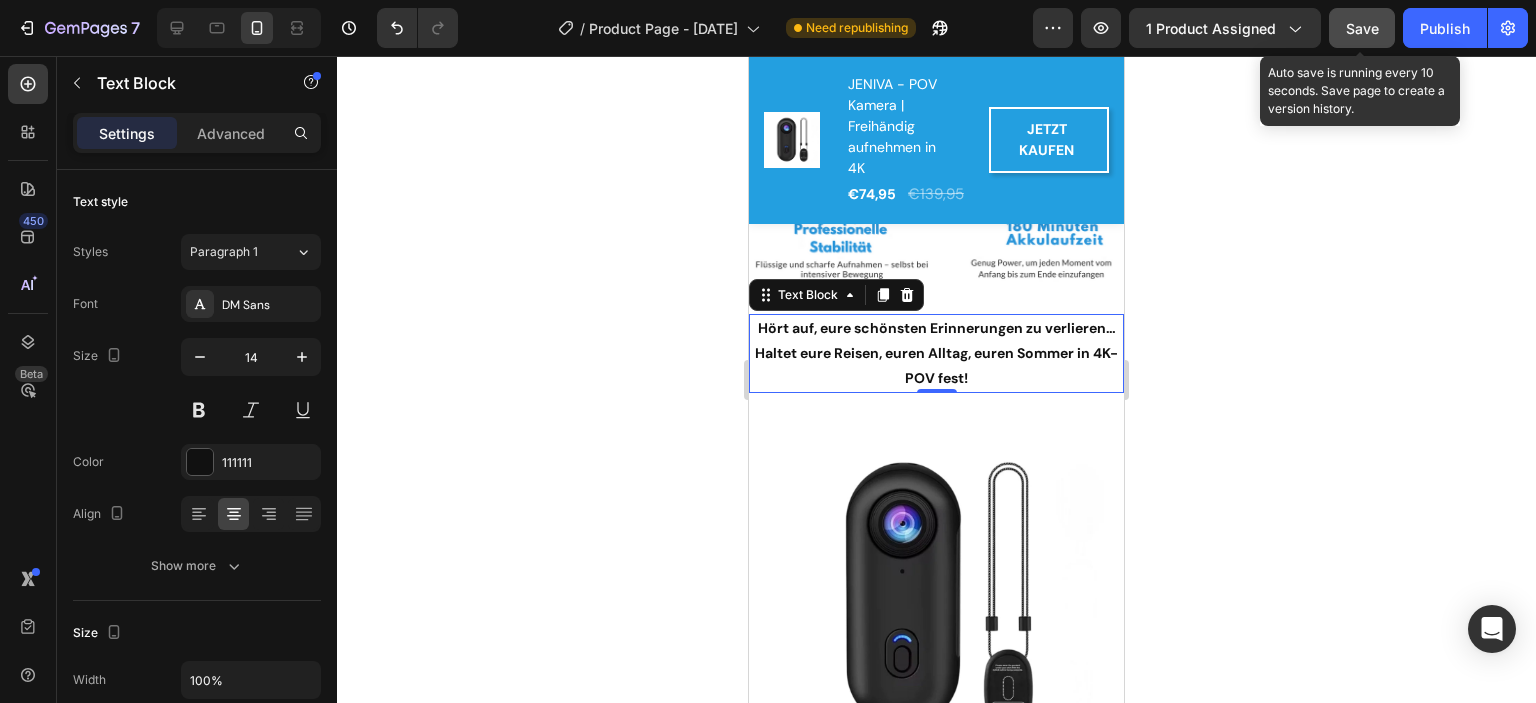 click 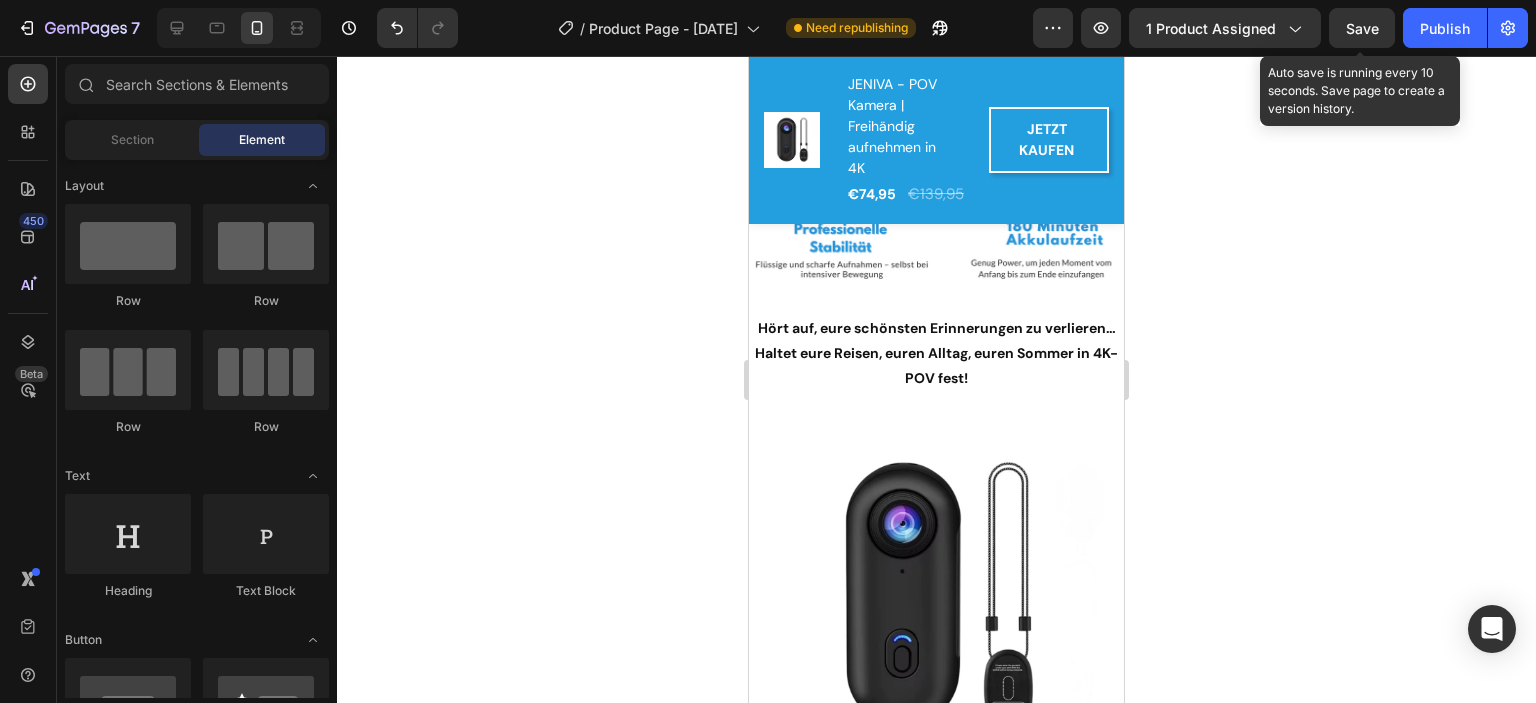 drag, startPoint x: 1352, startPoint y: 30, endPoint x: 1355, endPoint y: 51, distance: 21.213203 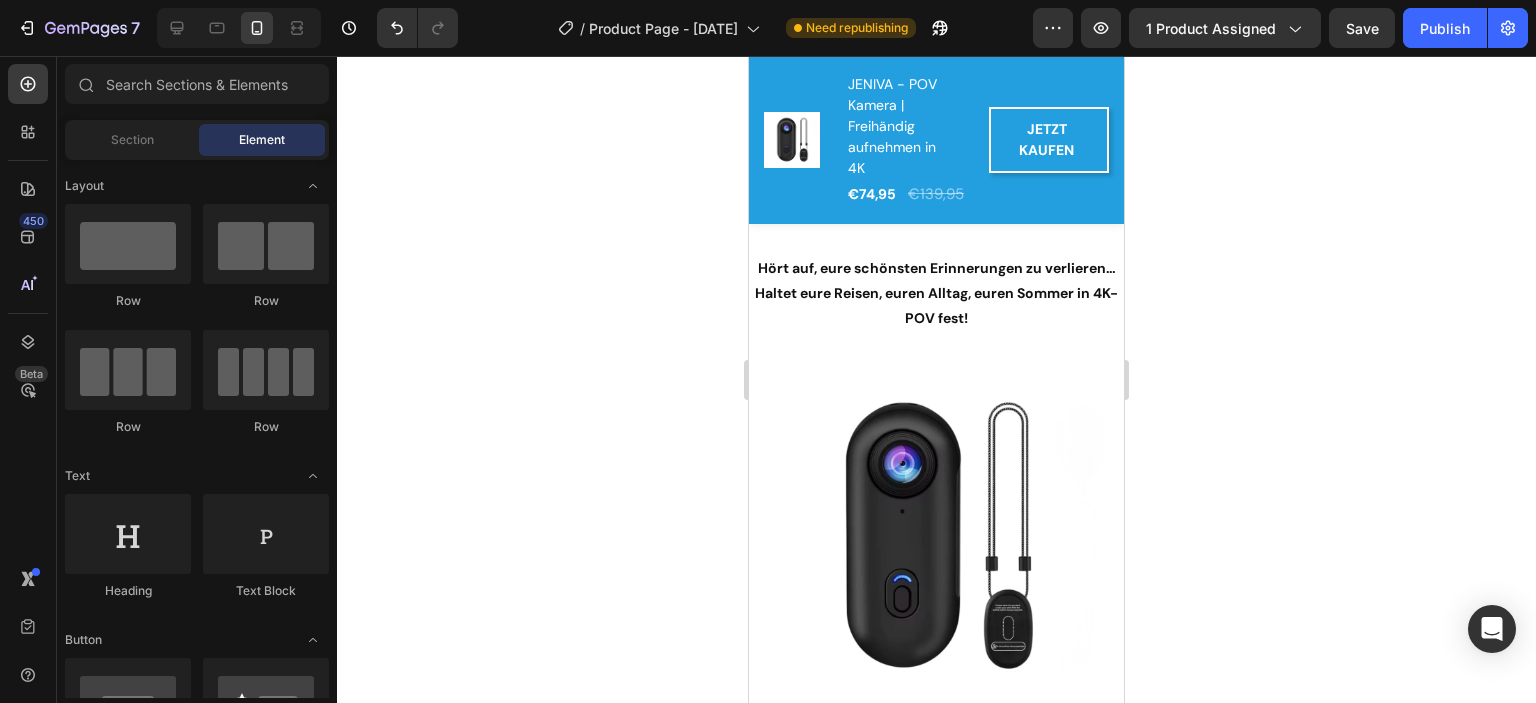 scroll, scrollTop: 300, scrollLeft: 0, axis: vertical 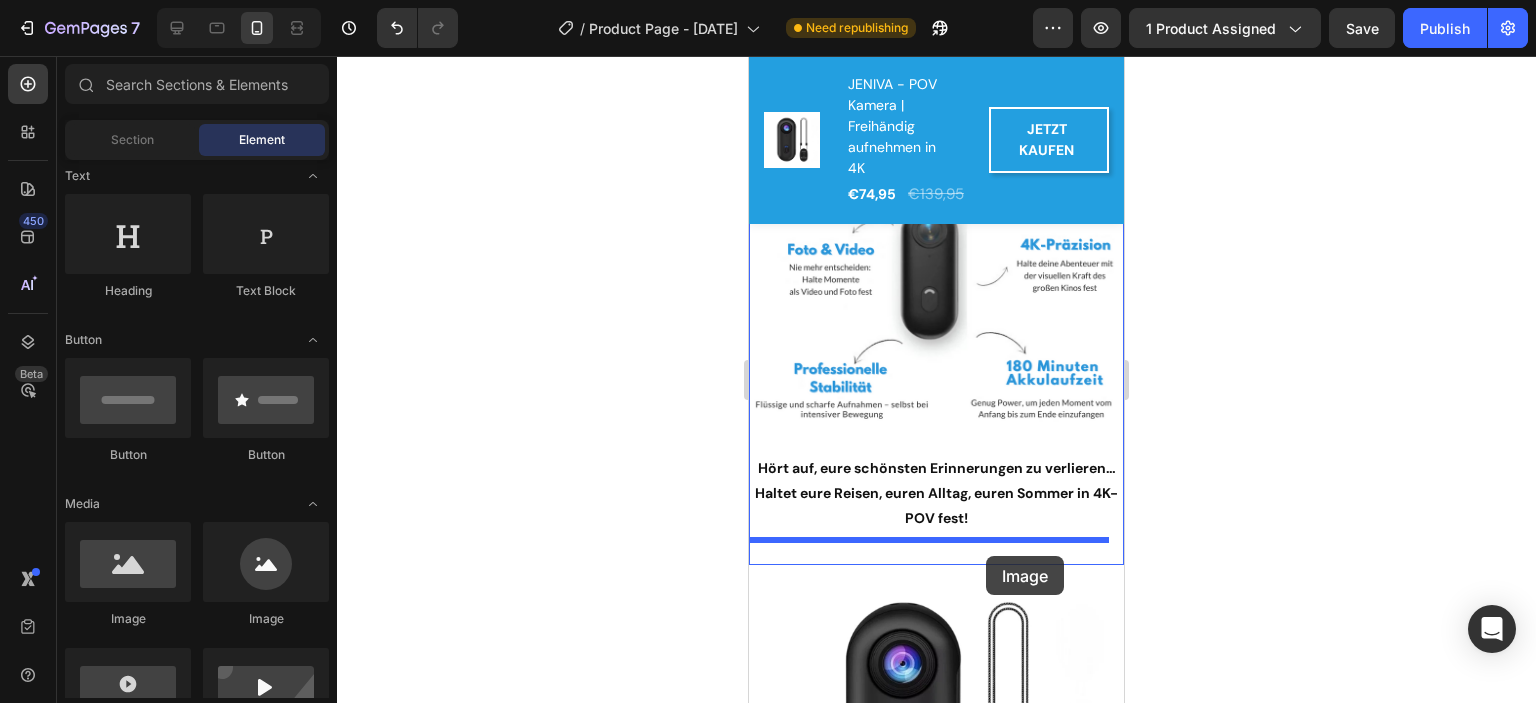 drag, startPoint x: 982, startPoint y: 643, endPoint x: 986, endPoint y: 556, distance: 87.0919 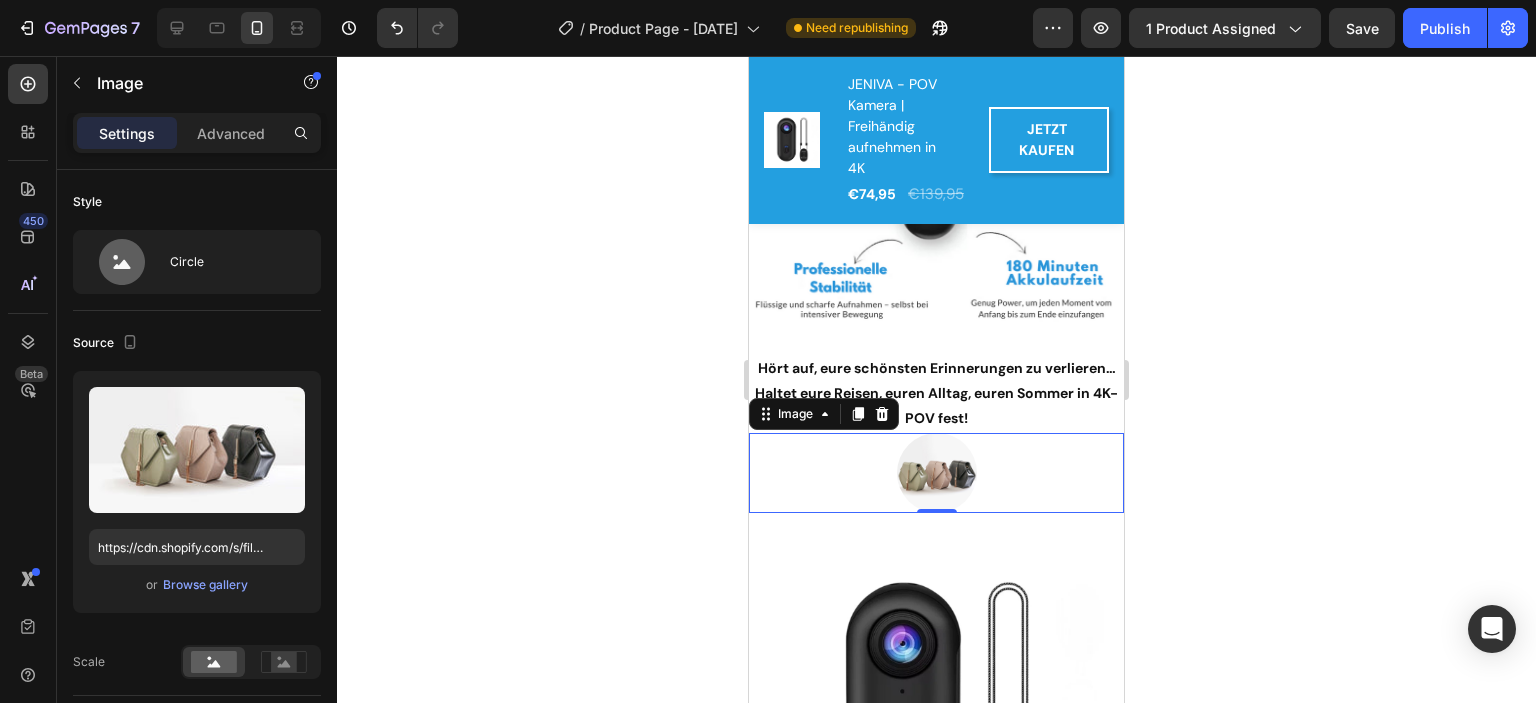 scroll, scrollTop: 500, scrollLeft: 0, axis: vertical 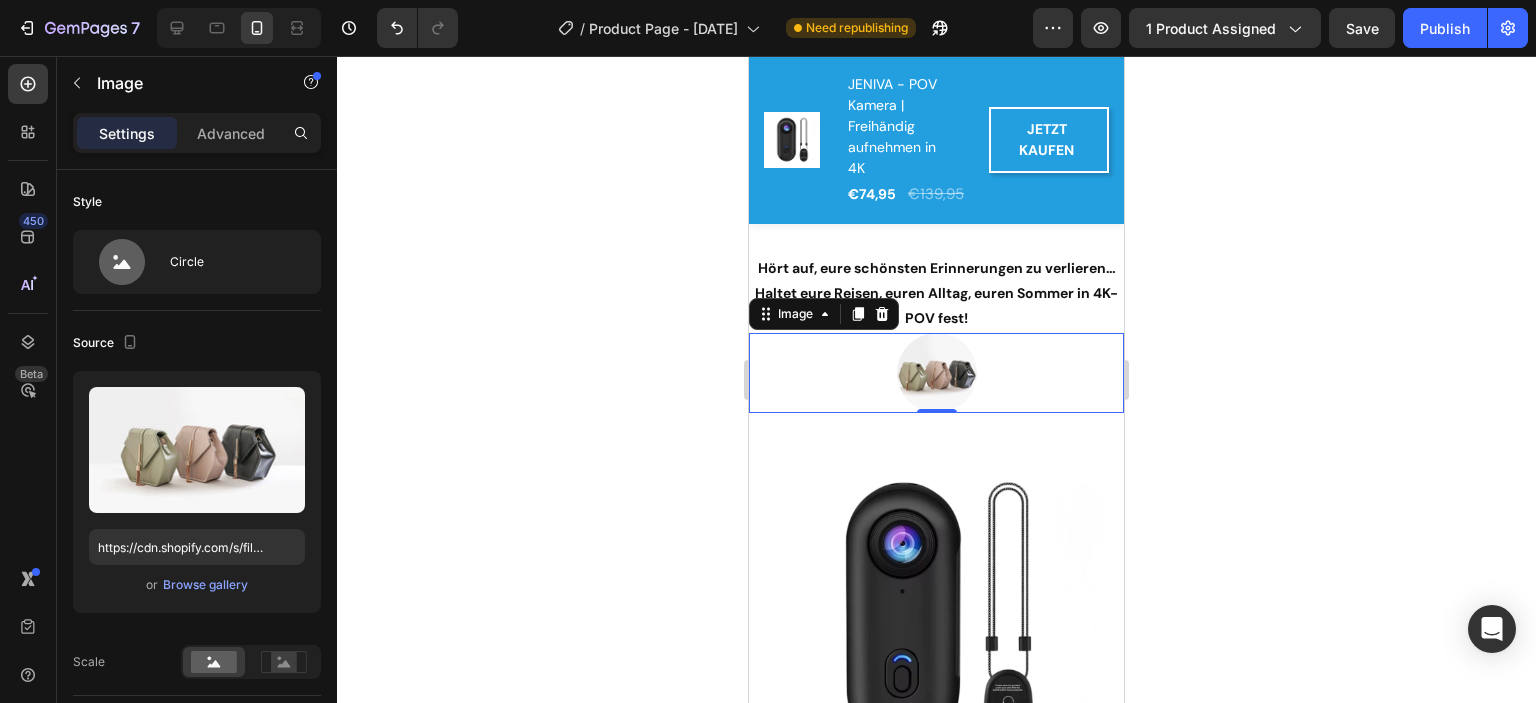 click at bounding box center (937, 373) 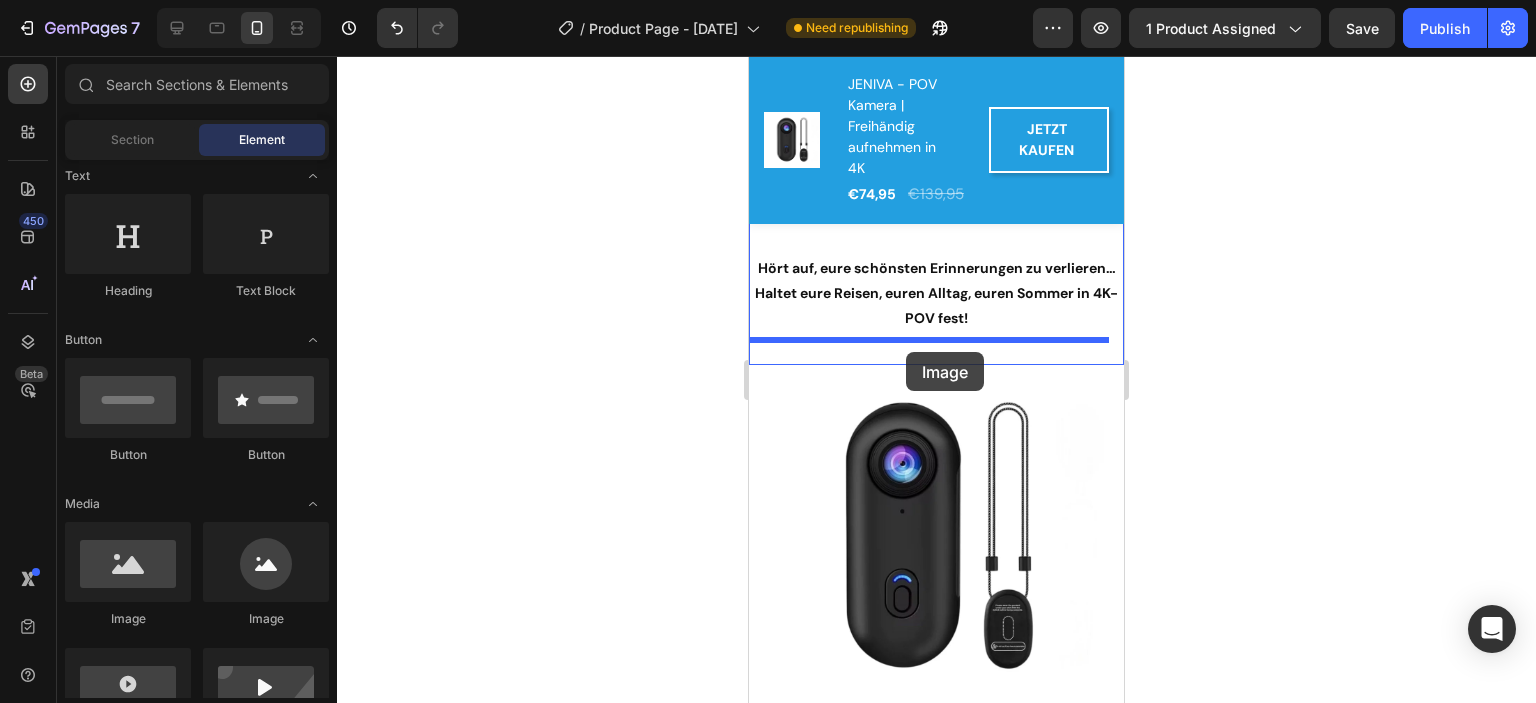 drag, startPoint x: 866, startPoint y: 633, endPoint x: 906, endPoint y: 352, distance: 283.8327 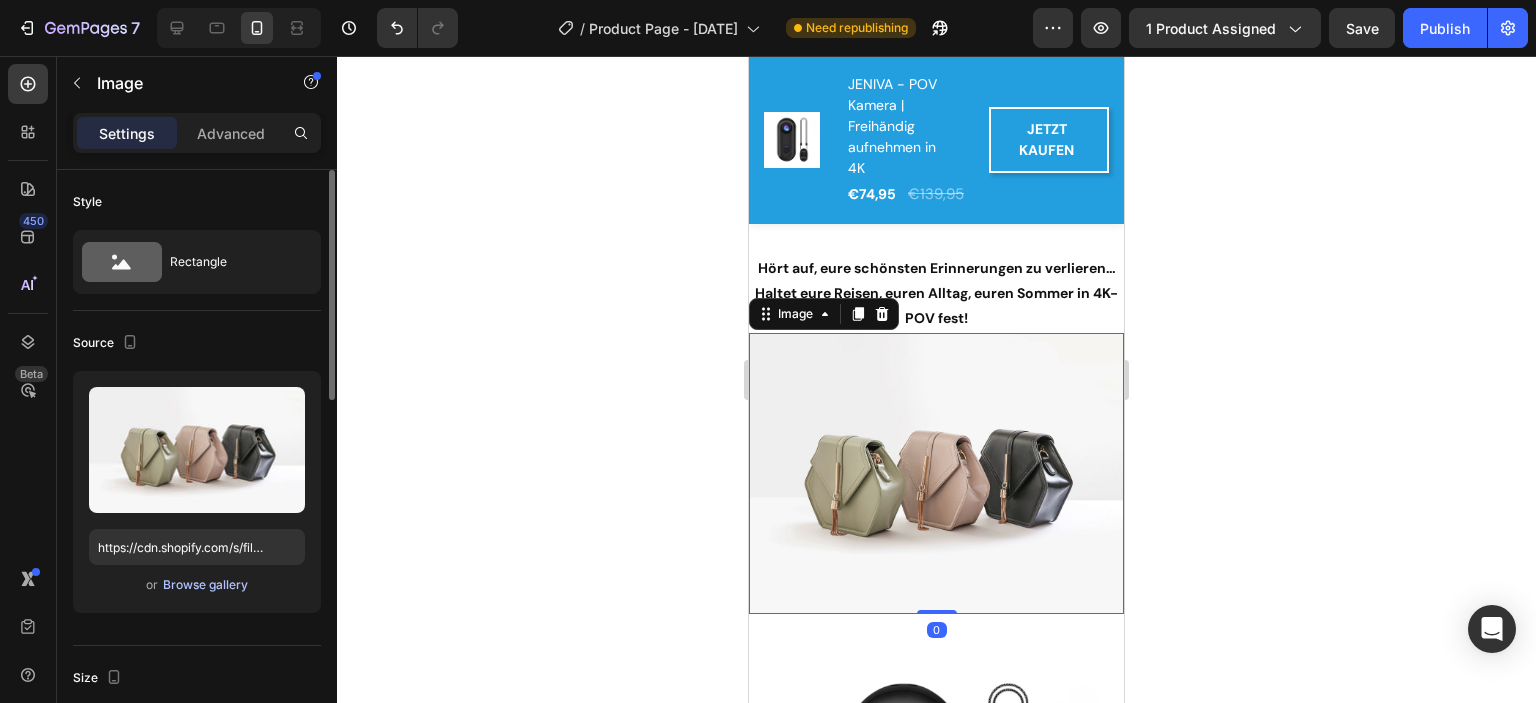 click on "Browse gallery" at bounding box center [205, 585] 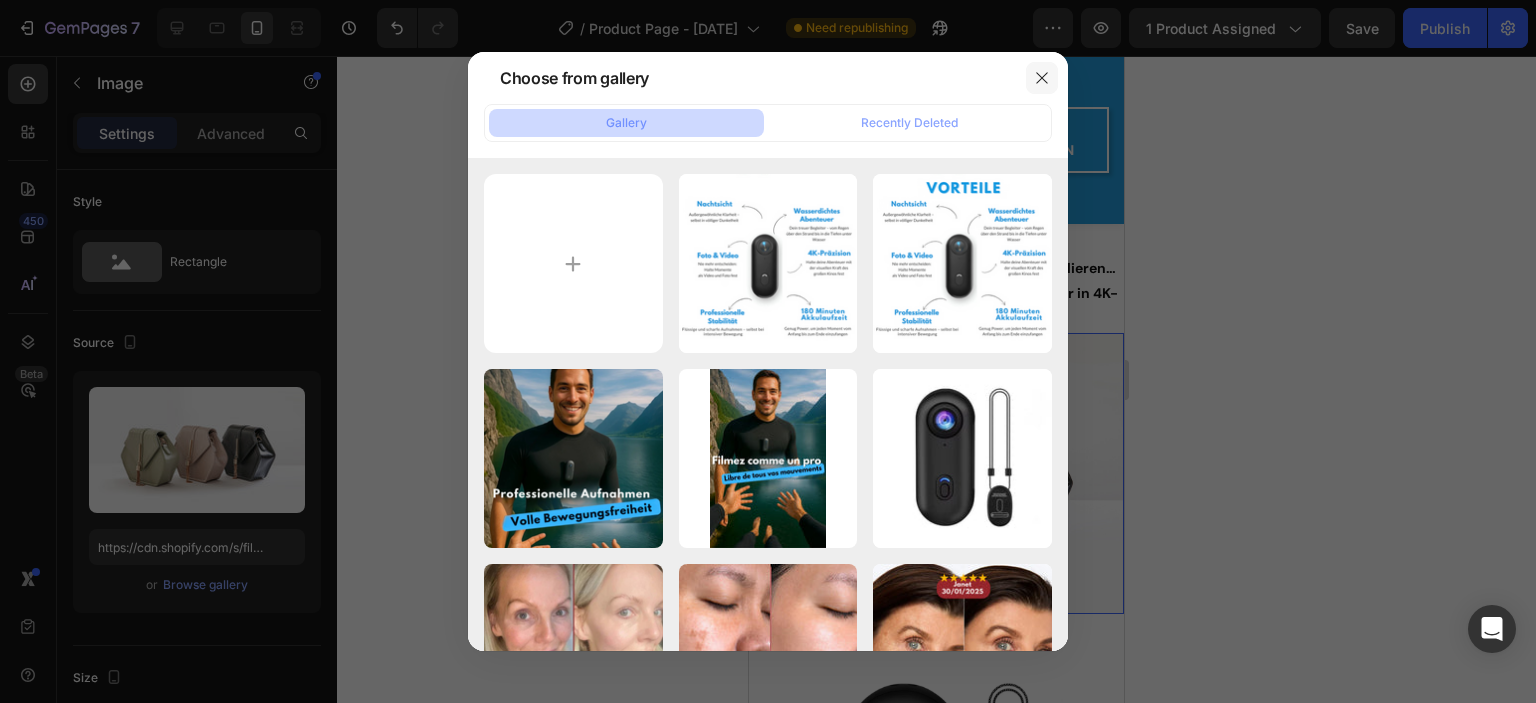 click 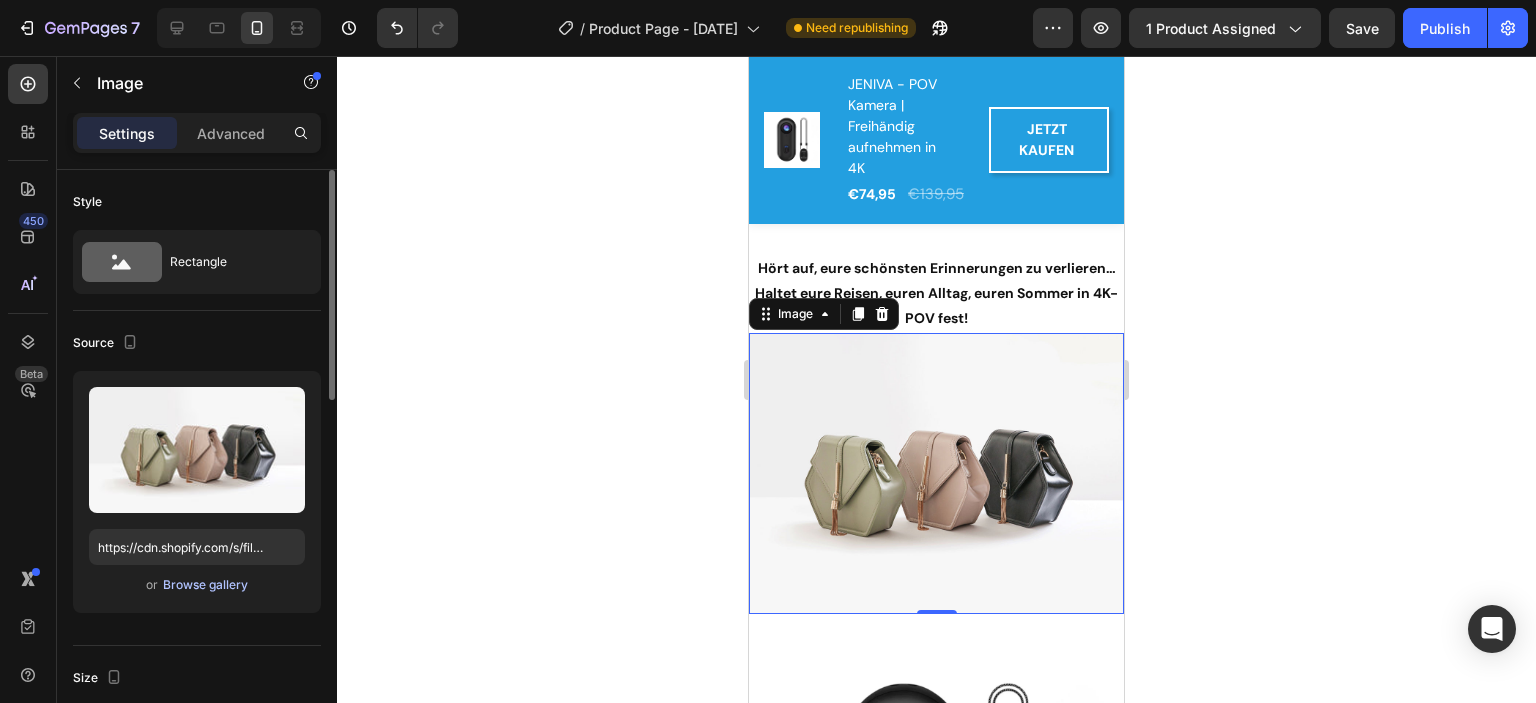 click on "Browse gallery" at bounding box center (205, 585) 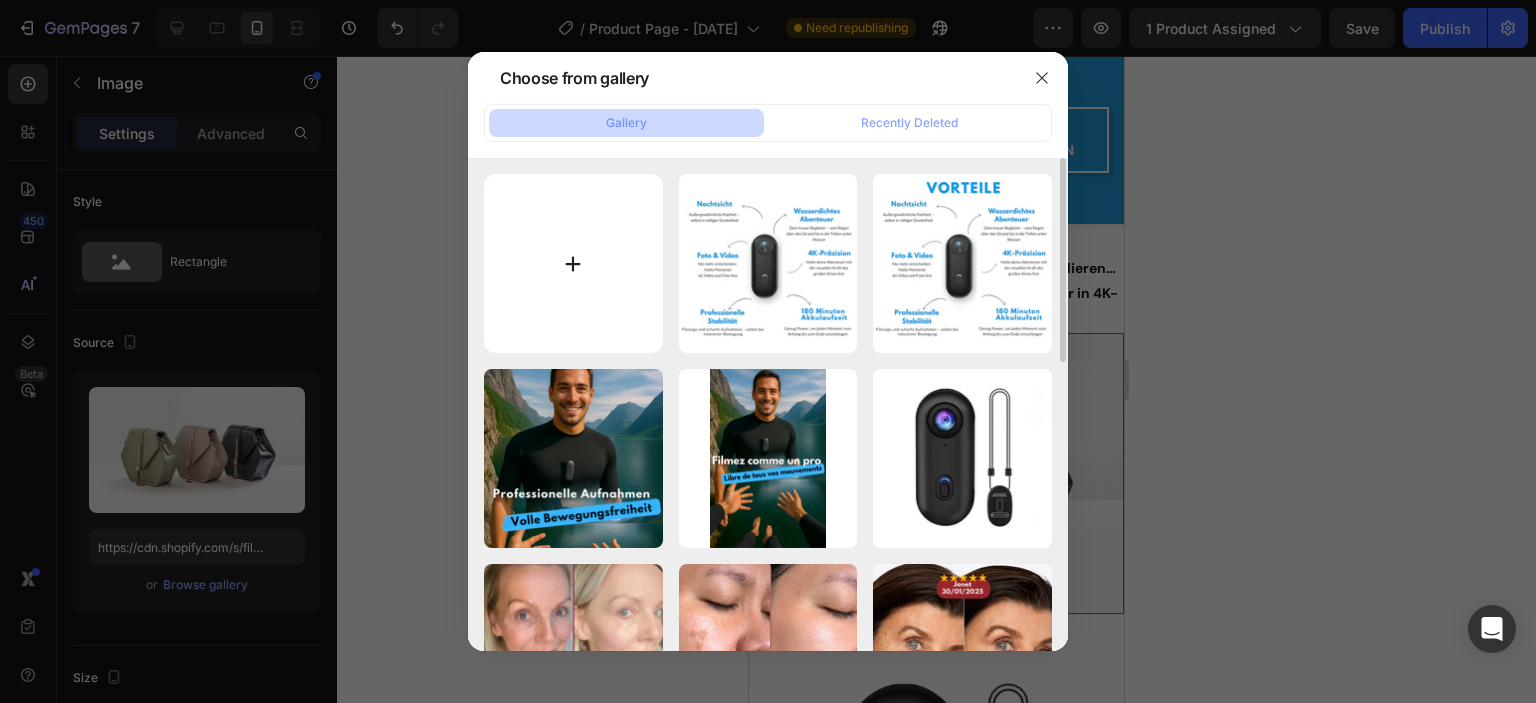 click at bounding box center (573, 263) 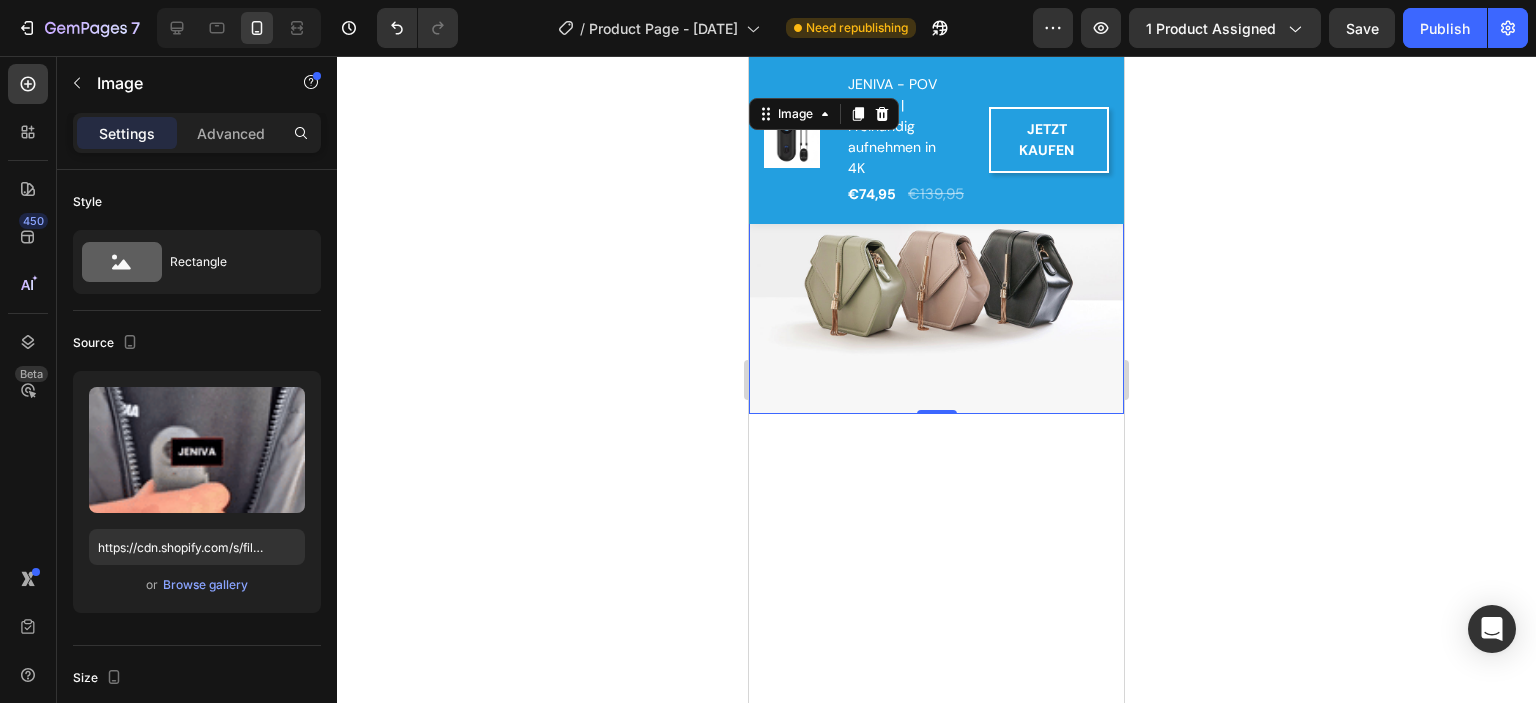 scroll, scrollTop: 800, scrollLeft: 0, axis: vertical 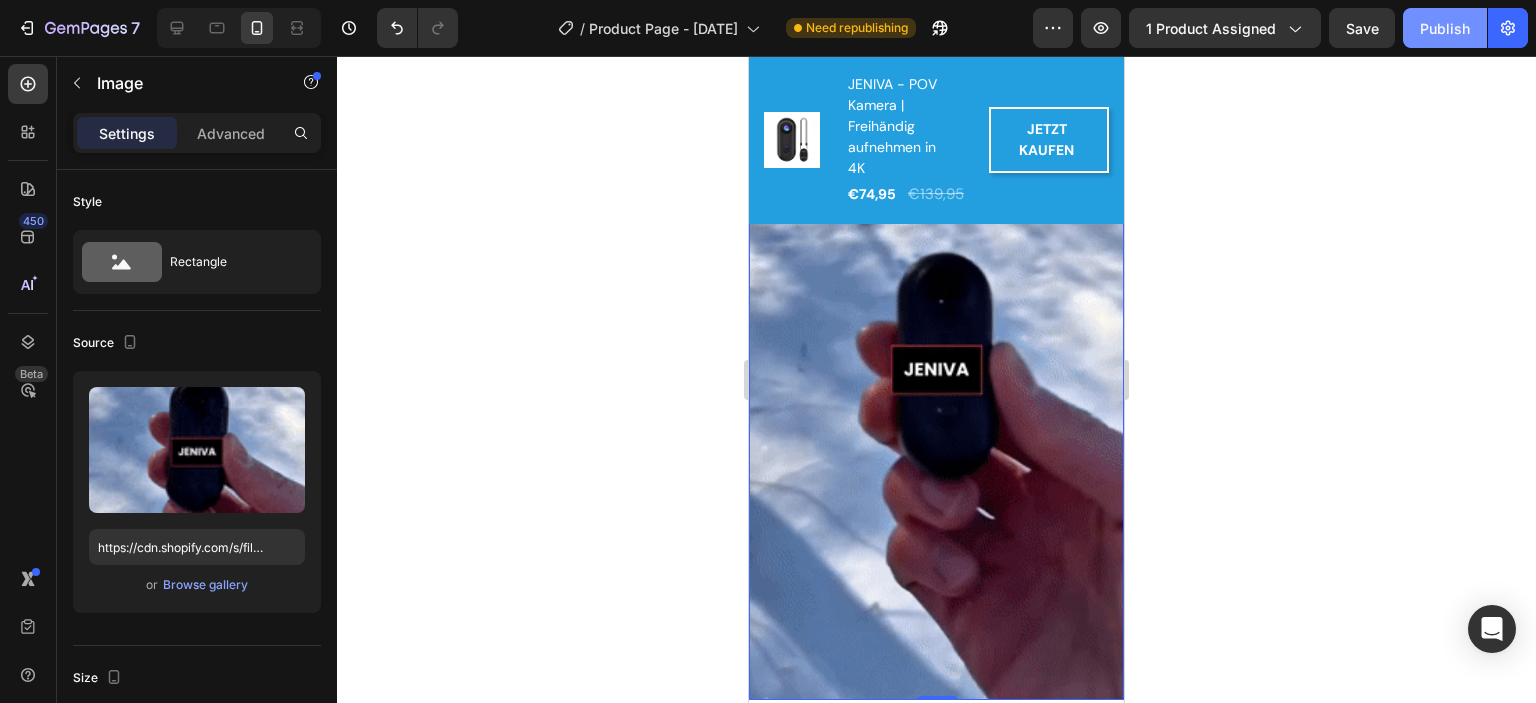 click on "Publish" 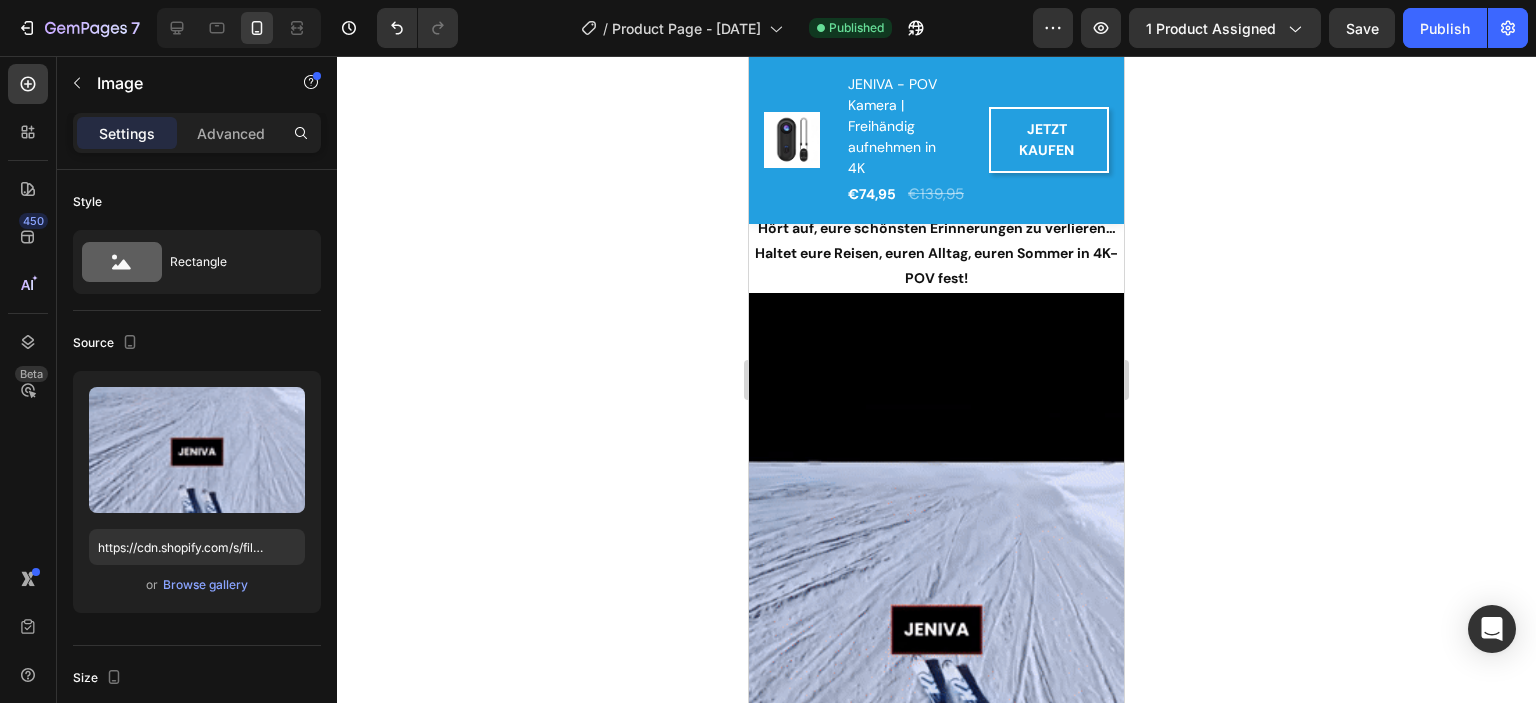 scroll, scrollTop: 700, scrollLeft: 0, axis: vertical 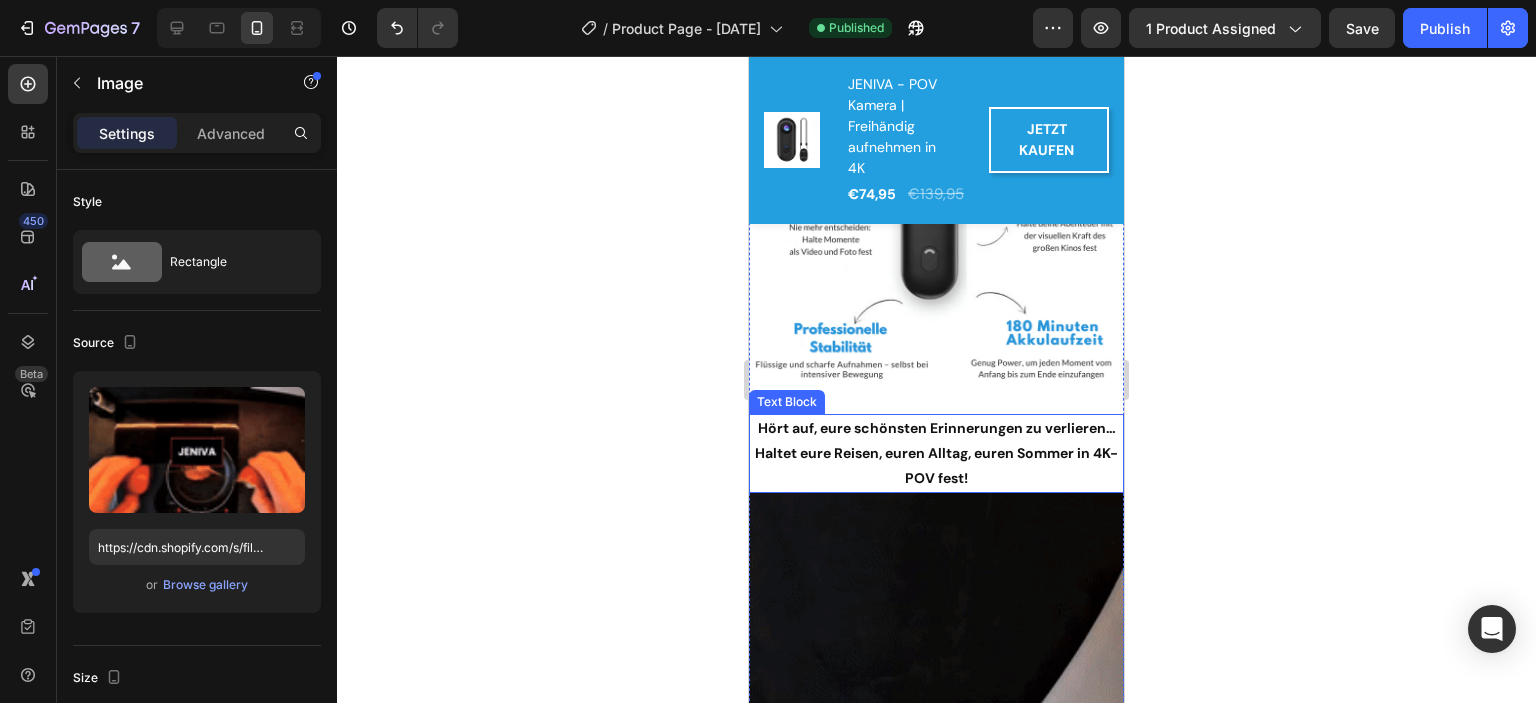 click on "Hört auf, eure schönsten Erinnerungen zu verlieren… Haltet eure Reisen, euren Alltag, euren Sommer in 4K-POV fest!" at bounding box center (936, 453) 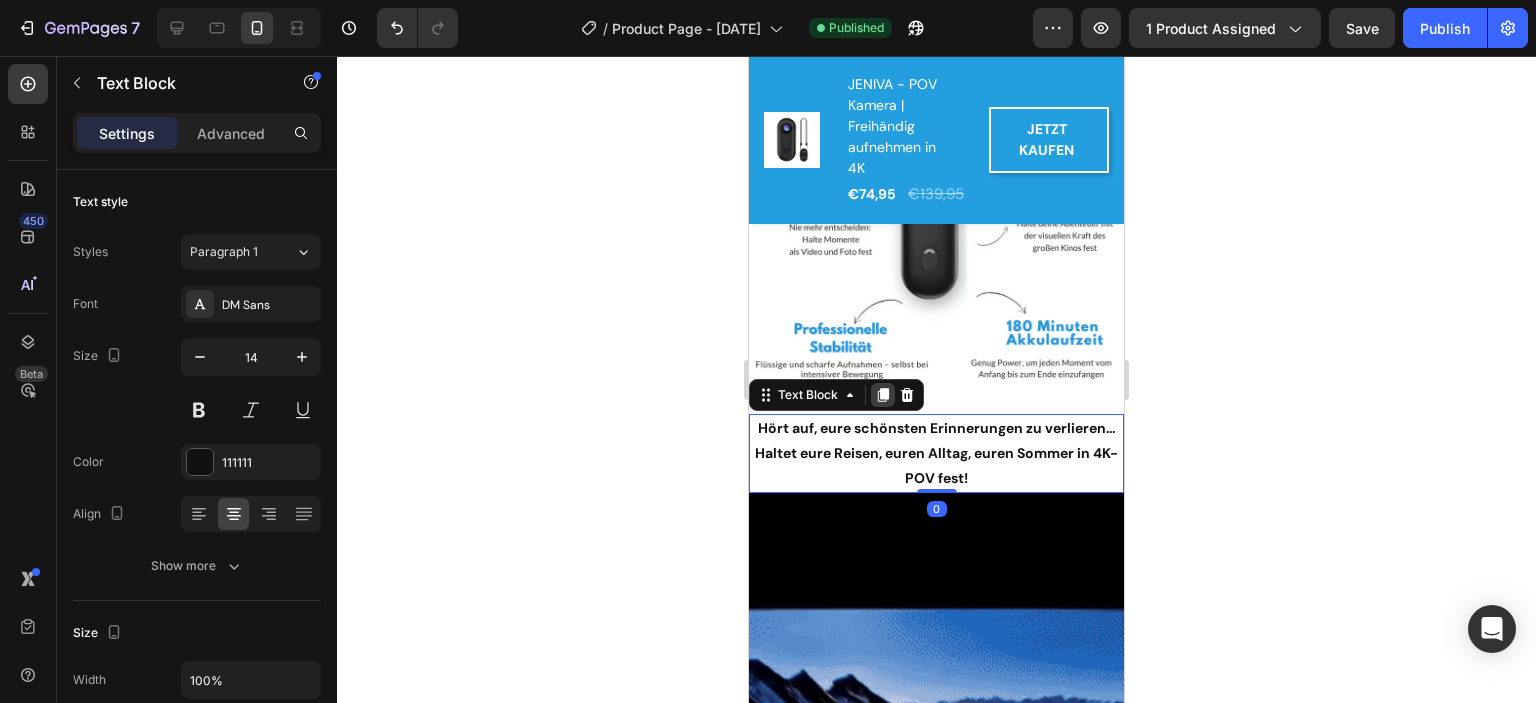 click 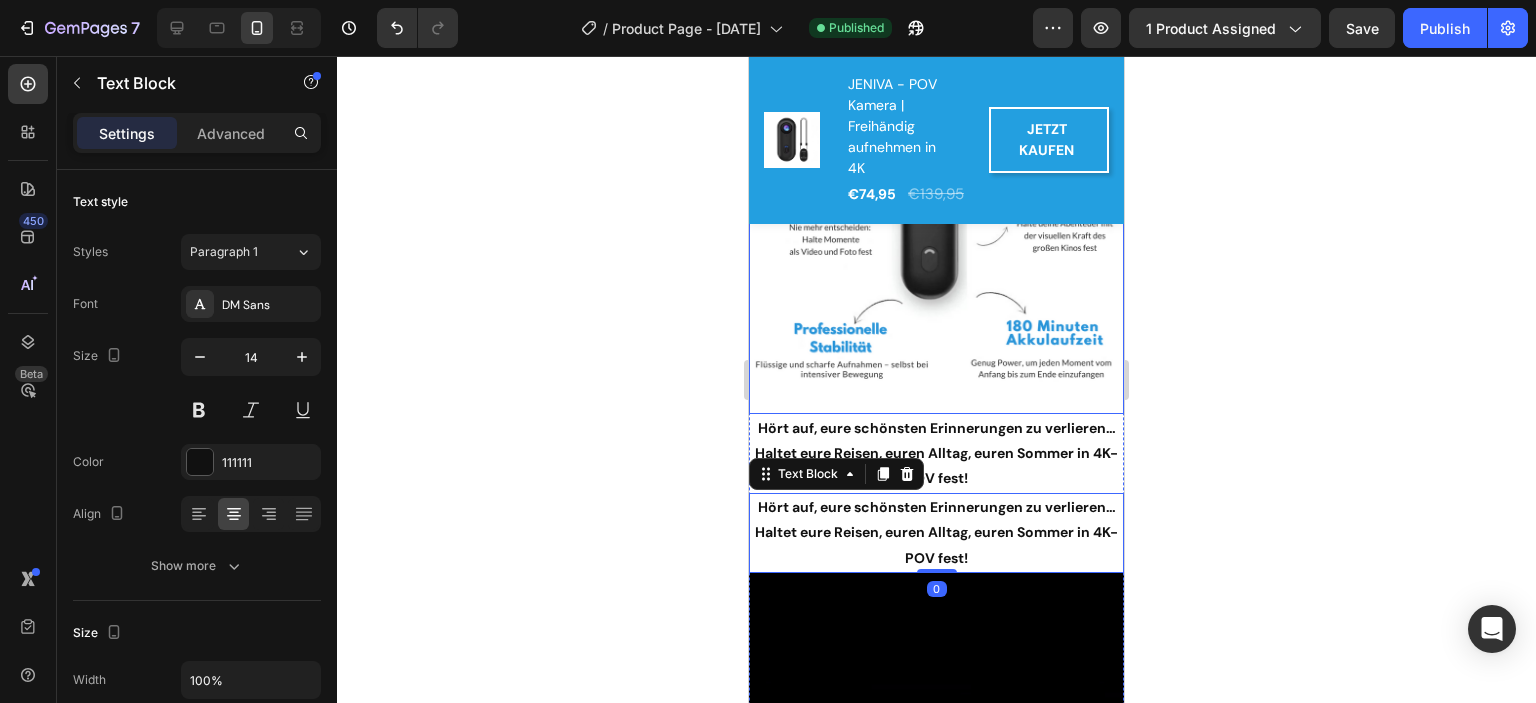 scroll, scrollTop: 900, scrollLeft: 0, axis: vertical 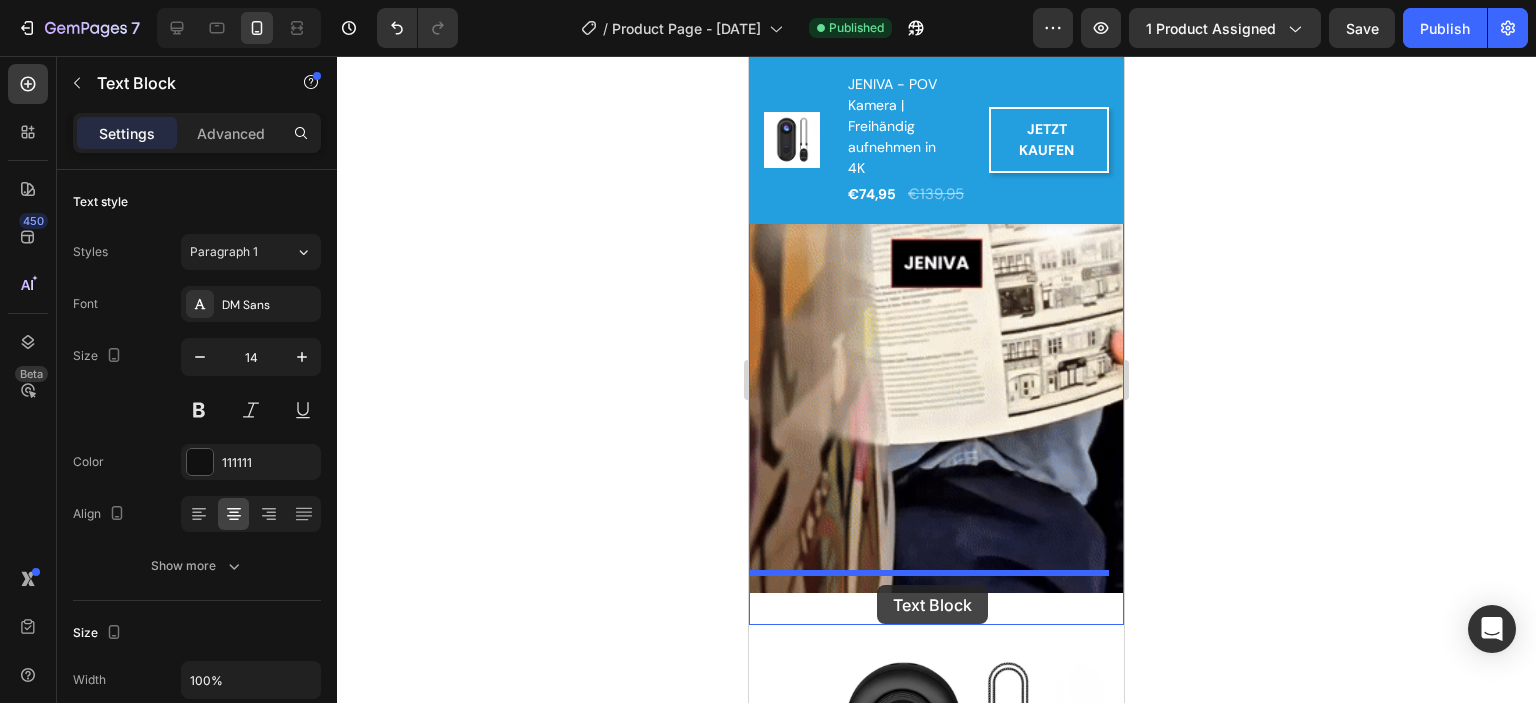 drag, startPoint x: 763, startPoint y: 287, endPoint x: 877, endPoint y: 585, distance: 319.06113 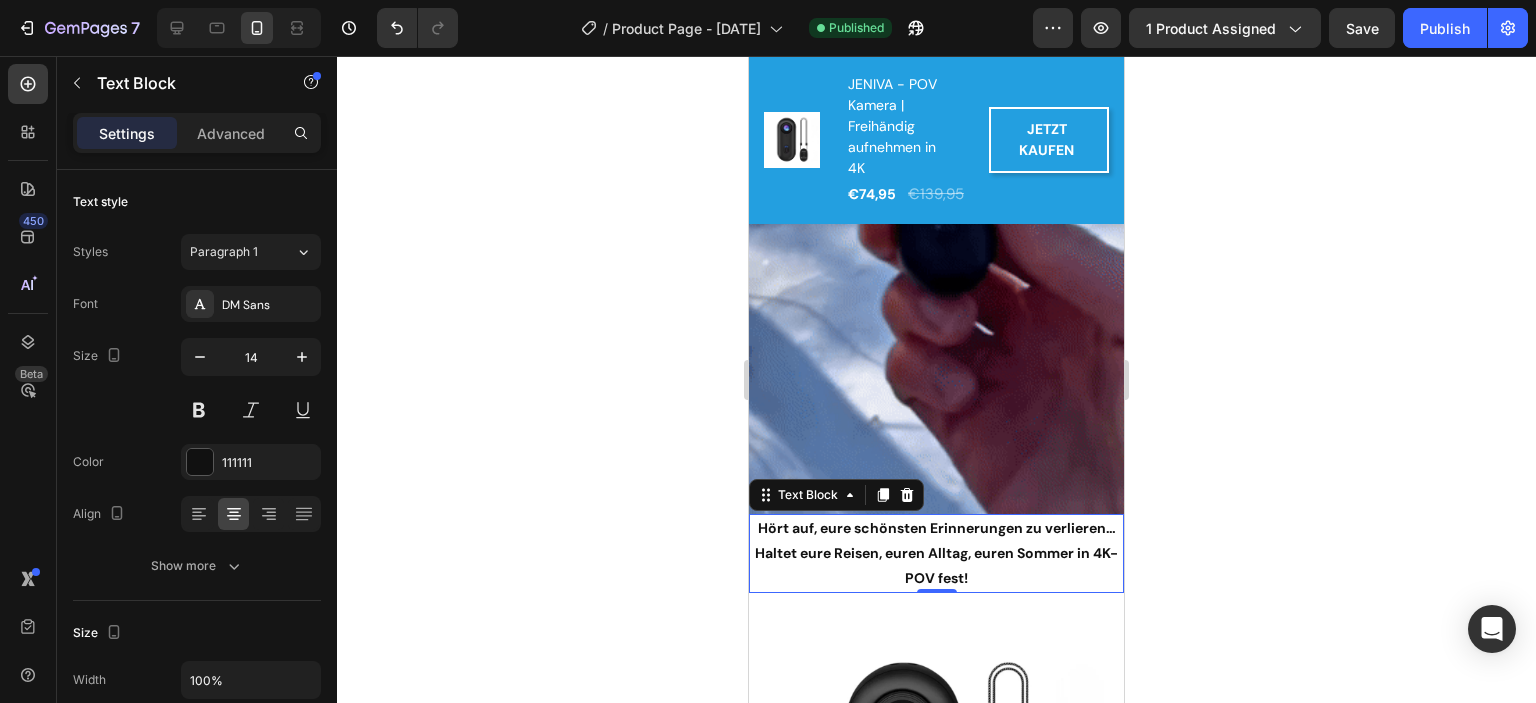 scroll, scrollTop: 1267, scrollLeft: 0, axis: vertical 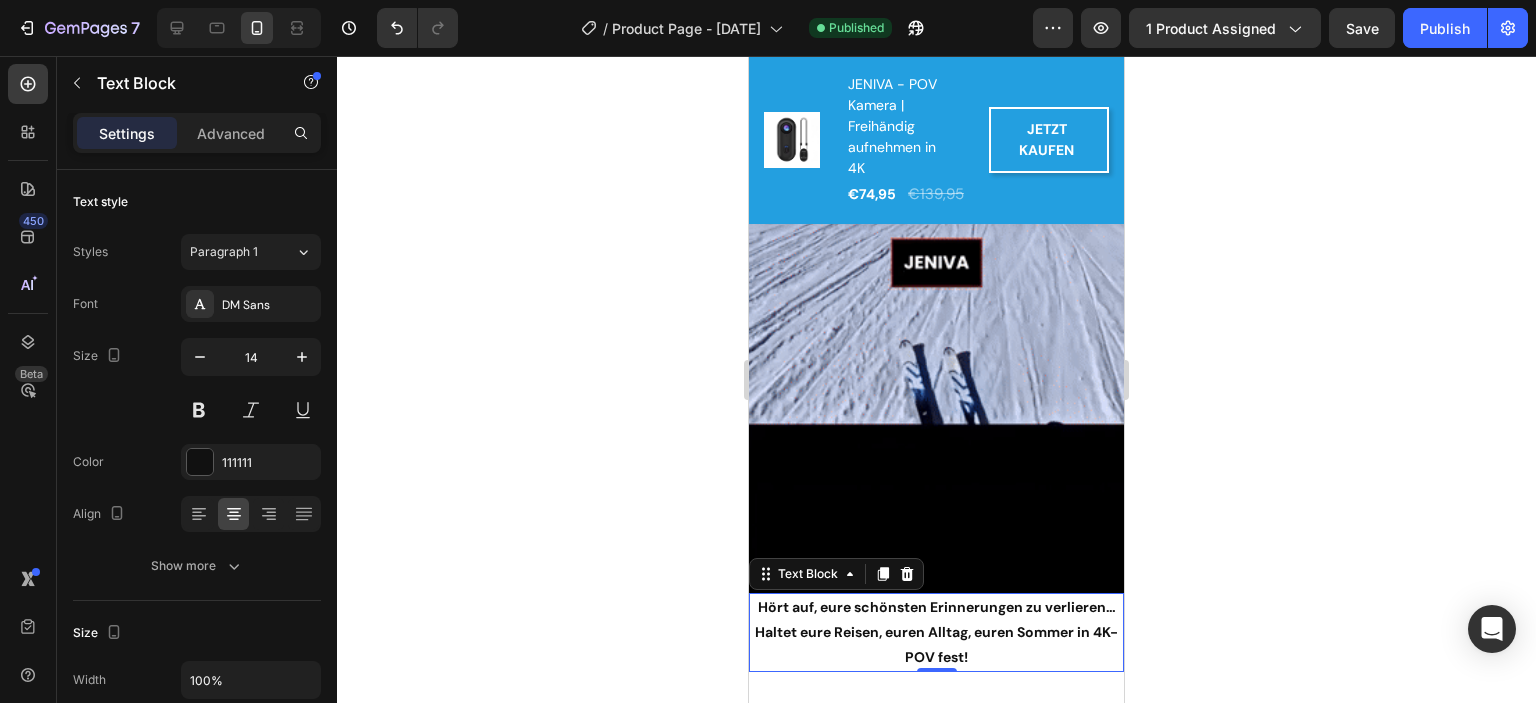 click on "Hört auf, eure schönsten Erinnerungen zu verlieren… Haltet eure Reisen, euren Alltag, euren Sommer in 4K-POV fest!" at bounding box center (936, 632) 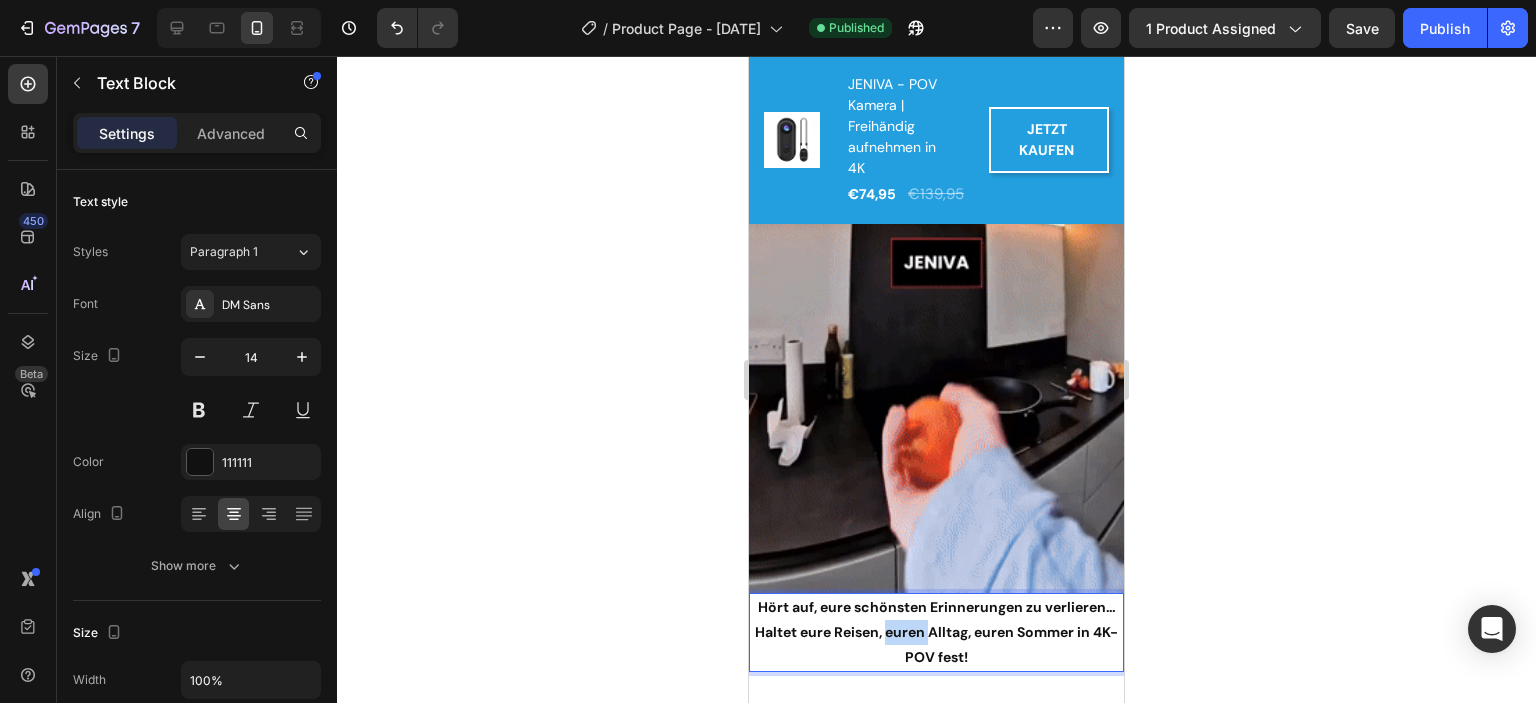 click on "Hört auf, eure schönsten Erinnerungen zu verlieren… Haltet eure Reisen, euren Alltag, euren Sommer in 4K-POV fest!" at bounding box center (936, 632) 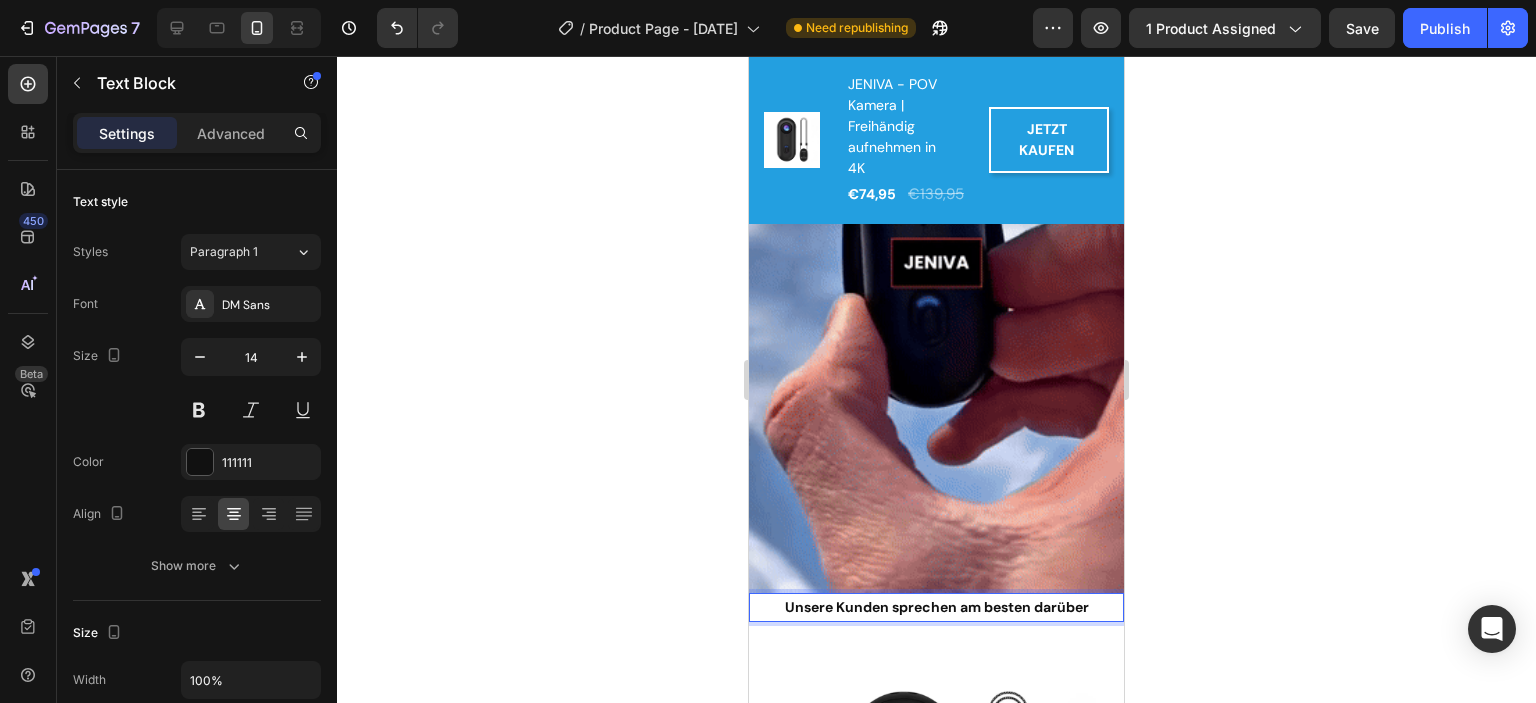 click 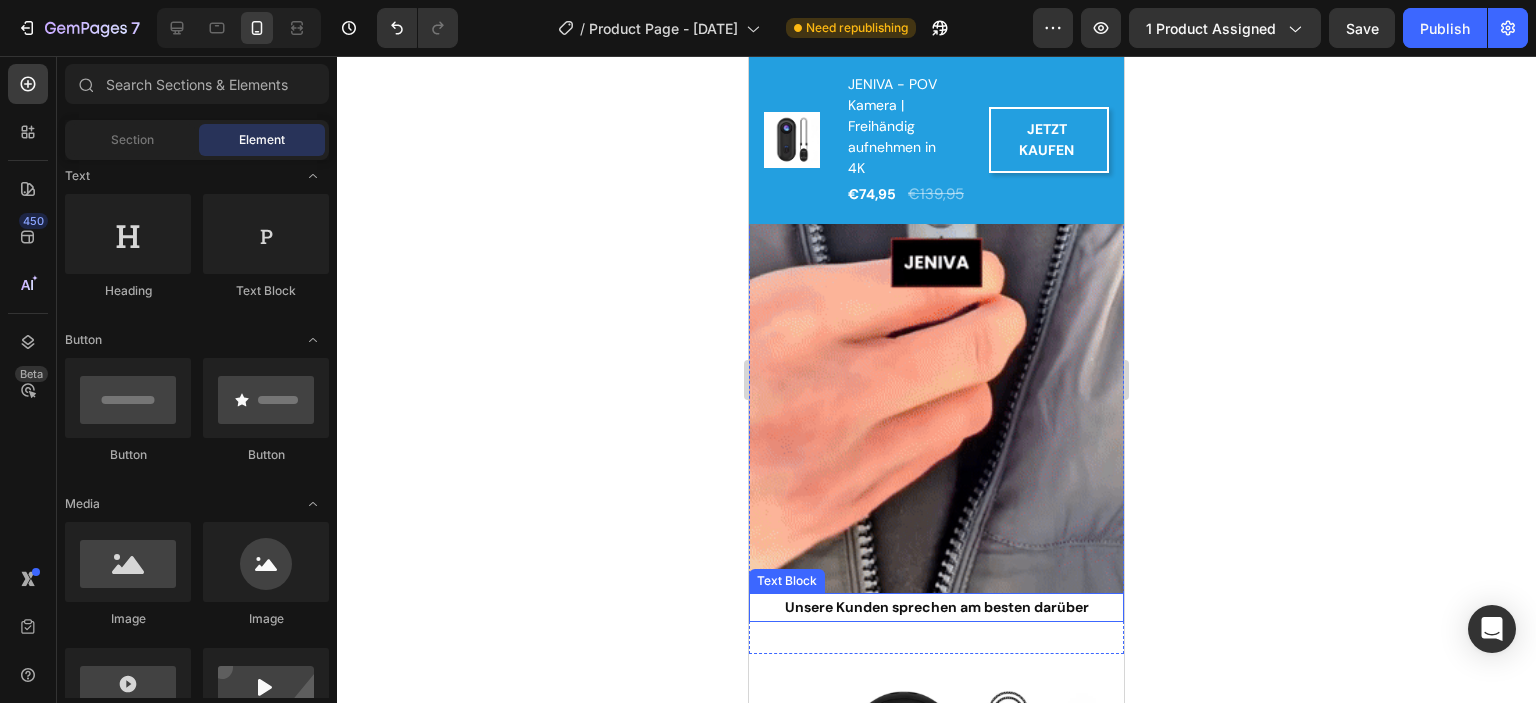 click on "Unsere Kunden sprechen am besten darüber" at bounding box center (937, 607) 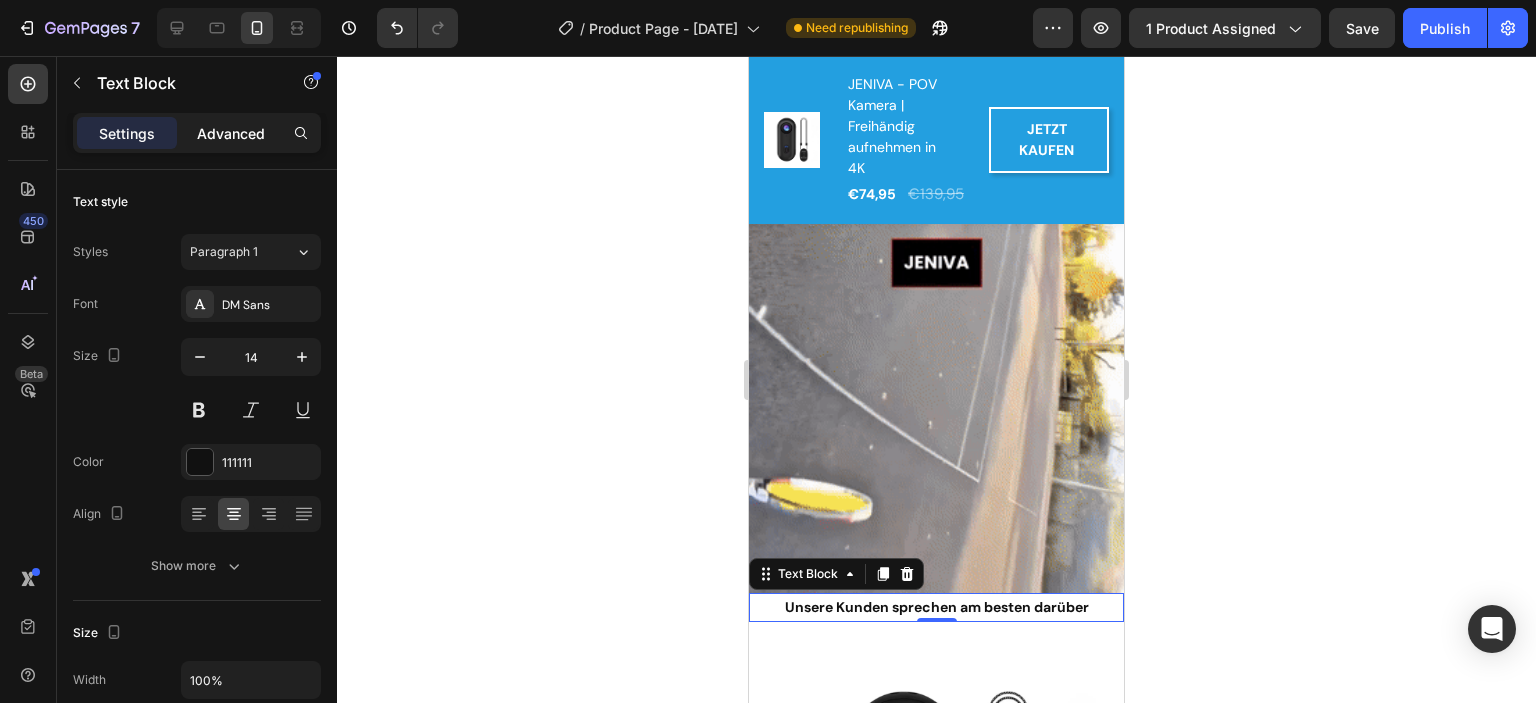 click on "Advanced" at bounding box center (231, 133) 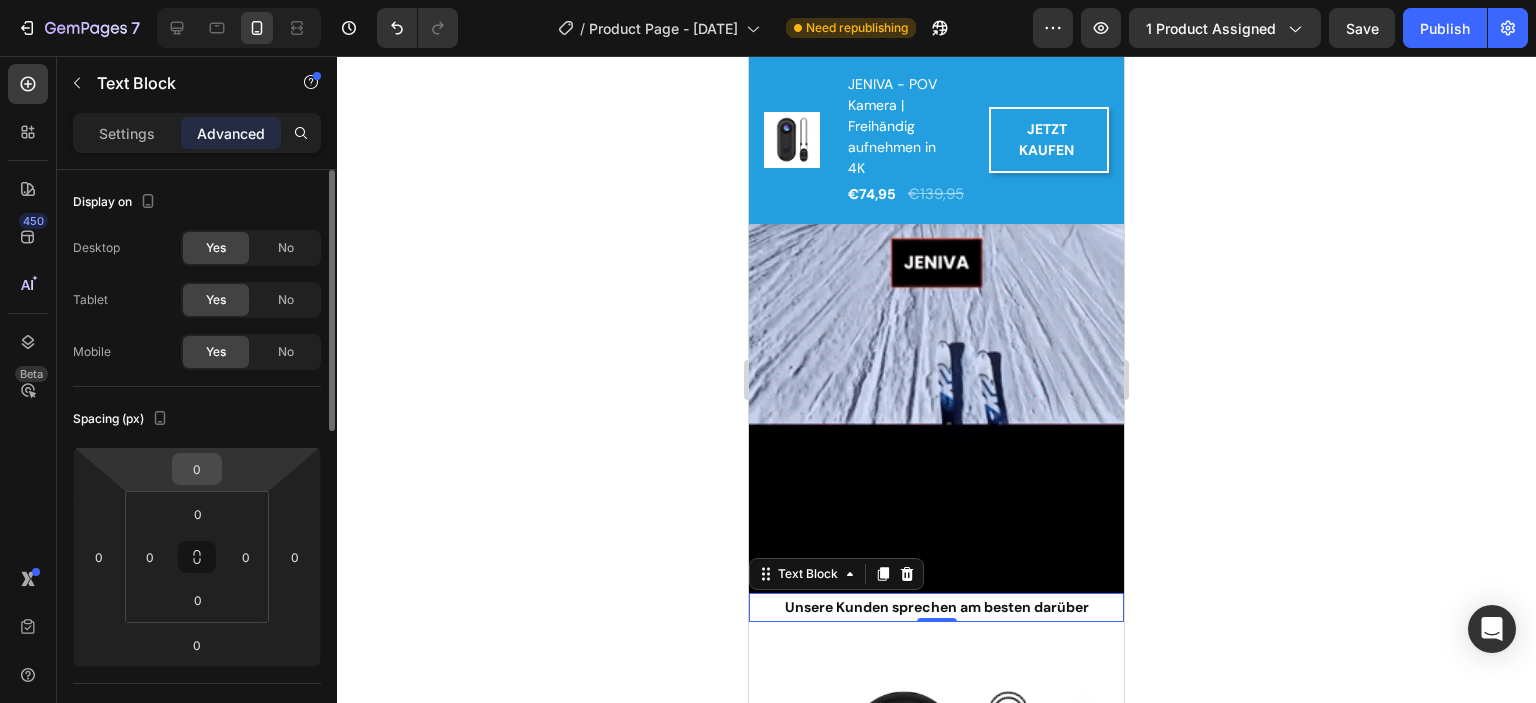 click on "0" at bounding box center [197, 469] 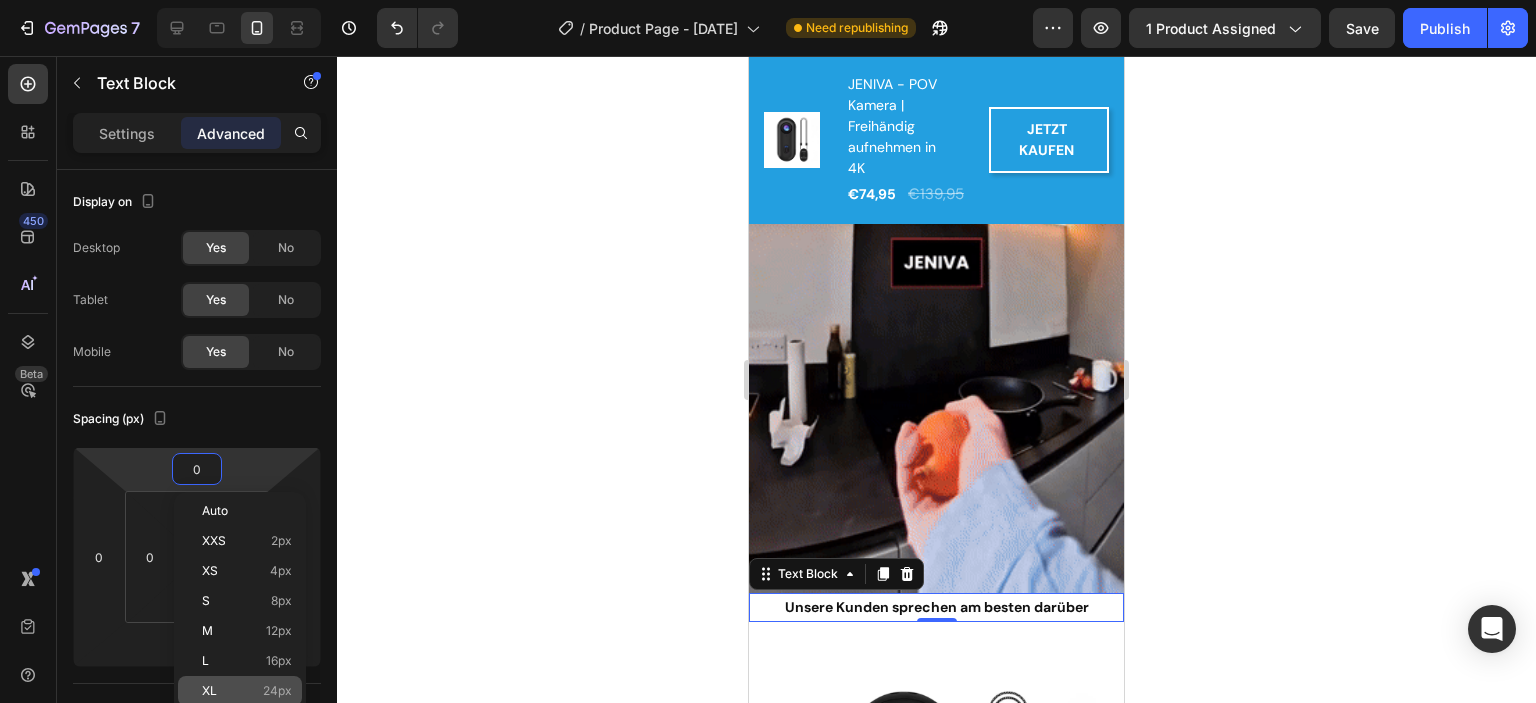click on "XL 24px" 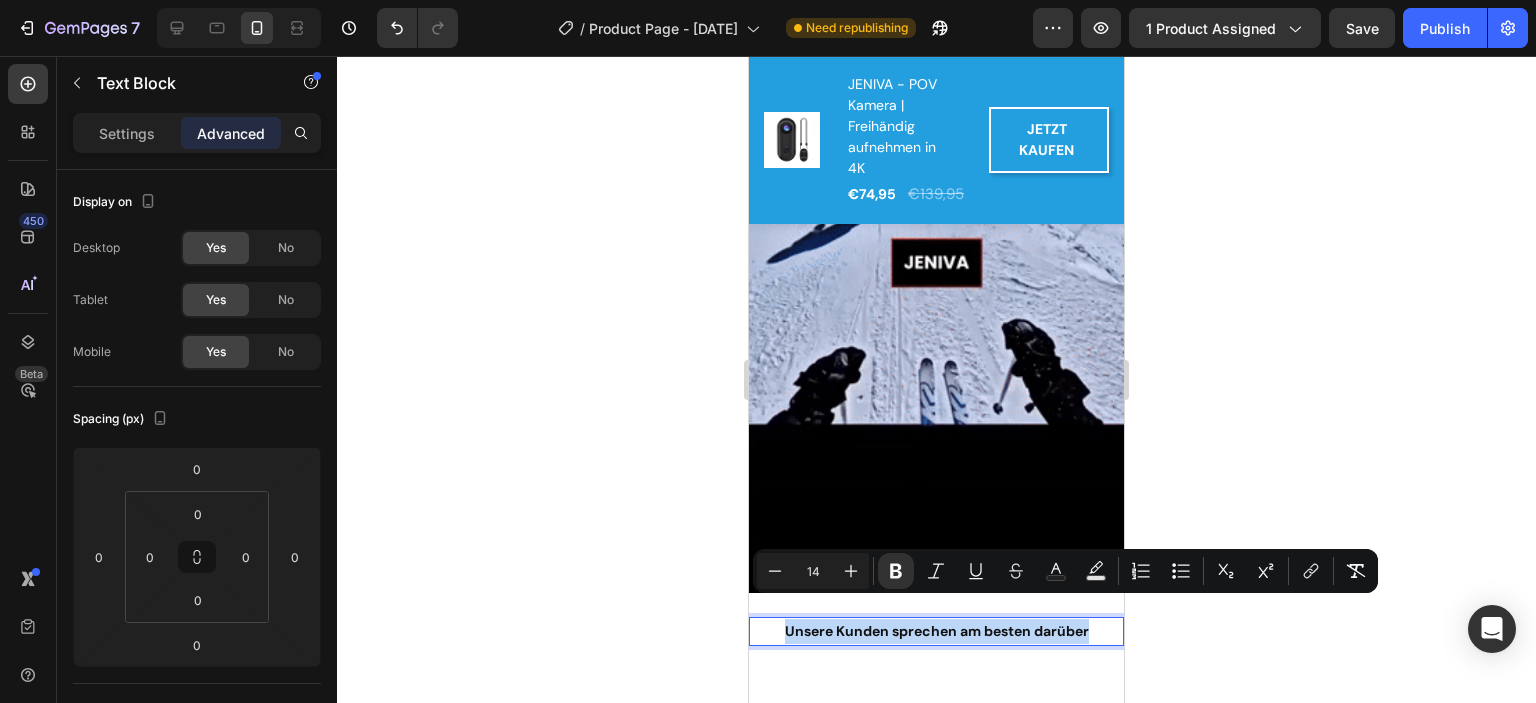 drag, startPoint x: 1083, startPoint y: 609, endPoint x: 776, endPoint y: 604, distance: 307.0407 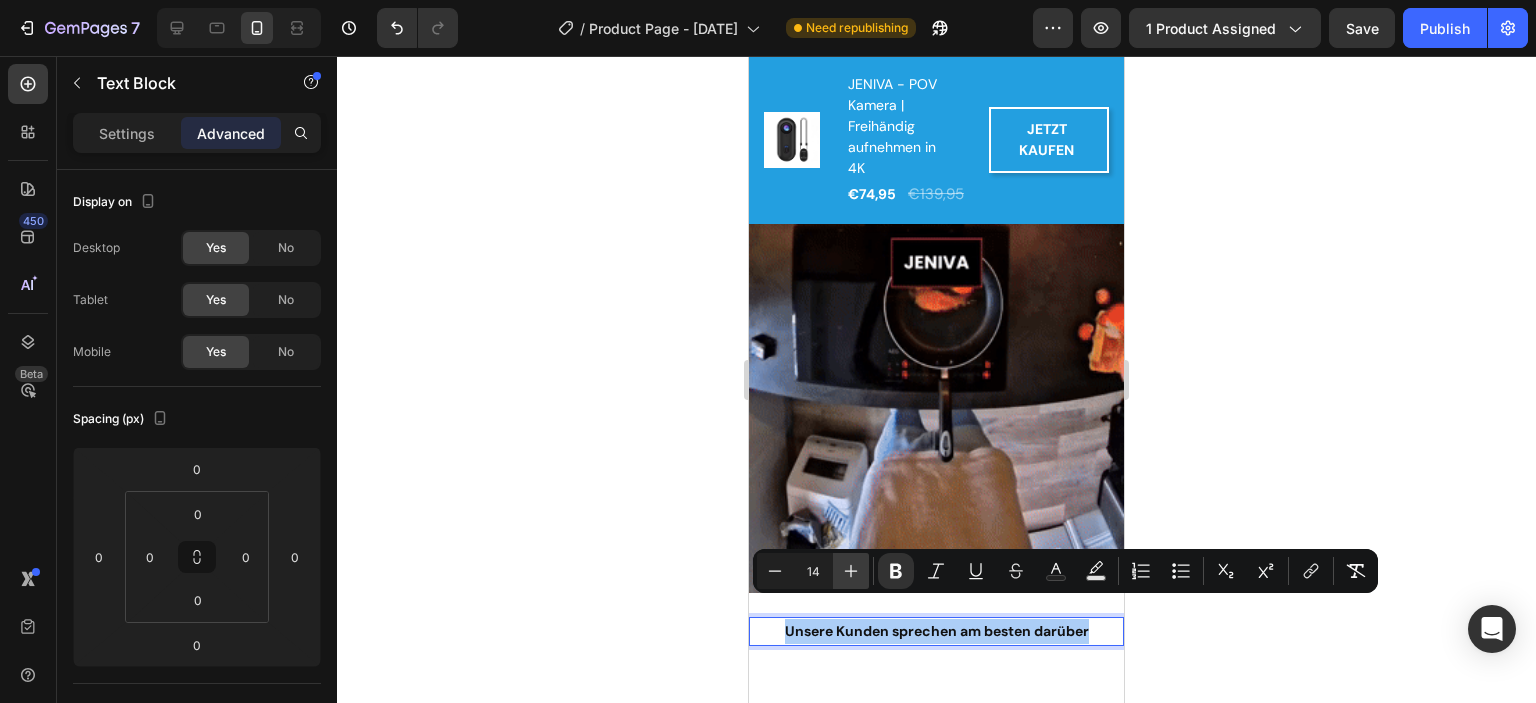click 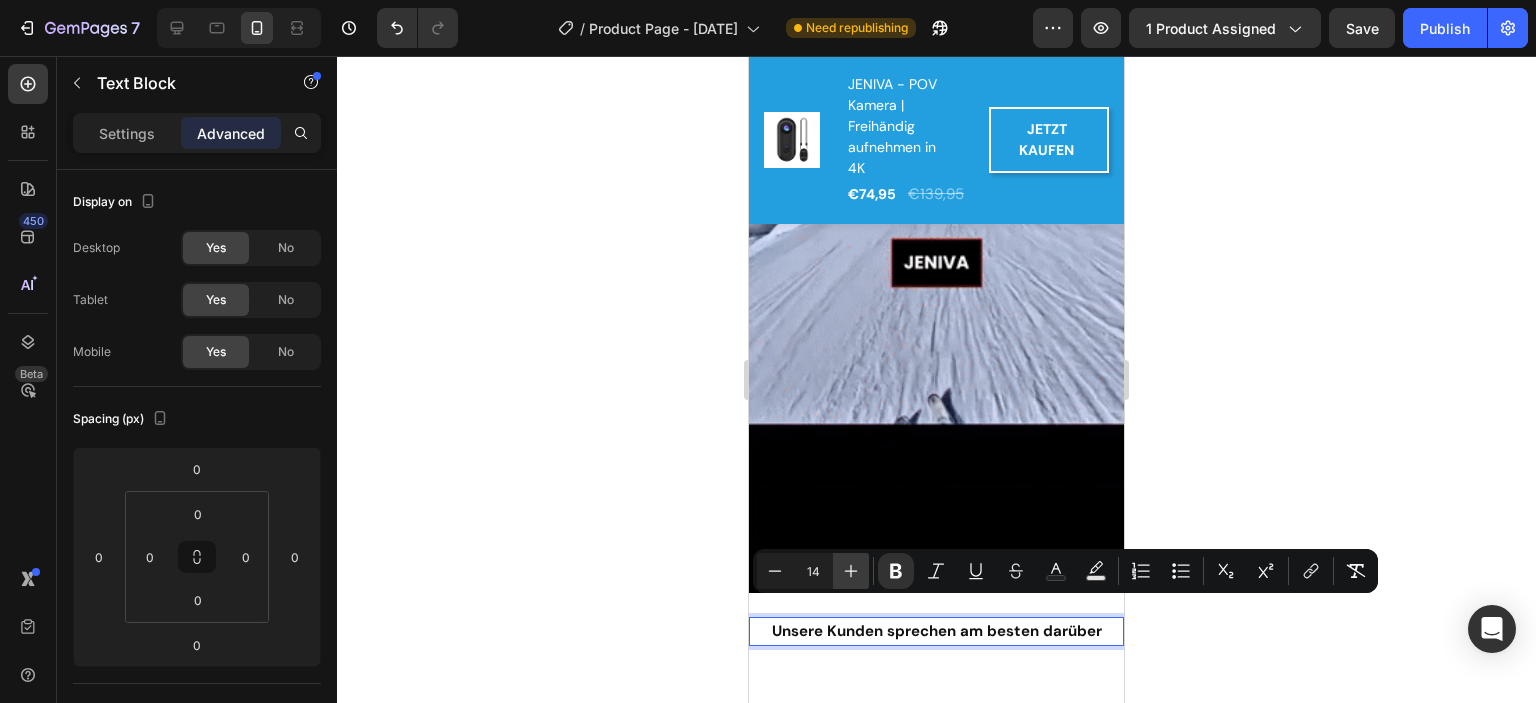 click 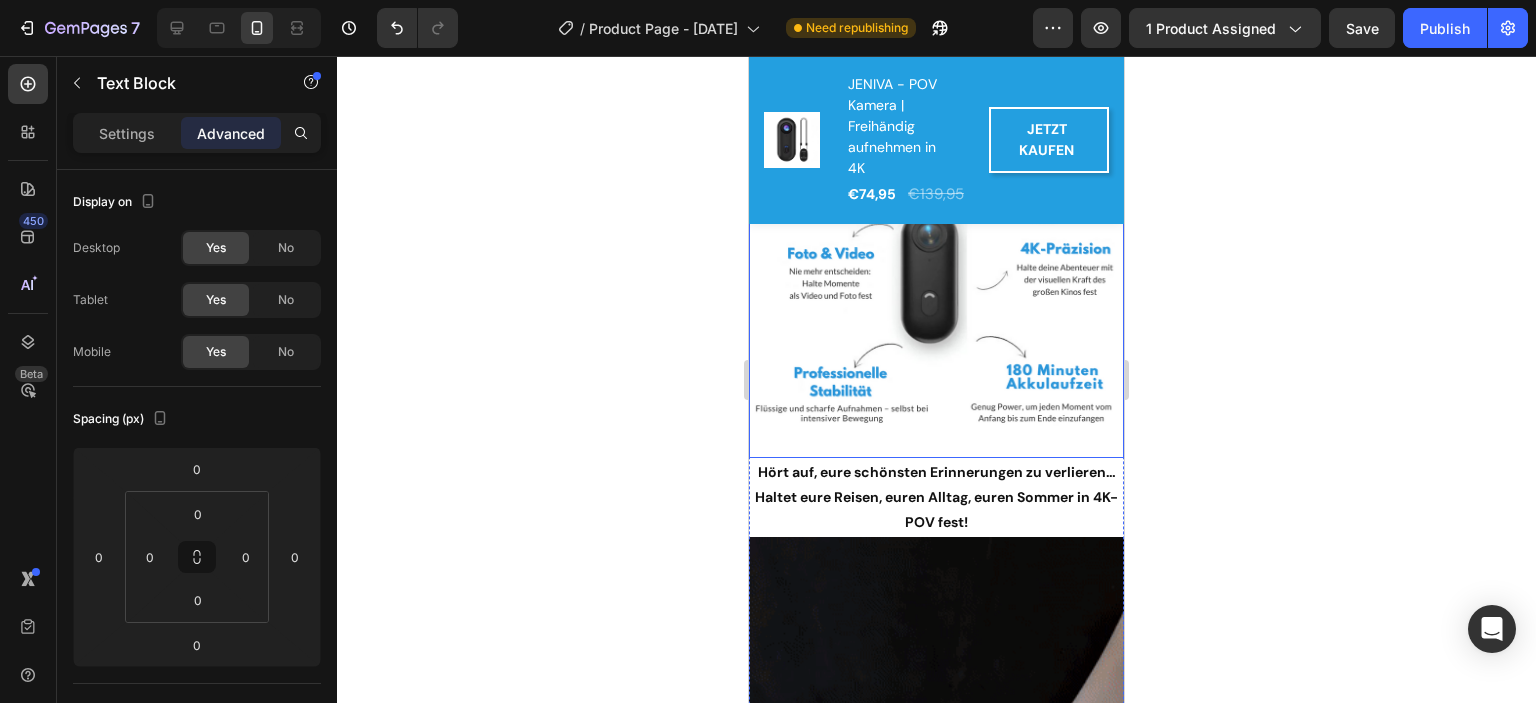 scroll, scrollTop: 667, scrollLeft: 0, axis: vertical 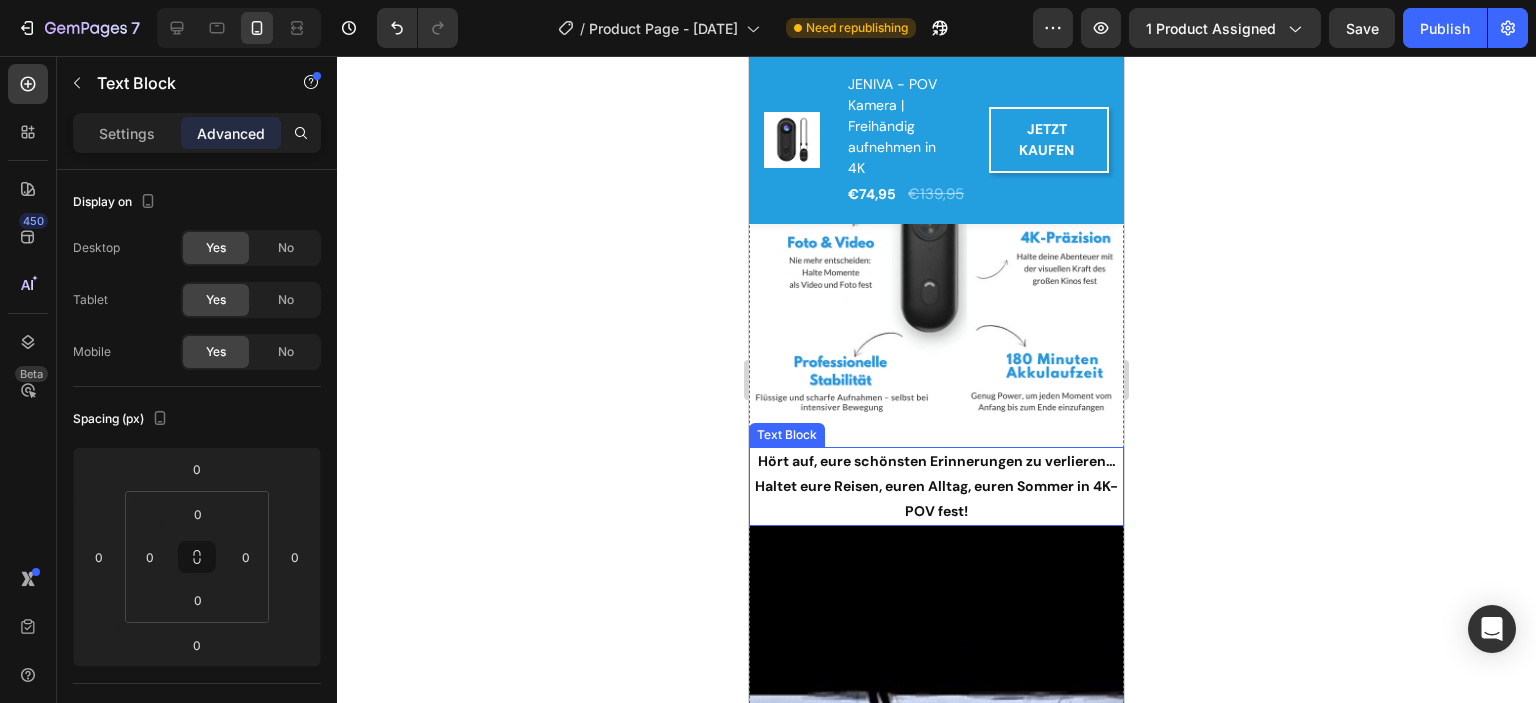 click on "Hört auf, eure schönsten Erinnerungen zu verlieren… Haltet eure Reisen, euren Alltag, euren Sommer in 4K-POV fest!" at bounding box center (936, 487) 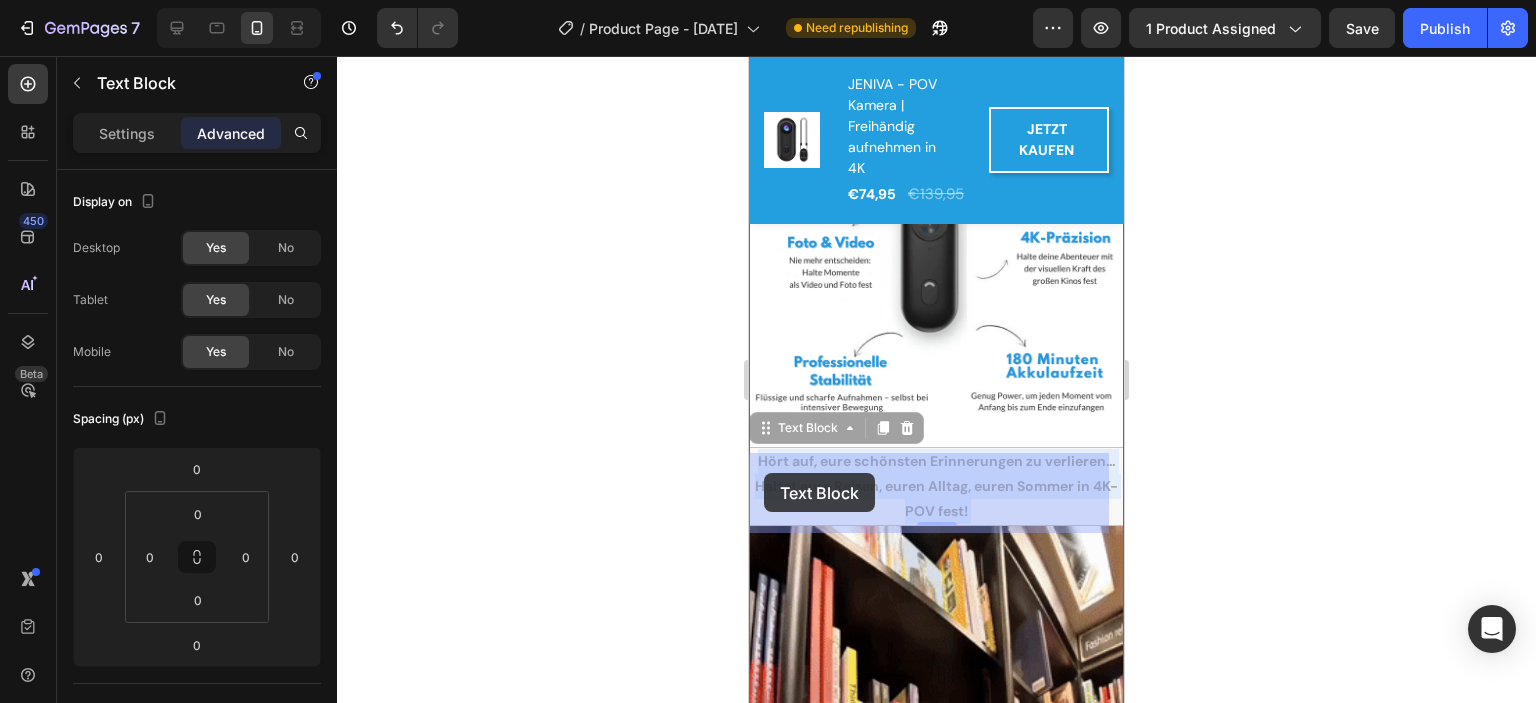 drag, startPoint x: 984, startPoint y: 518, endPoint x: 764, endPoint y: 473, distance: 224.55511 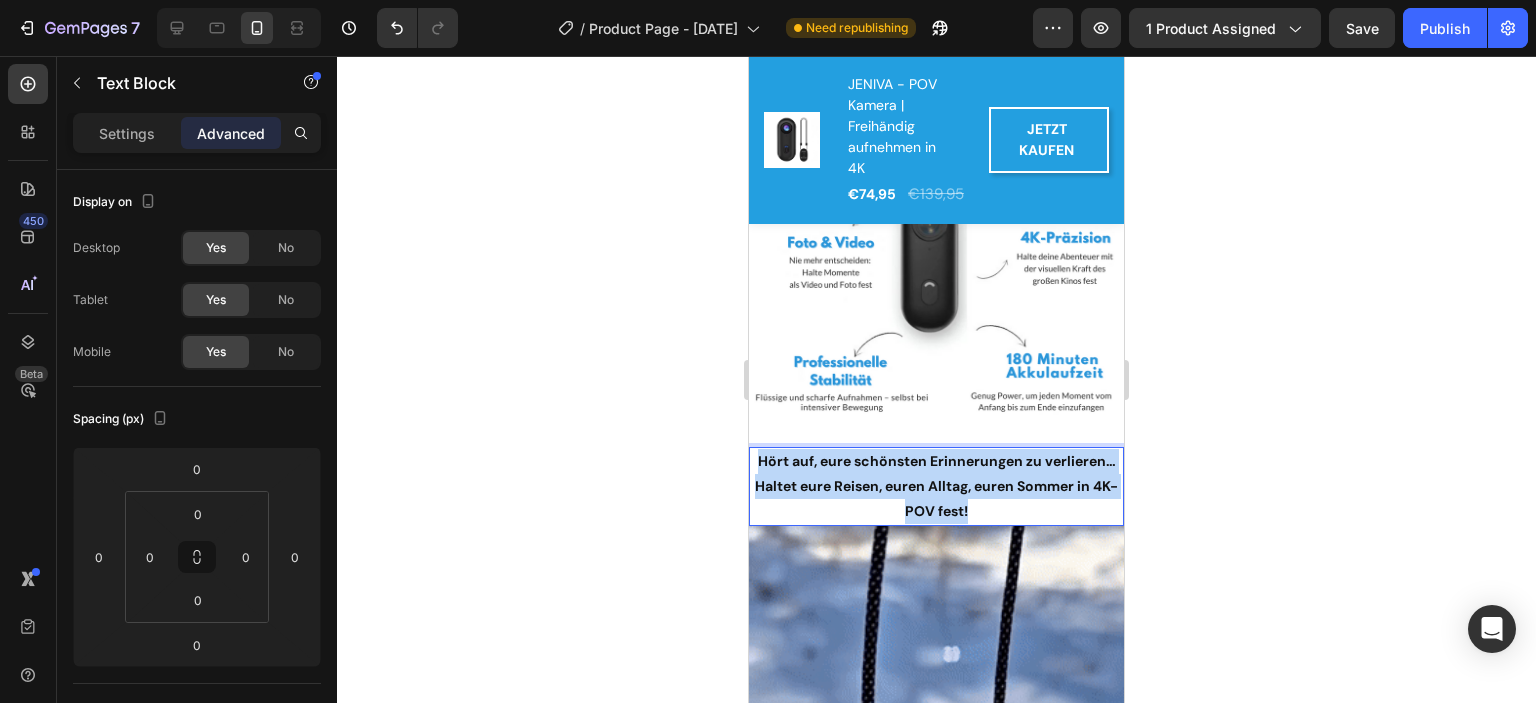 drag, startPoint x: 976, startPoint y: 515, endPoint x: 754, endPoint y: 465, distance: 227.56097 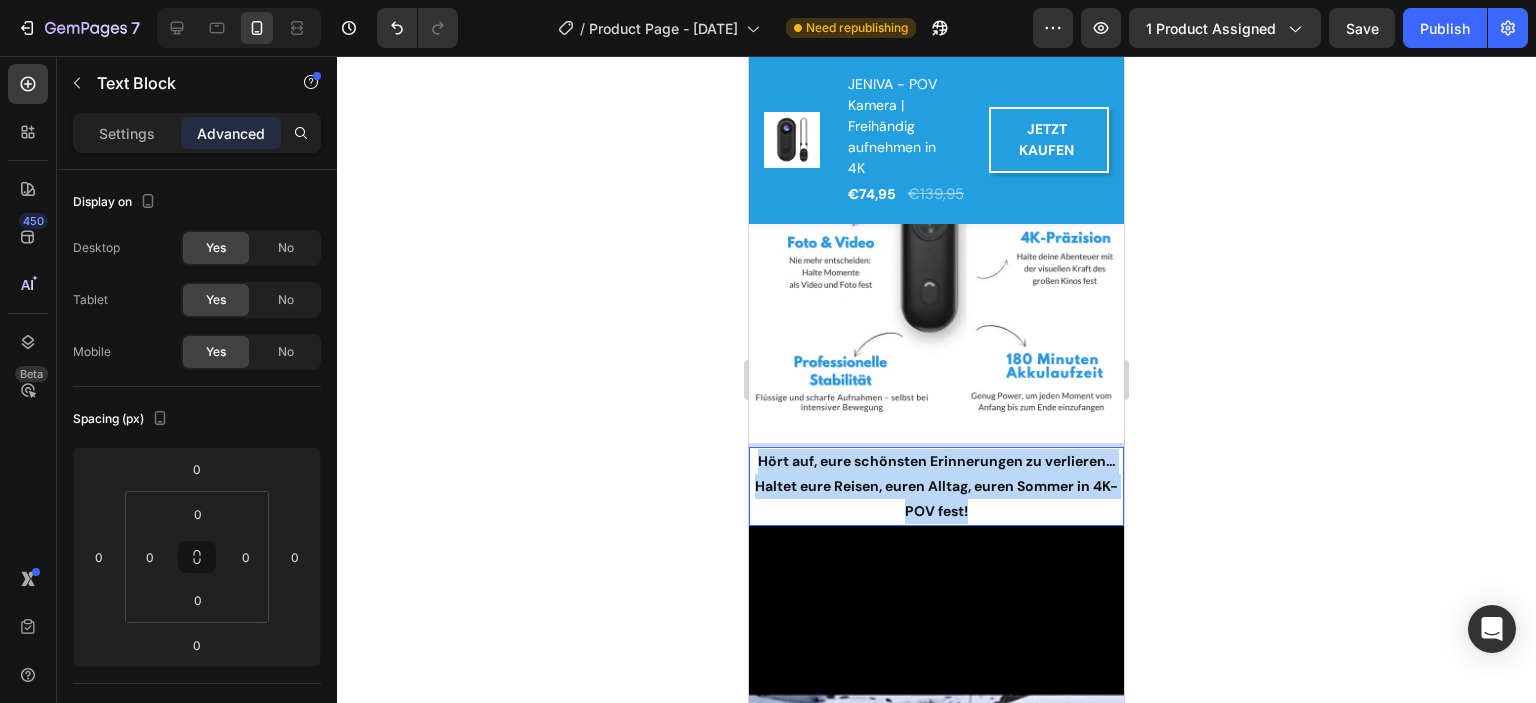 click on "Hört auf, eure schönsten Erinnerungen zu verlieren… Haltet eure Reisen, euren Alltag, euren Sommer in 4K-POV fest!" at bounding box center (936, 487) 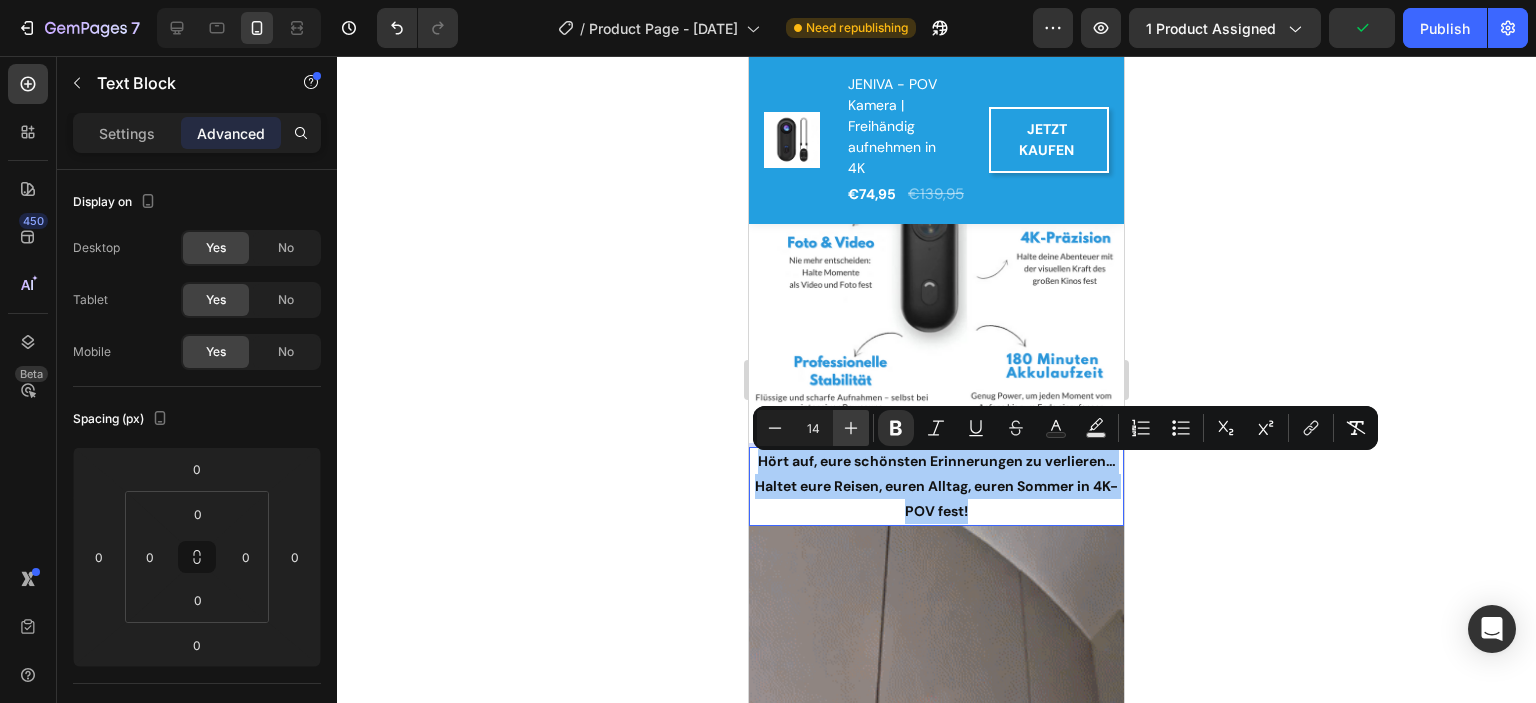 click 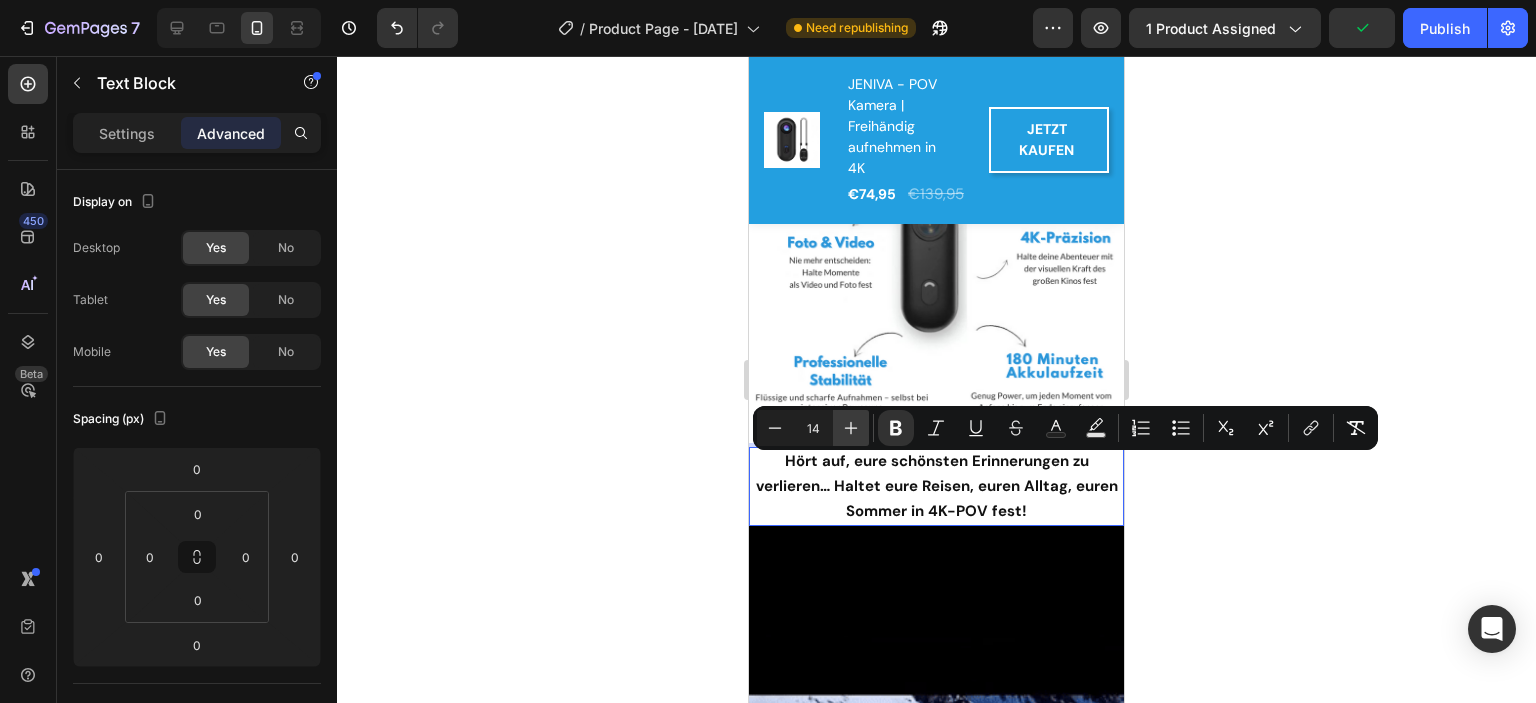 click 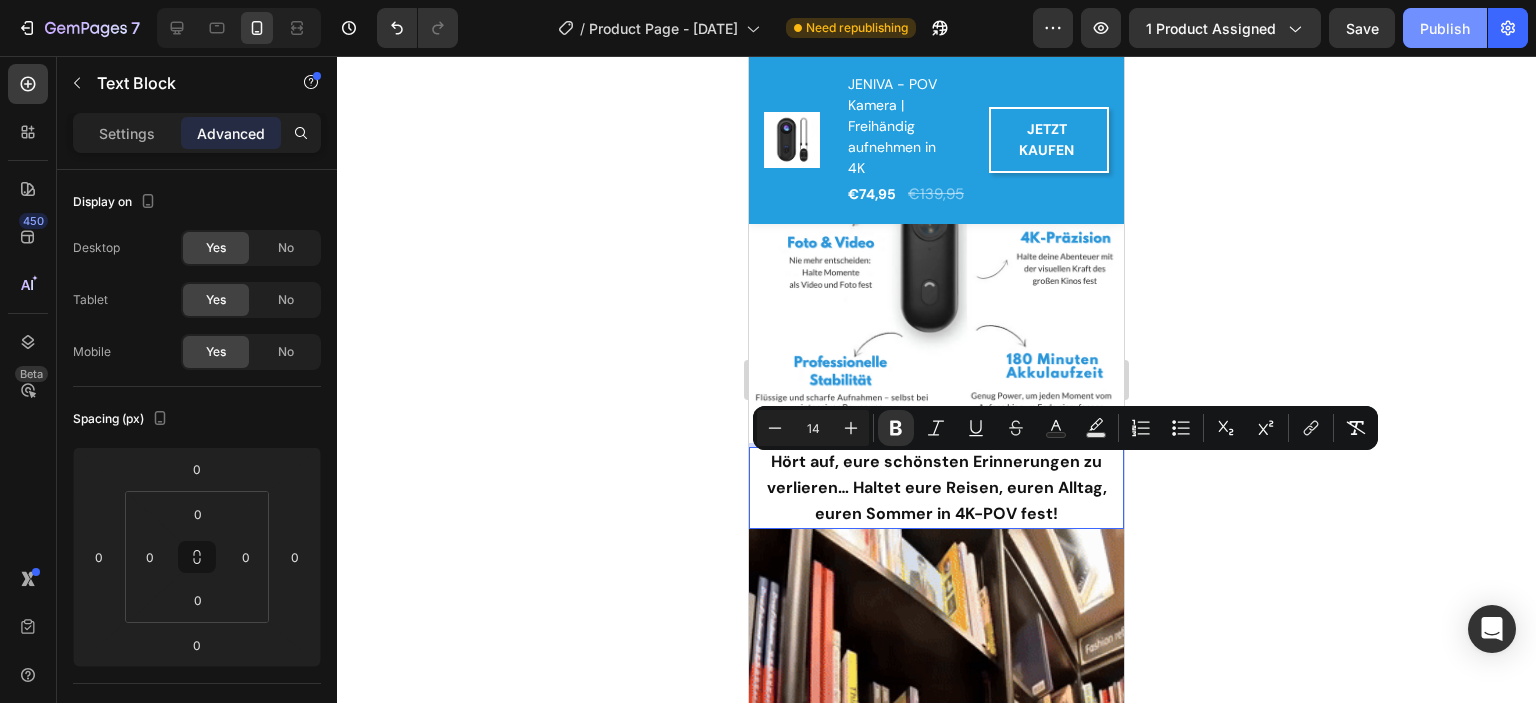 click on "Publish" at bounding box center (1445, 28) 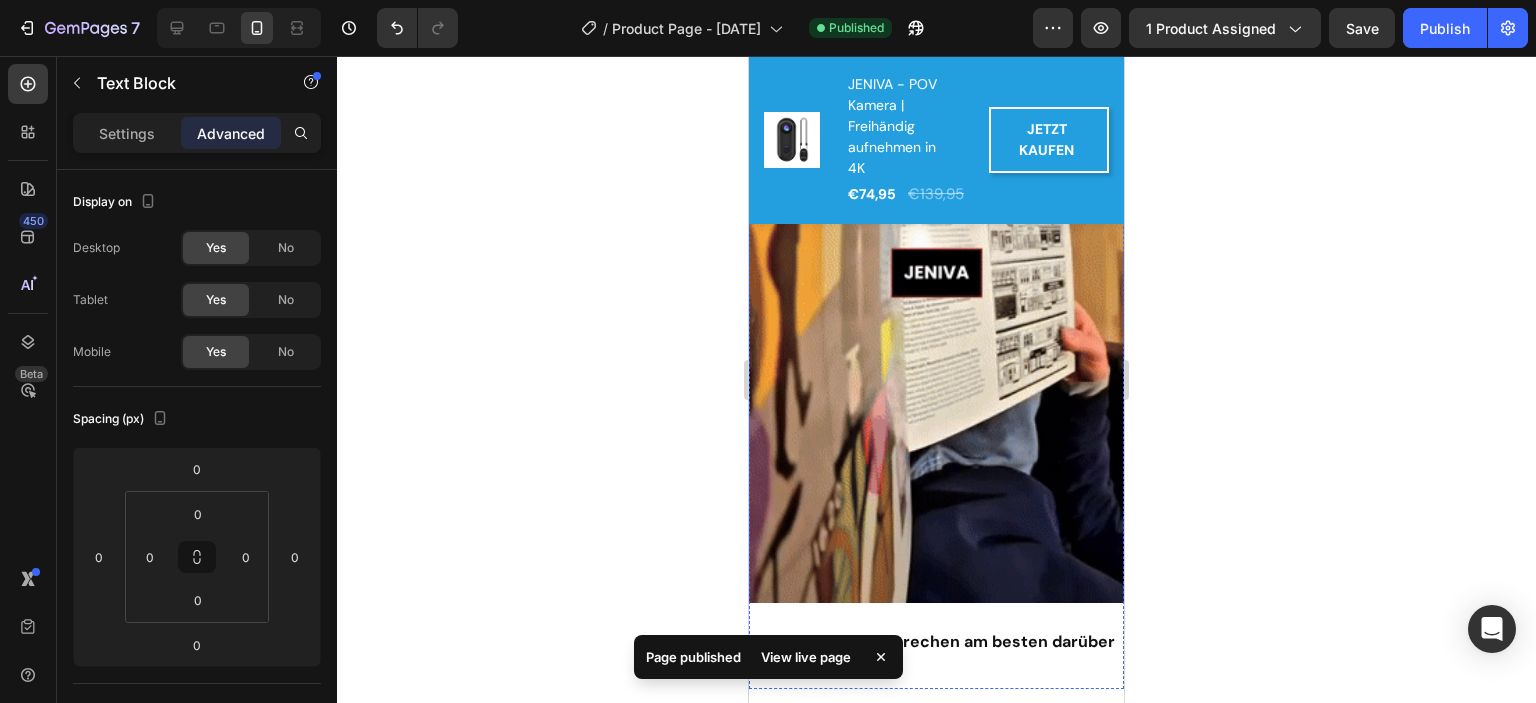 scroll, scrollTop: 1567, scrollLeft: 0, axis: vertical 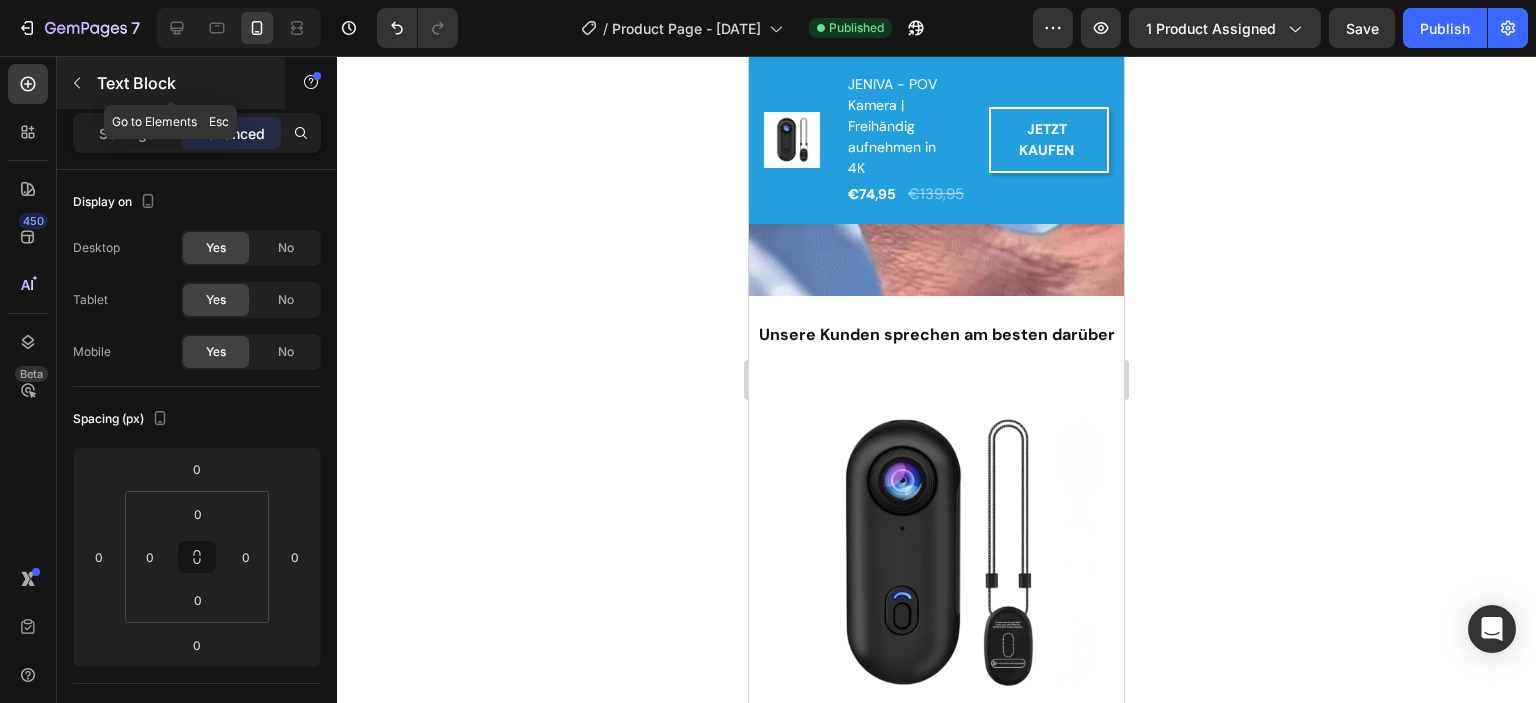 click 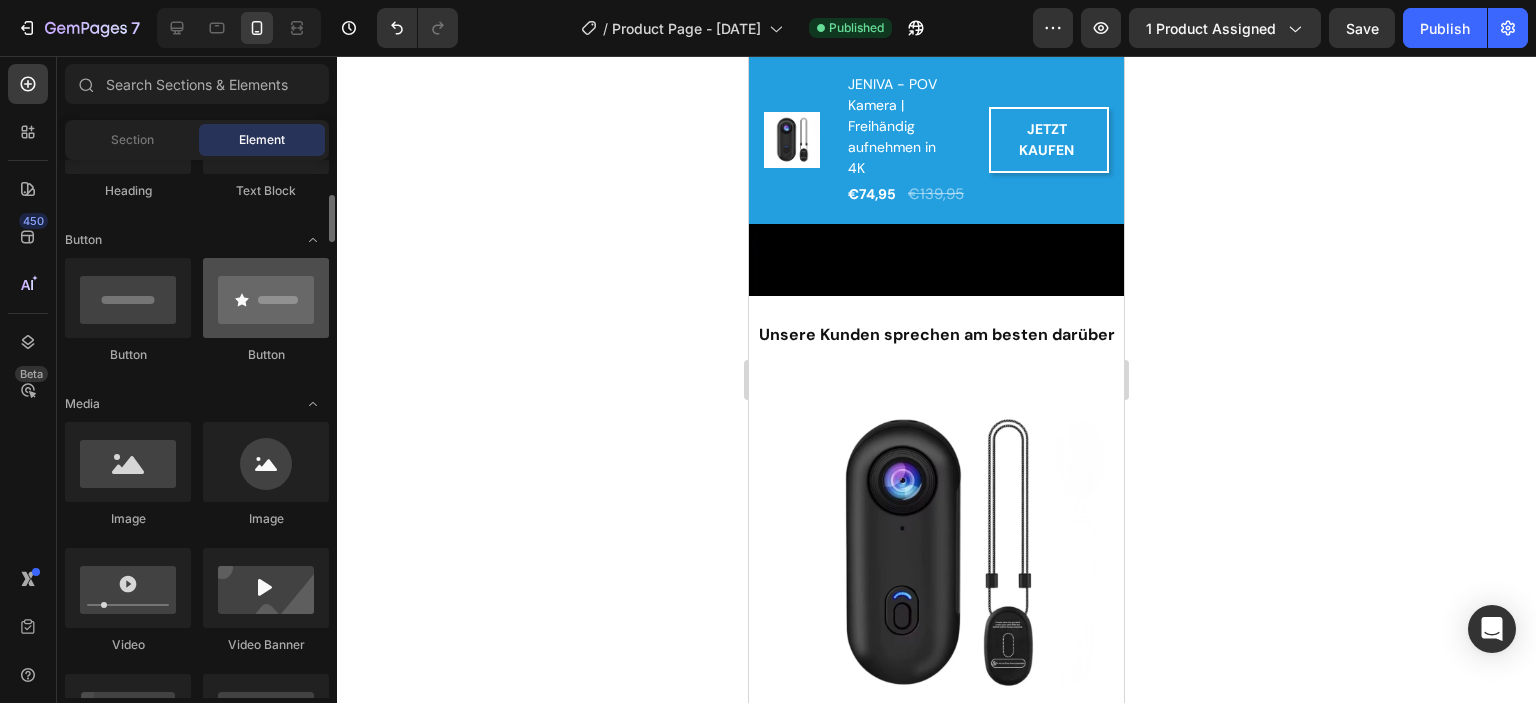 scroll, scrollTop: 0, scrollLeft: 0, axis: both 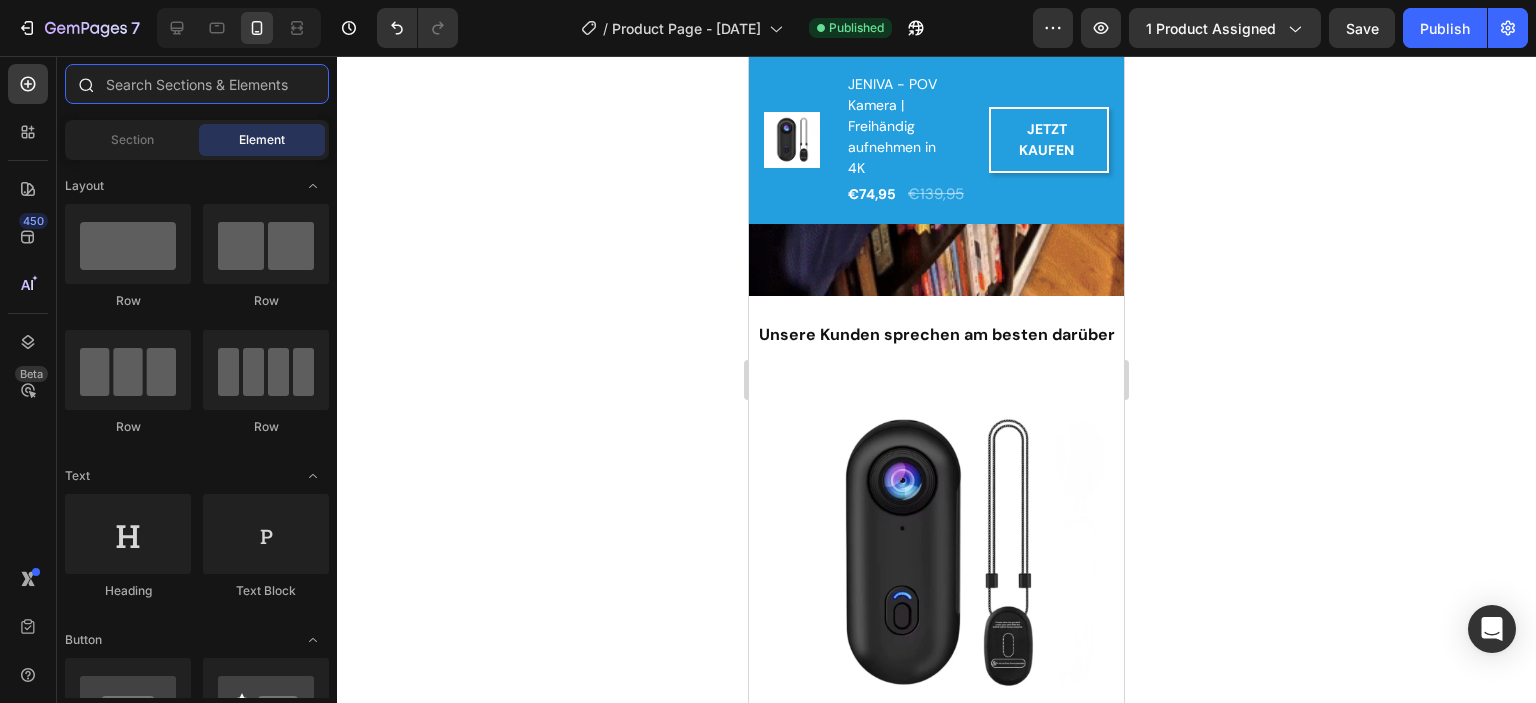 click at bounding box center (197, 84) 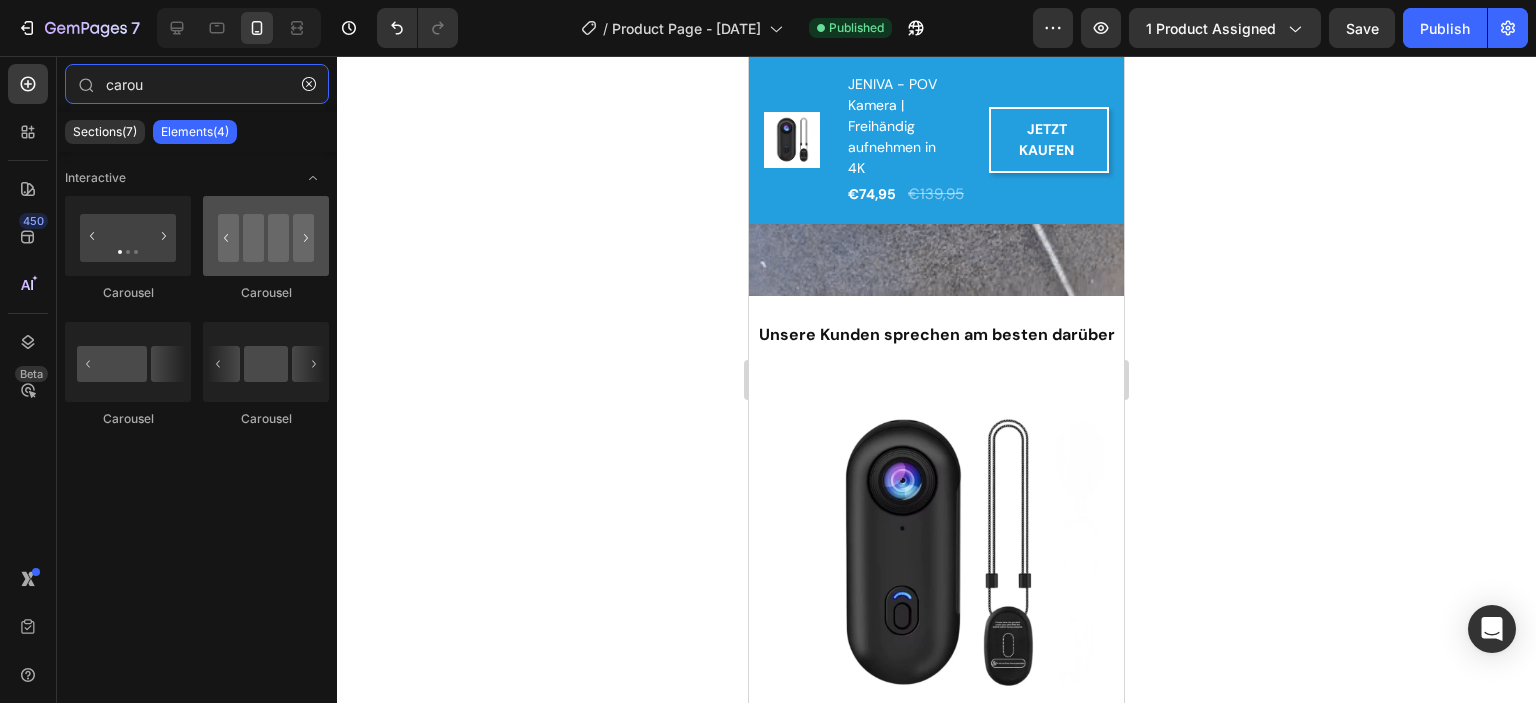 type on "carou" 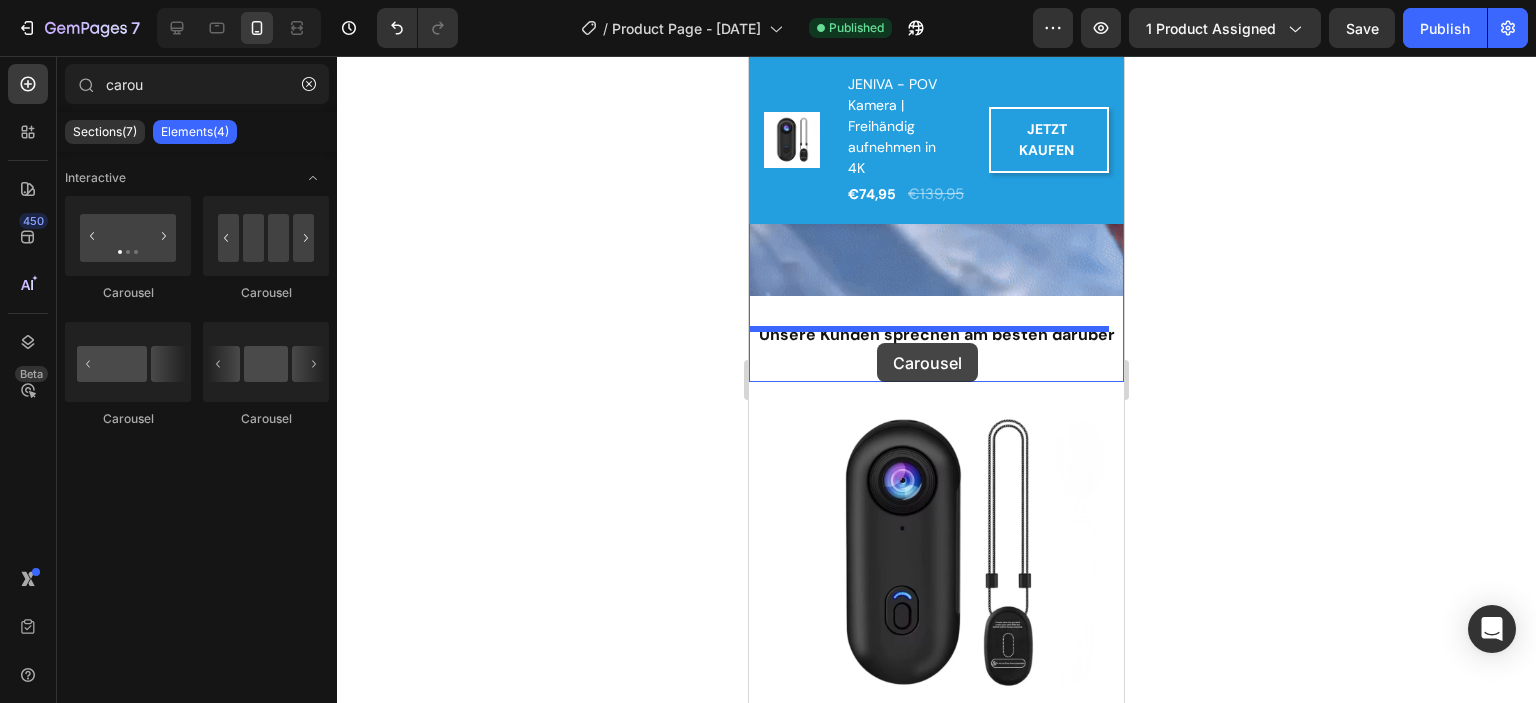 drag, startPoint x: 986, startPoint y: 289, endPoint x: 877, endPoint y: 343, distance: 121.64292 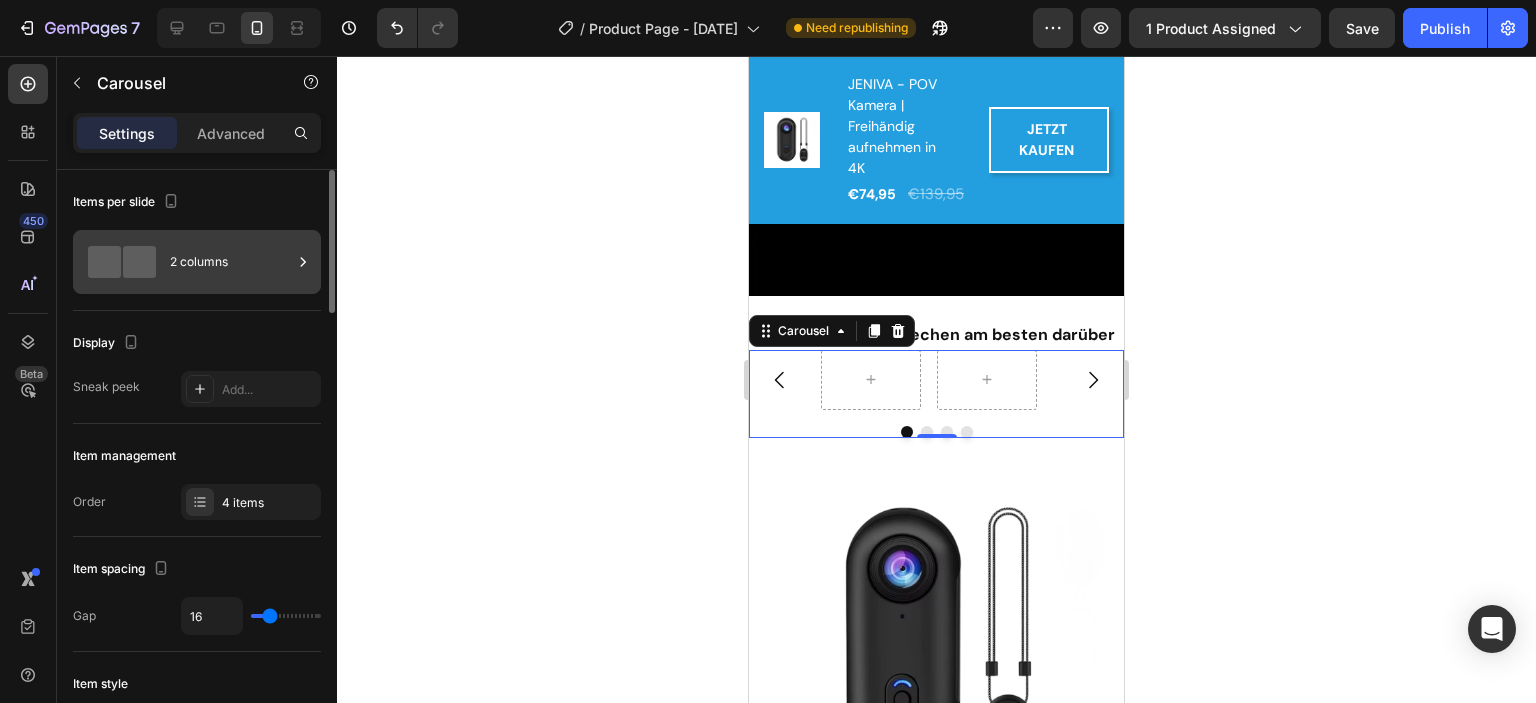 click on "2 columns" at bounding box center [197, 262] 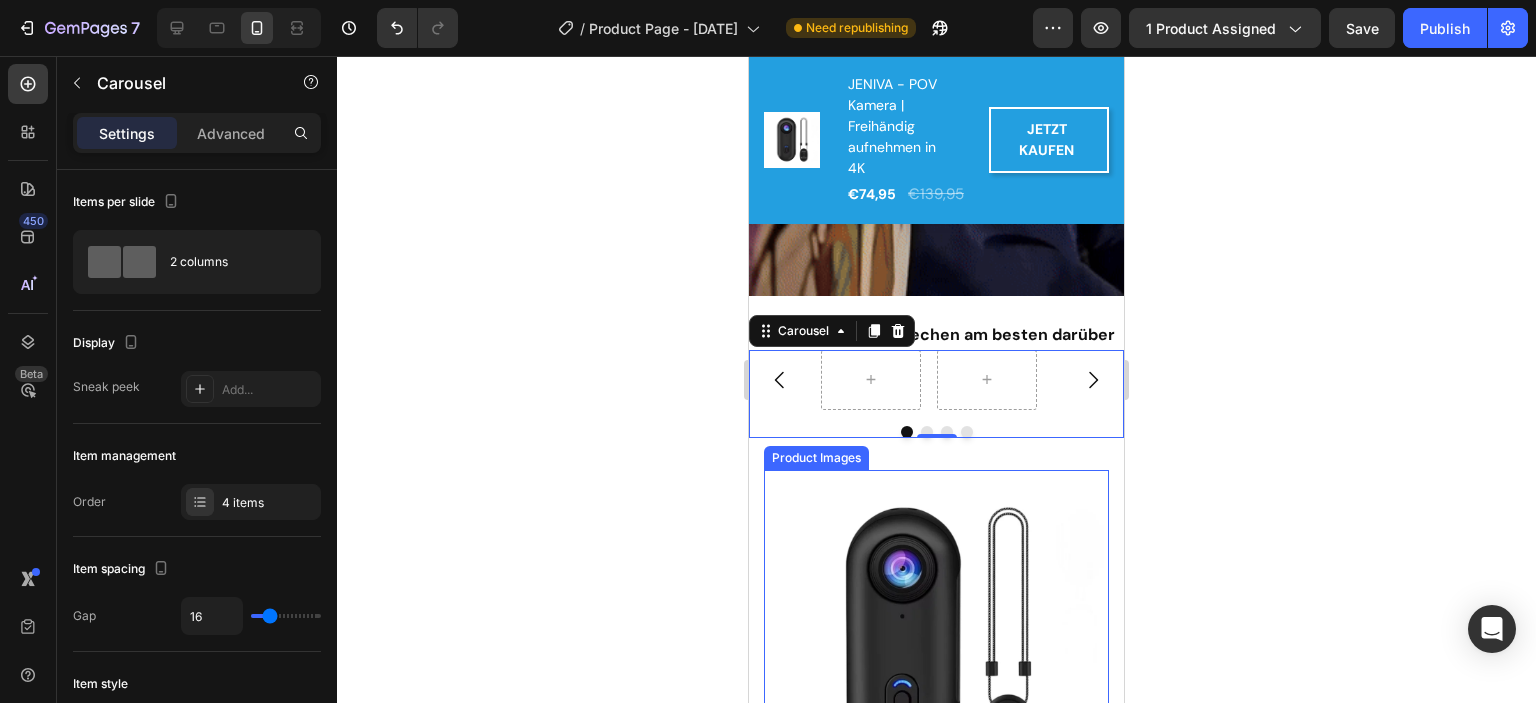click 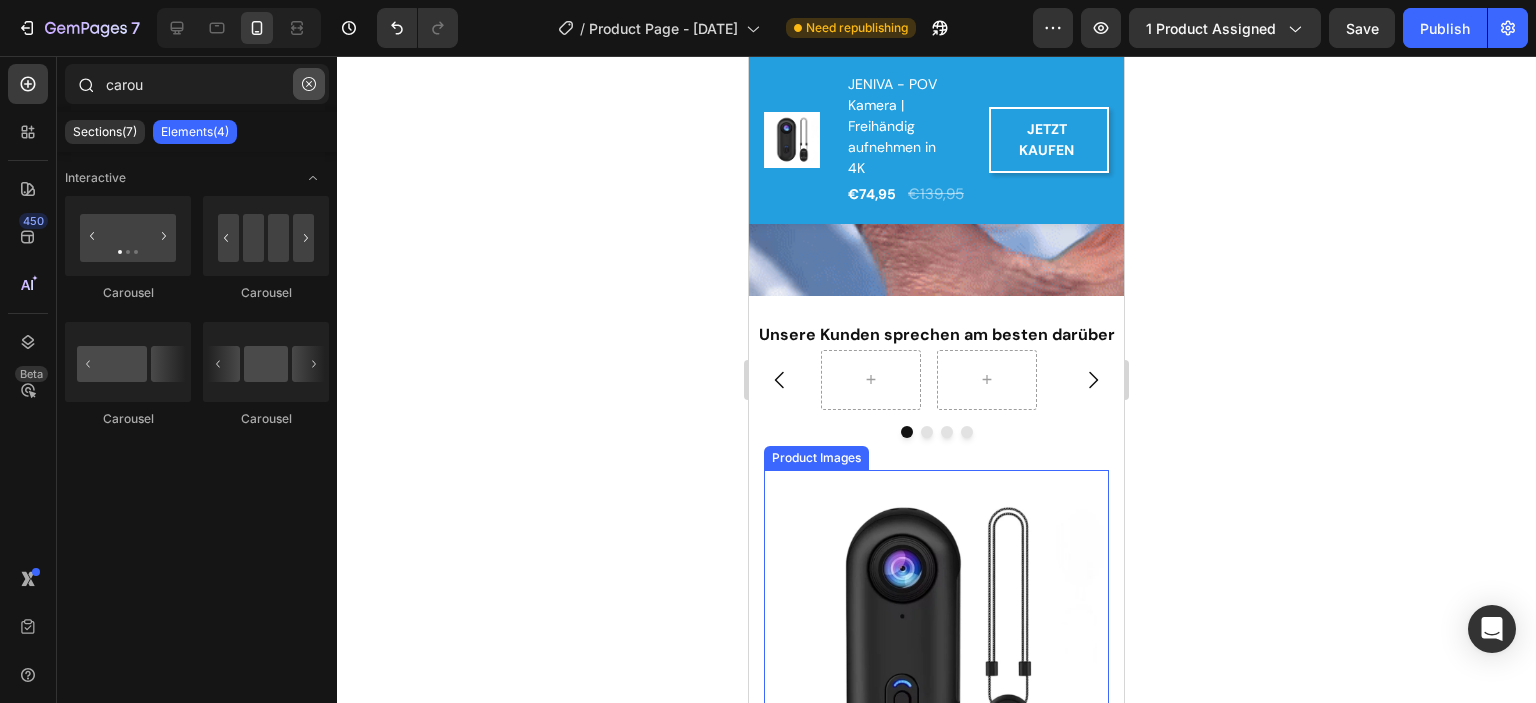 click 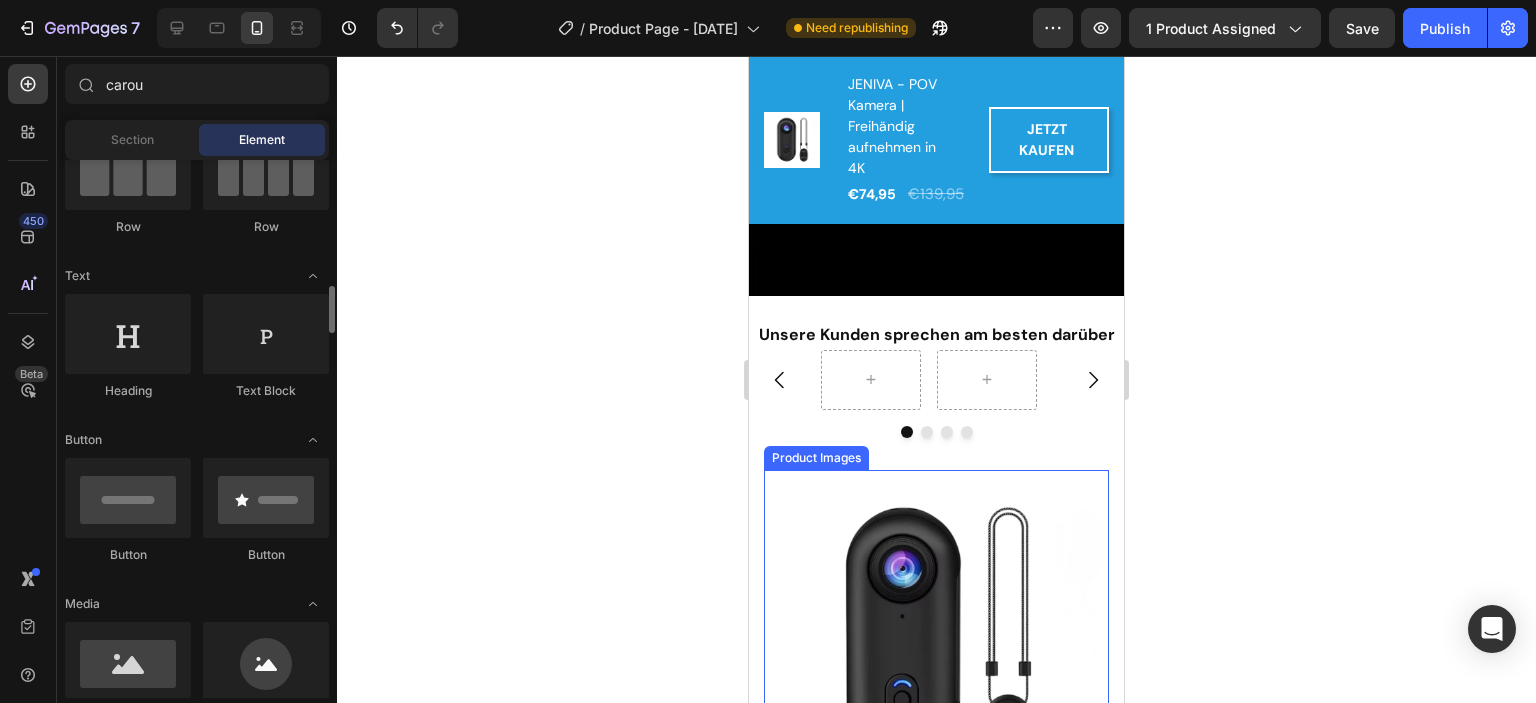 scroll, scrollTop: 300, scrollLeft: 0, axis: vertical 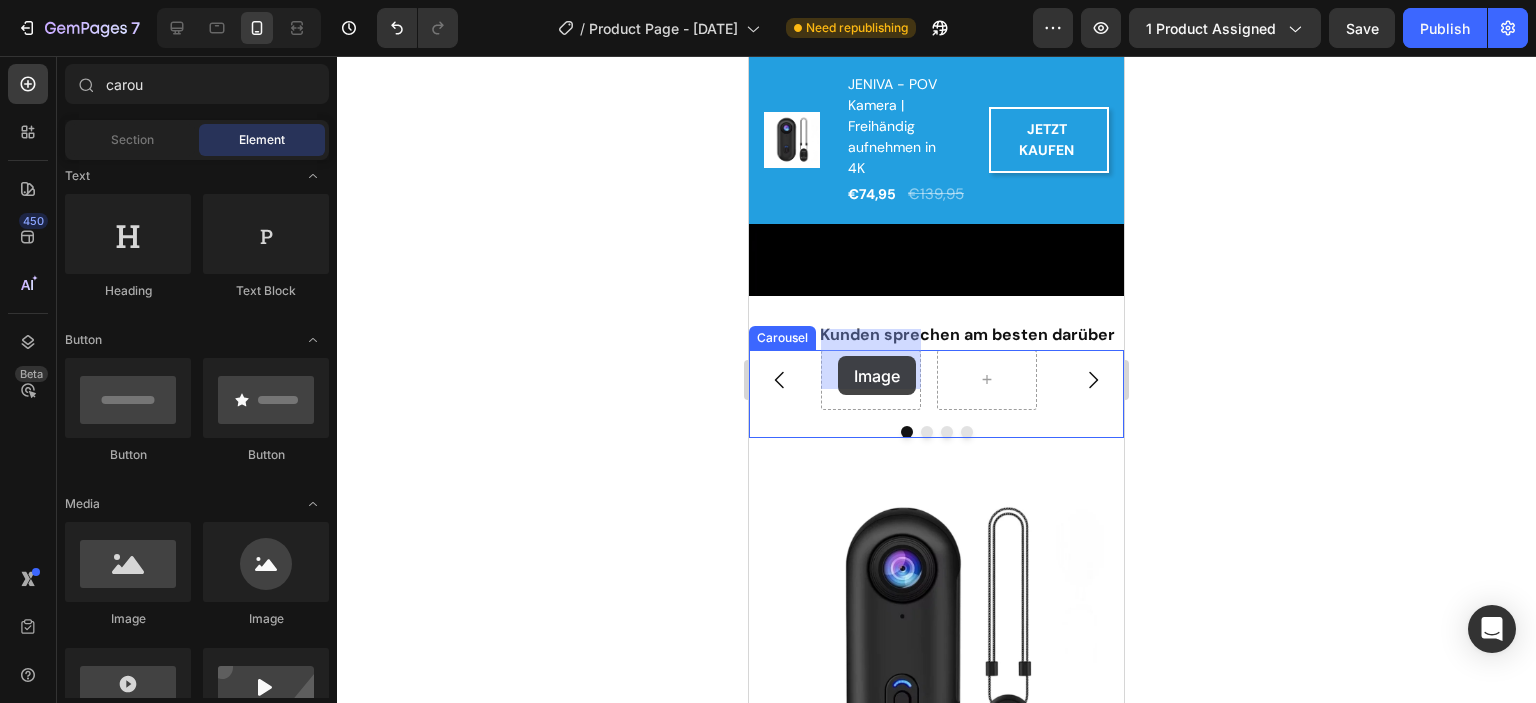 drag, startPoint x: 883, startPoint y: 630, endPoint x: 838, endPoint y: 356, distance: 277.67065 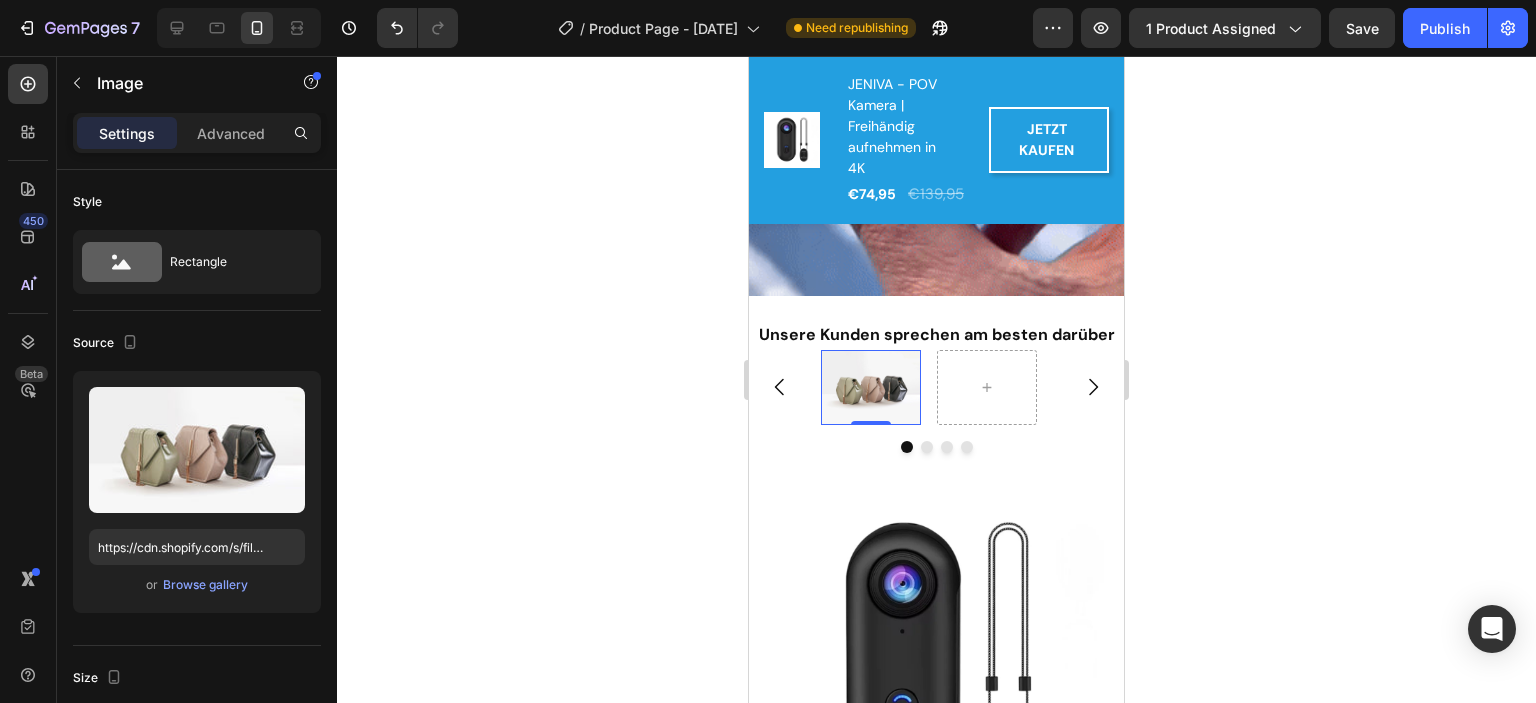click at bounding box center [871, 387] 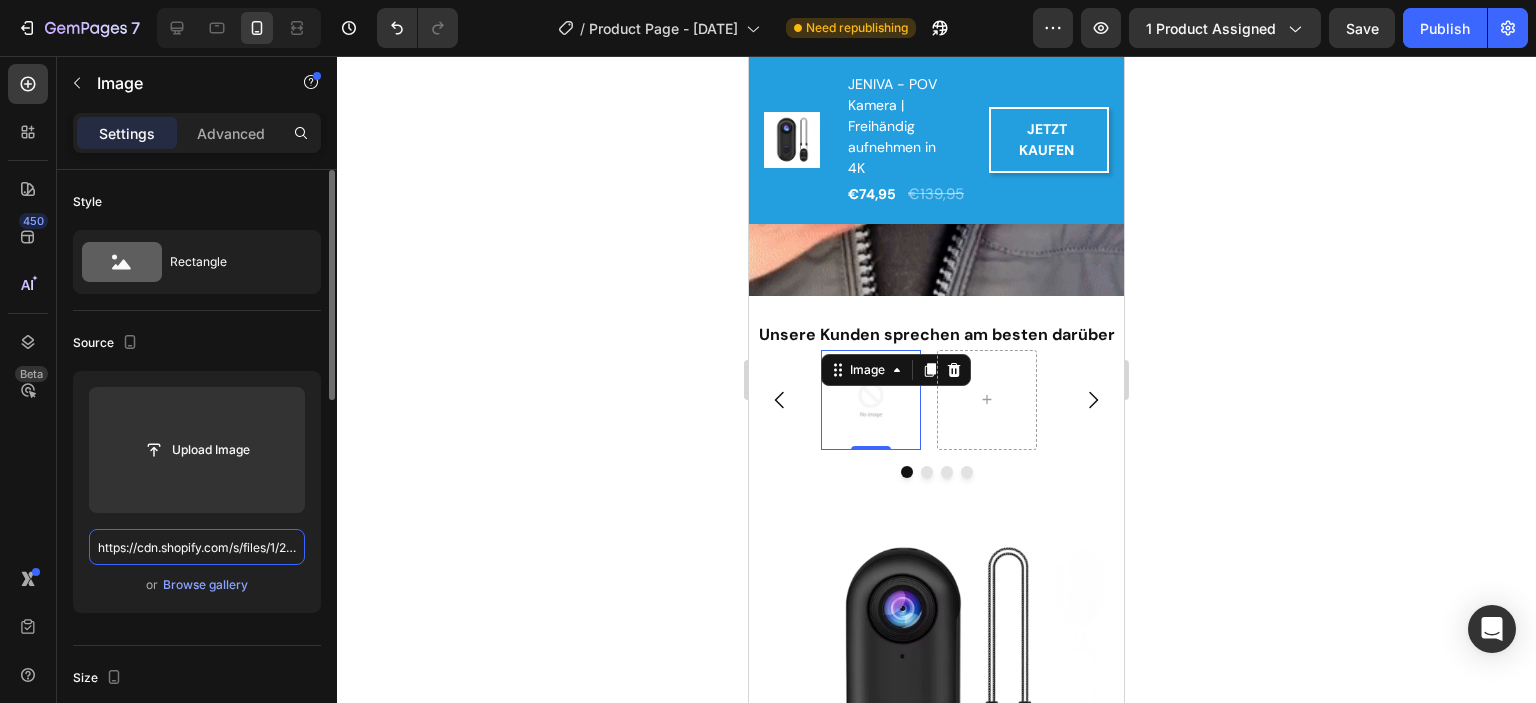 scroll, scrollTop: 0, scrollLeft: 0, axis: both 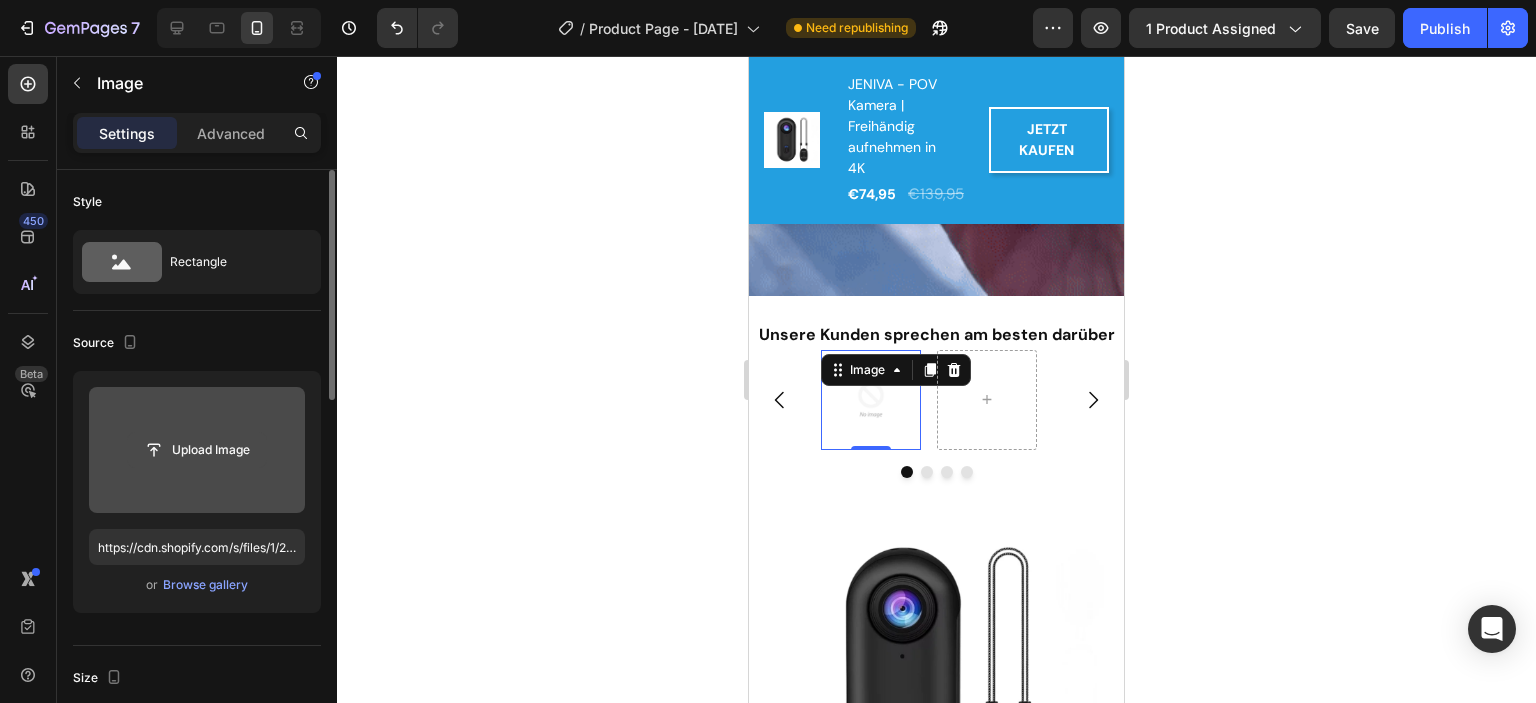 click 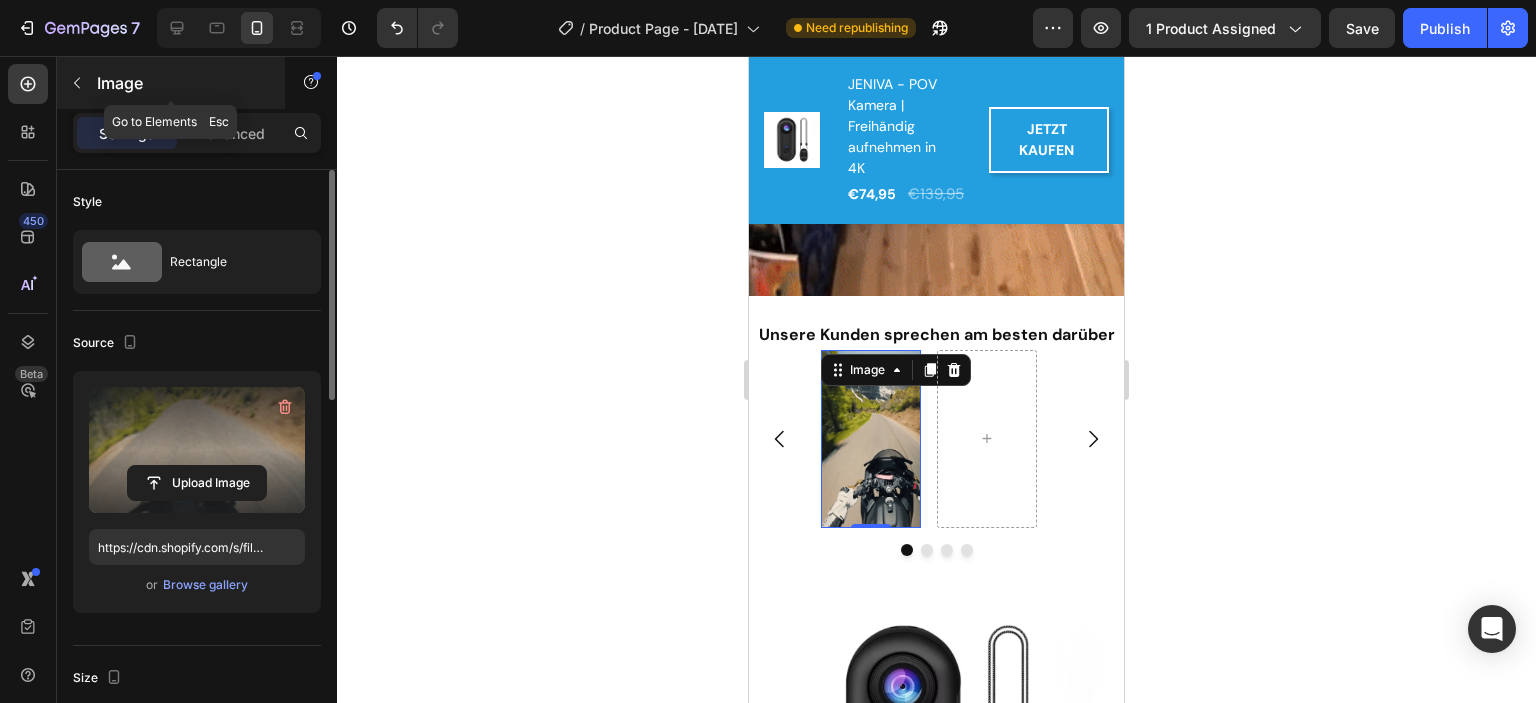 click 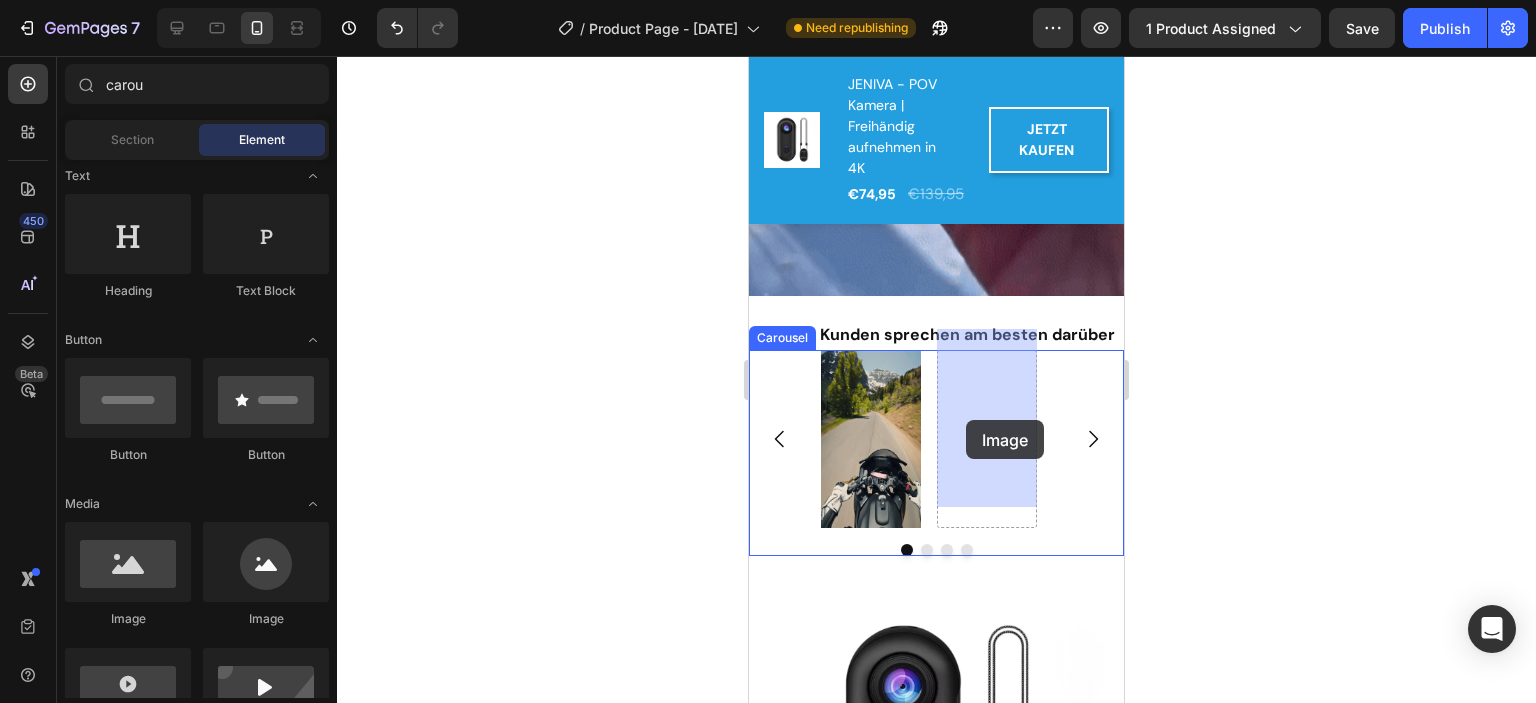 drag, startPoint x: 897, startPoint y: 620, endPoint x: 966, endPoint y: 420, distance: 211.56796 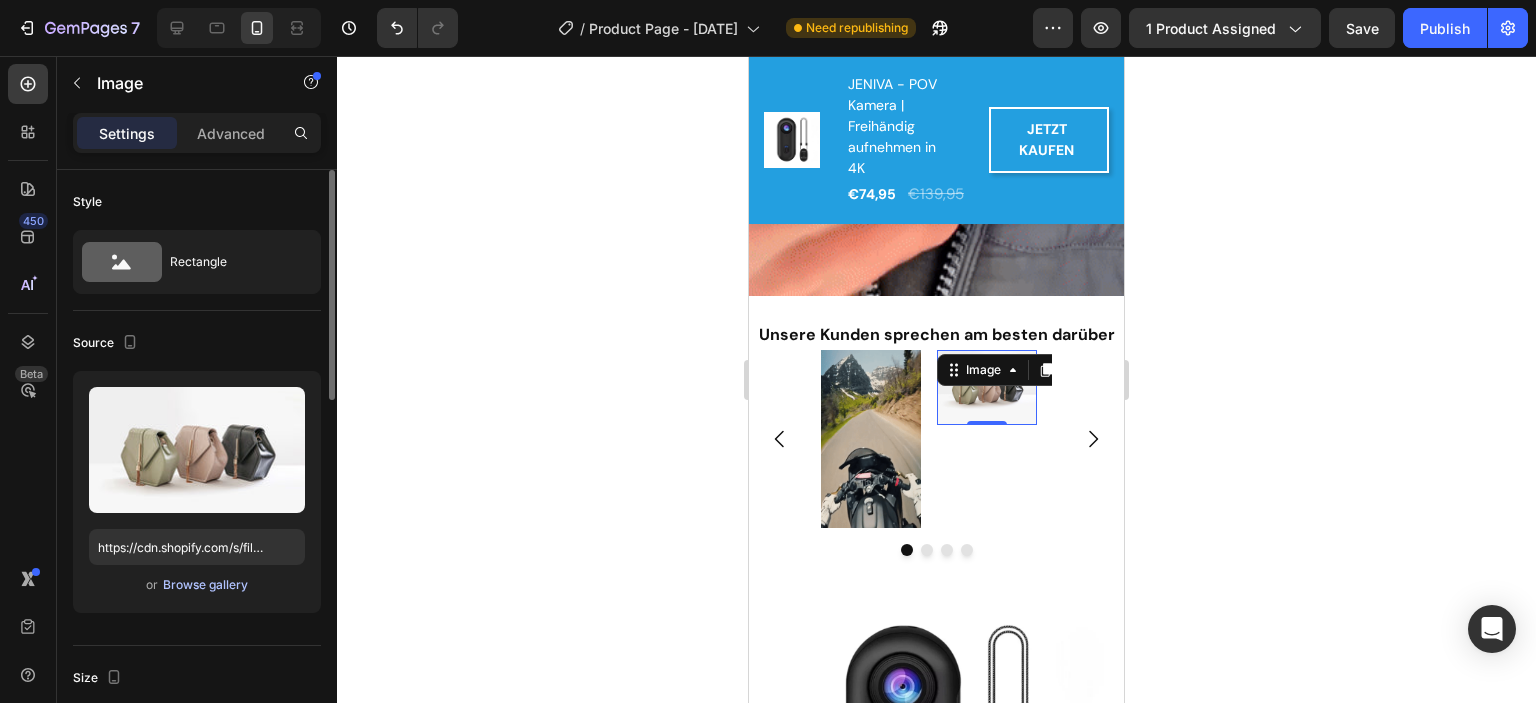 click on "Browse gallery" at bounding box center (205, 585) 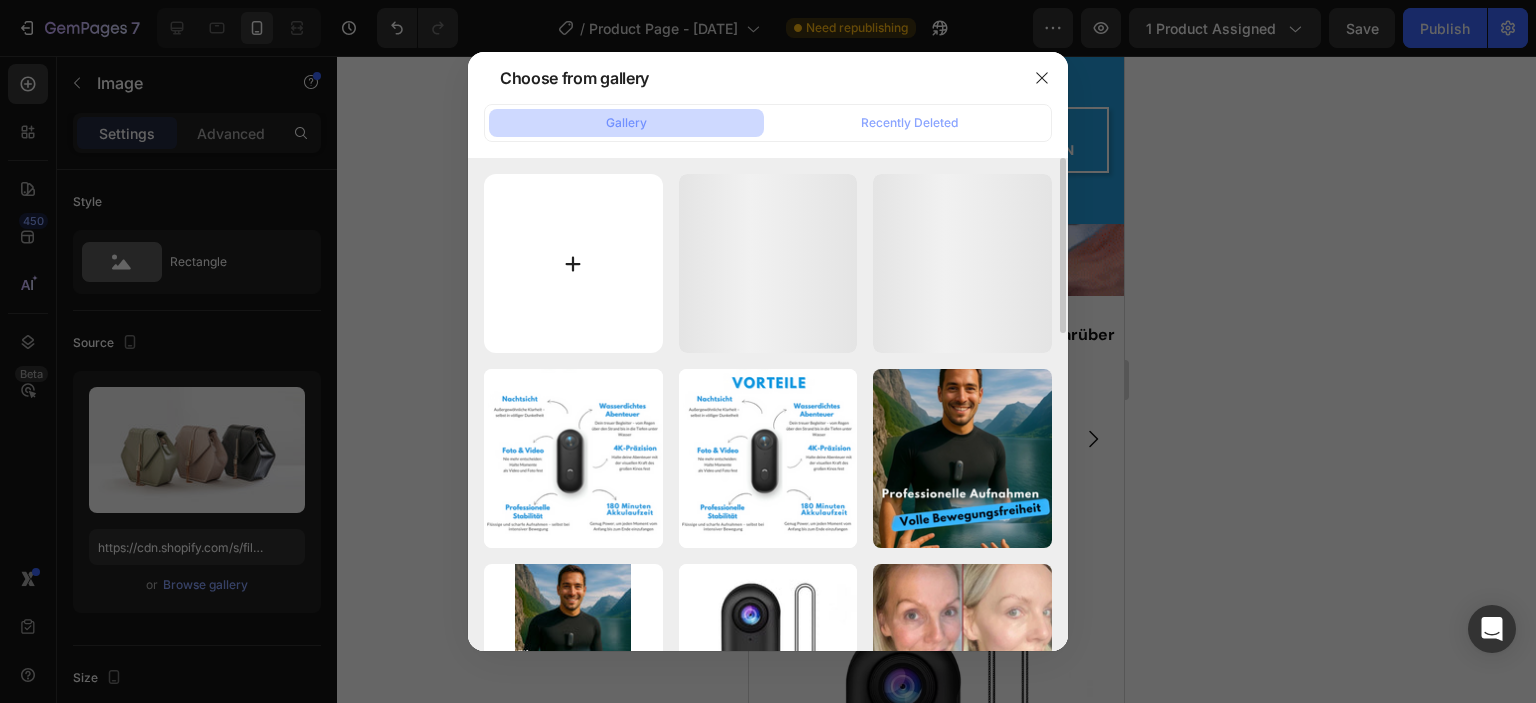 click at bounding box center (573, 263) 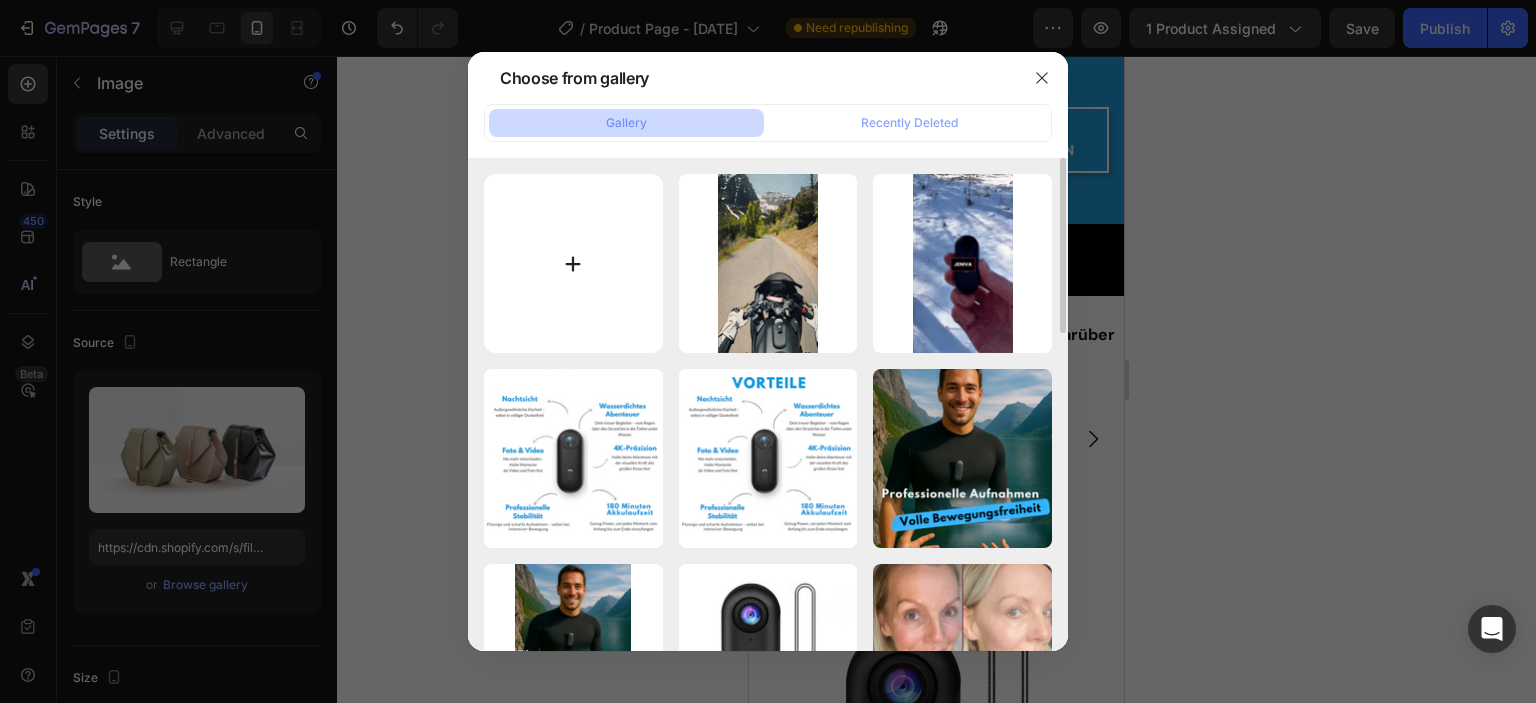 type on "C:\fakepath\gif (4).gif" 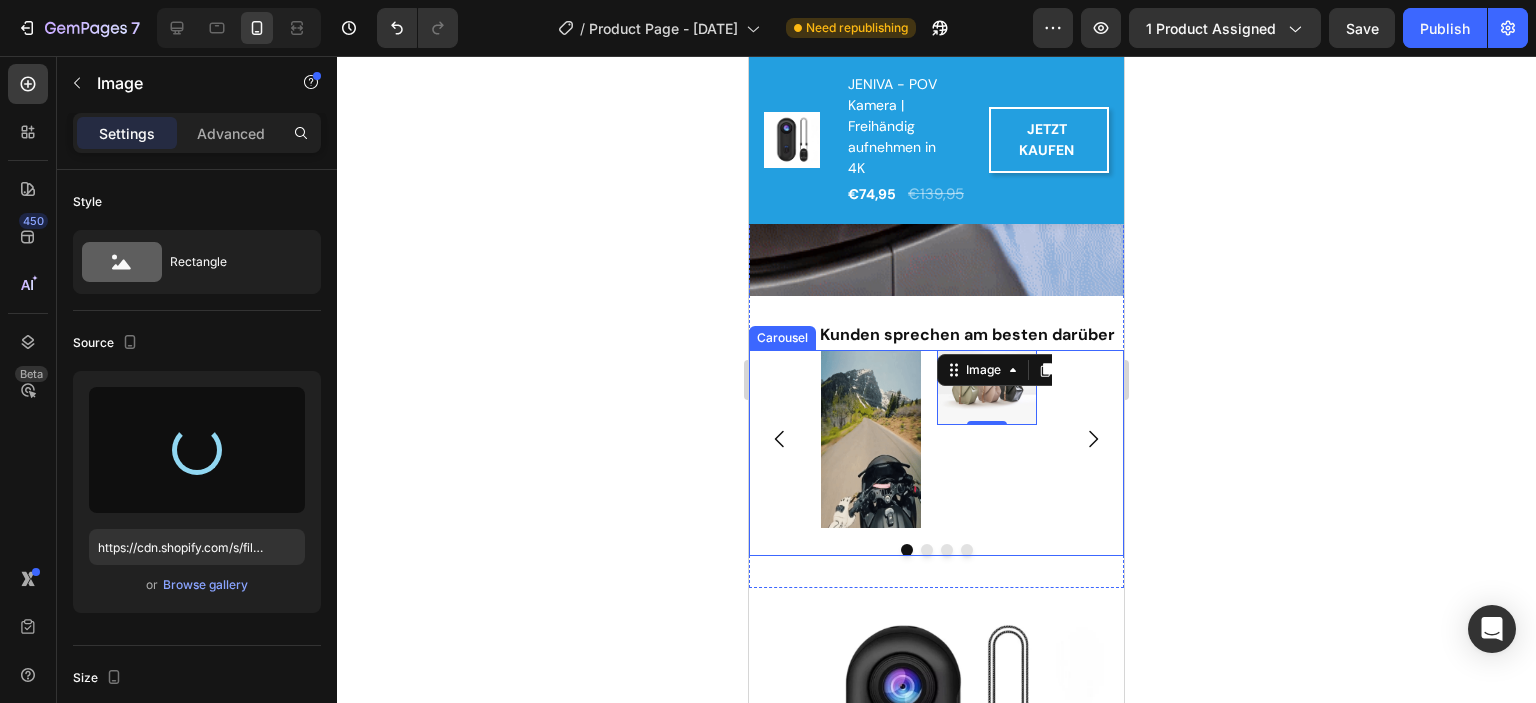 click 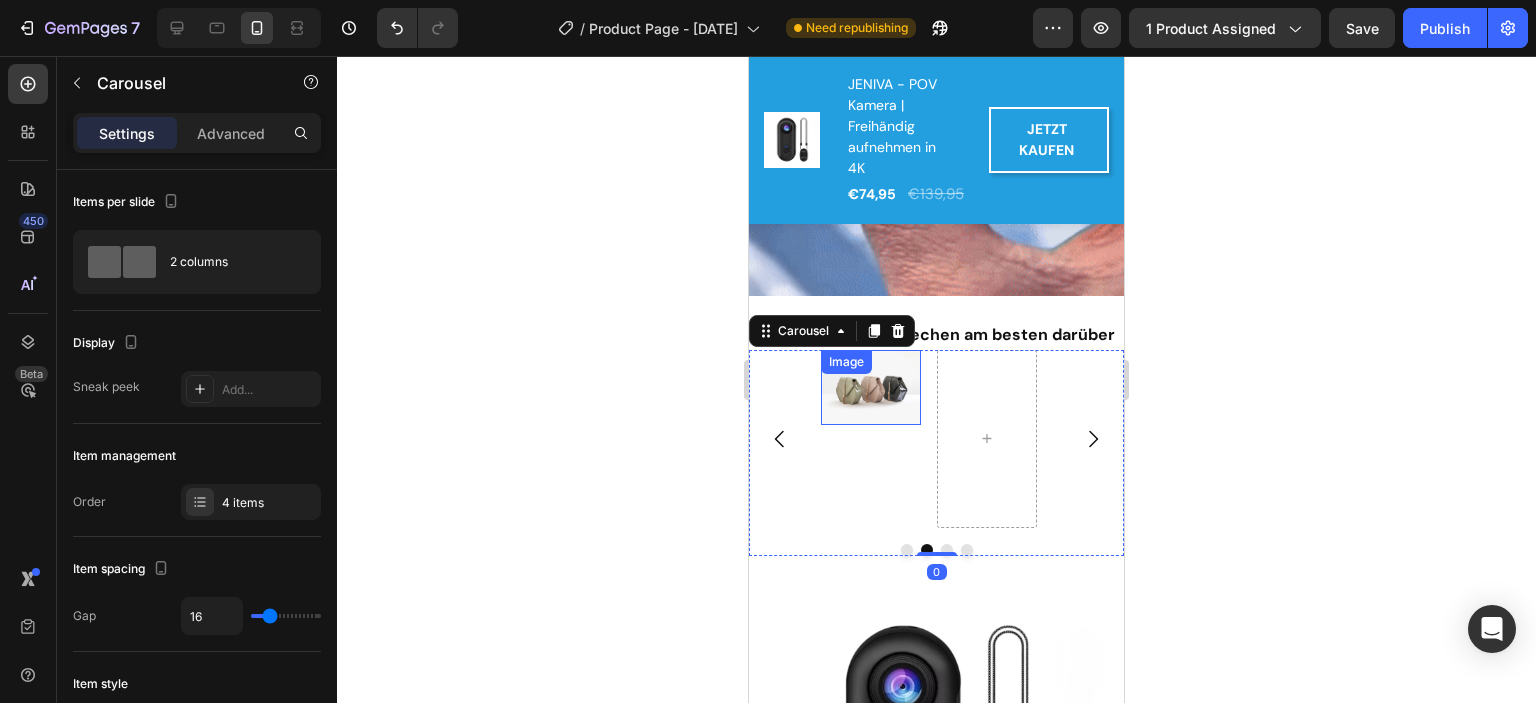 click at bounding box center [871, 387] 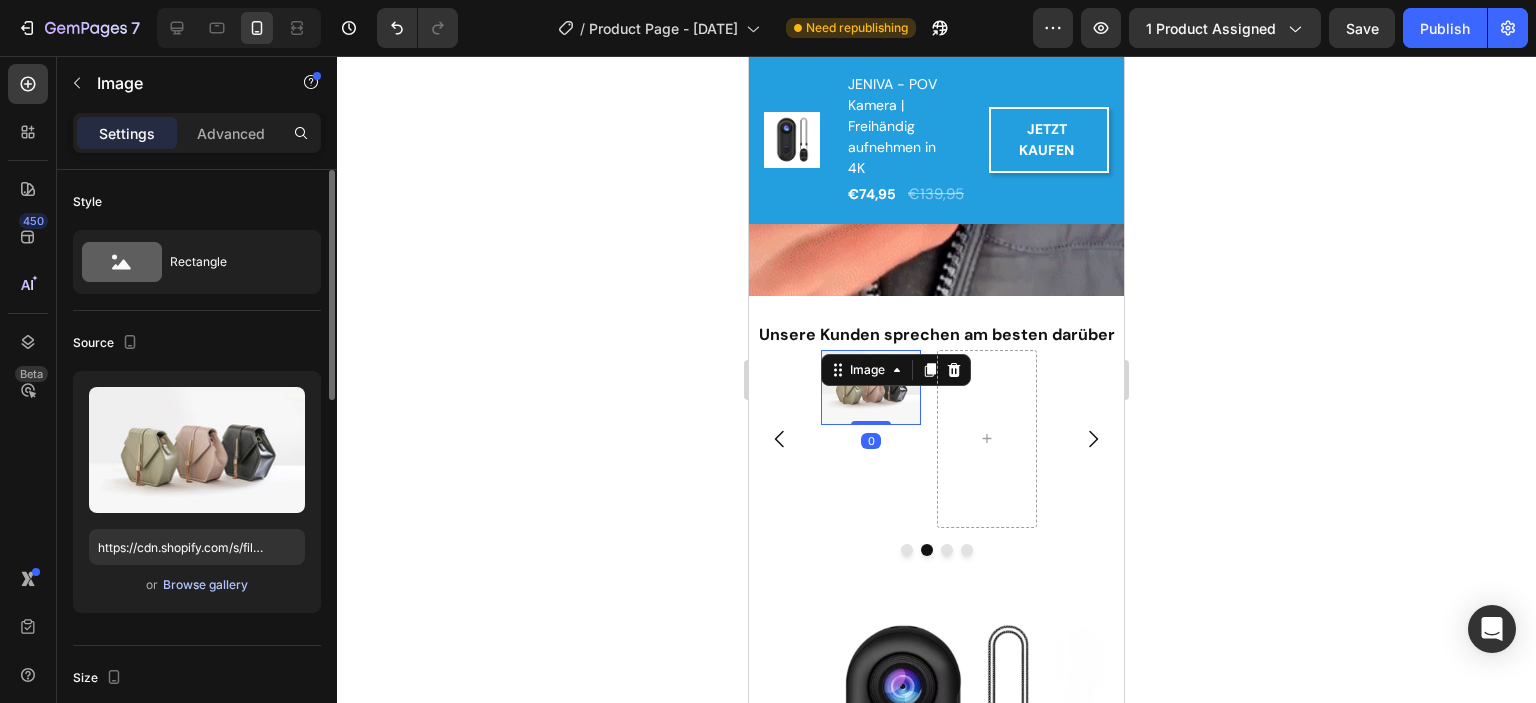 click on "Browse gallery" at bounding box center [205, 585] 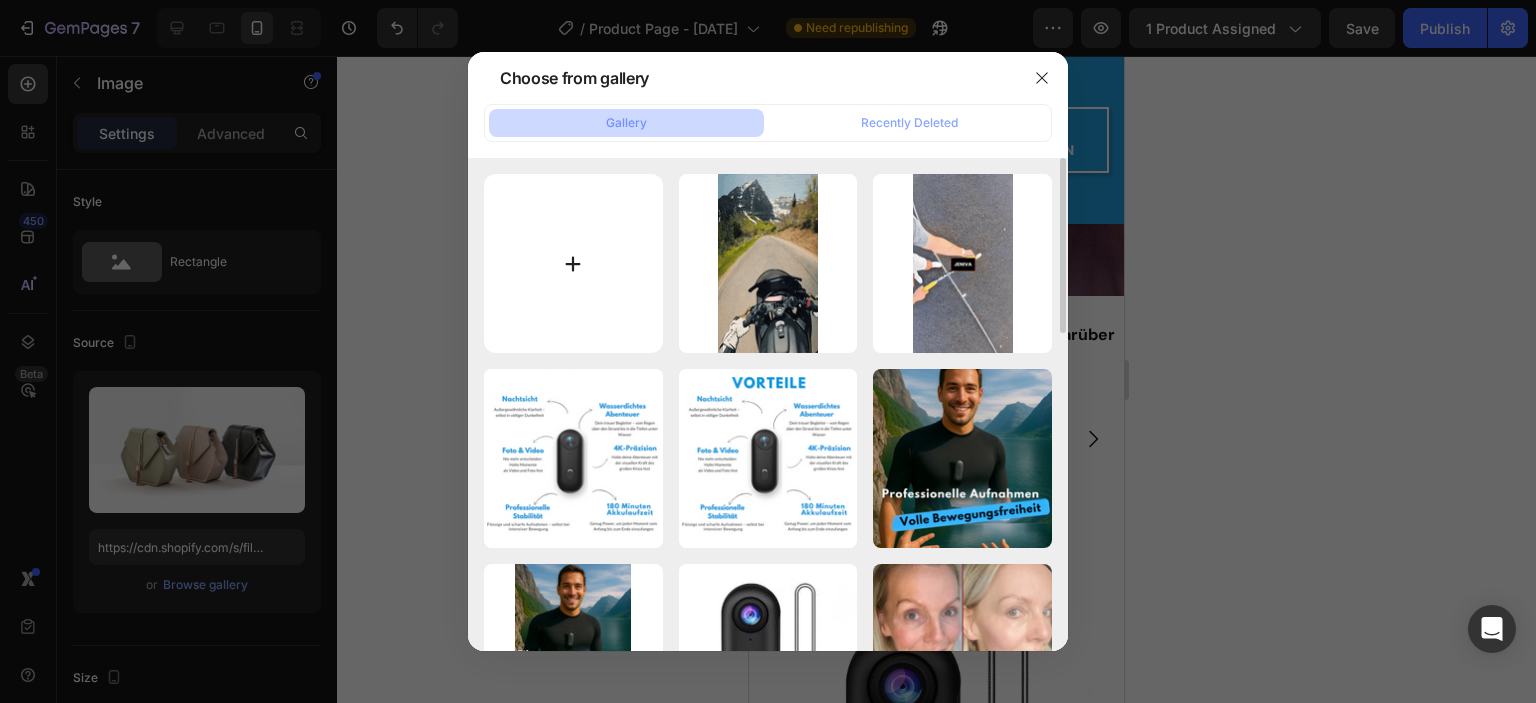 click at bounding box center [573, 263] 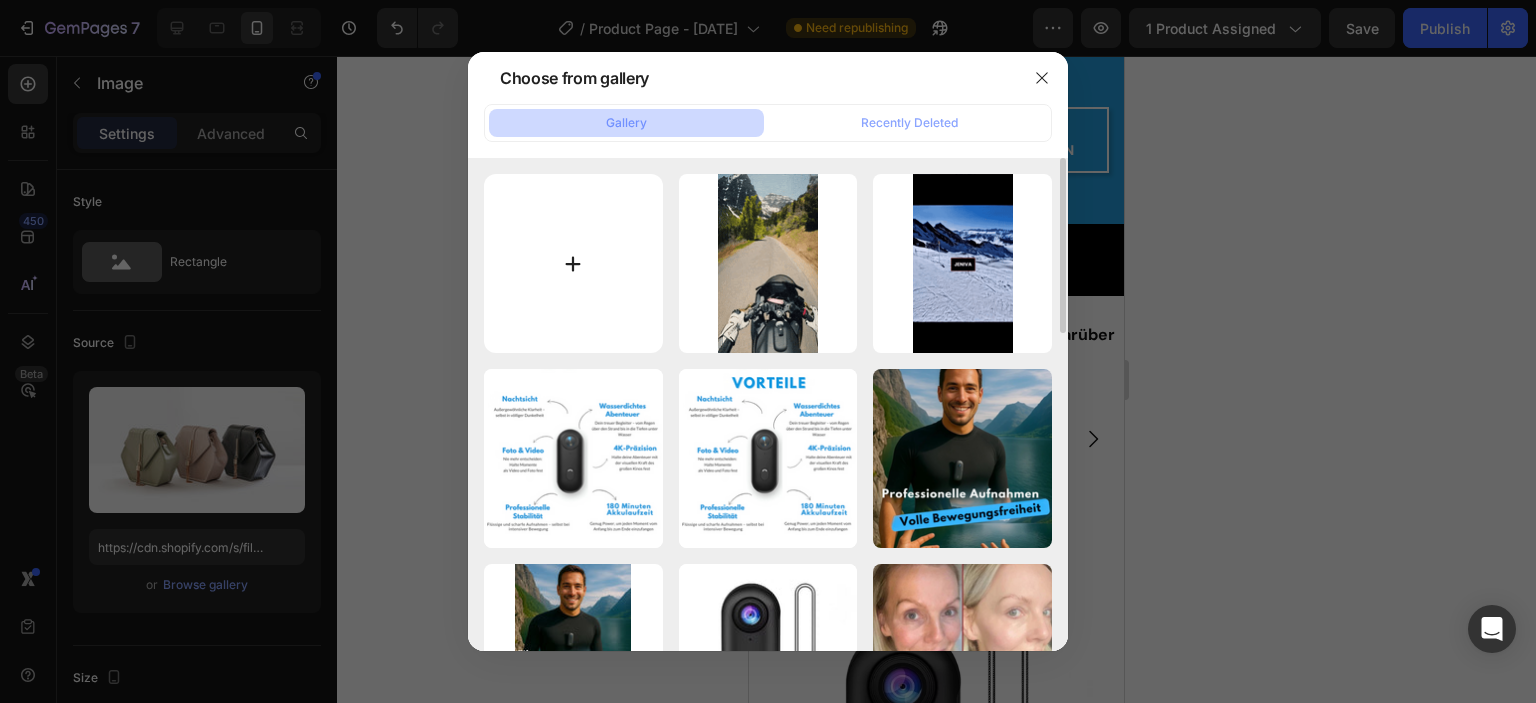 type on "C:\fakepath\gif (4).gif" 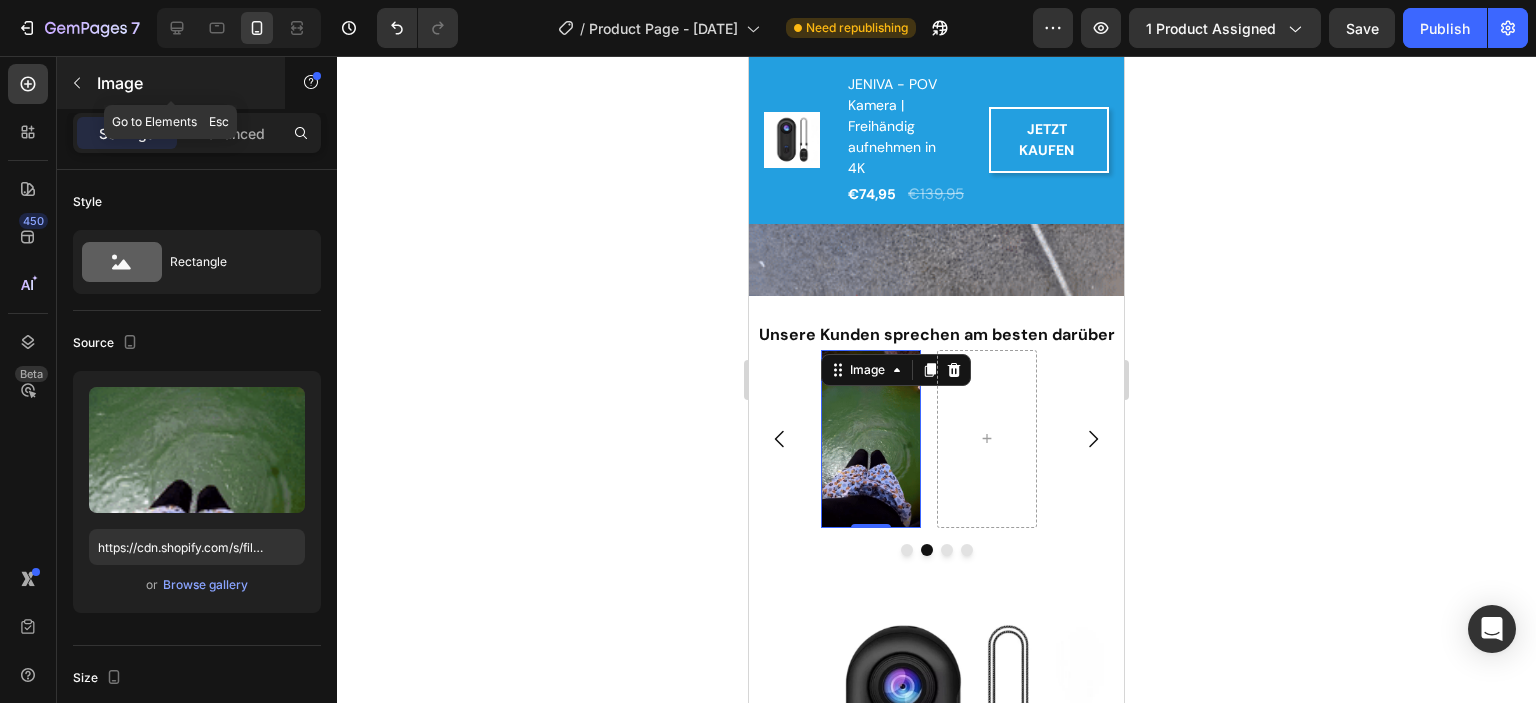 click 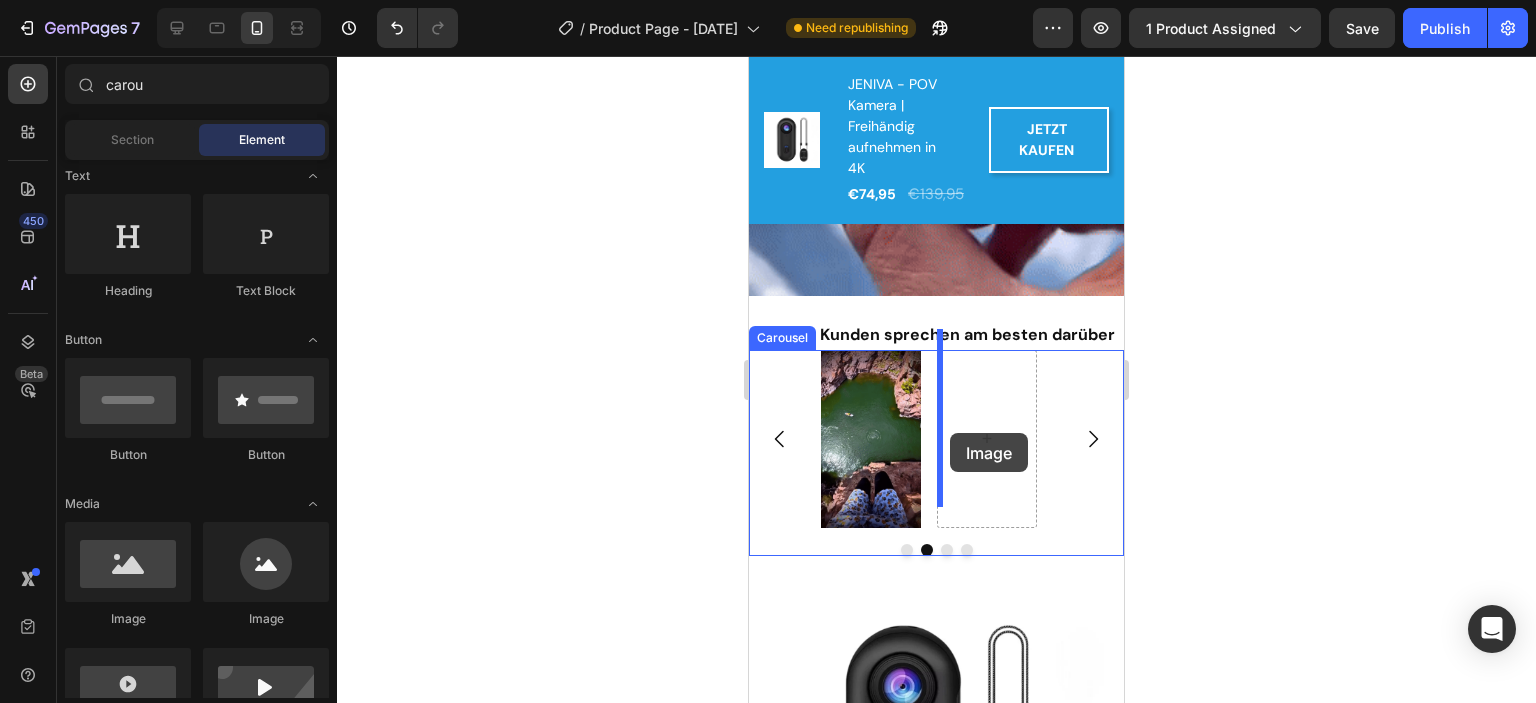 drag, startPoint x: 873, startPoint y: 631, endPoint x: 950, endPoint y: 433, distance: 212.44528 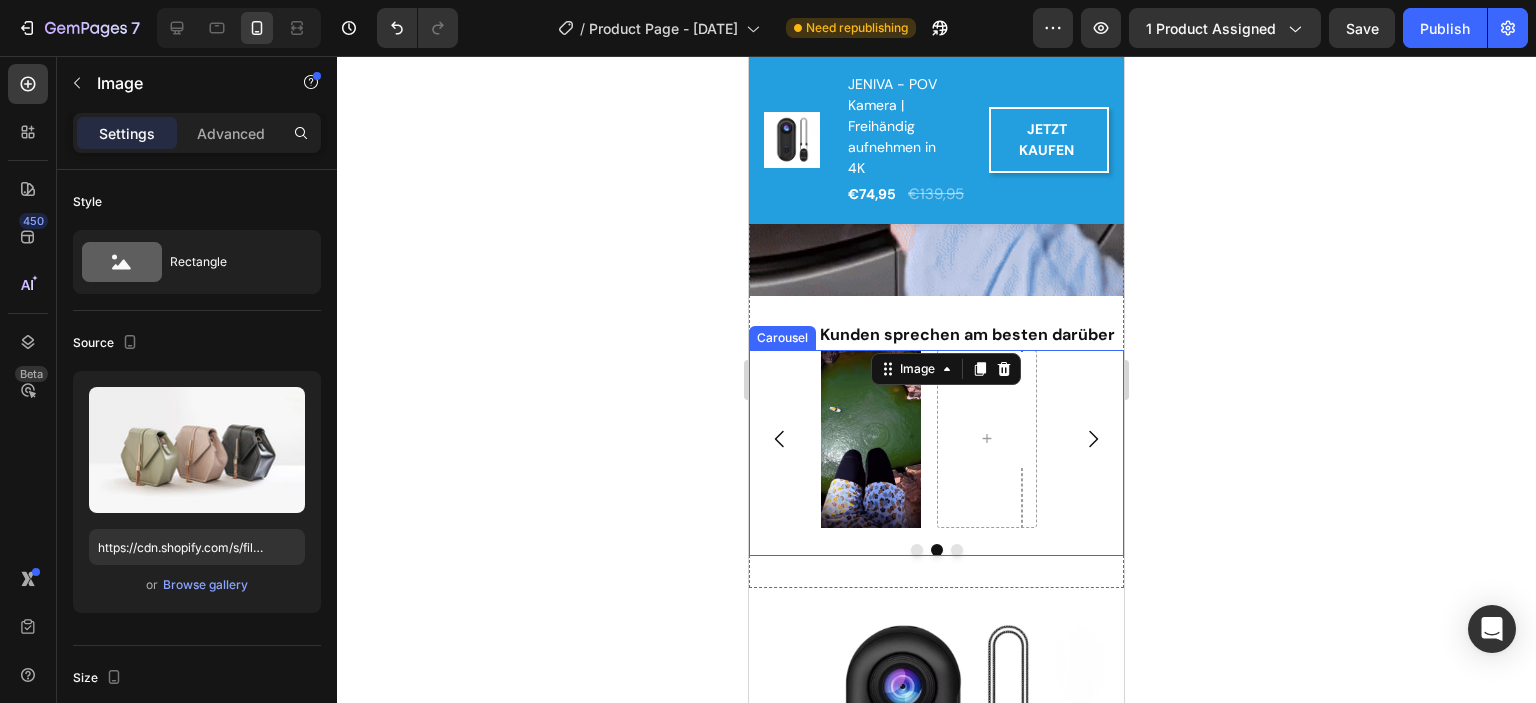 click 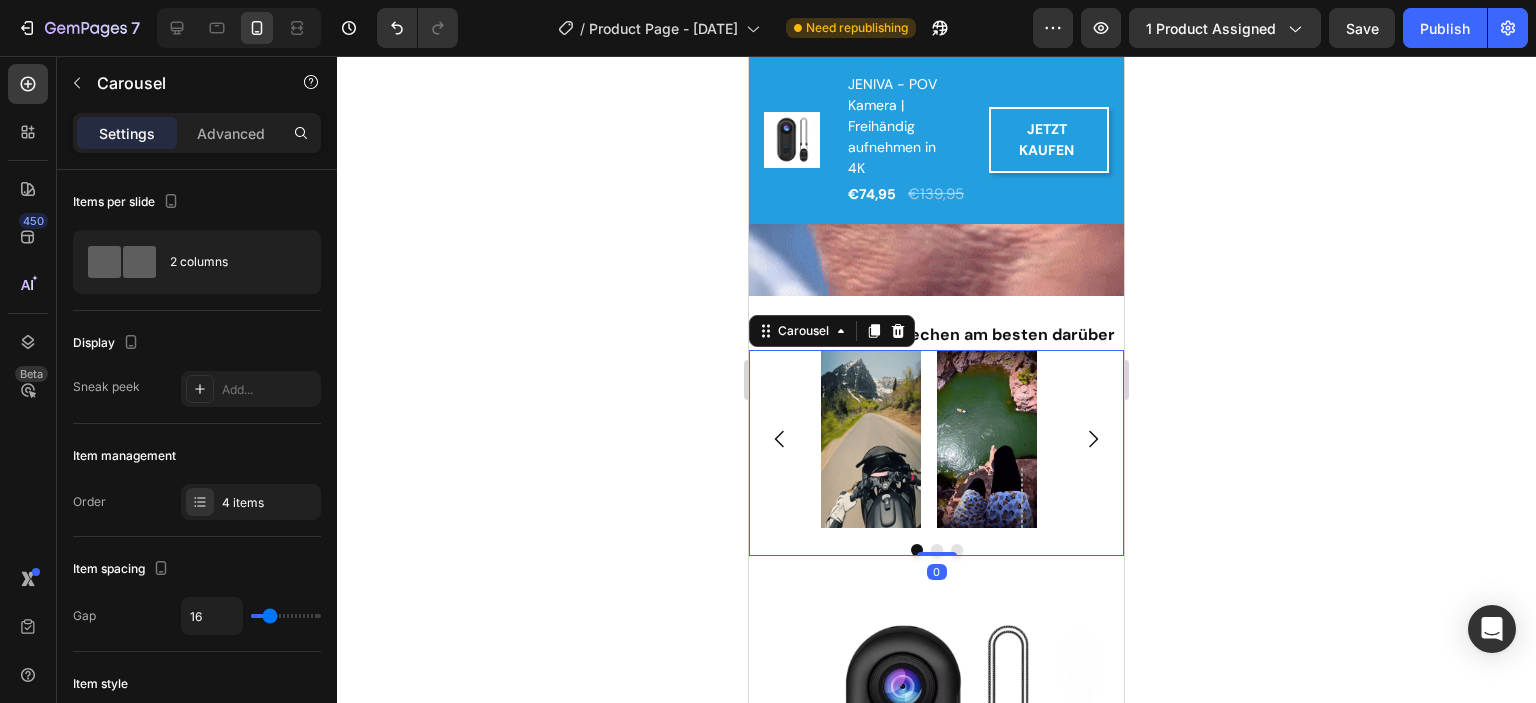 click 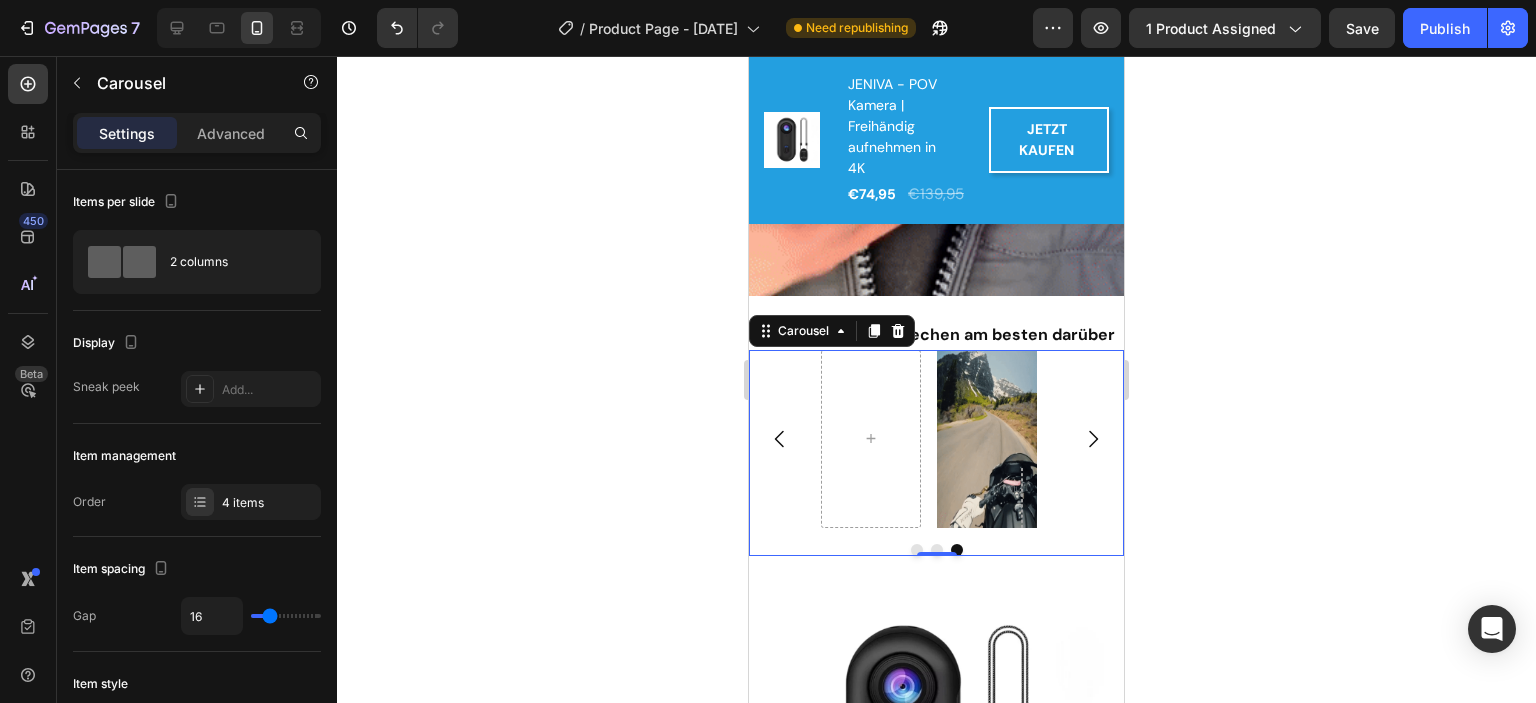 click 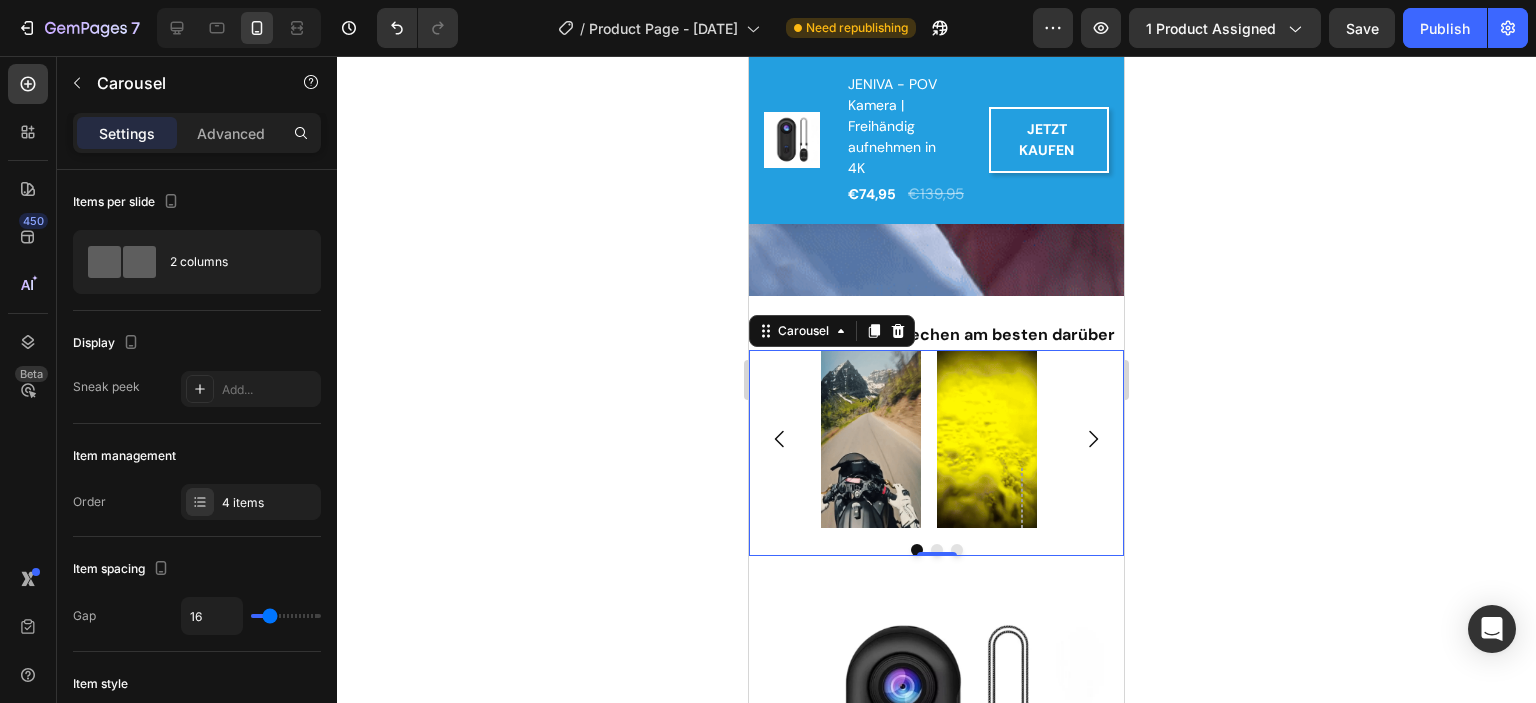 click 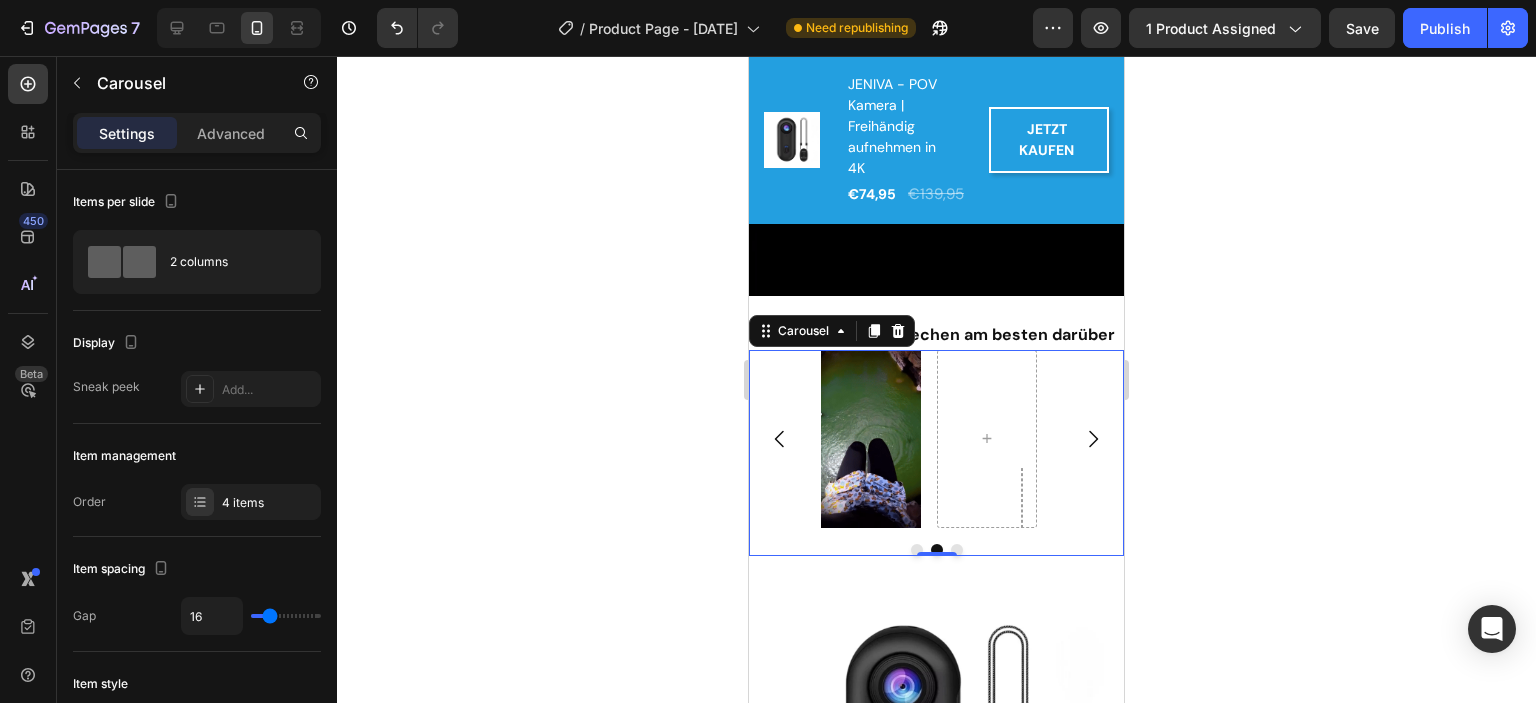 click 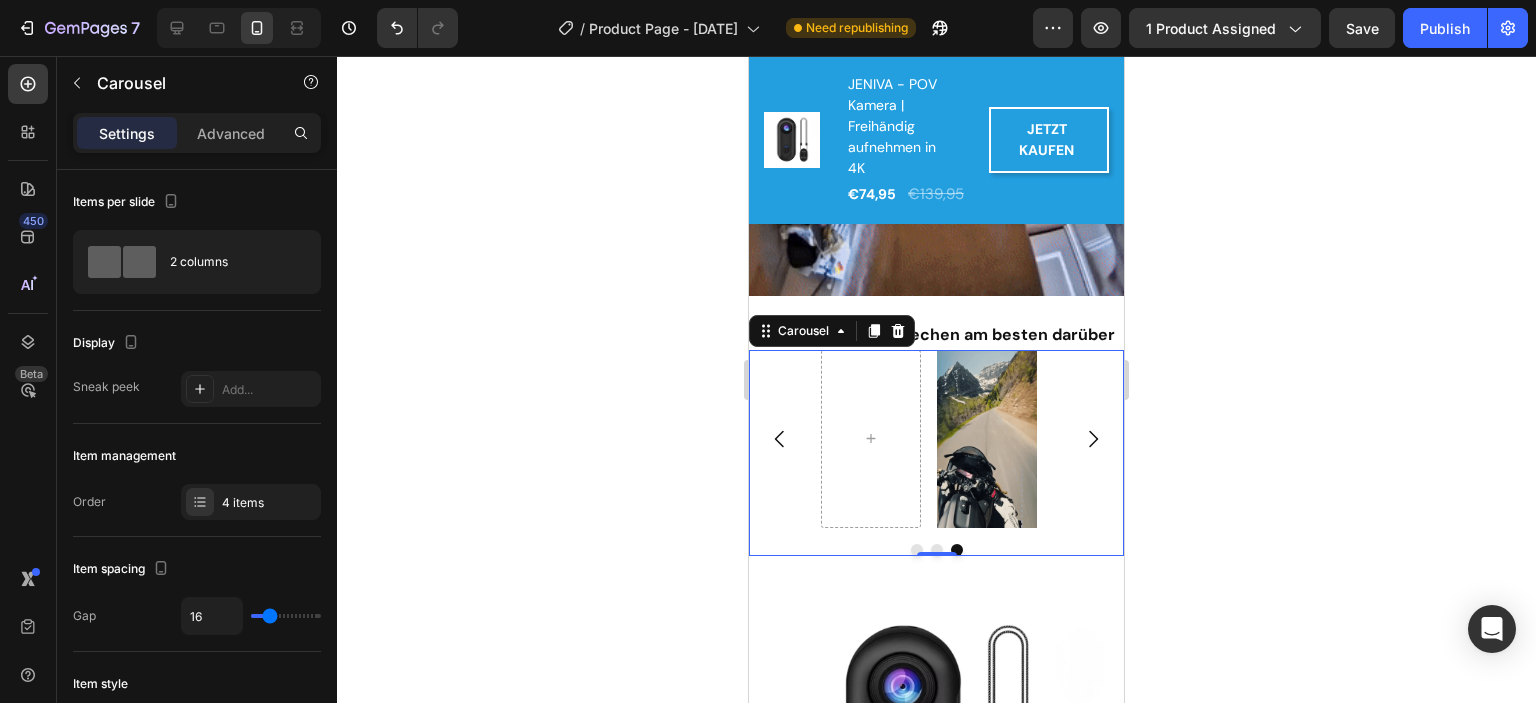 click 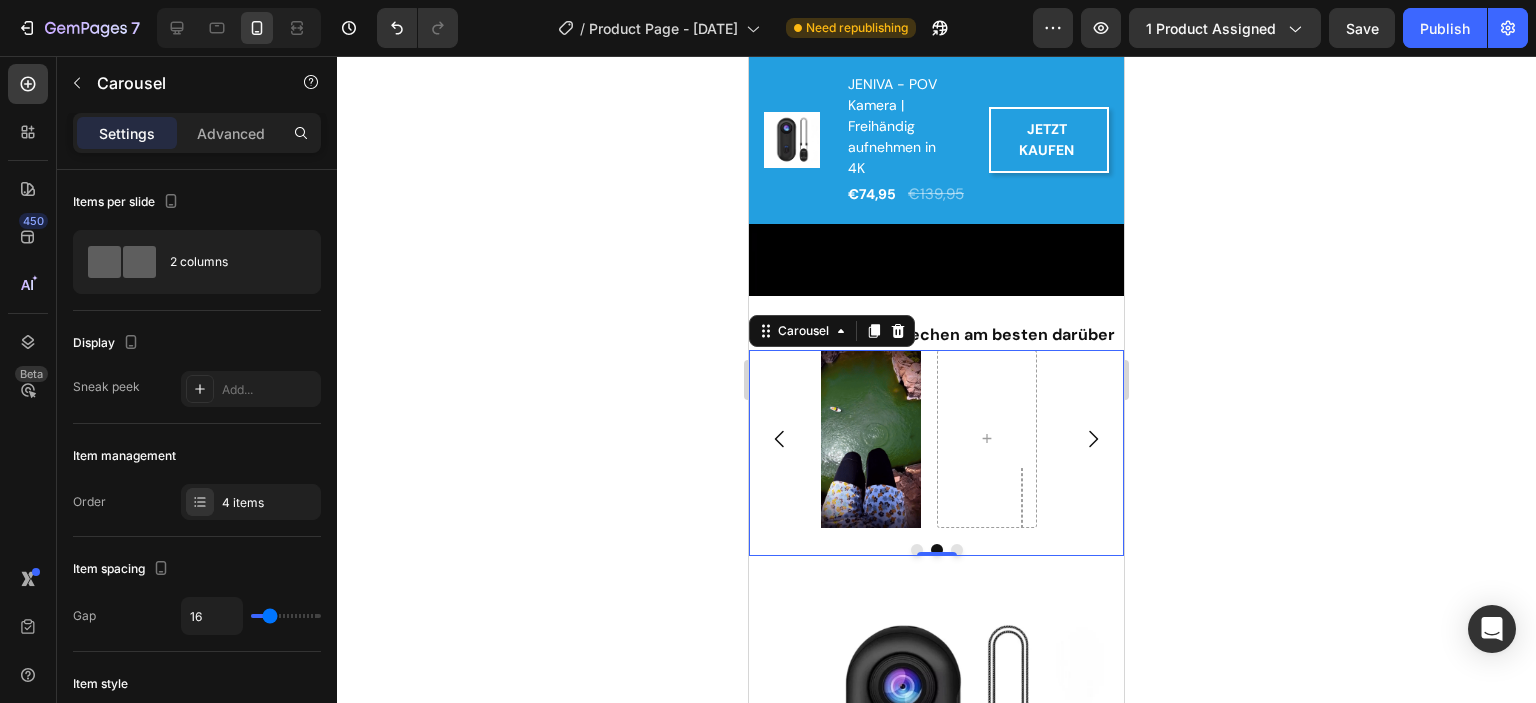 click 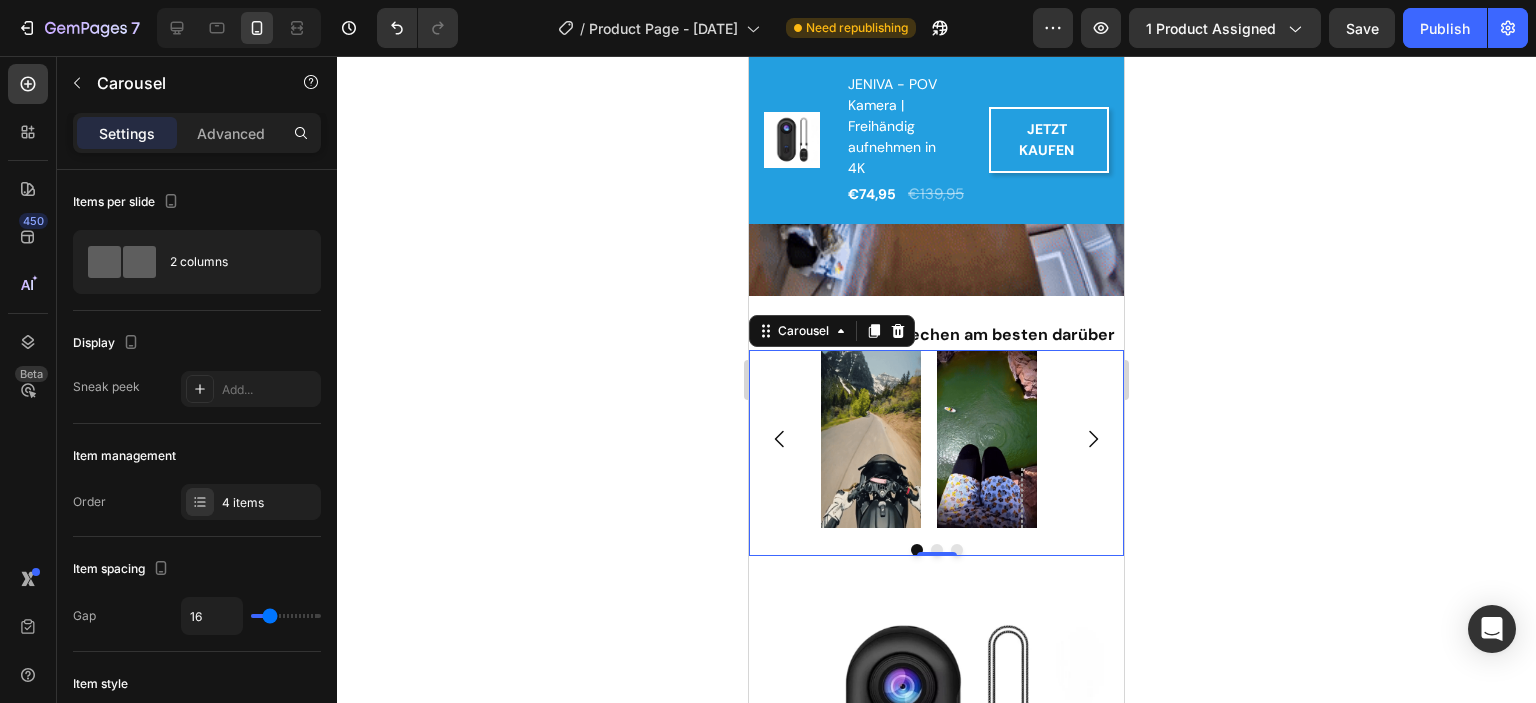 click 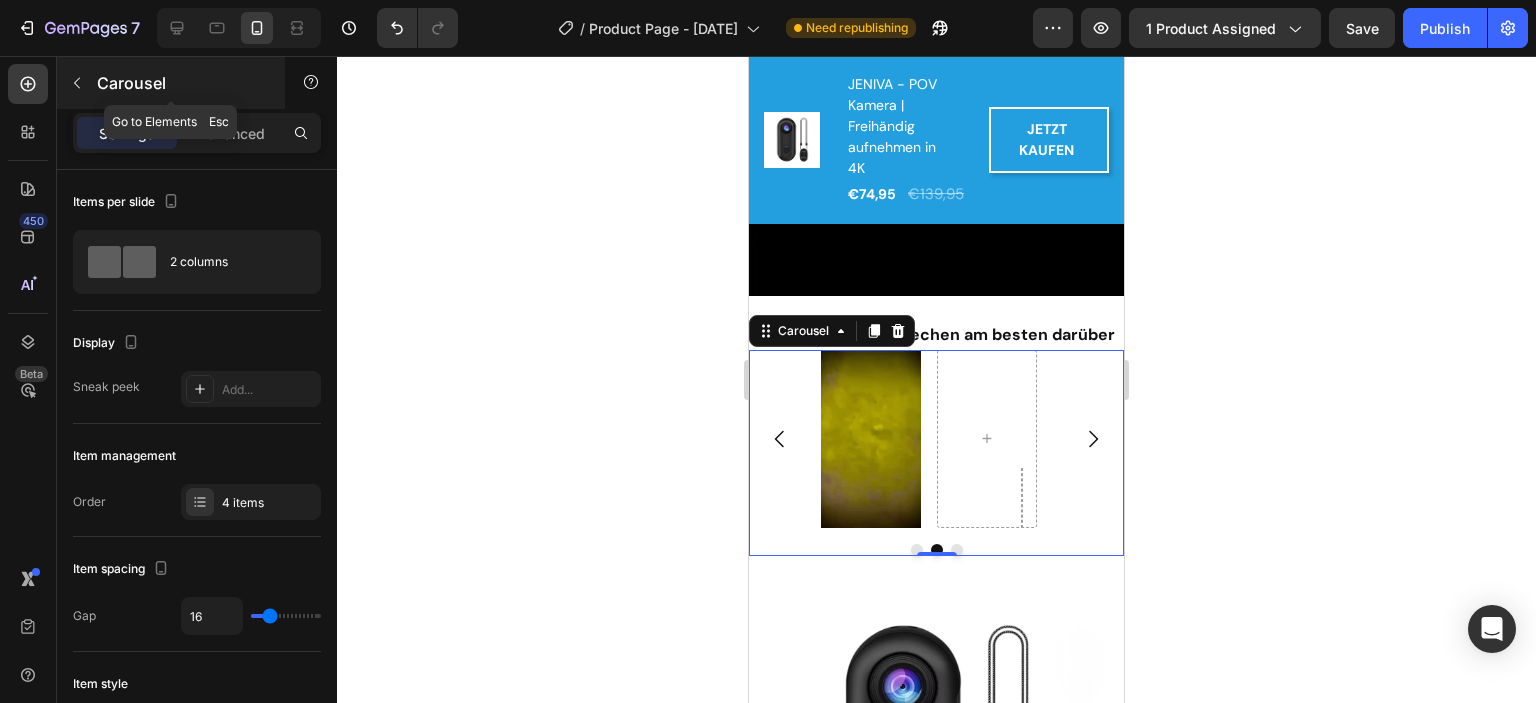 click 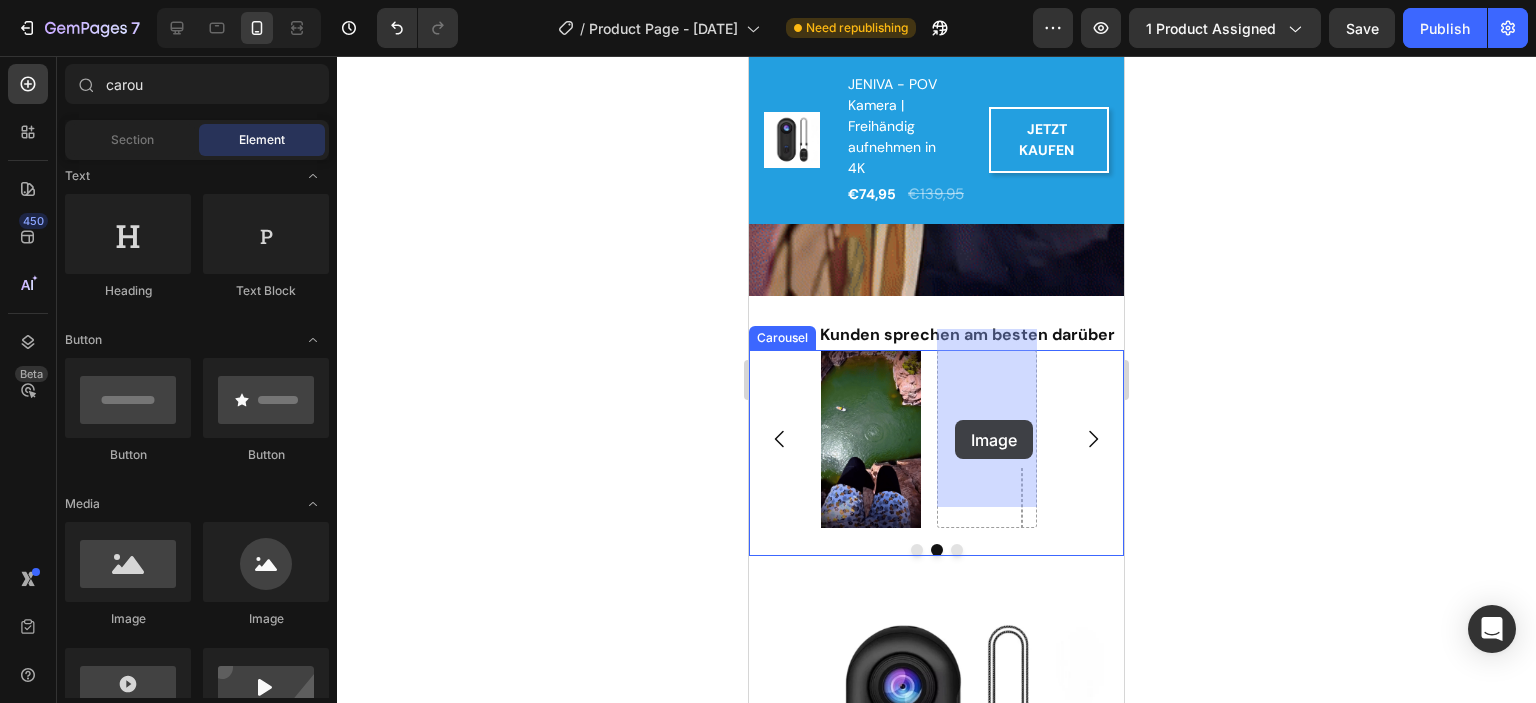 drag, startPoint x: 893, startPoint y: 617, endPoint x: 955, endPoint y: 420, distance: 206.52603 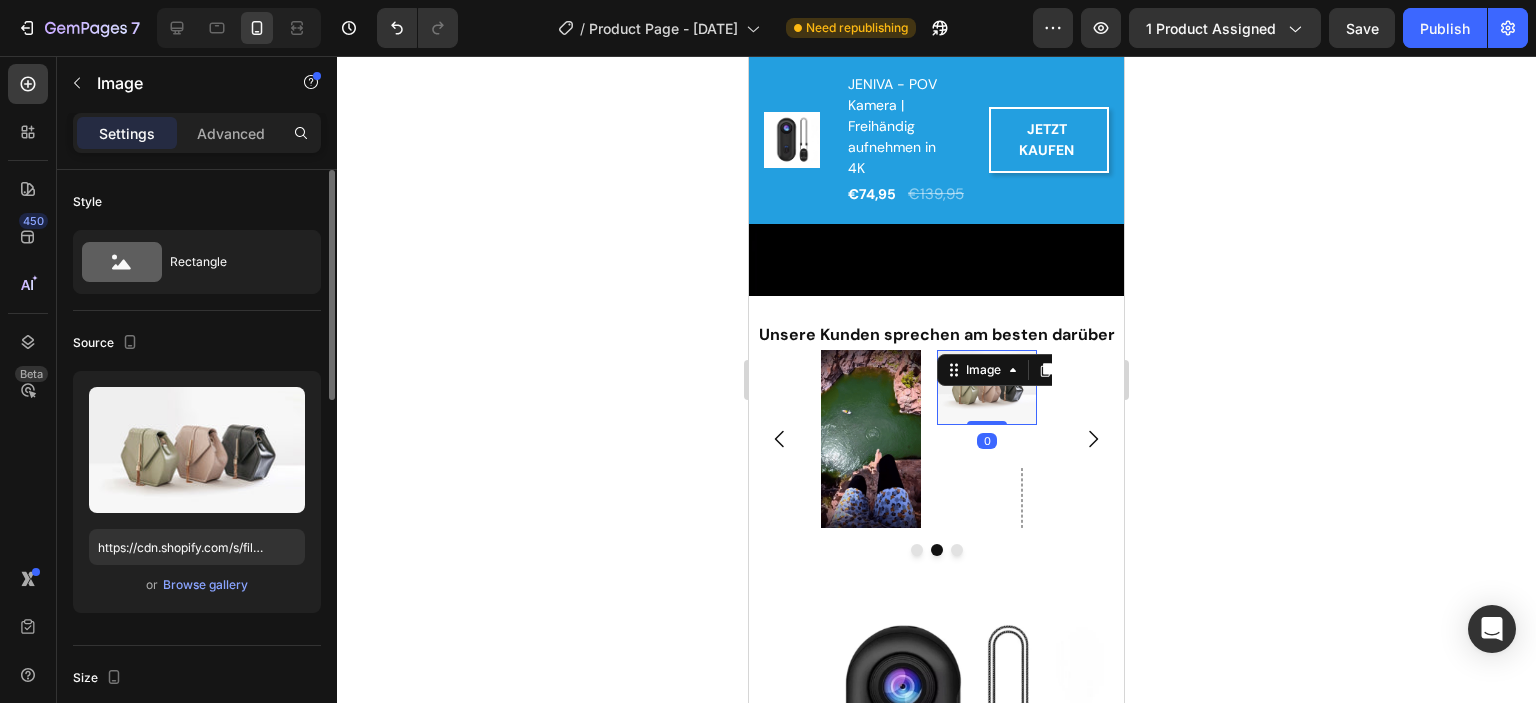 click on "or  Browse gallery" at bounding box center (197, 585) 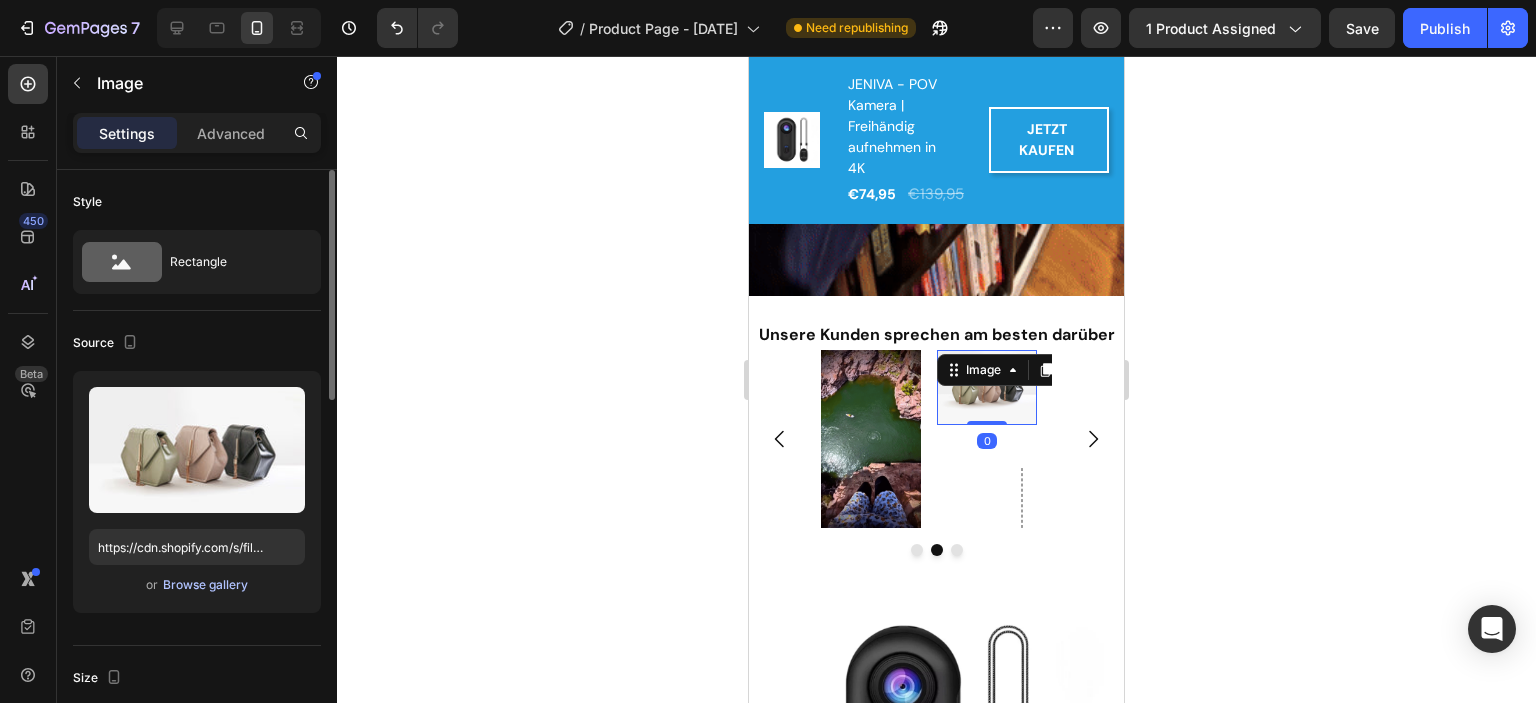 click on "Browse gallery" at bounding box center (205, 585) 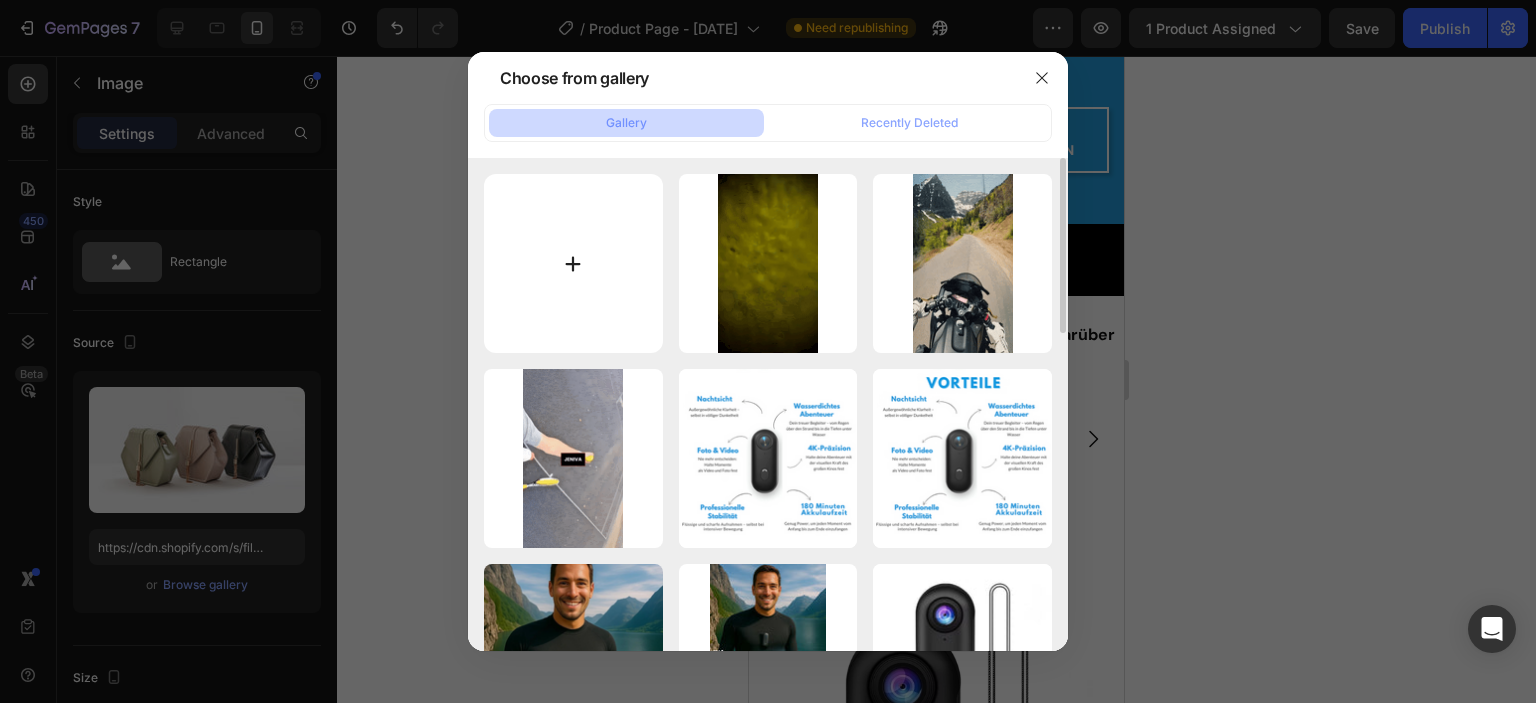 click at bounding box center (573, 263) 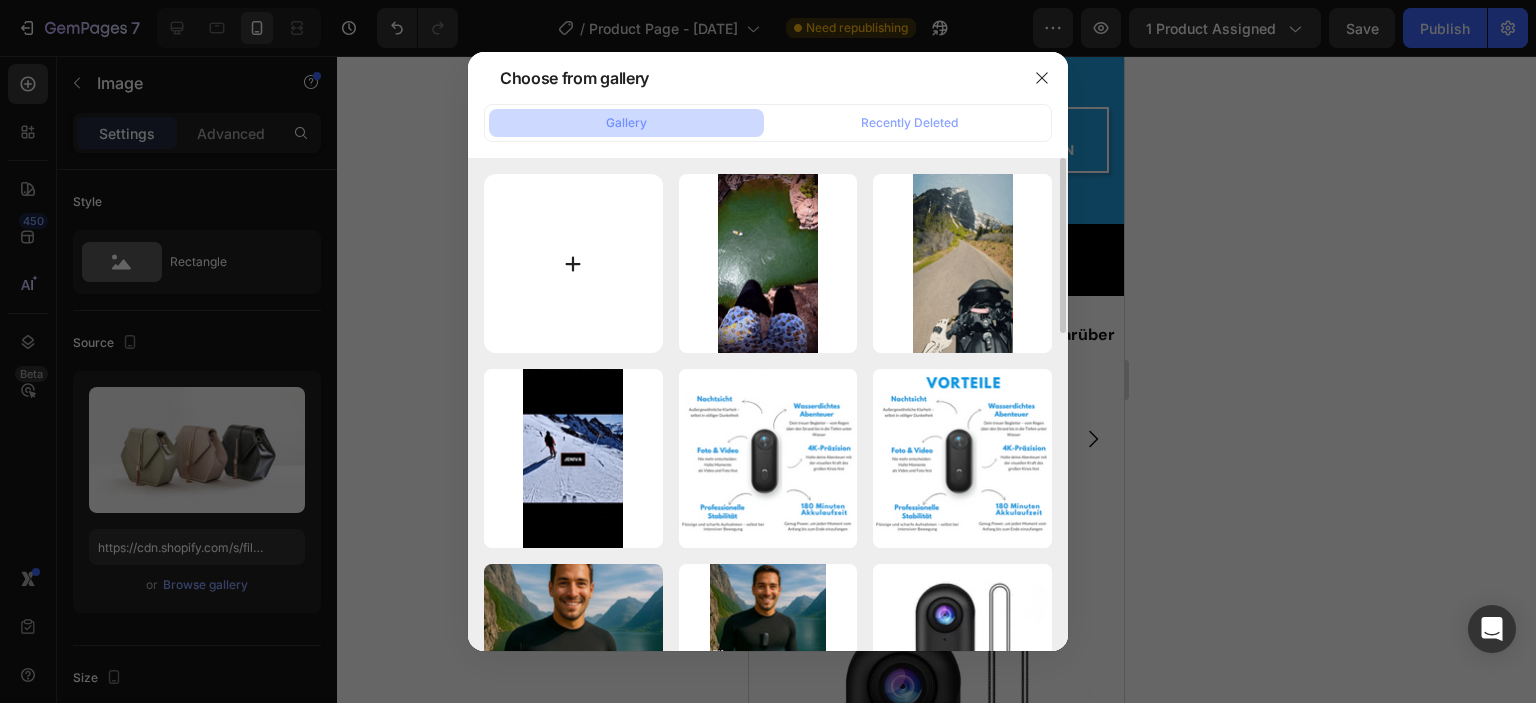 type on "C:\fakepath\gif (5).gif" 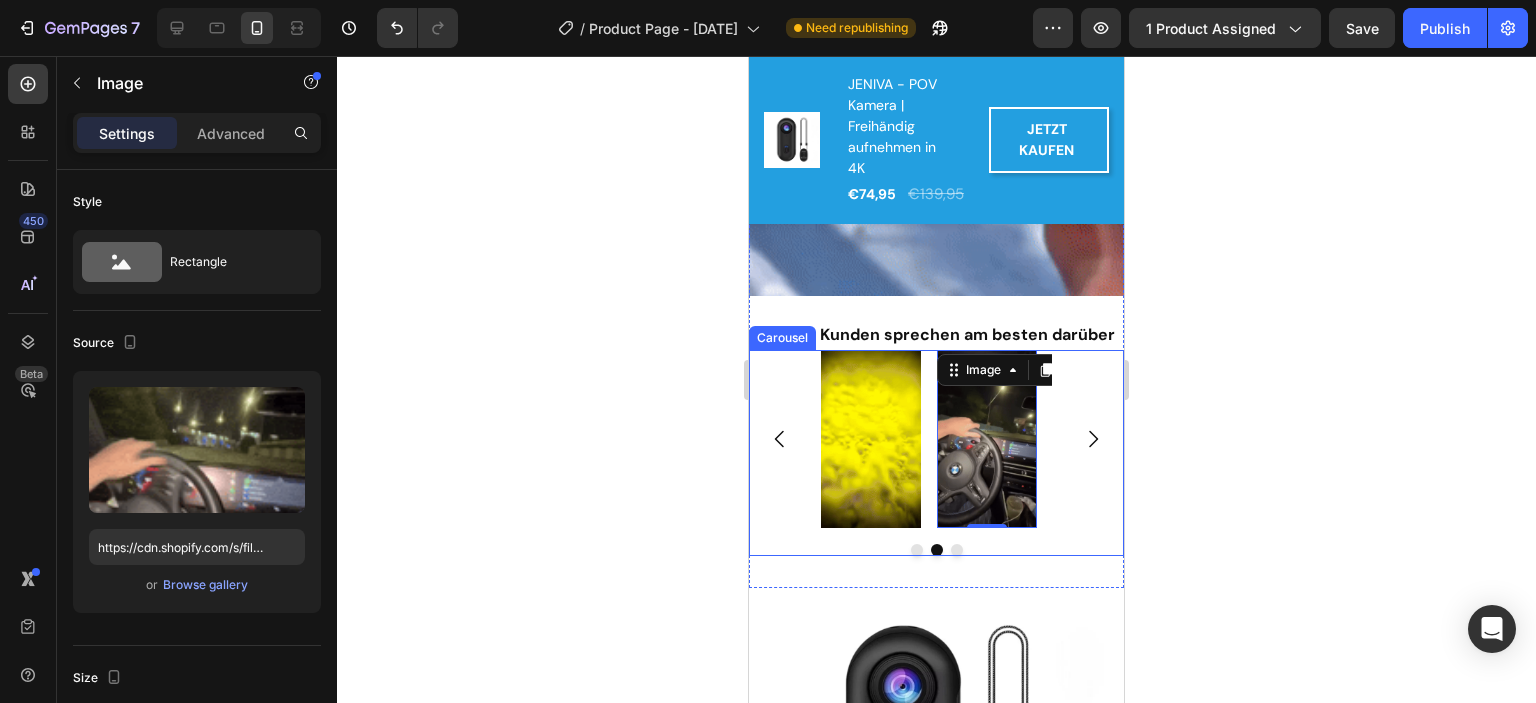 click 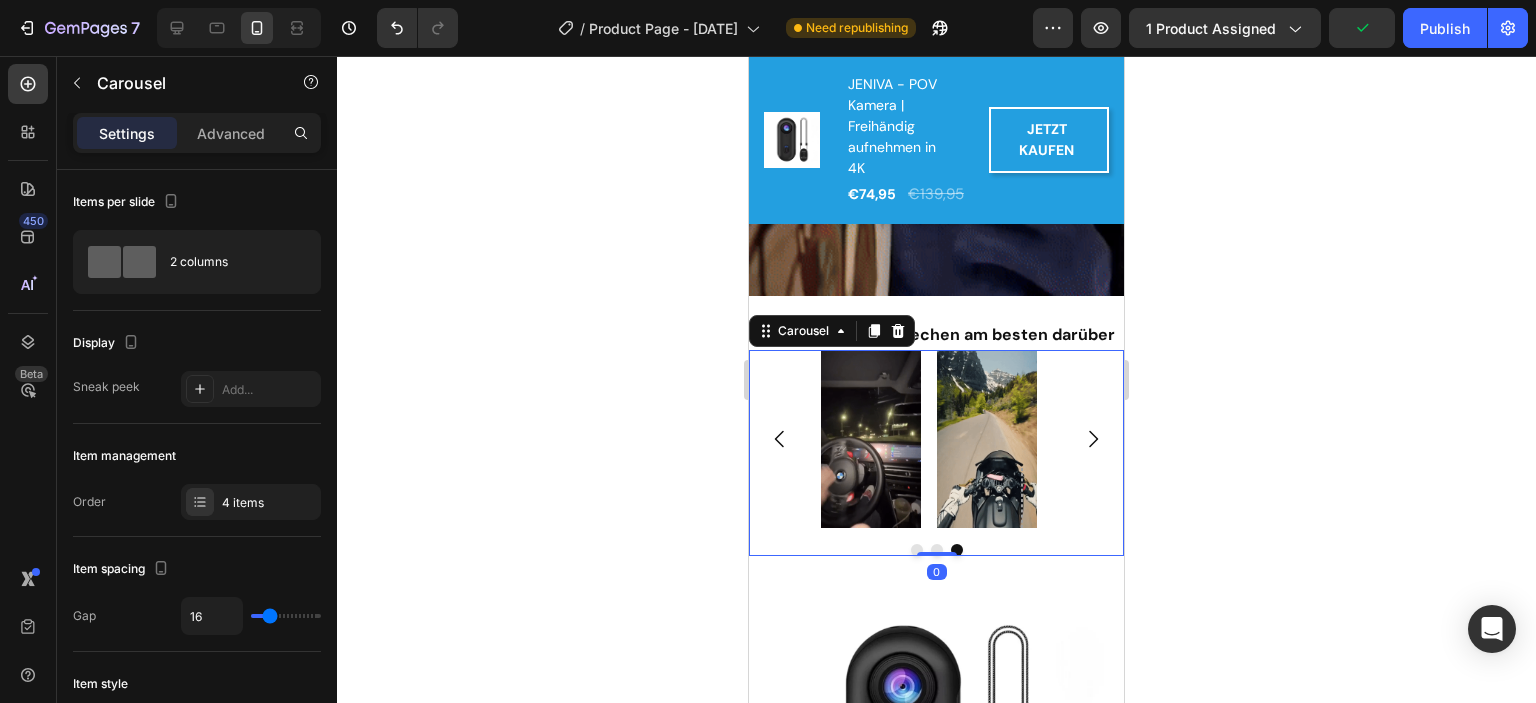 click 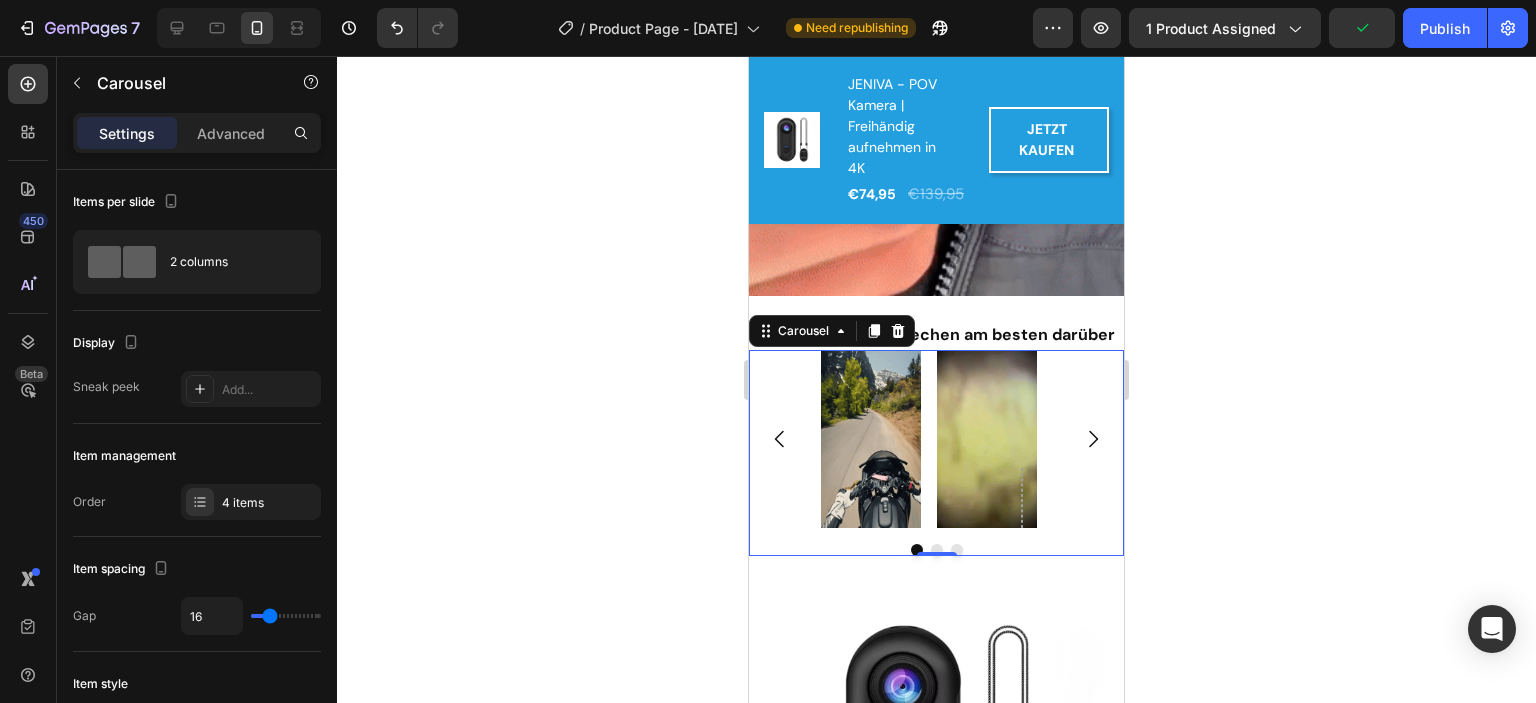 click 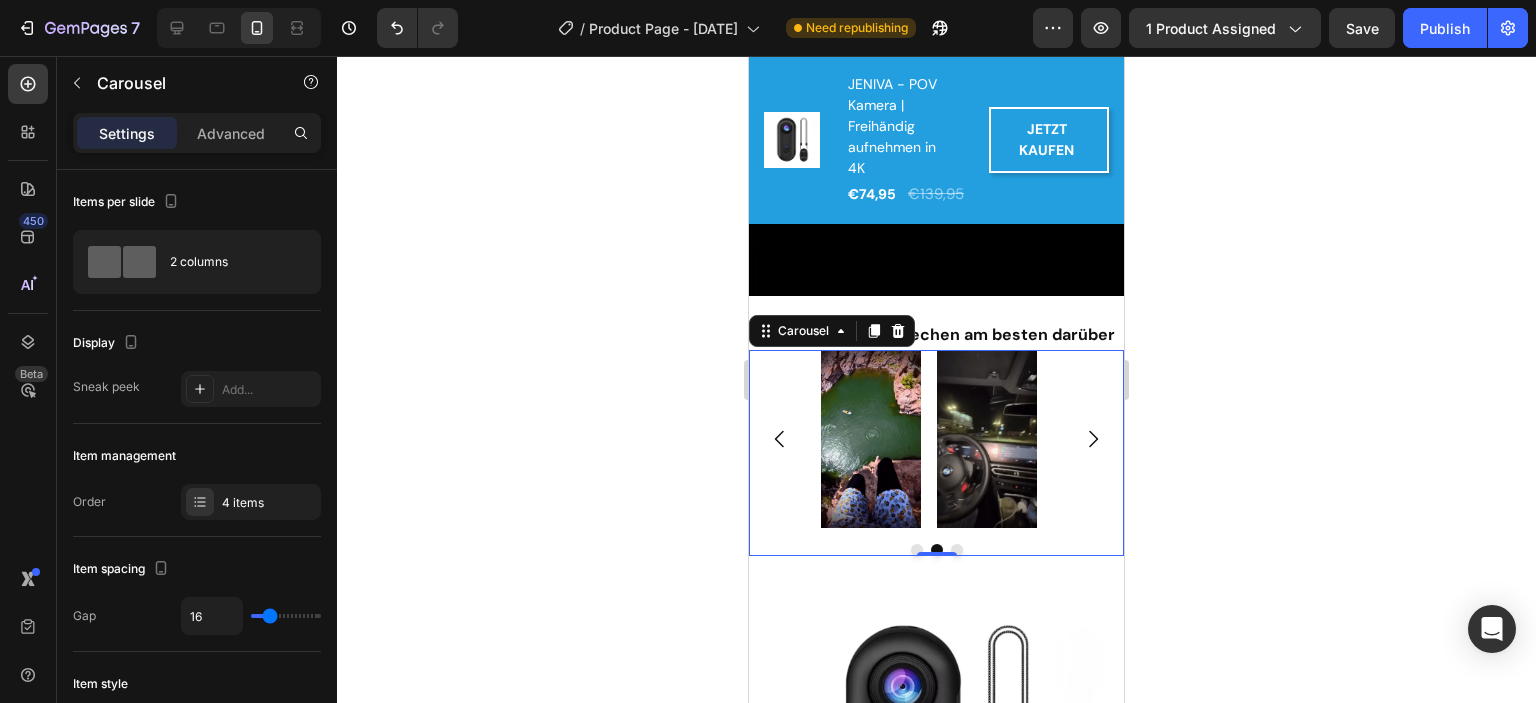 click 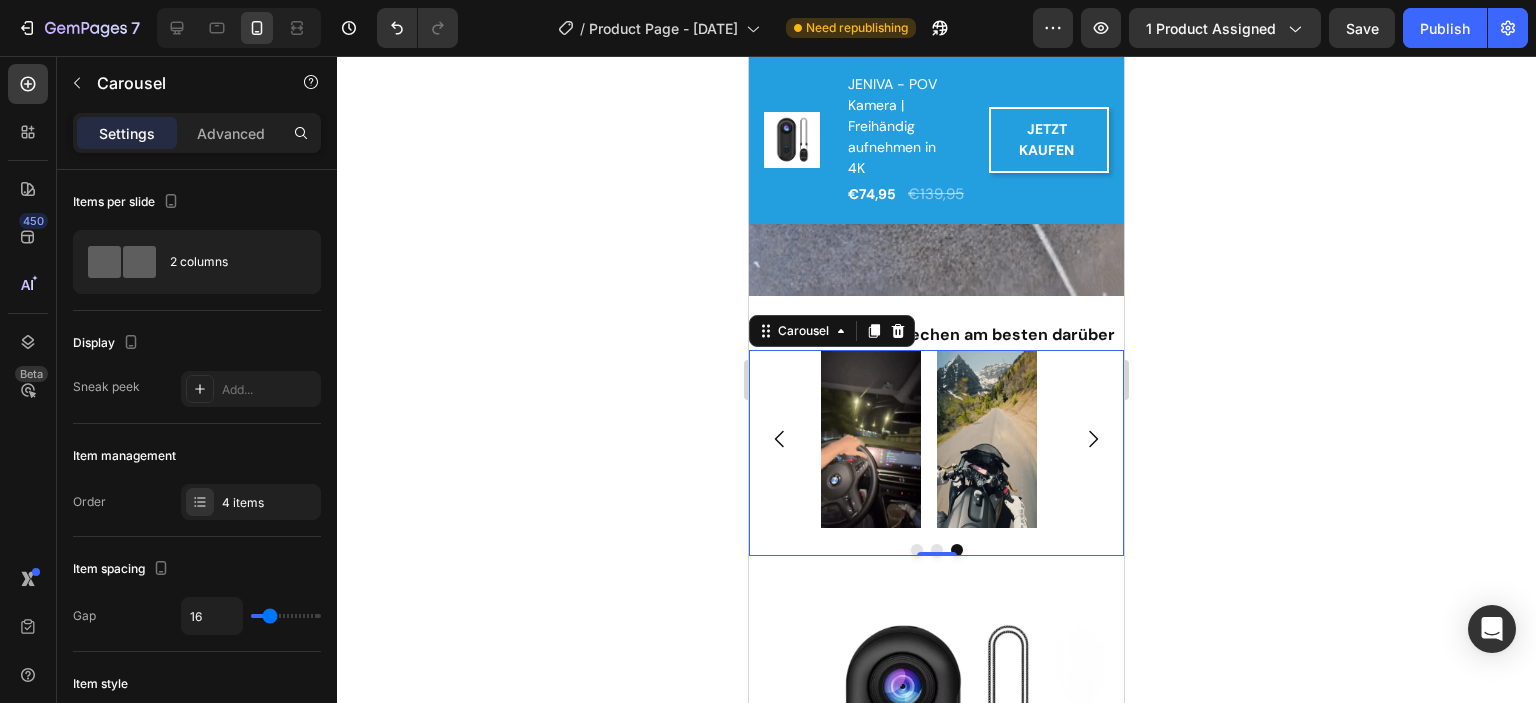 click 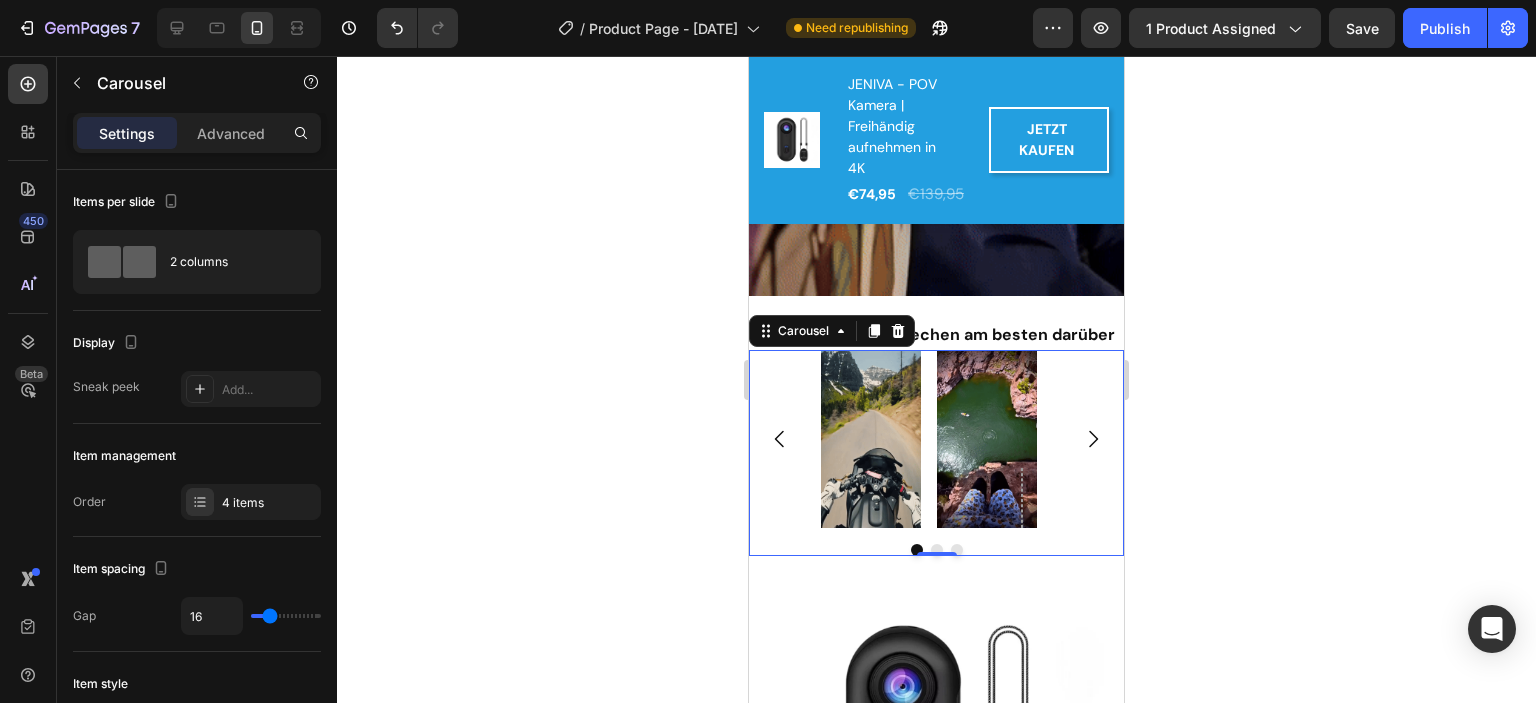 click 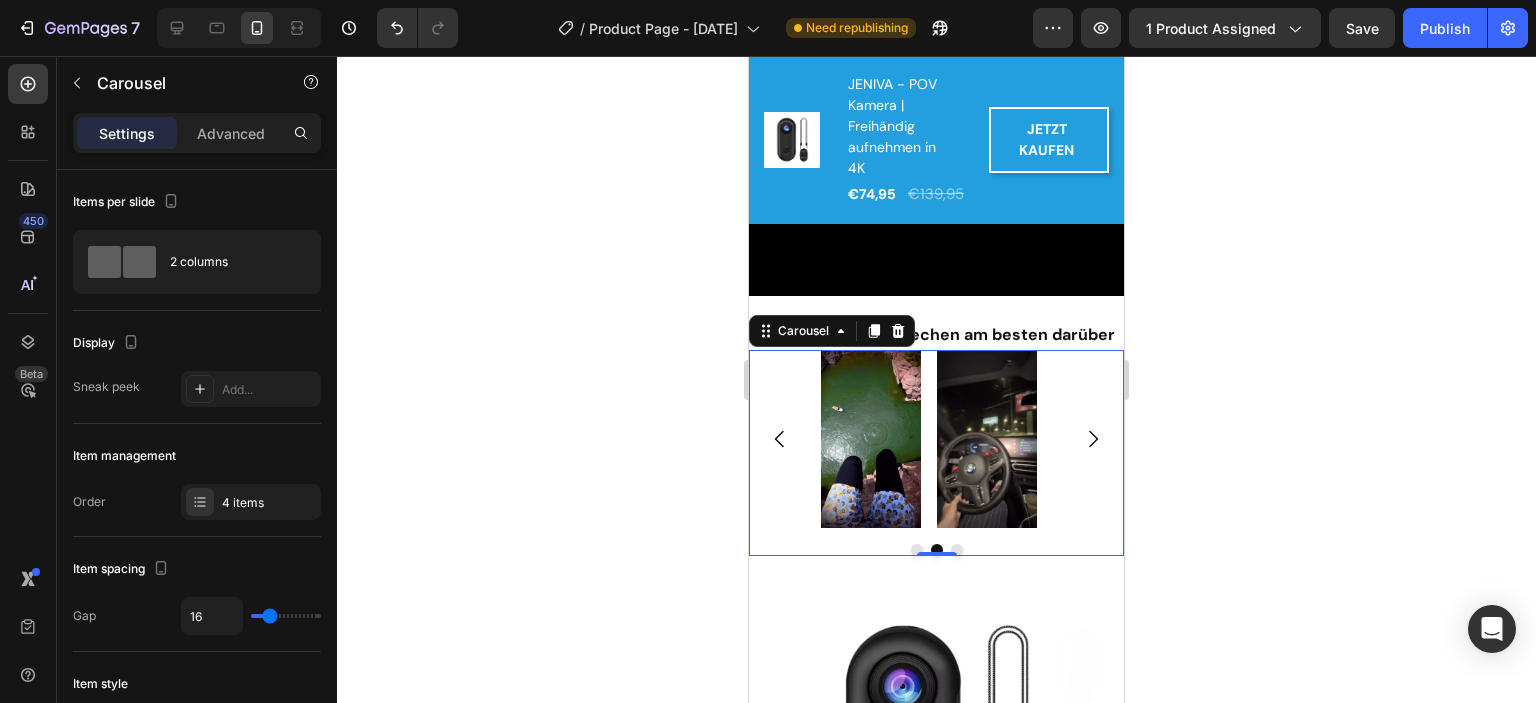 click 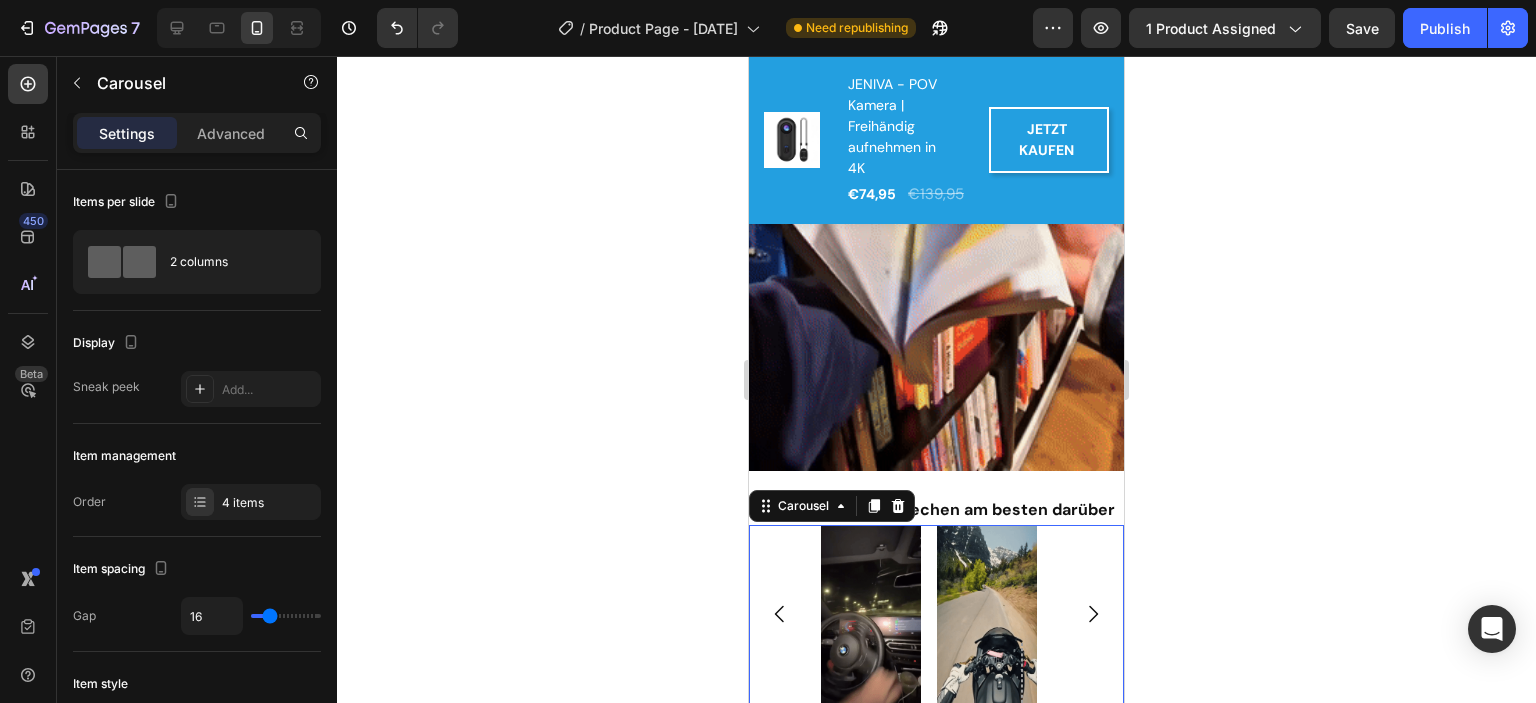 scroll, scrollTop: 1567, scrollLeft: 0, axis: vertical 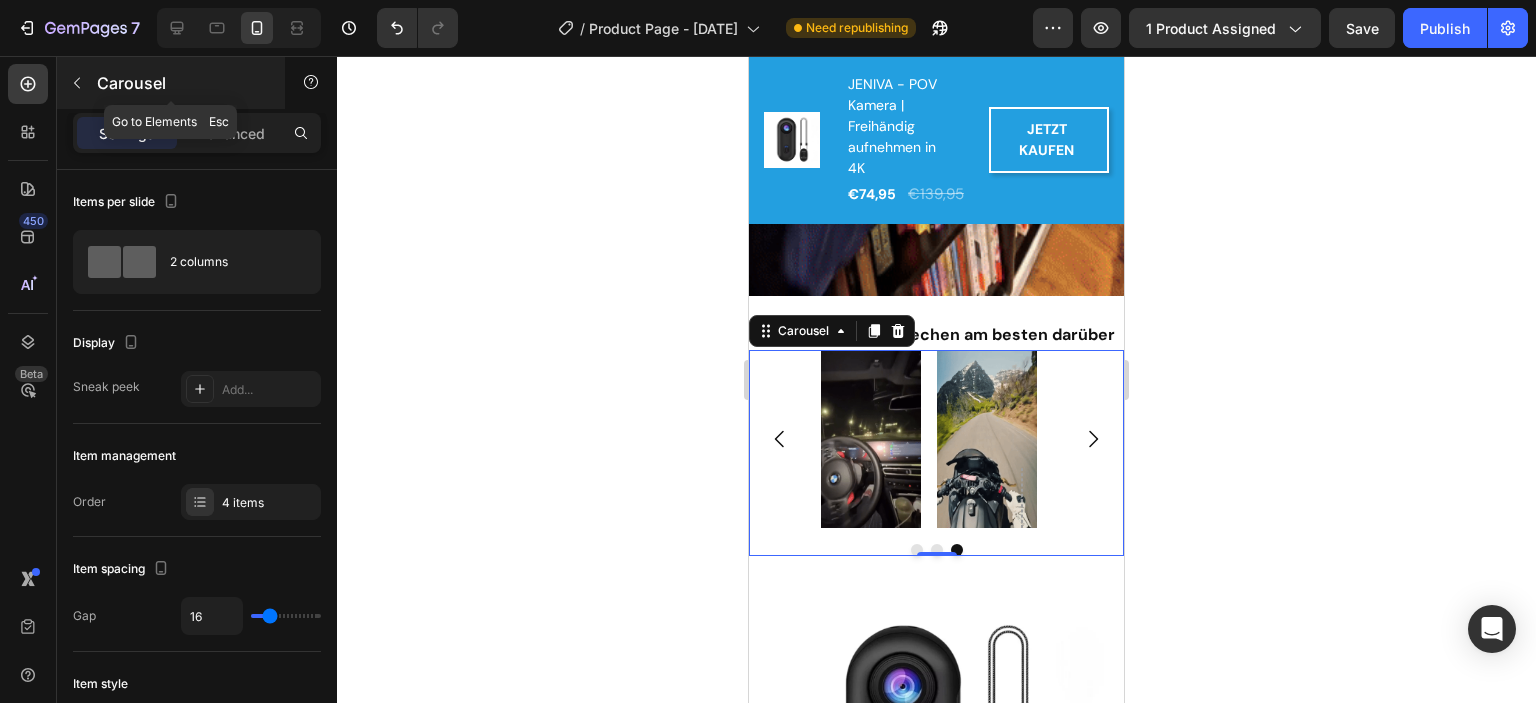 click 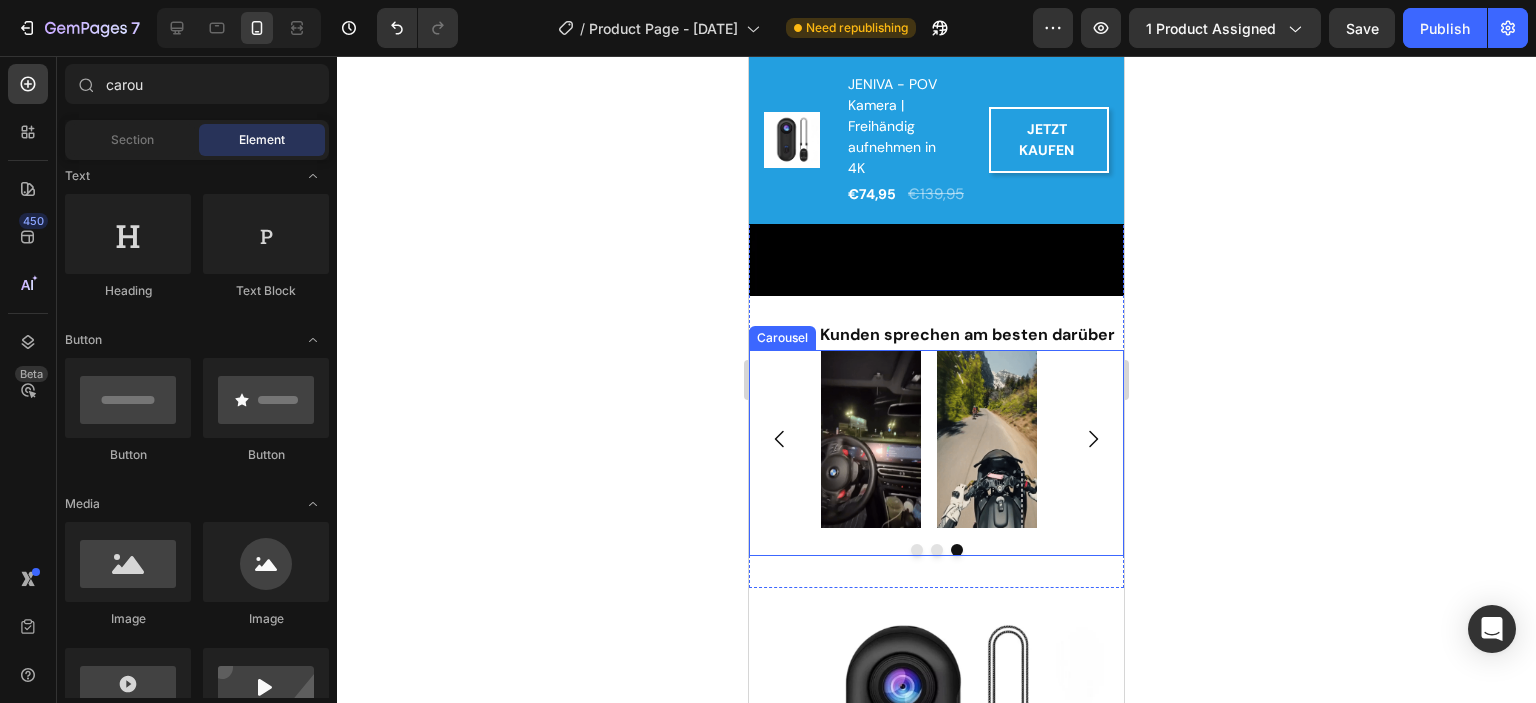 click on "Image Image Image
Row Image" at bounding box center [936, 439] 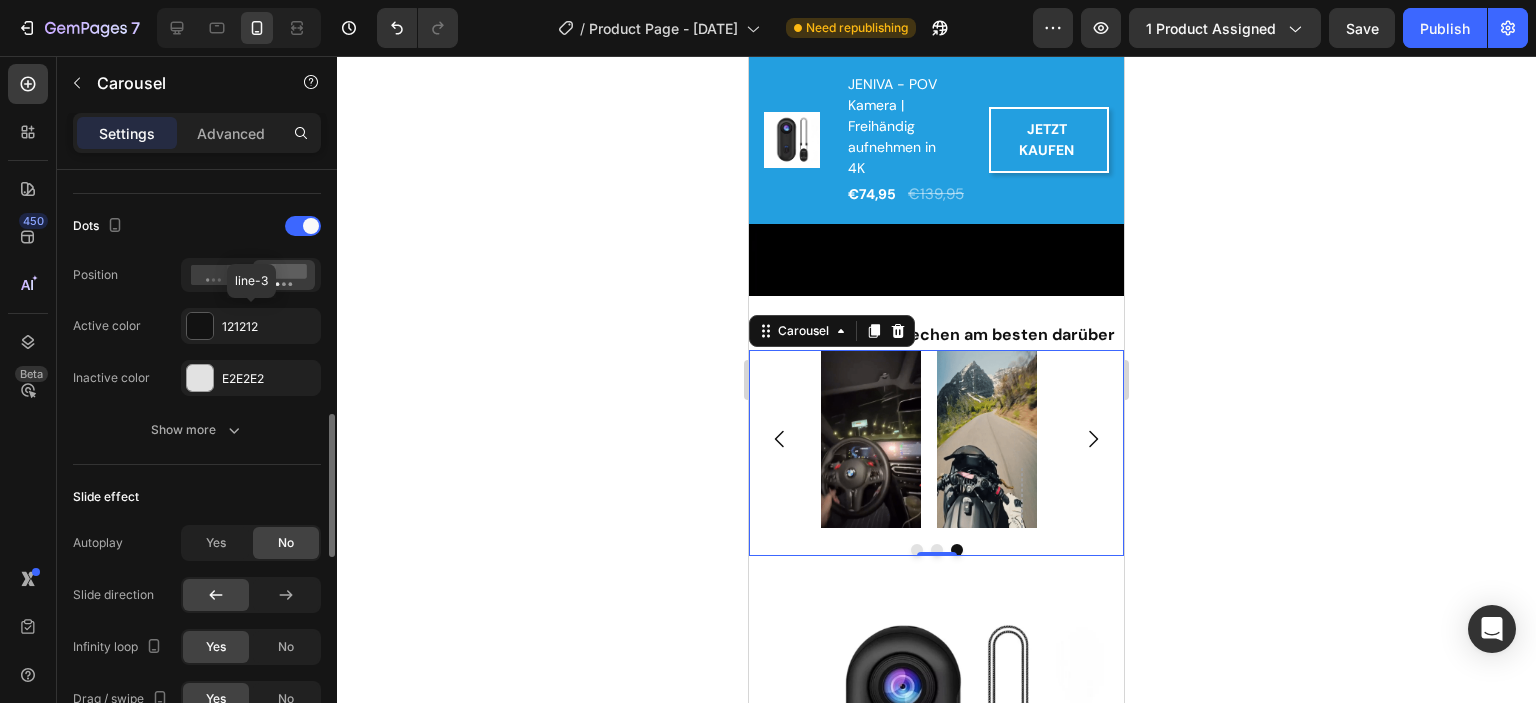 scroll, scrollTop: 1100, scrollLeft: 0, axis: vertical 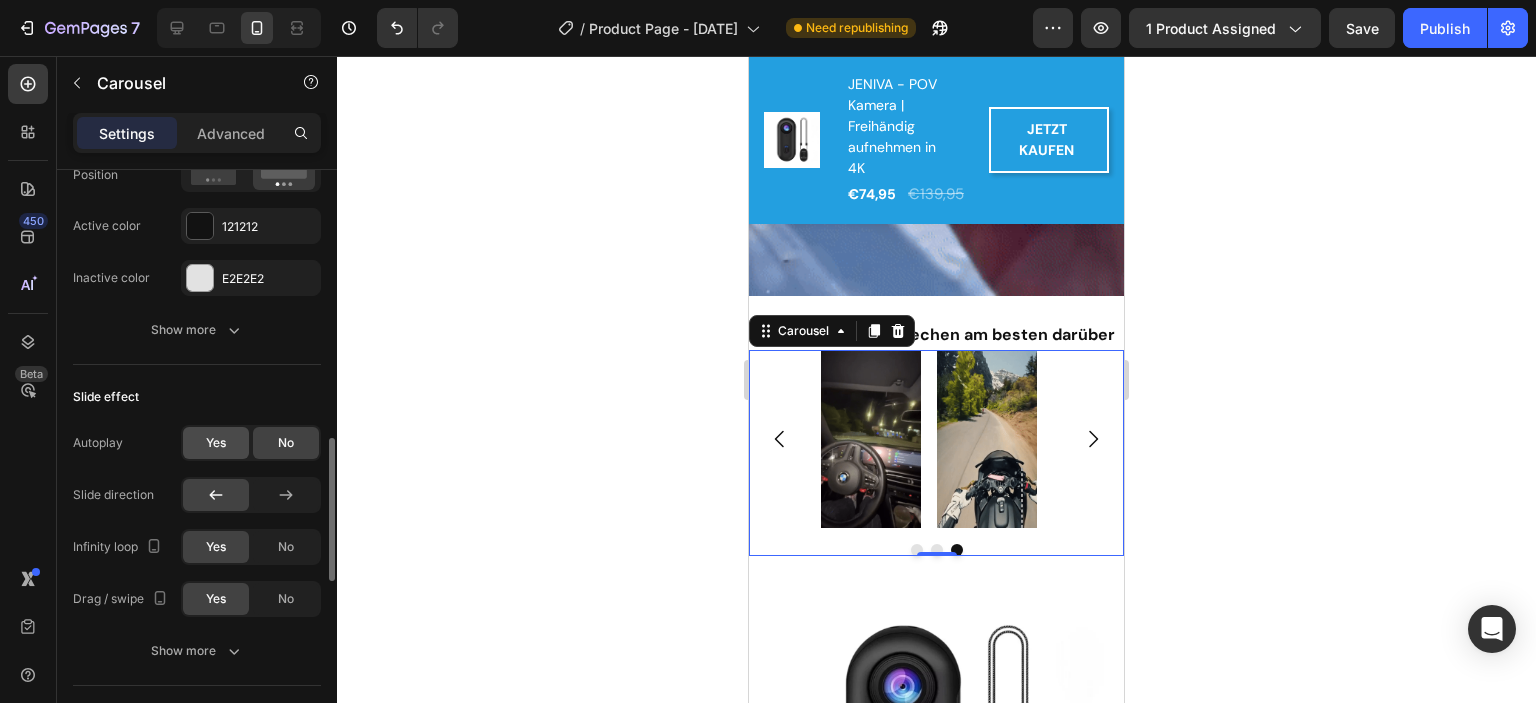 click on "Yes" 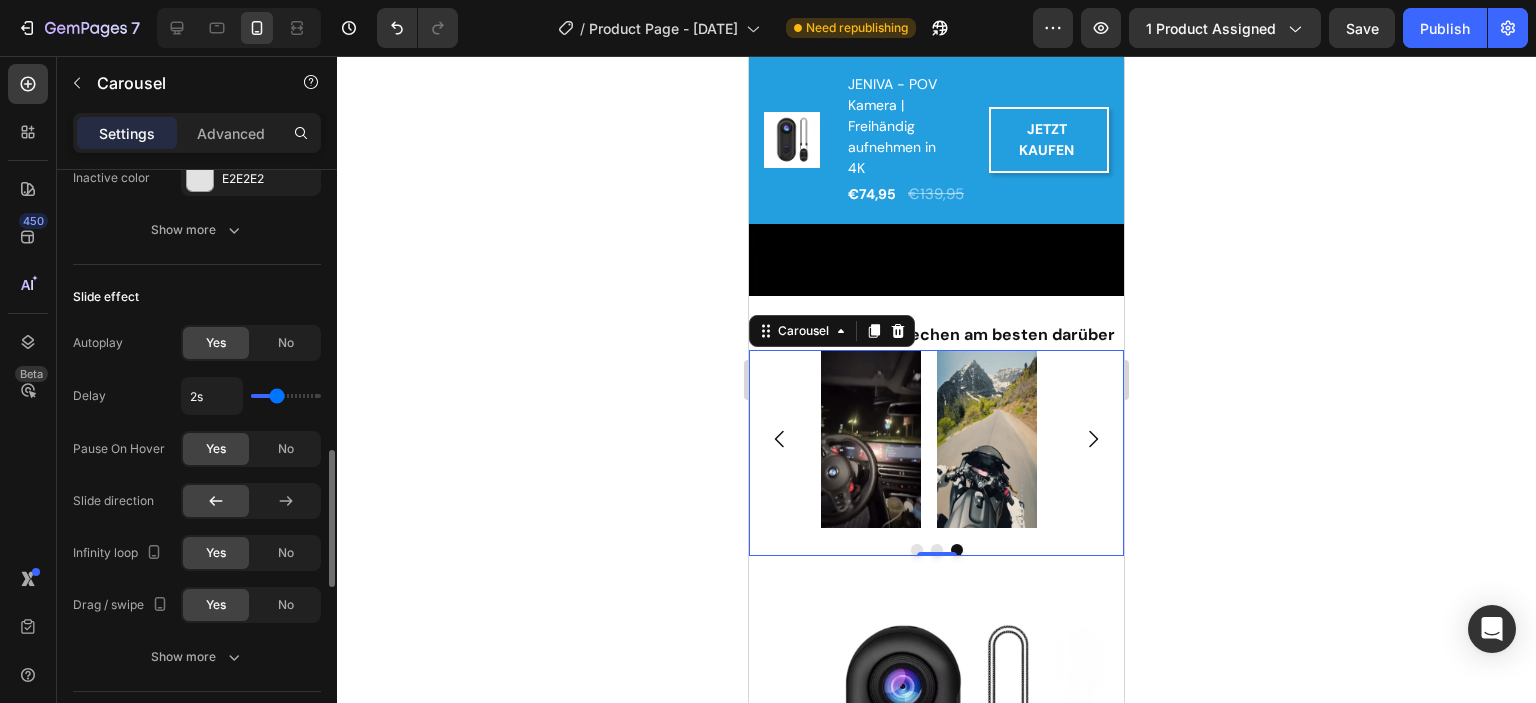 scroll, scrollTop: 1300, scrollLeft: 0, axis: vertical 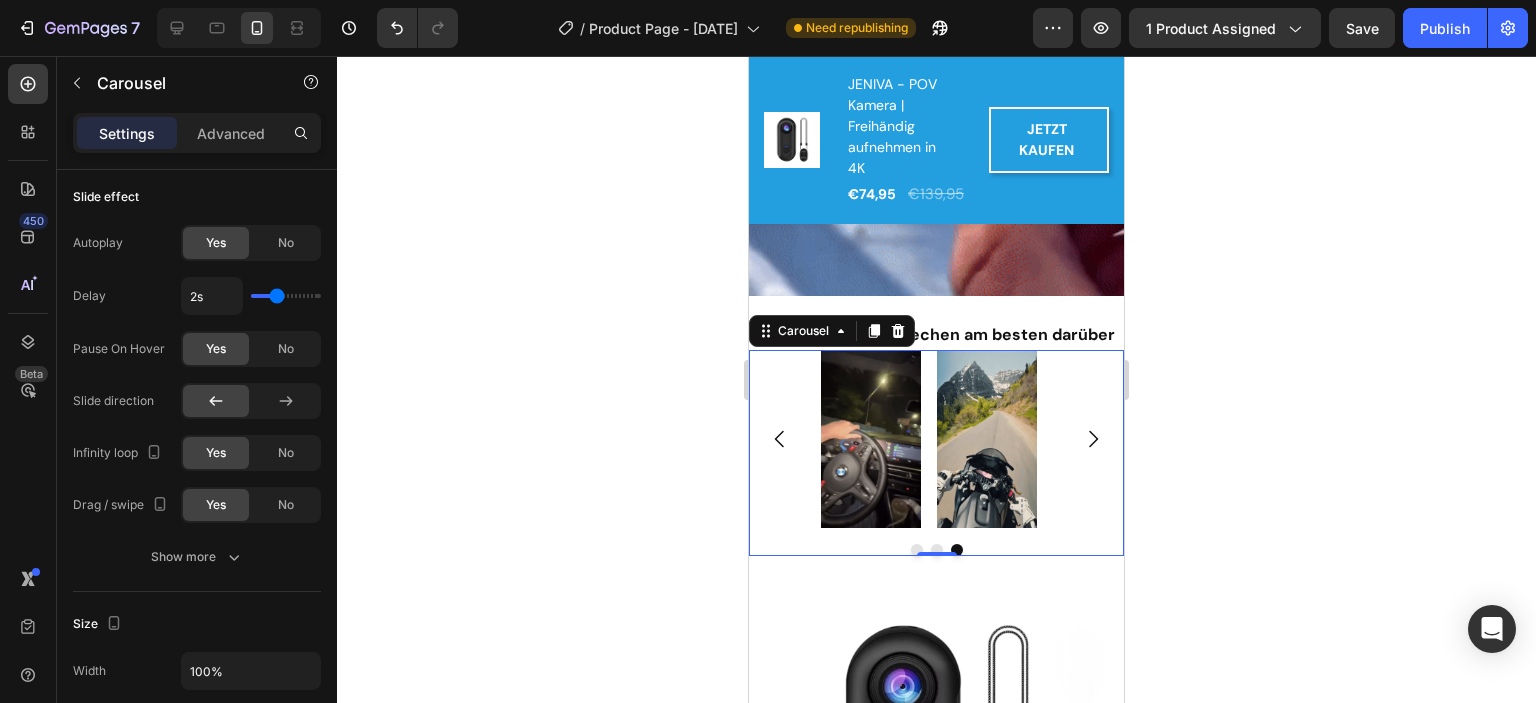 click 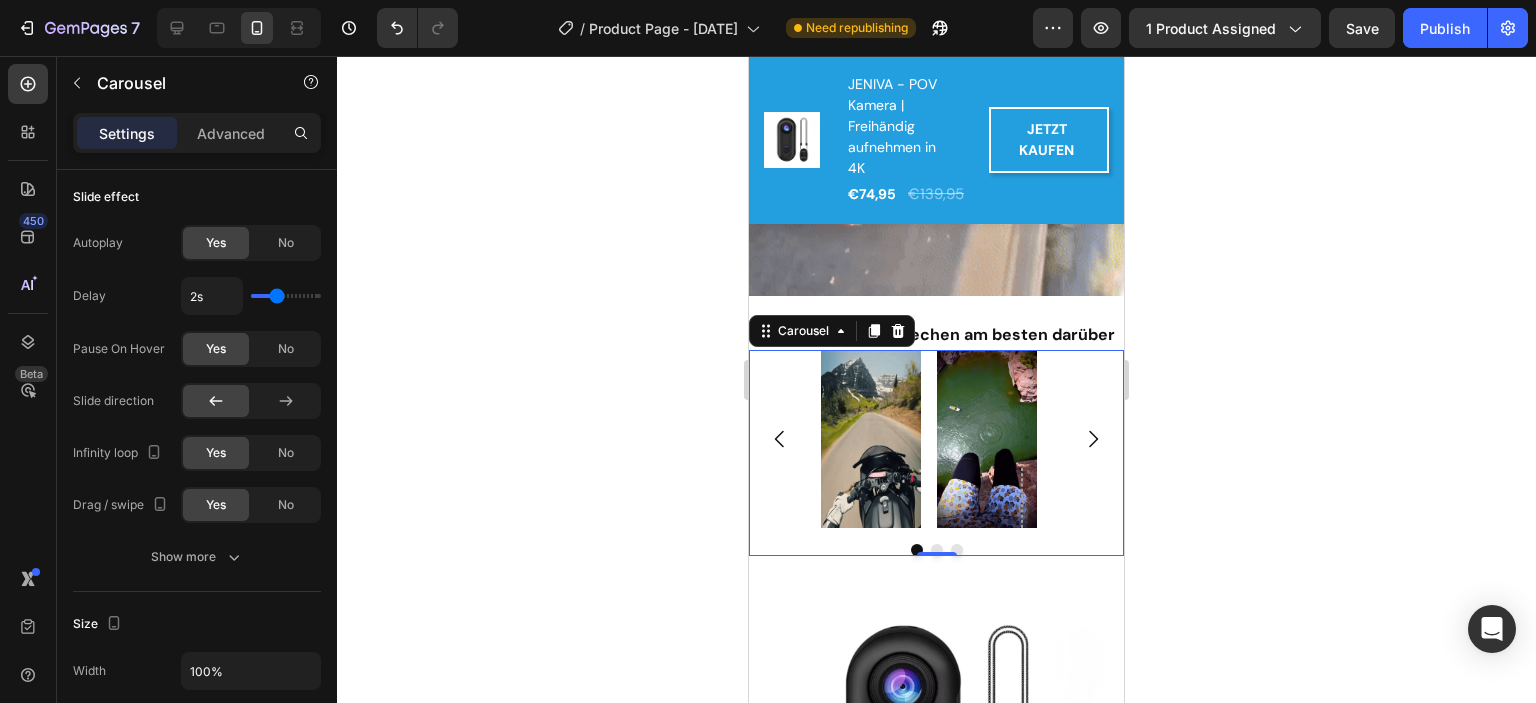 click 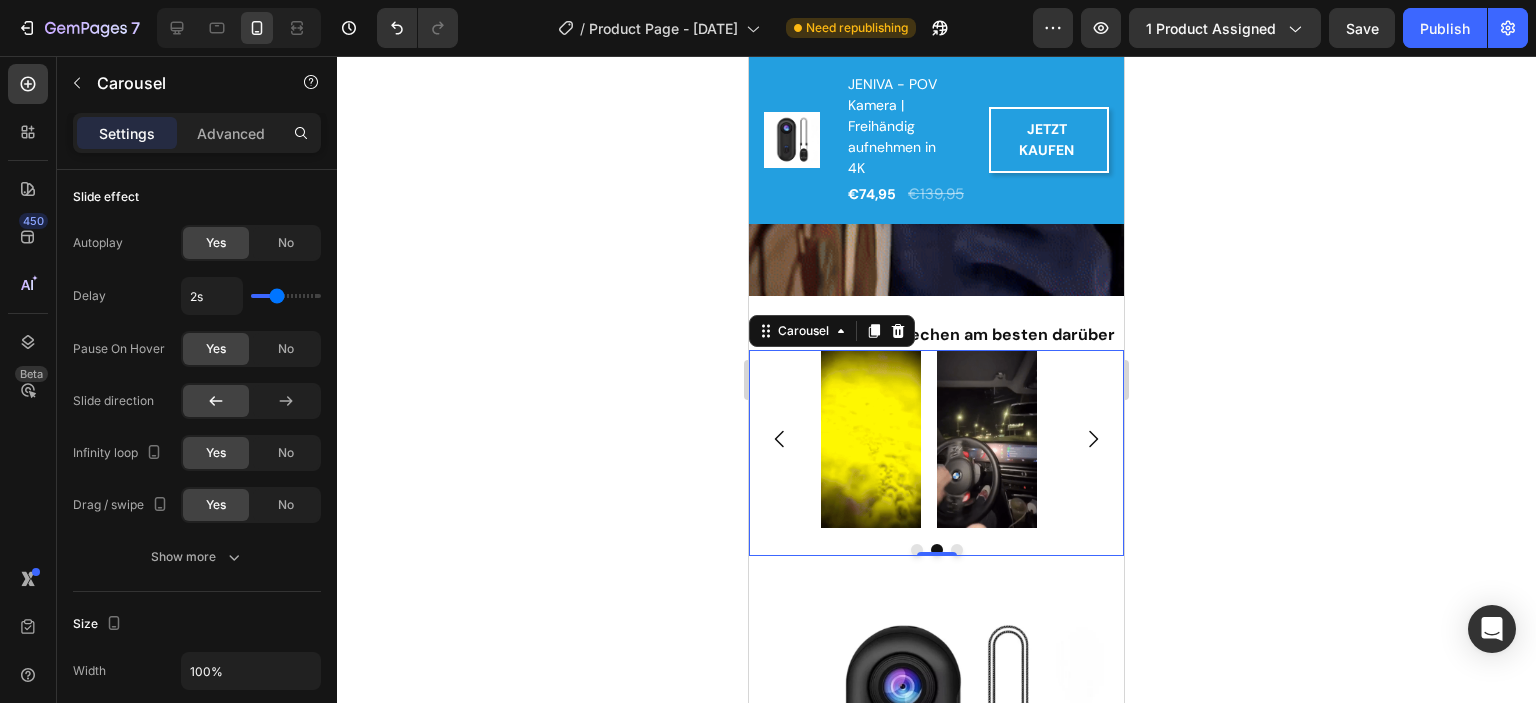 click 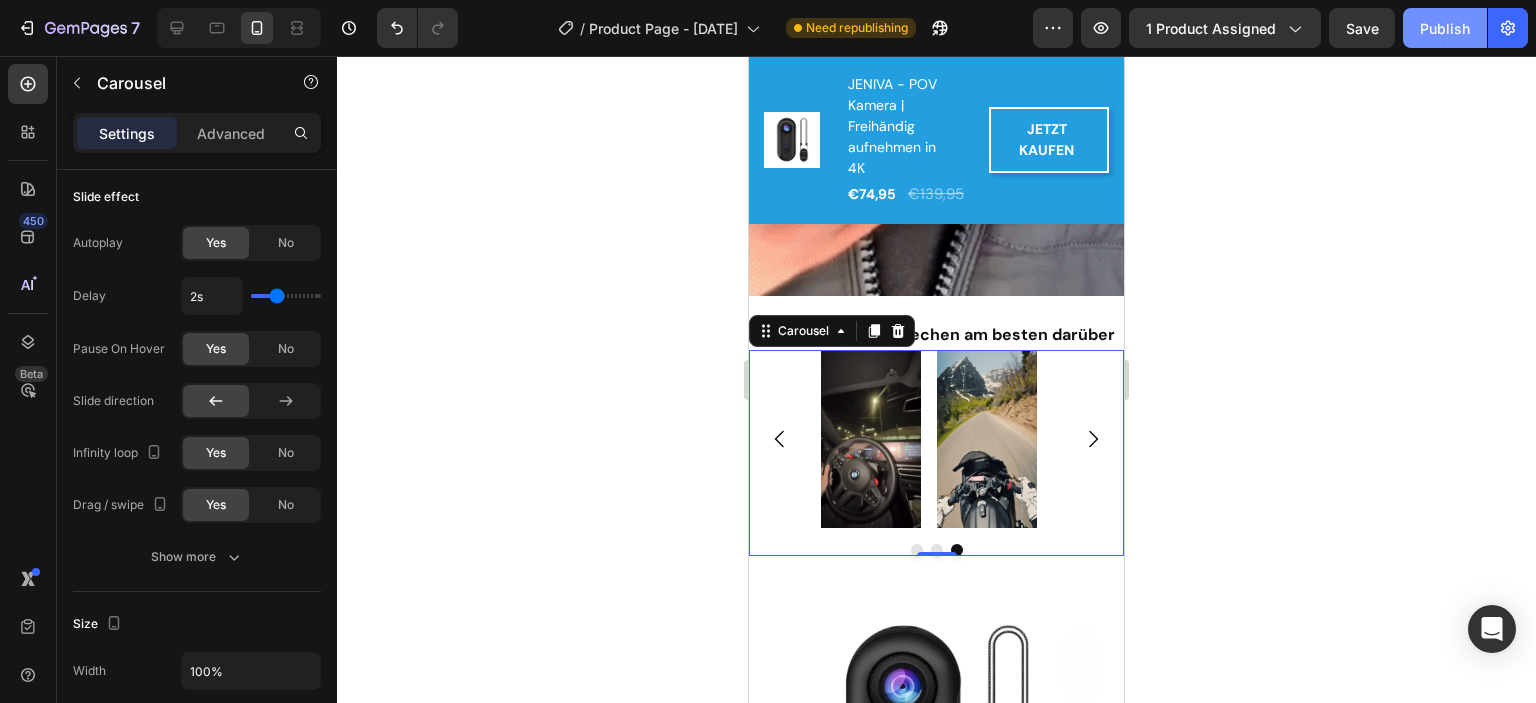 click on "Publish" at bounding box center [1445, 28] 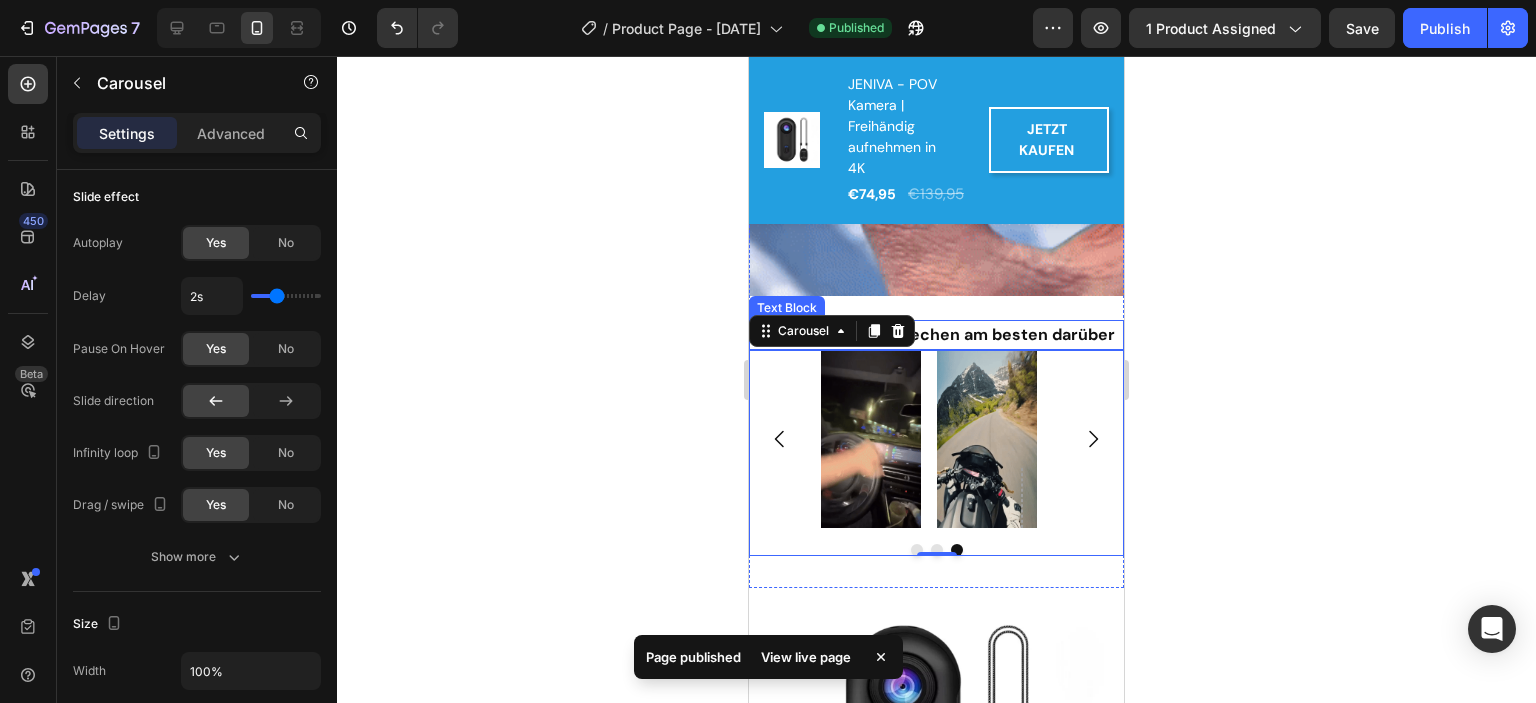 click on "Unsere Kunden sprechen am besten darüber" at bounding box center [937, 334] 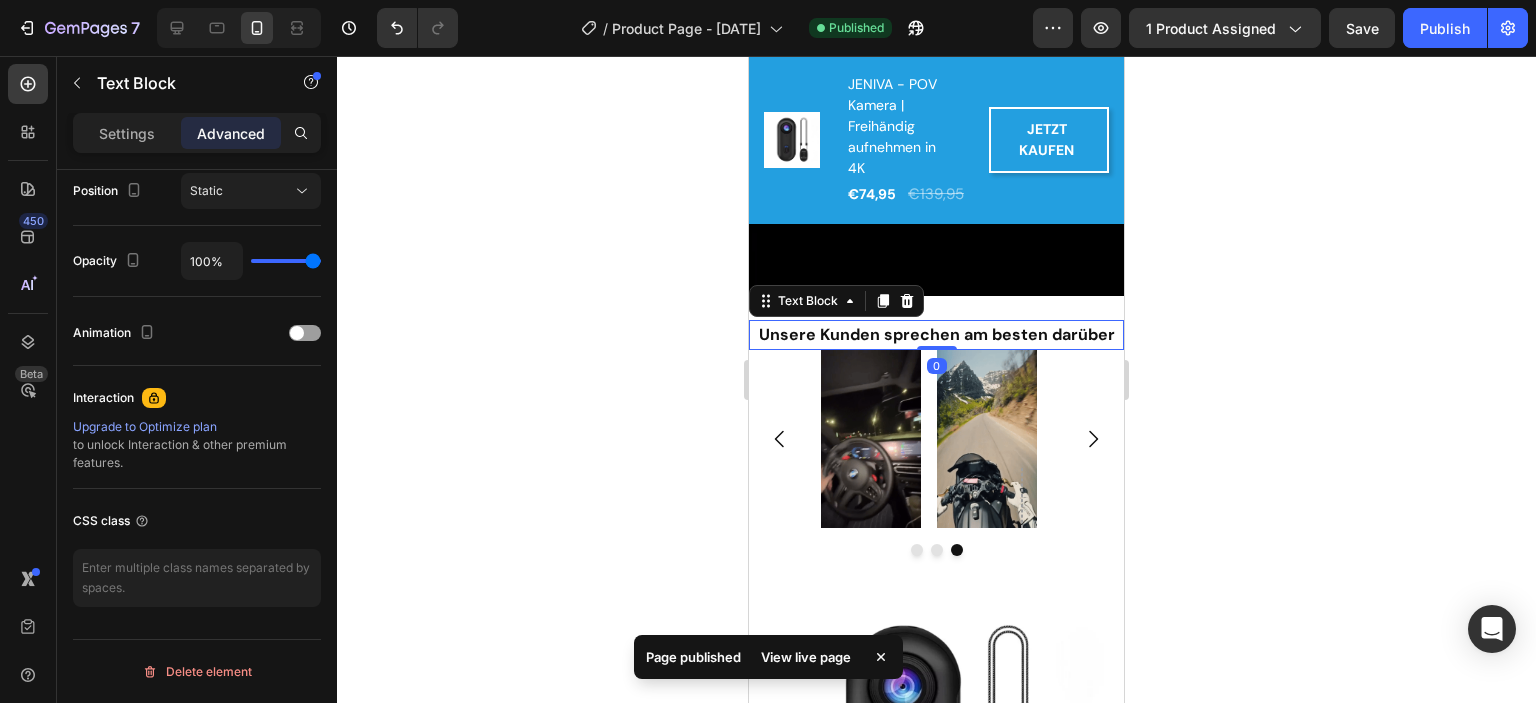 scroll, scrollTop: 0, scrollLeft: 0, axis: both 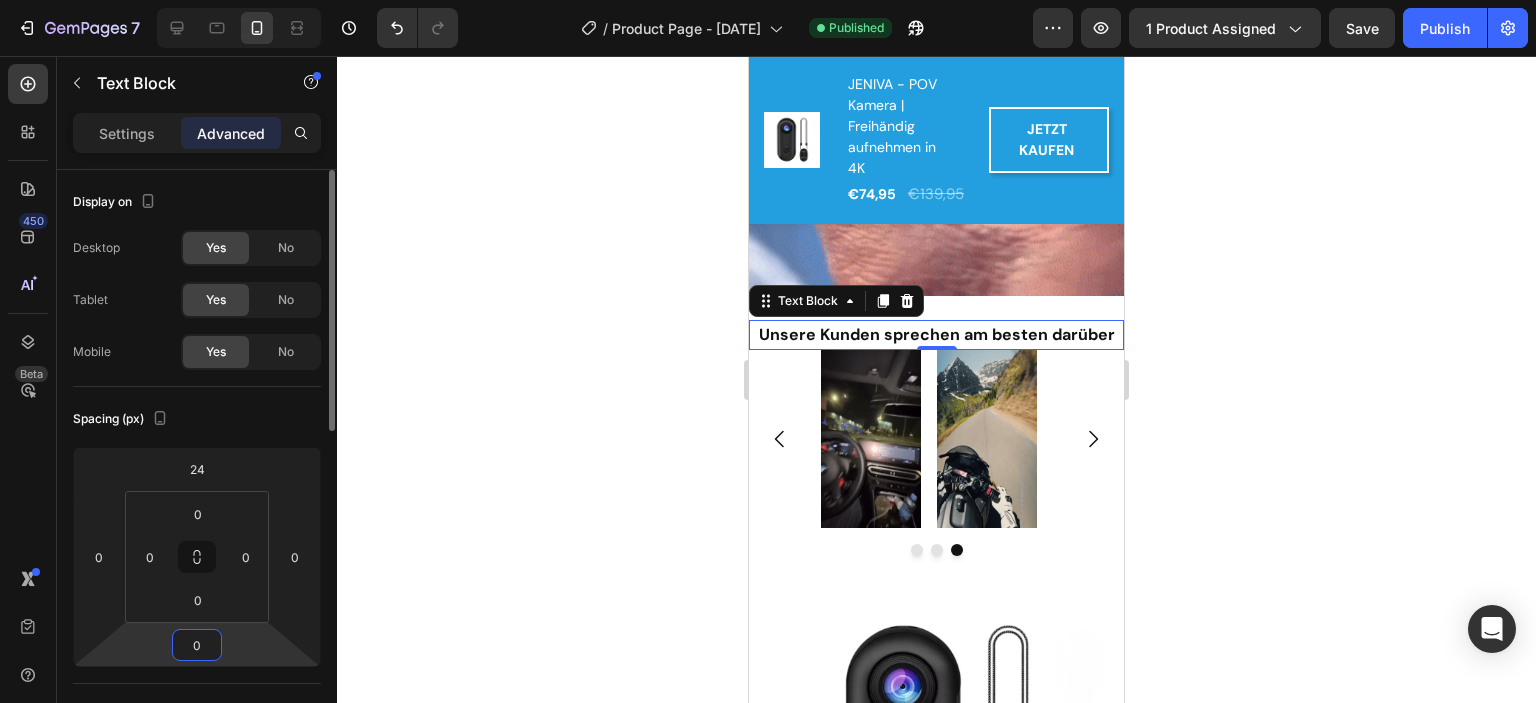 click on "0" at bounding box center (197, 645) 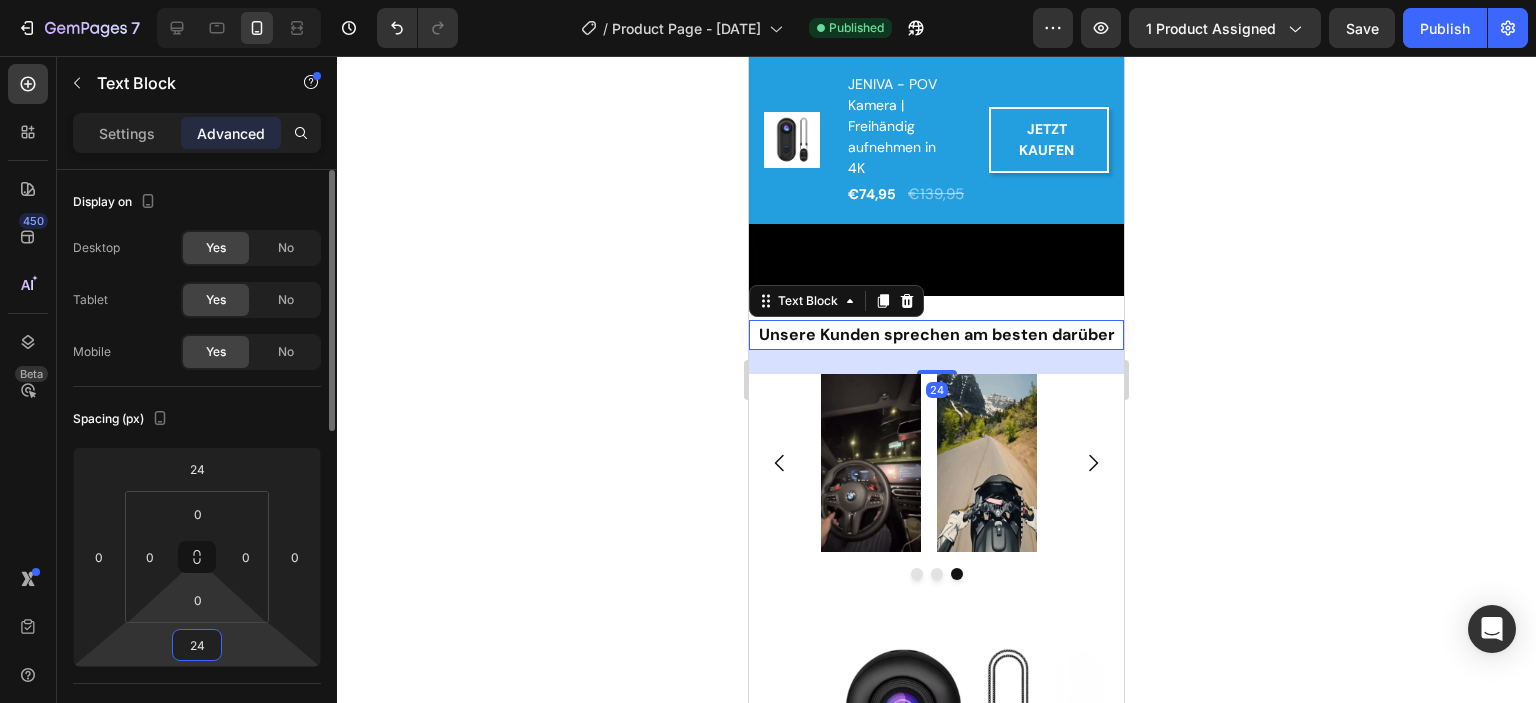 type on "24" 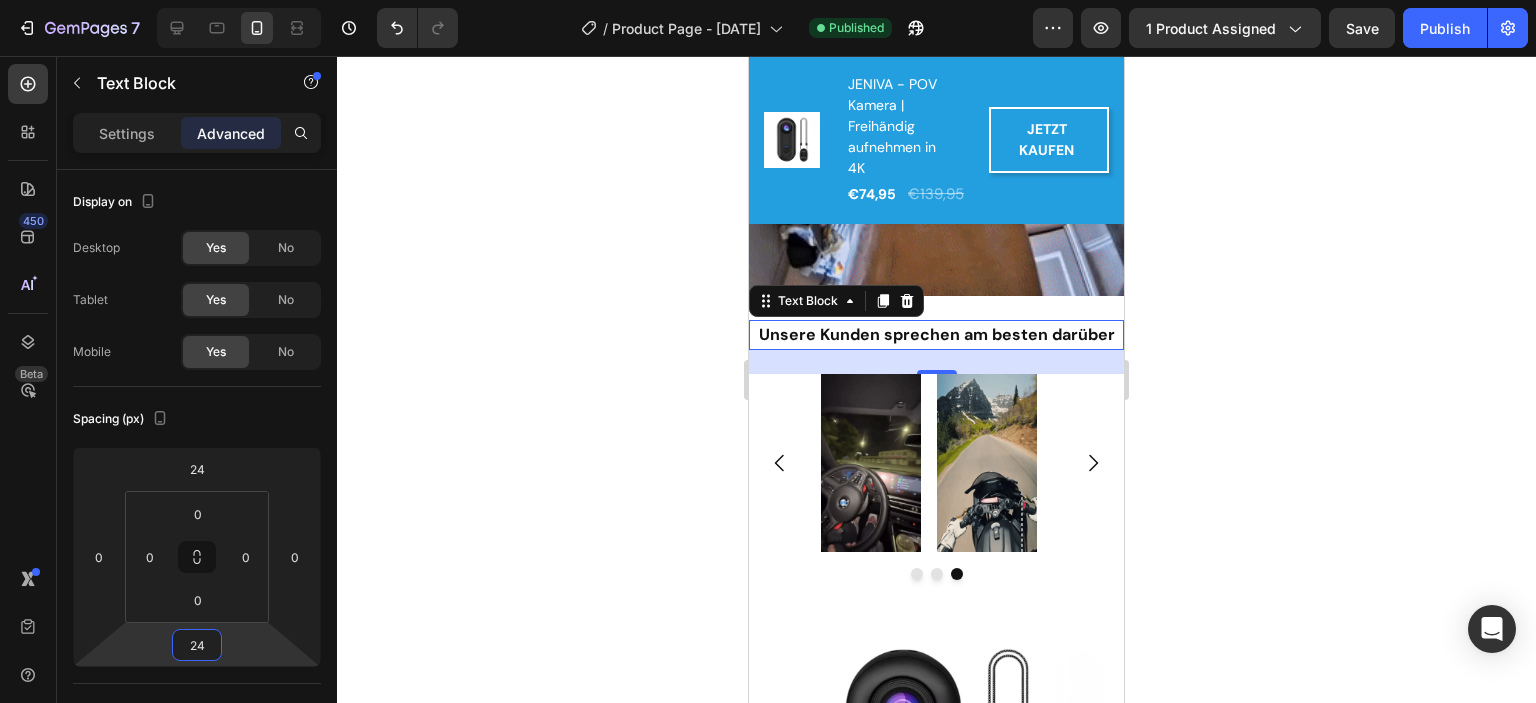 click 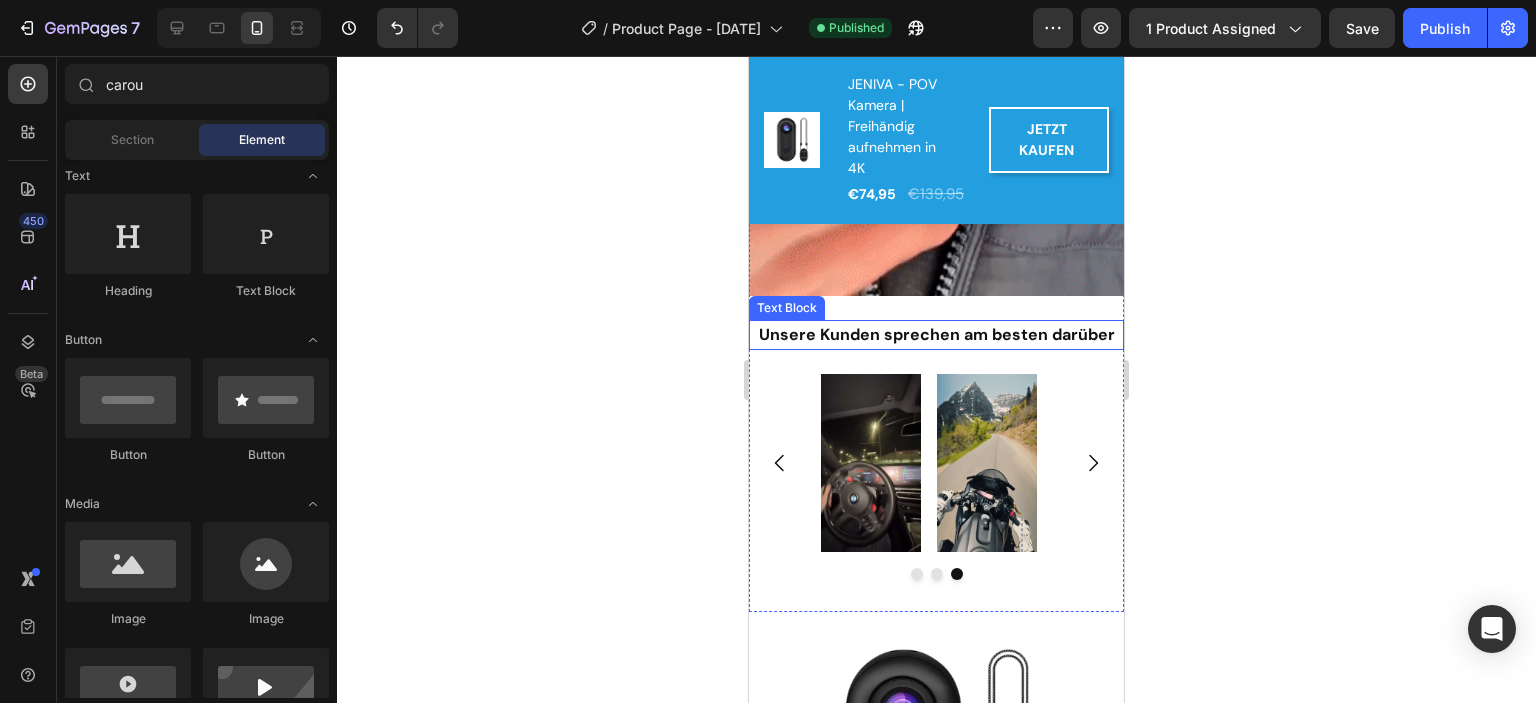 click on "Unsere Kunden sprechen am besten darüber" at bounding box center (937, 334) 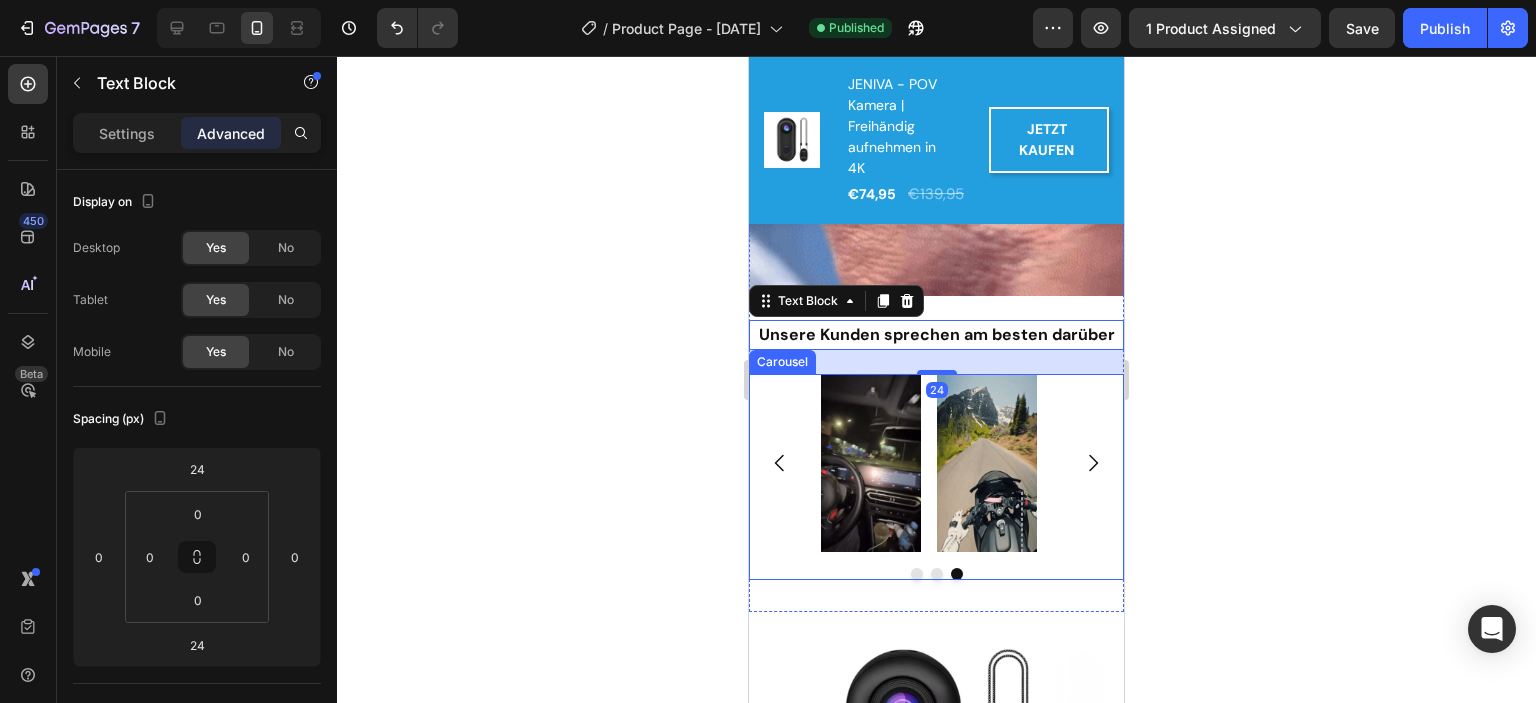 click on "Image Image Image
Row Image" at bounding box center (936, 463) 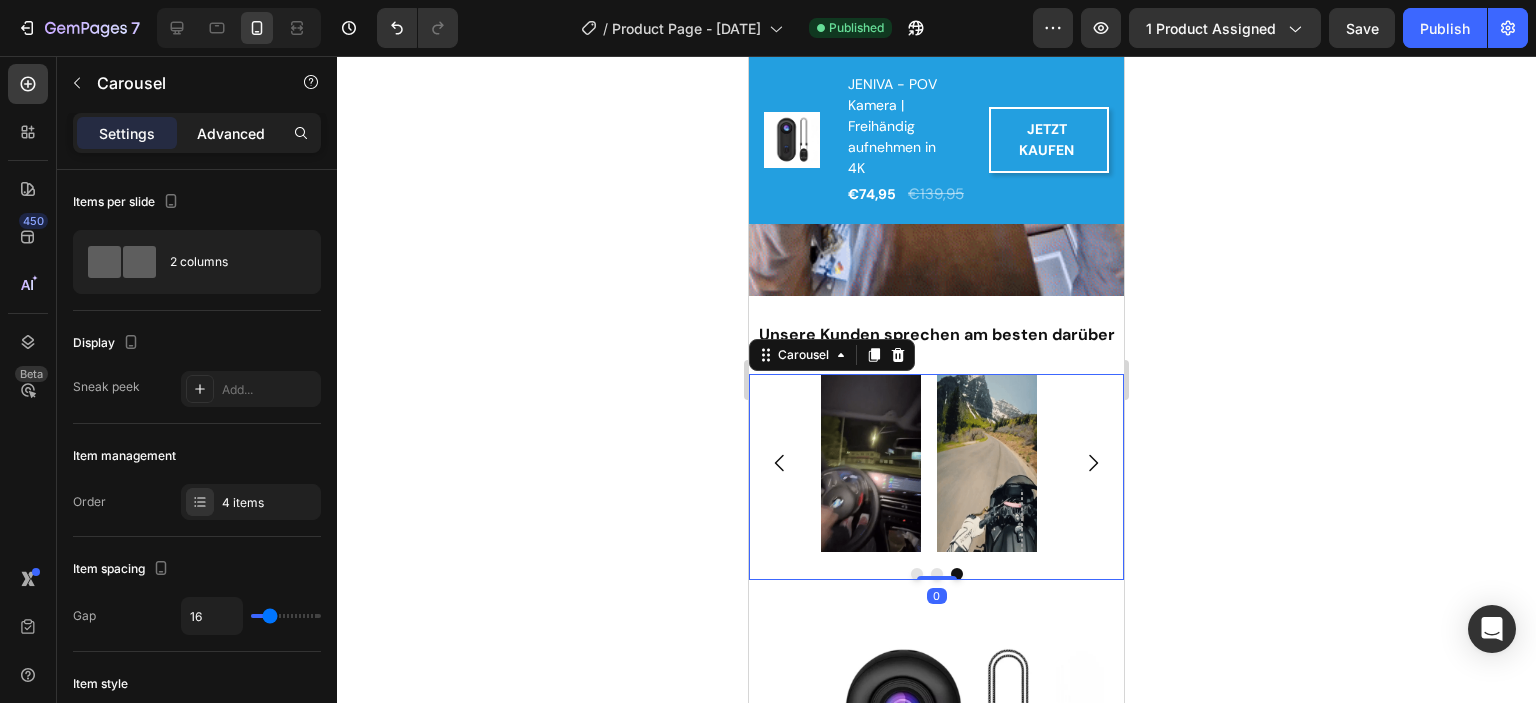 click on "Advanced" at bounding box center [231, 133] 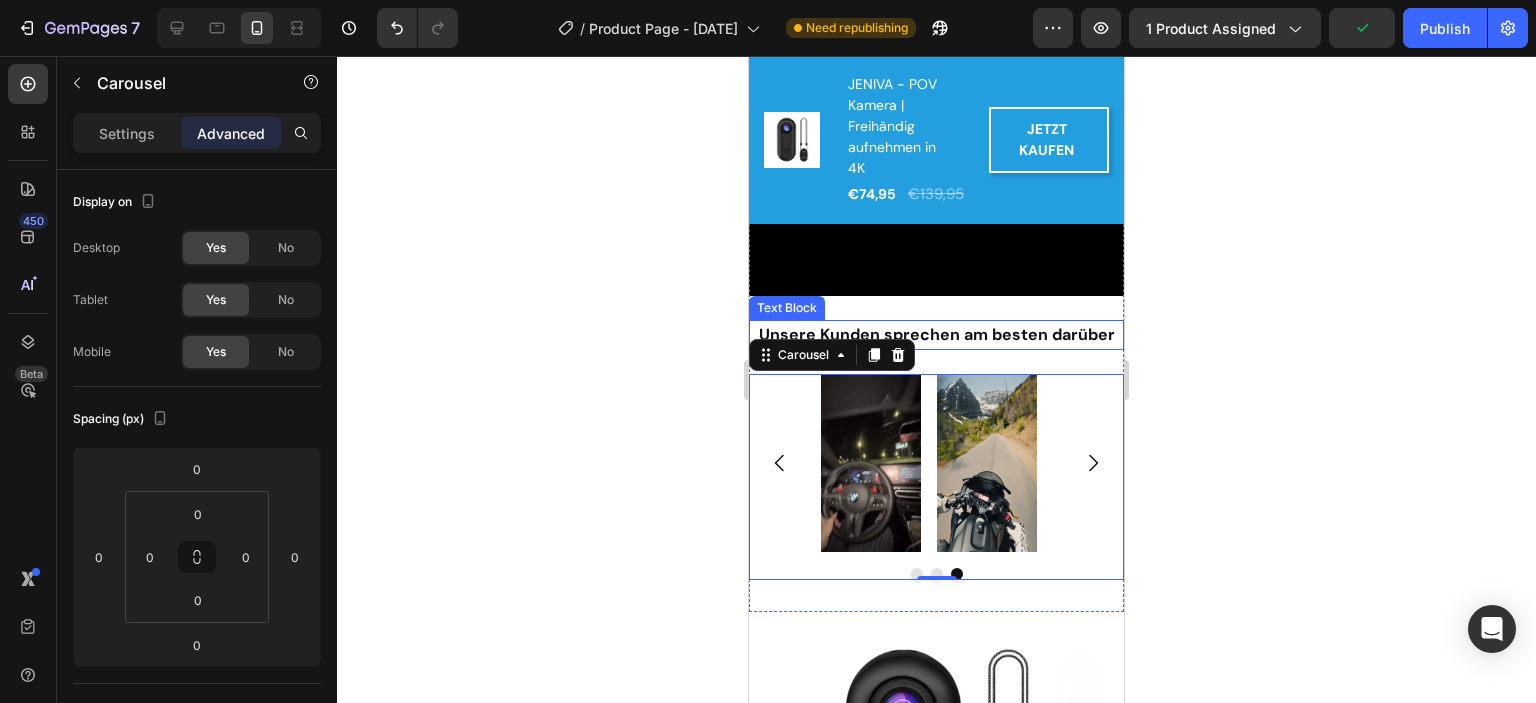 click on "Unsere Kunden sprechen am besten darüber" at bounding box center (937, 334) 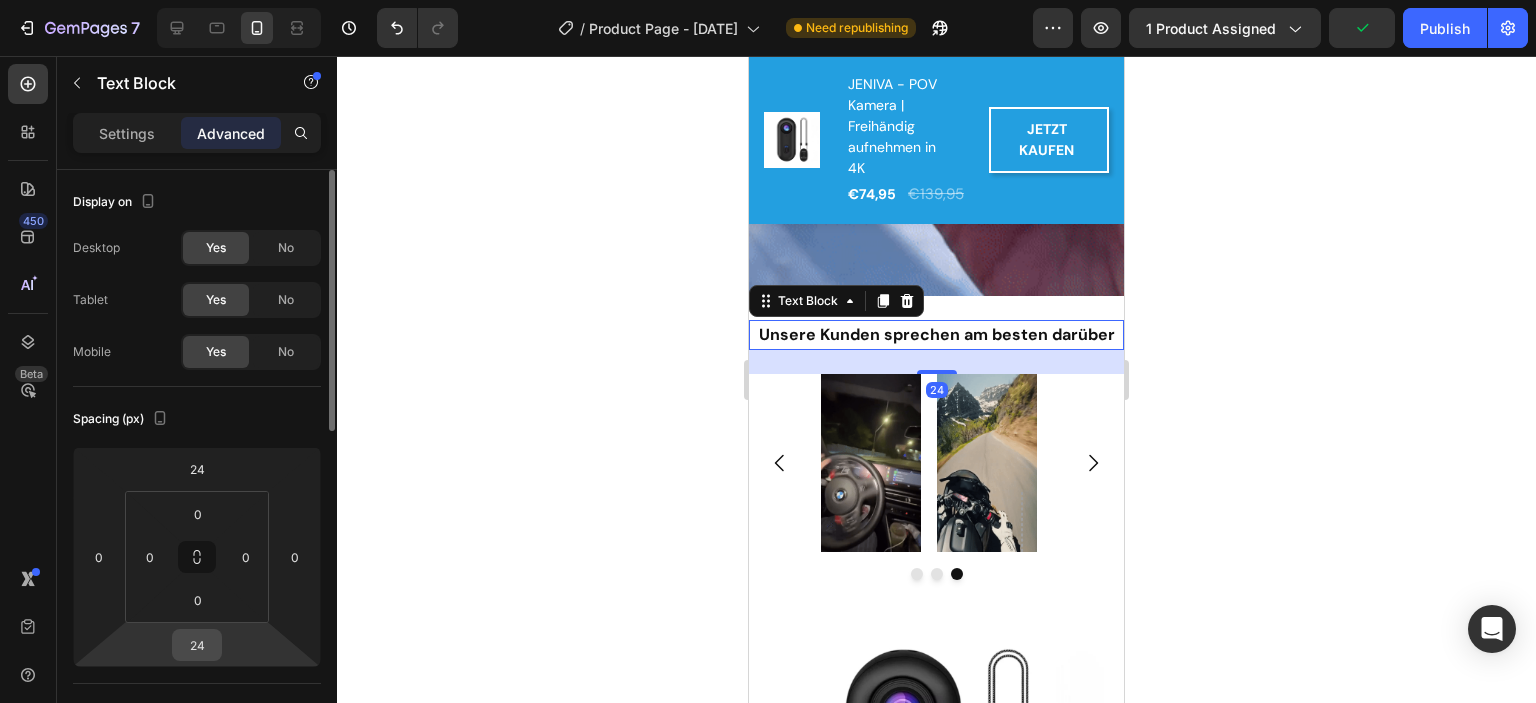 click on "24" at bounding box center (197, 645) 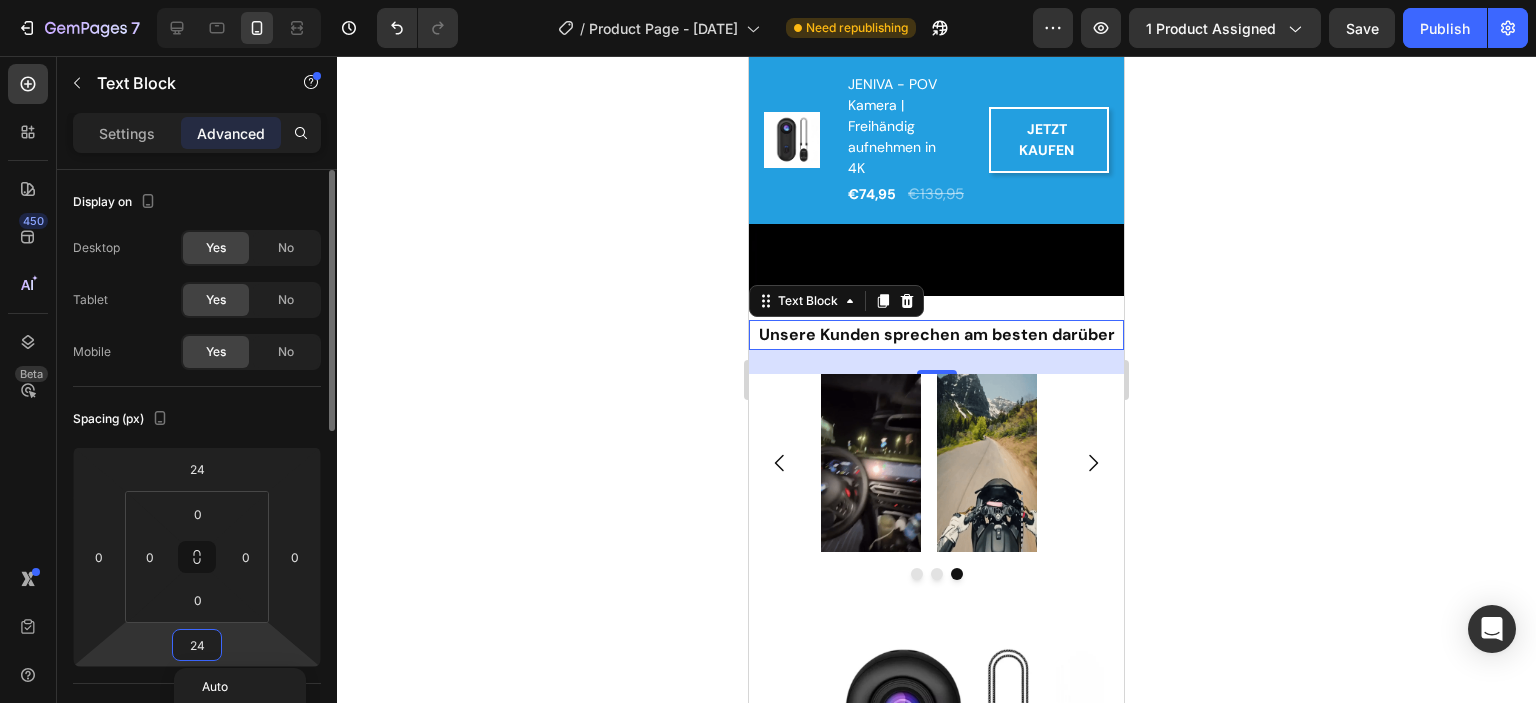 type on "6" 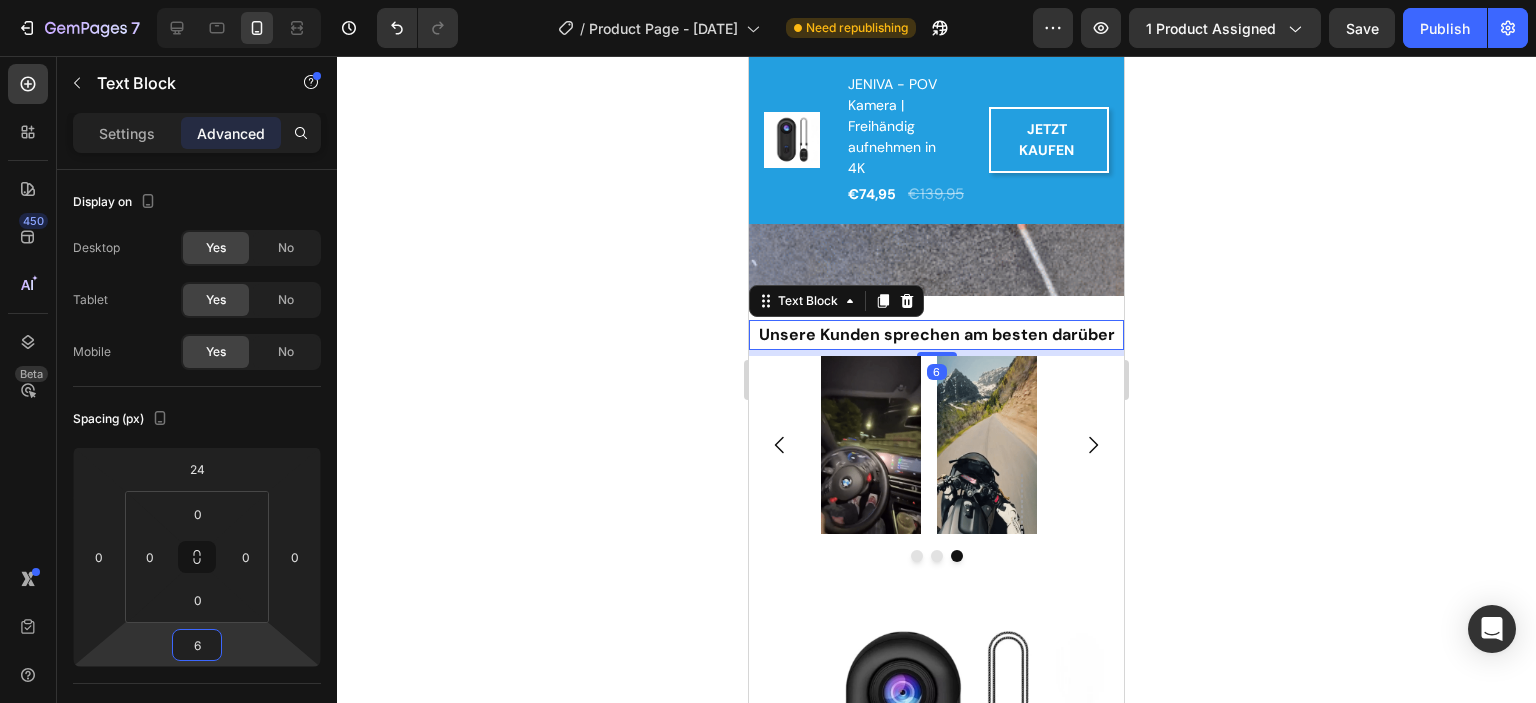 click 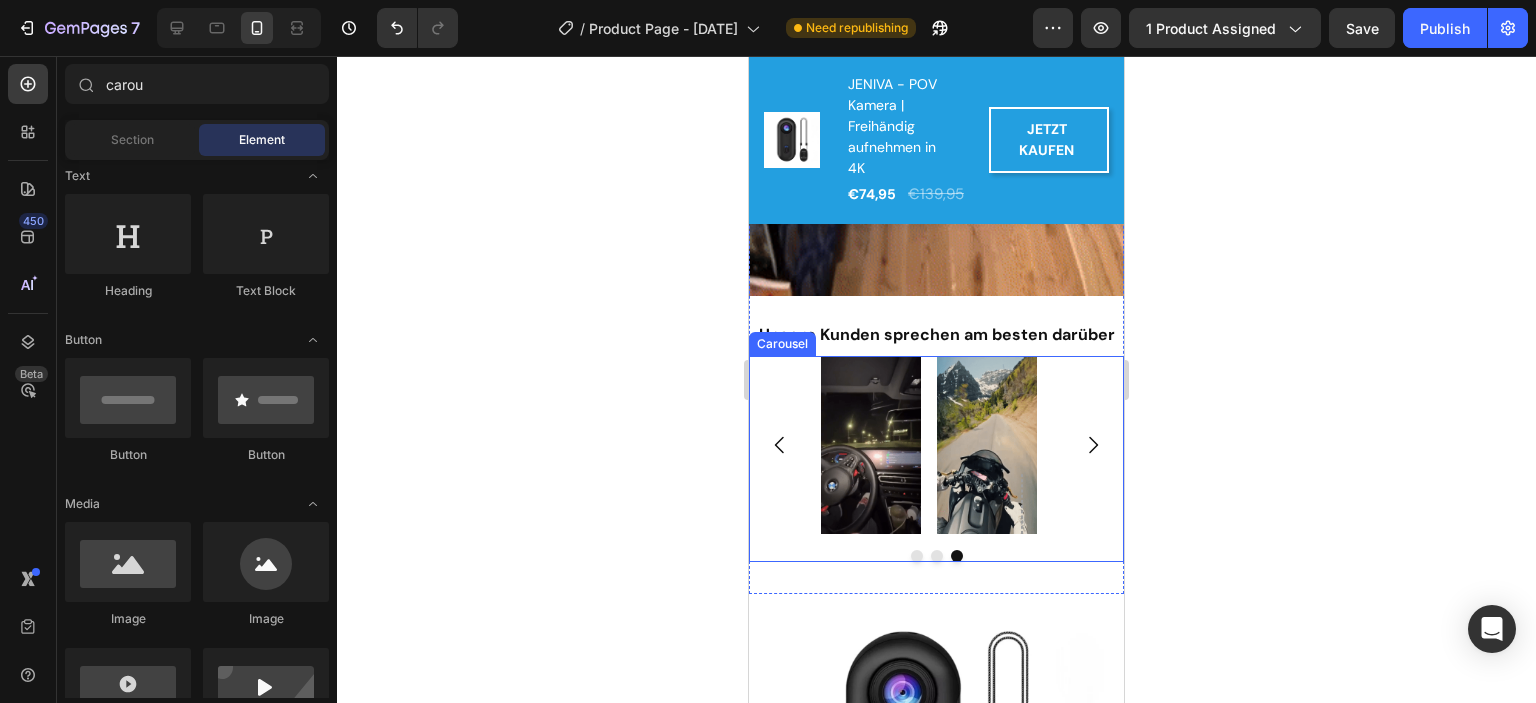 click 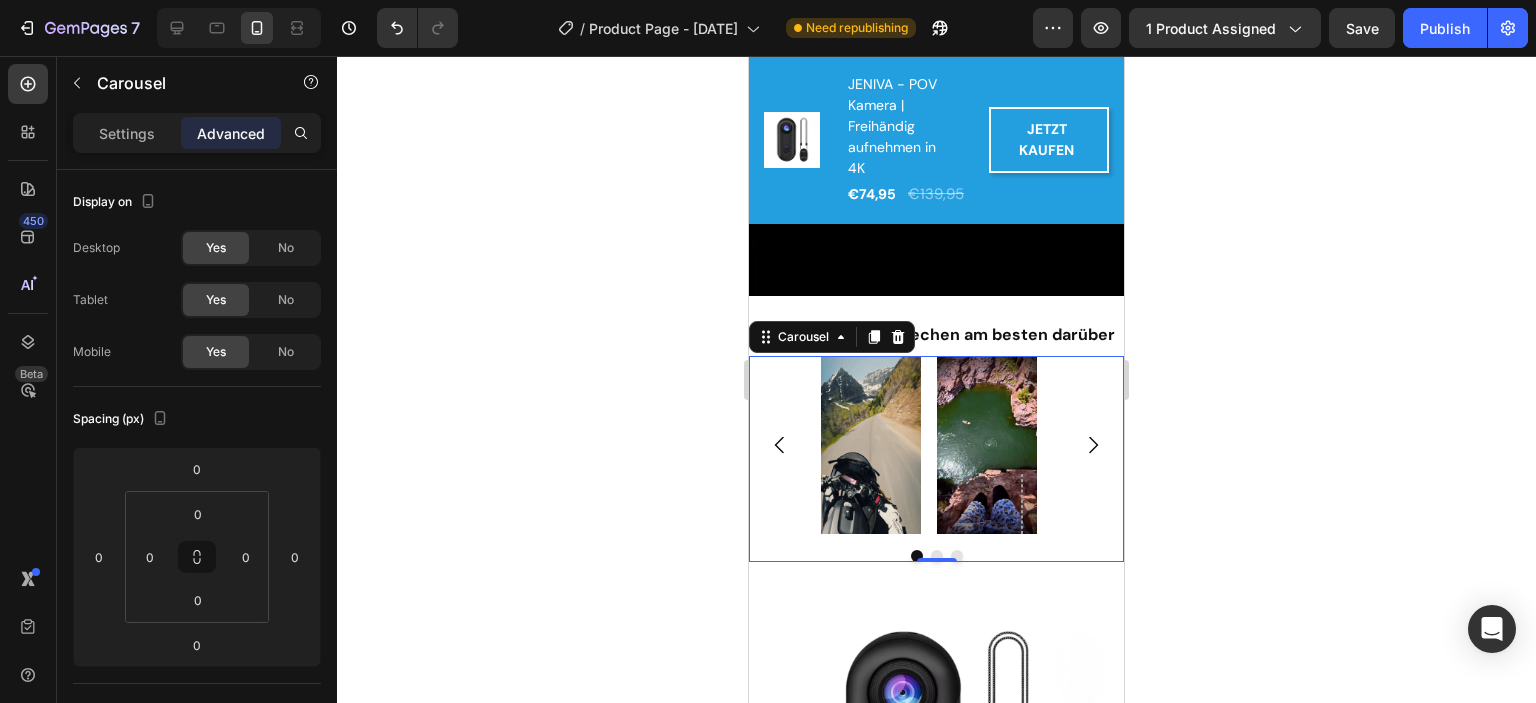 click 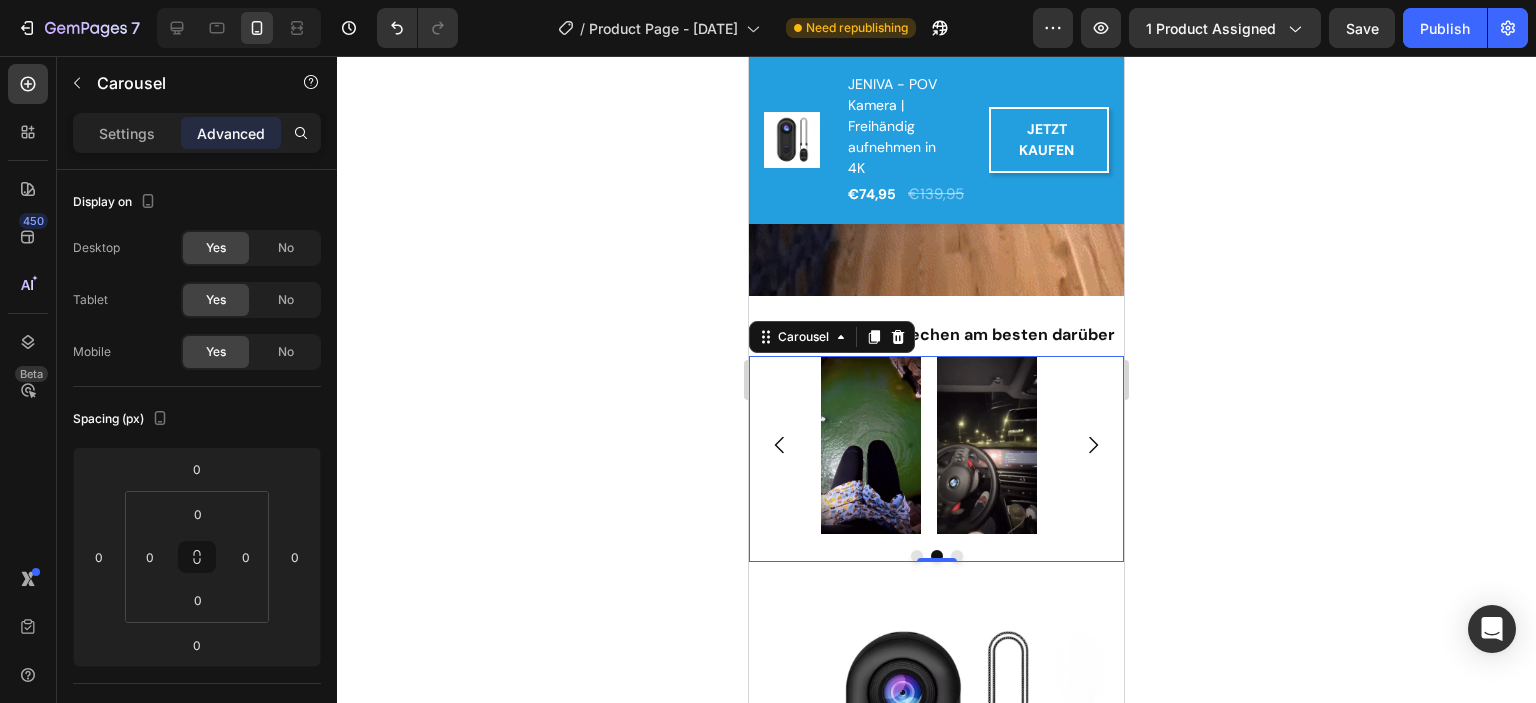 click 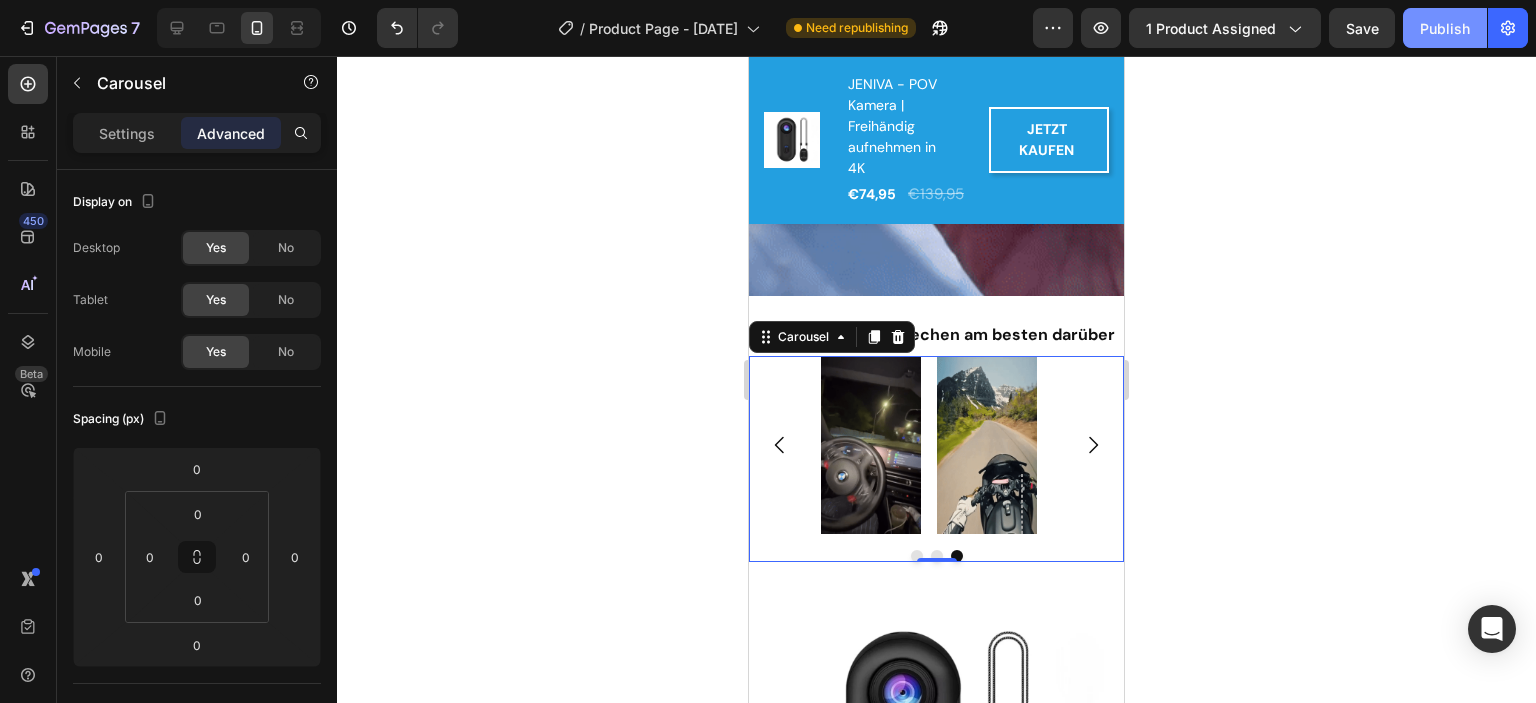 click on "Publish" at bounding box center (1445, 28) 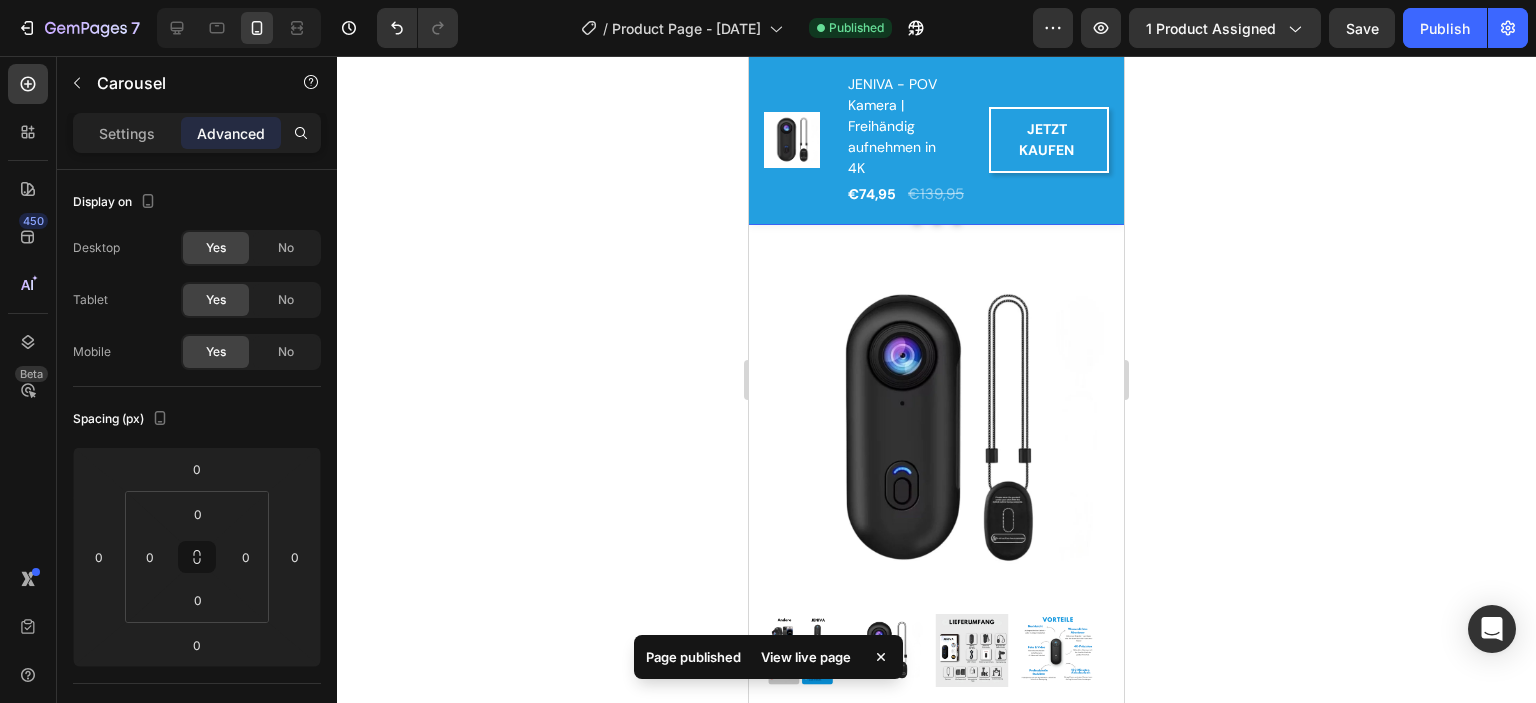 scroll, scrollTop: 1967, scrollLeft: 0, axis: vertical 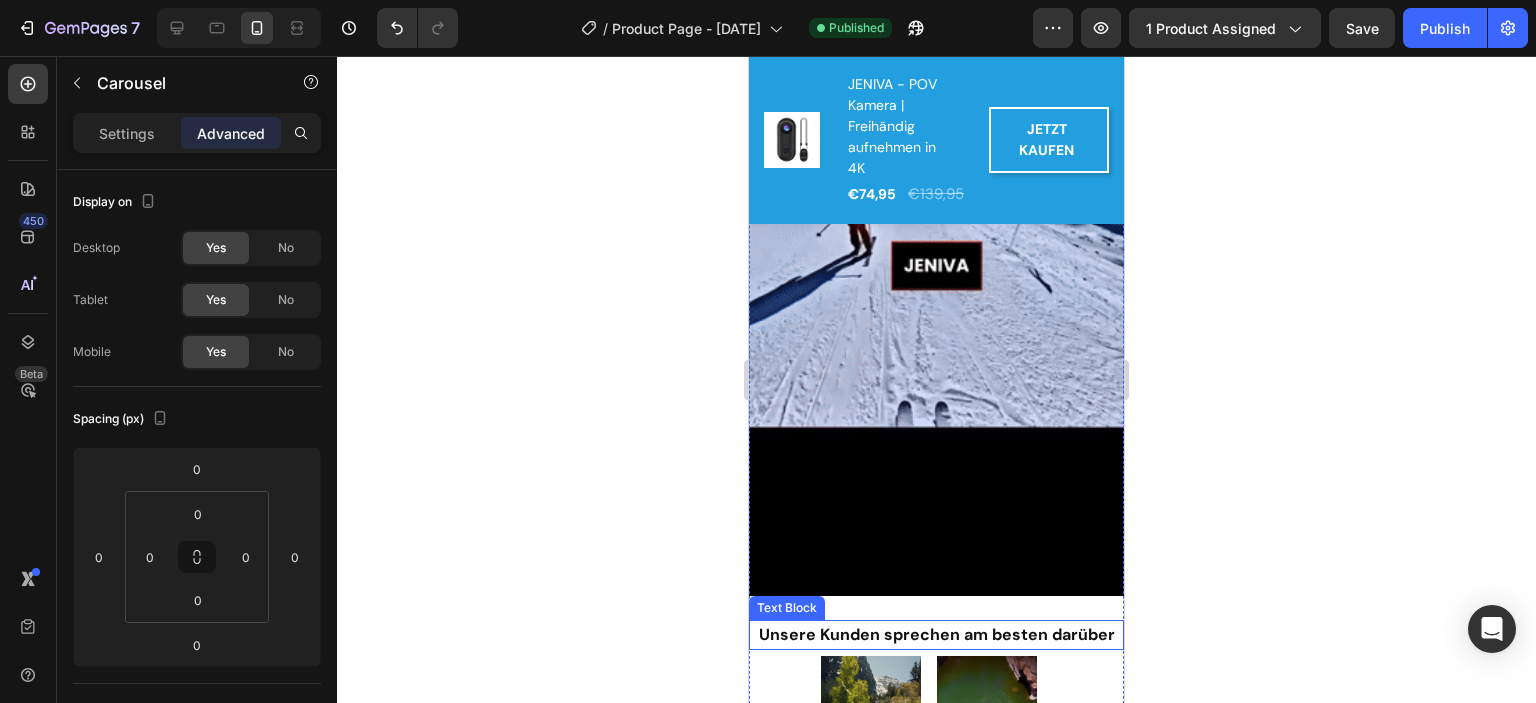 click on "Unsere Kunden sprechen am besten darüber" at bounding box center [937, 634] 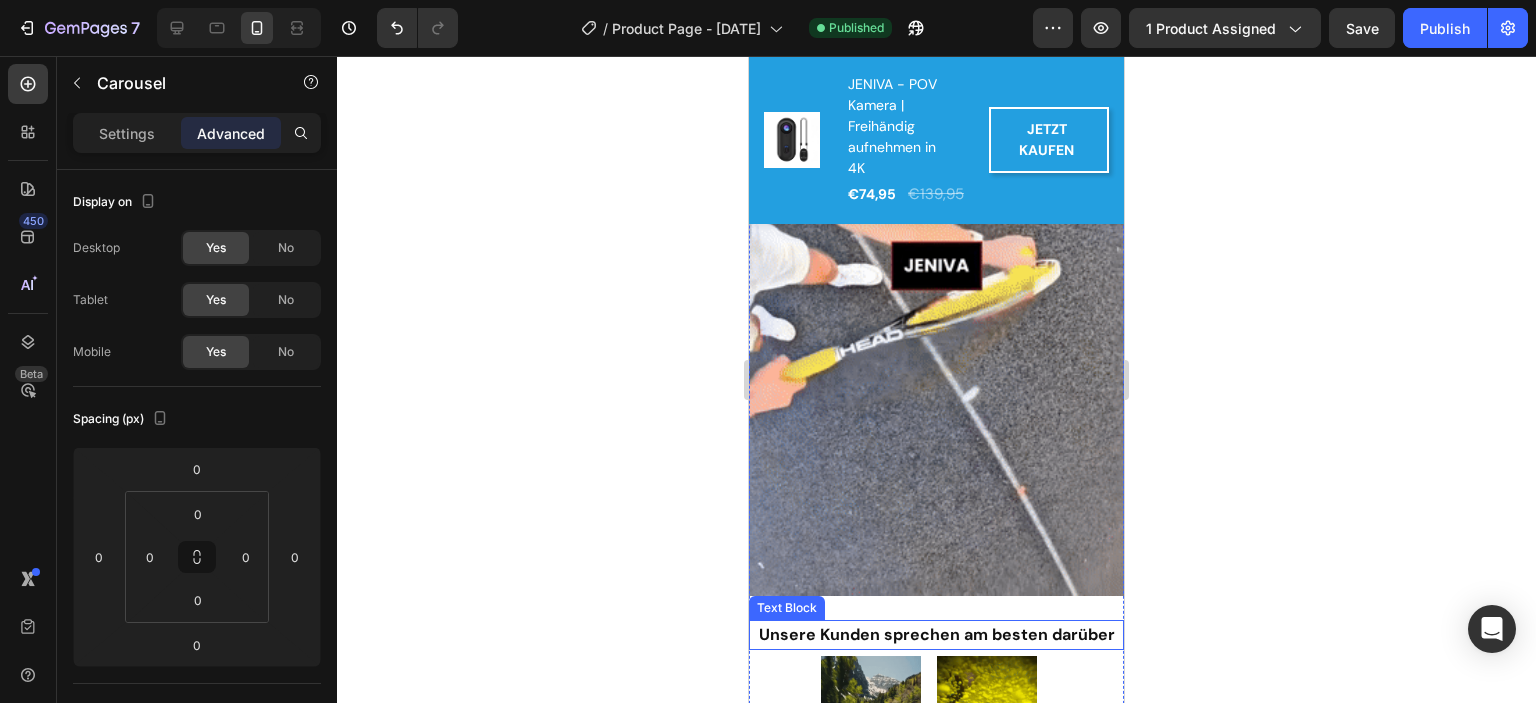 click on "Unsere Kunden sprechen am besten darüber" at bounding box center [937, 634] 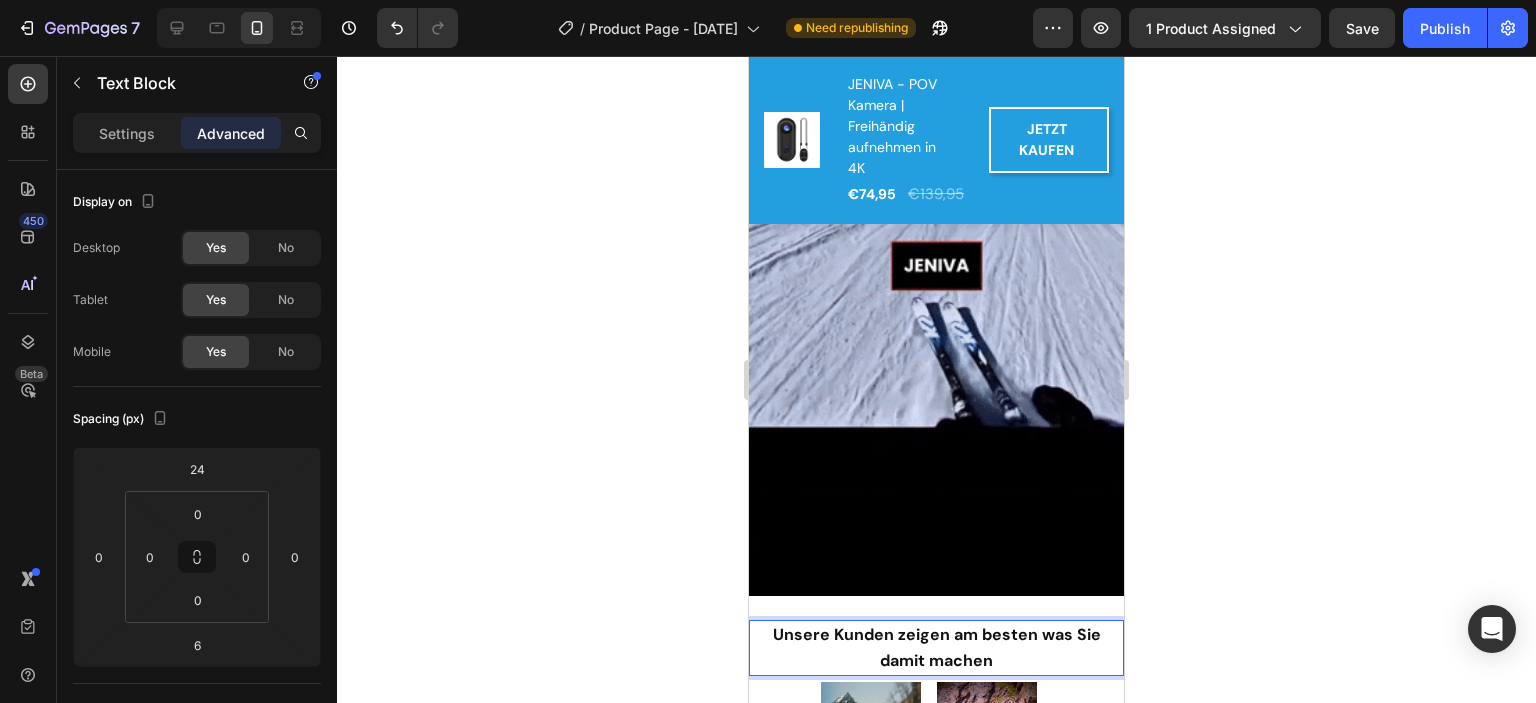 click 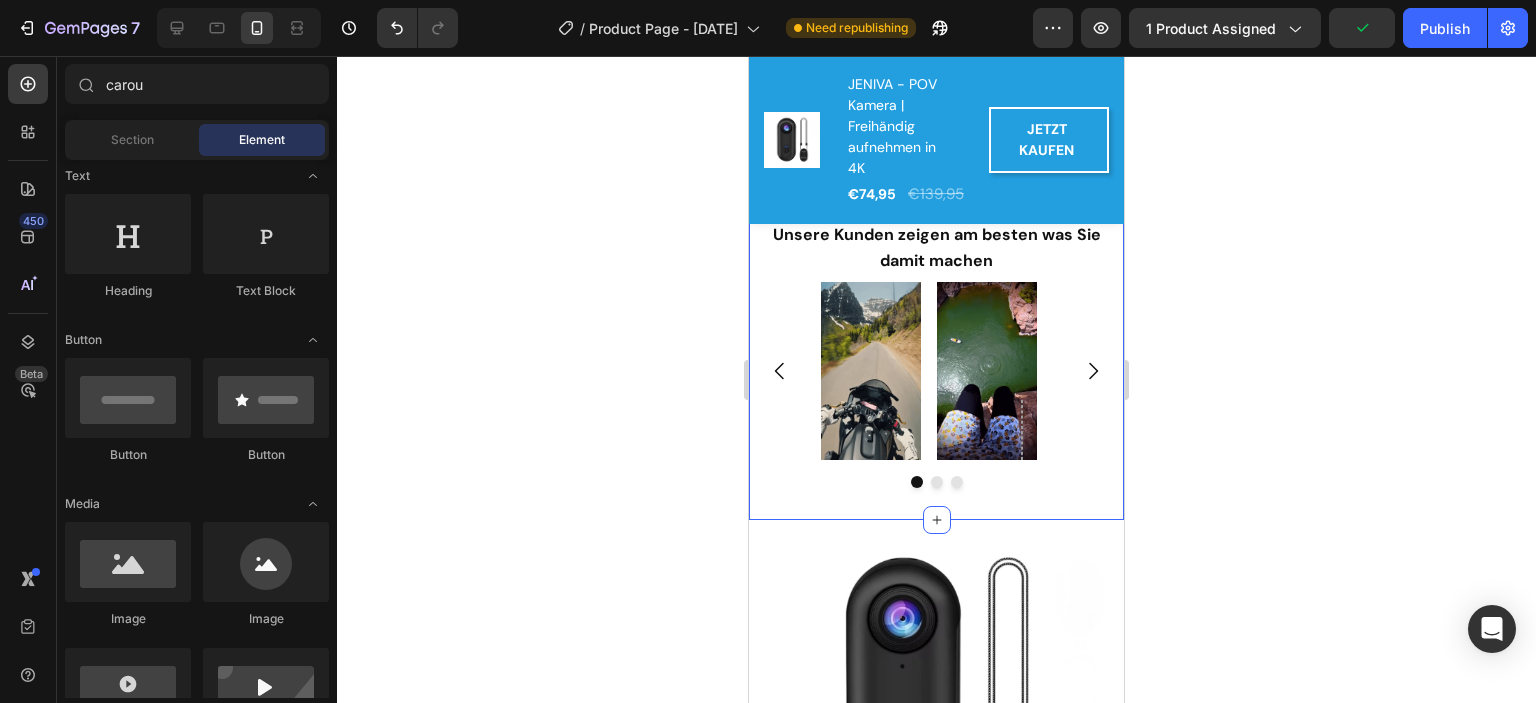 scroll, scrollTop: 1867, scrollLeft: 0, axis: vertical 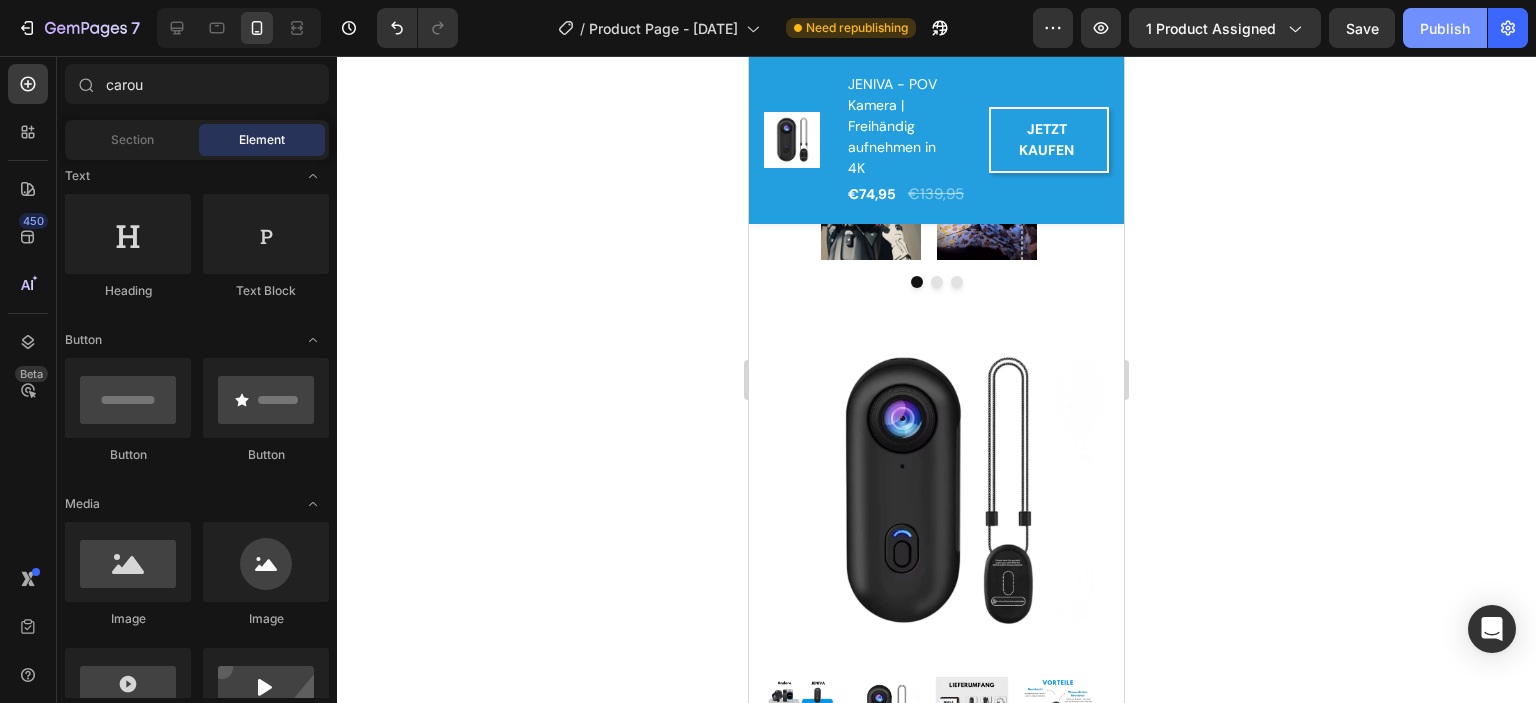click on "Publish" at bounding box center [1445, 28] 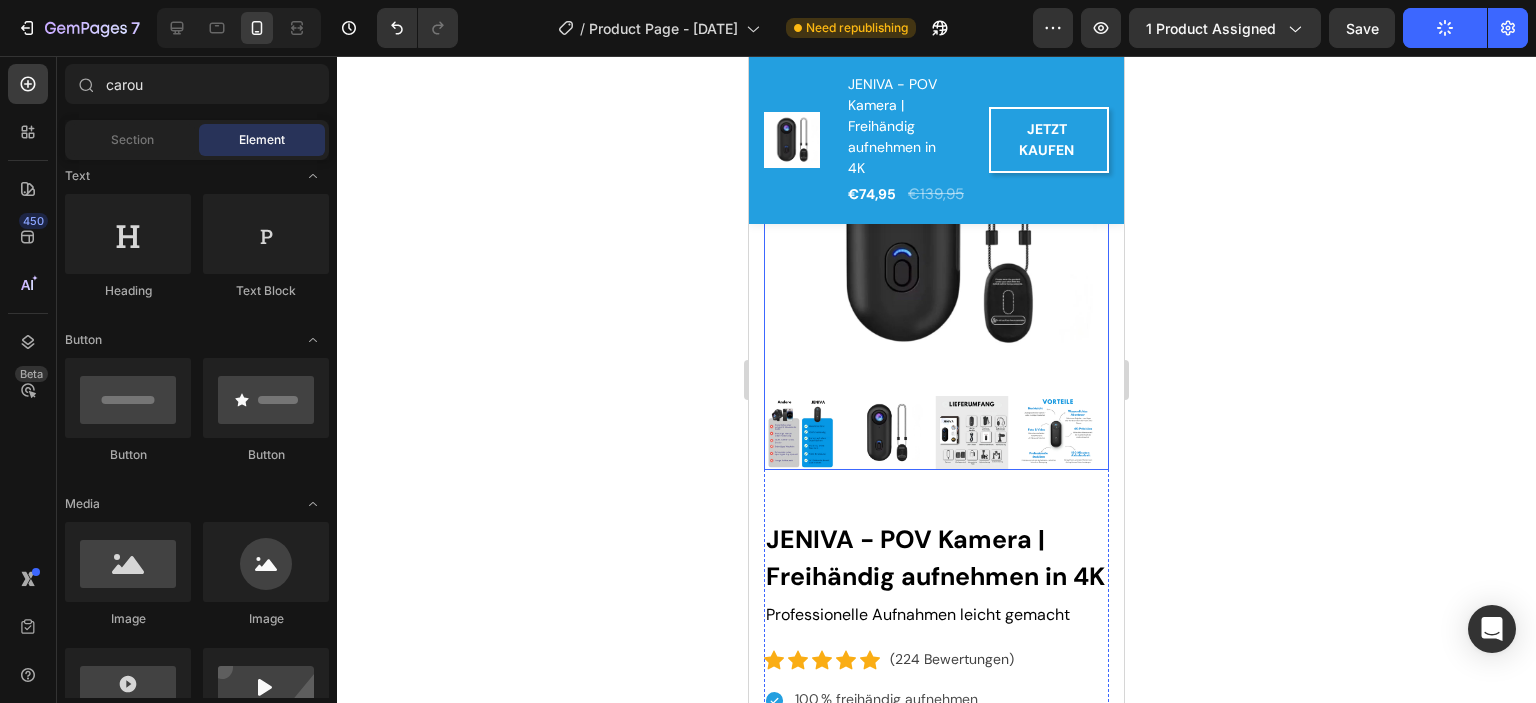 scroll, scrollTop: 2167, scrollLeft: 0, axis: vertical 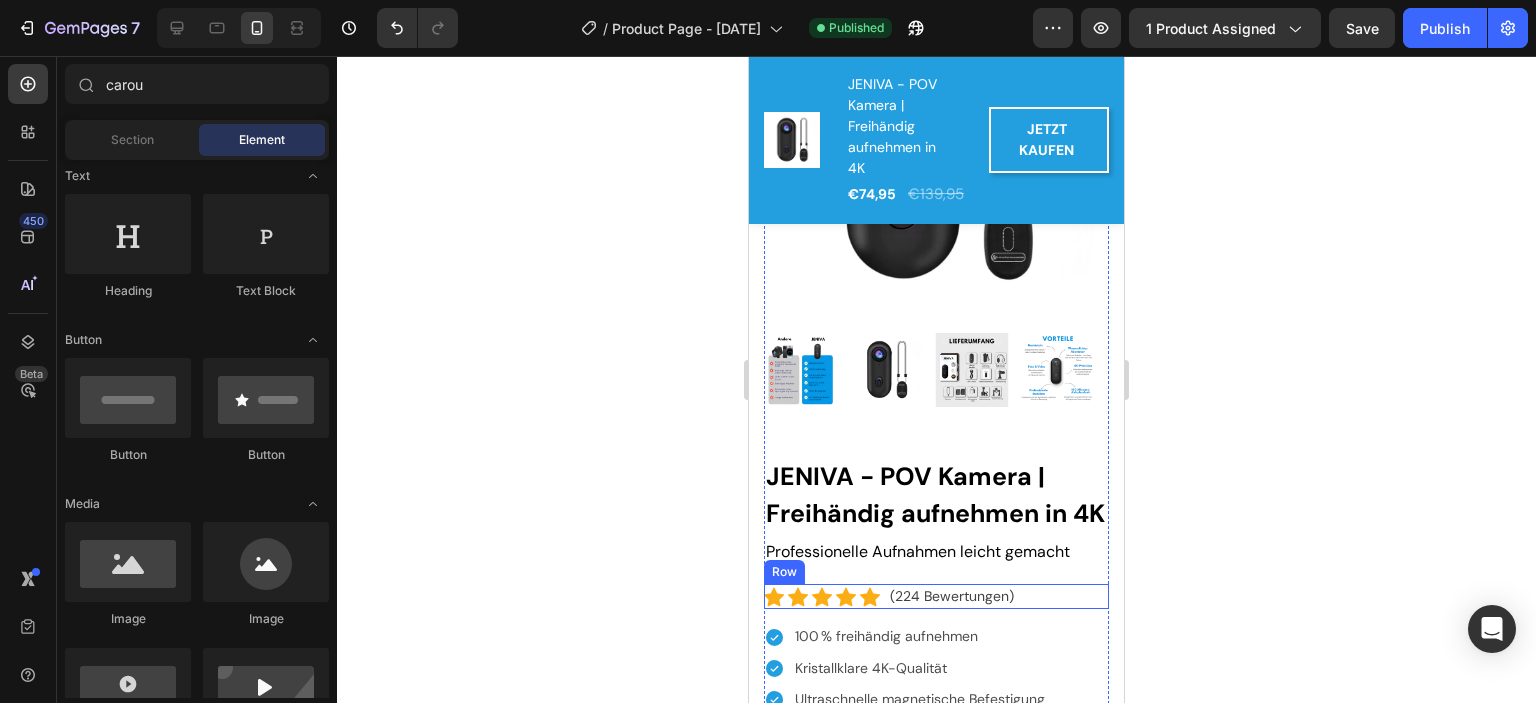 click on "Icon                Icon                Icon                Icon                Icon Icon List Hoz (224 Bewertungen) Text block Row" at bounding box center [936, 596] 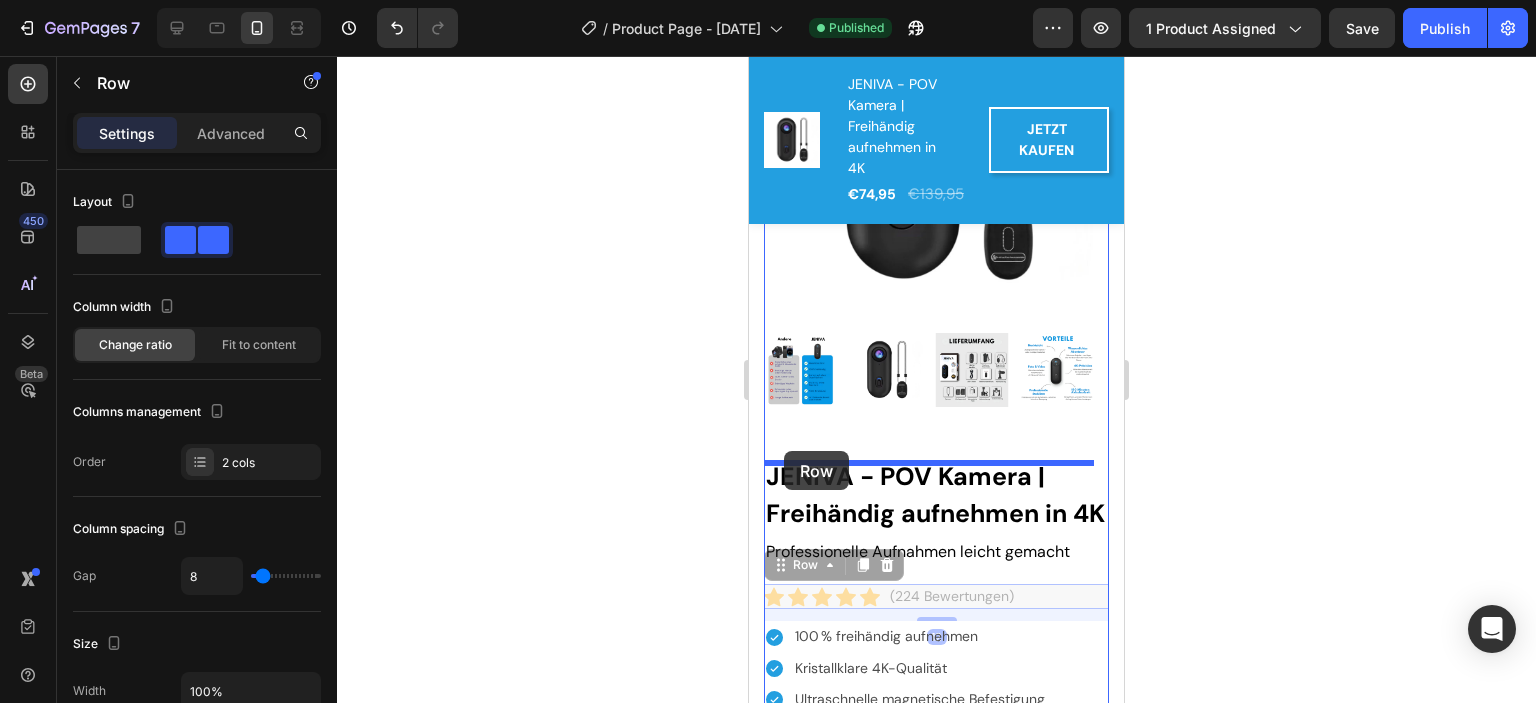 drag, startPoint x: 782, startPoint y: 612, endPoint x: 784, endPoint y: 451, distance: 161.01242 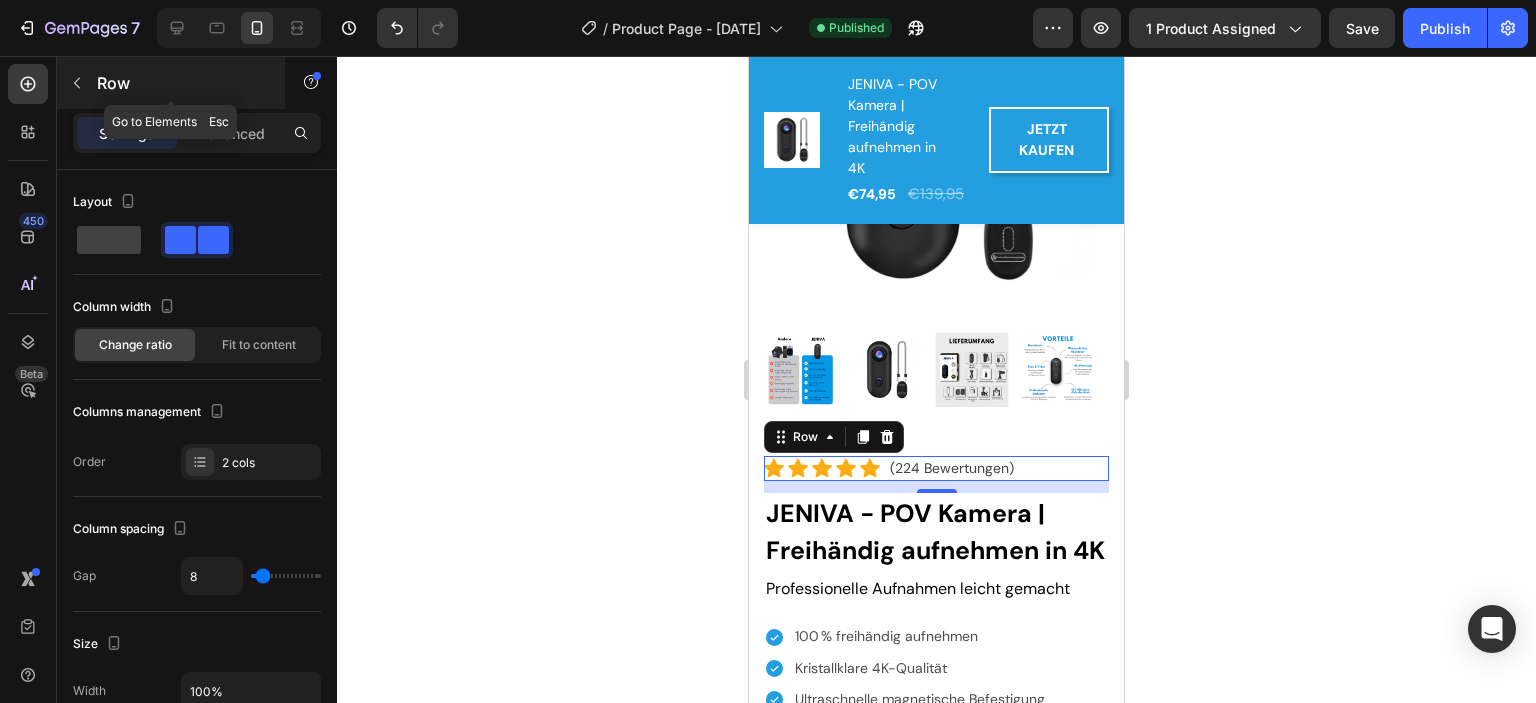 click 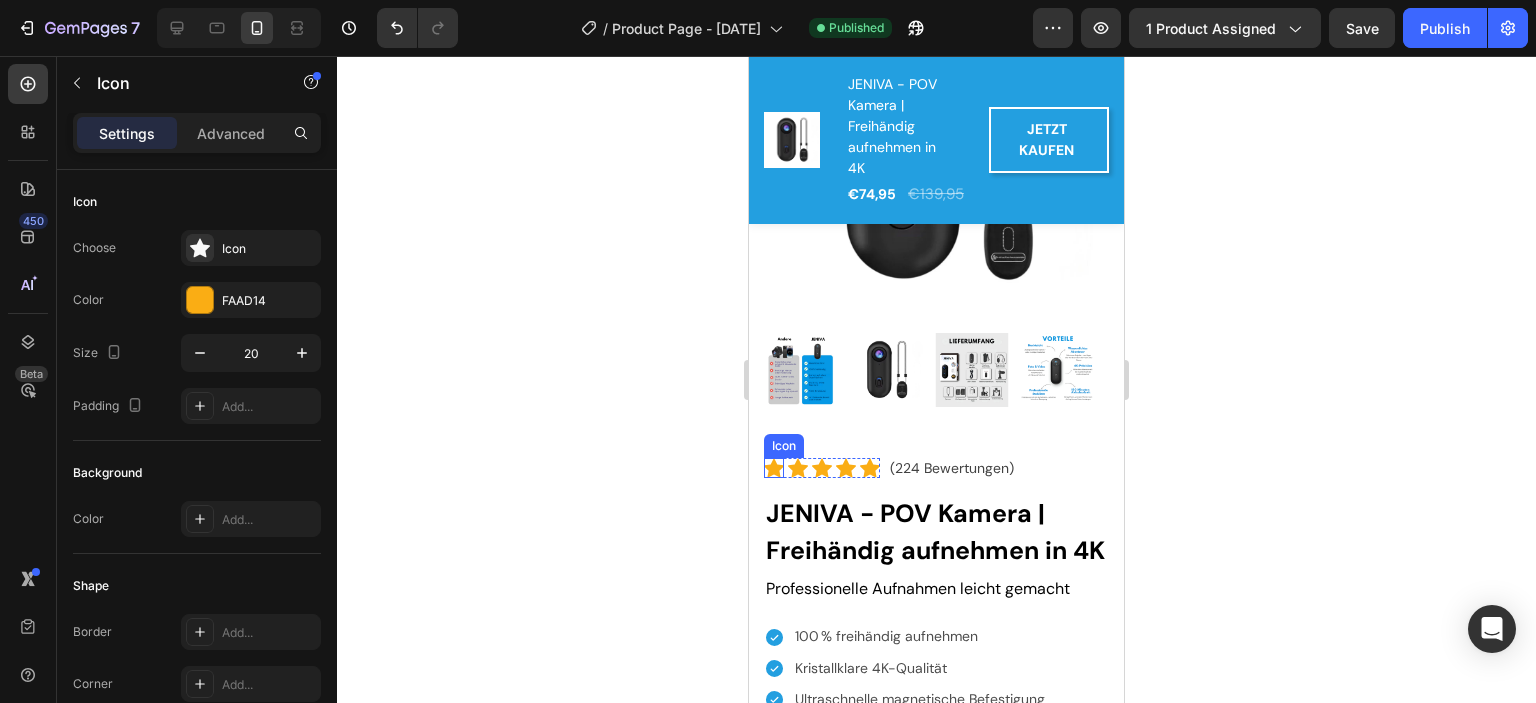 click on "Icon" at bounding box center [774, 468] 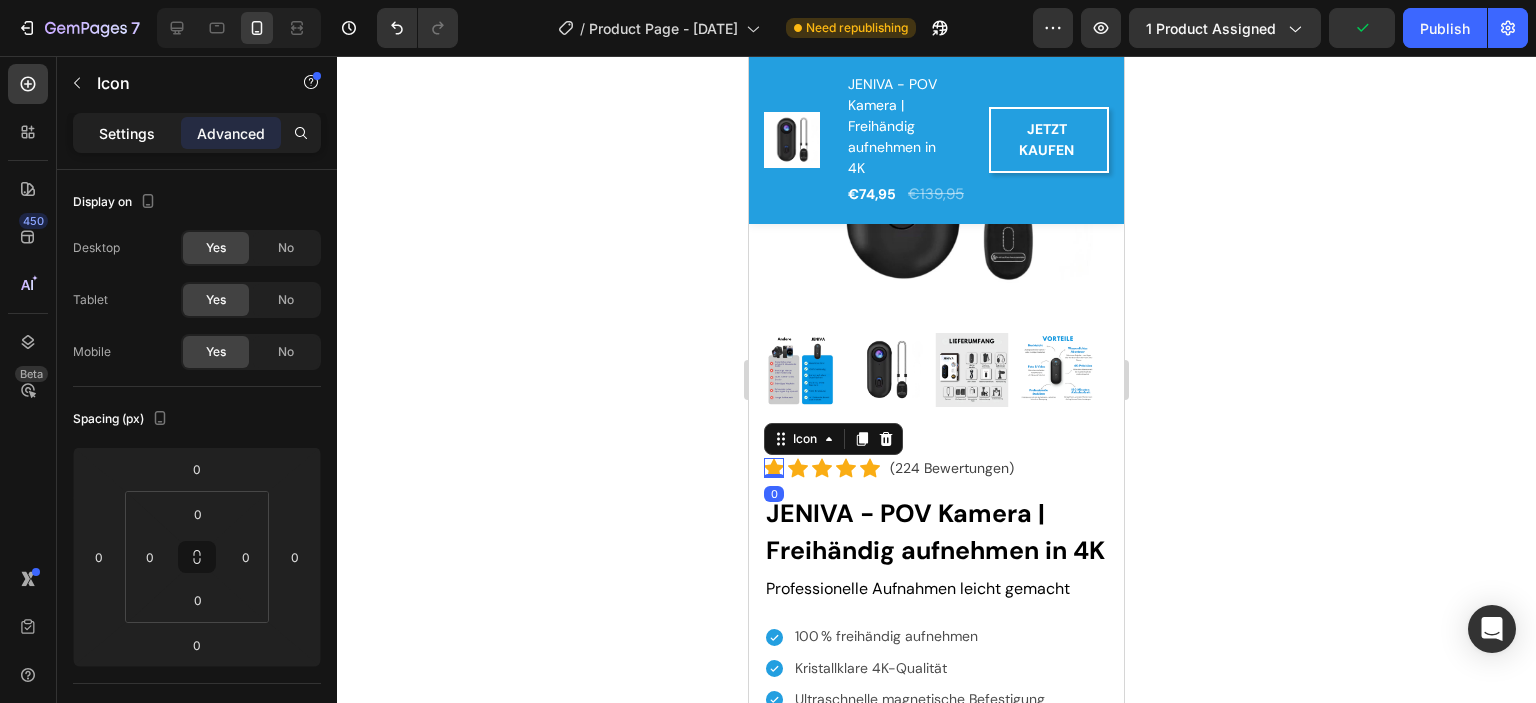 click on "Settings" at bounding box center [127, 133] 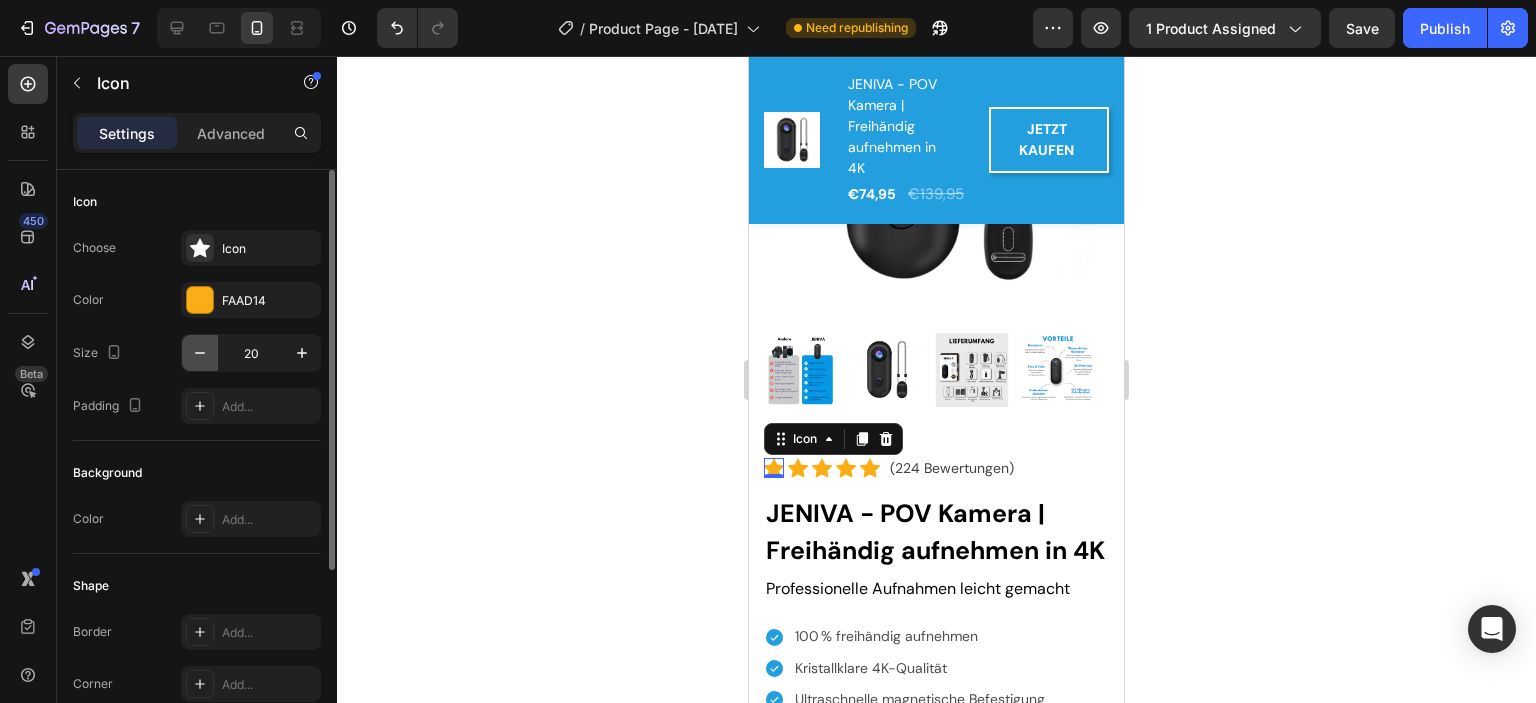 click 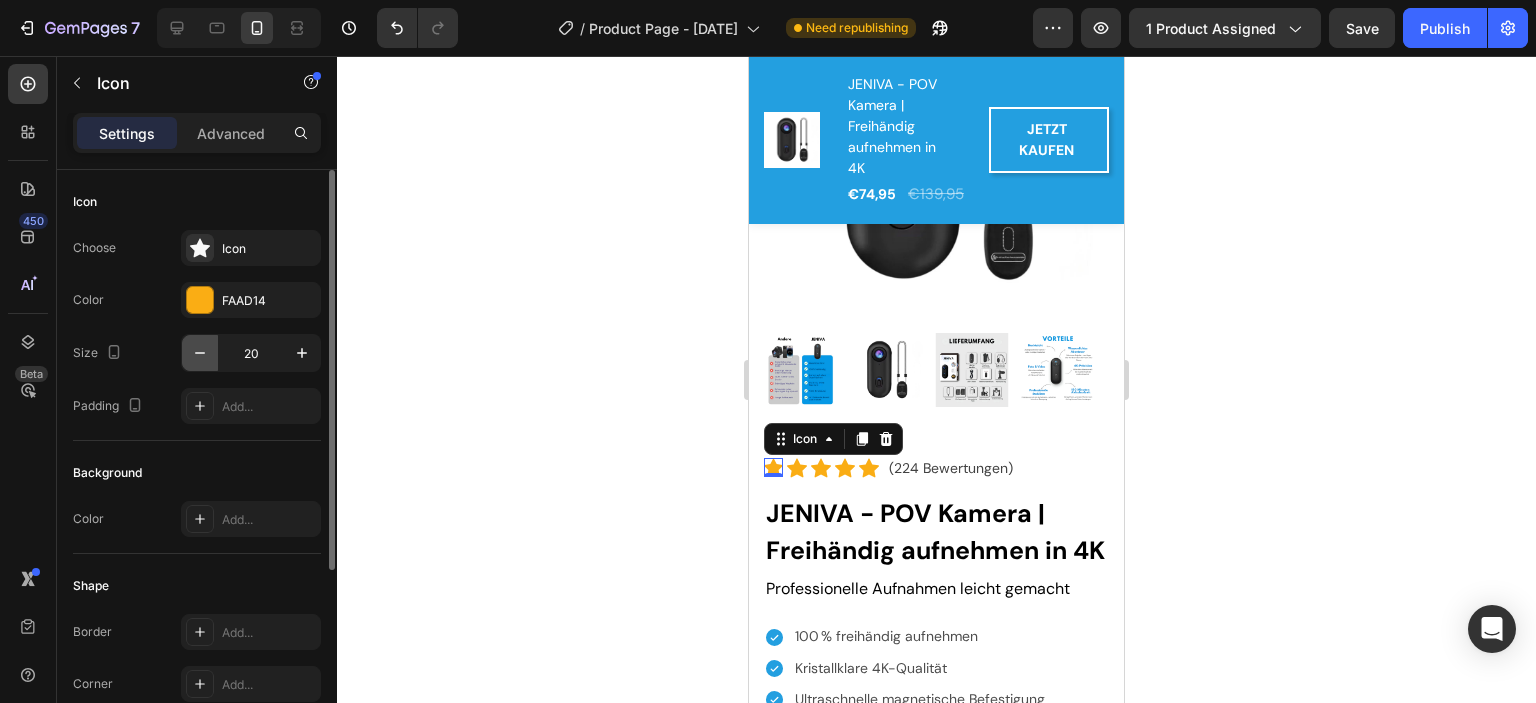 click 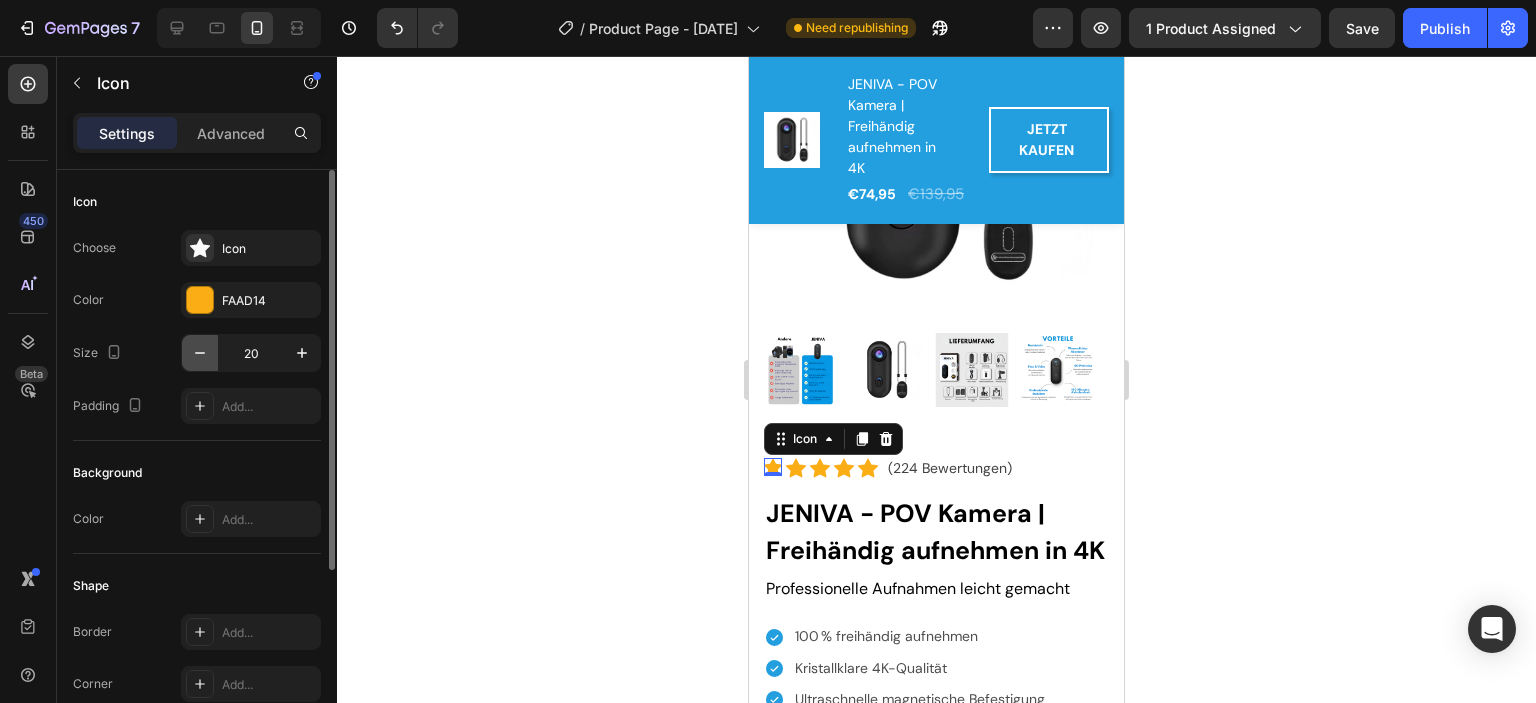click 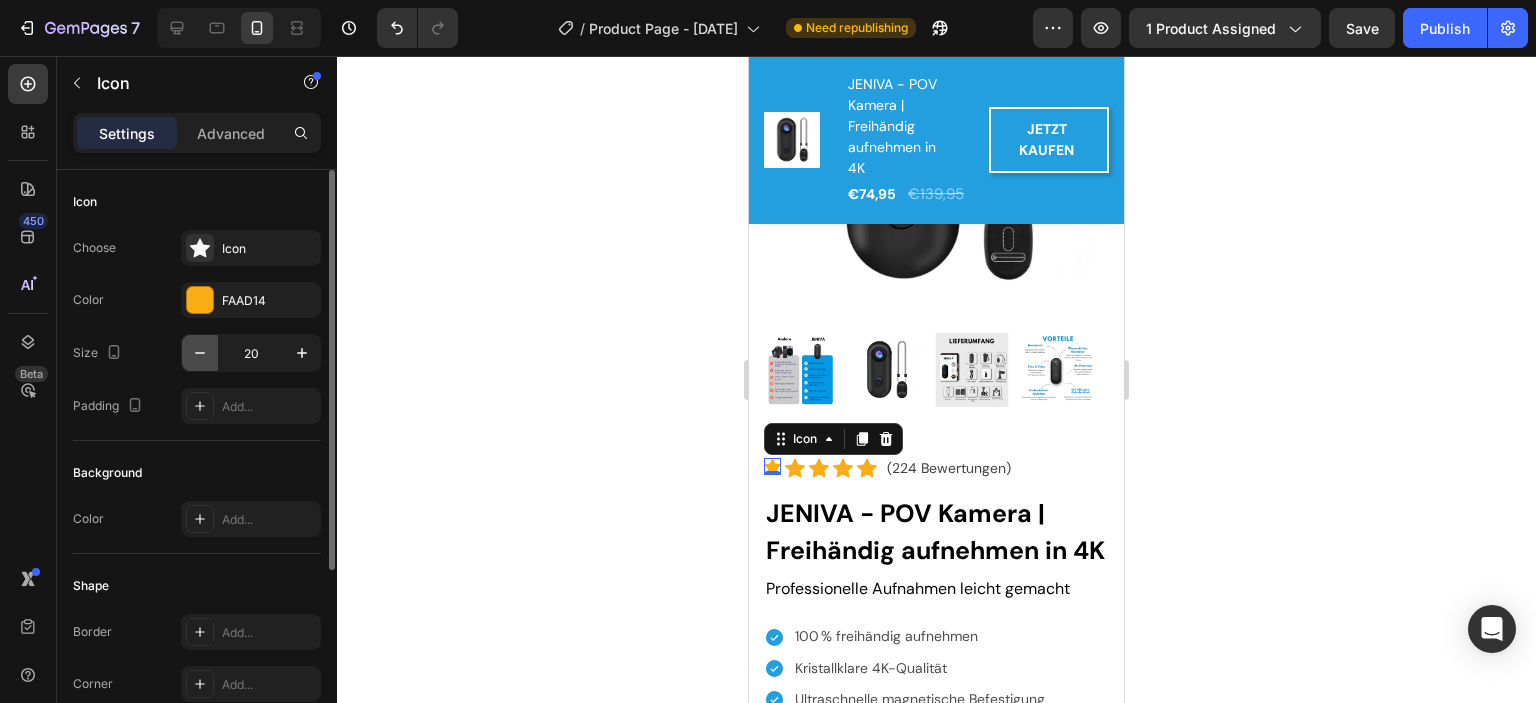 click 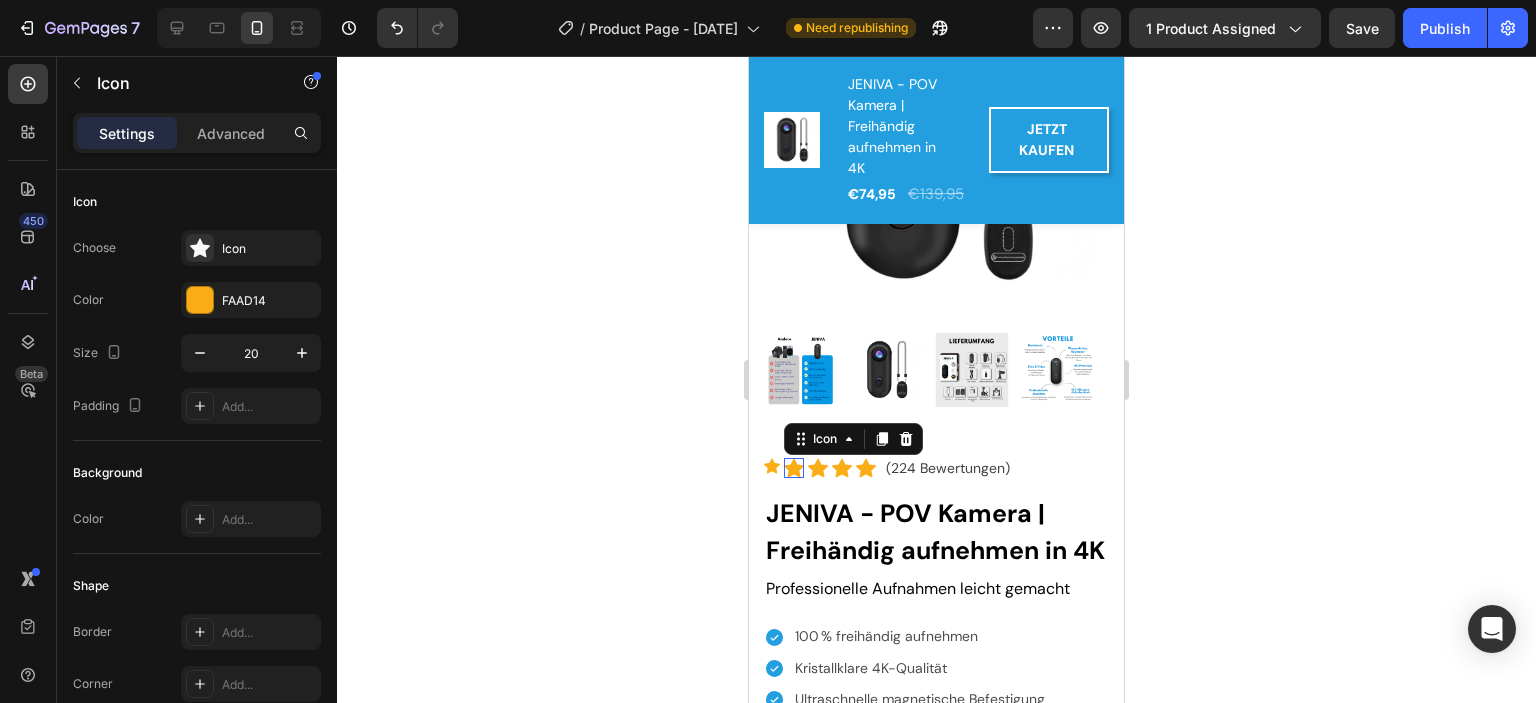 click on "Icon   0" at bounding box center (794, 468) 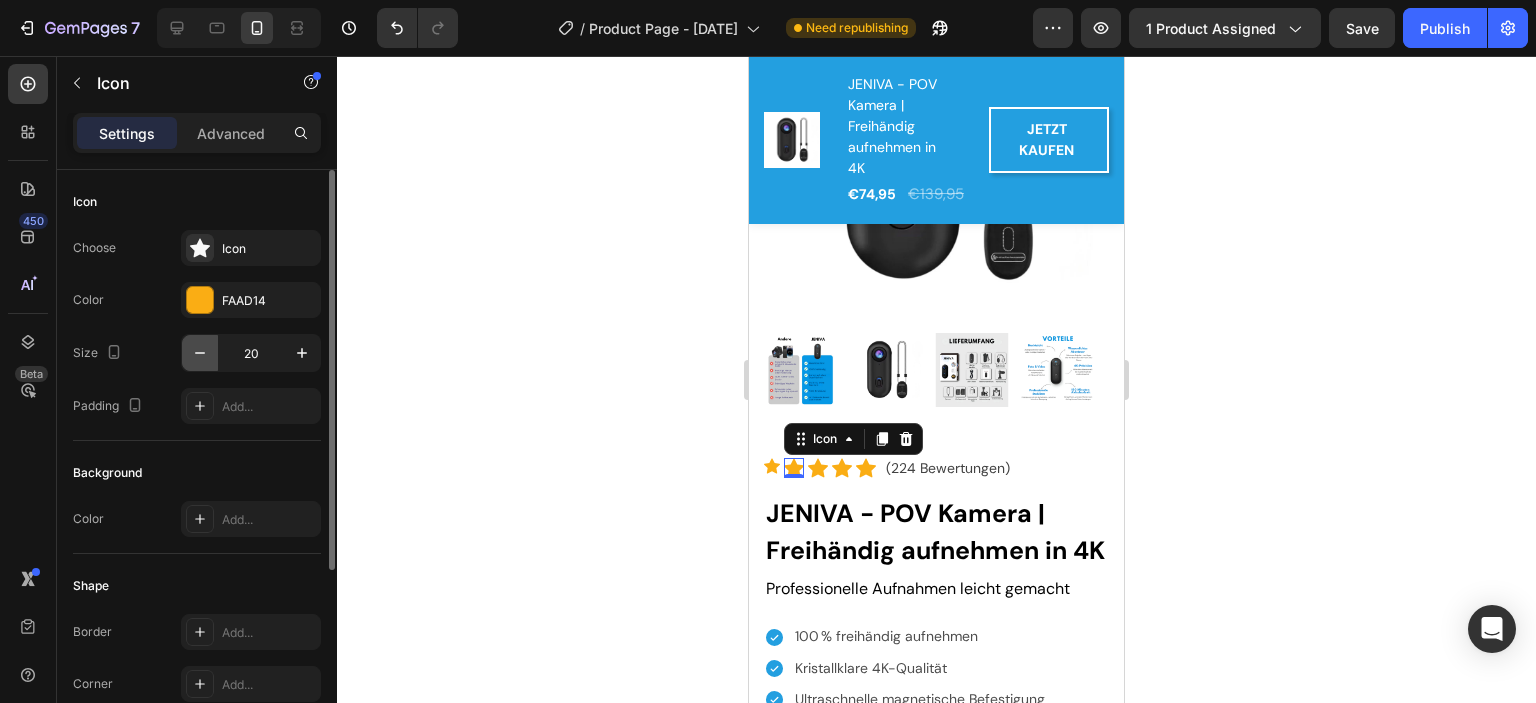 click 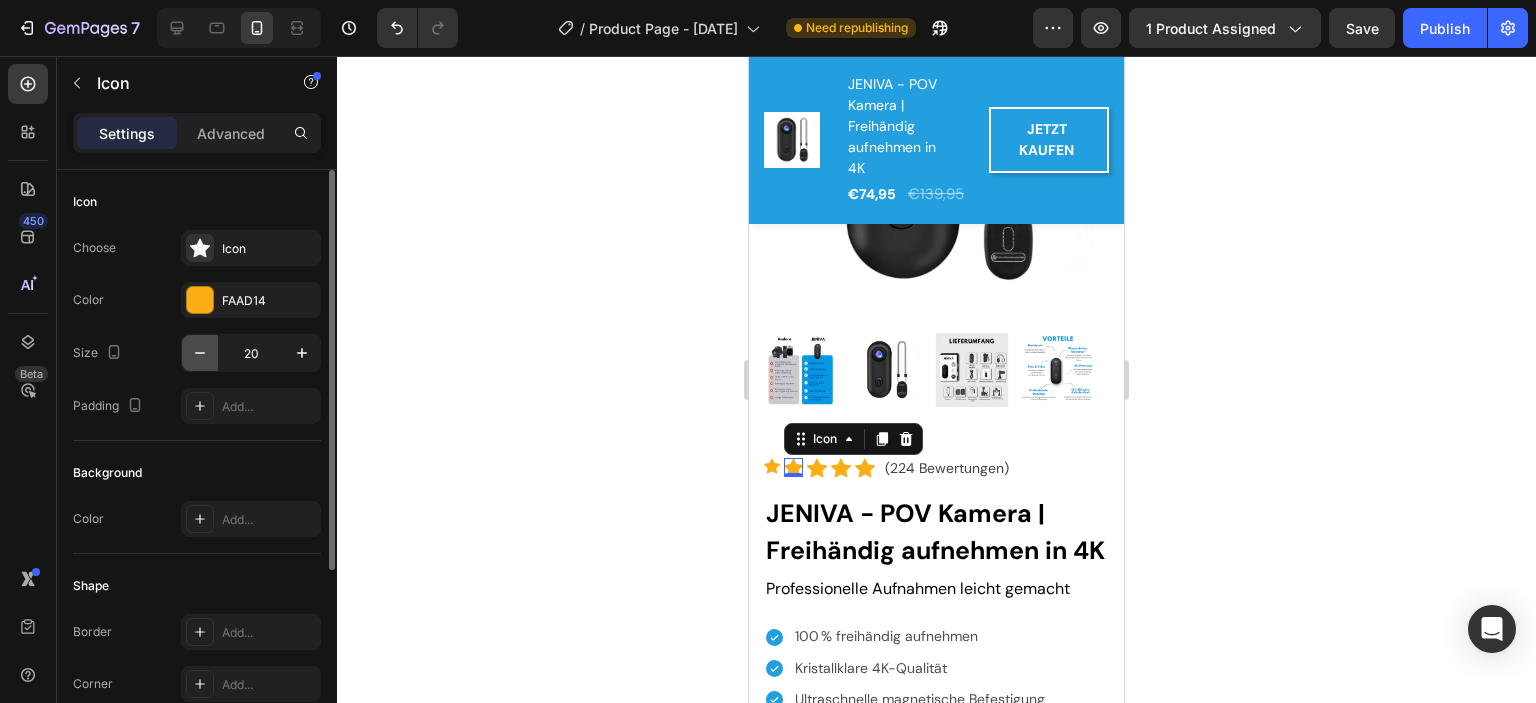 click 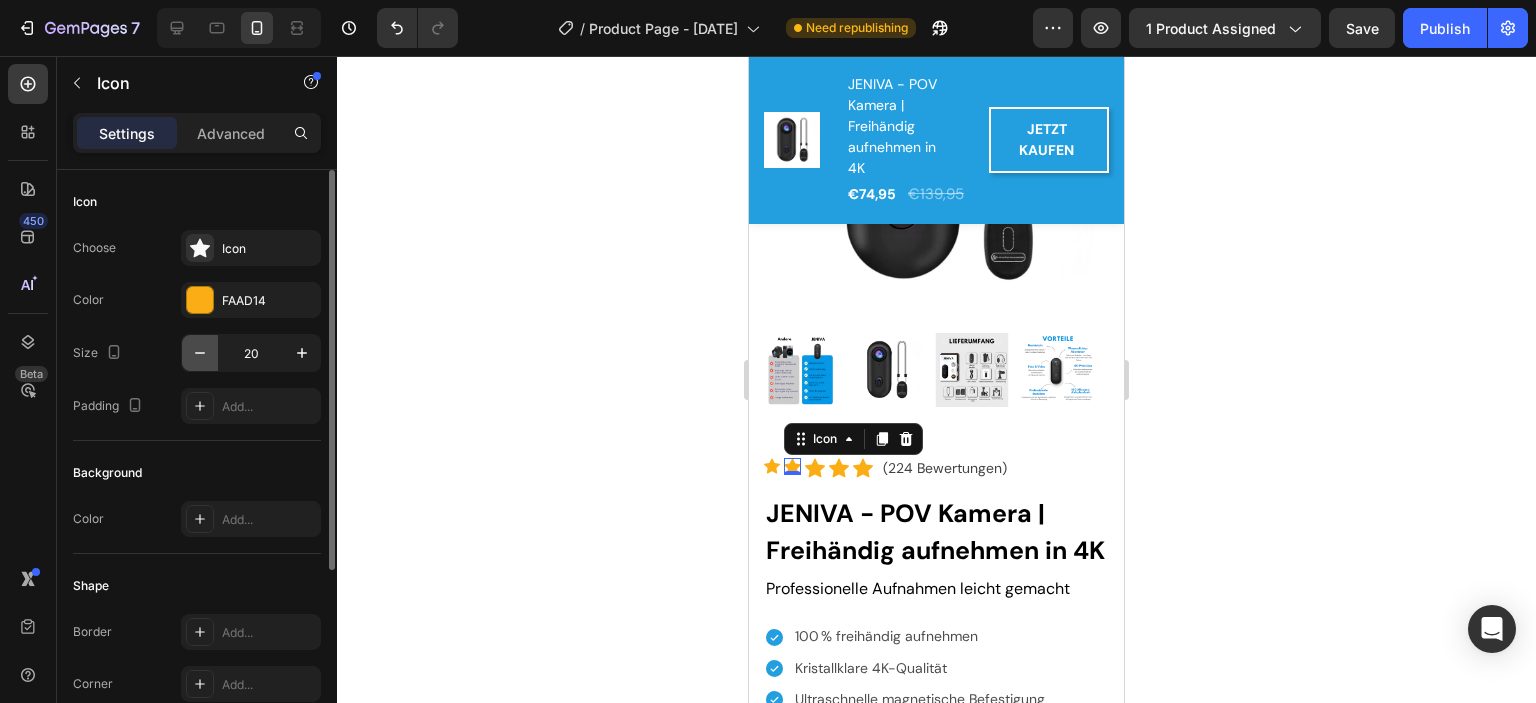 click 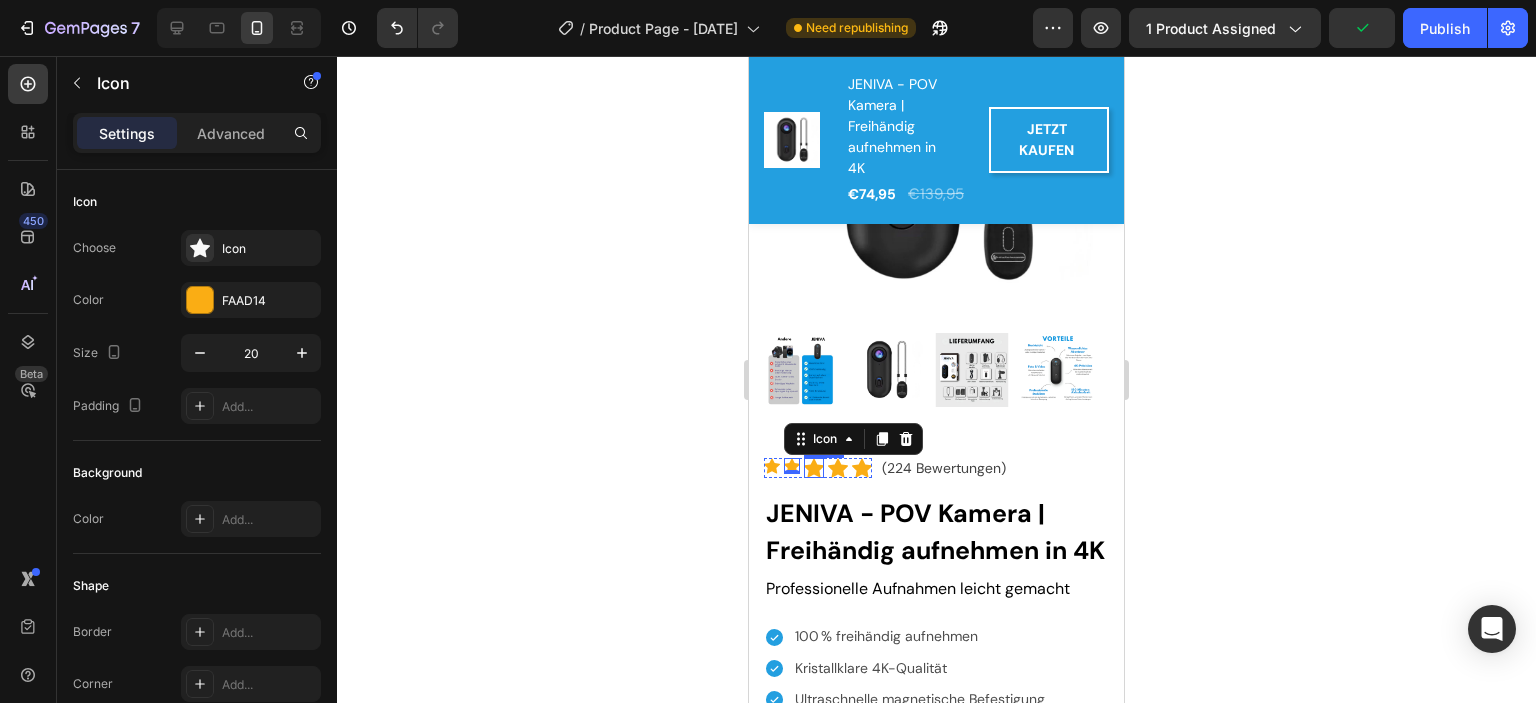 click on "Icon" at bounding box center (814, 468) 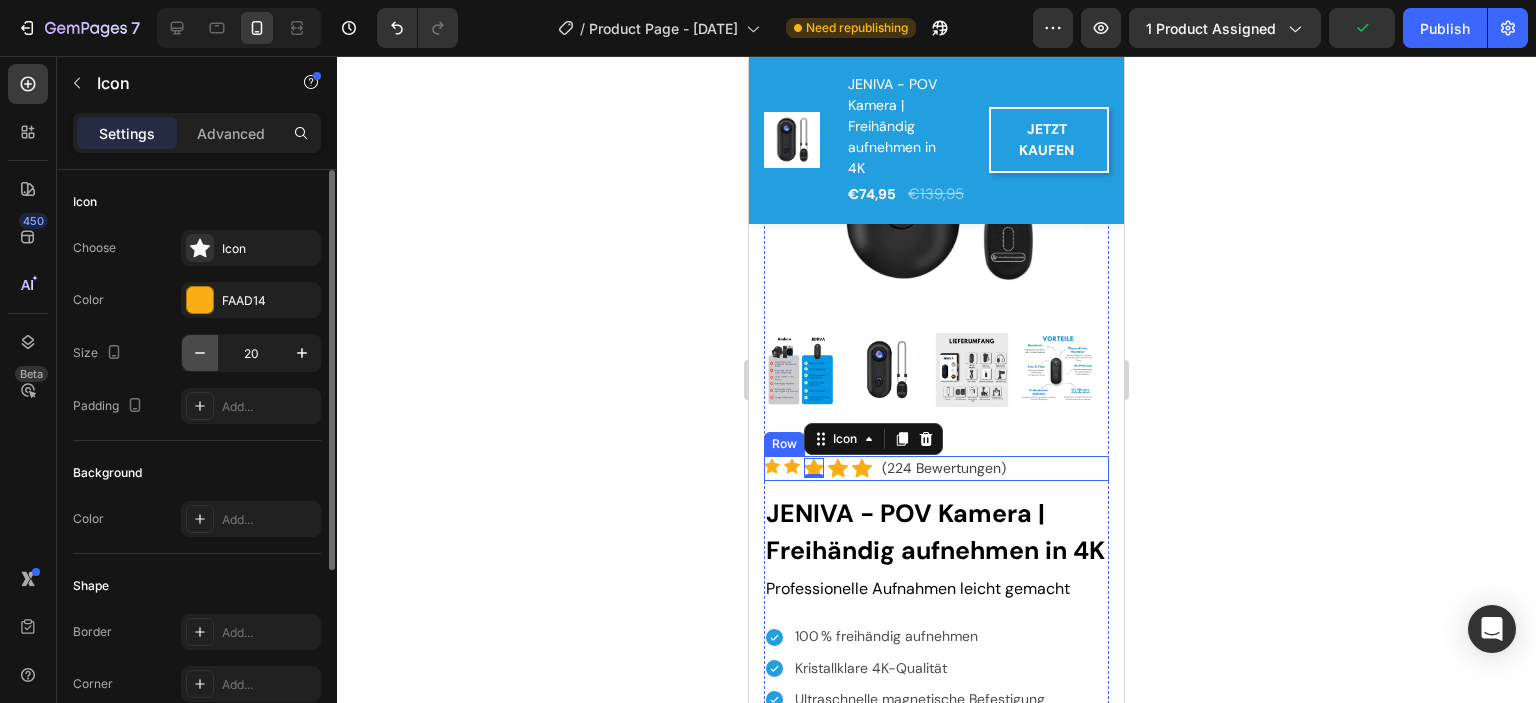 click 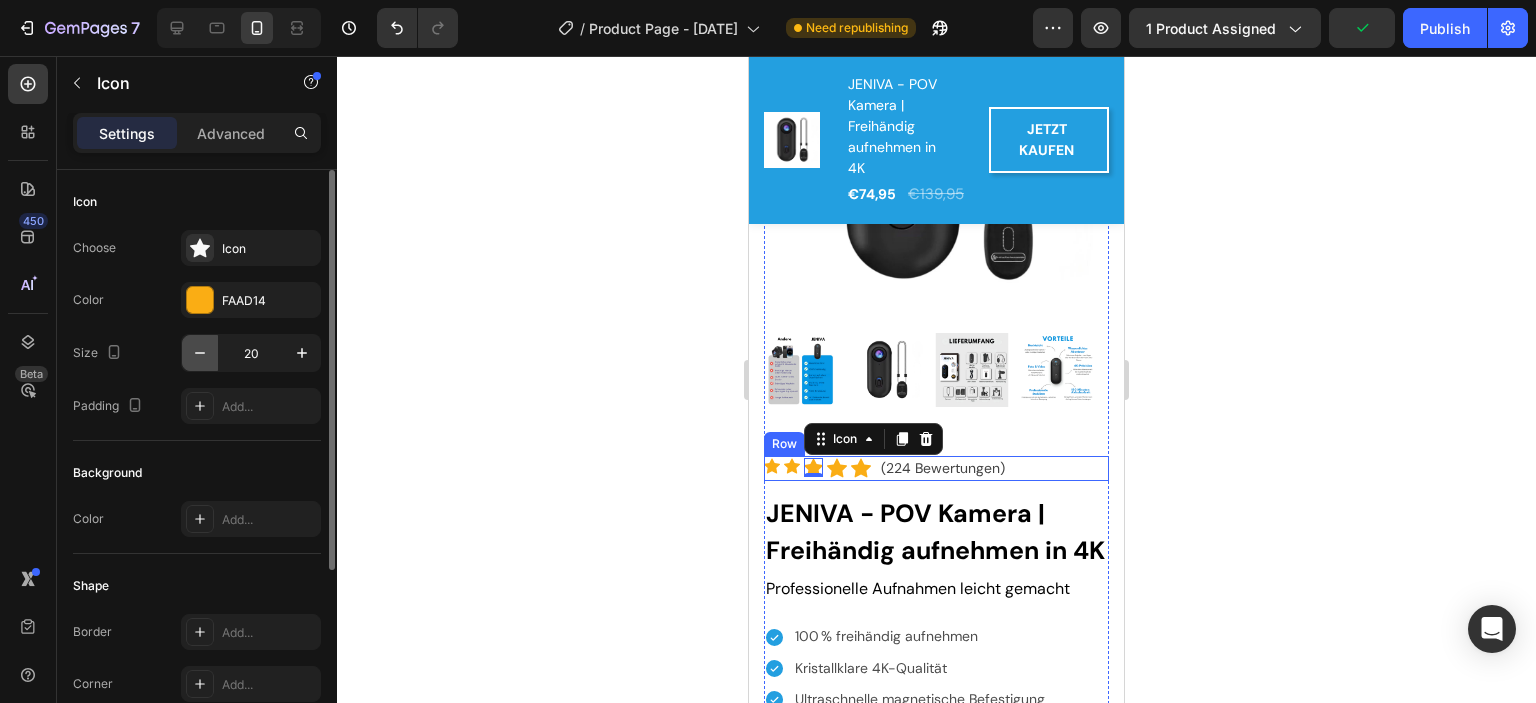 click 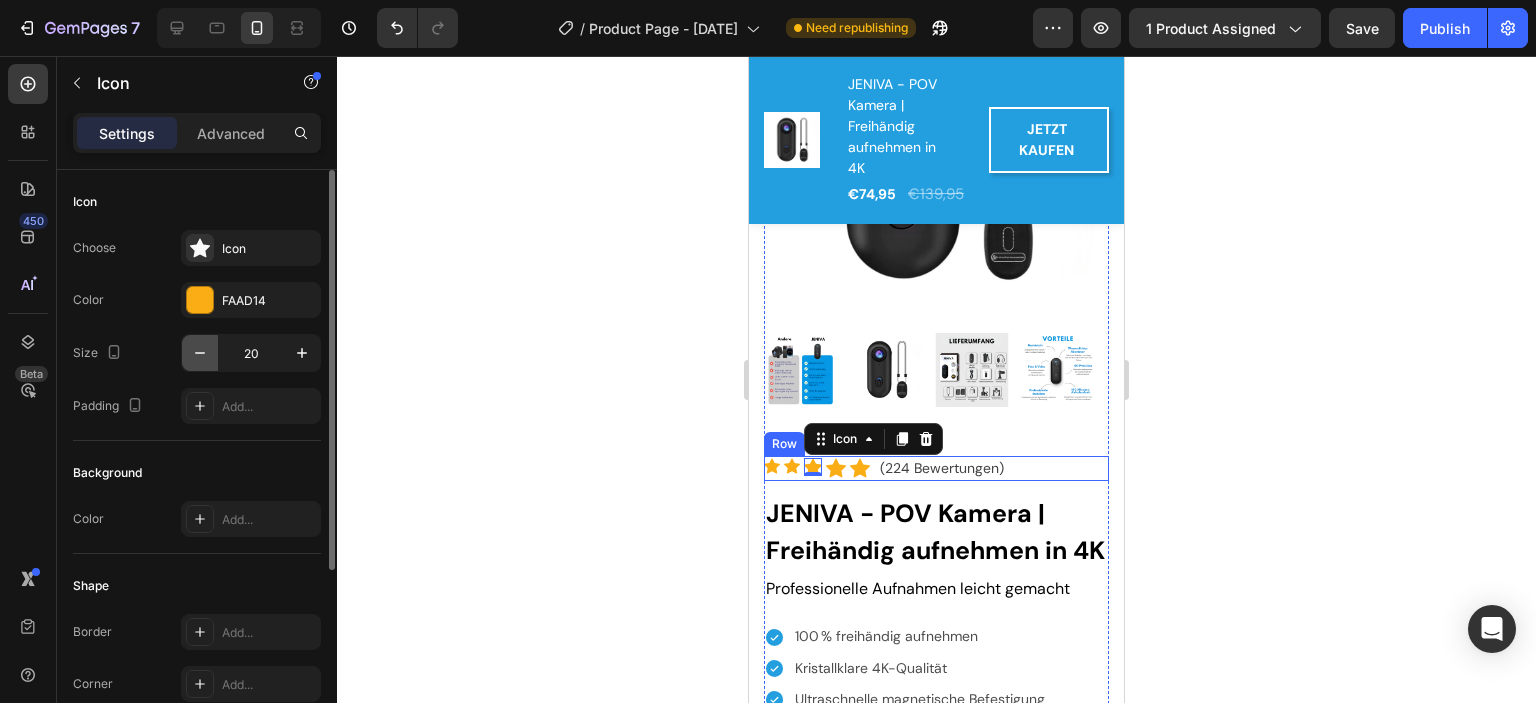click 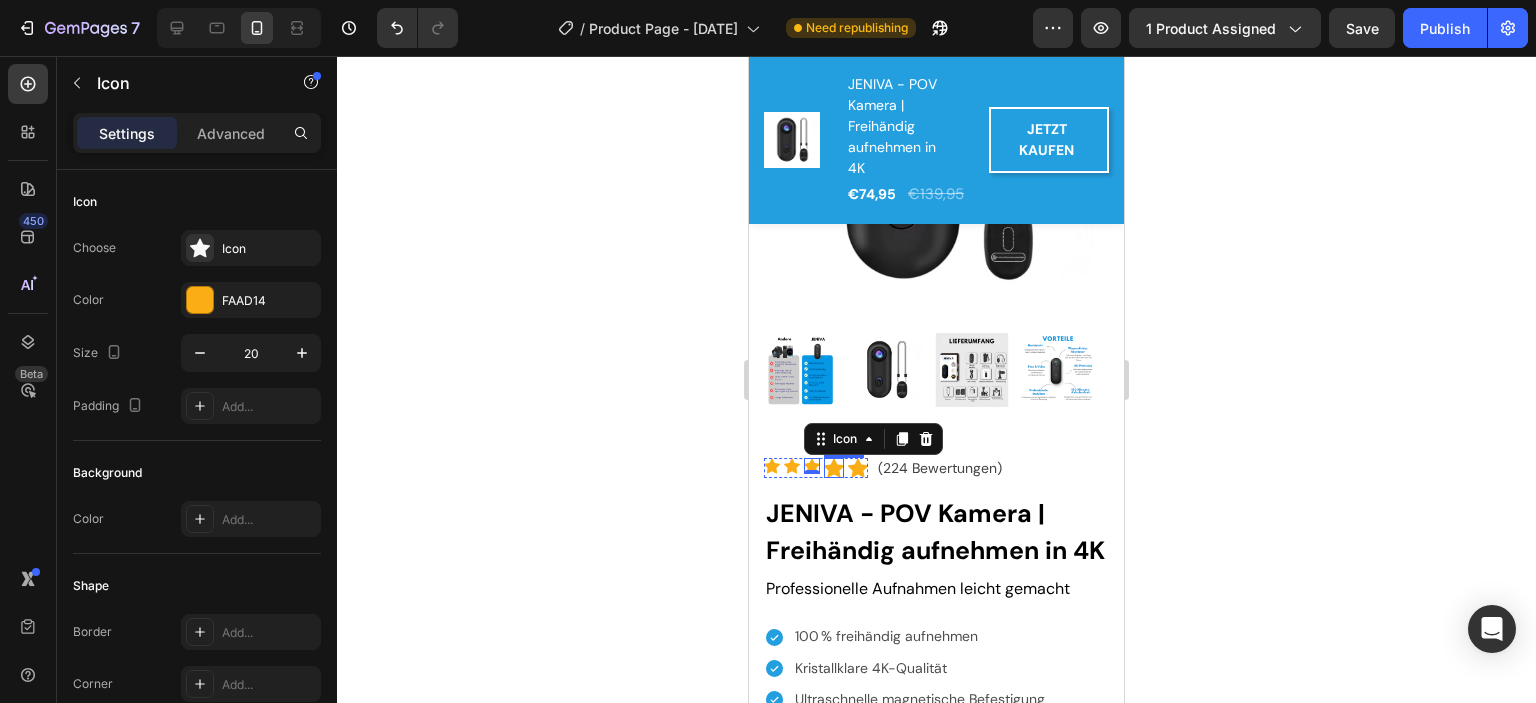 click on "Icon" at bounding box center [834, 468] 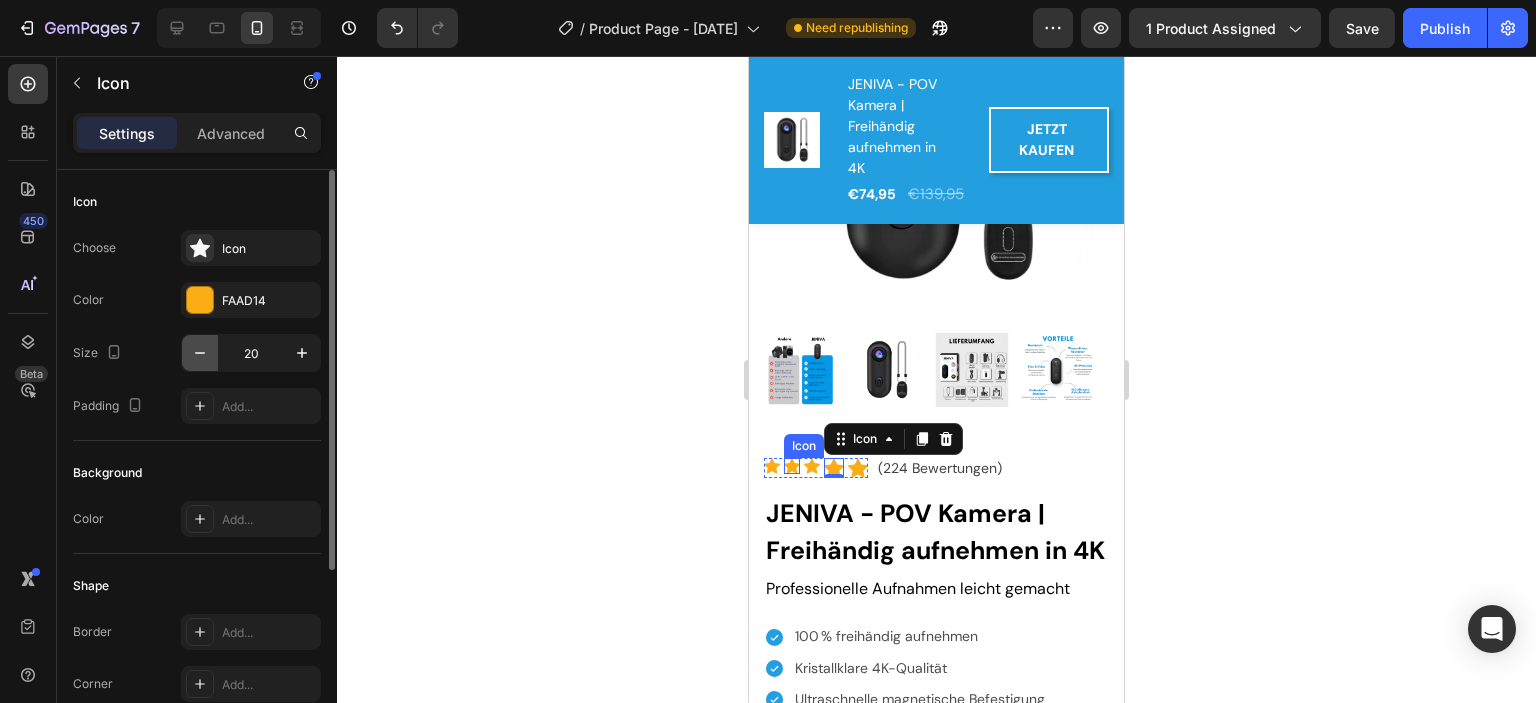 click 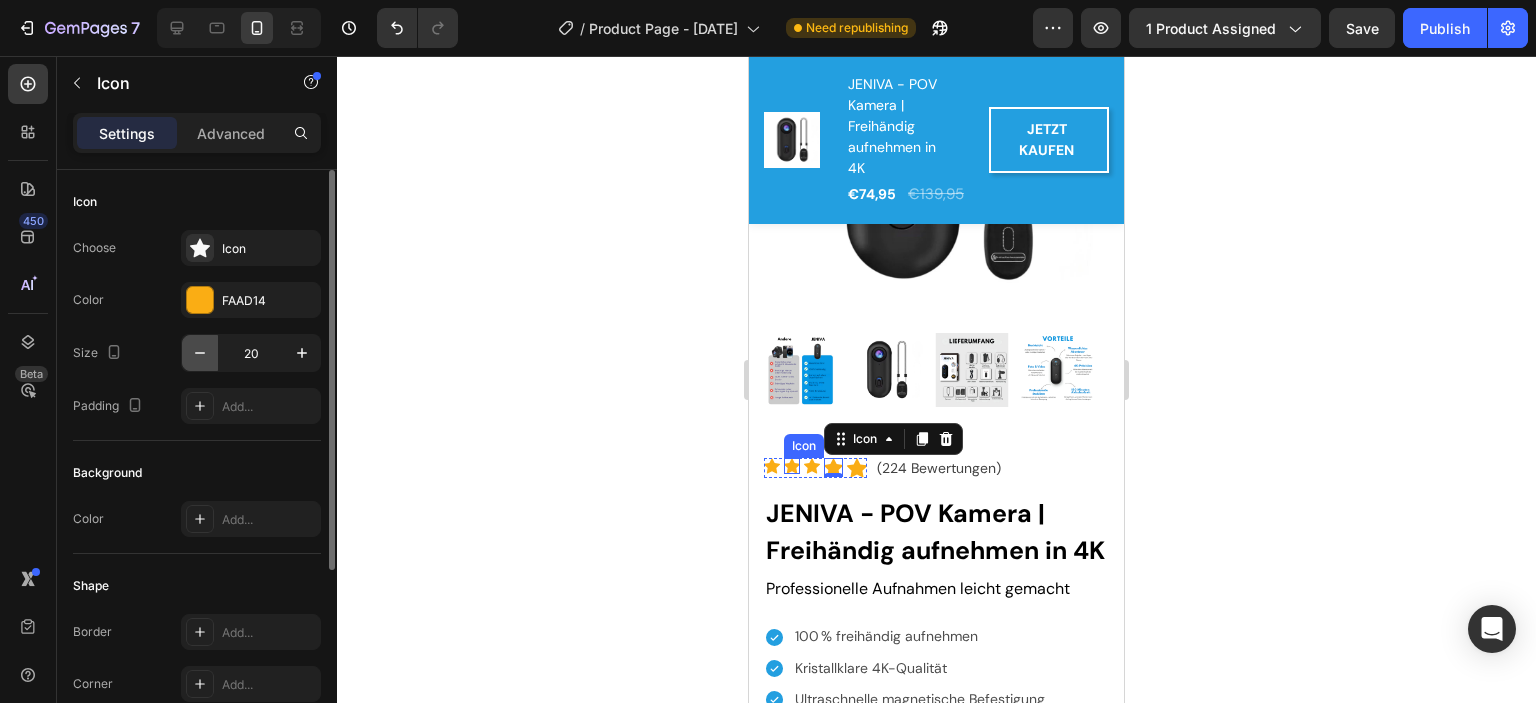 click 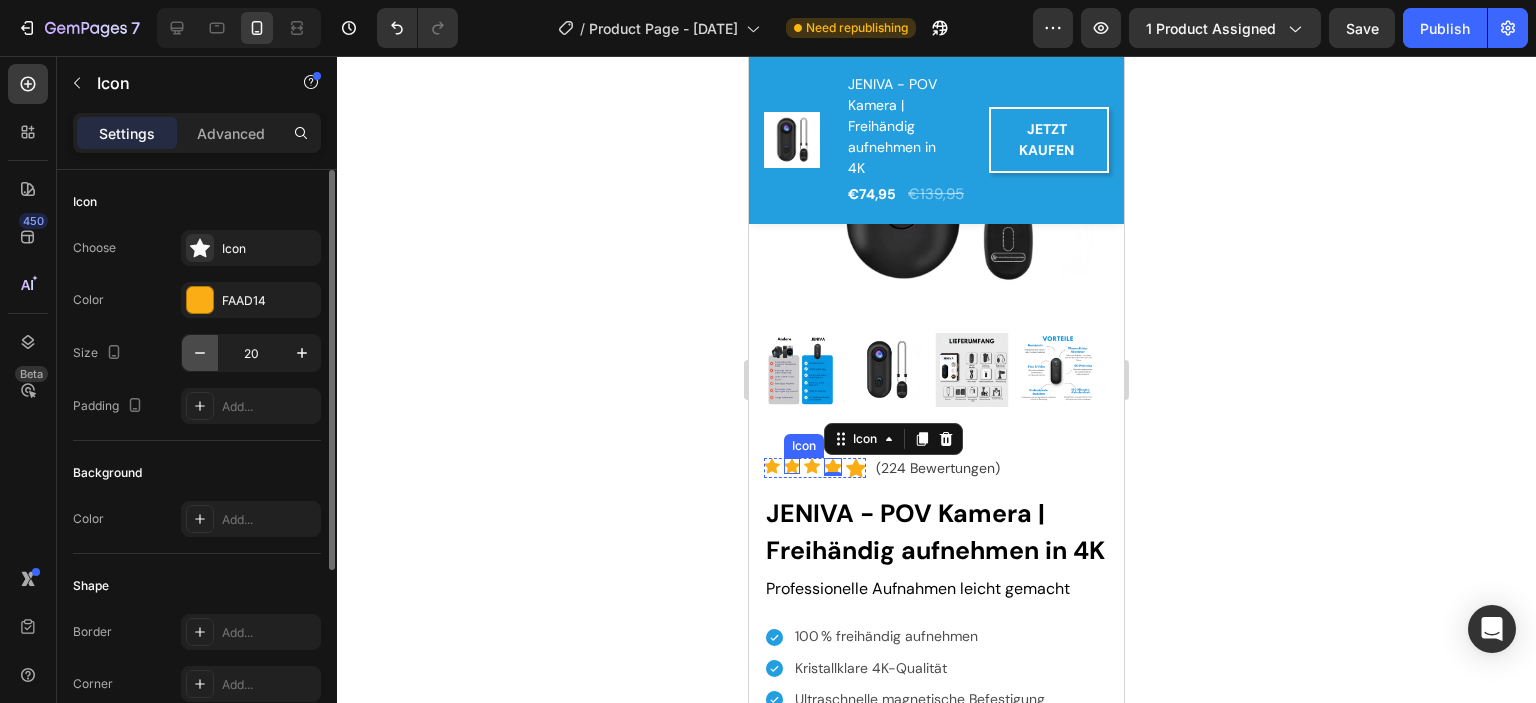 click 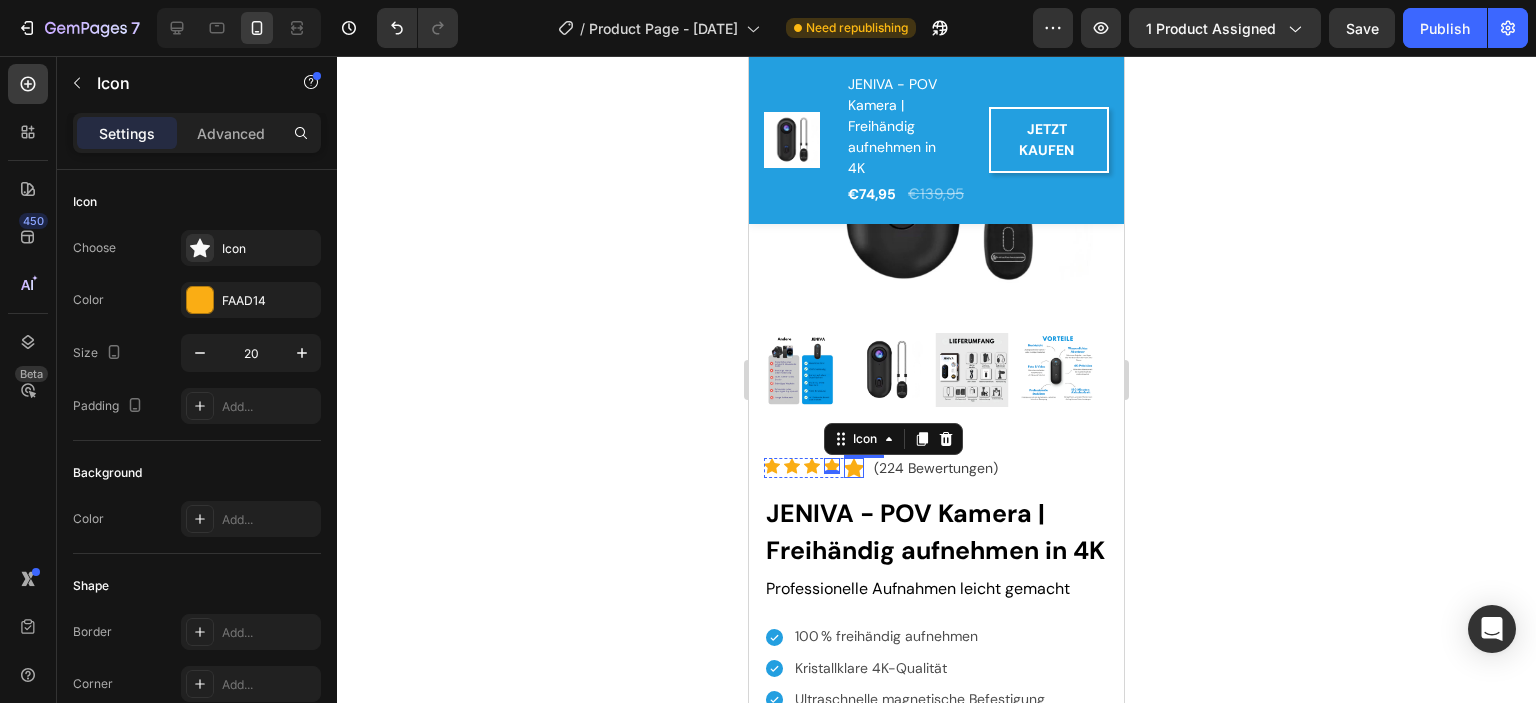 click on "Icon" at bounding box center (854, 468) 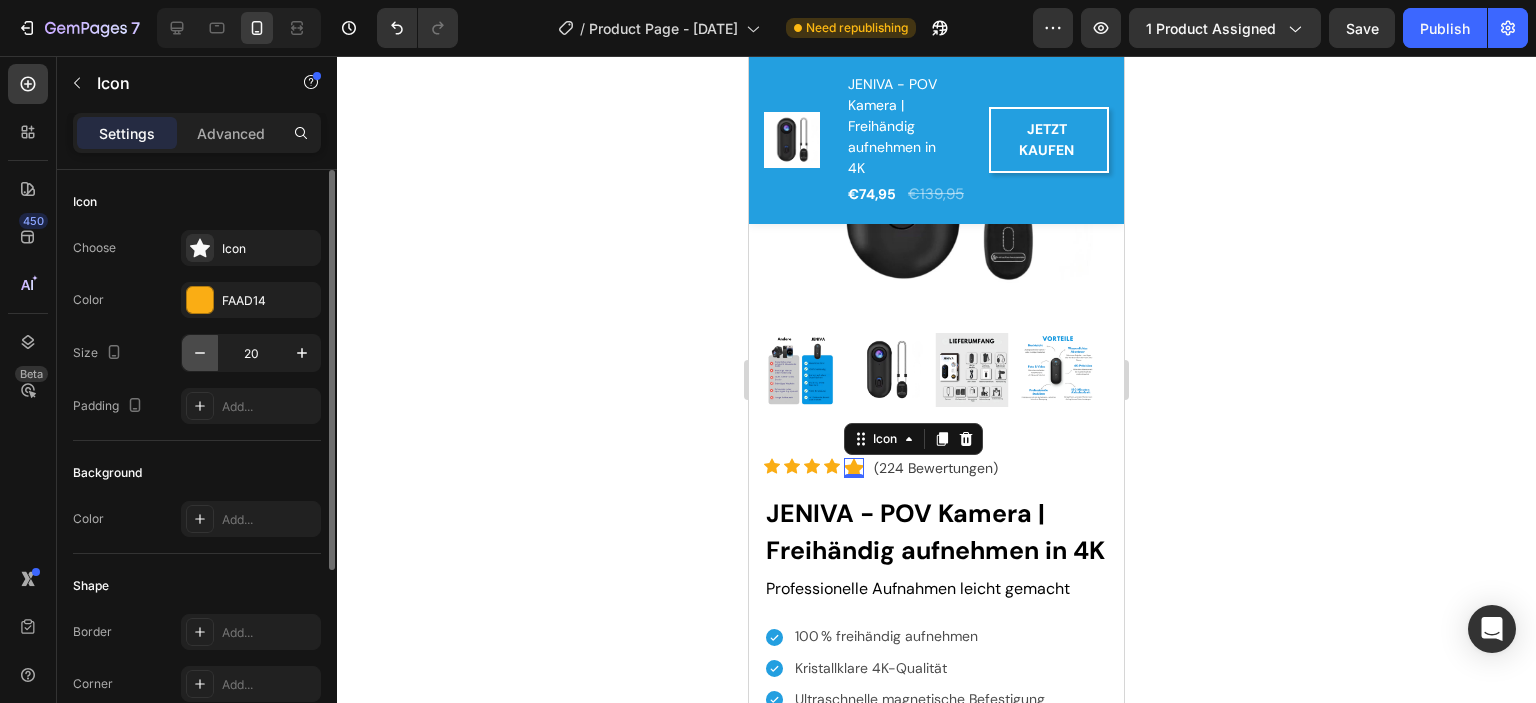 click 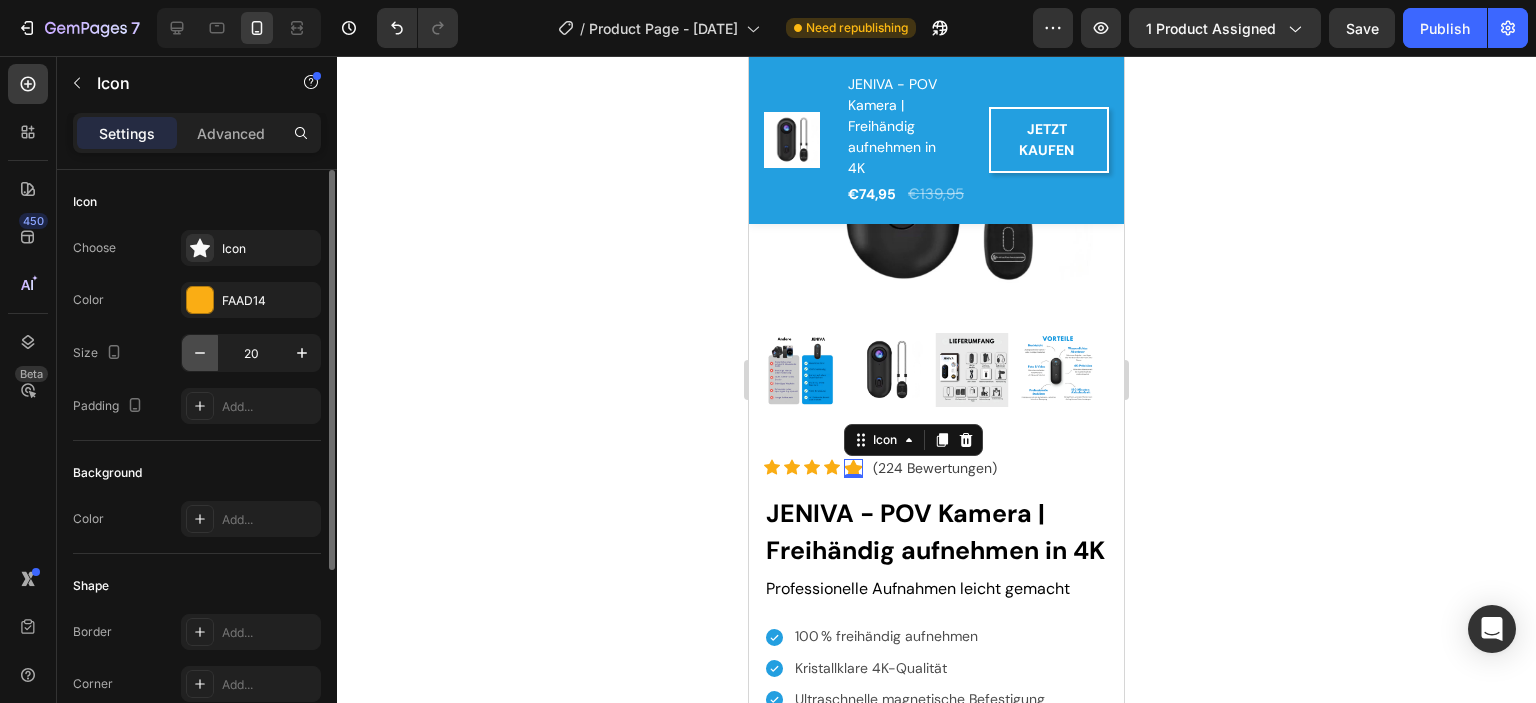click 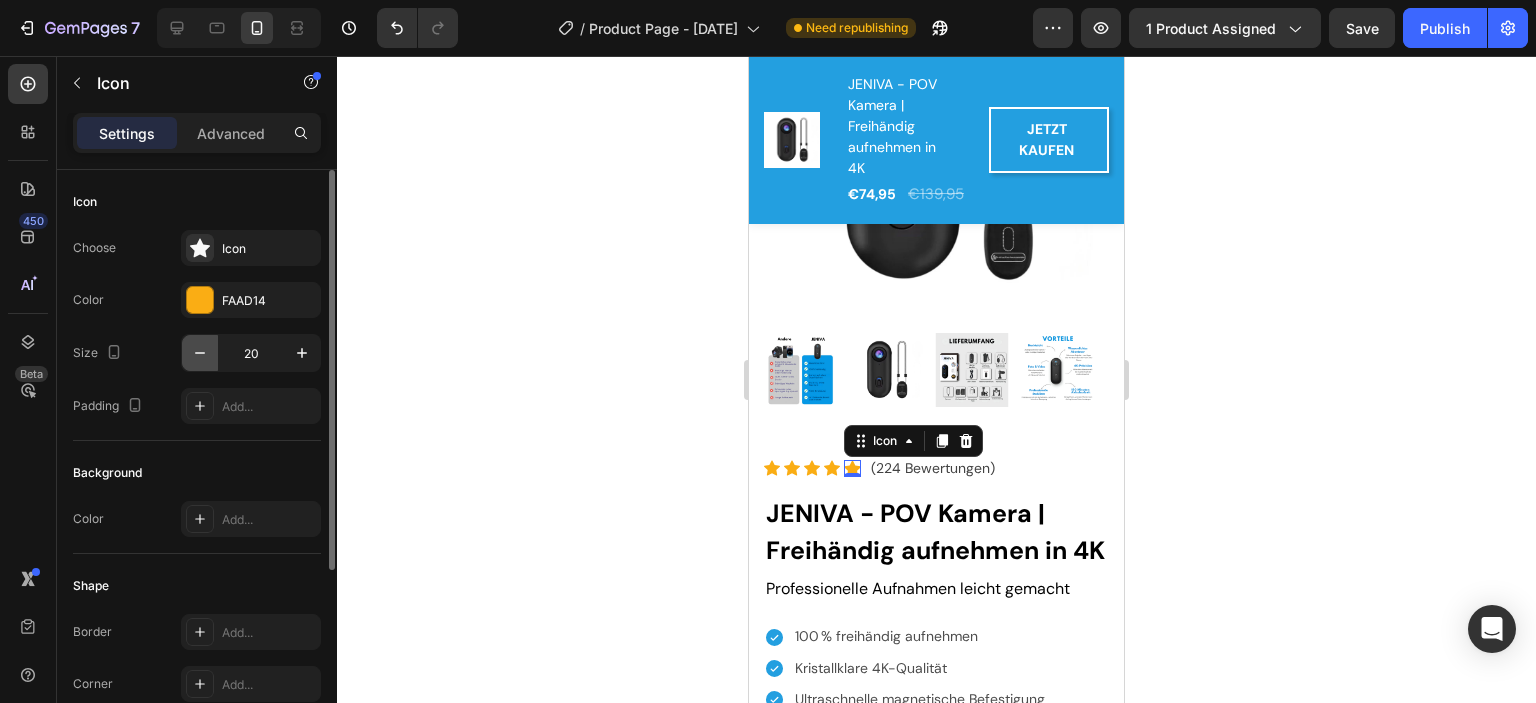 click 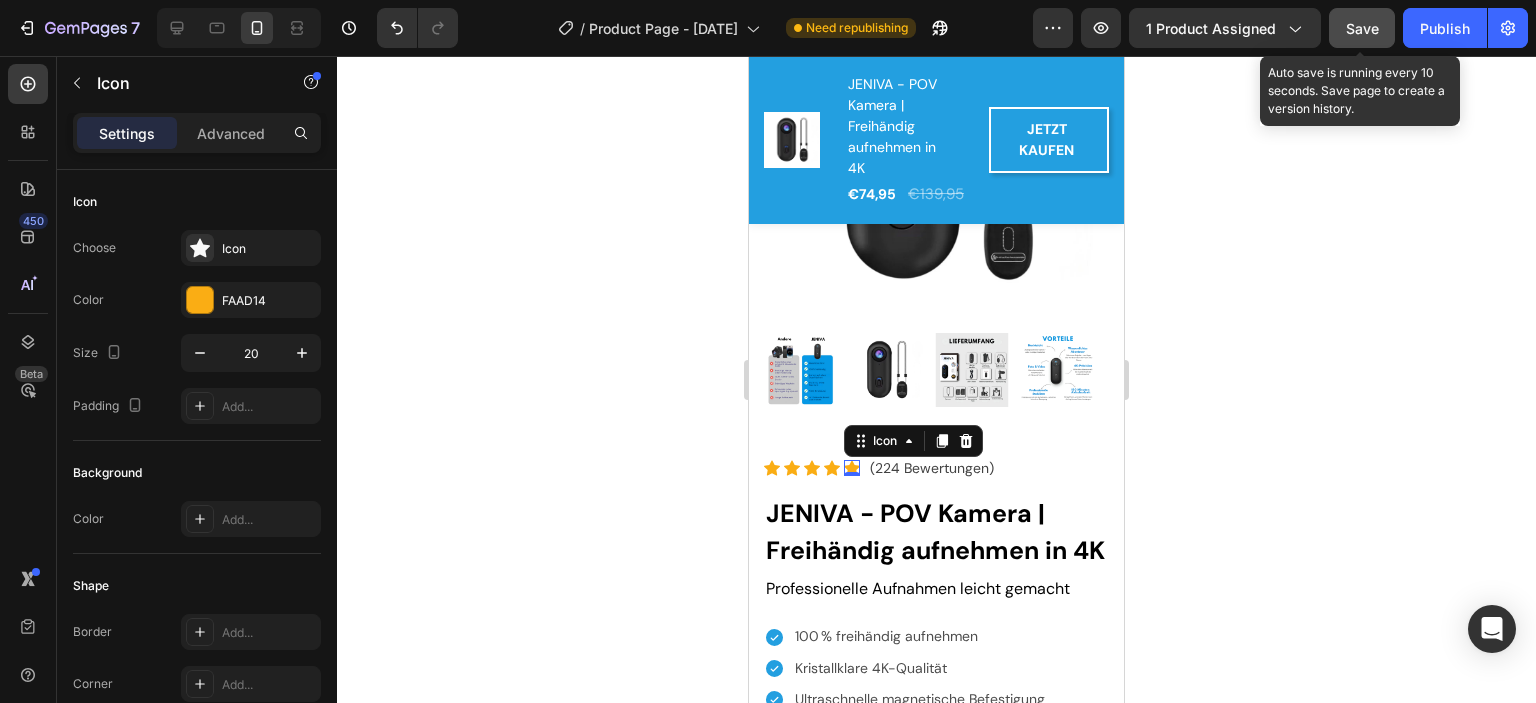 click on "Save" at bounding box center (1362, 28) 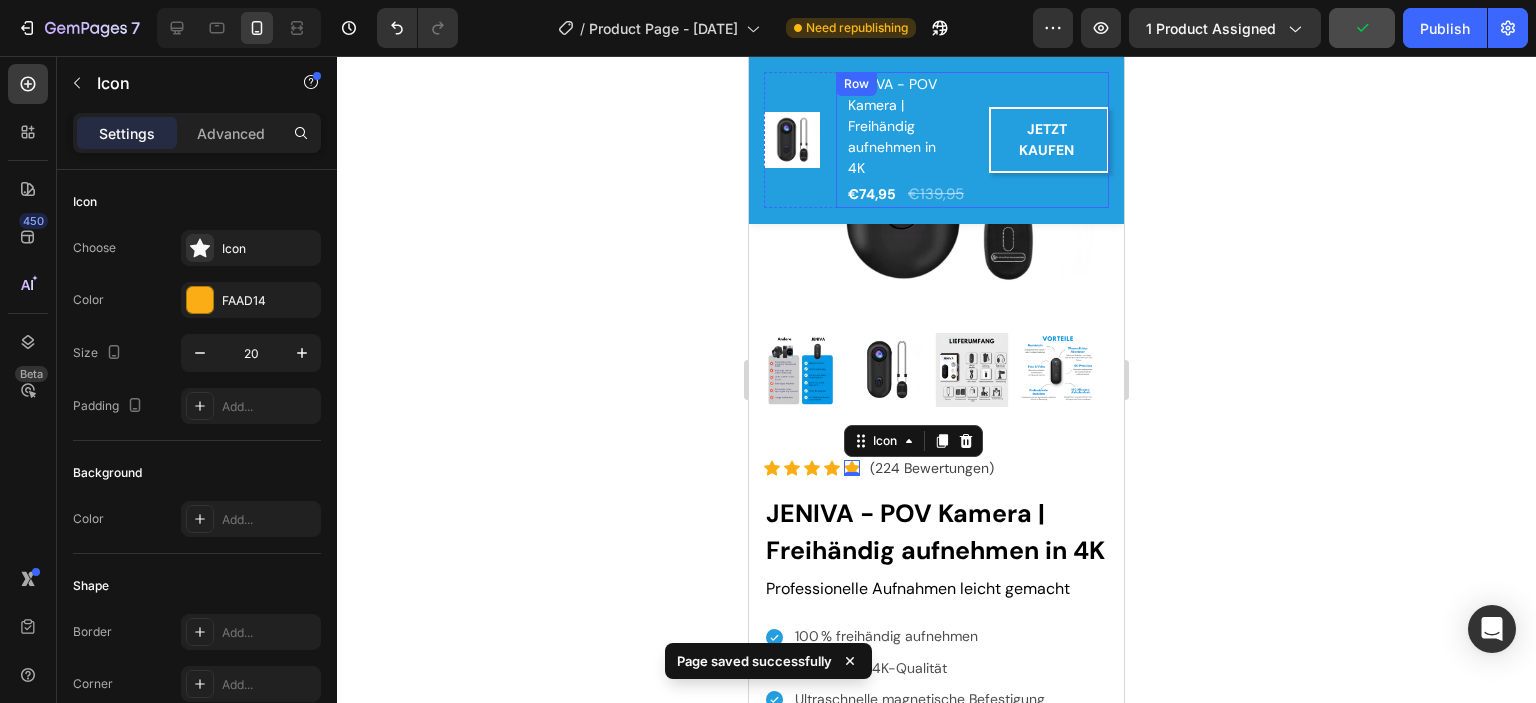 scroll, scrollTop: 2267, scrollLeft: 0, axis: vertical 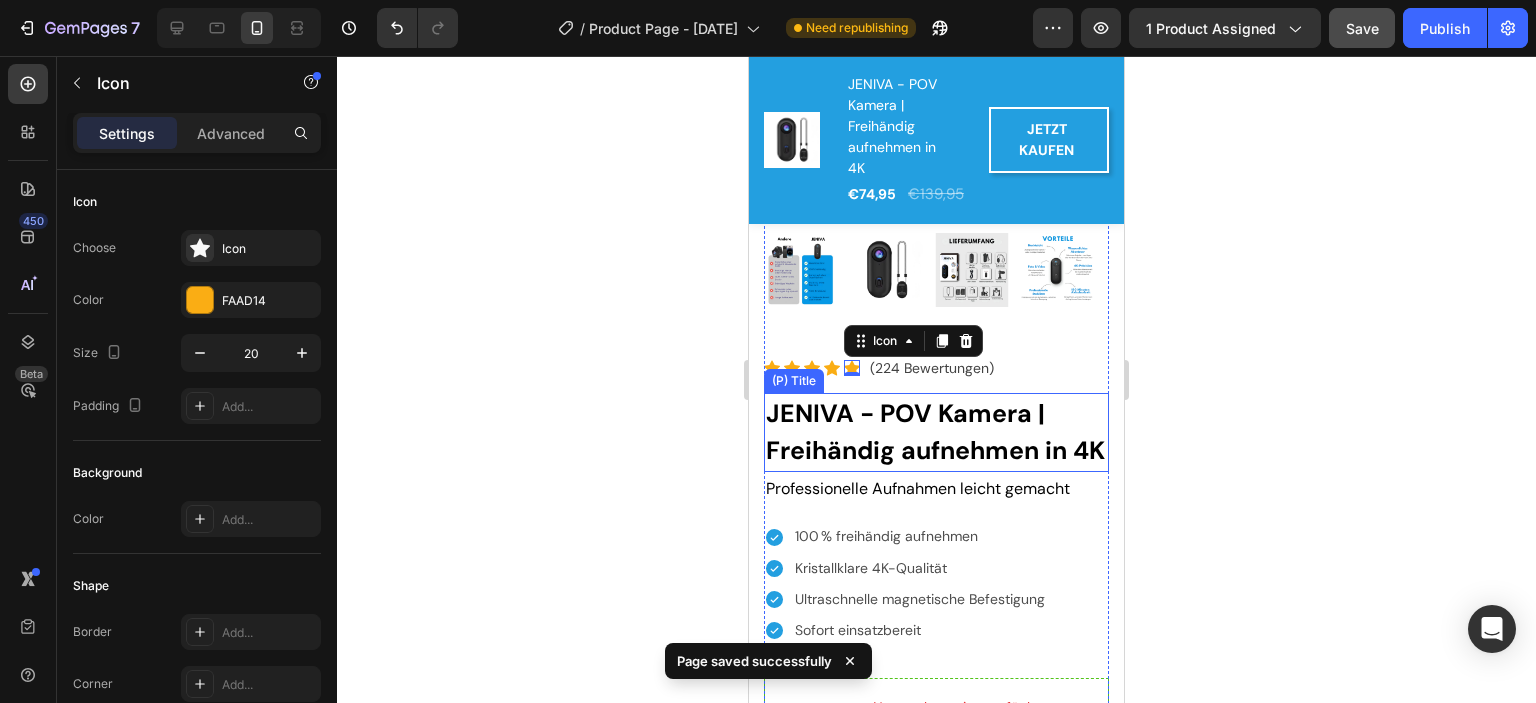click on "JENIVA - POV Kamera | Freihändig aufnehmen in 4K" at bounding box center [936, 432] 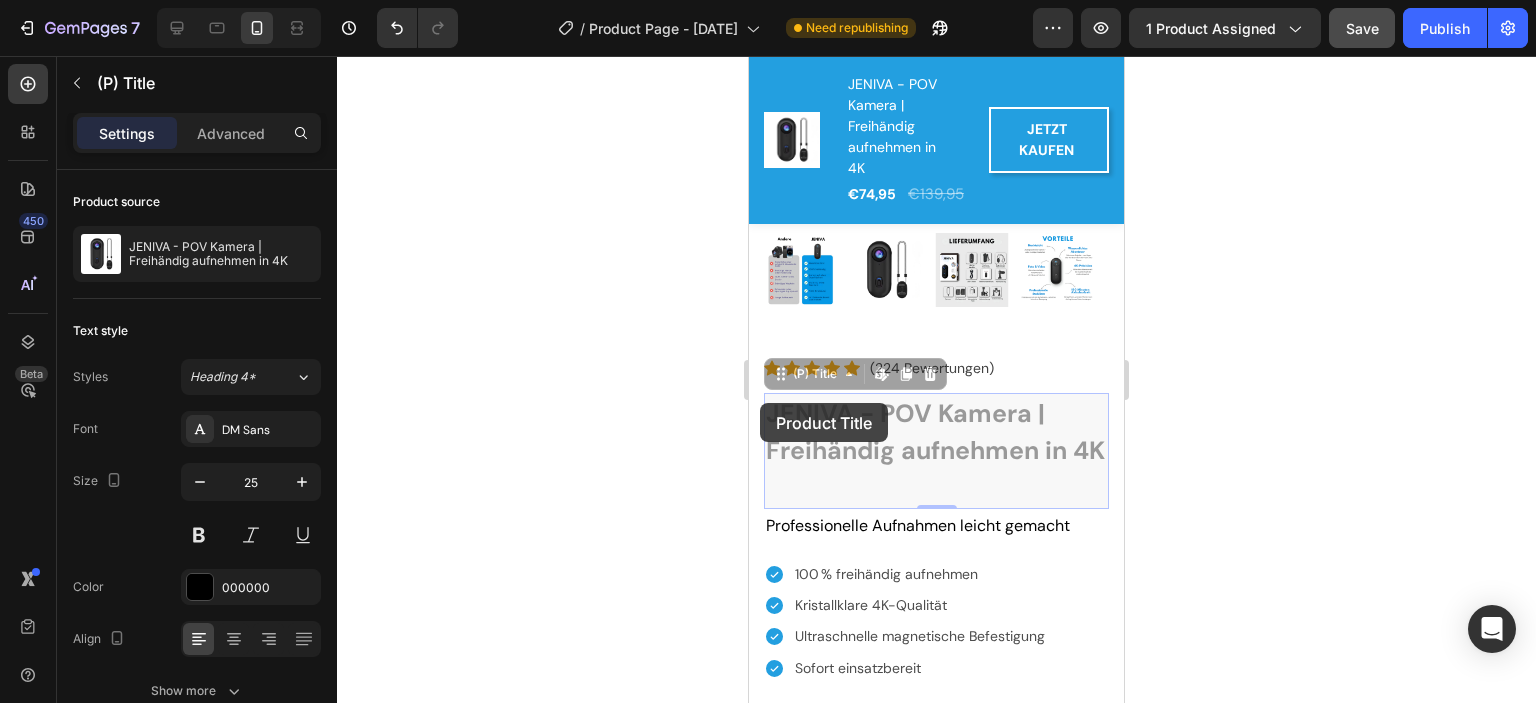 drag, startPoint x: 814, startPoint y: 500, endPoint x: 793, endPoint y: 459, distance: 46.06517 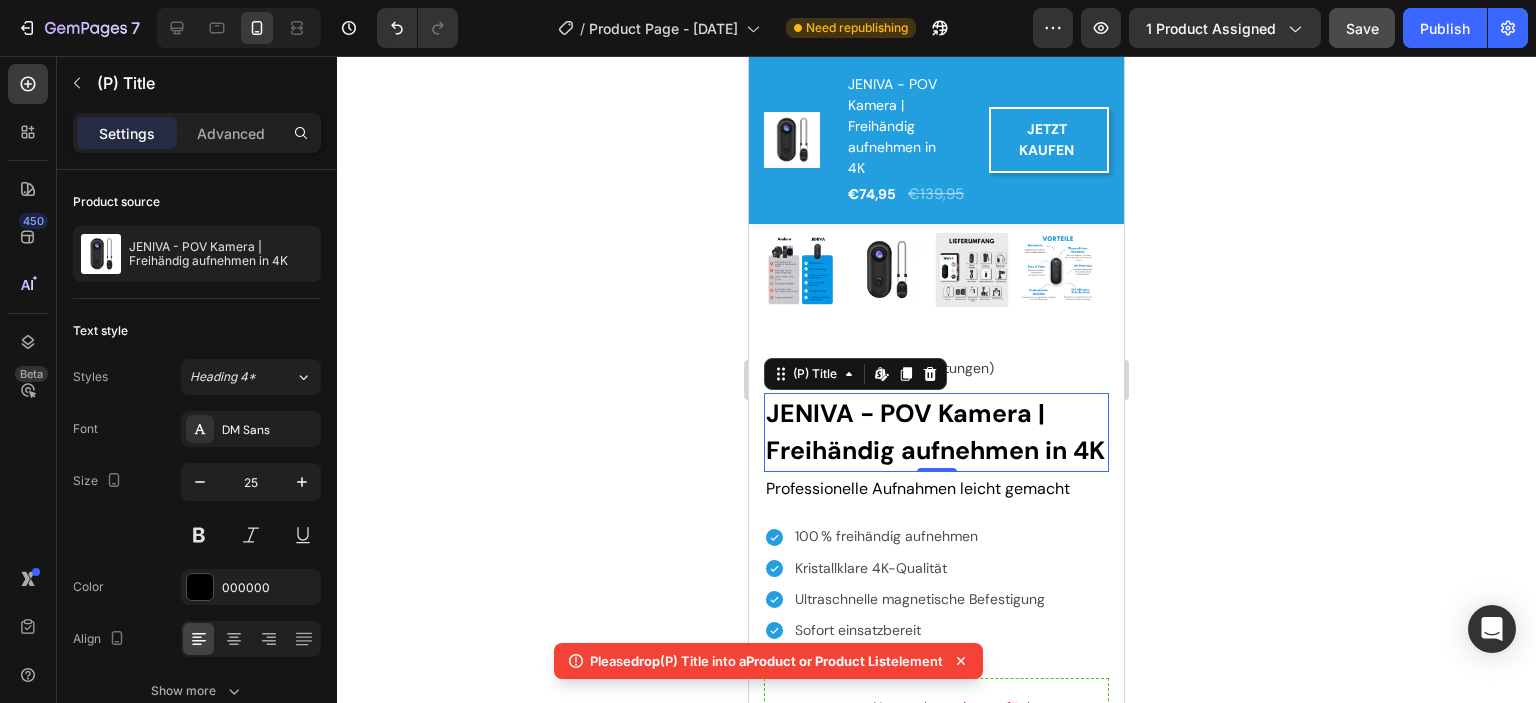click on "JENIVA - POV Kamera | Freihändig aufnehmen in 4K" at bounding box center (936, 432) 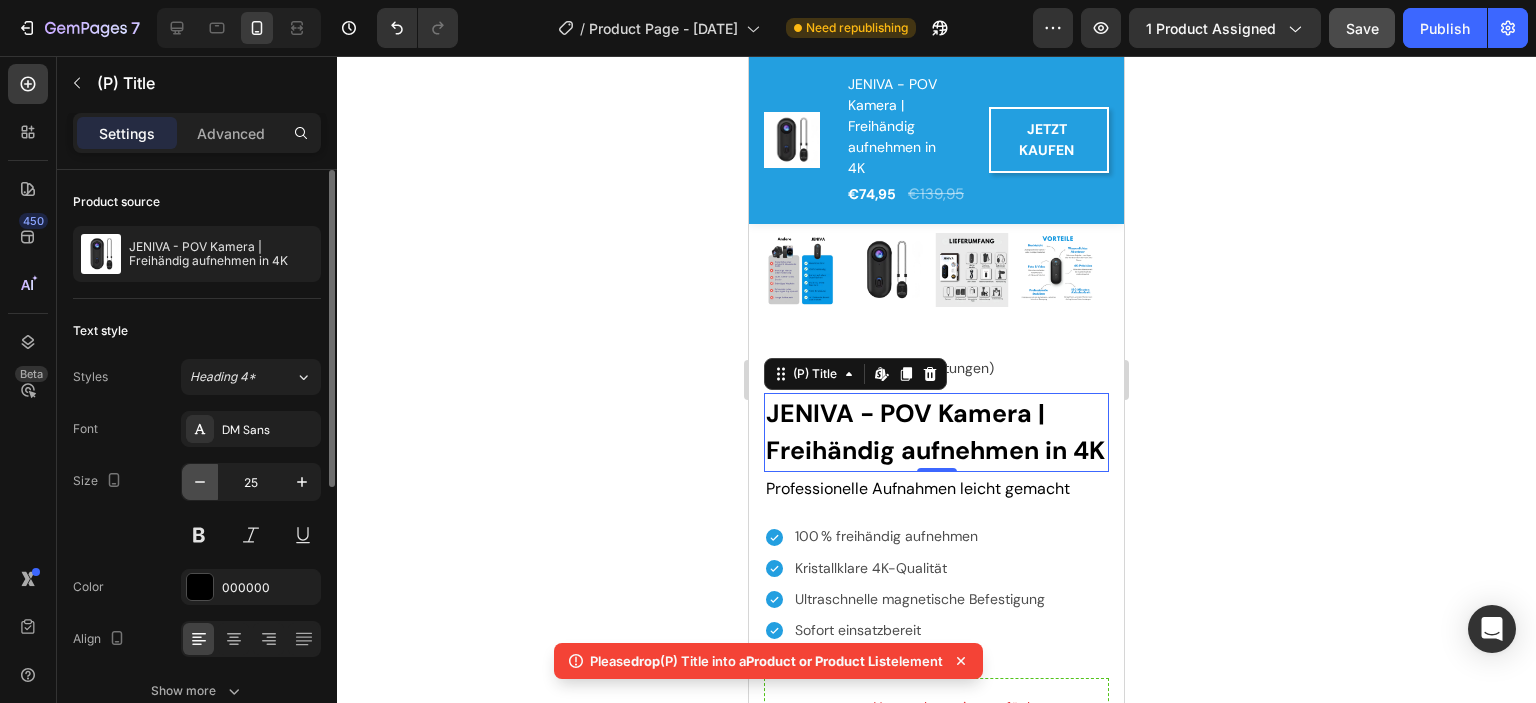 click 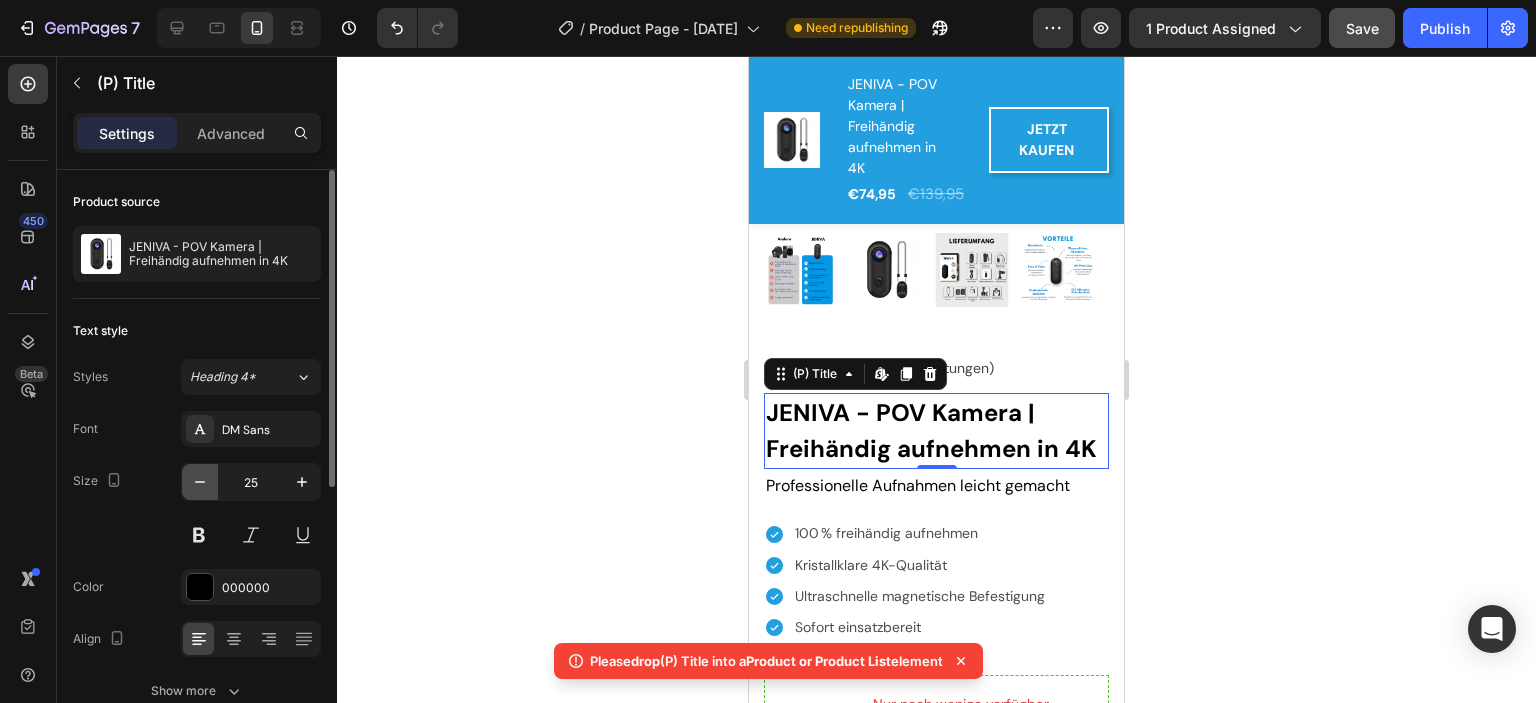 click 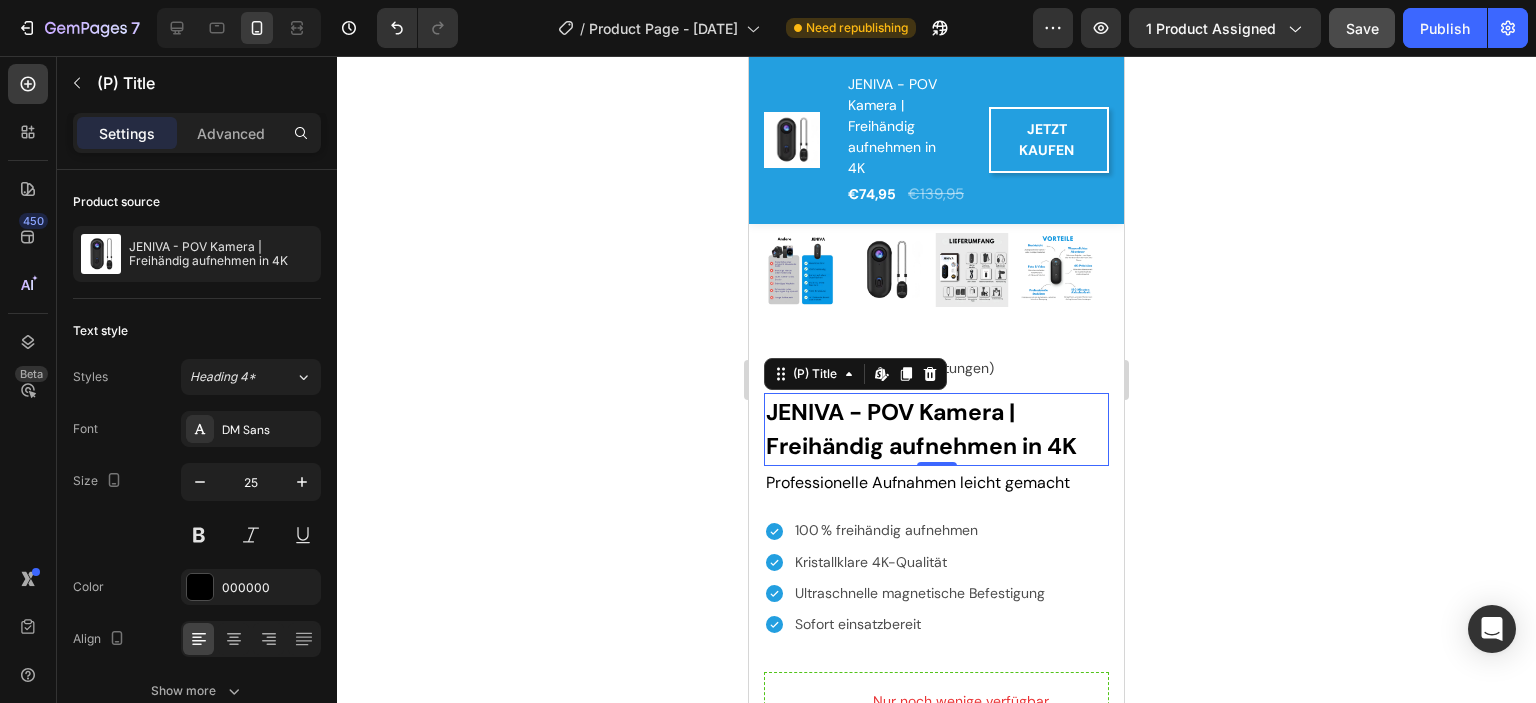 click 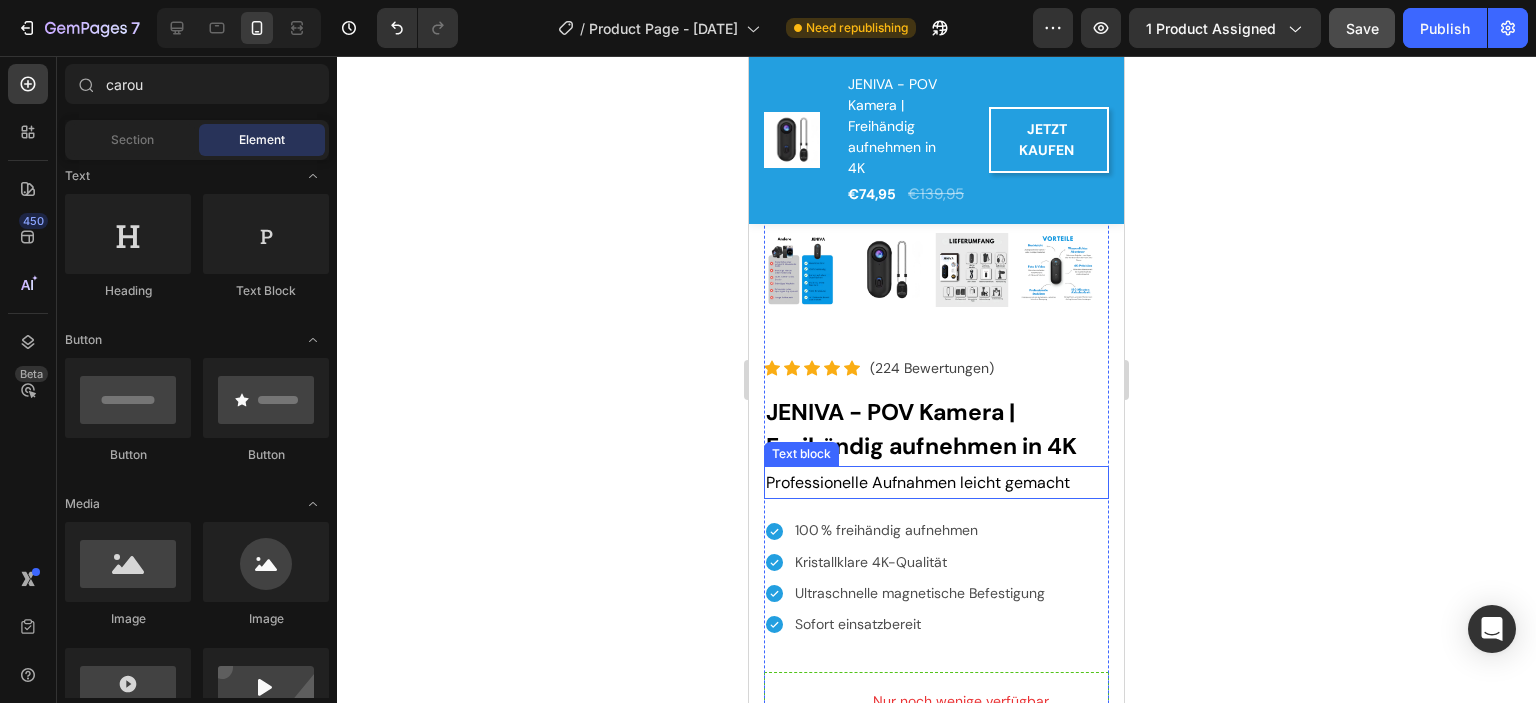 click on "Professionelle Aufnahmen leicht gemacht" at bounding box center (918, 482) 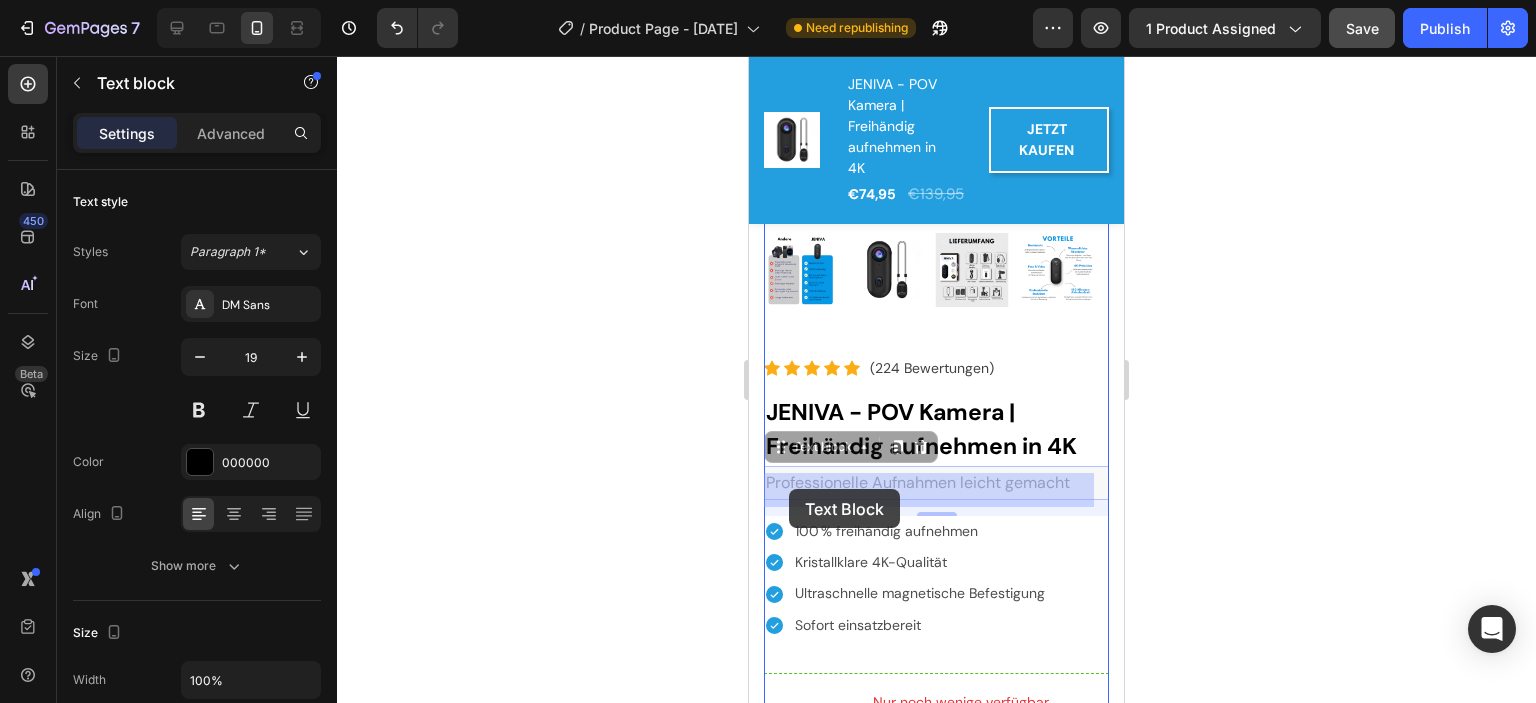 drag, startPoint x: 1080, startPoint y: 490, endPoint x: 781, endPoint y: 491, distance: 299.00168 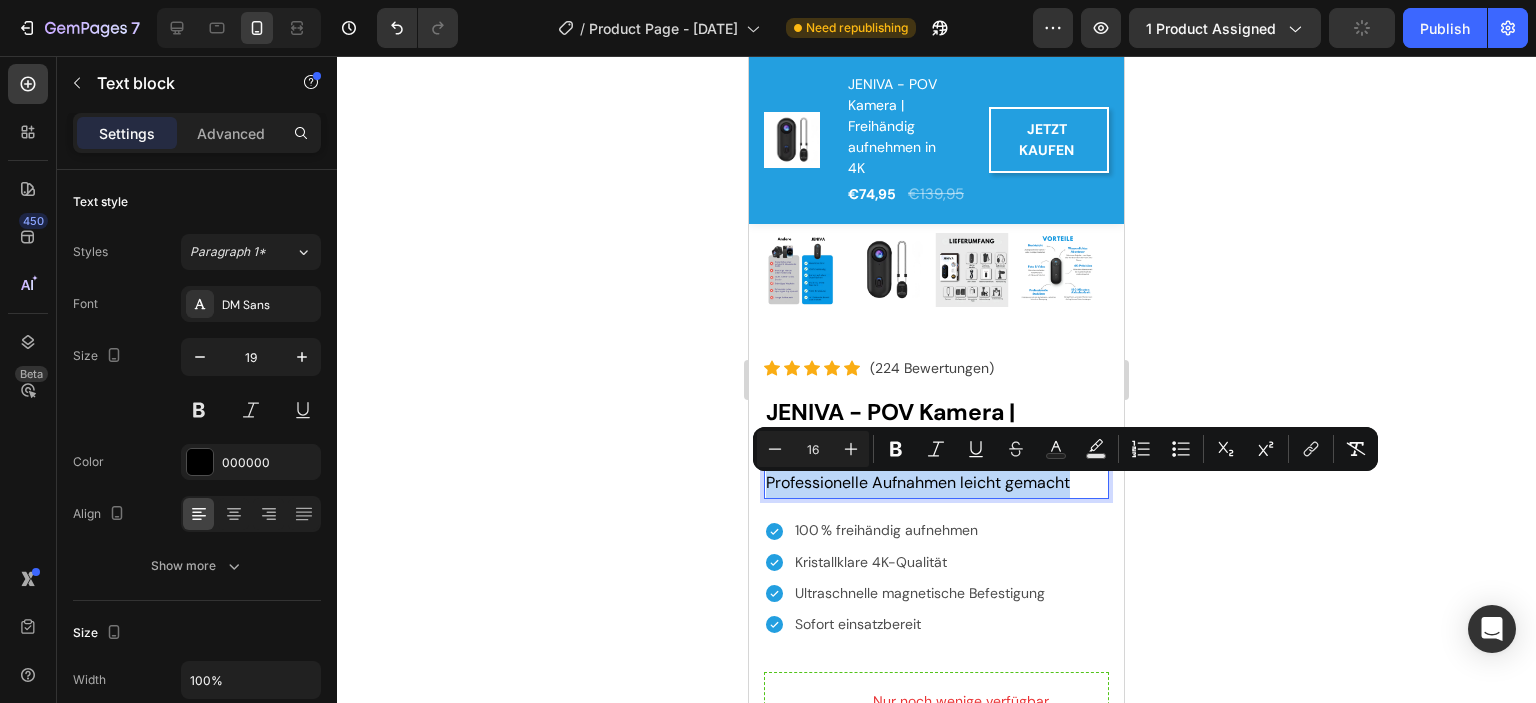 drag, startPoint x: 767, startPoint y: 494, endPoint x: 1070, endPoint y: 503, distance: 303.13364 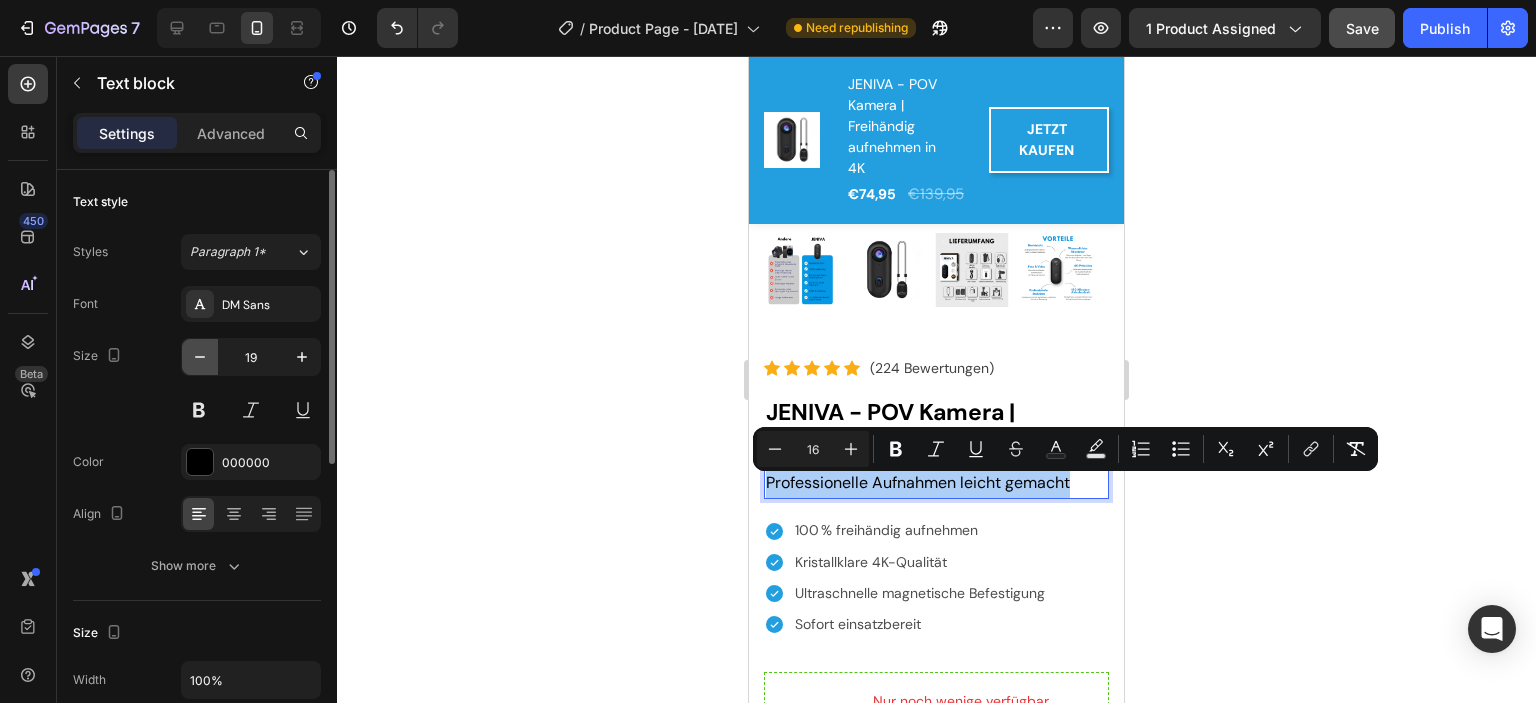 click 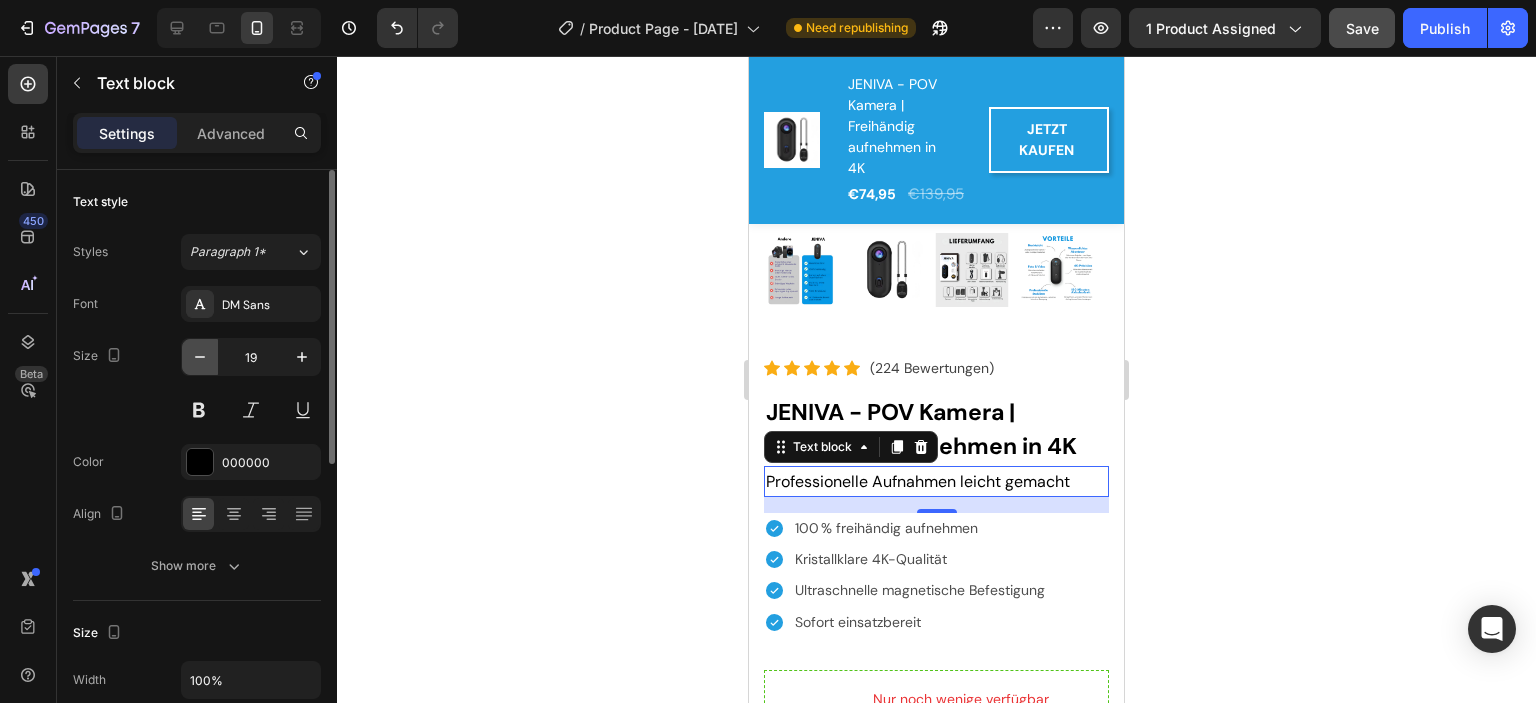 click 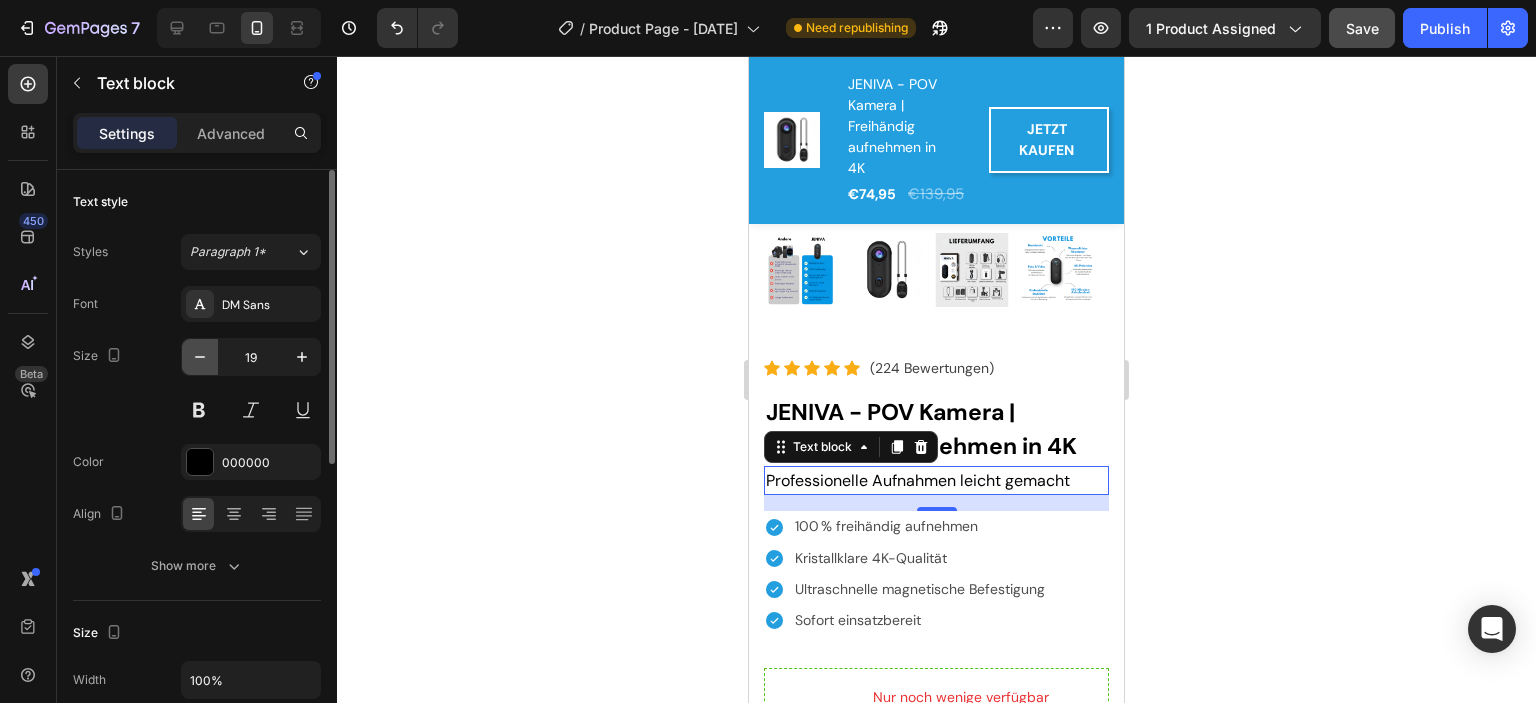 click 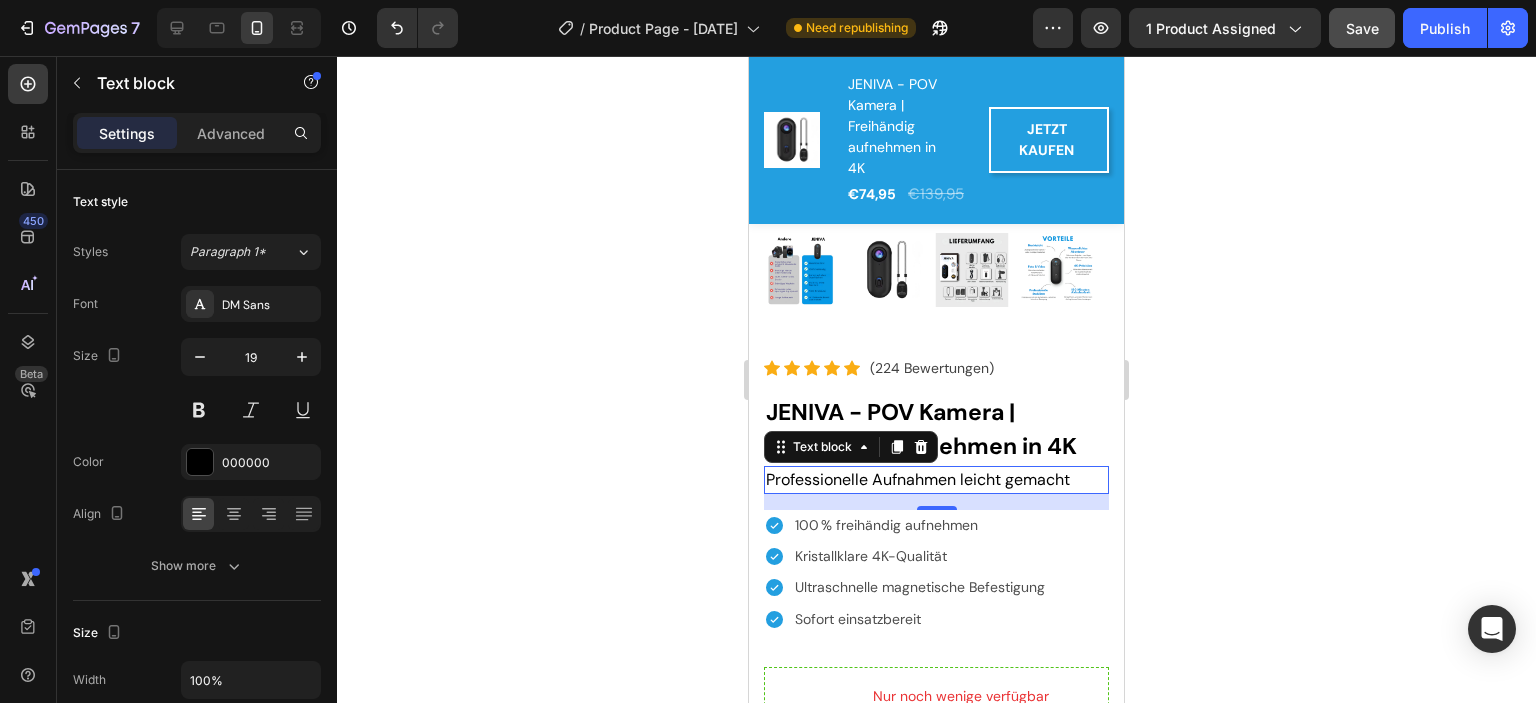click 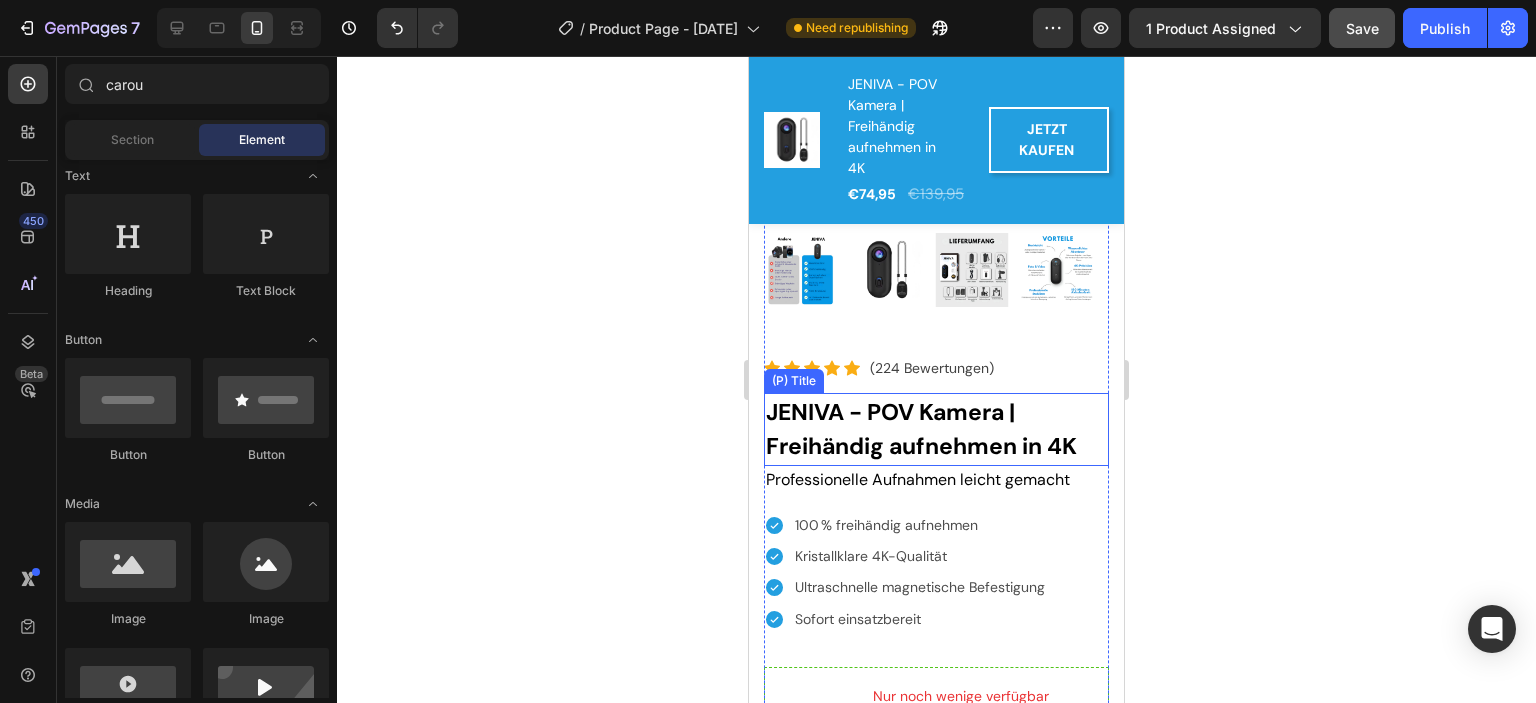click on "JENIVA - POV Kamera | Freihändig aufnehmen in 4K" at bounding box center [936, 429] 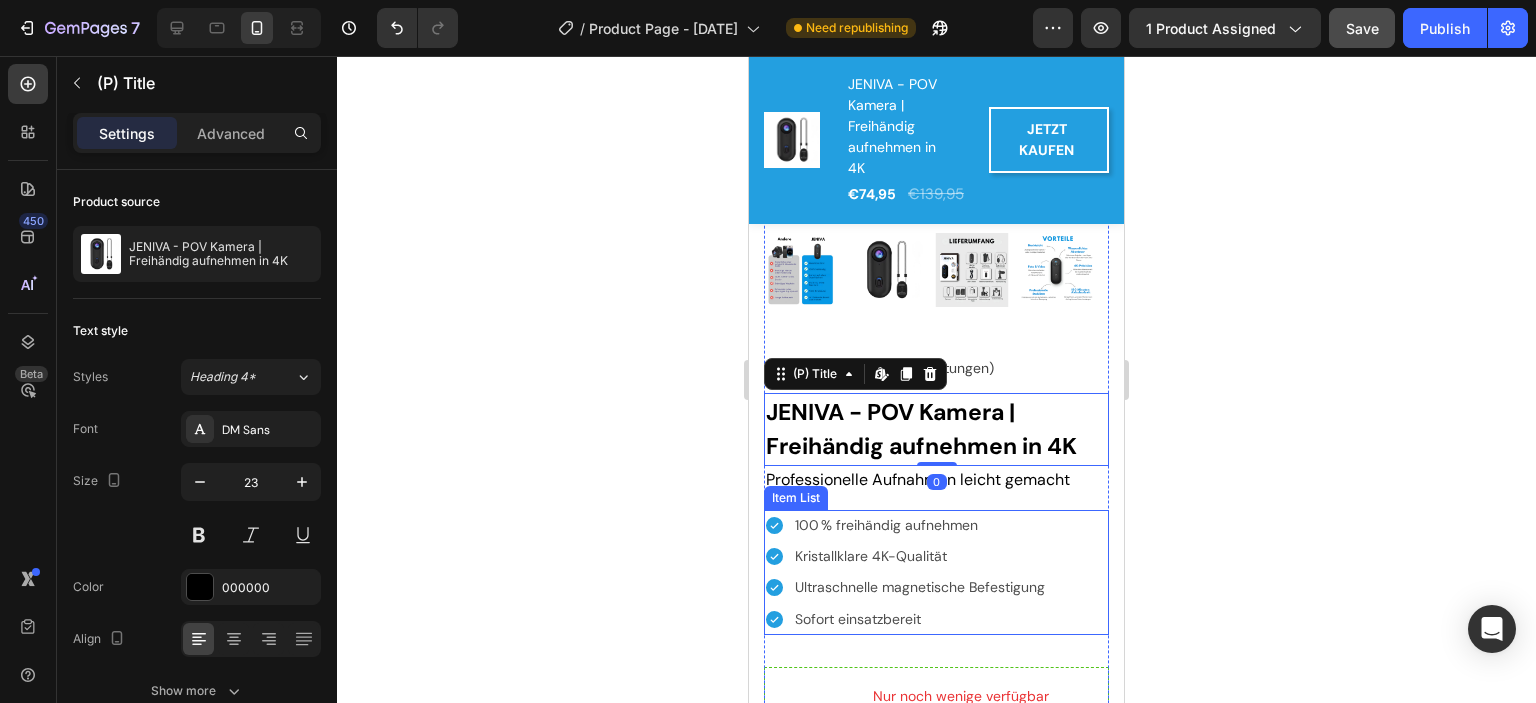 click on "100 % freihändig aufnehmen" at bounding box center (920, 525) 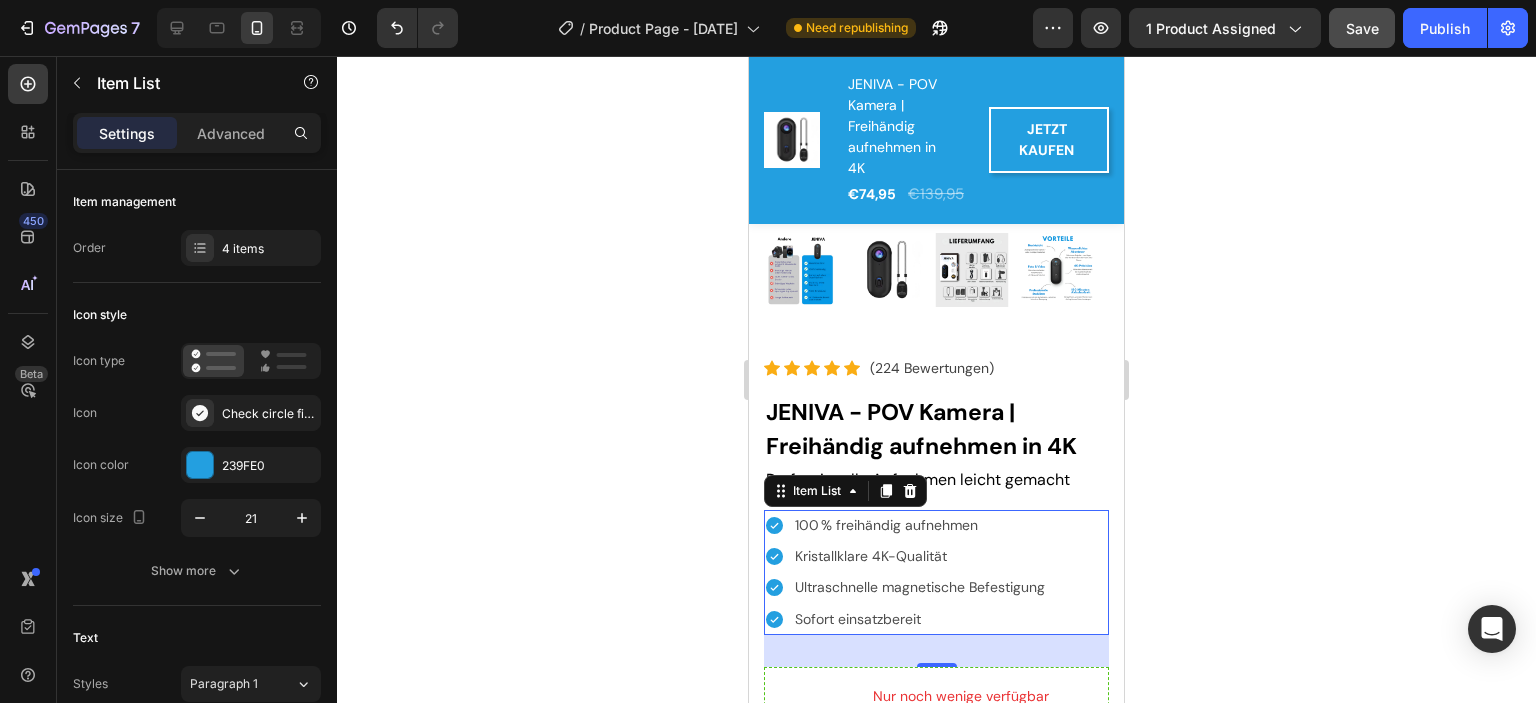 click on "100 % freihändig aufnehmen" at bounding box center [920, 525] 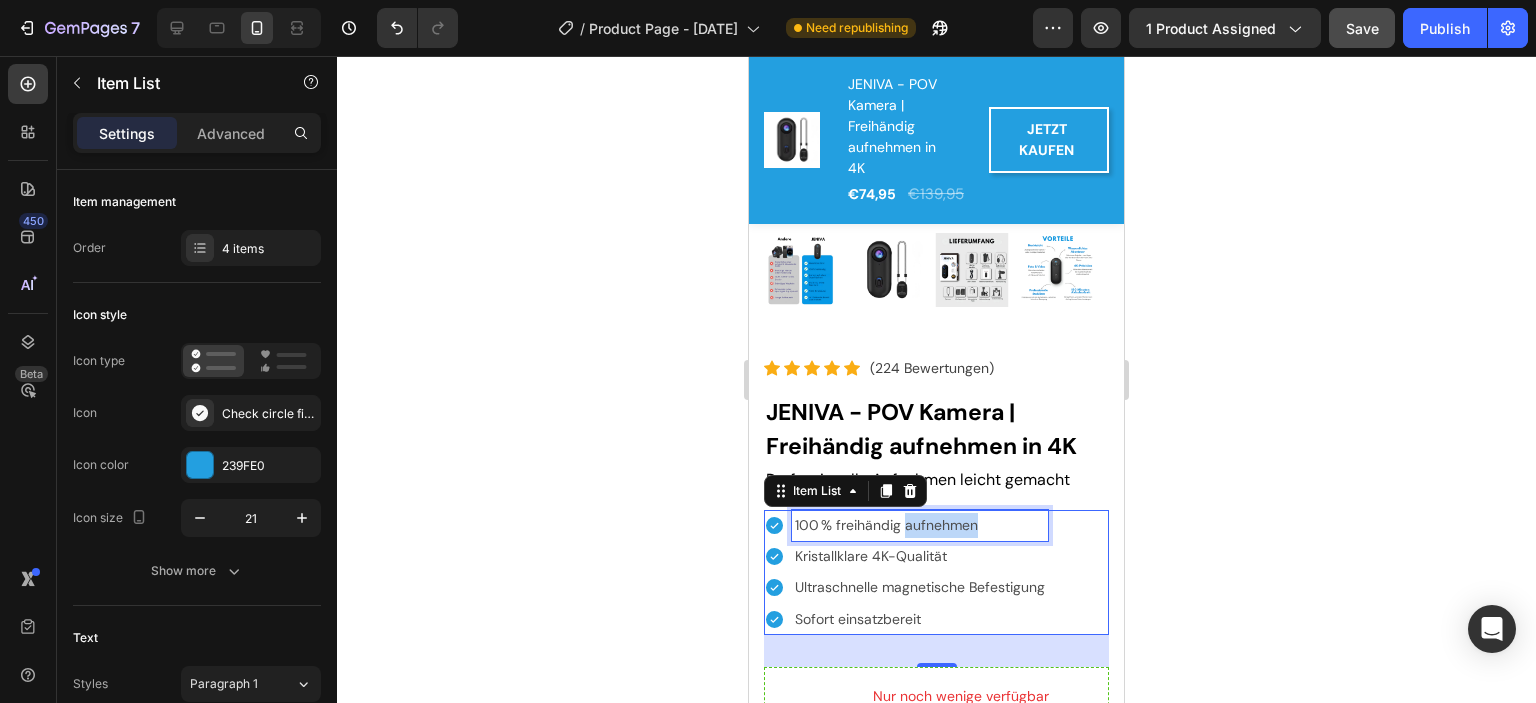 click on "100 % freihändig aufnehmen" at bounding box center (920, 525) 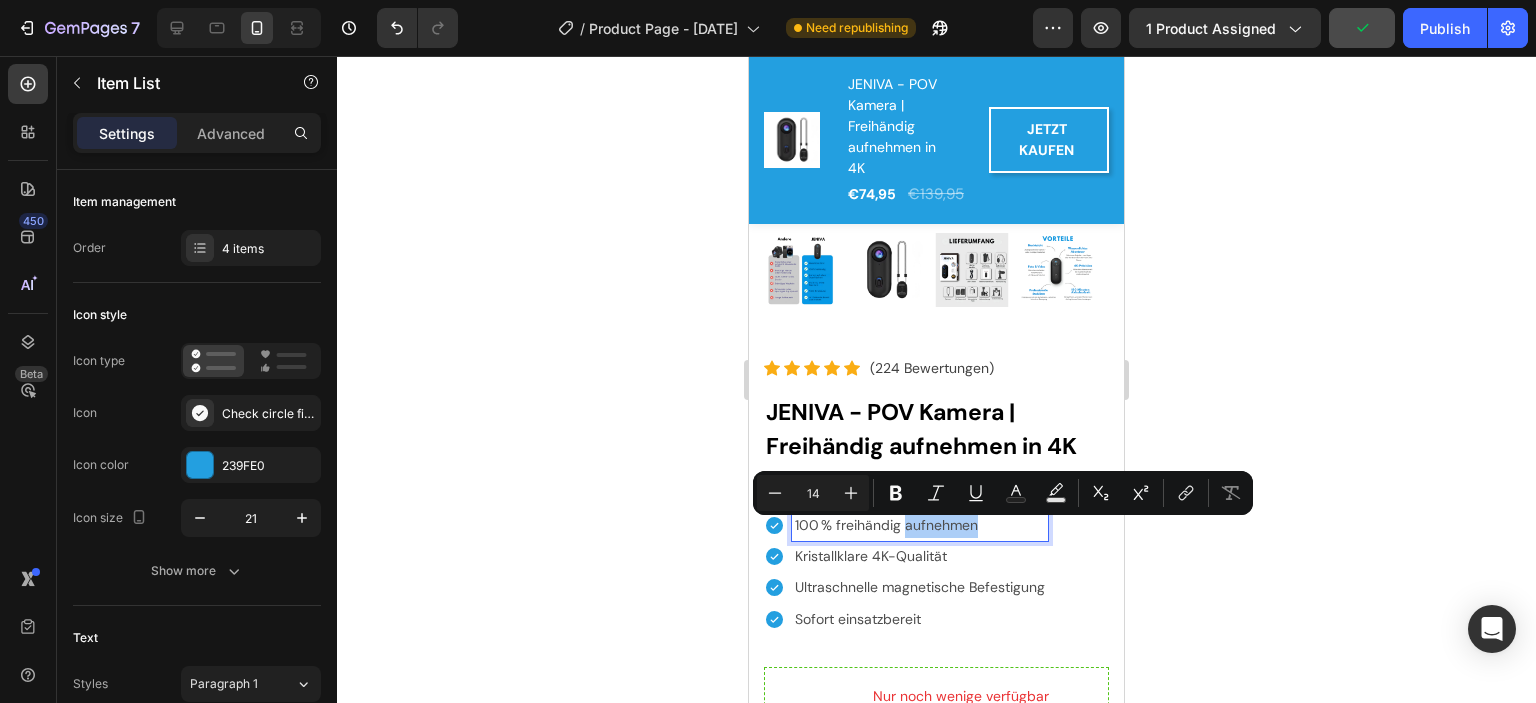 click 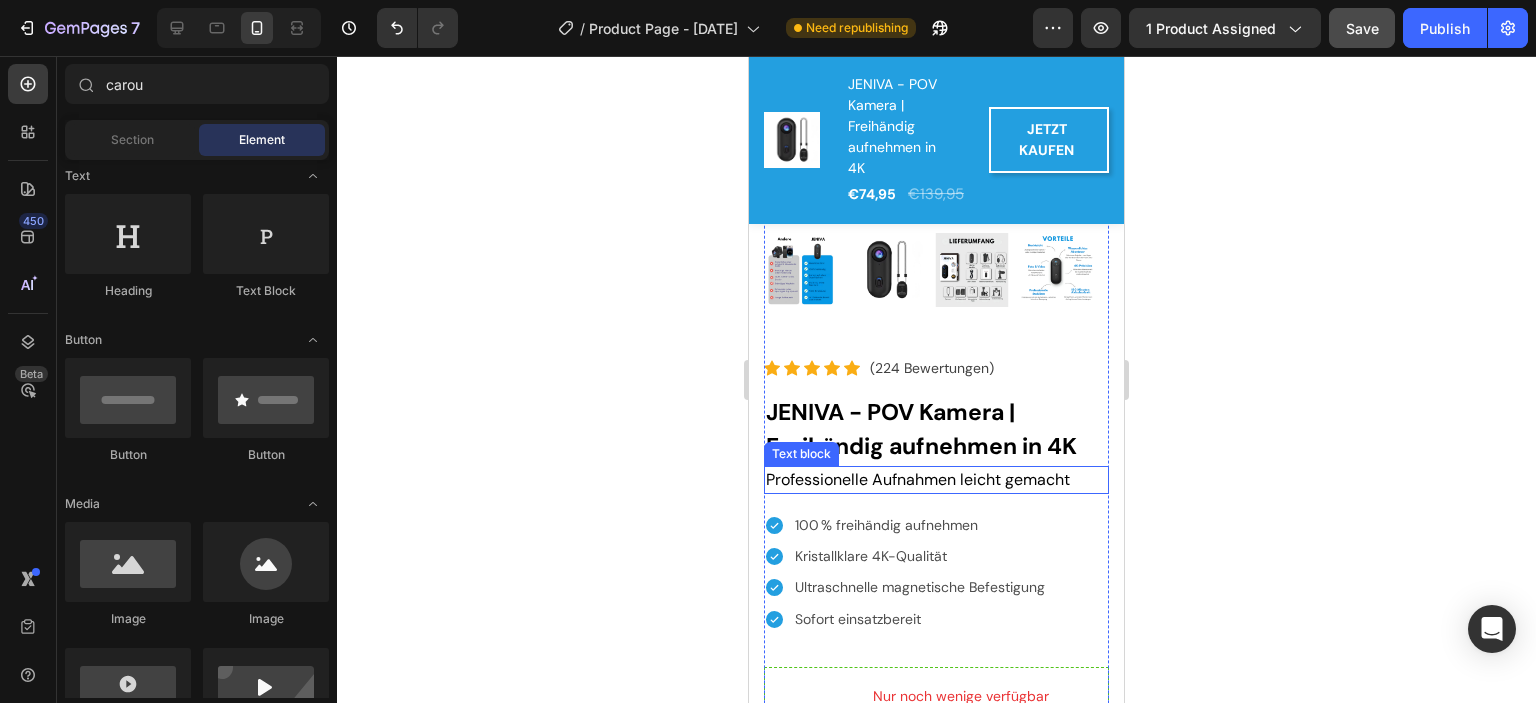 click on "Professionelle Aufnahmen leicht gemacht" at bounding box center [918, 479] 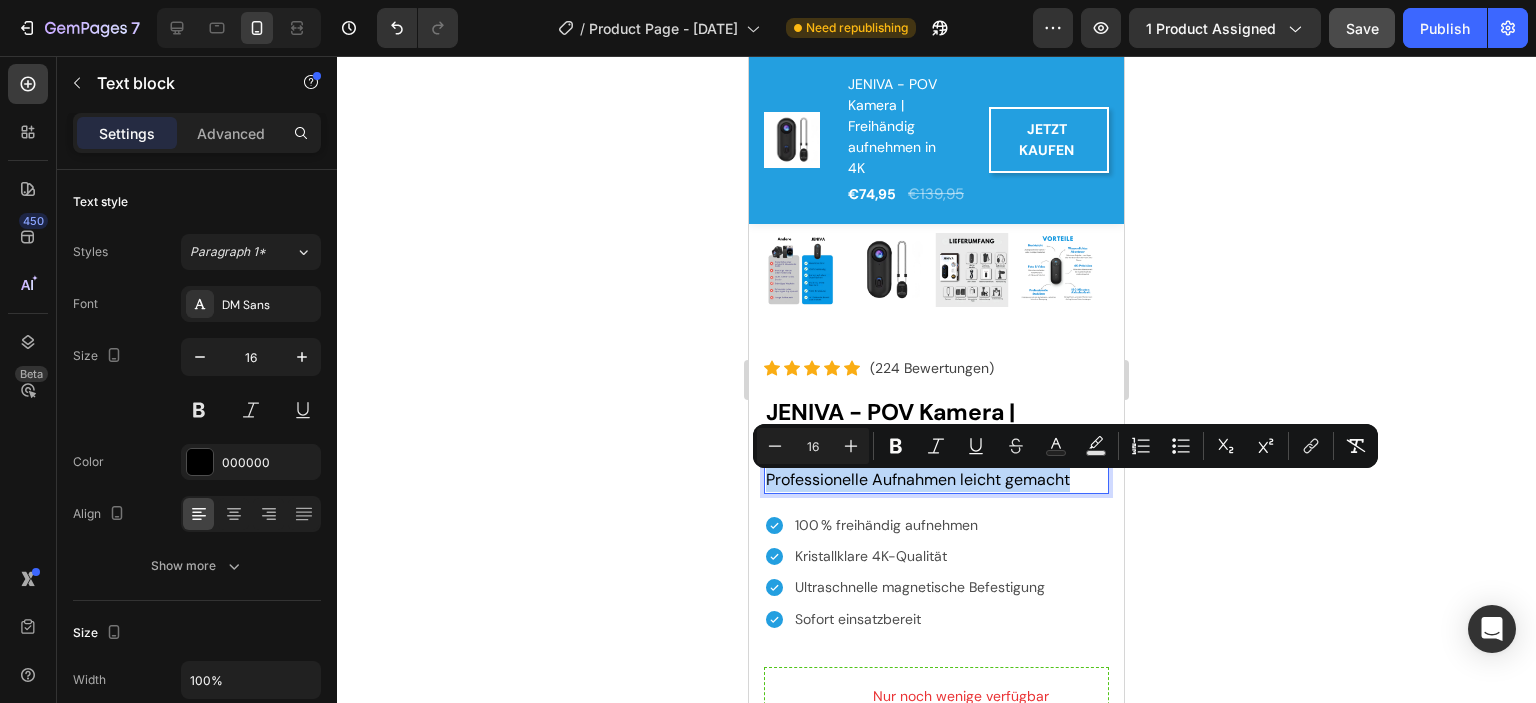 drag, startPoint x: 1079, startPoint y: 491, endPoint x: 764, endPoint y: 493, distance: 315.00635 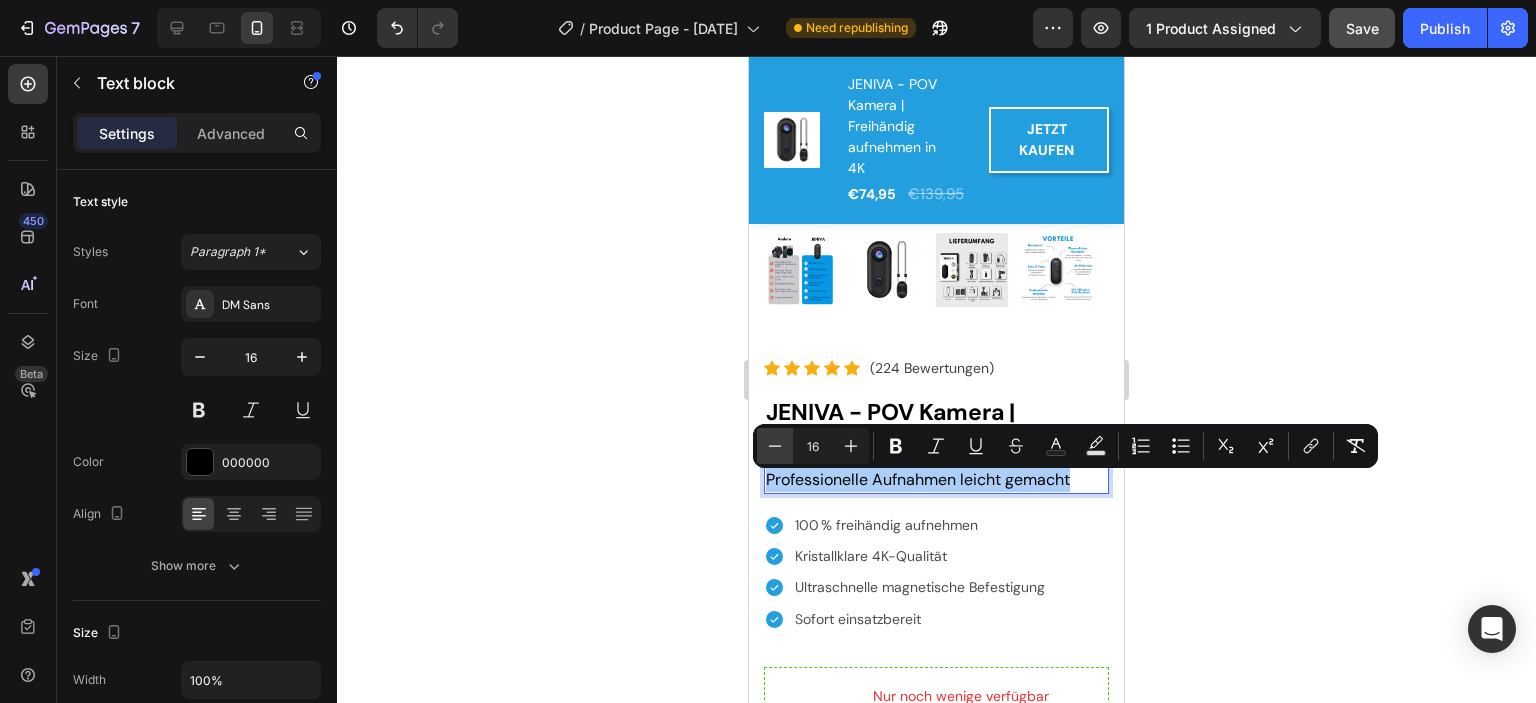 click 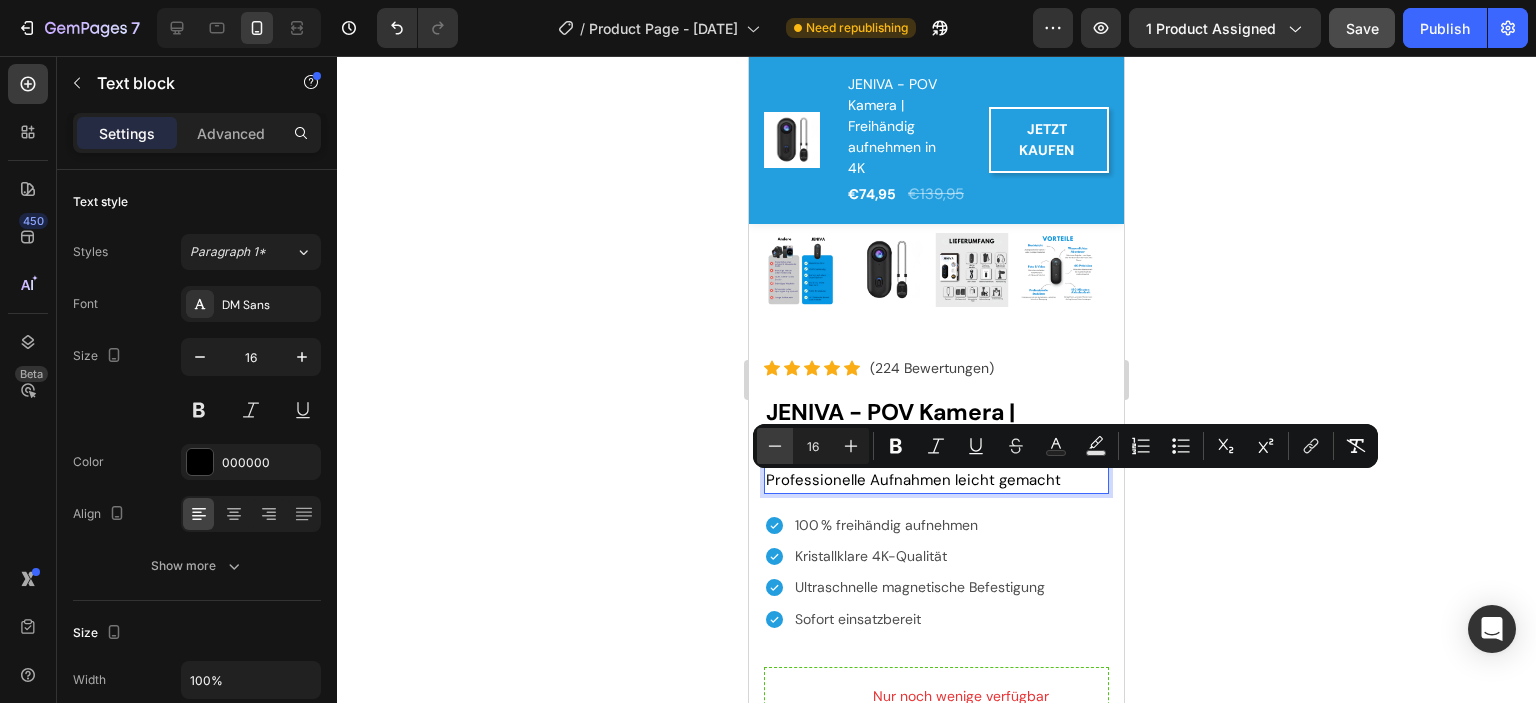 click 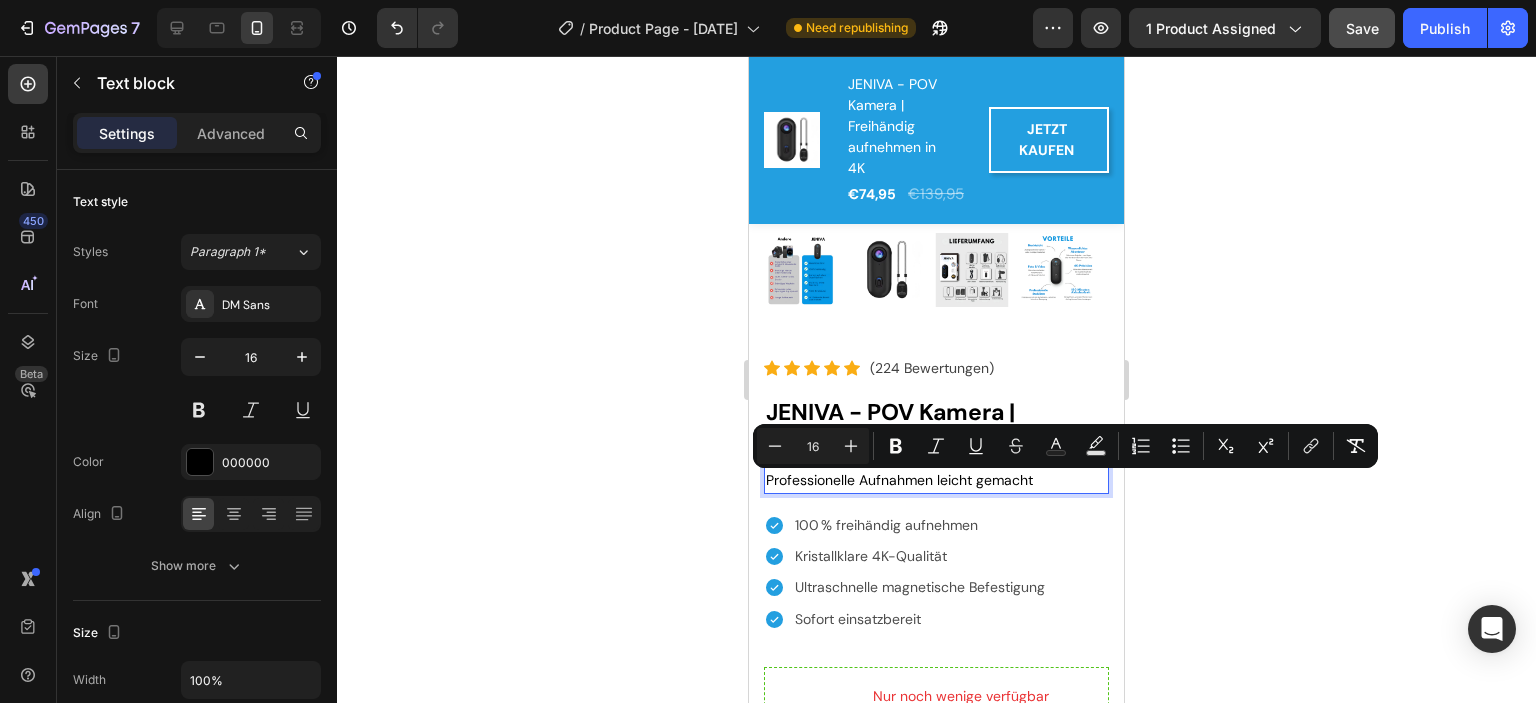 click 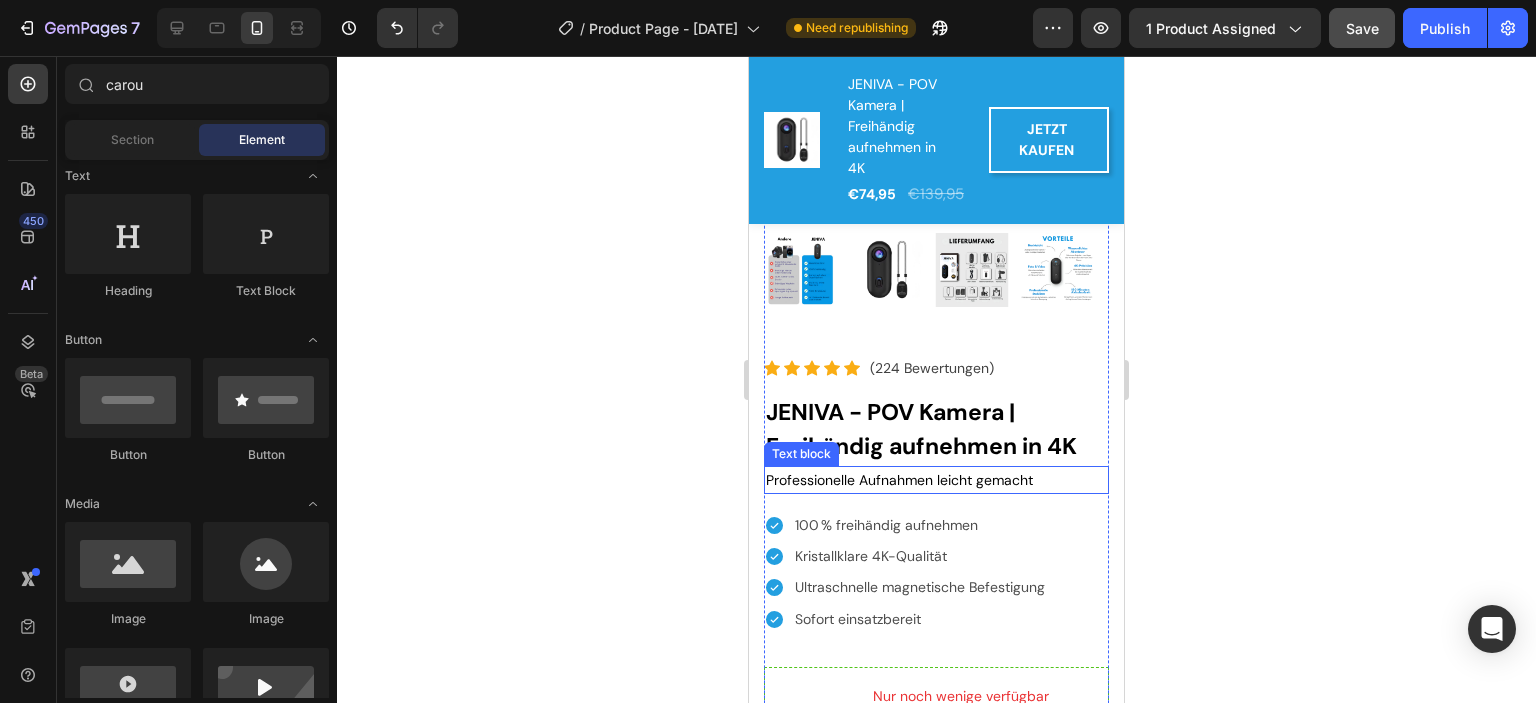 click on "Professionelle Aufnahmen leicht gemacht" at bounding box center [899, 480] 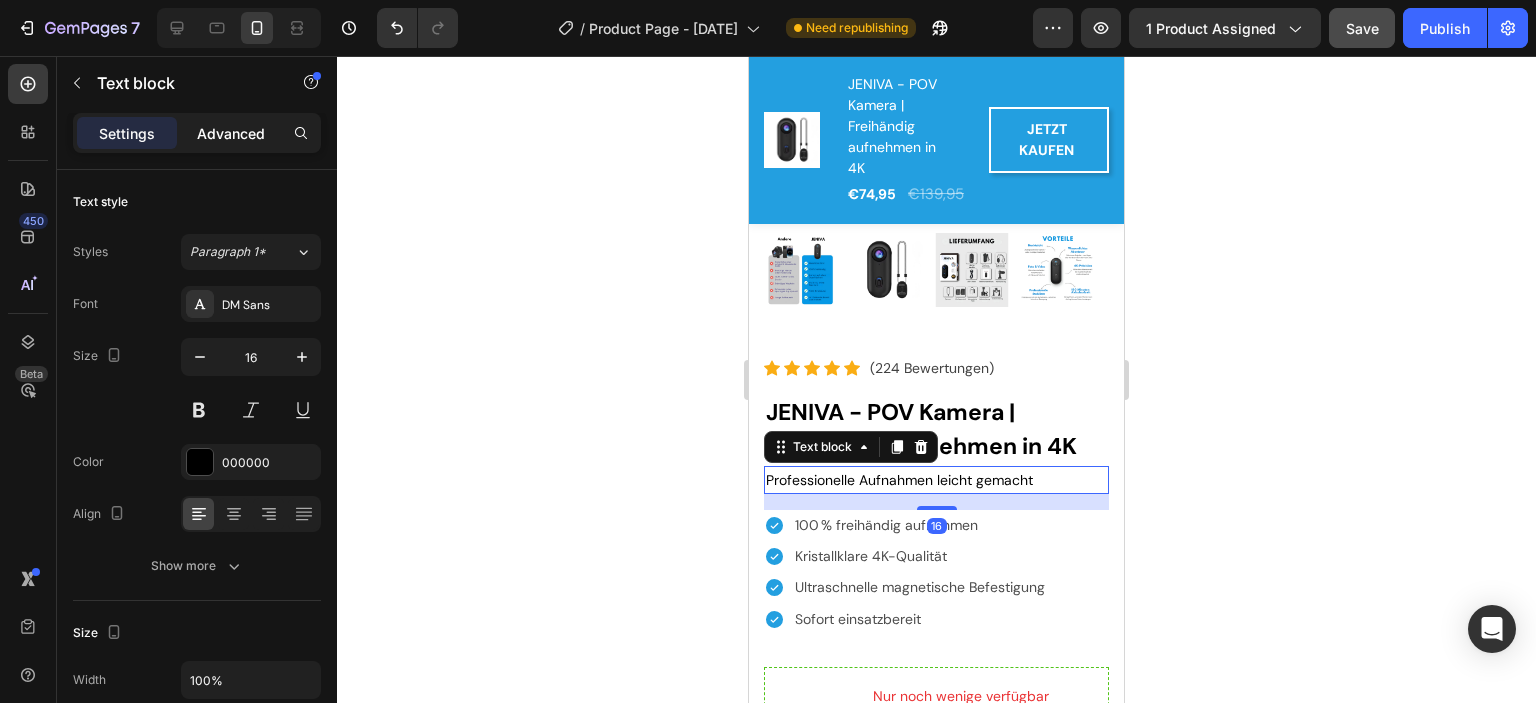 click on "Advanced" at bounding box center [231, 133] 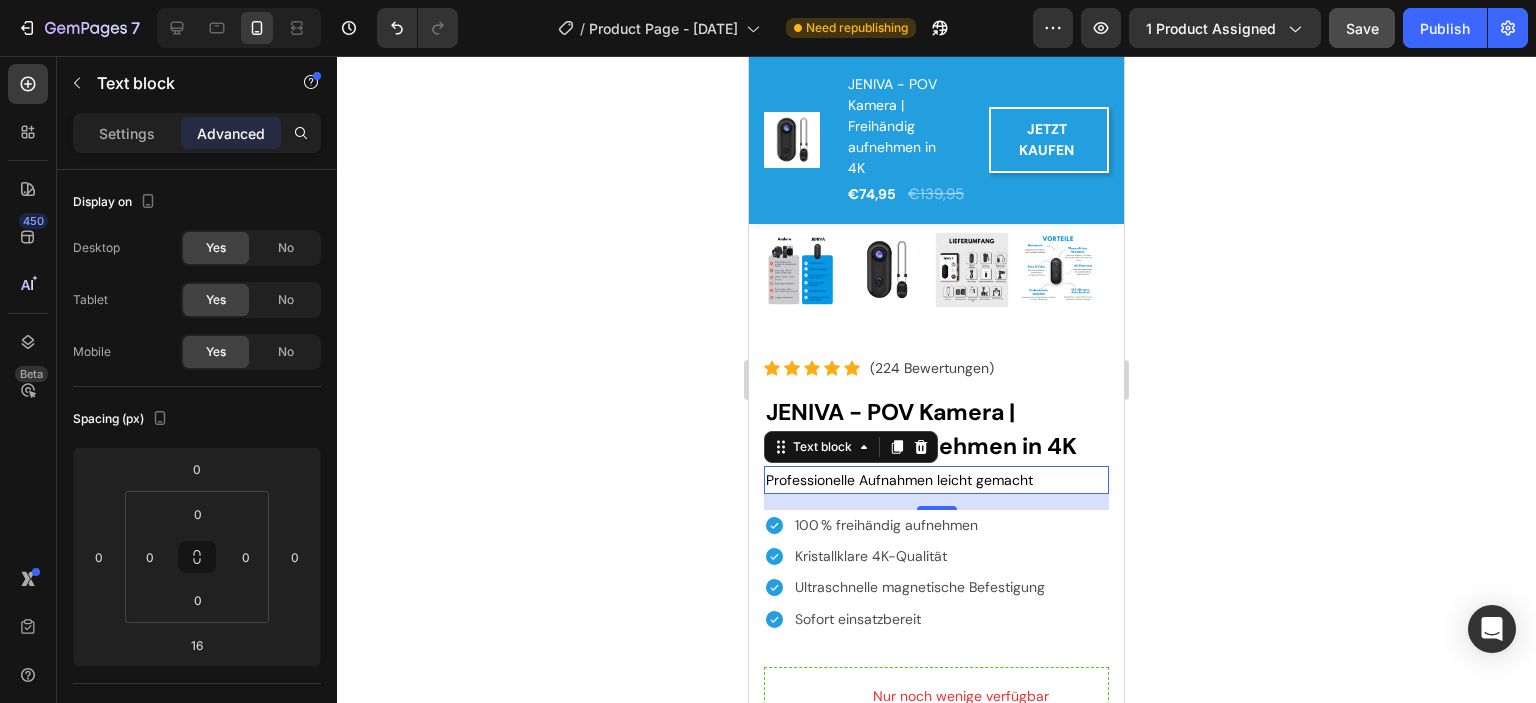 click 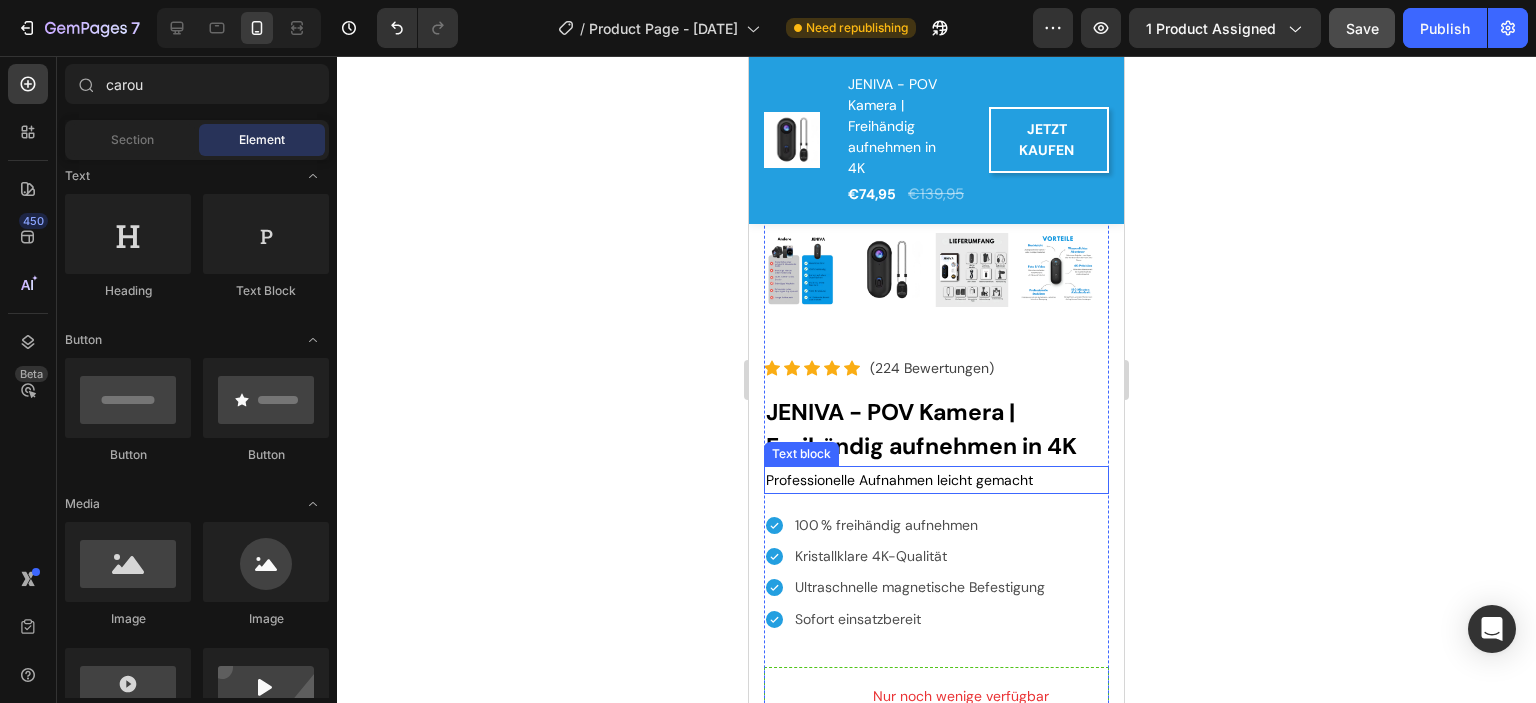 click on "Professionelle Aufnahmen leicht gemacht" at bounding box center (936, 480) 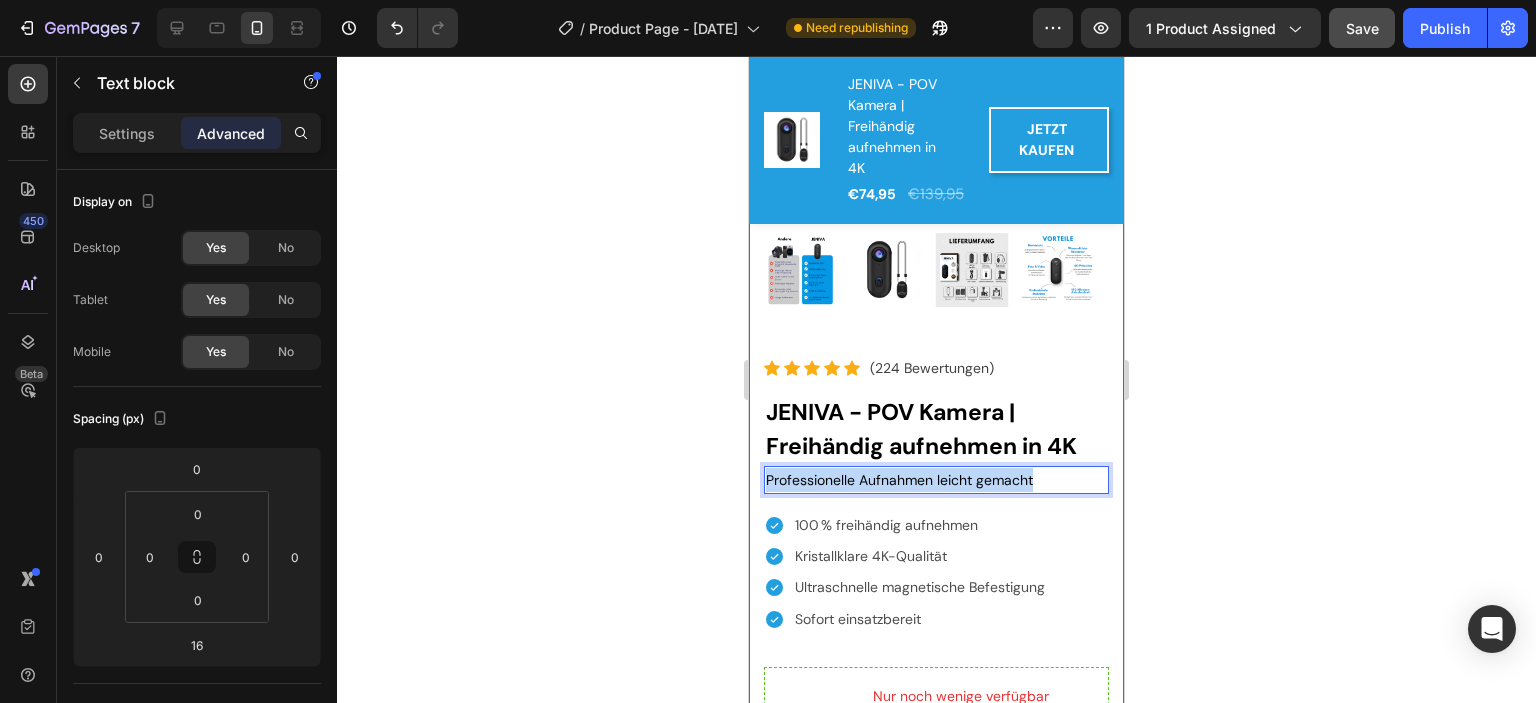 drag, startPoint x: 1041, startPoint y: 489, endPoint x: 761, endPoint y: 486, distance: 280.01608 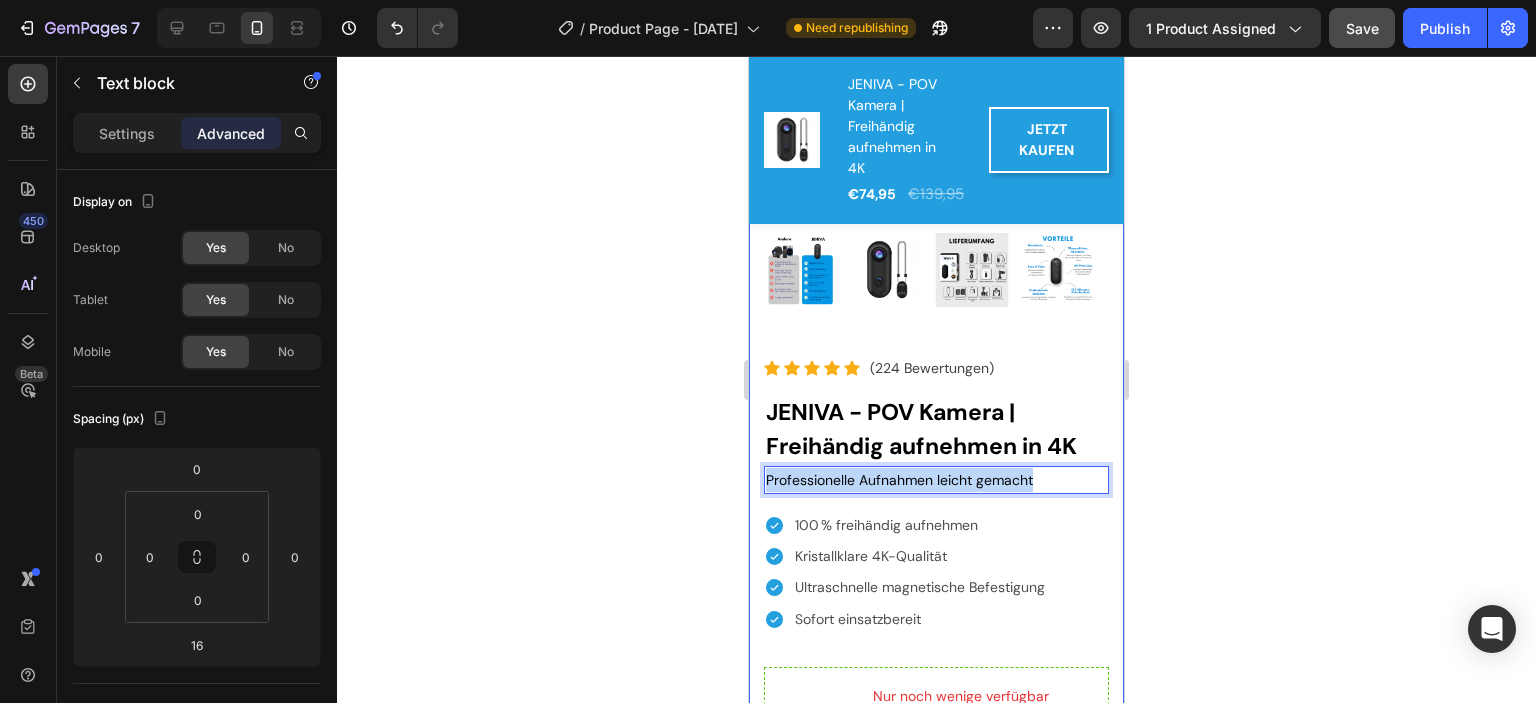 click on "Product Images                Icon                Icon                Icon                Icon                Icon Icon List Hoz (224 Bewertungen) Text block Row JENIVA - POV Kamera | Freihändig aufnehmen in 4K (P) Title Professionelle Aufnahmen leicht gemacht Text block   16
100 % freihändig aufnehmen
Kristallklare 4K-Qualität
Ultraschnelle magnetische Befestigung
Sofort einsatzbereit Item List Image Nur noch wenige verfügbar Text block 7 von 10 Kunden verschenken die JENIVA POV-Kamera an einen Angehörigen oder Freund Text block Row JETZT KAUFEN (P) Dynamic Checkout Produktbeschreibung Was ist im Lieferumfang enthalten? Technische Merkmale Accordion Product Section 4" at bounding box center (936, 504) 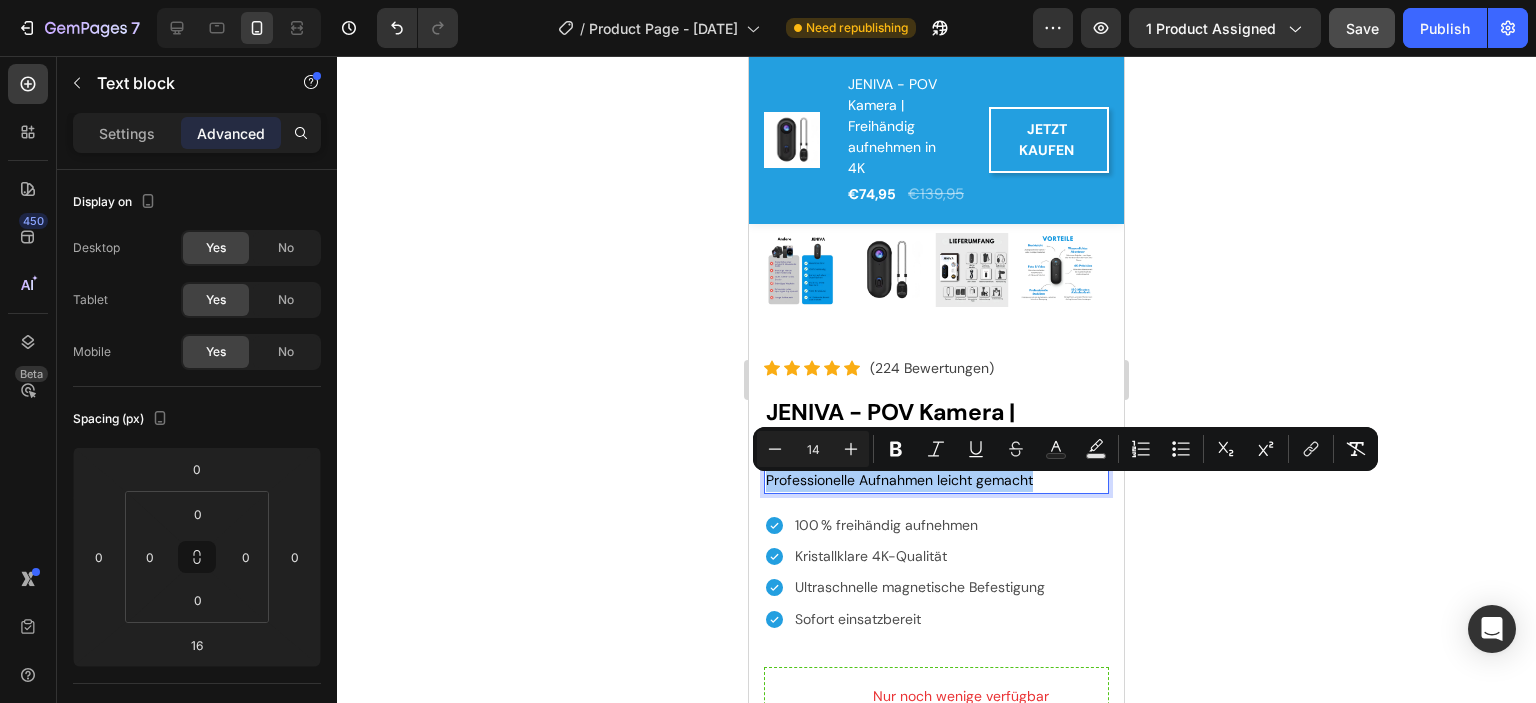 click 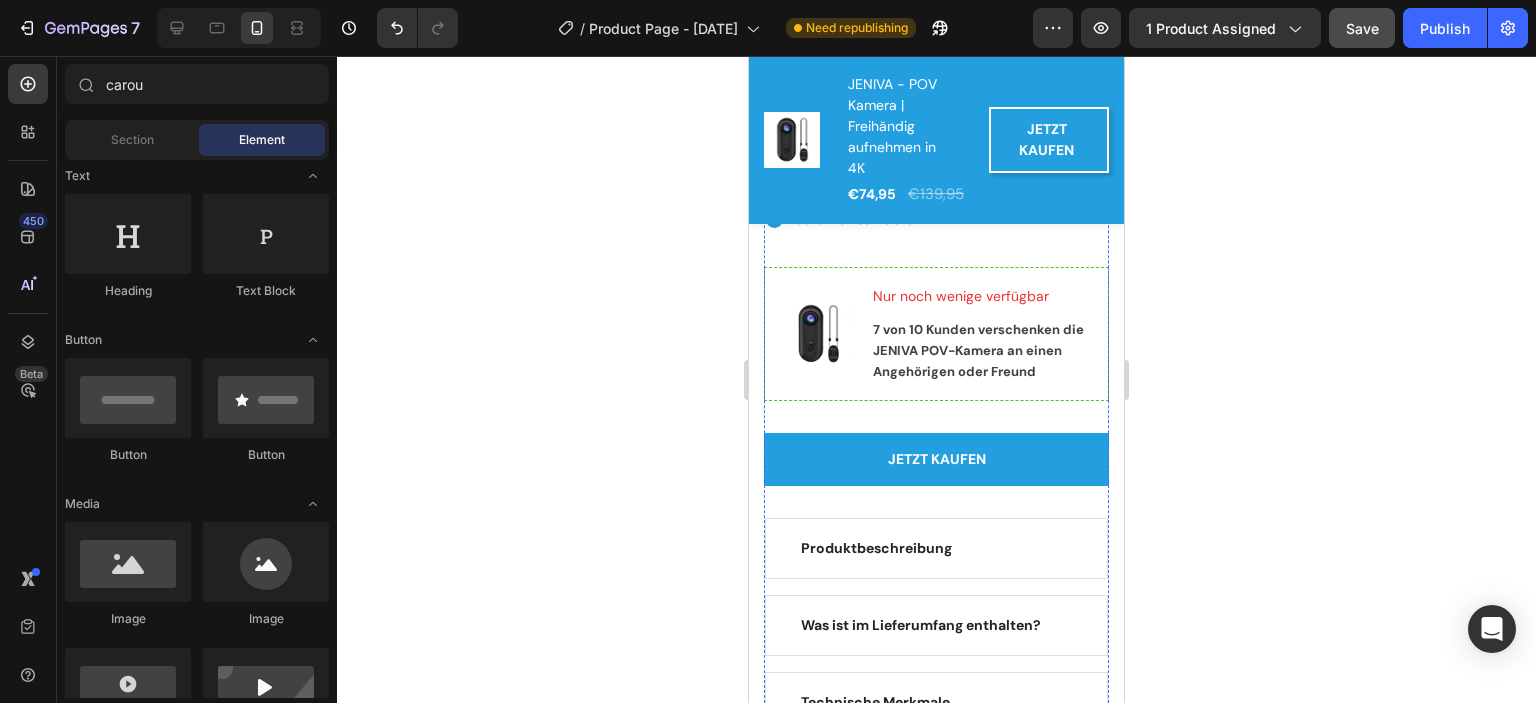 scroll, scrollTop: 2567, scrollLeft: 0, axis: vertical 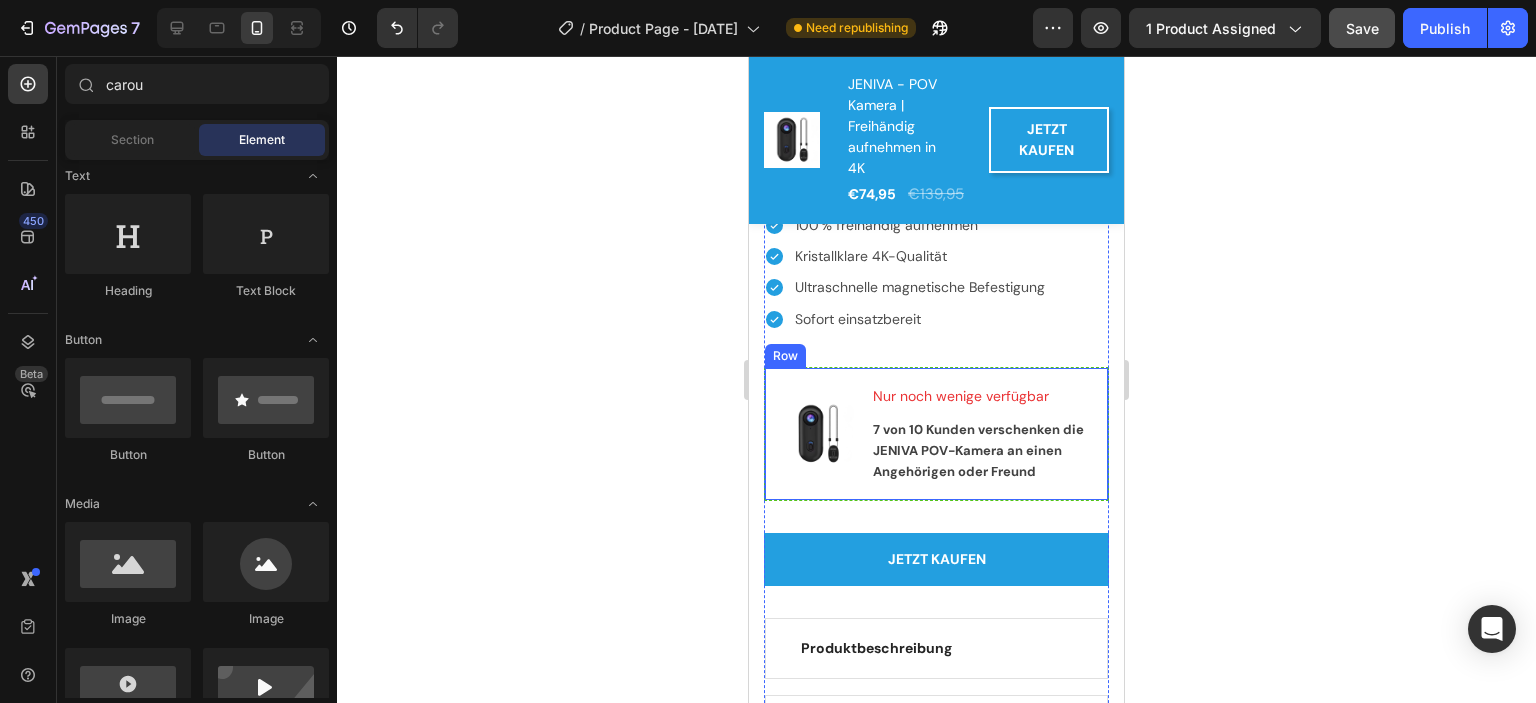 click on "Image Nur noch wenige verfügbar Text block 7 von 10 Kunden verschenken die JENIVA POV-Kamera an einen Angehörigen oder Freund Text block Row" at bounding box center (936, 434) 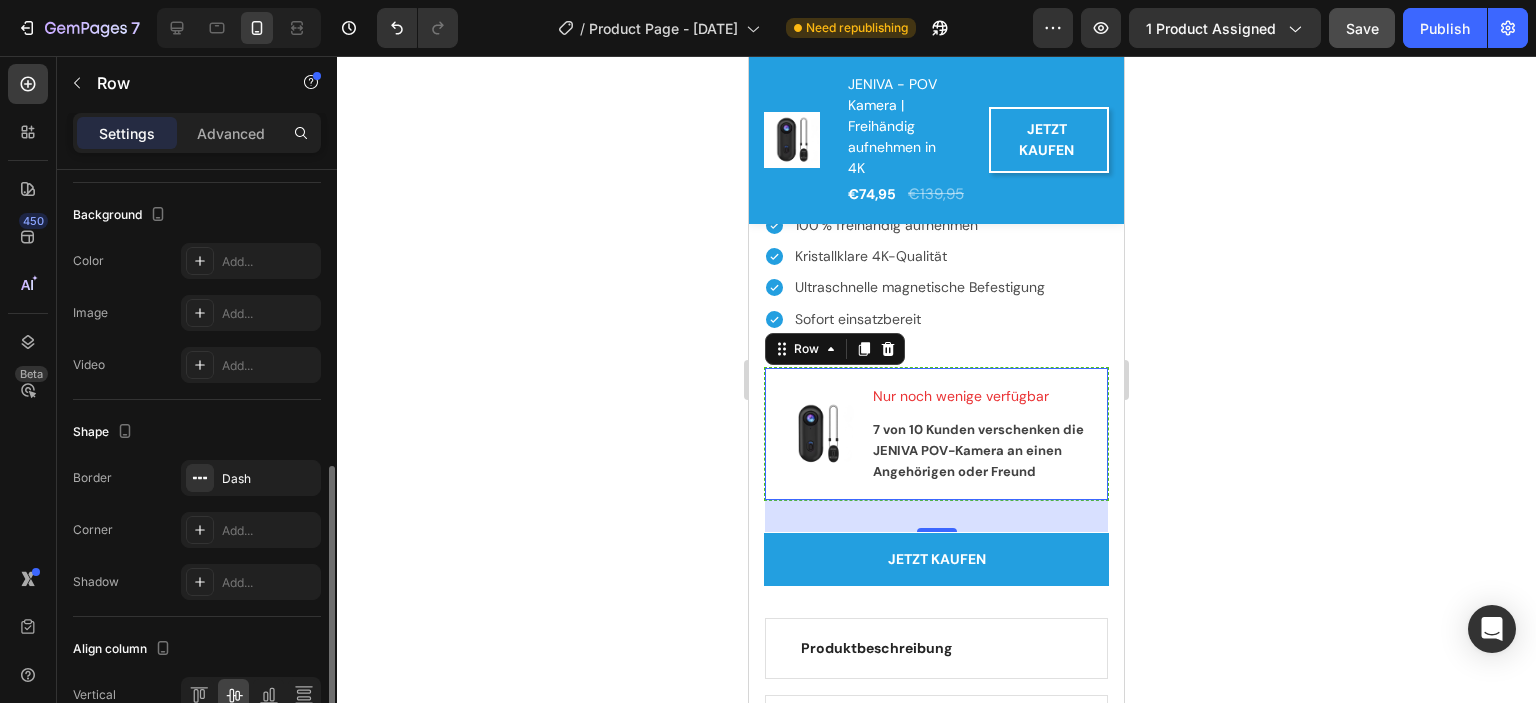 scroll, scrollTop: 800, scrollLeft: 0, axis: vertical 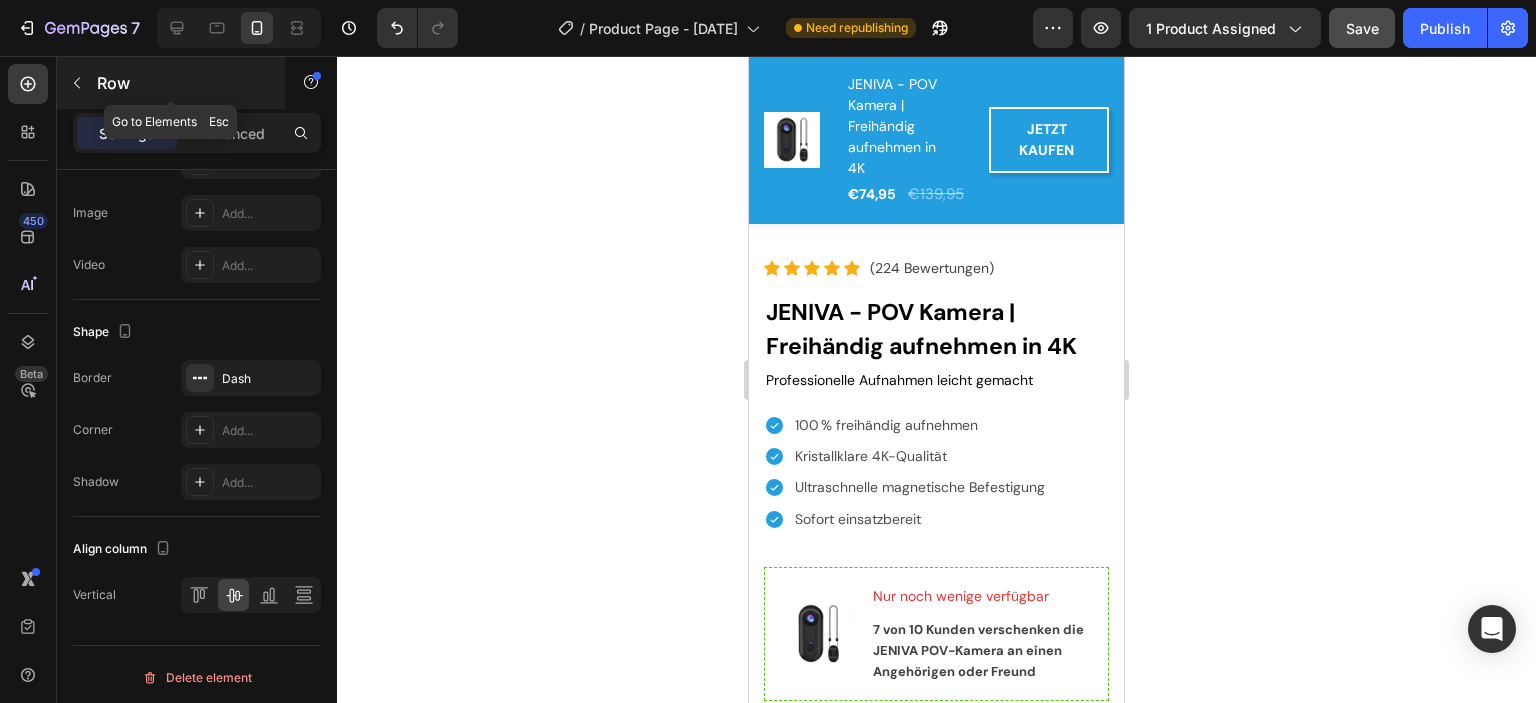 click 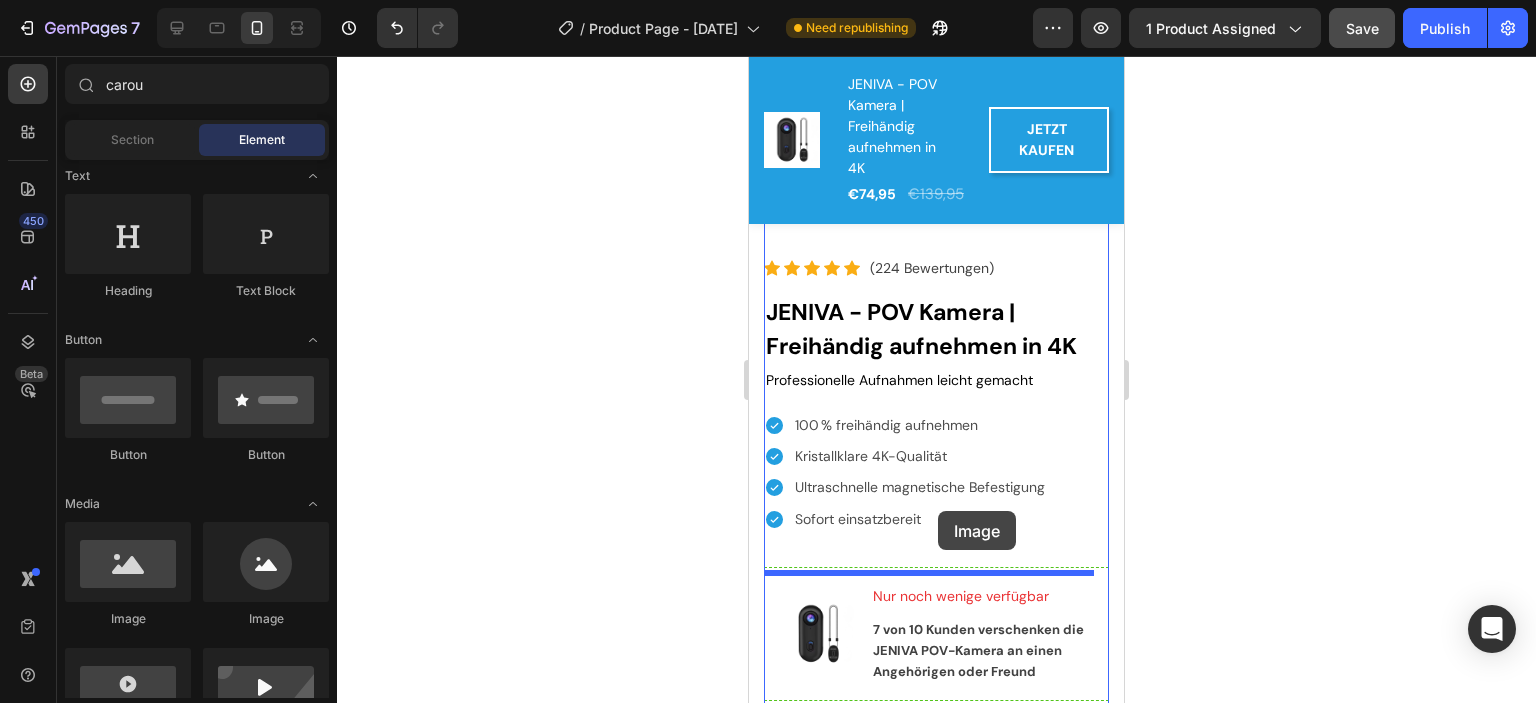 drag, startPoint x: 1004, startPoint y: 611, endPoint x: 938, endPoint y: 511, distance: 119.81653 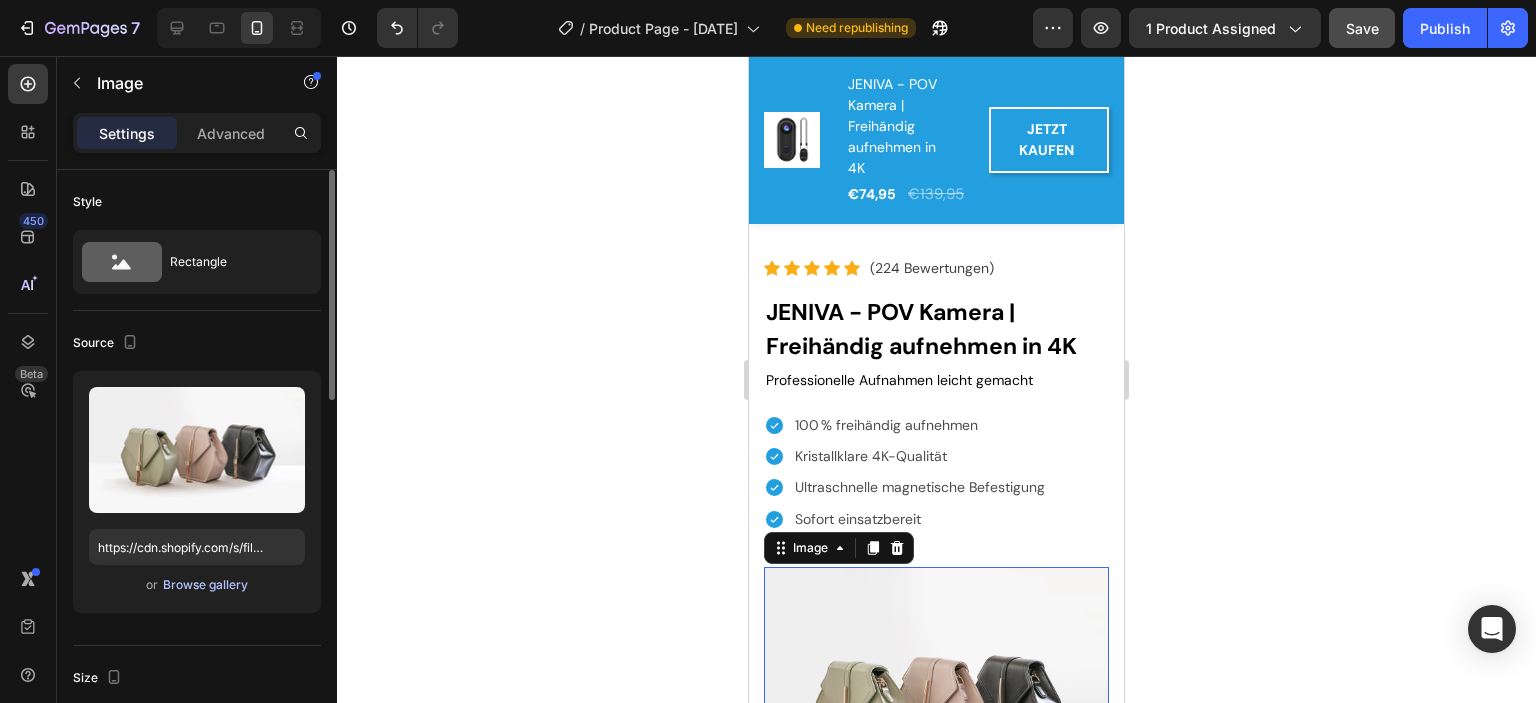 click on "Browse gallery" at bounding box center (205, 585) 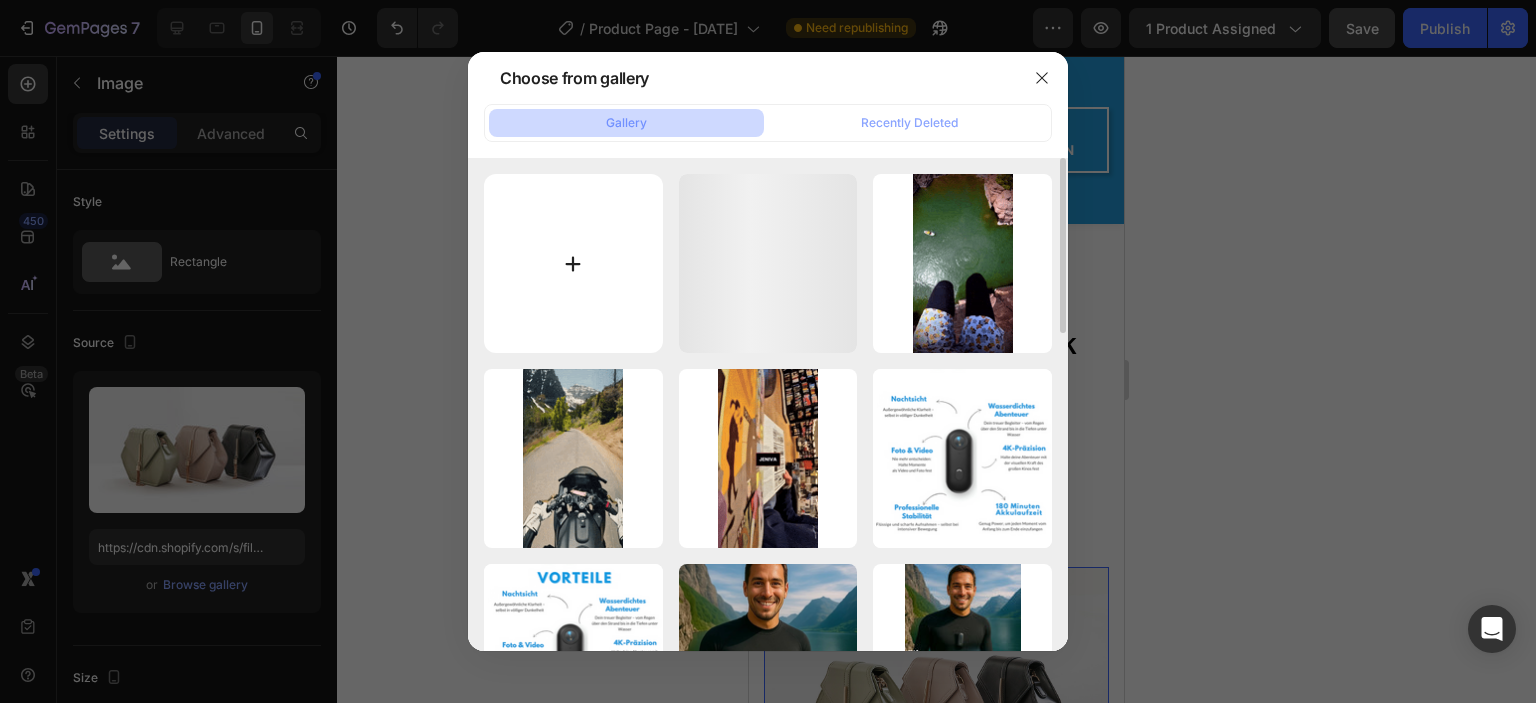 click at bounding box center [573, 263] 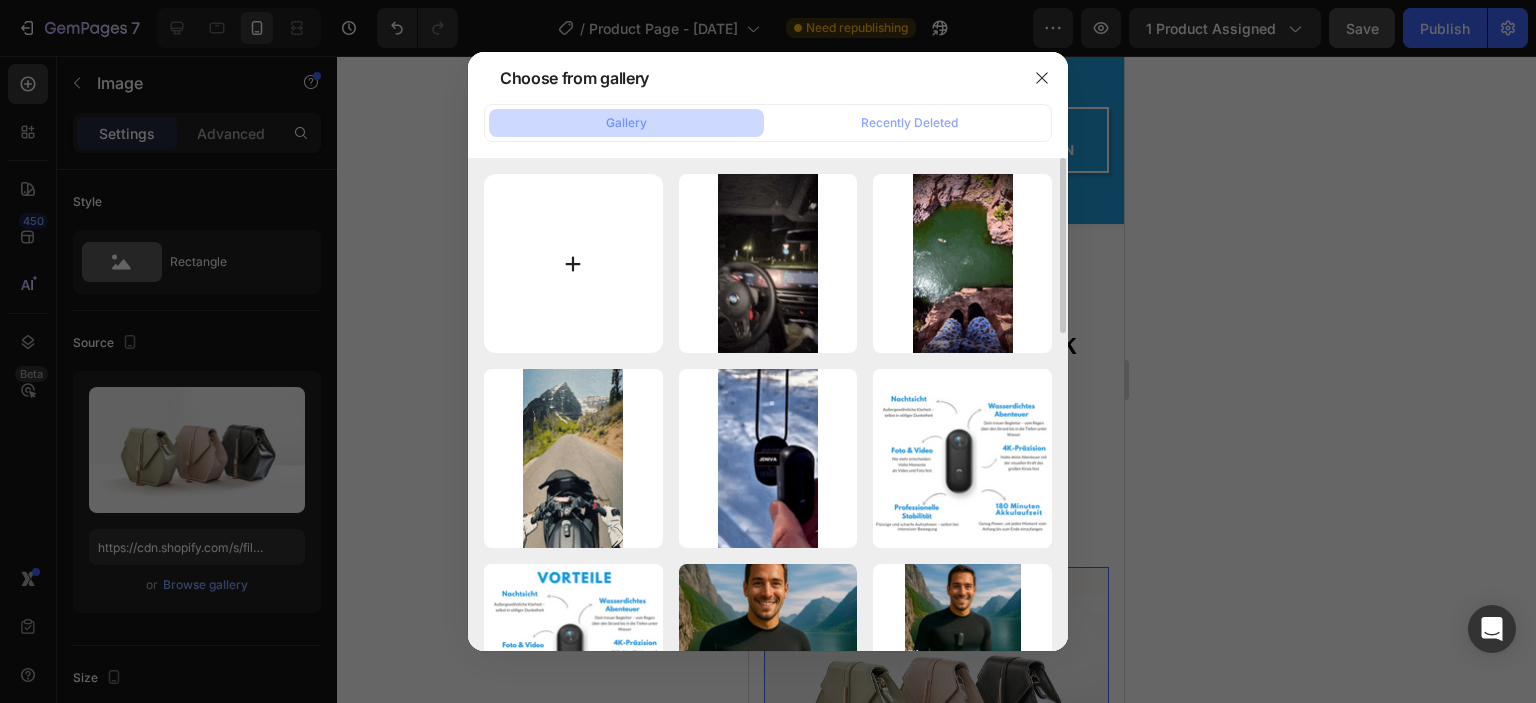 type on "C:\fakepath\vorrat.PNG" 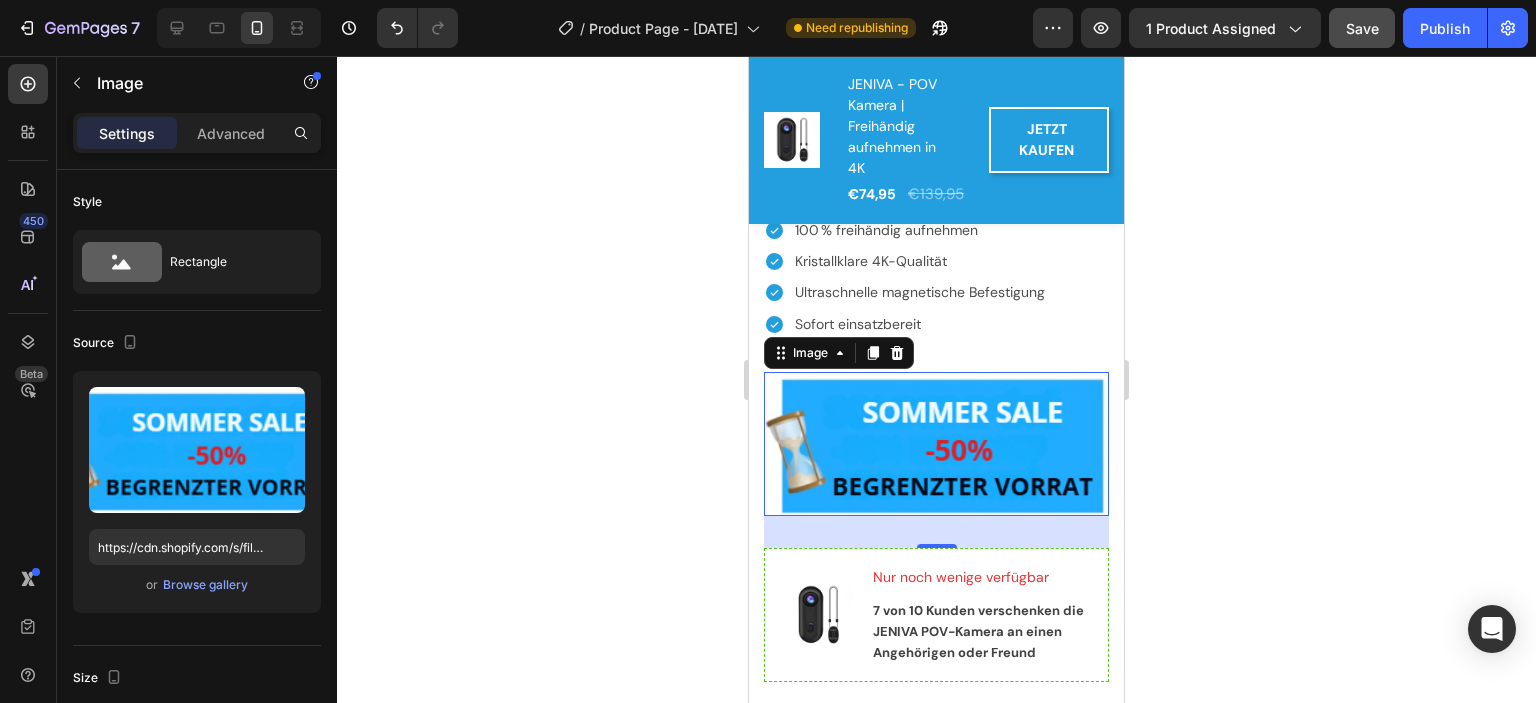 scroll, scrollTop: 2567, scrollLeft: 0, axis: vertical 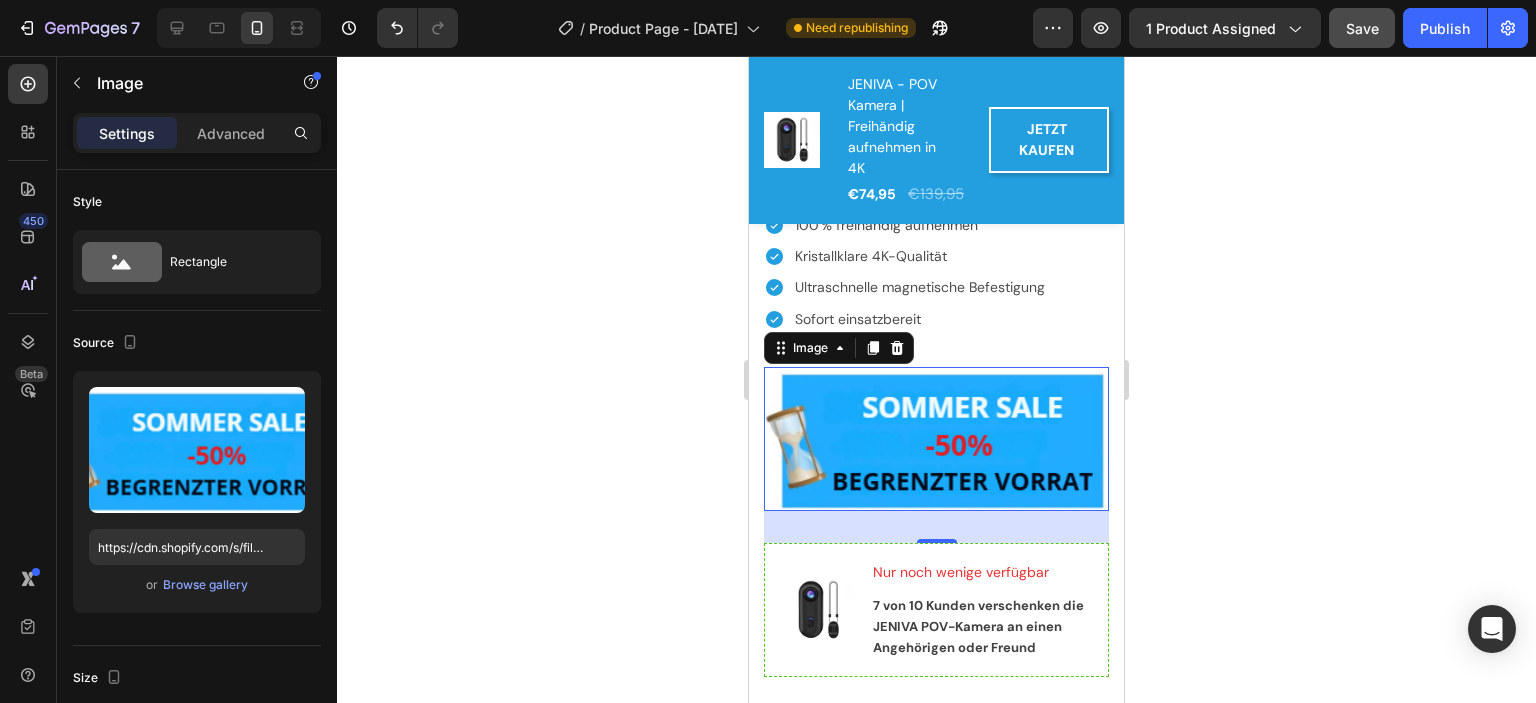 click 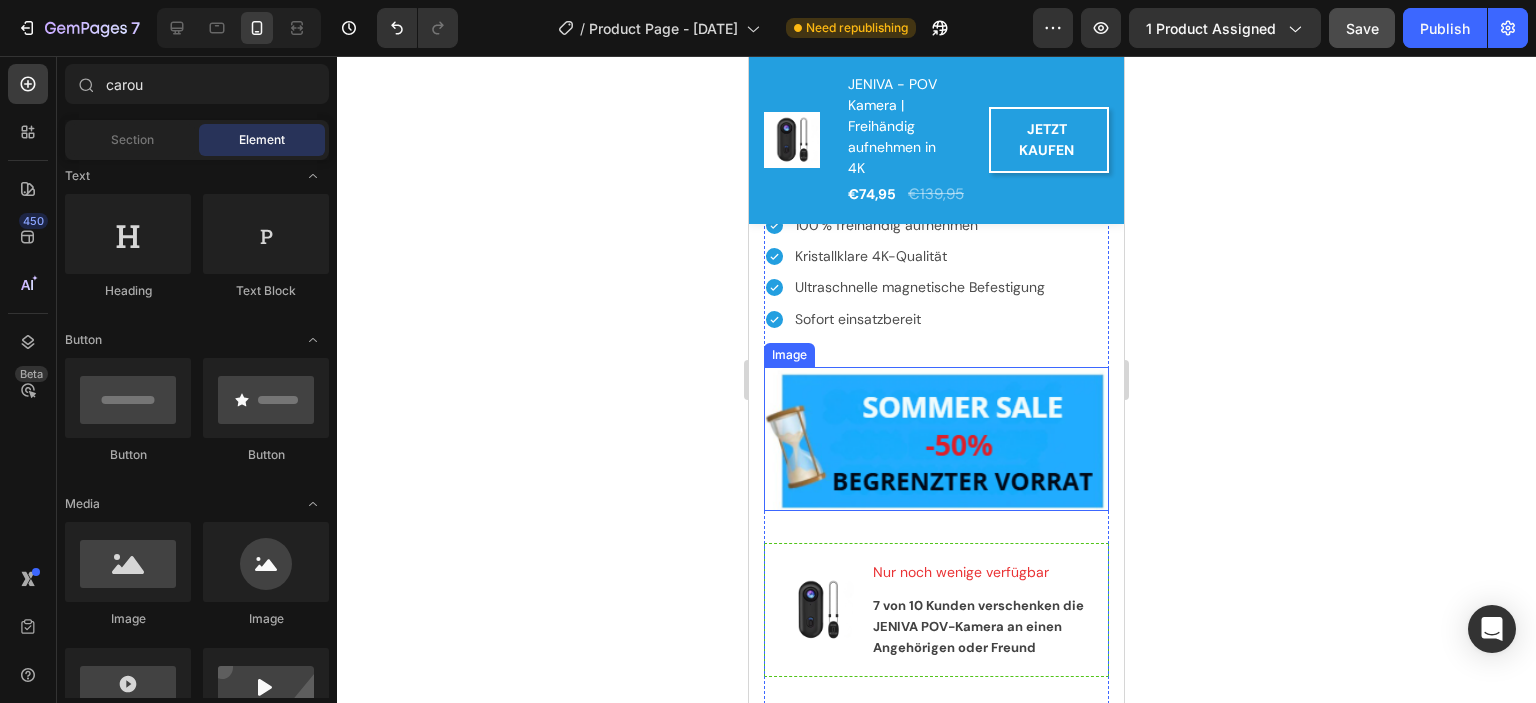 scroll, scrollTop: 2667, scrollLeft: 0, axis: vertical 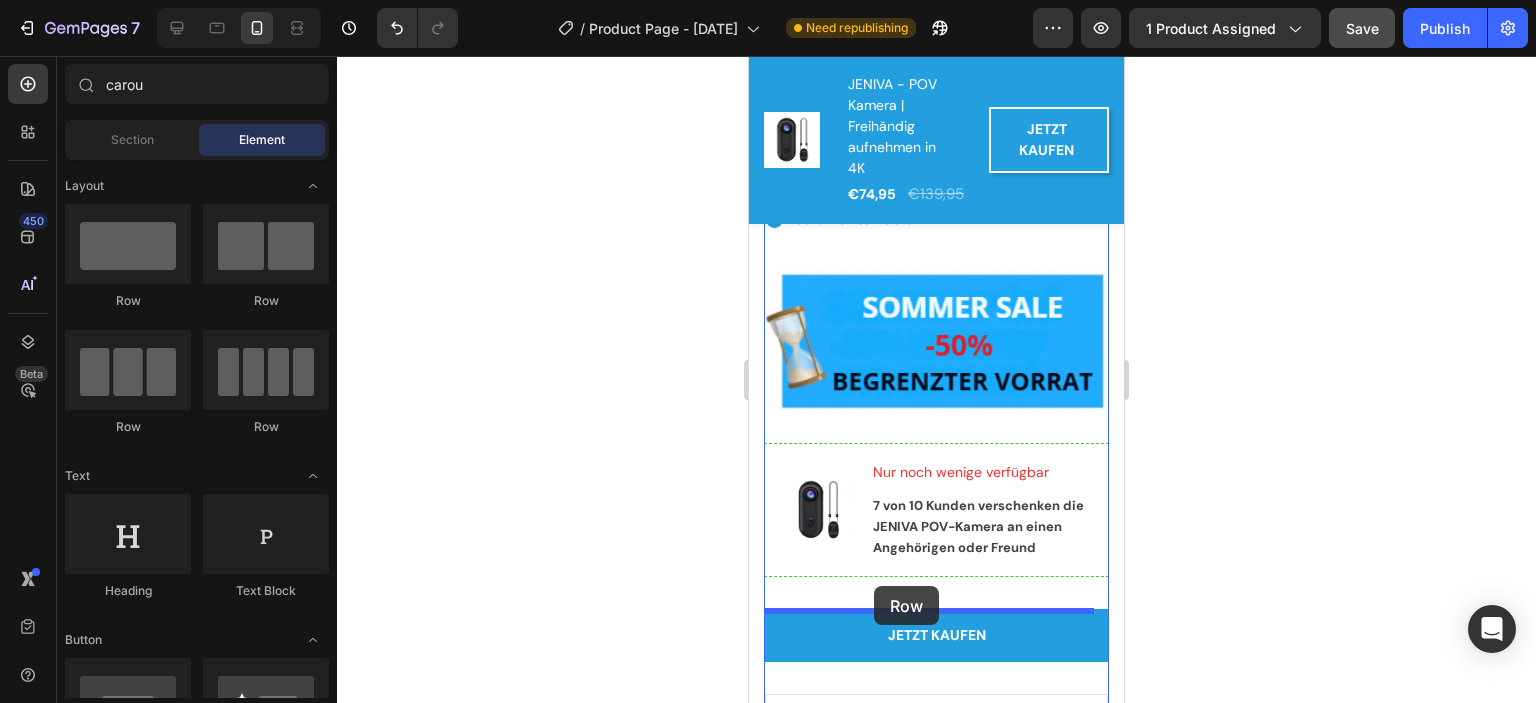 drag, startPoint x: 1012, startPoint y: 423, endPoint x: 874, endPoint y: 586, distance: 213.572 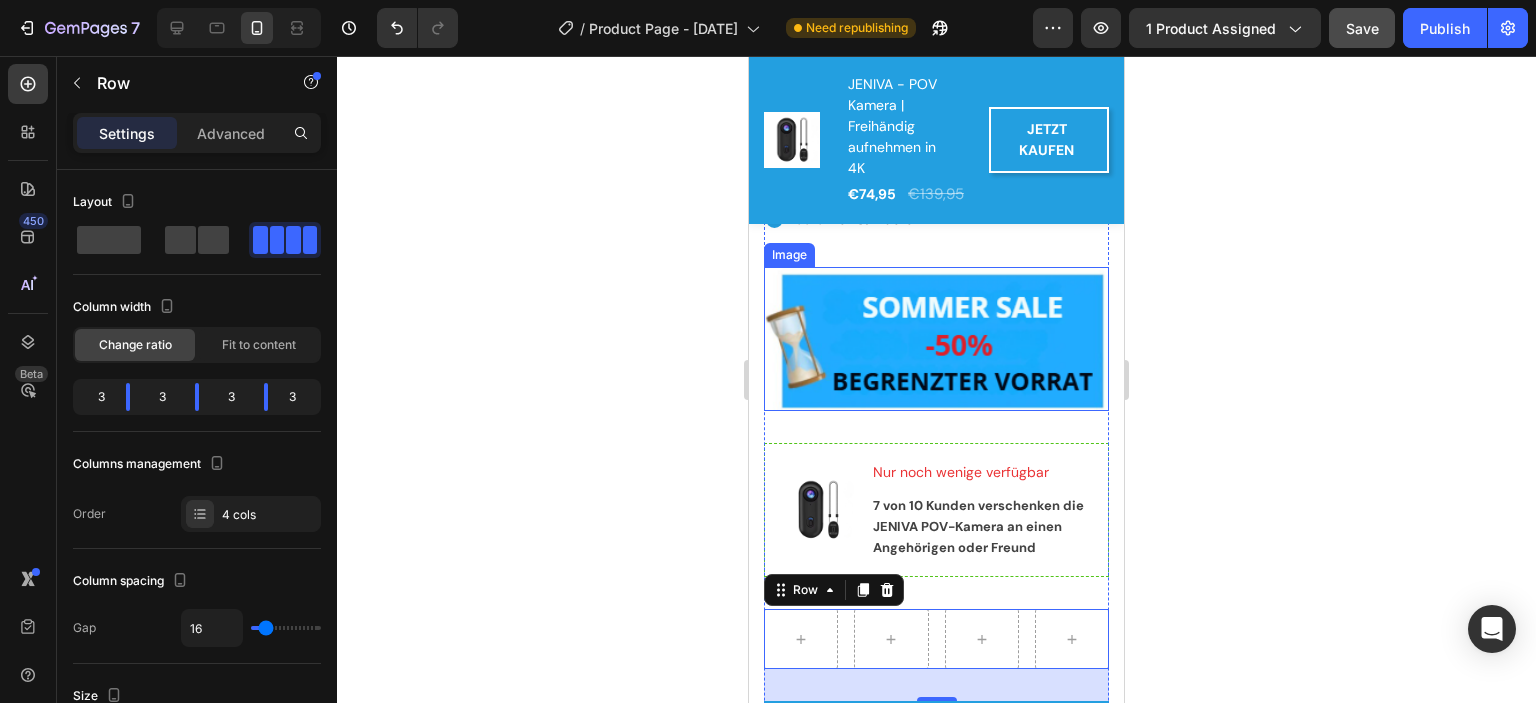 scroll, scrollTop: 2767, scrollLeft: 0, axis: vertical 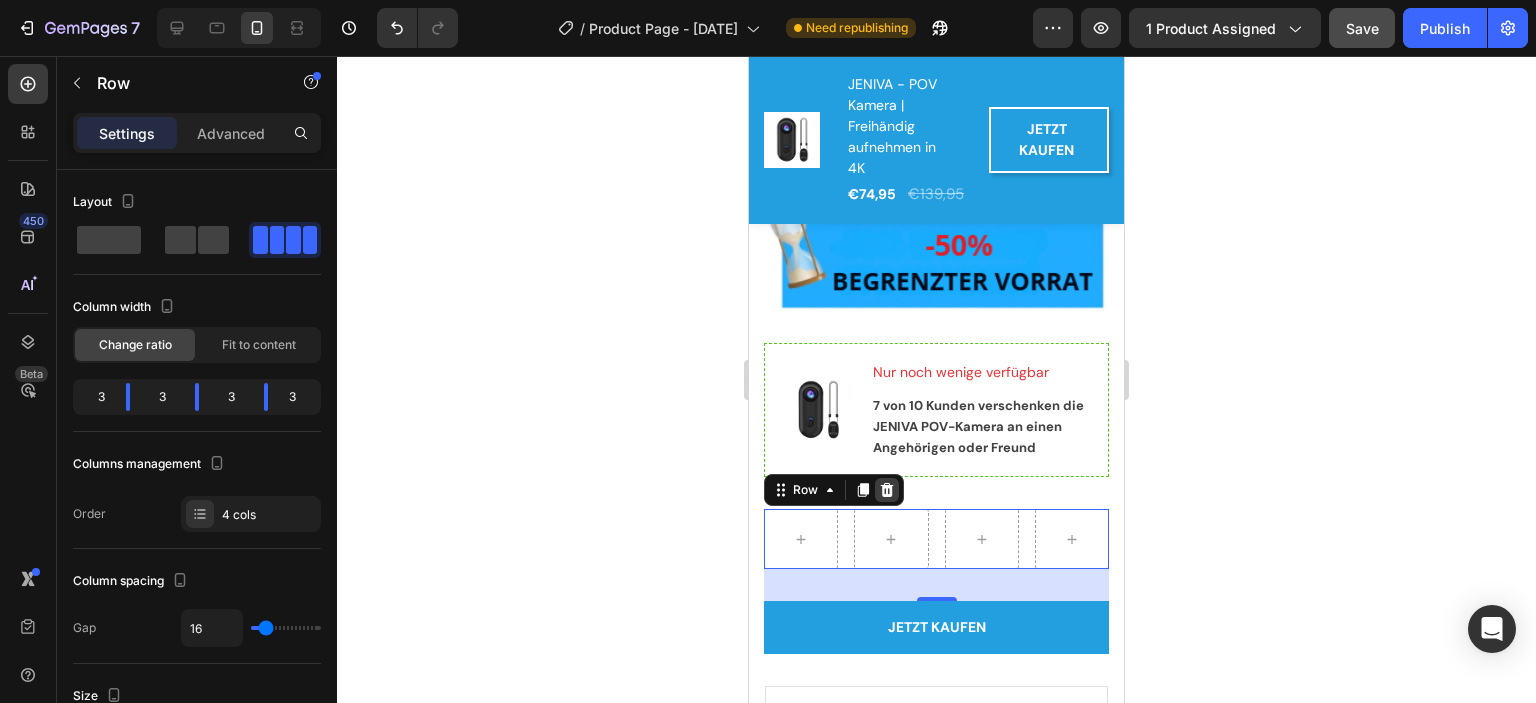 click 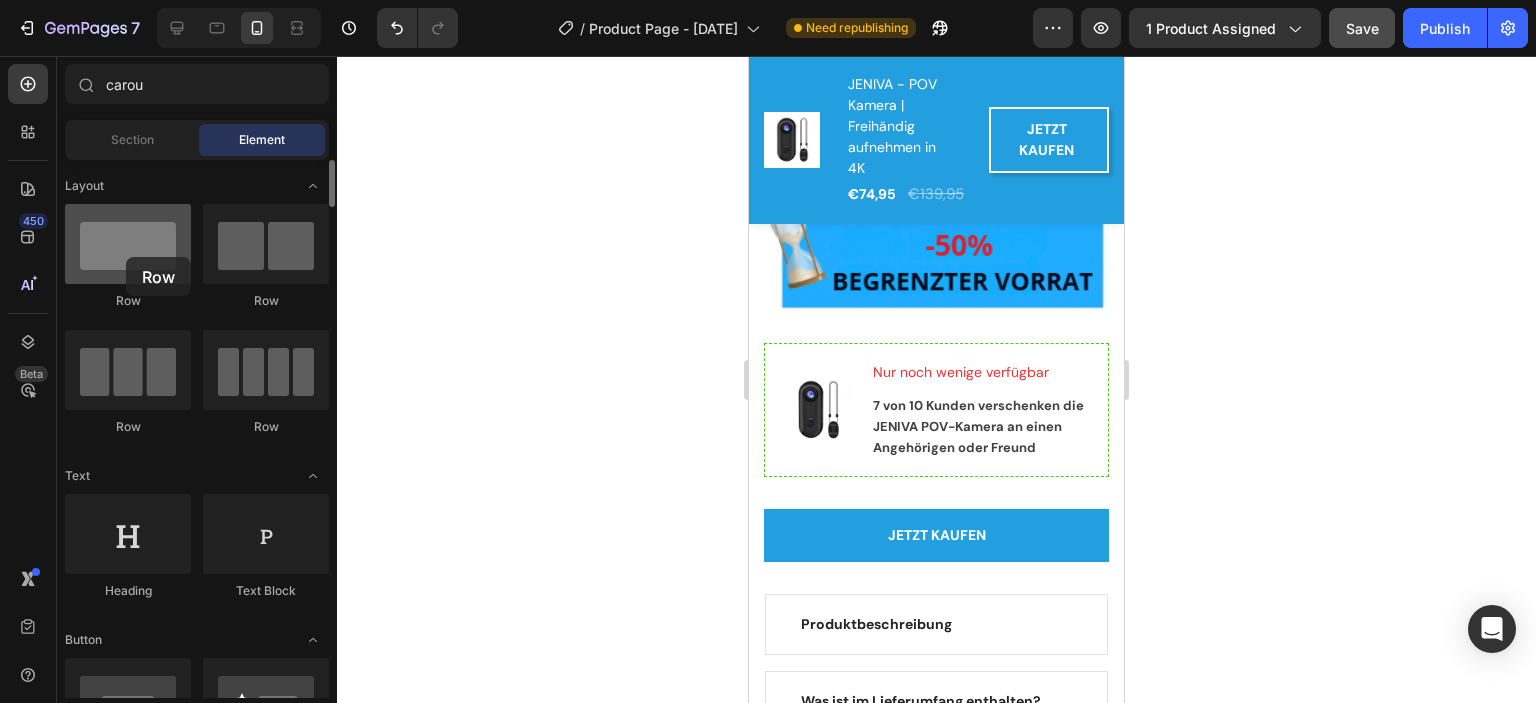 click at bounding box center [128, 244] 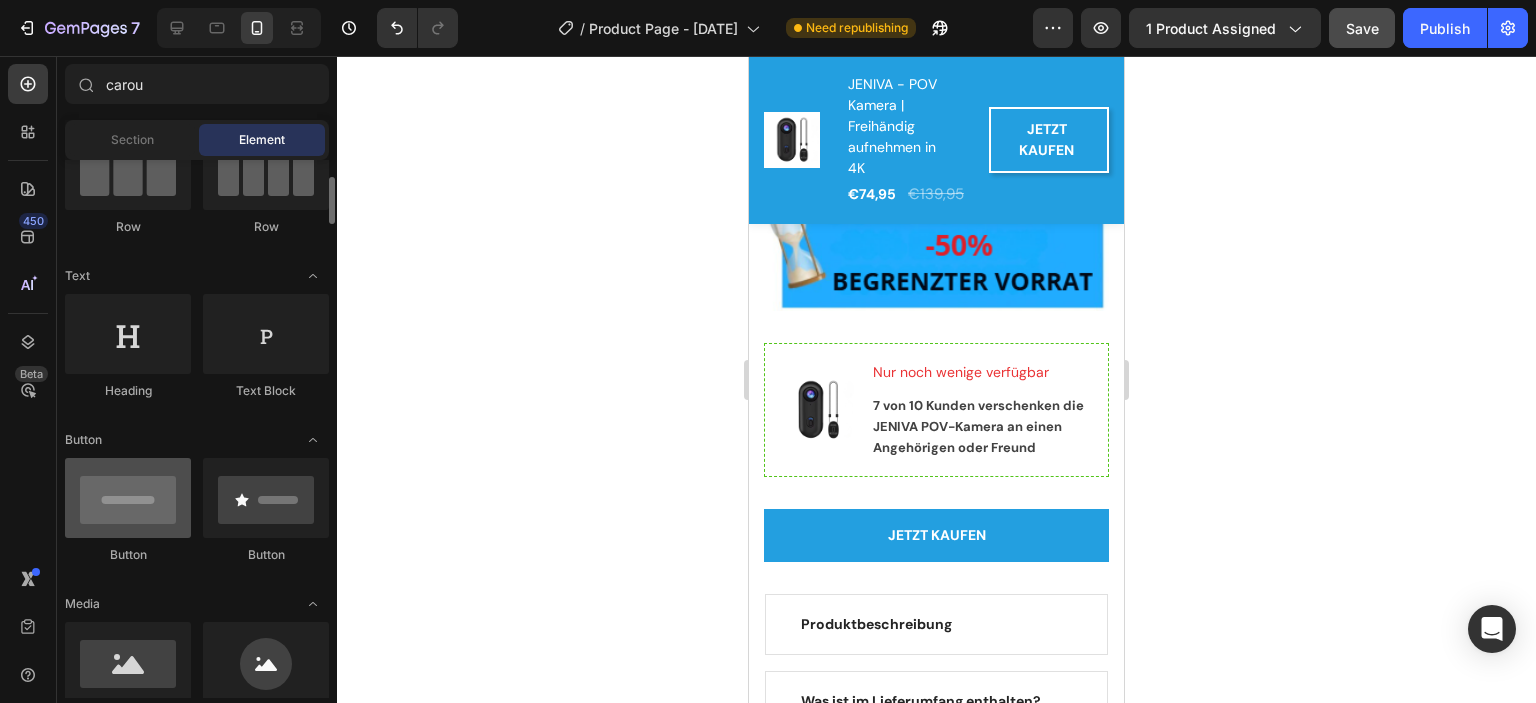 scroll, scrollTop: 300, scrollLeft: 0, axis: vertical 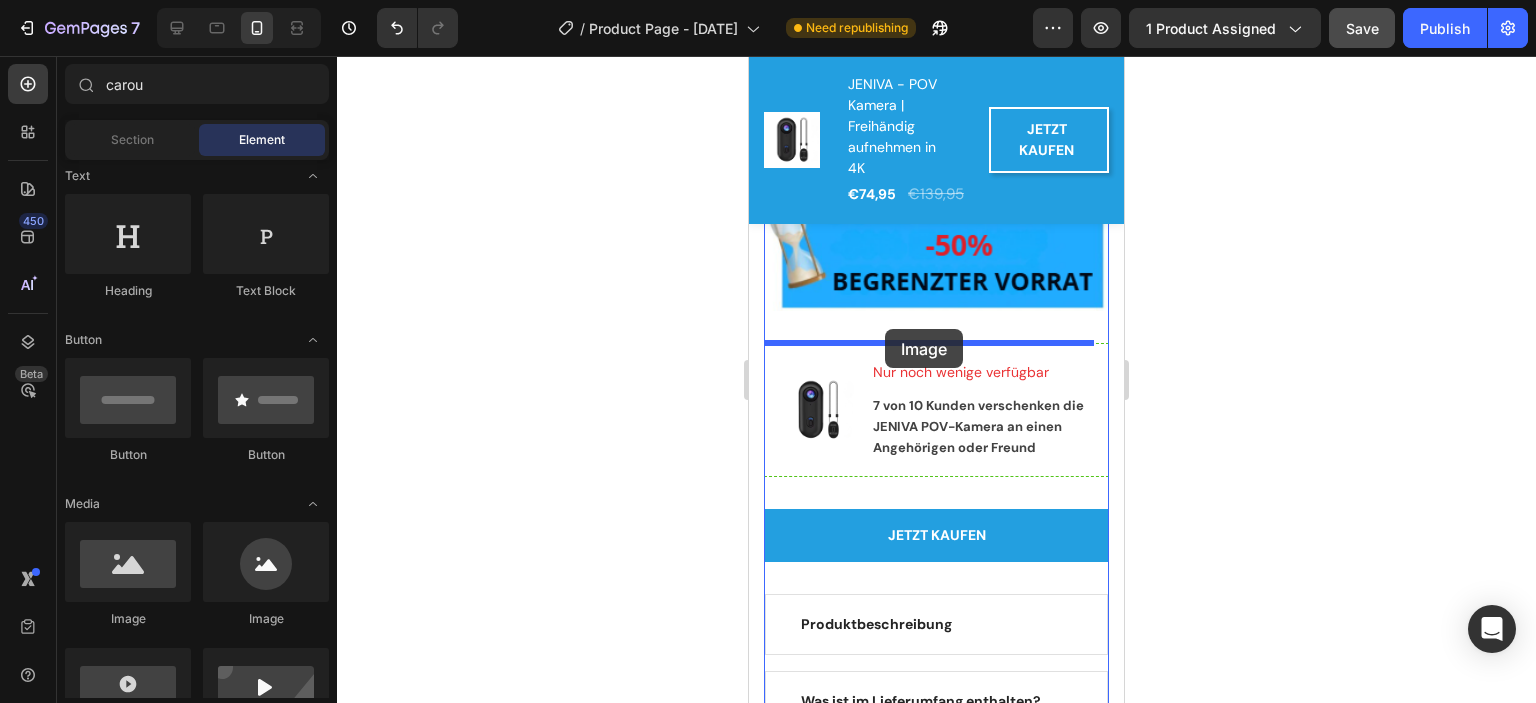 drag, startPoint x: 933, startPoint y: 591, endPoint x: 885, endPoint y: 329, distance: 266.36066 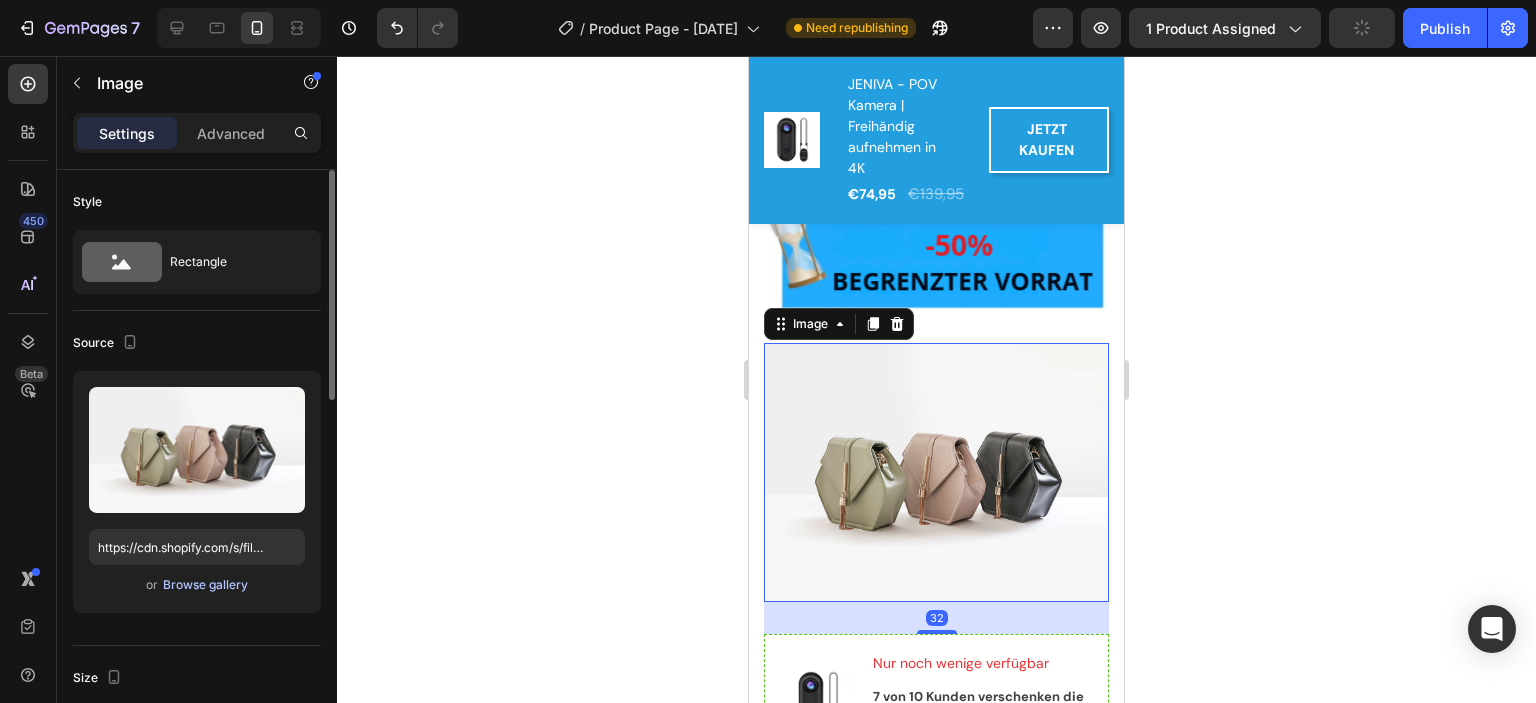click on "Browse gallery" at bounding box center [205, 585] 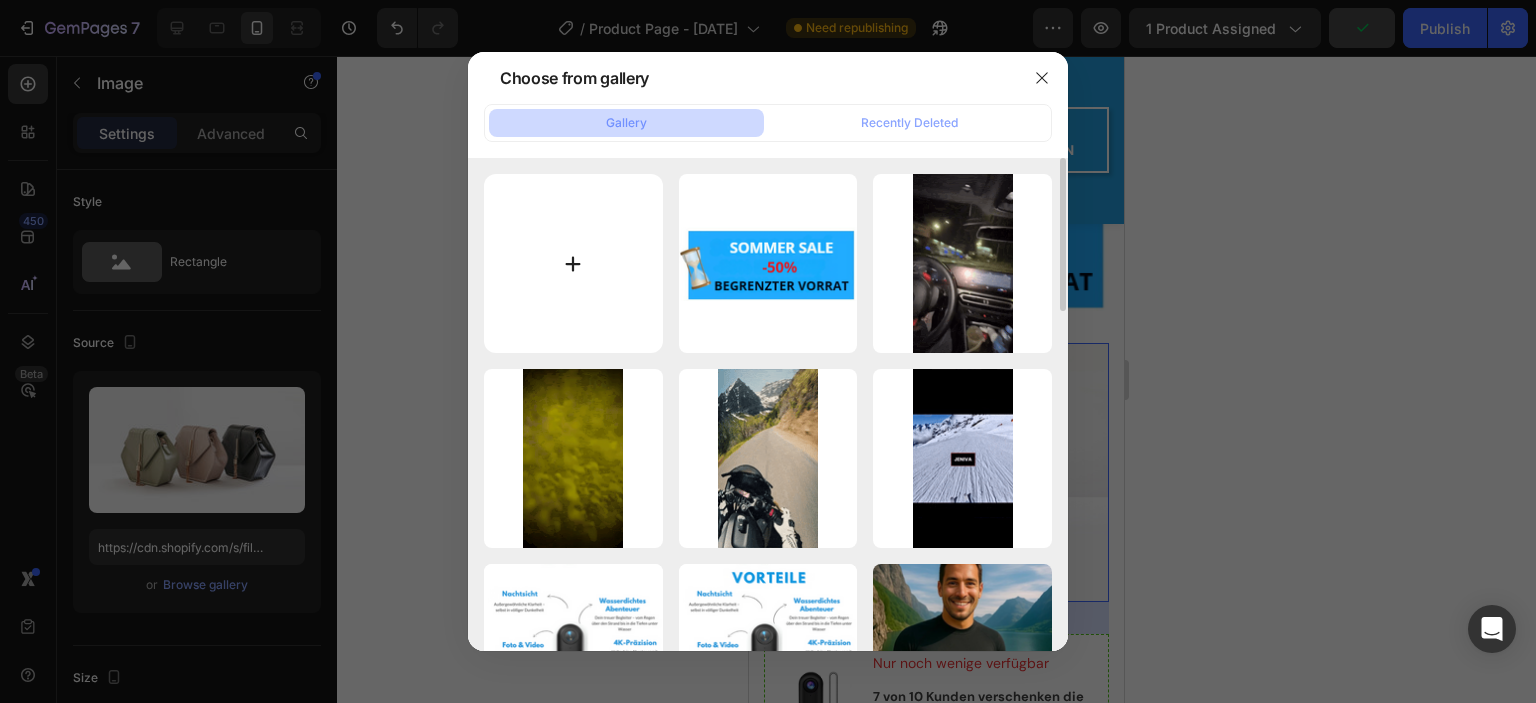 click at bounding box center [573, 263] 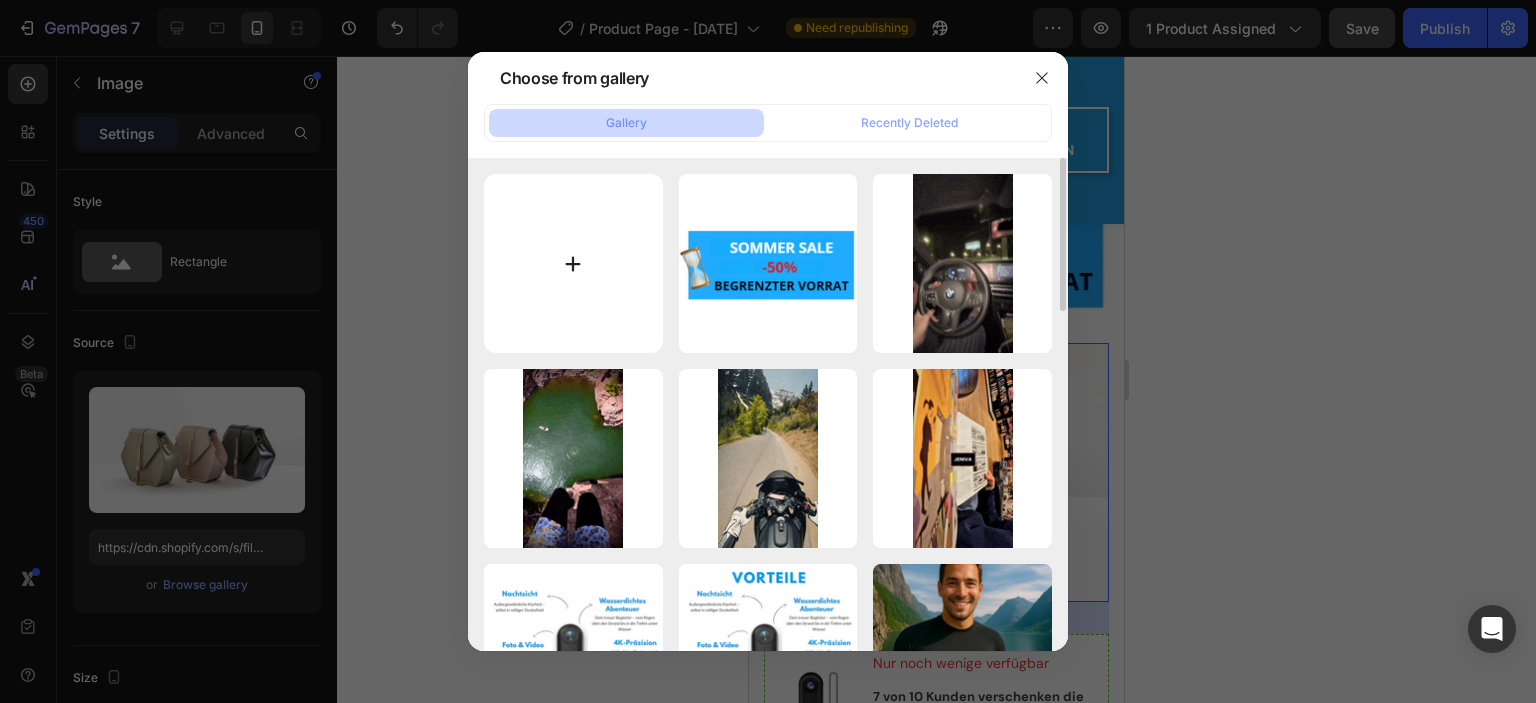 type on "C:\fakepath\offerte.PNG" 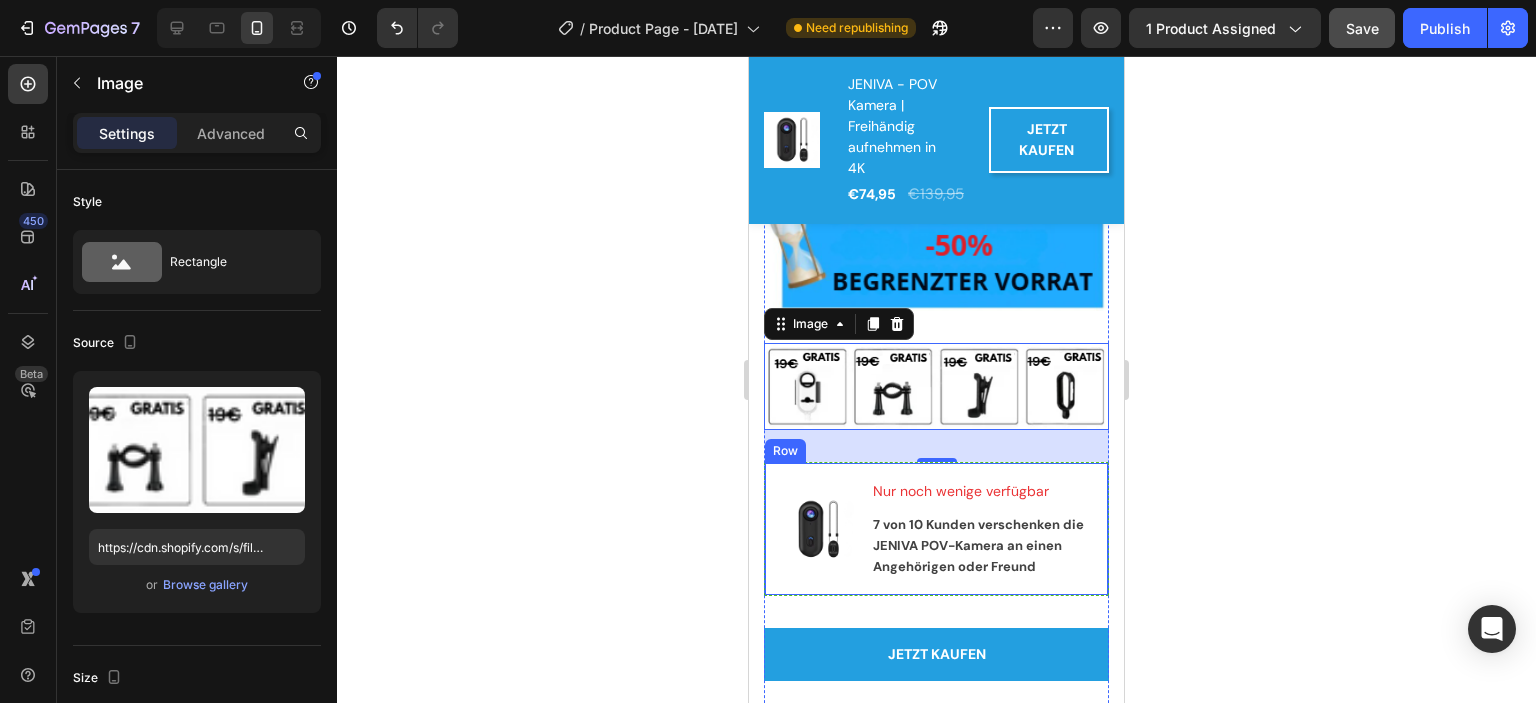 click on "Image Nur noch wenige verfügbar Text block 7 von 10 Kunden verschenken die JENIVA POV-Kamera an einen Angehörigen oder Freund Text block Row" at bounding box center (936, 529) 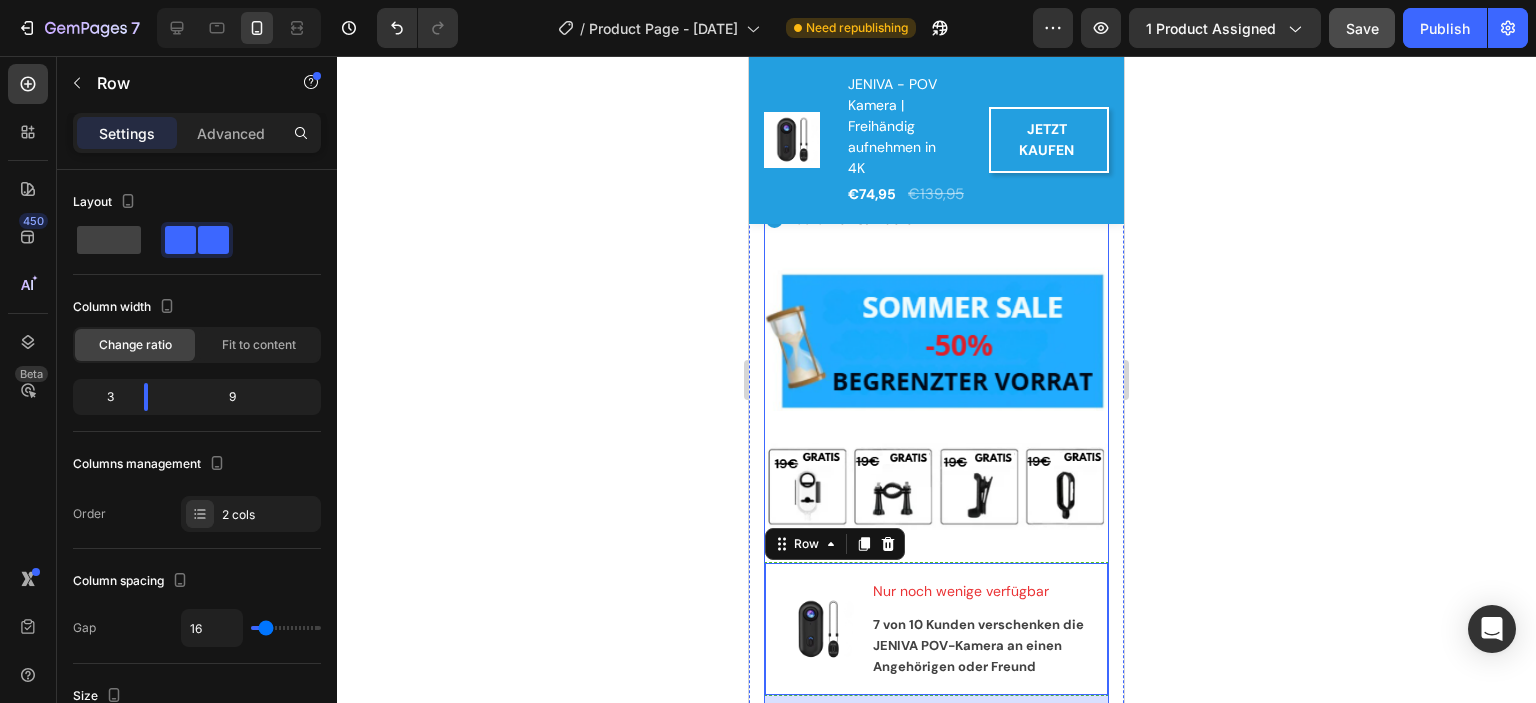 scroll, scrollTop: 2767, scrollLeft: 0, axis: vertical 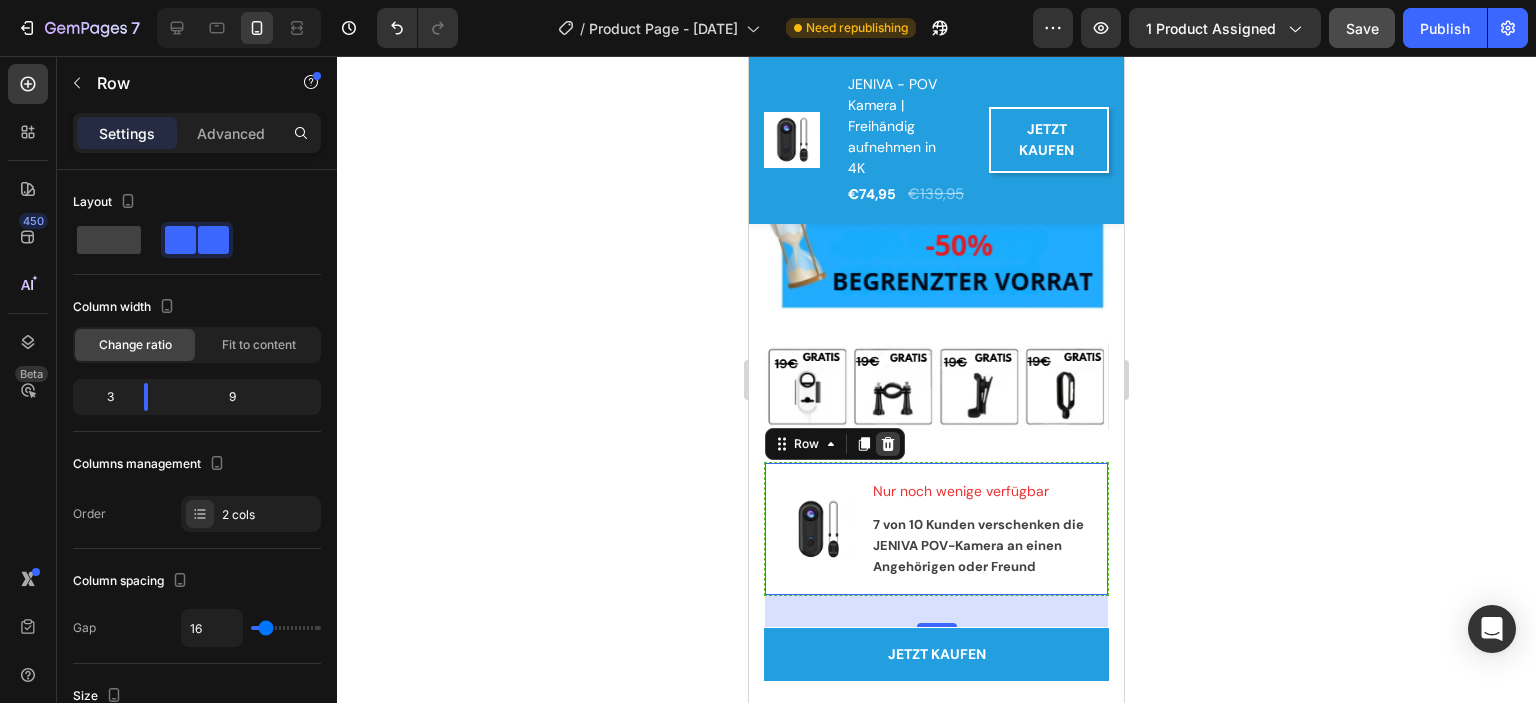 click 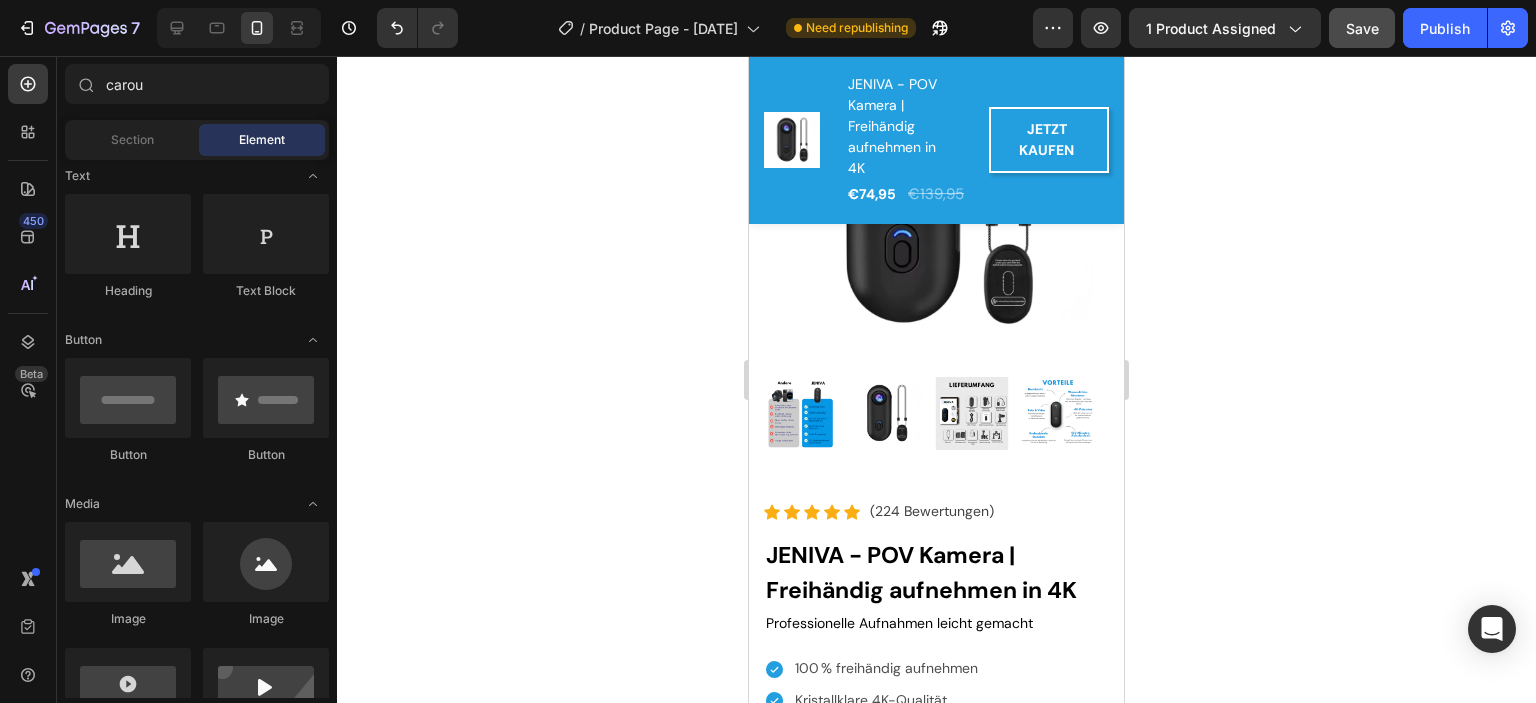scroll, scrollTop: 1567, scrollLeft: 0, axis: vertical 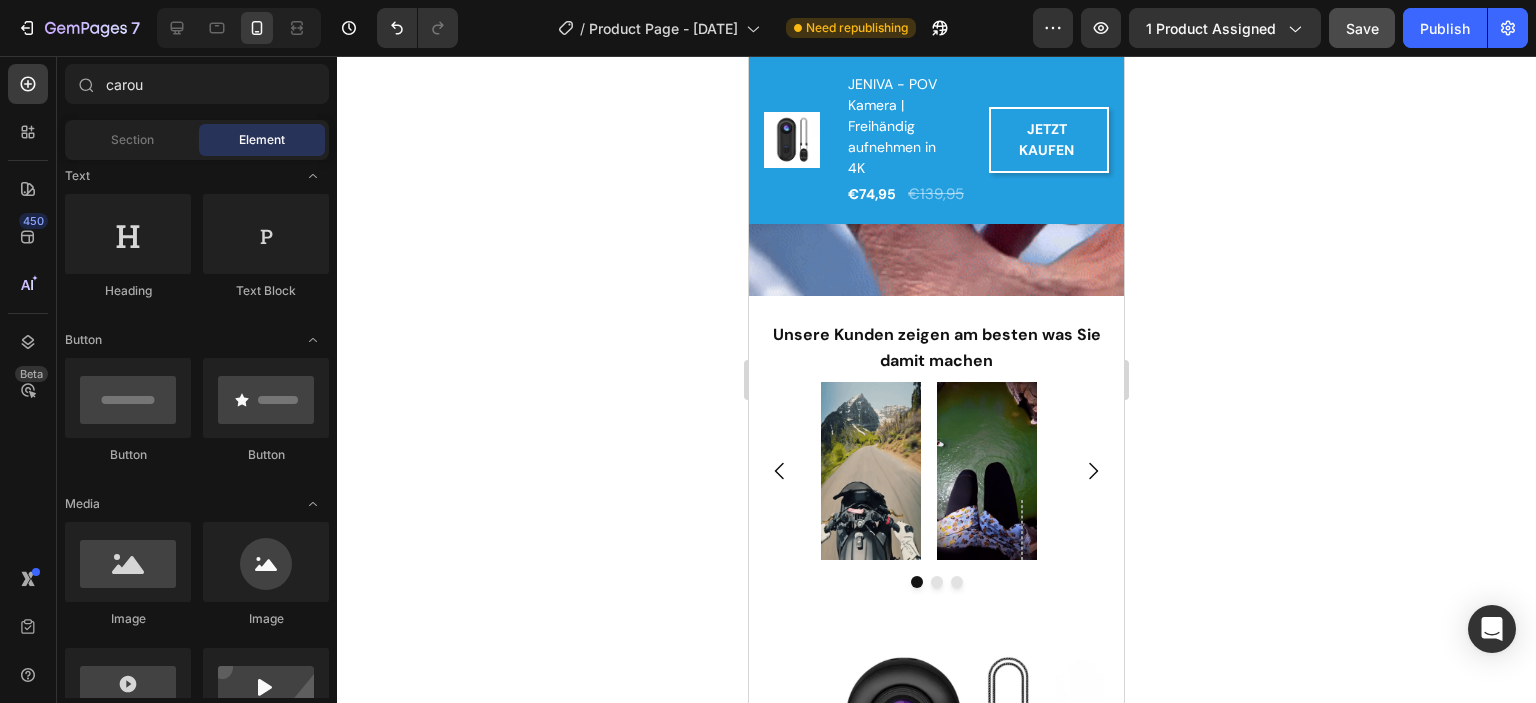 click on "Publish" at bounding box center [1445, 28] 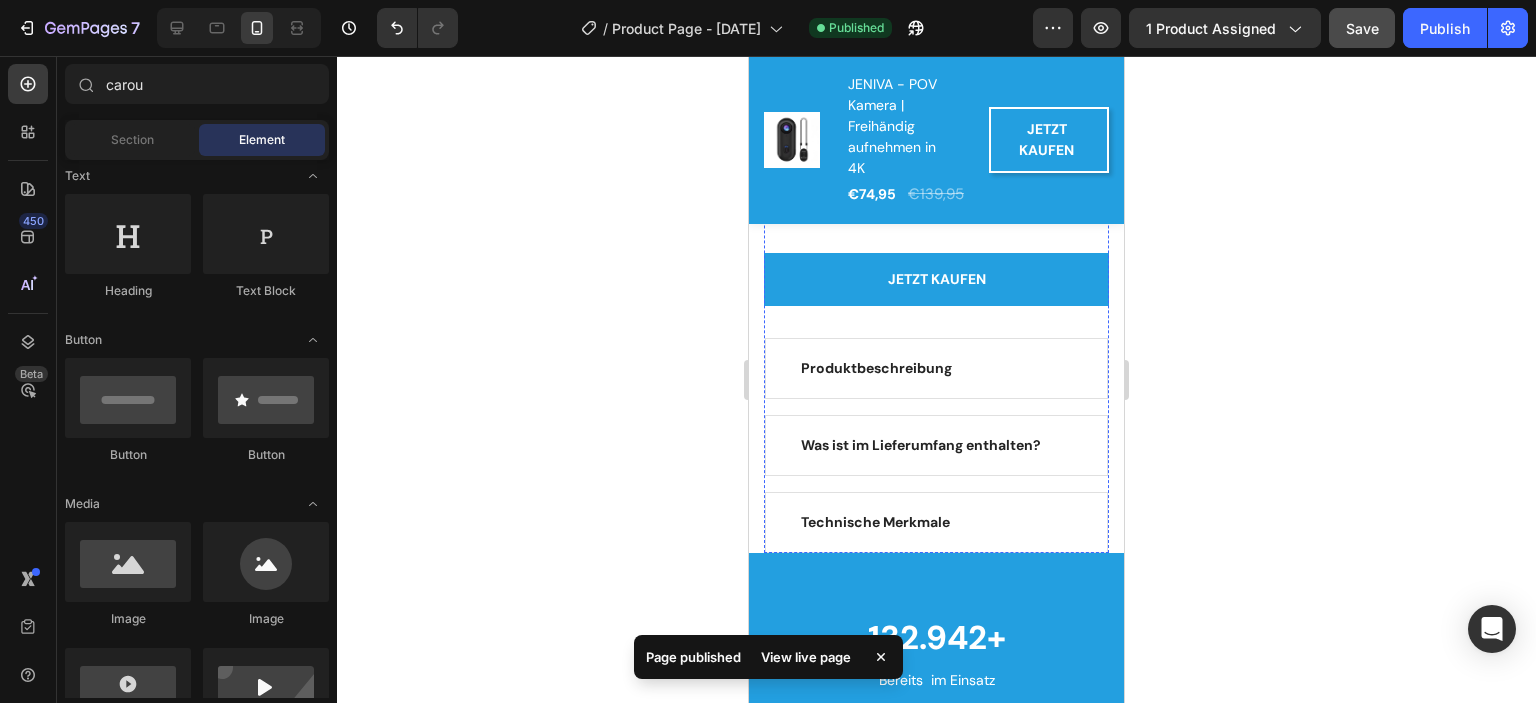 scroll, scrollTop: 2767, scrollLeft: 0, axis: vertical 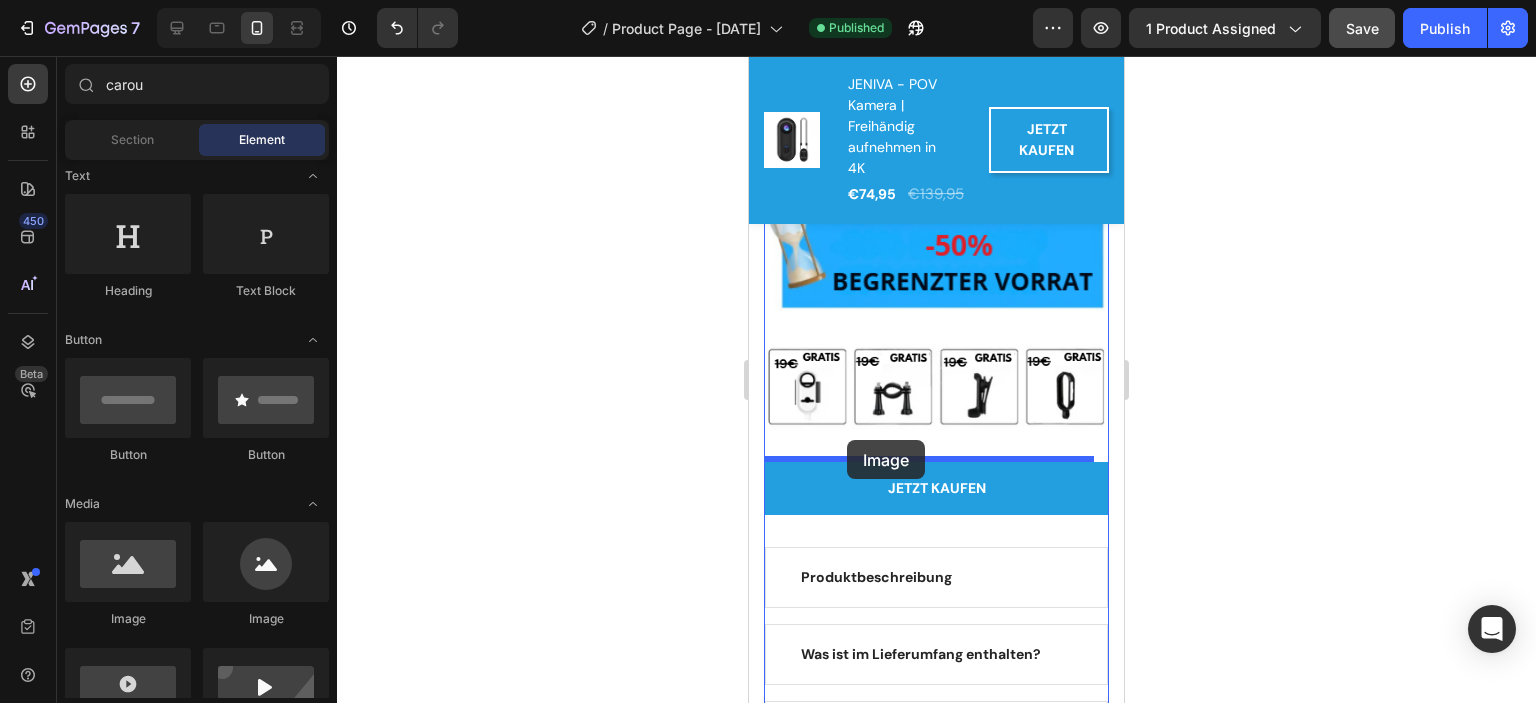 drag, startPoint x: 982, startPoint y: 610, endPoint x: 847, endPoint y: 440, distance: 217.08293 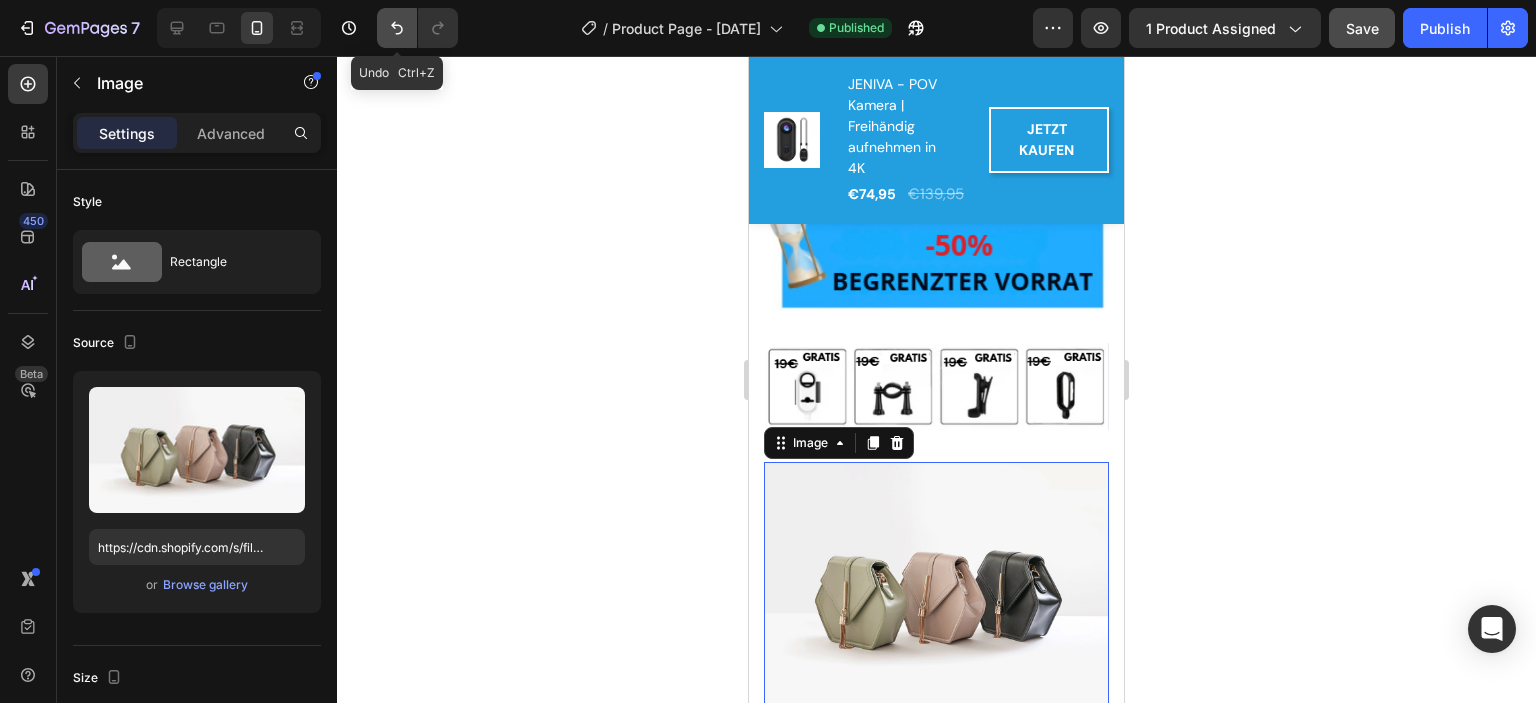 click 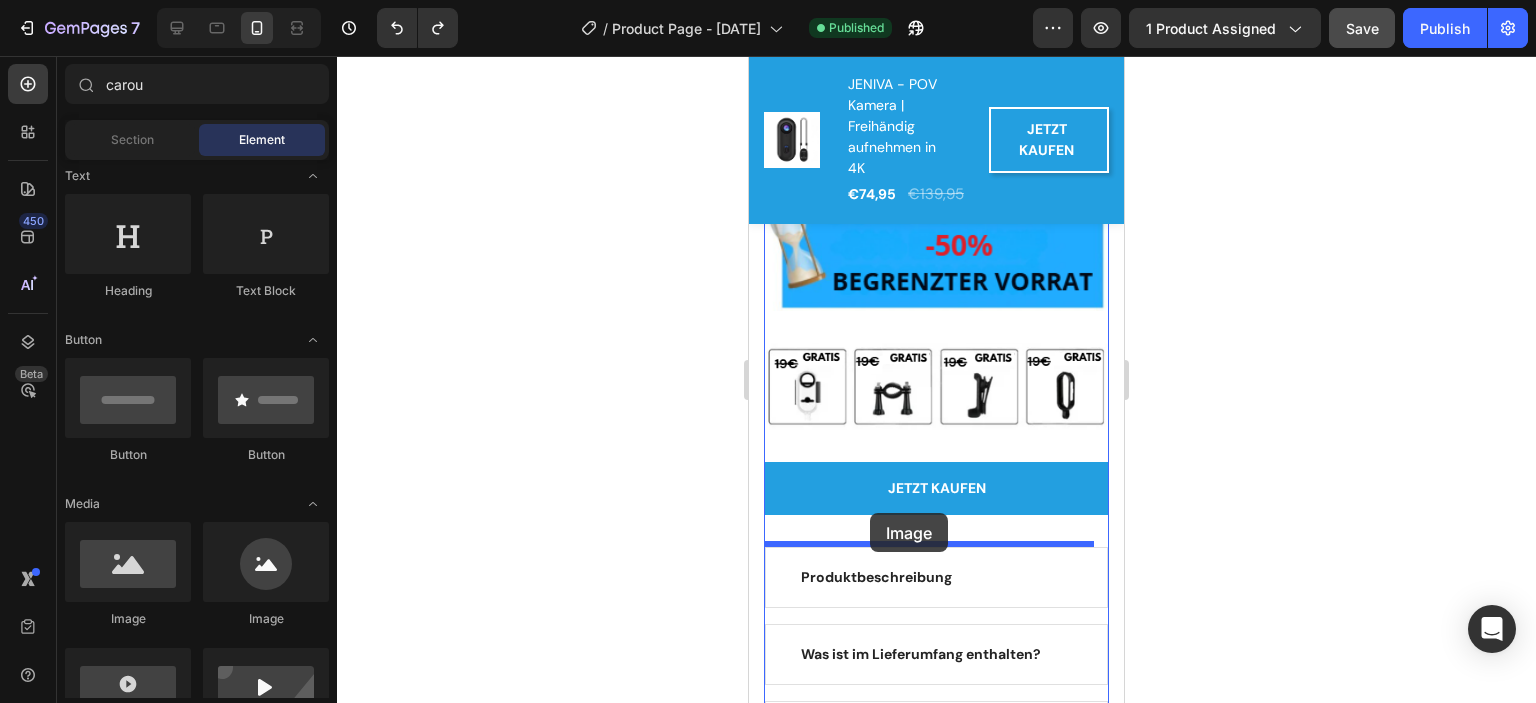 drag, startPoint x: 880, startPoint y: 629, endPoint x: 870, endPoint y: 513, distance: 116.43024 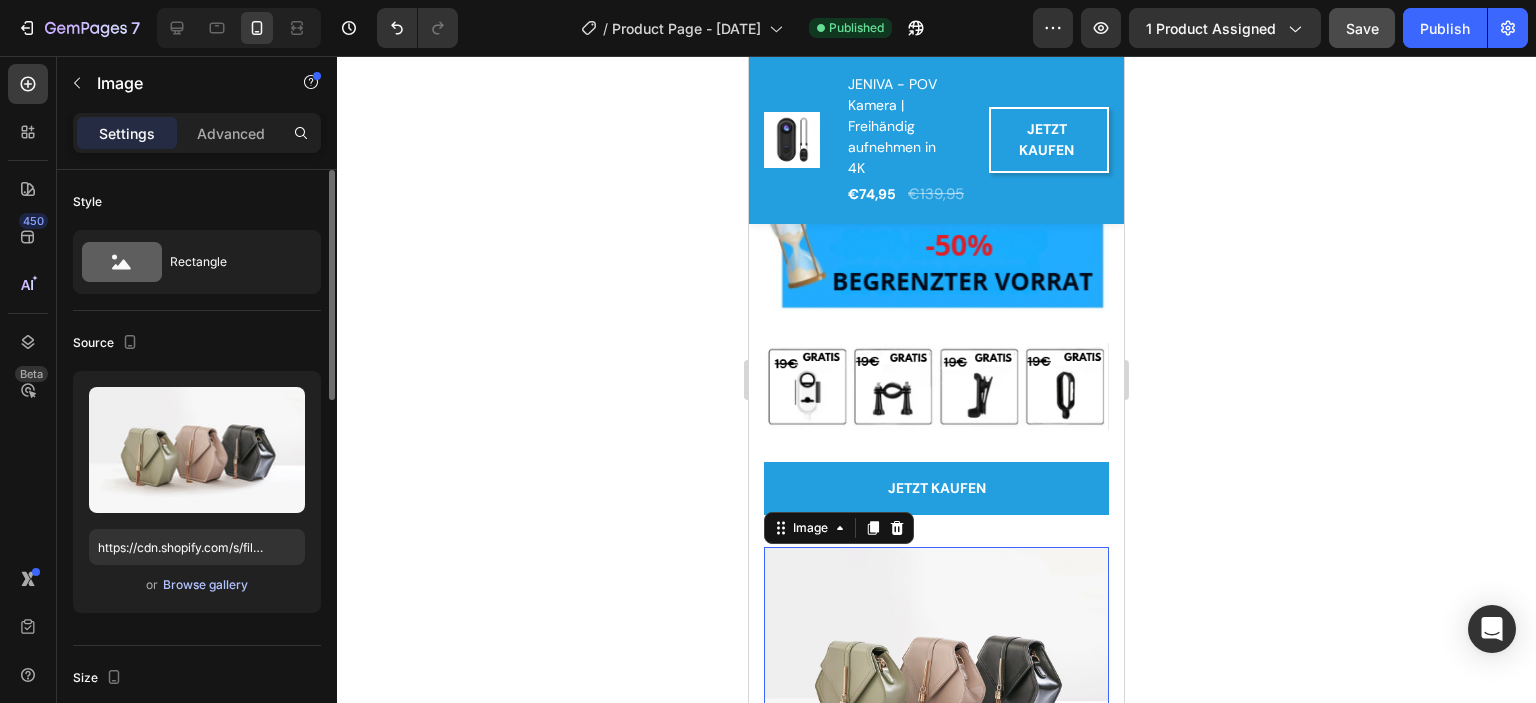 click on "Browse gallery" at bounding box center [205, 585] 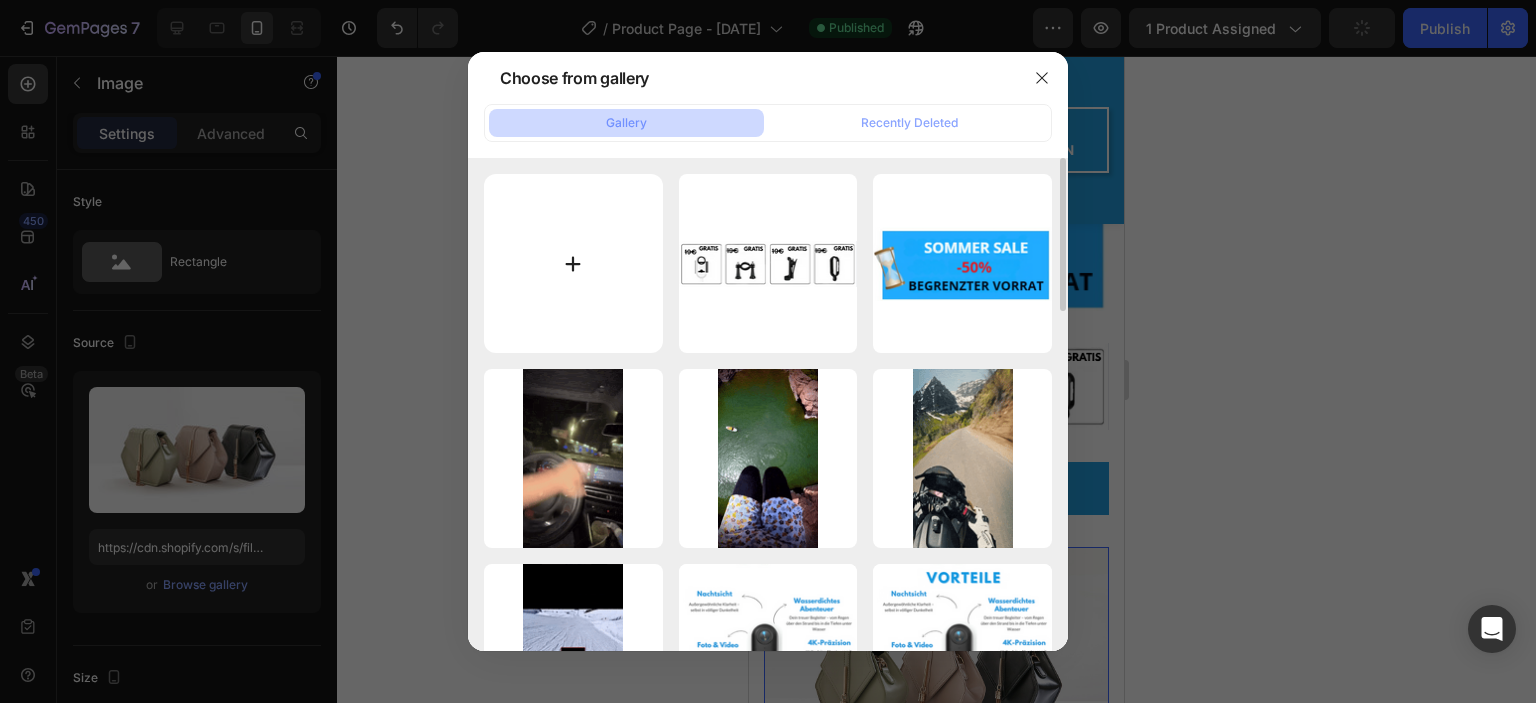 click at bounding box center [573, 263] 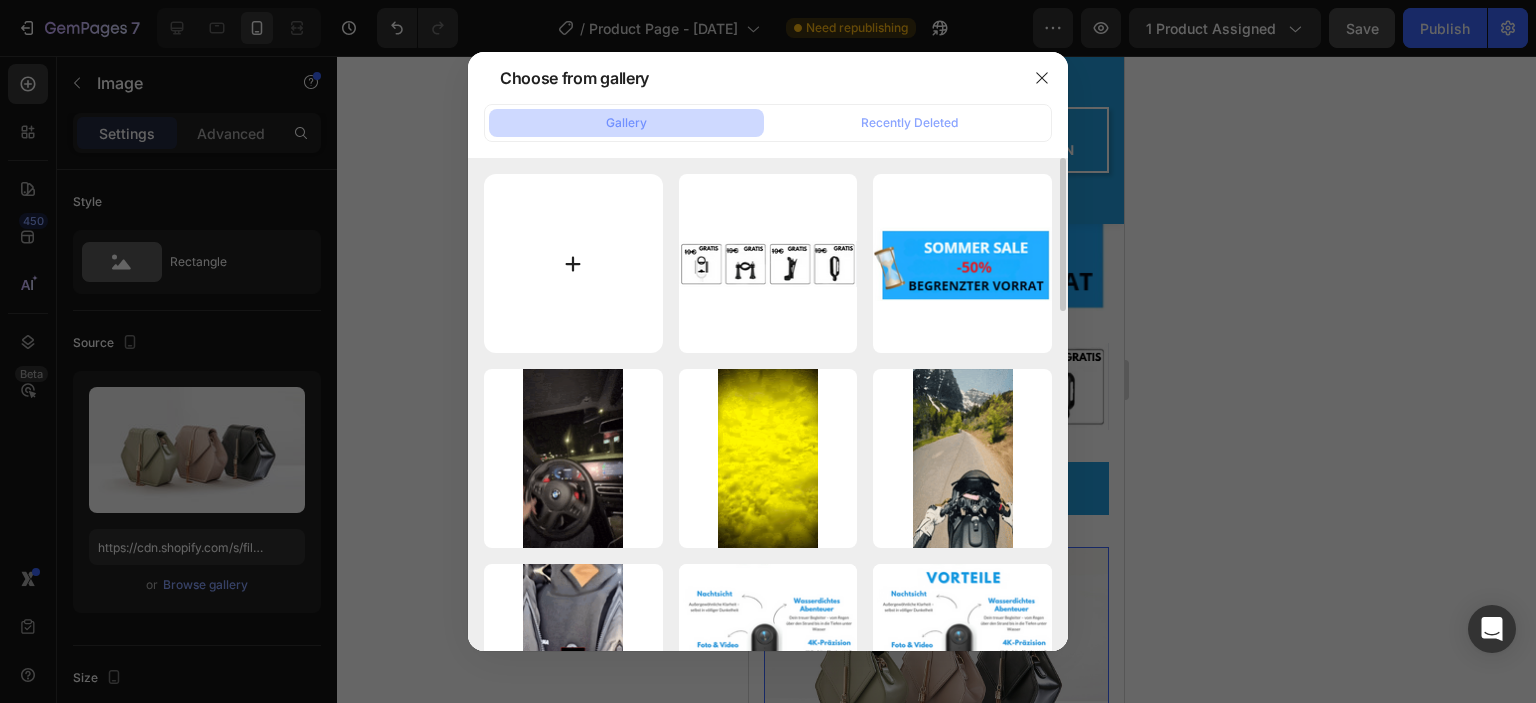 type on "C:\fakepath\payment icon cart.PNG" 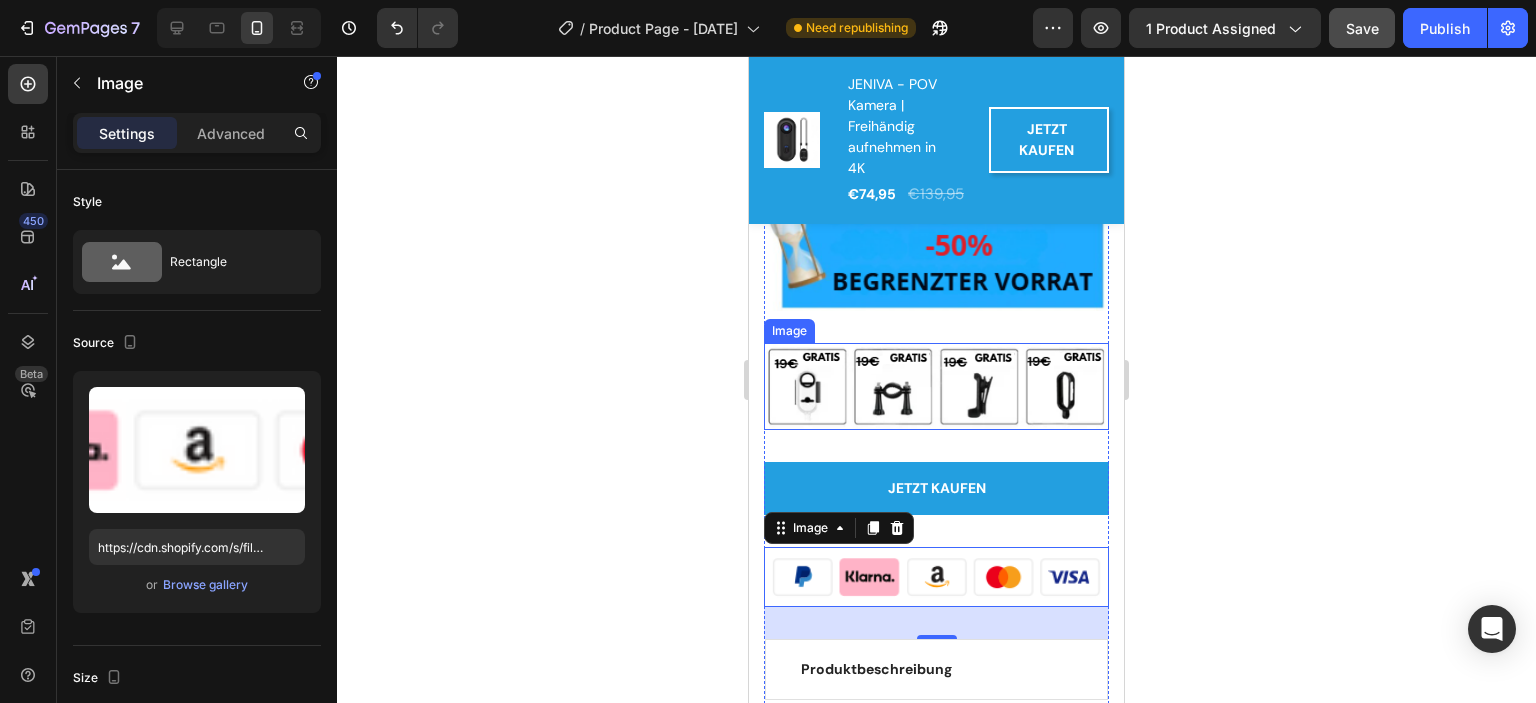 scroll, scrollTop: 2867, scrollLeft: 0, axis: vertical 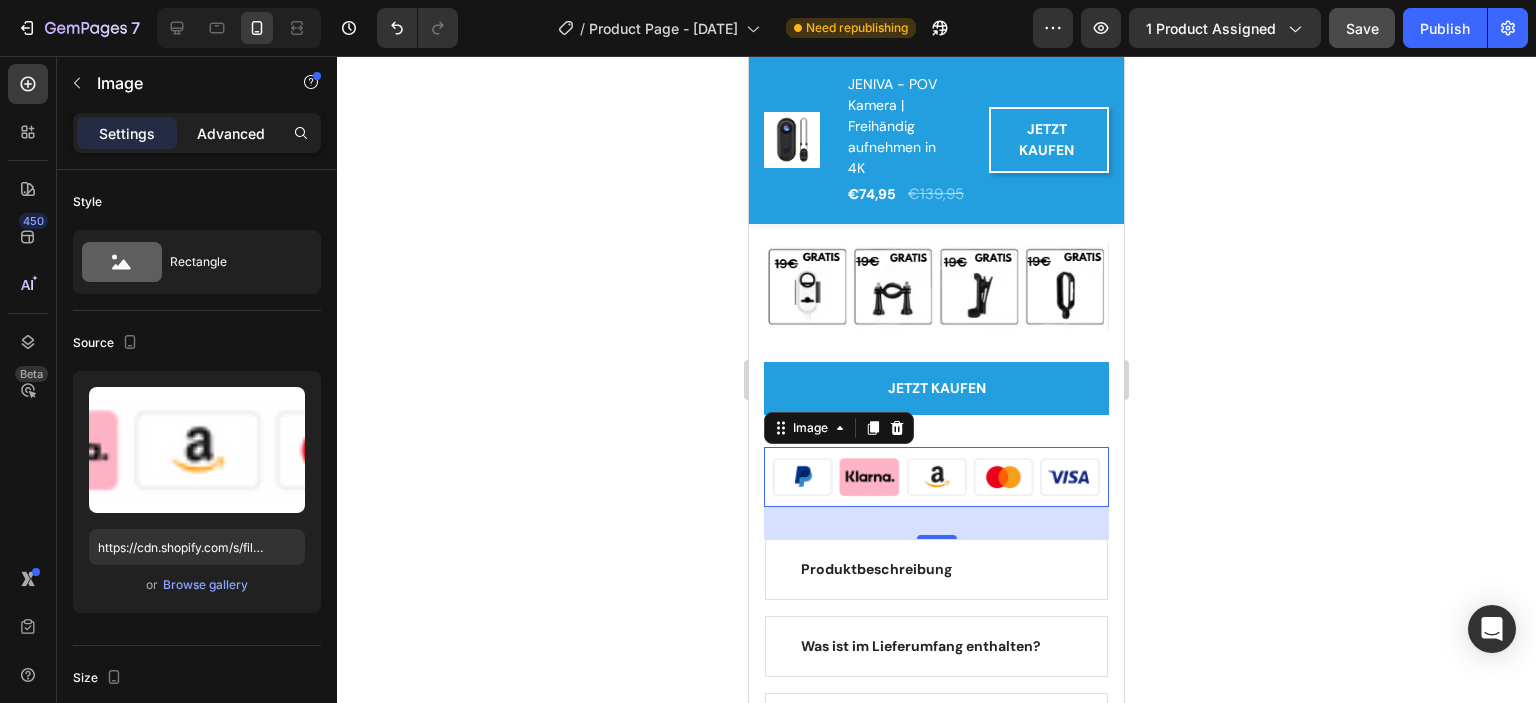 click on "Advanced" at bounding box center (231, 133) 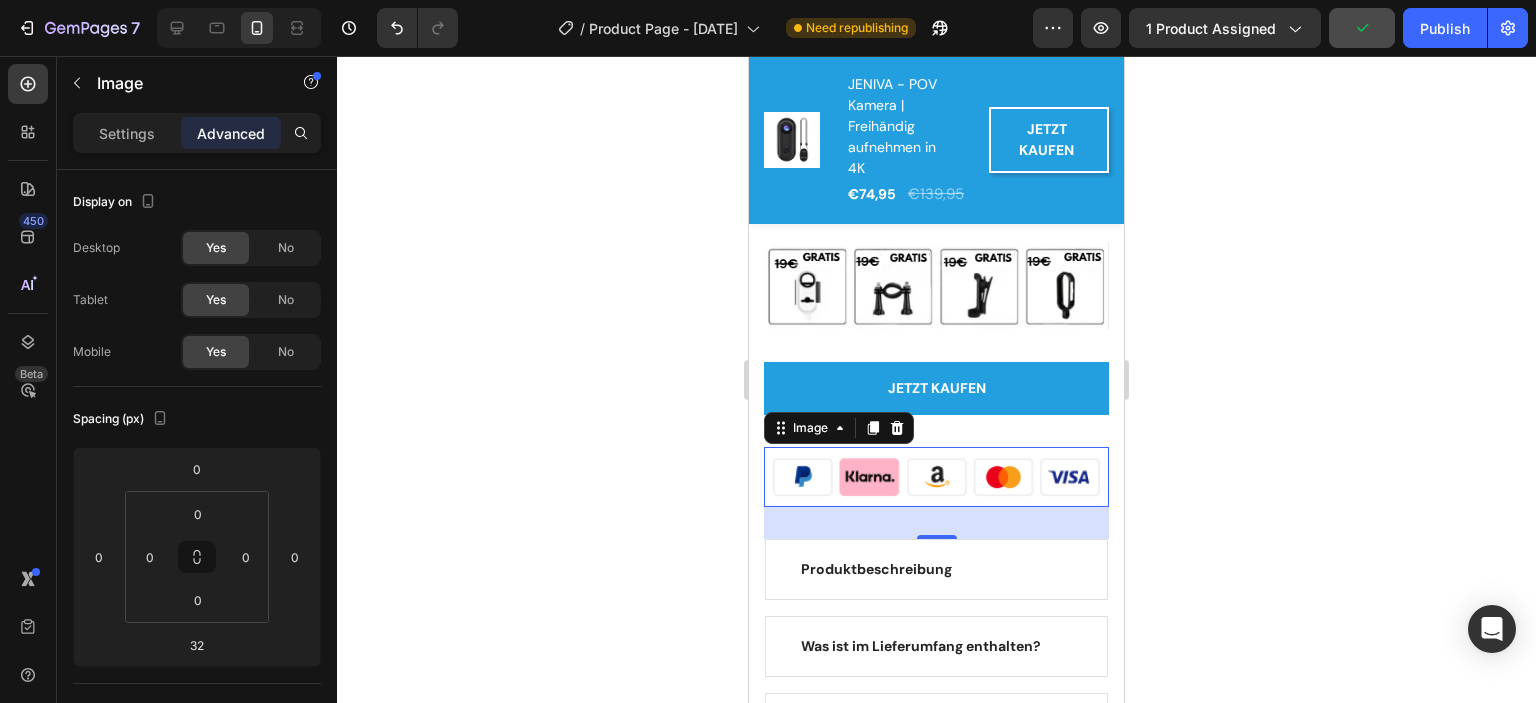 click on "Publish" at bounding box center [1445, 28] 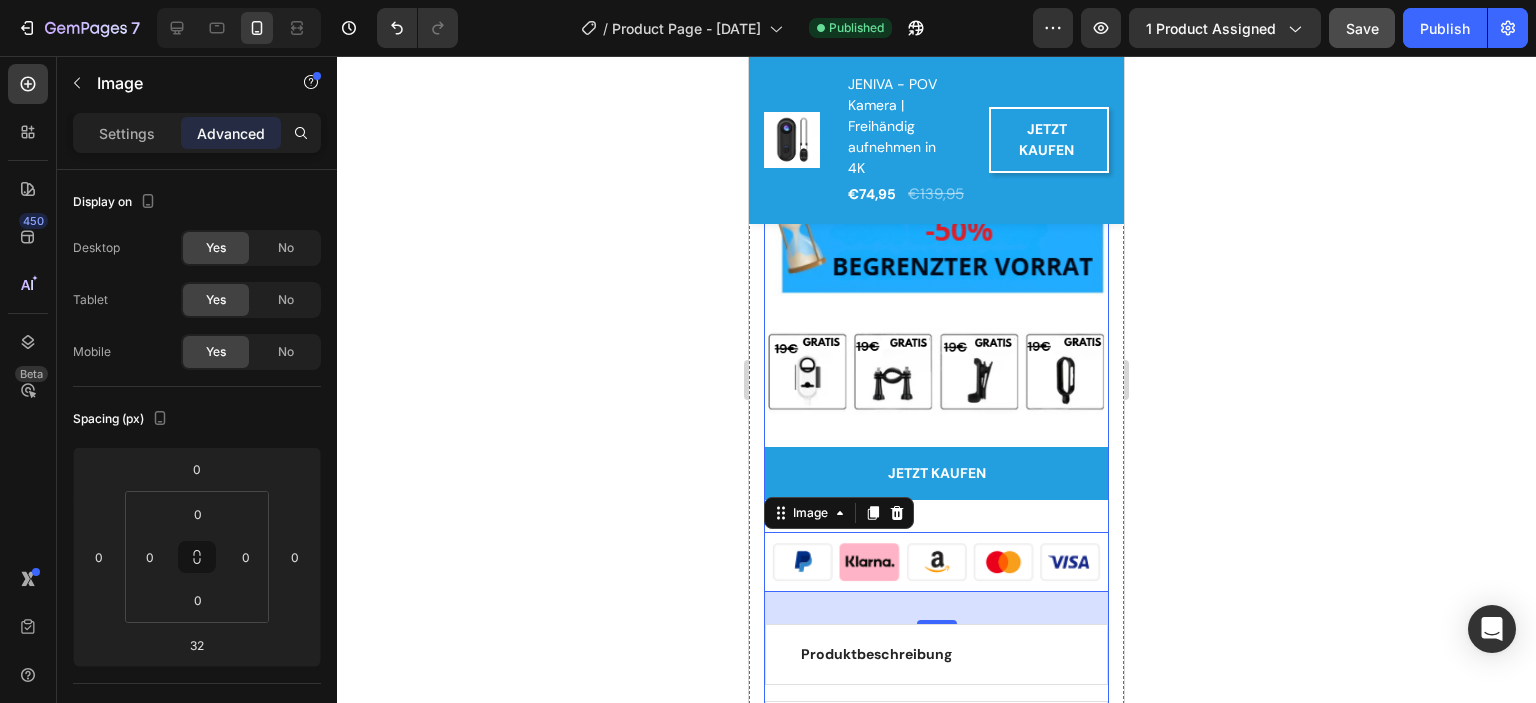 scroll, scrollTop: 2867, scrollLeft: 0, axis: vertical 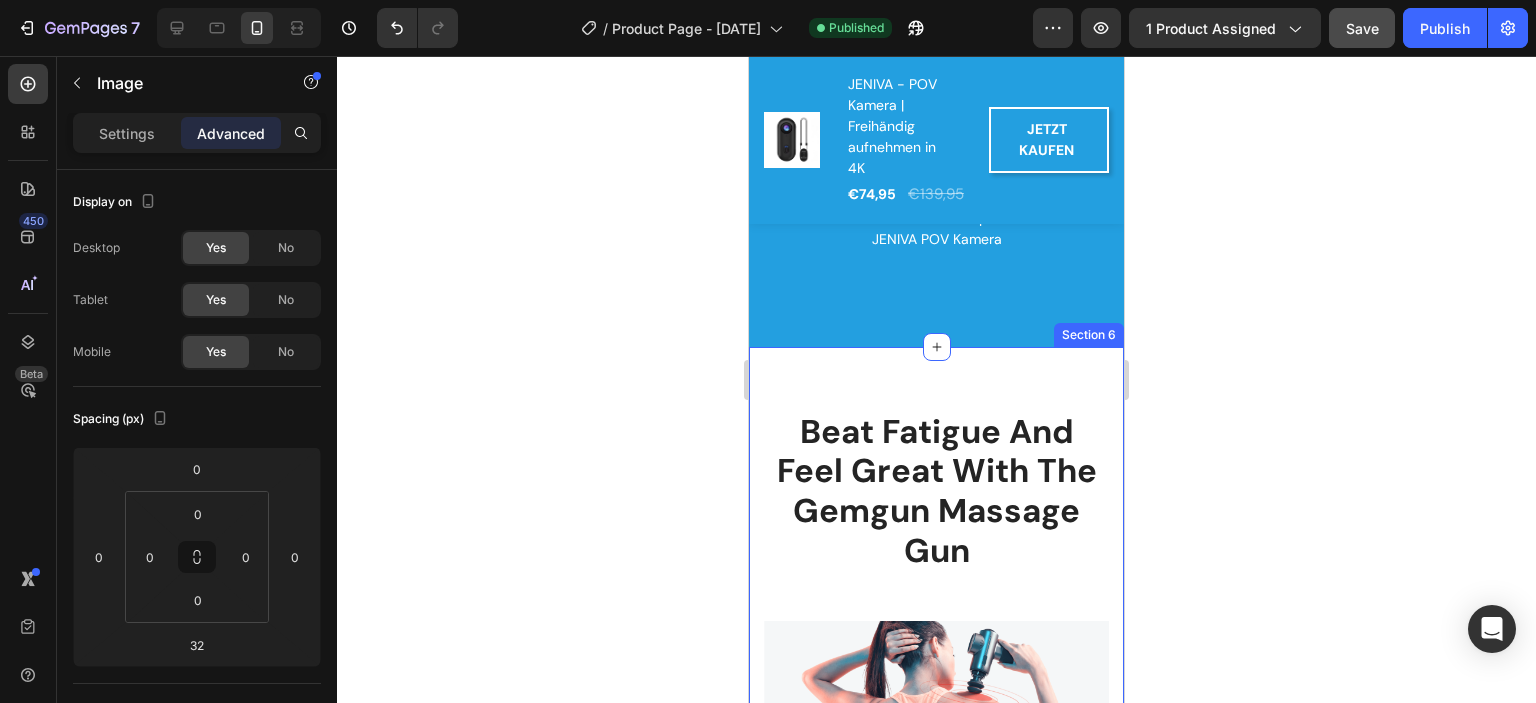 click on "Beat Fatigue And Feel Great With The Gemgun Massage Gun Heading Row Image Intensive Treatment To Relieve Pain And Fatigue Text block By rapidly hitting the muscle fibers with a gentle wave, we are able to loosen up the tight knots in the area and reduce muscle soreness from the very first use. Text block Row Row Blood Circulation And Relaxation Of The Body Text block Massage guns increase blood flow, which shuttles nutrients into the muscle while also removing blood that may have pooled in the muscles - bringing a feeling of relaxation, comfort. Text block Row Image Row Section 6" at bounding box center (936, 831) 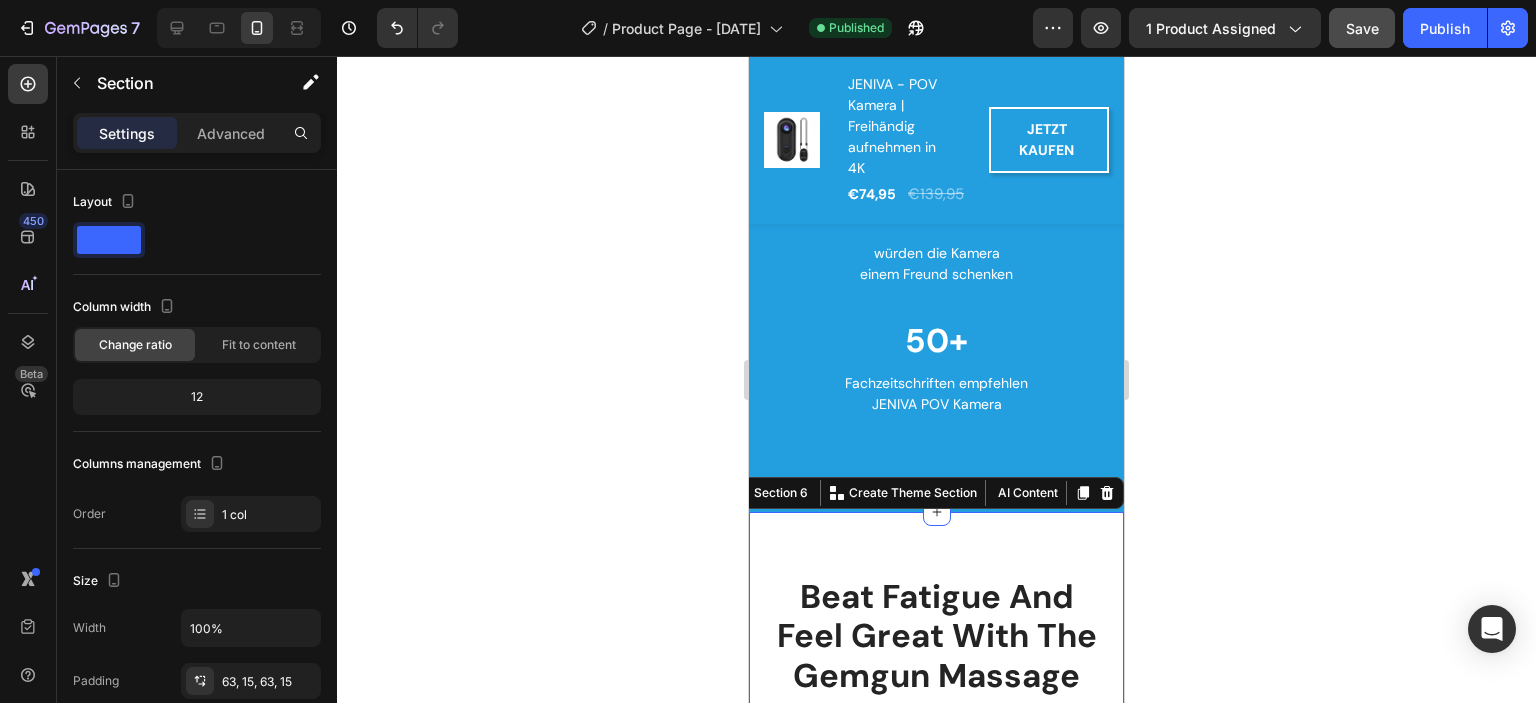 scroll, scrollTop: 3667, scrollLeft: 0, axis: vertical 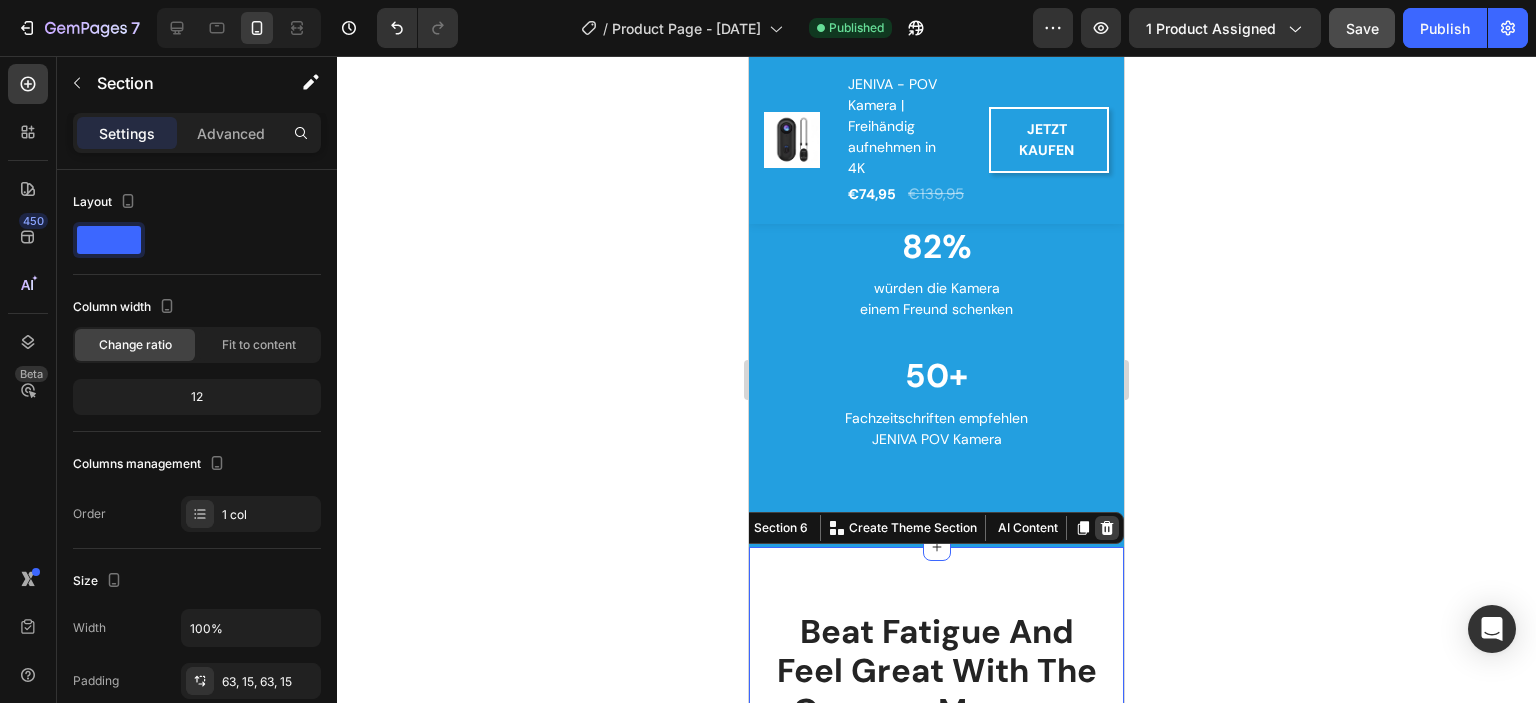 click 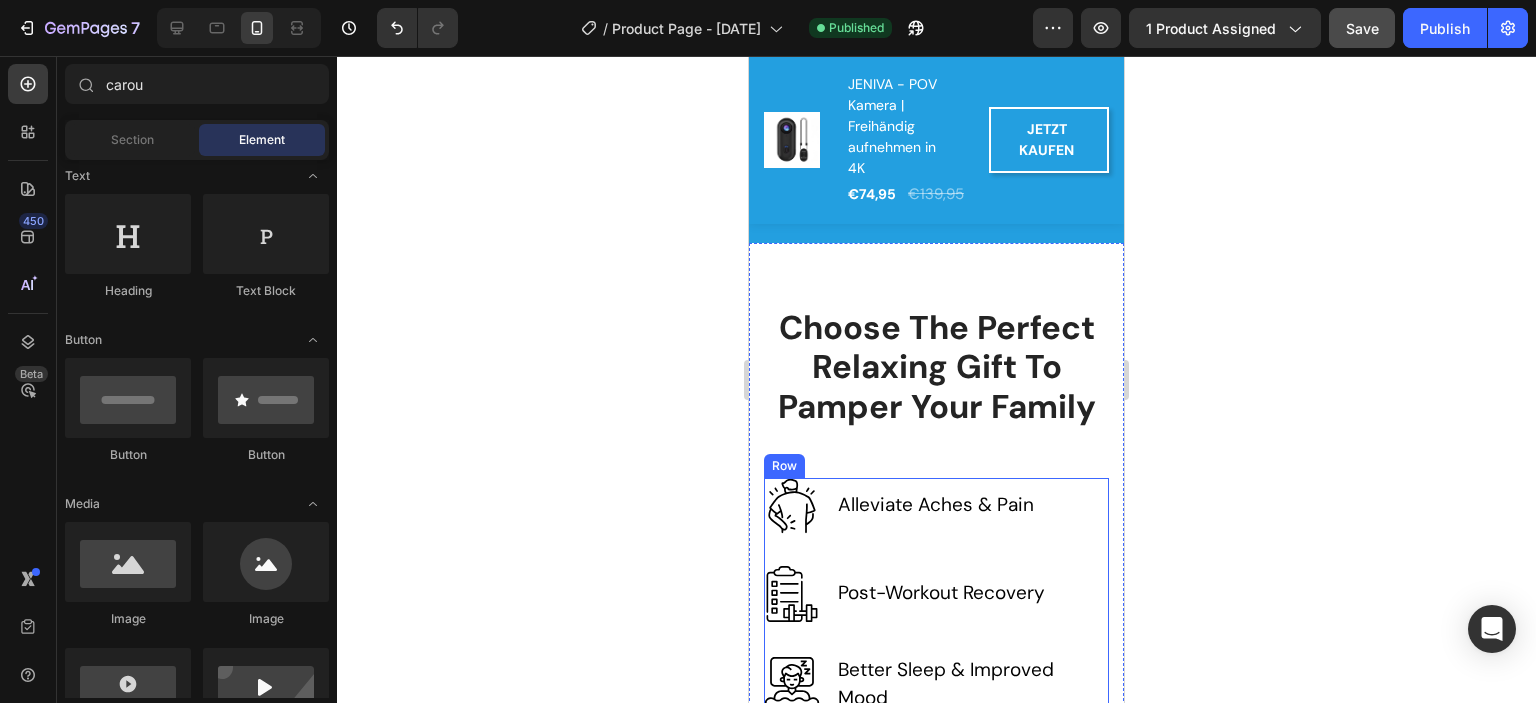 scroll, scrollTop: 3867, scrollLeft: 0, axis: vertical 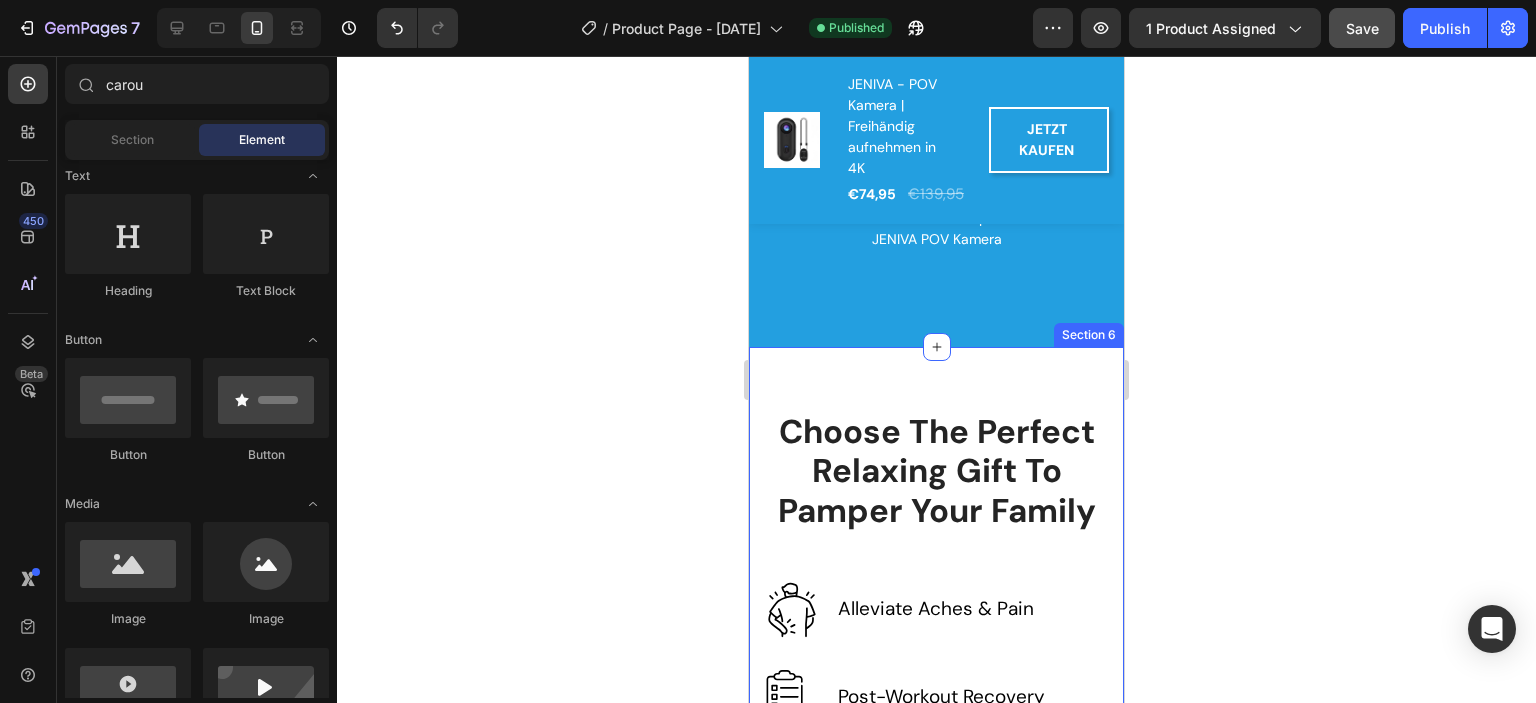 click on "Choose The Perfect Relaxing Gift To Pamper Your Family Heading Row Alleviate Aches & Pain Text block Image Row Post-Workout Recovery Text block Image Row Better Sleep & Improved Mood Text block Image Row Image Image Promotes Circulation Text block Row Image Muscle Activation & Recovery Text block Row Image Lightweight & Easy-To-Use Text block Row Row Section 6" at bounding box center (936, 758) 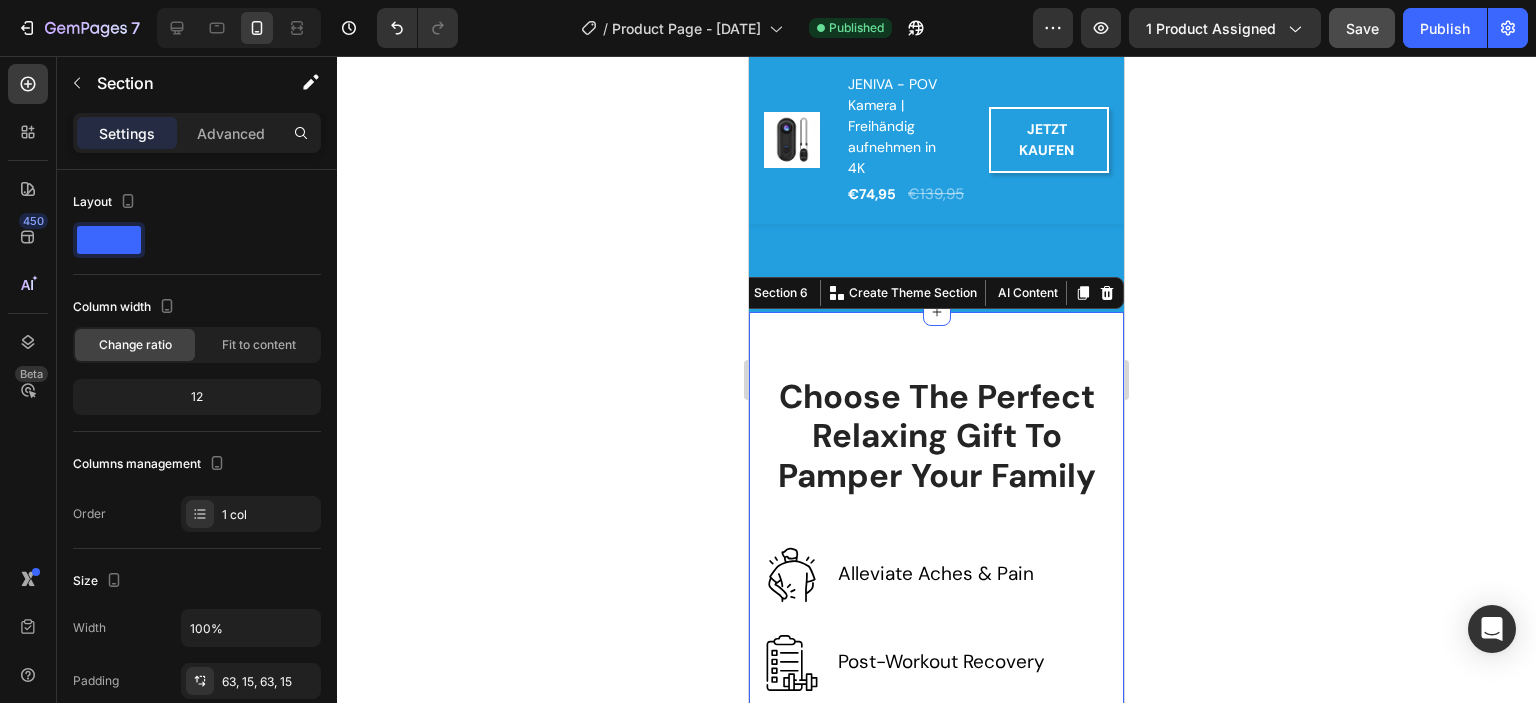scroll, scrollTop: 3867, scrollLeft: 0, axis: vertical 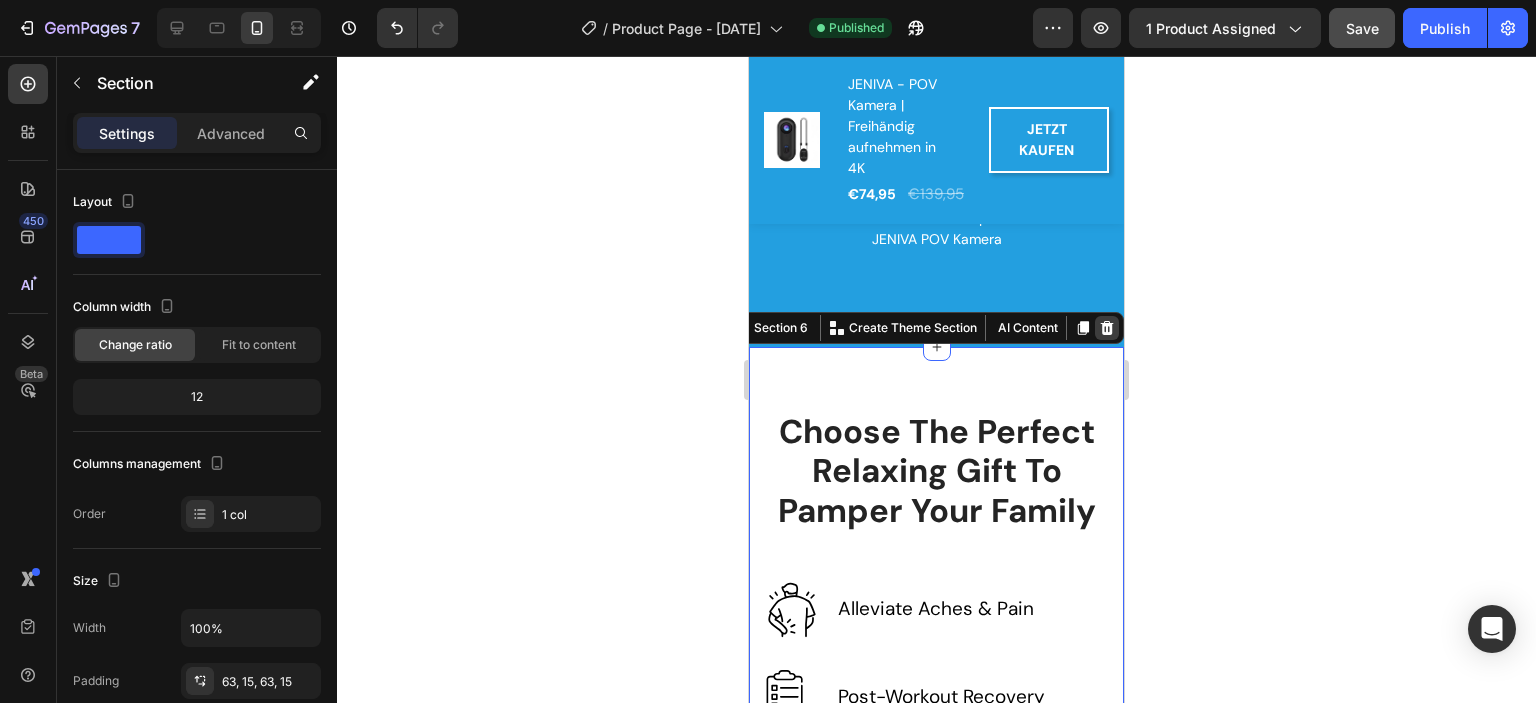 click 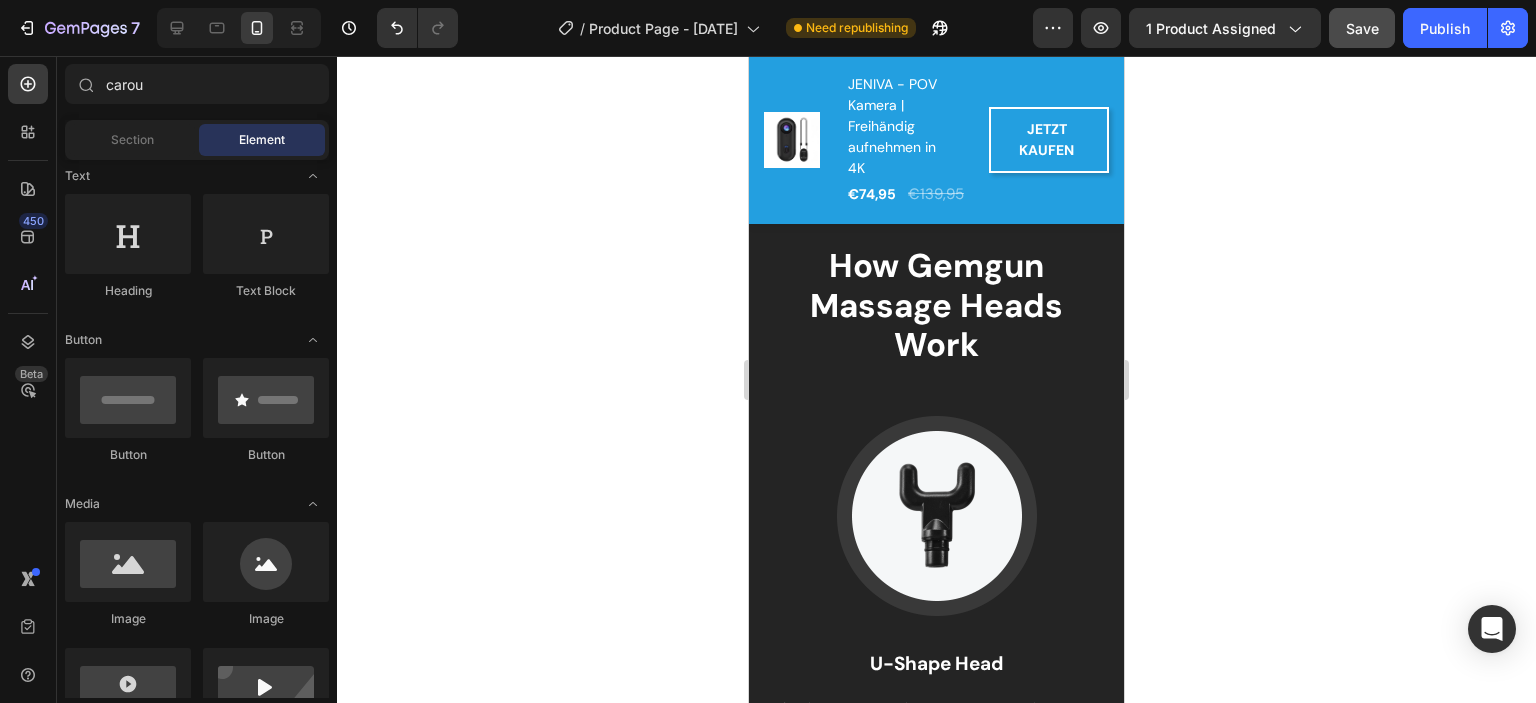 scroll, scrollTop: 3667, scrollLeft: 0, axis: vertical 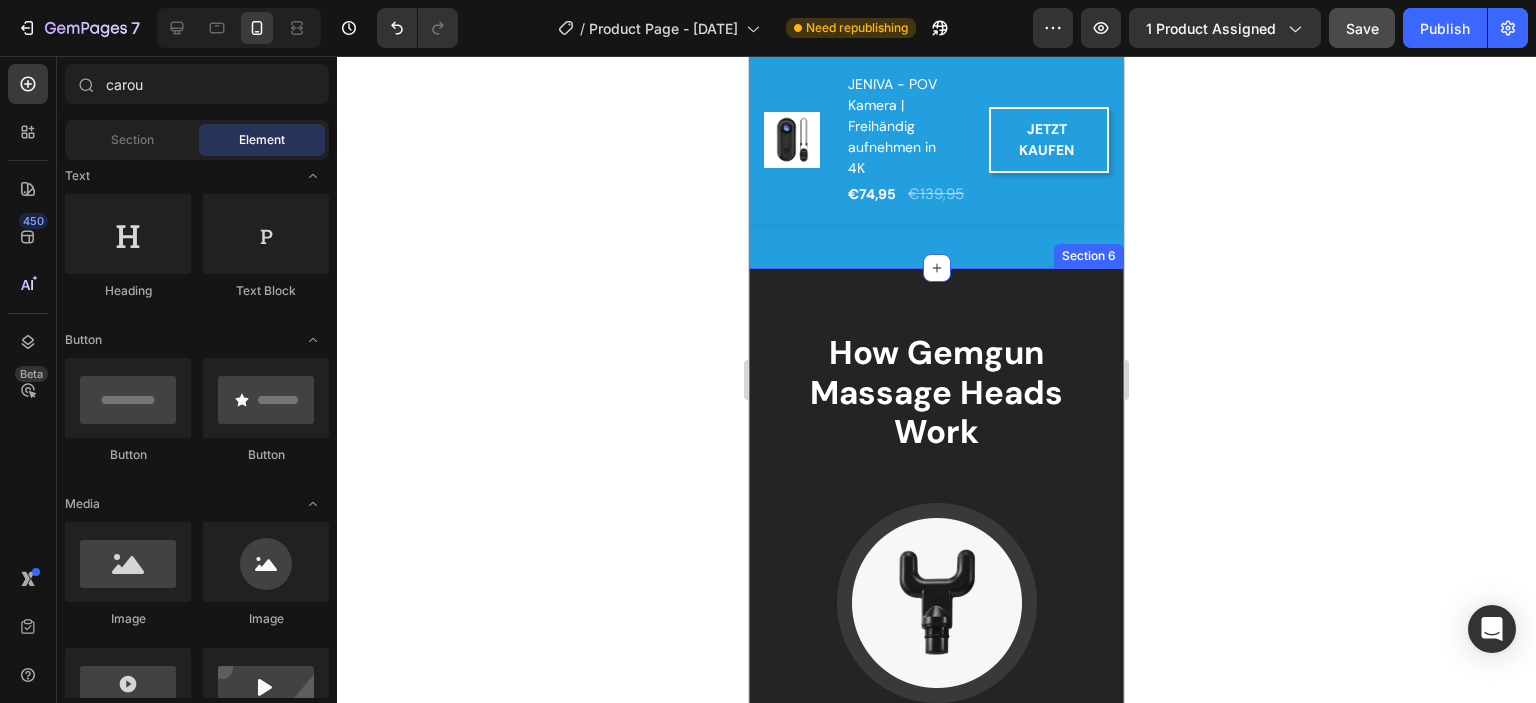 click on "How Gemgun Massage Heads Work Heading Image U-Shape Head Text block Suitable for the muscles around the shoulders, neck, spinal, and Achilles massage helps relieve muscle stiffness and soreness. Text block Image Flat Head Text block Used for relaxing and shaping each muscle part, helps soothe sore muscles that cause discomfort in the body. Text block Image Taper Head Text block Used for deep tissue such as joint palm and plantar, helps reduce stiffness, improves flexibility & boosts blood flow. Text block Row Section 6" at bounding box center [936, 870] 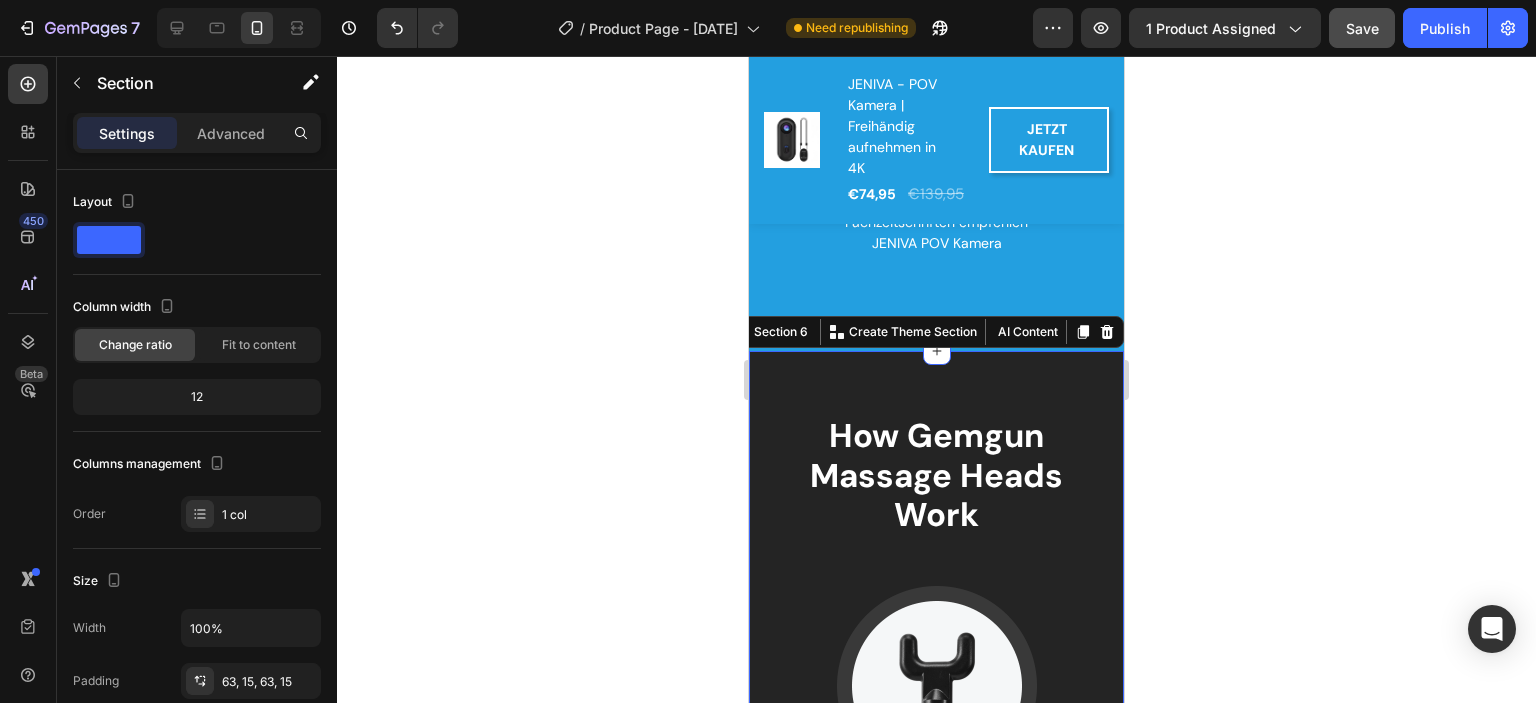 scroll, scrollTop: 3467, scrollLeft: 0, axis: vertical 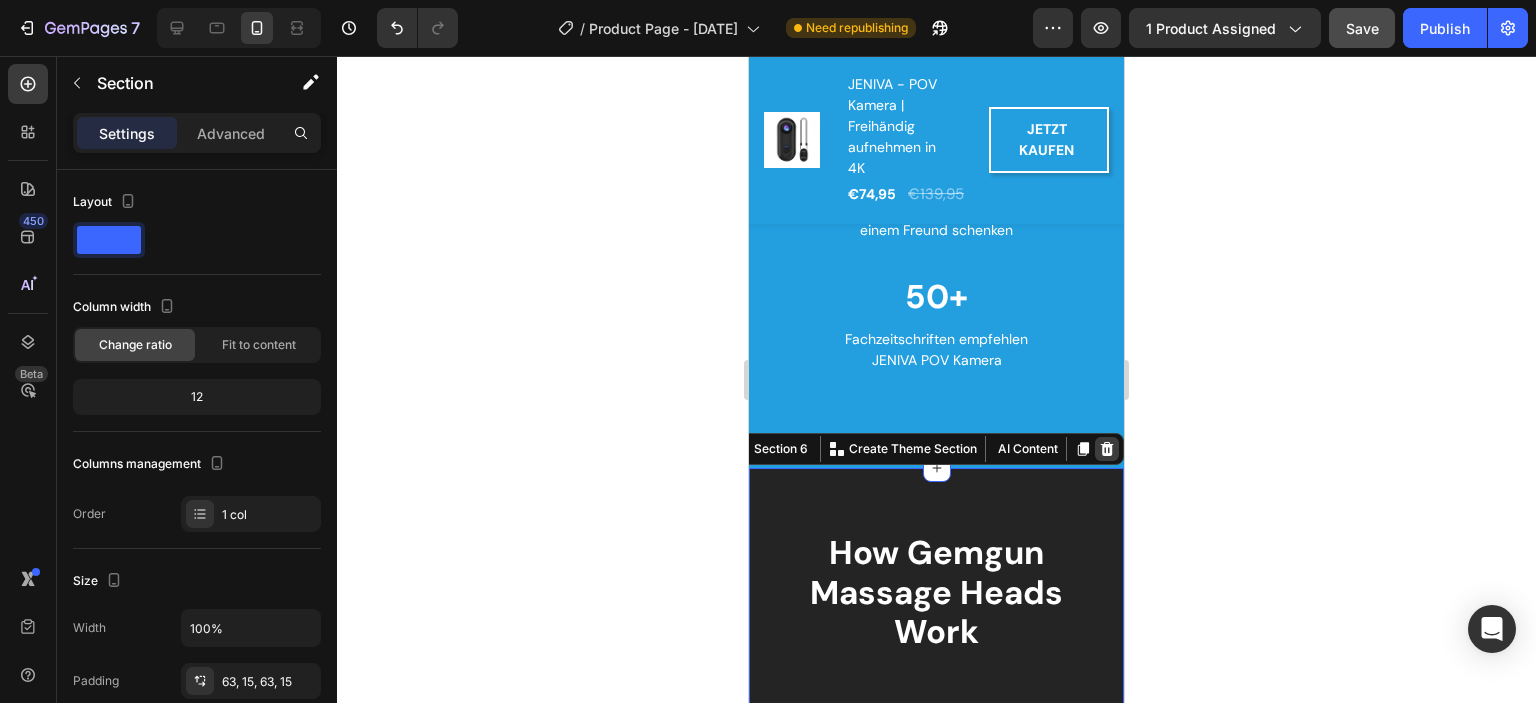click 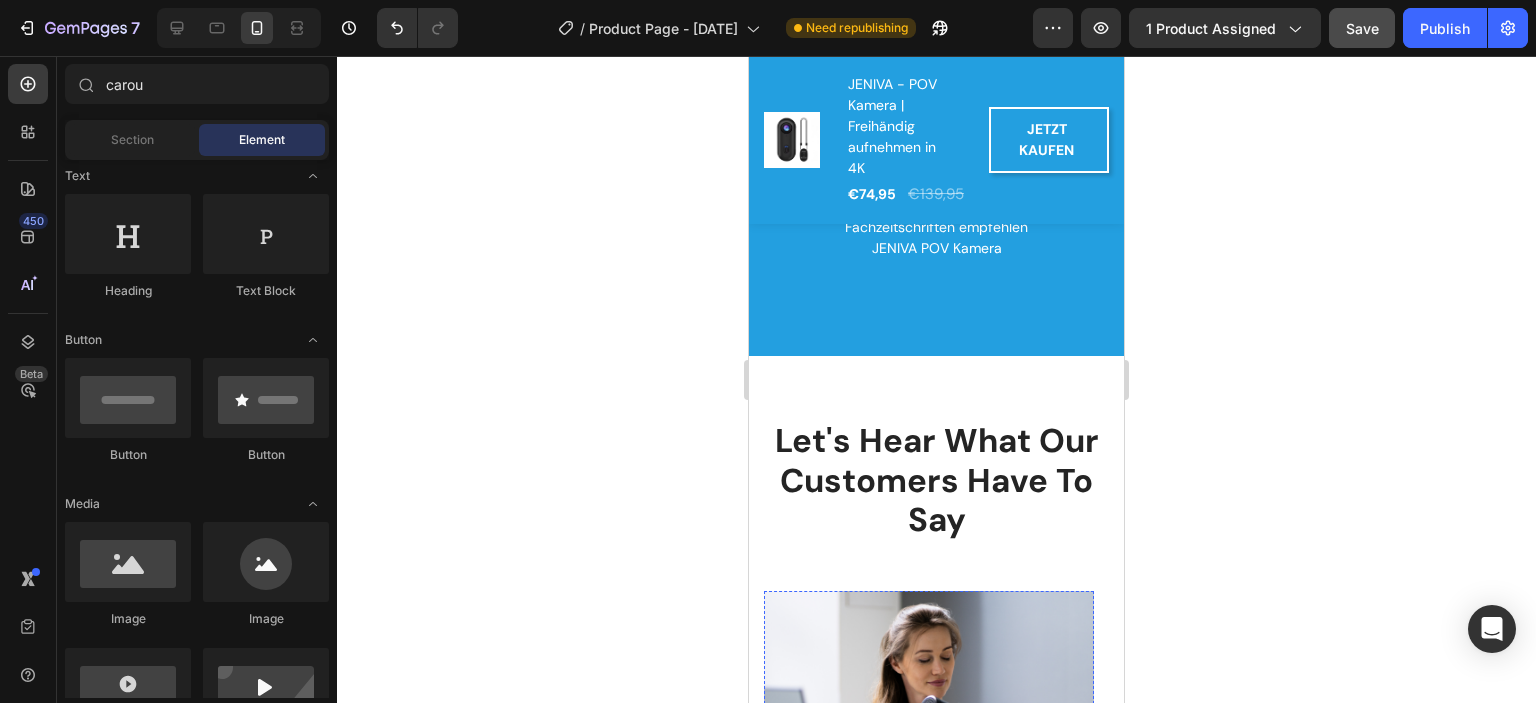 scroll, scrollTop: 3567, scrollLeft: 0, axis: vertical 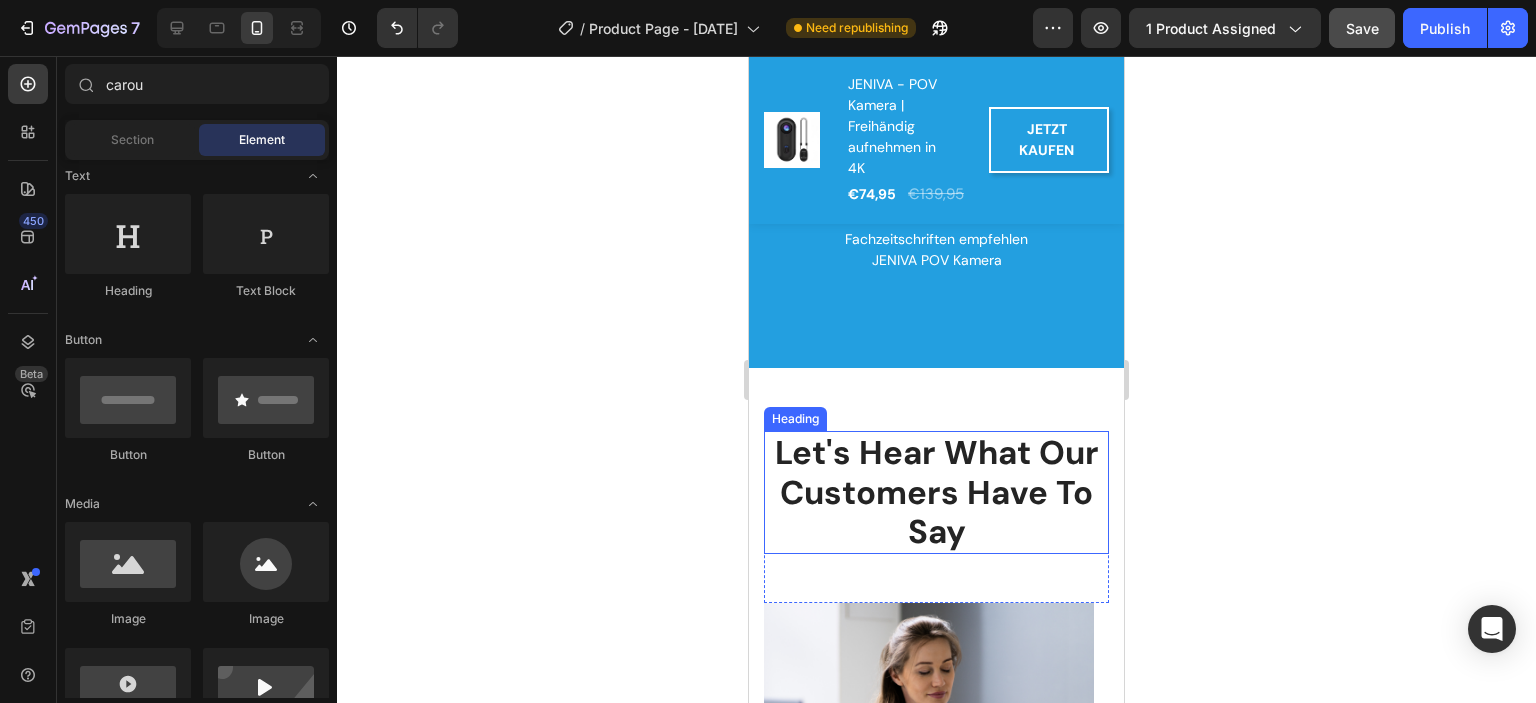 click on "Let's Hear What Our Customers Have To Say" at bounding box center [936, 492] 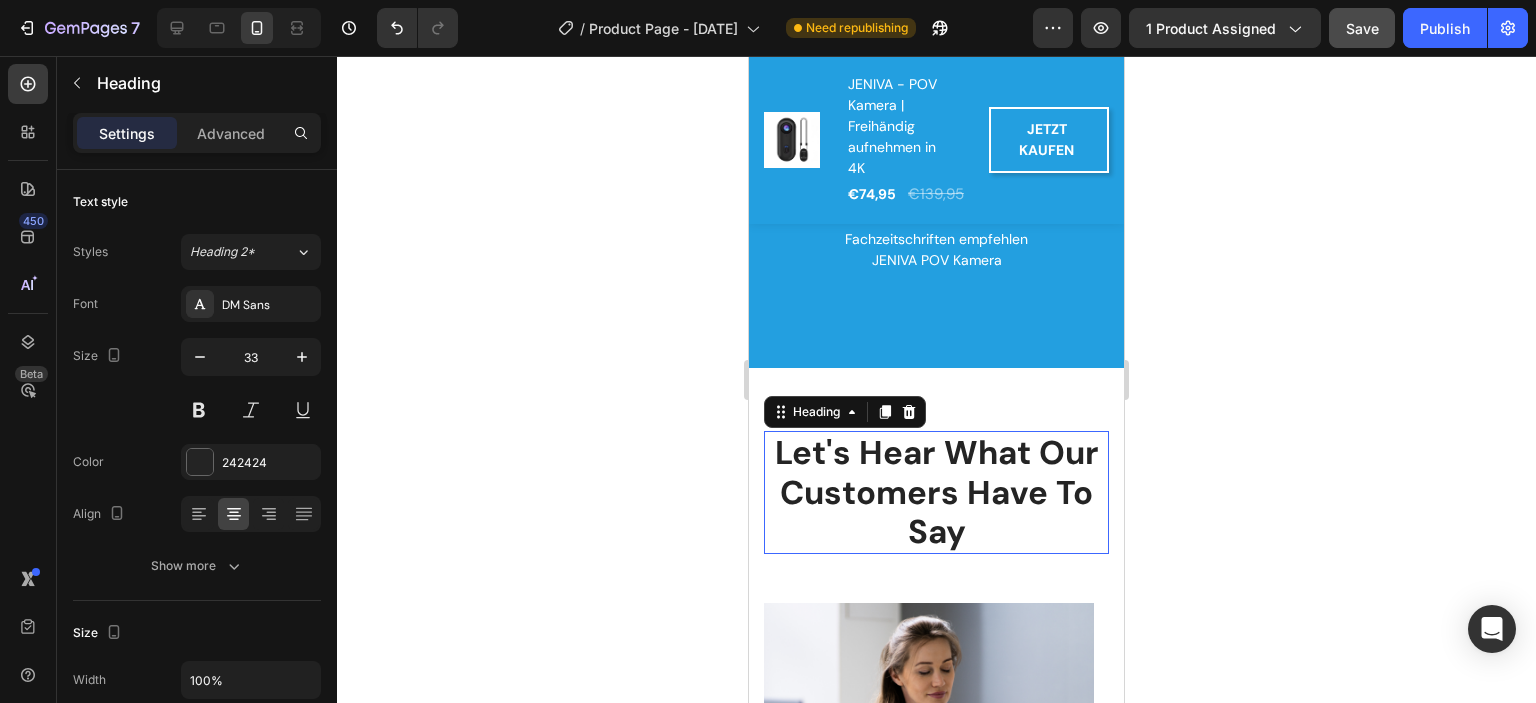 click on "Let's Hear What Our Customers Have To Say" at bounding box center (936, 492) 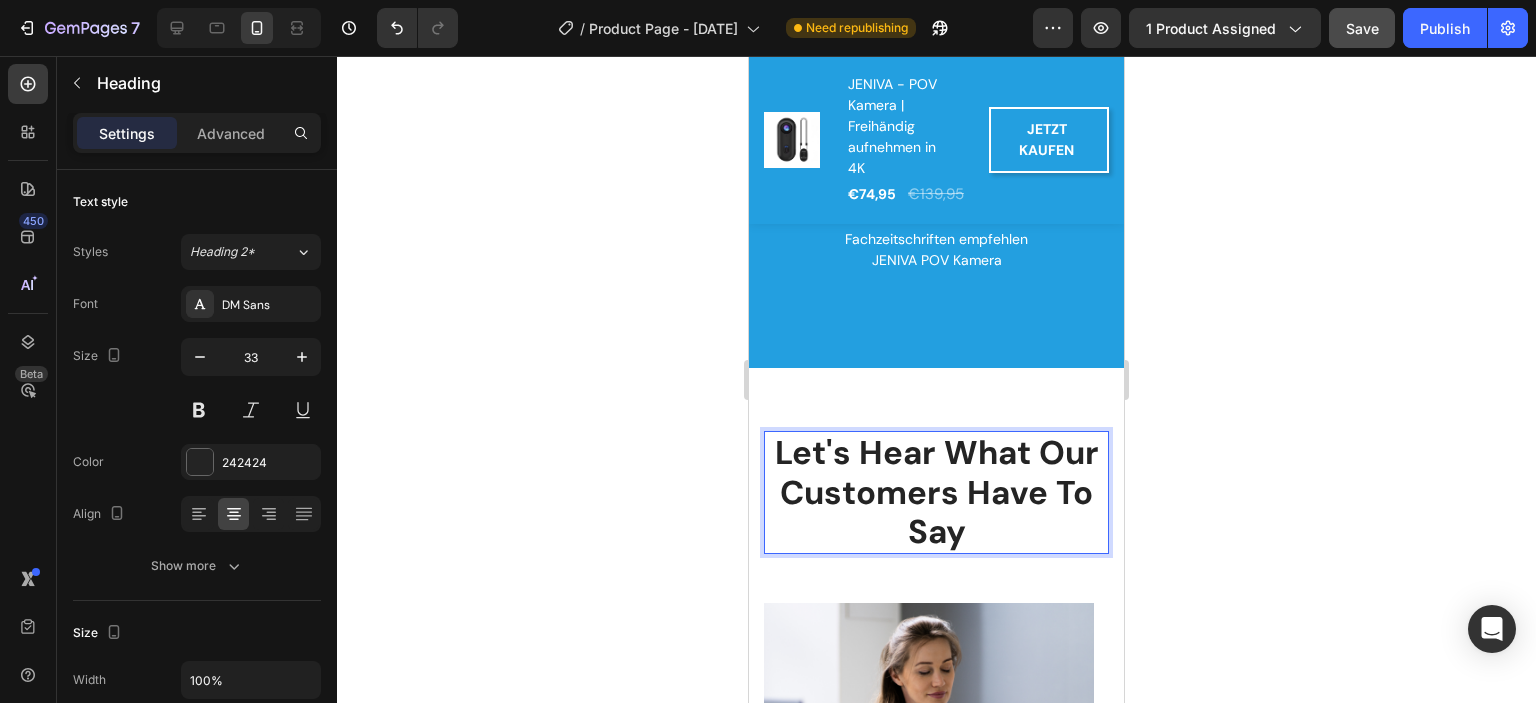 click on "Let's Hear What Our Customers Have To Say" at bounding box center [936, 492] 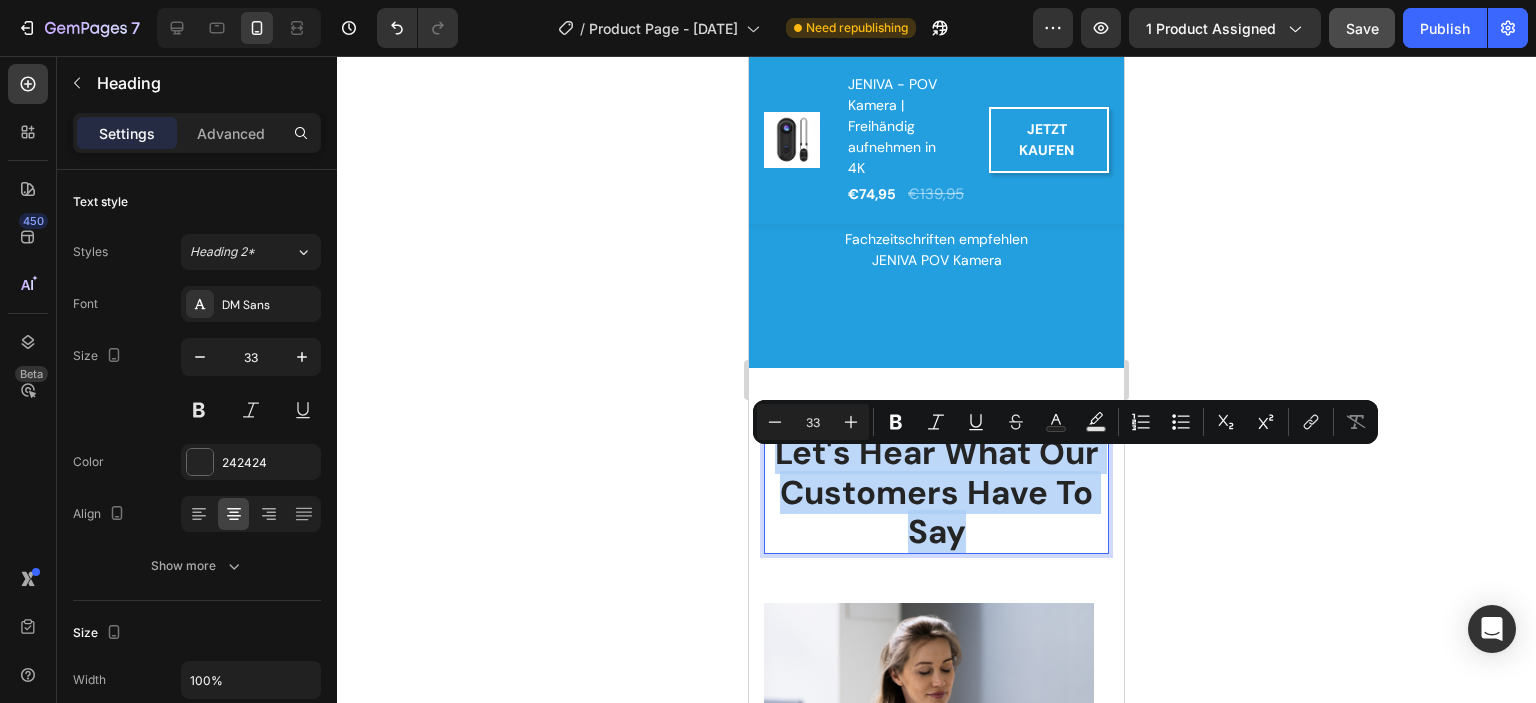 drag, startPoint x: 965, startPoint y: 561, endPoint x: 775, endPoint y: 474, distance: 208.97128 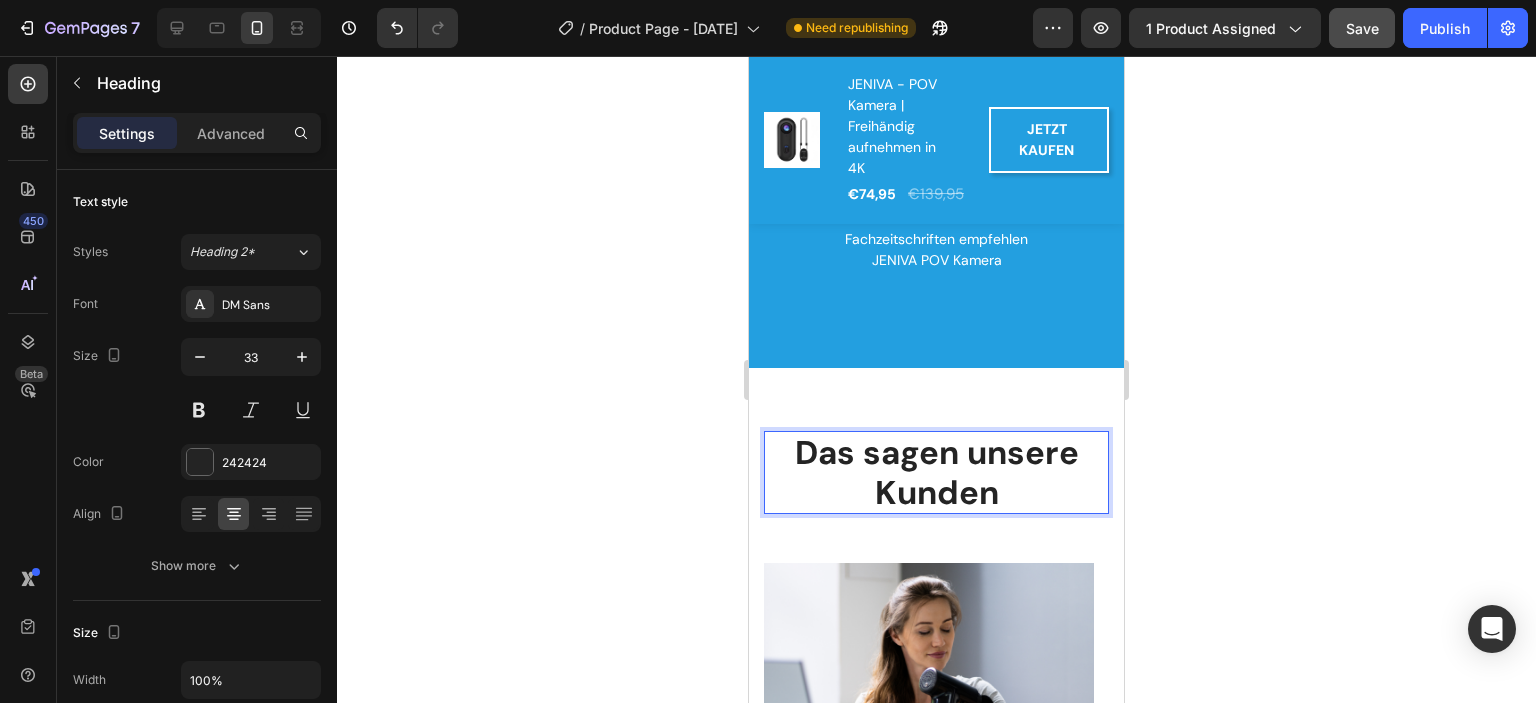 drag, startPoint x: 1004, startPoint y: 513, endPoint x: 994, endPoint y: 510, distance: 10.440307 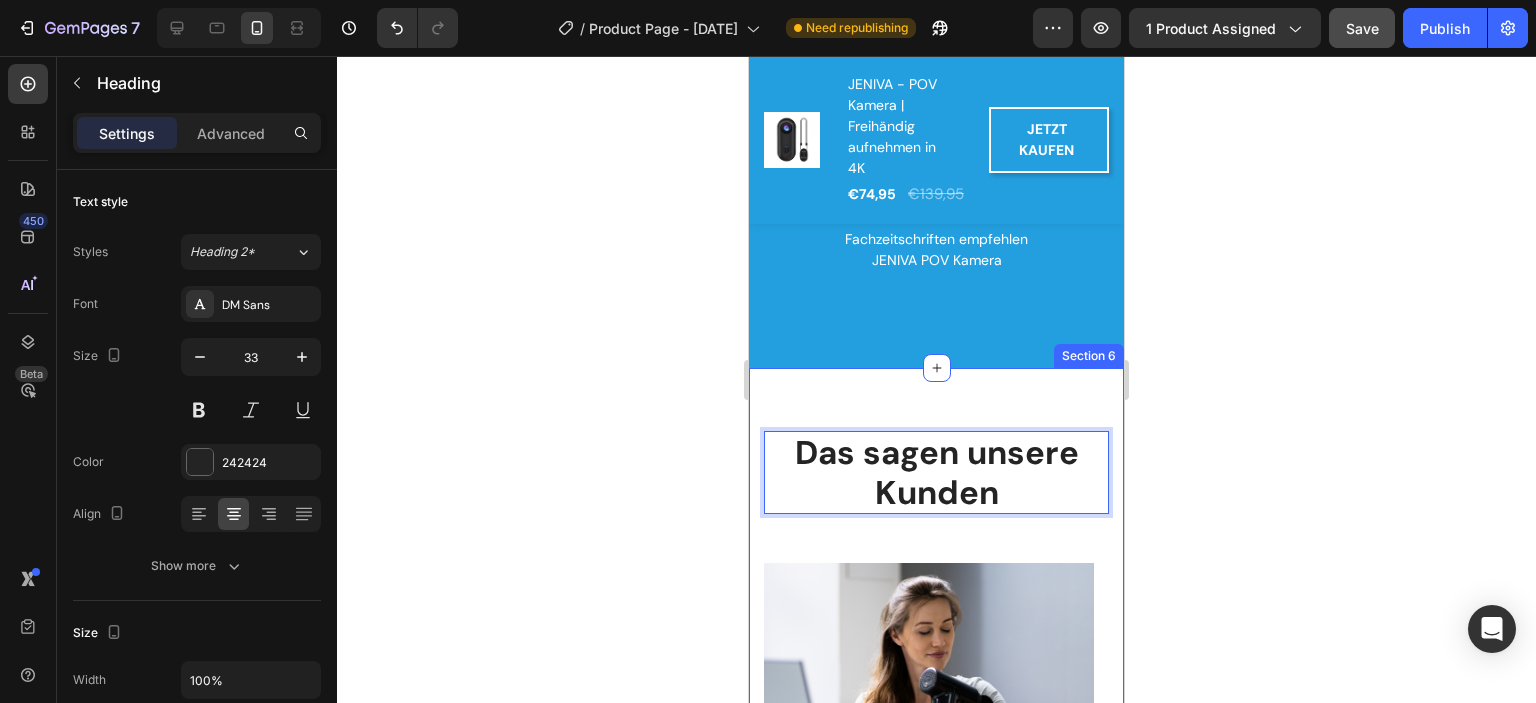 click on "Das sagen unsere Kunden Heading   49 Row Image                Icon                Icon                Icon                Icon                Icon Icon List Hoz Row Row Image Regina Moore Text block Image Row Purchased this for Mother’s Day last year and my mom absolutely loves it. This has helped automatically with her shoulder pain, she instantly received relief. That’s why I’m back to get this for myself. Highly recommended! Text block
Icon 230 Text block Icon List
Icon 0 Text block Icon List Row Feb 22, 2022 Text block Row Row Row Image                Icon                Icon                Icon                Icon                Icon Icon List Hoz Row Row Image Ned Jacobs Text block Image Row Perfect gift for my mom, she said that the pain had been reduced significantly after a few days of using GemGun. She also said that it is very useful after long jogging cause it helps to relax her muscles. Thanks! Text block
Icon 0 Text block Icon List Icon 0 Row" at bounding box center (936, 765) 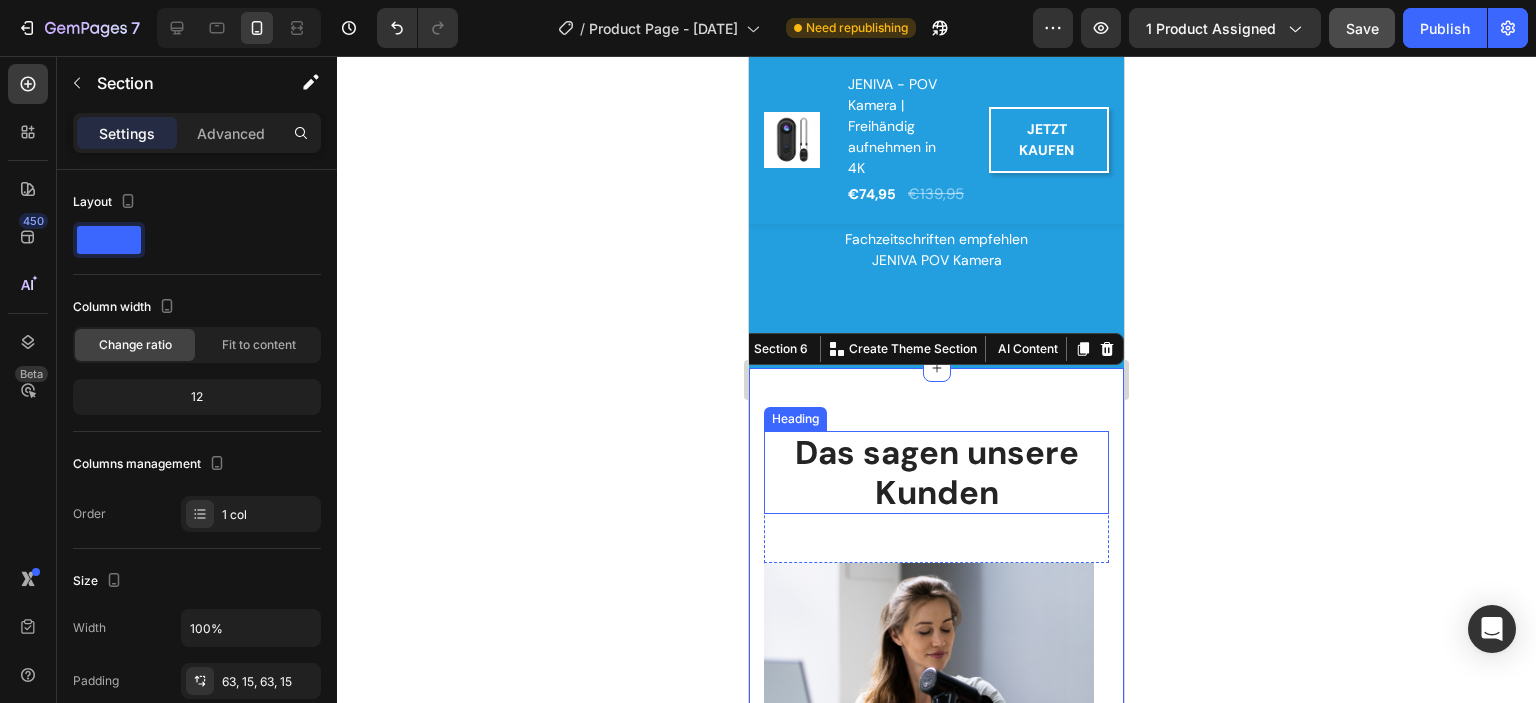 click on "Das sagen unsere Kunden" at bounding box center [936, 472] 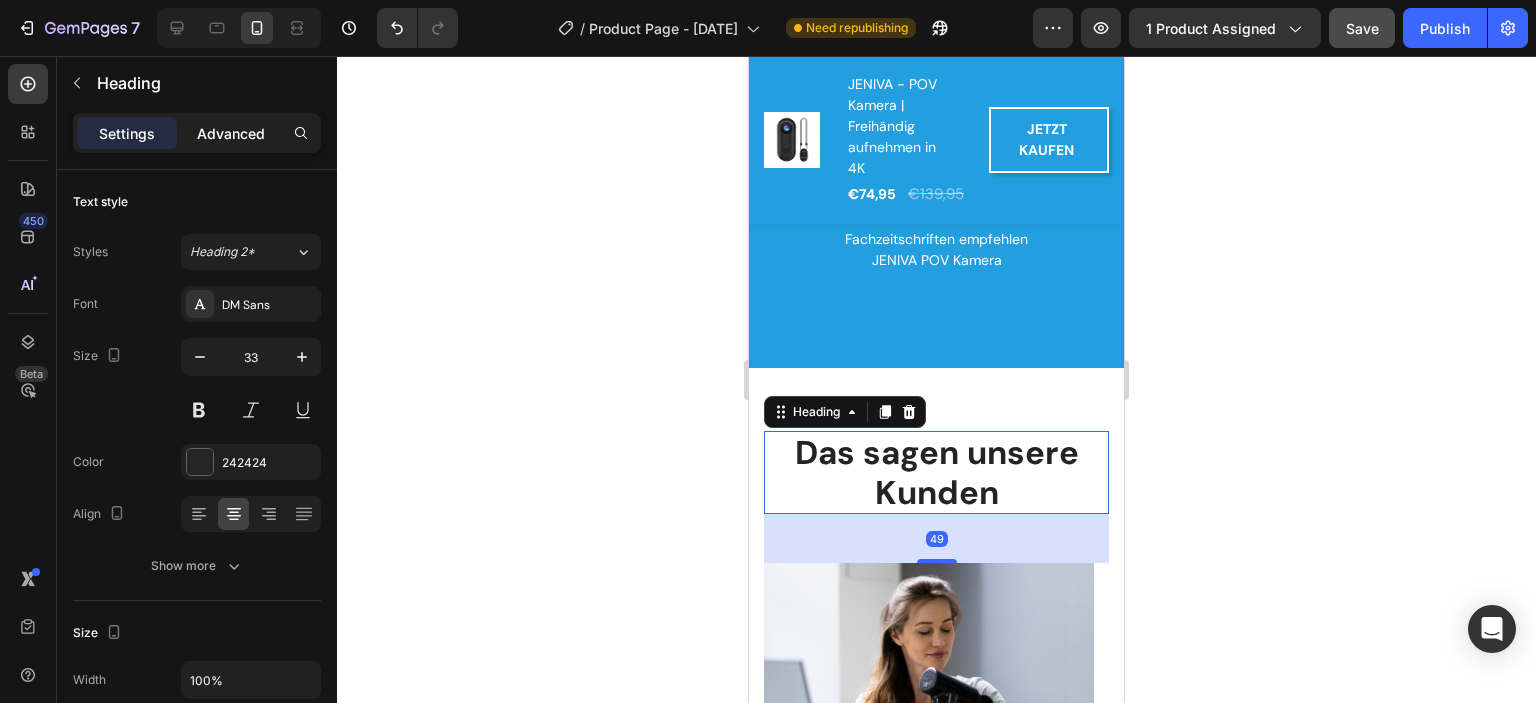 click on "Advanced" at bounding box center (231, 133) 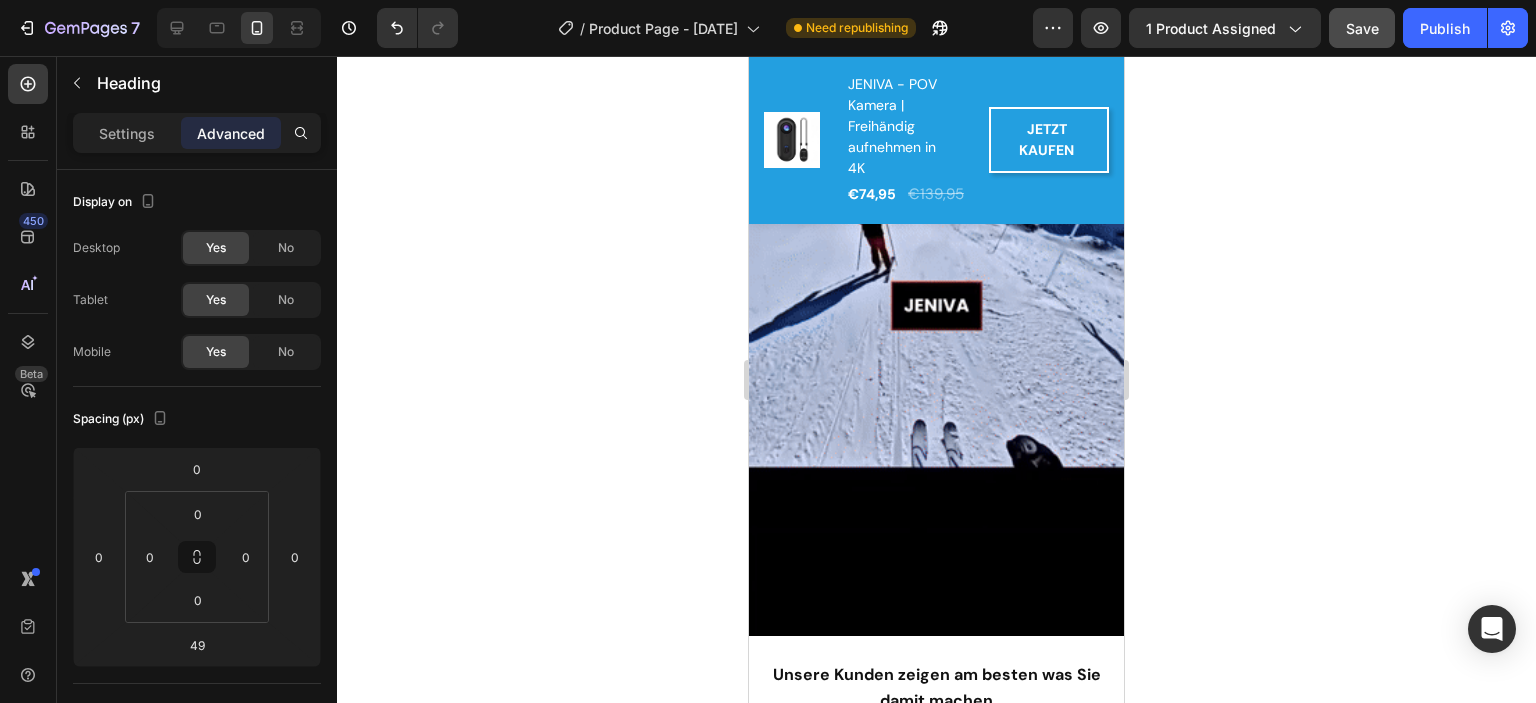 scroll, scrollTop: 1067, scrollLeft: 0, axis: vertical 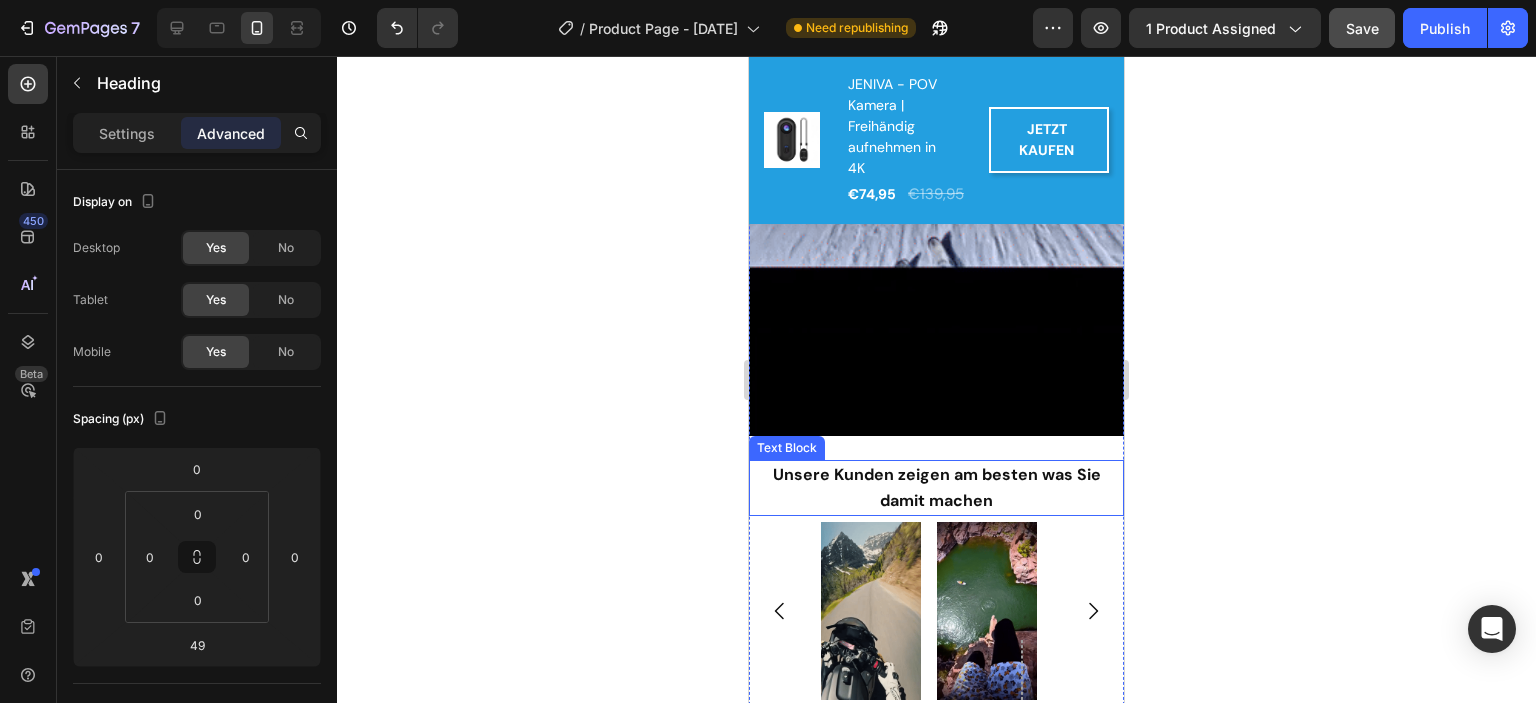 click on "Unsere Kunden zeigen am besten was Sie damit machen" at bounding box center (936, 488) 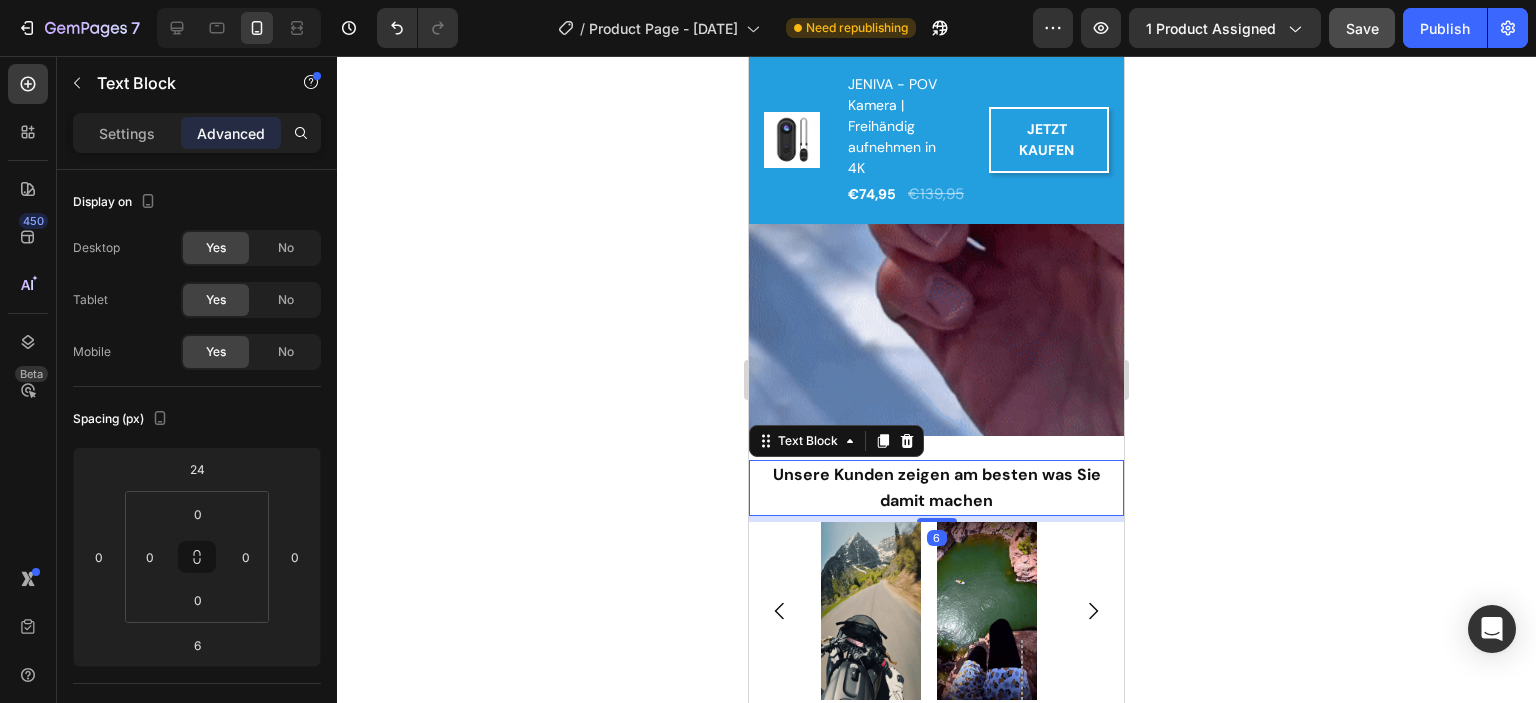 click on "Unsere Kunden zeigen am besten was Sie damit machen" at bounding box center (937, 487) 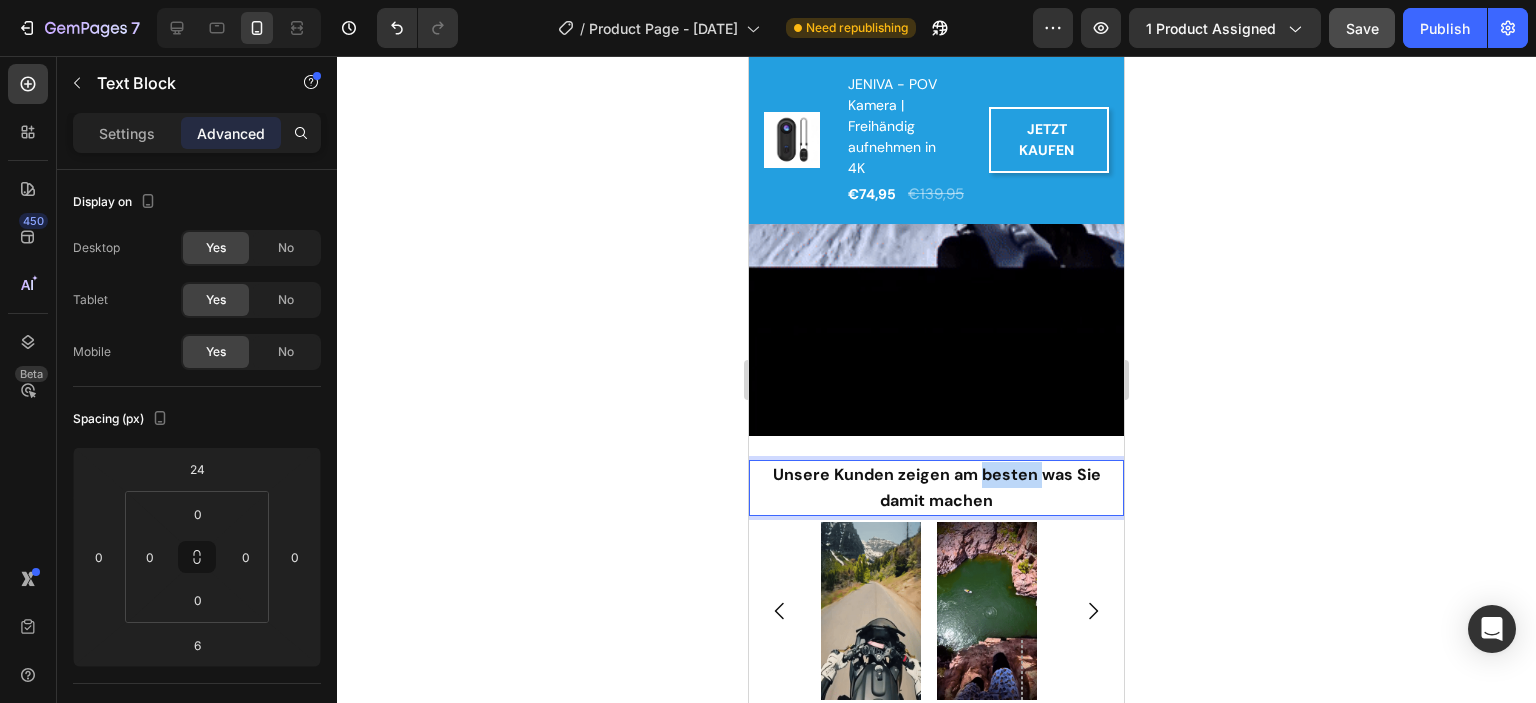 click on "Unsere Kunden zeigen am besten was Sie damit machen" at bounding box center [937, 487] 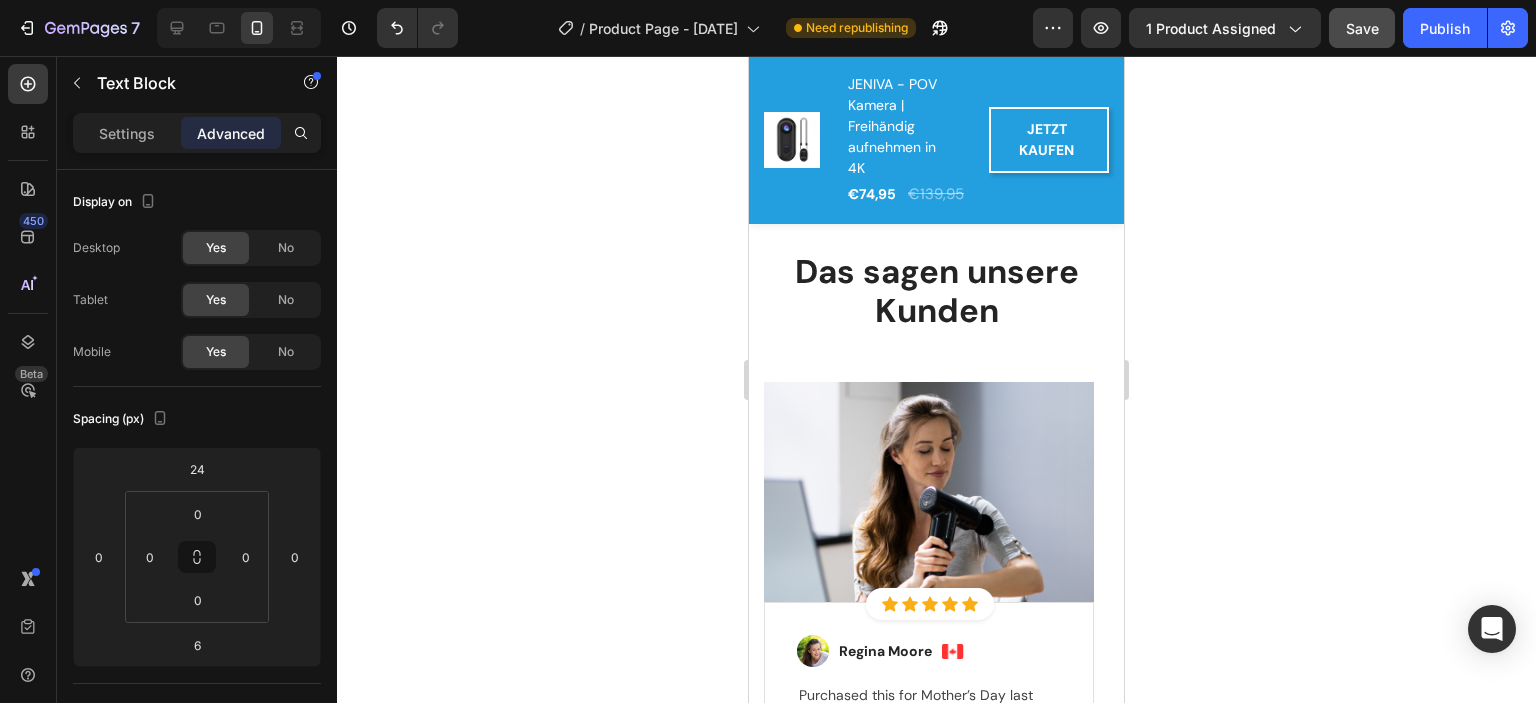 scroll, scrollTop: 3567, scrollLeft: 0, axis: vertical 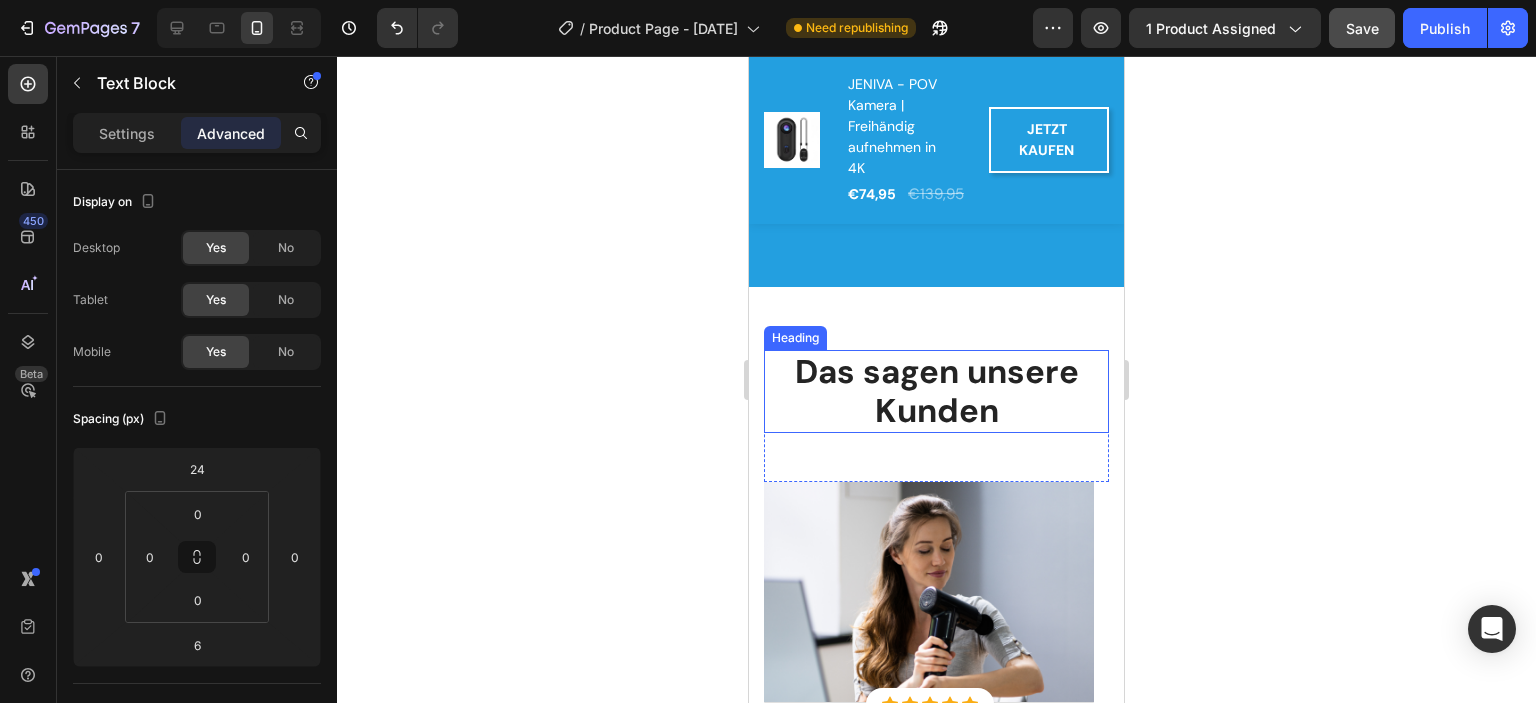 click on "Das sagen unsere Kunden" at bounding box center (936, 391) 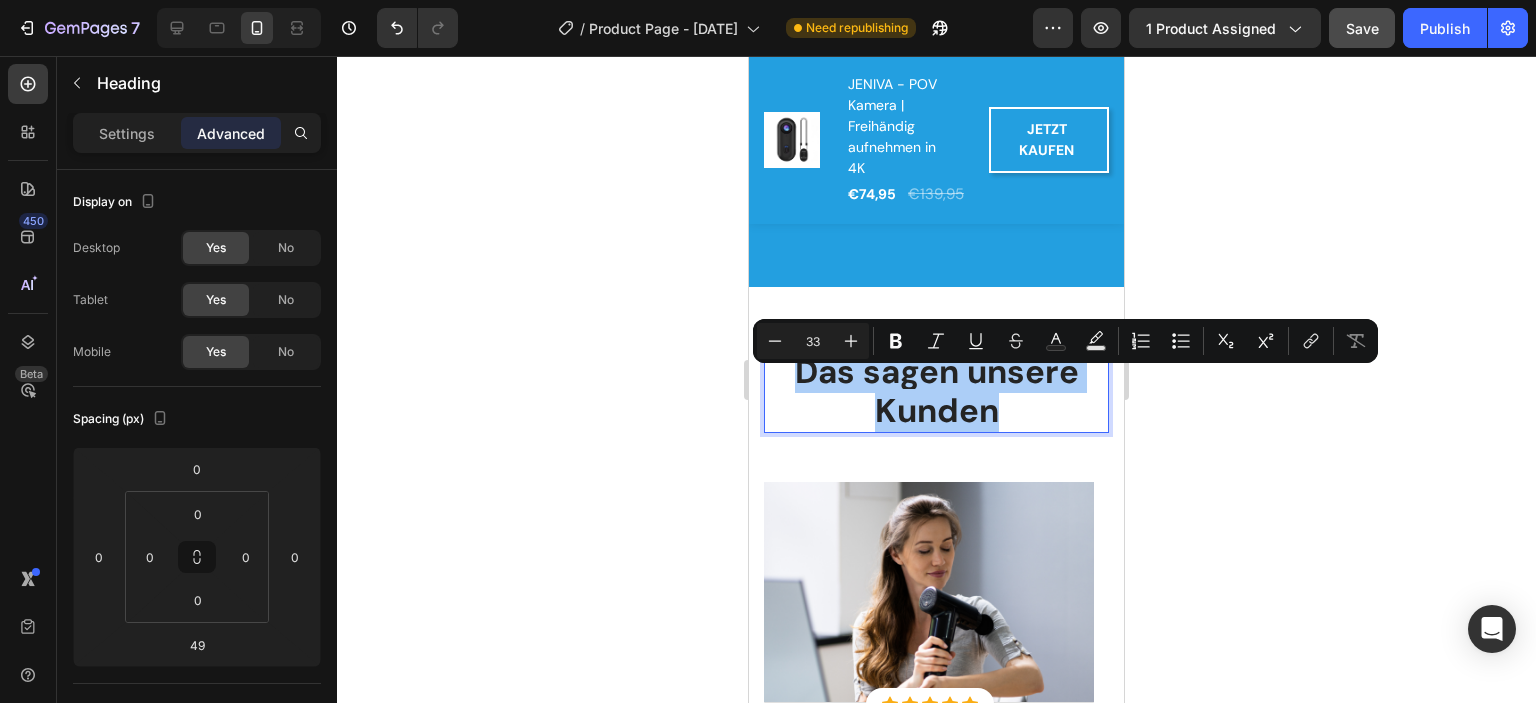 click on "33" at bounding box center [813, 341] 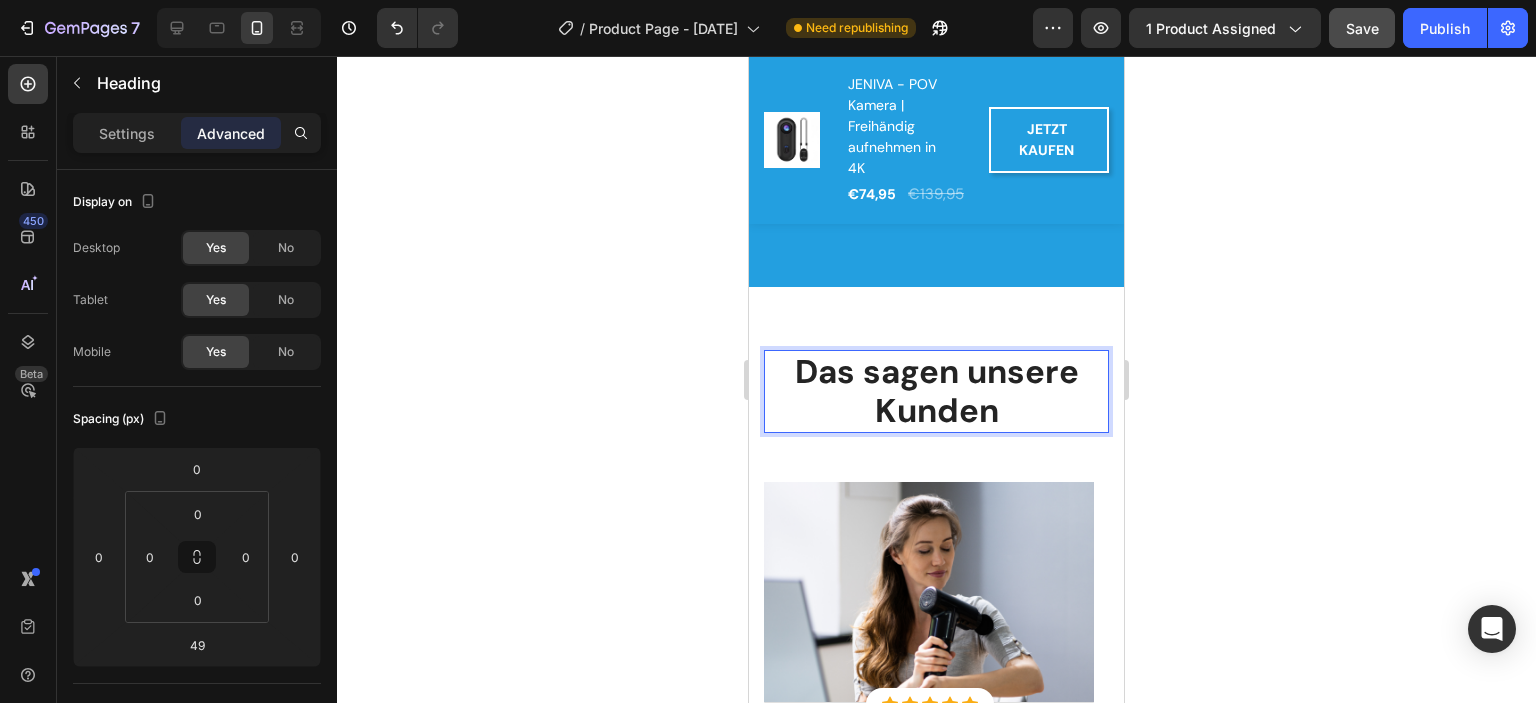 click on "Das sagen unsere Kunden" at bounding box center (936, 391) 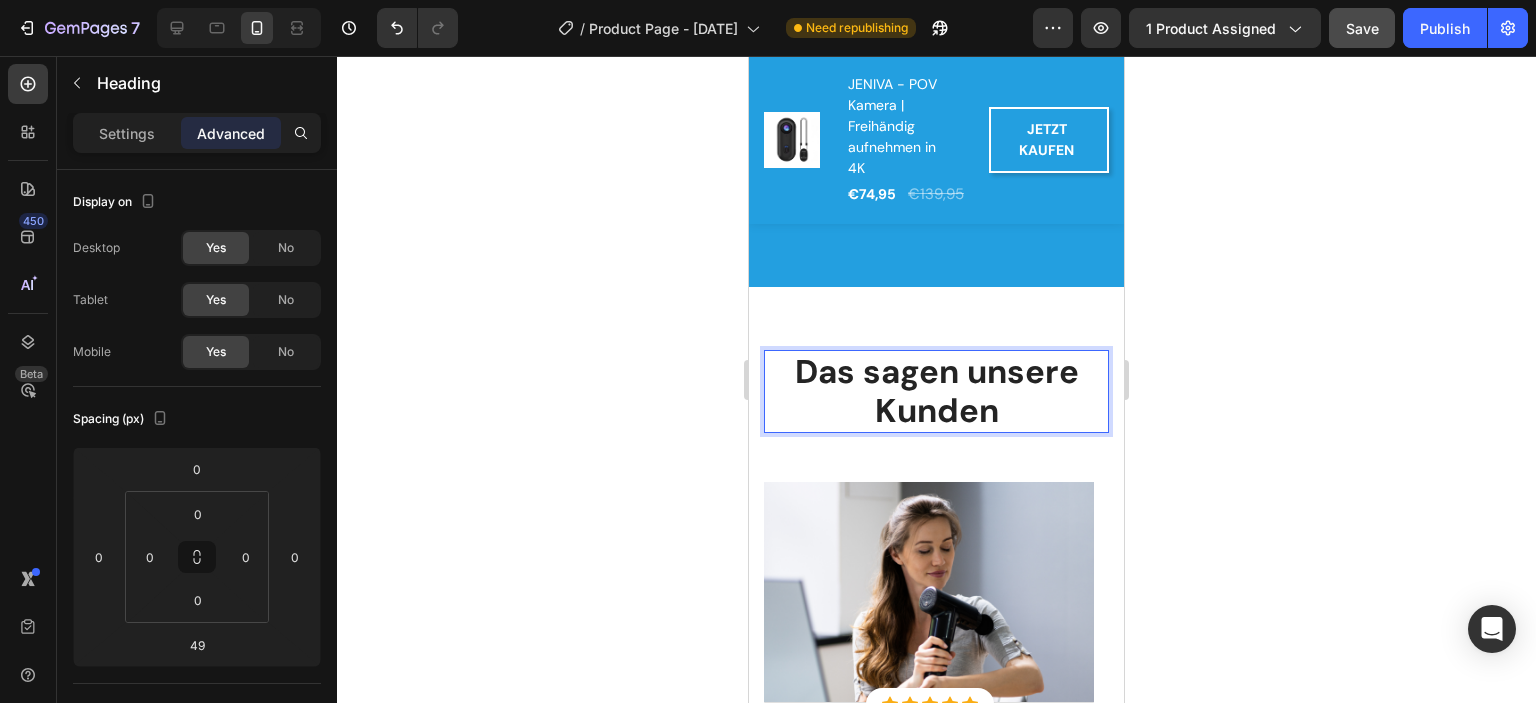 click on "Das sagen unsere Kunden" at bounding box center [936, 391] 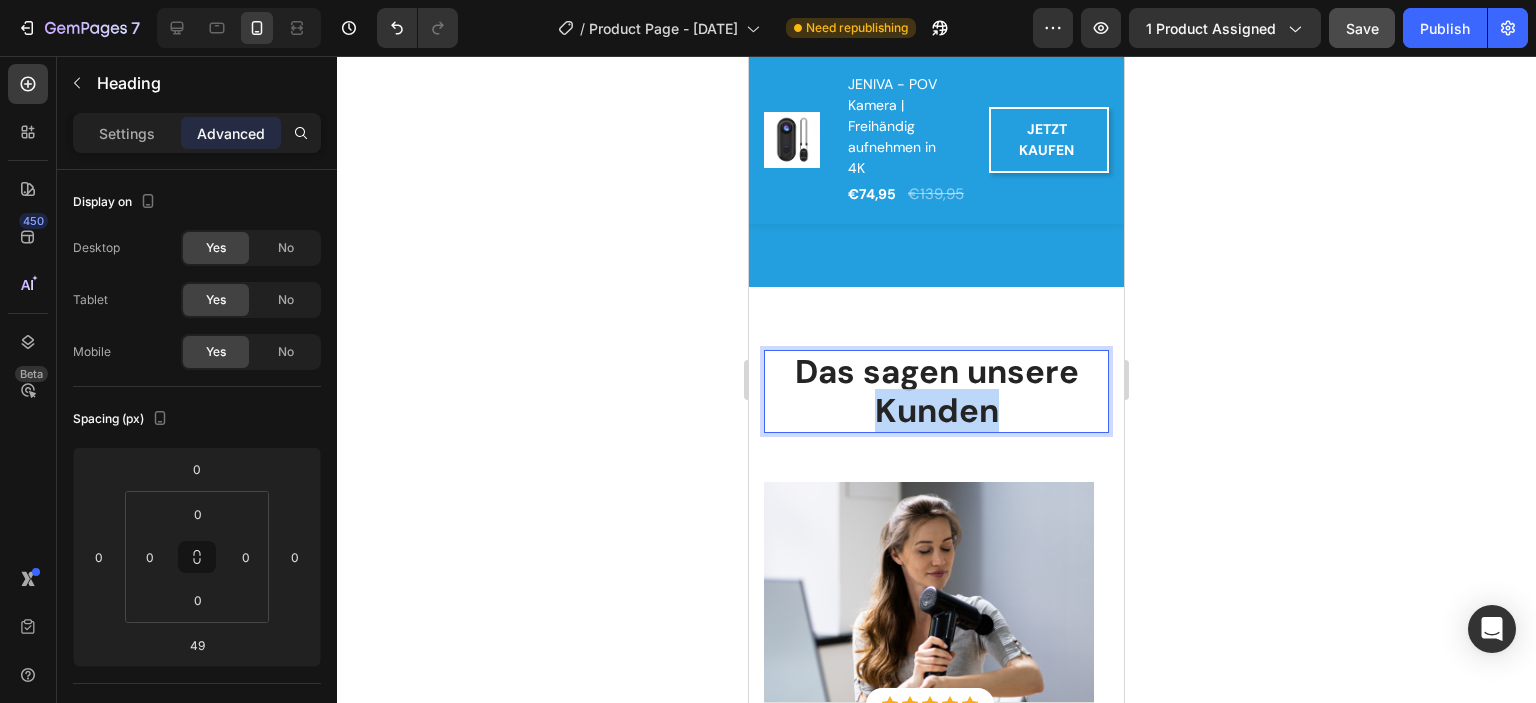click on "Das sagen unsere Kunden" at bounding box center [936, 391] 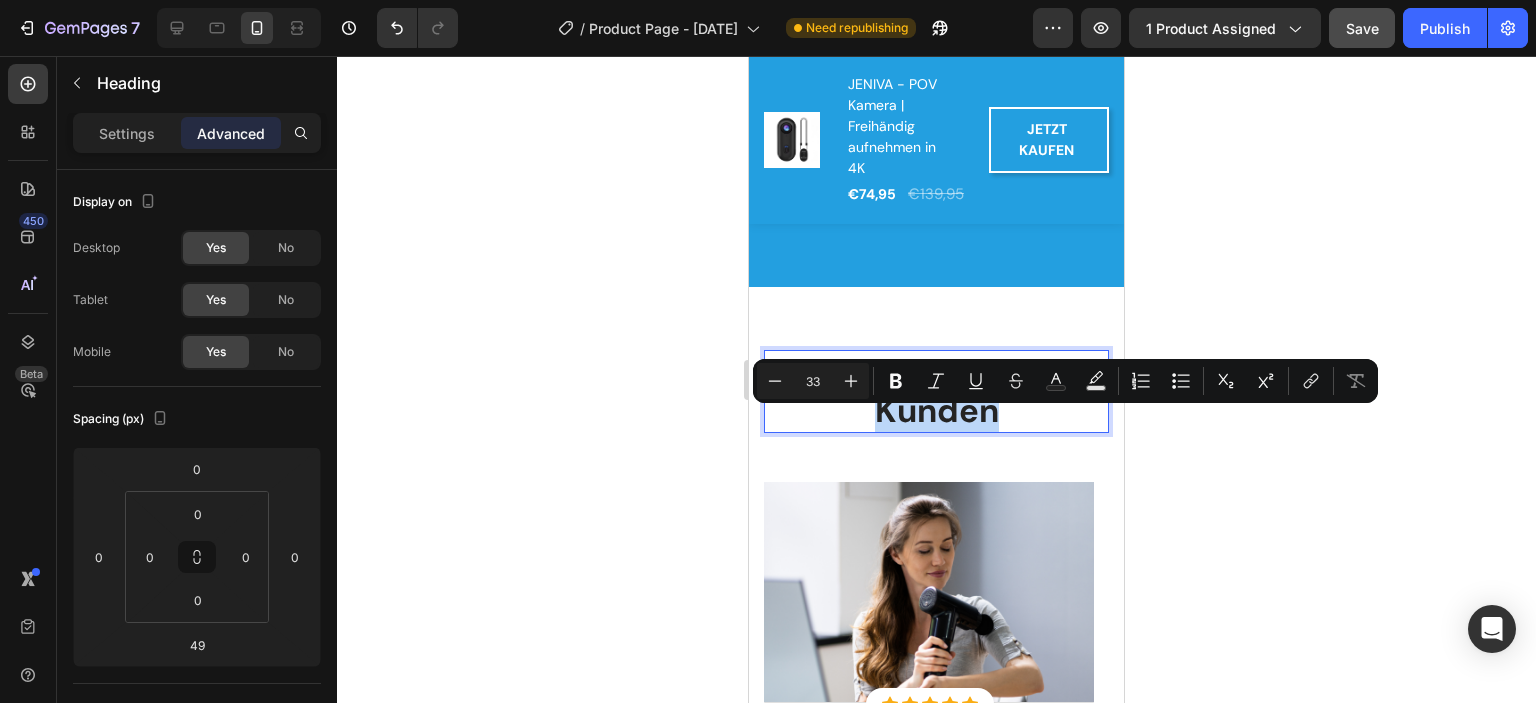 click on "Das sagen unsere Kunden" at bounding box center [936, 391] 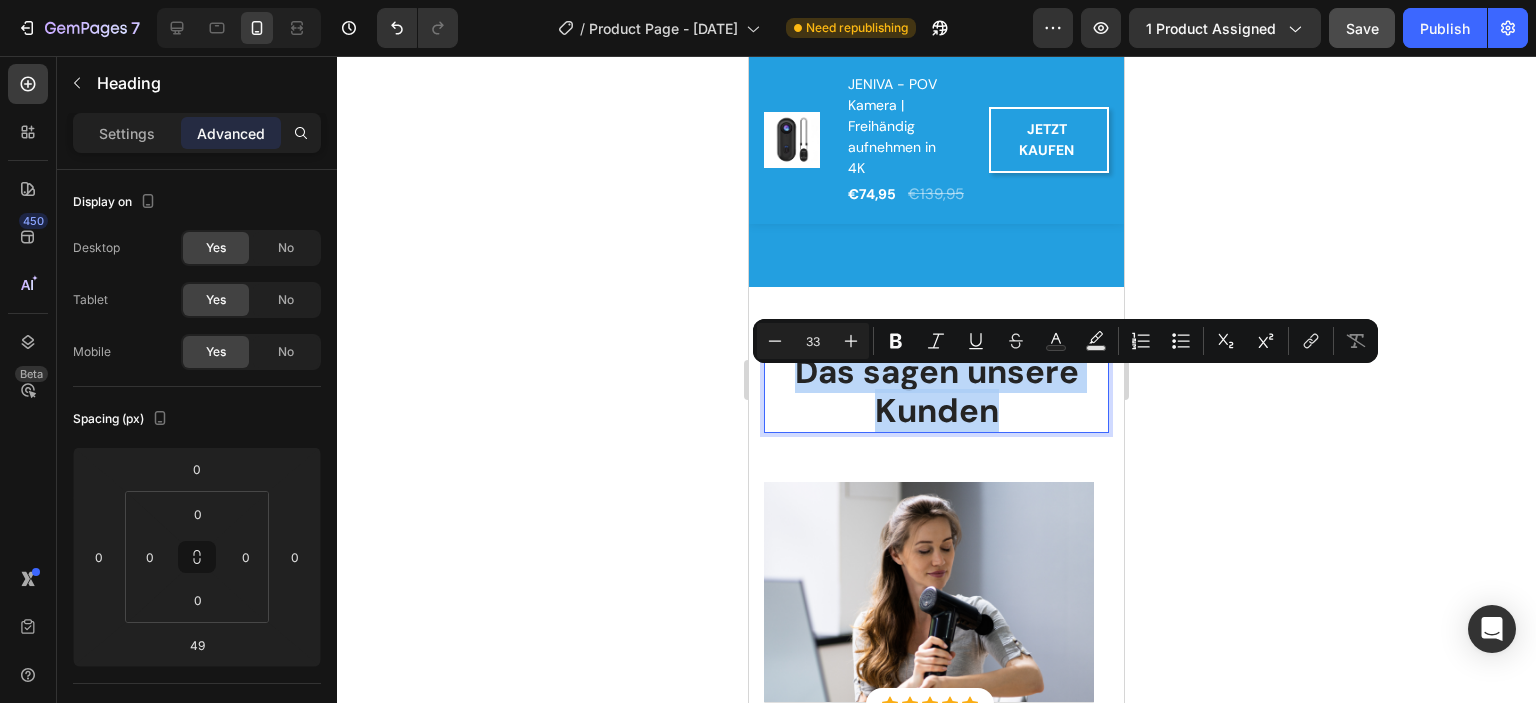 drag, startPoint x: 996, startPoint y: 435, endPoint x: 789, endPoint y: 399, distance: 210.10712 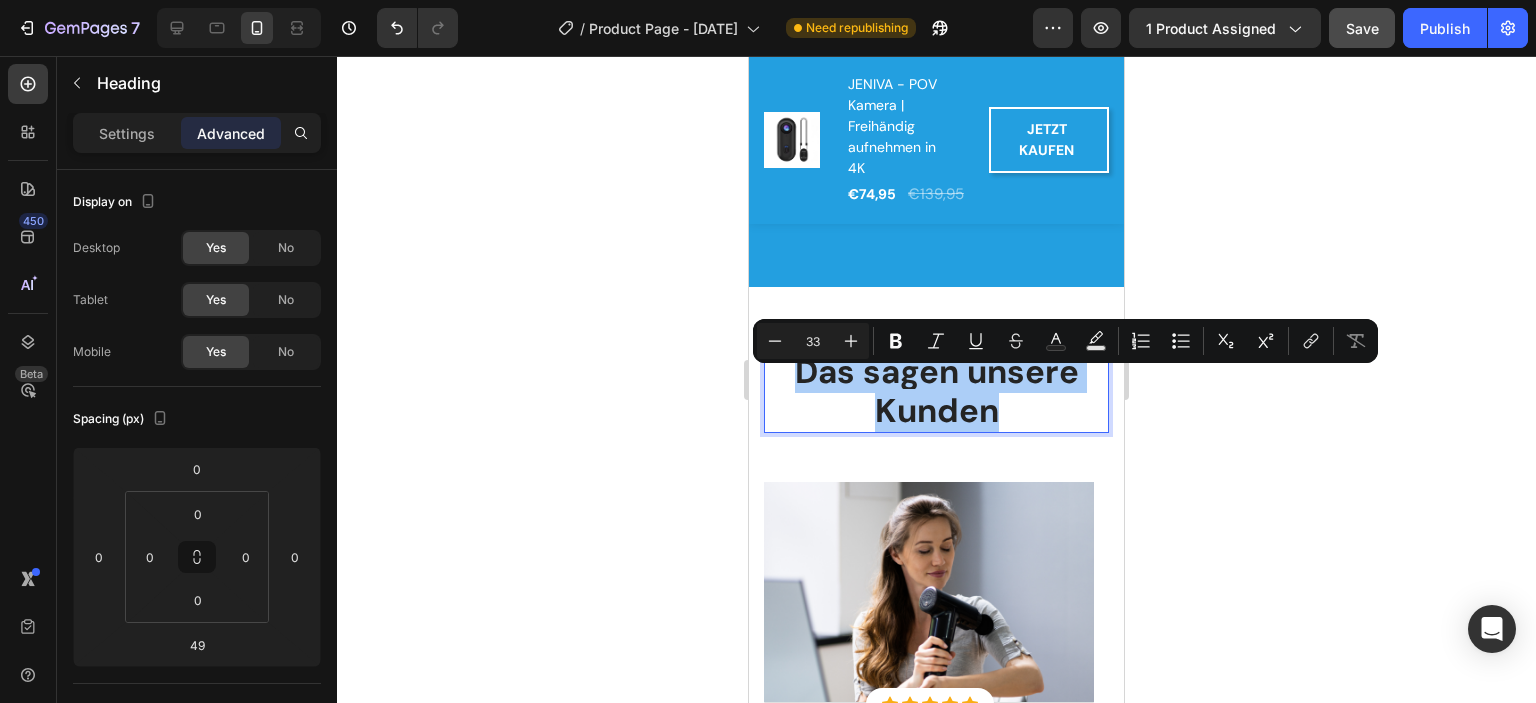 click on "33" at bounding box center (813, 341) 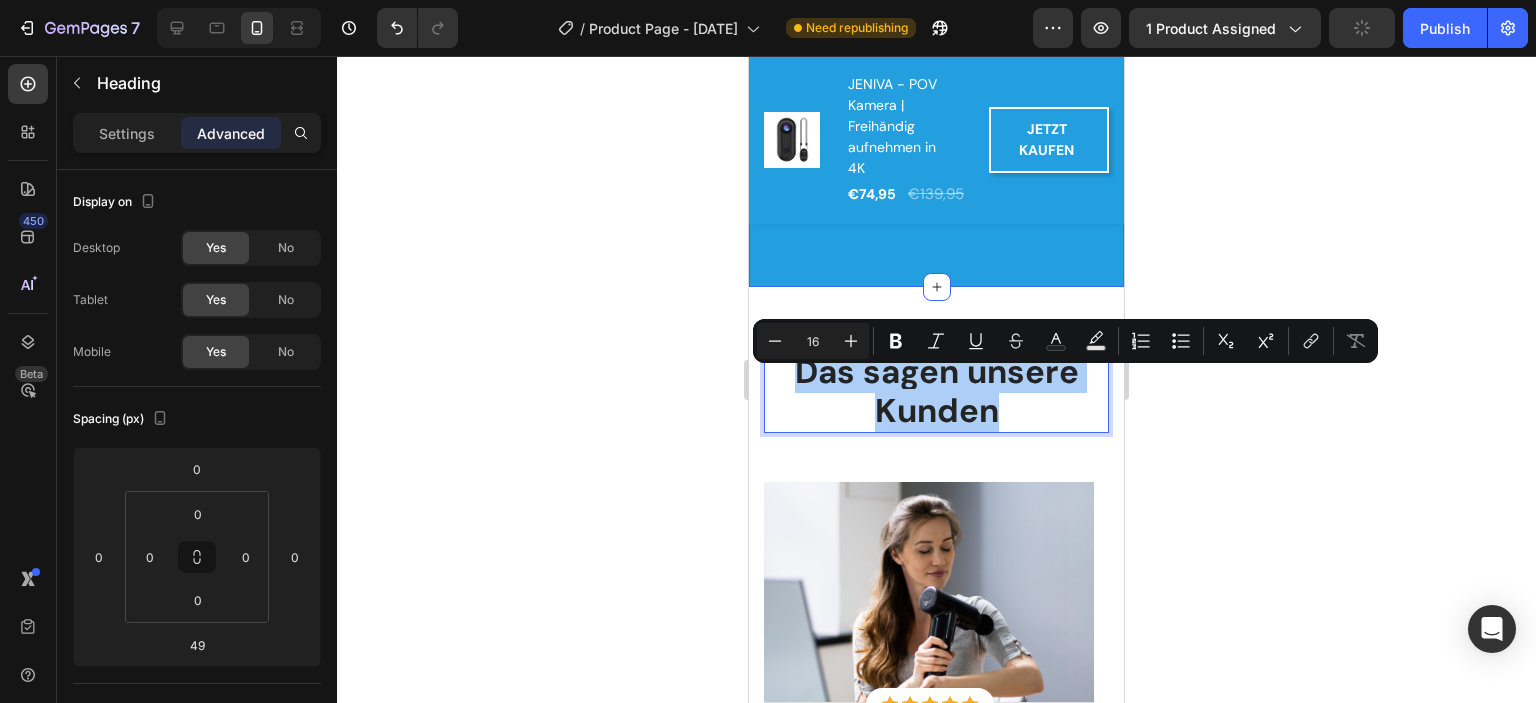 type on "16" 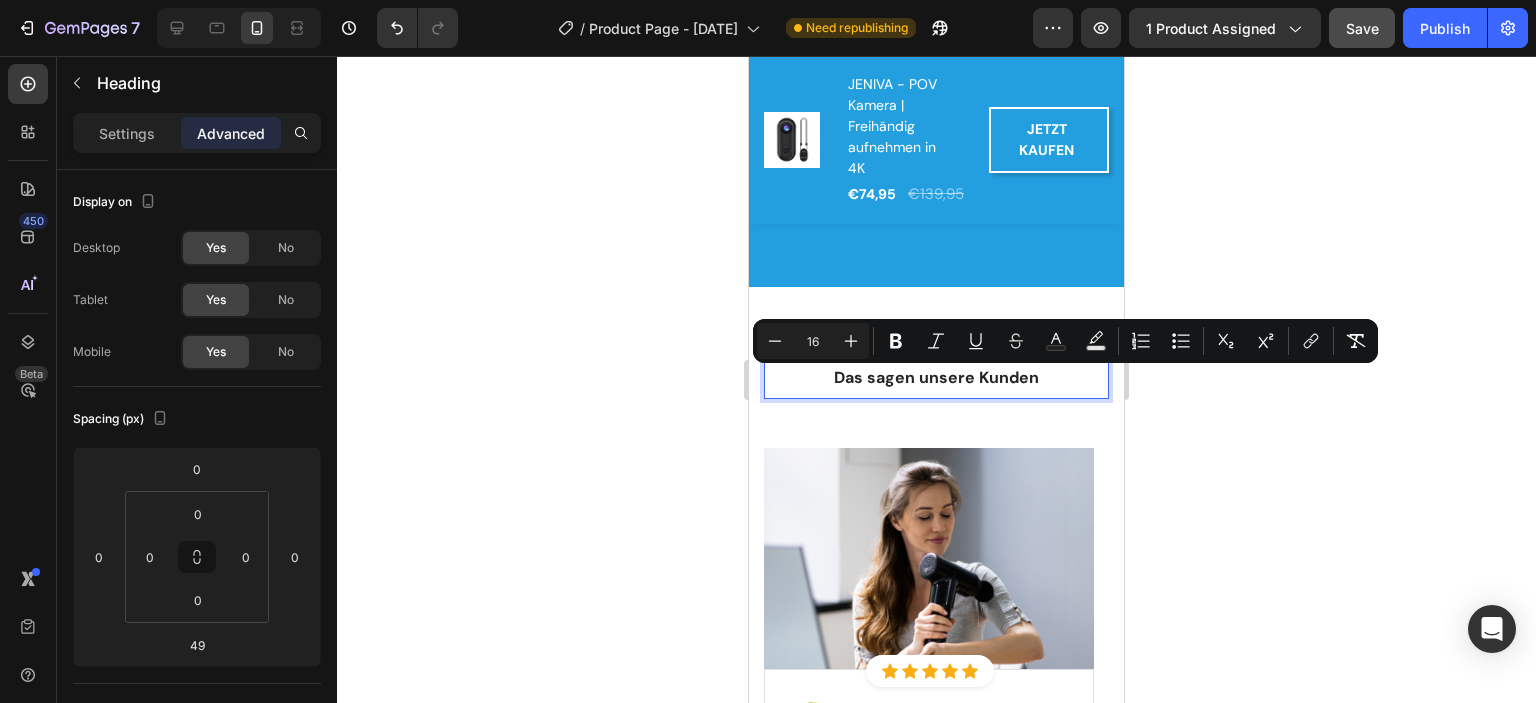 click 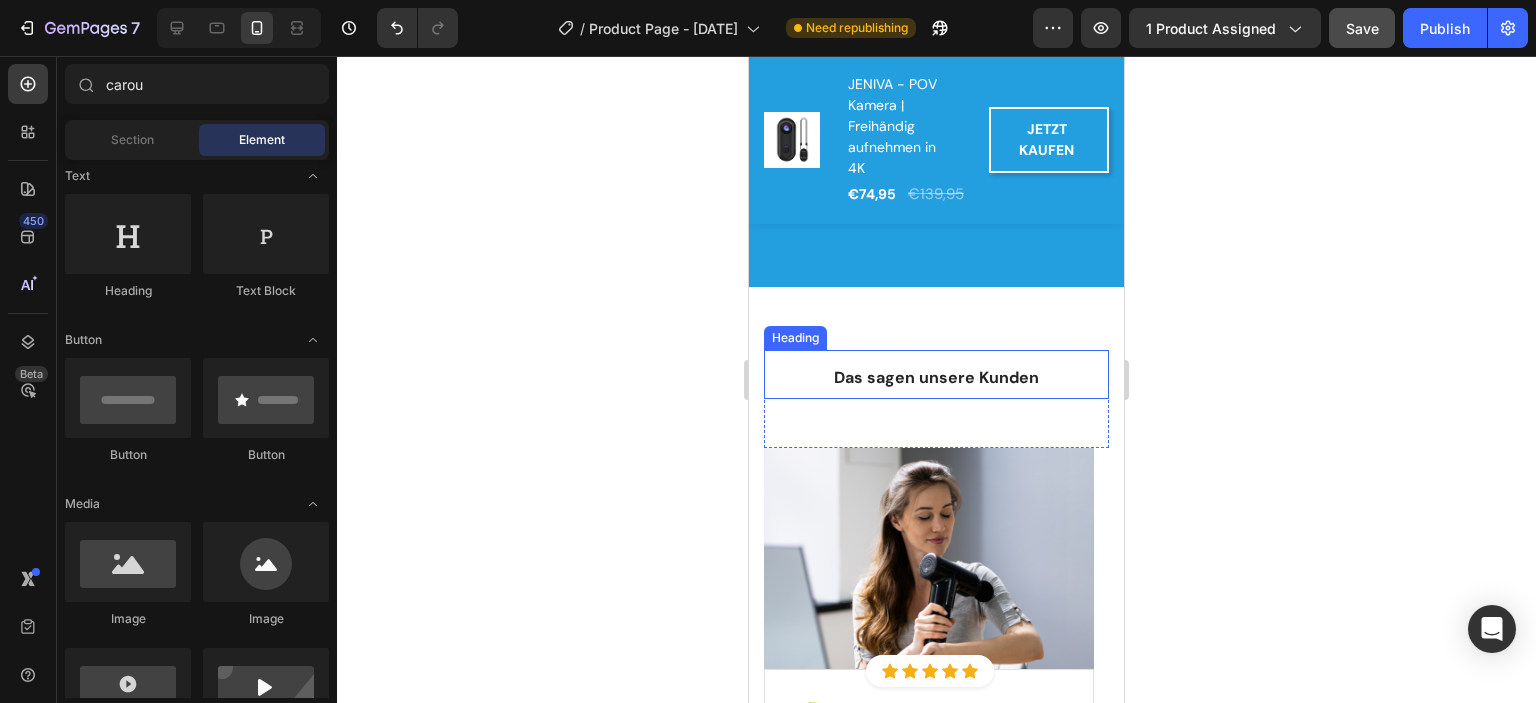 click on "⁠⁠⁠⁠⁠⁠⁠ Das sagen unsere Kunden" at bounding box center [936, 375] 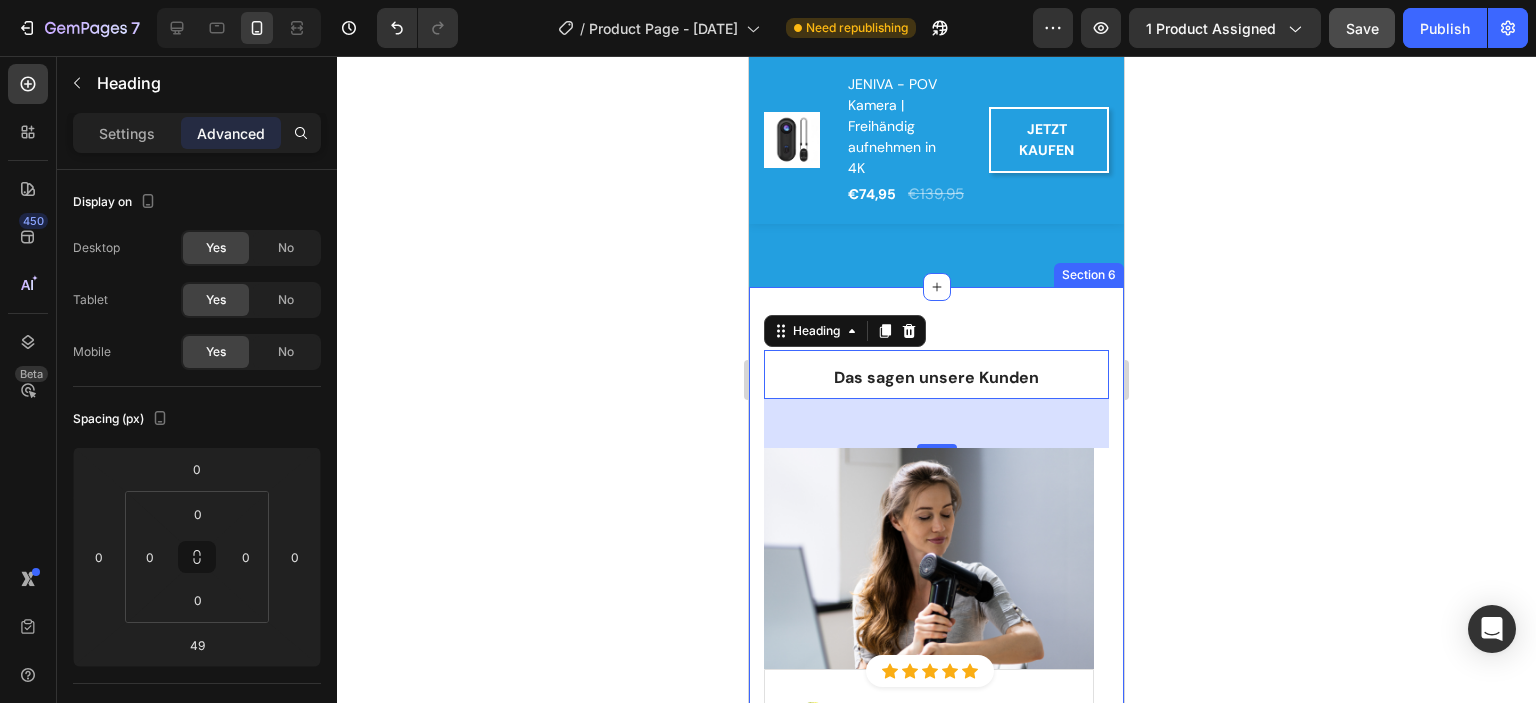 click 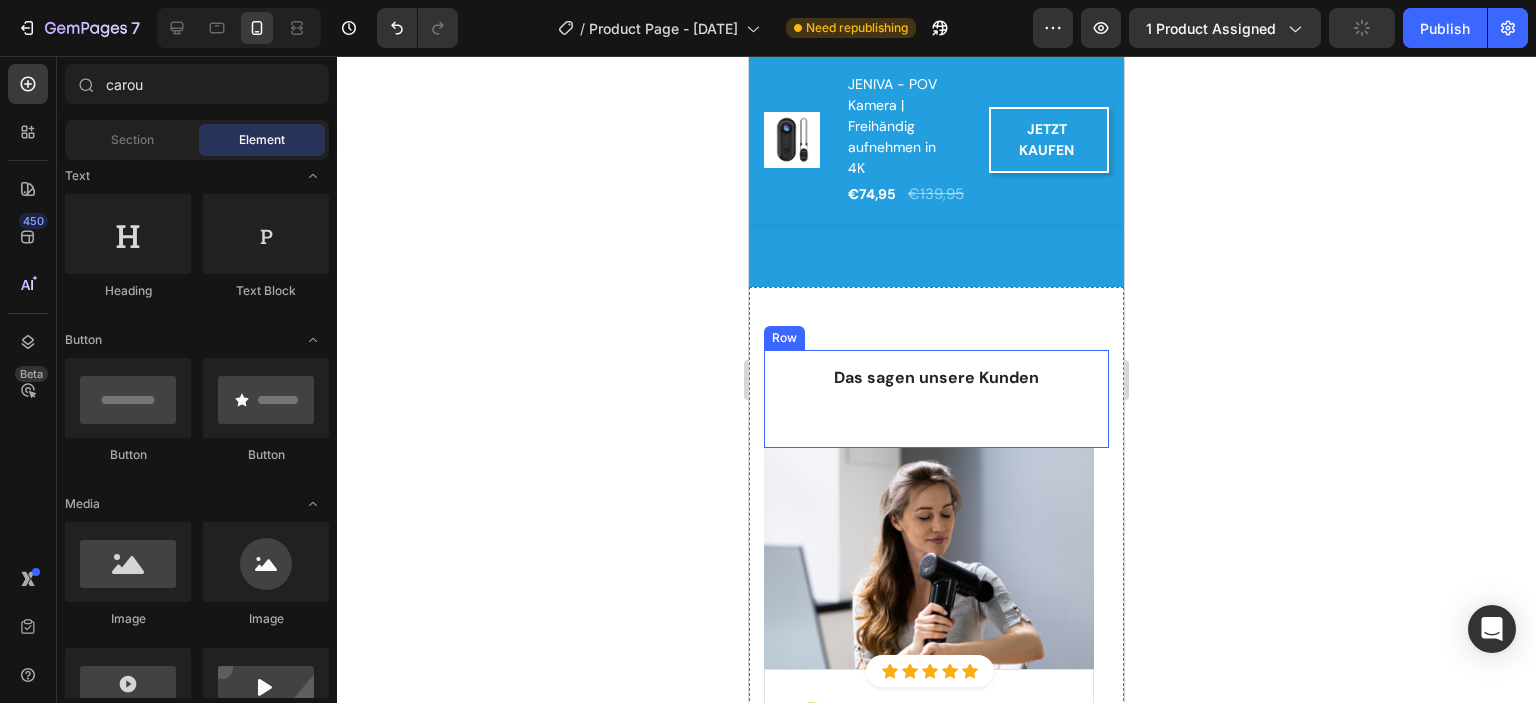 click on "⁠⁠⁠⁠⁠⁠⁠ Das sagen unsere Kunden Heading" at bounding box center [936, 399] 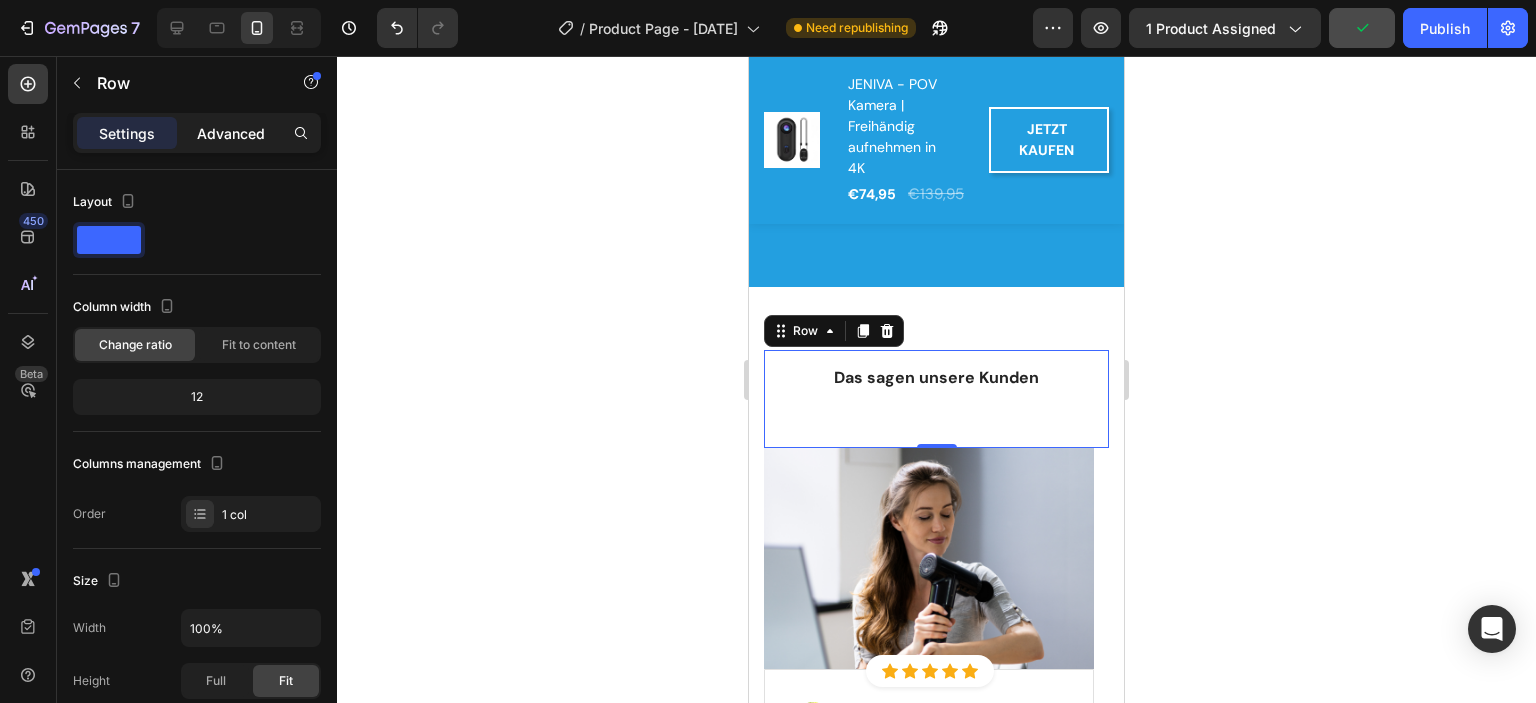 click on "Advanced" at bounding box center (231, 133) 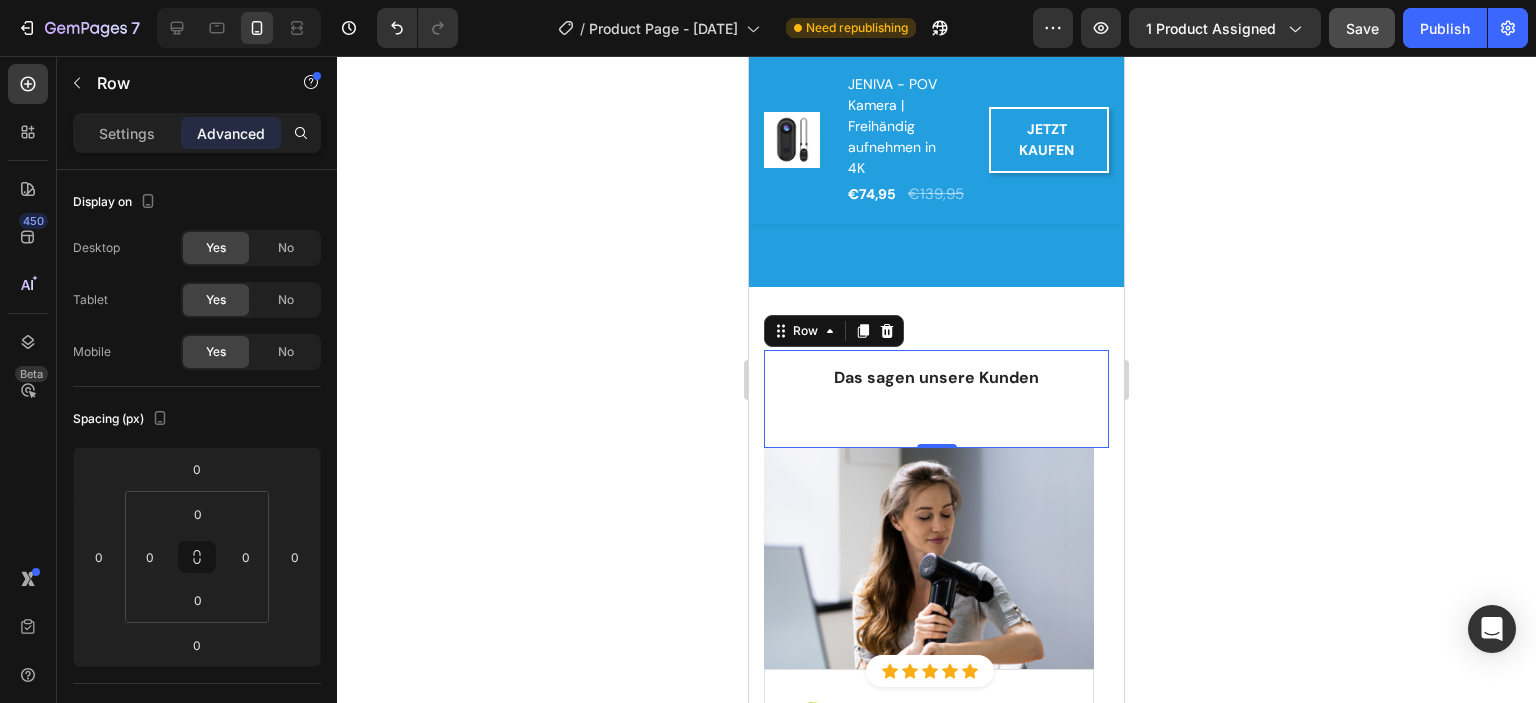 click on "⁠⁠⁠⁠⁠⁠⁠ Das sagen unsere Kunden Heading" at bounding box center (936, 399) 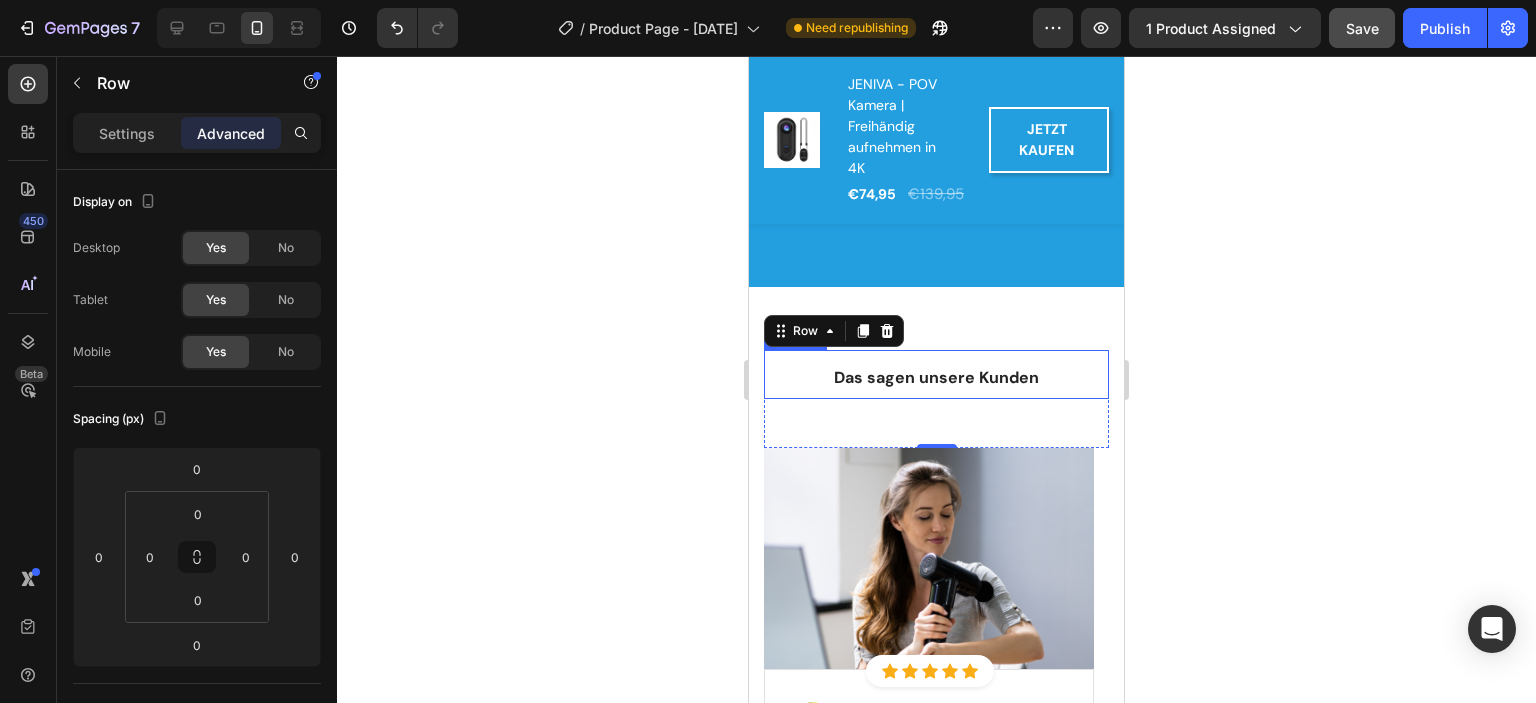 click on "Das sagen unsere Kunden" at bounding box center (936, 377) 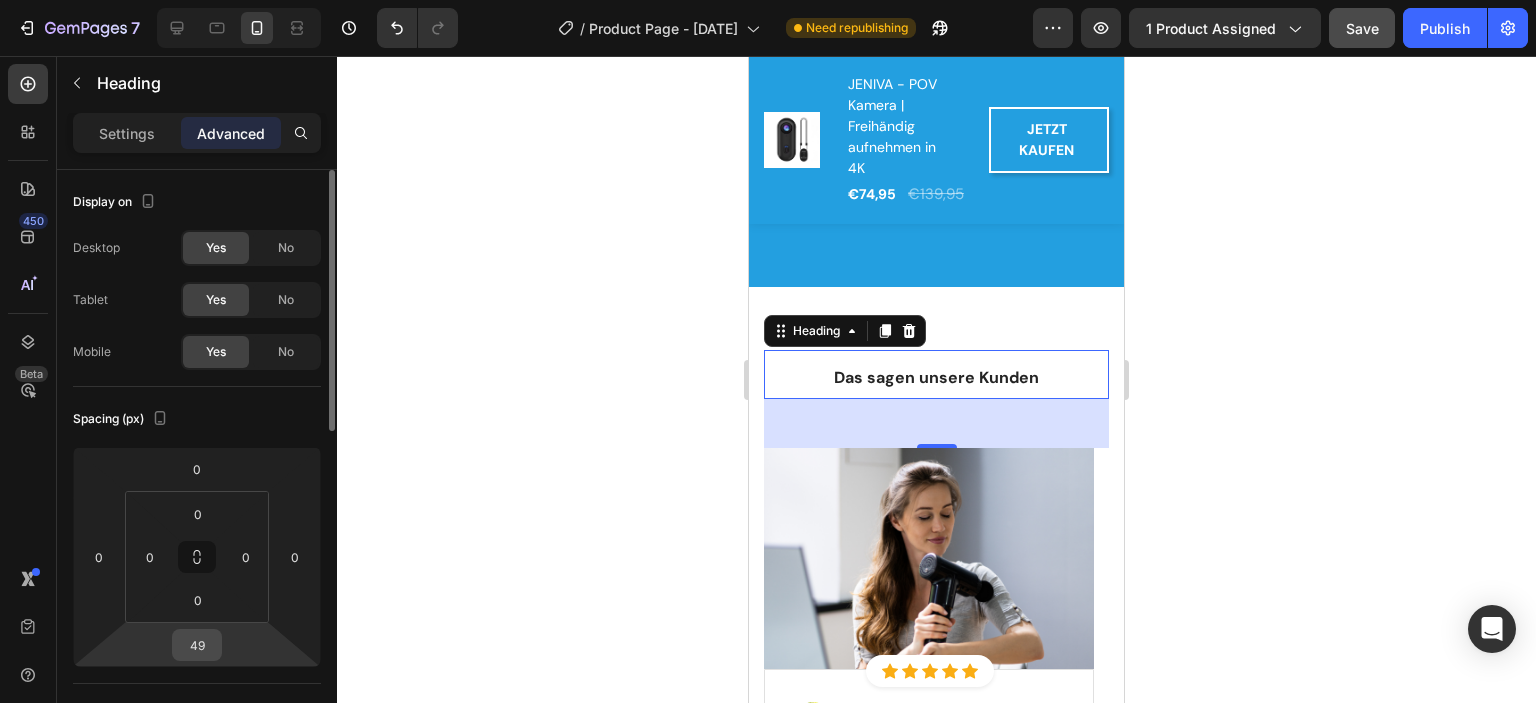click on "49" at bounding box center [197, 645] 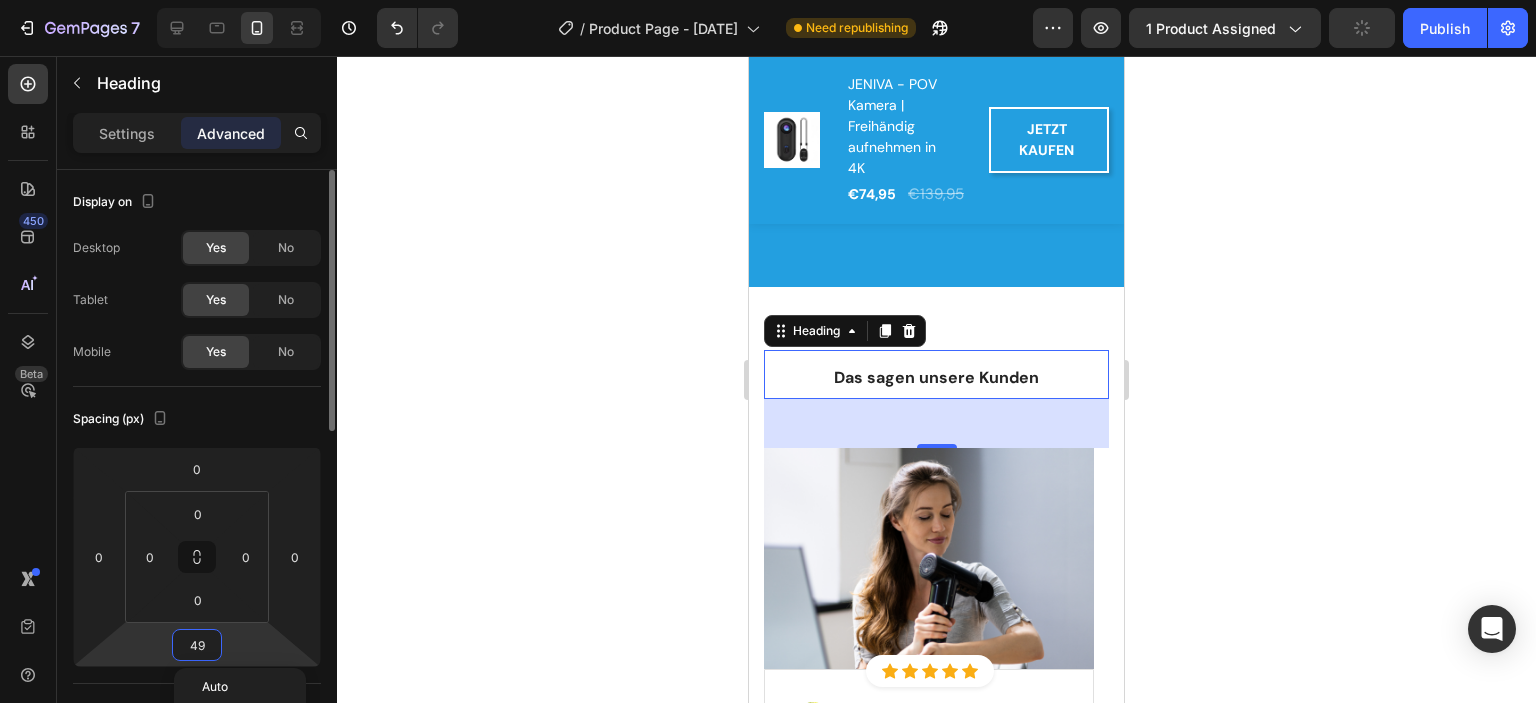 type on "0" 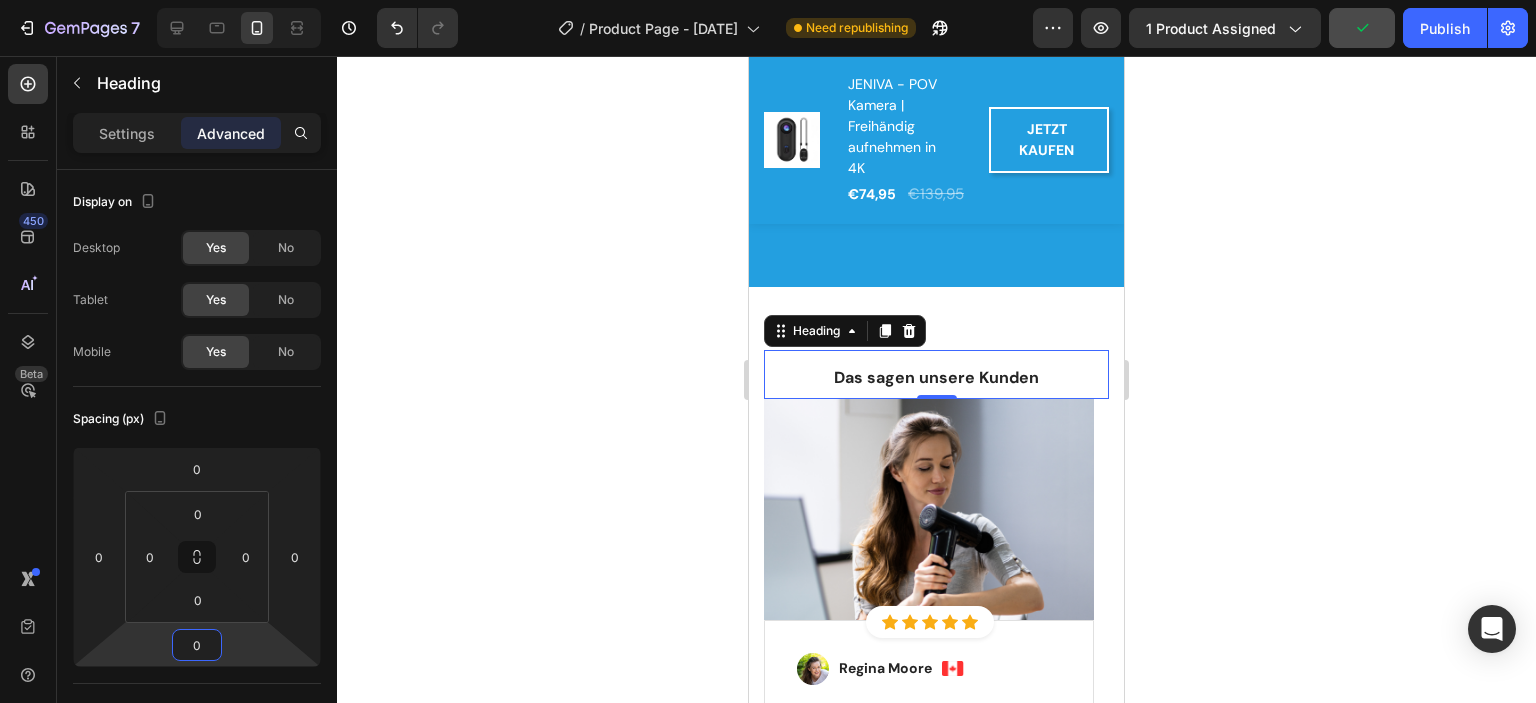 click 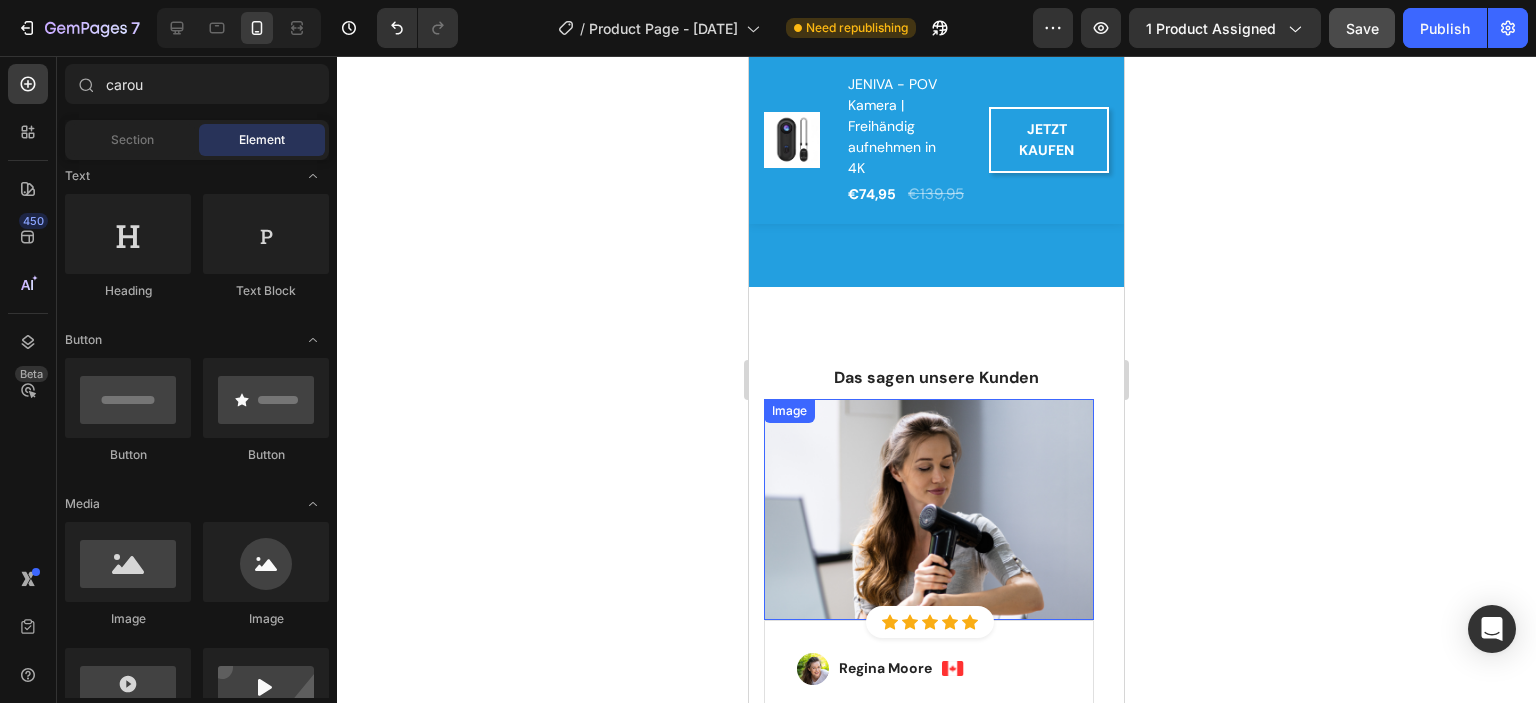 scroll, scrollTop: 3667, scrollLeft: 0, axis: vertical 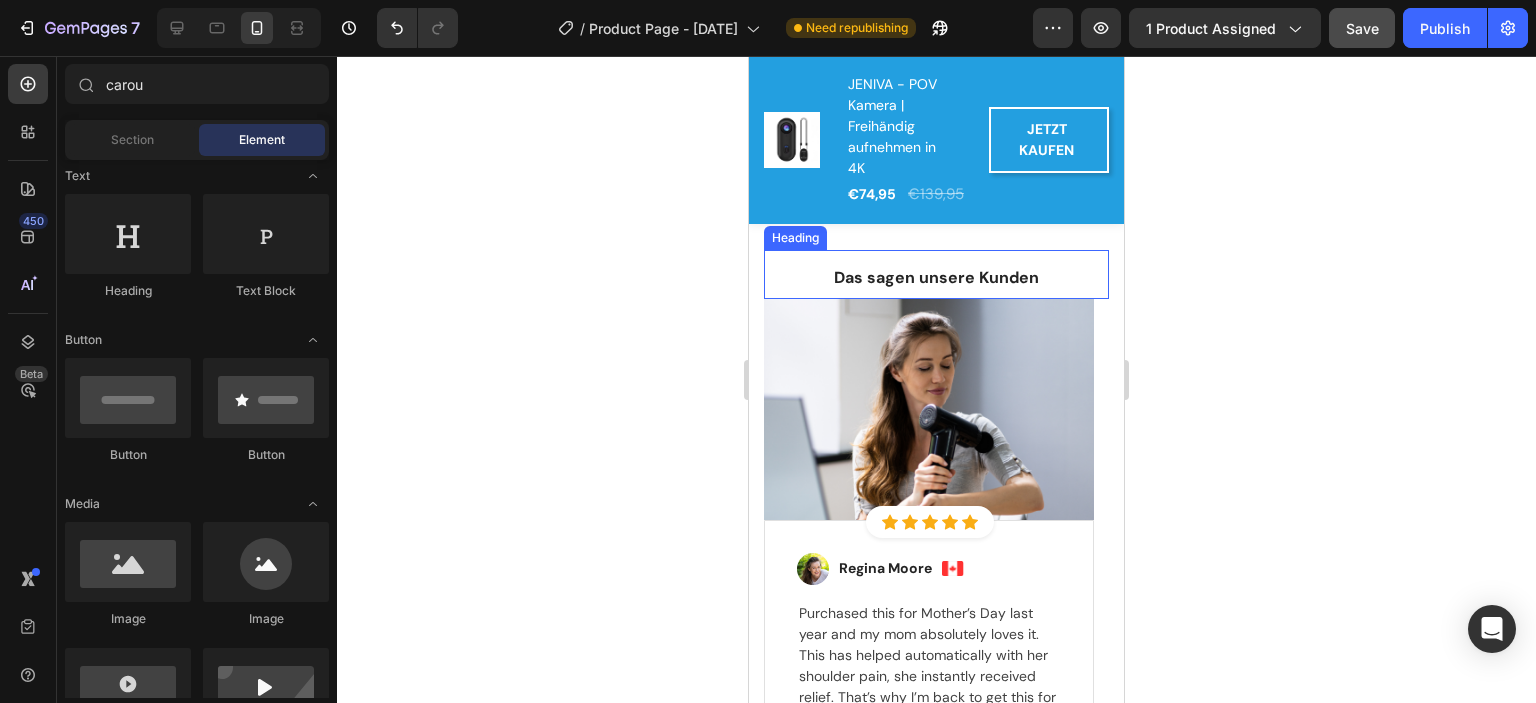 click on "Das sagen unsere Kunden" at bounding box center [936, 277] 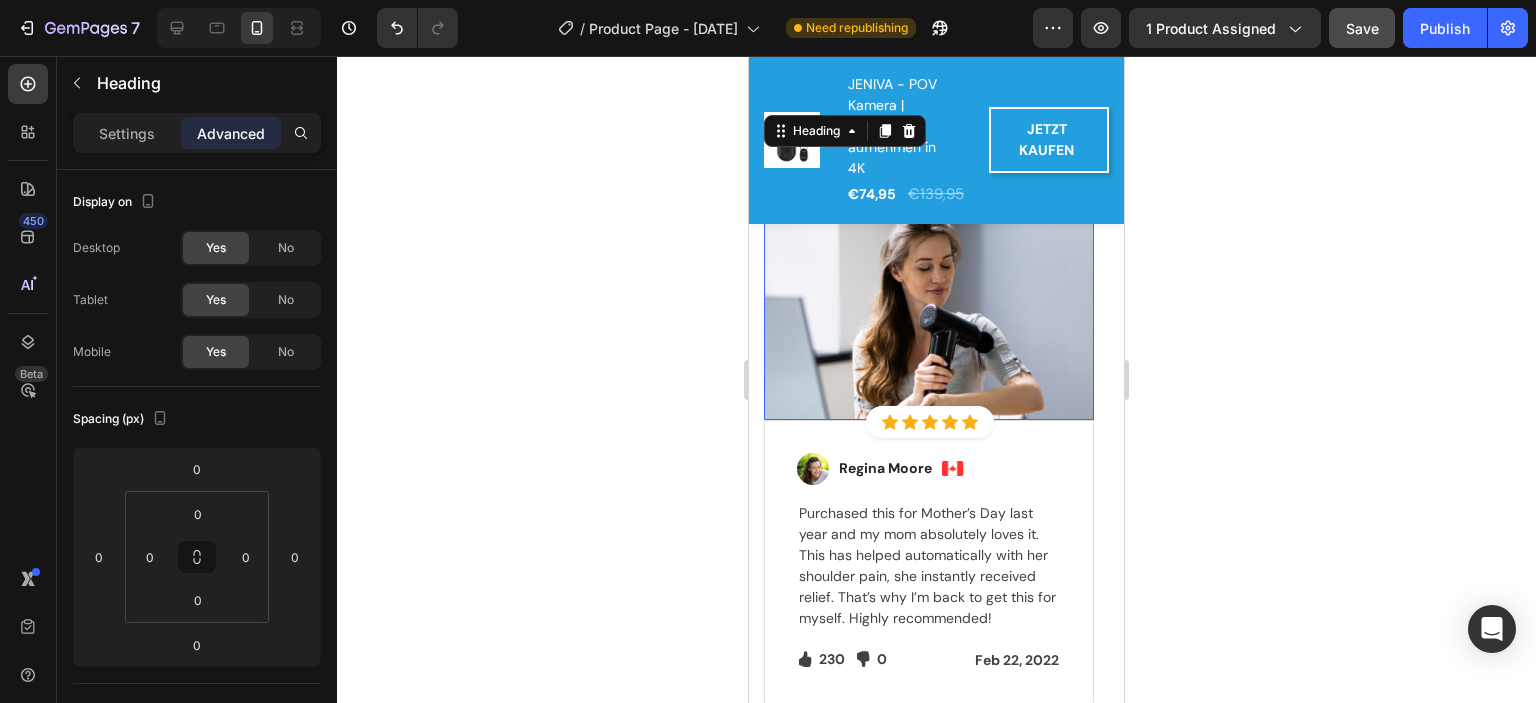 scroll, scrollTop: 3667, scrollLeft: 0, axis: vertical 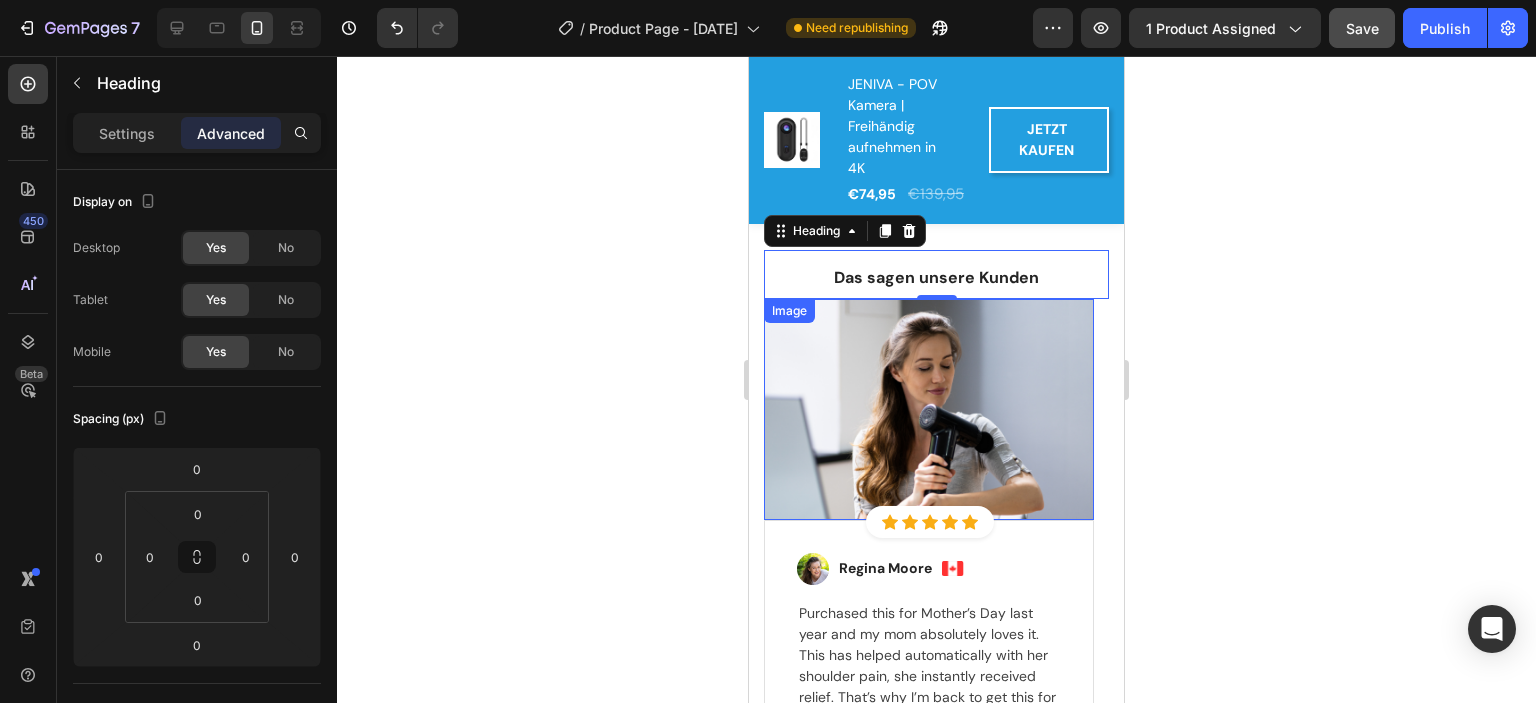 click at bounding box center [929, 409] 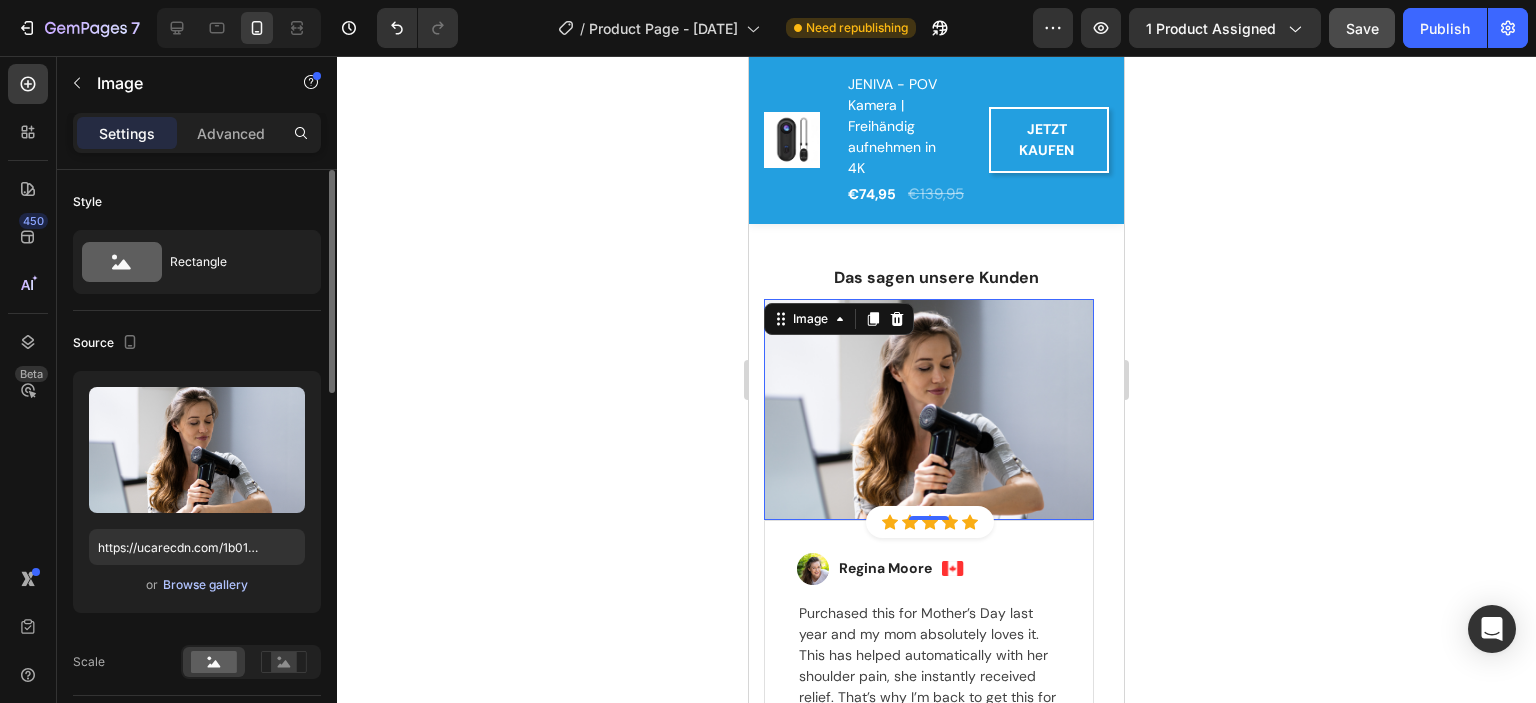 click on "Browse gallery" at bounding box center (205, 585) 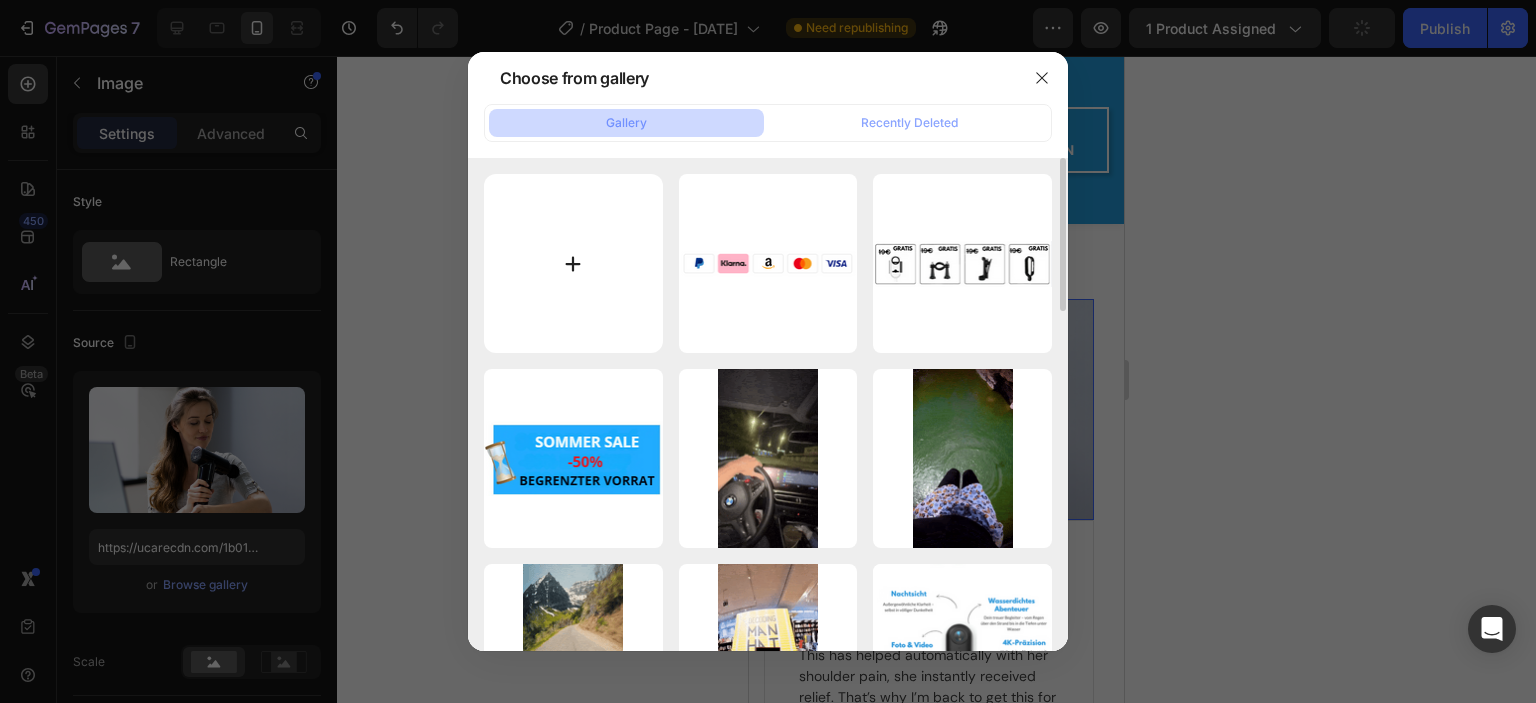 click at bounding box center [573, 263] 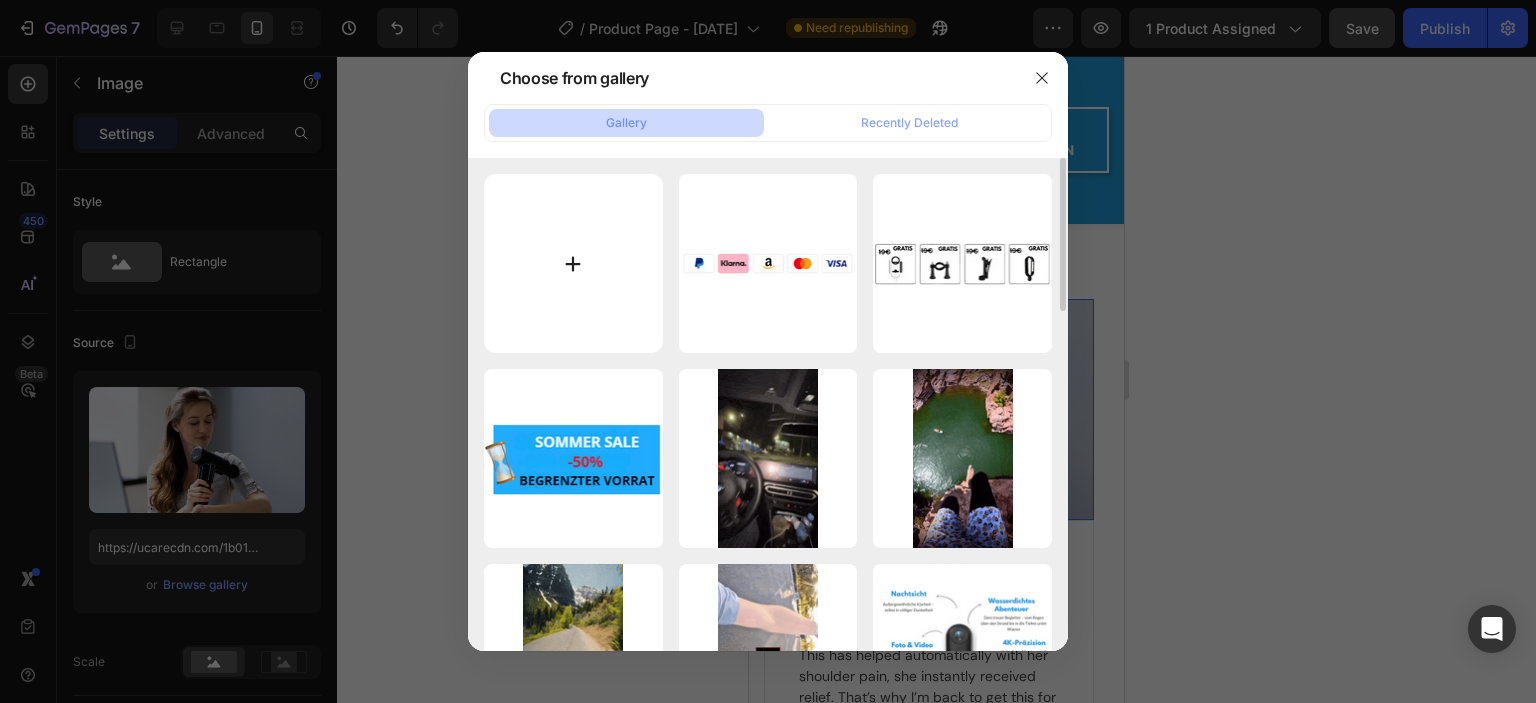 type on "C:\fakepath\rev1.jpg" 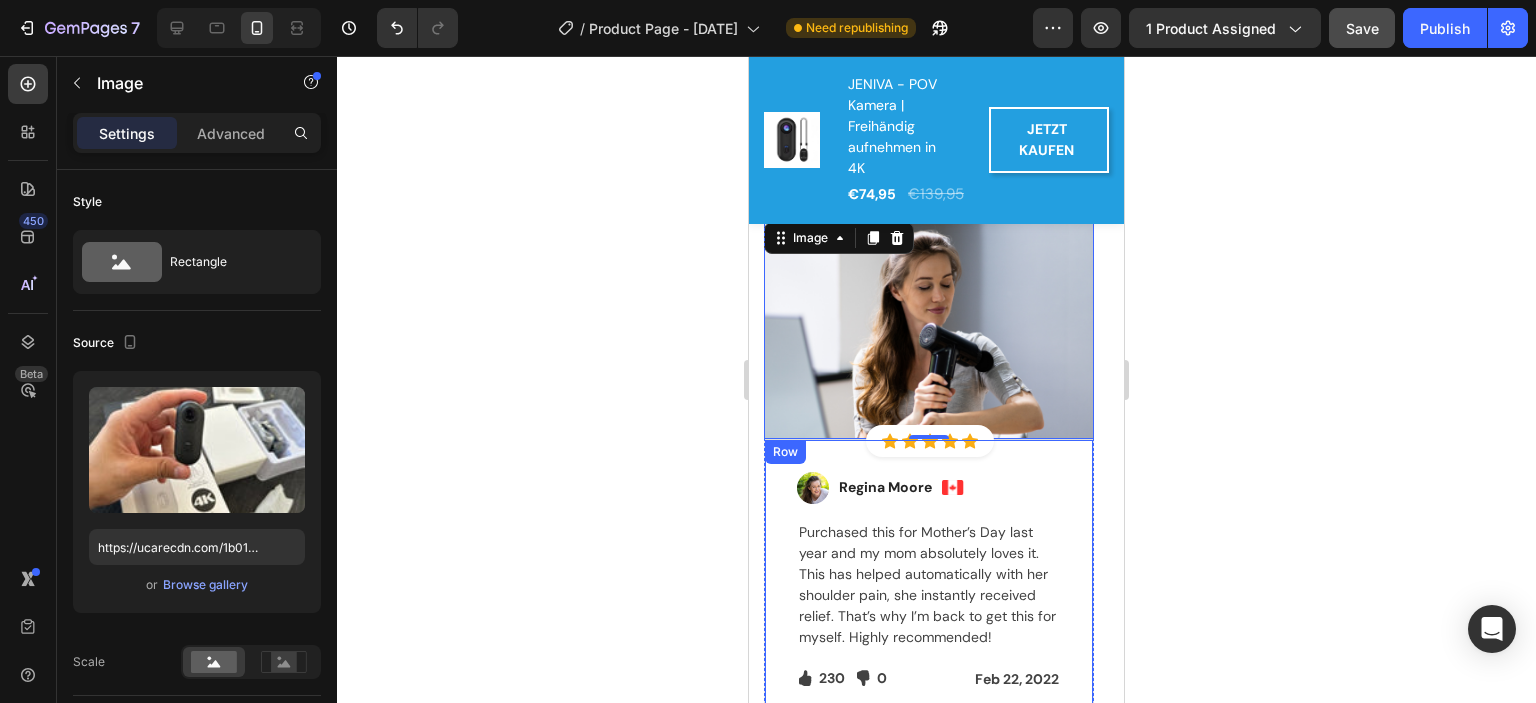 scroll, scrollTop: 3767, scrollLeft: 0, axis: vertical 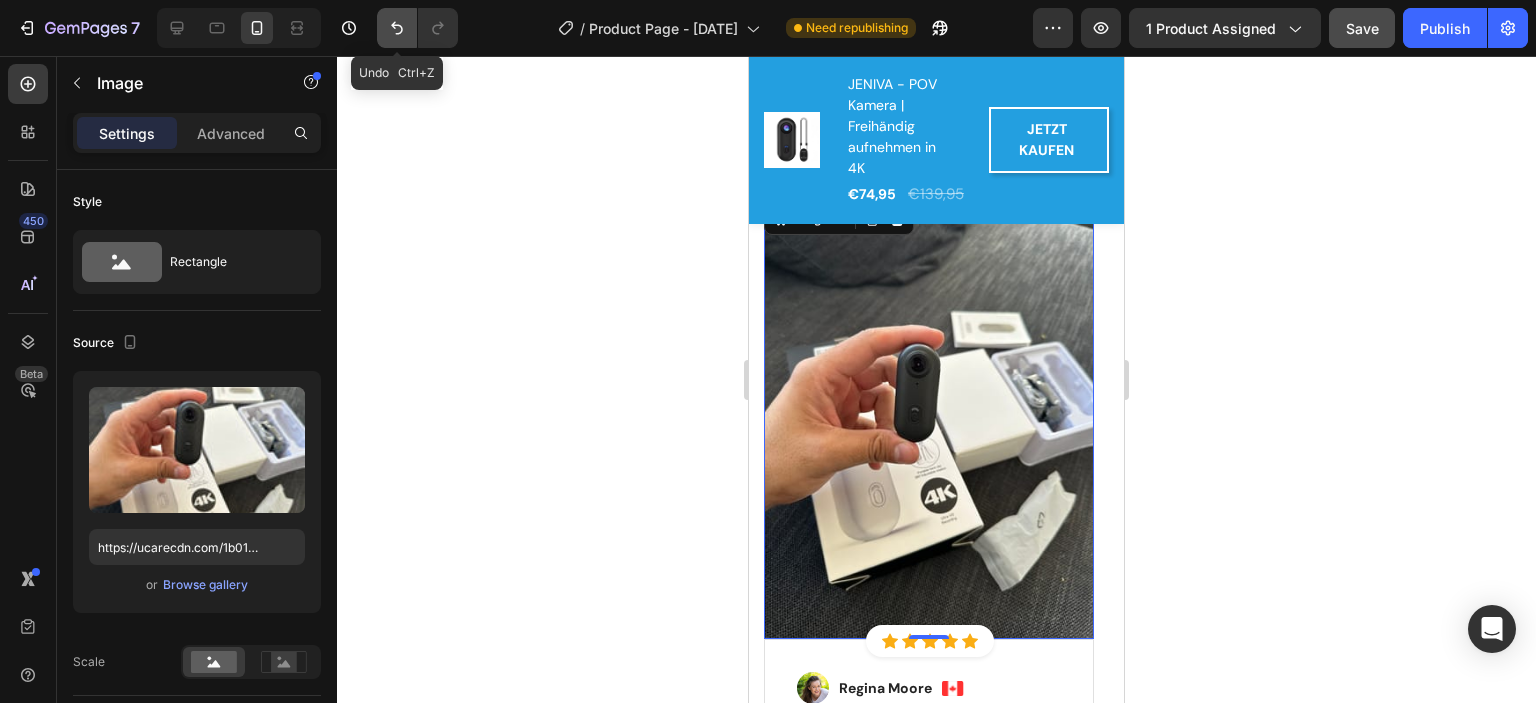 click 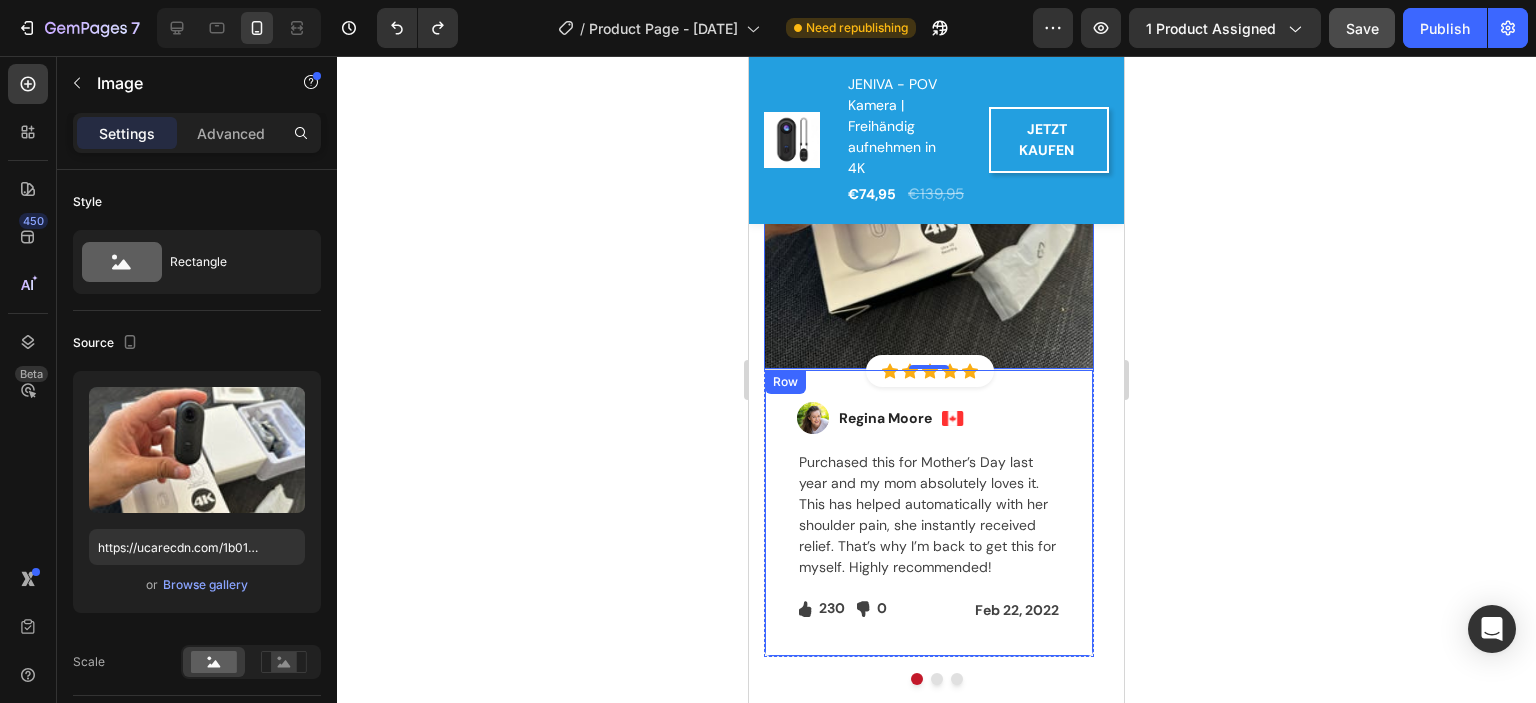 scroll, scrollTop: 4167, scrollLeft: 0, axis: vertical 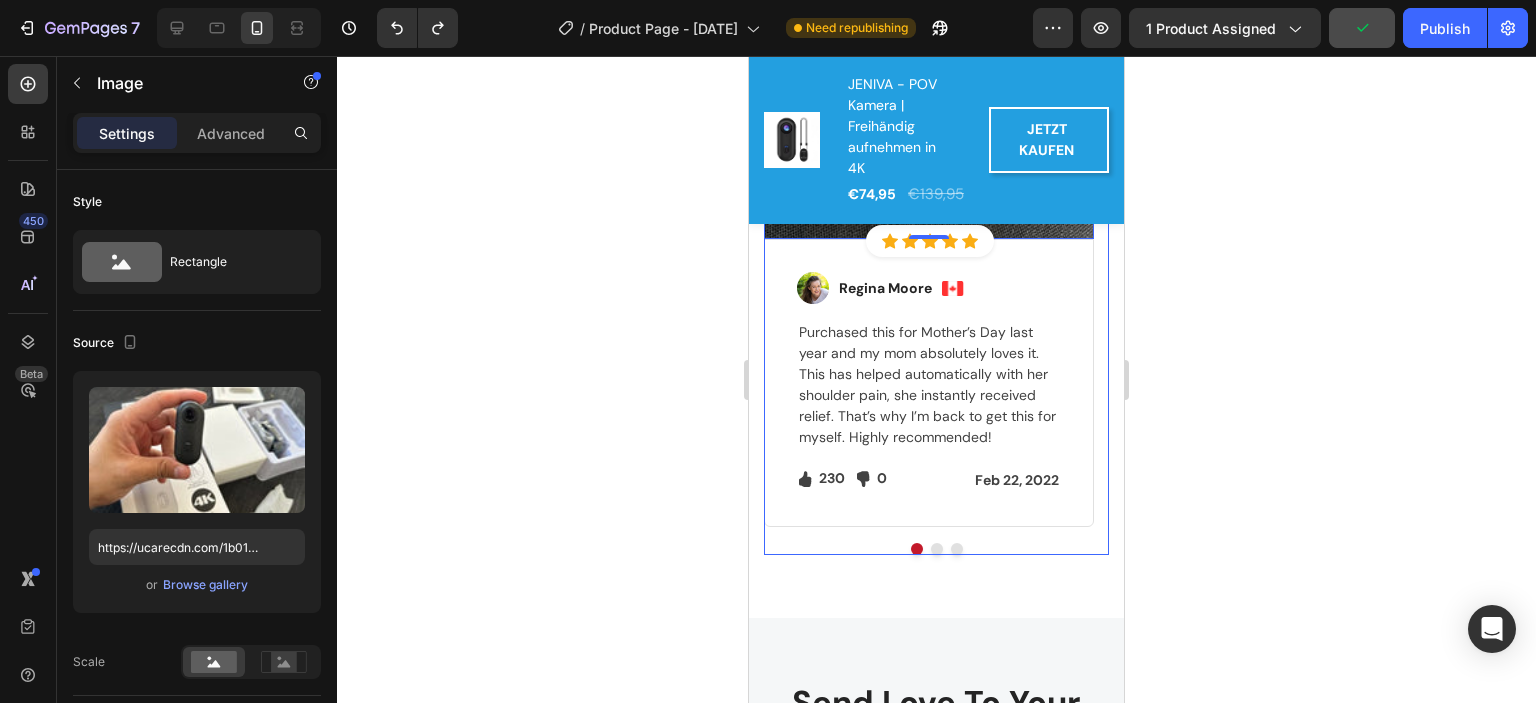 click at bounding box center [937, 549] 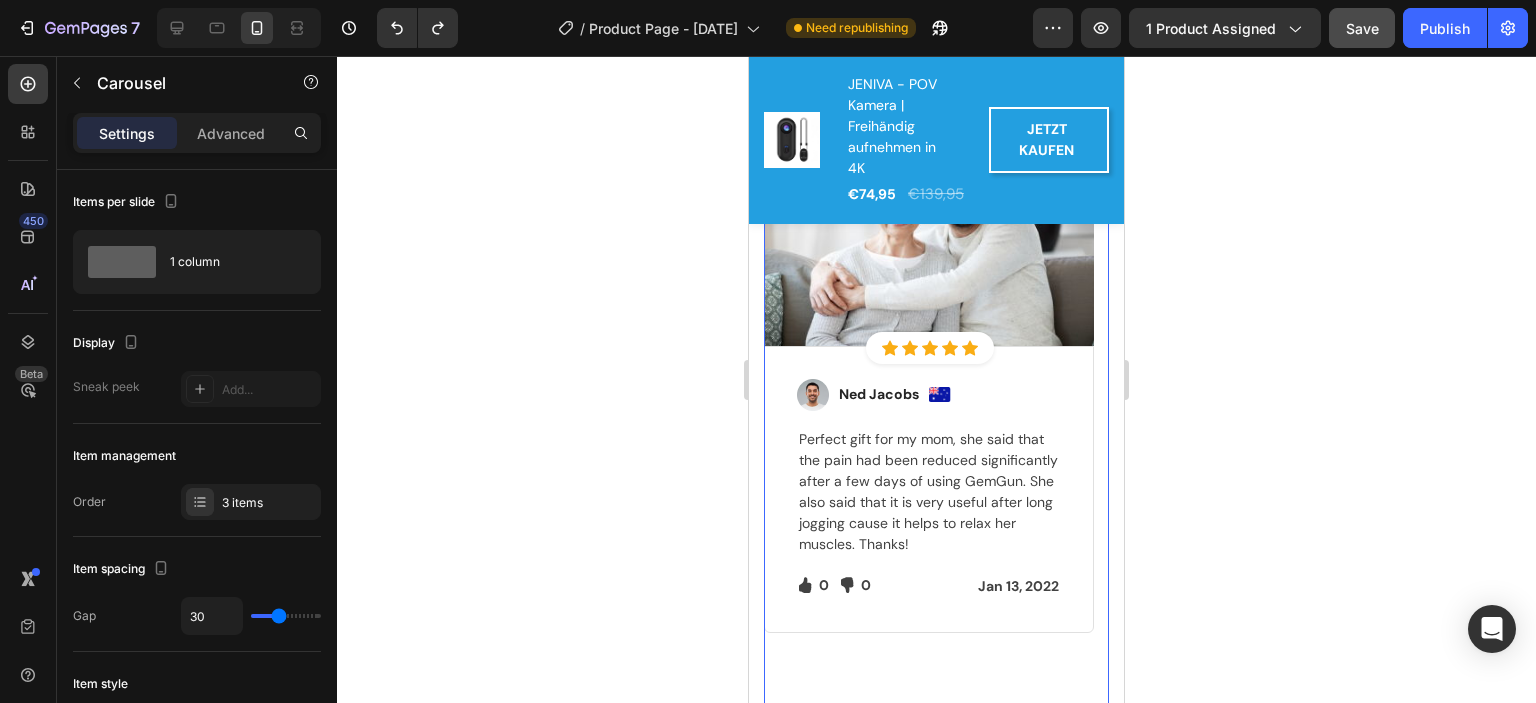 scroll, scrollTop: 3667, scrollLeft: 0, axis: vertical 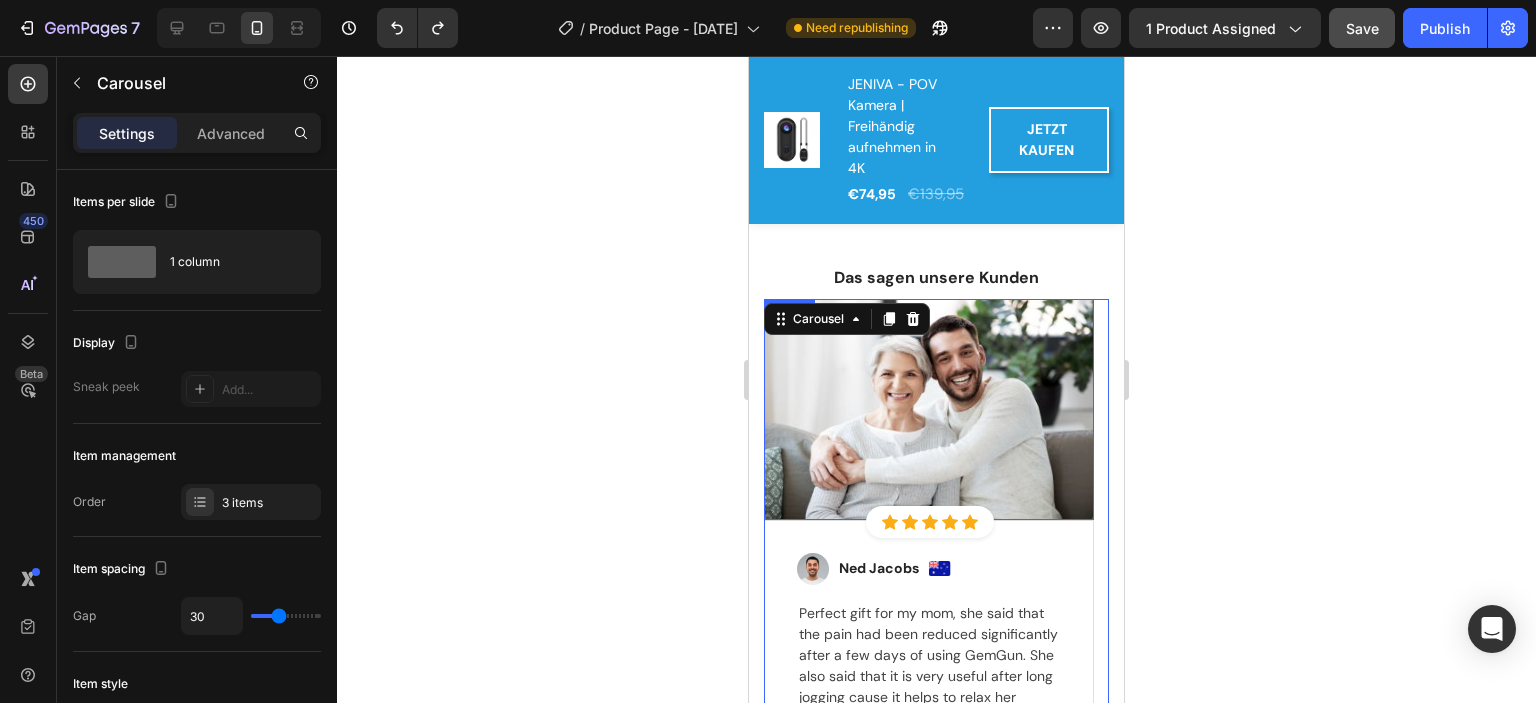 click at bounding box center (929, 409) 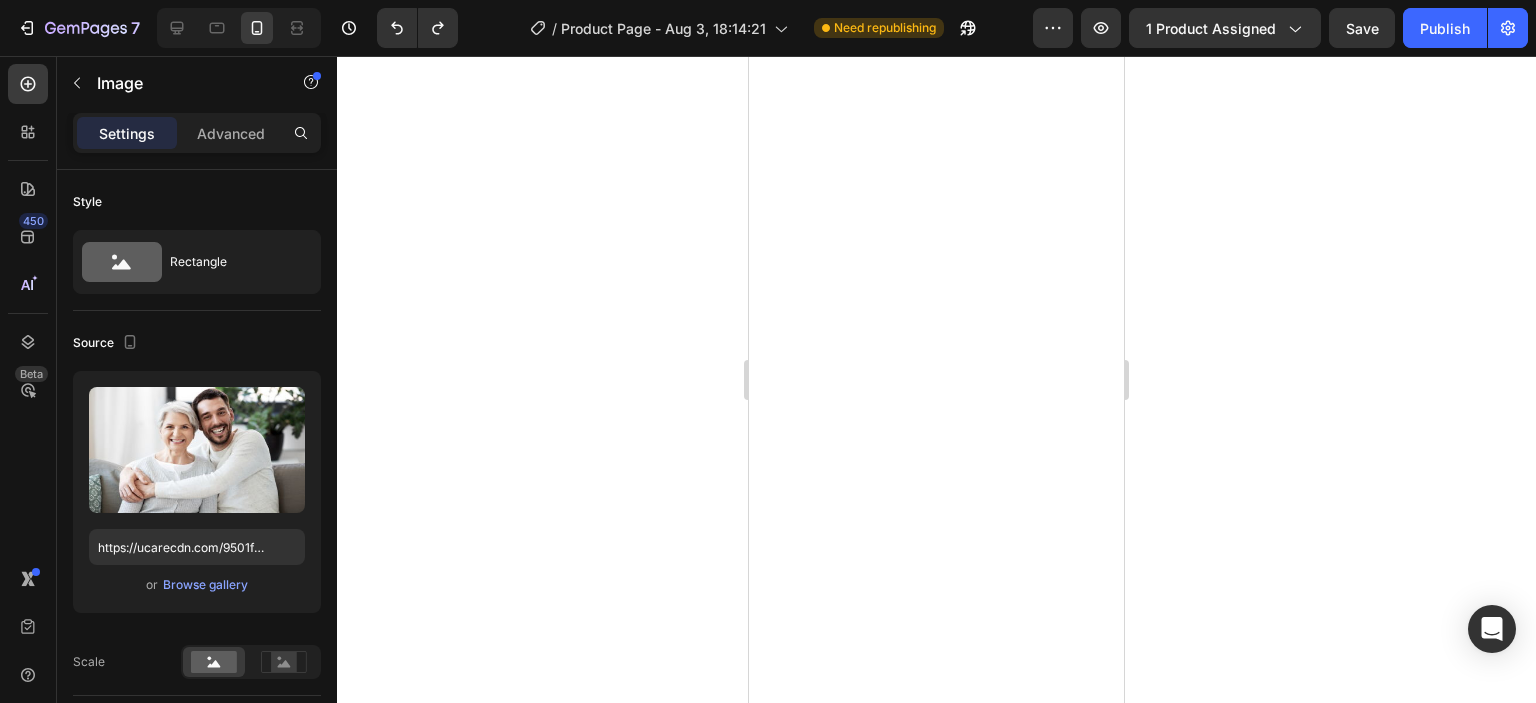 scroll, scrollTop: 0, scrollLeft: 0, axis: both 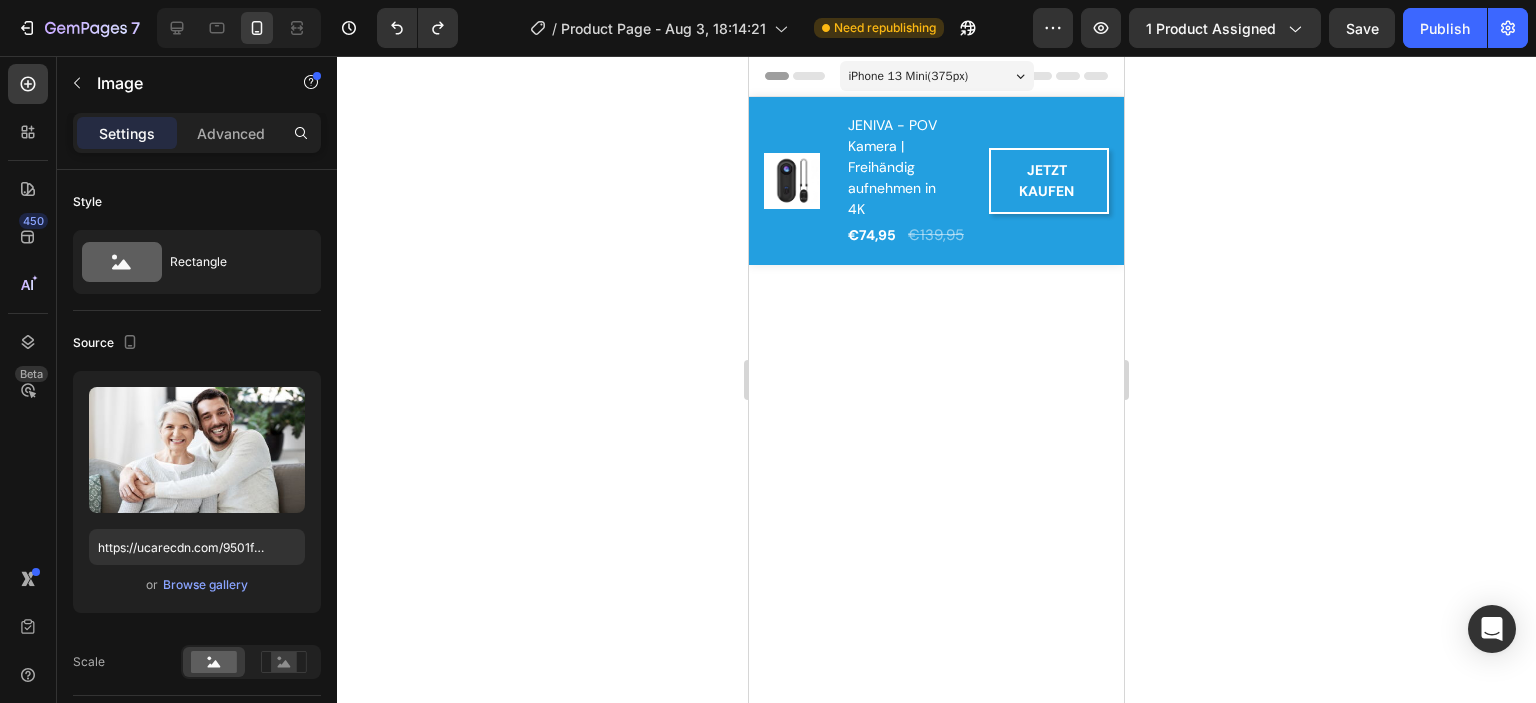 click on "Browse gallery" at bounding box center [205, 585] 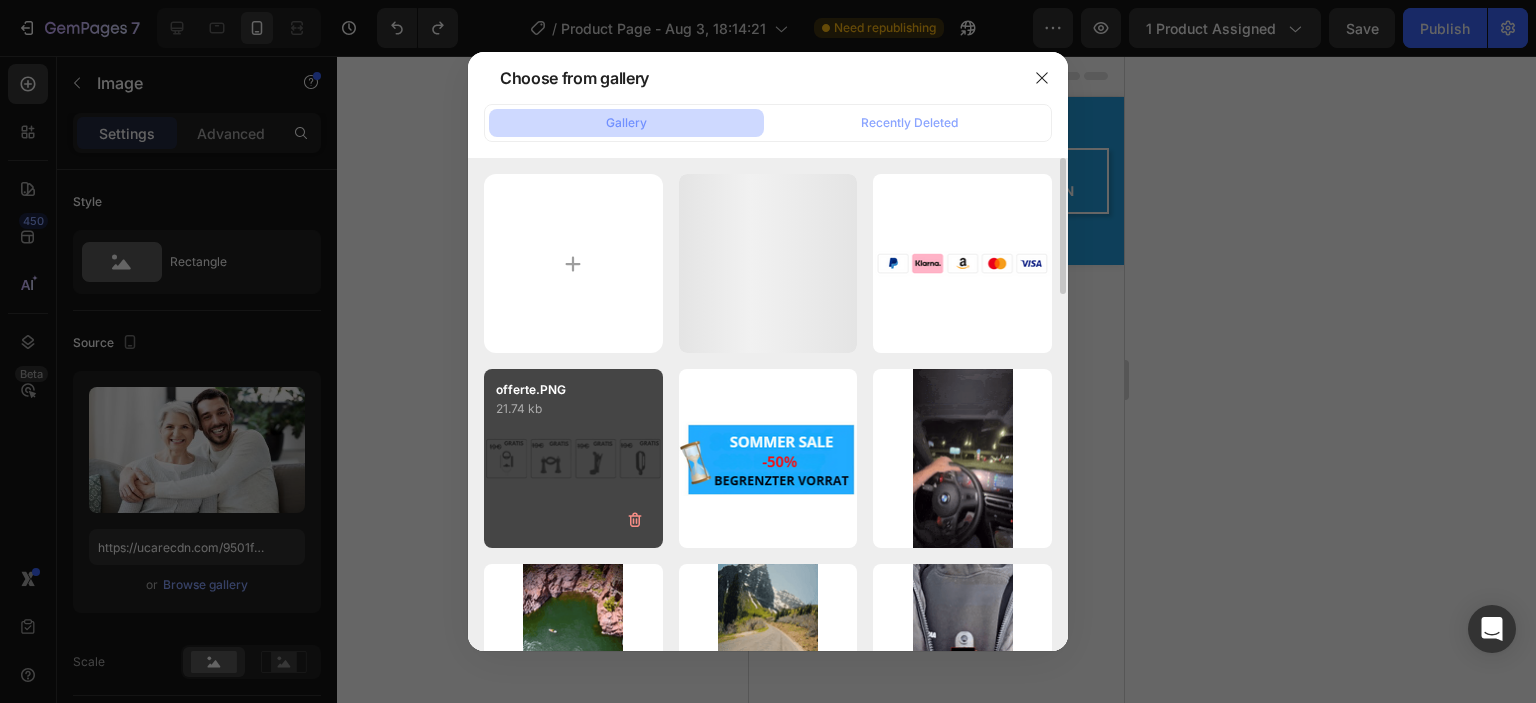 scroll, scrollTop: 0, scrollLeft: 0, axis: both 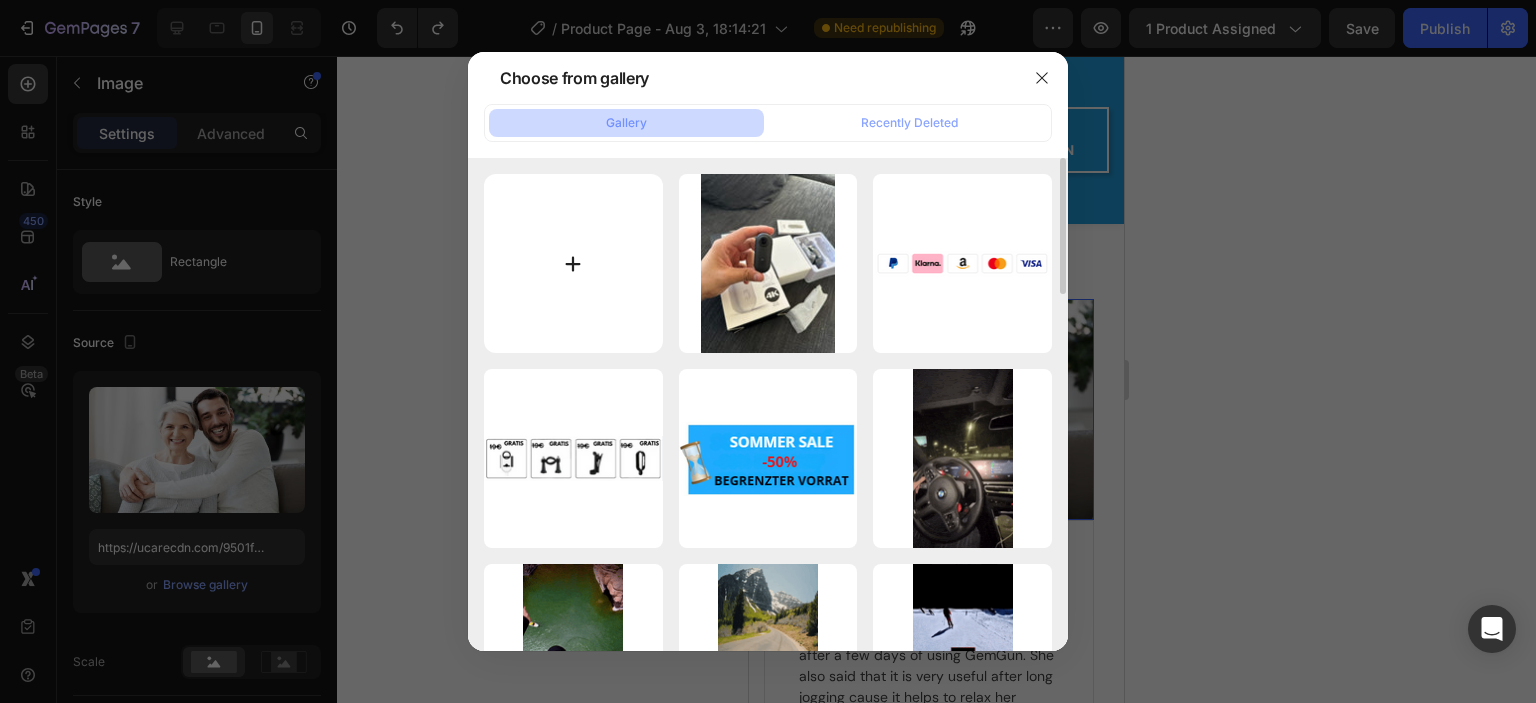 click at bounding box center [573, 263] 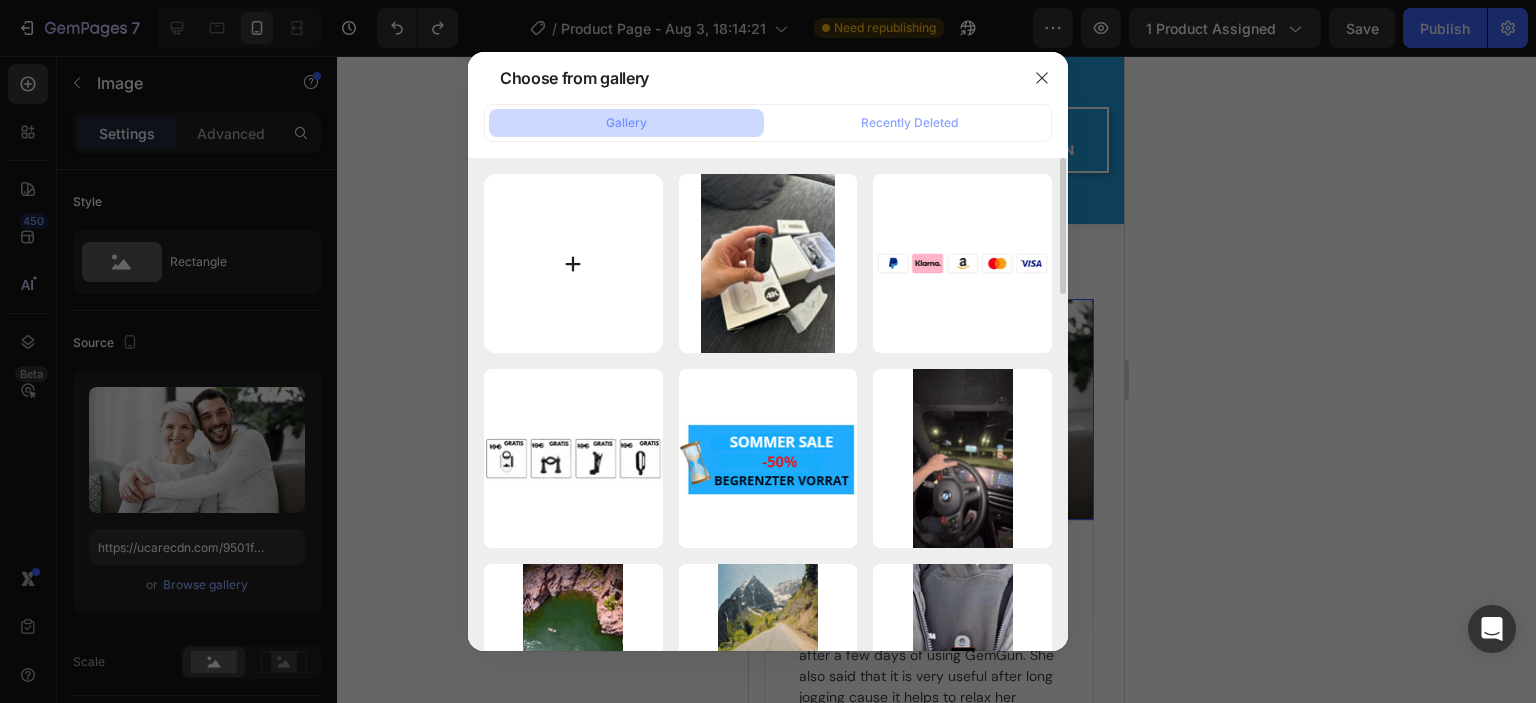 type on "C:\fakepath\avis7.jpg" 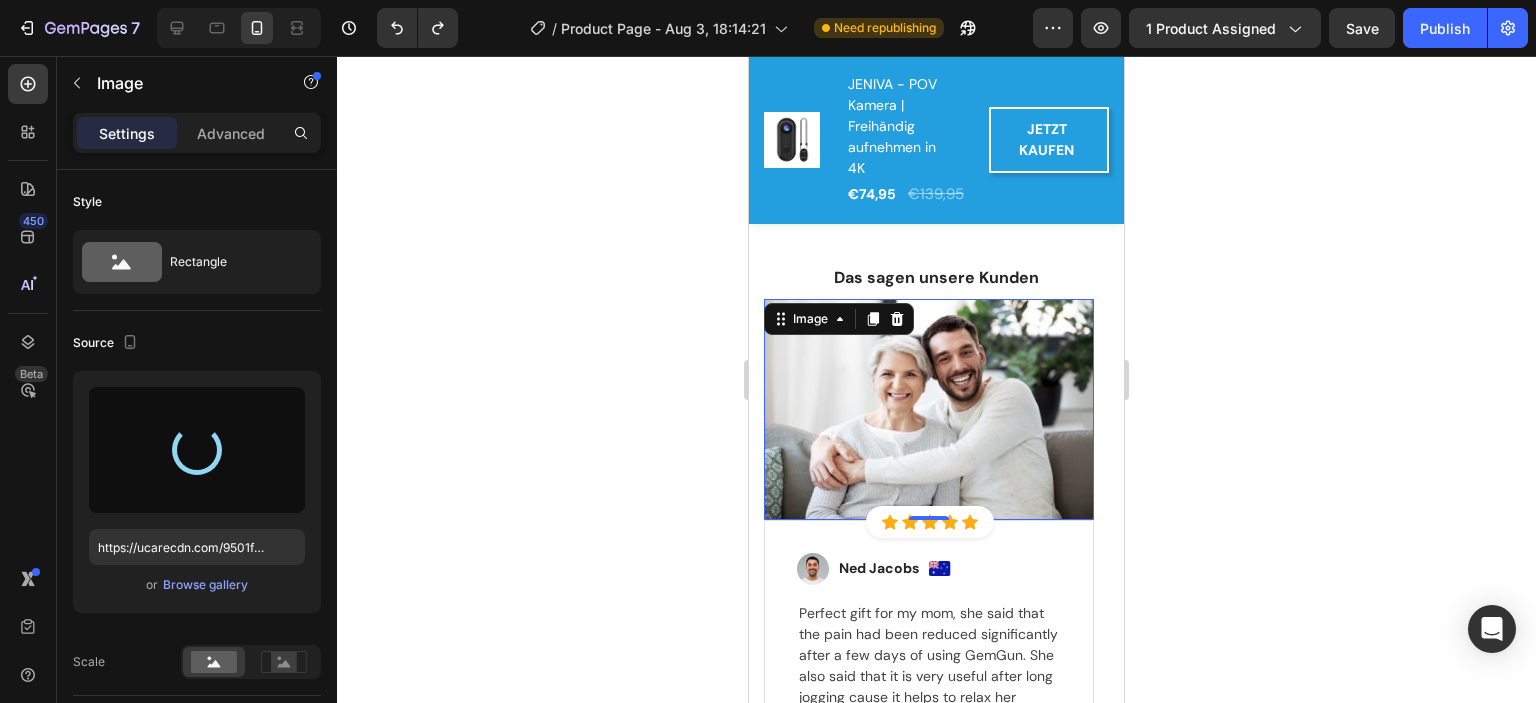 type on "https://cdn.shopify.com/s/files/1/0923/4762/9948/files/gempages_575997531926823875-7341cc35-0031-4467-9ee9-9acf27df4758.jpg" 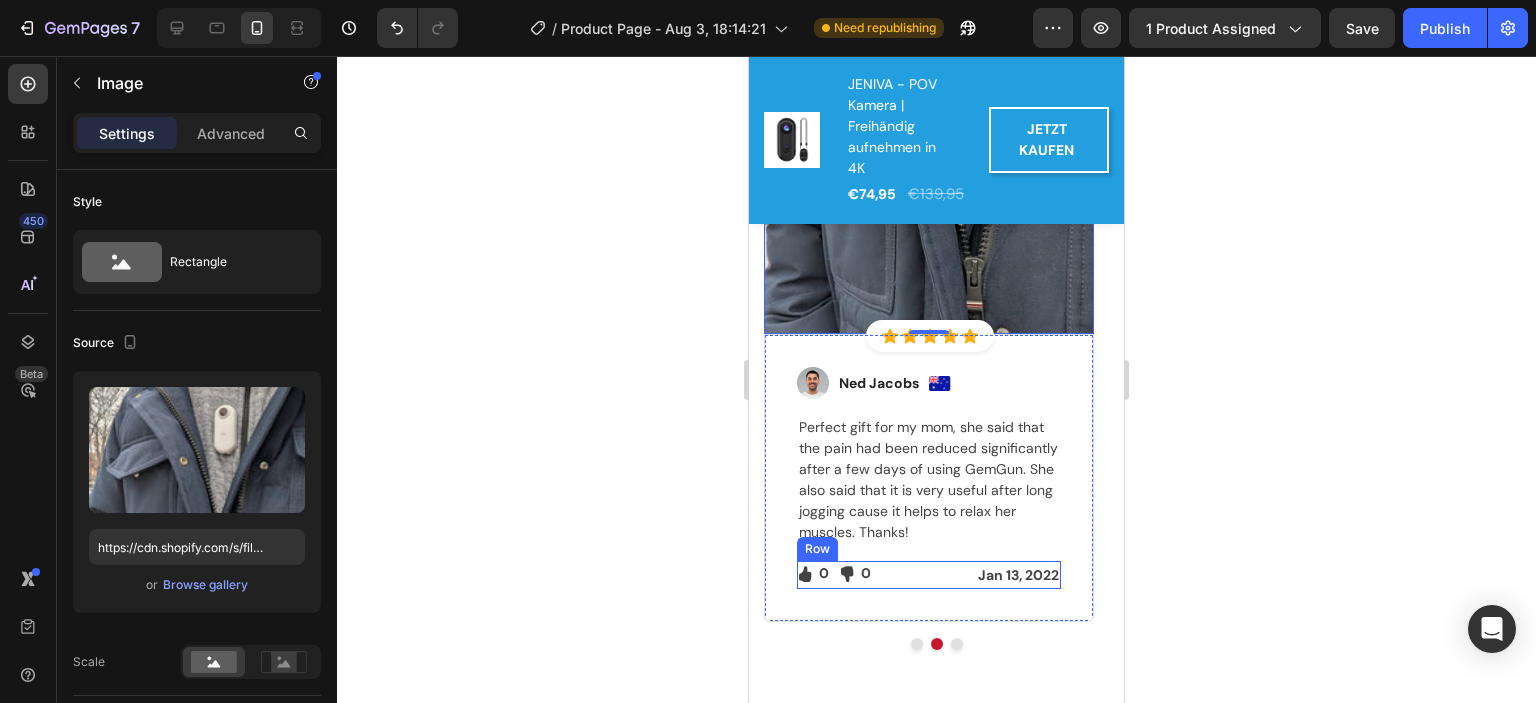 scroll, scrollTop: 4167, scrollLeft: 0, axis: vertical 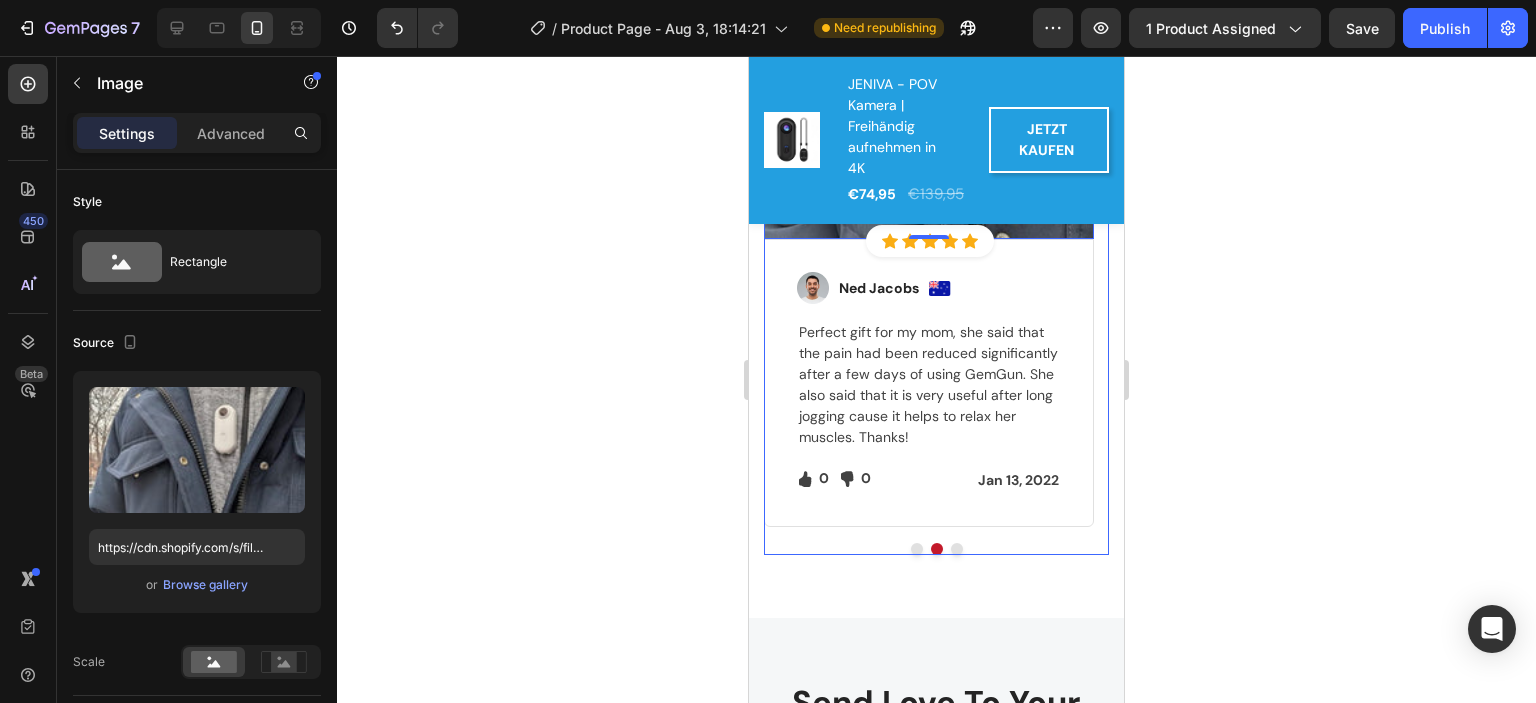 click at bounding box center [957, 549] 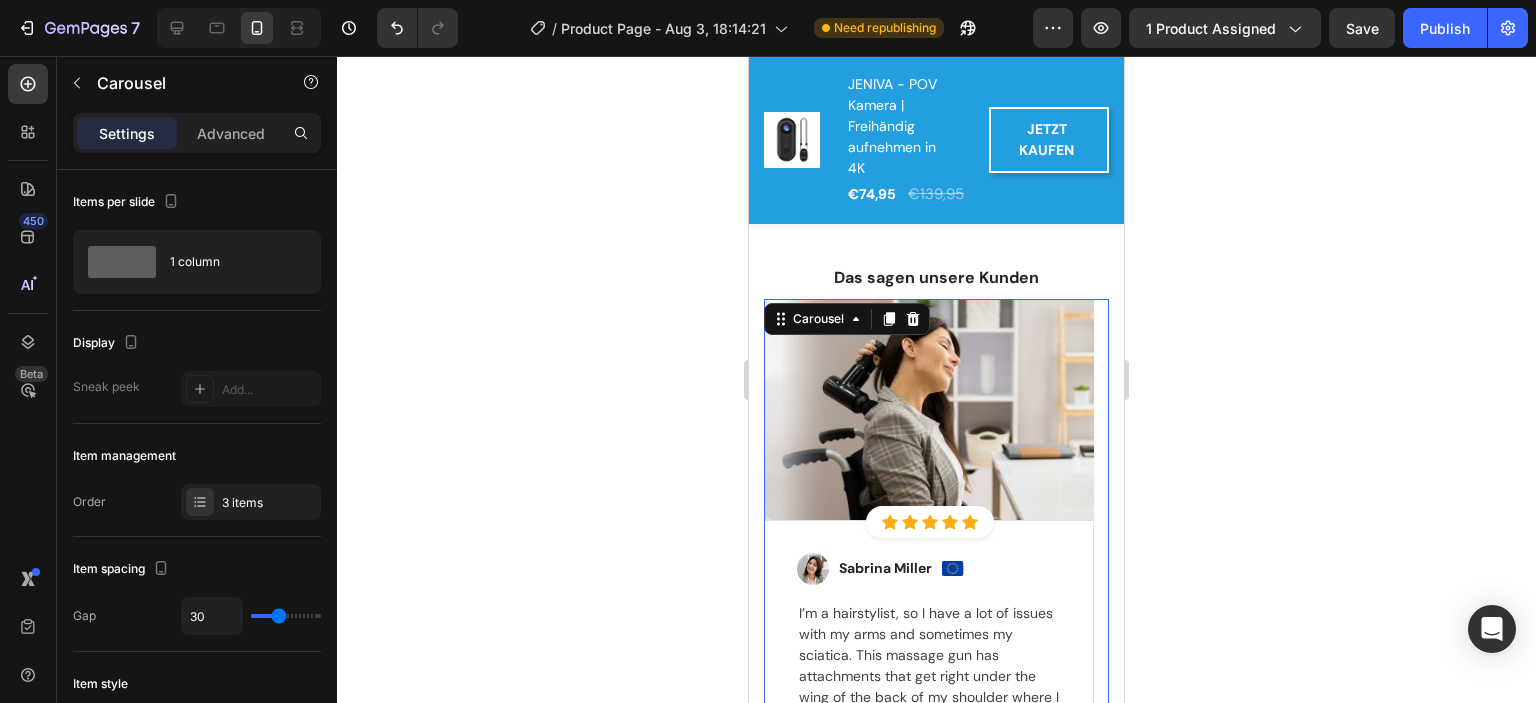 scroll, scrollTop: 3567, scrollLeft: 0, axis: vertical 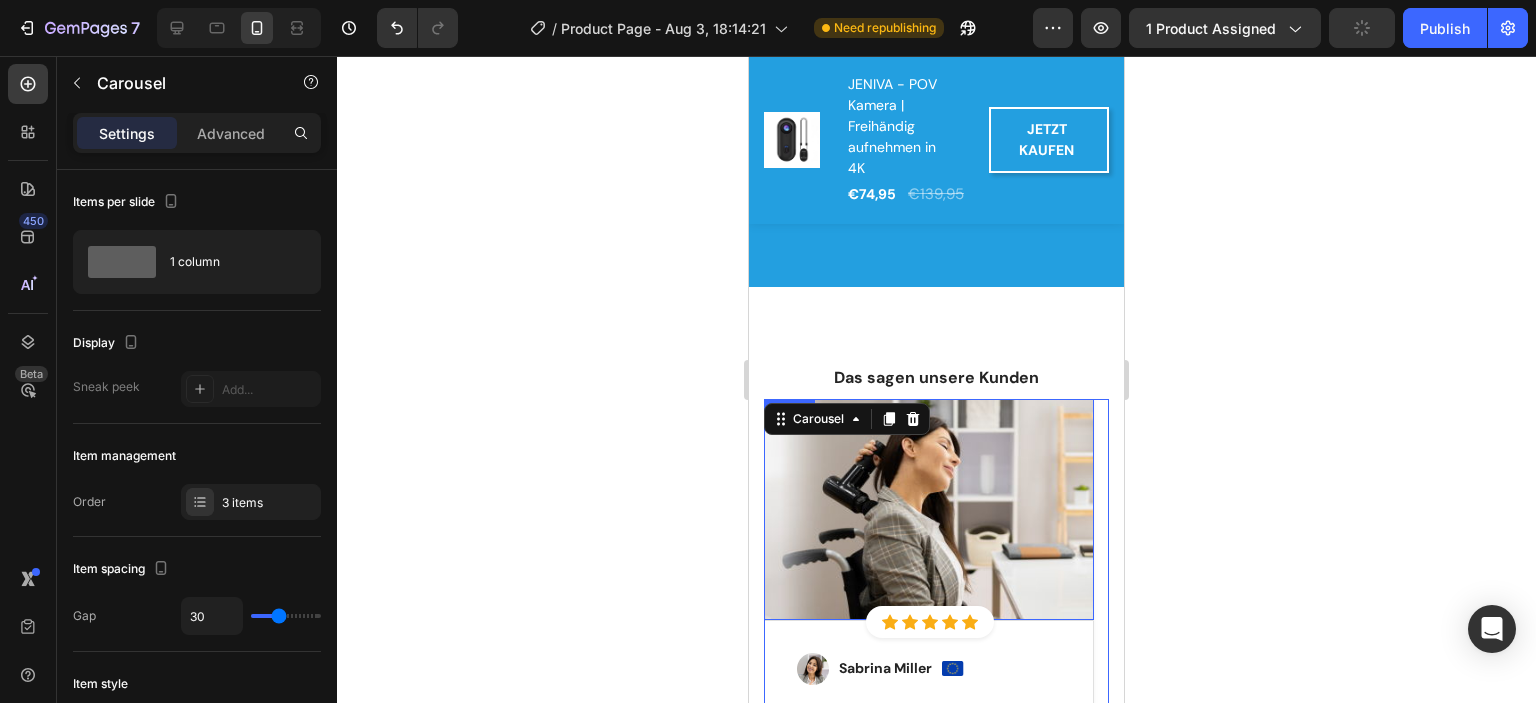 click at bounding box center (929, 509) 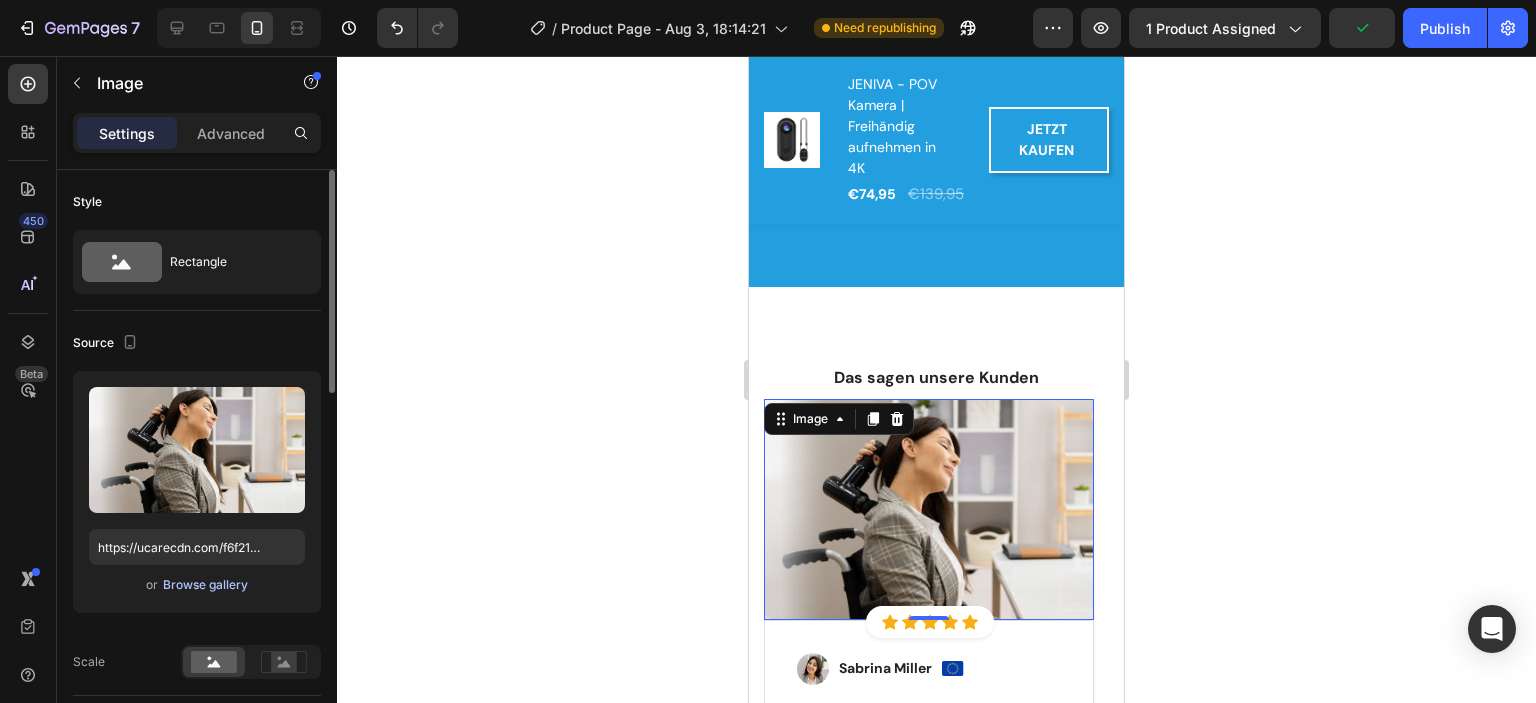 click on "Browse gallery" at bounding box center (205, 585) 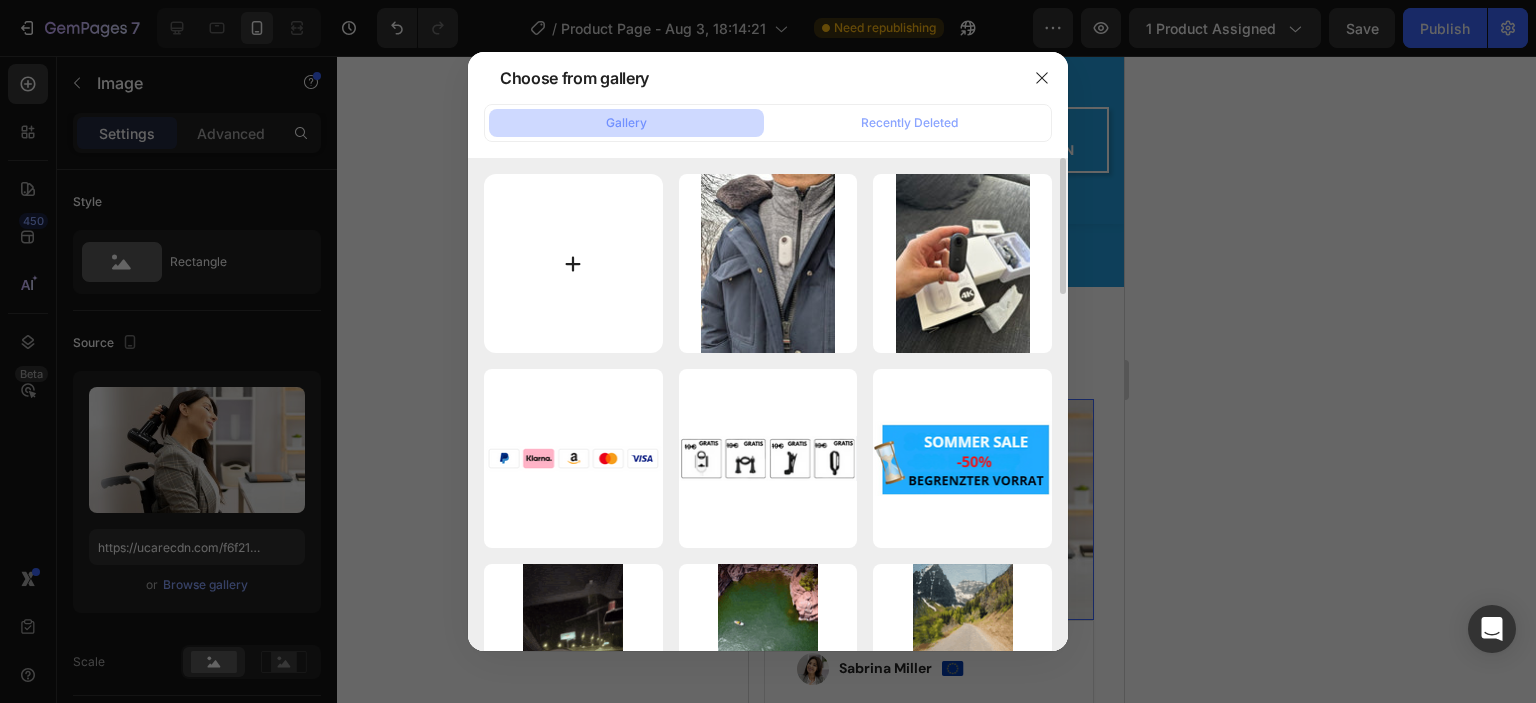 click at bounding box center (573, 263) 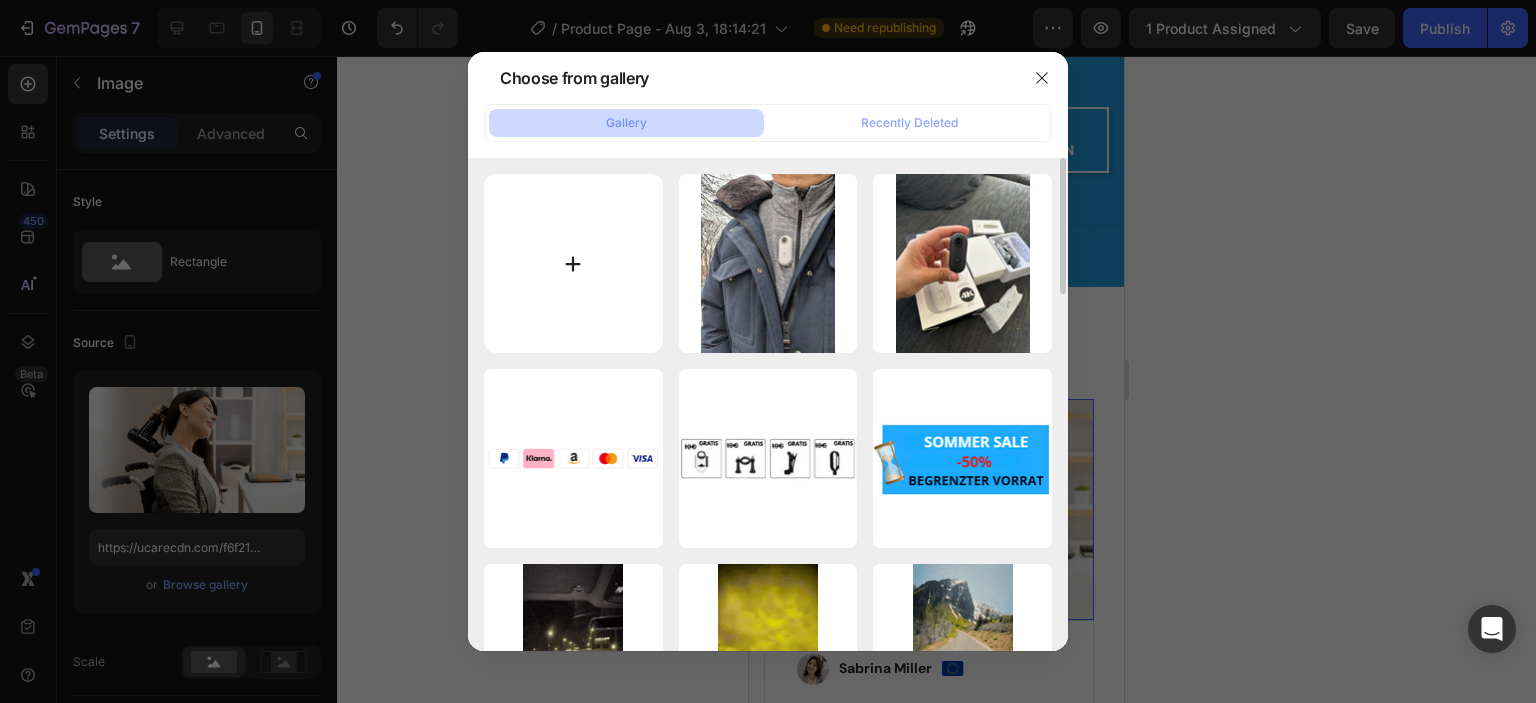 type on "C:\fakepath\avis6.jpg" 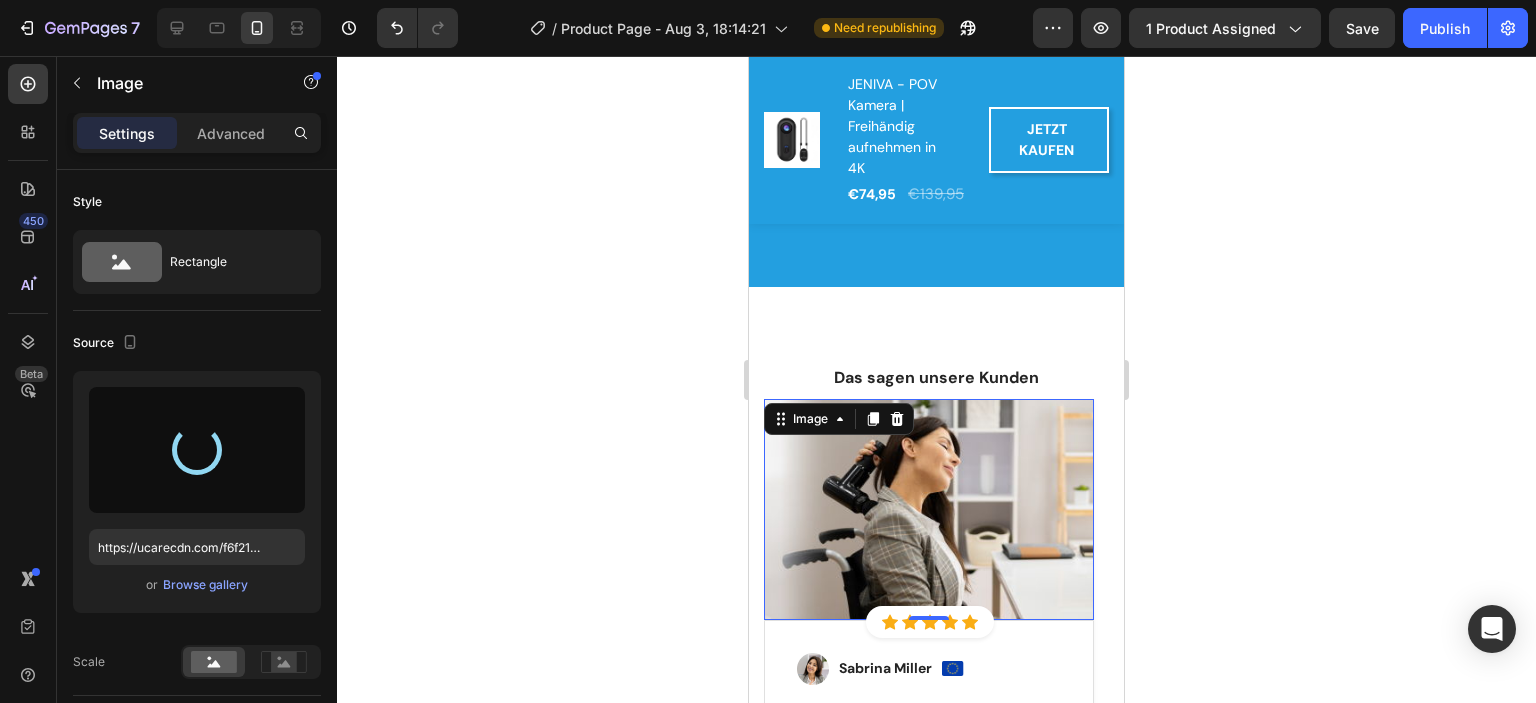 type on "https://cdn.shopify.com/s/files/1/0923/4762/9948/files/gempages_575997531926823875-d6b5a11c-36e5-49b0-9e4a-66b2ef887751.jpg" 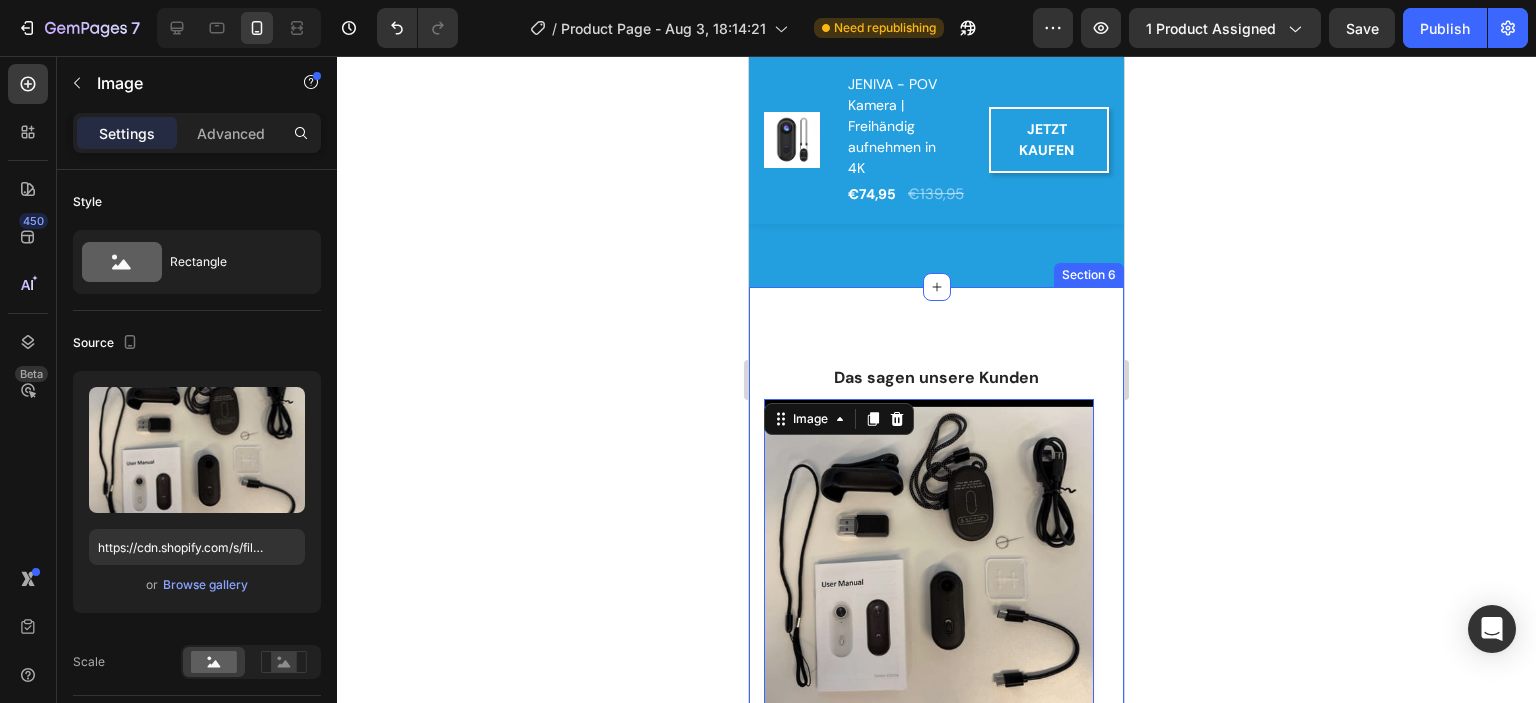 click on "⁠⁠⁠⁠⁠⁠⁠ Das sagen unsere Kunden Heading Row Image                Icon                Icon                Icon                Icon                Icon Icon List Hoz Row Row Image Regina Moore Text block Image Row Purchased this for Mother’s Day last year and my mom absolutely loves it. This has helped automatically with her shoulder pain, she instantly received relief. That’s why I’m back to get this for myself. Highly recommended! Text block
Icon 230 Text block Icon List
Icon 0 Text block Icon List Row Feb 22, 2022 Text block Row Row Row Image                Icon                Icon                Icon                Icon                Icon Icon List Hoz Row Row Image Ned Jacobs Text block Image Row Perfect gift for my mom, she said that the pain had been reduced significantly after a few days of using GemGun. She also said that it is very useful after long jogging cause it helps to relax her muscles. Thanks! Text block
Icon 0 Text block 0" at bounding box center (936, 752) 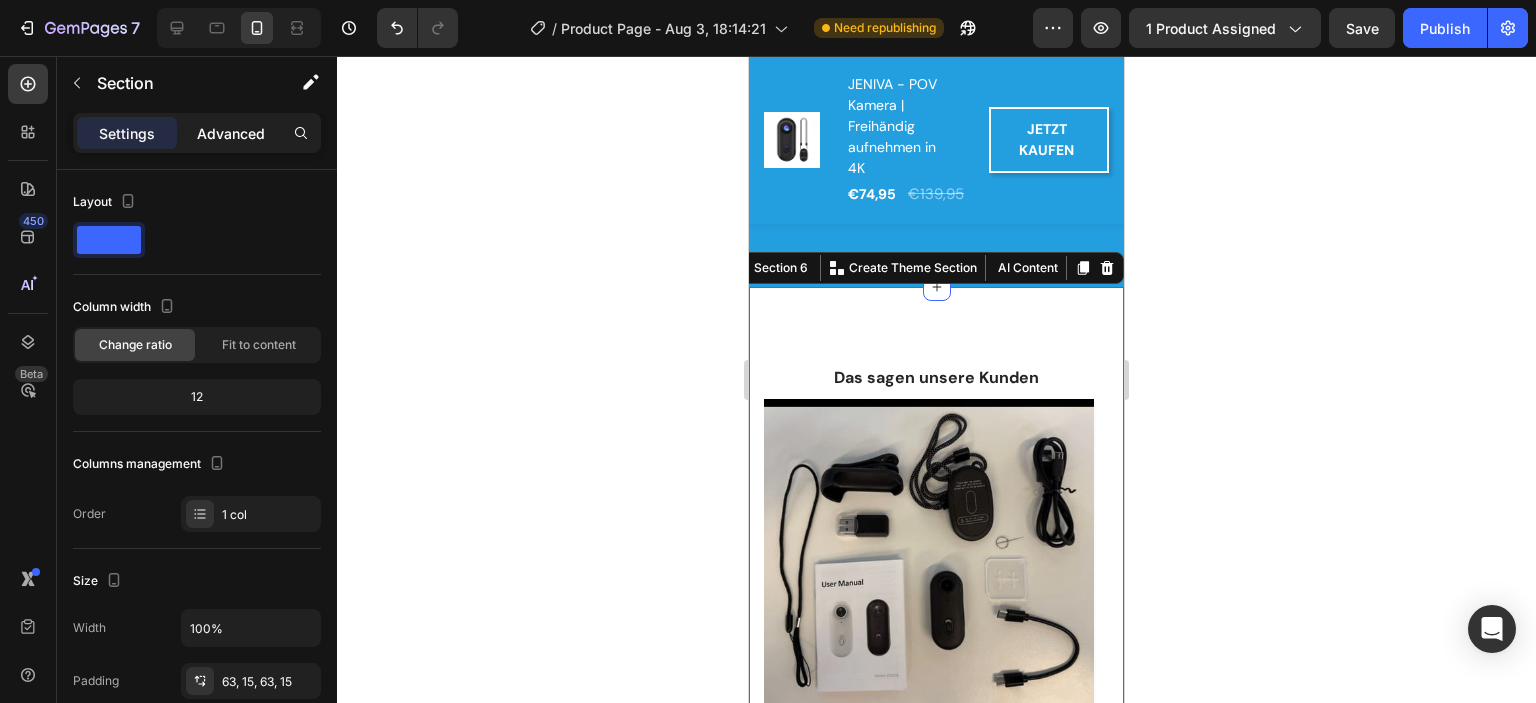 click on "Advanced" at bounding box center [231, 133] 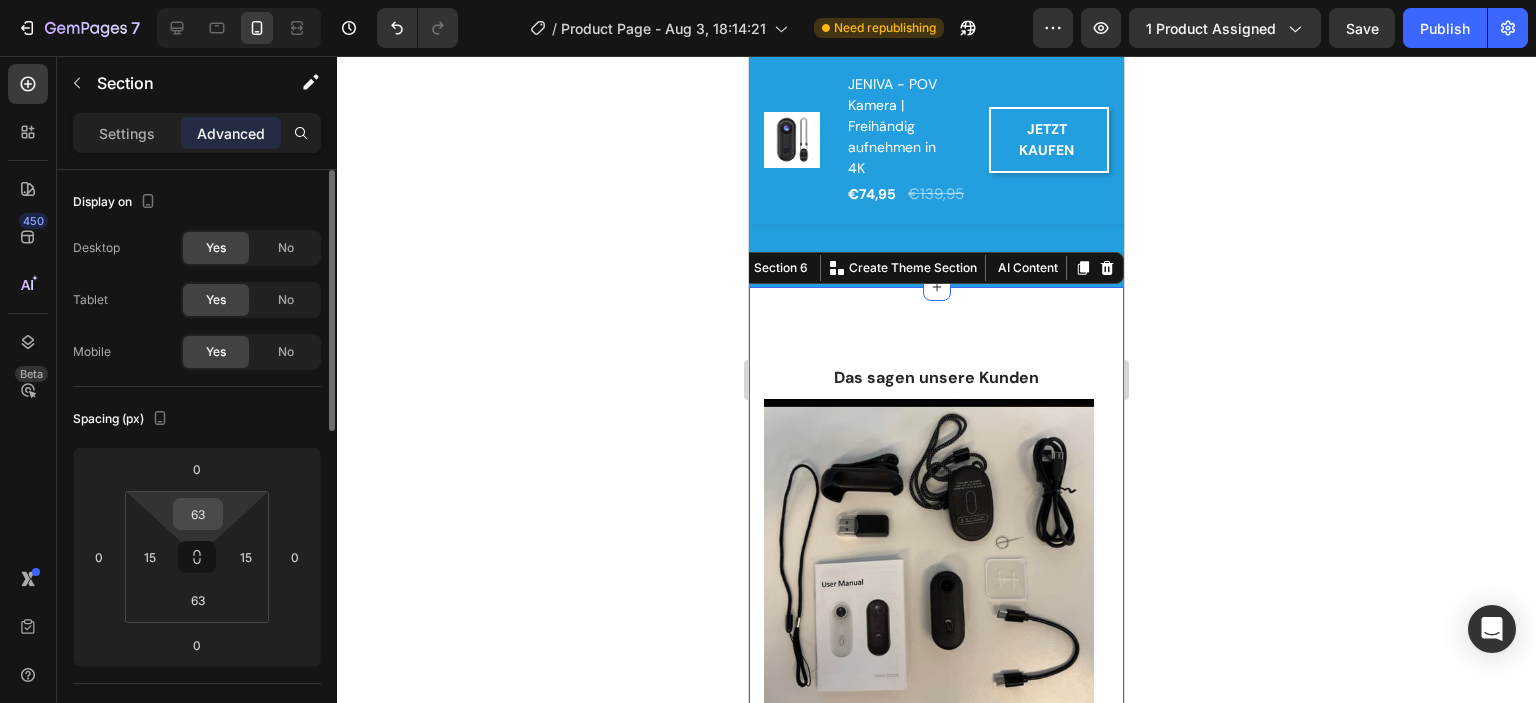 click on "63" at bounding box center [198, 514] 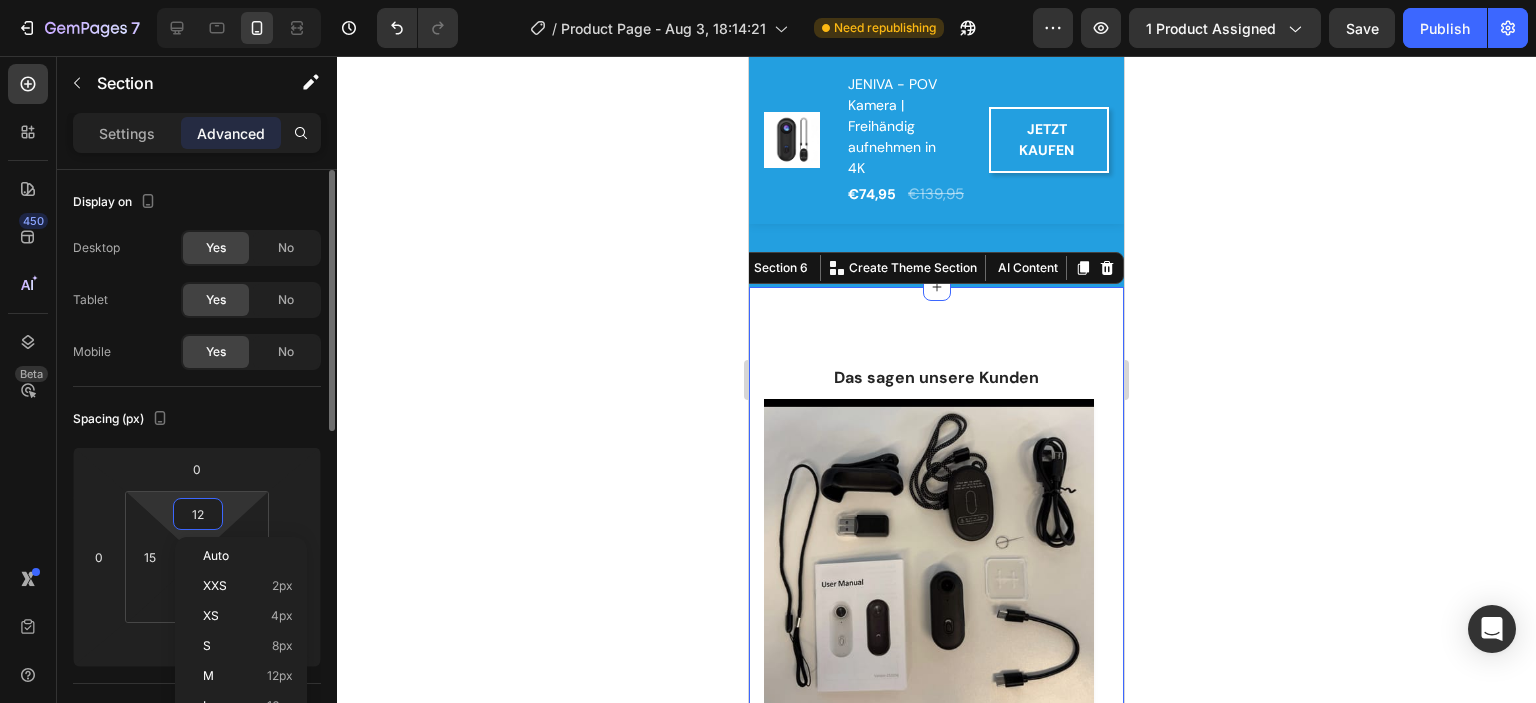 type on "12" 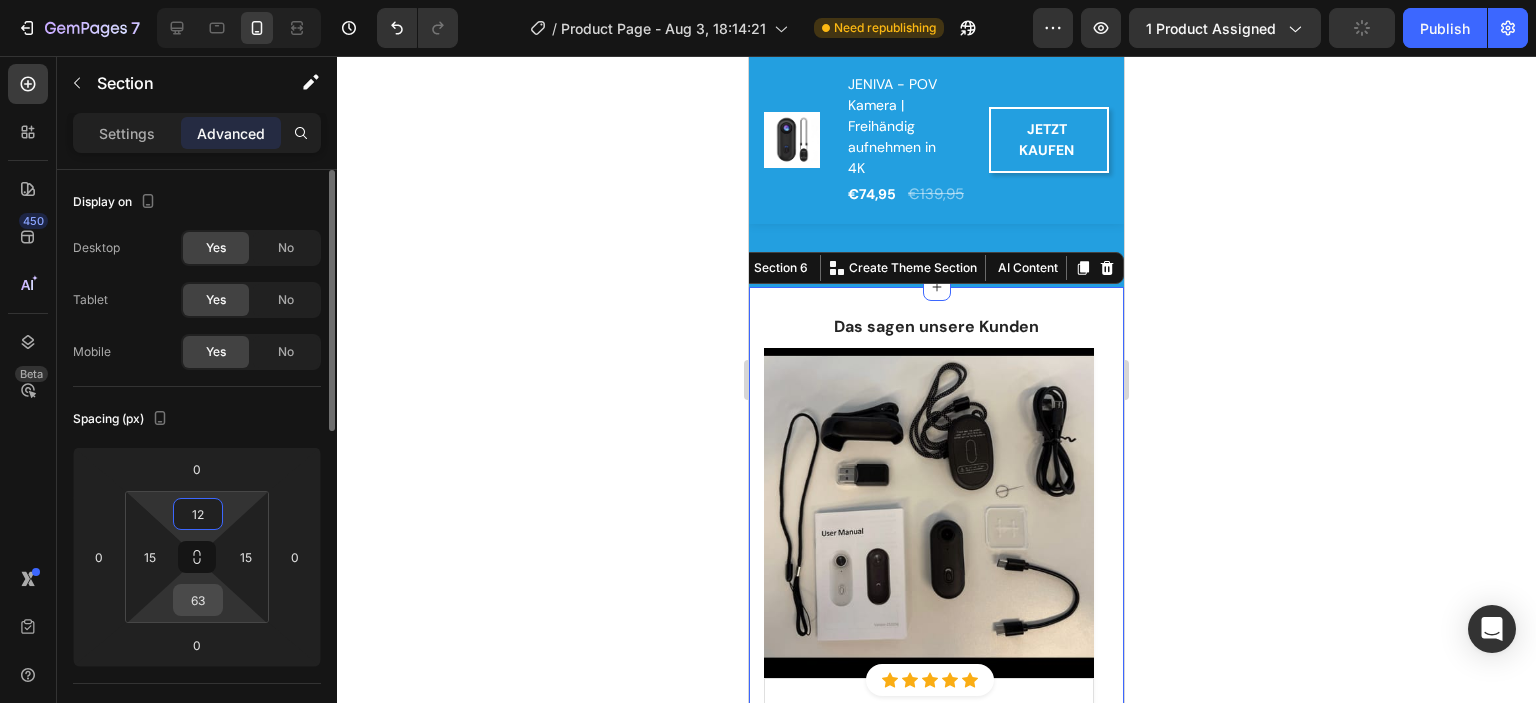 click on "63" at bounding box center [198, 600] 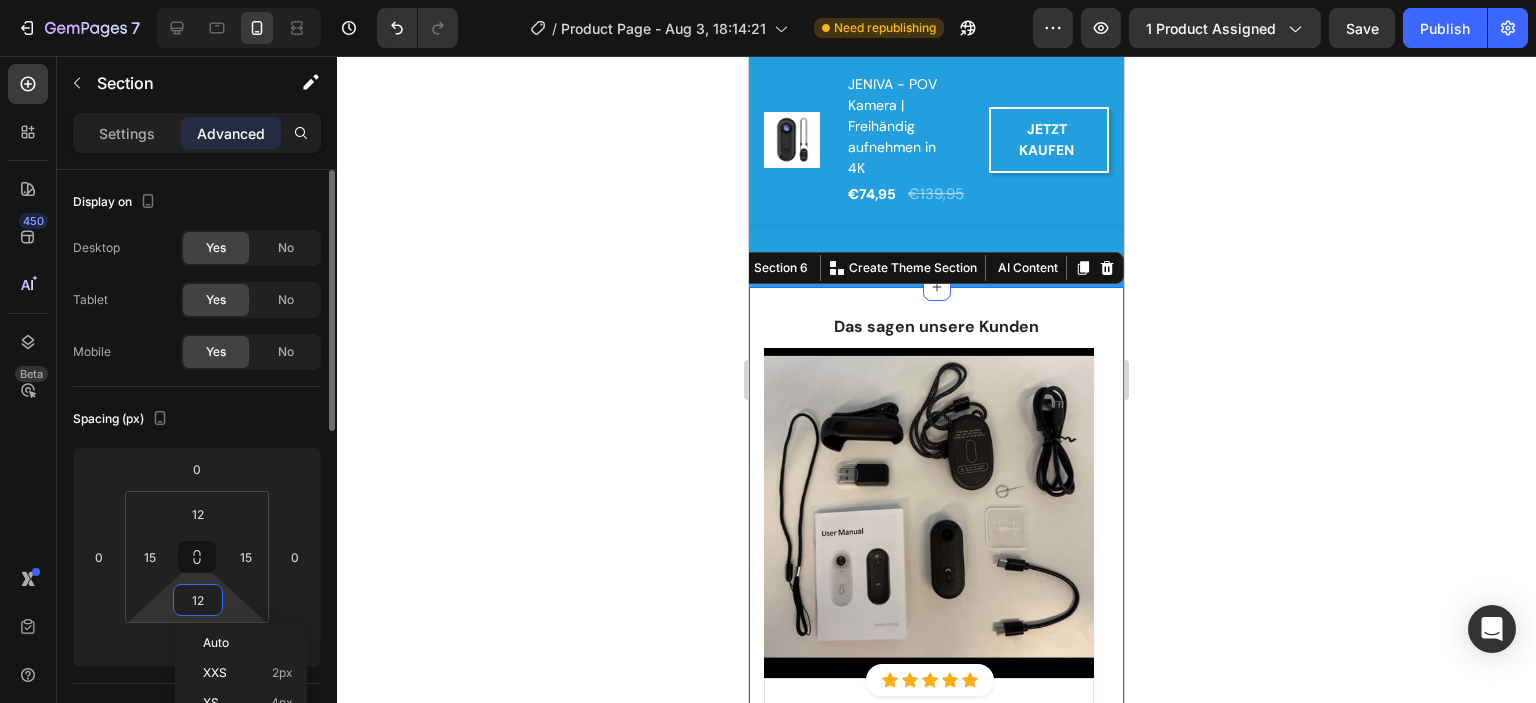 type on "12" 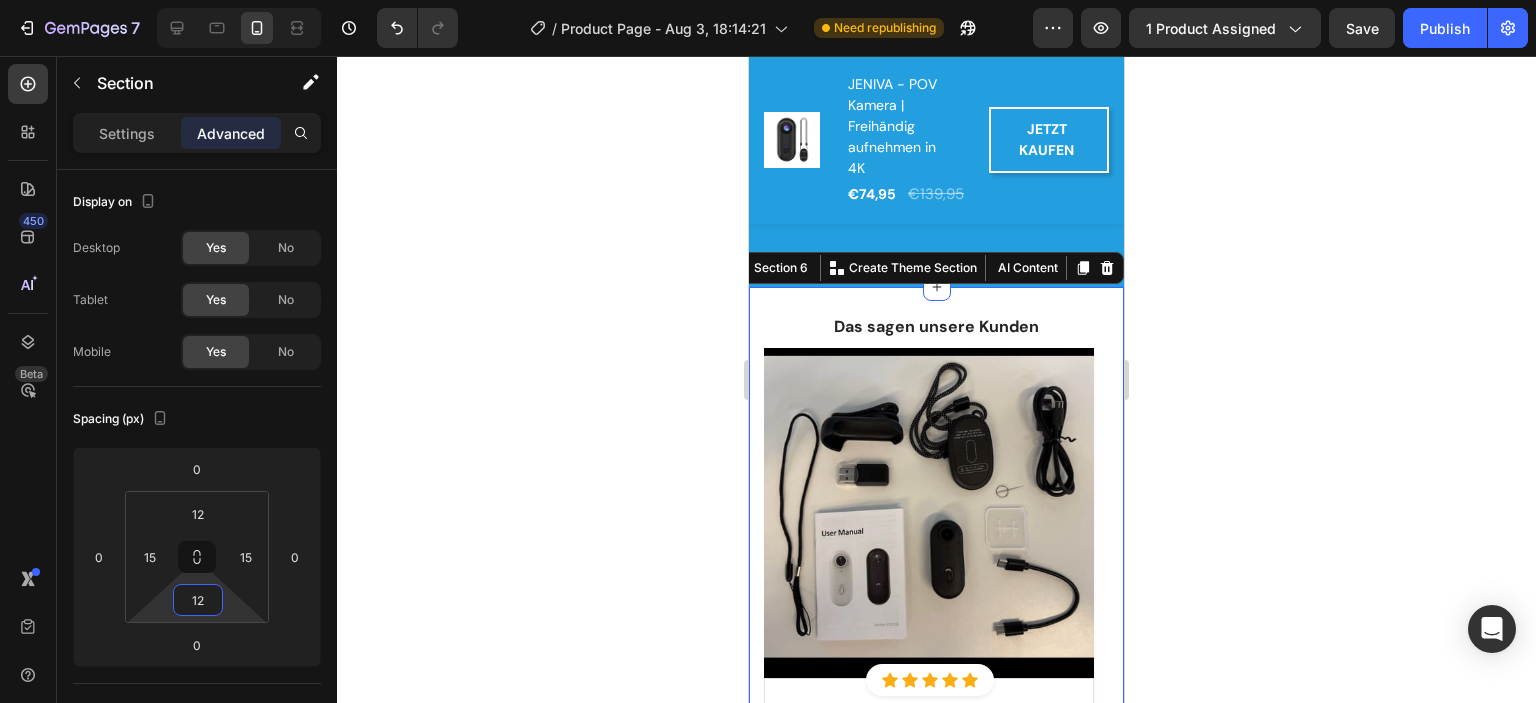 click 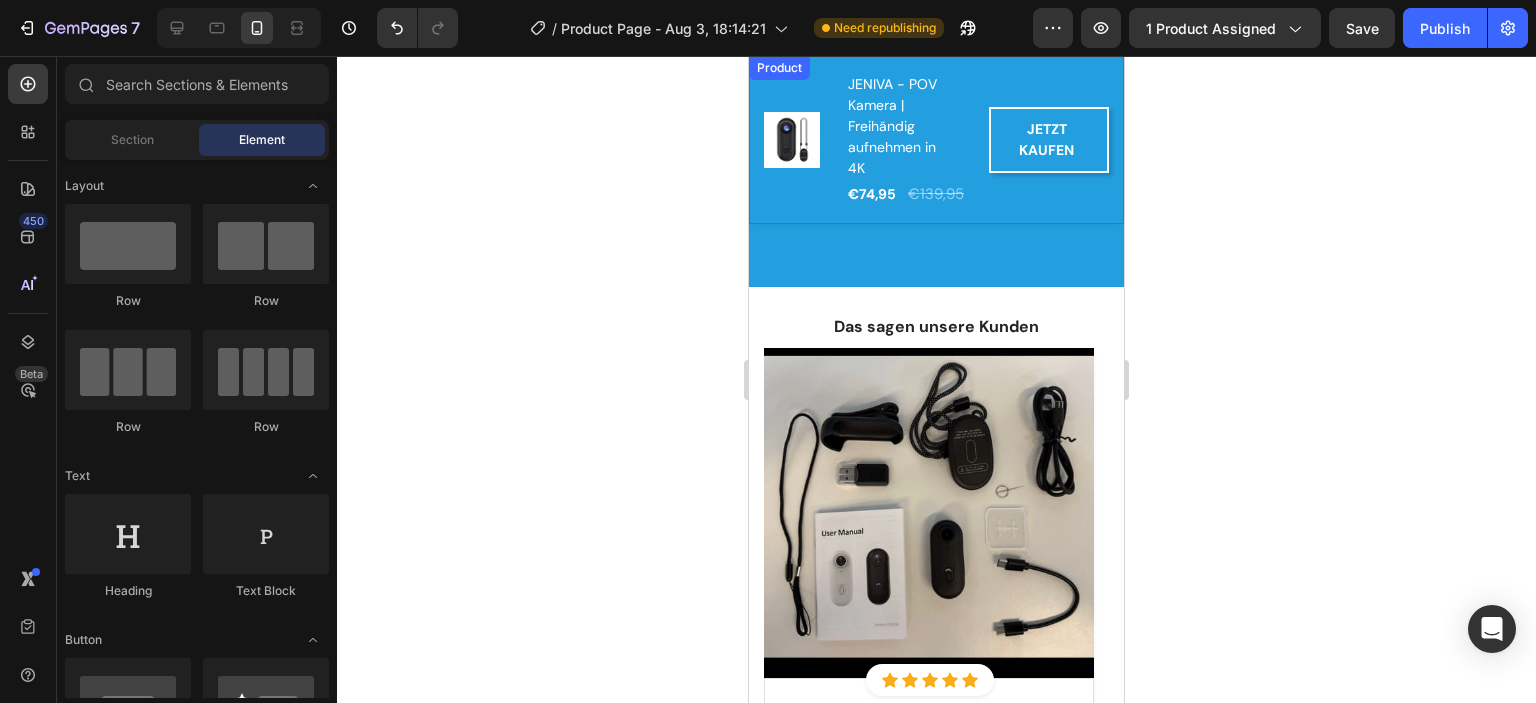 click on "Overview Button Description Button Reviews Button Row Product Images JENIVA - POV Kamera | Freihändig aufnehmen in 4K (P) Title €74,95 (P) Price (P) Price €139,95 (P) Price (P) Price Row JETZT KAUFEN (P) Cart Button Row Row Product" at bounding box center [936, 140] 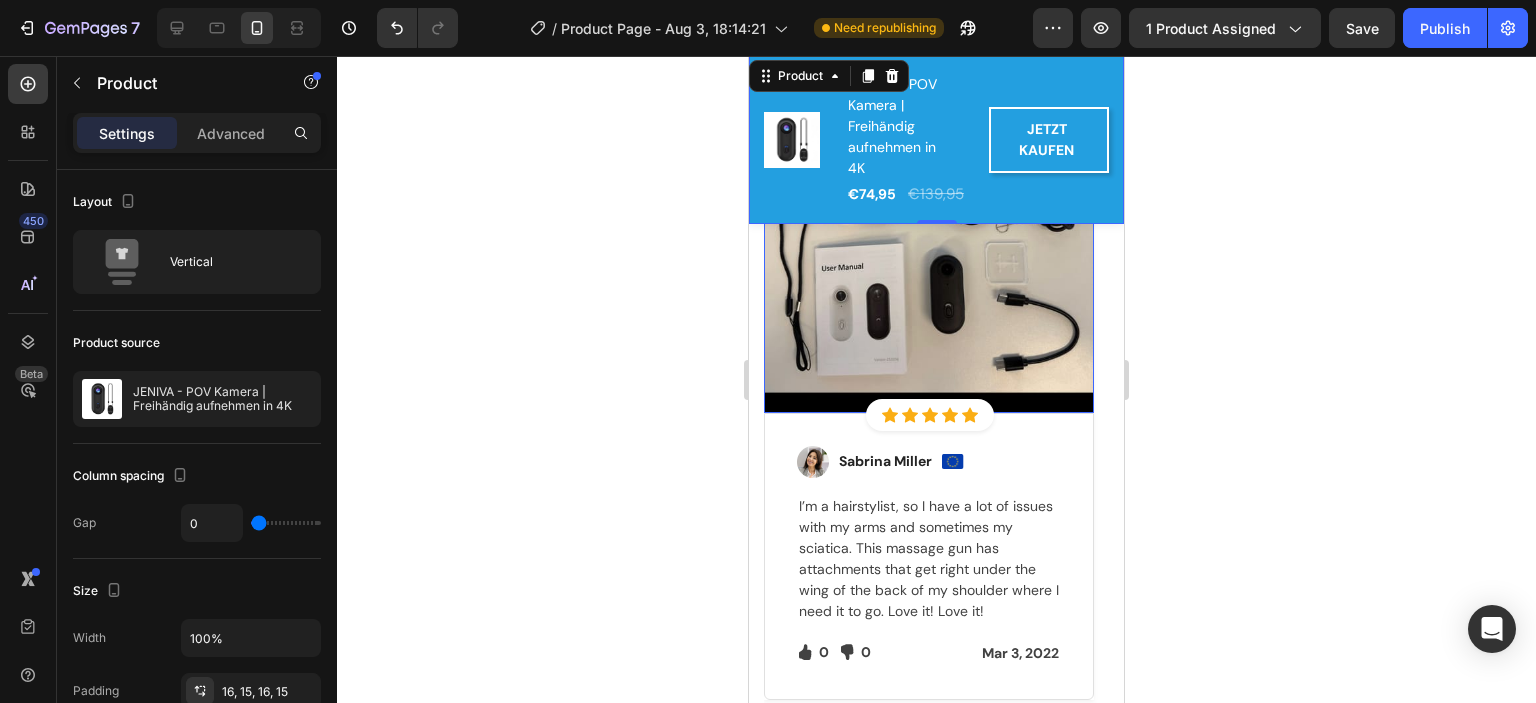 scroll, scrollTop: 3167, scrollLeft: 0, axis: vertical 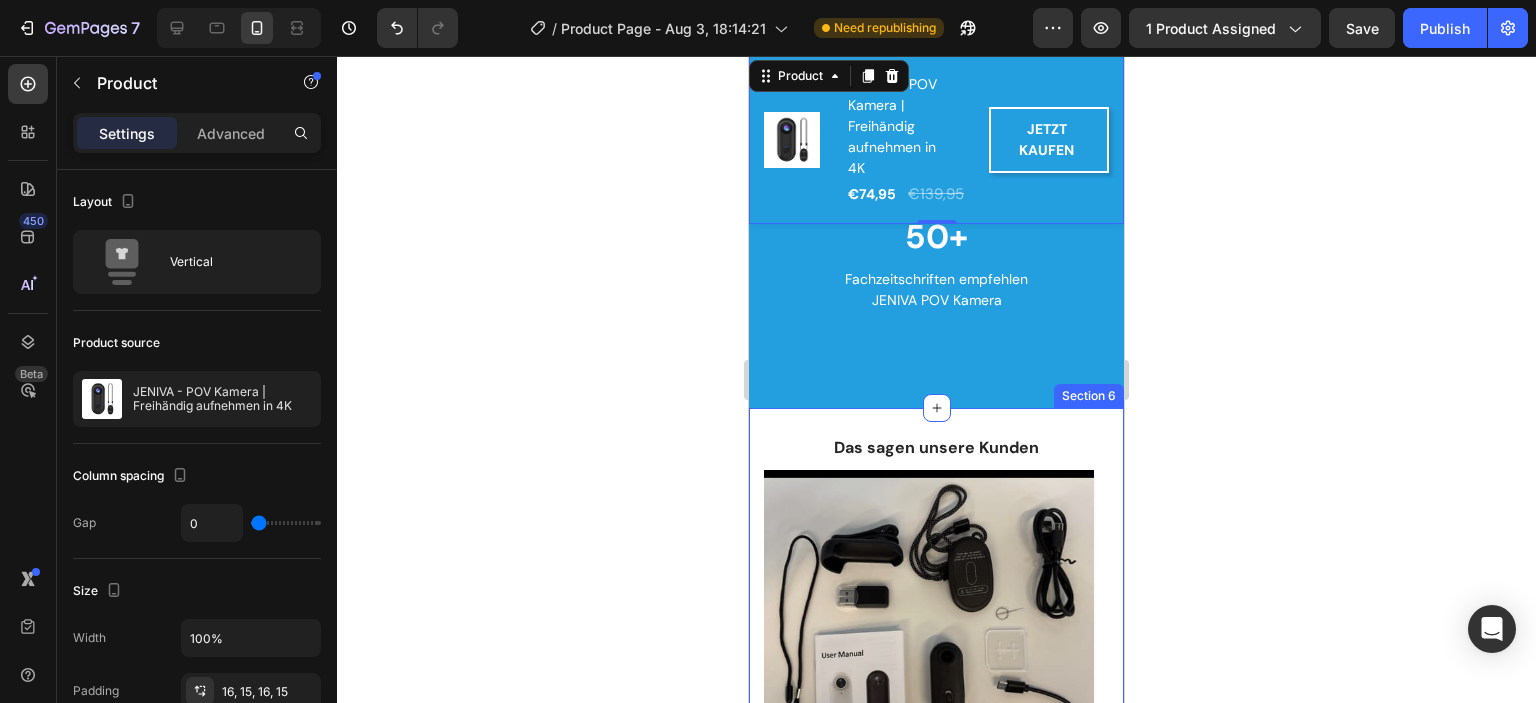 click on "⁠⁠⁠⁠⁠⁠⁠ Das sagen unsere Kunden Heading Row Image                Icon                Icon                Icon                Icon                Icon Icon List Hoz Row Row Image Regina Moore Text block Image Row Purchased this for Mother’s Day last year and my mom absolutely loves it. This has helped automatically with her shoulder pain, she instantly received relief. That’s why I’m back to get this for myself. Highly recommended! Text block
Icon 230 Text block Icon List
Icon 0 Text block Icon List Row Feb 22, 2022 Text block Row Row Row Image                Icon                Icon                Icon                Icon                Icon Icon List Hoz Row Row Image Ned Jacobs Text block Image Row Perfect gift for my mom, she said that the pain had been reduced significantly after a few days of using GemGun. She also said that it is very useful after long jogging cause it helps to relax her muscles. Thanks! Text block
Icon 0 Text block 0 0" at bounding box center [936, 822] 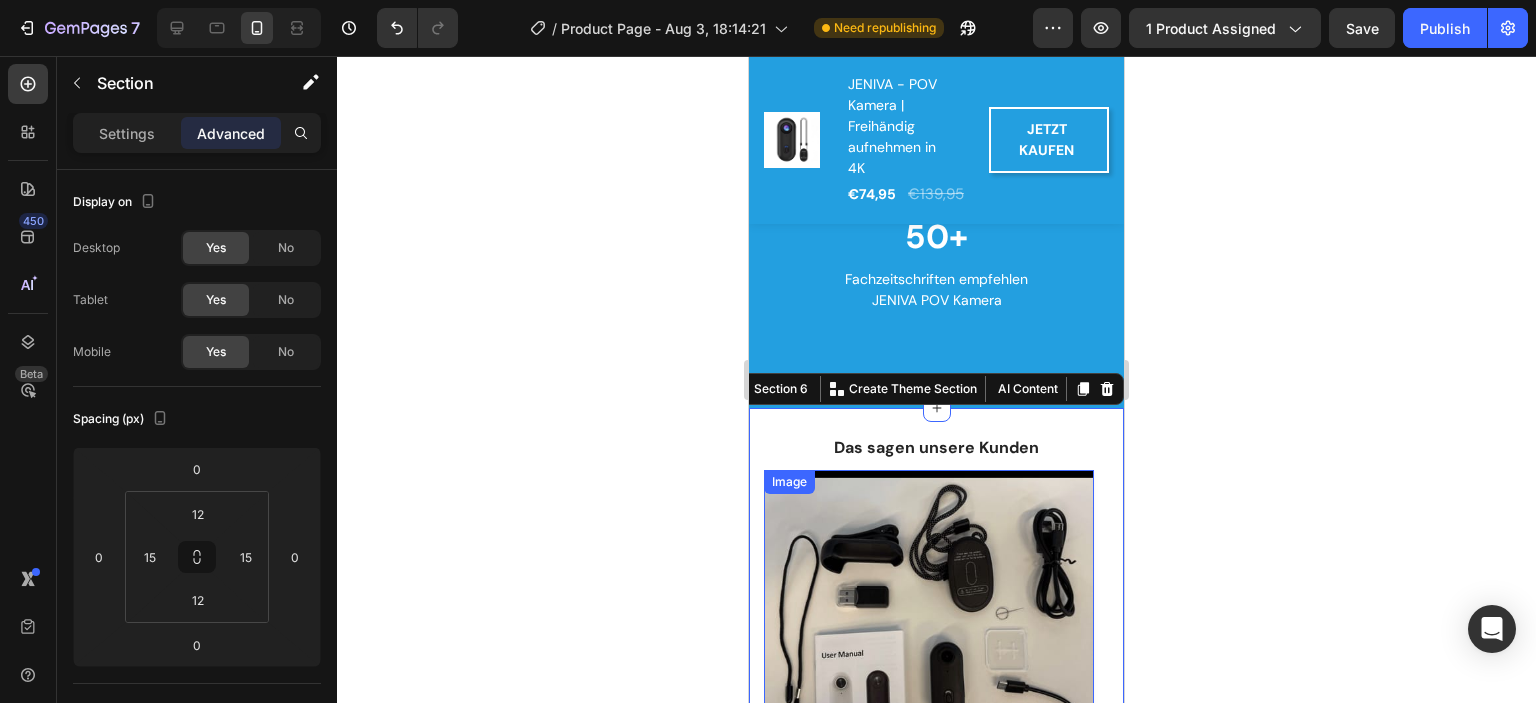 click at bounding box center (929, 635) 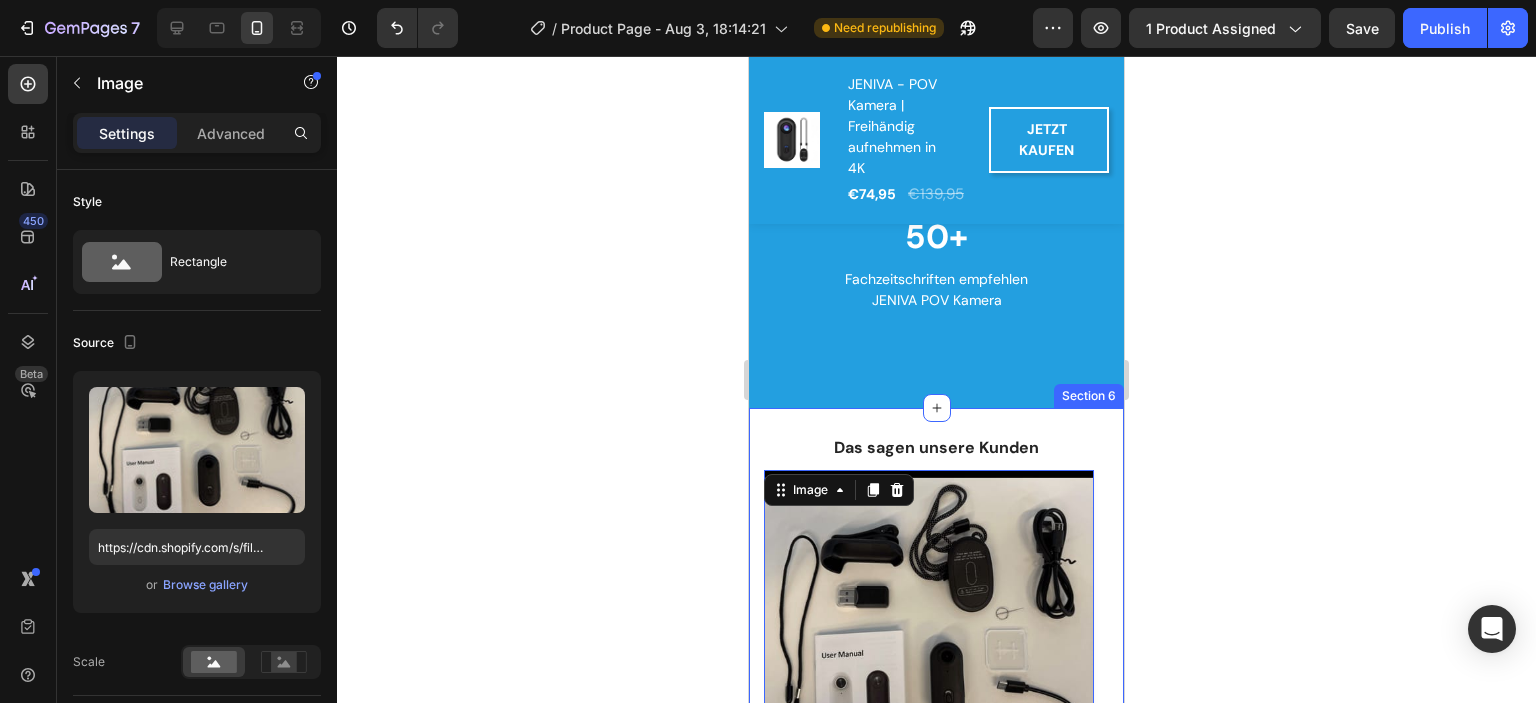 click on "⁠⁠⁠⁠⁠⁠⁠ Das sagen unsere Kunden Heading Row Image                Icon                Icon                Icon                Icon                Icon Icon List Hoz Row Row Image Regina Moore Text block Image Row Purchased this for Mother’s Day last year and my mom absolutely loves it. This has helped automatically with her shoulder pain, she instantly received relief. That’s why I’m back to get this for myself. Highly recommended! Text block
Icon 230 Text block Icon List
Icon 0 Text block Icon List Row Feb 22, 2022 Text block Row Row Row Image                Icon                Icon                Icon                Icon                Icon Icon List Hoz Row Row Image Ned Jacobs Text block Image Row Perfect gift for my mom, she said that the pain had been reduced significantly after a few days of using GemGun. She also said that it is very useful after long jogging cause it helps to relax her muscles. Thanks! Text block
Icon 0 Text block 0" at bounding box center (936, 822) 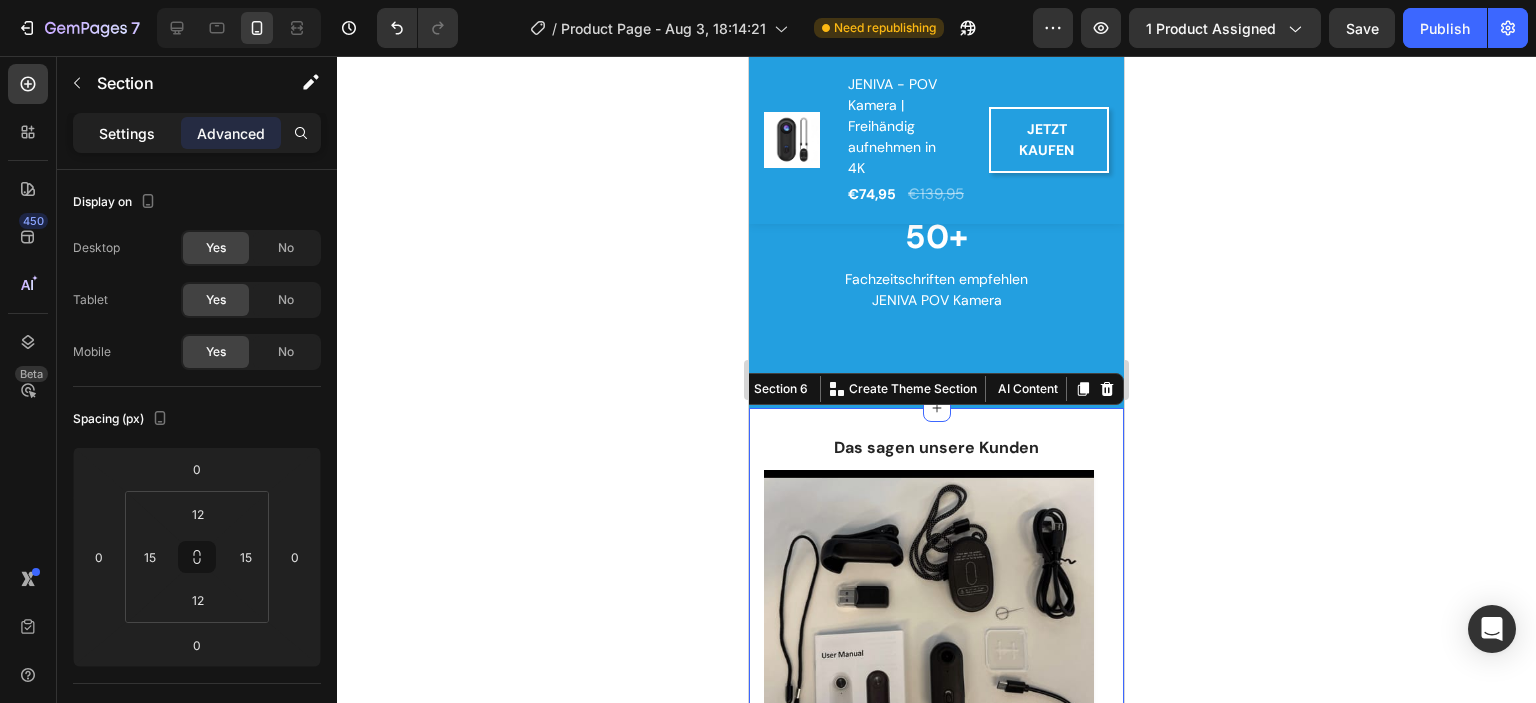 click on "Settings" at bounding box center [127, 133] 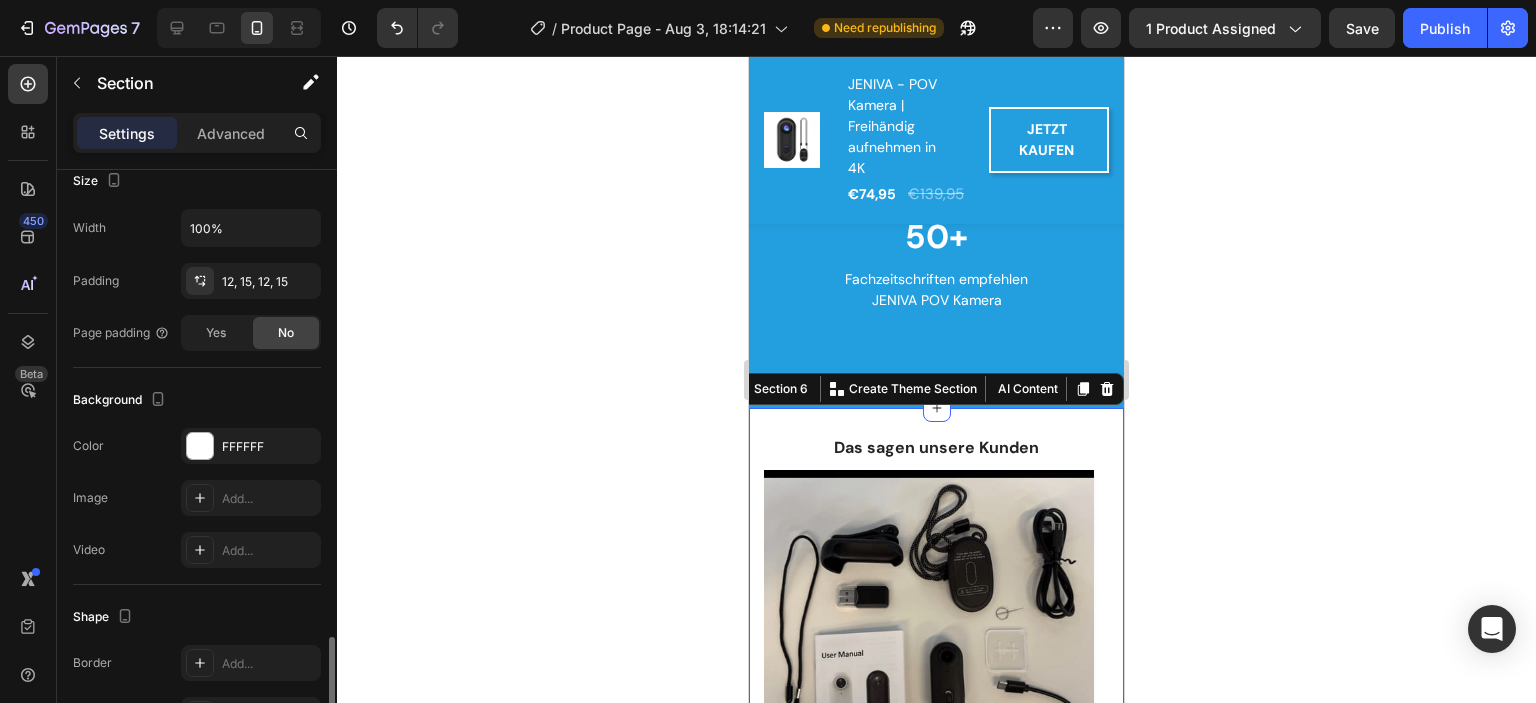 scroll, scrollTop: 576, scrollLeft: 0, axis: vertical 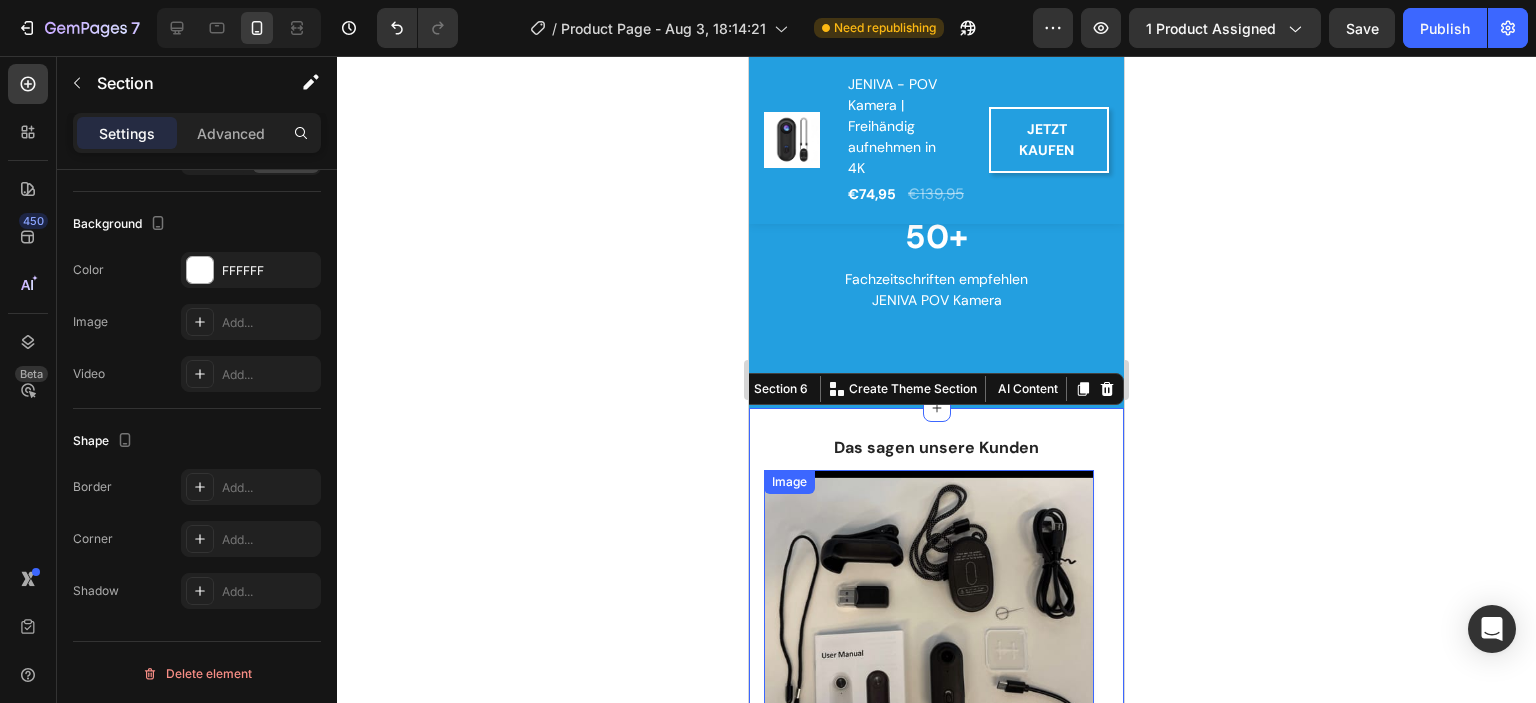 click at bounding box center [929, 635] 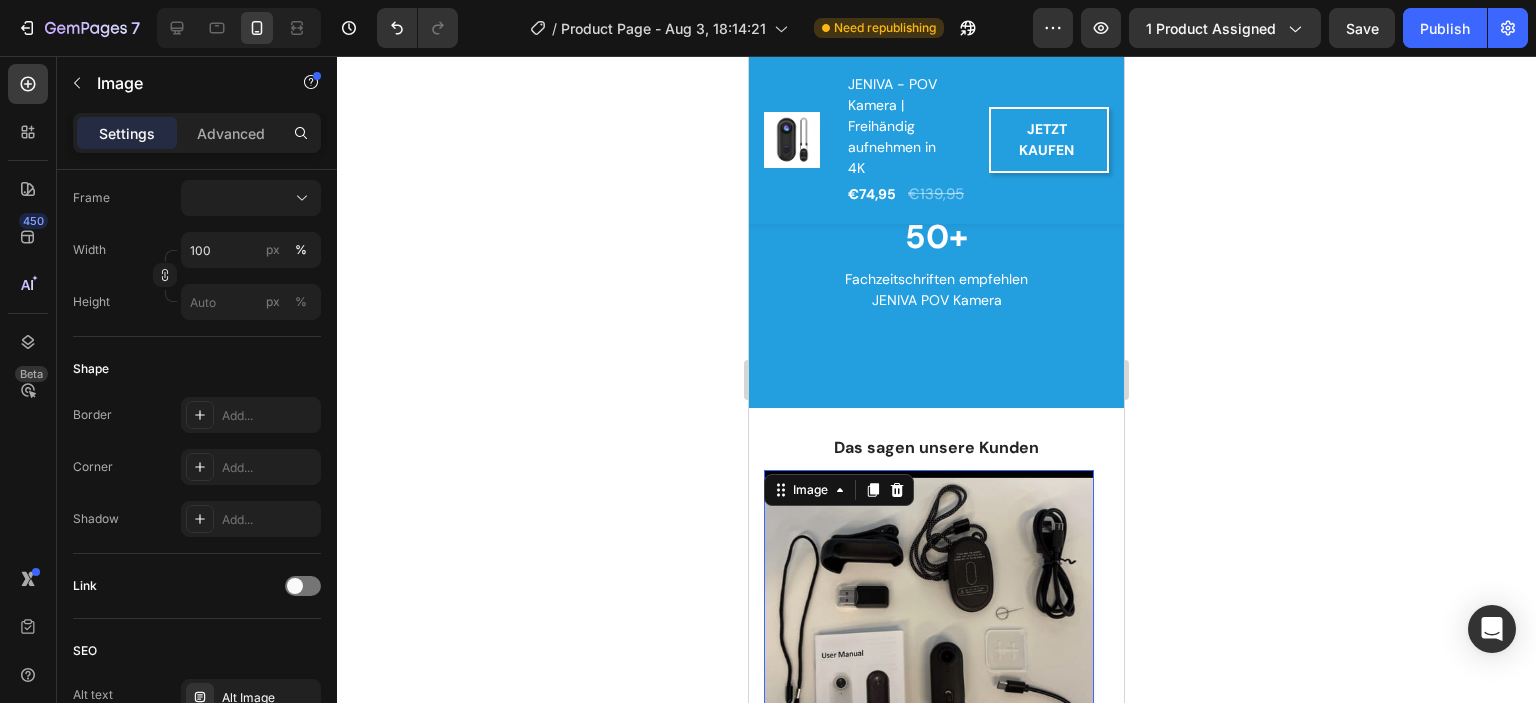 scroll, scrollTop: 0, scrollLeft: 0, axis: both 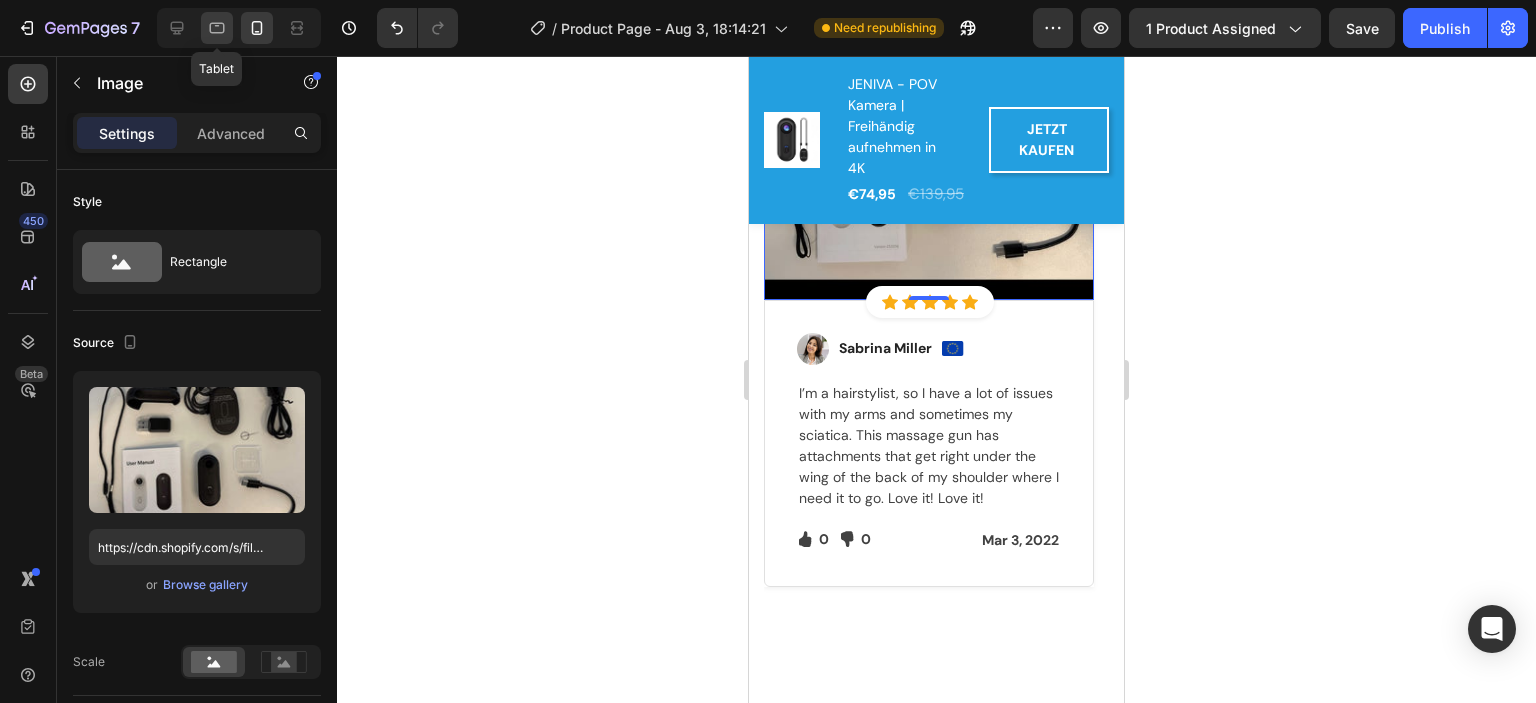 click 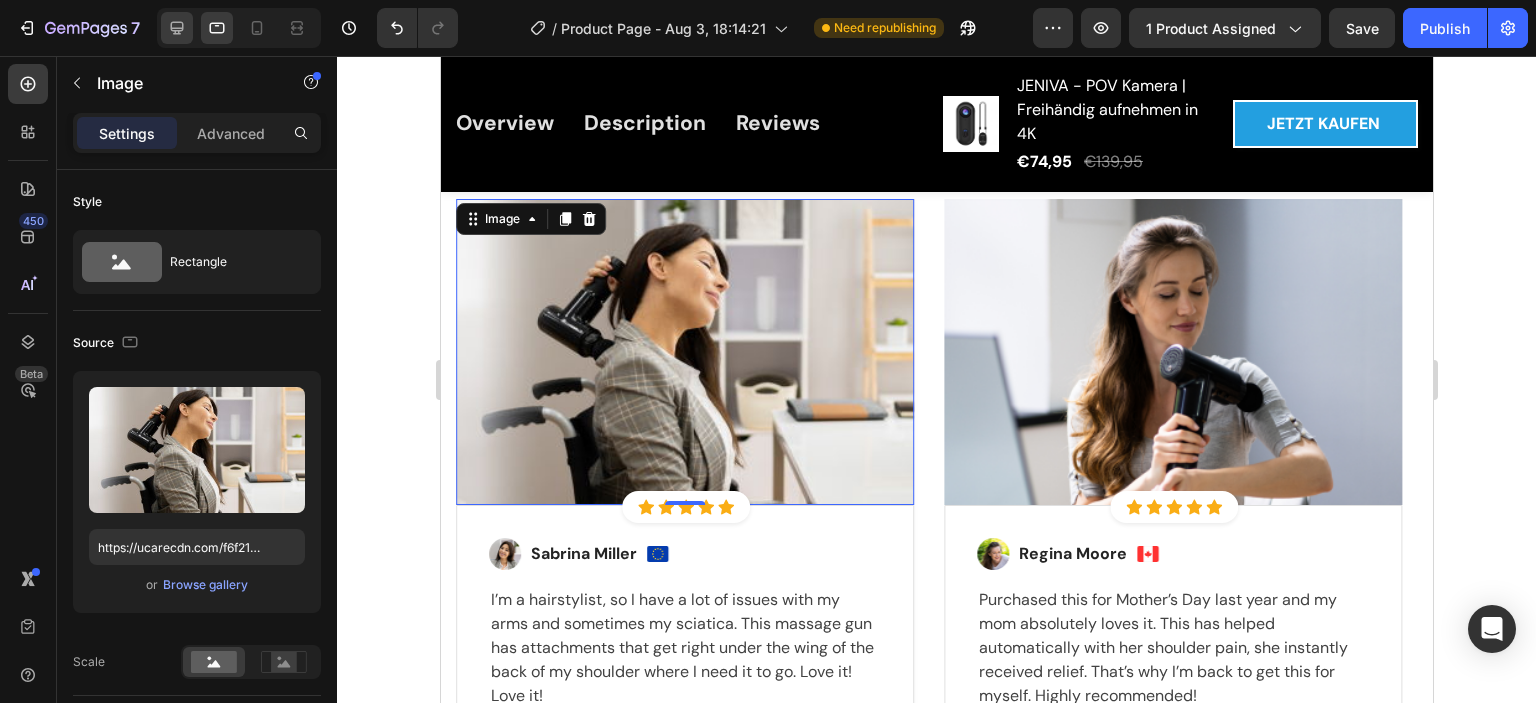 scroll, scrollTop: 3712, scrollLeft: 0, axis: vertical 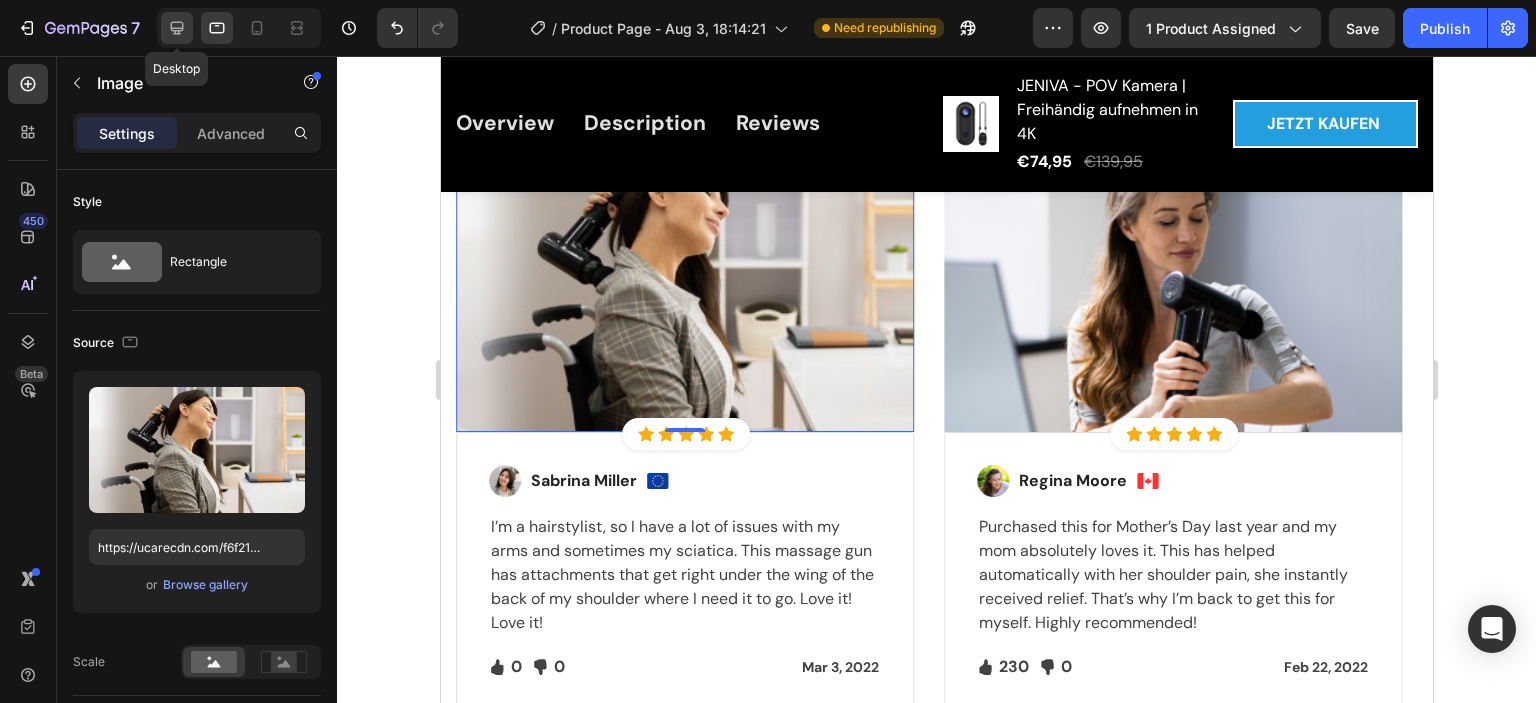 click 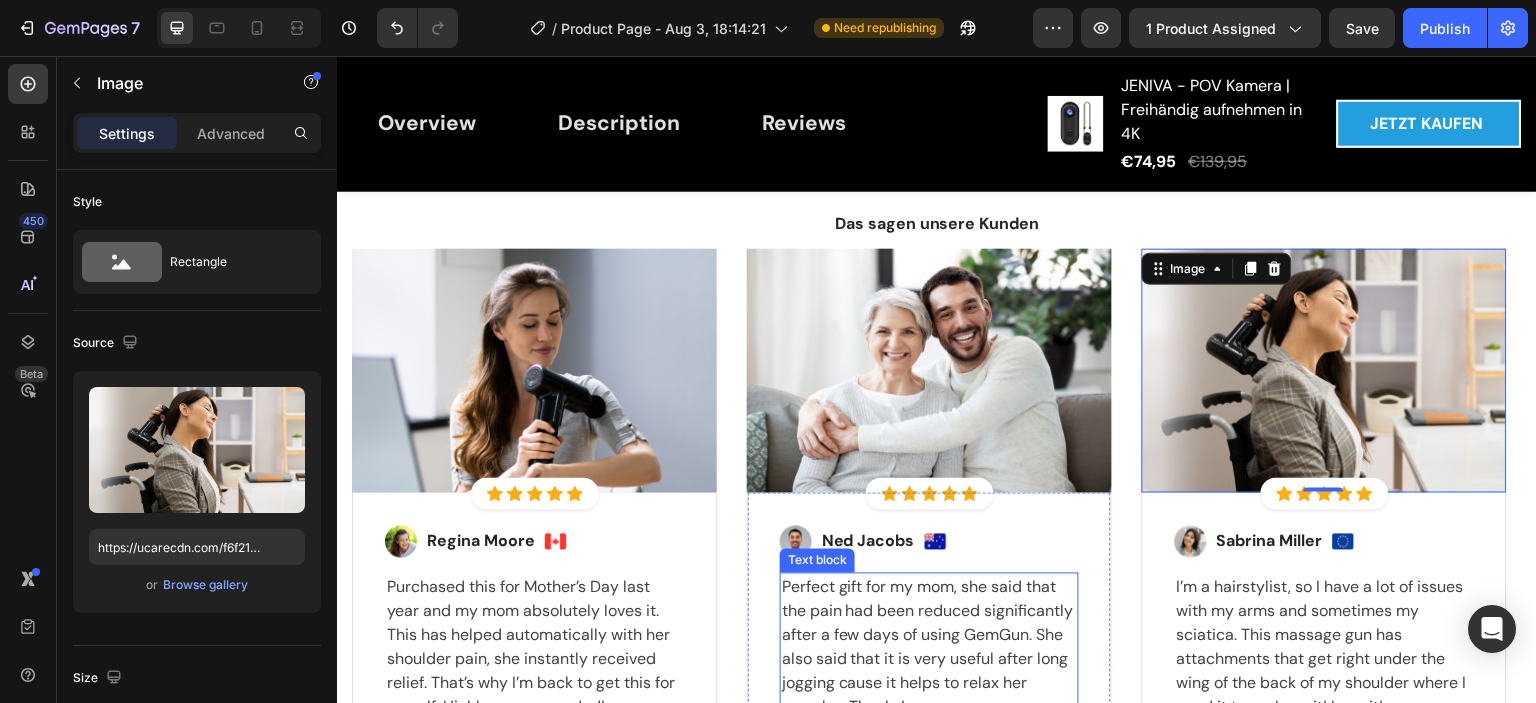 scroll, scrollTop: 2504, scrollLeft: 0, axis: vertical 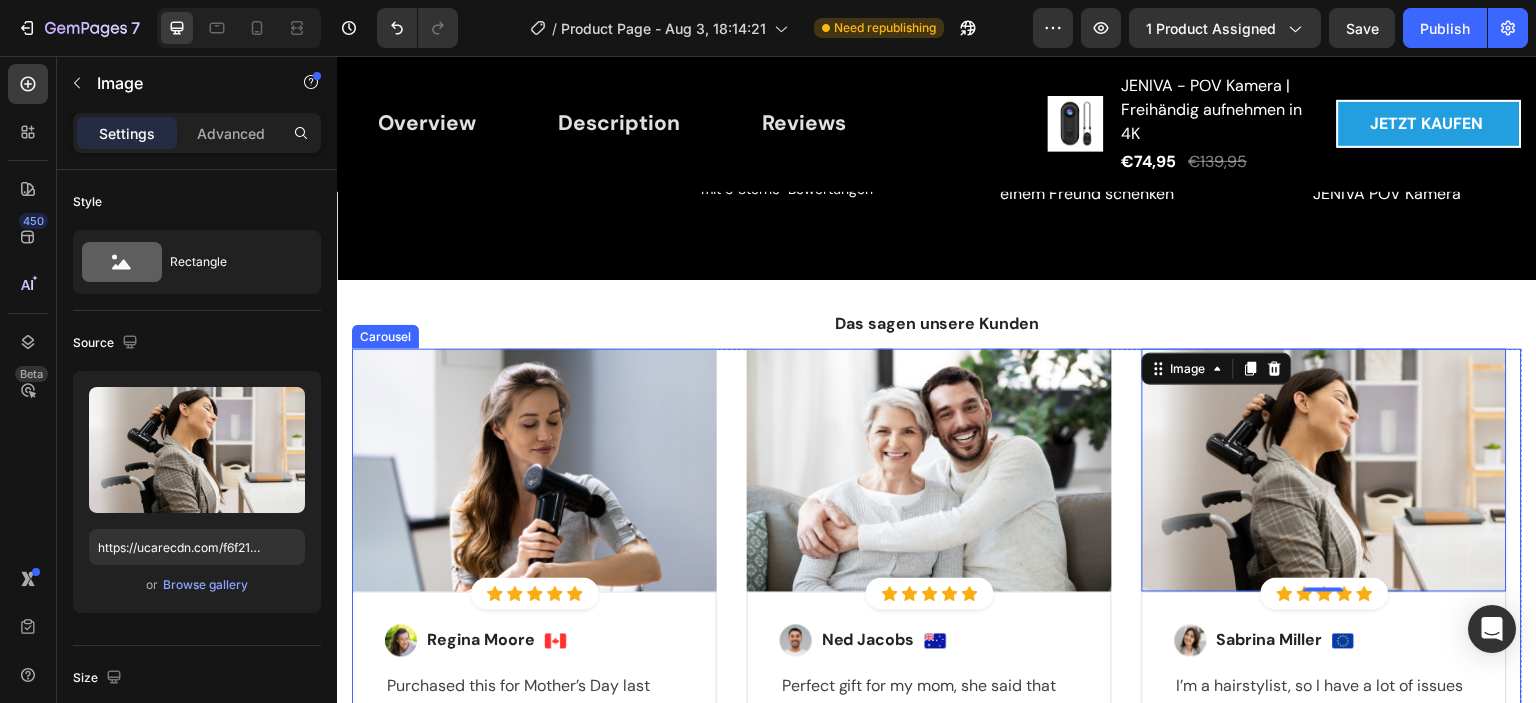 click on "Image                Icon                Icon                Icon                Icon                Icon Icon List Hoz Row Row Image Regina Moore Text block Image Row Purchased this for Mother’s Day last year and my mom absolutely loves it. This has helped automatically with her shoulder pain, she instantly received relief. That’s why I’m back to get this for myself. Highly recommended! Text block
Icon 230 Text block Icon List
Icon 0 Text block Icon List Row Feb 22, 2022 Text block Row Row Row Image                Icon                Icon                Icon                Icon                Icon Icon List Hoz Row Row Image Ned Jacobs Text block Image Row Perfect gift for my mom, she said that the pain had been reduced significantly after a few days of using GemGun. She also said that it is very useful after long jogging cause it helps to relax her muscles. Thanks! Text block
Icon 0 Text block Icon List
Icon 0 Text block Icon List Row Row" at bounding box center [937, 624] 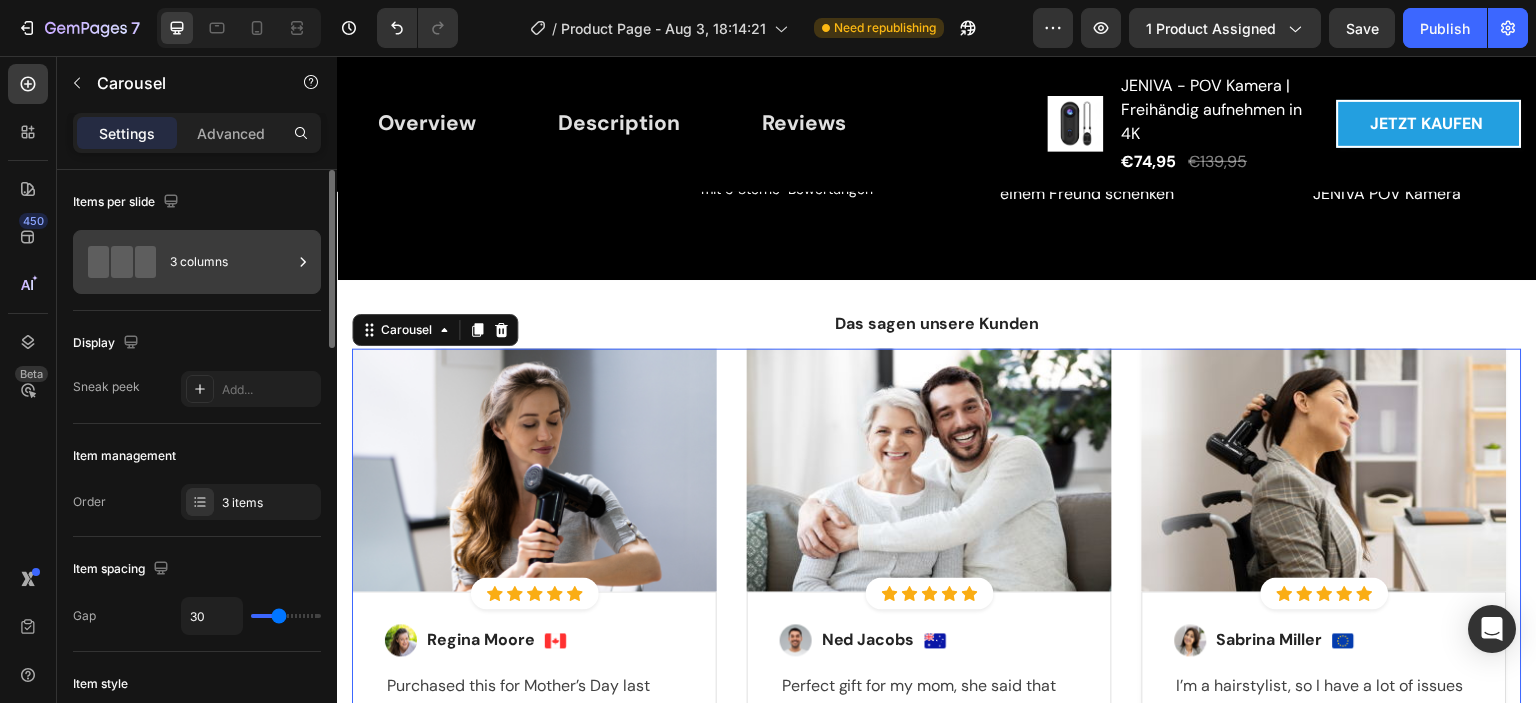 click 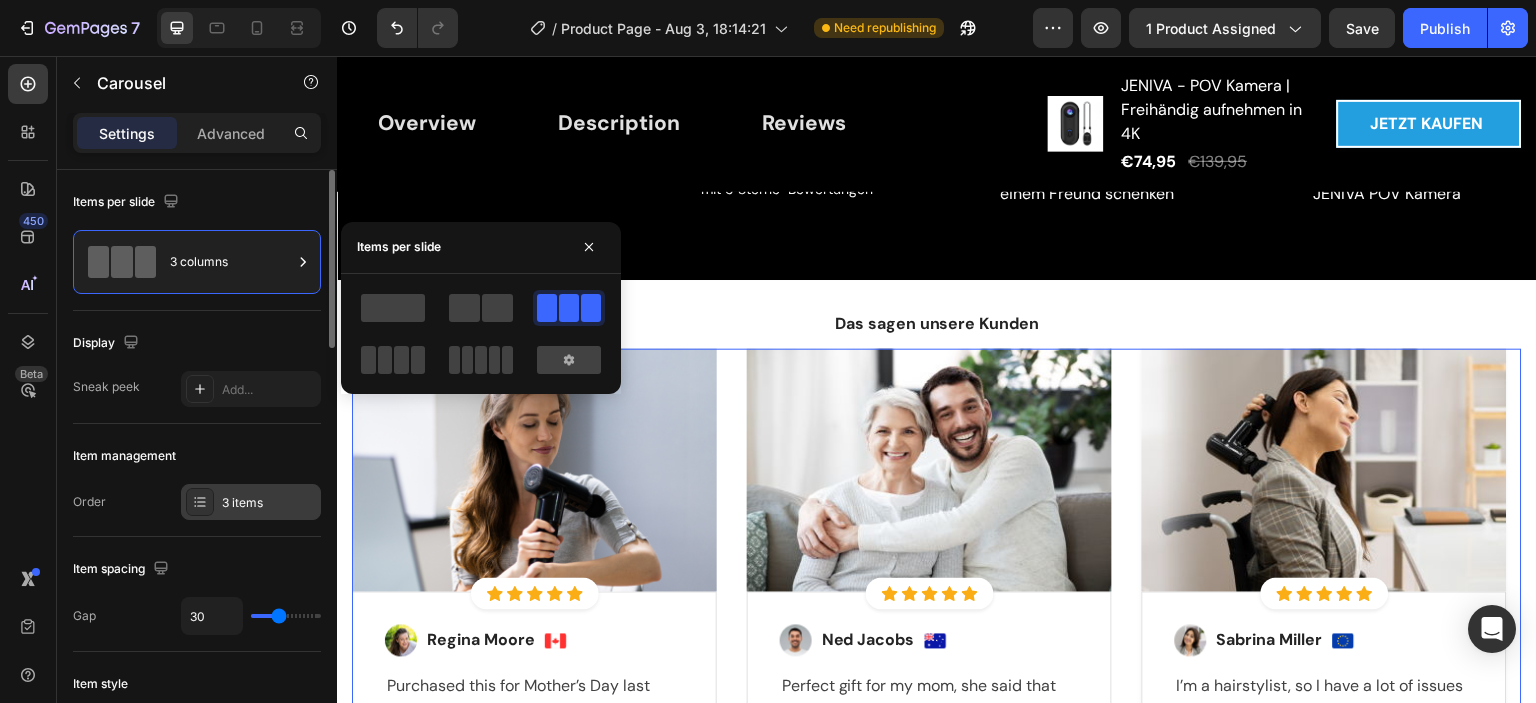 click on "3 items" at bounding box center [269, 503] 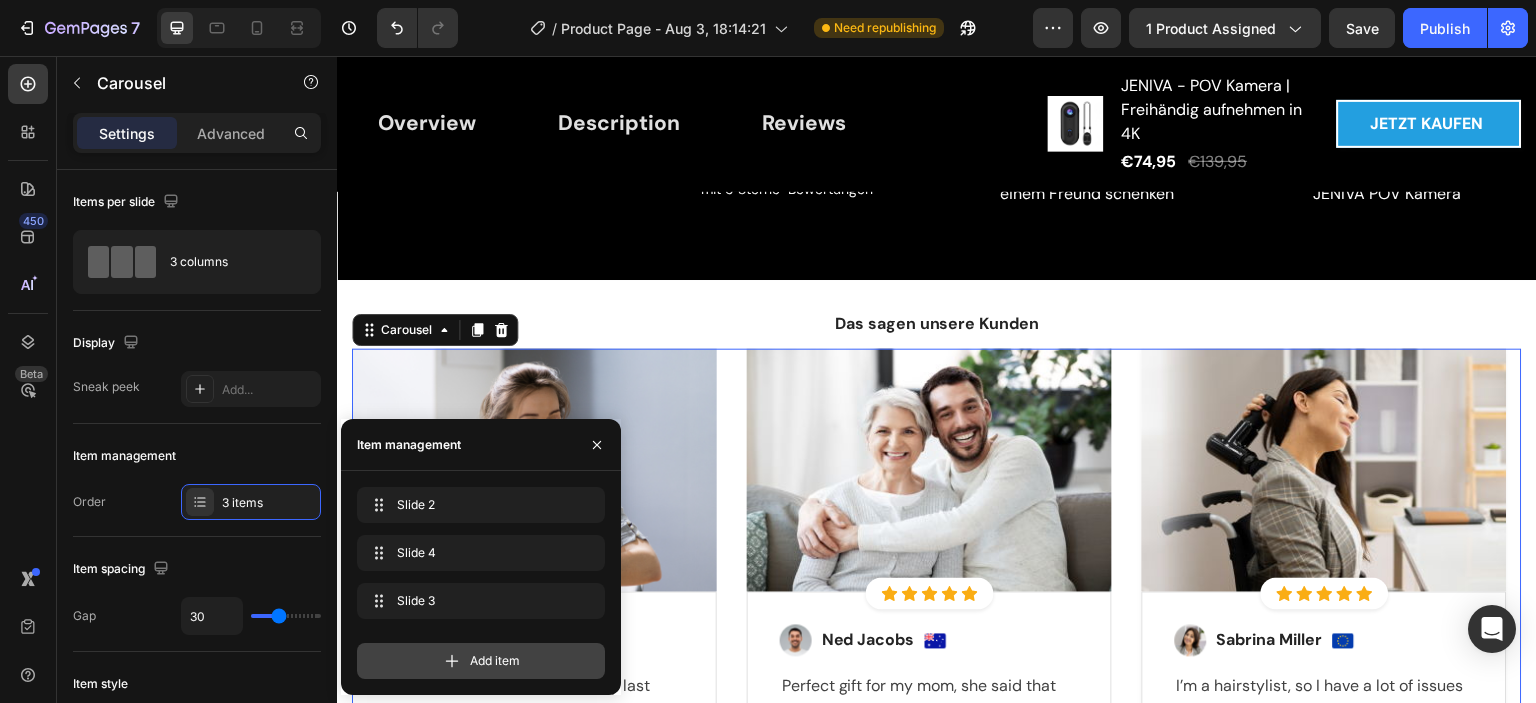 click 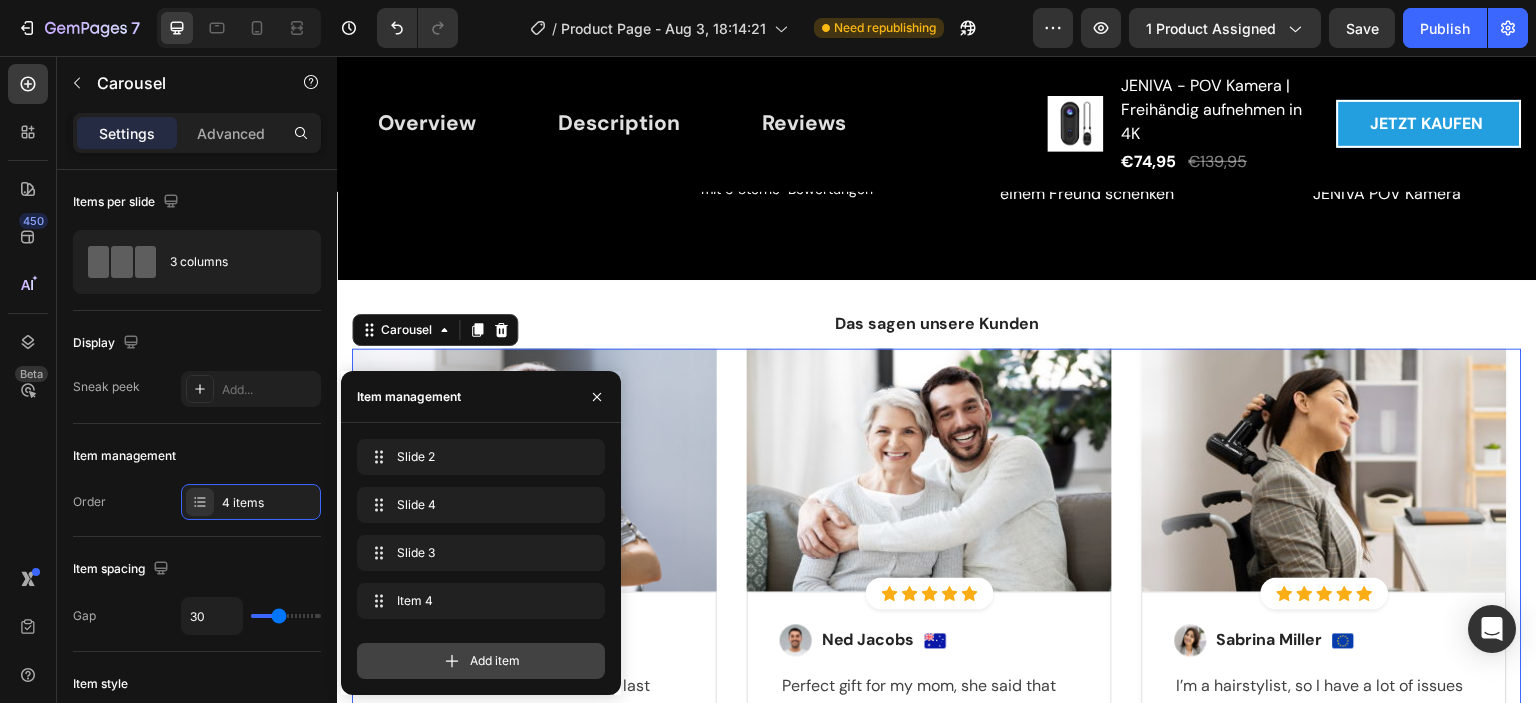 click 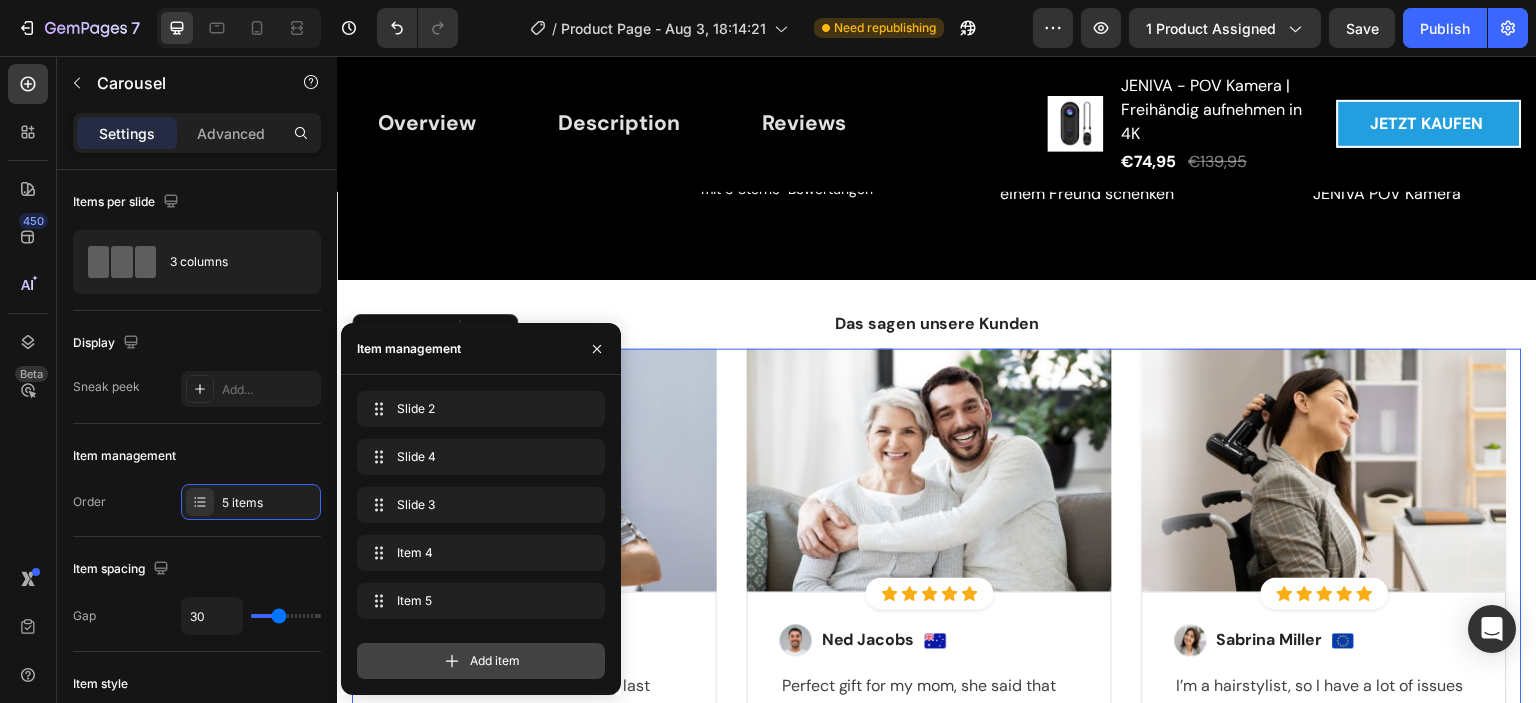 click 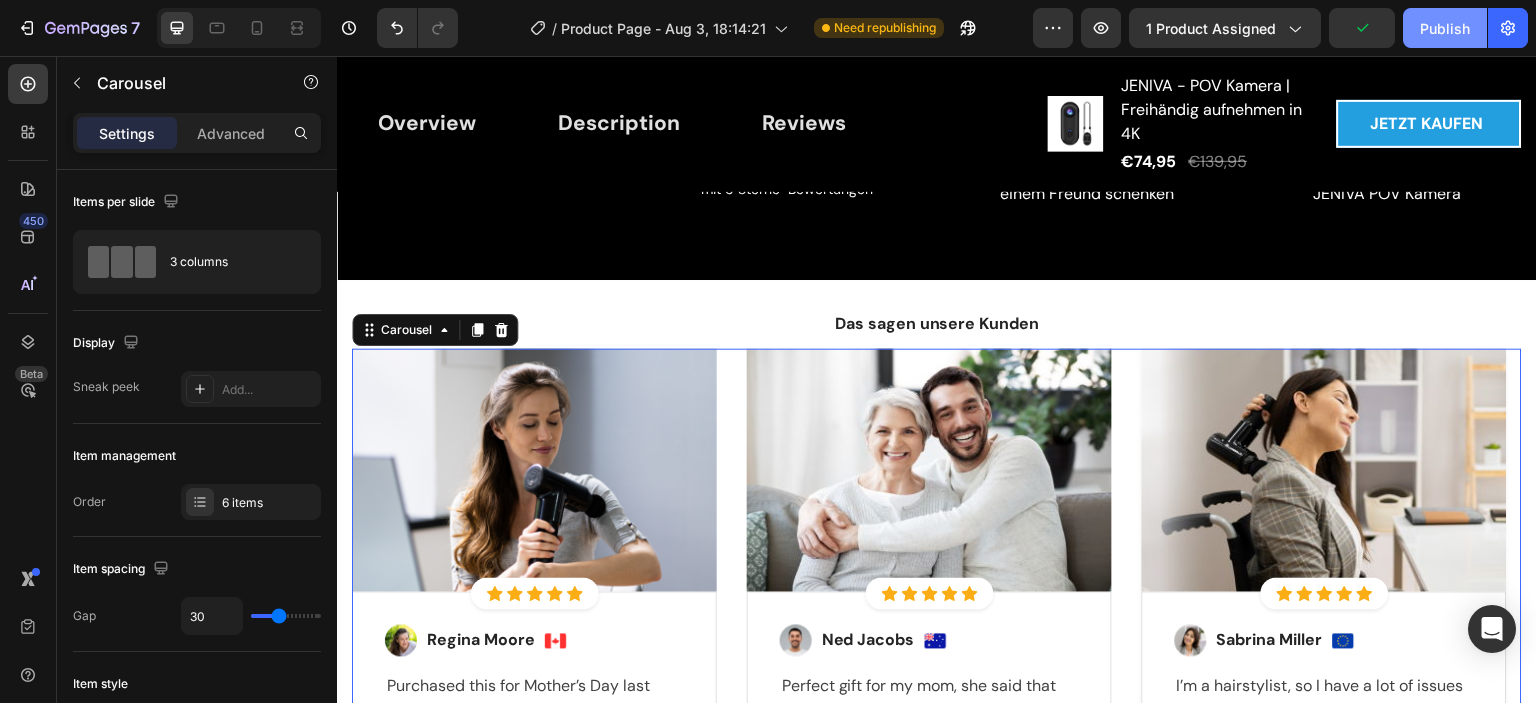 click on "Publish" at bounding box center (1445, 28) 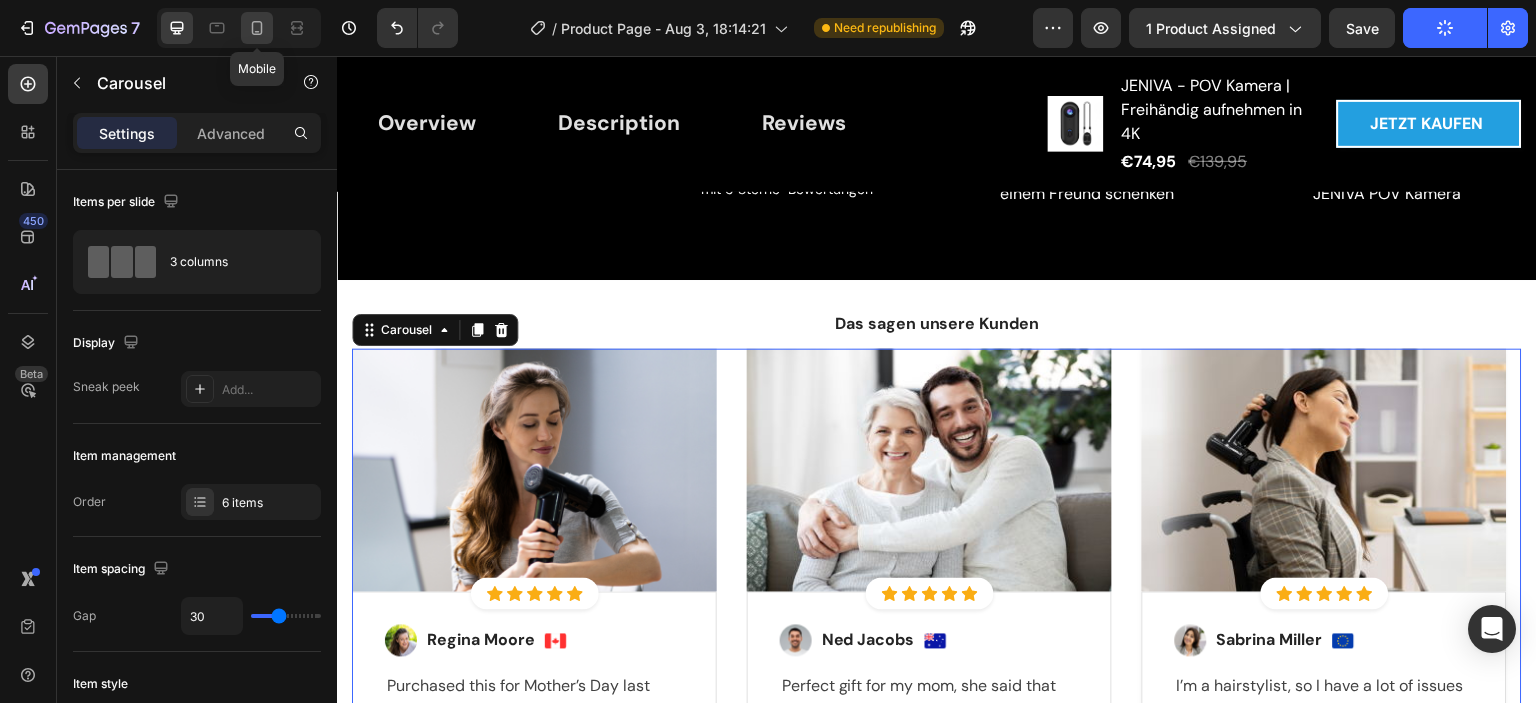 click 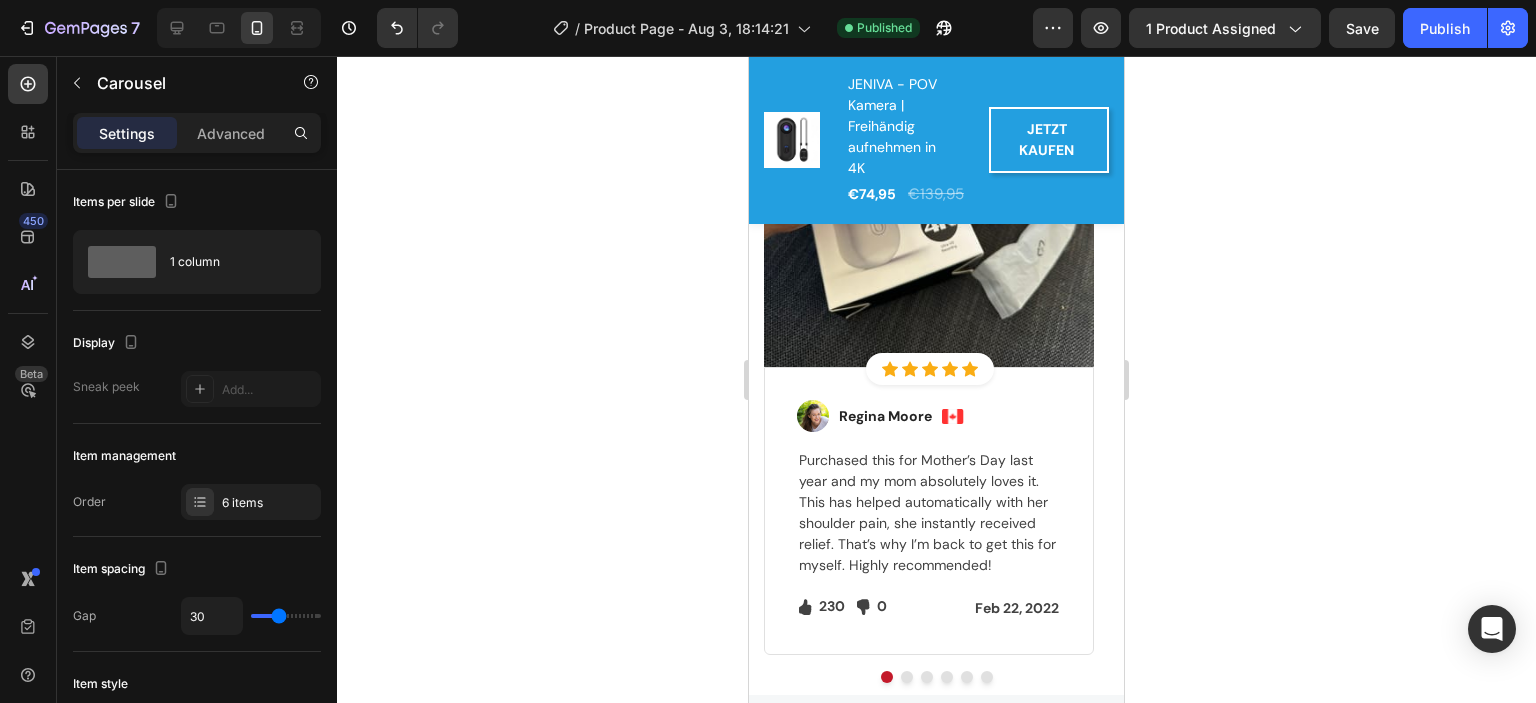 scroll, scrollTop: 4204, scrollLeft: 0, axis: vertical 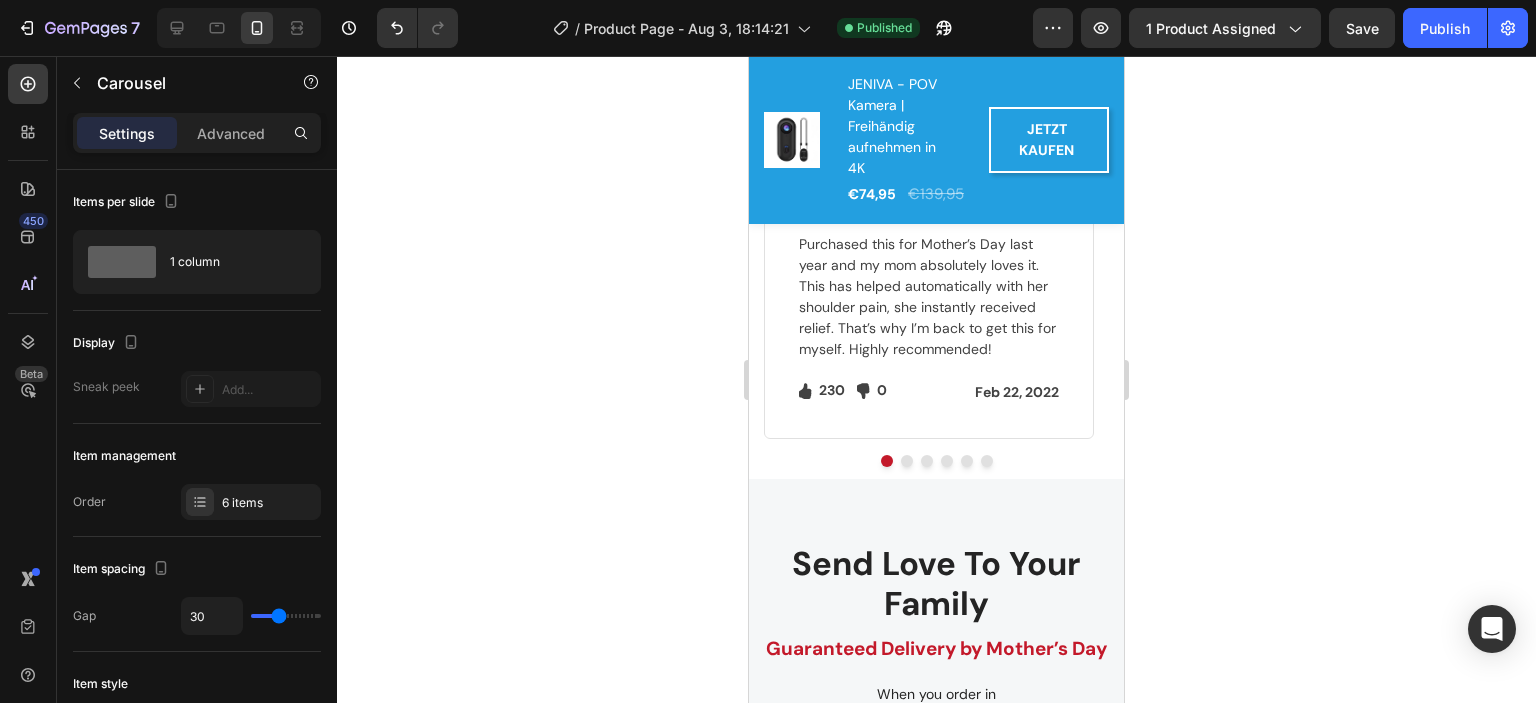 click at bounding box center [907, 461] 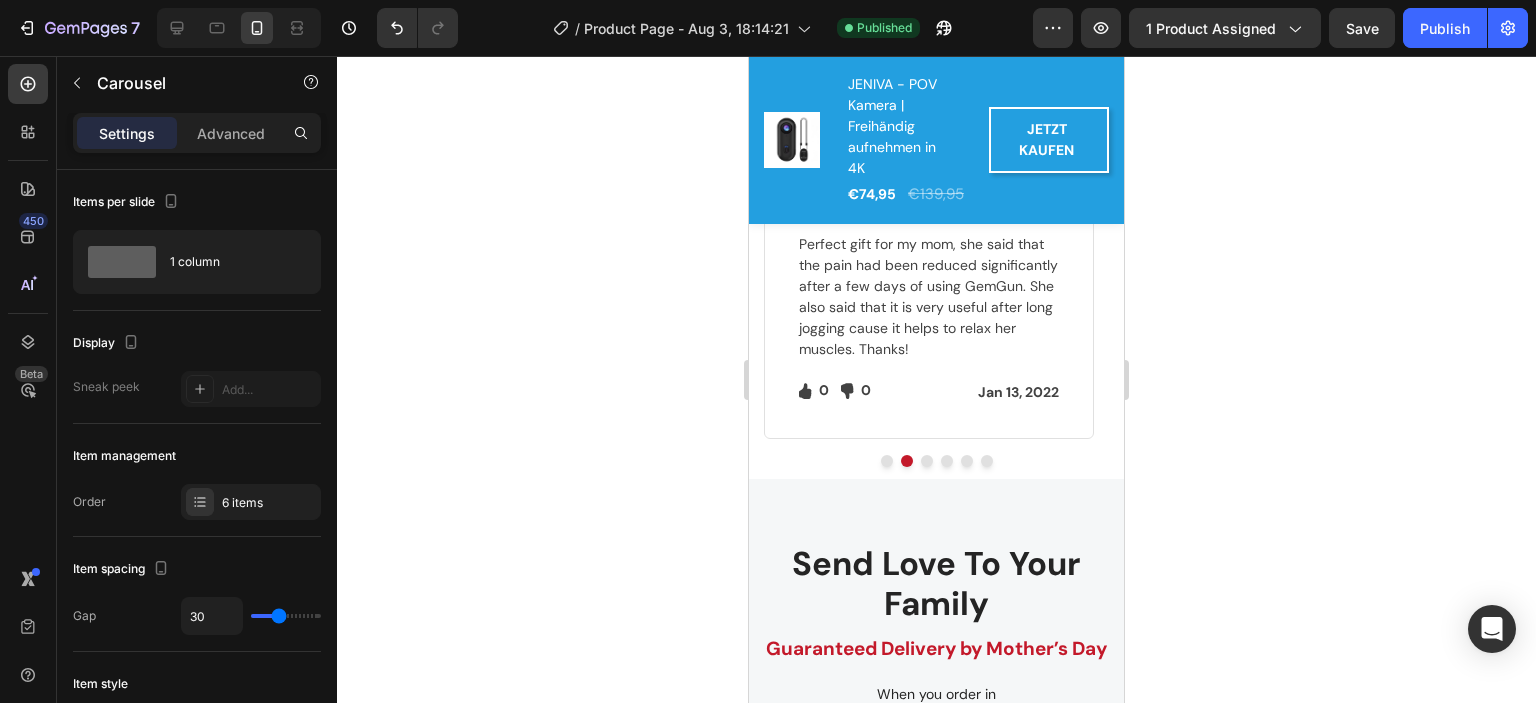 click at bounding box center (927, 461) 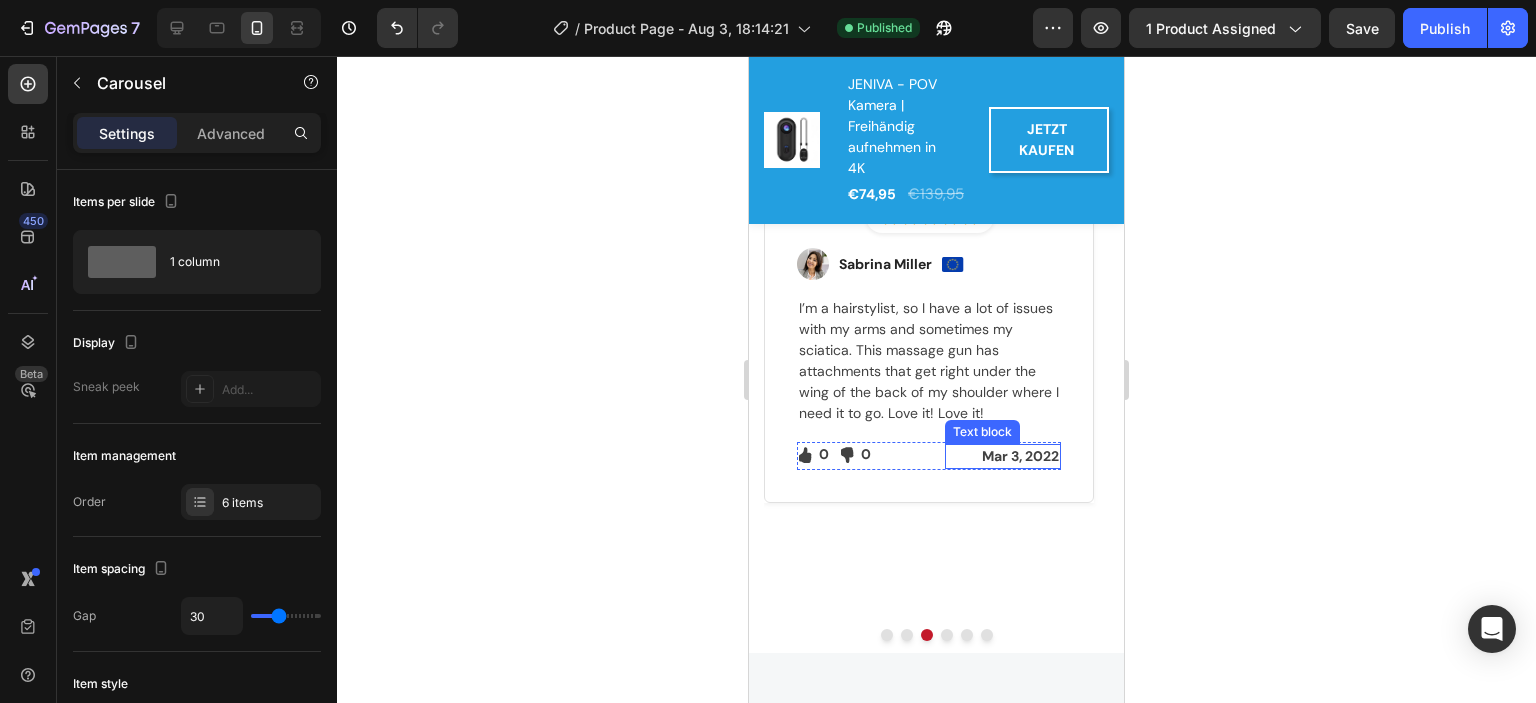scroll, scrollTop: 4104, scrollLeft: 0, axis: vertical 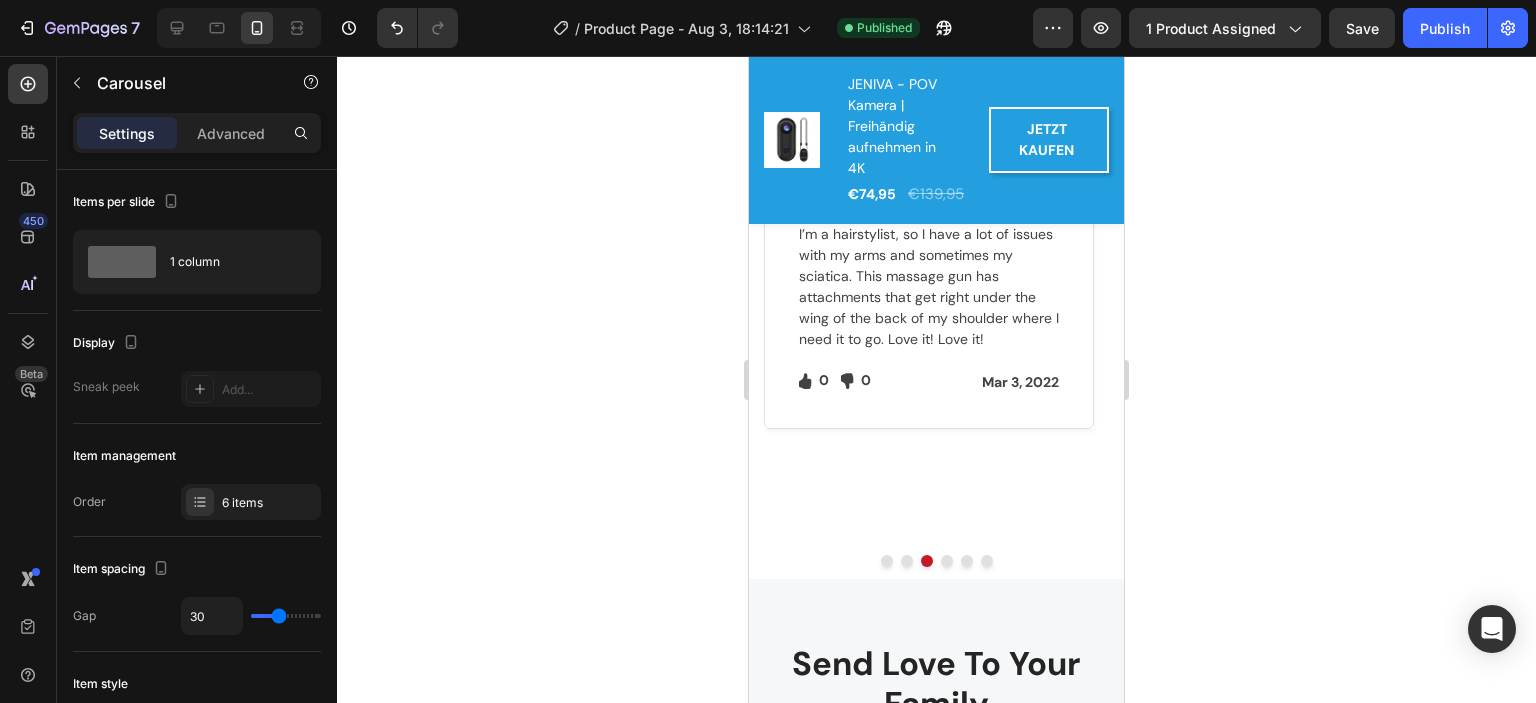 click at bounding box center [947, 561] 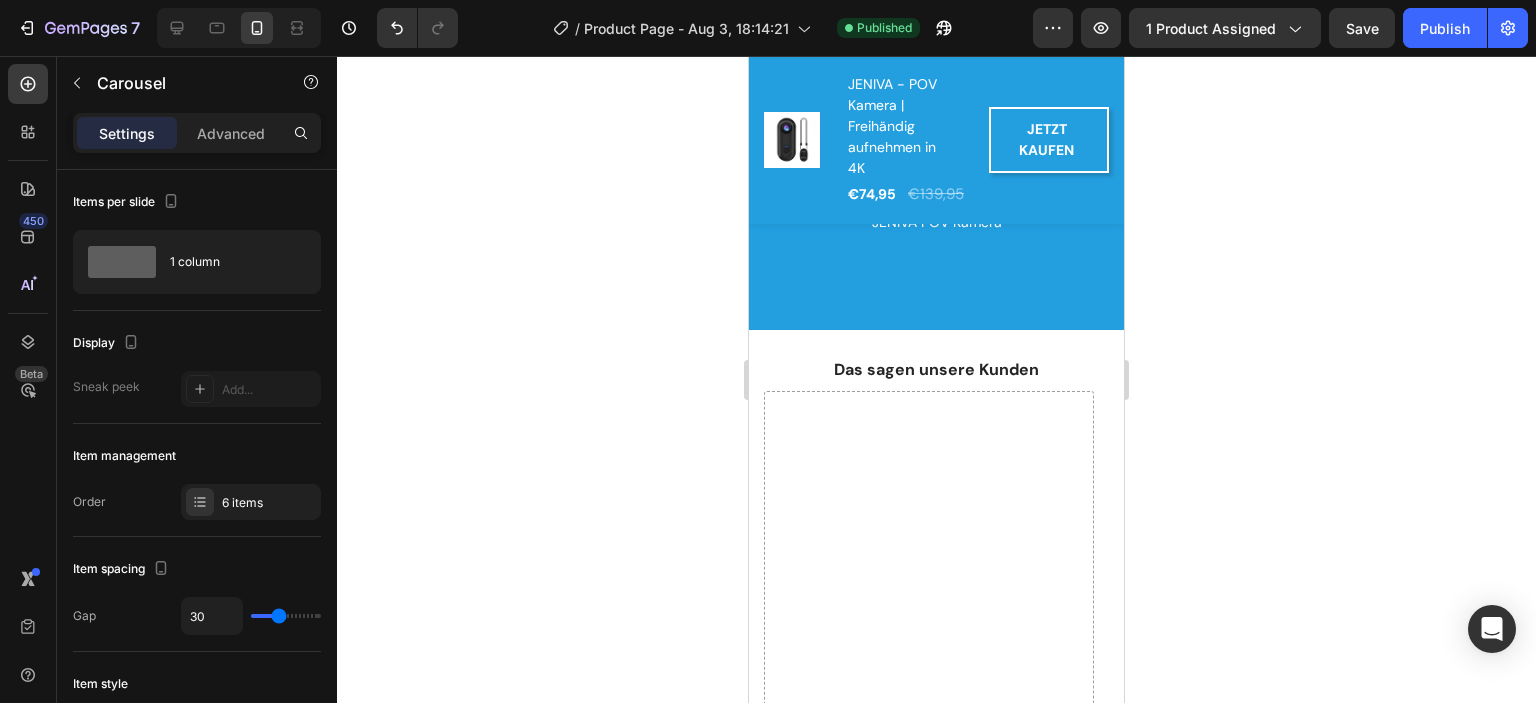 scroll, scrollTop: 3504, scrollLeft: 0, axis: vertical 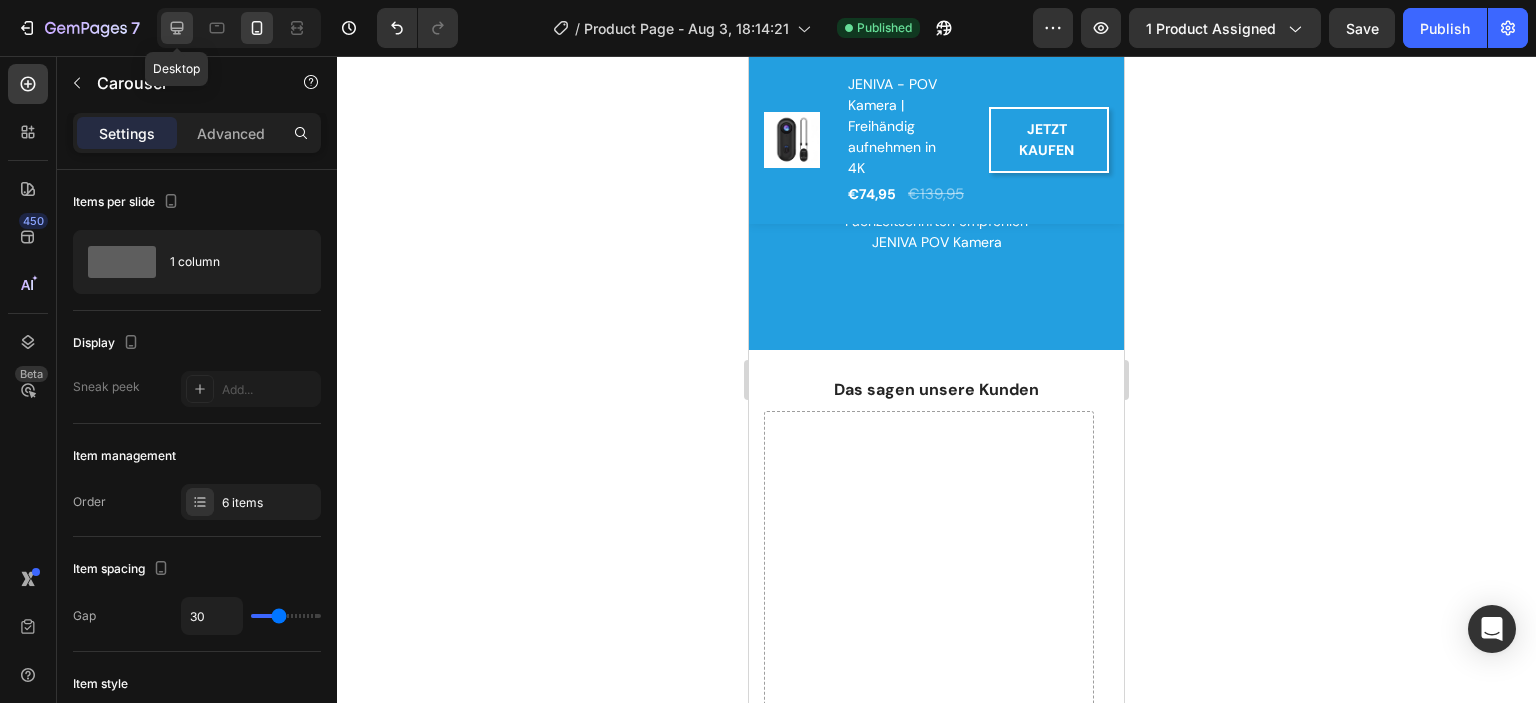 click 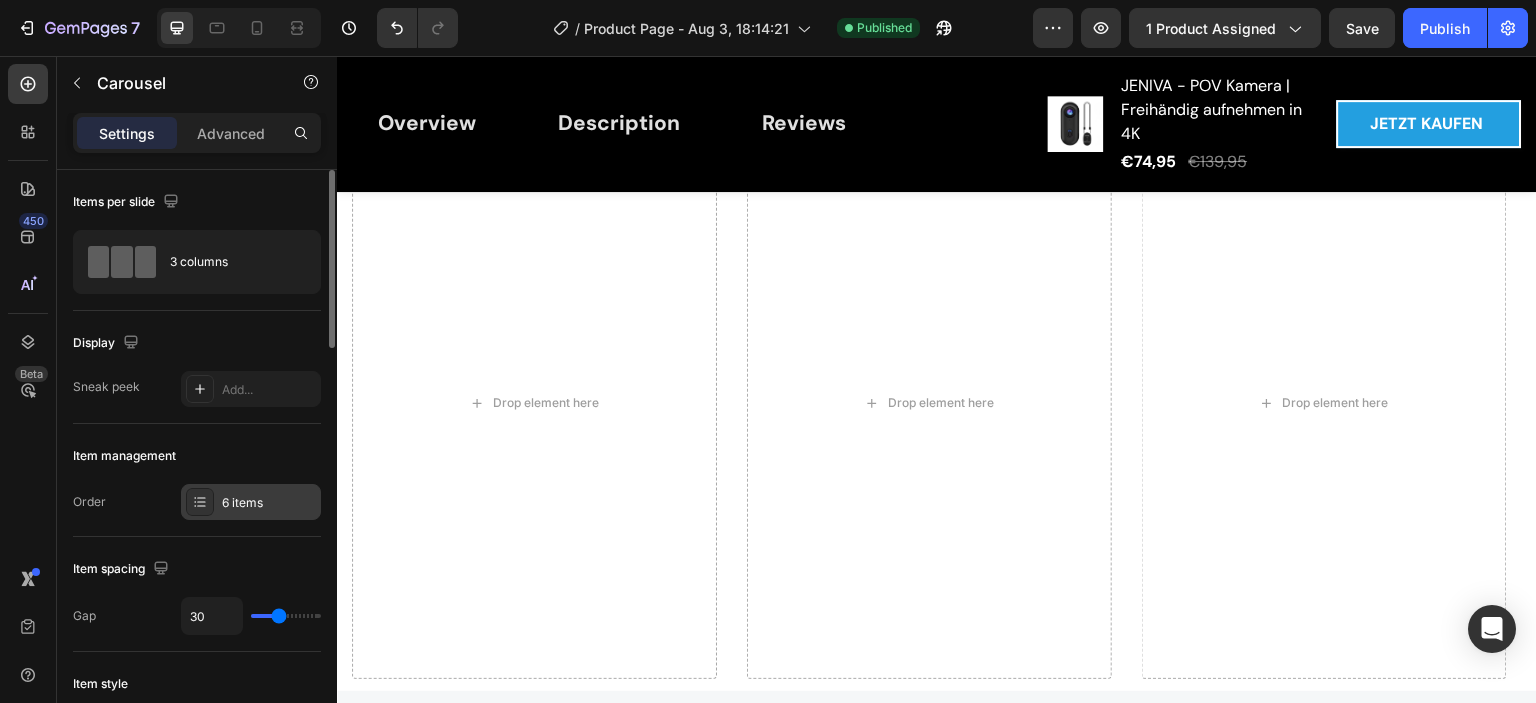 scroll, scrollTop: 3395, scrollLeft: 0, axis: vertical 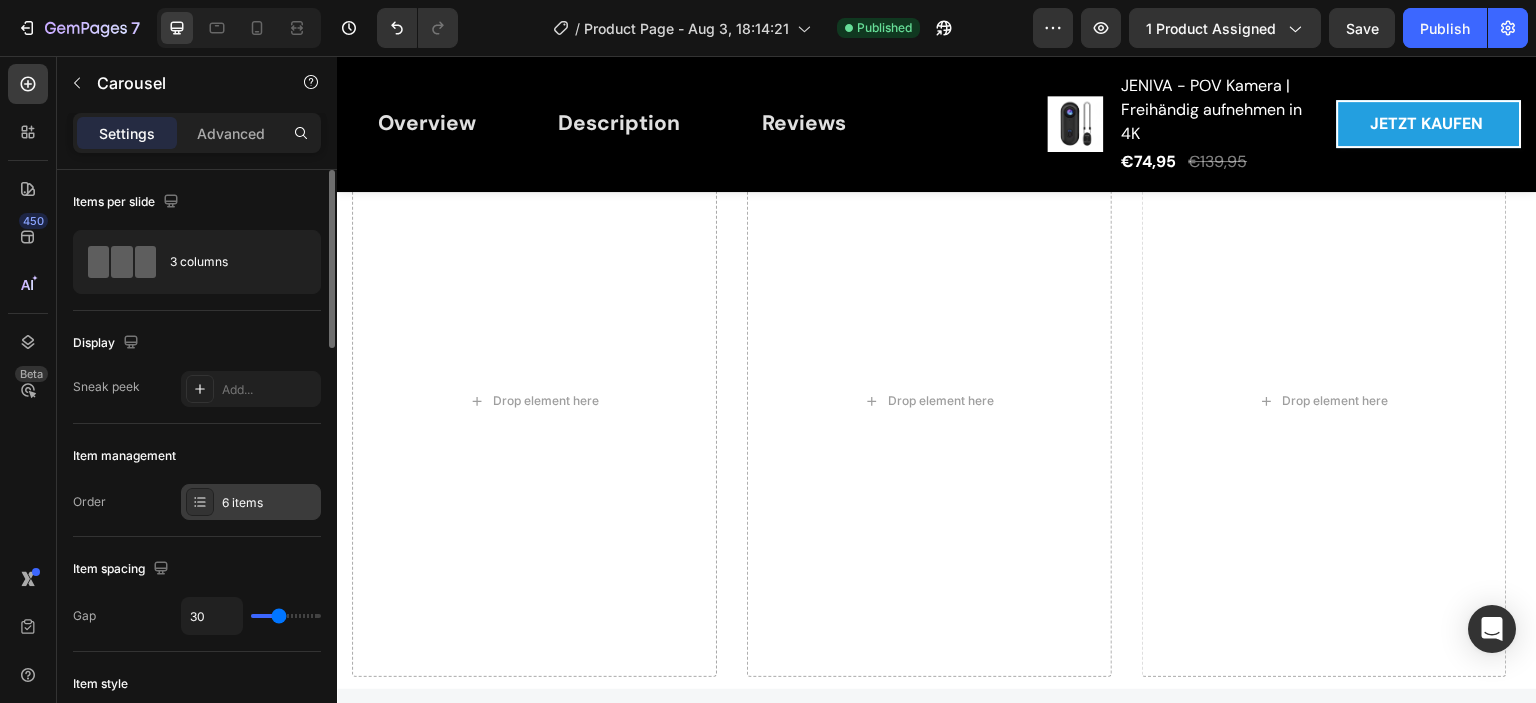 click on "6 items" at bounding box center (251, 502) 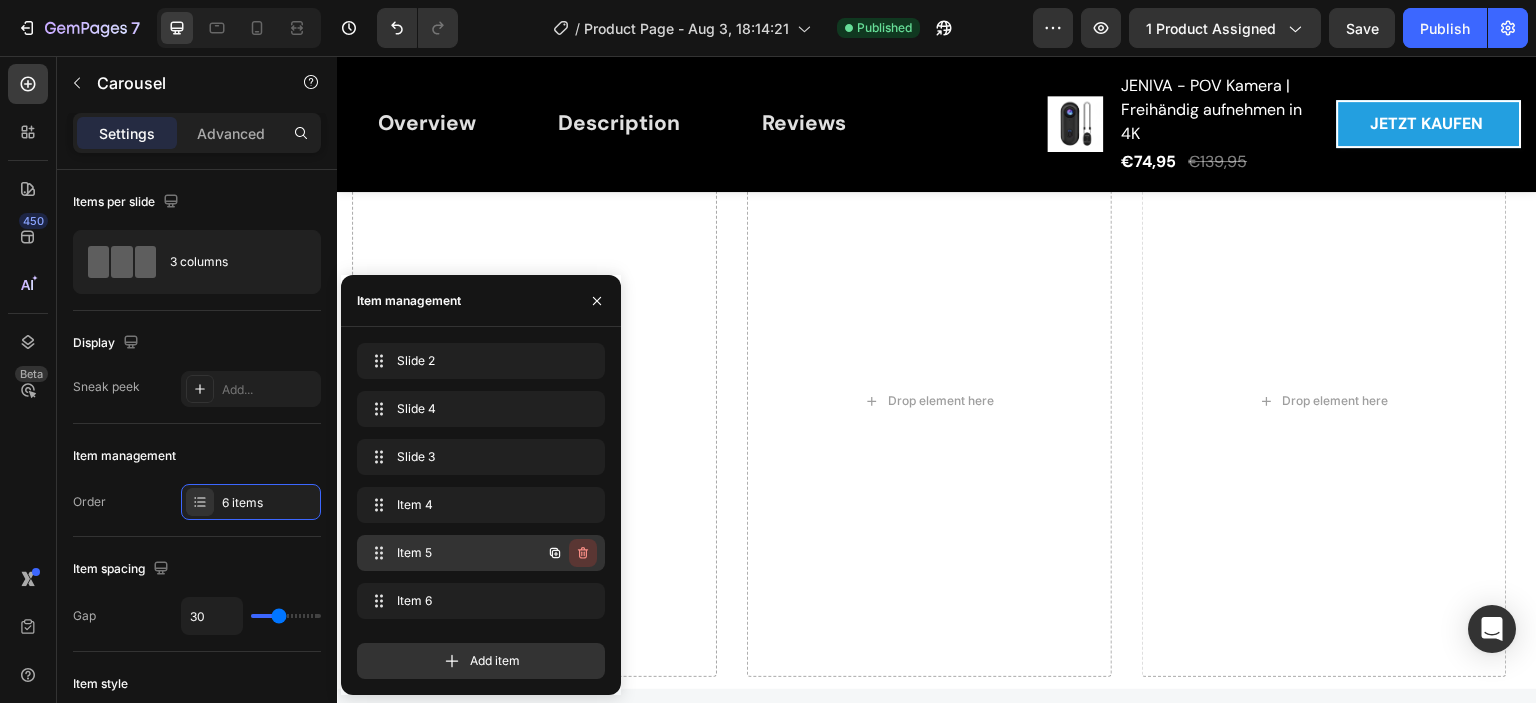 click 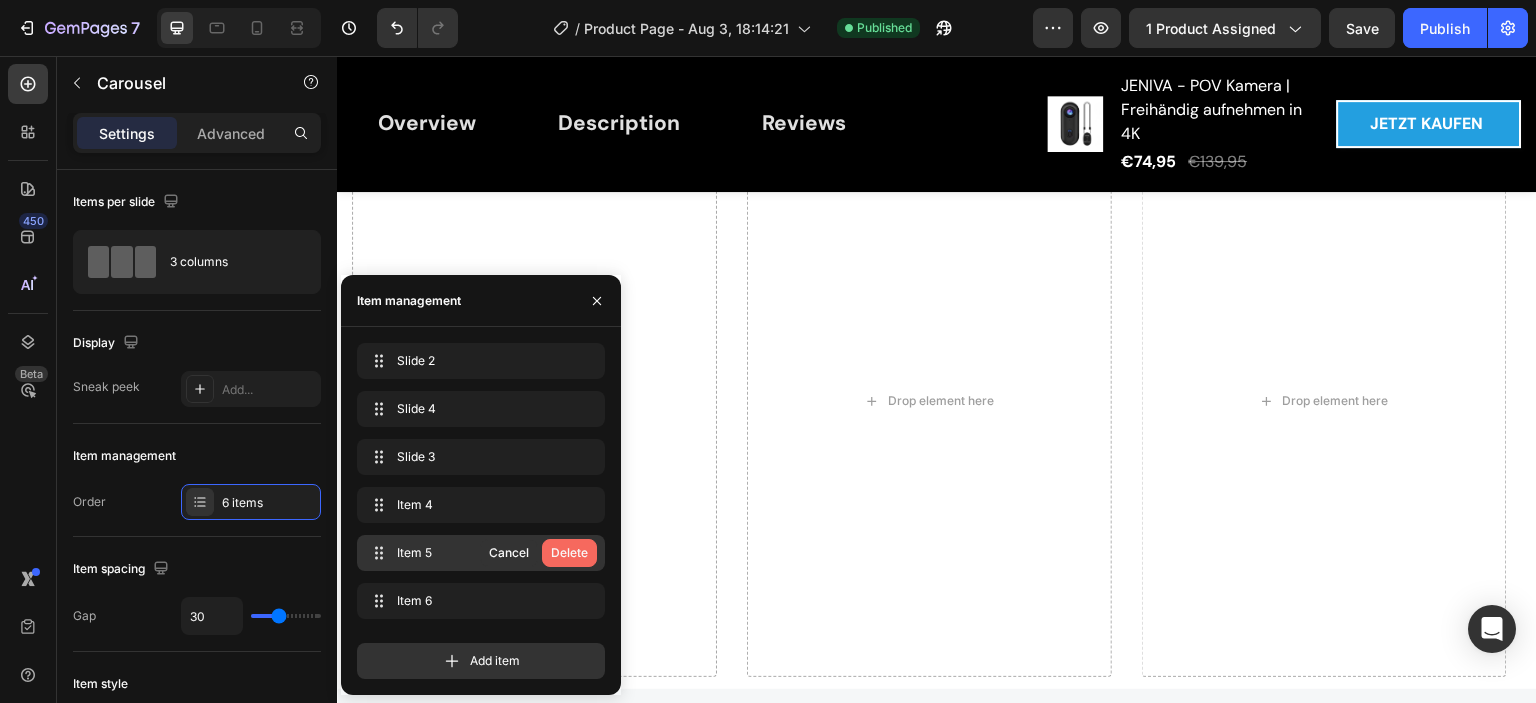 click on "Delete" at bounding box center (569, 553) 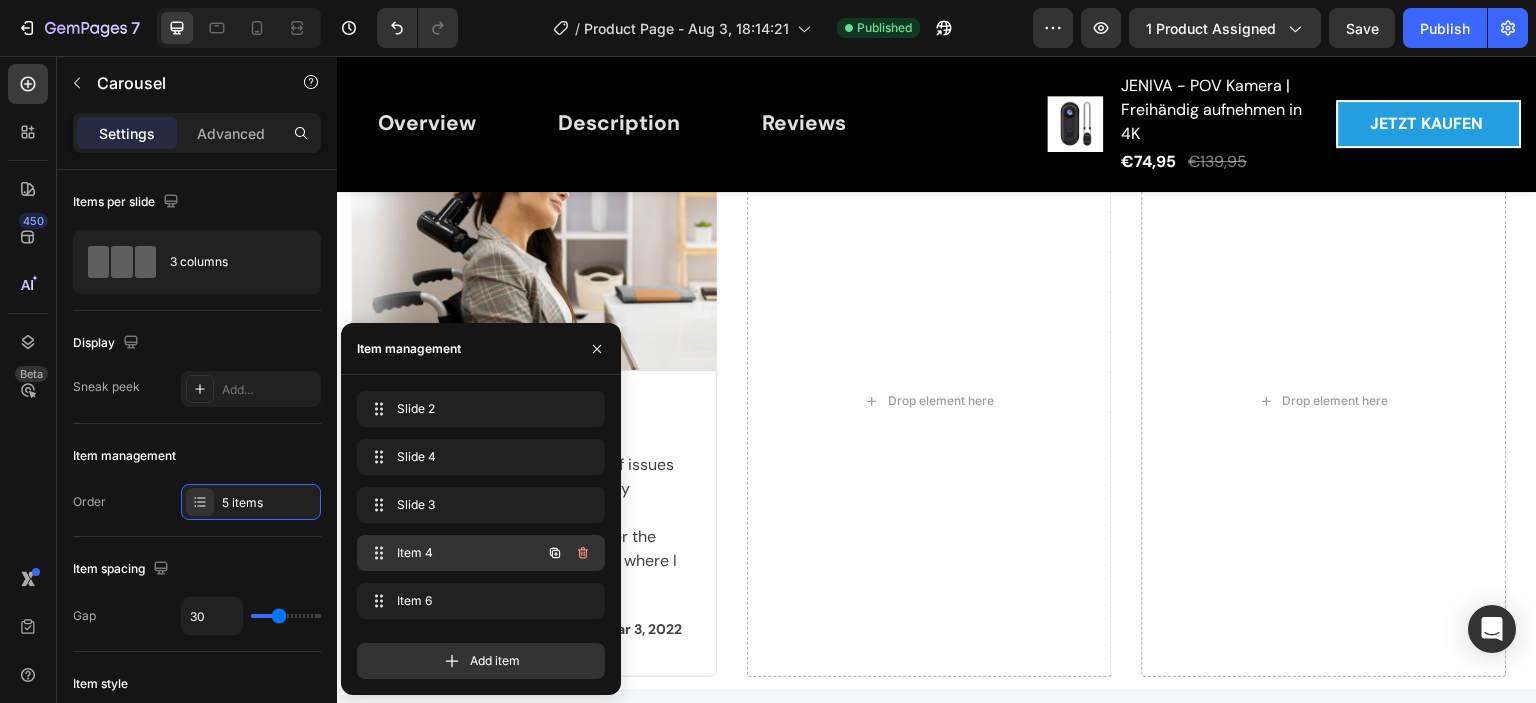 click 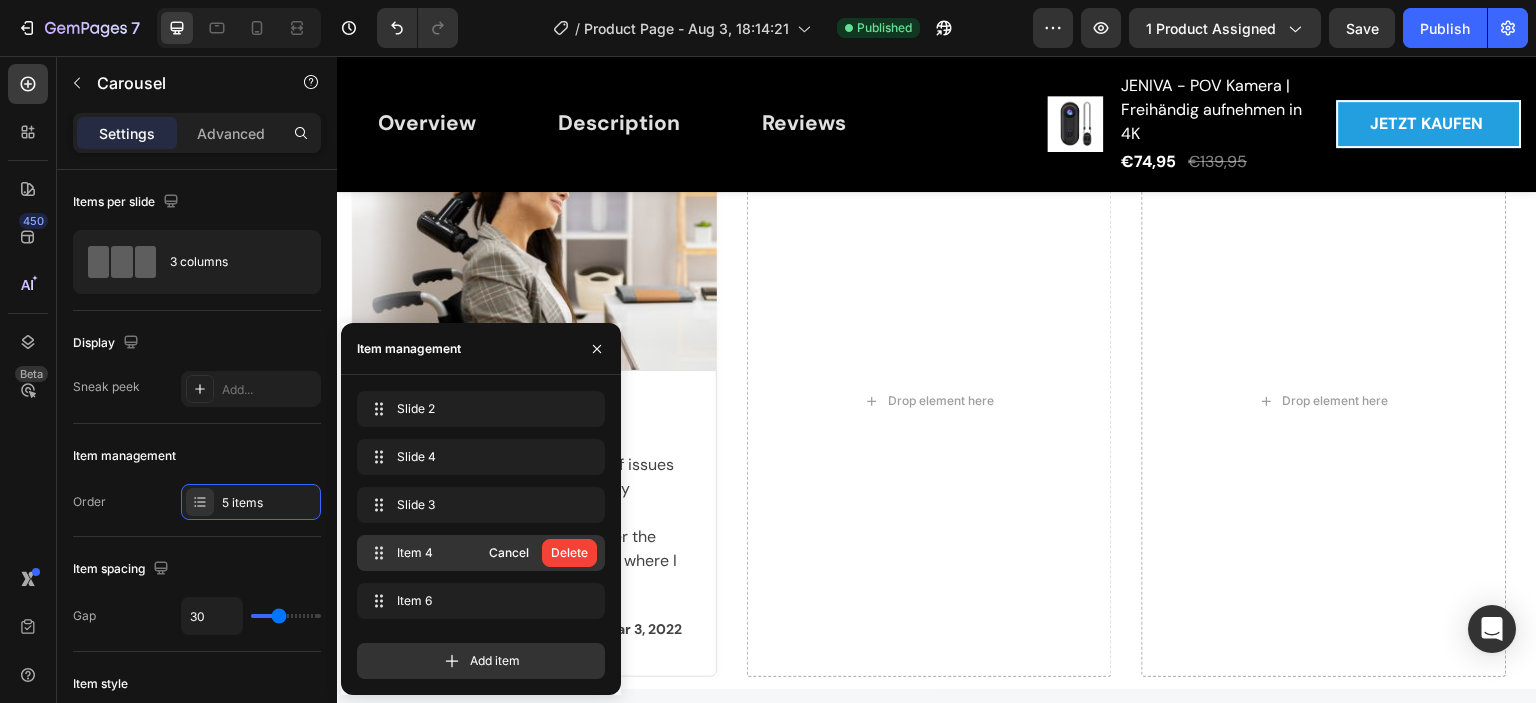 click on "Delete" at bounding box center (569, 553) 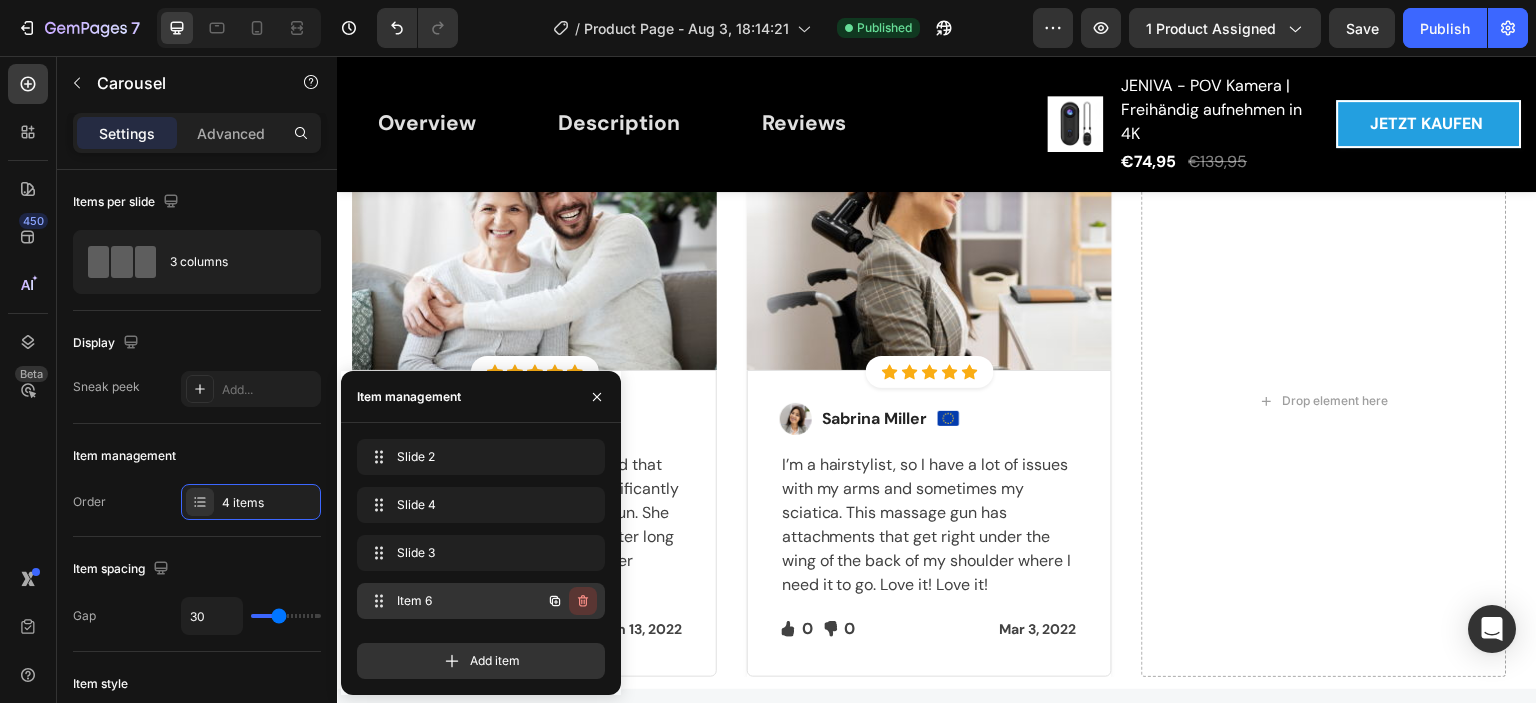 click 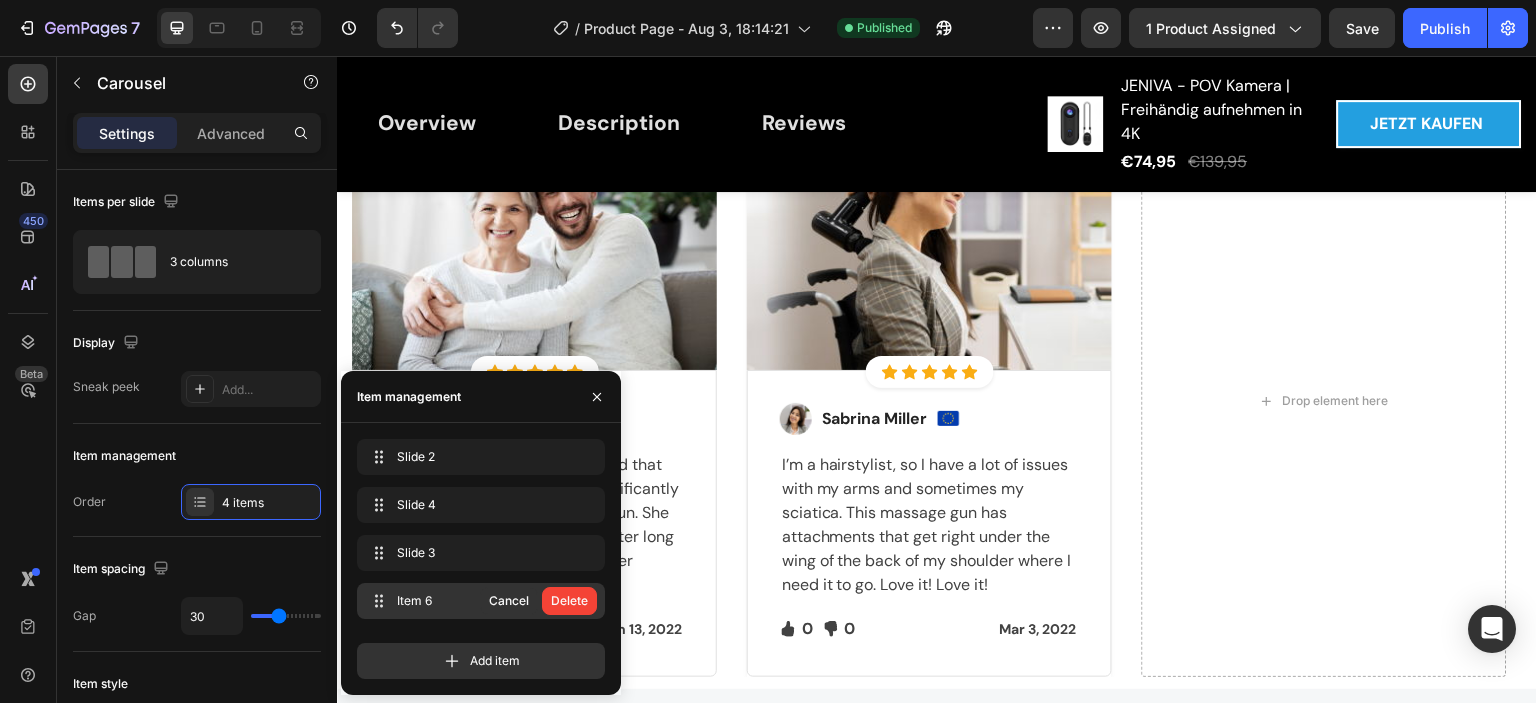 click on "Delete" at bounding box center [569, 601] 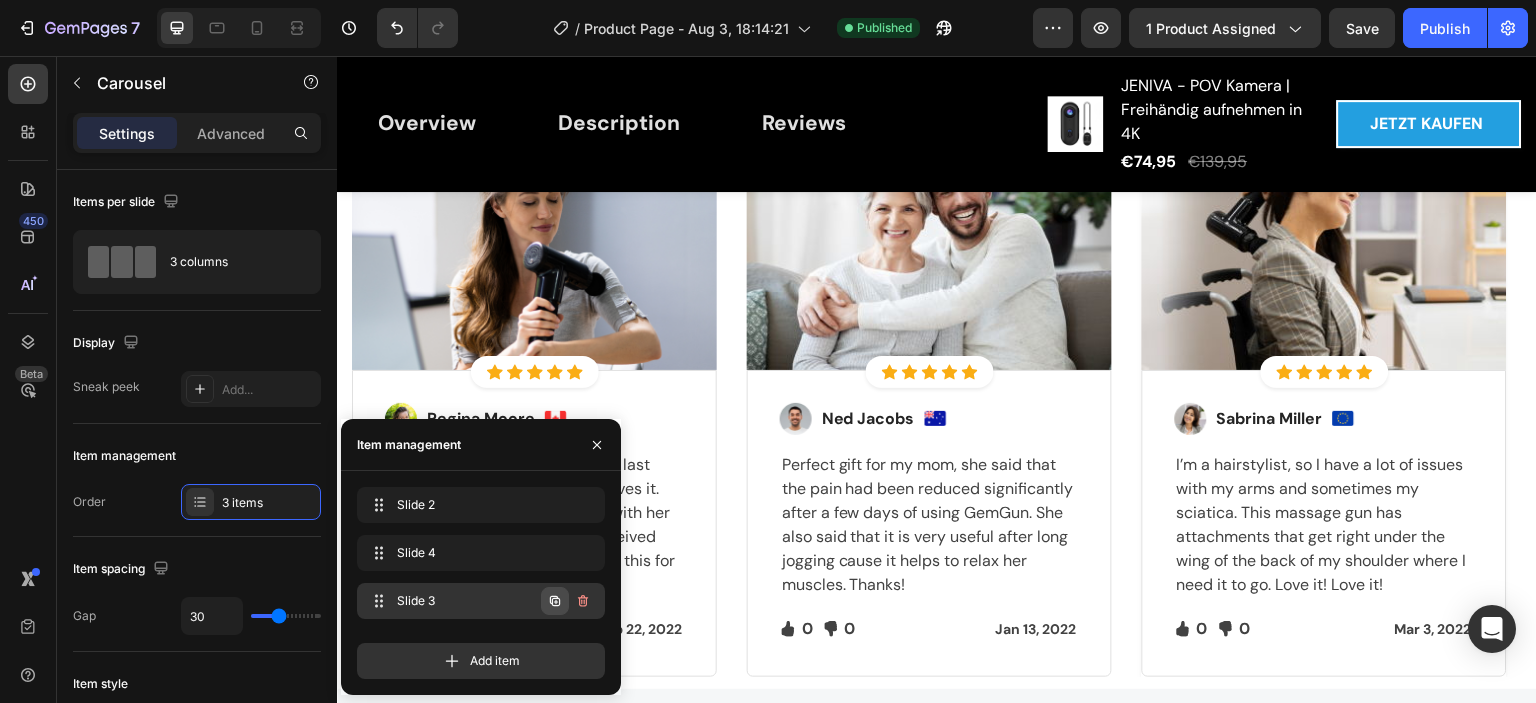 click 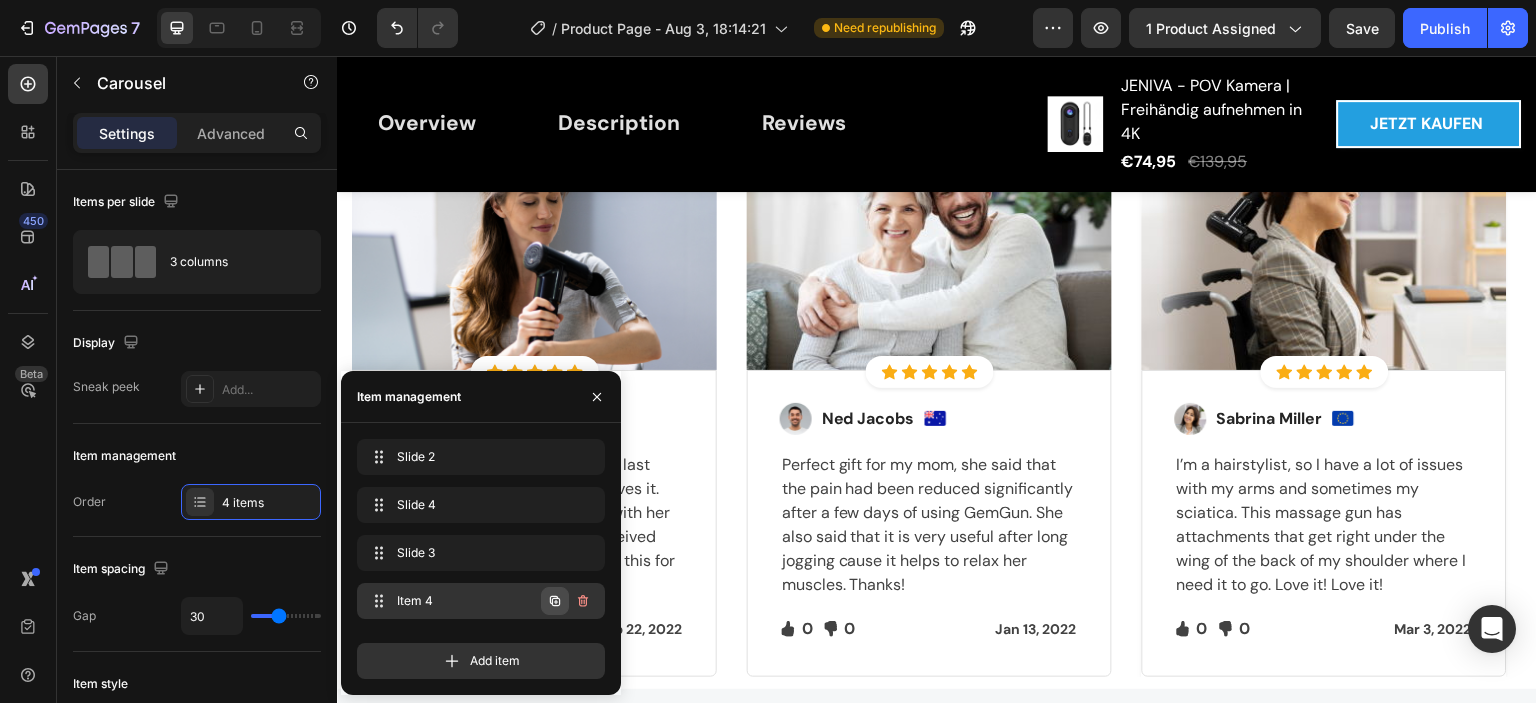 click 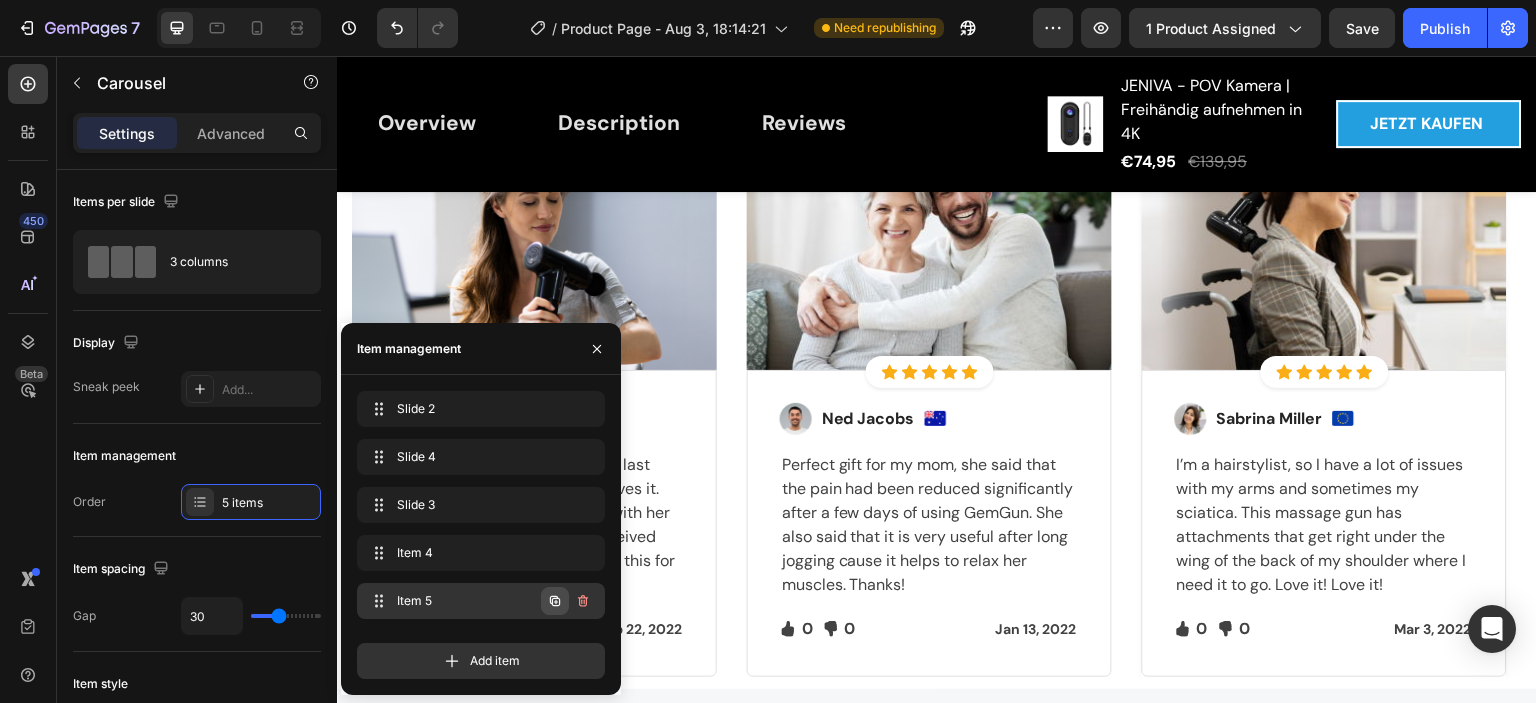 click 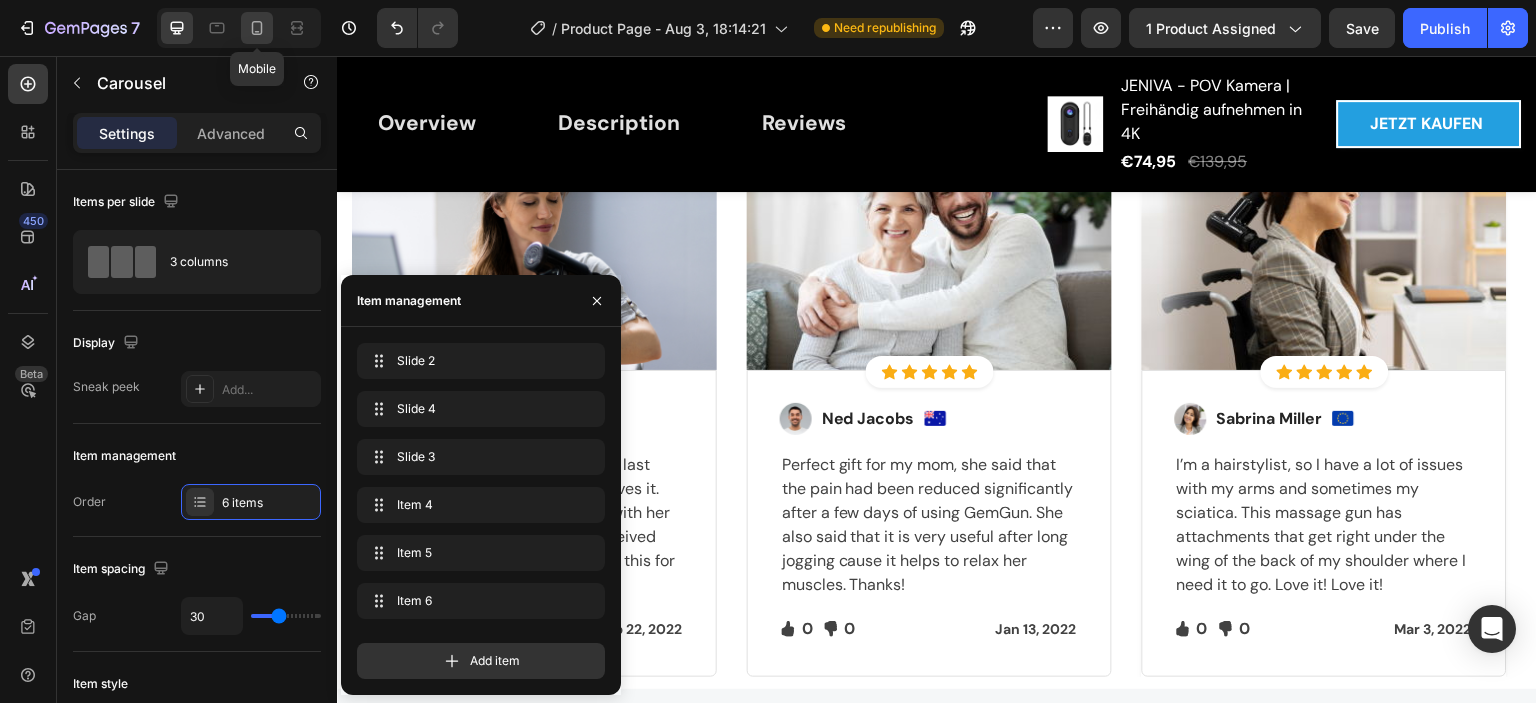 click 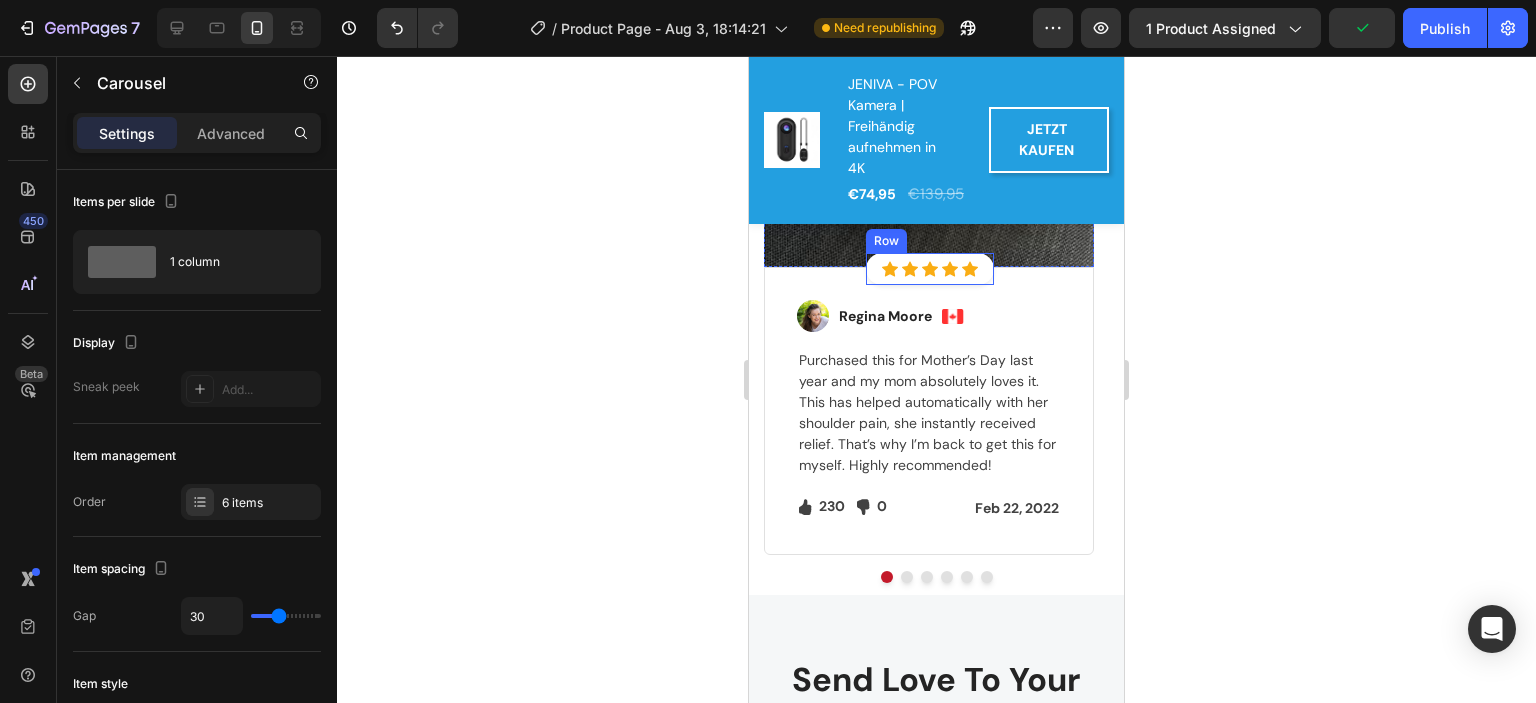 scroll, scrollTop: 4111, scrollLeft: 0, axis: vertical 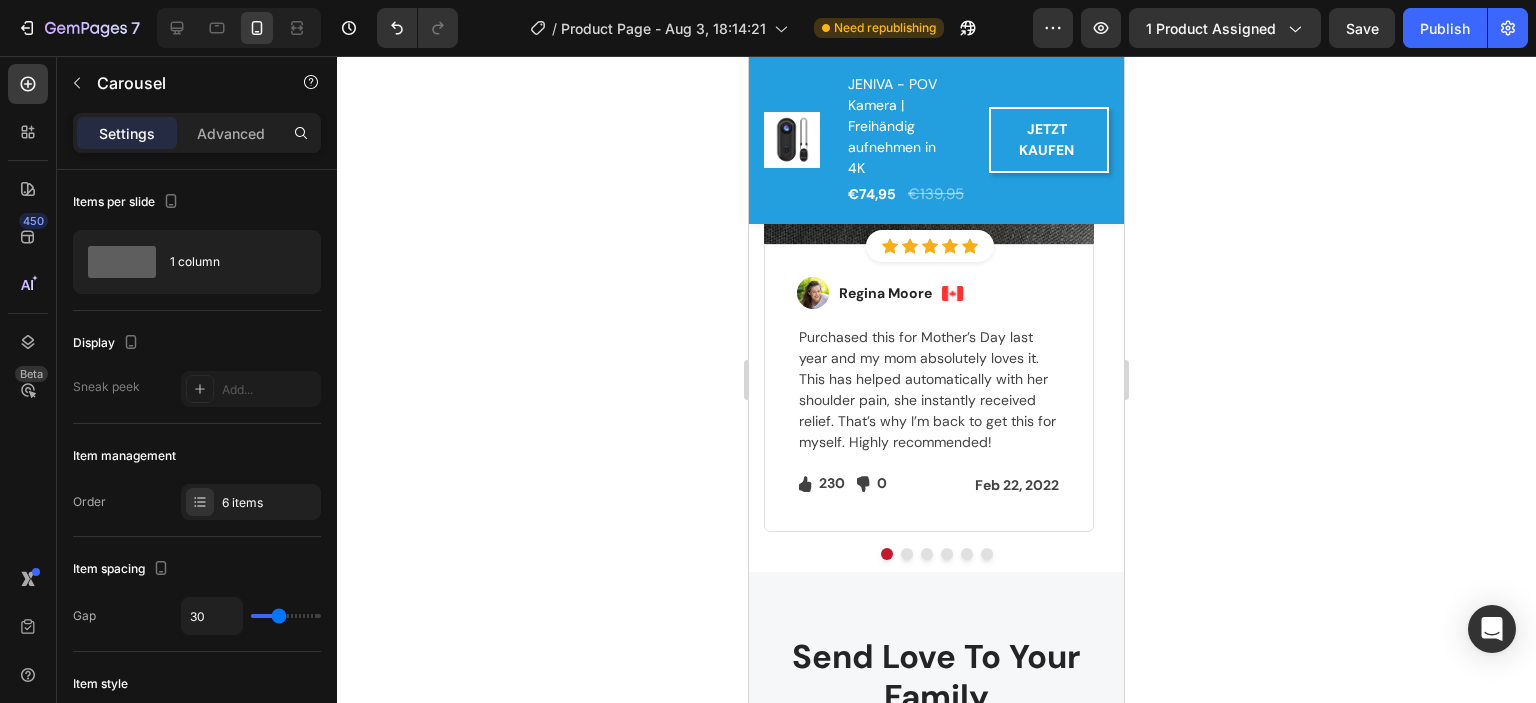 click at bounding box center [907, 554] 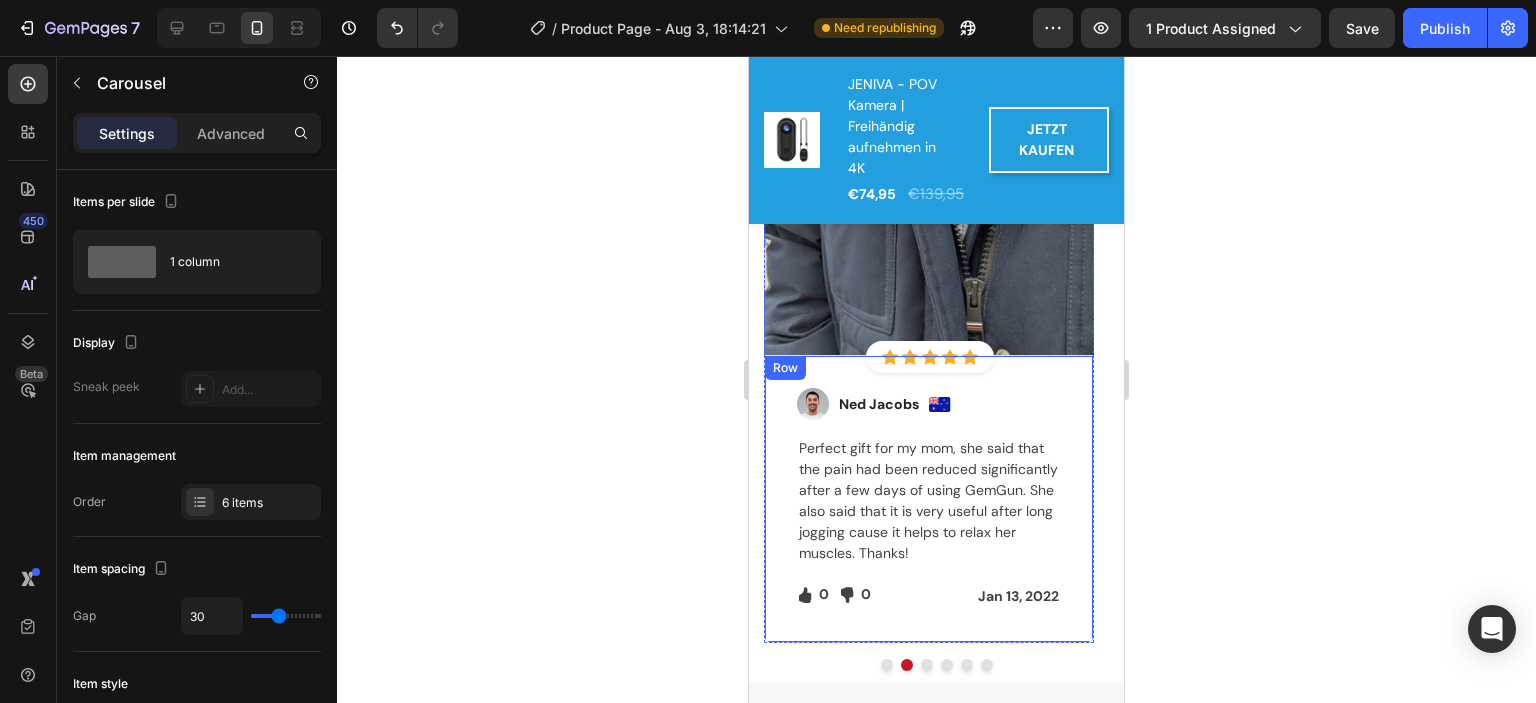 scroll, scrollTop: 4111, scrollLeft: 0, axis: vertical 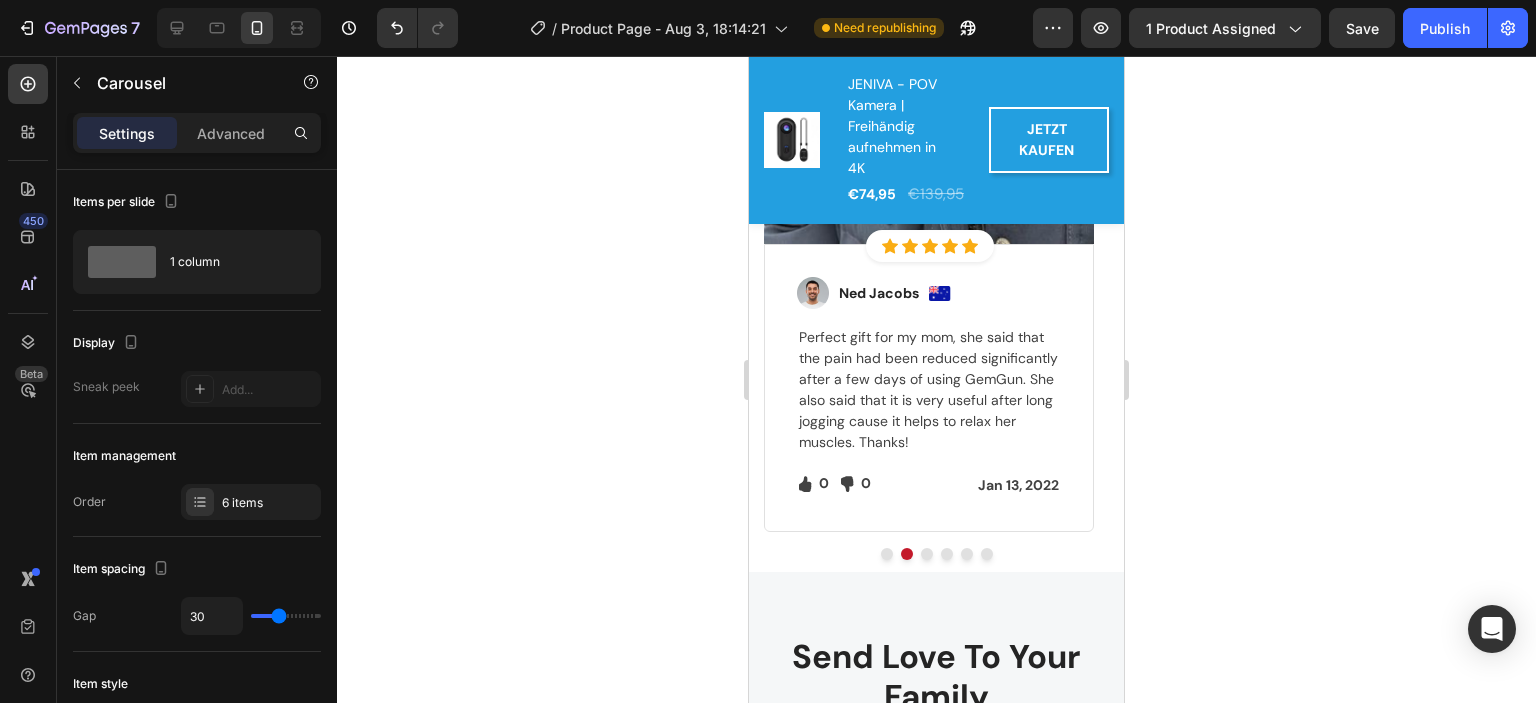 click at bounding box center [927, 554] 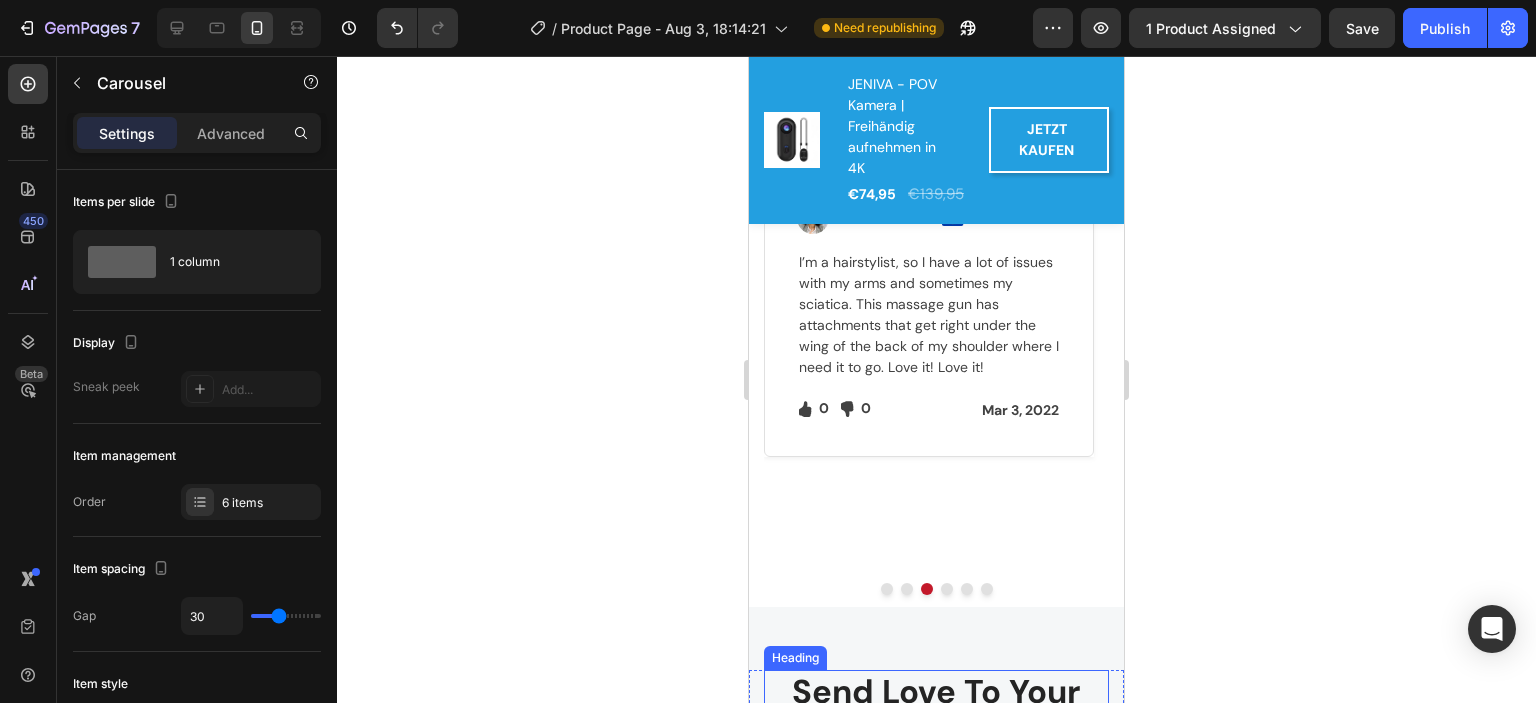 scroll, scrollTop: 4111, scrollLeft: 0, axis: vertical 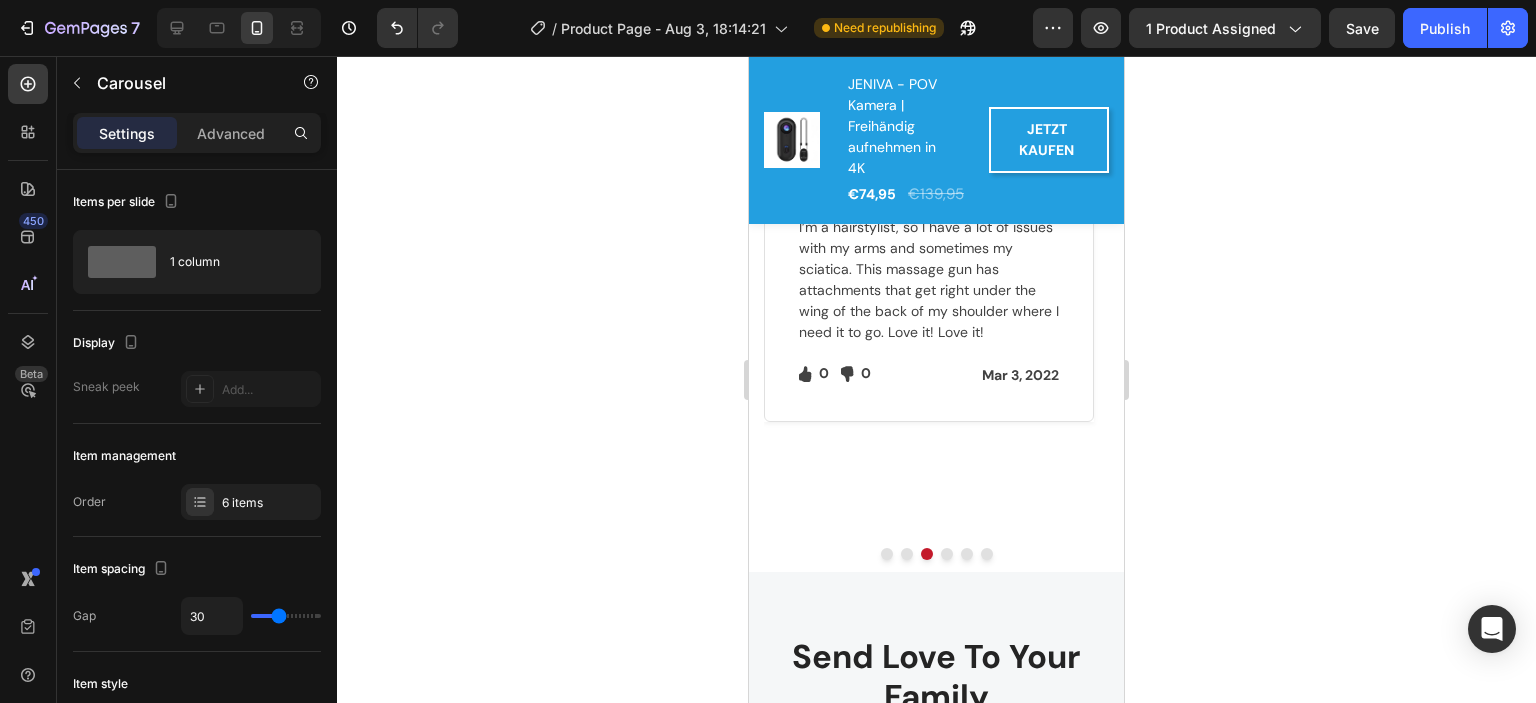 click at bounding box center [947, 554] 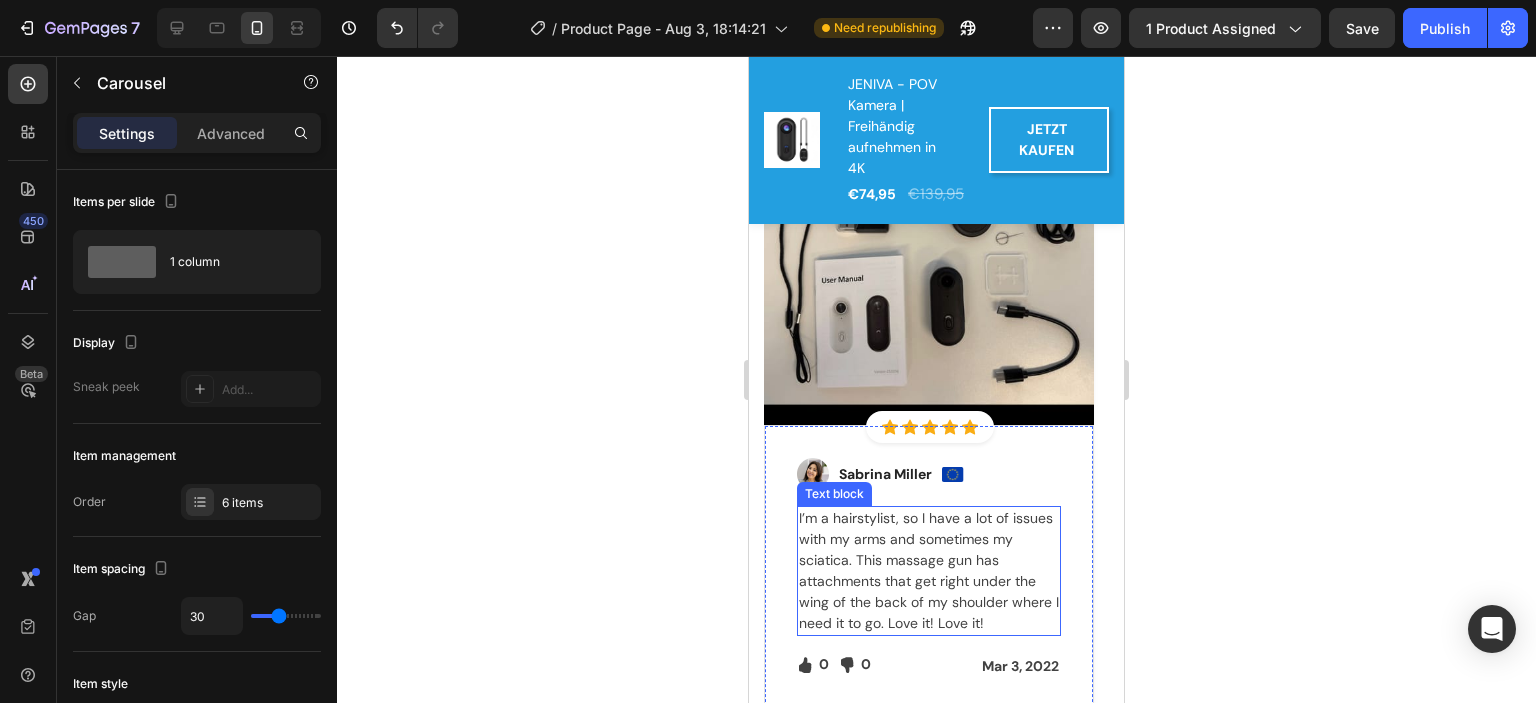 scroll, scrollTop: 3711, scrollLeft: 0, axis: vertical 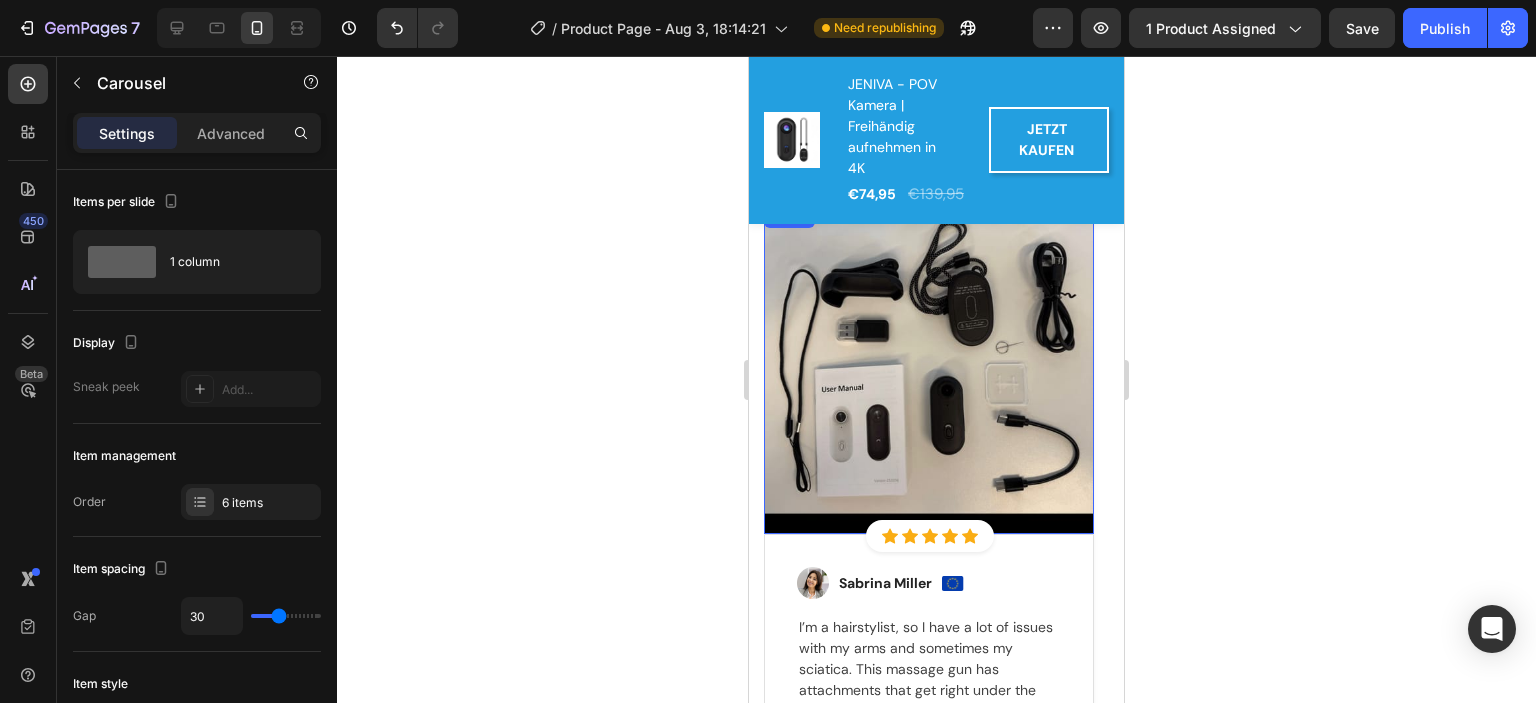 click at bounding box center (929, 369) 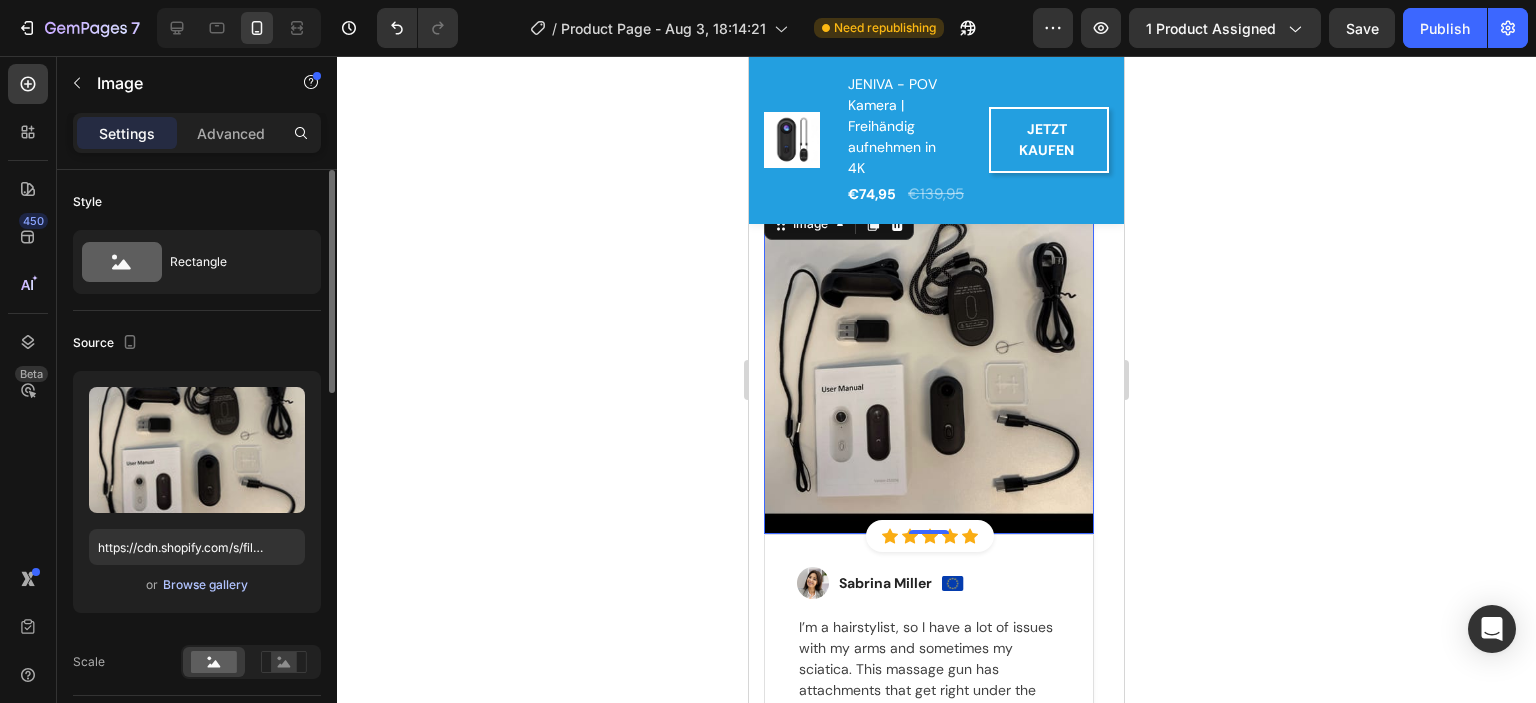 click on "Browse gallery" at bounding box center (205, 585) 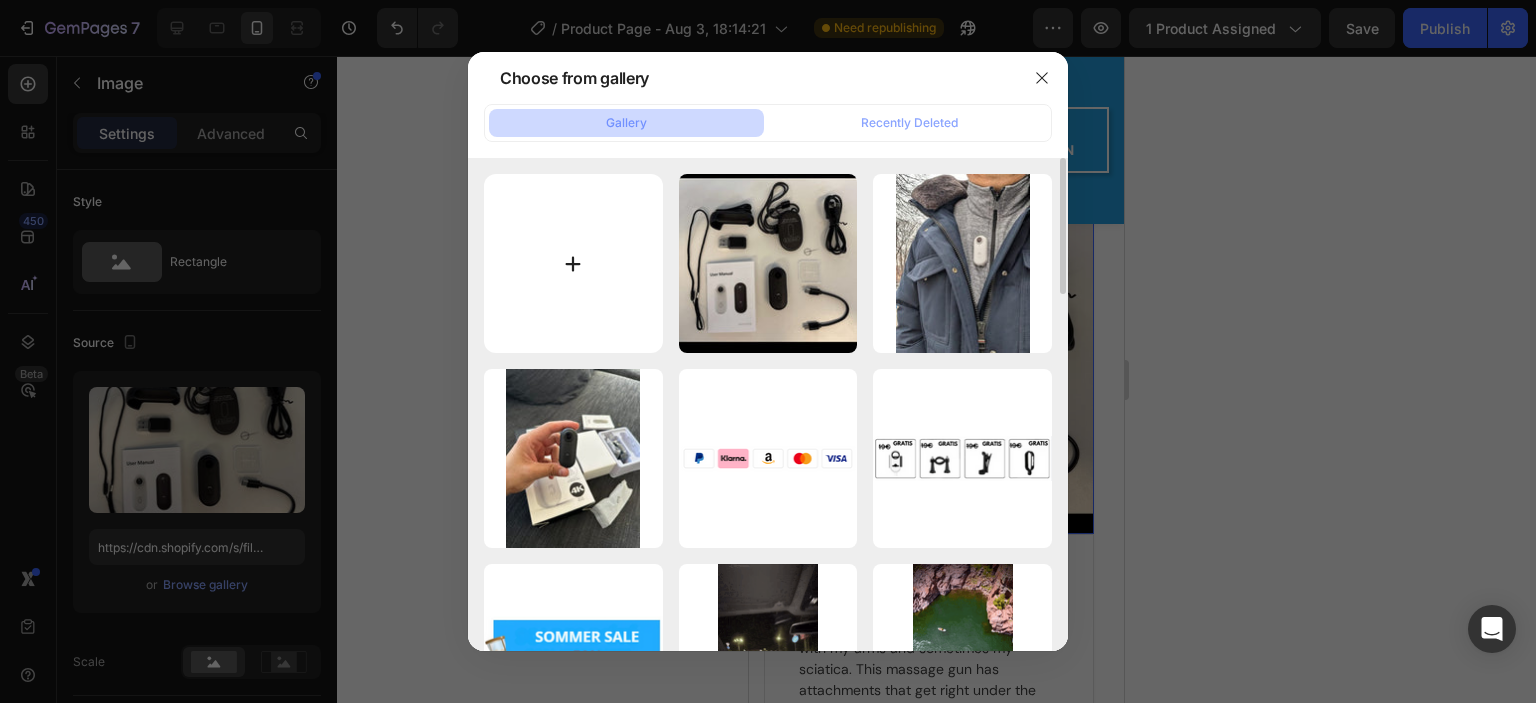 click at bounding box center (573, 263) 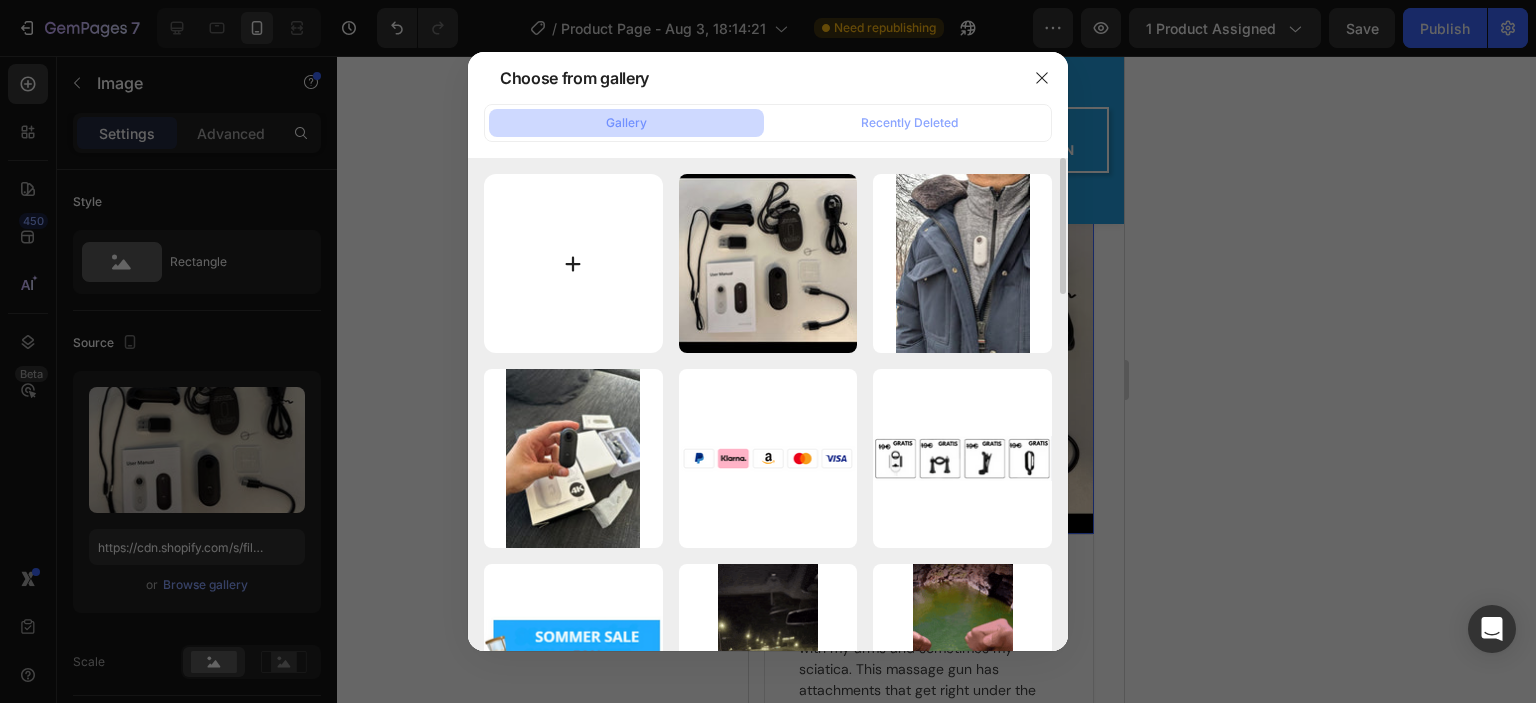 type on "C:\fakepath\avis1.jpg" 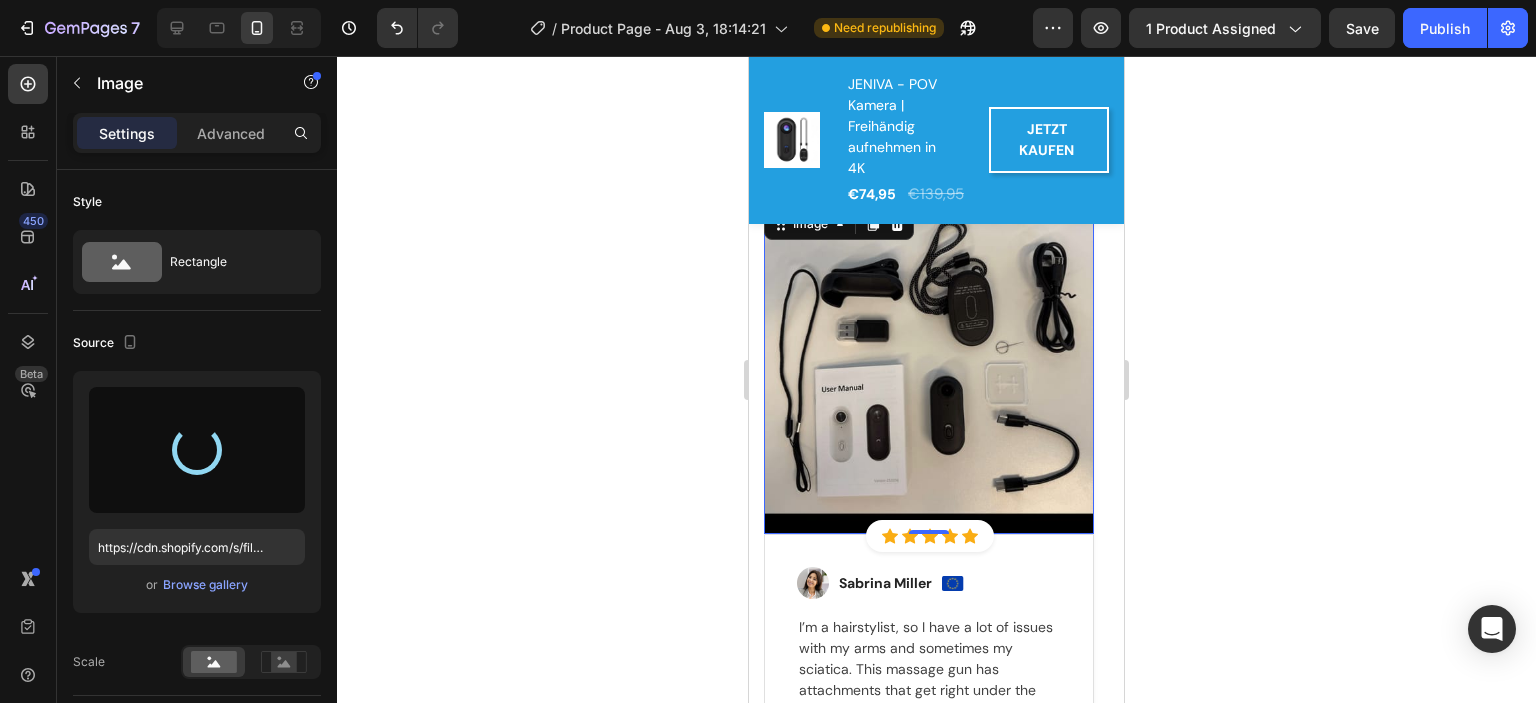 type on "https://cdn.shopify.com/s/files/1/0923/4762/9948/files/gempages_575997531926823875-4af62acf-ab04-4264-be5c-5ff326be8af0.jpg" 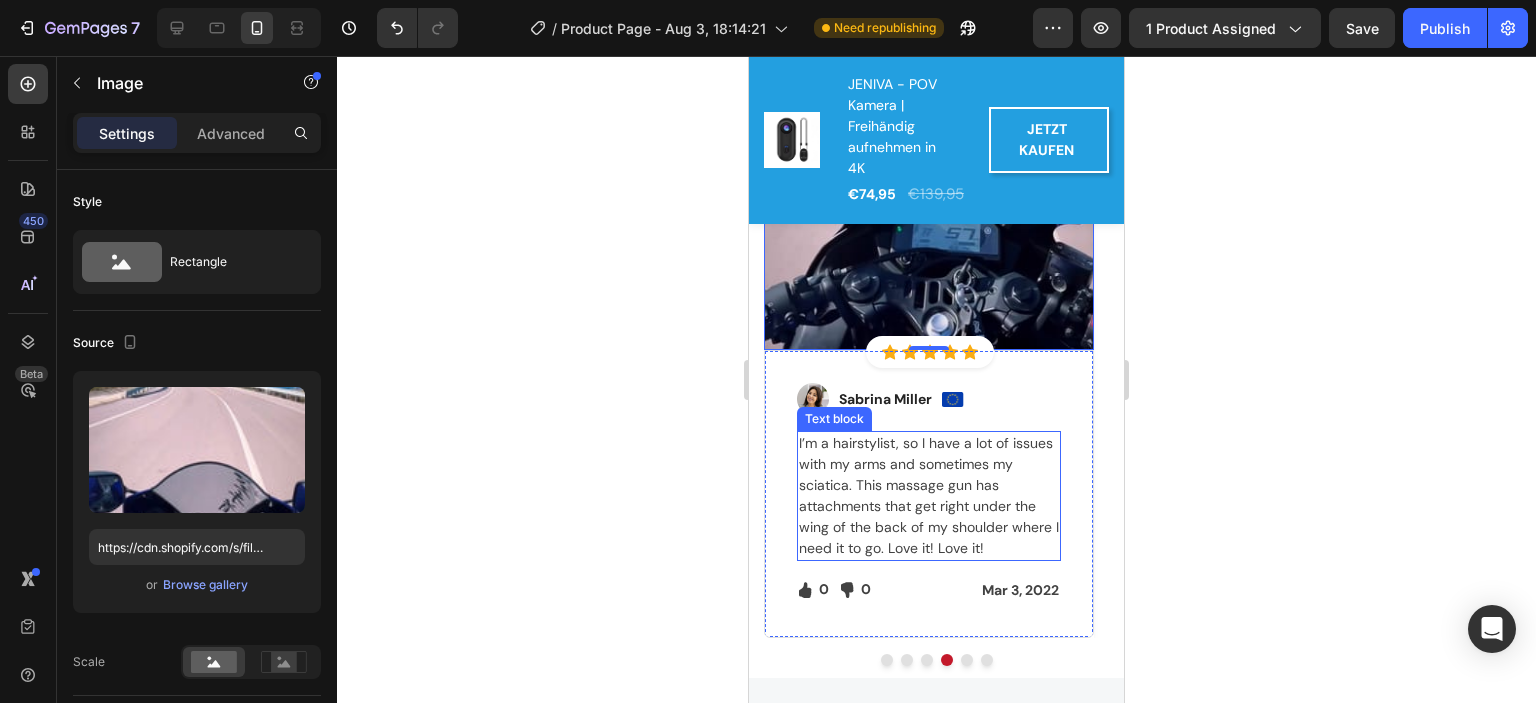 scroll, scrollTop: 4111, scrollLeft: 0, axis: vertical 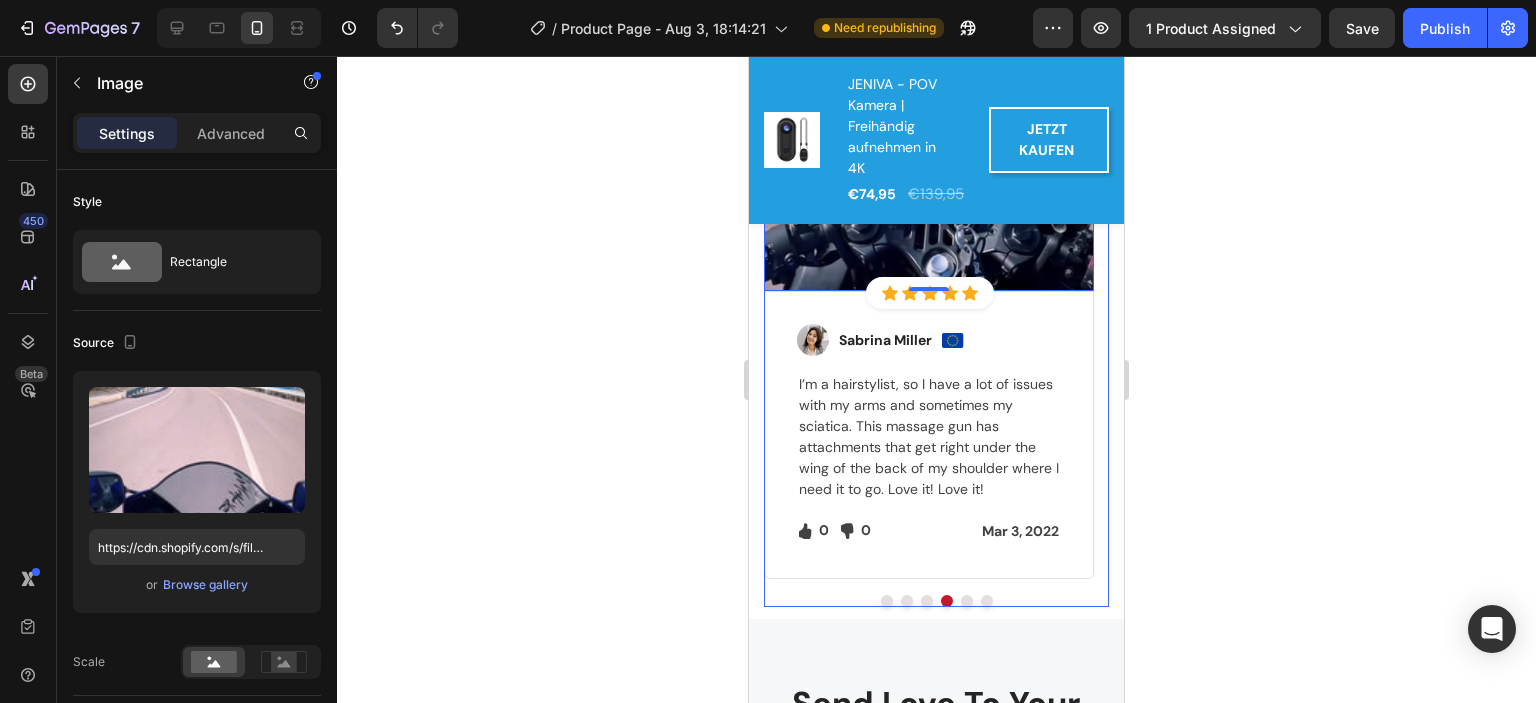 click at bounding box center (967, 601) 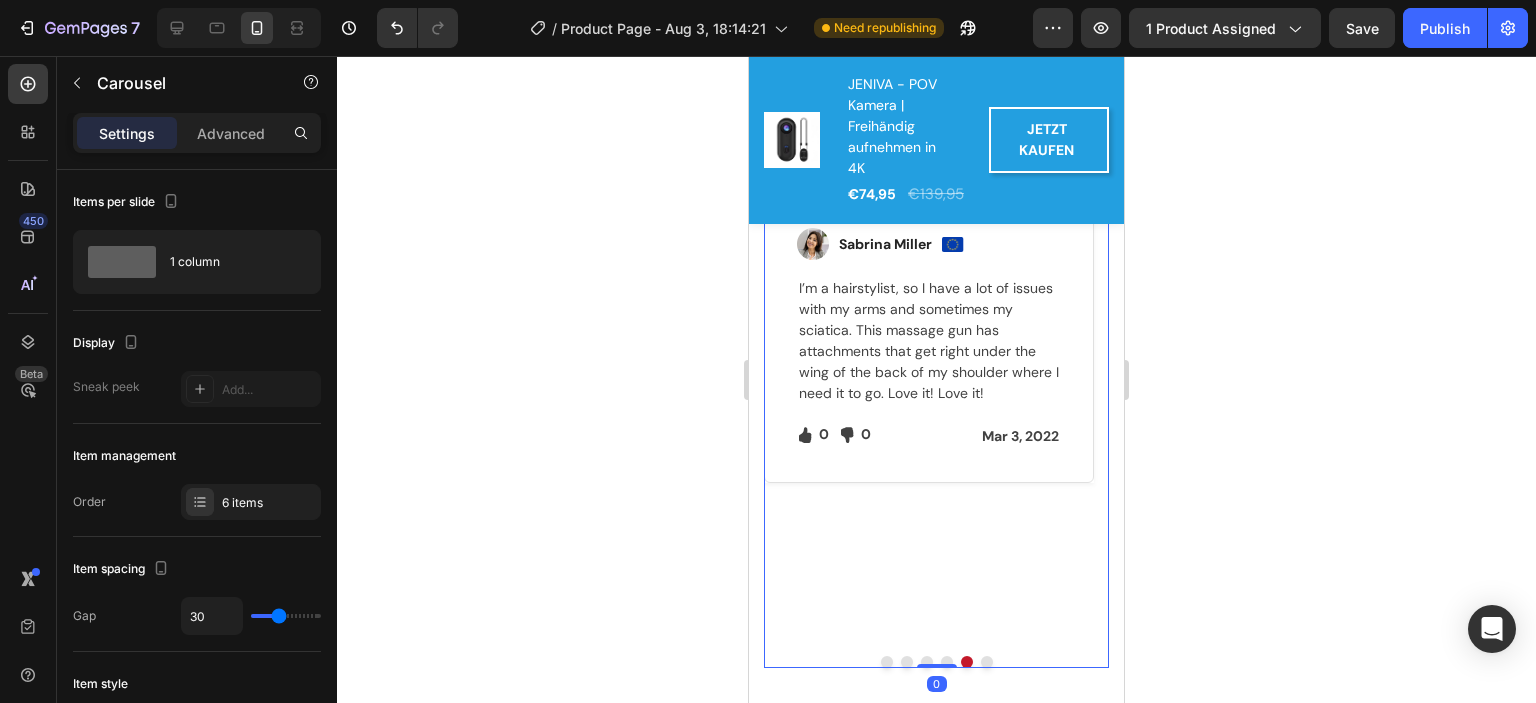 scroll, scrollTop: 3411, scrollLeft: 0, axis: vertical 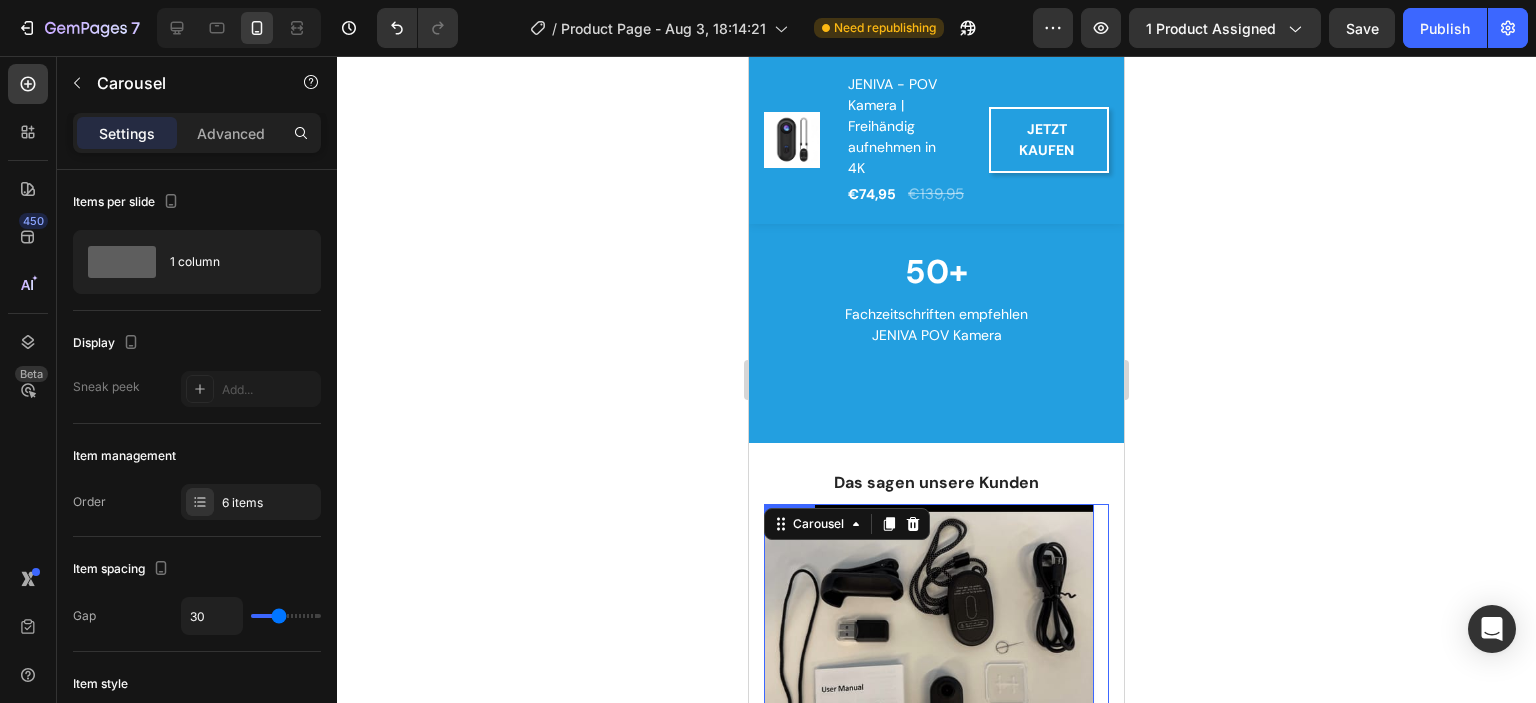 click at bounding box center (929, 669) 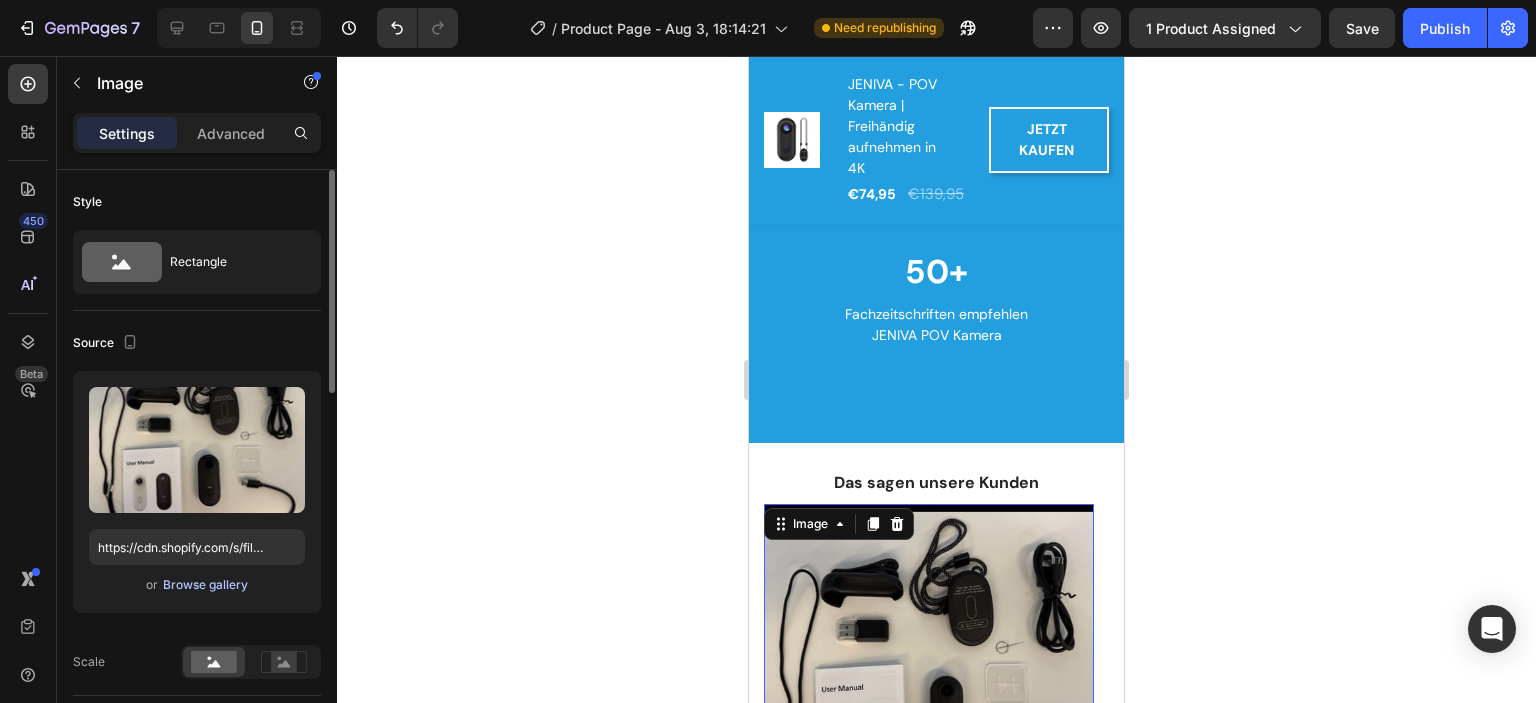 click on "Browse gallery" at bounding box center [205, 585] 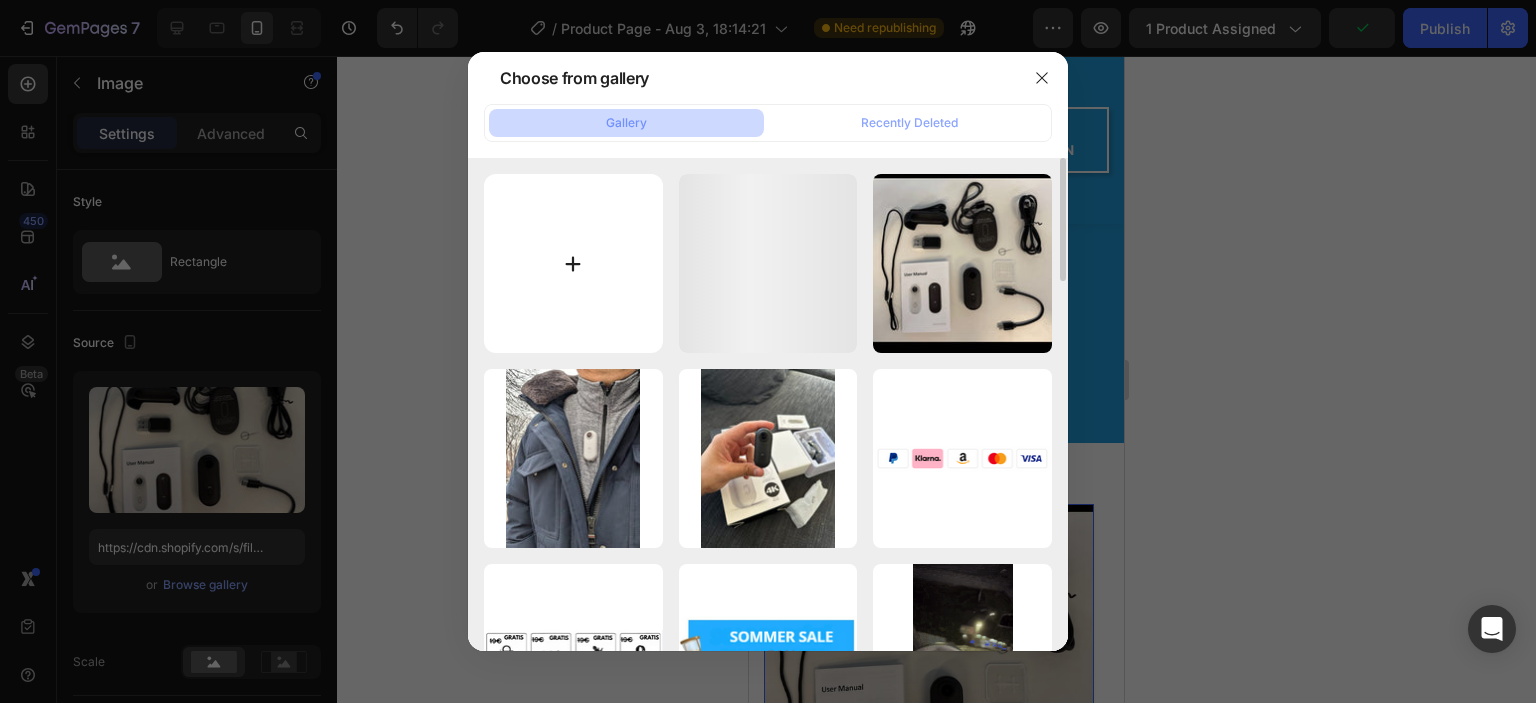 click at bounding box center [573, 263] 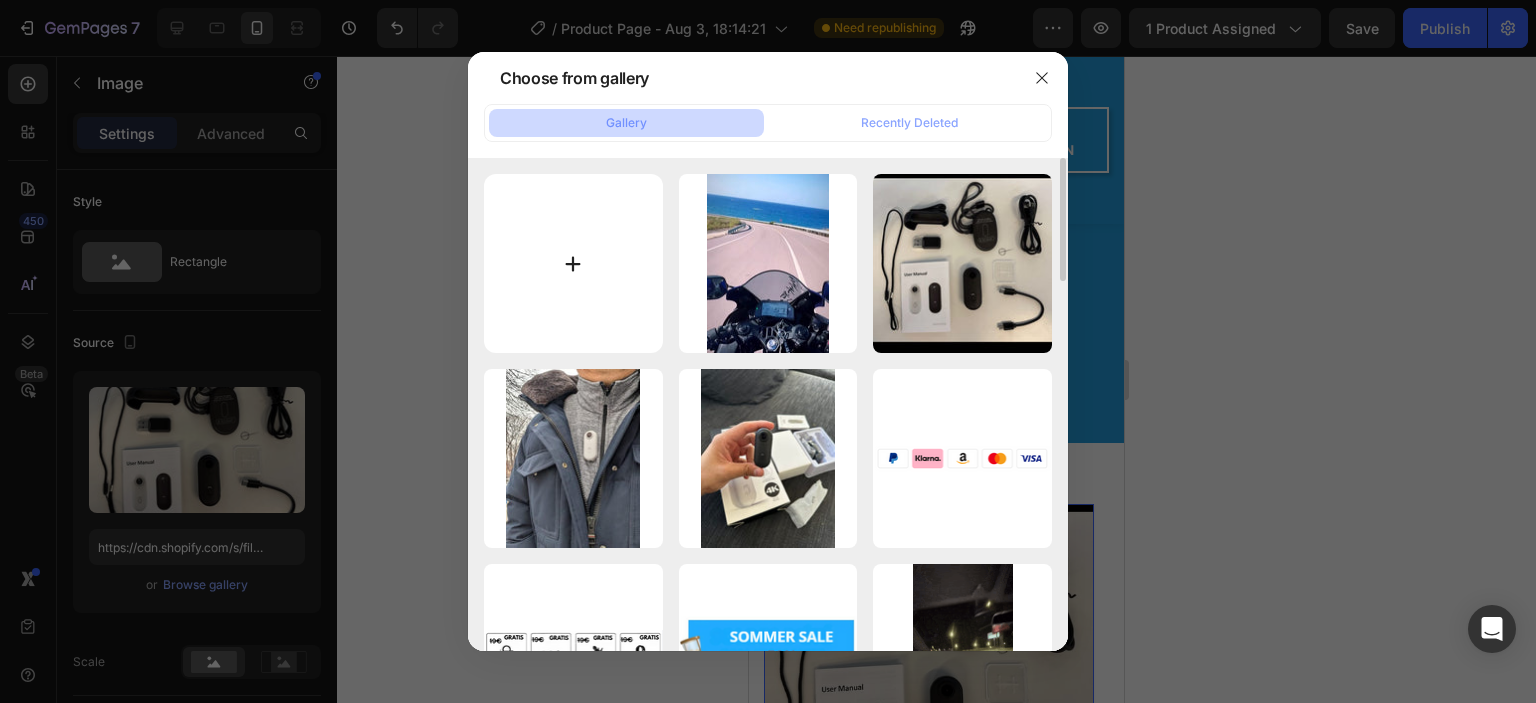 type on "C:\fakepath\avis5.jpg" 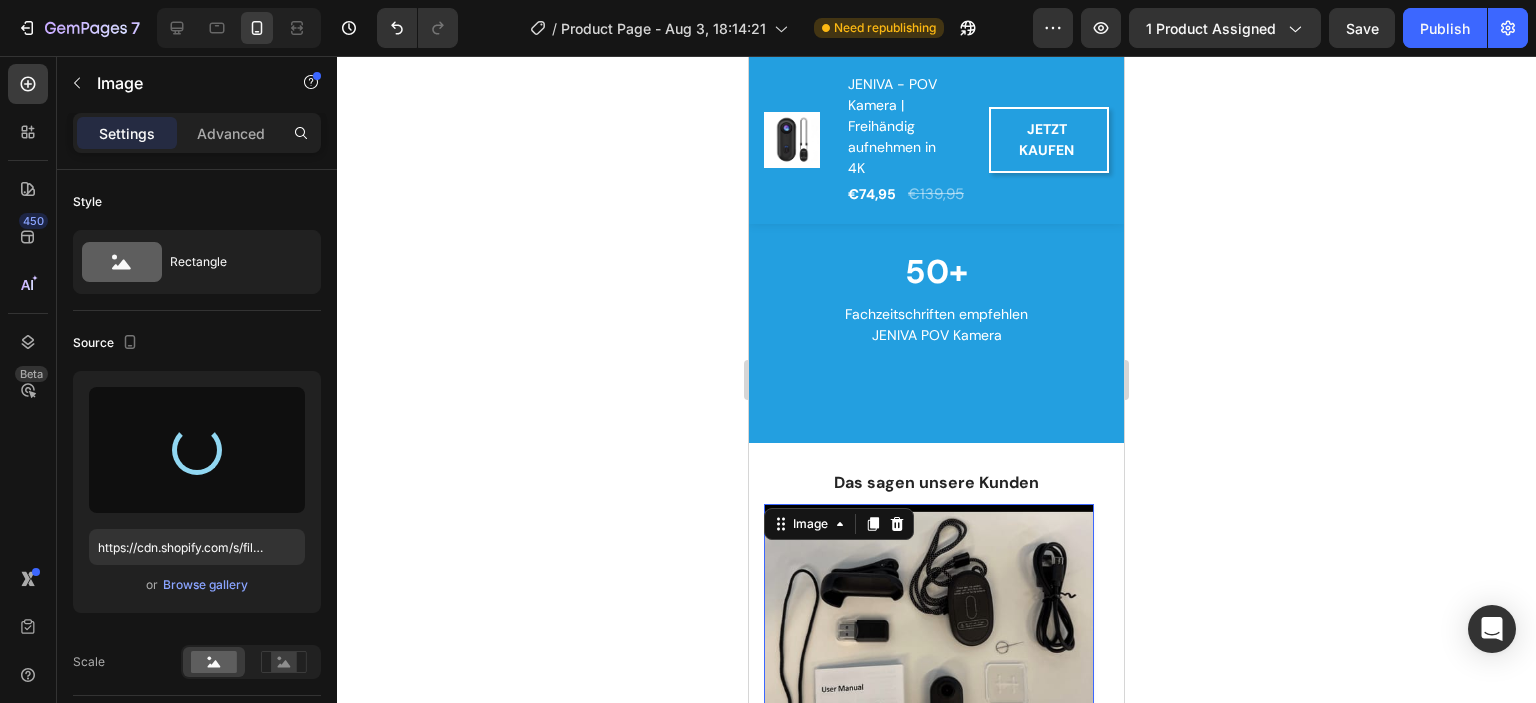 type on "https://cdn.shopify.com/s/files/1/0923/4762/9948/files/gempages_575997531926823875-9d308c0d-639b-464d-86f7-613bea3921e7.jpg" 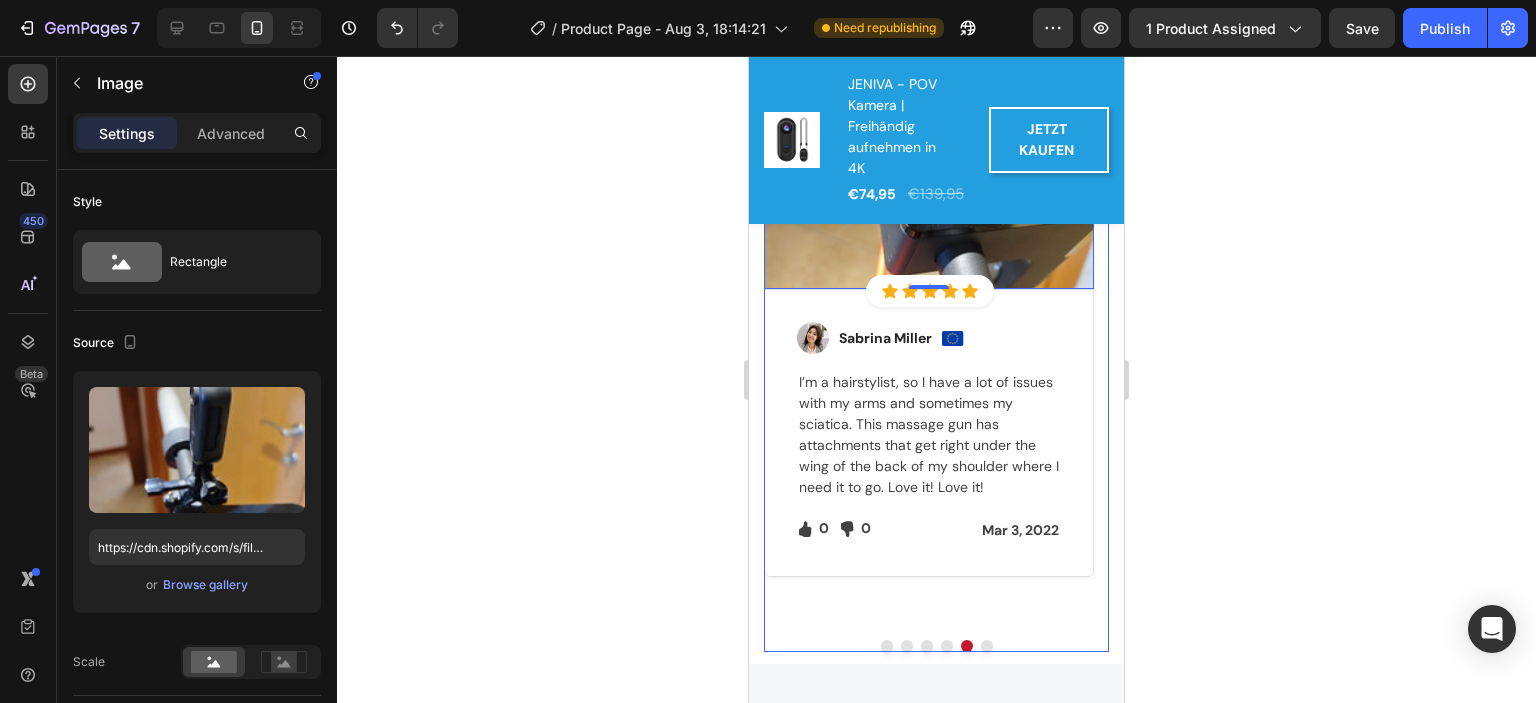scroll, scrollTop: 4111, scrollLeft: 0, axis: vertical 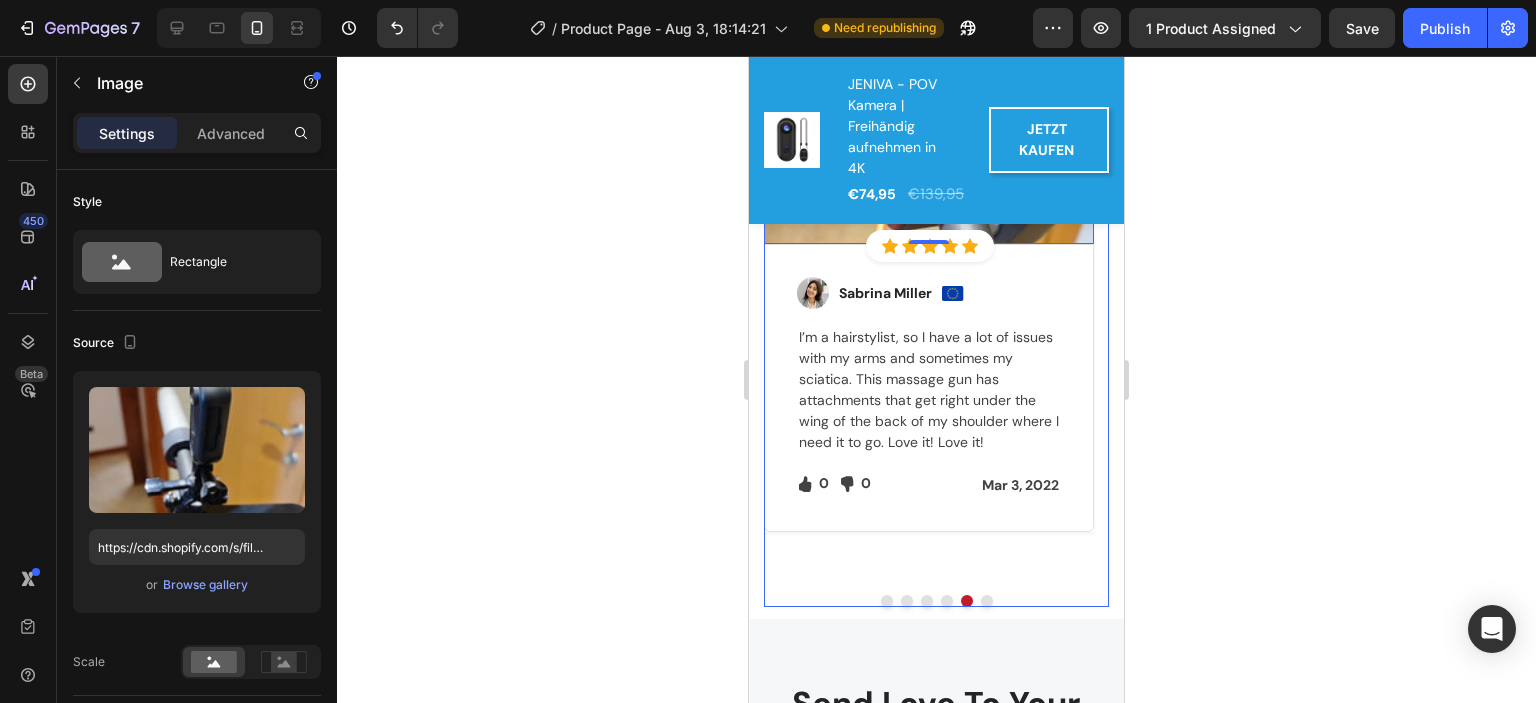 click at bounding box center (987, 601) 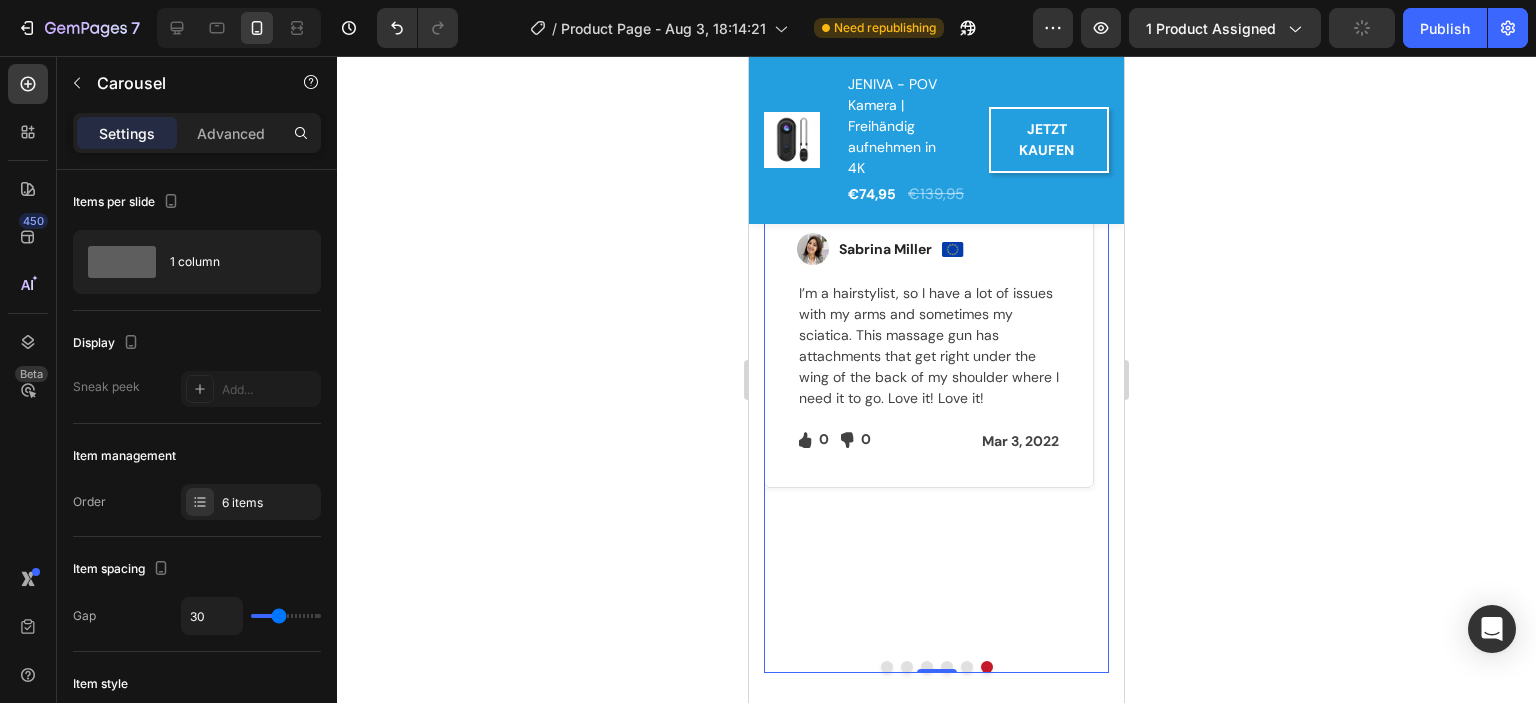 scroll, scrollTop: 3511, scrollLeft: 0, axis: vertical 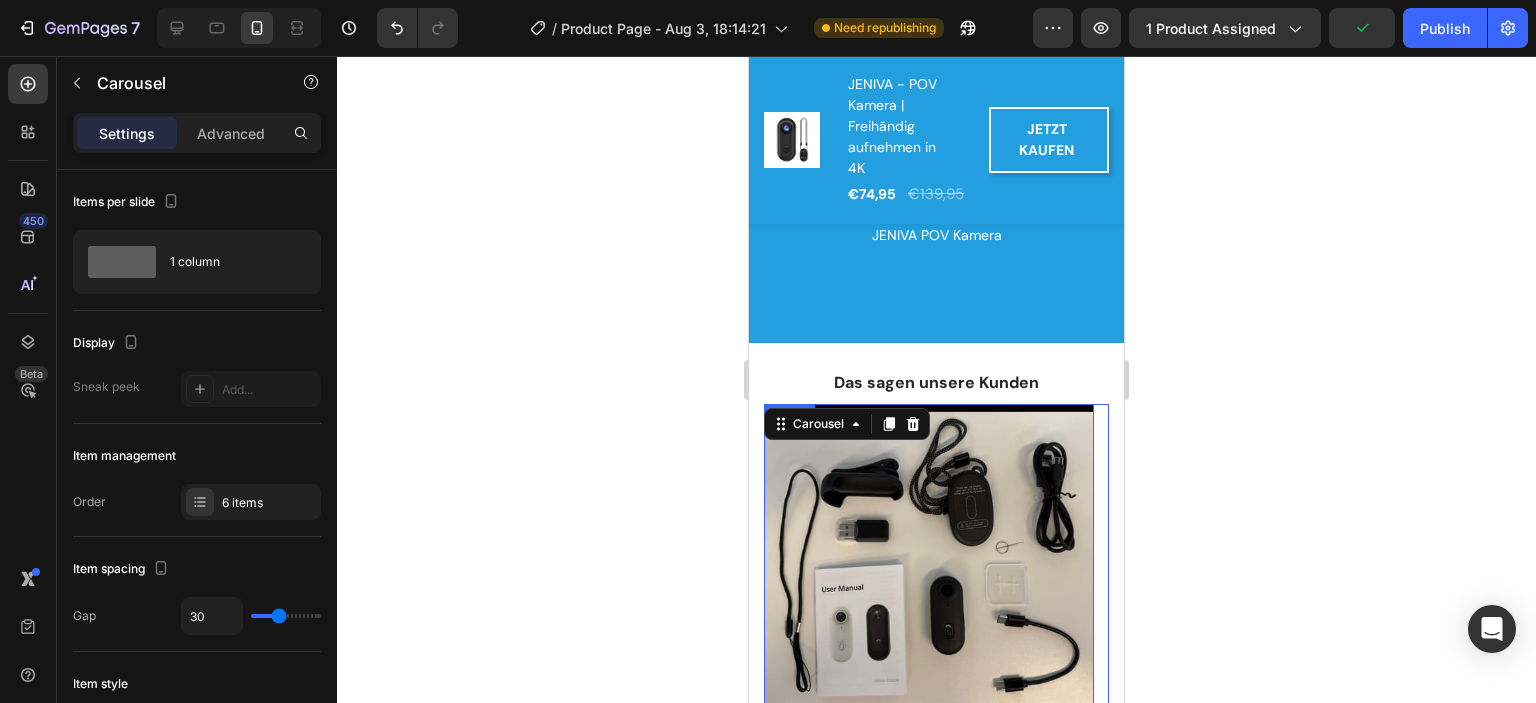 click at bounding box center (929, 569) 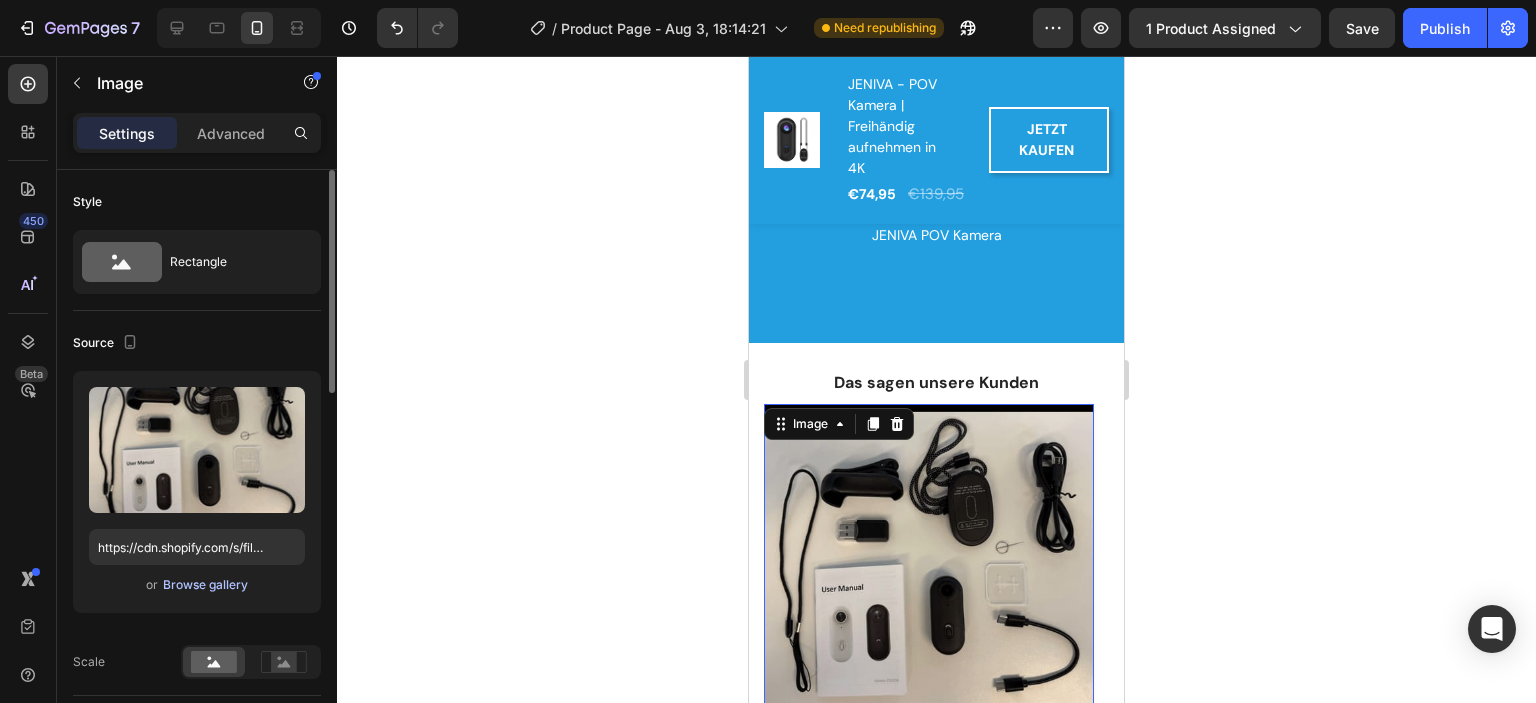 click on "Browse gallery" at bounding box center [205, 585] 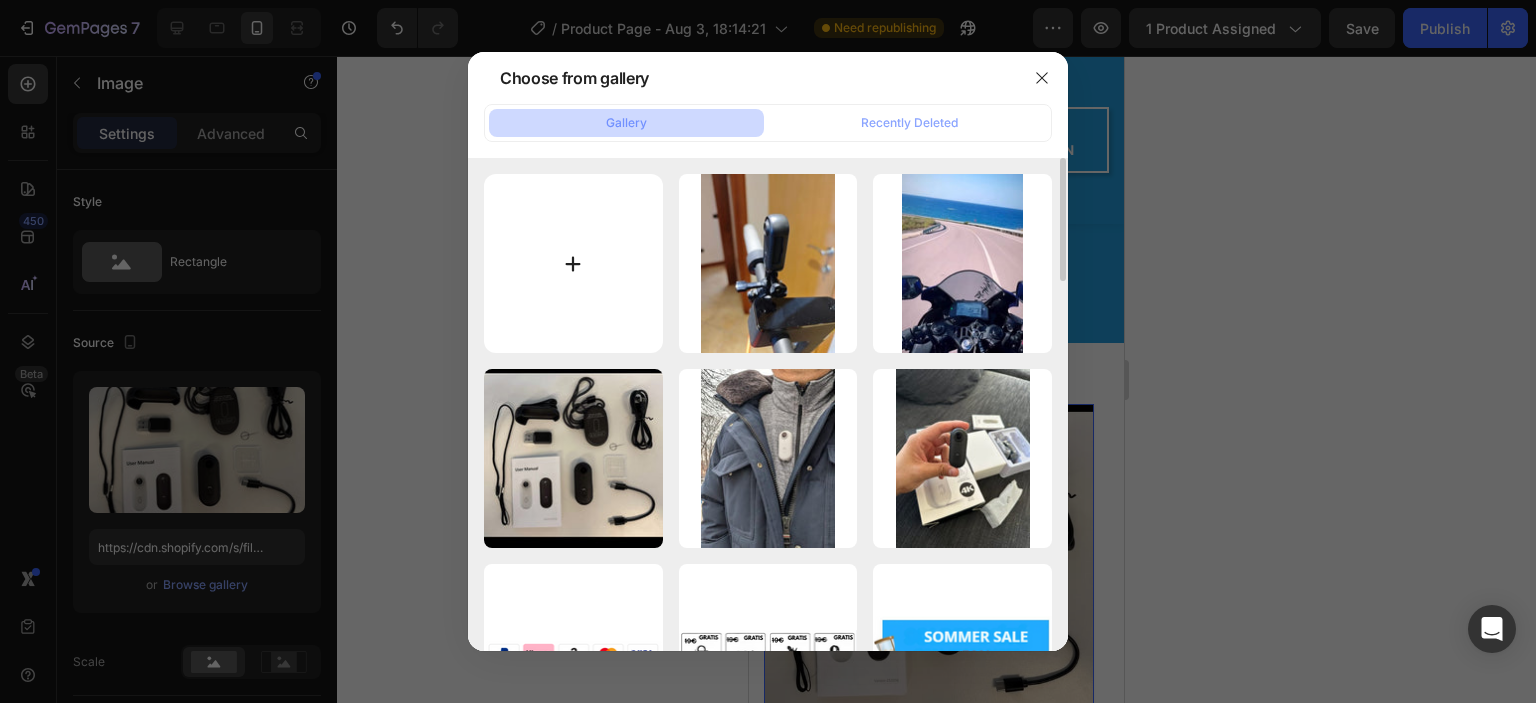 click at bounding box center [573, 263] 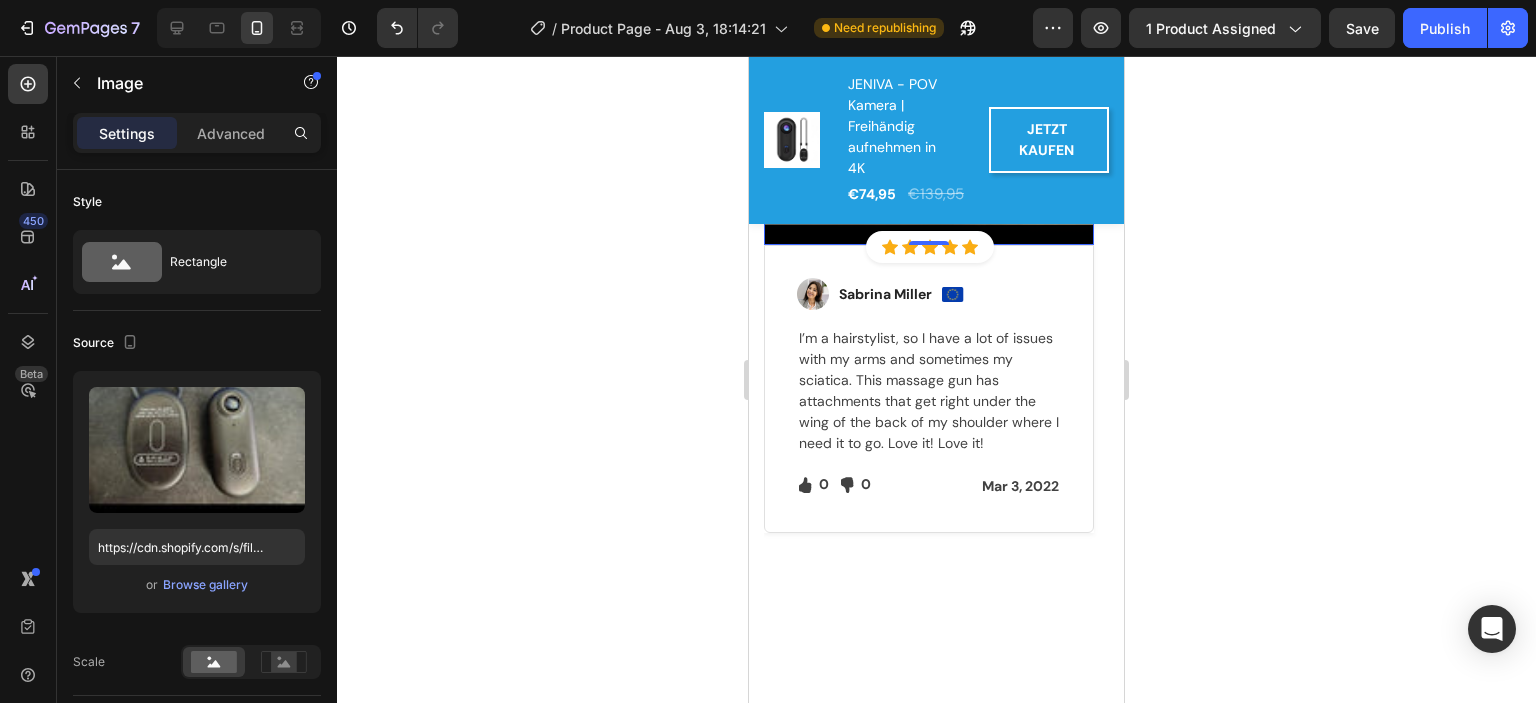 scroll, scrollTop: 4011, scrollLeft: 0, axis: vertical 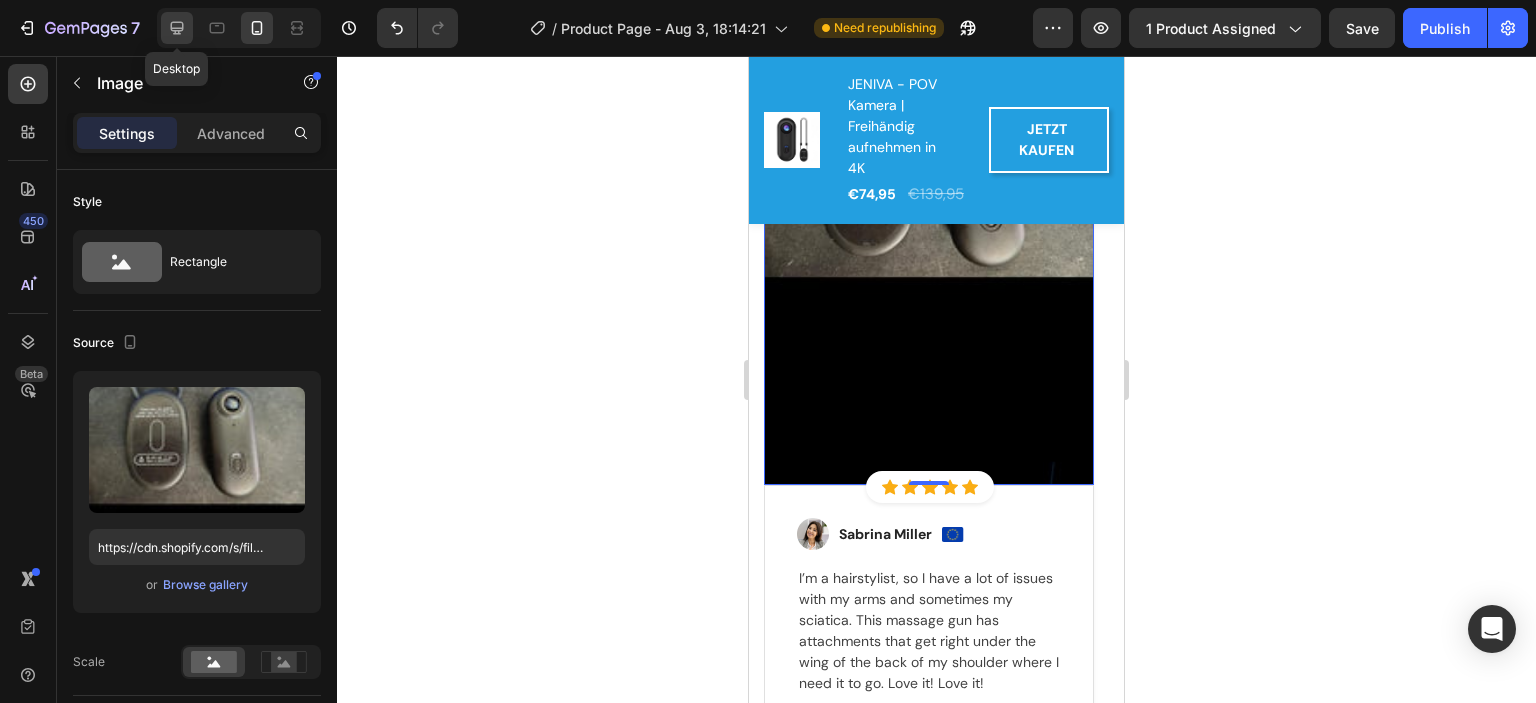 click 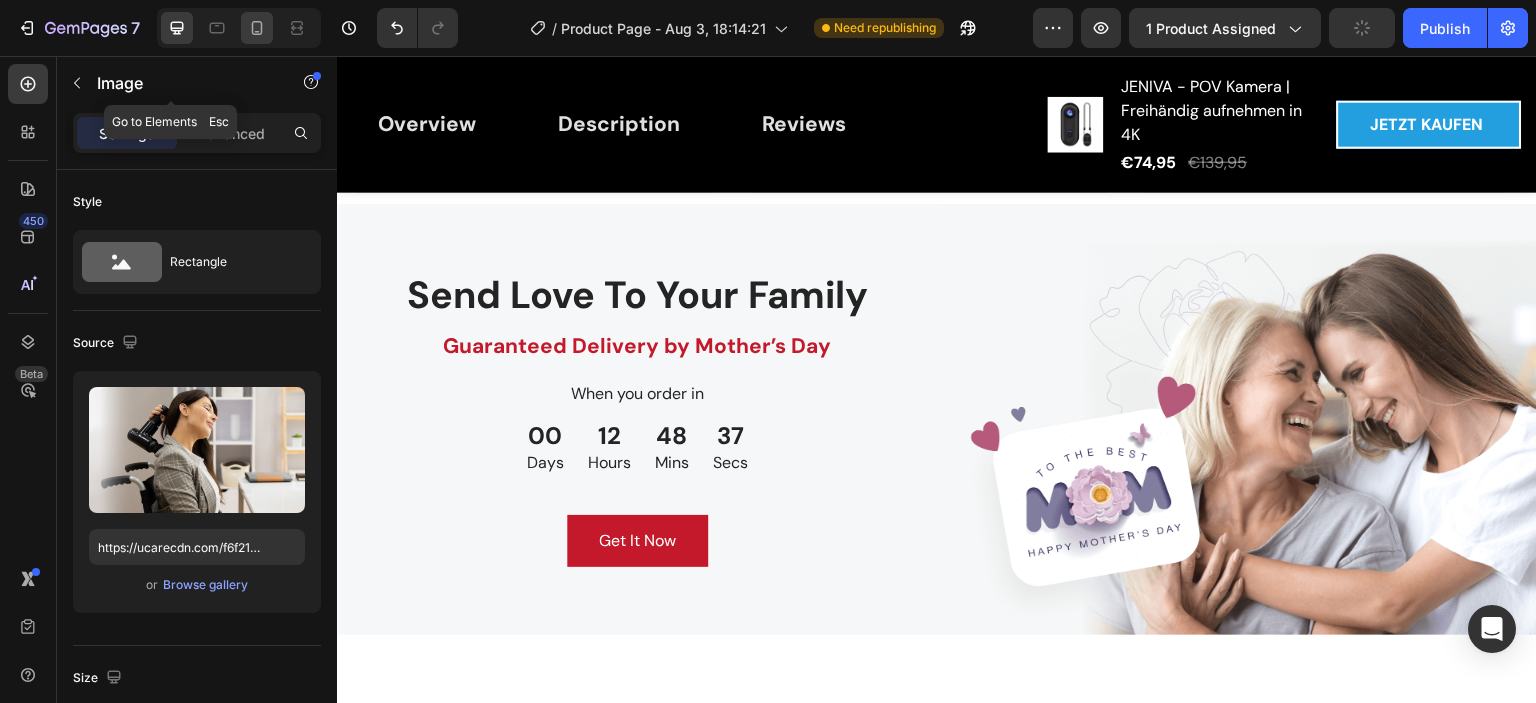 scroll, scrollTop: 3983, scrollLeft: 0, axis: vertical 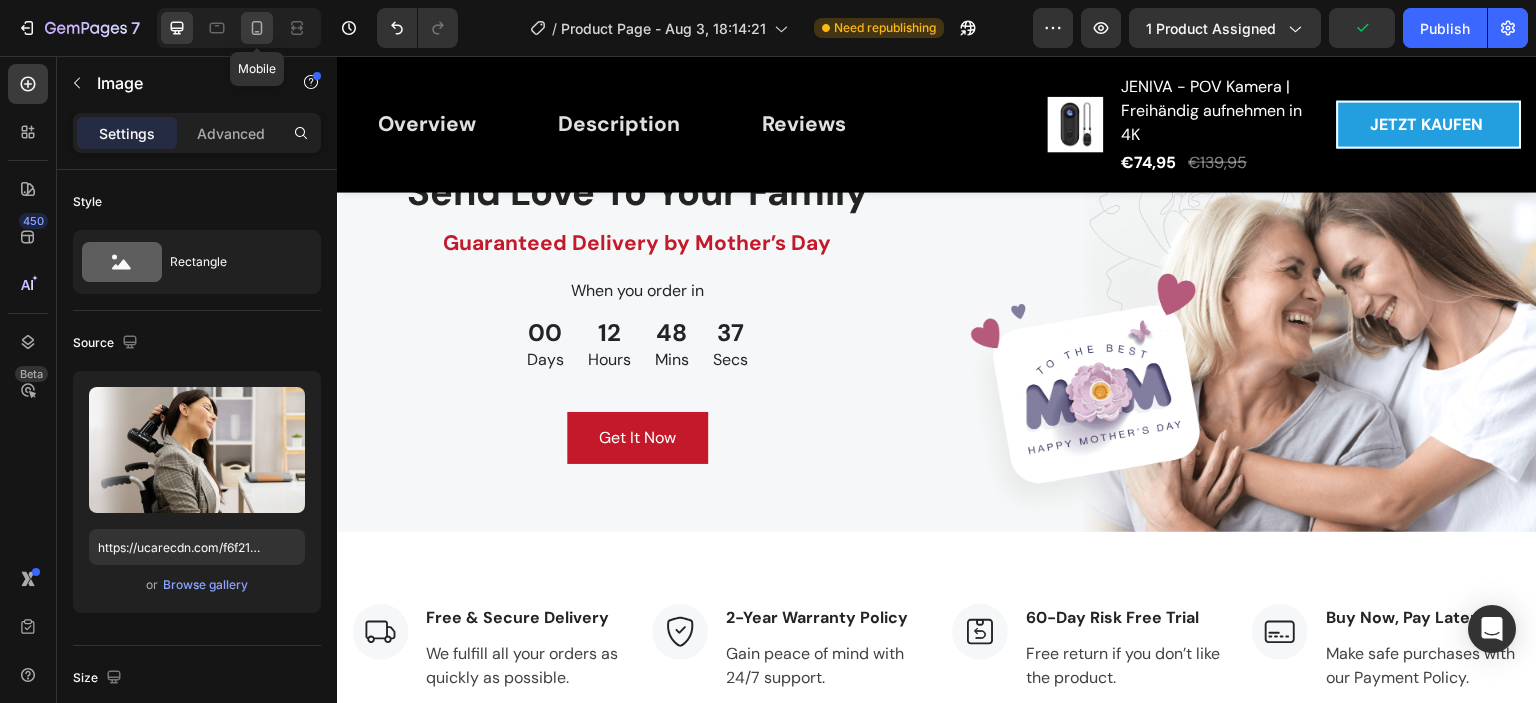 click 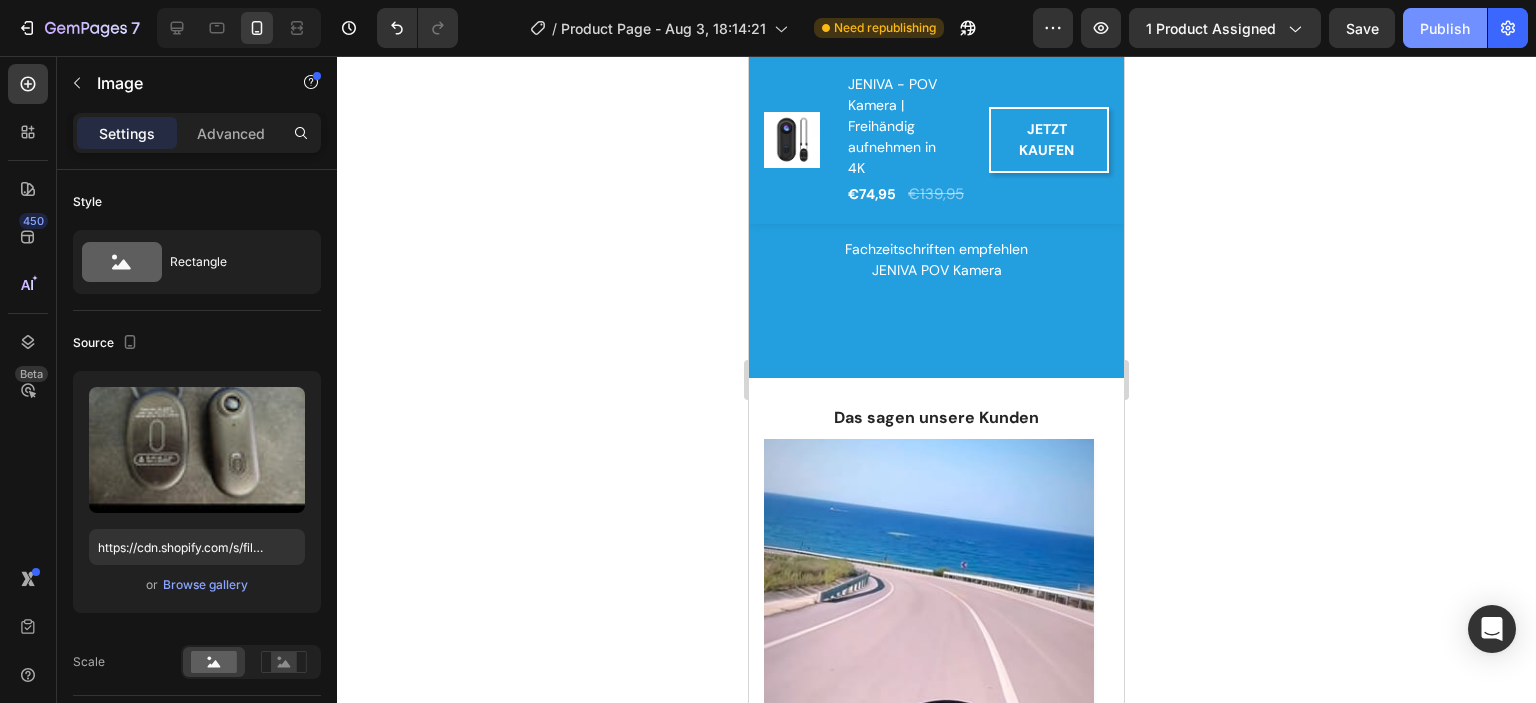 scroll, scrollTop: 3423, scrollLeft: 0, axis: vertical 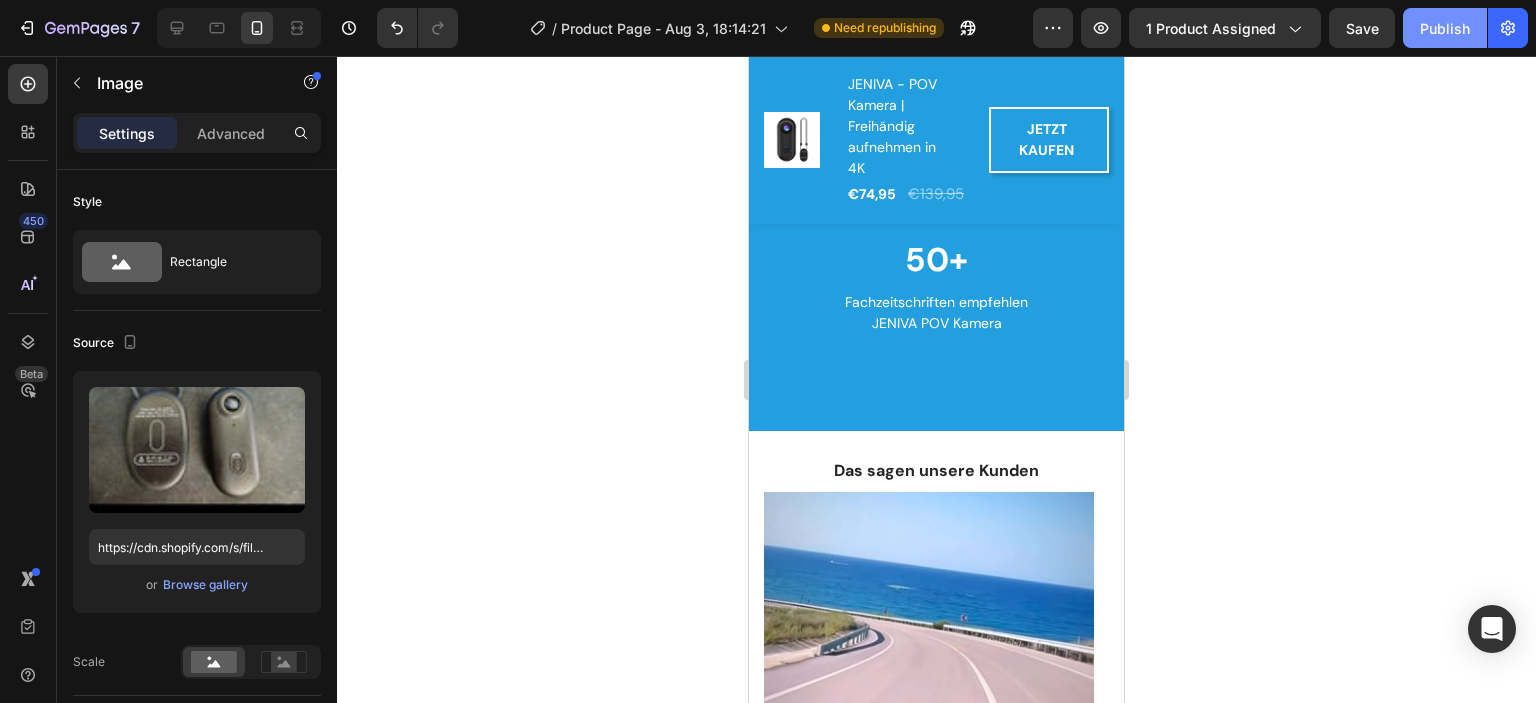 click on "Publish" at bounding box center (1445, 28) 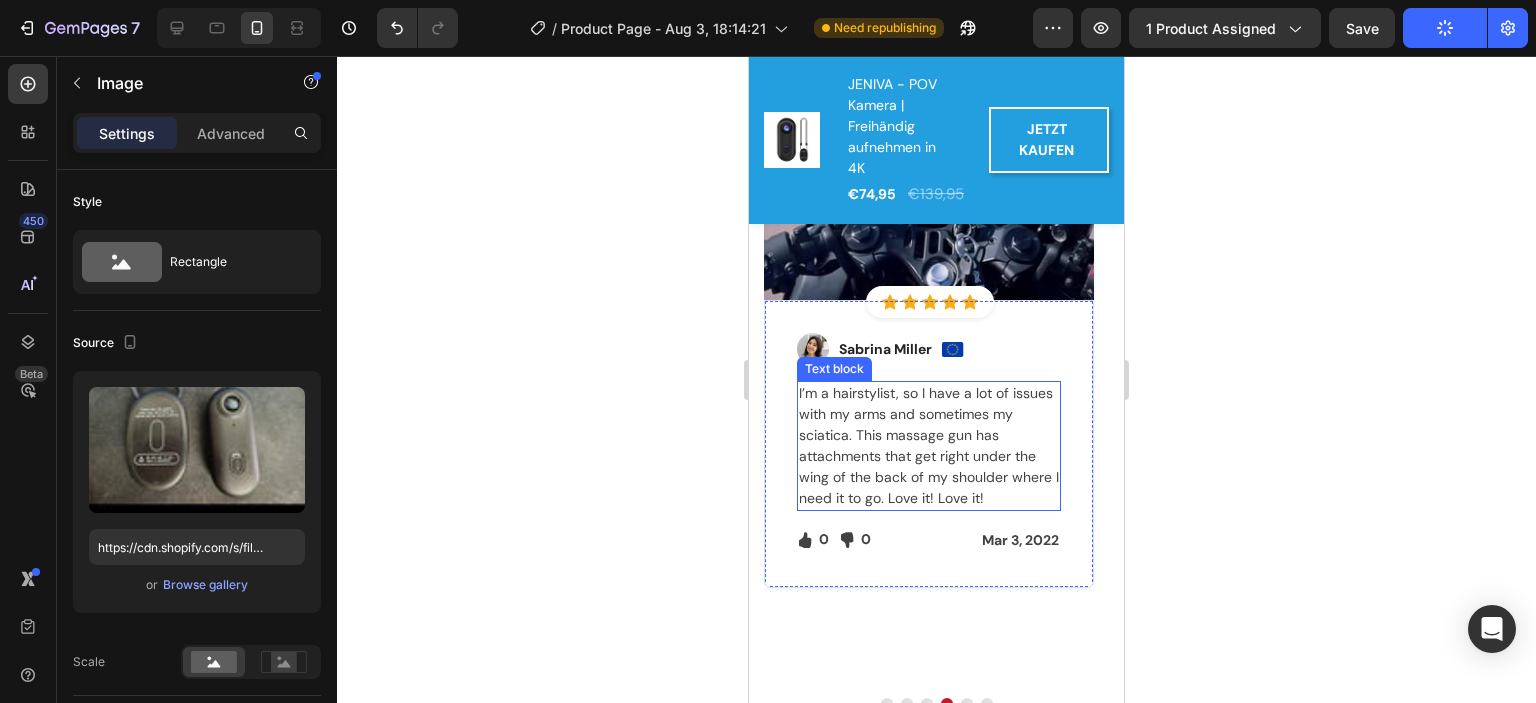 scroll, scrollTop: 4223, scrollLeft: 0, axis: vertical 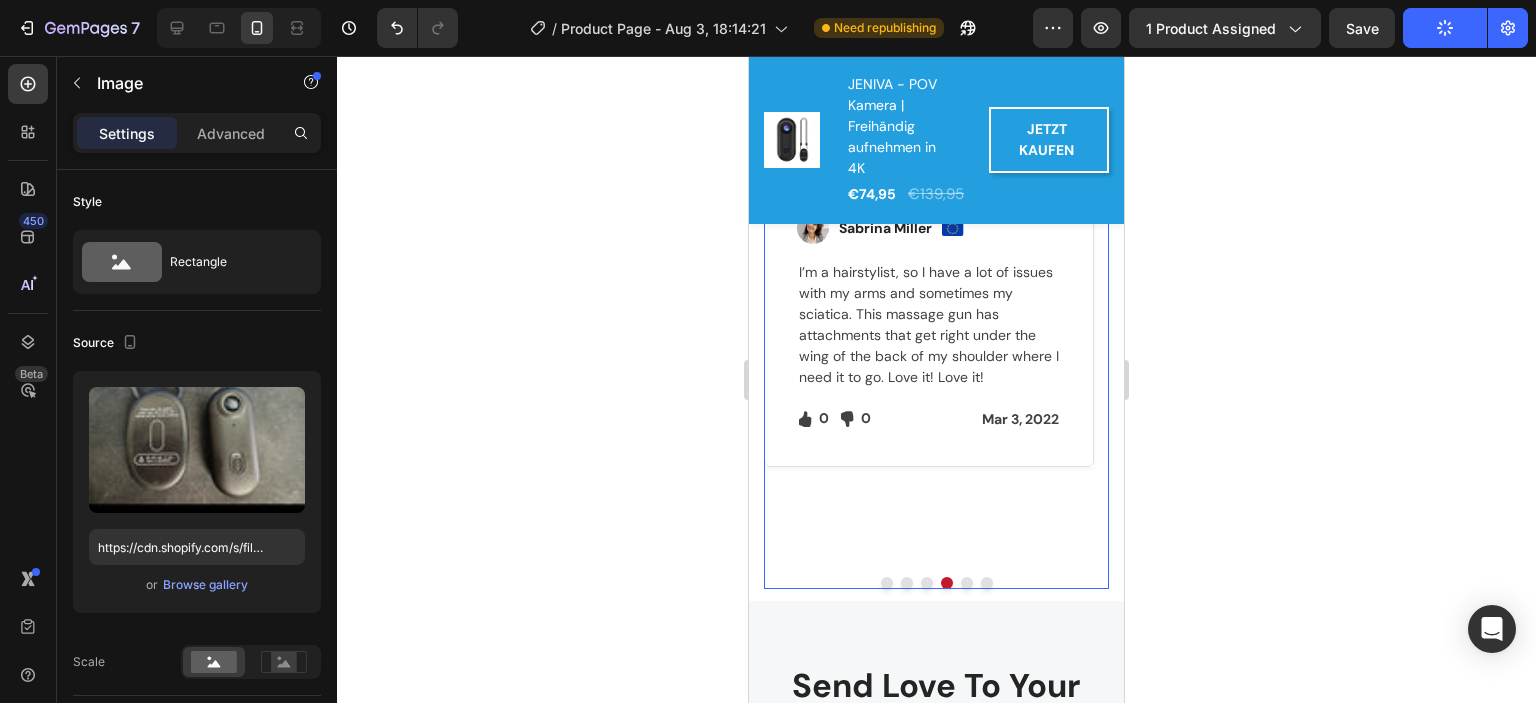 click at bounding box center (887, 583) 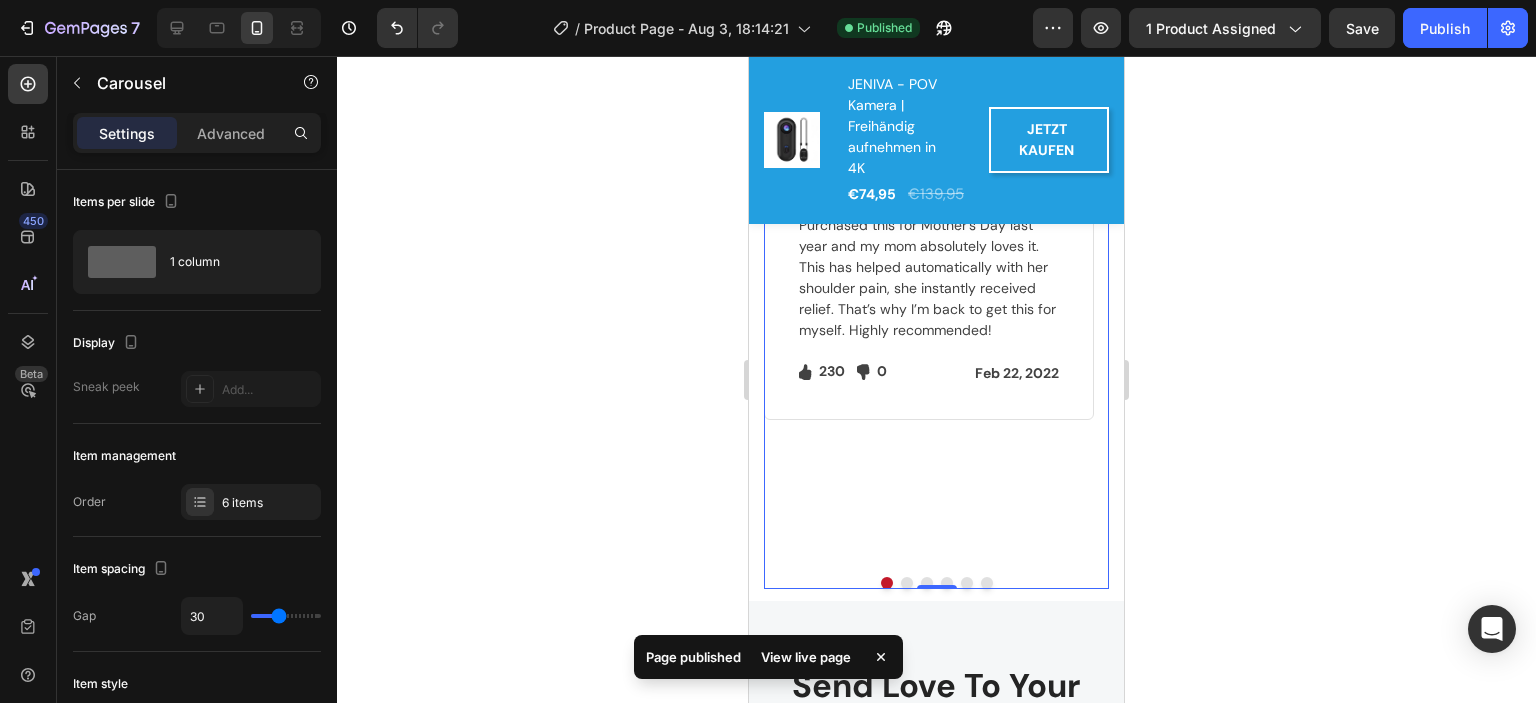 click on "Image                Icon                Icon                Icon                Icon                Icon Icon List Hoz Row Row Image Regina Moore Text block Image Row Purchased this for Mother’s Day last year and my mom absolutely loves it. This has helped automatically with her shoulder pain, she instantly received relief. That’s why I’m back to get this for myself. Highly recommended! Text block
Icon 230 Text block Icon List
Icon 0 Text block Icon List Row Feb 22, 2022 Text block Row Row Row" at bounding box center [929, 126] 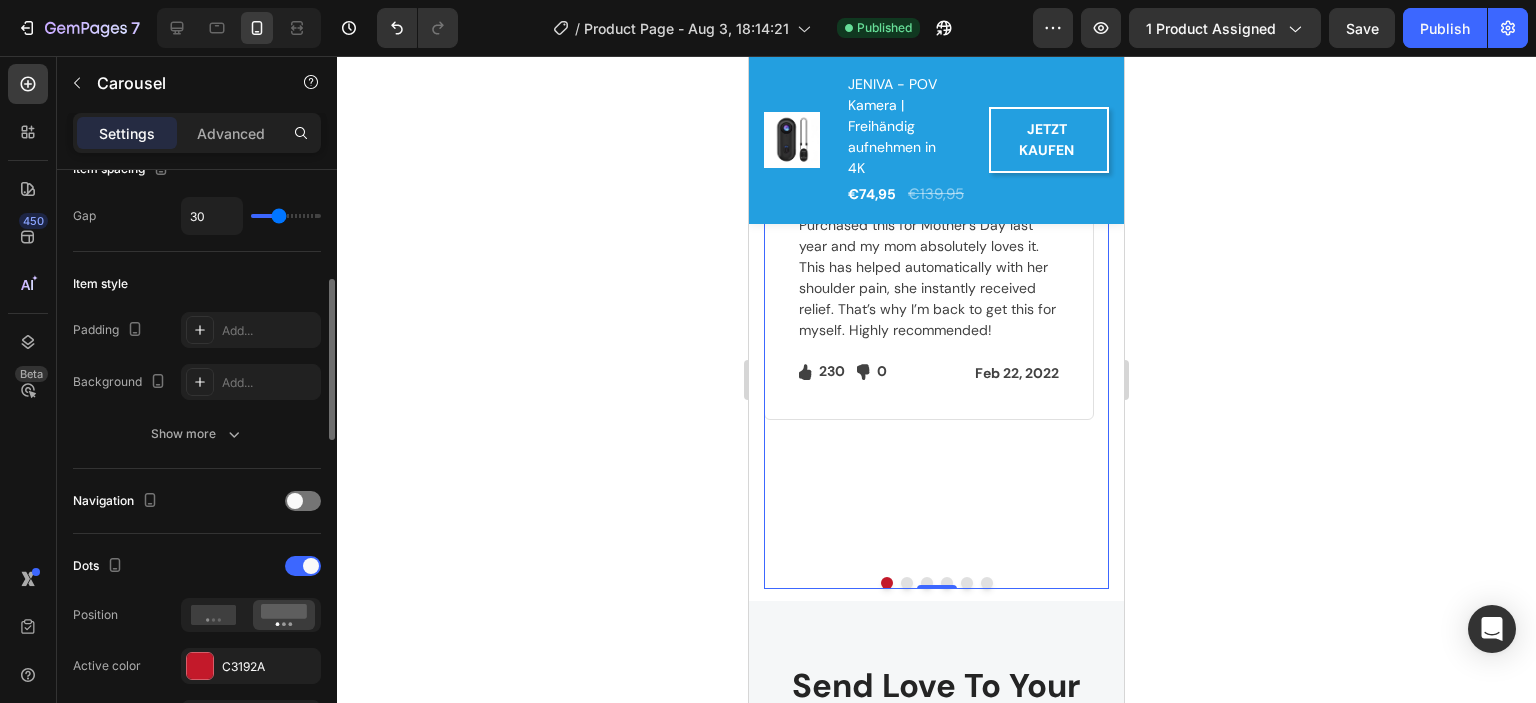 scroll, scrollTop: 500, scrollLeft: 0, axis: vertical 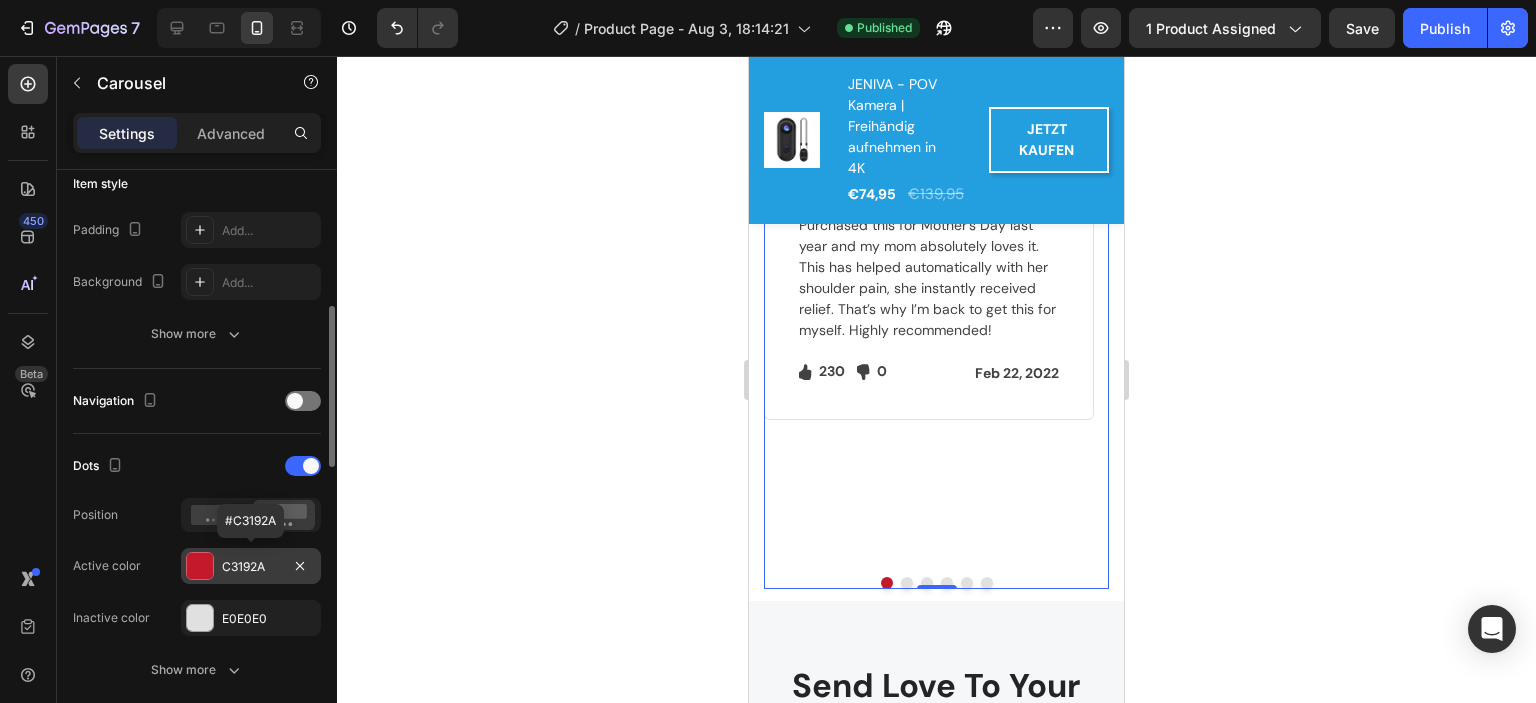 click at bounding box center [200, 566] 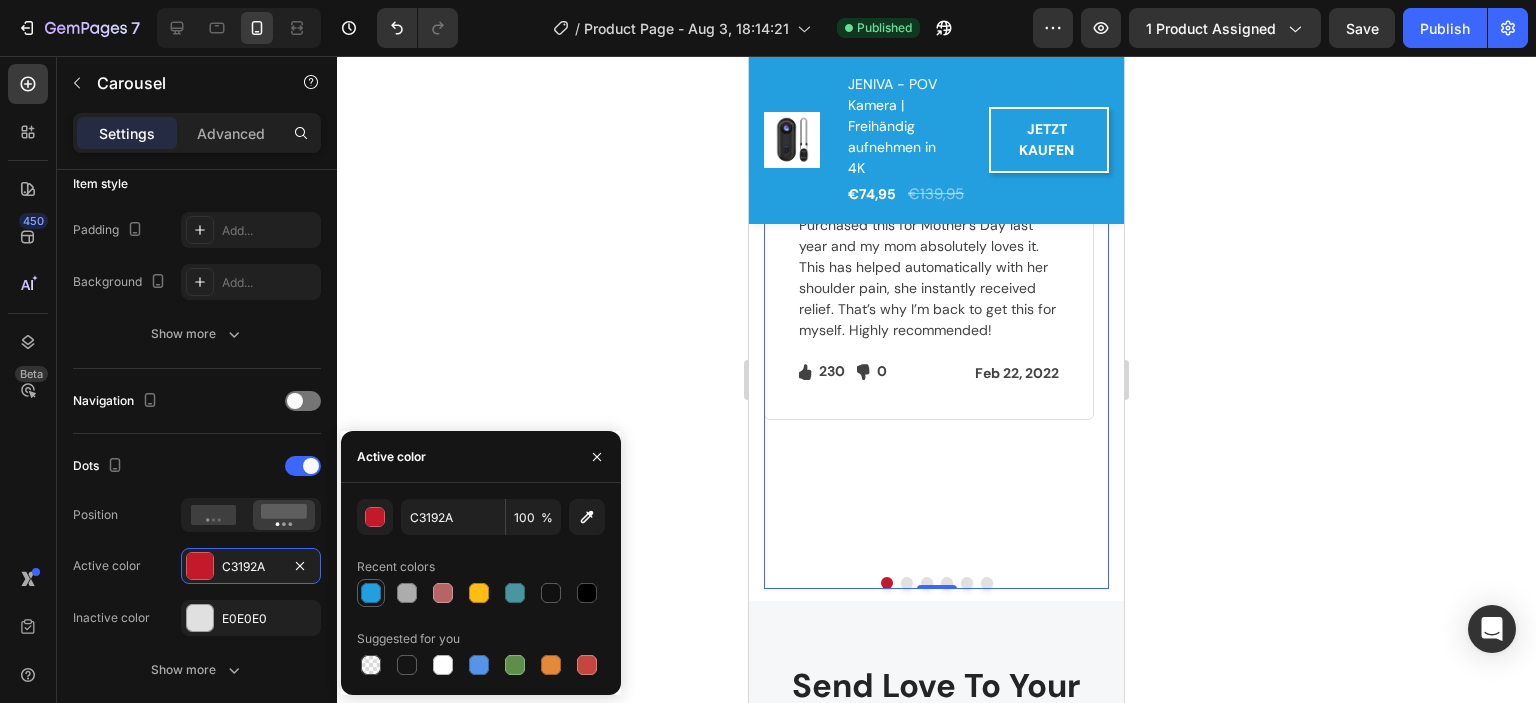 click at bounding box center (371, 593) 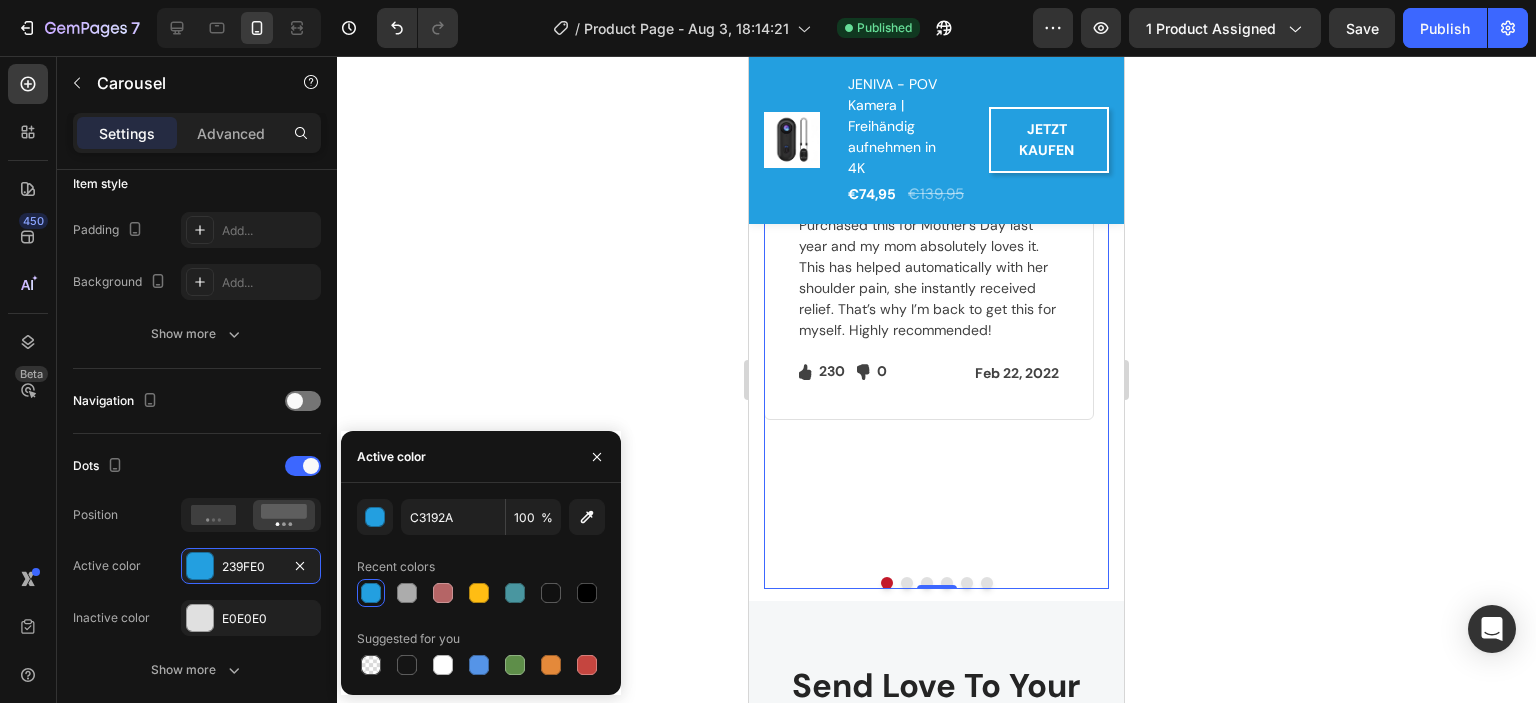 type on "239FE0" 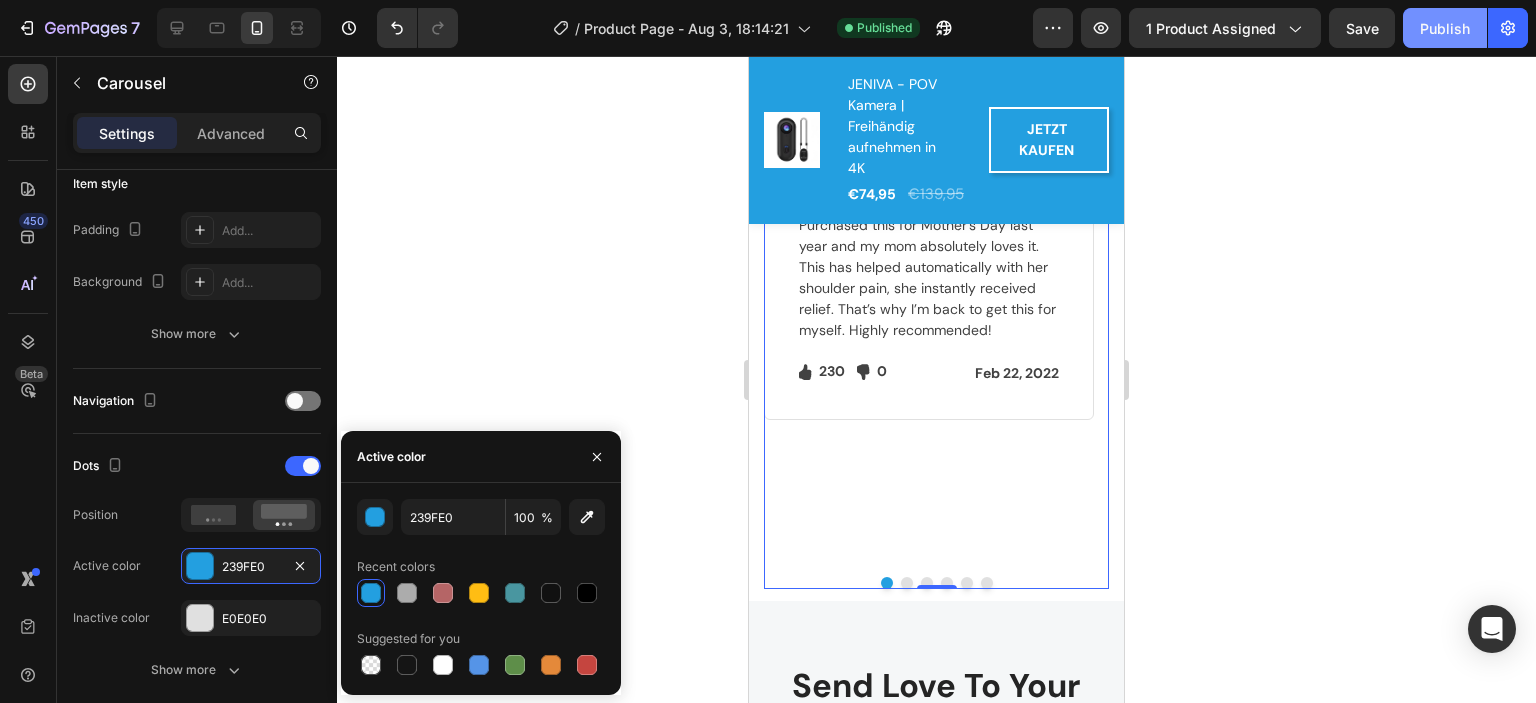 click on "Publish" 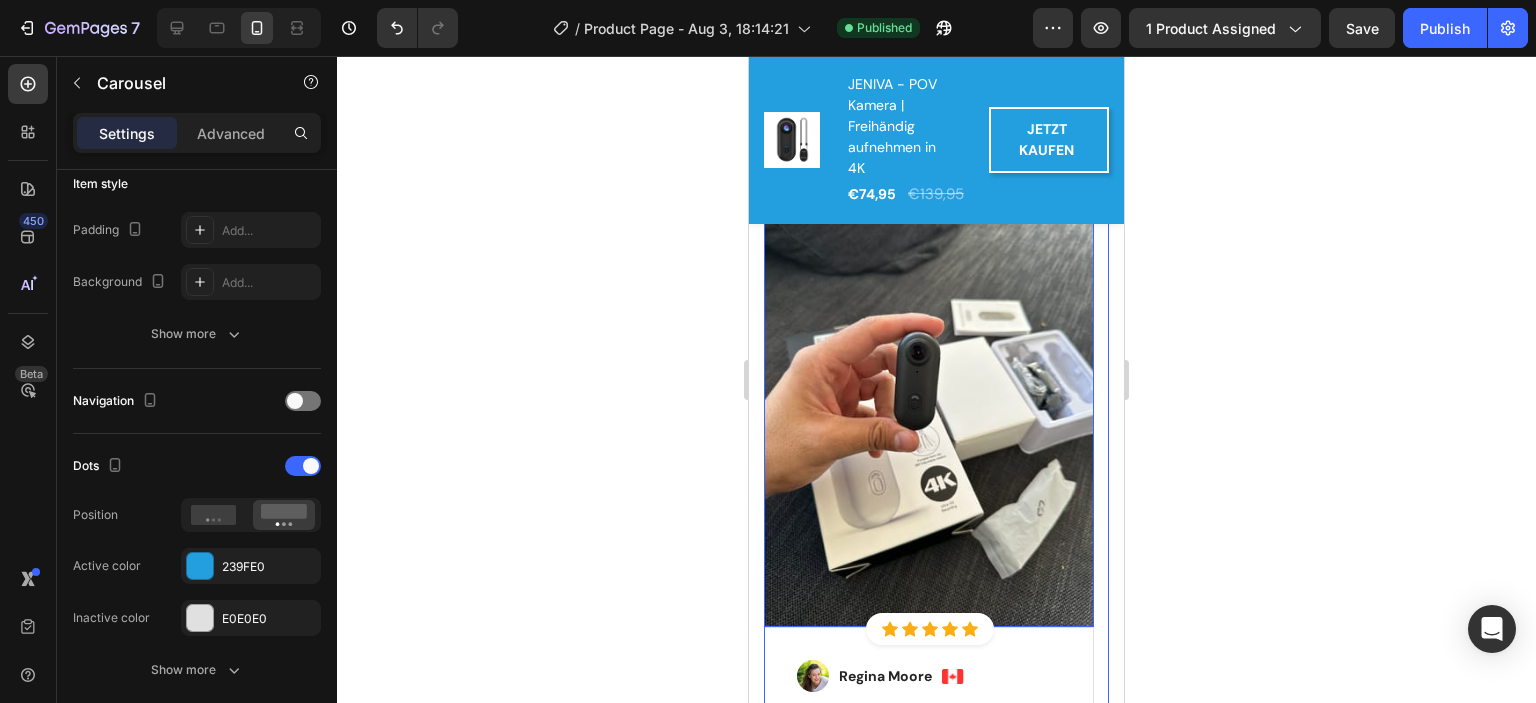 scroll, scrollTop: 3923, scrollLeft: 0, axis: vertical 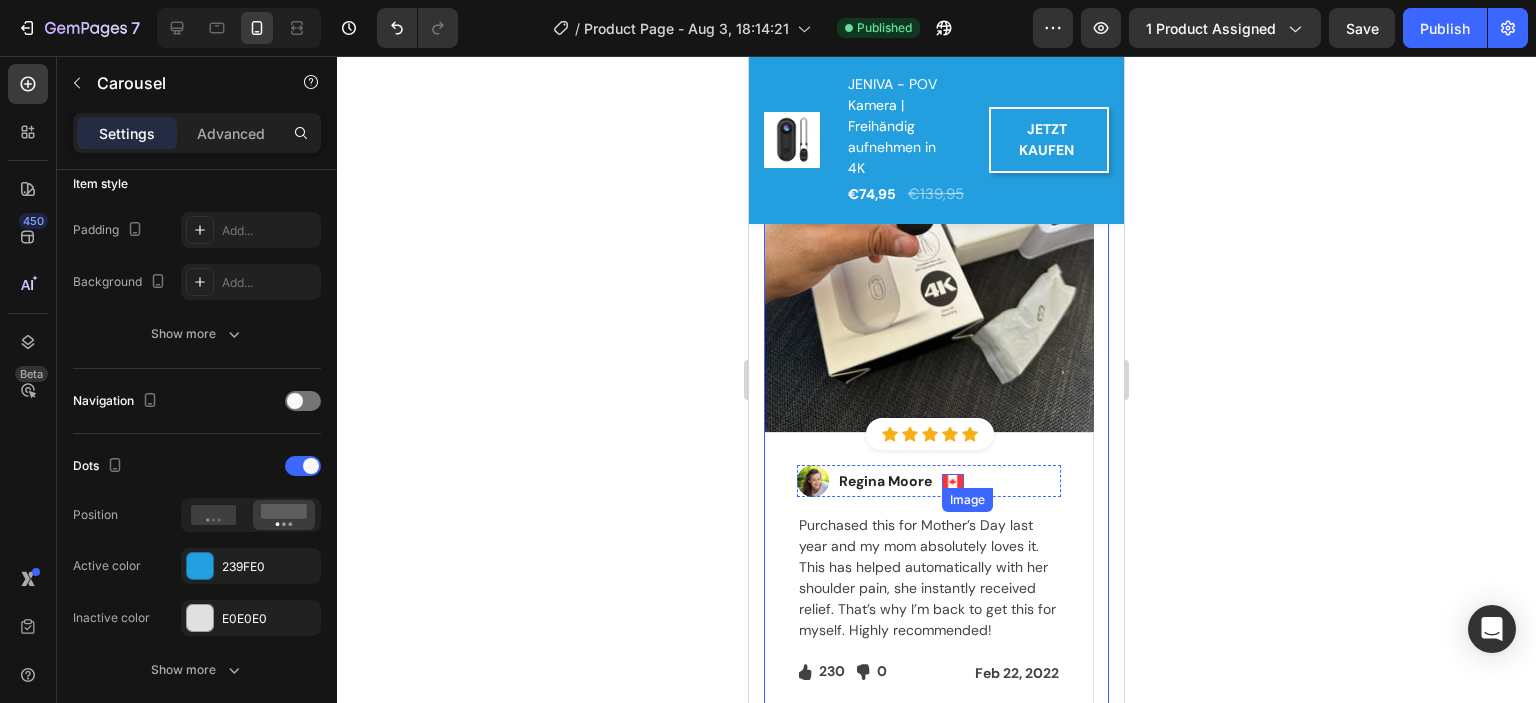 click at bounding box center [953, 481] 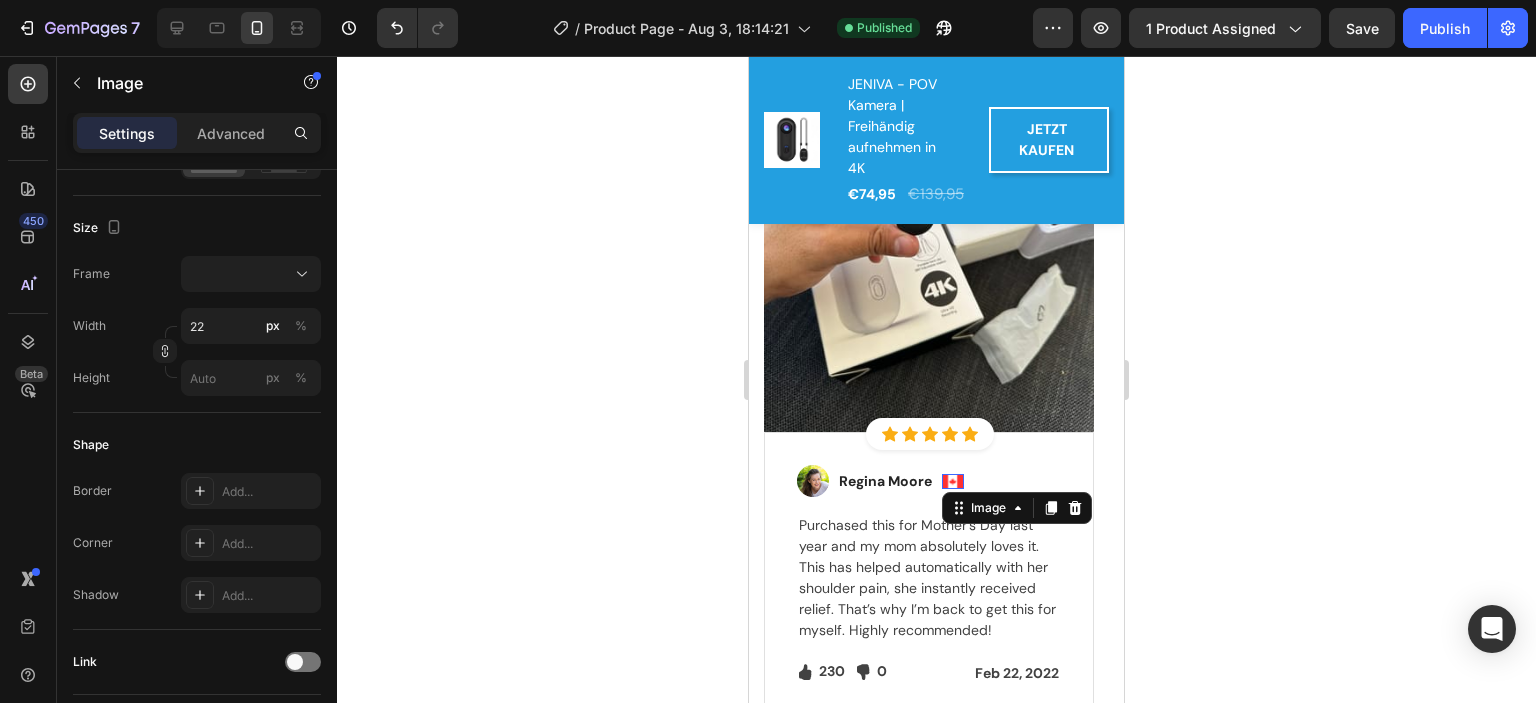 scroll, scrollTop: 0, scrollLeft: 0, axis: both 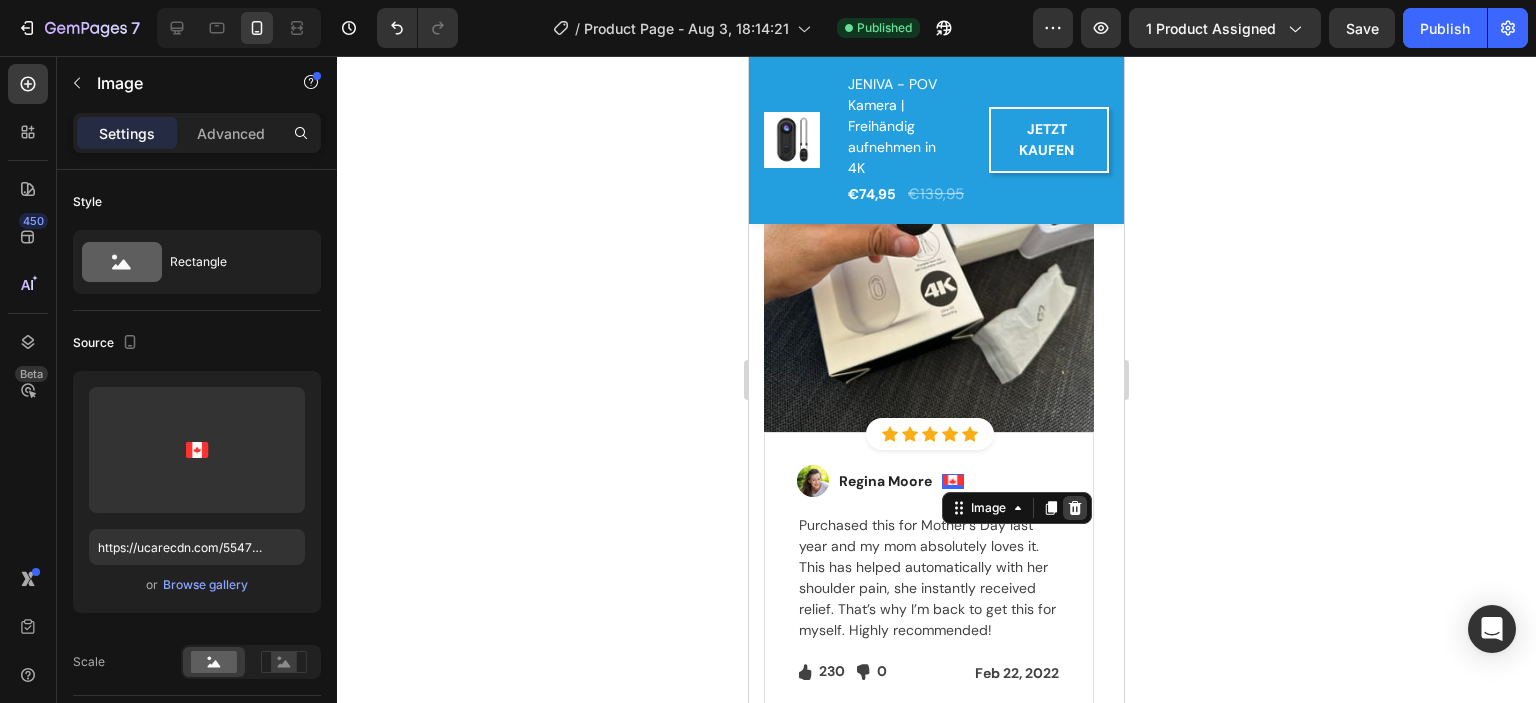 click 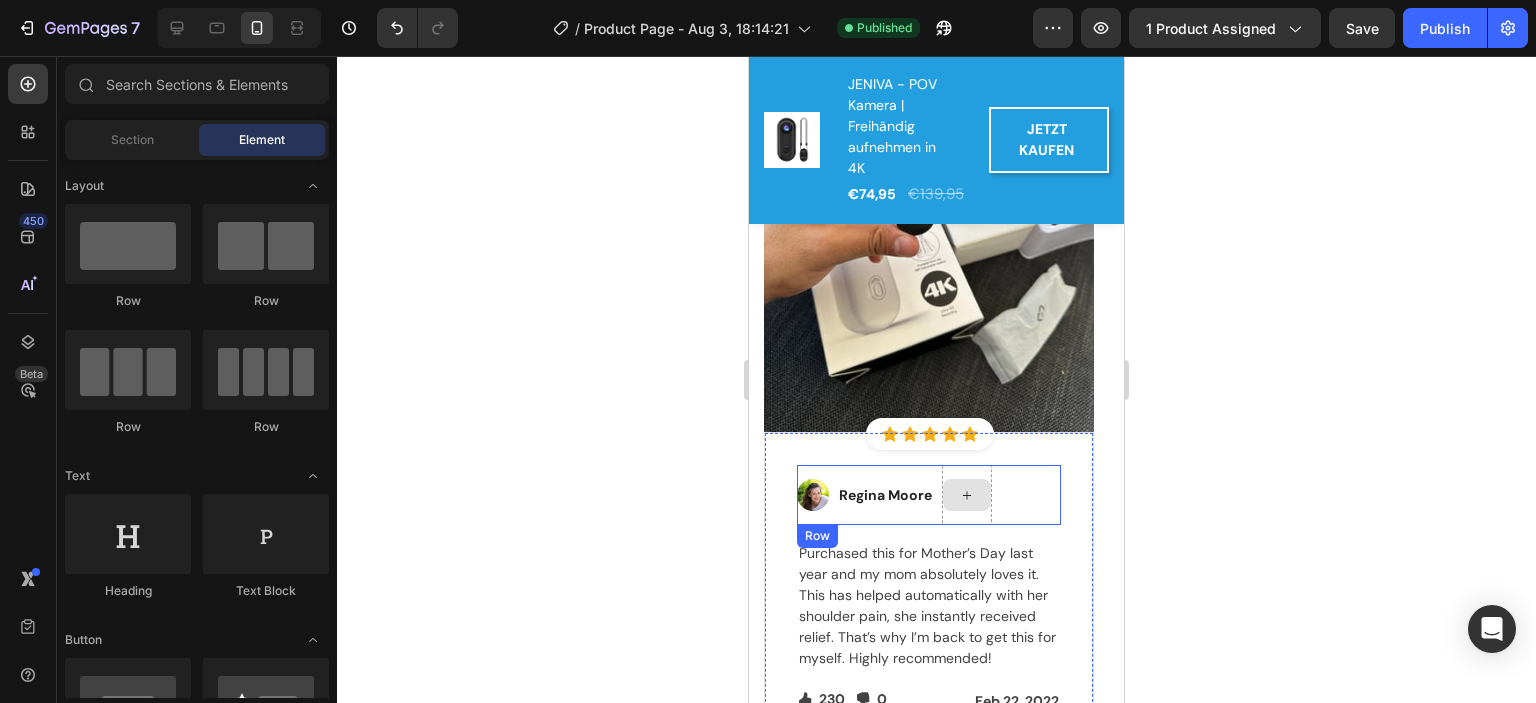 click 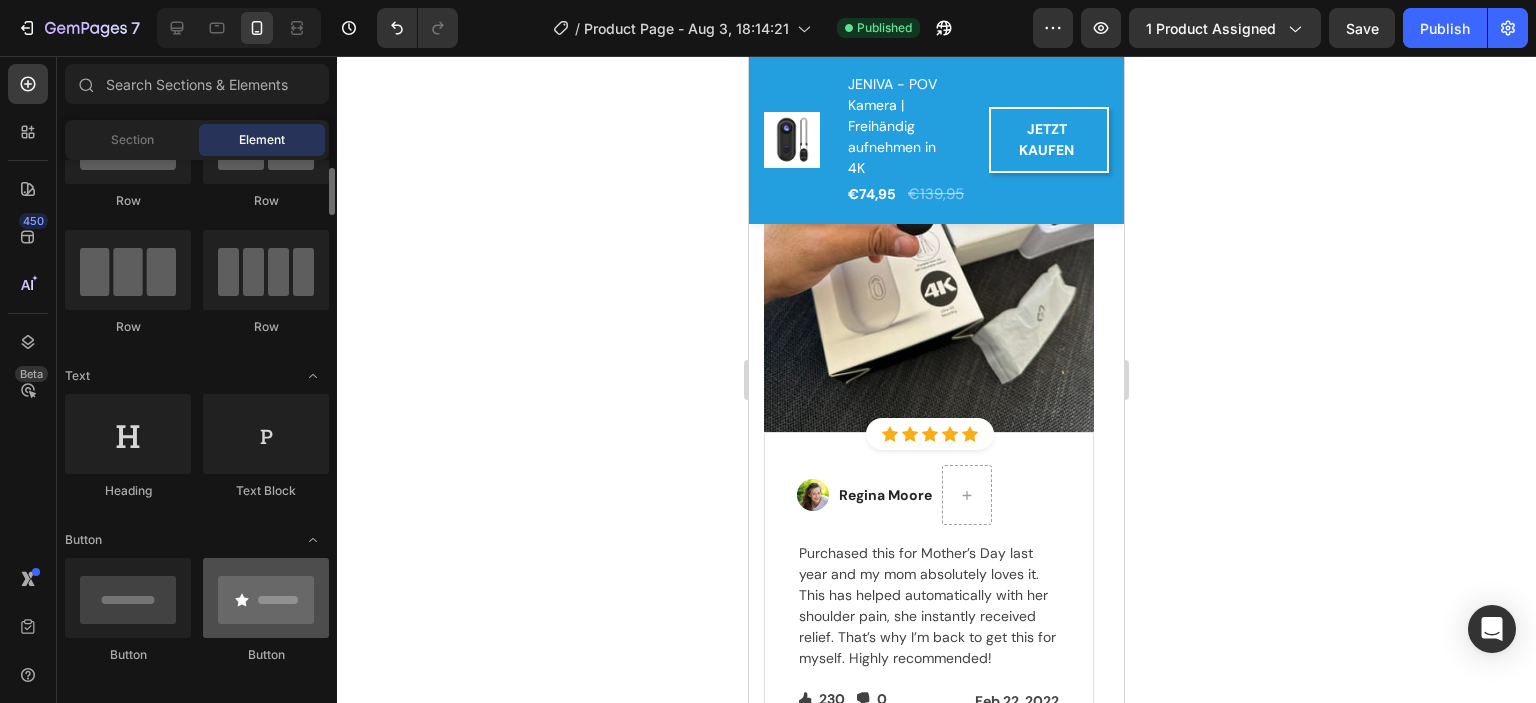 scroll, scrollTop: 0, scrollLeft: 0, axis: both 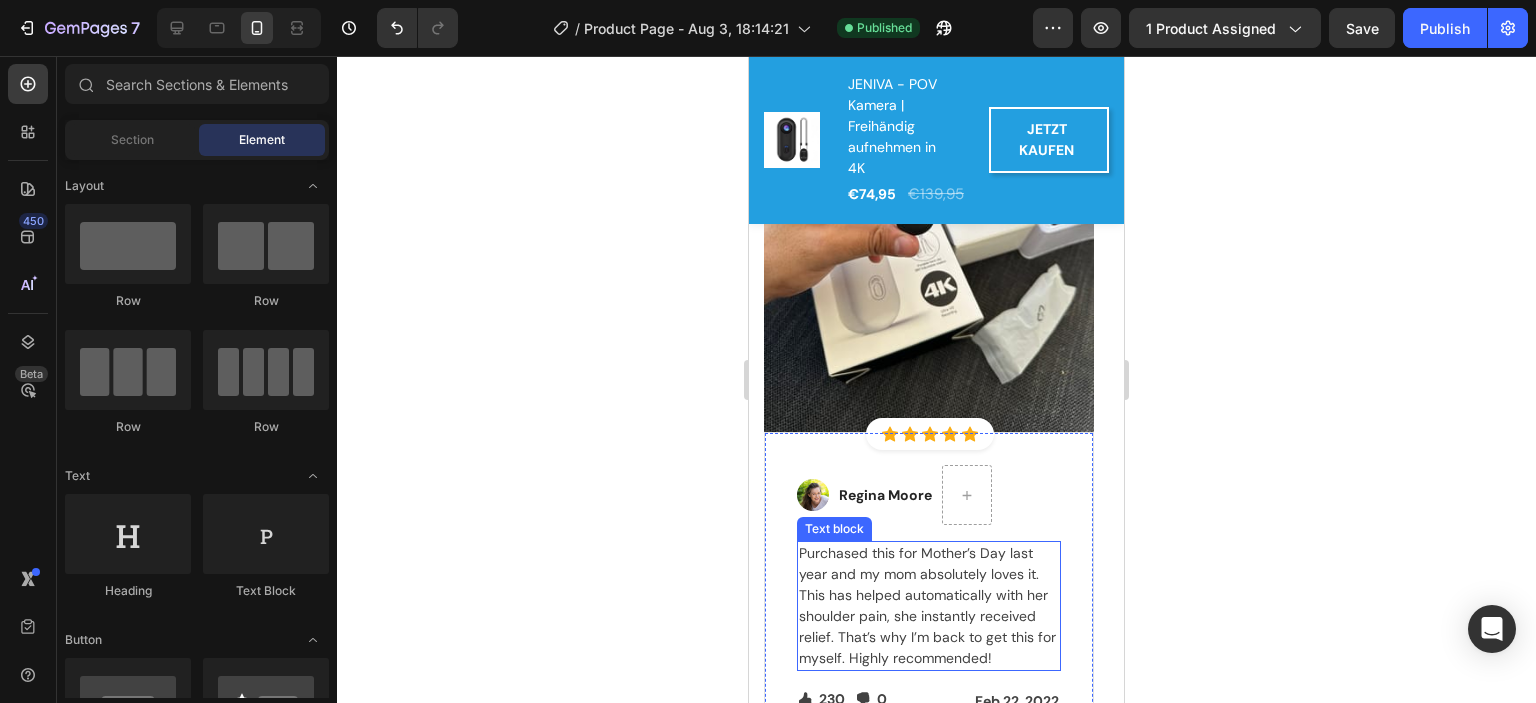 click on "Image Regina Moore Text block
Row Purchased this for Mother’s Day last year and my mom absolutely loves it. This has helped automatically with her shoulder pain, she instantly received relief. That’s why I’m back to get this for myself. Highly recommended! Text block
Icon 230 Text block Icon List
Icon 0 Text block Icon List Row Feb 22, 2022 Text block Row Row" at bounding box center [929, 590] 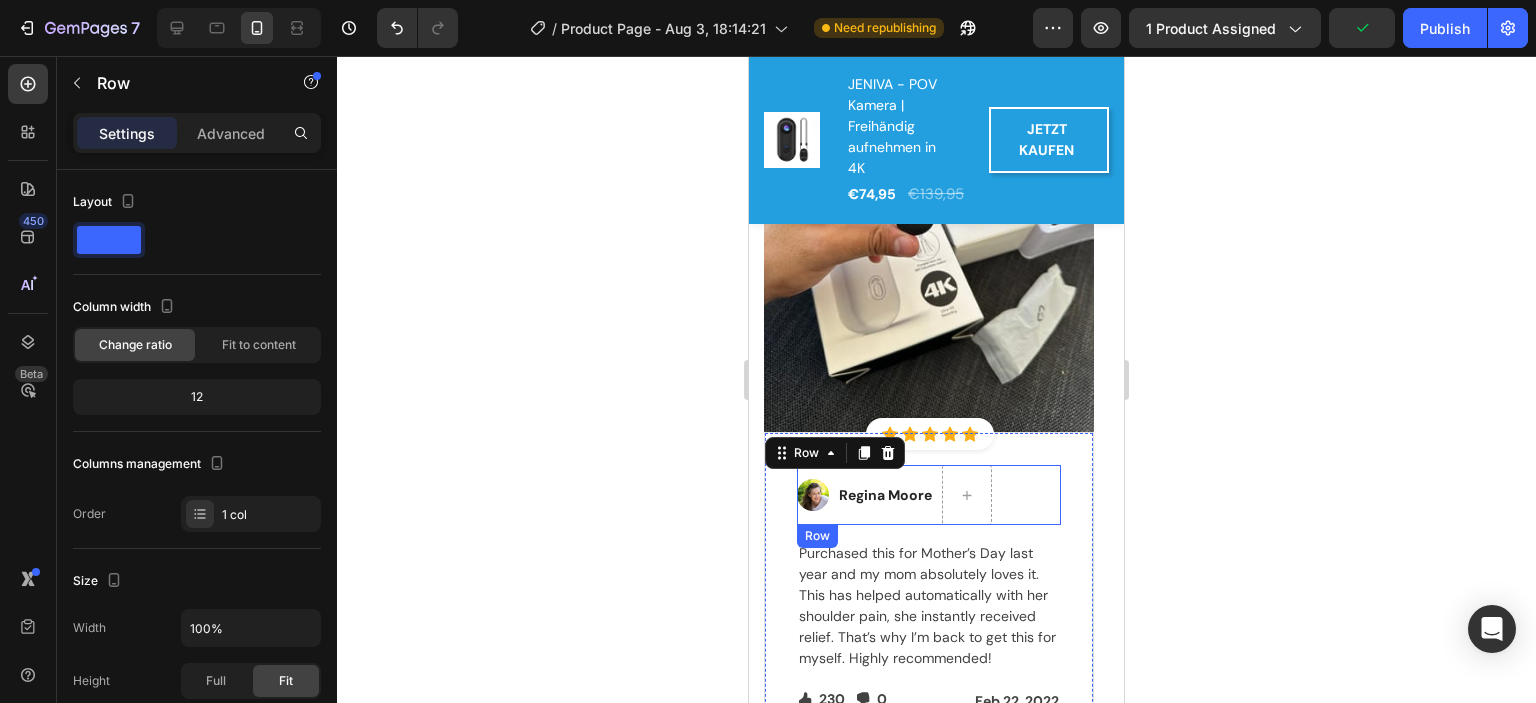 click on "Image Regina Moore Text block
Row" at bounding box center [929, 495] 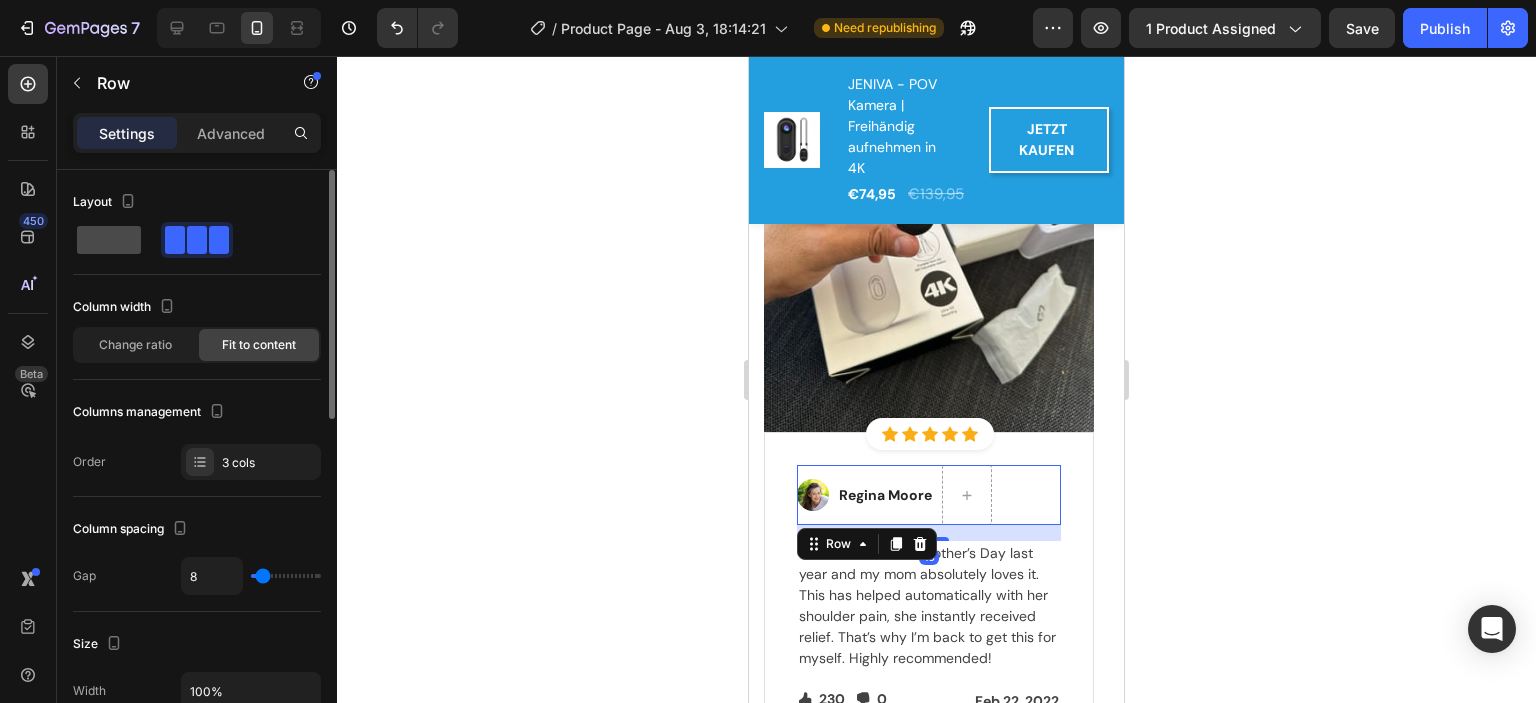 click 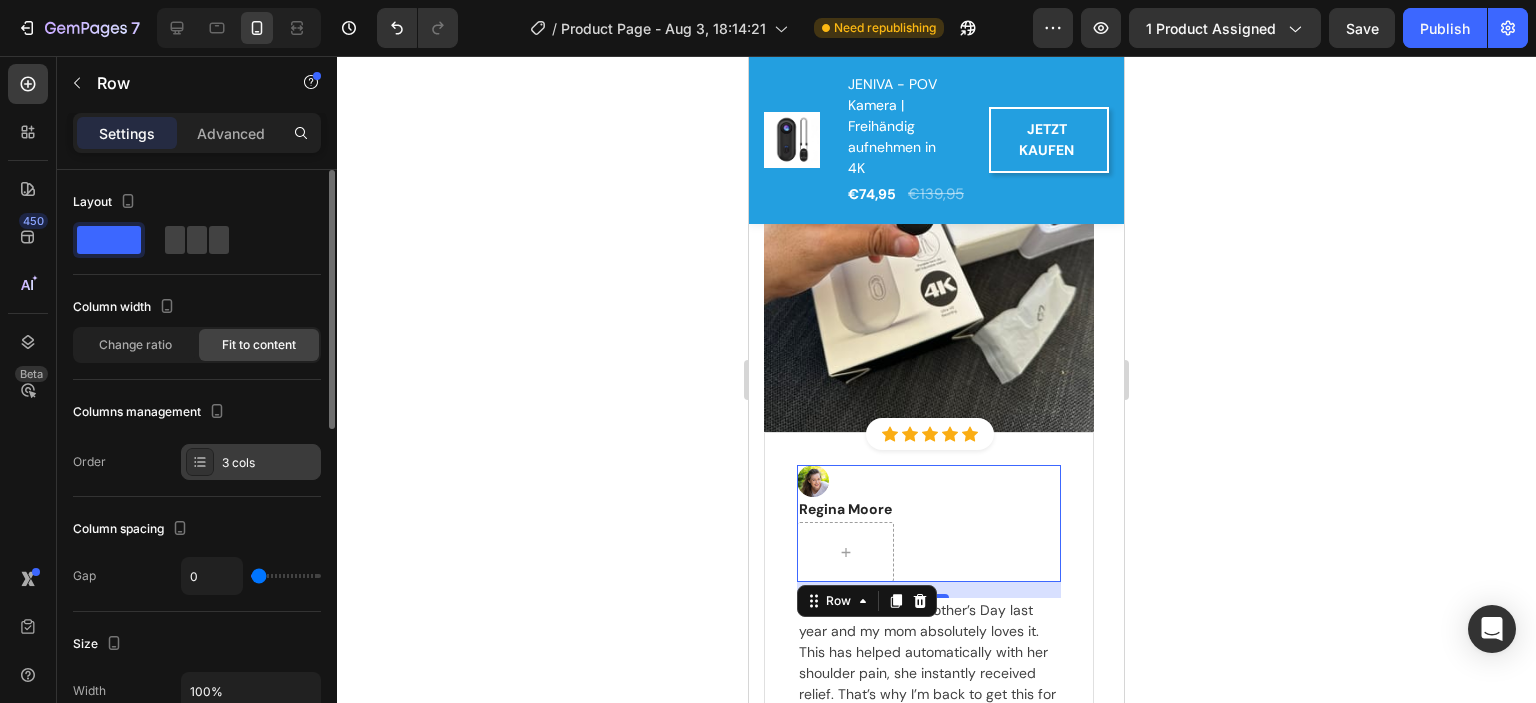 click on "3 cols" at bounding box center (251, 462) 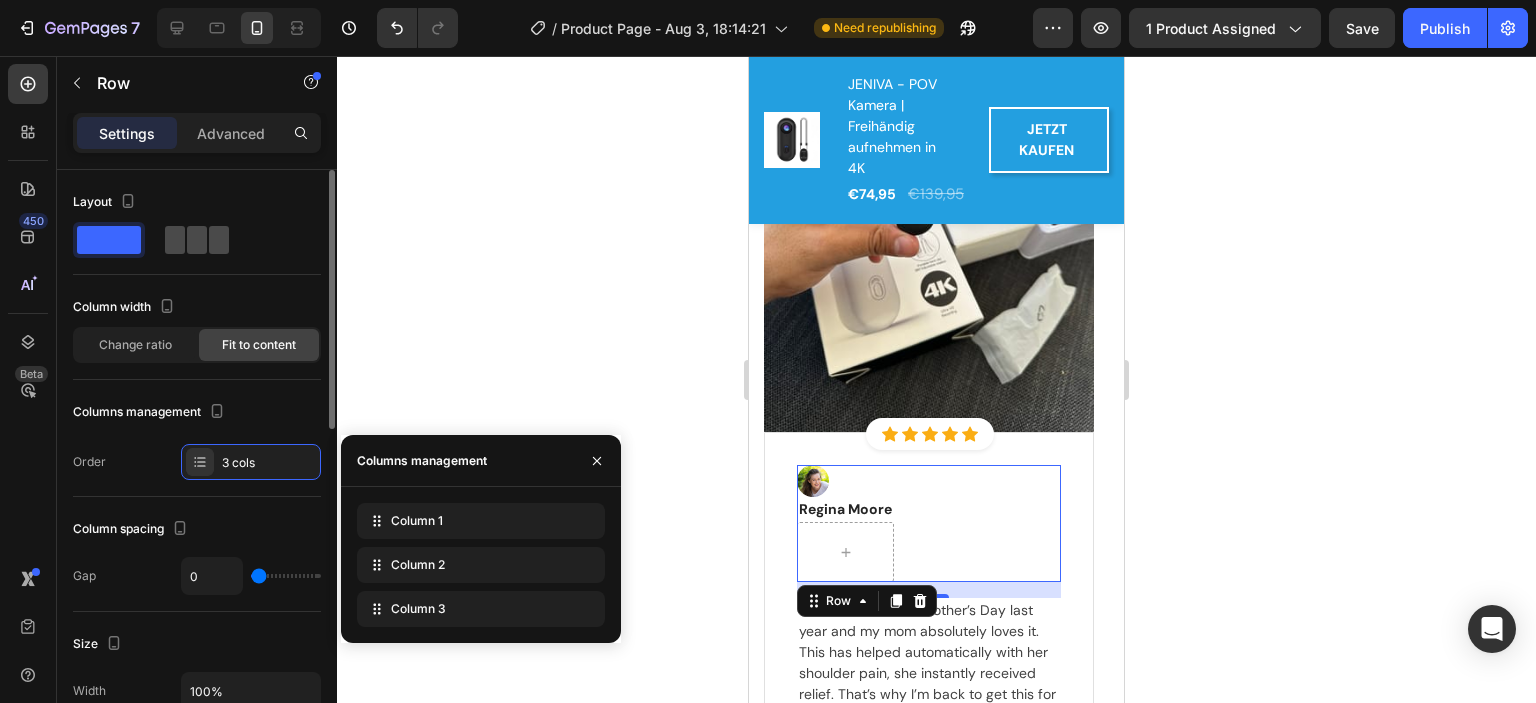 click 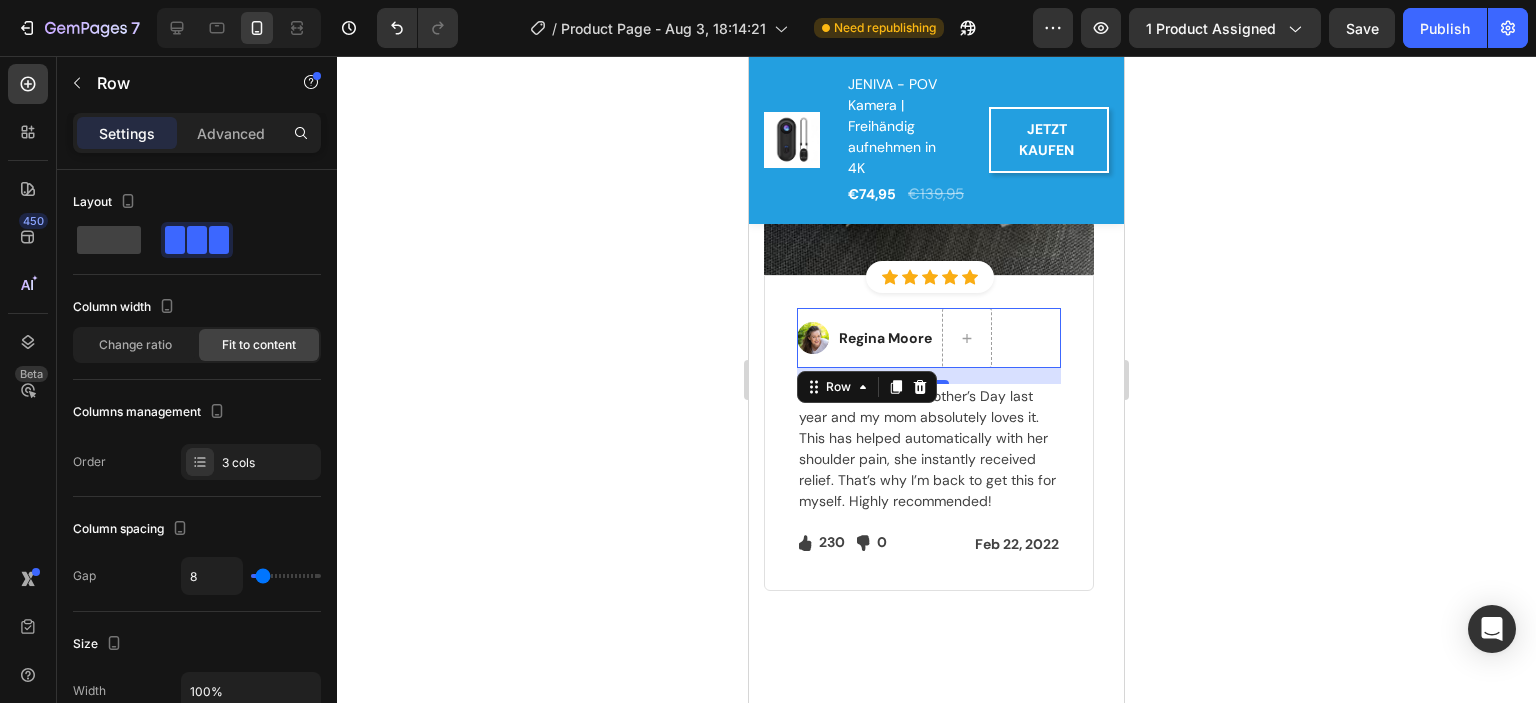 scroll, scrollTop: 4123, scrollLeft: 0, axis: vertical 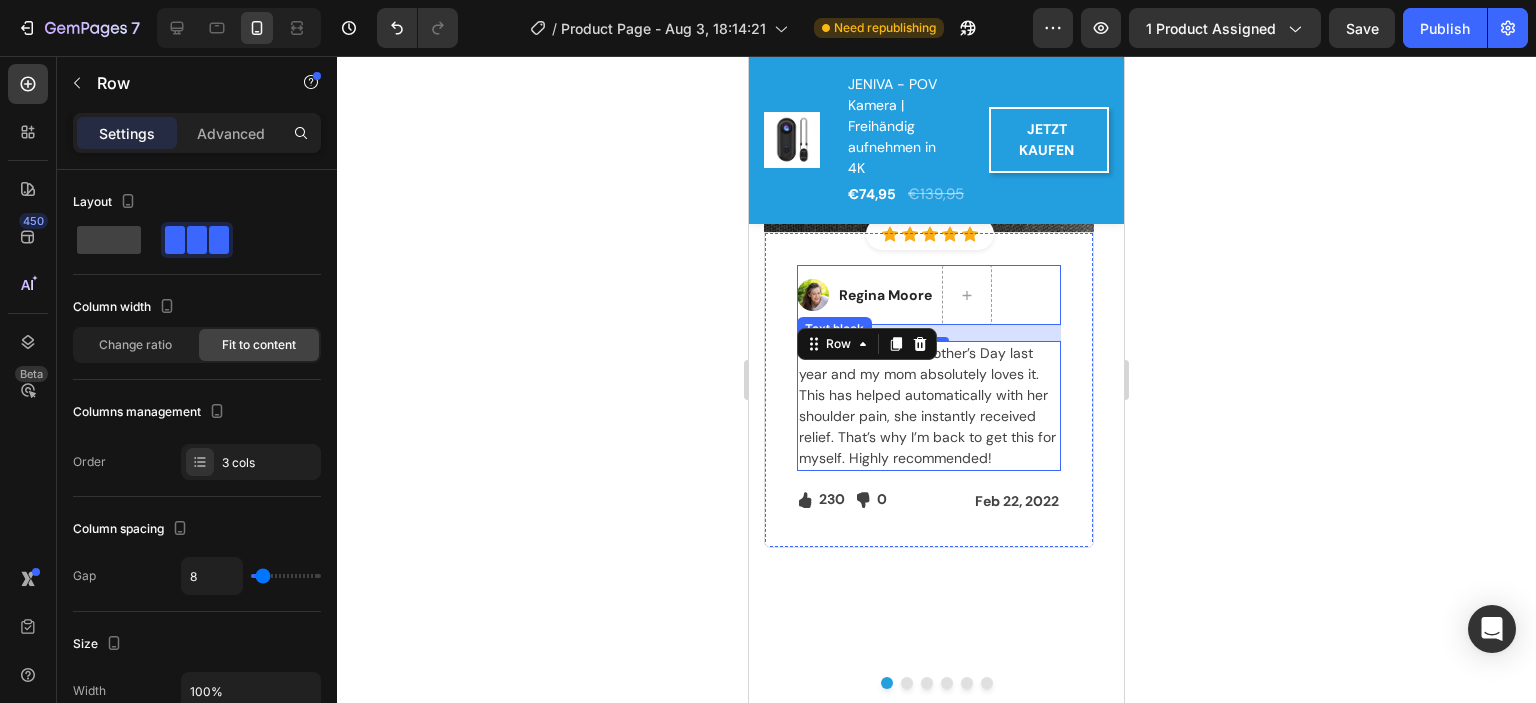 click on "Purchased this for Mother’s Day last year and my mom absolutely loves it. This has helped automatically with her shoulder pain, she instantly received relief. That’s why I’m back to get this for myself. Highly recommended!" at bounding box center (929, 406) 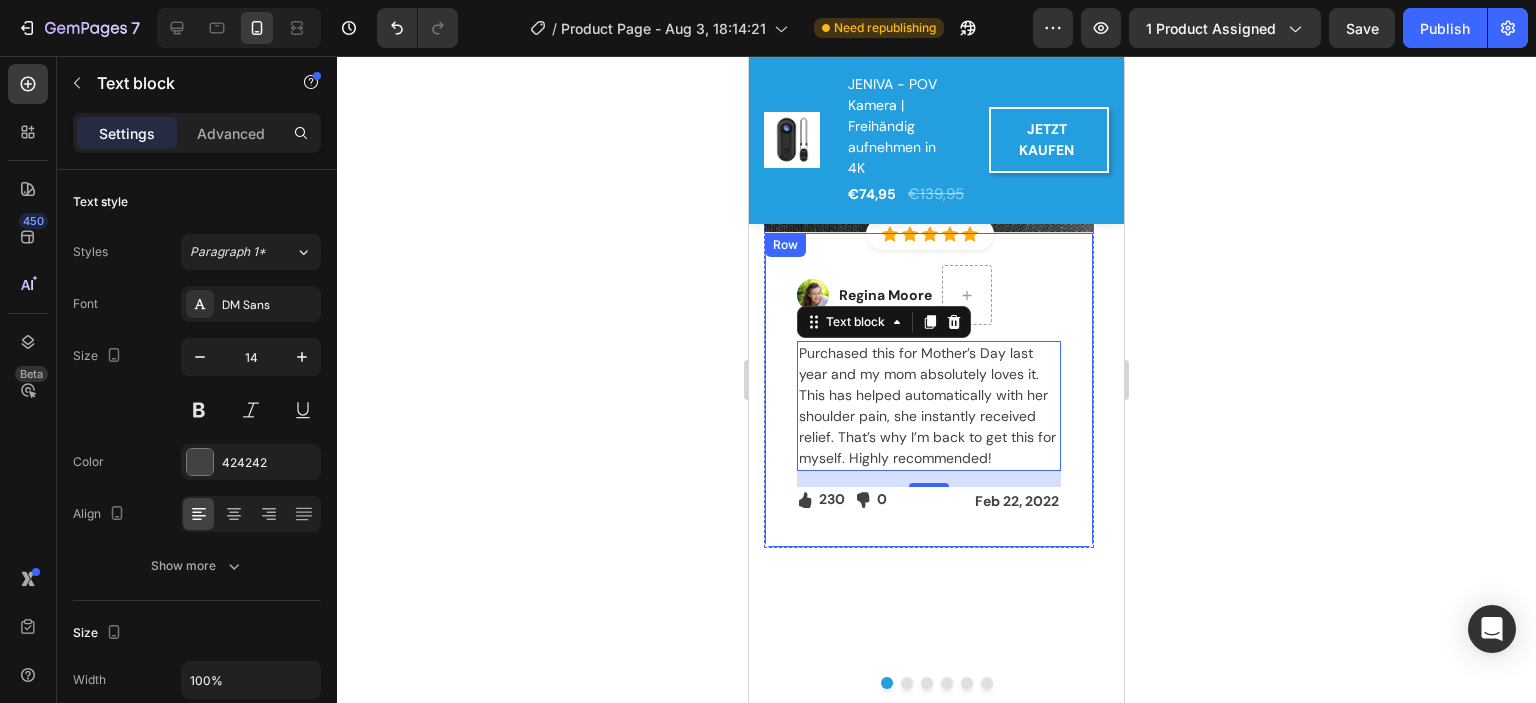 scroll, scrollTop: 4323, scrollLeft: 0, axis: vertical 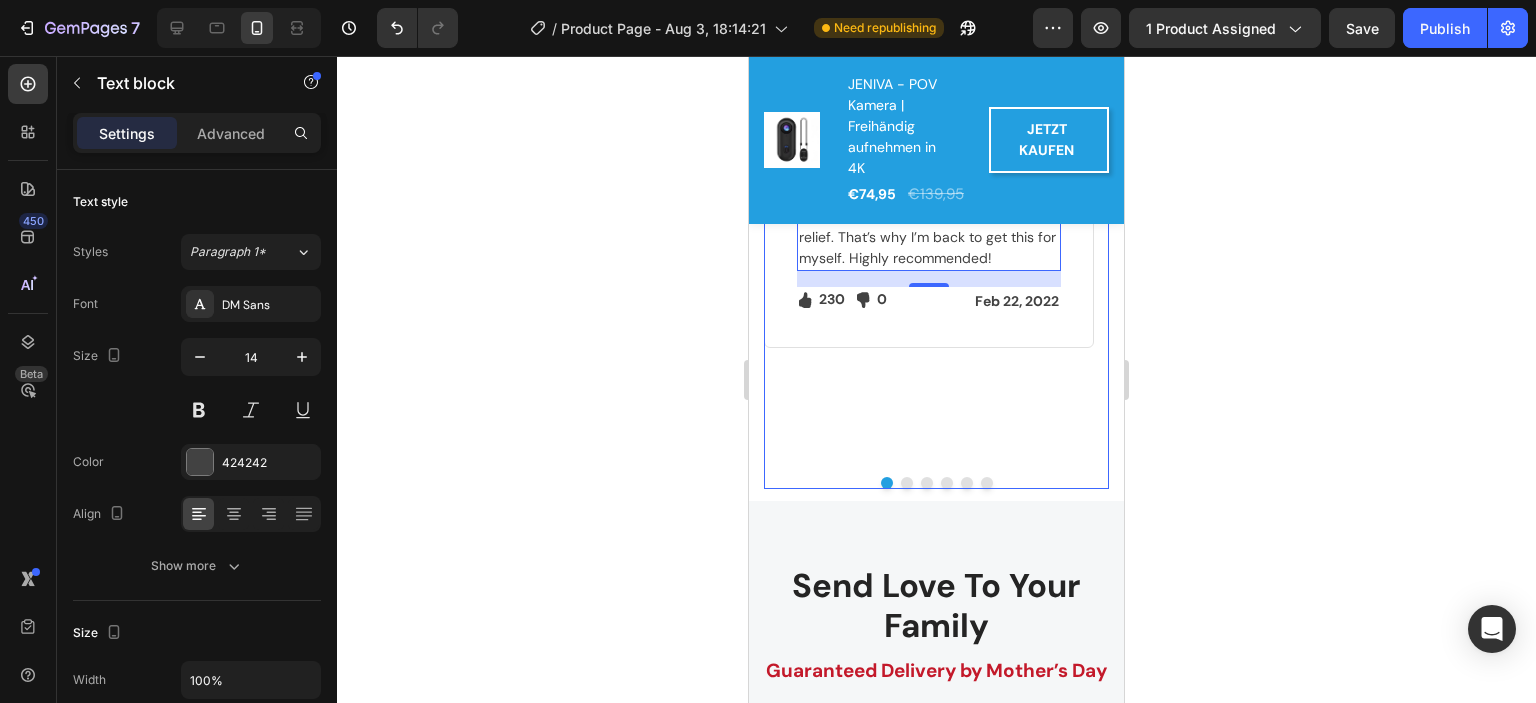 click at bounding box center [907, 483] 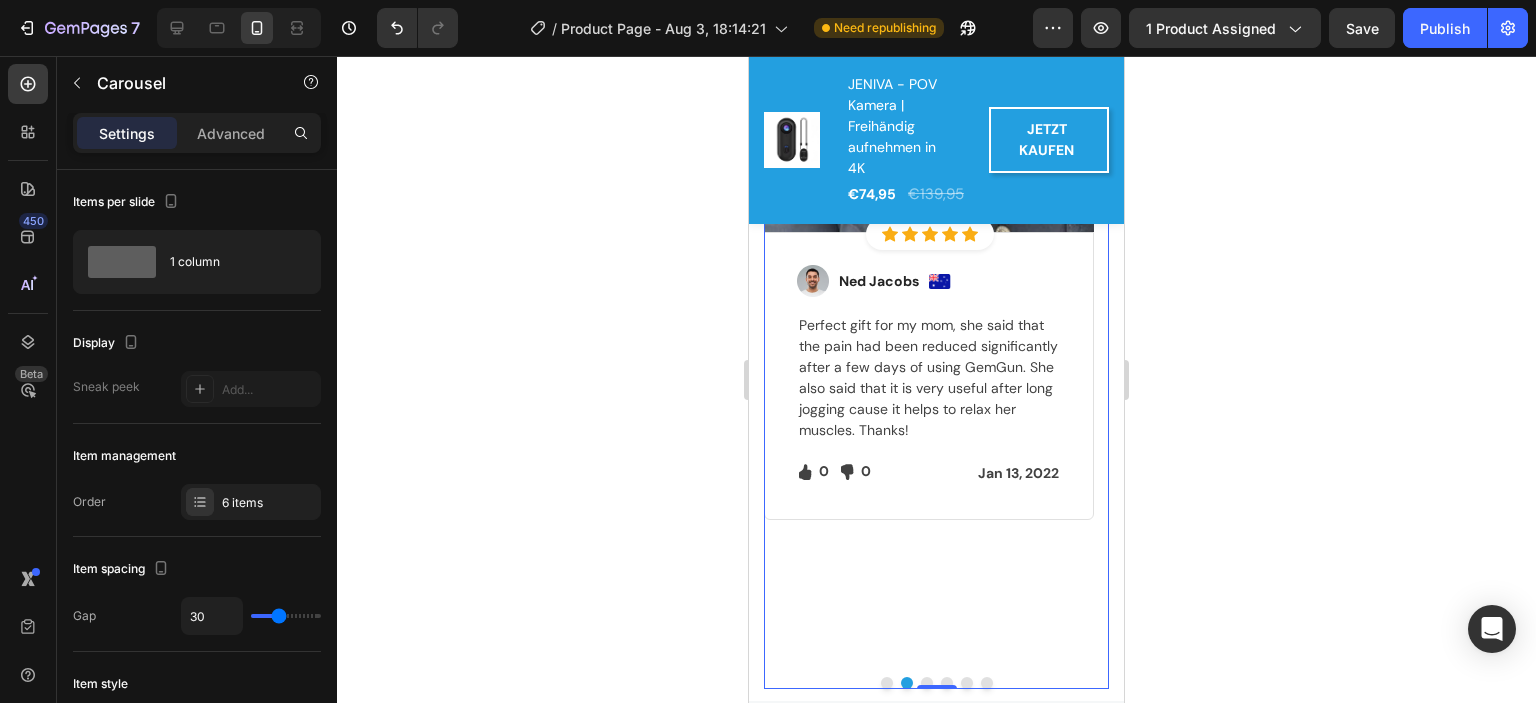 scroll, scrollTop: 4223, scrollLeft: 0, axis: vertical 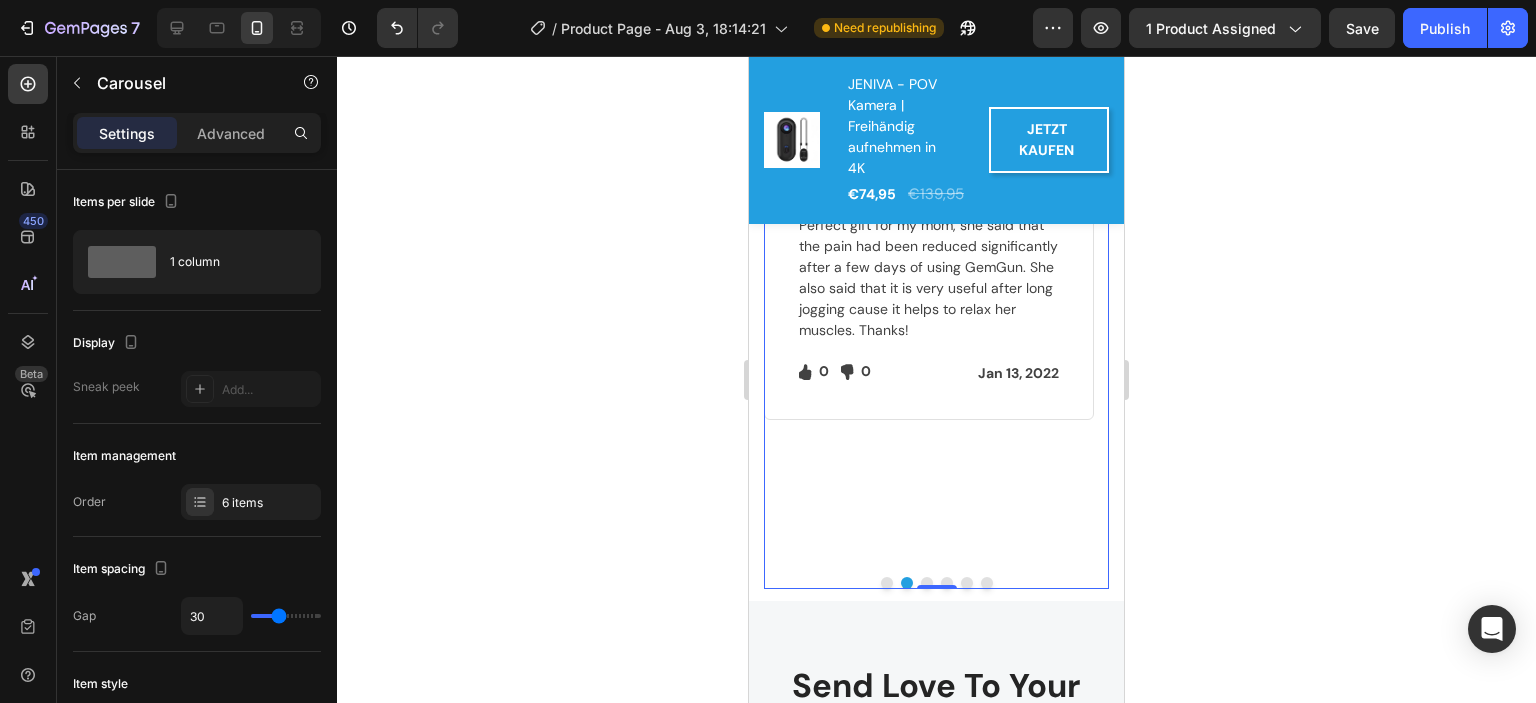 click at bounding box center [927, 583] 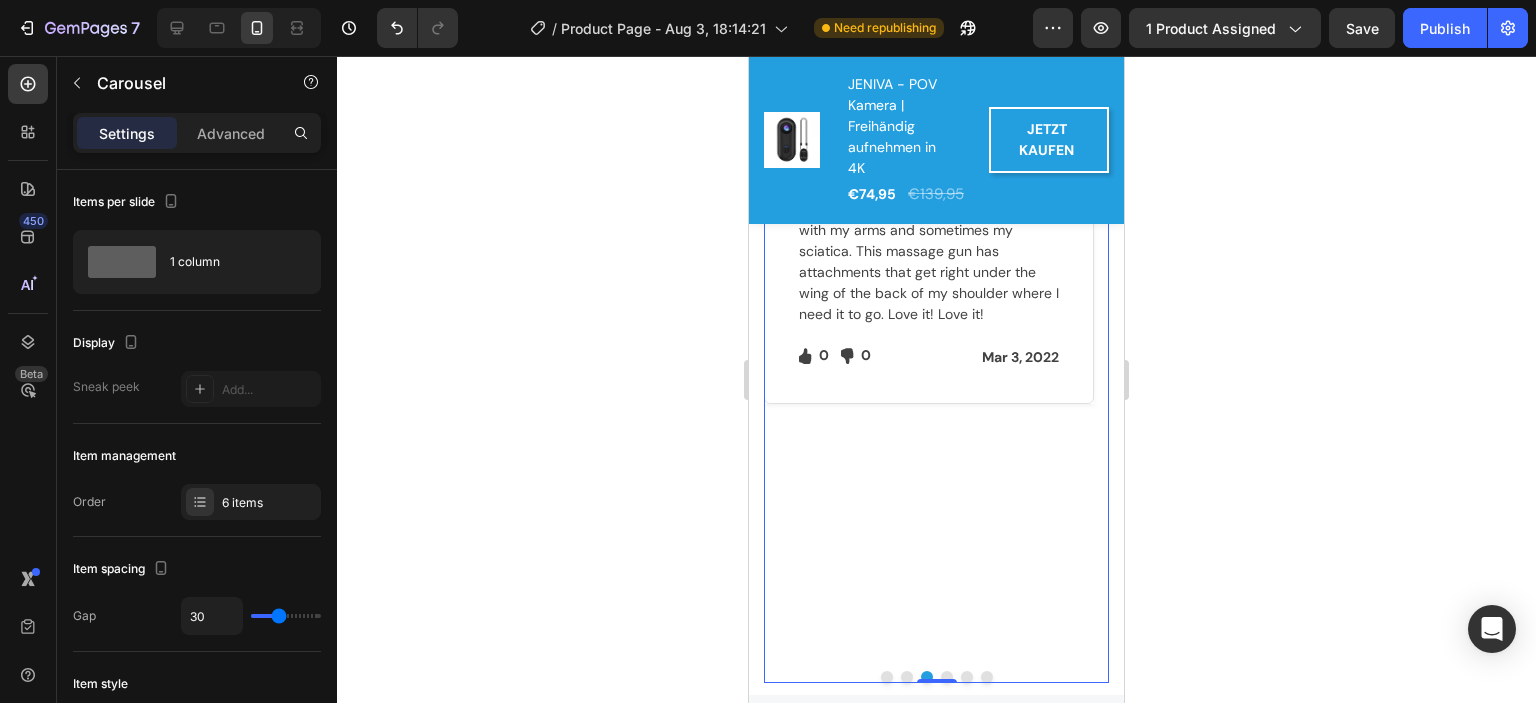 scroll, scrollTop: 4323, scrollLeft: 0, axis: vertical 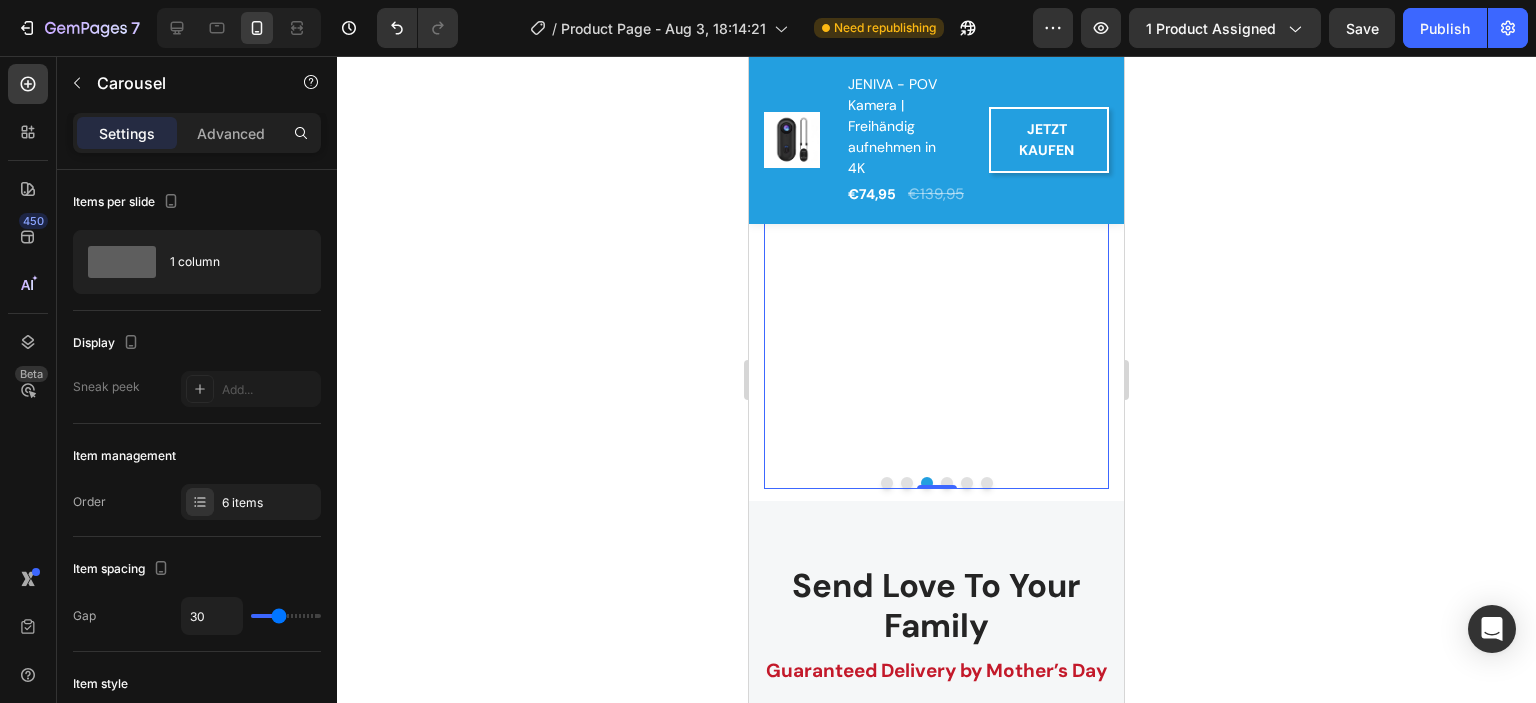 click at bounding box center [947, 483] 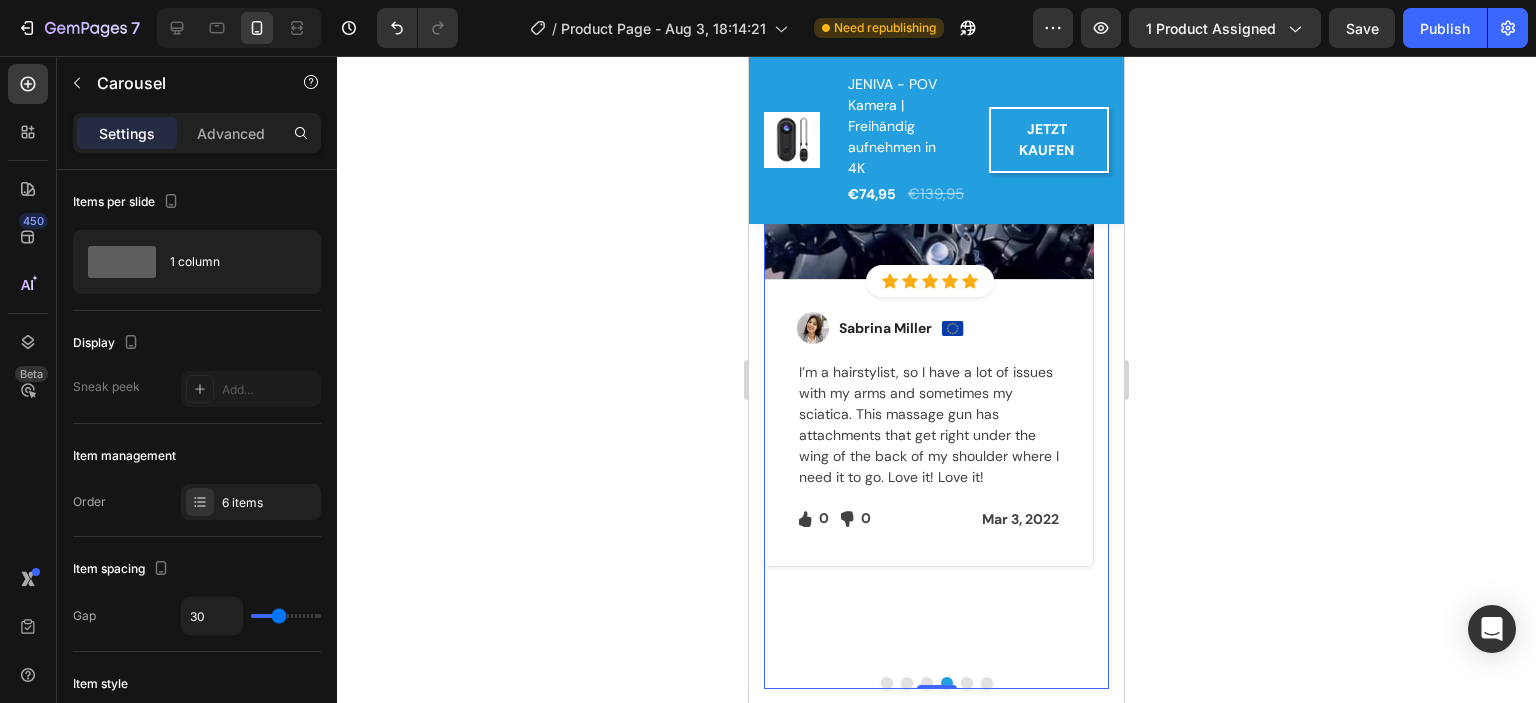 scroll, scrollTop: 4023, scrollLeft: 0, axis: vertical 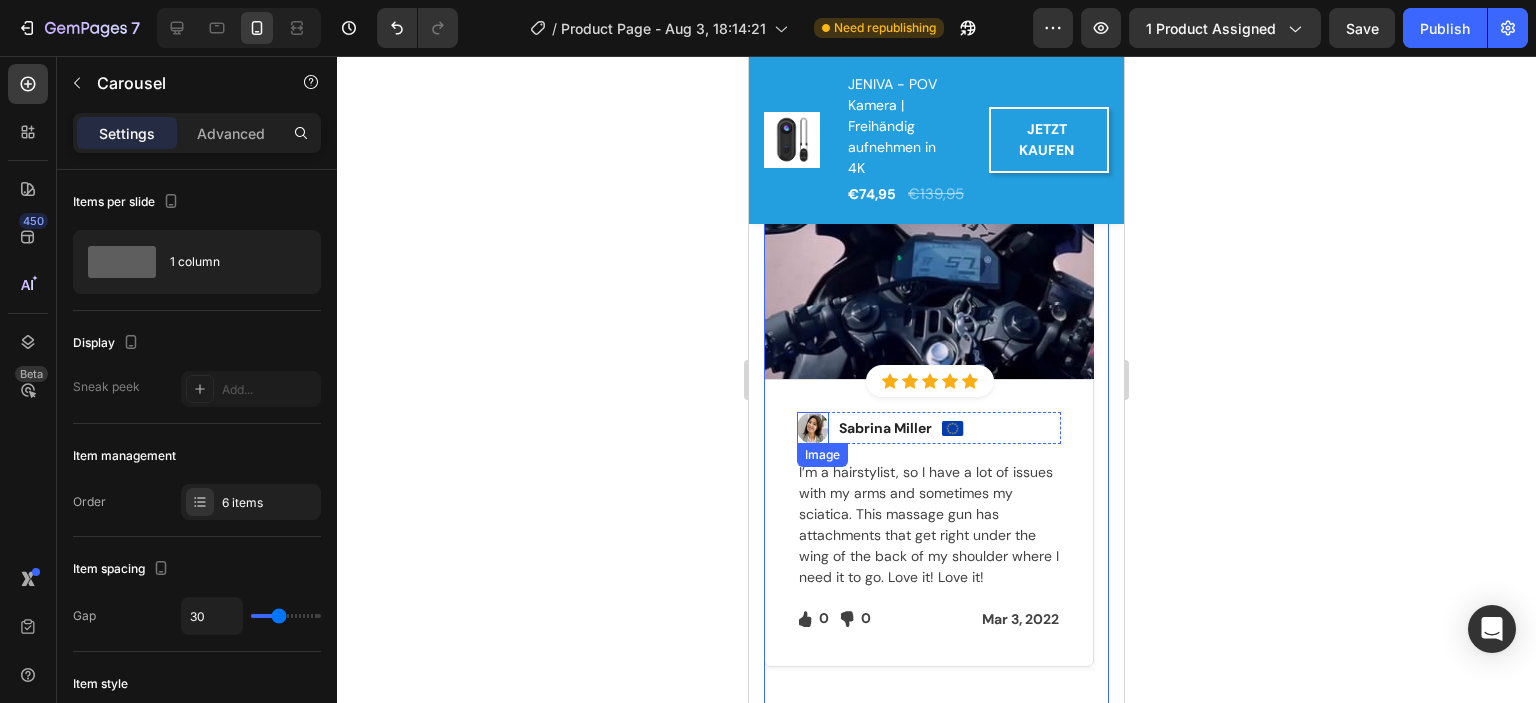 click at bounding box center [813, 428] 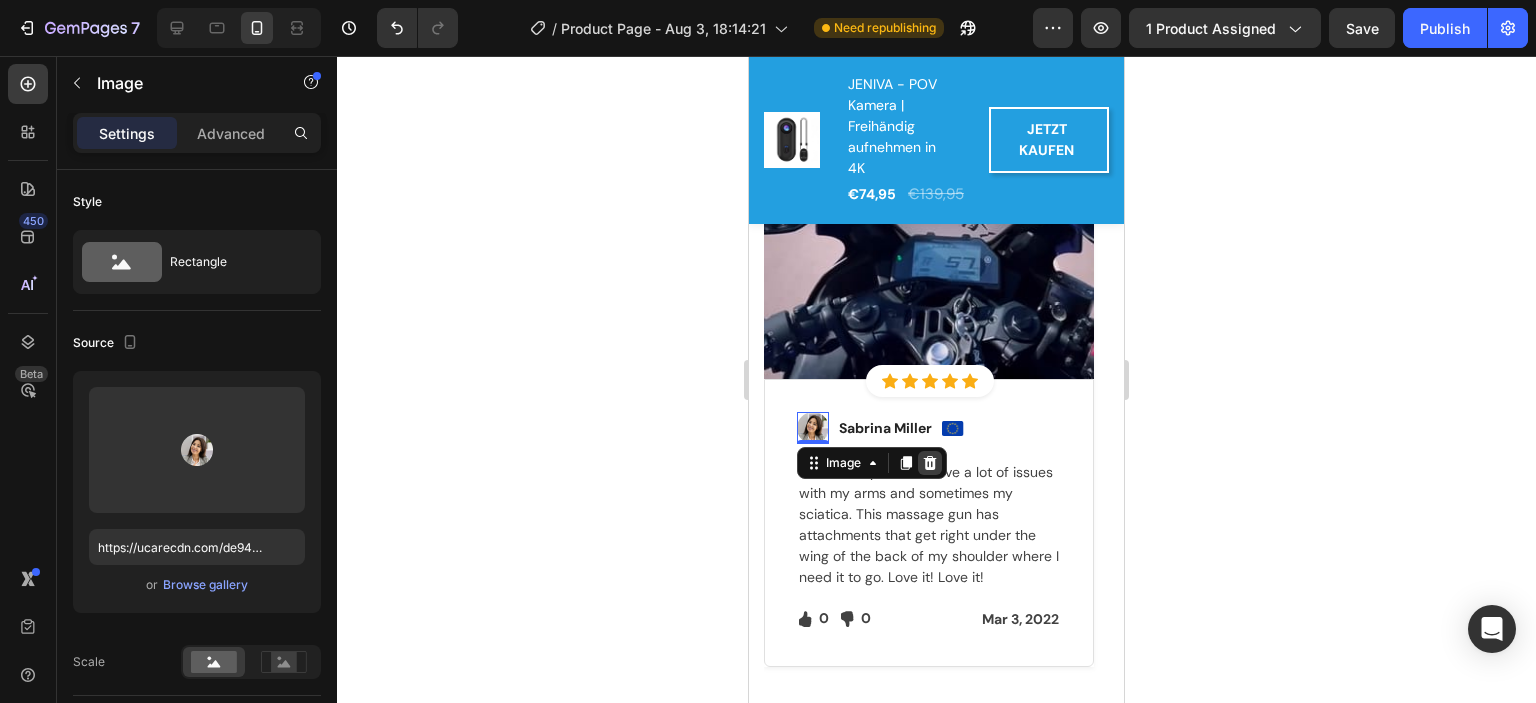 click 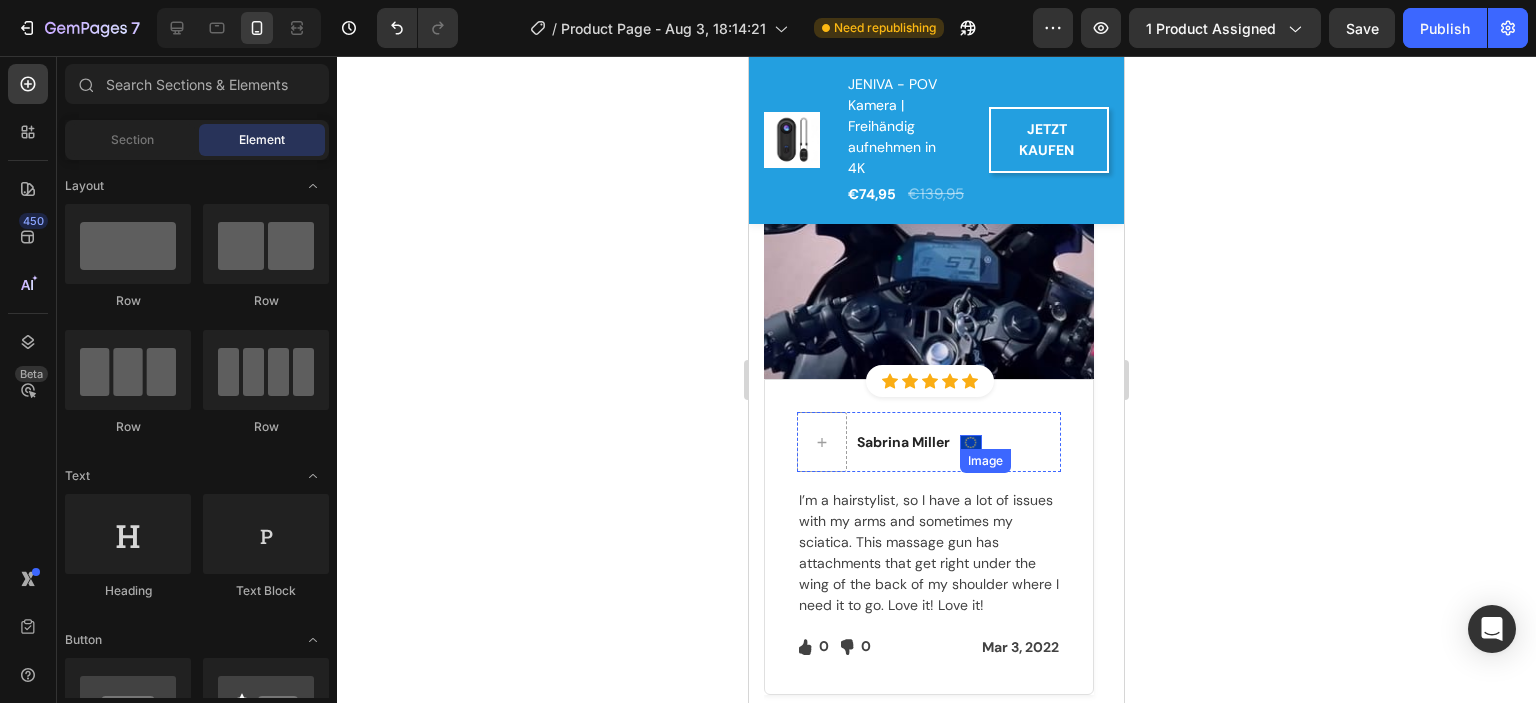 click at bounding box center (971, 442) 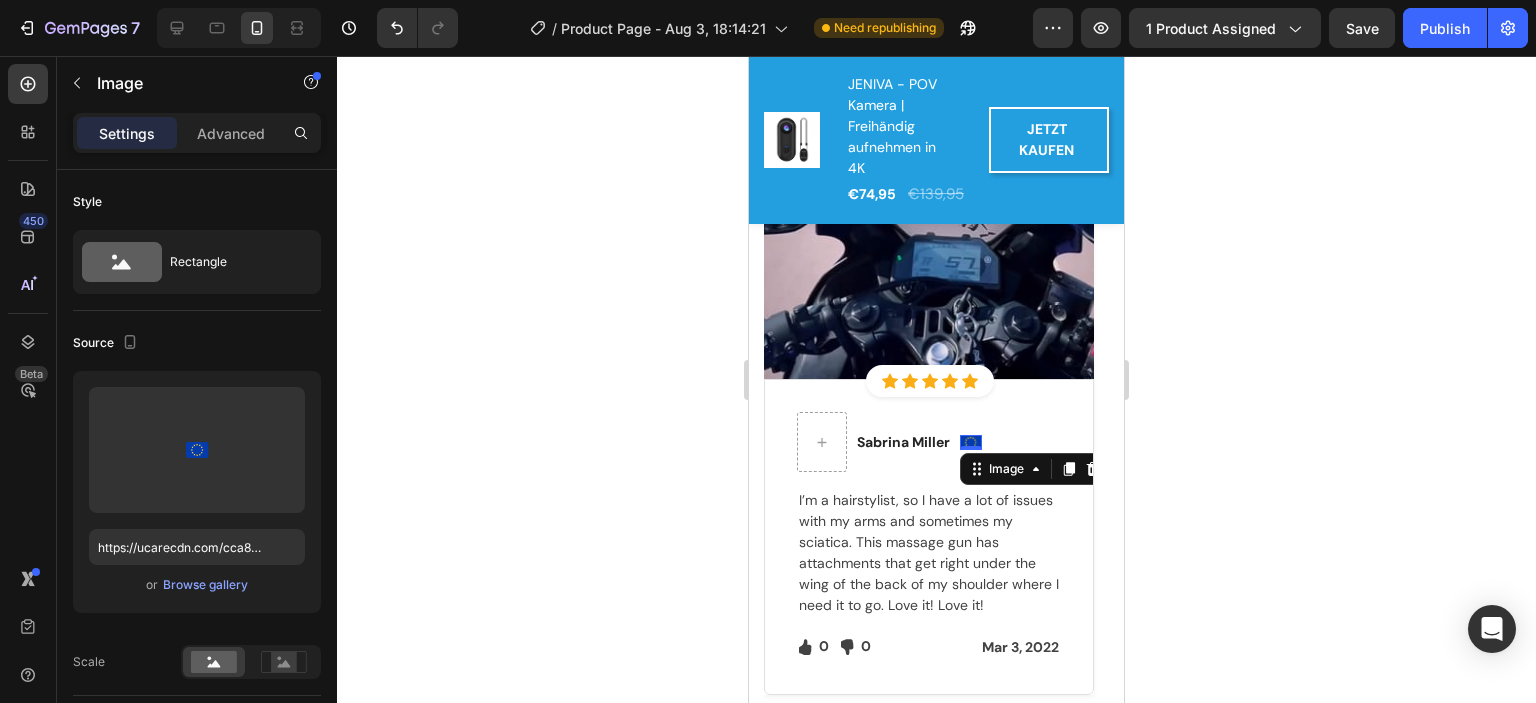 click 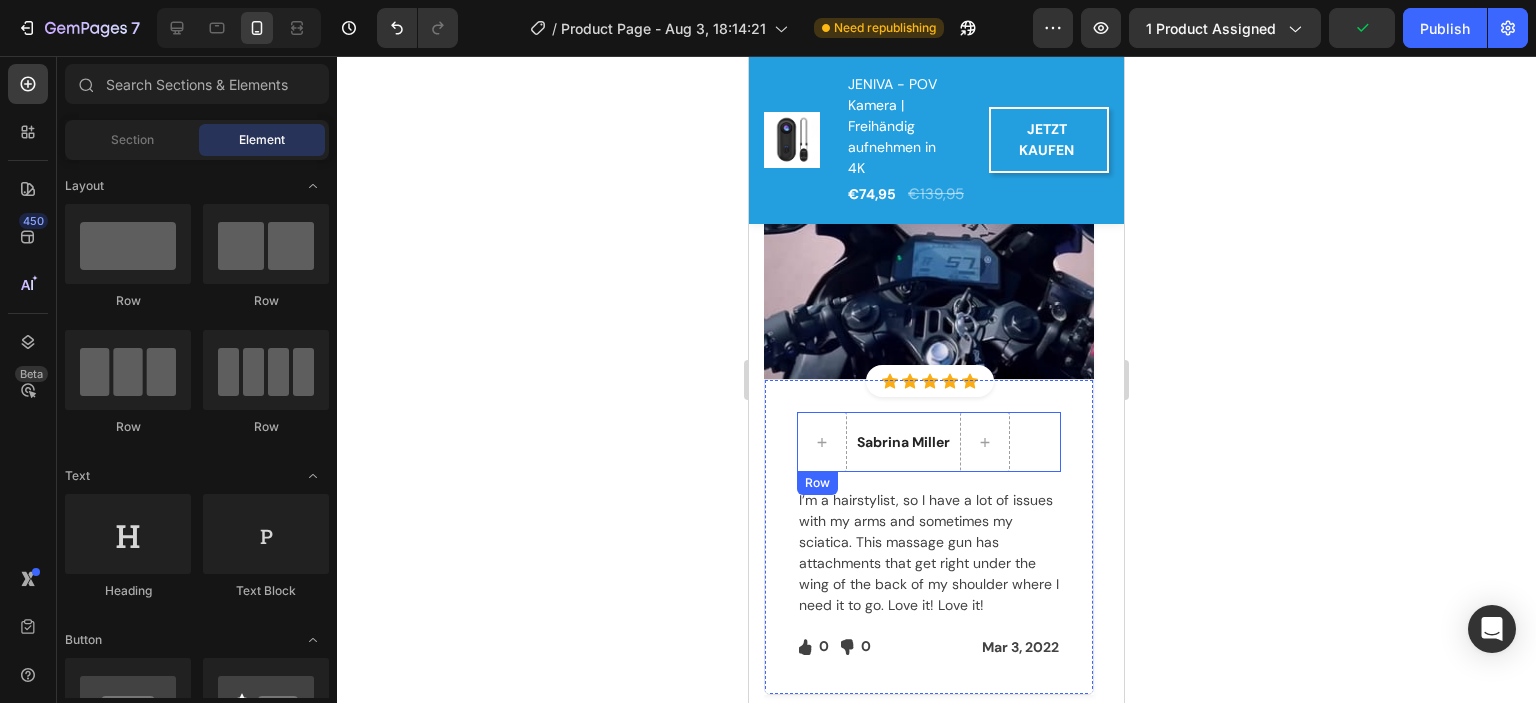 click on "Sabrina Miller Text block" at bounding box center (903, 442) 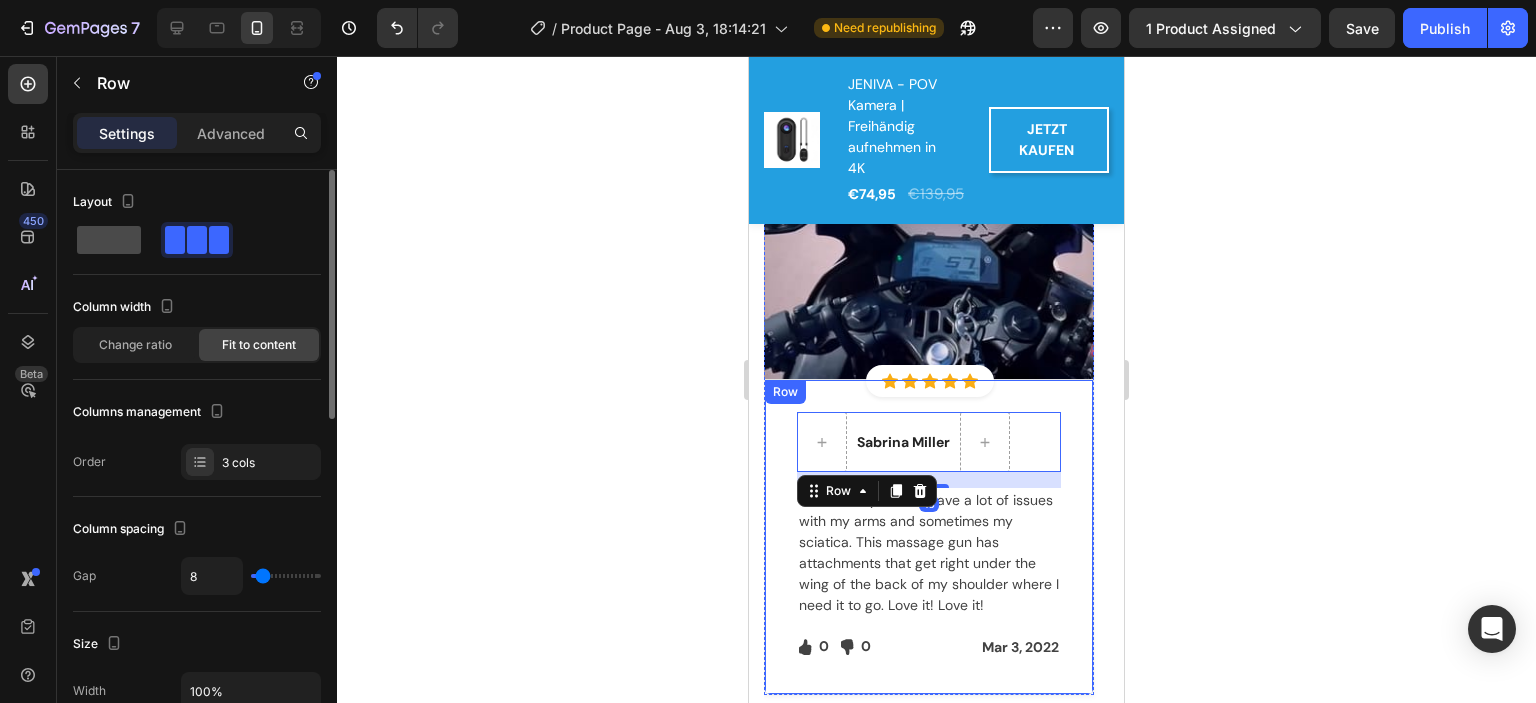 click 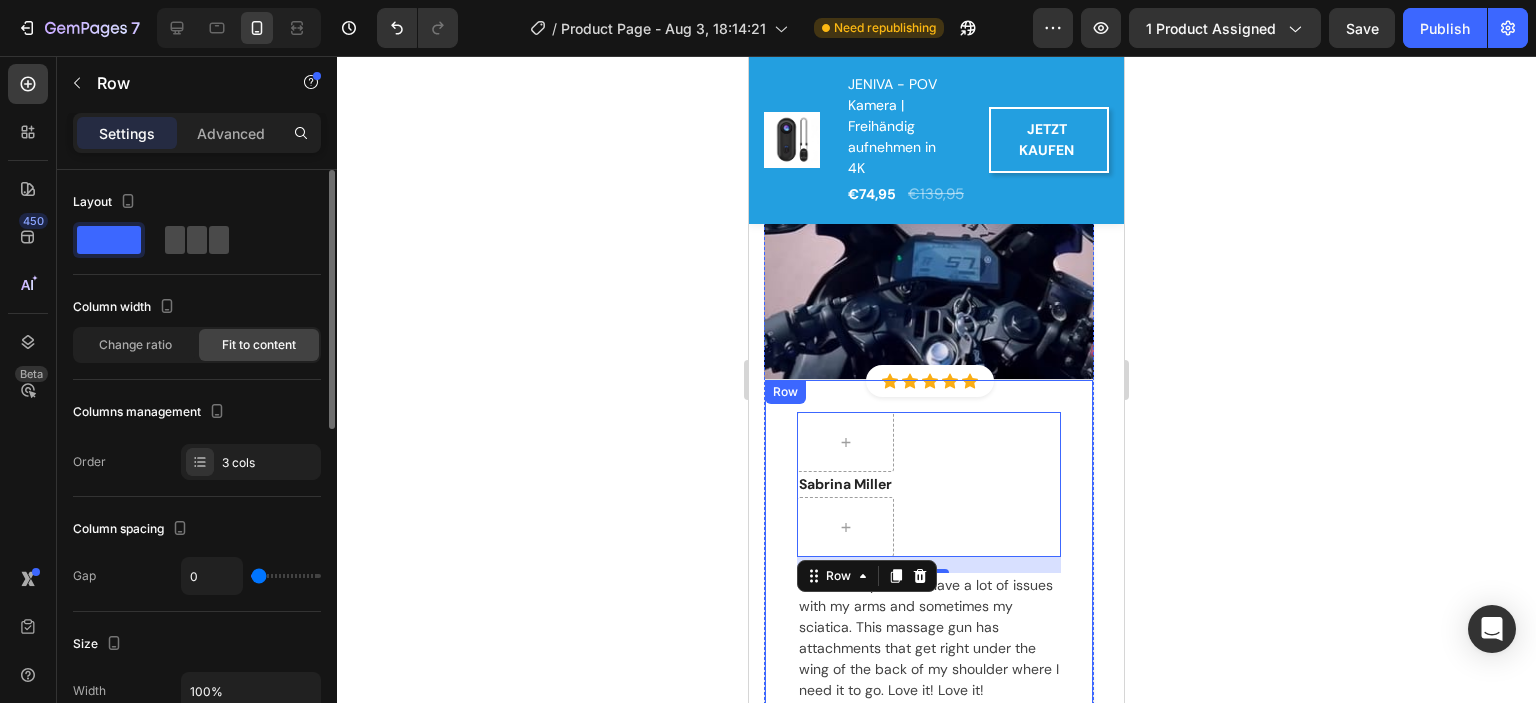 click 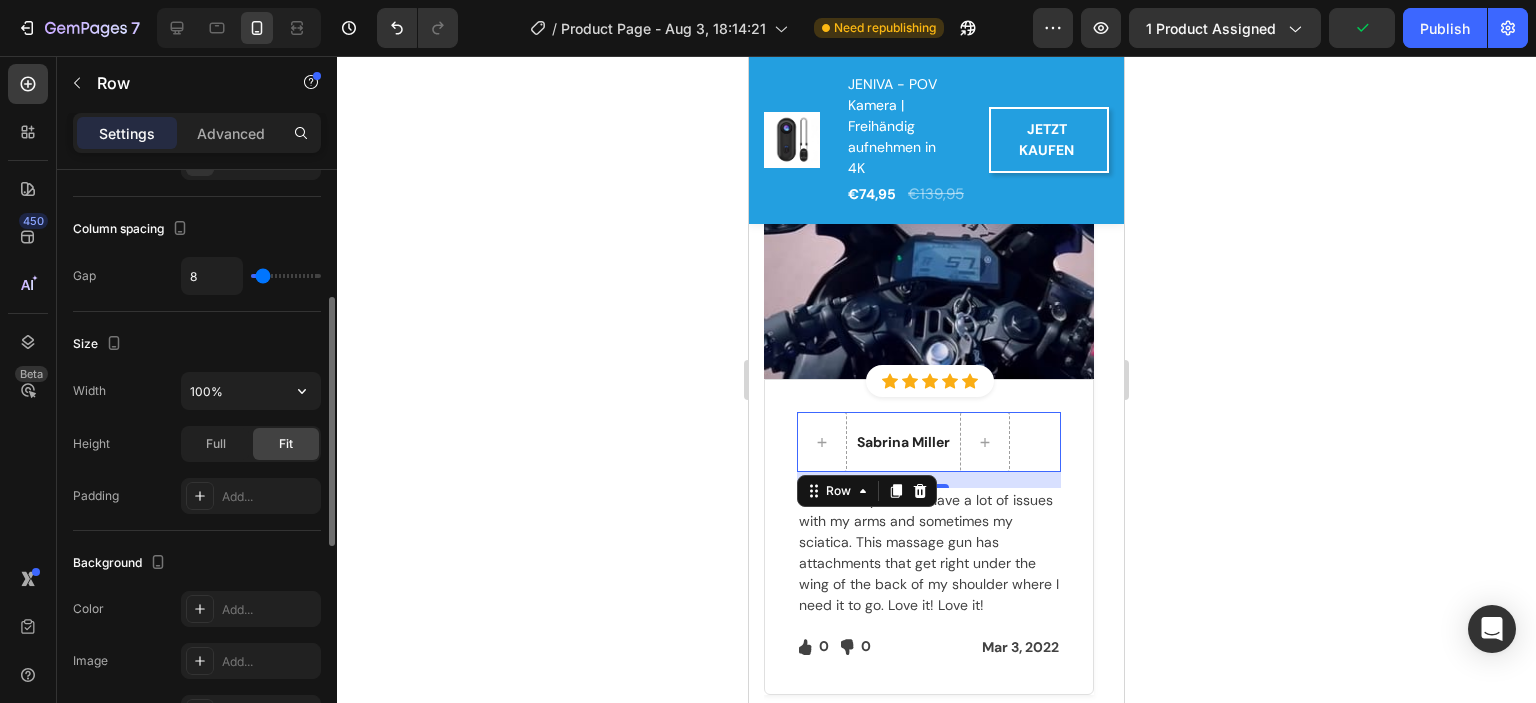 scroll, scrollTop: 200, scrollLeft: 0, axis: vertical 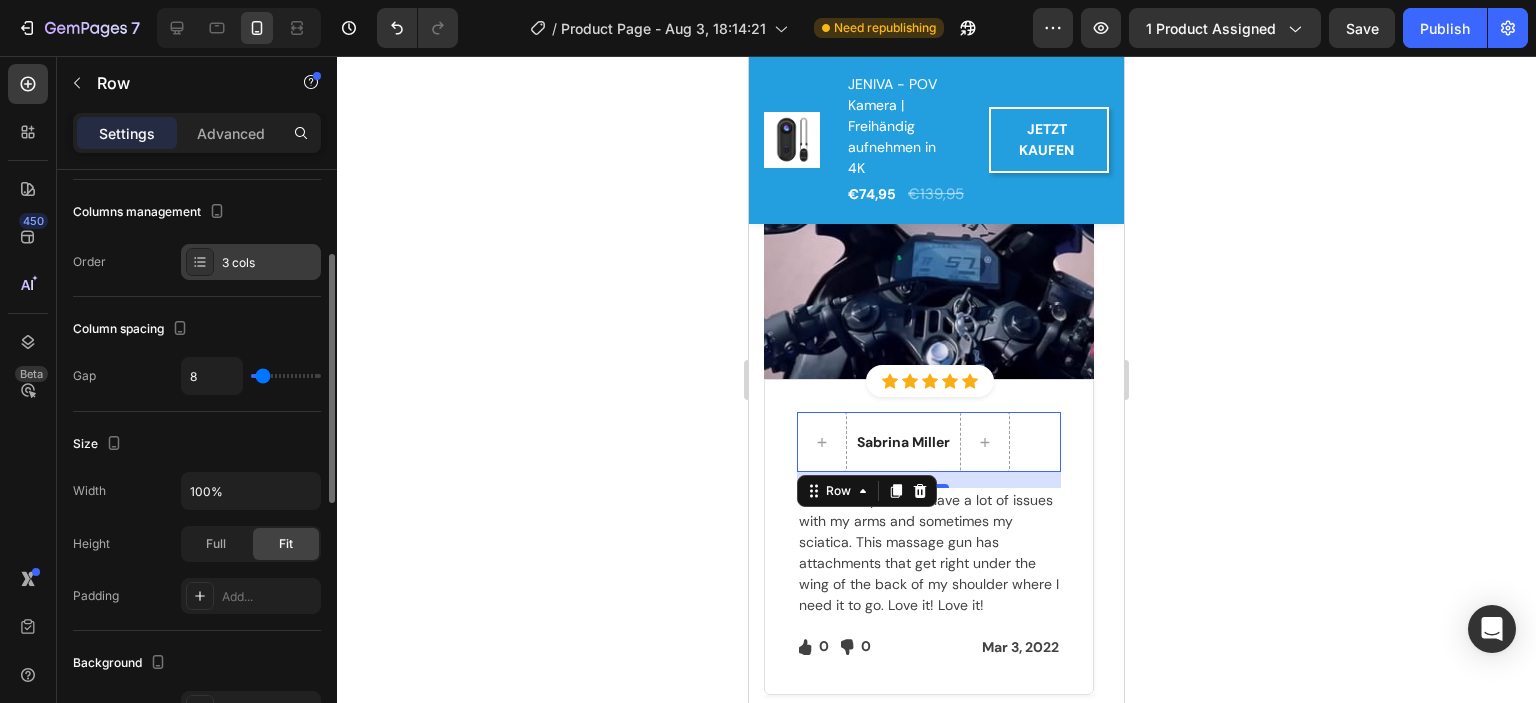 click at bounding box center [200, 262] 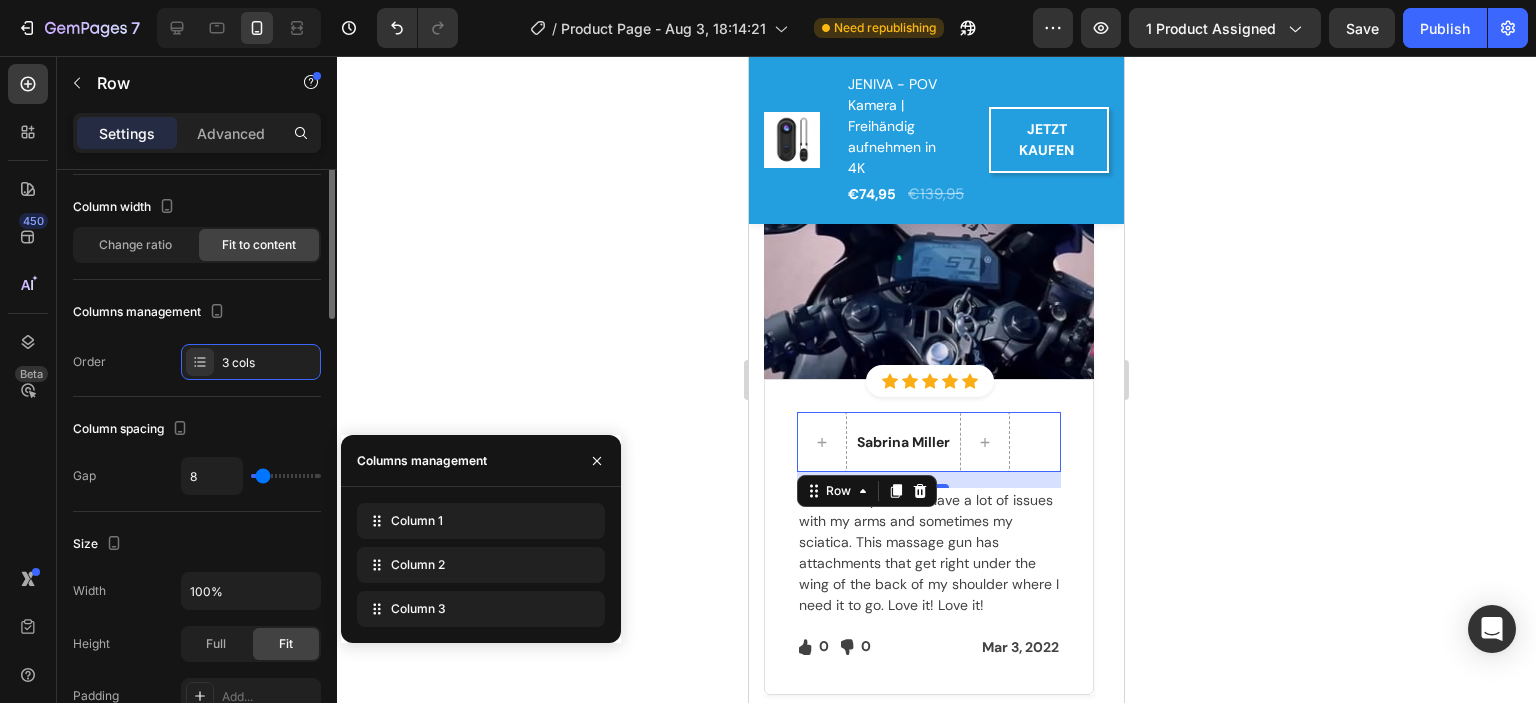 scroll, scrollTop: 0, scrollLeft: 0, axis: both 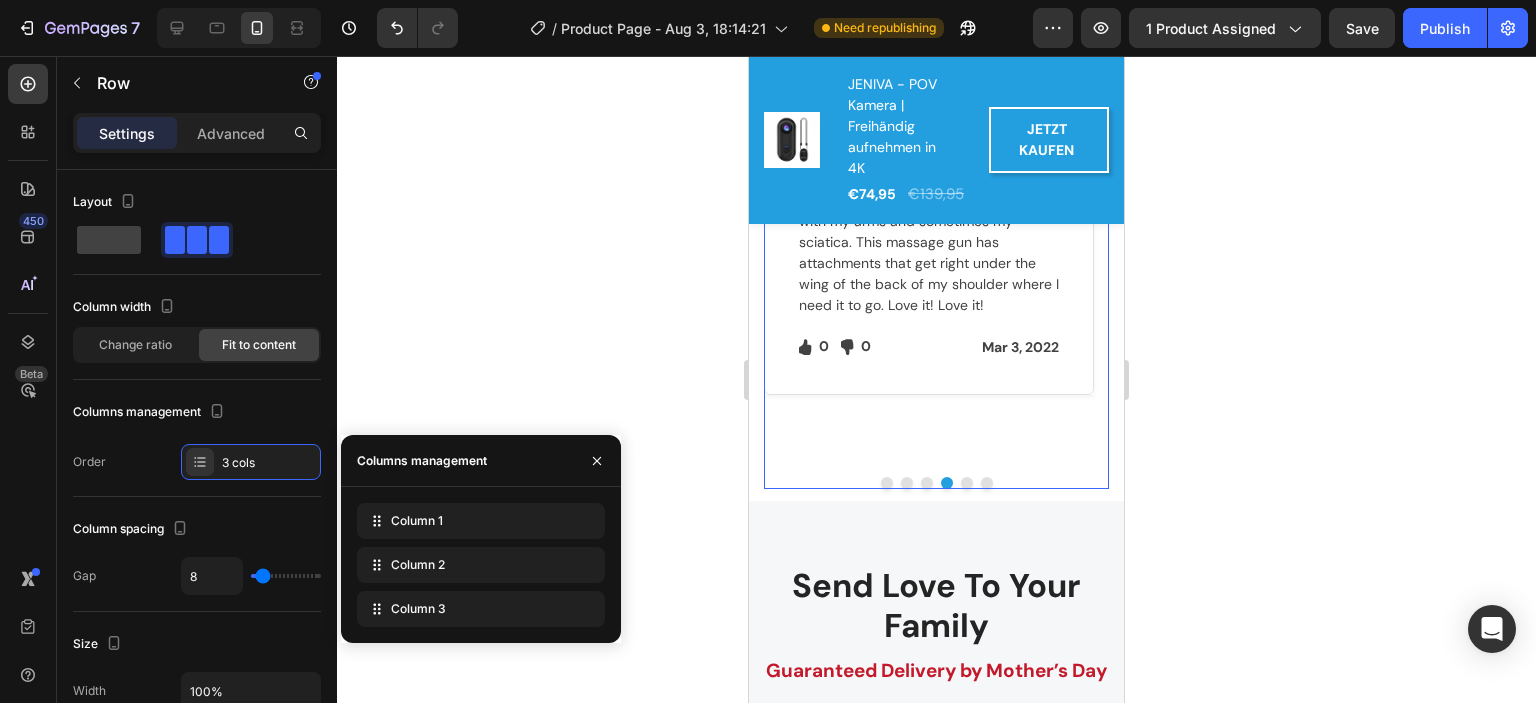 click at bounding box center [887, 483] 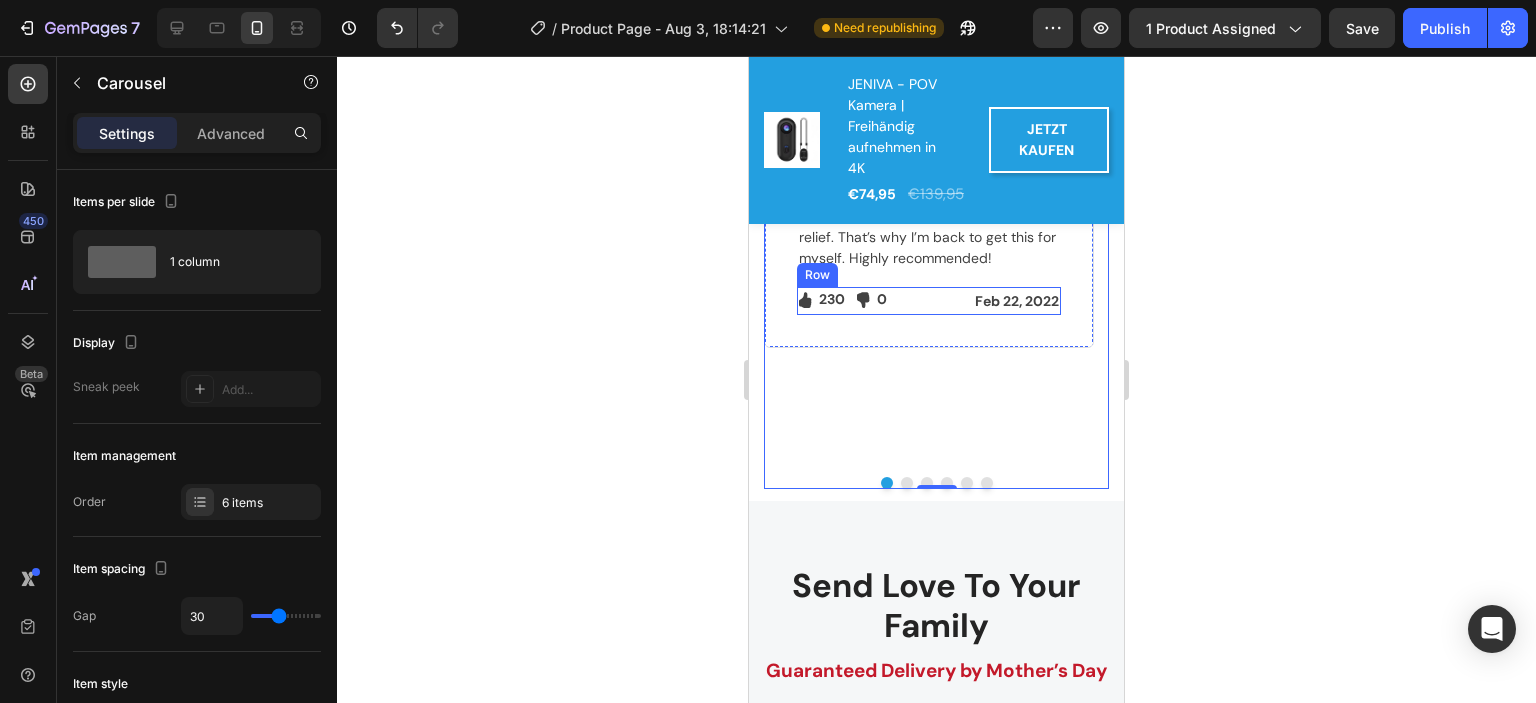 click on "Icon 230 Text block Icon List
Icon 0 Text block Icon List Row Feb 22, 2022 Text block Row" at bounding box center (929, 301) 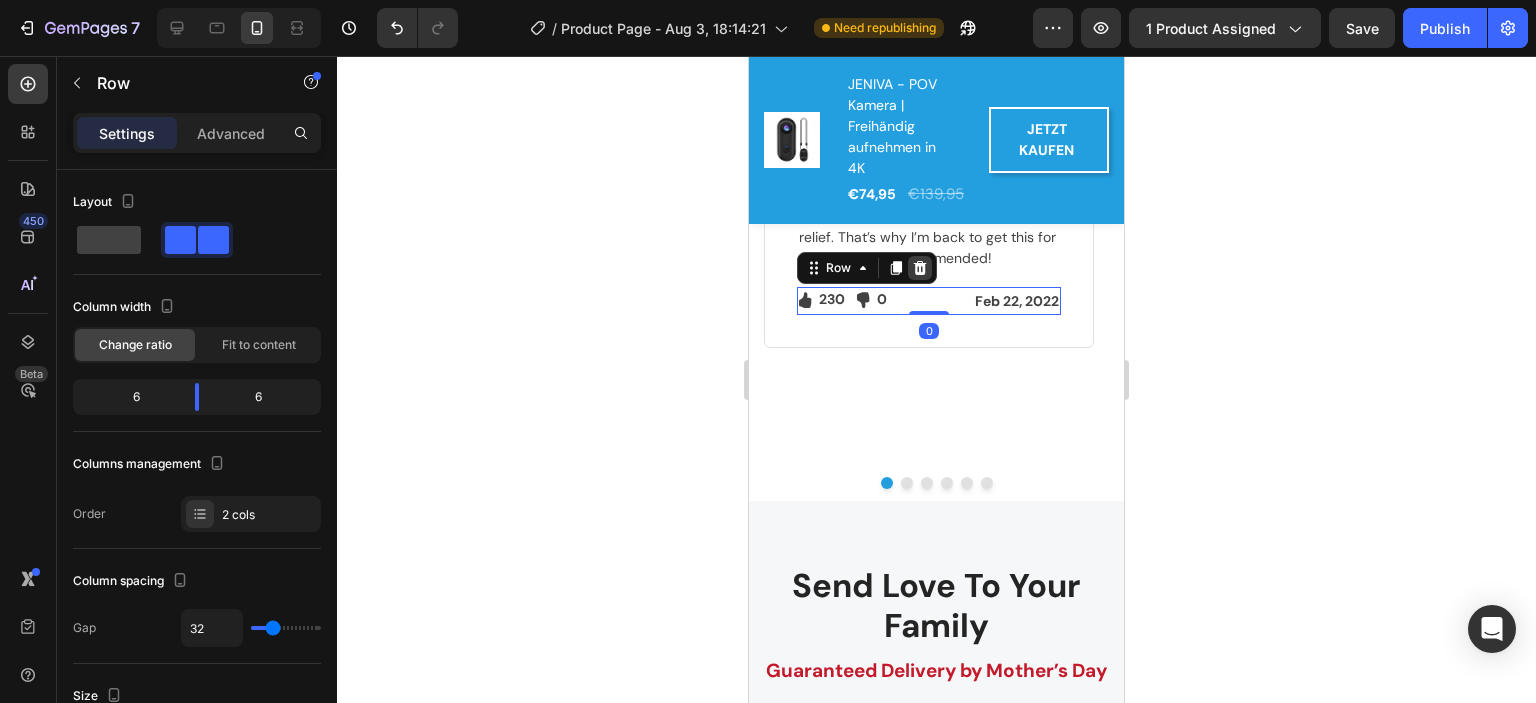 click 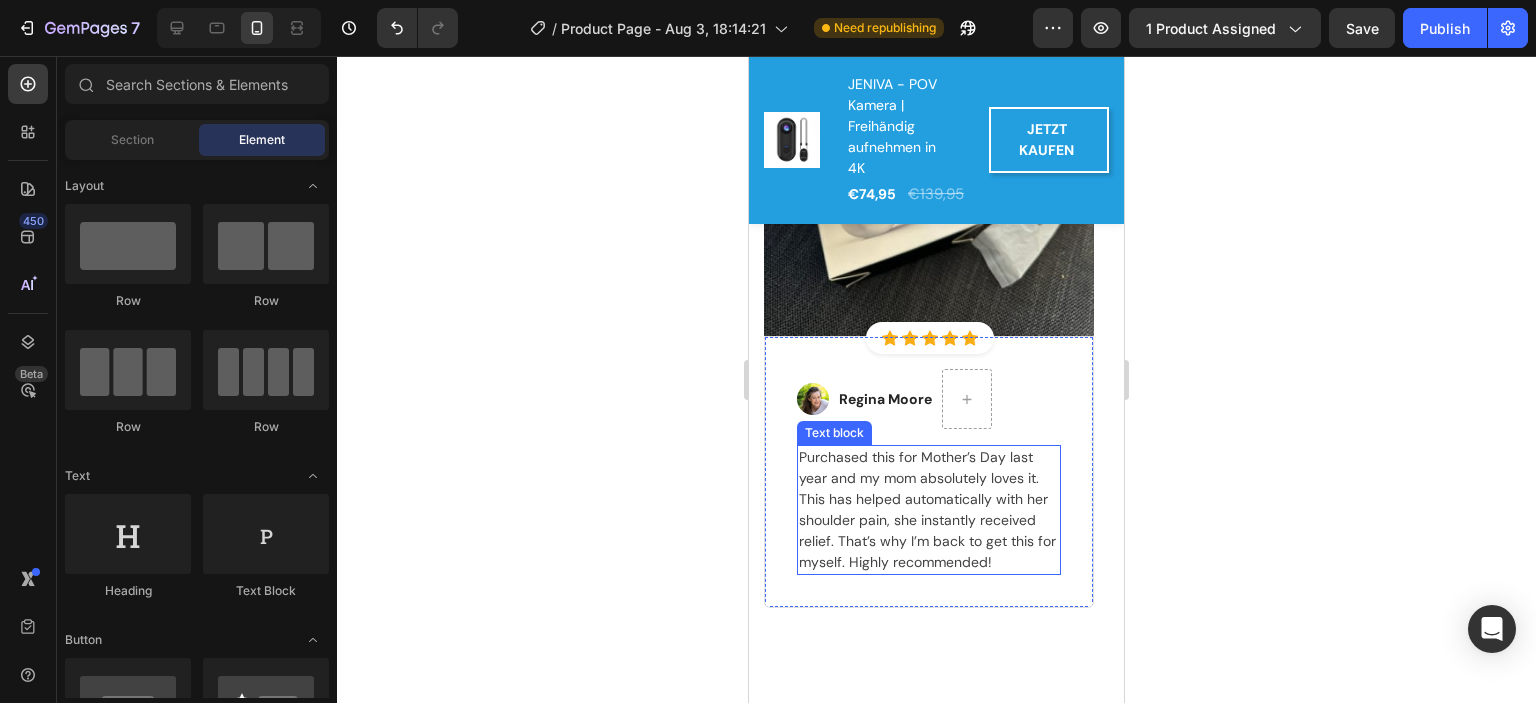 scroll, scrollTop: 4023, scrollLeft: 0, axis: vertical 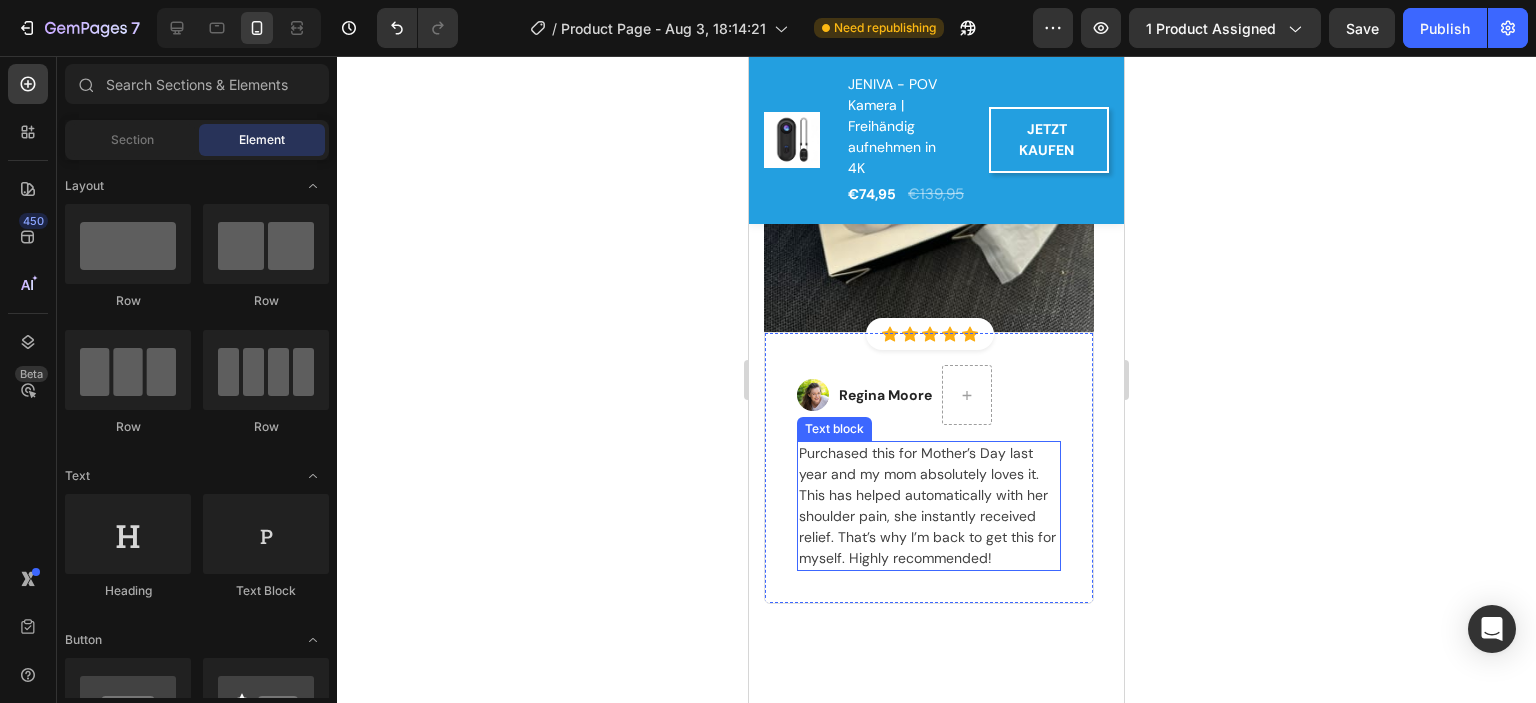click on "Purchased this for Mother’s Day last year and my mom absolutely loves it. This has helped automatically with her shoulder pain, she instantly received relief. That’s why I’m back to get this for myself. Highly recommended!" at bounding box center (929, 506) 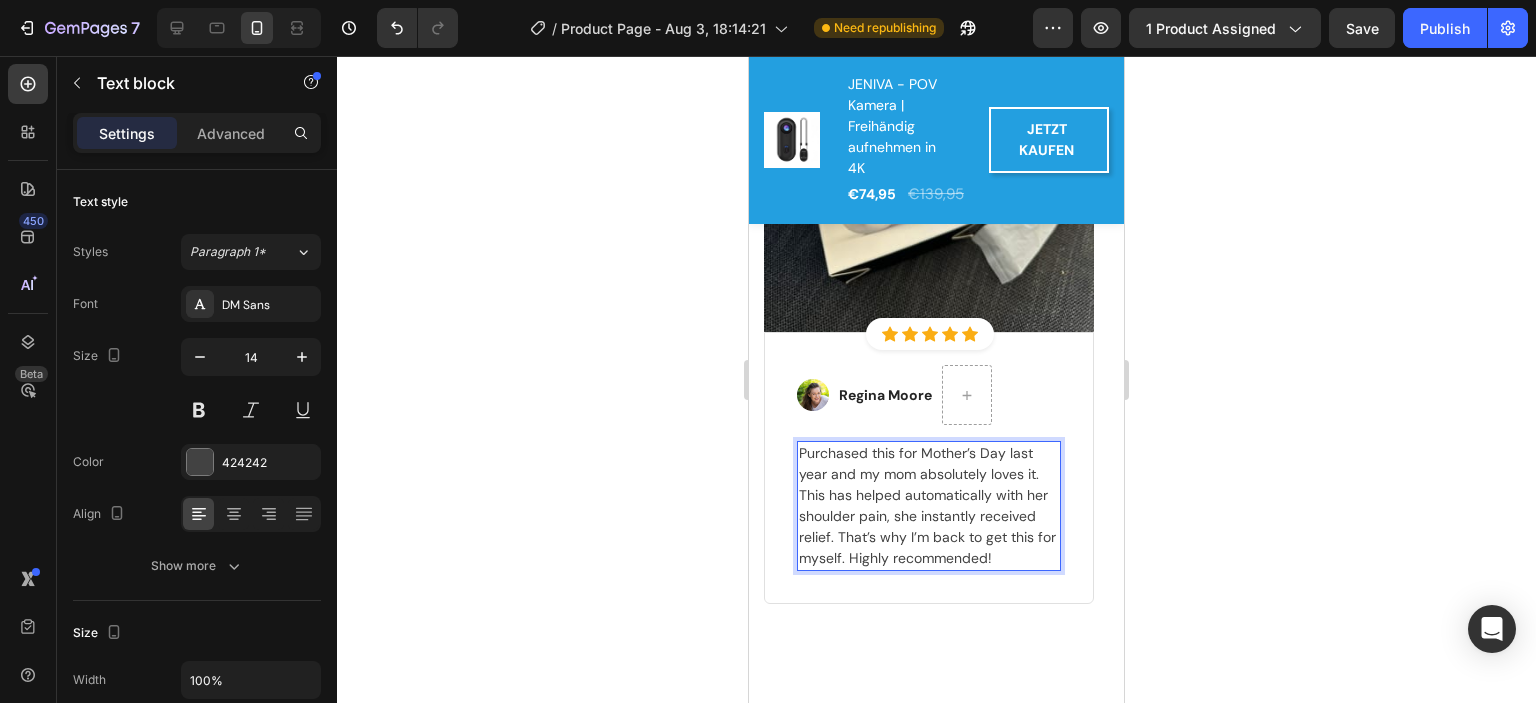 click on "Purchased this for Mother’s Day last year and my mom absolutely loves it. This has helped automatically with her shoulder pain, she instantly received relief. That’s why I’m back to get this for myself. Highly recommended!" at bounding box center (929, 506) 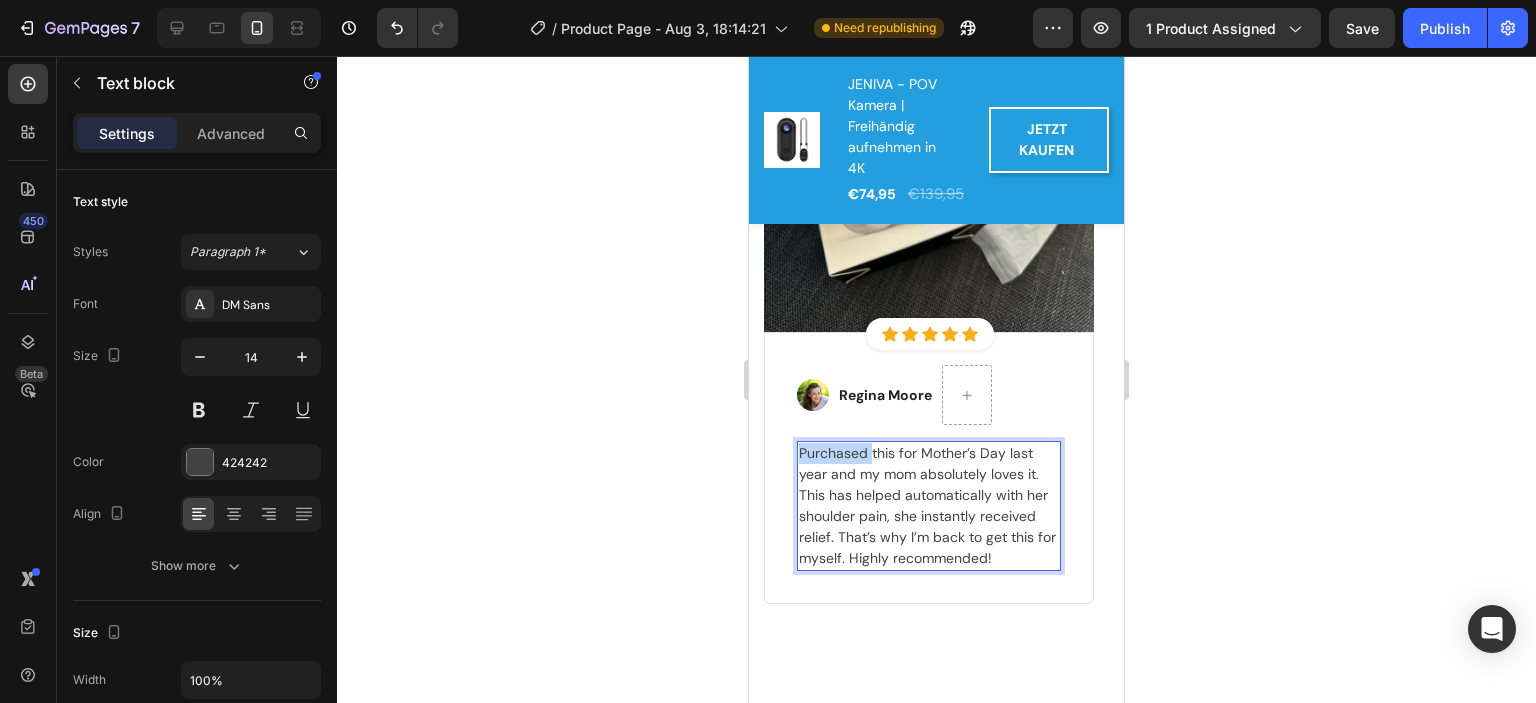 click on "Purchased this for Mother’s Day last year and my mom absolutely loves it. This has helped automatically with her shoulder pain, she instantly received relief. That’s why I’m back to get this for myself. Highly recommended!" at bounding box center (929, 506) 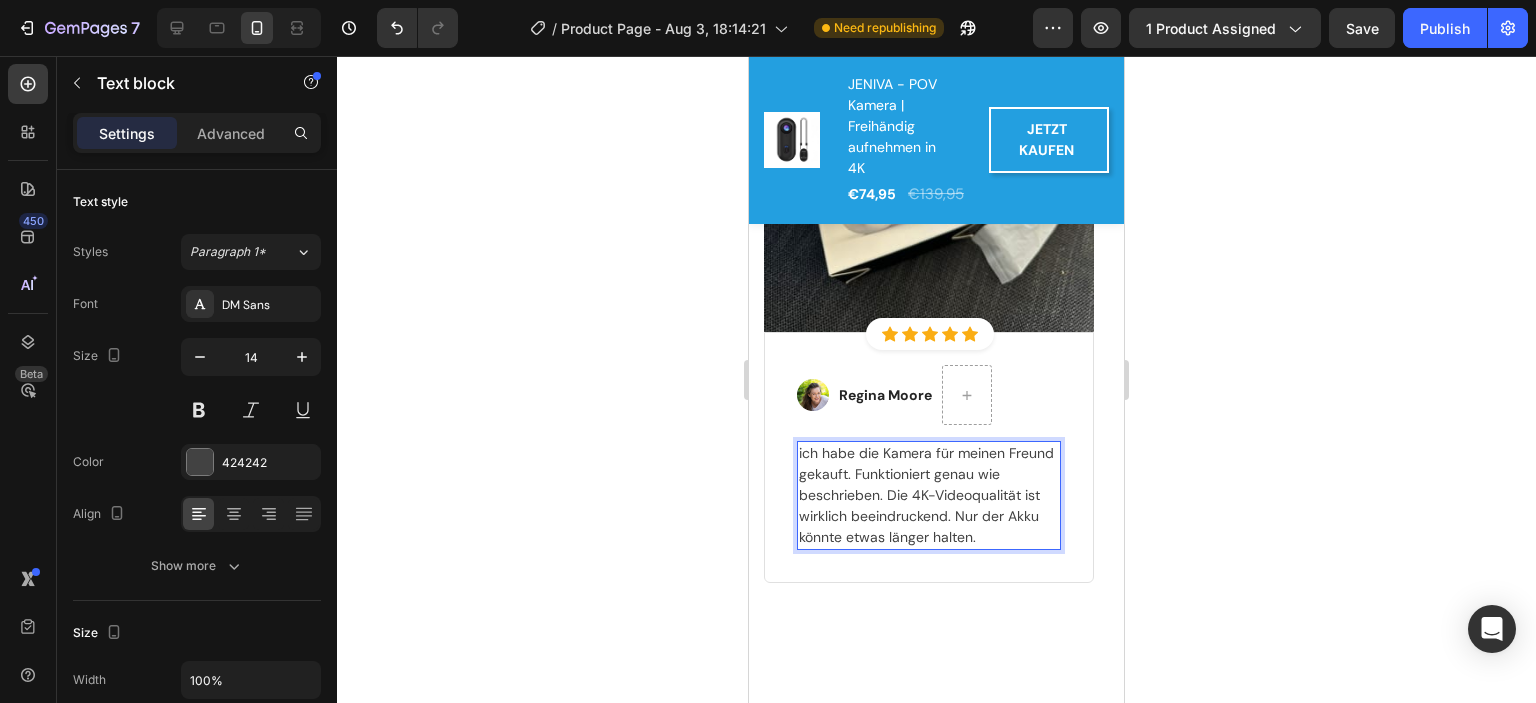 click on "ich habe die Kamera für meinen Freund gekauft. Funktioniert genau wie beschrieben. Die 4K-Videoqualität ist wirklich beeindruckend. Nur der Akku könnte etwas länger halten." at bounding box center (929, 495) 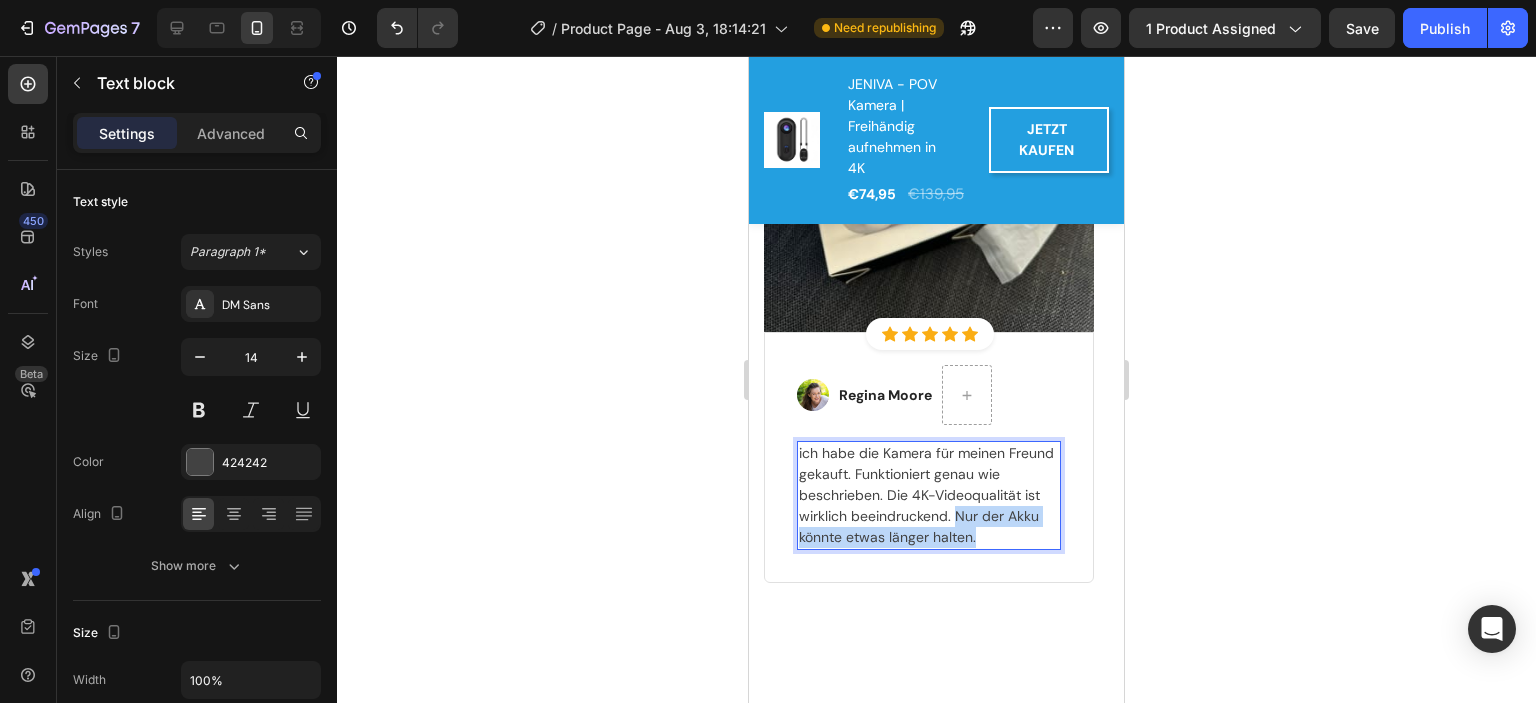 drag, startPoint x: 956, startPoint y: 535, endPoint x: 984, endPoint y: 560, distance: 37.536648 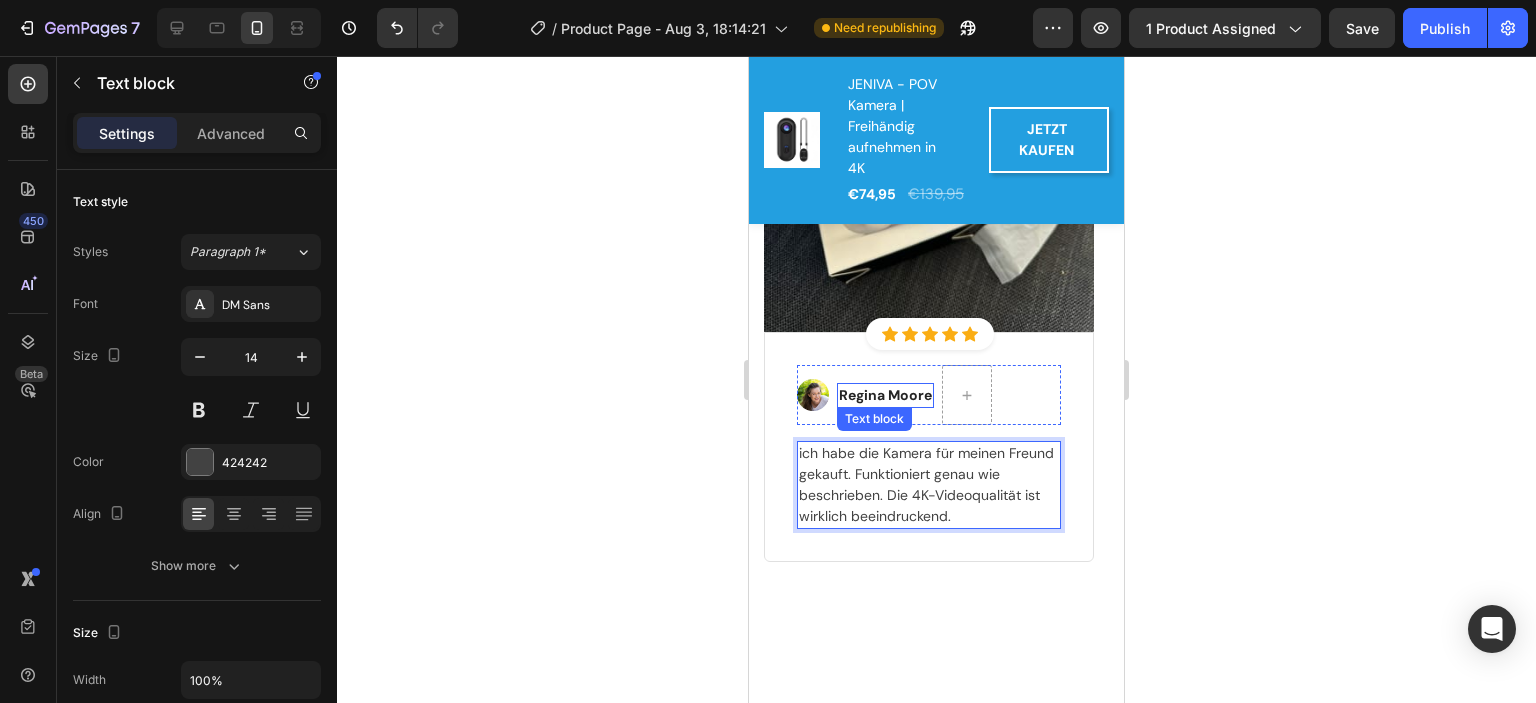 click on "Regina Moore" at bounding box center [885, 395] 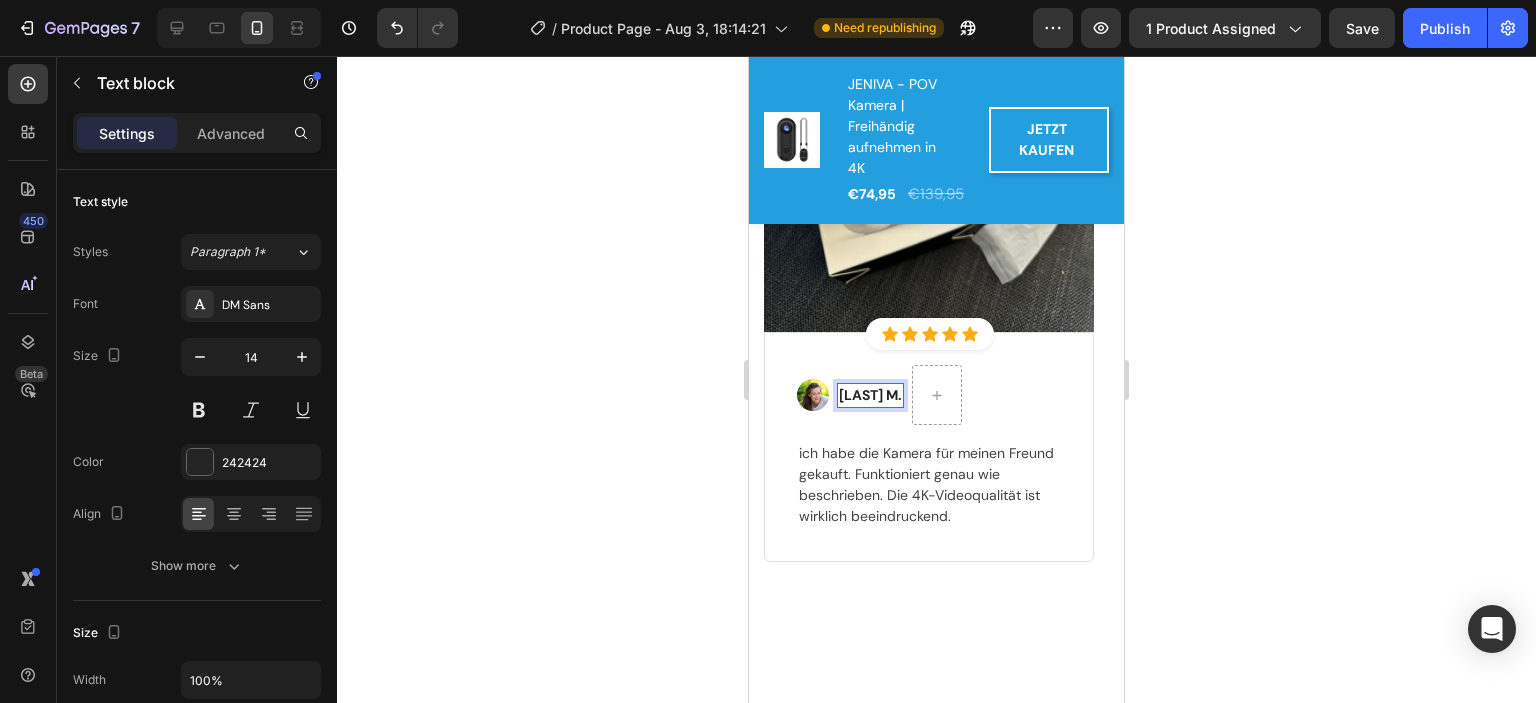 click 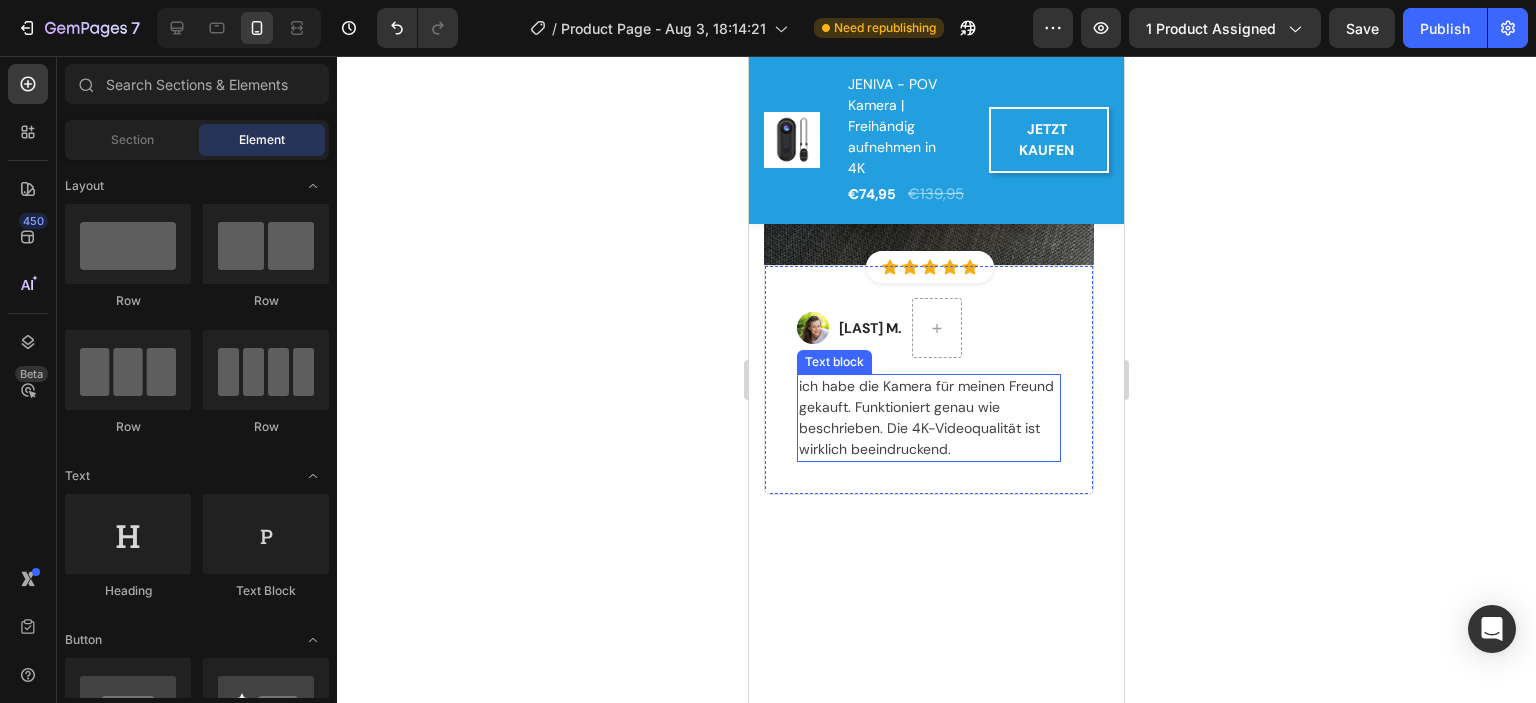 scroll, scrollTop: 4223, scrollLeft: 0, axis: vertical 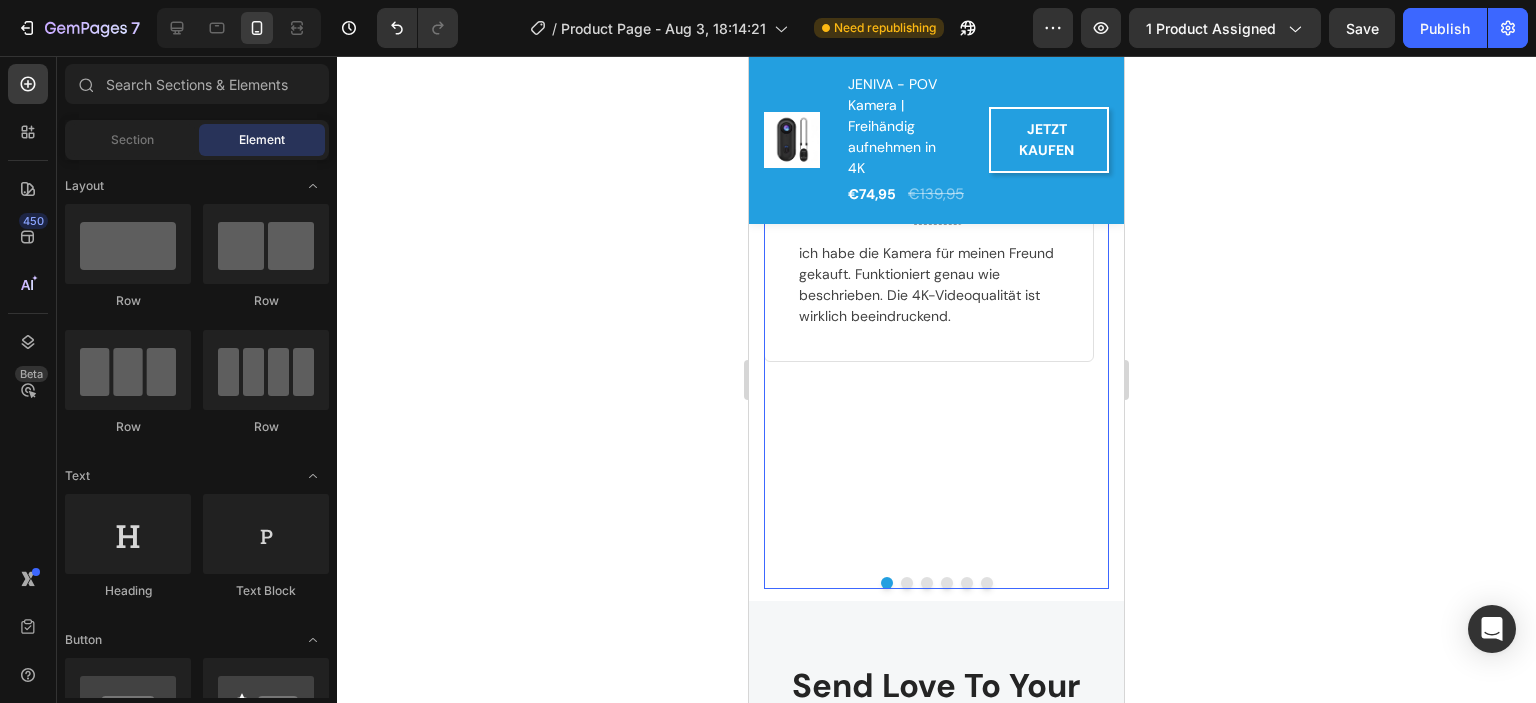 click at bounding box center (907, 583) 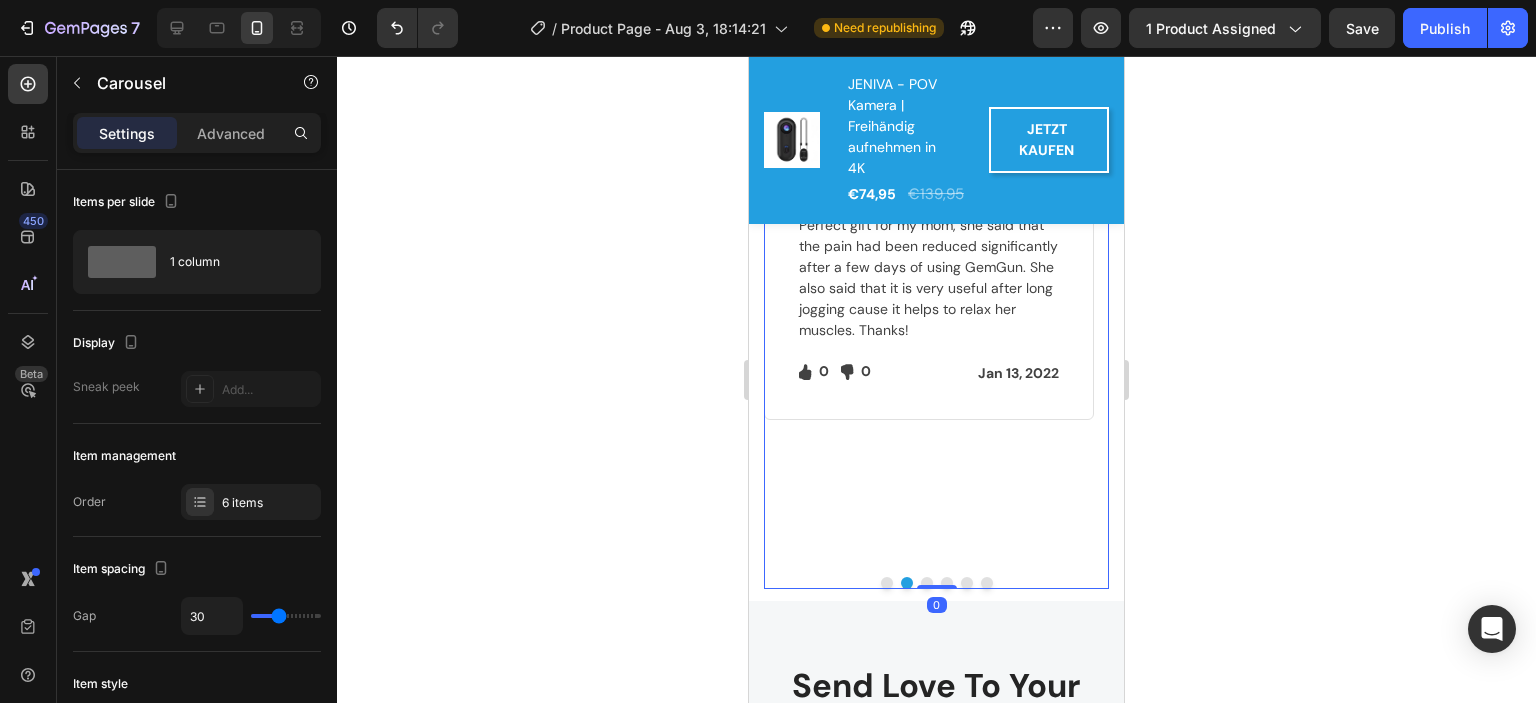 scroll, scrollTop: 4023, scrollLeft: 0, axis: vertical 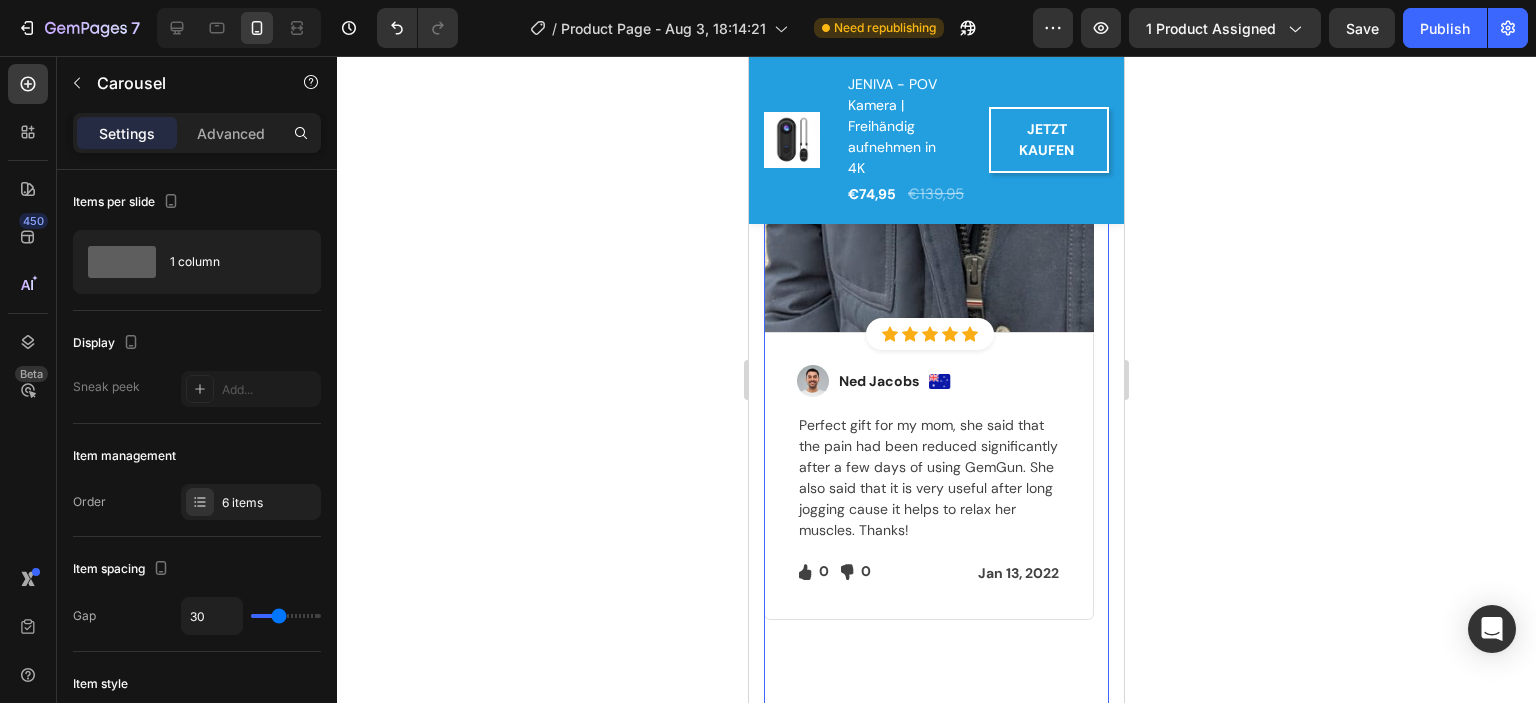 type 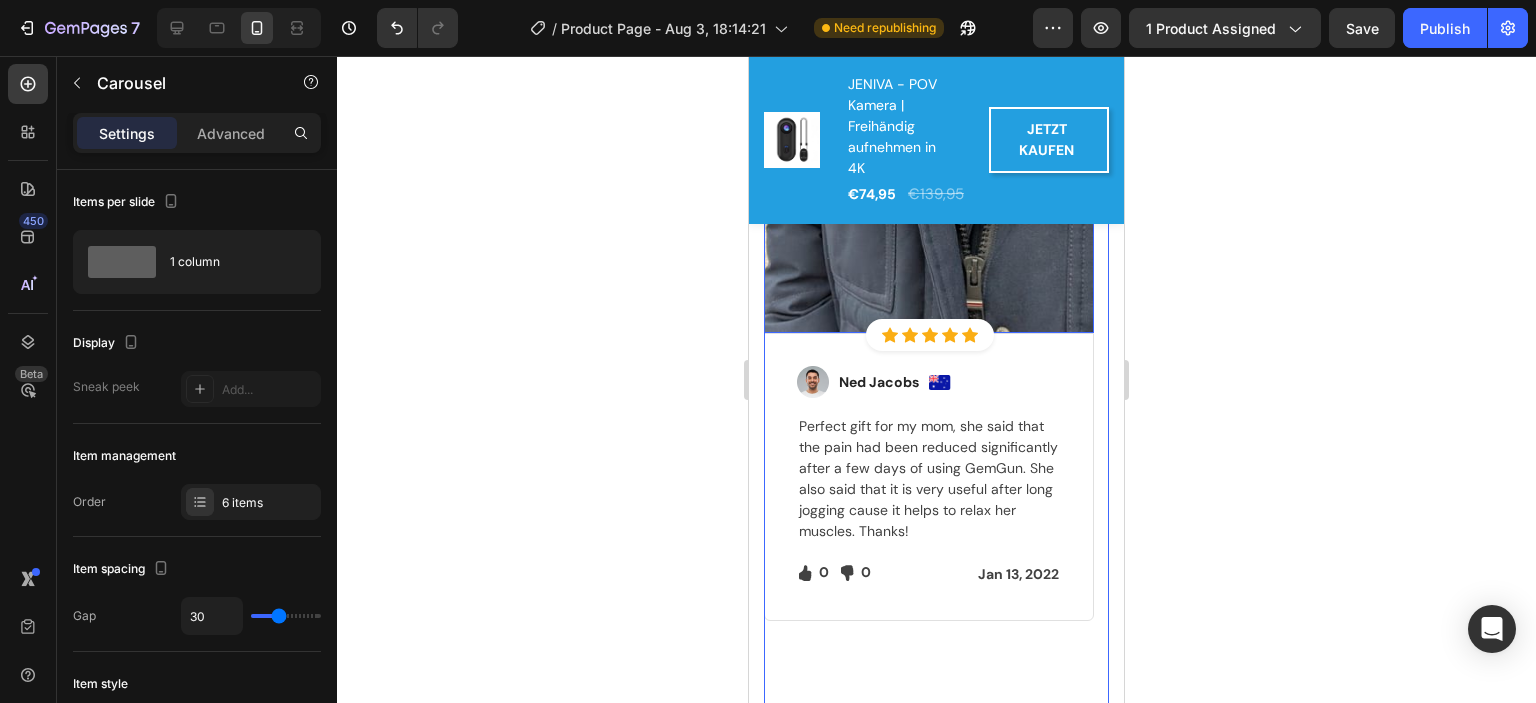 scroll, scrollTop: 4023, scrollLeft: 0, axis: vertical 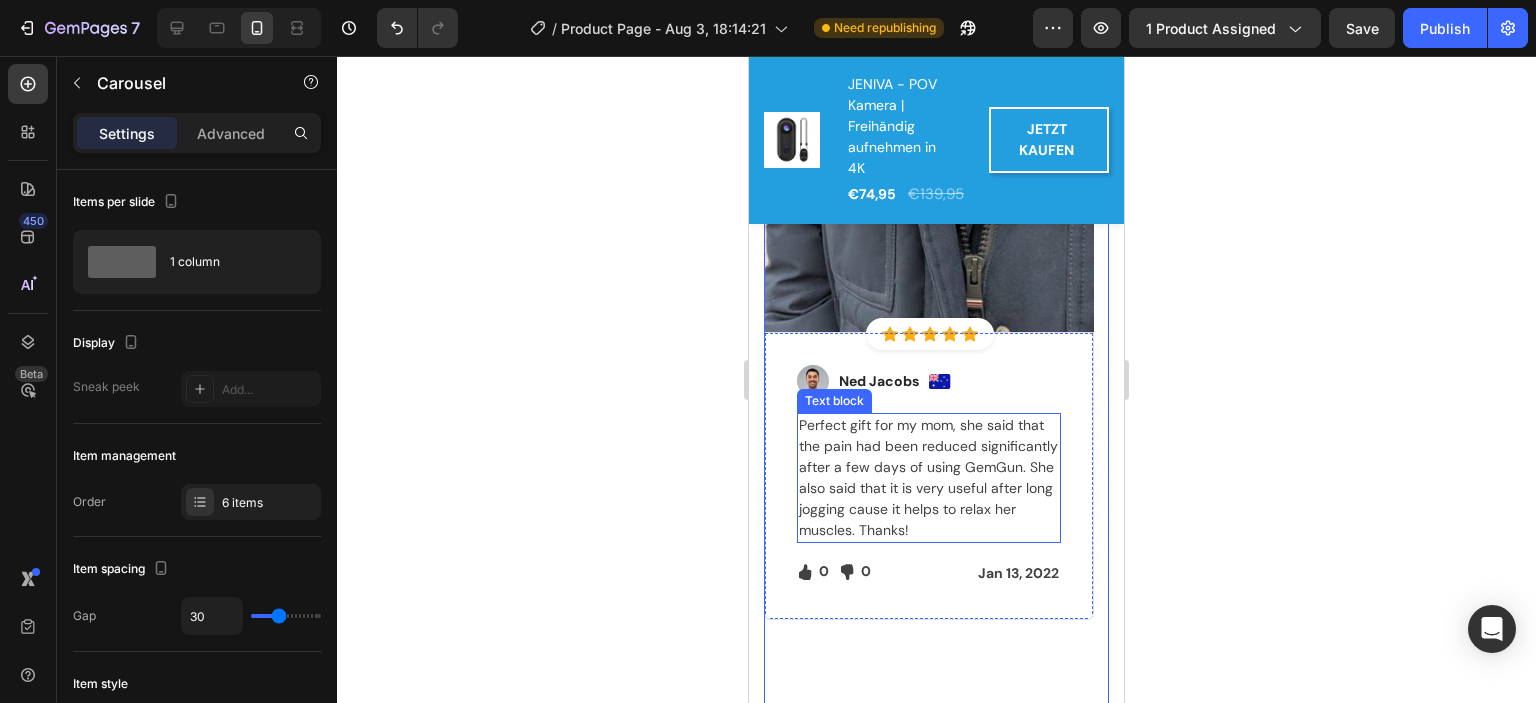click on "Perfect gift for my mom, she said that the pain had been reduced significantly after a few days of using GemGun. She also said that it is very useful after long jogging cause it helps to relax her muscles. Thanks!" at bounding box center (929, 478) 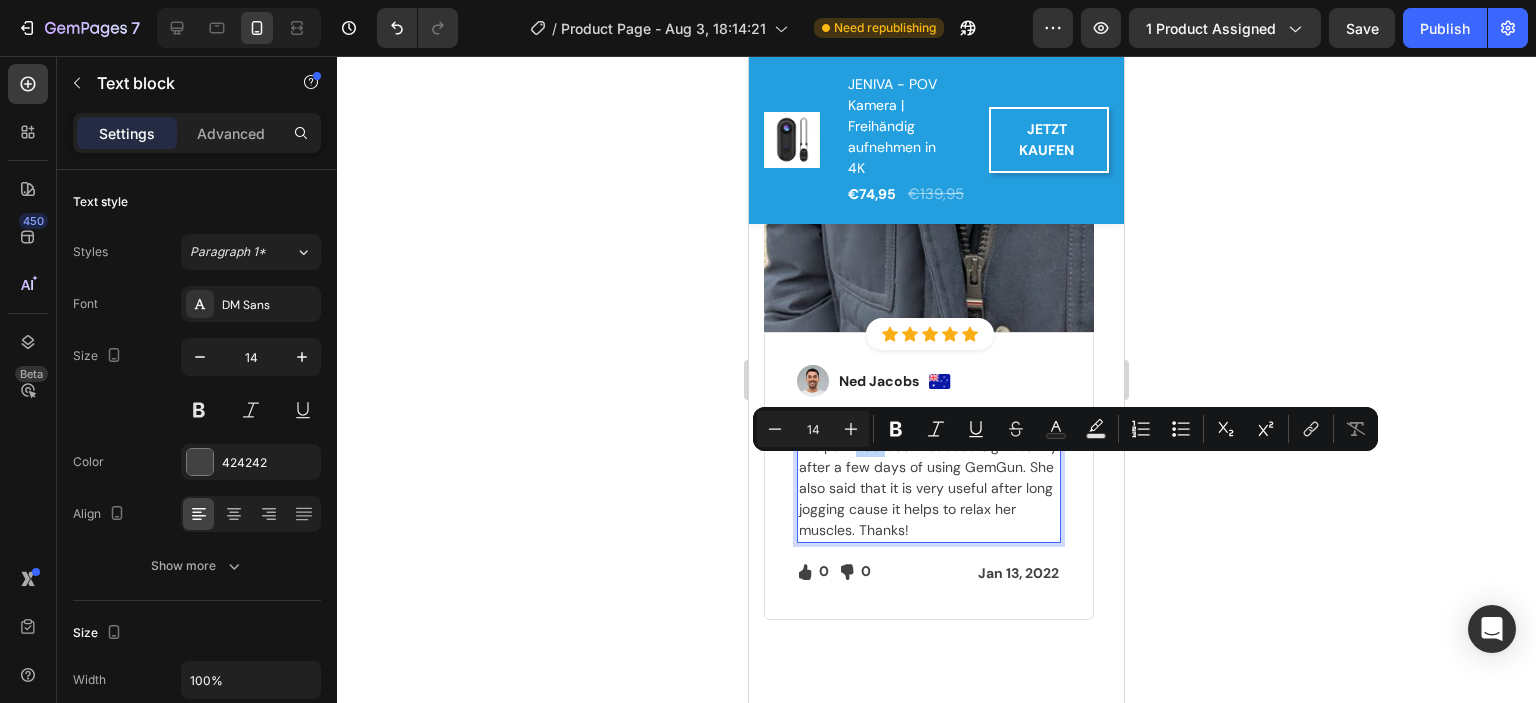 scroll, scrollTop: 4123, scrollLeft: 0, axis: vertical 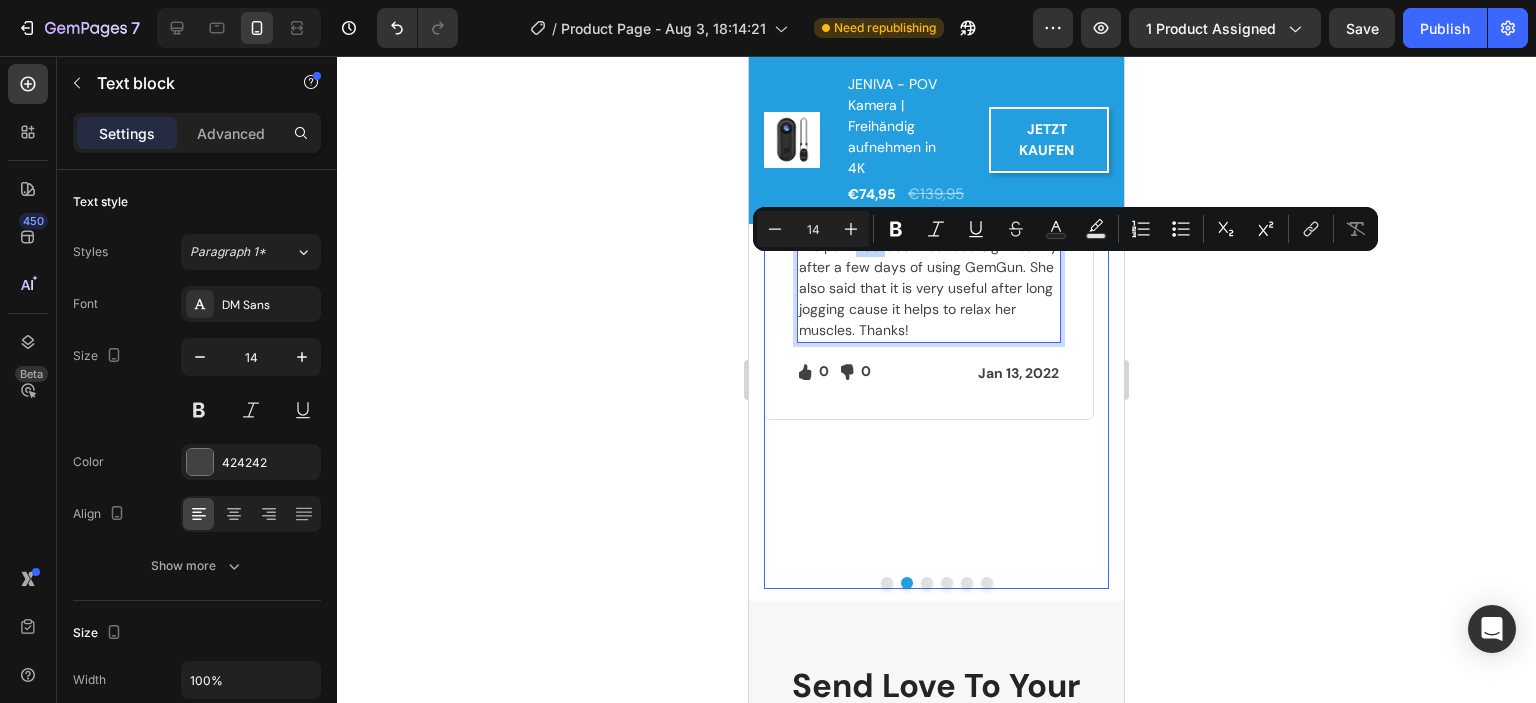 click at bounding box center [887, 583] 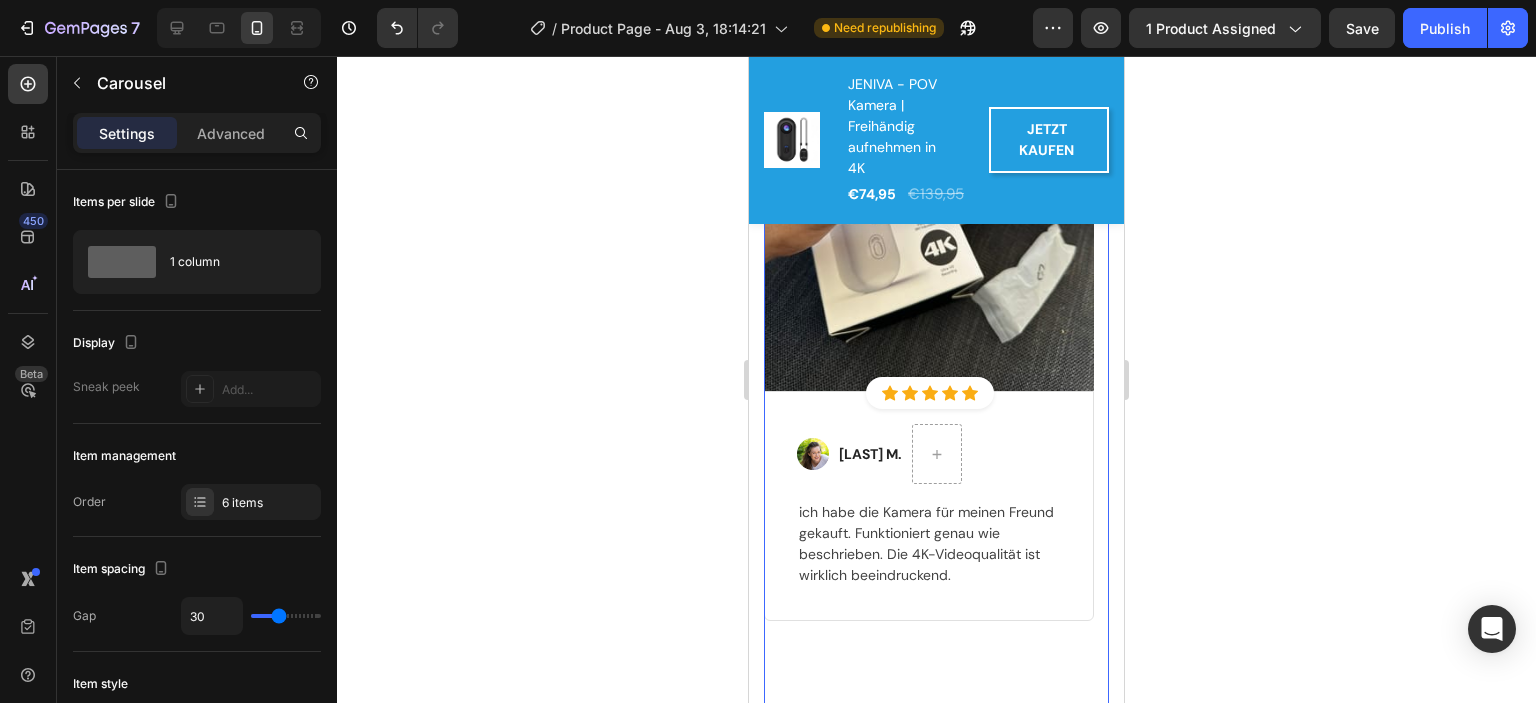 scroll, scrollTop: 3923, scrollLeft: 0, axis: vertical 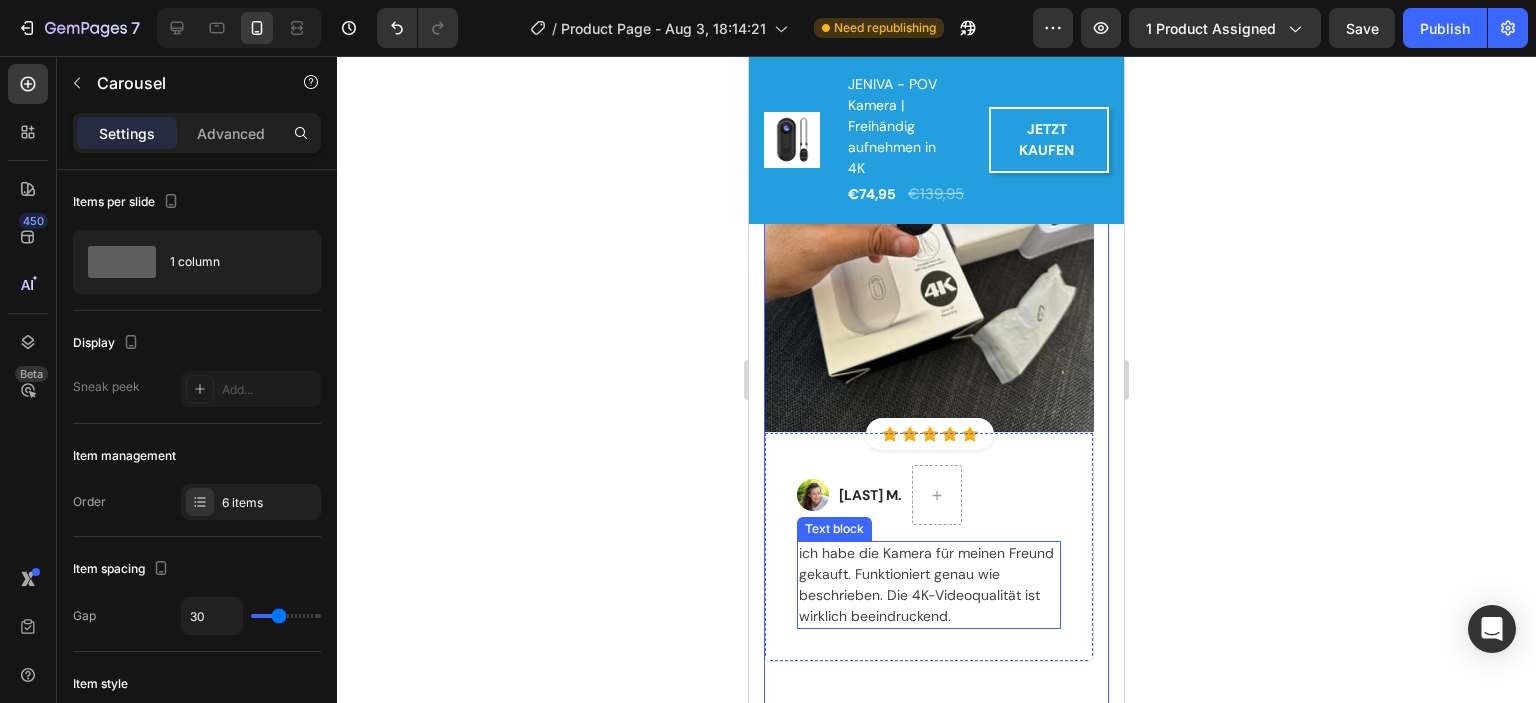 click on "ich habe die Kamera für meinen Freund gekauft. Funktioniert genau wie beschrieben. Die 4K-Videoqualität ist wirklich beeindruckend." at bounding box center [929, 585] 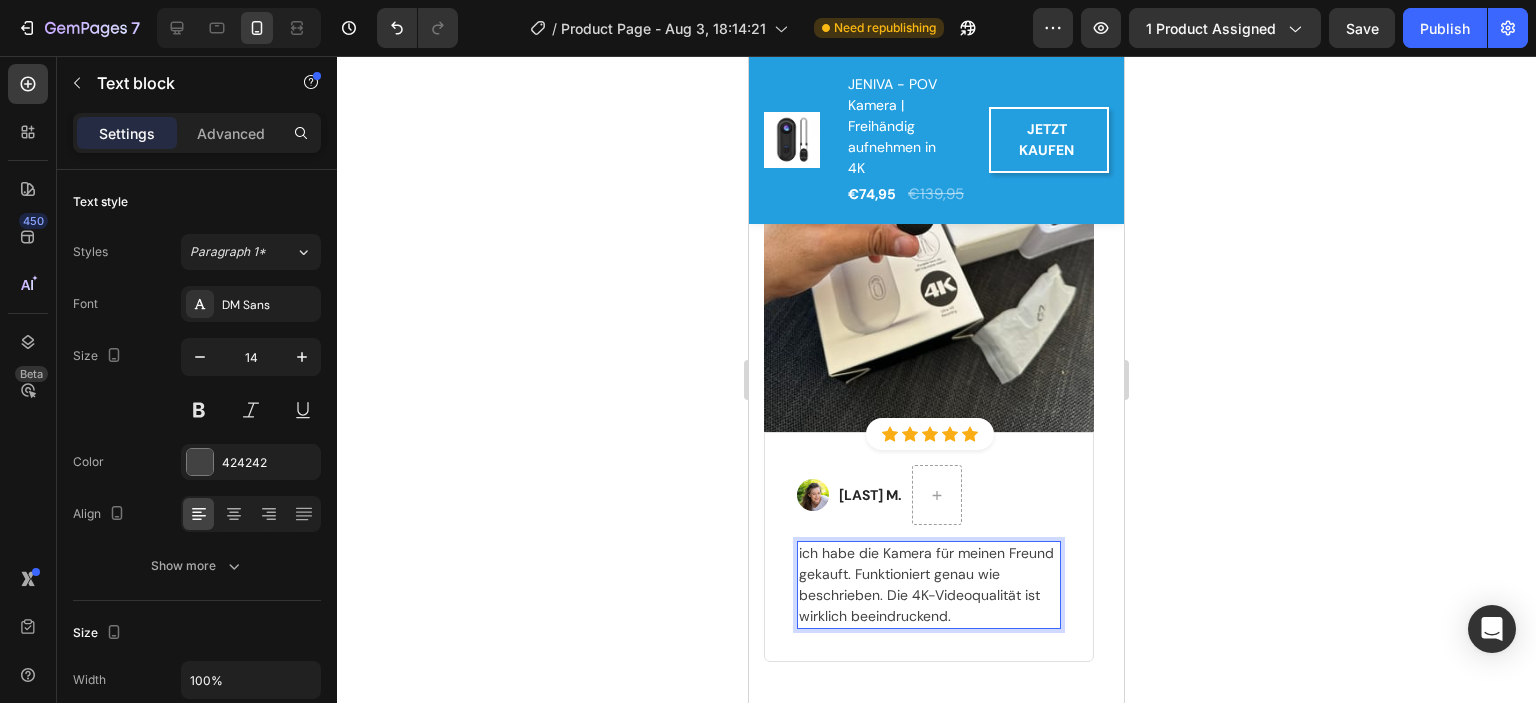 click on "ich habe die Kamera für meinen Freund gekauft. Funktioniert genau wie beschrieben. Die 4K-Videoqualität ist wirklich beeindruckend." at bounding box center [929, 585] 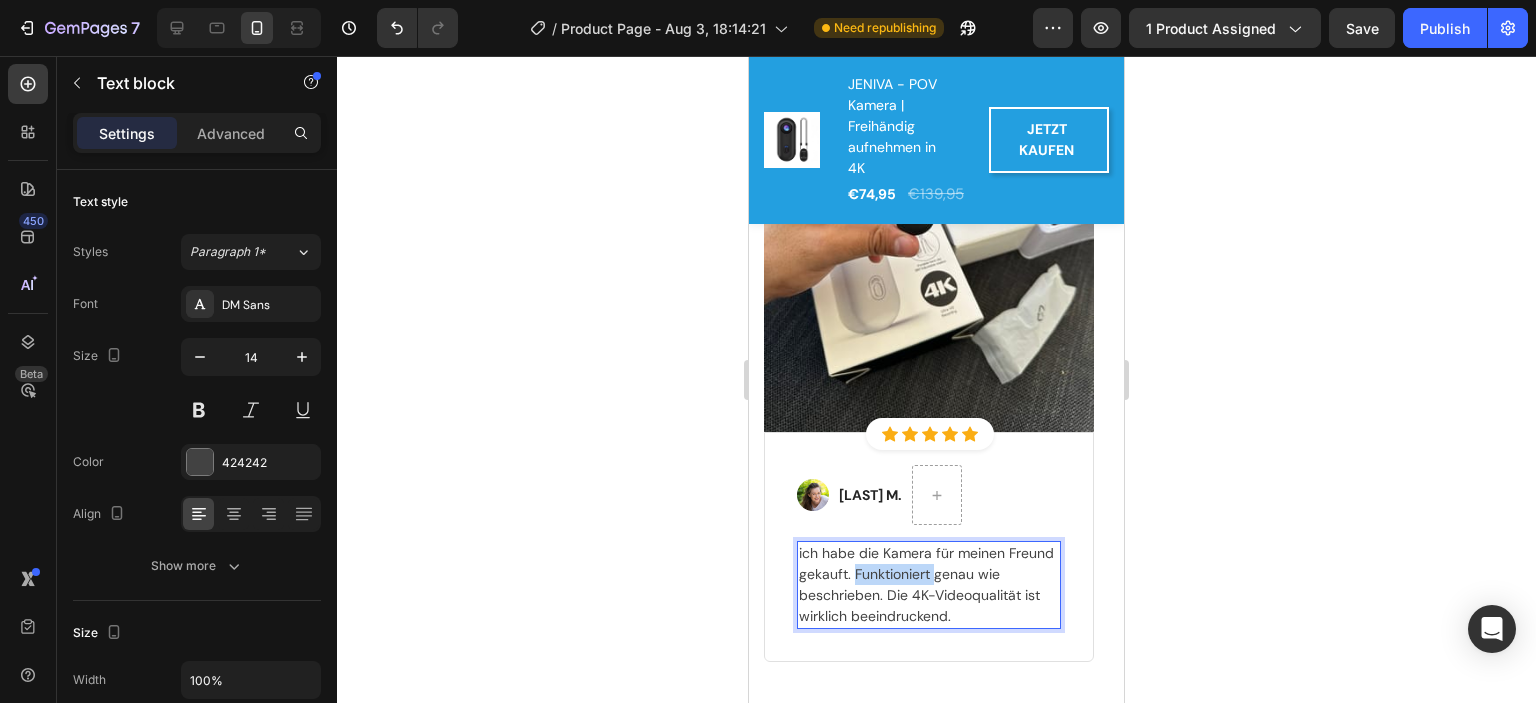 click on "ich habe die Kamera für meinen Freund gekauft. Funktioniert genau wie beschrieben. Die 4K-Videoqualität ist wirklich beeindruckend." at bounding box center (929, 585) 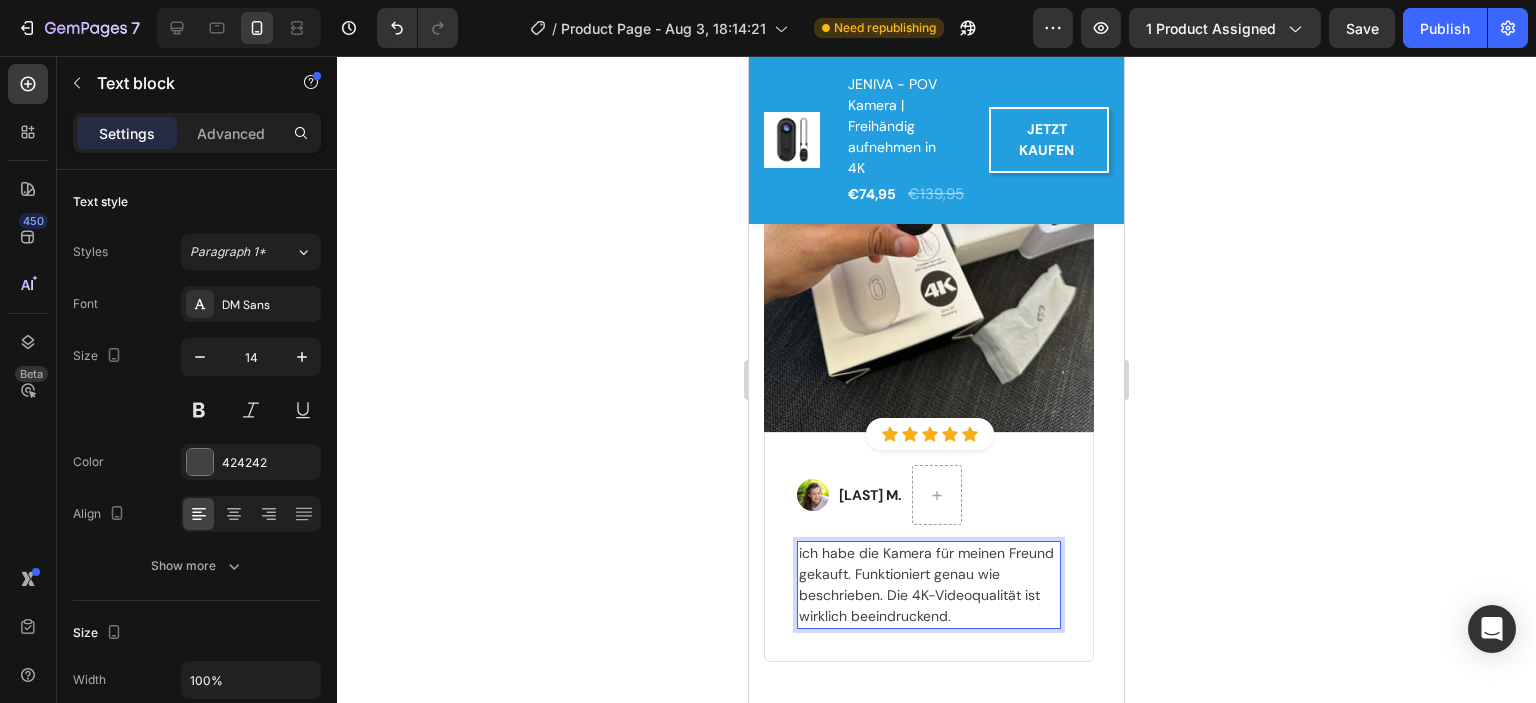 scroll, scrollTop: 3971, scrollLeft: 0, axis: vertical 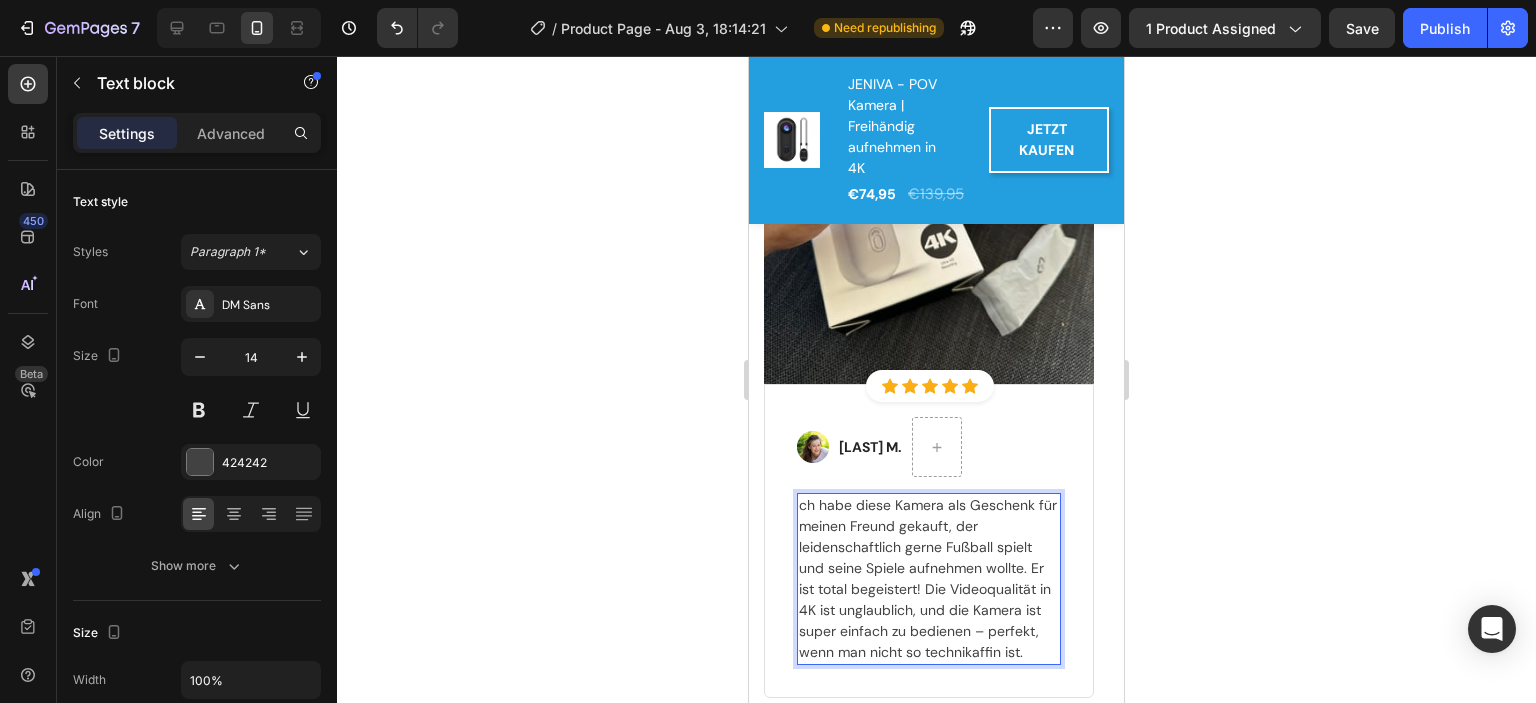 click on "ch habe diese Kamera als Geschenk für meinen Freund gekauft, der leidenschaftlich gerne Fußball spielt und seine Spiele aufnehmen wollte. Er ist total begeistert! Die Videoqualität in 4K ist unglaublich, und die Kamera ist super einfach zu bedienen – perfekt, wenn man nicht so technikaffin ist." at bounding box center (929, 579) 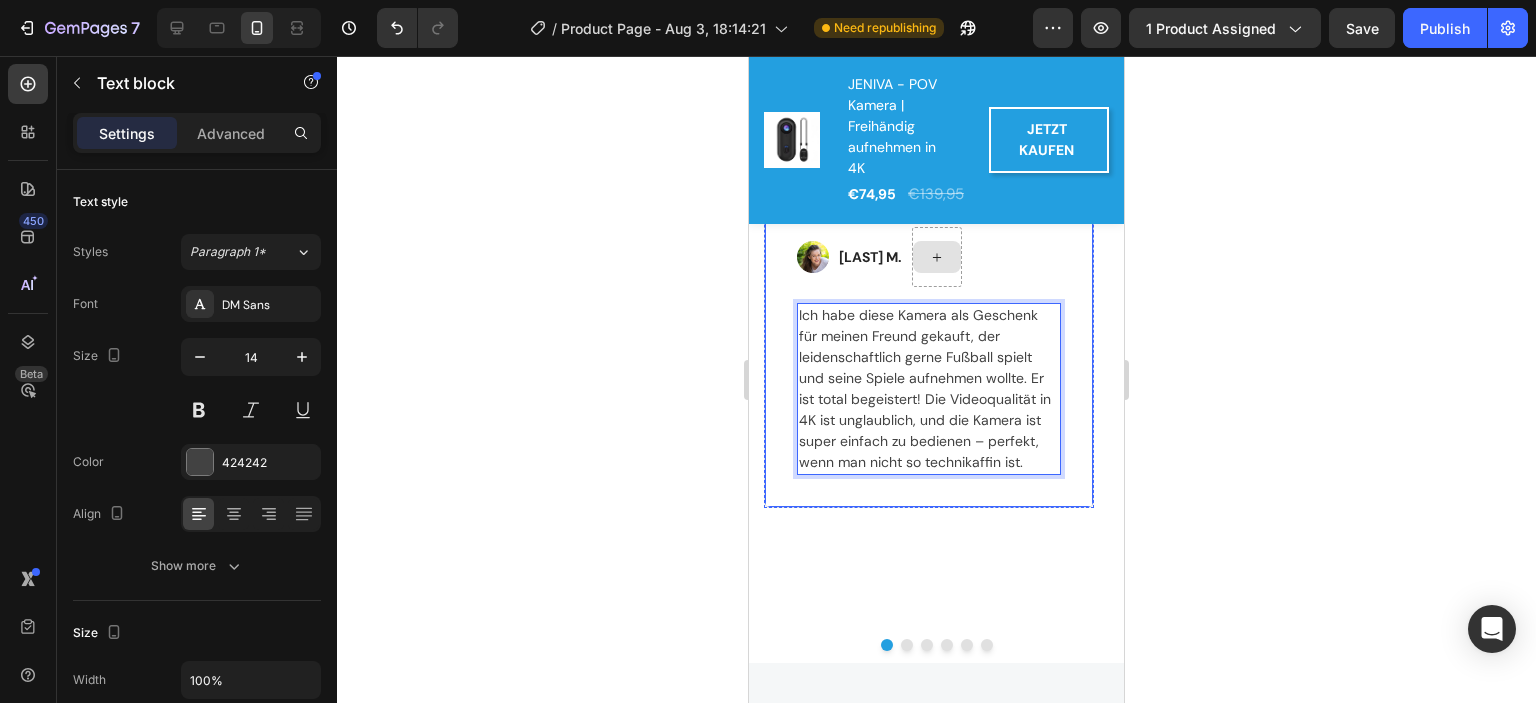 scroll, scrollTop: 4271, scrollLeft: 0, axis: vertical 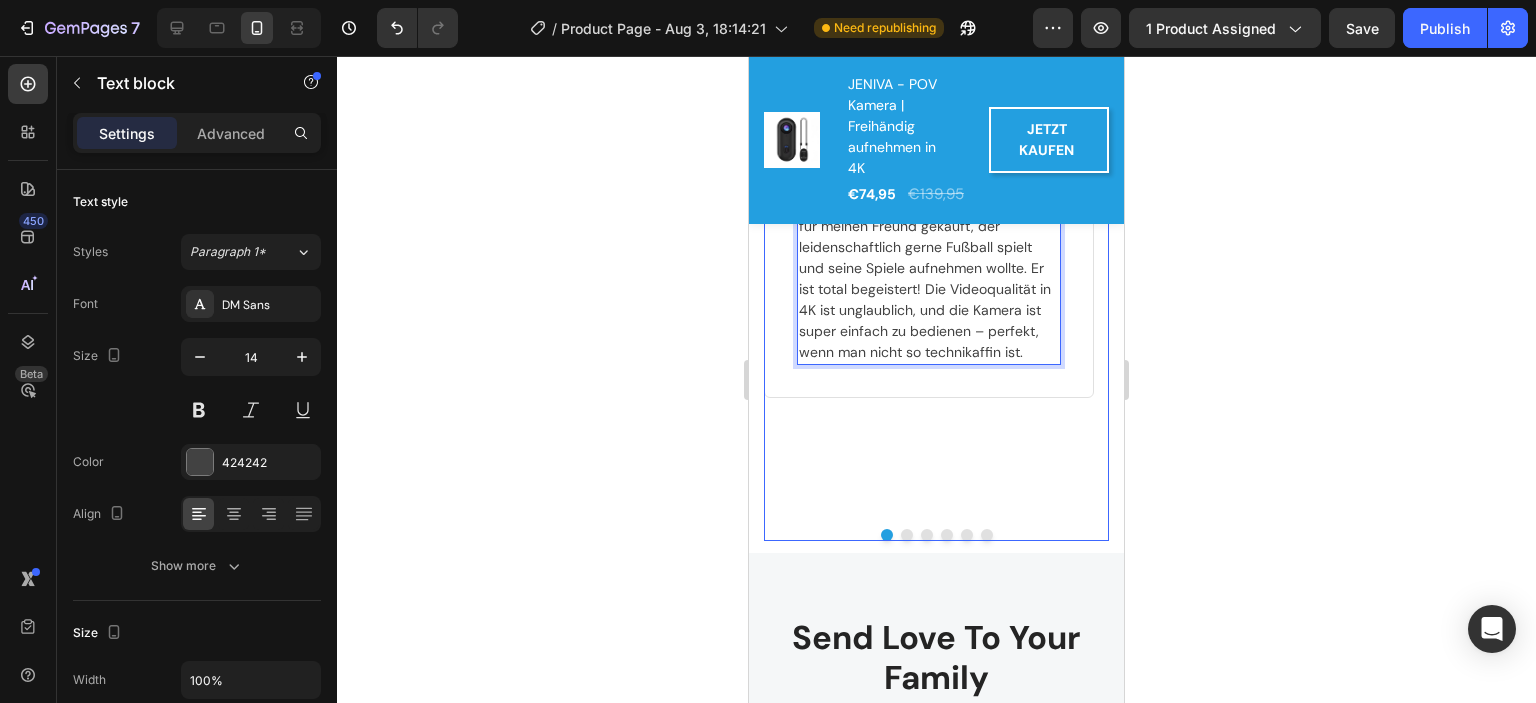 click at bounding box center [907, 535] 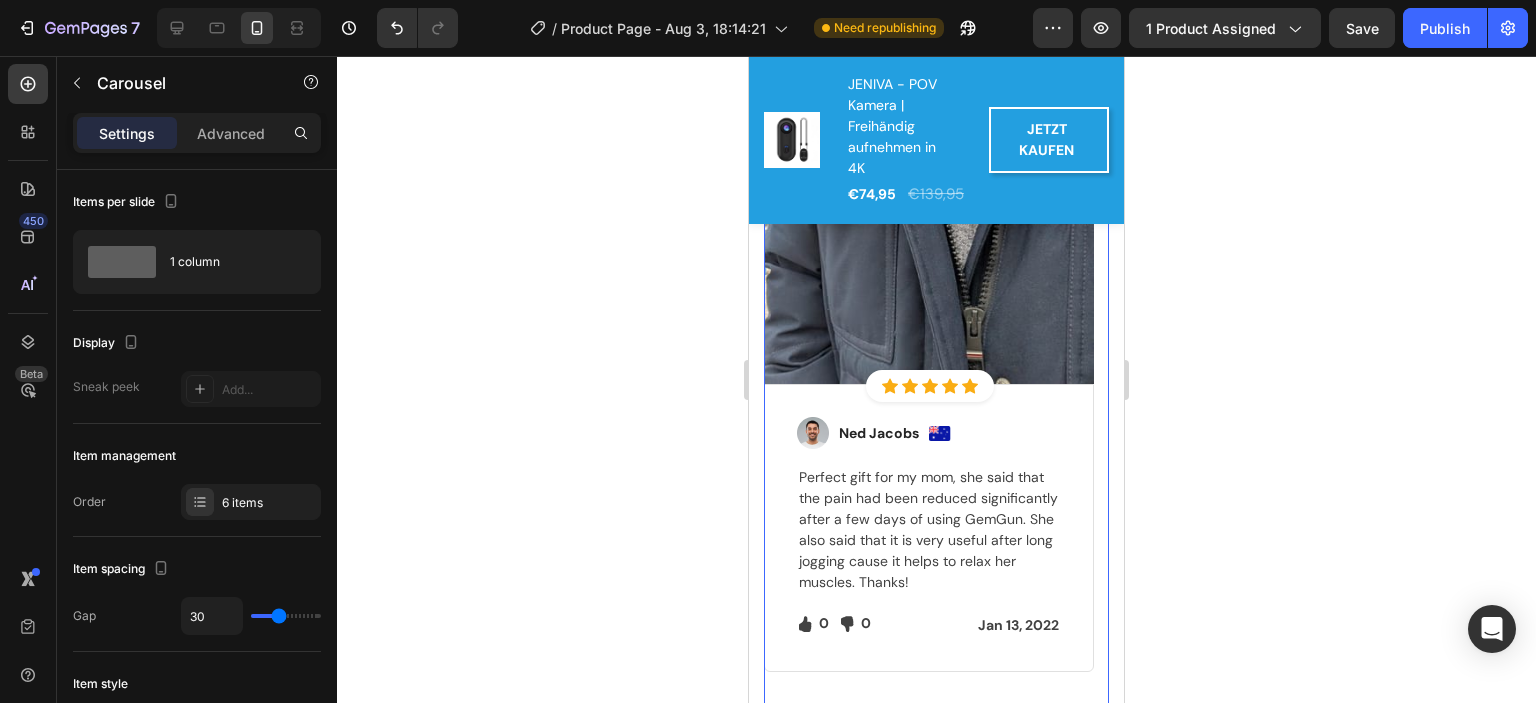 scroll, scrollTop: 4071, scrollLeft: 0, axis: vertical 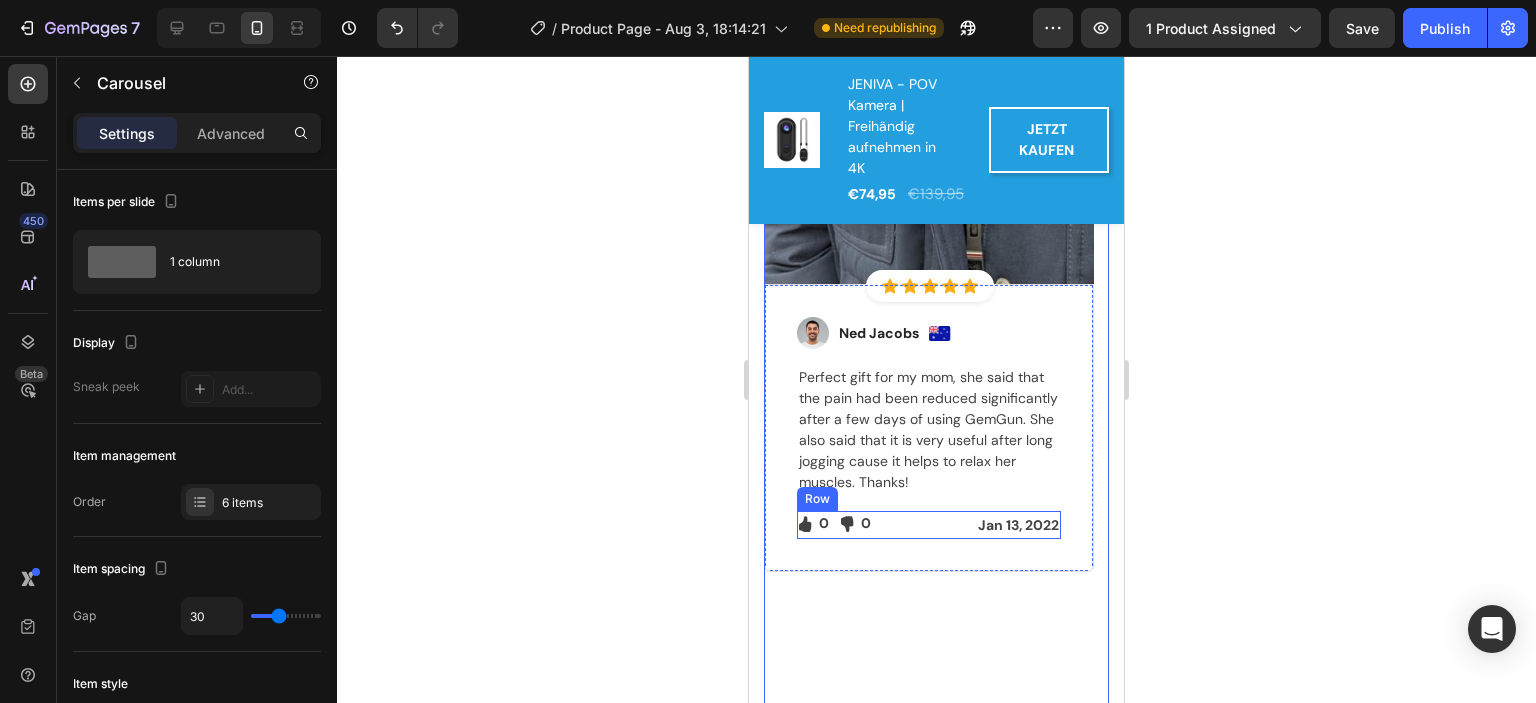 click on "Icon 0 Text block Icon List
Icon 0 Text block Icon List Row Jan 13, 2022 Text block Row" at bounding box center [929, 525] 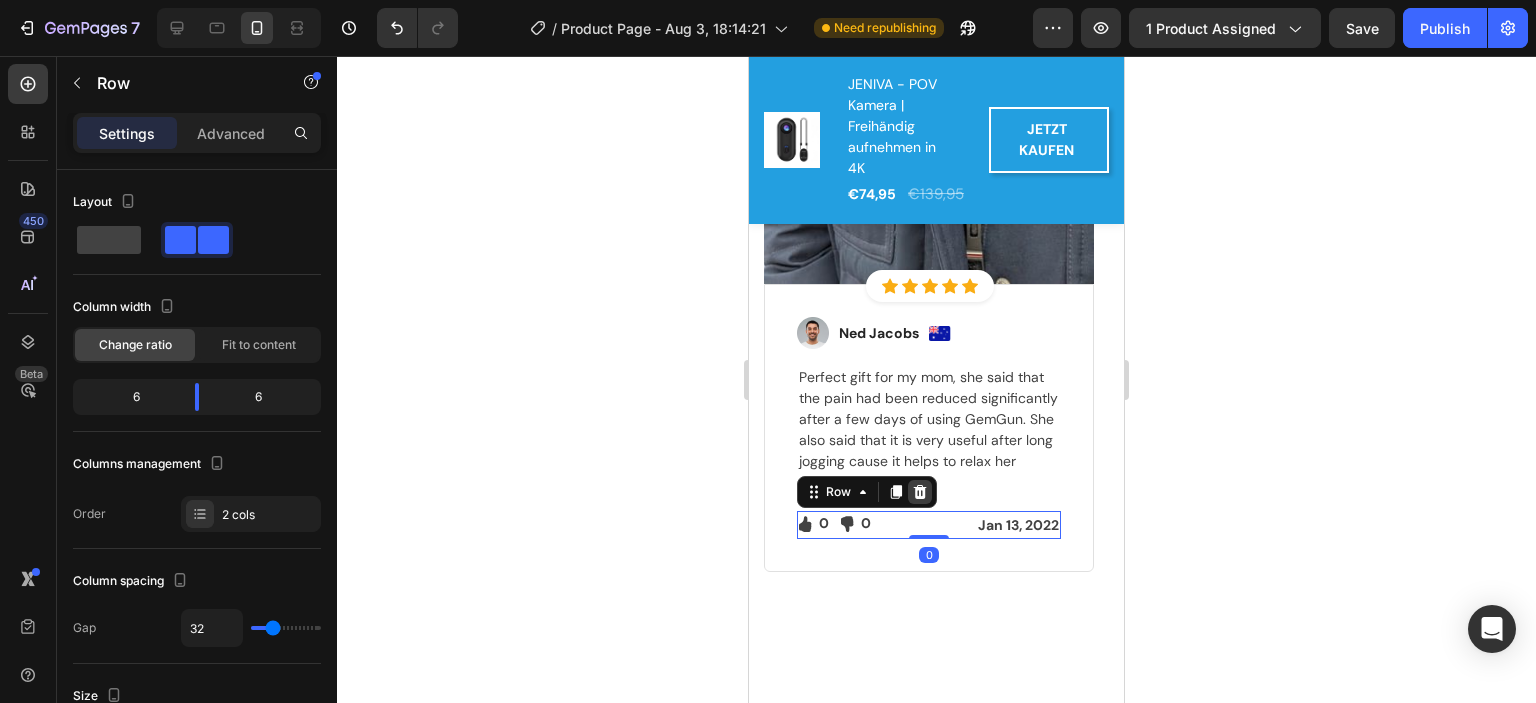 click 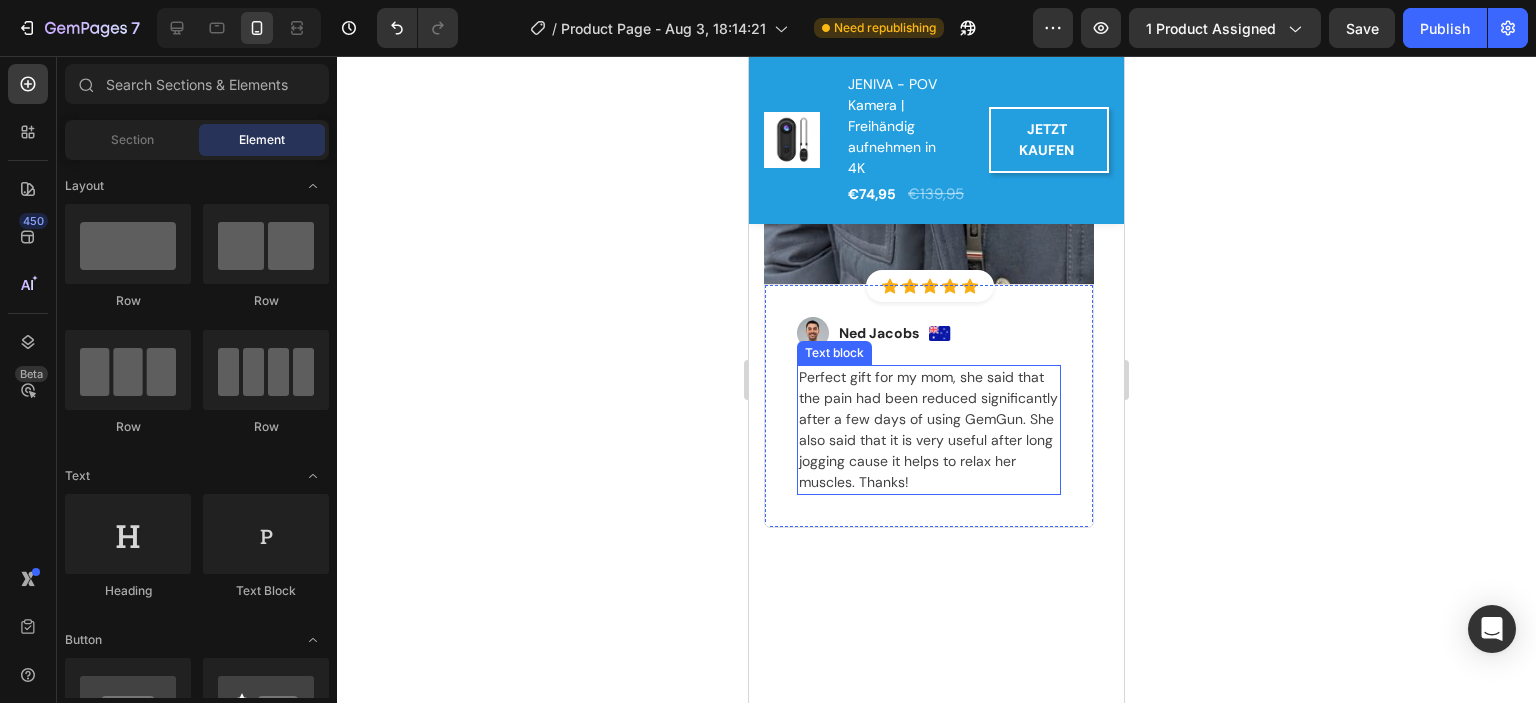 click on "Perfect gift for my mom, she said that the pain had been reduced significantly after a few days of using GemGun. She also said that it is very useful after long jogging cause it helps to relax her muscles. Thanks!" at bounding box center [929, 430] 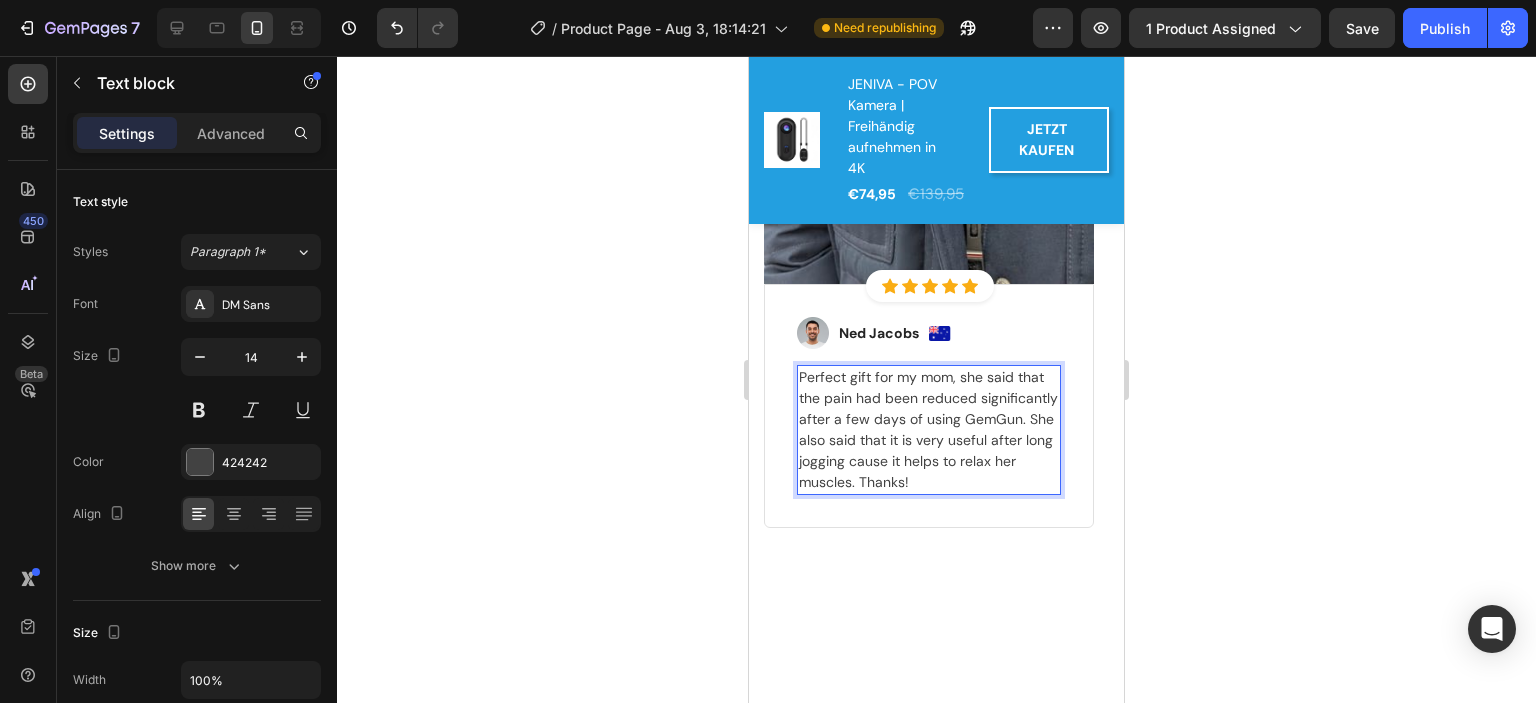 click on "Perfect gift for my mom, she said that the pain had been reduced significantly after a few days of using GemGun. She also said that it is very useful after long jogging cause it helps to relax her muscles. Thanks!" at bounding box center [929, 430] 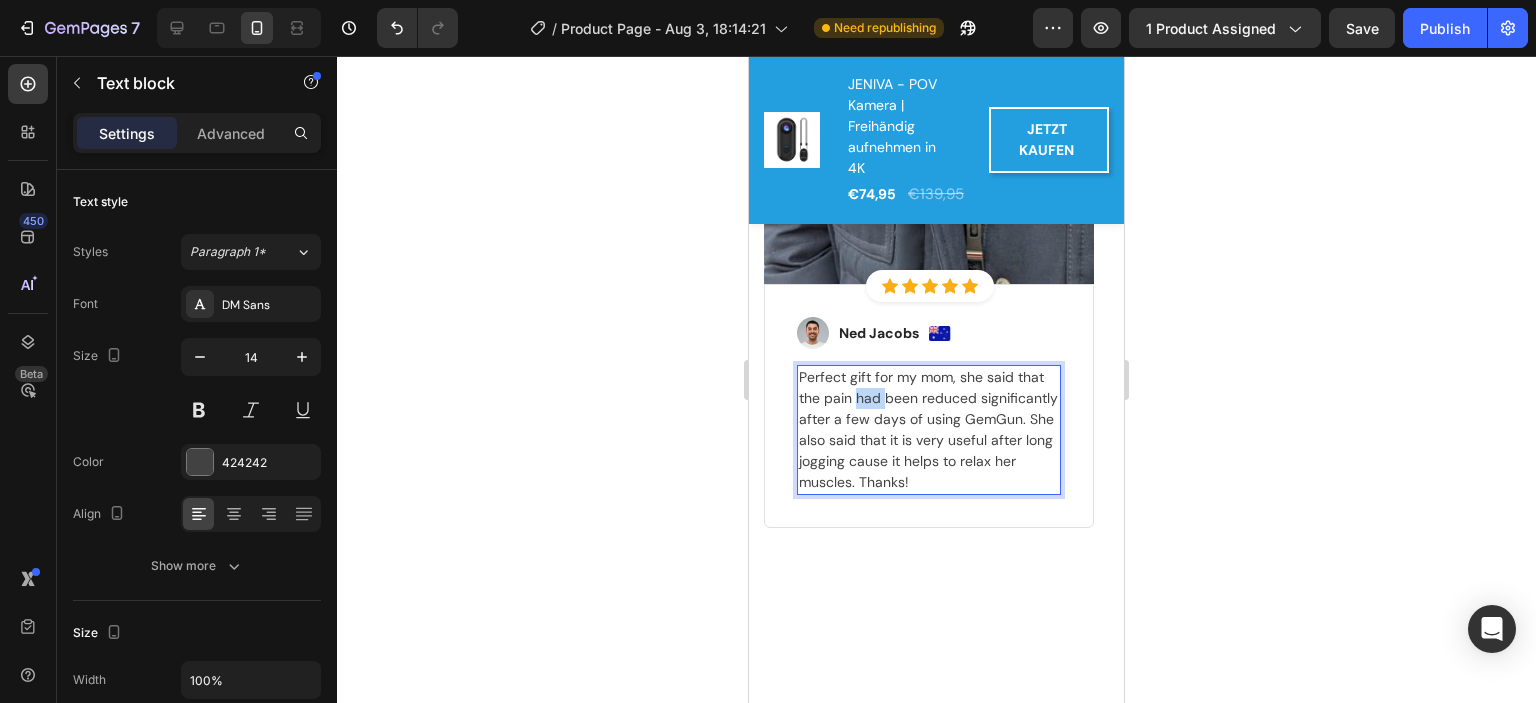 click on "Perfect gift for my mom, she said that the pain had been reduced significantly after a few days of using GemGun. She also said that it is very useful after long jogging cause it helps to relax her muscles. Thanks!" at bounding box center (929, 430) 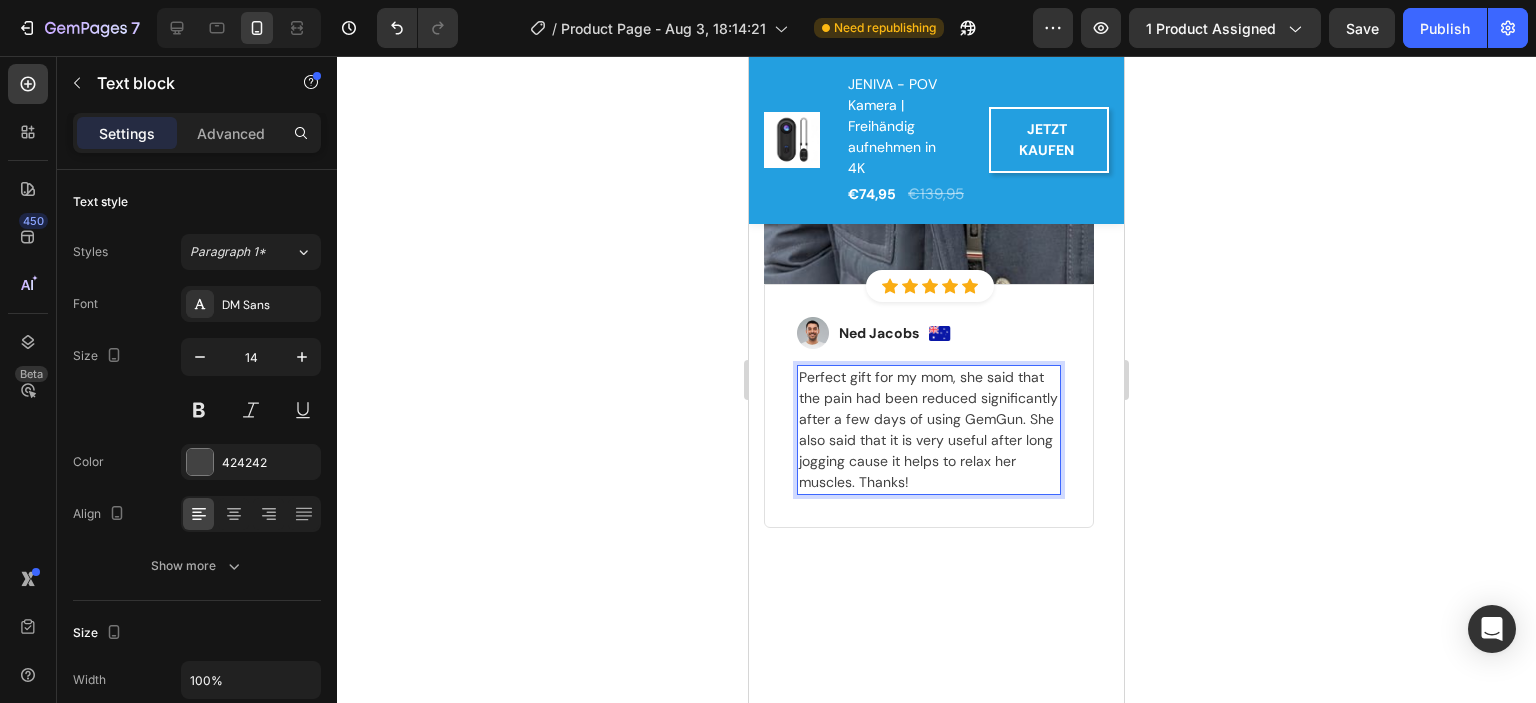 scroll, scrollTop: 4111, scrollLeft: 0, axis: vertical 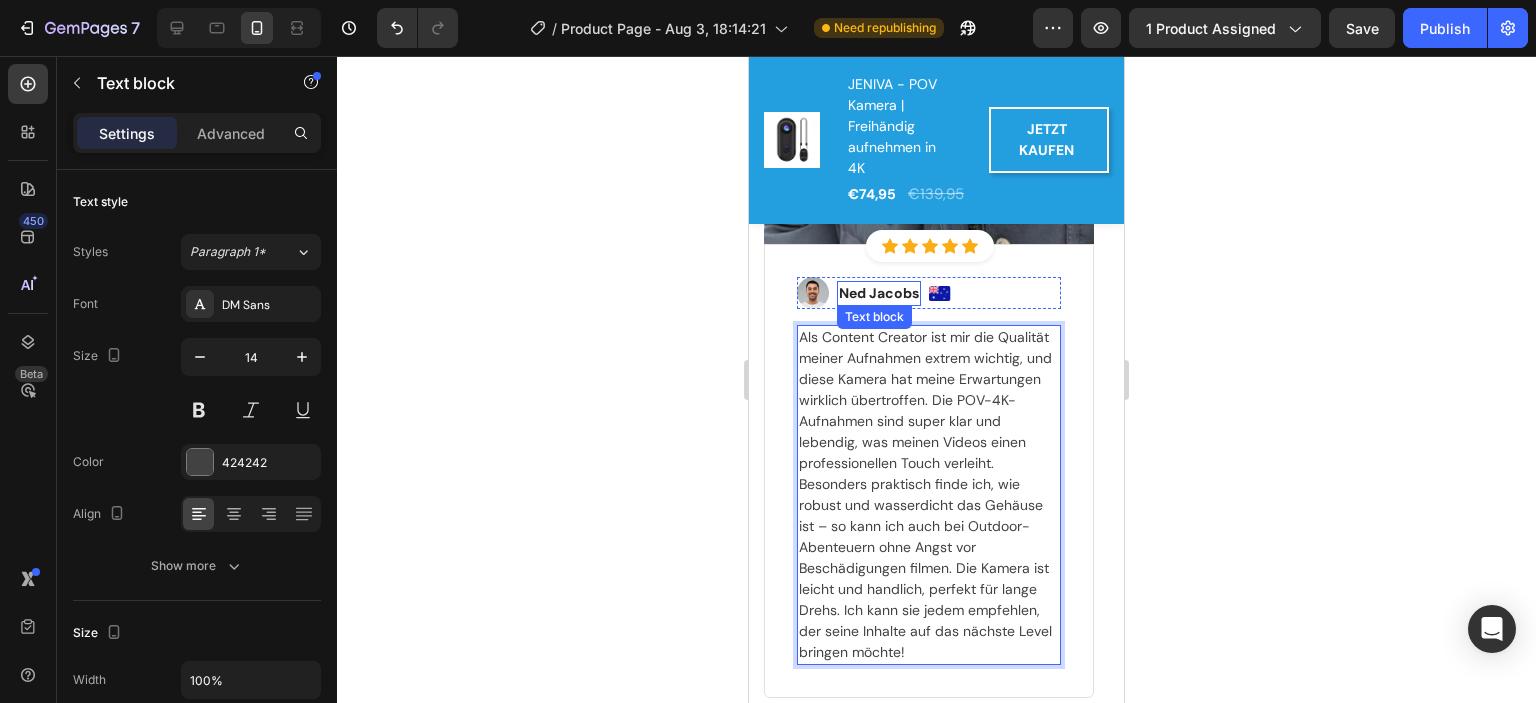 click on "Ned Jacobs" at bounding box center [879, 293] 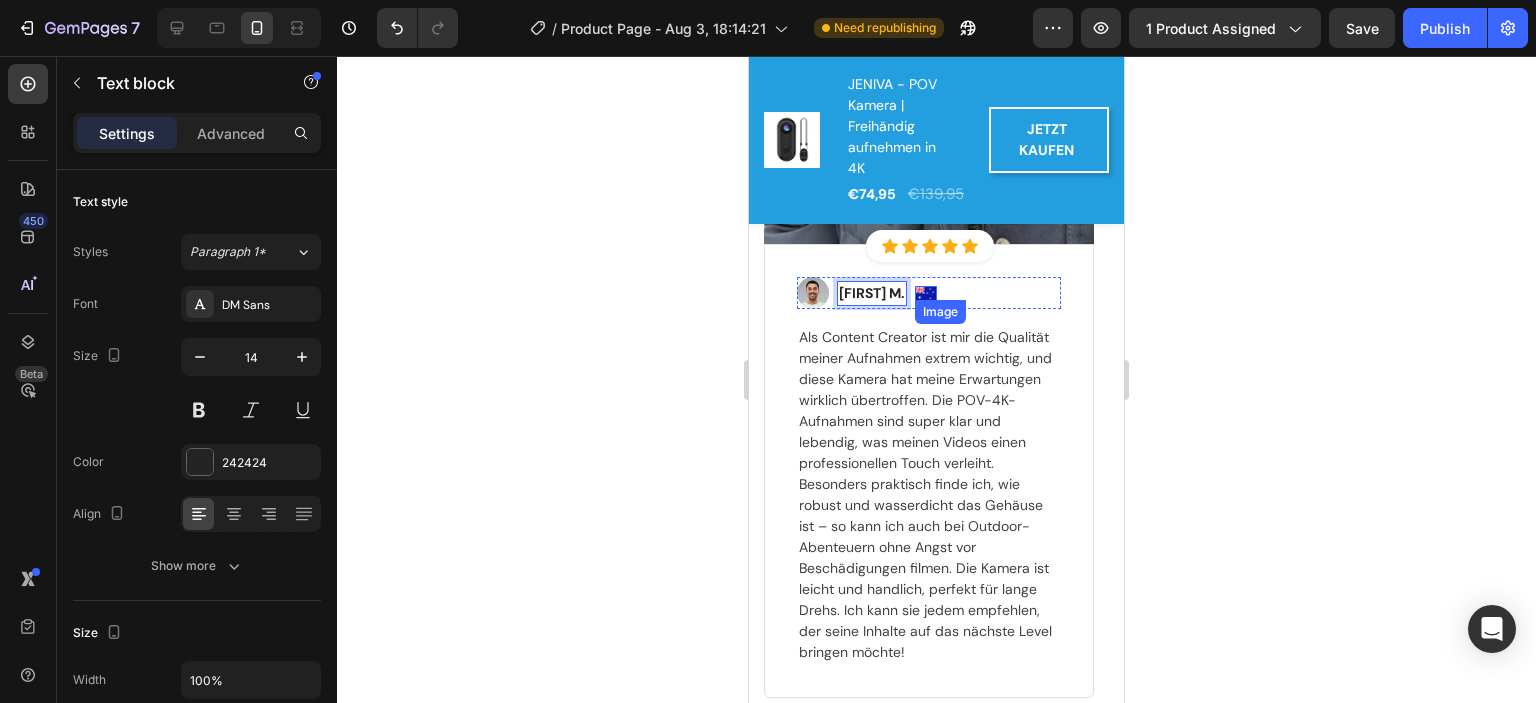 click at bounding box center [926, 293] 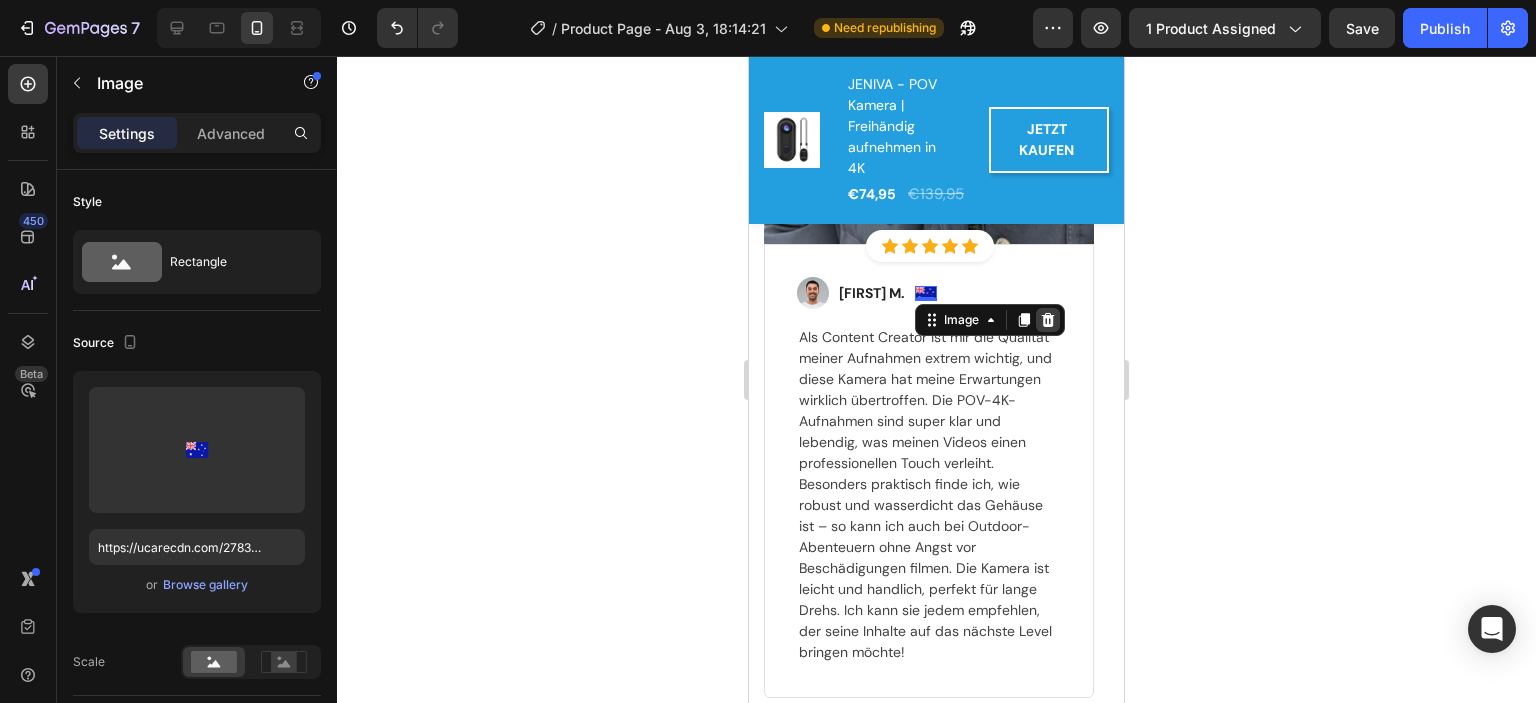 click 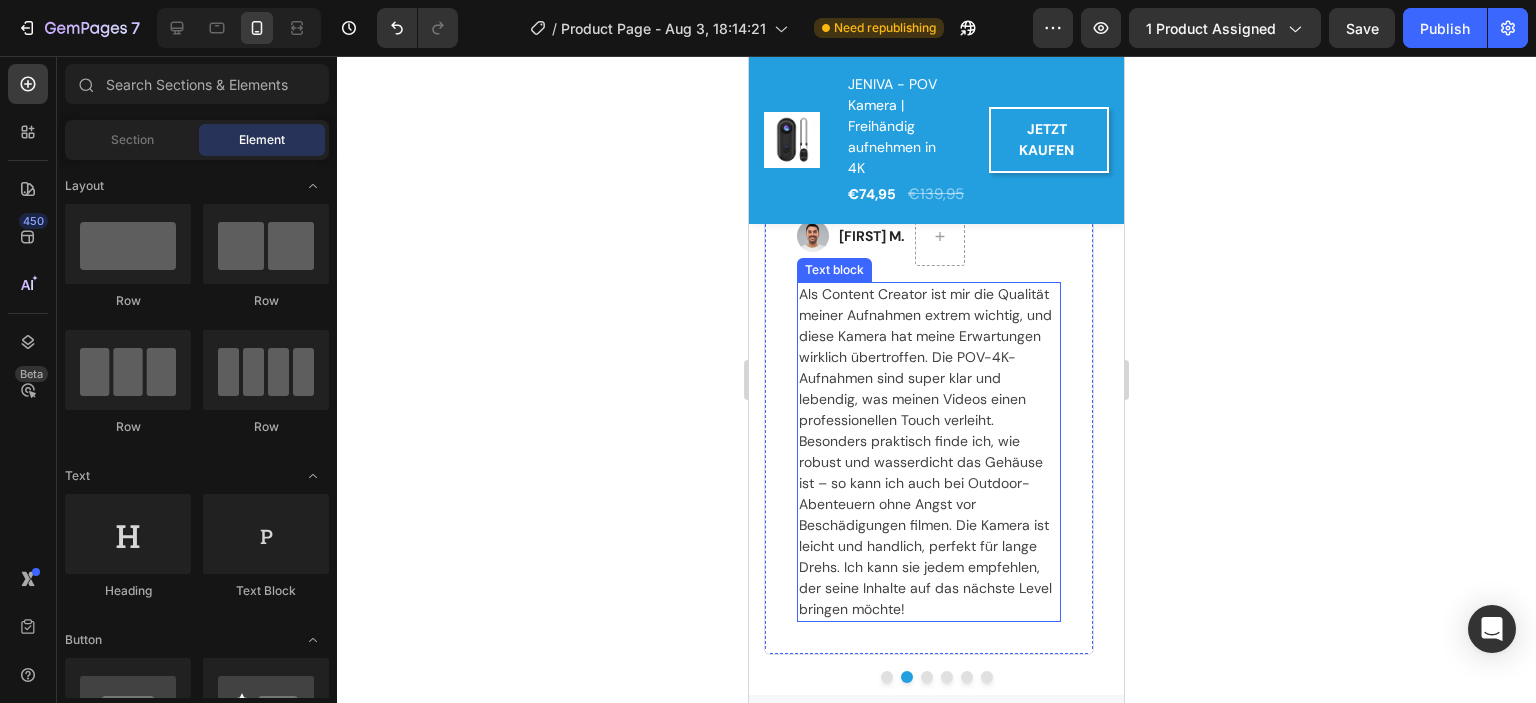 scroll, scrollTop: 4311, scrollLeft: 0, axis: vertical 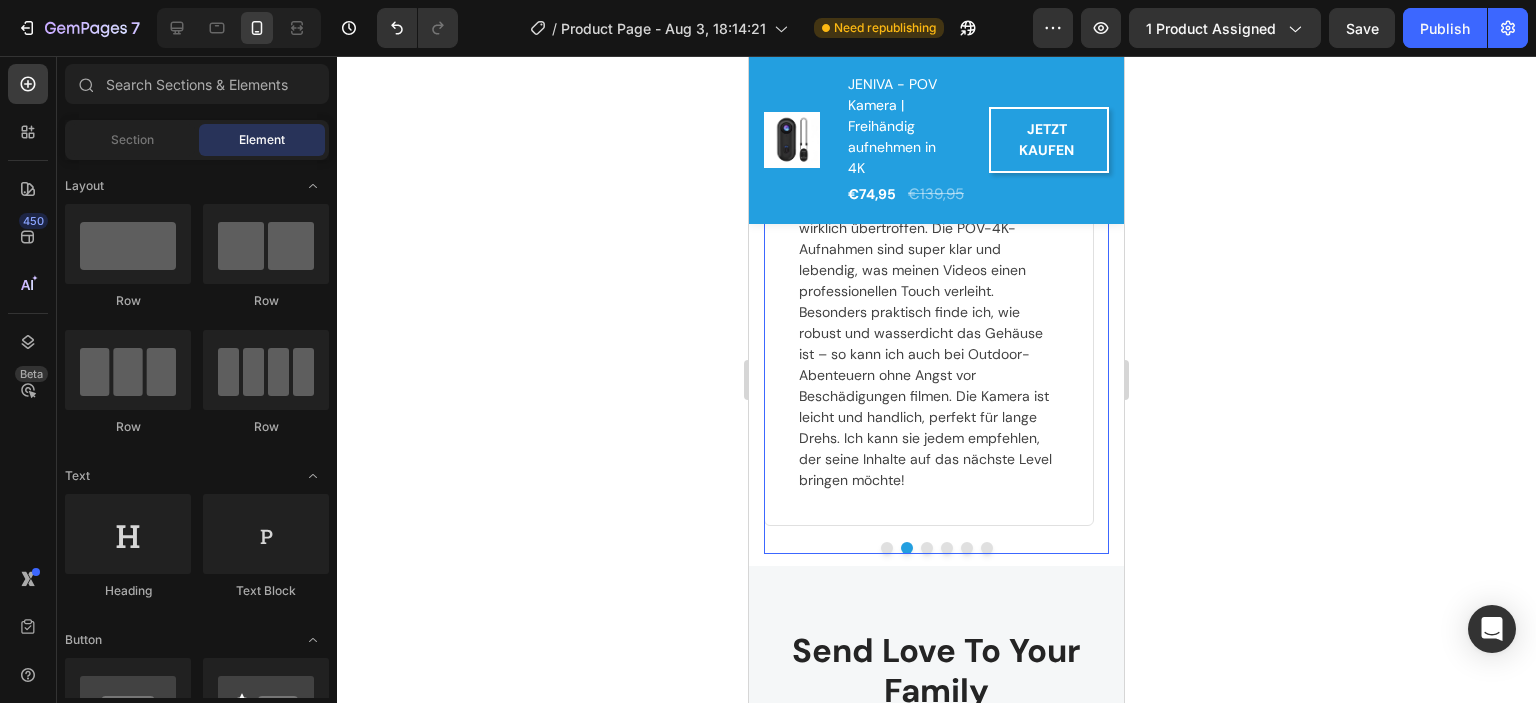 click at bounding box center [927, 548] 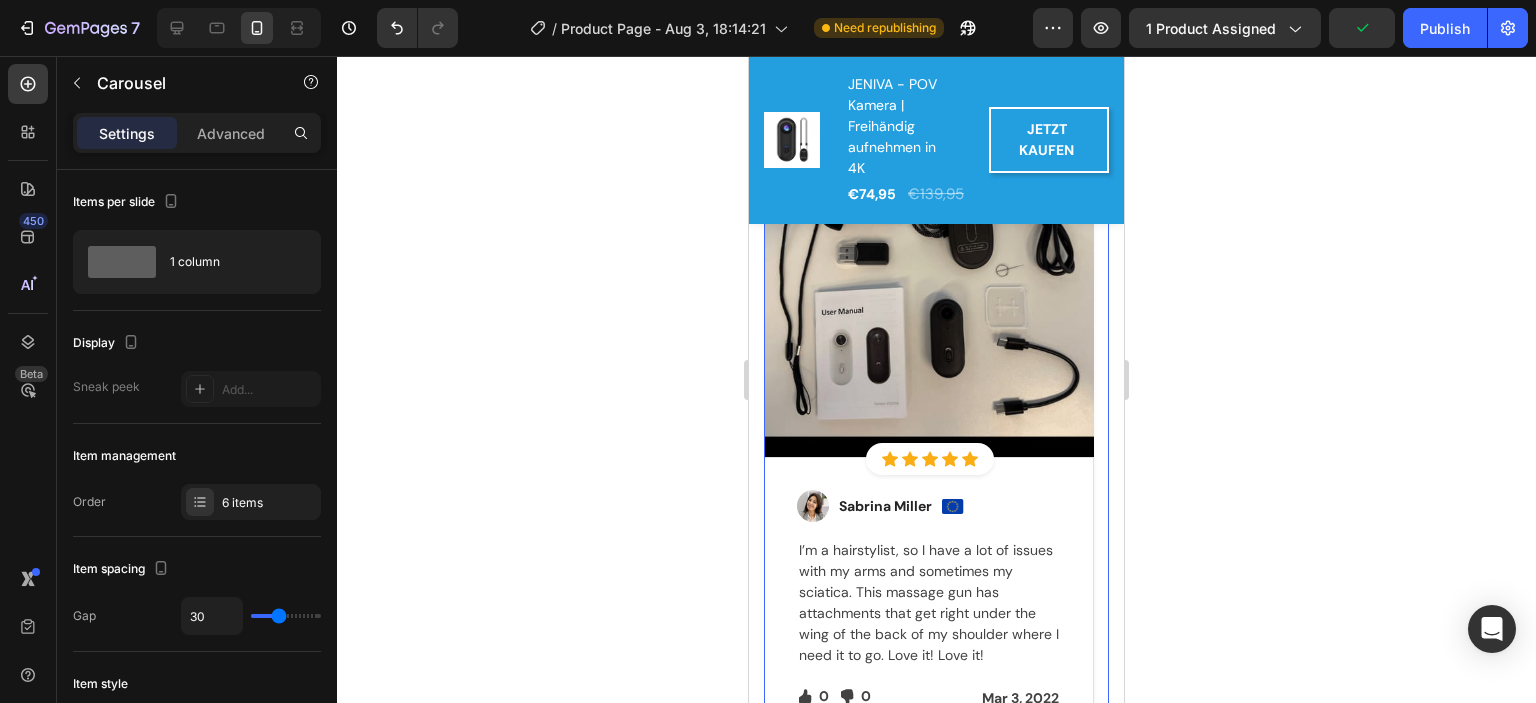 scroll, scrollTop: 3911, scrollLeft: 0, axis: vertical 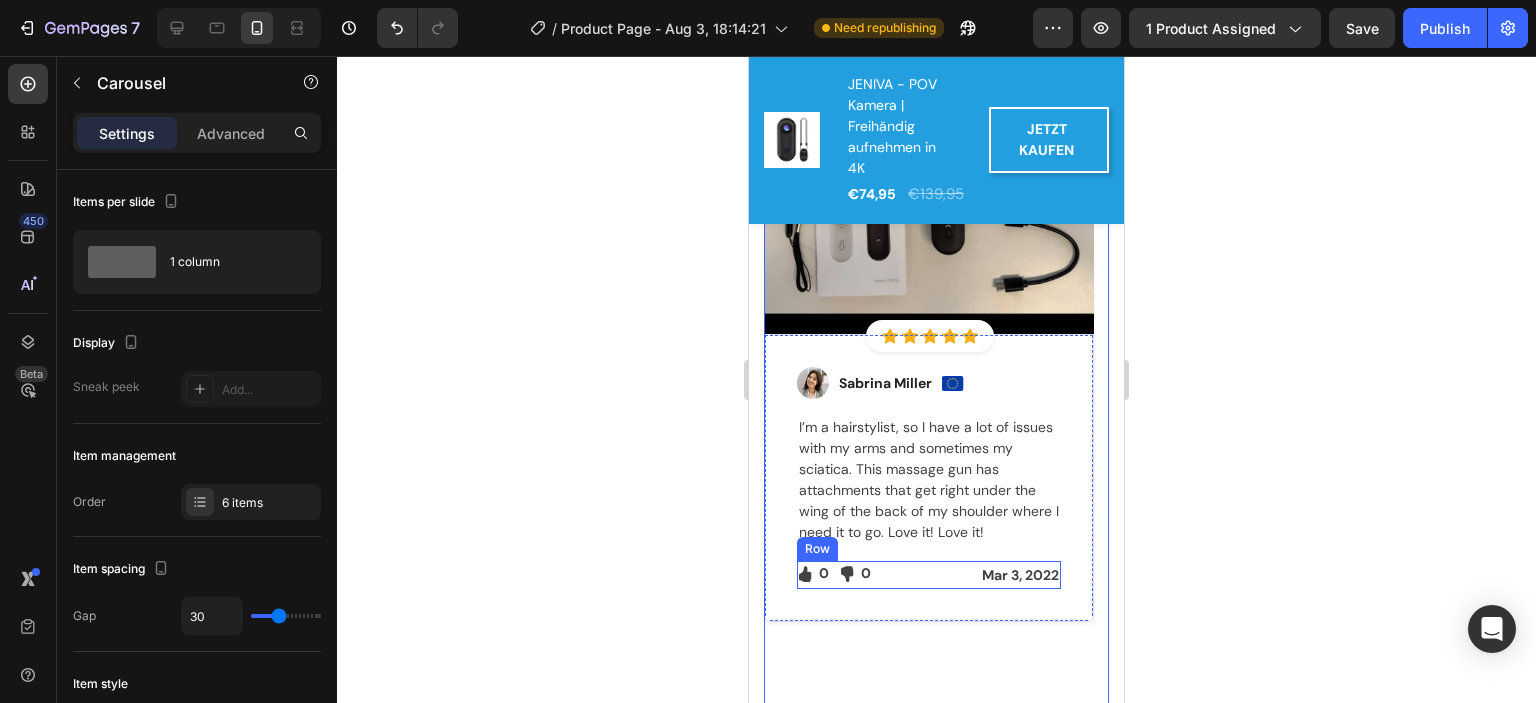 click on "Icon 0 Text block Icon List
Icon 0 Text block Icon List Row Mar 3, 2022 Text block Row" at bounding box center (929, 575) 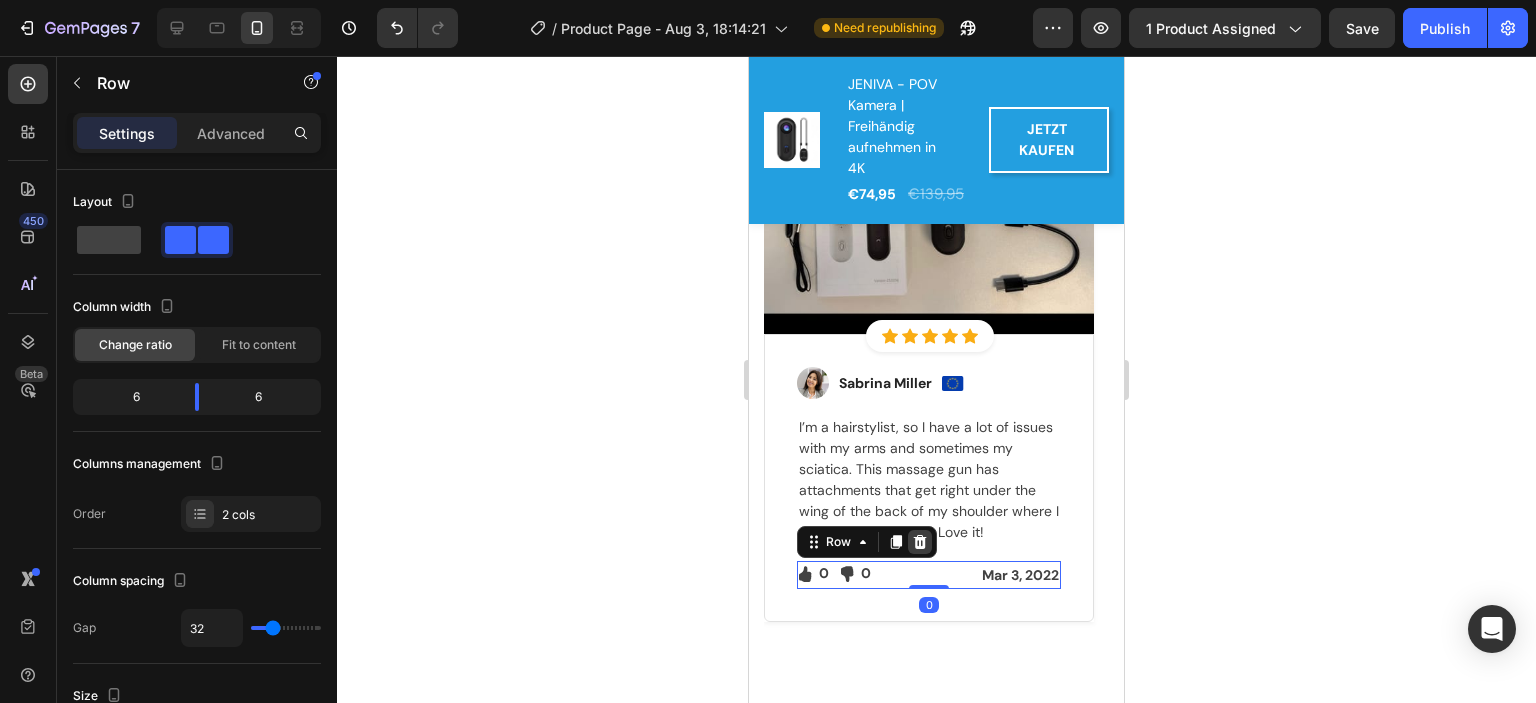 click 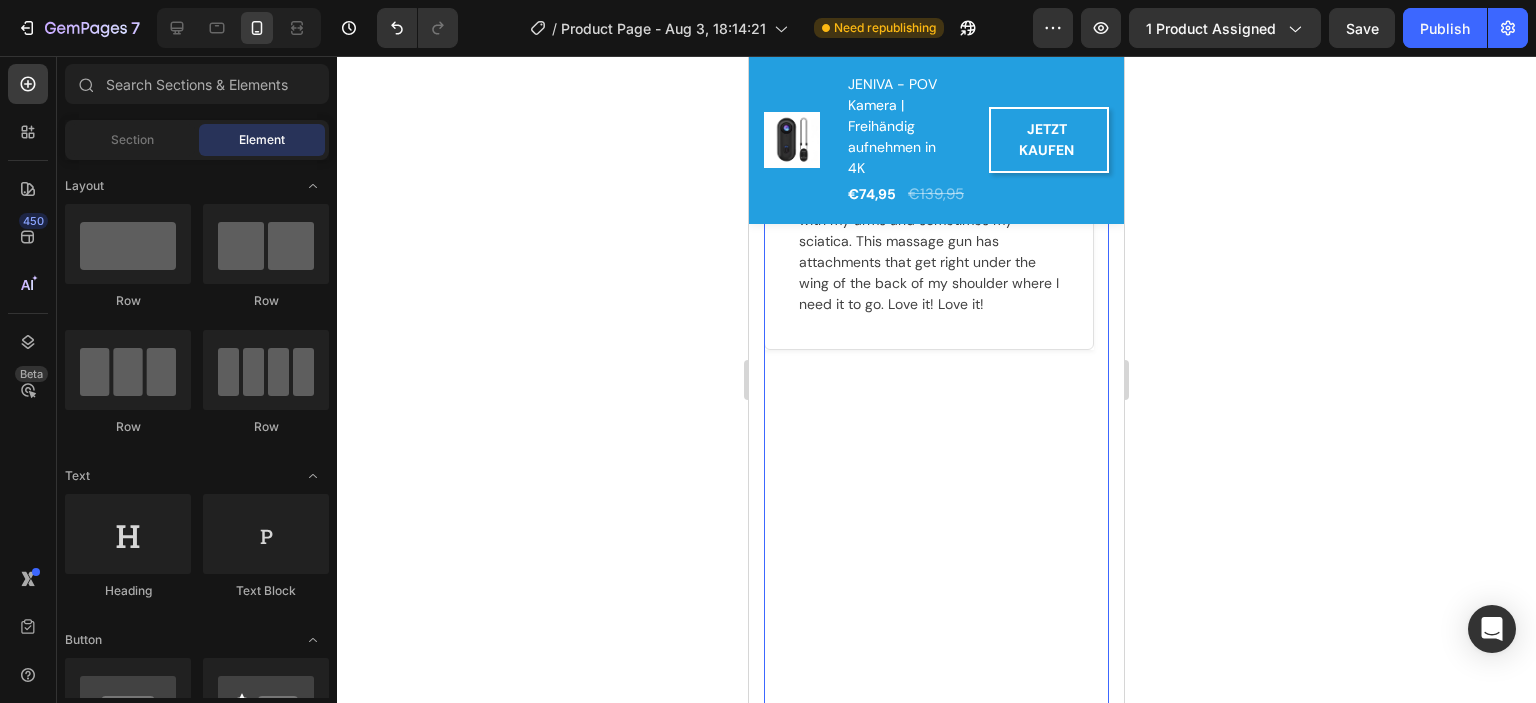 scroll, scrollTop: 4211, scrollLeft: 0, axis: vertical 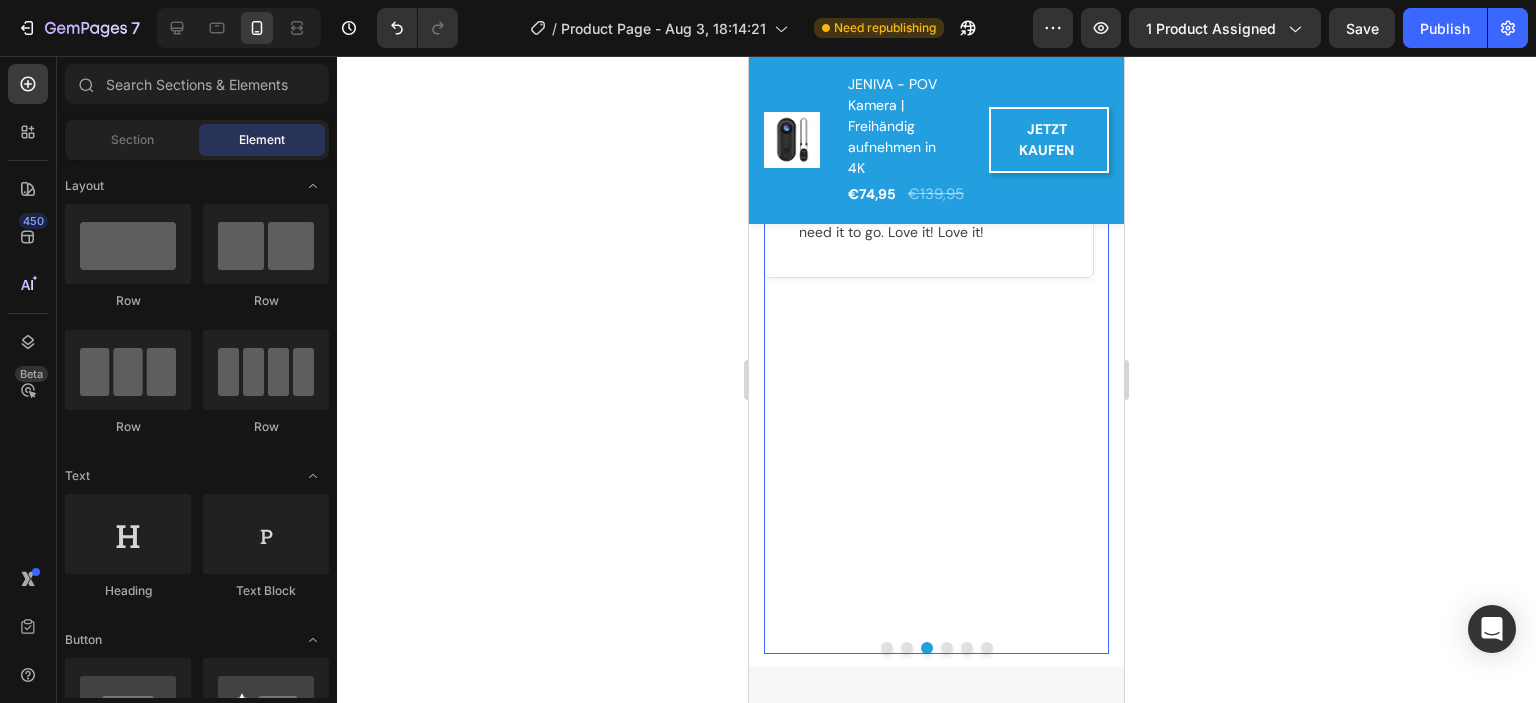 click at bounding box center [887, 648] 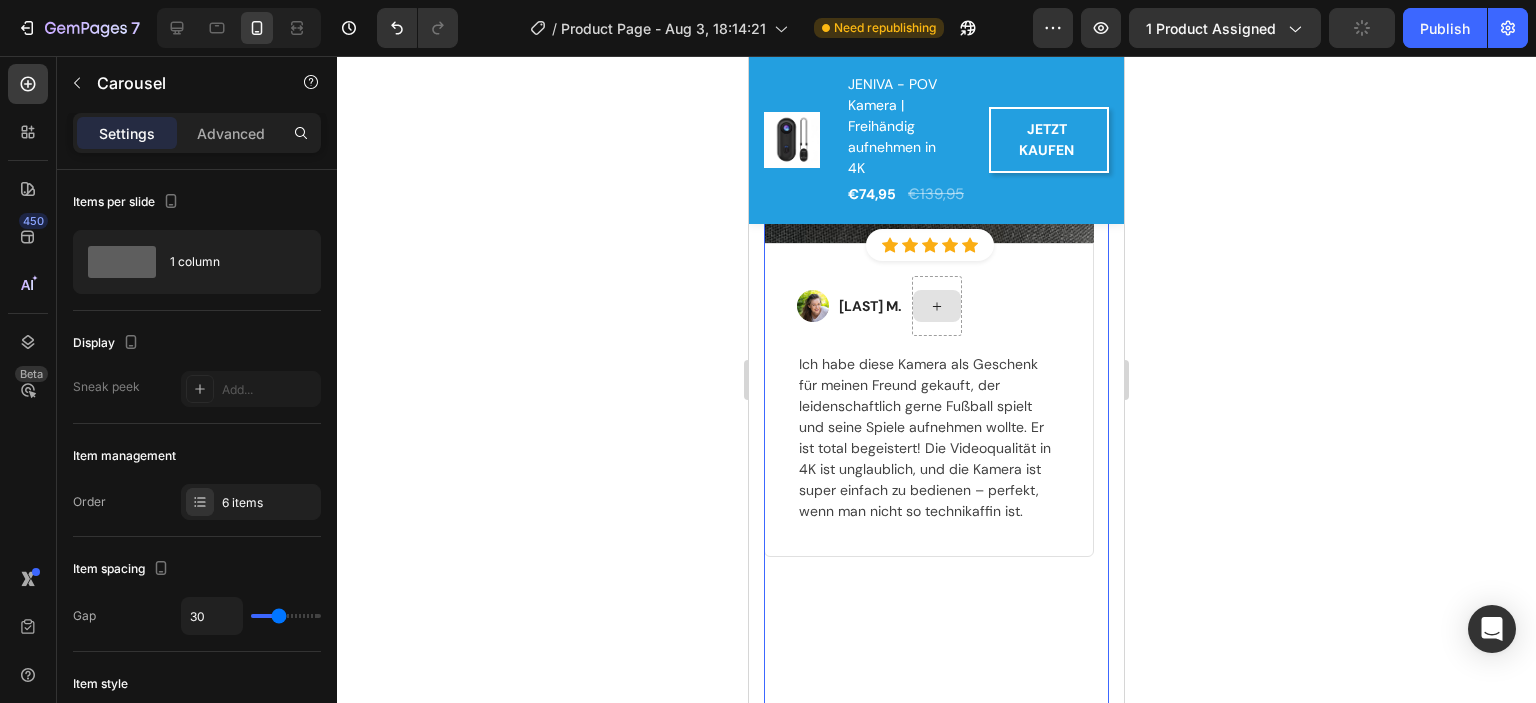 scroll, scrollTop: 4111, scrollLeft: 0, axis: vertical 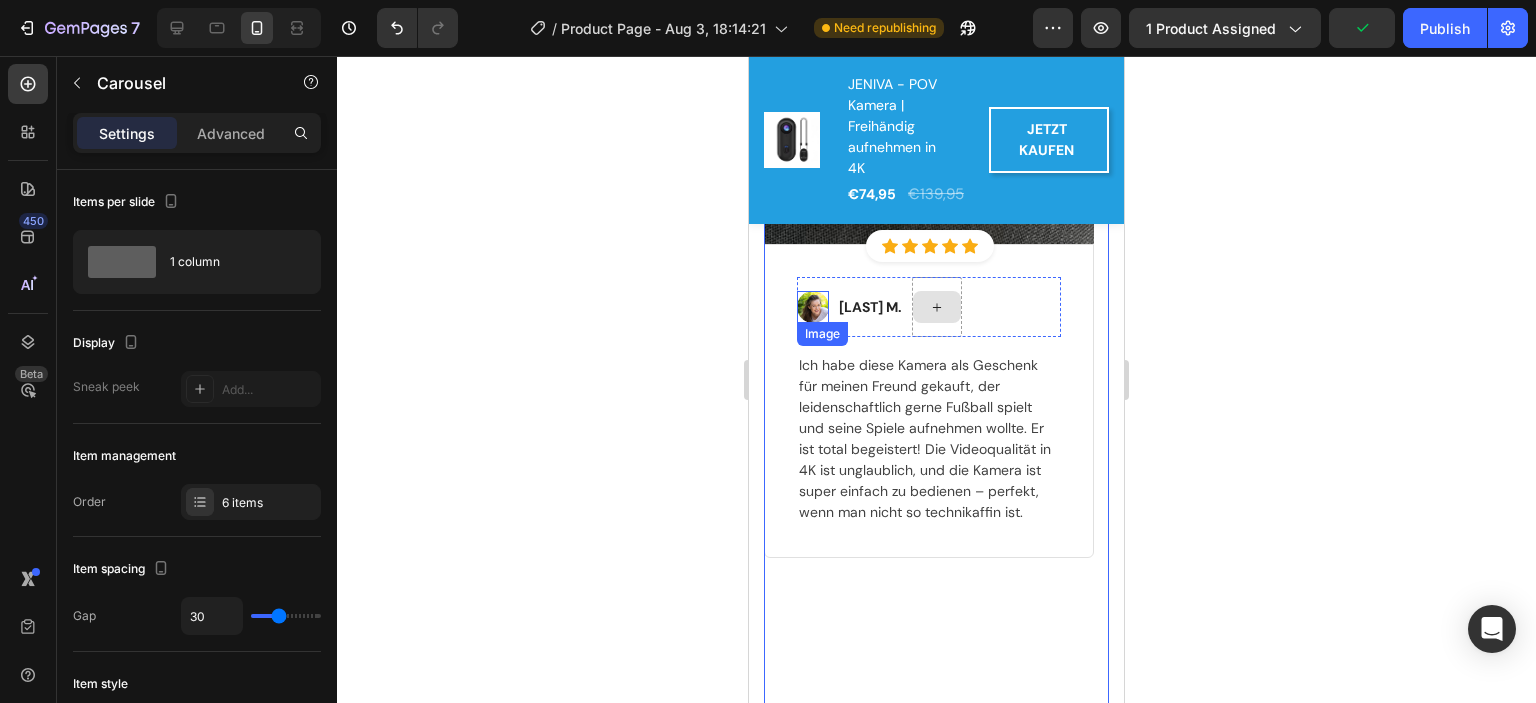 click at bounding box center (813, 307) 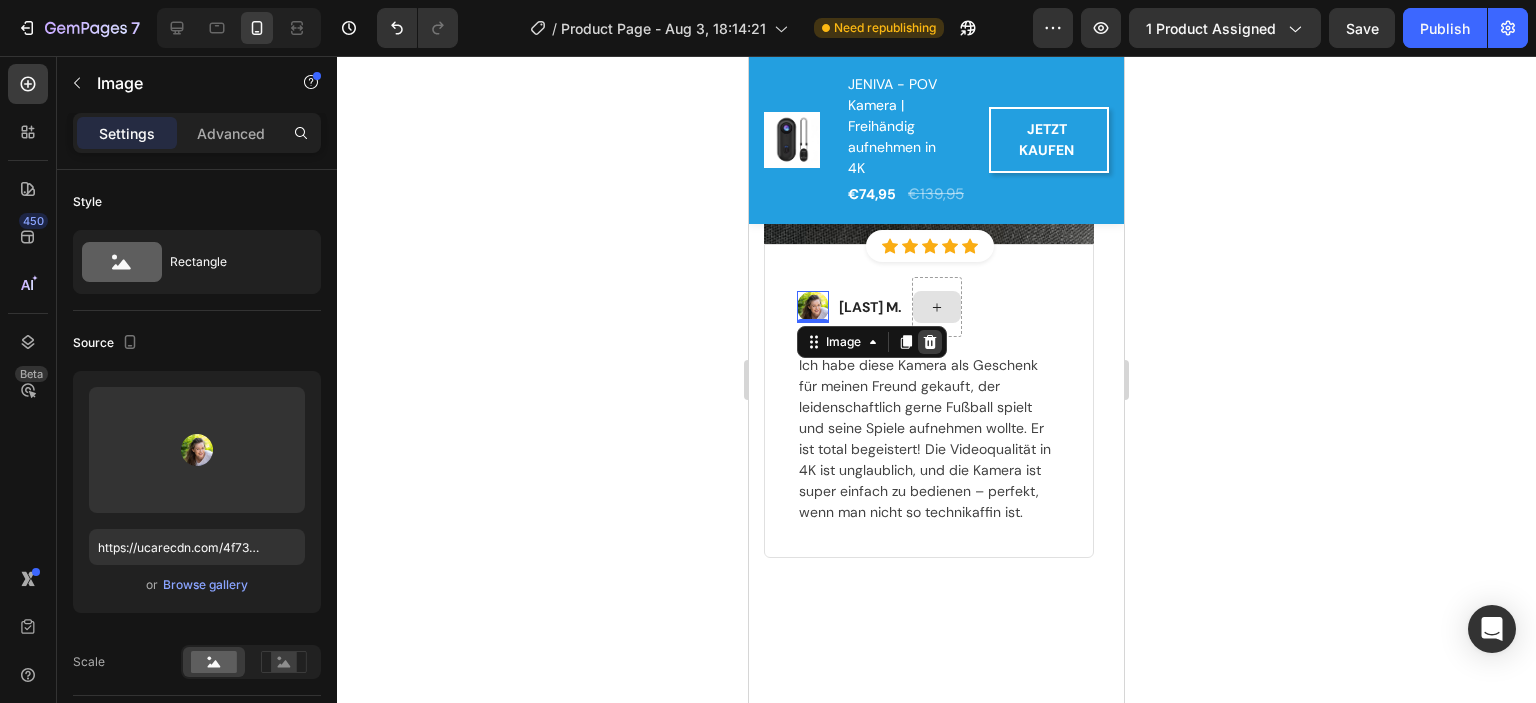 click 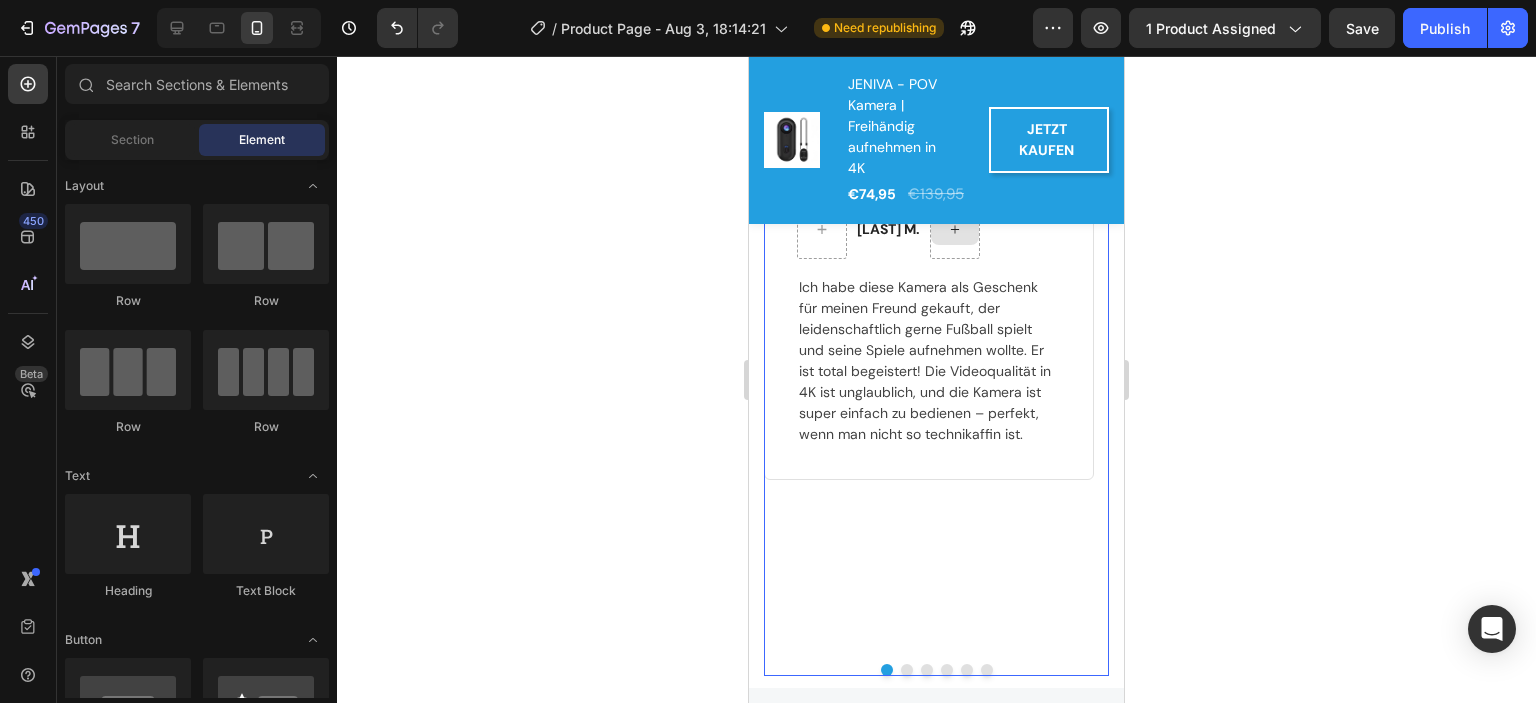scroll, scrollTop: 4211, scrollLeft: 0, axis: vertical 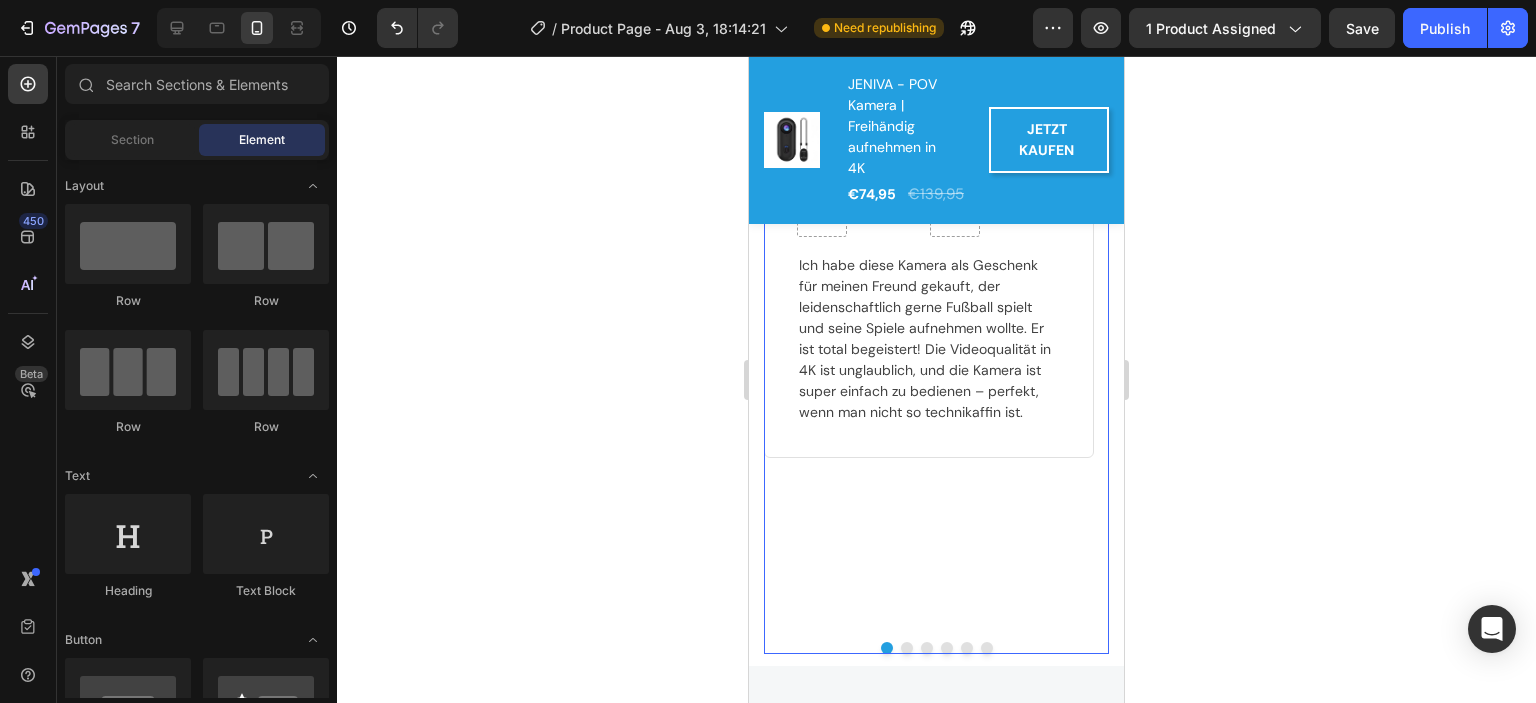 click at bounding box center [907, 648] 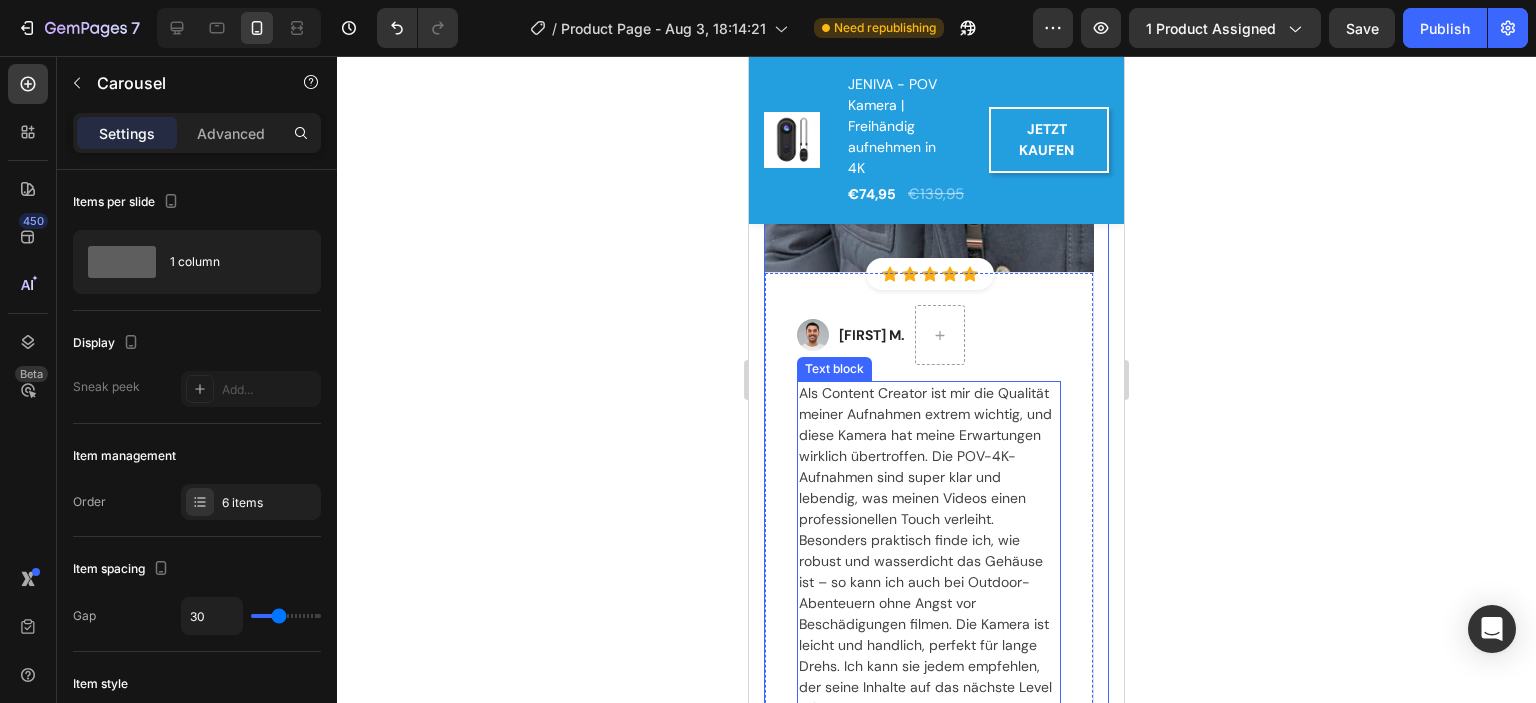 scroll, scrollTop: 3911, scrollLeft: 0, axis: vertical 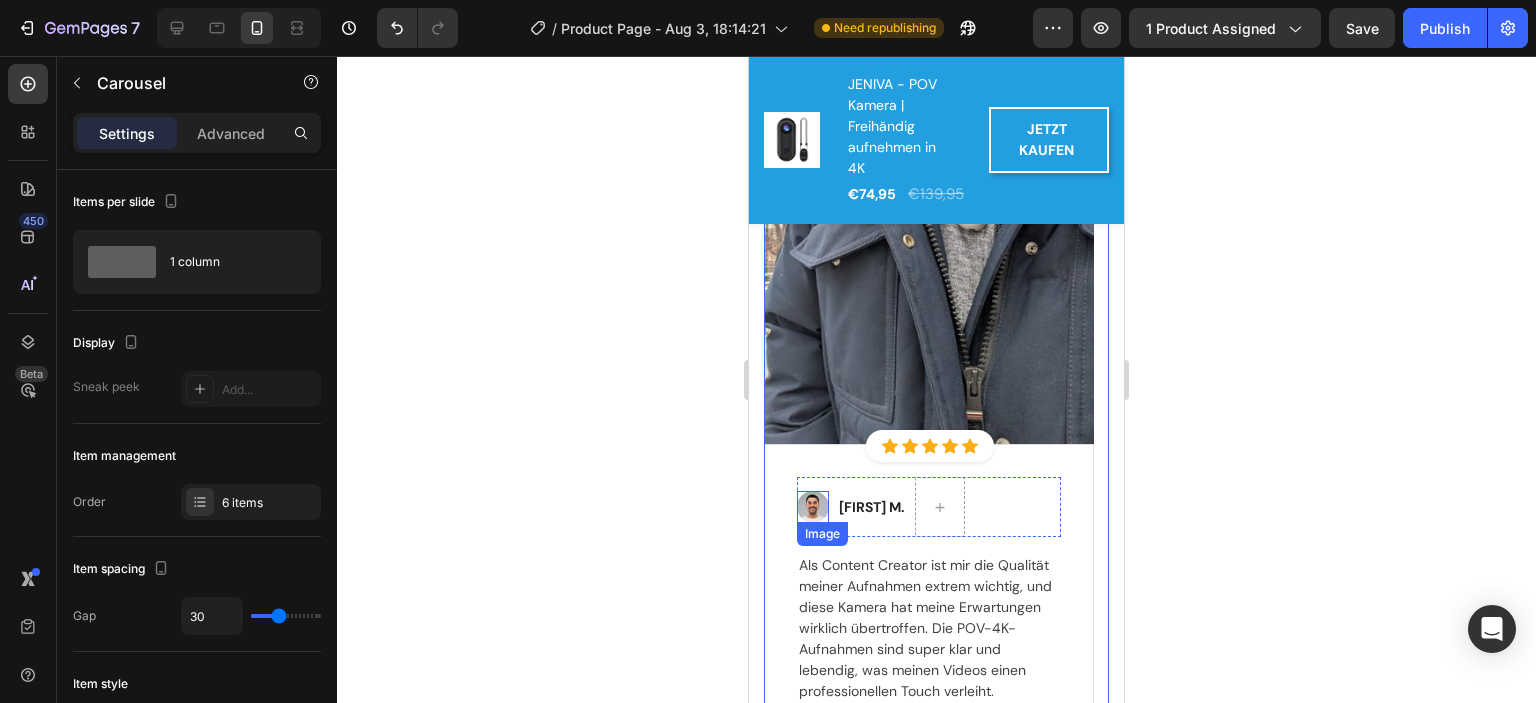 click at bounding box center (813, 507) 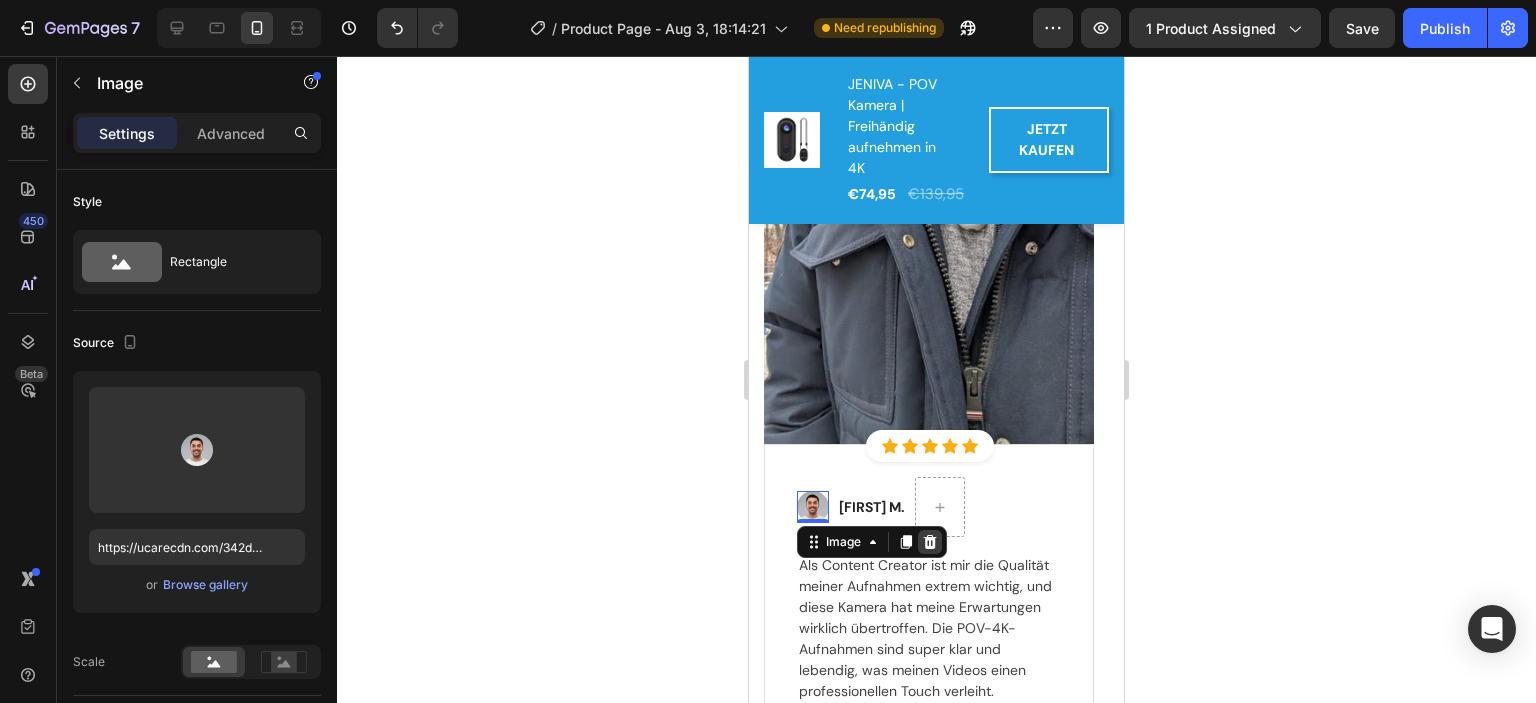 click 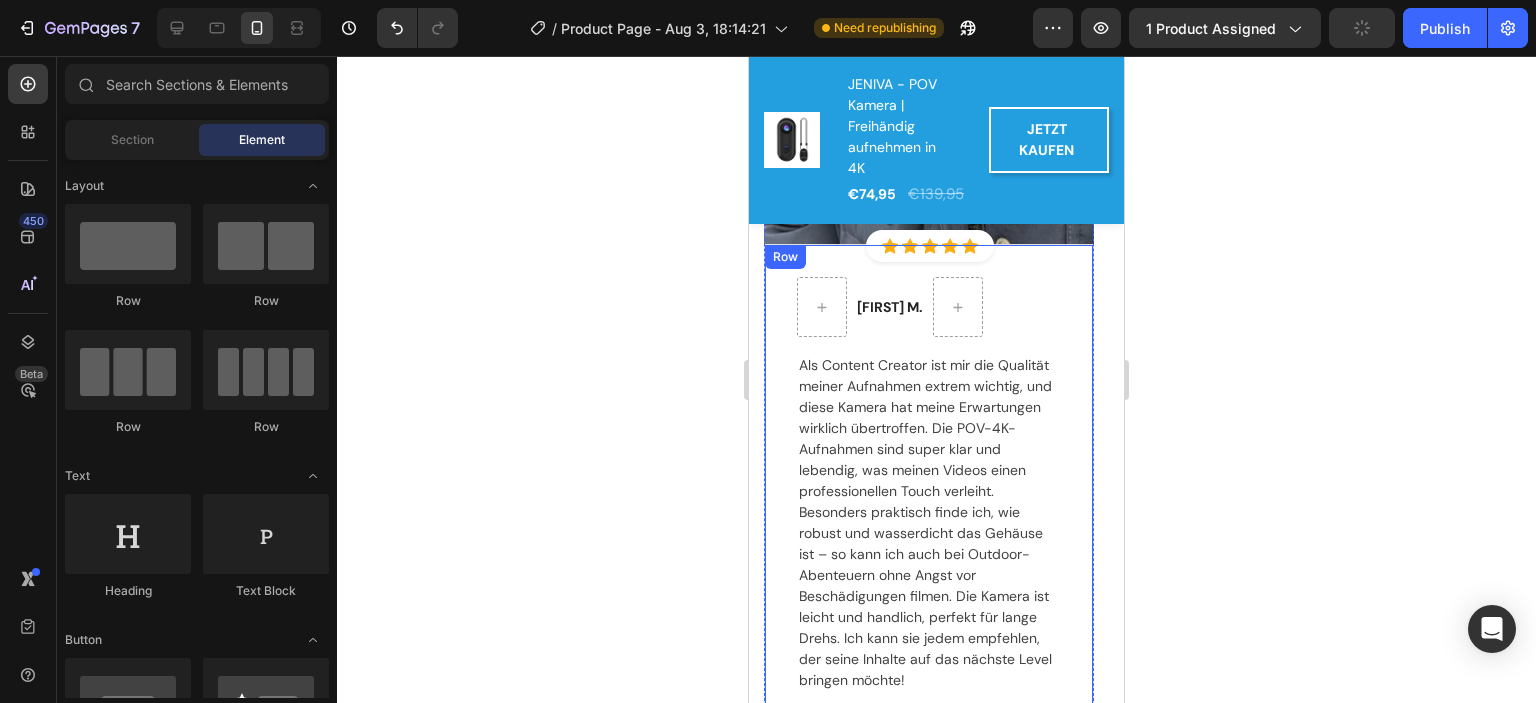 scroll, scrollTop: 4211, scrollLeft: 0, axis: vertical 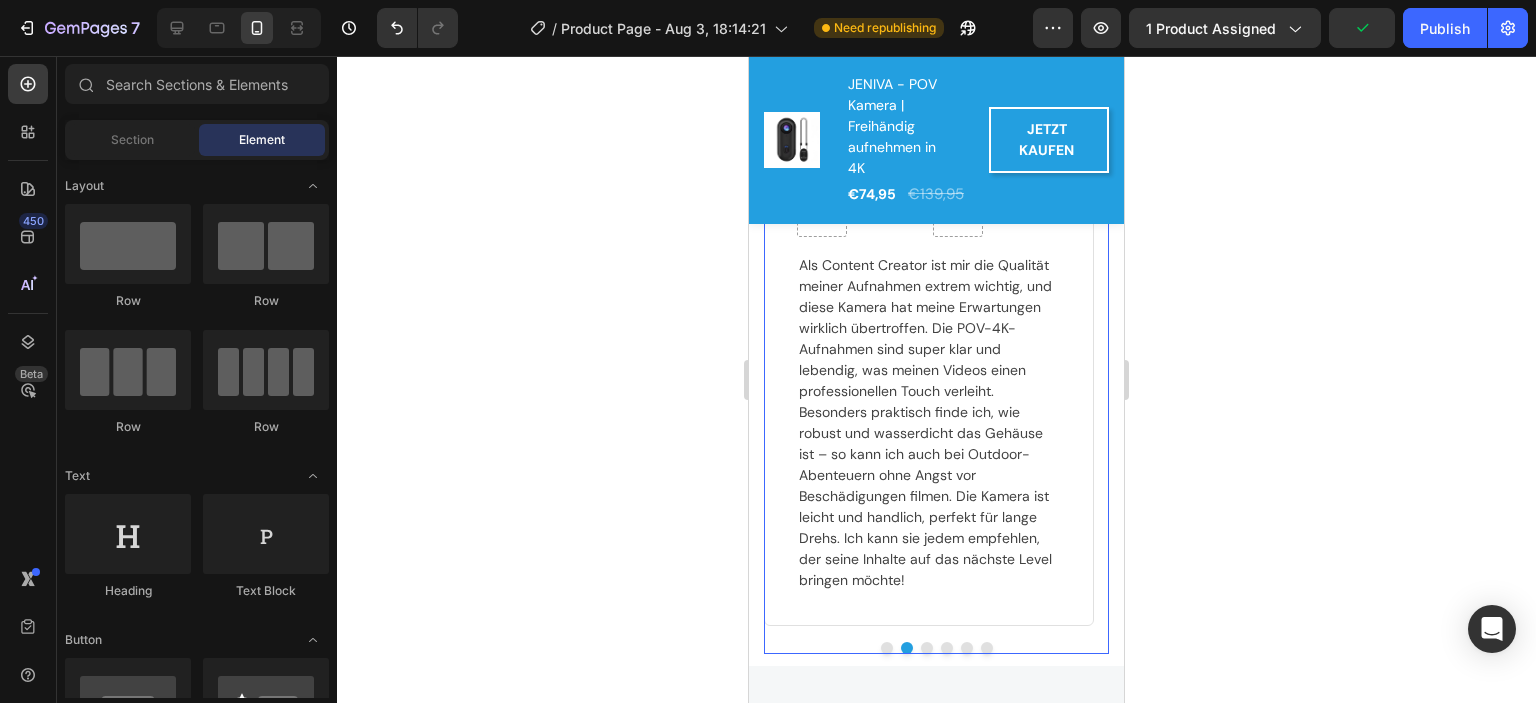 click at bounding box center [927, 648] 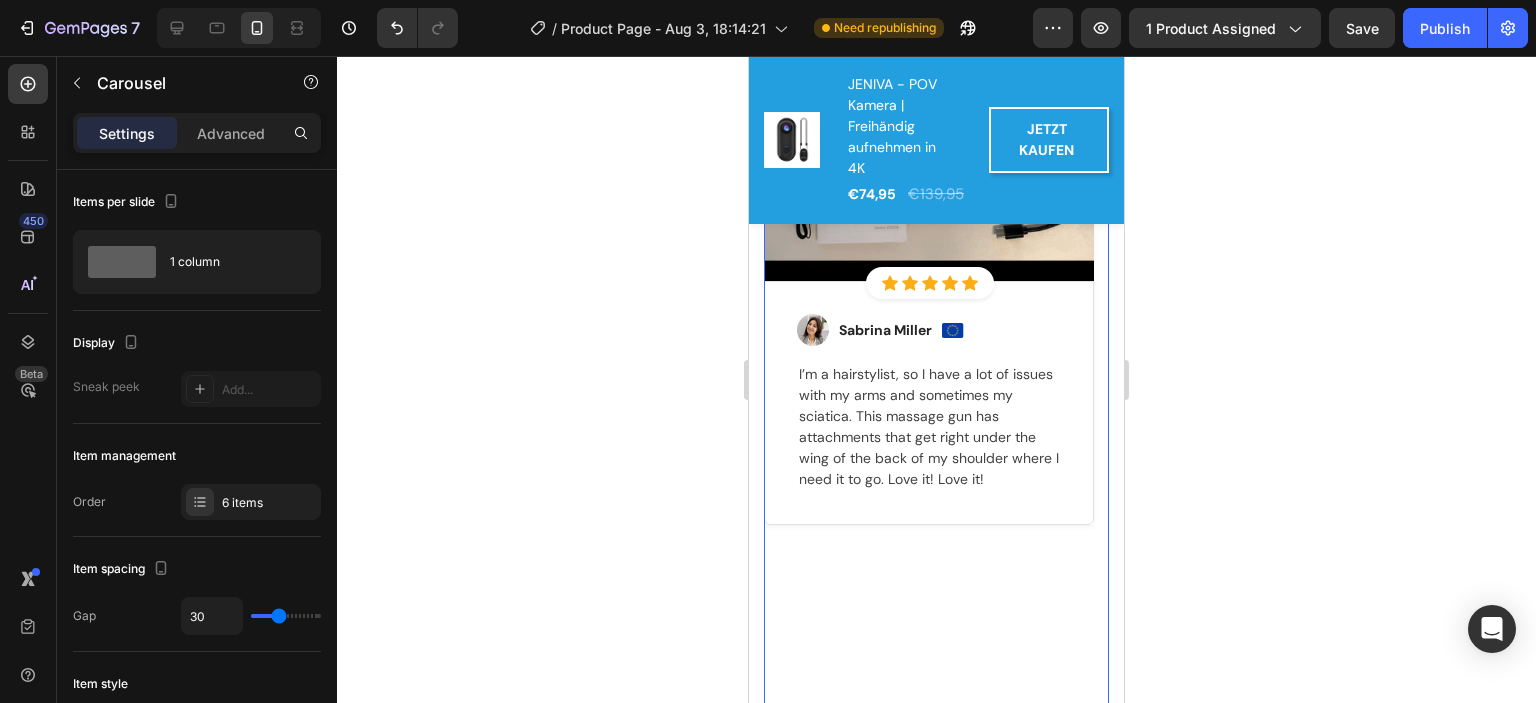 scroll, scrollTop: 3911, scrollLeft: 0, axis: vertical 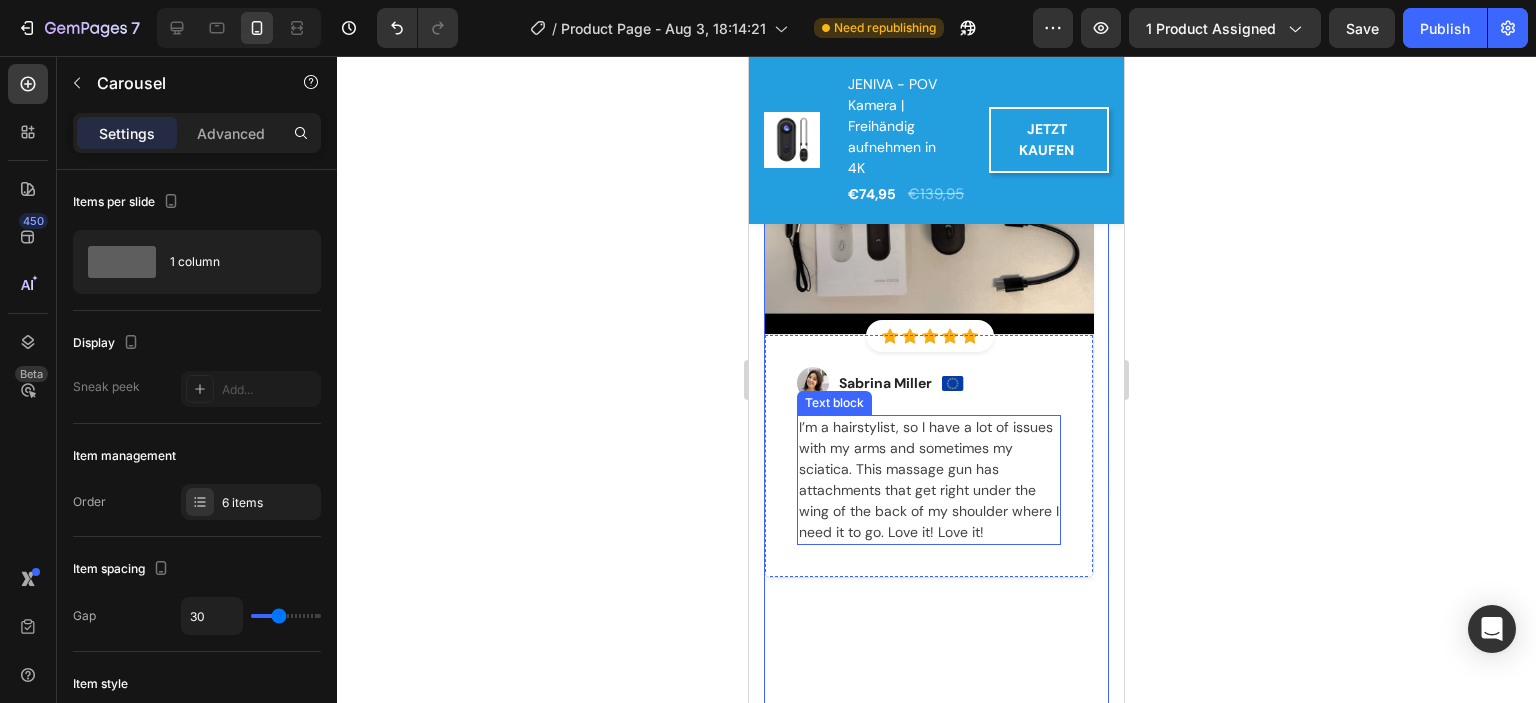 type 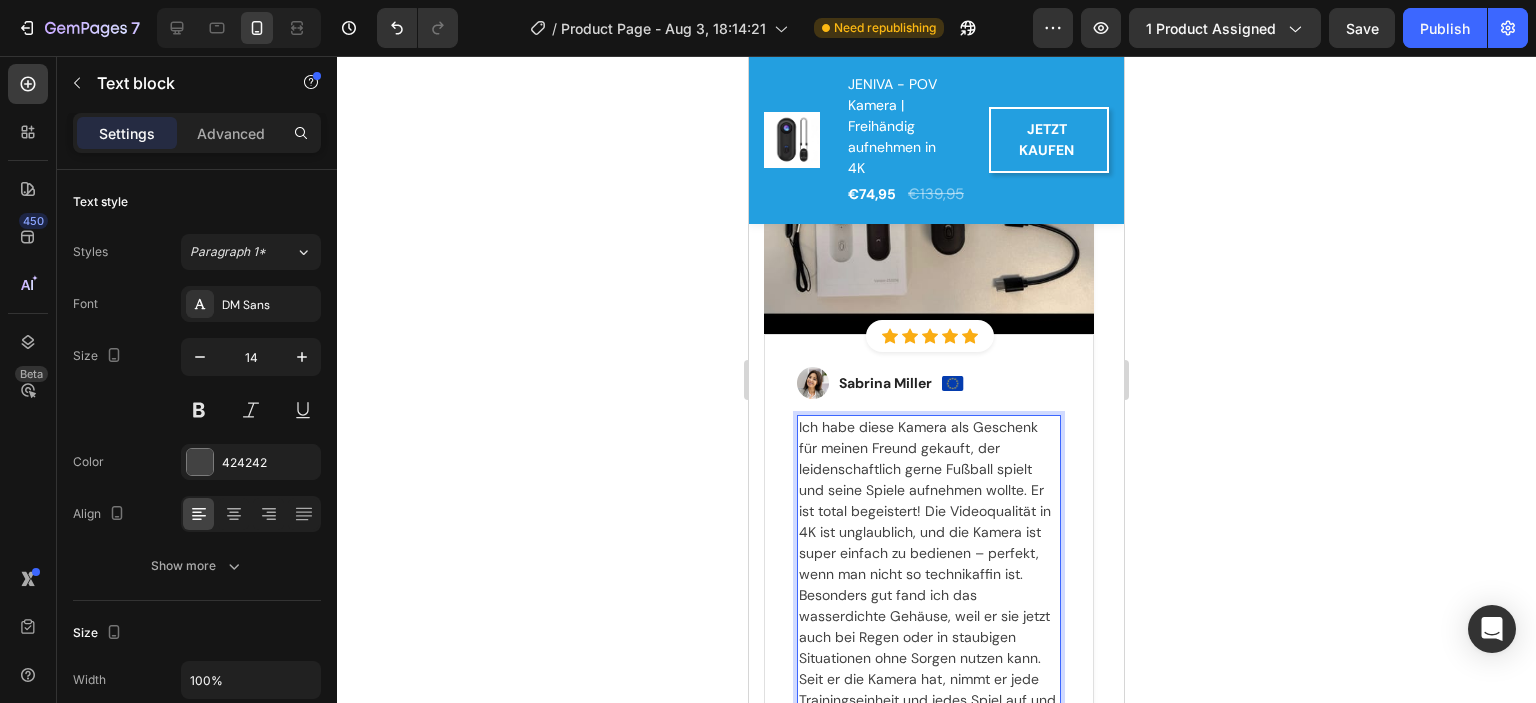 scroll, scrollTop: 4022, scrollLeft: 0, axis: vertical 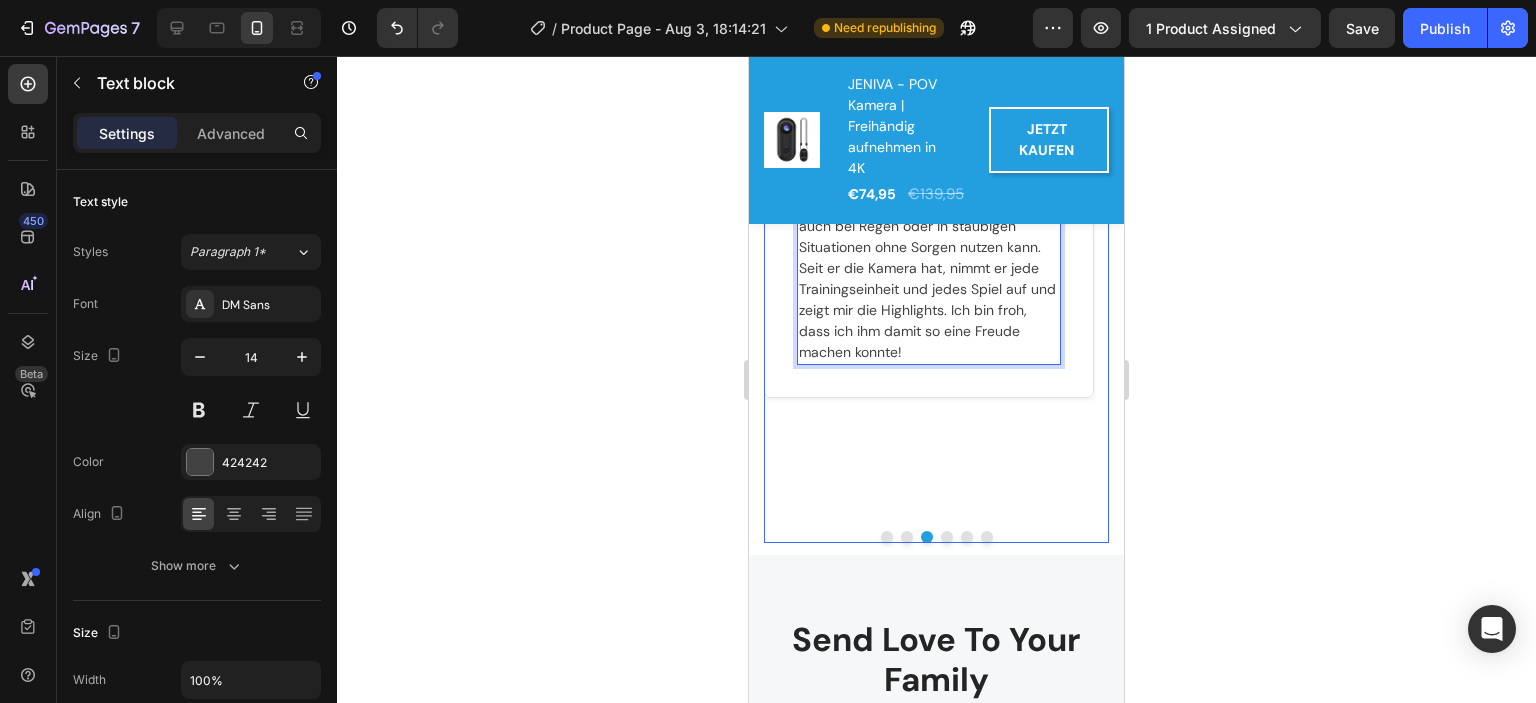 click at bounding box center (947, 537) 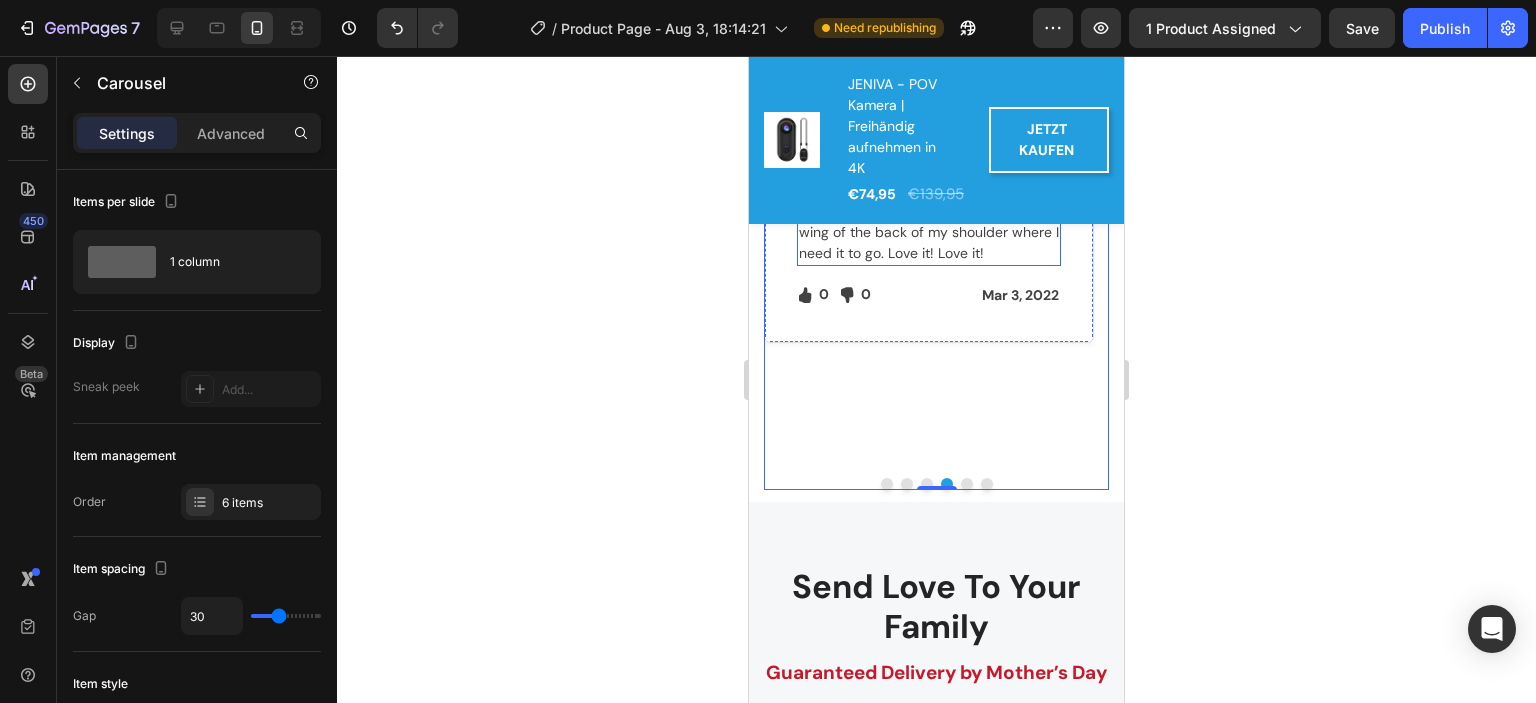 scroll, scrollTop: 4422, scrollLeft: 0, axis: vertical 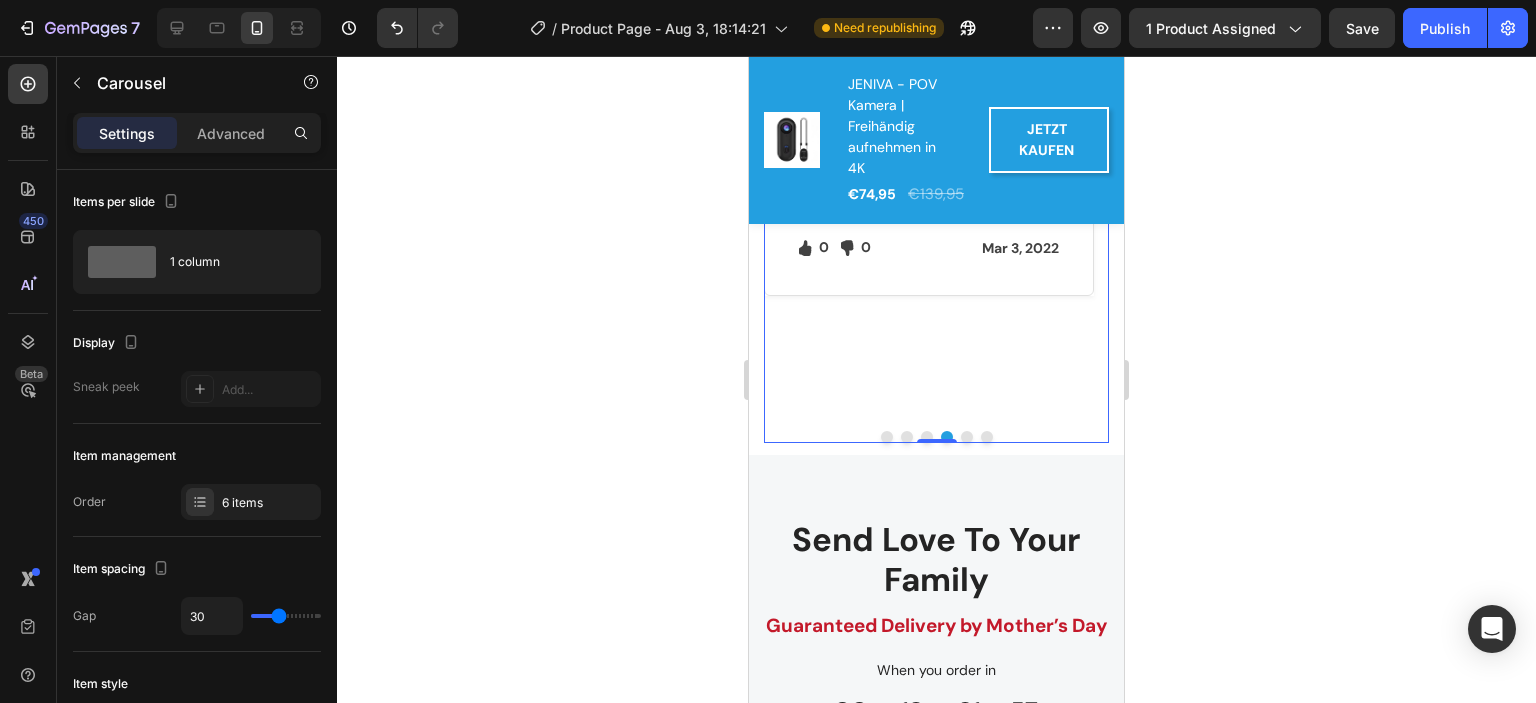 click at bounding box center (967, 437) 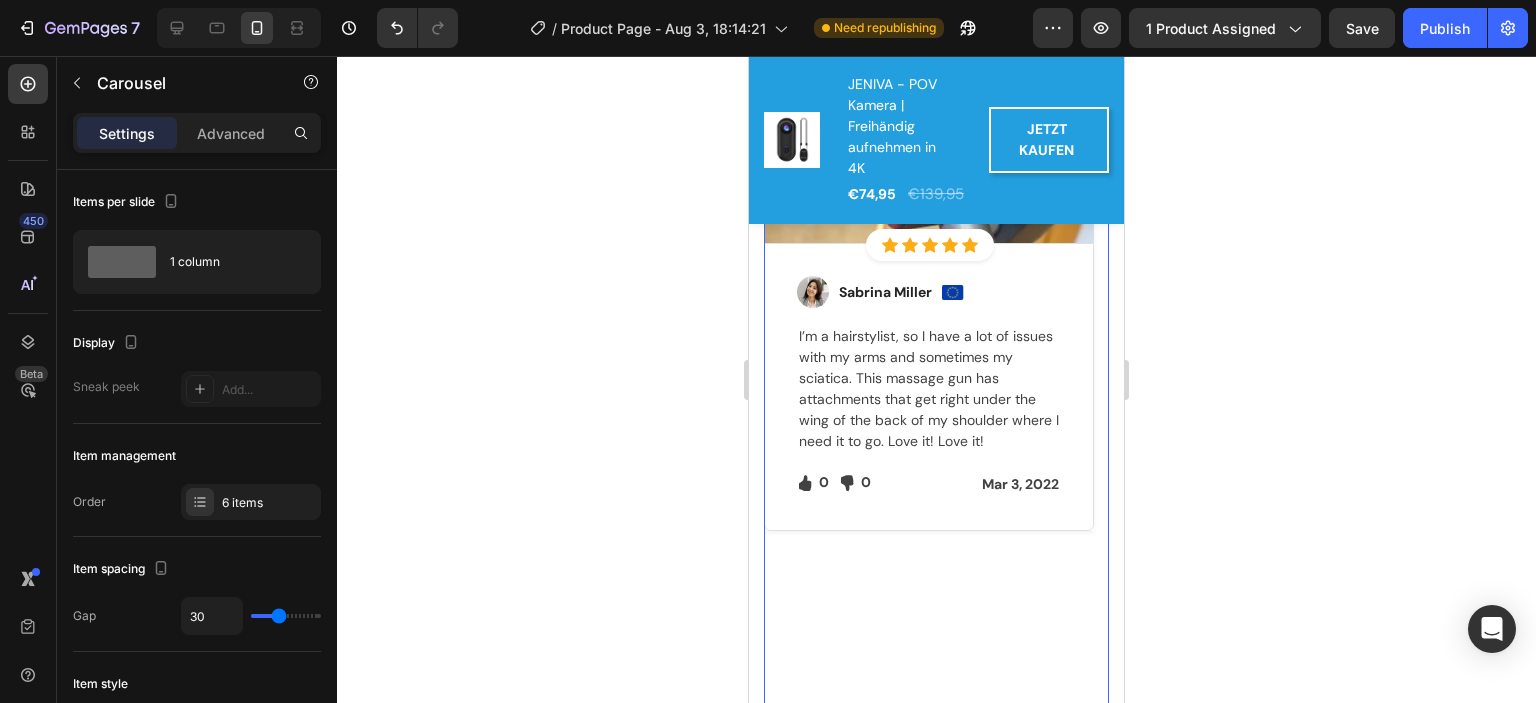 scroll, scrollTop: 4122, scrollLeft: 0, axis: vertical 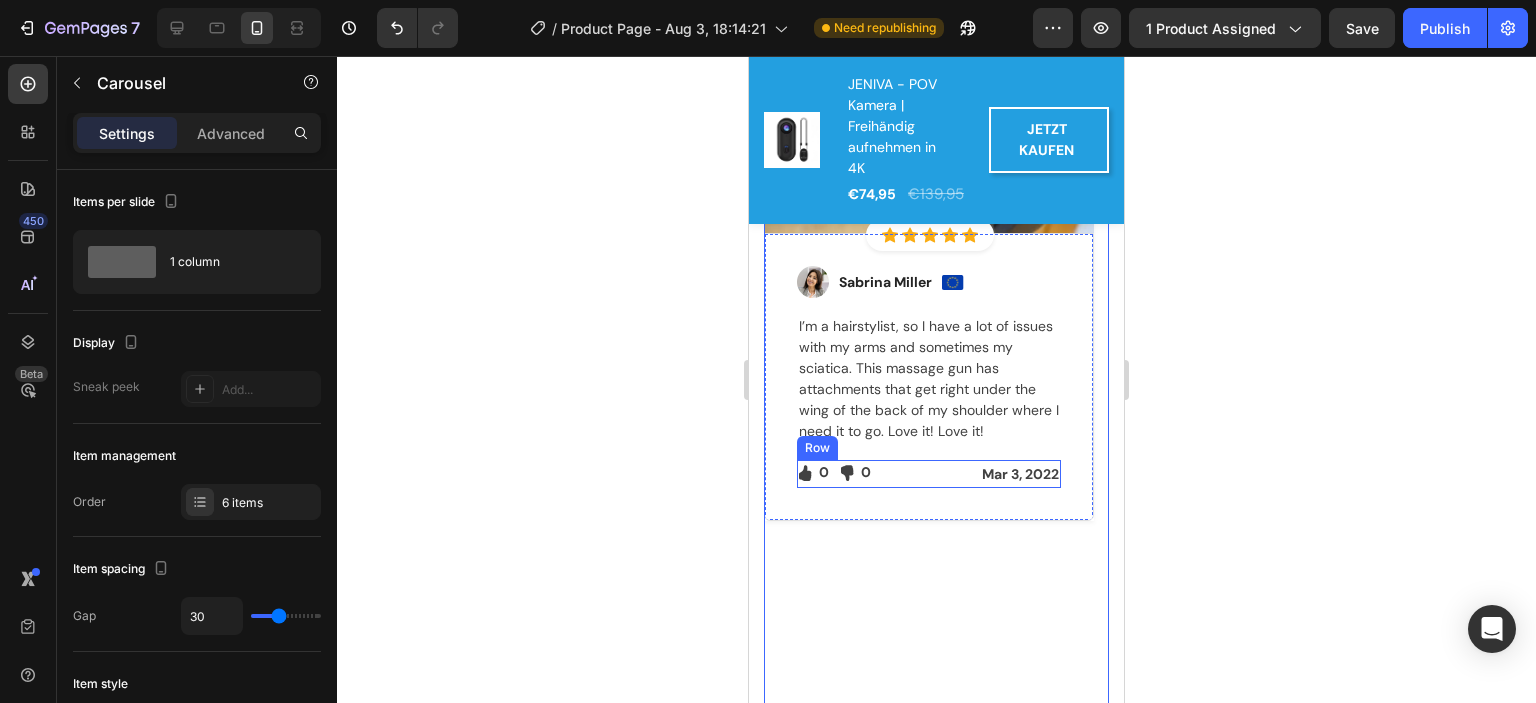 click on "Icon 0 Text block Icon List
Icon 0 Text block Icon List Row Mar 3, 2022 Text block Row" at bounding box center (929, 474) 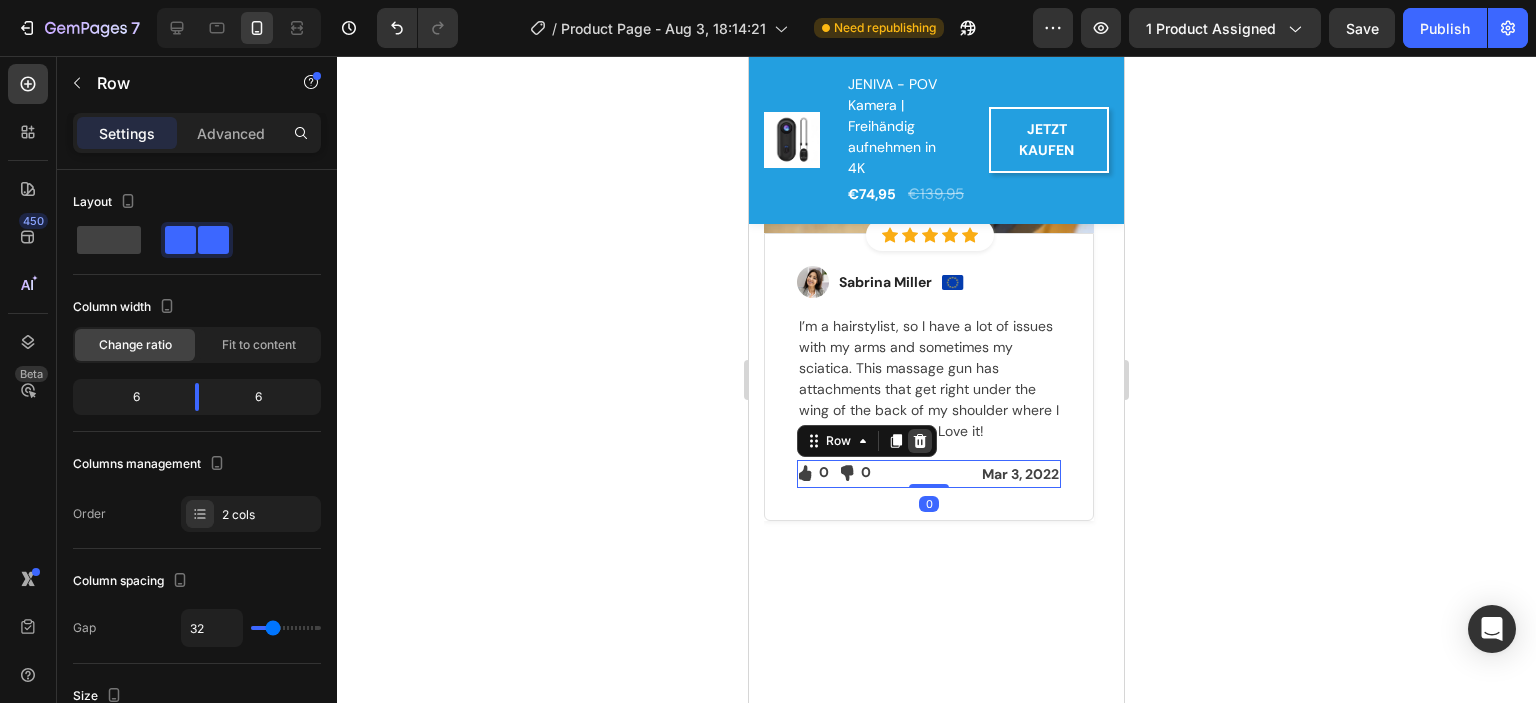 click 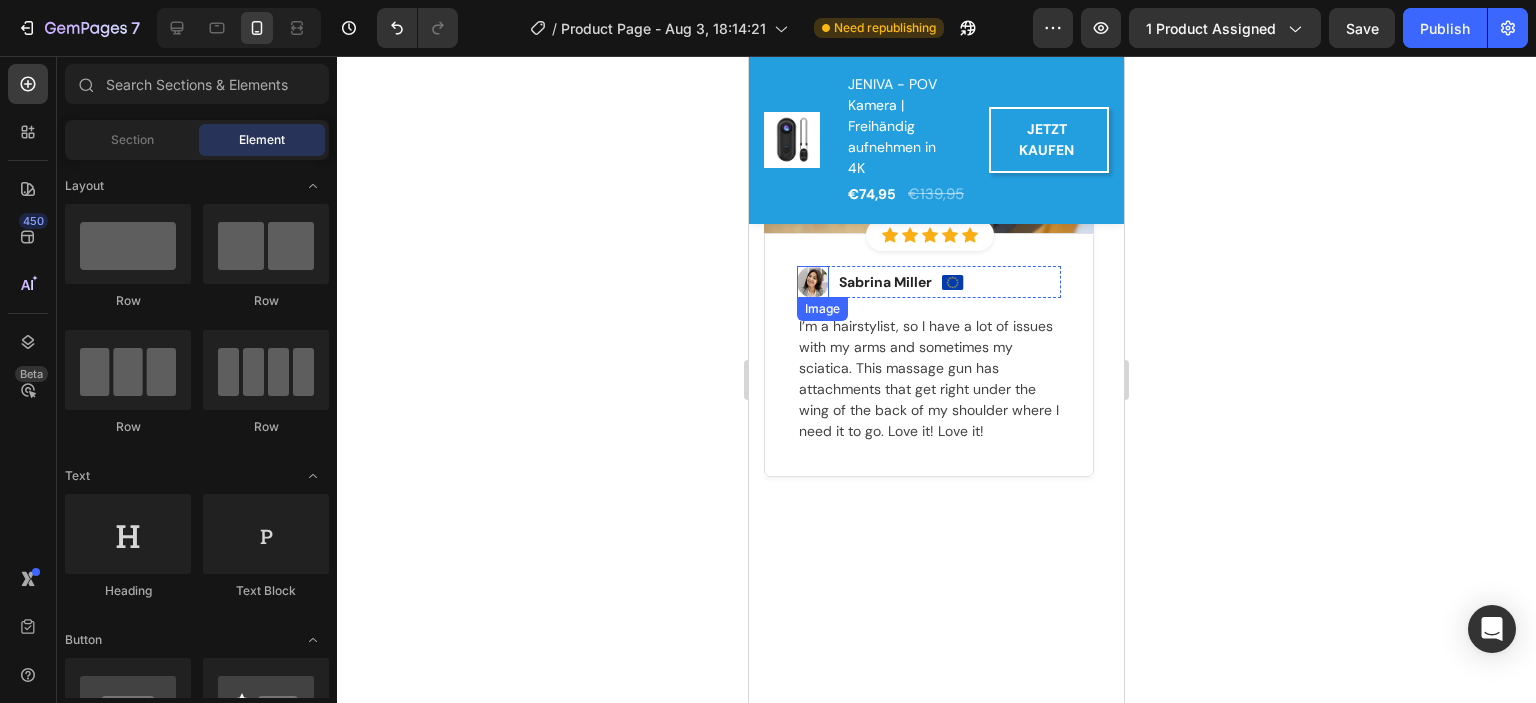click at bounding box center [813, 282] 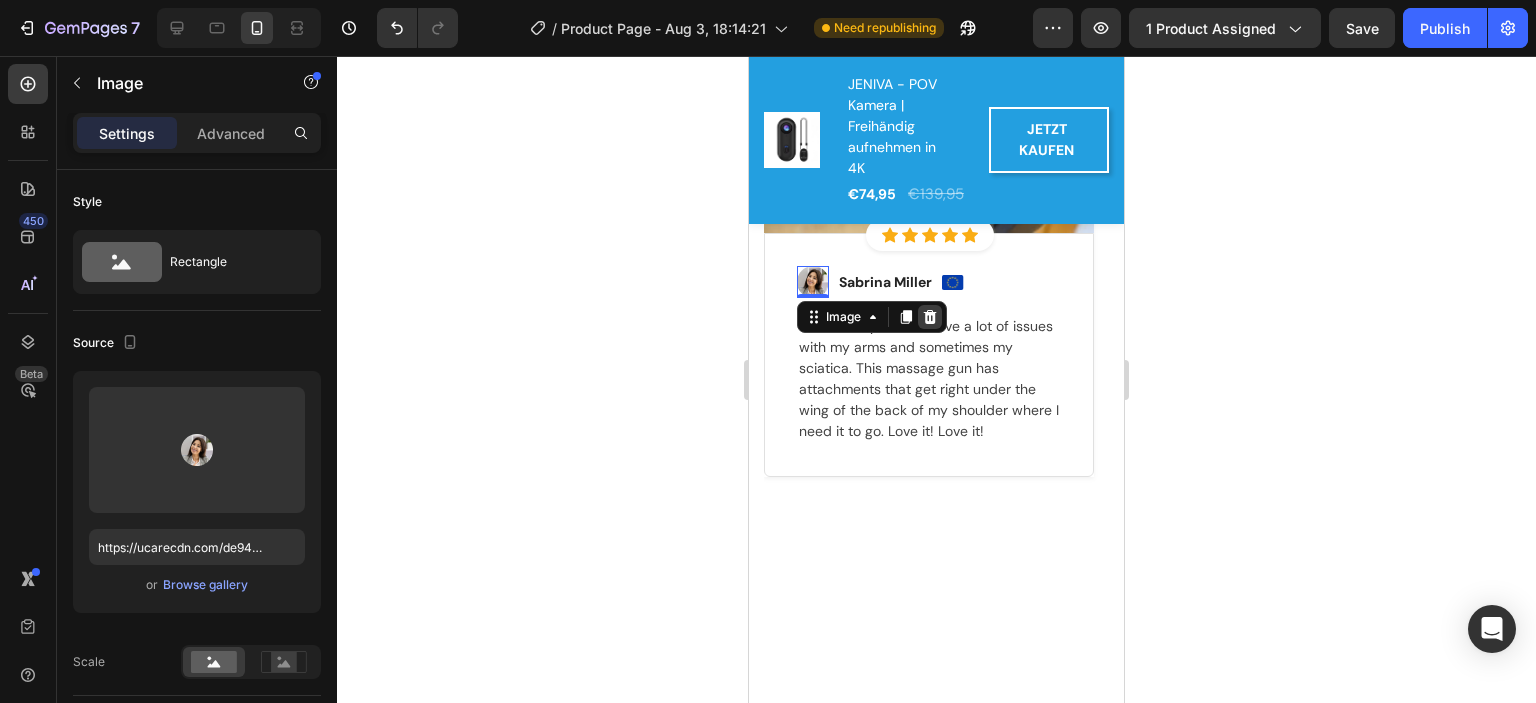 click 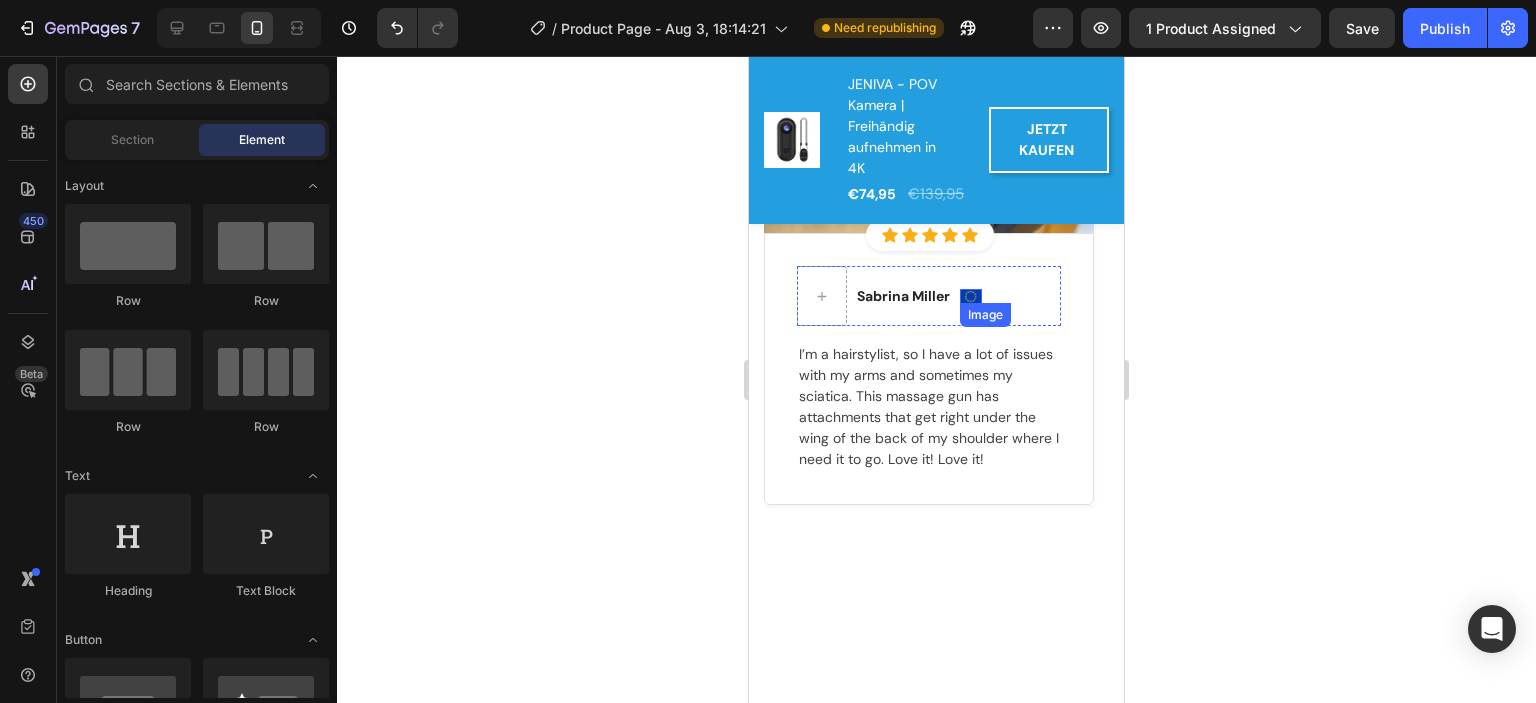 click at bounding box center [971, 296] 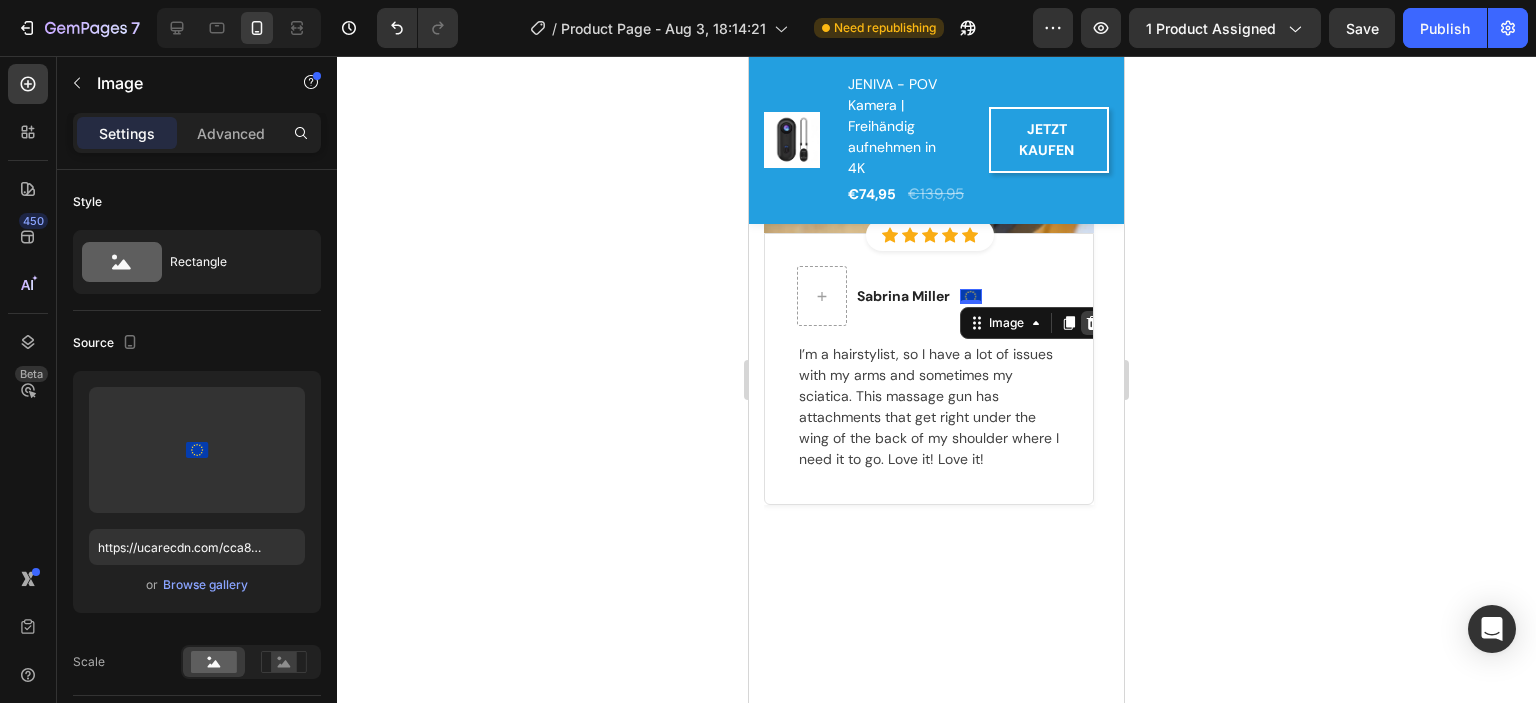 click 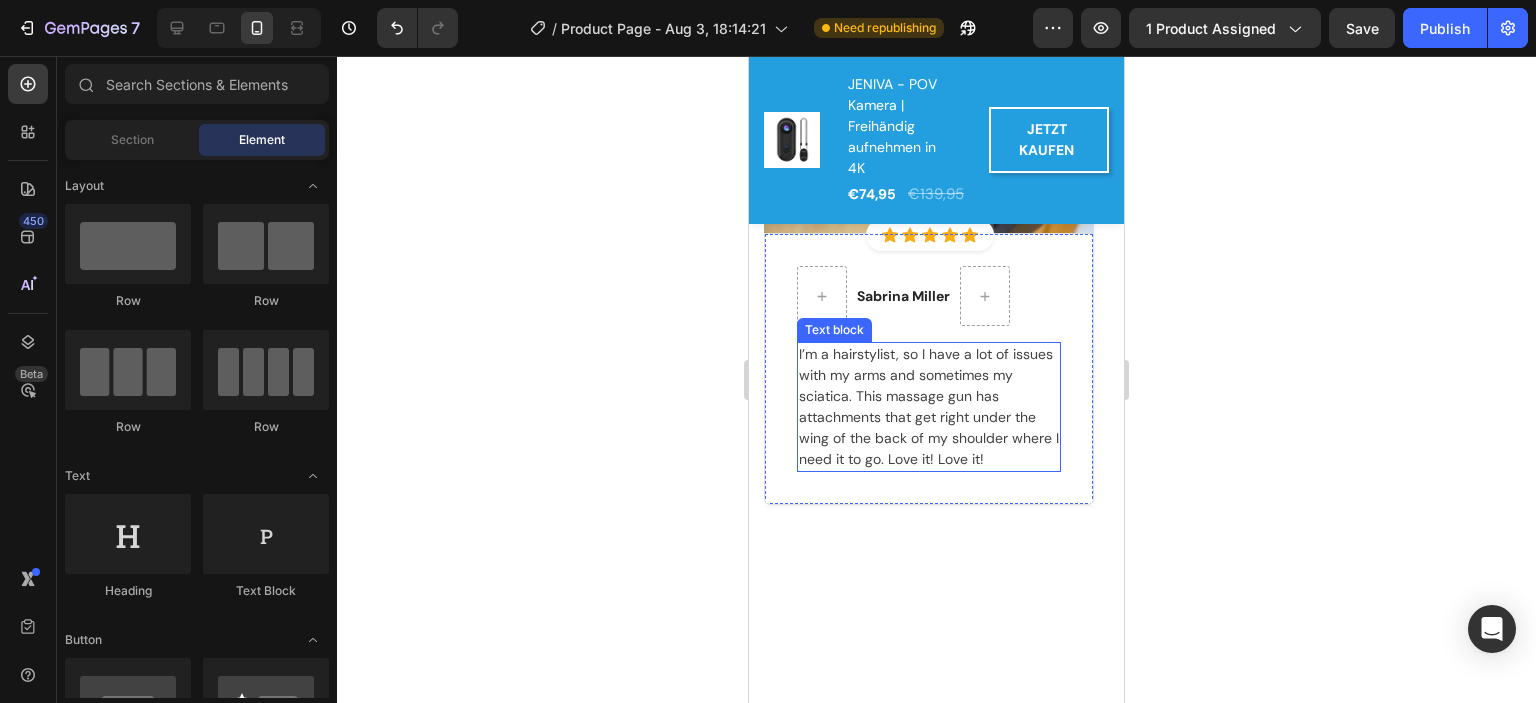 click on "I’m a hairstylist, so I have a lot of issues with my arms and sometimes my sciatica. This massage gun has attachments that get right under the wing of the back of my shoulder where I need it to go. Love it! Love it!" at bounding box center (929, 407) 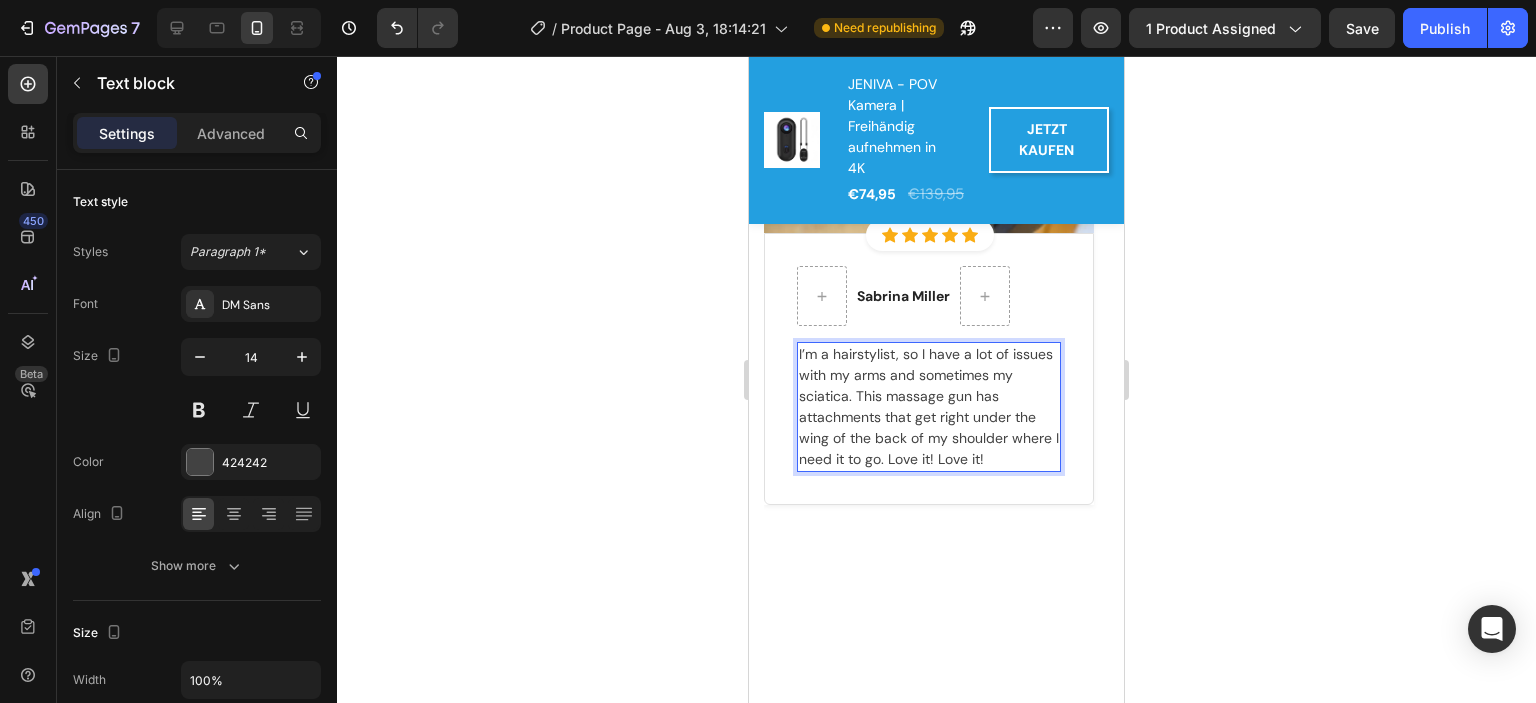 click on "I’m a hairstylist, so I have a lot of issues with my arms and sometimes my sciatica. This massage gun has attachments that get right under the wing of the back of my shoulder where I need it to go. Love it! Love it!" at bounding box center (929, 407) 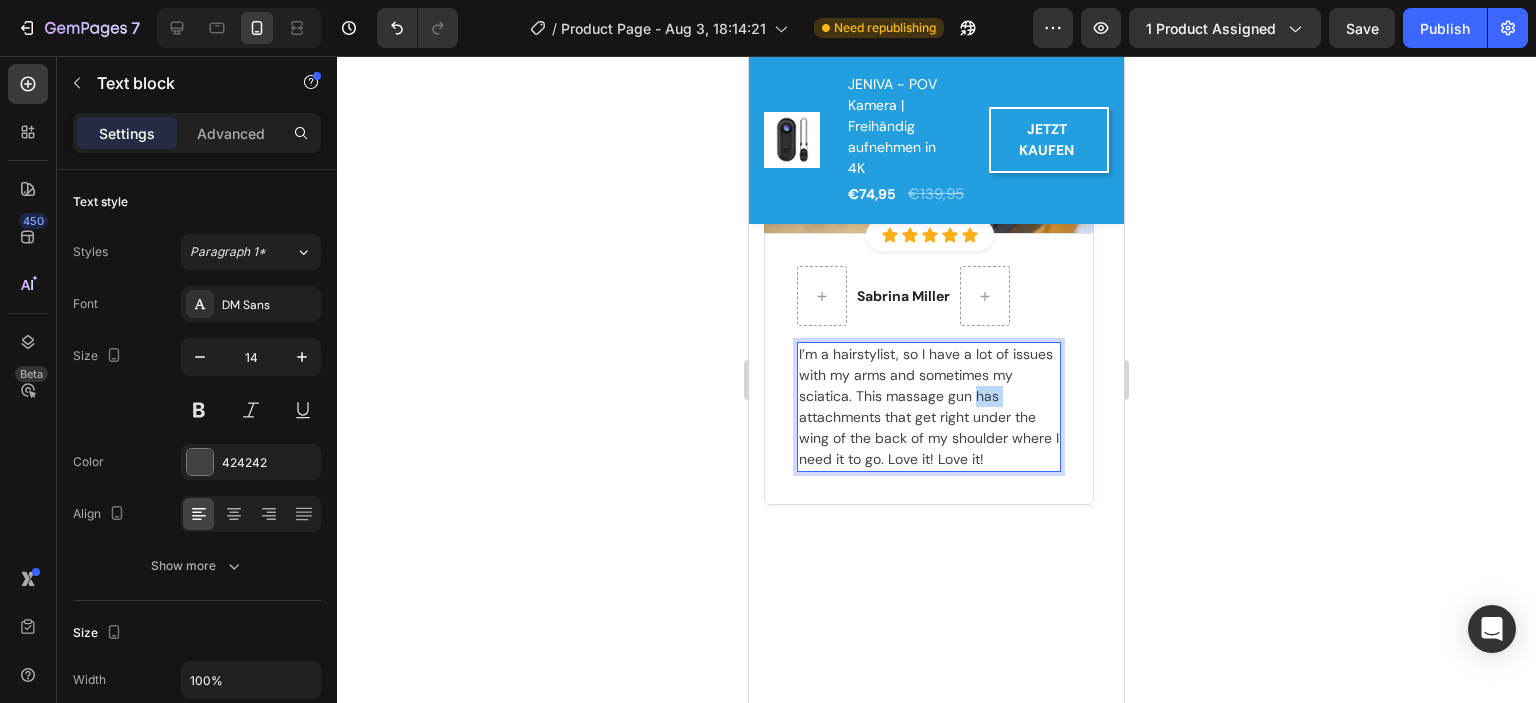 click on "I’m a hairstylist, so I have a lot of issues with my arms and sometimes my sciatica. This massage gun has attachments that get right under the wing of the back of my shoulder where I need it to go. Love it! Love it!" at bounding box center [929, 407] 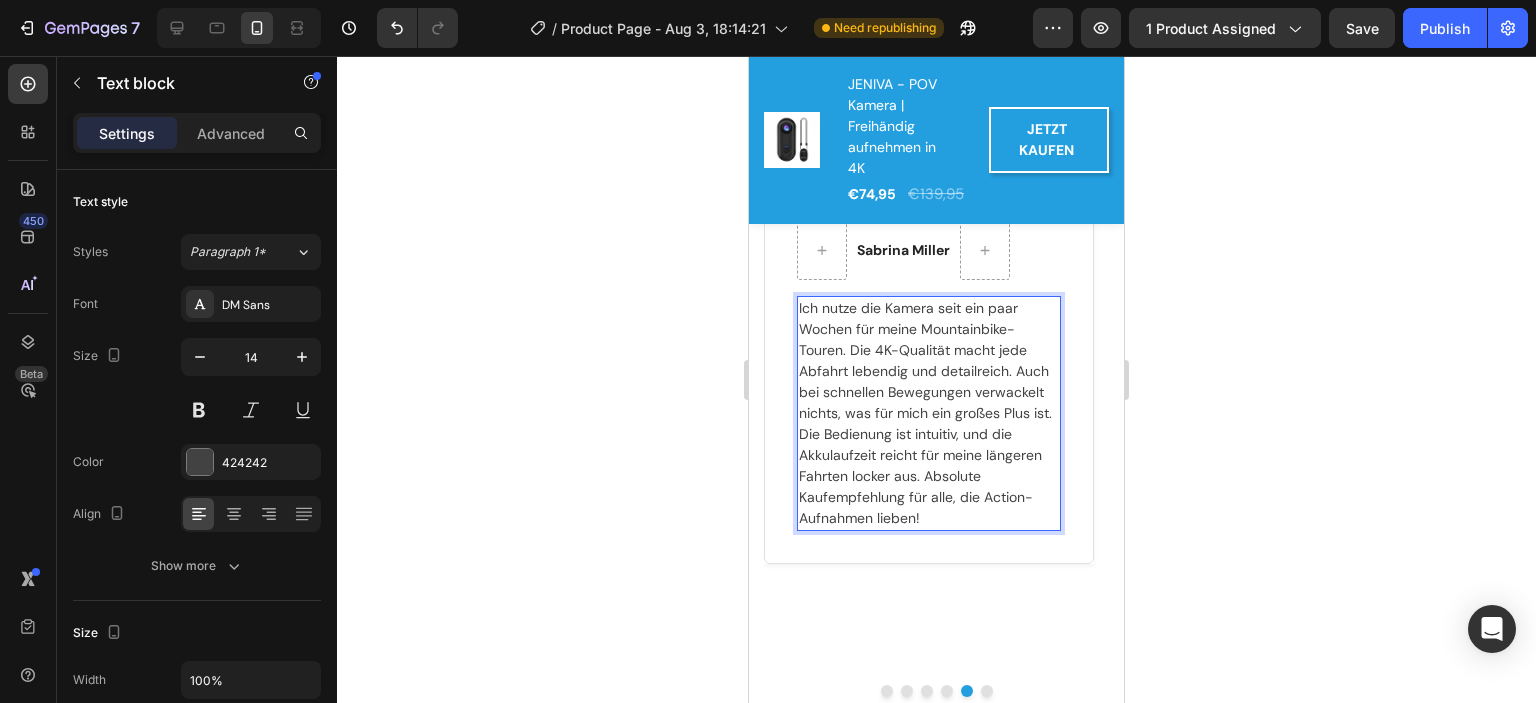scroll, scrollTop: 4222, scrollLeft: 0, axis: vertical 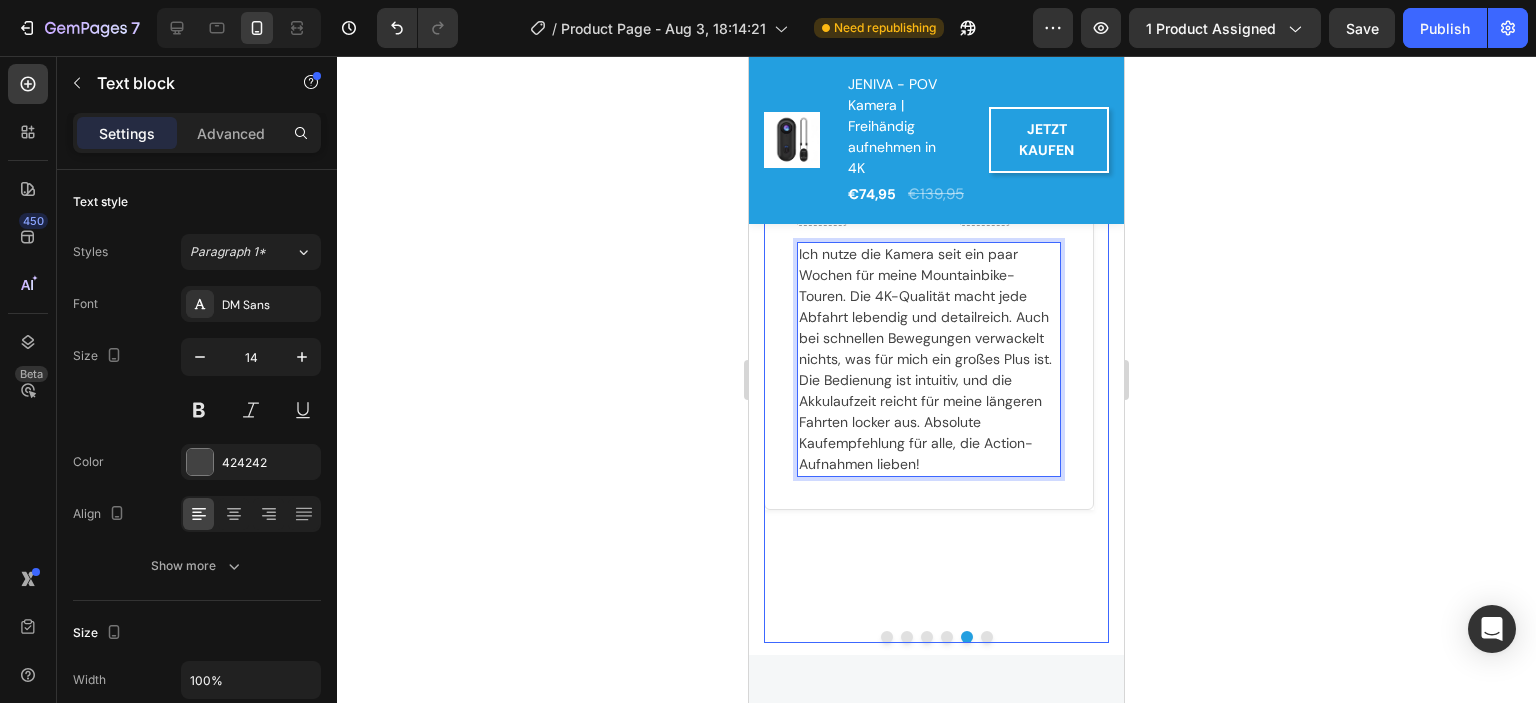 click at bounding box center [987, 637] 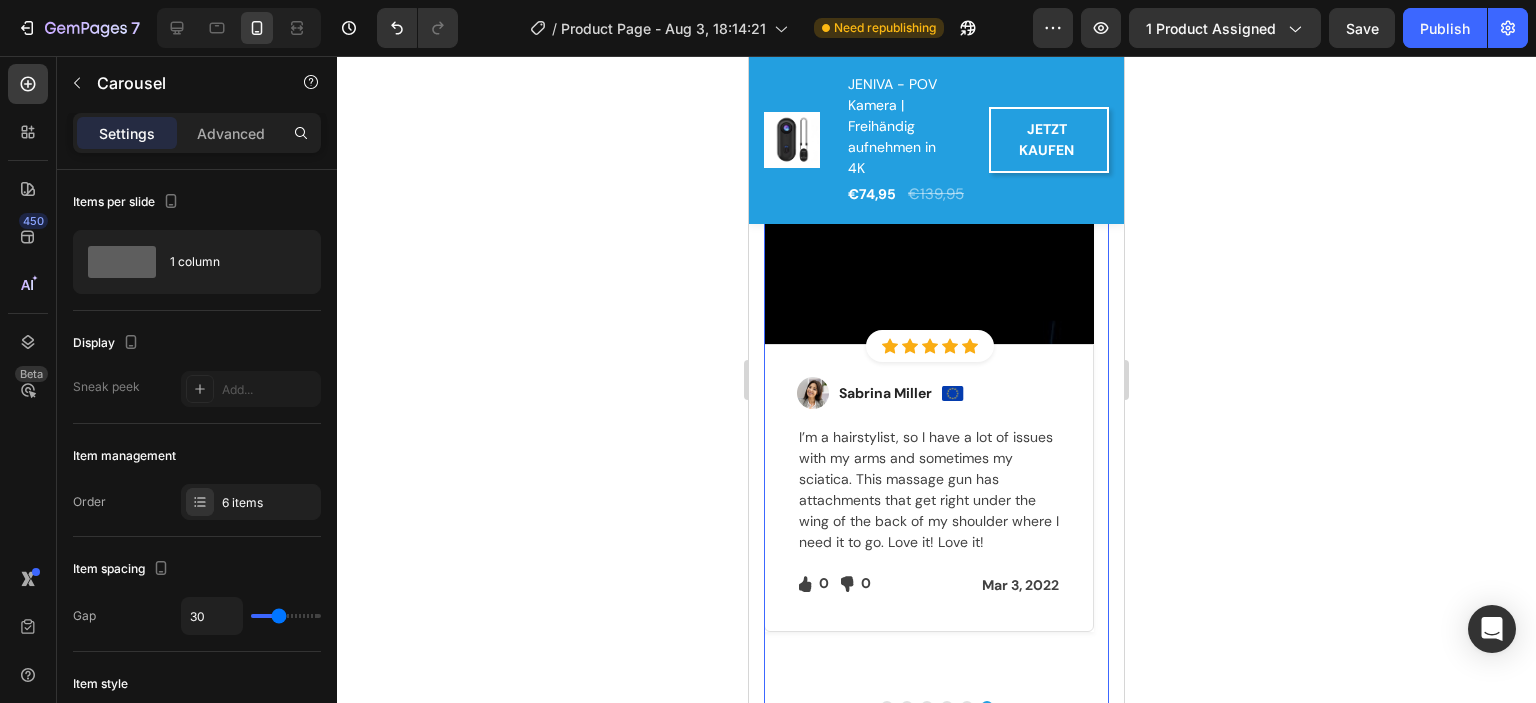 scroll, scrollTop: 4222, scrollLeft: 0, axis: vertical 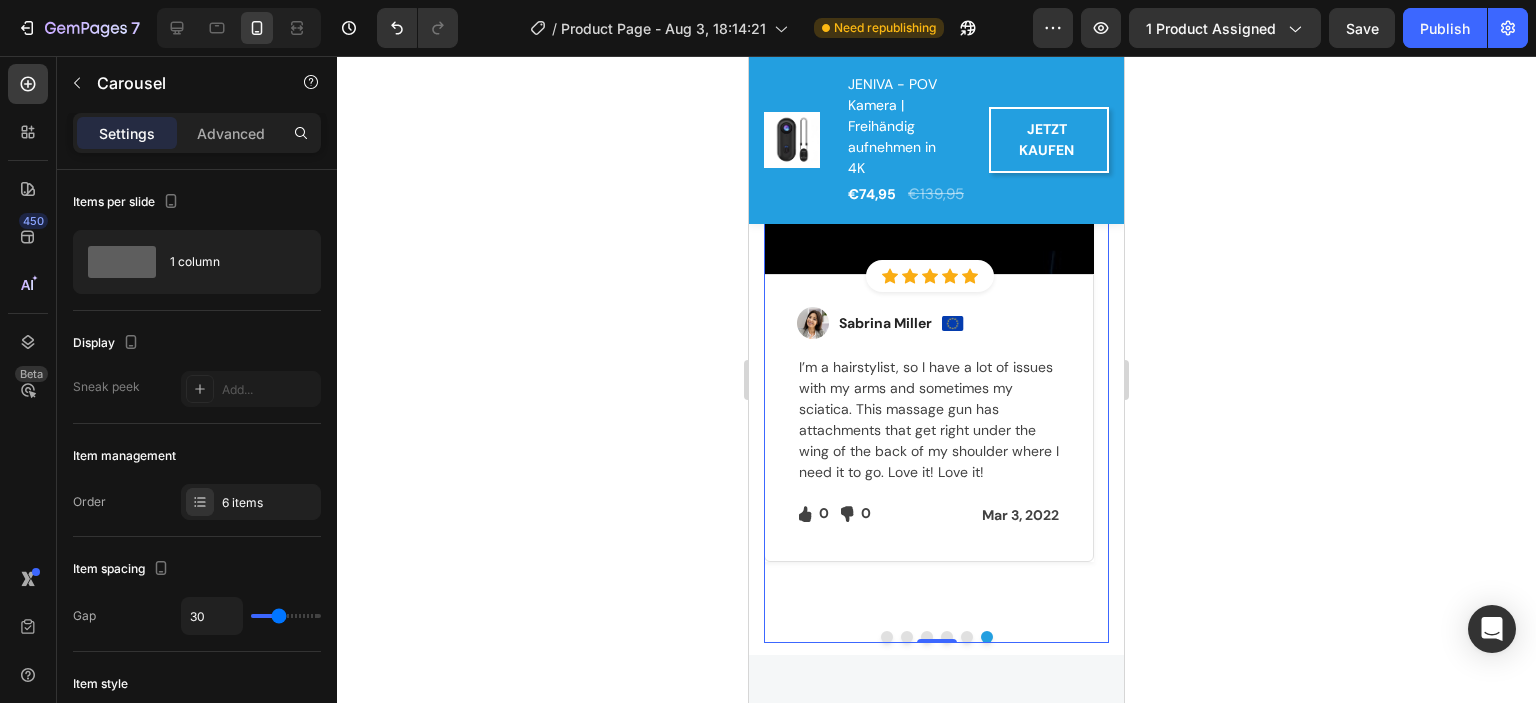 click at bounding box center (927, 637) 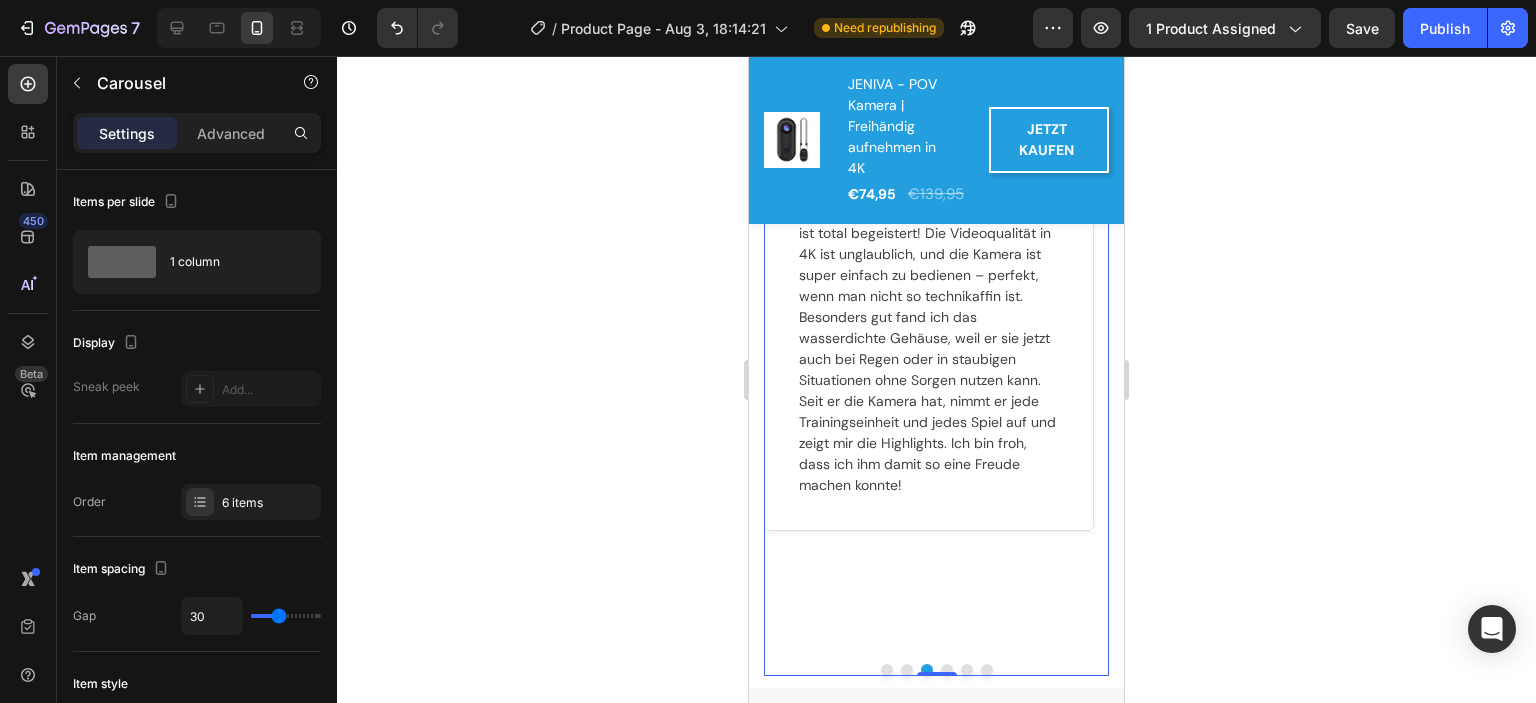 scroll, scrollTop: 4322, scrollLeft: 0, axis: vertical 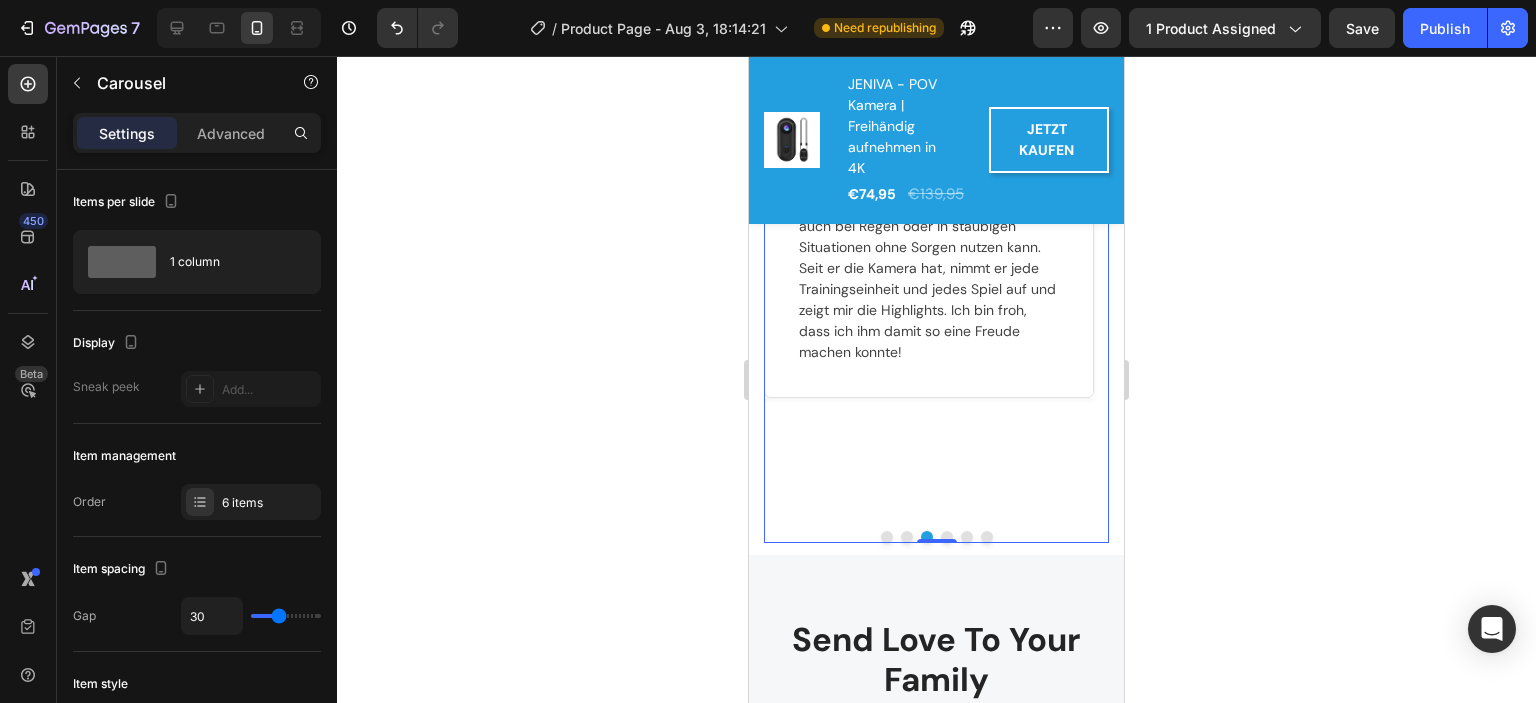 click at bounding box center [947, 537] 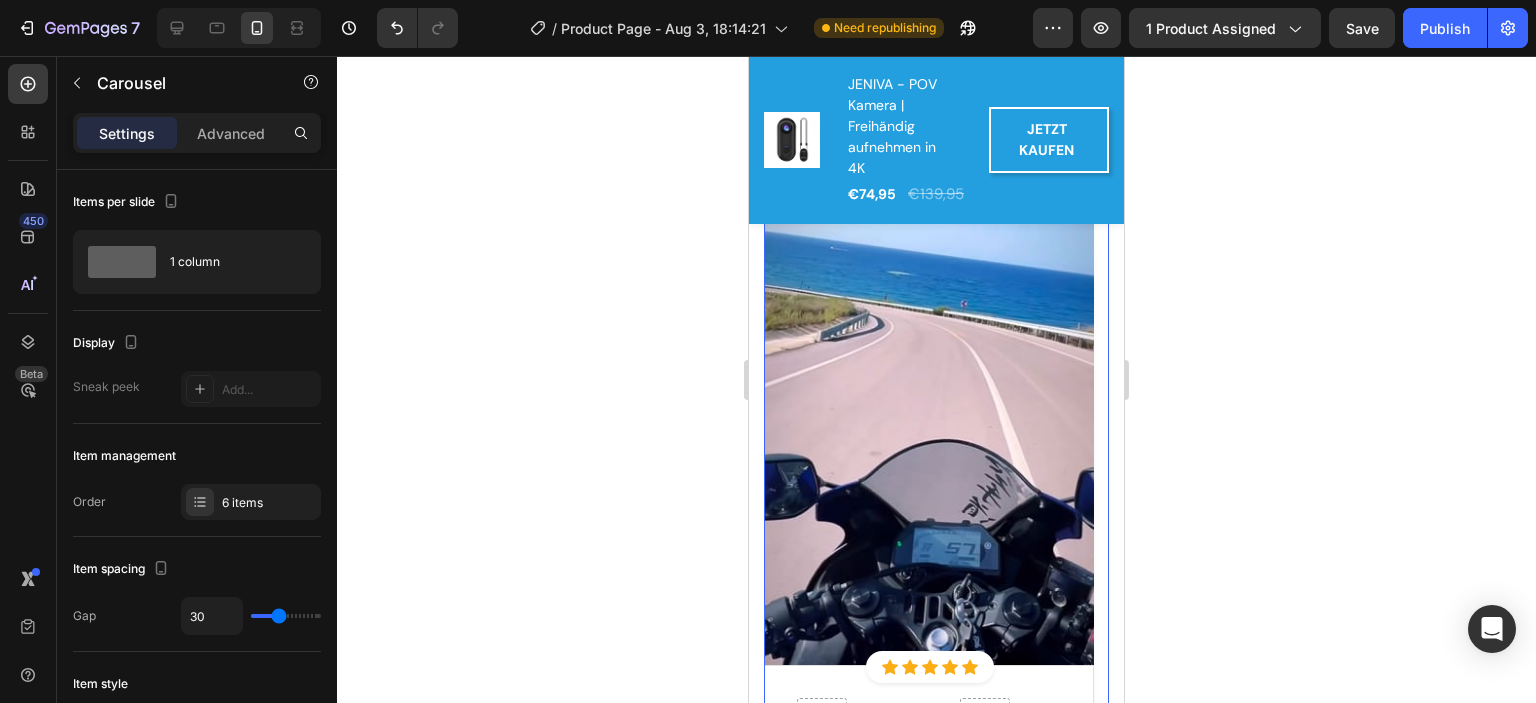 scroll, scrollTop: 4122, scrollLeft: 0, axis: vertical 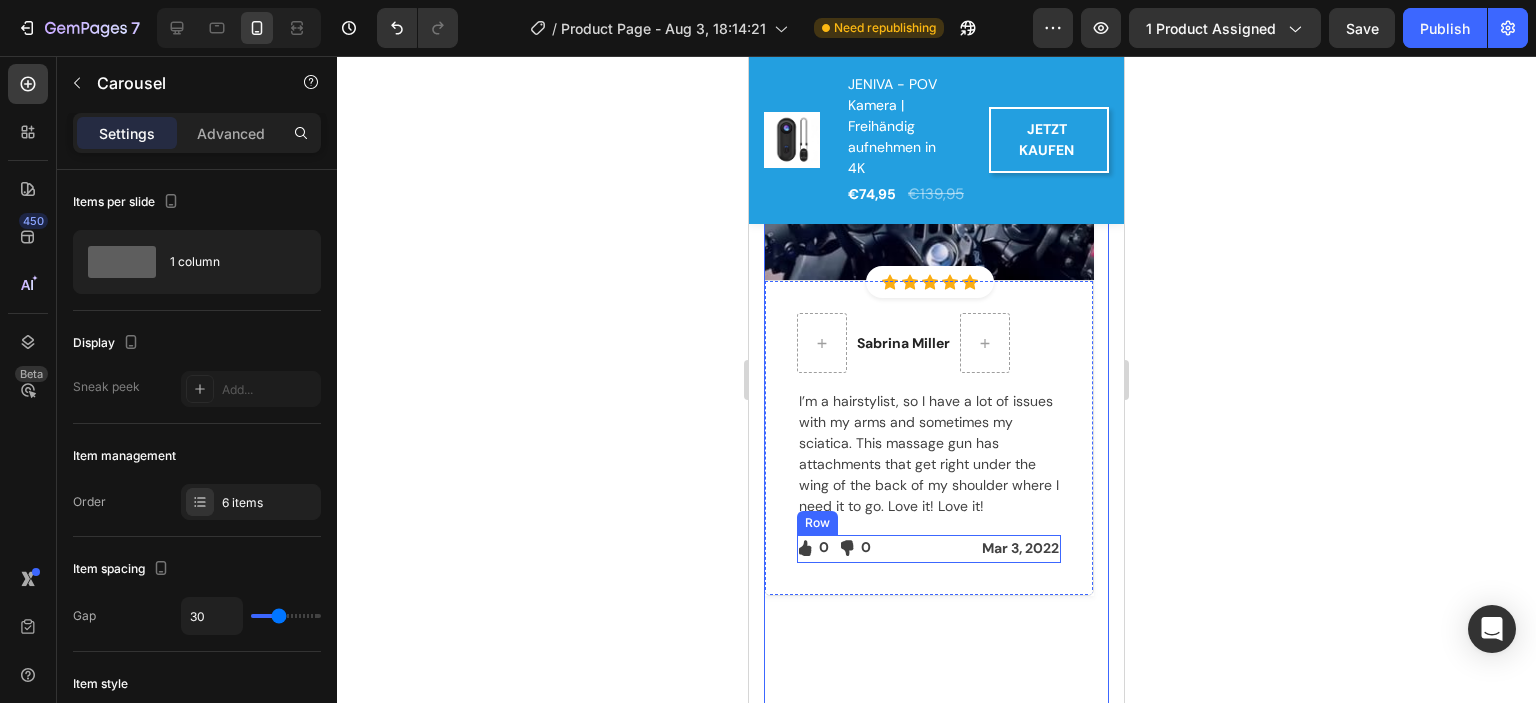 click on "Icon 0 Text block Icon List
Icon 0 Text block Icon List Row Mar 3, 2022 Text block Row" at bounding box center (929, 549) 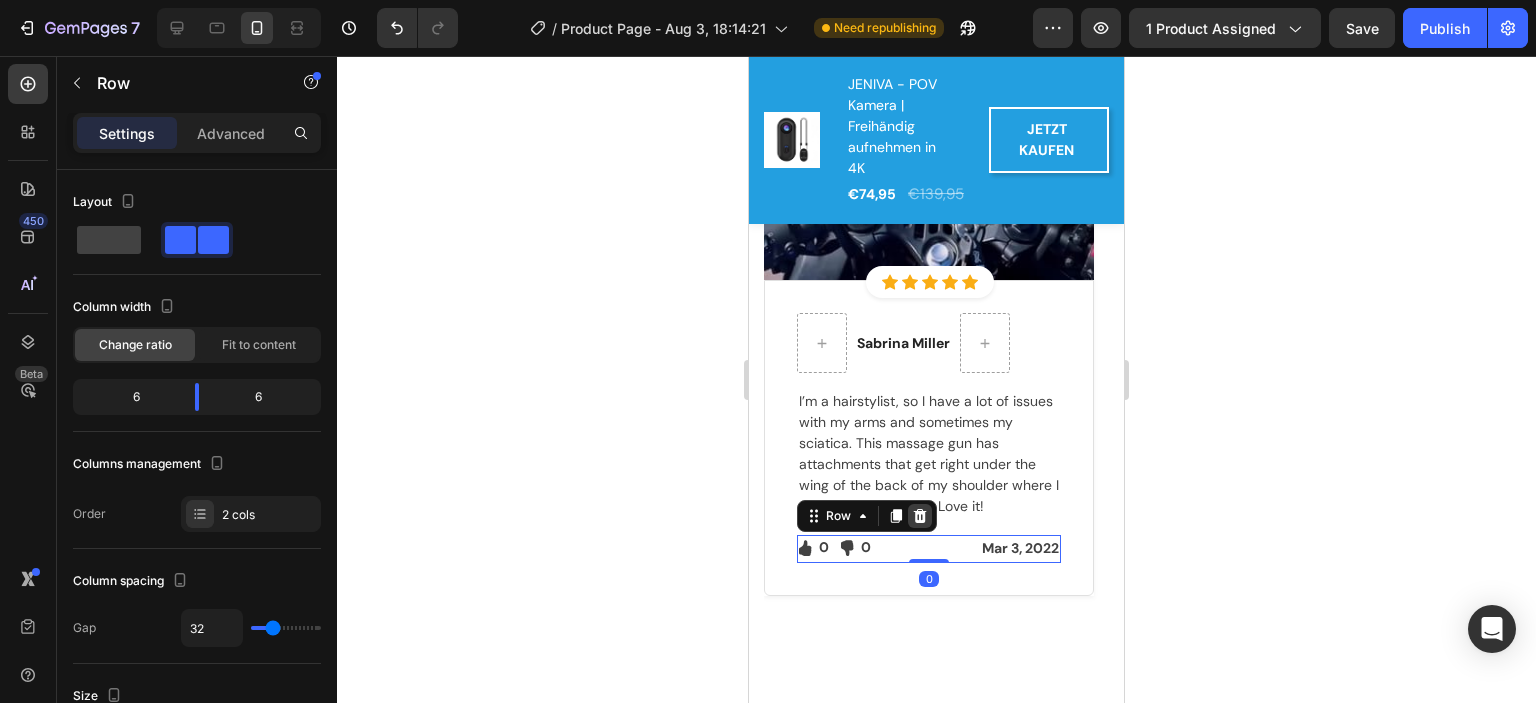 click 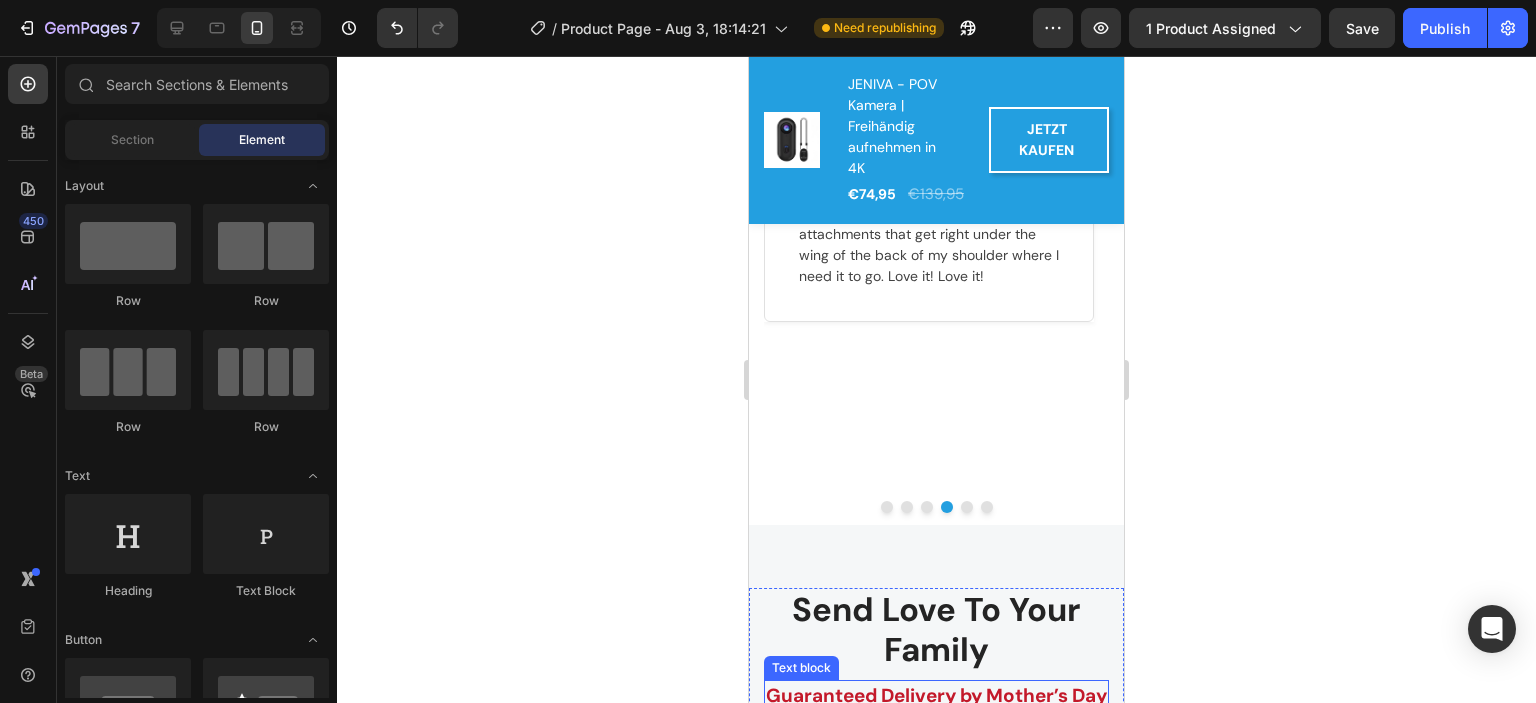 scroll, scrollTop: 4322, scrollLeft: 0, axis: vertical 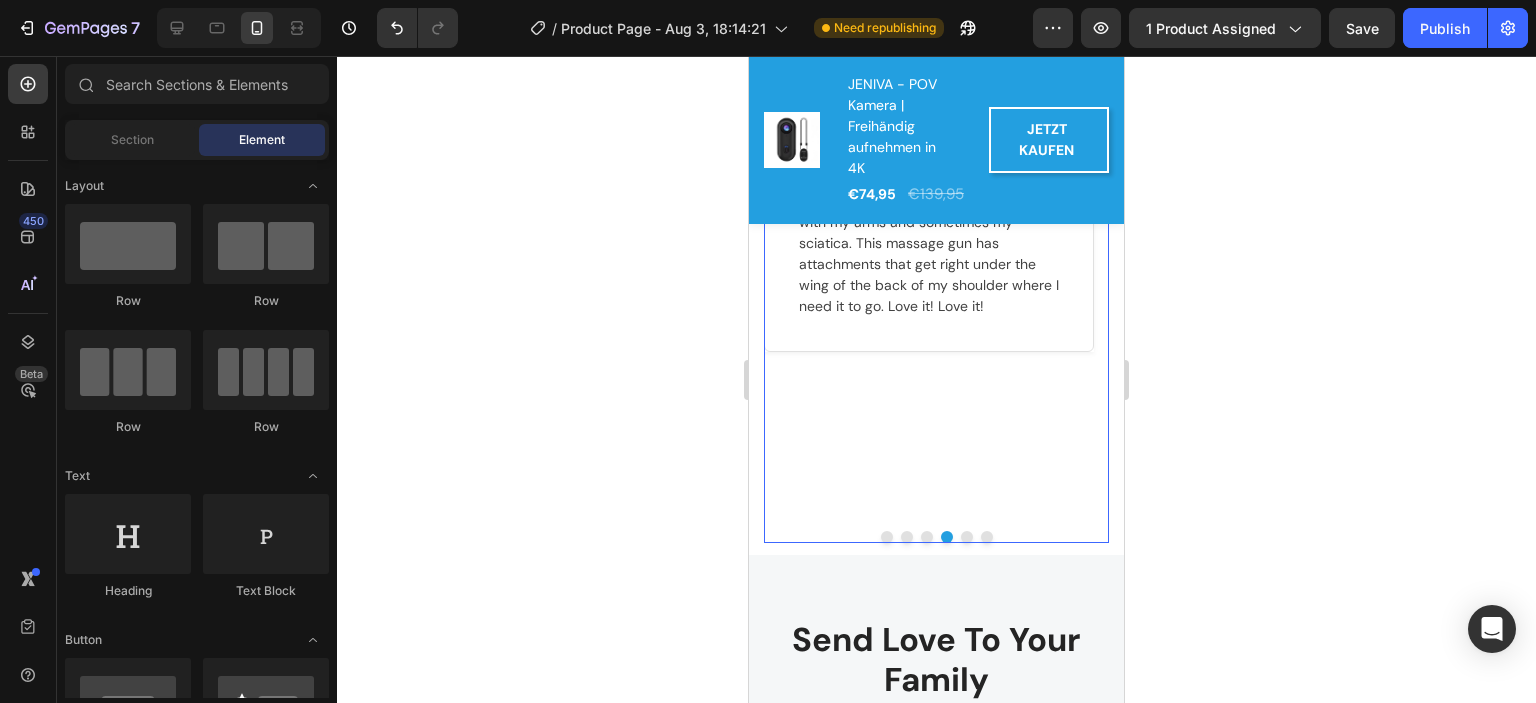 click at bounding box center (967, 537) 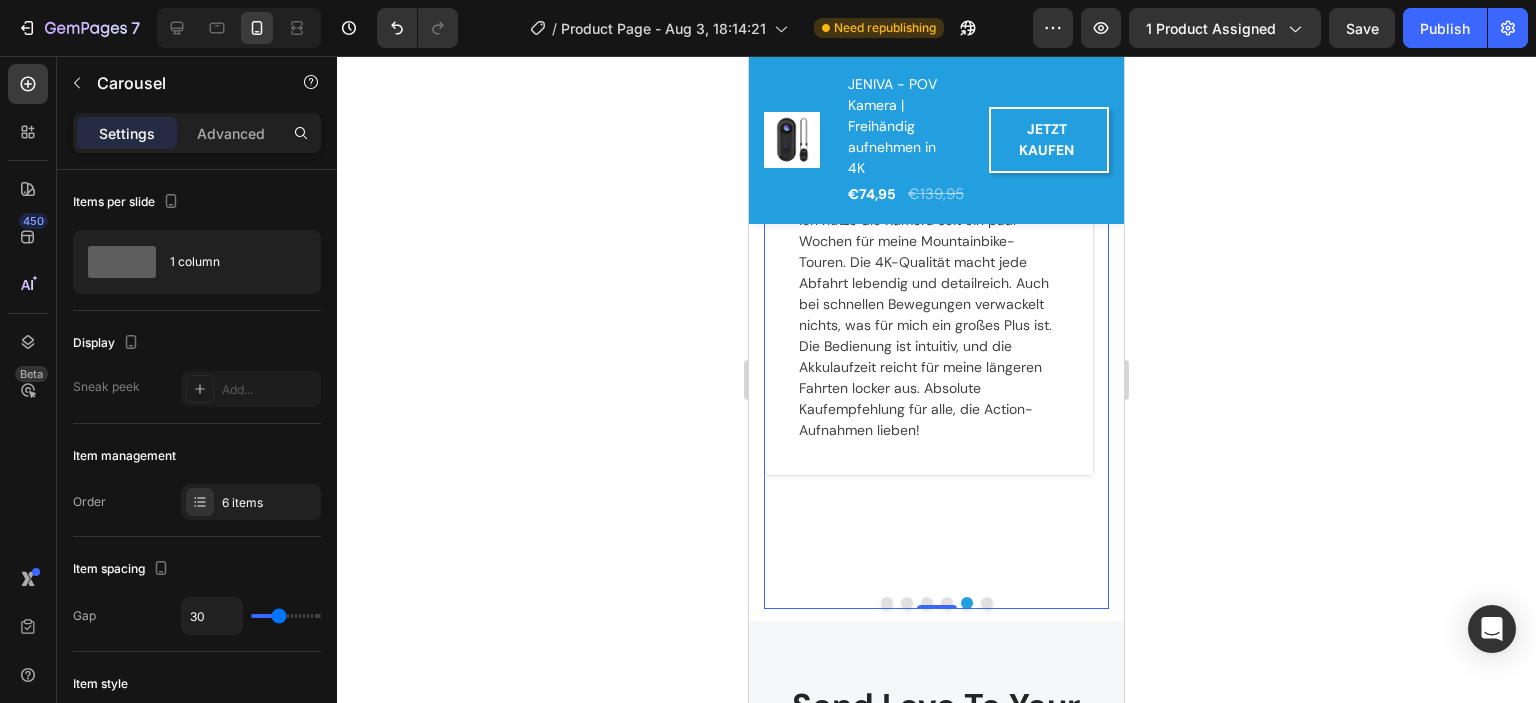 scroll, scrollTop: 4322, scrollLeft: 0, axis: vertical 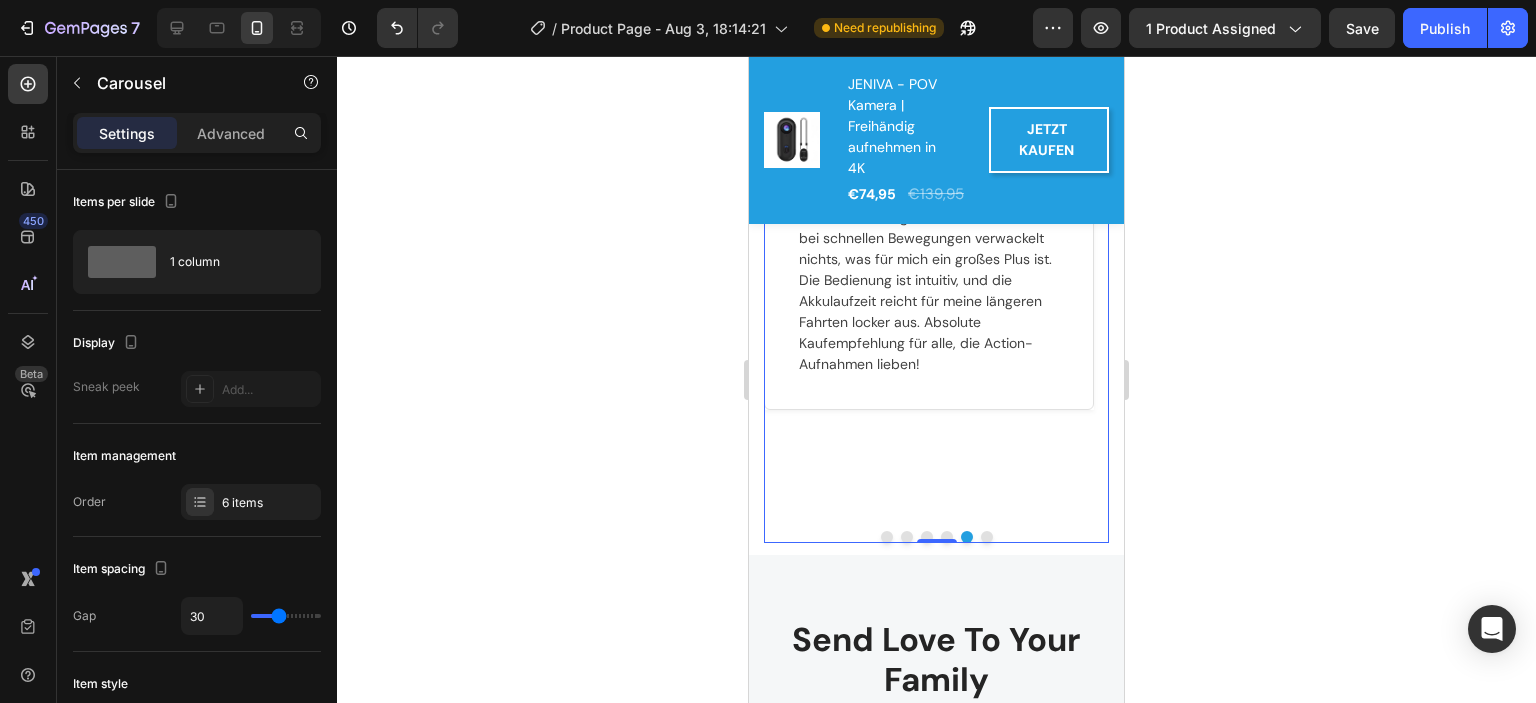 click at bounding box center [987, 537] 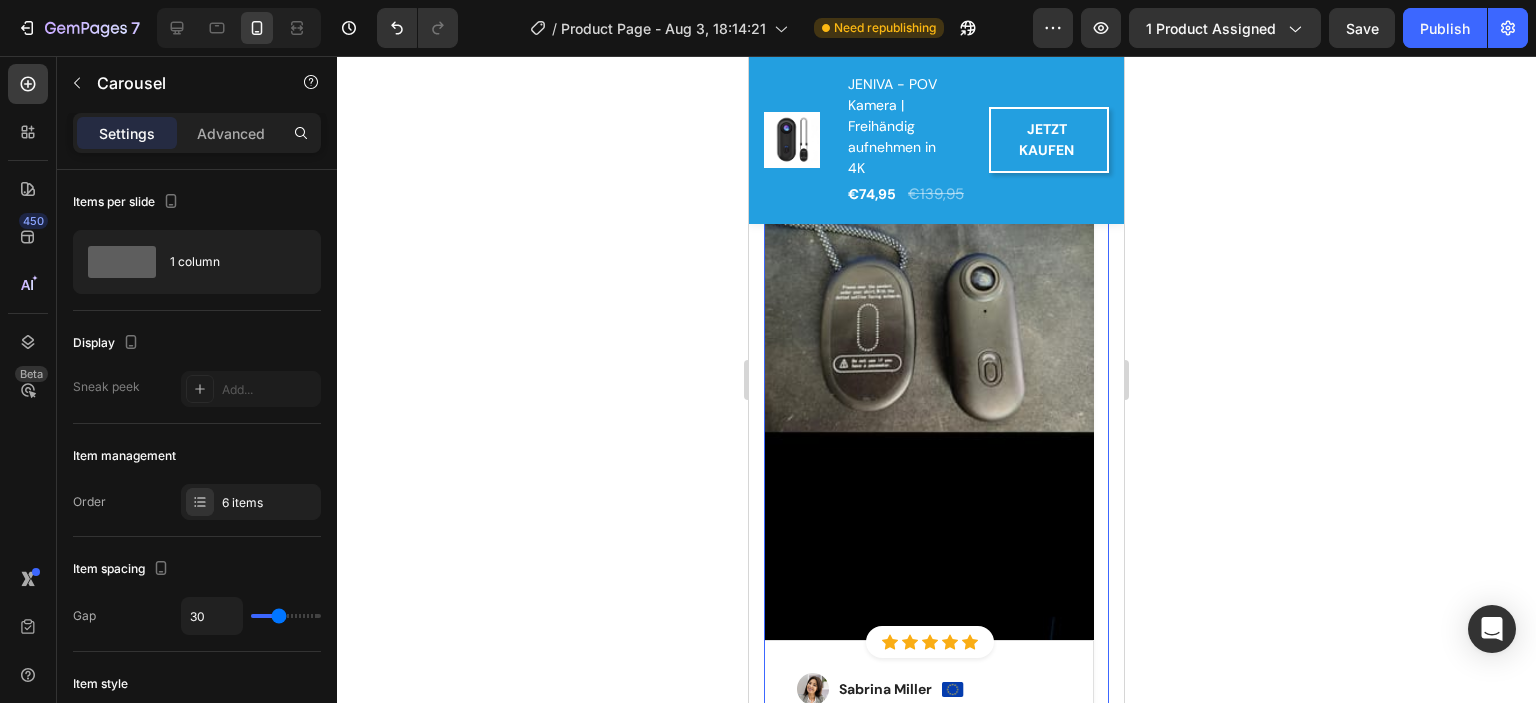 scroll, scrollTop: 4122, scrollLeft: 0, axis: vertical 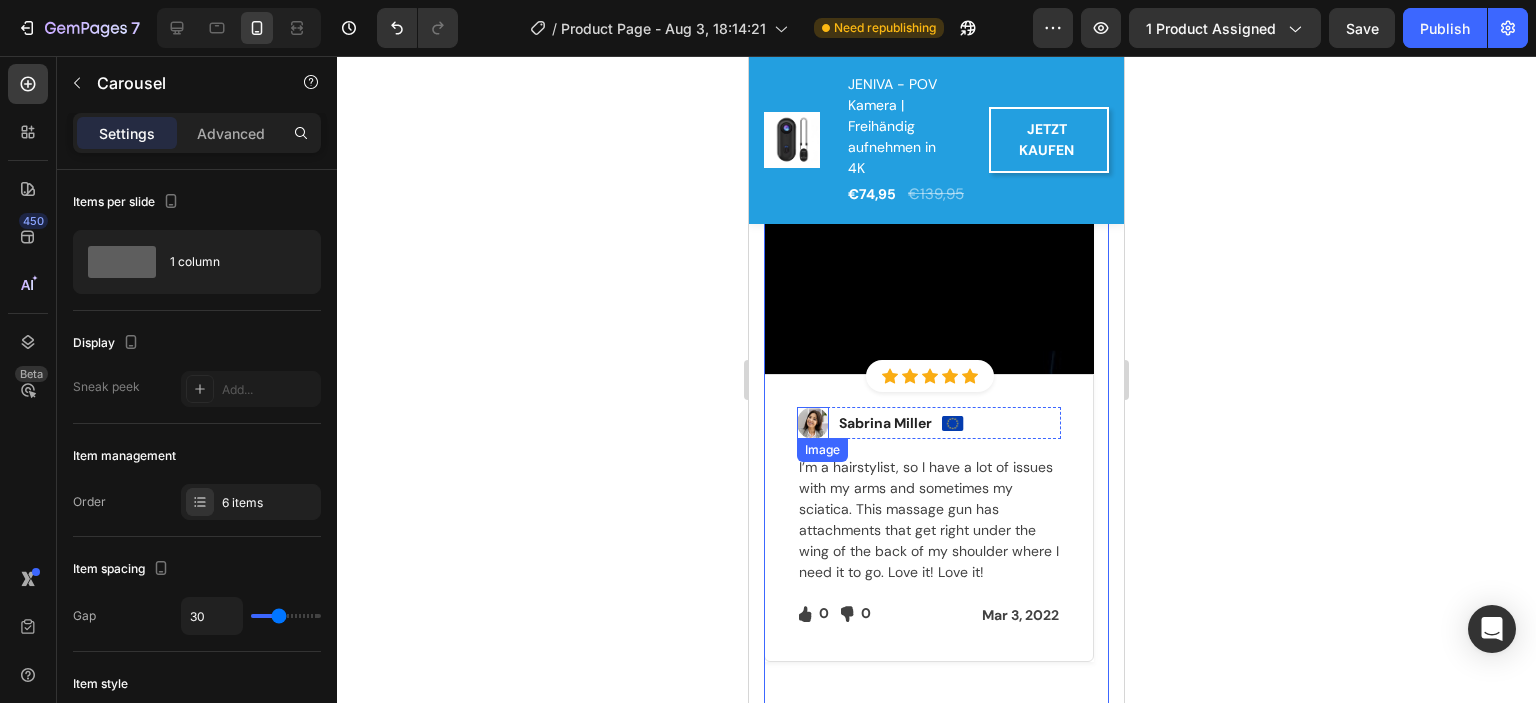 click at bounding box center (813, 423) 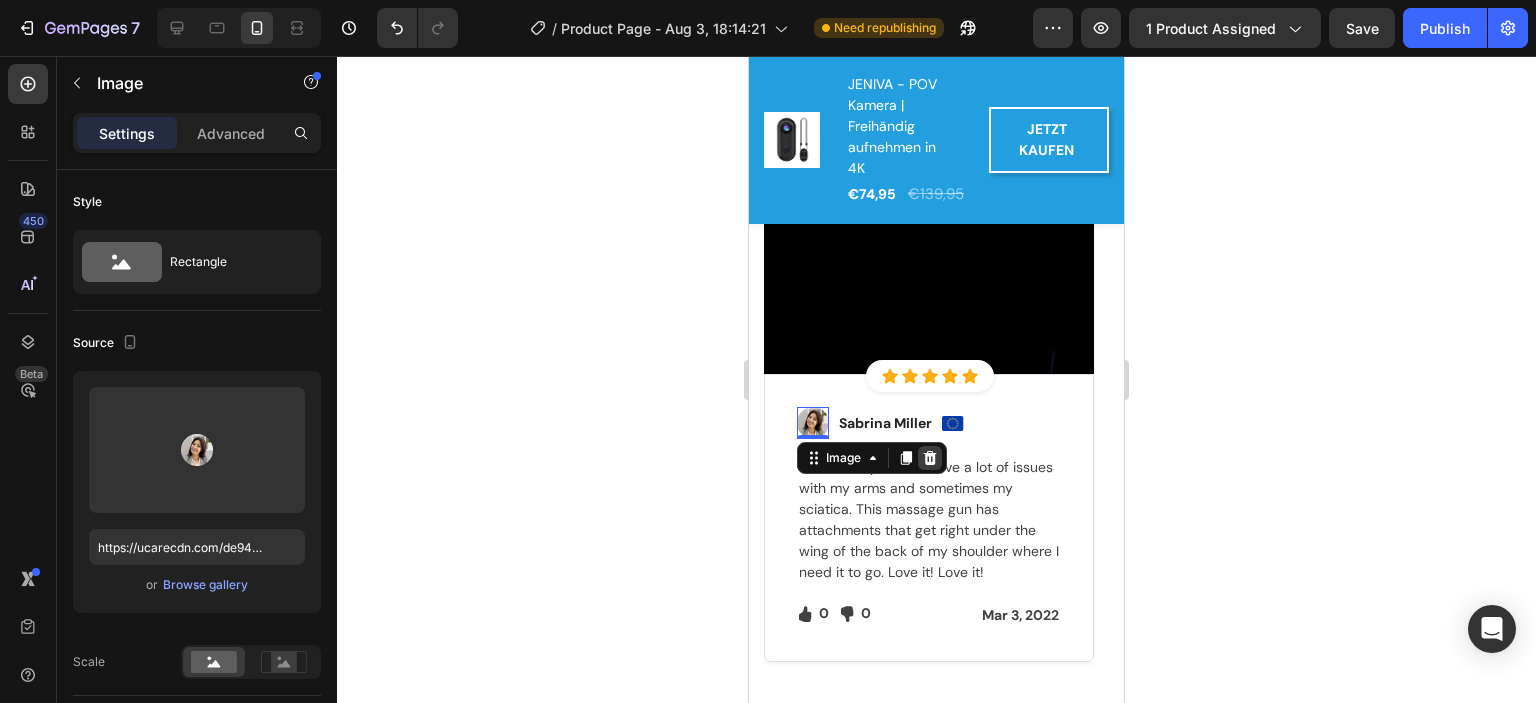 click 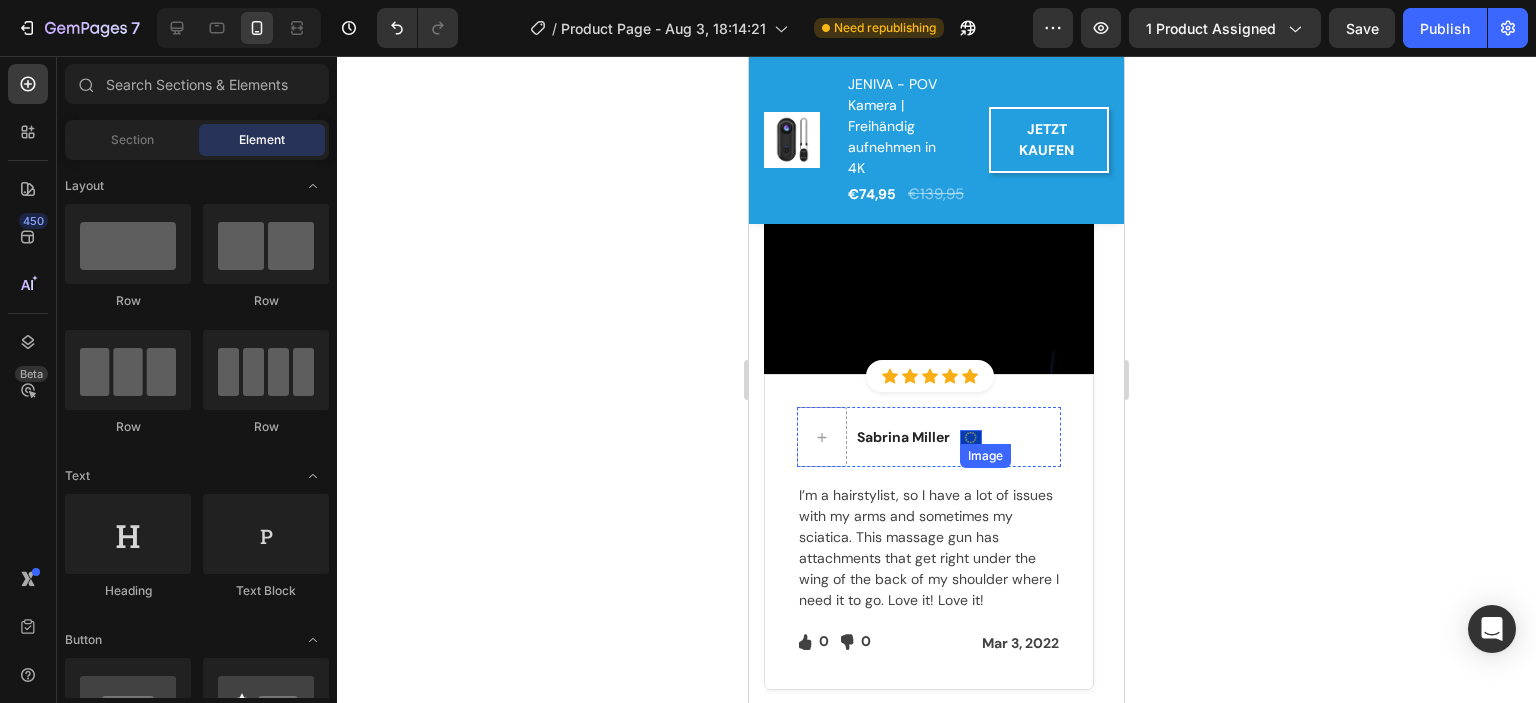 click at bounding box center [971, 437] 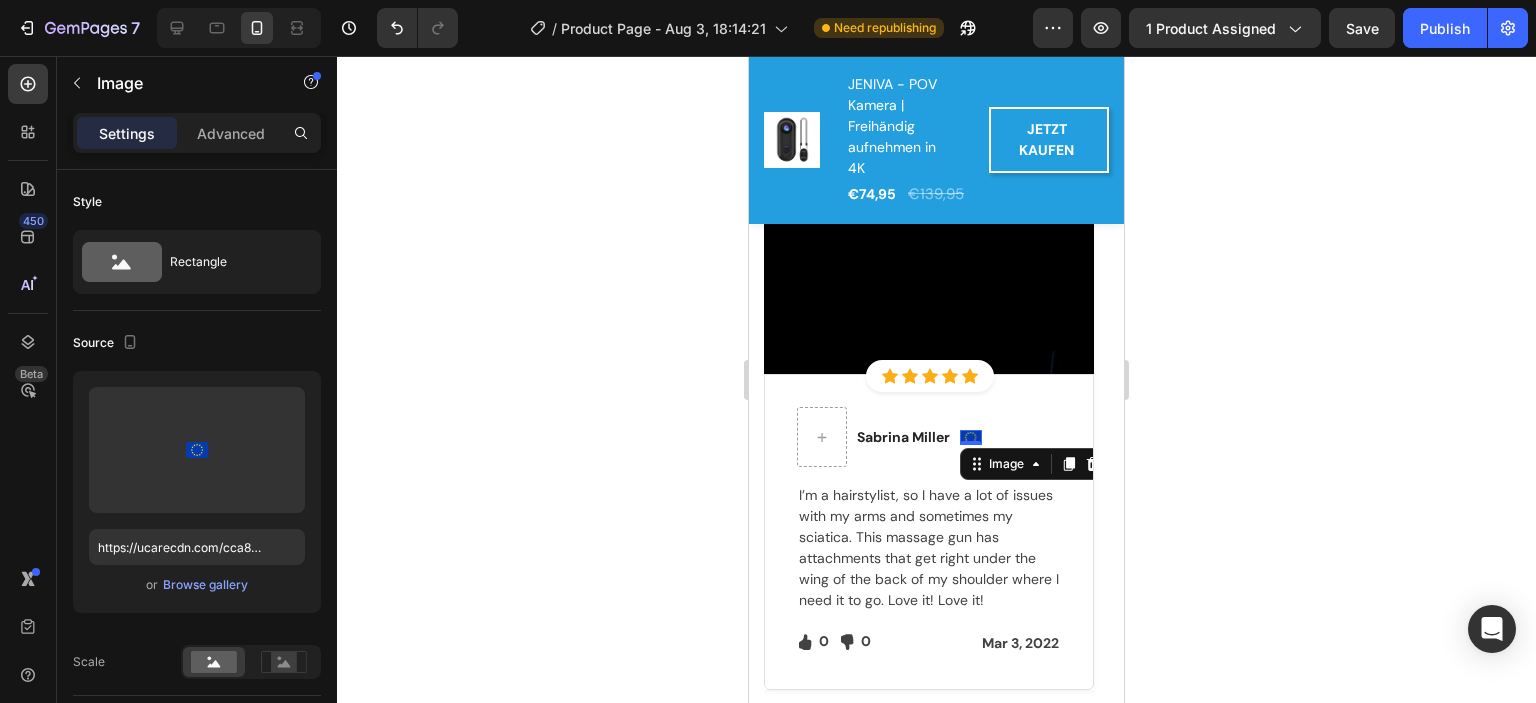 click 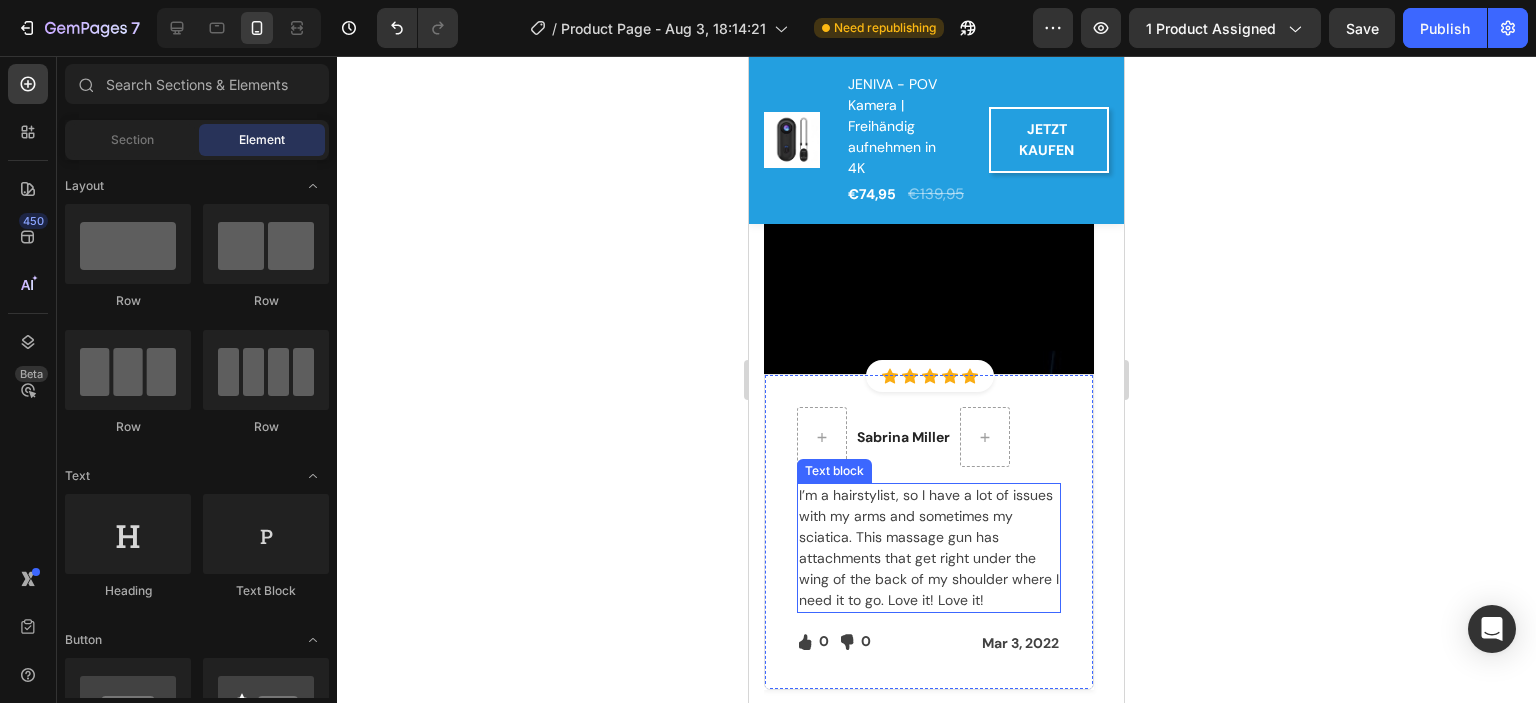 click on "I’m a hairstylist, so I have a lot of issues with my arms and sometimes my sciatica. This massage gun has attachments that get right under the wing of the back of my shoulder where I need it to go. Love it! Love it!" at bounding box center (929, 548) 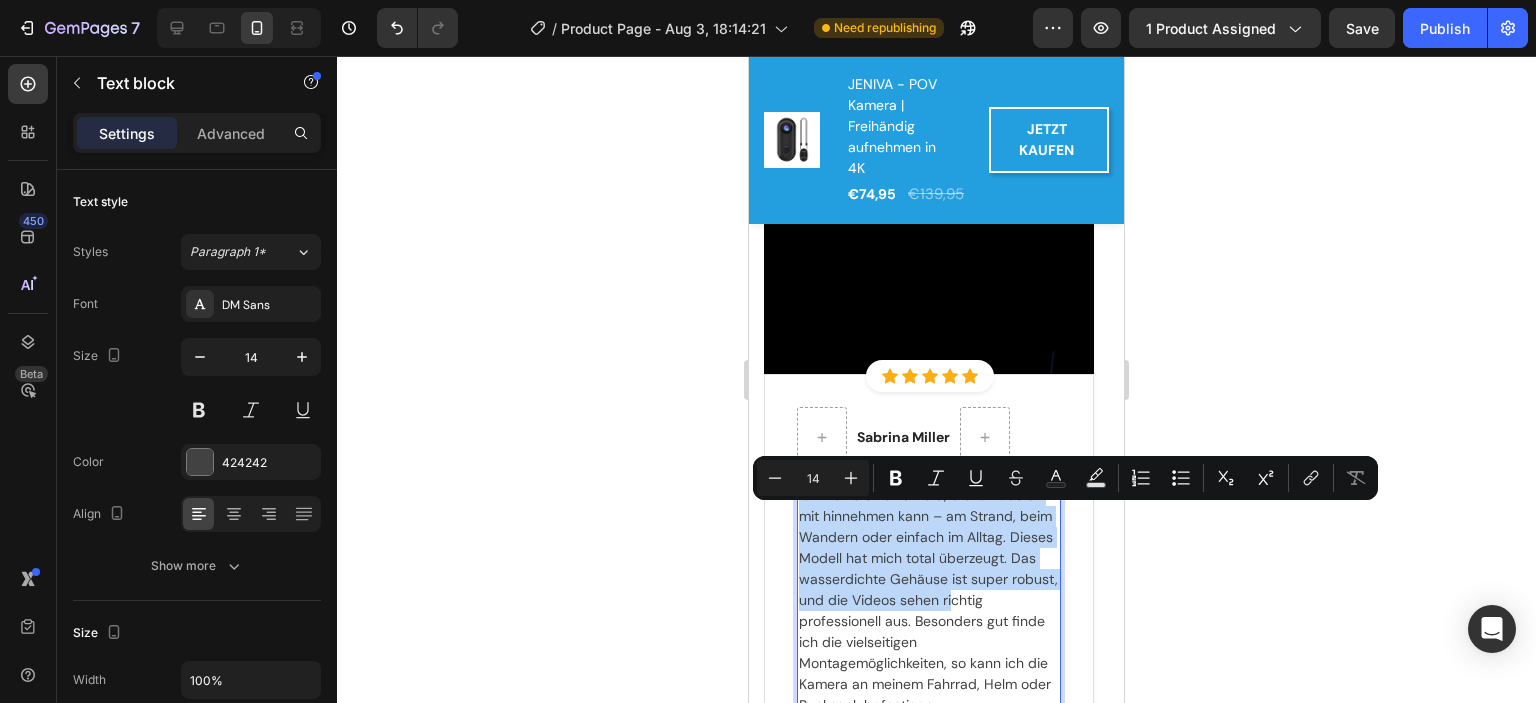 scroll, scrollTop: 4175, scrollLeft: 0, axis: vertical 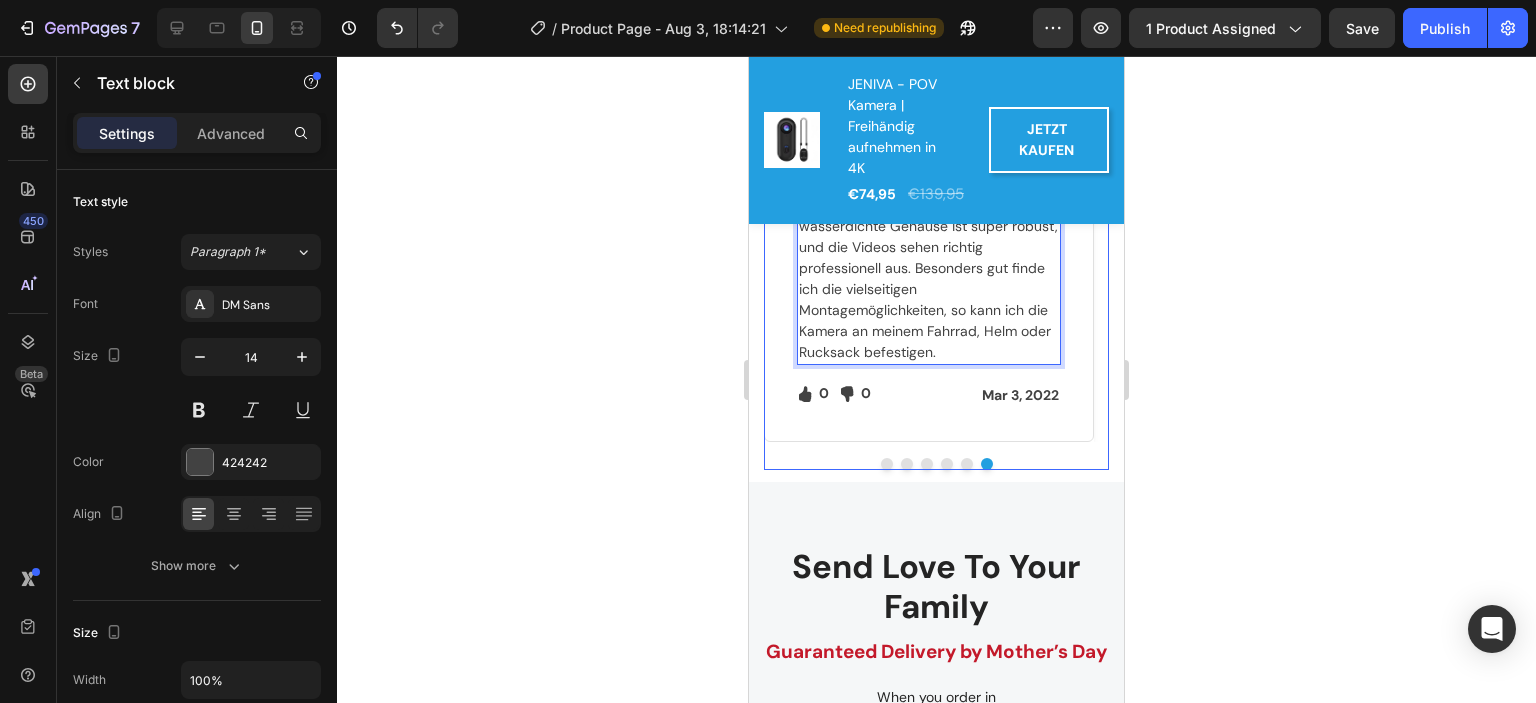 click at bounding box center (907, 464) 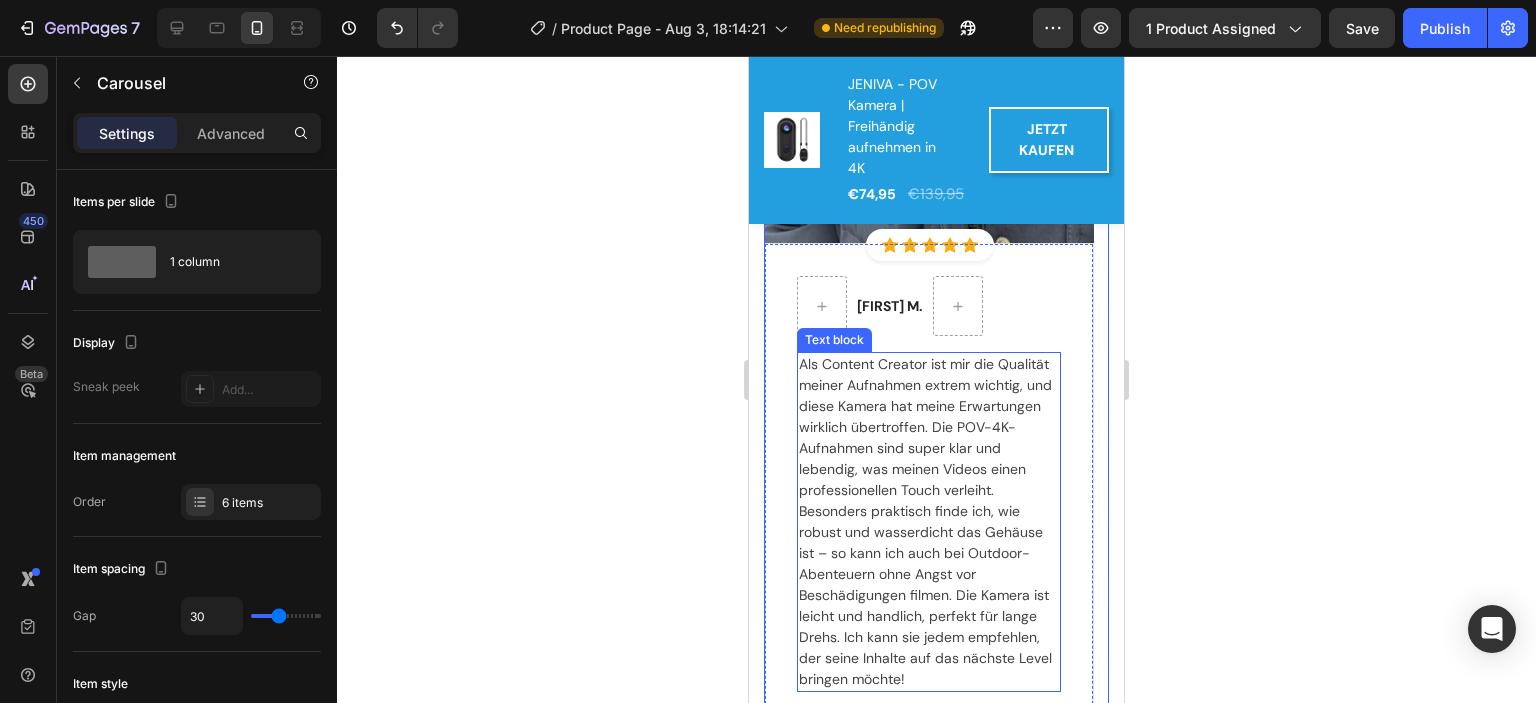 scroll, scrollTop: 4275, scrollLeft: 0, axis: vertical 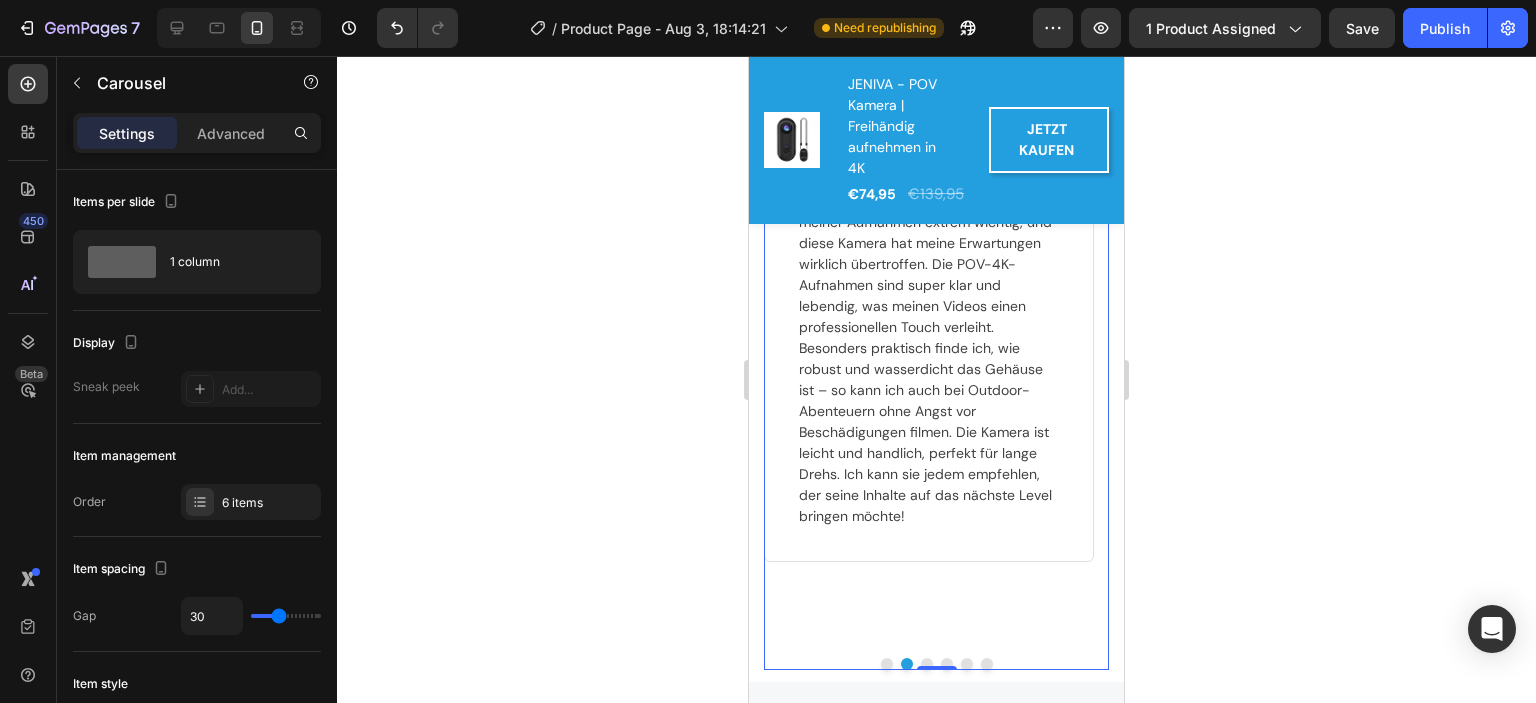 click at bounding box center [927, 664] 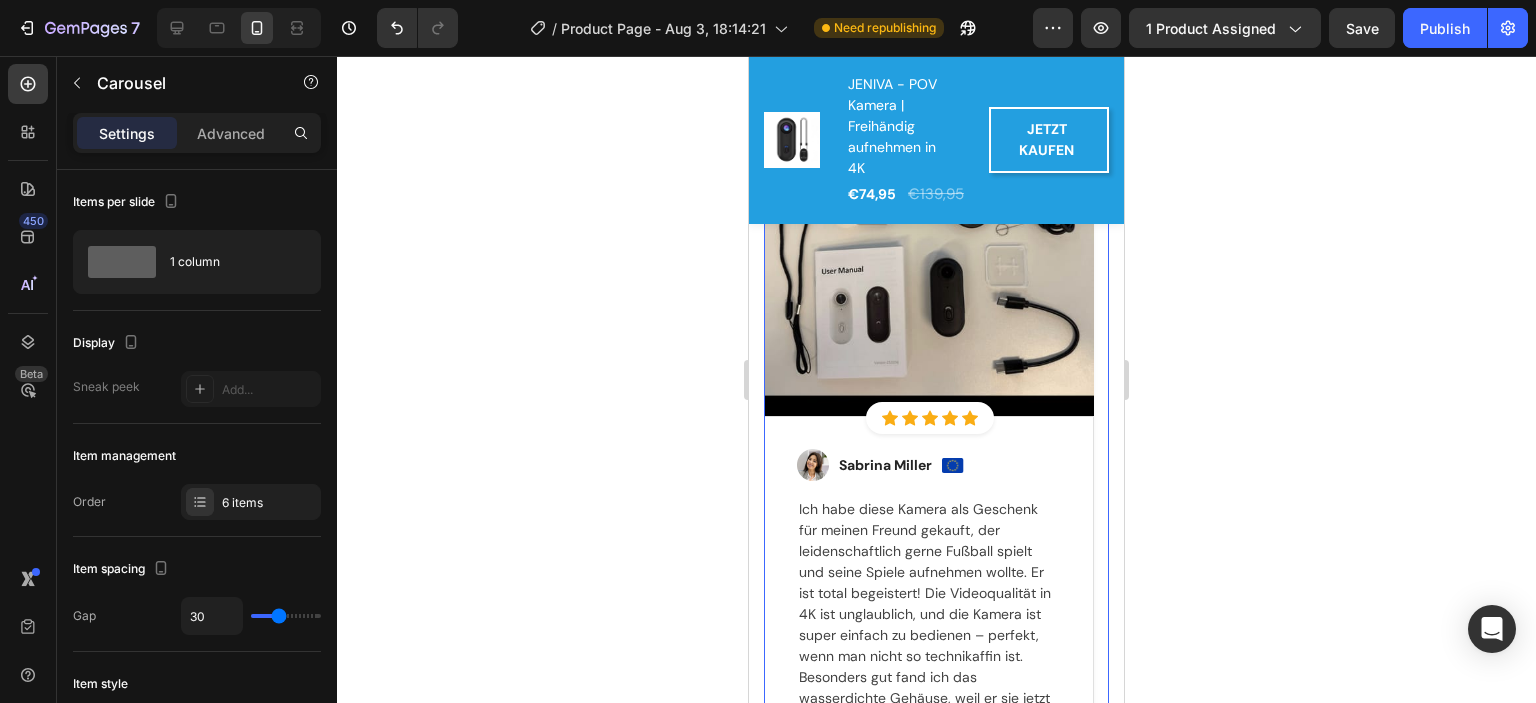 scroll, scrollTop: 3675, scrollLeft: 0, axis: vertical 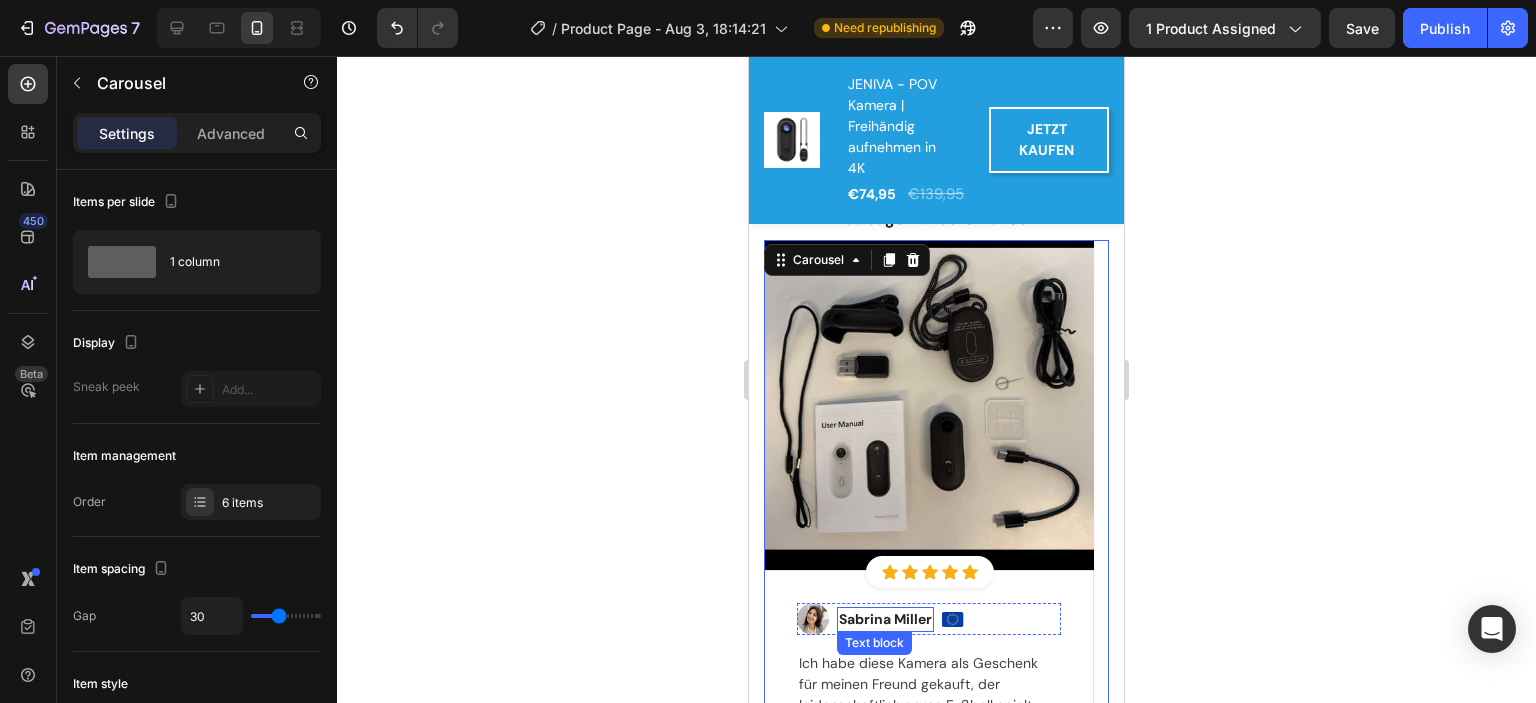 click on "Sabrina Miller" at bounding box center [885, 619] 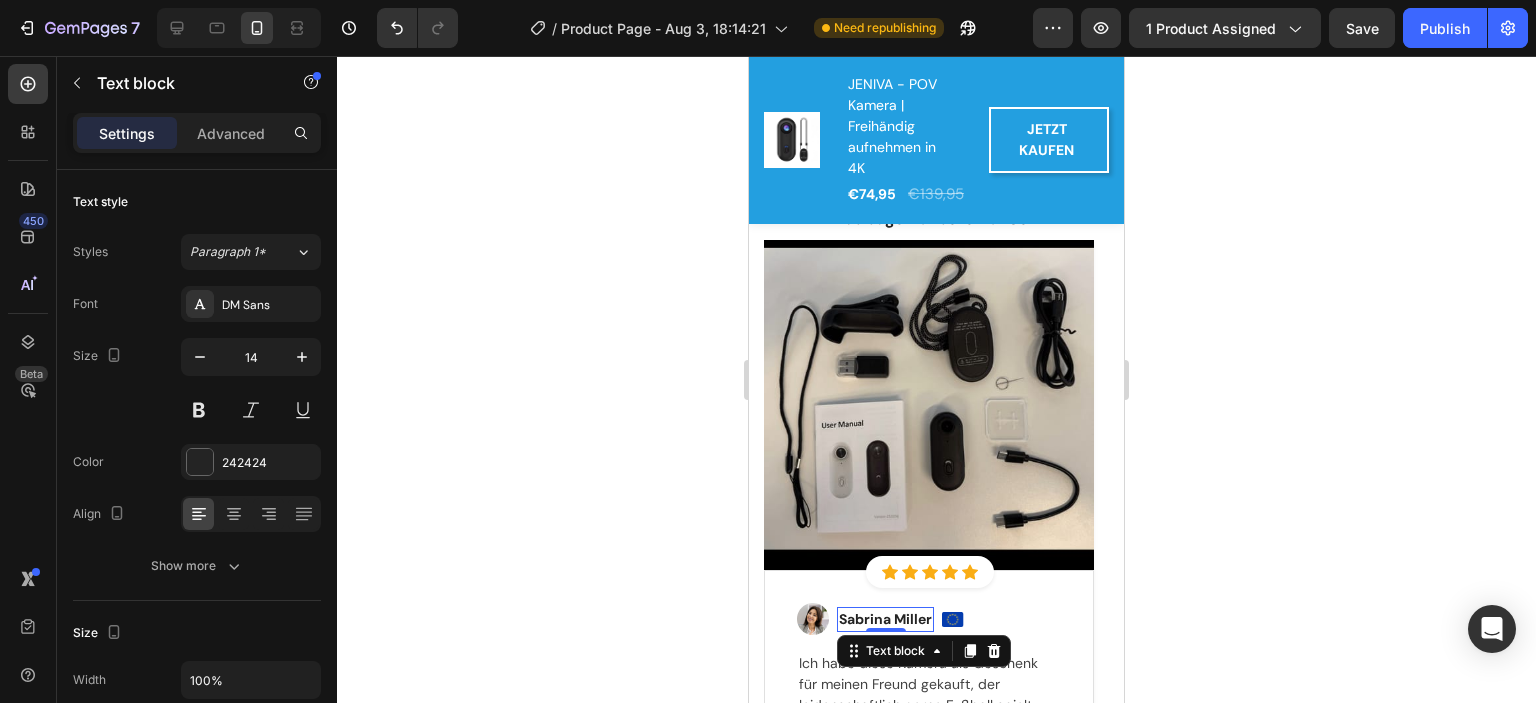 click on "Sabrina Miller" at bounding box center (885, 619) 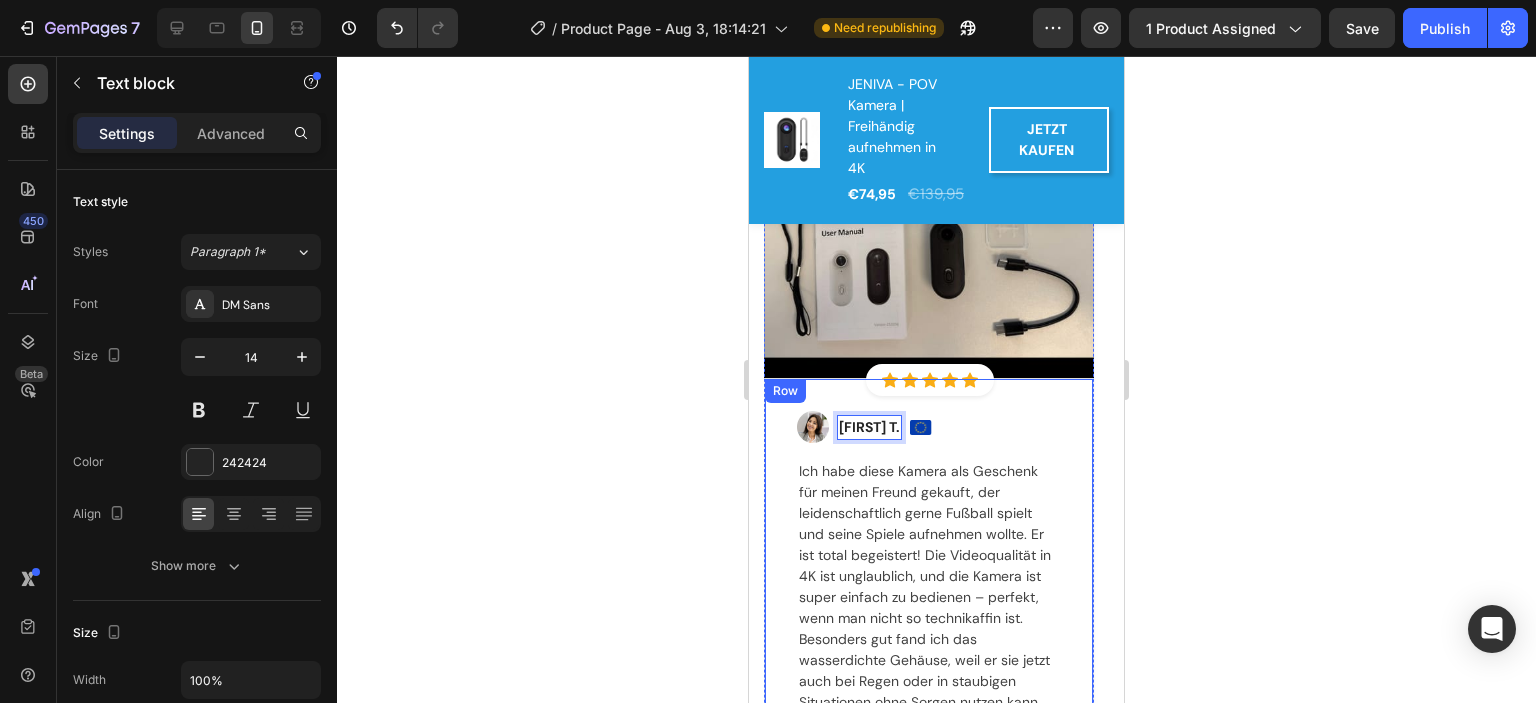scroll, scrollTop: 3875, scrollLeft: 0, axis: vertical 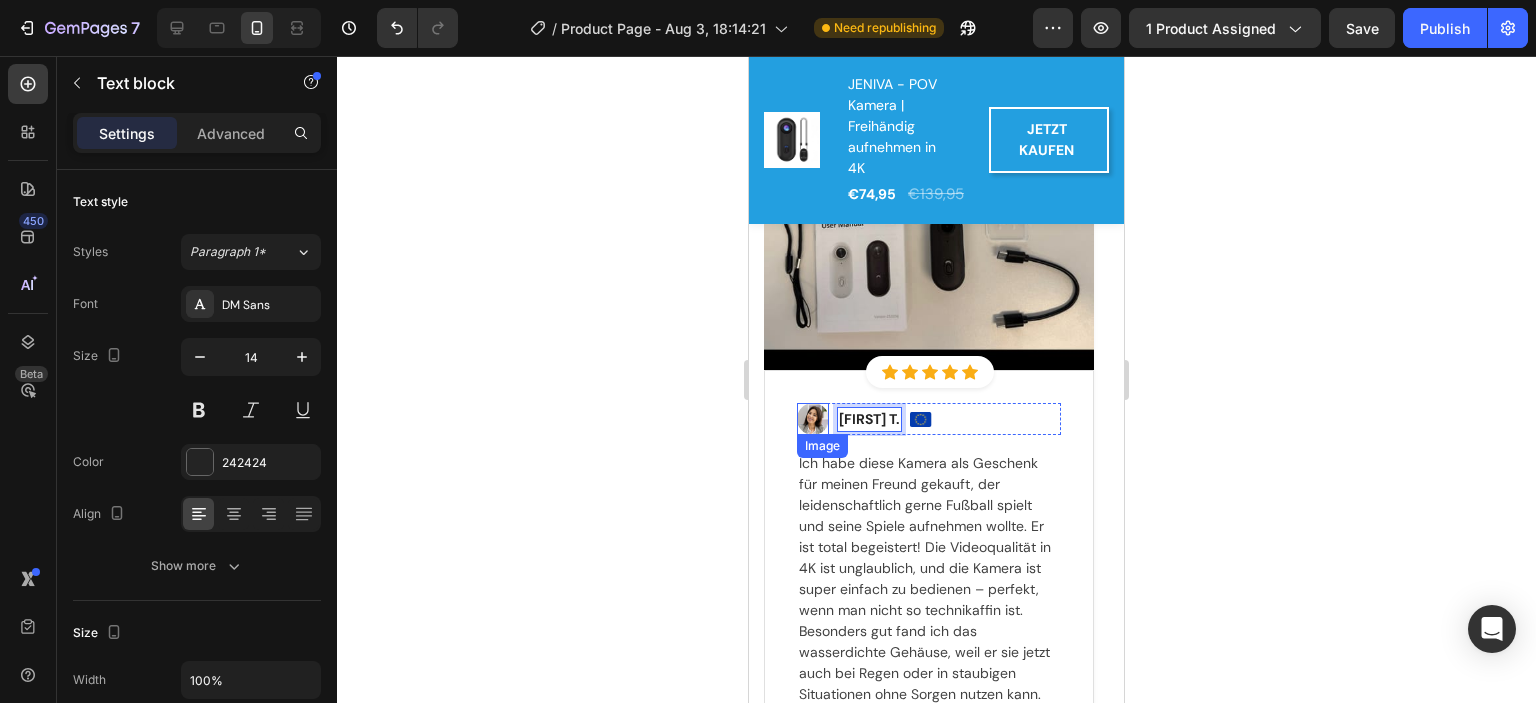 click at bounding box center (813, 419) 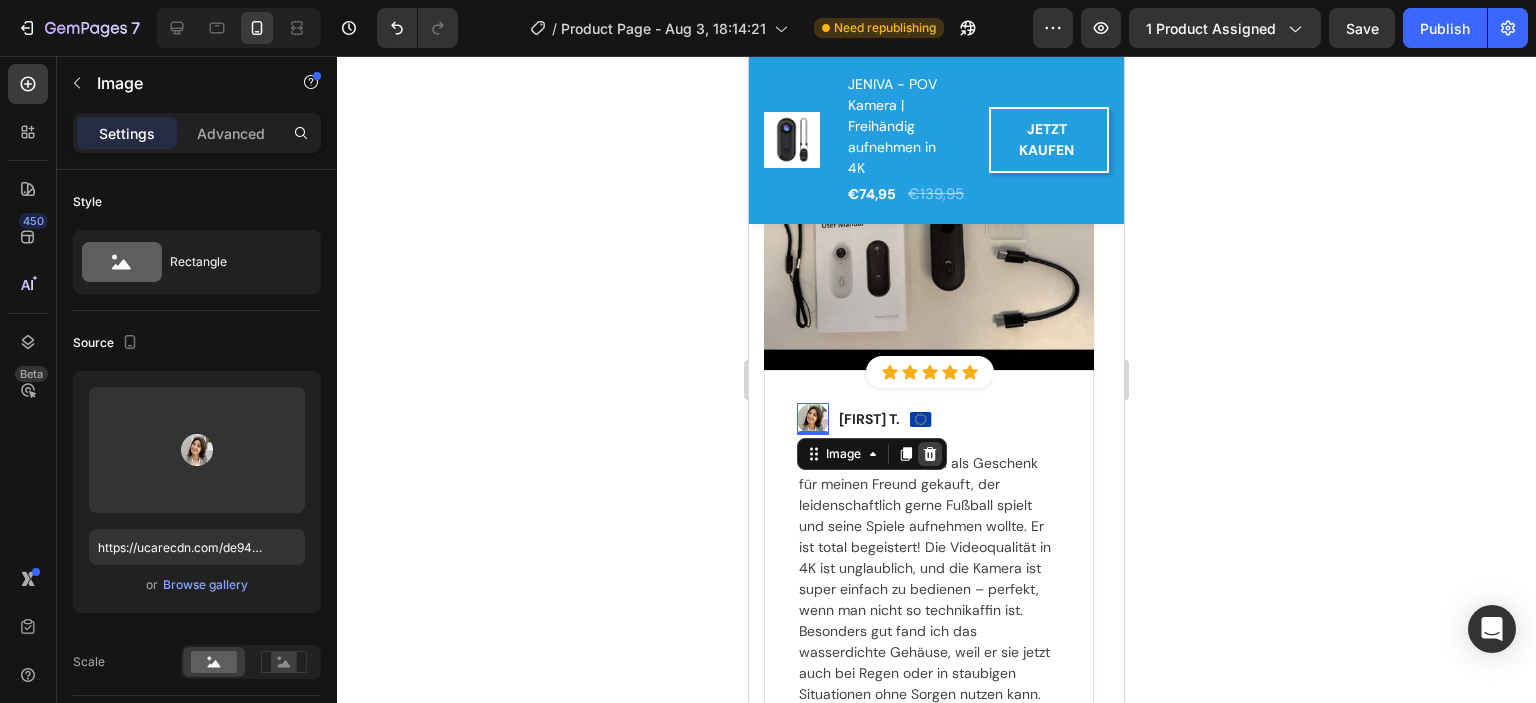 click 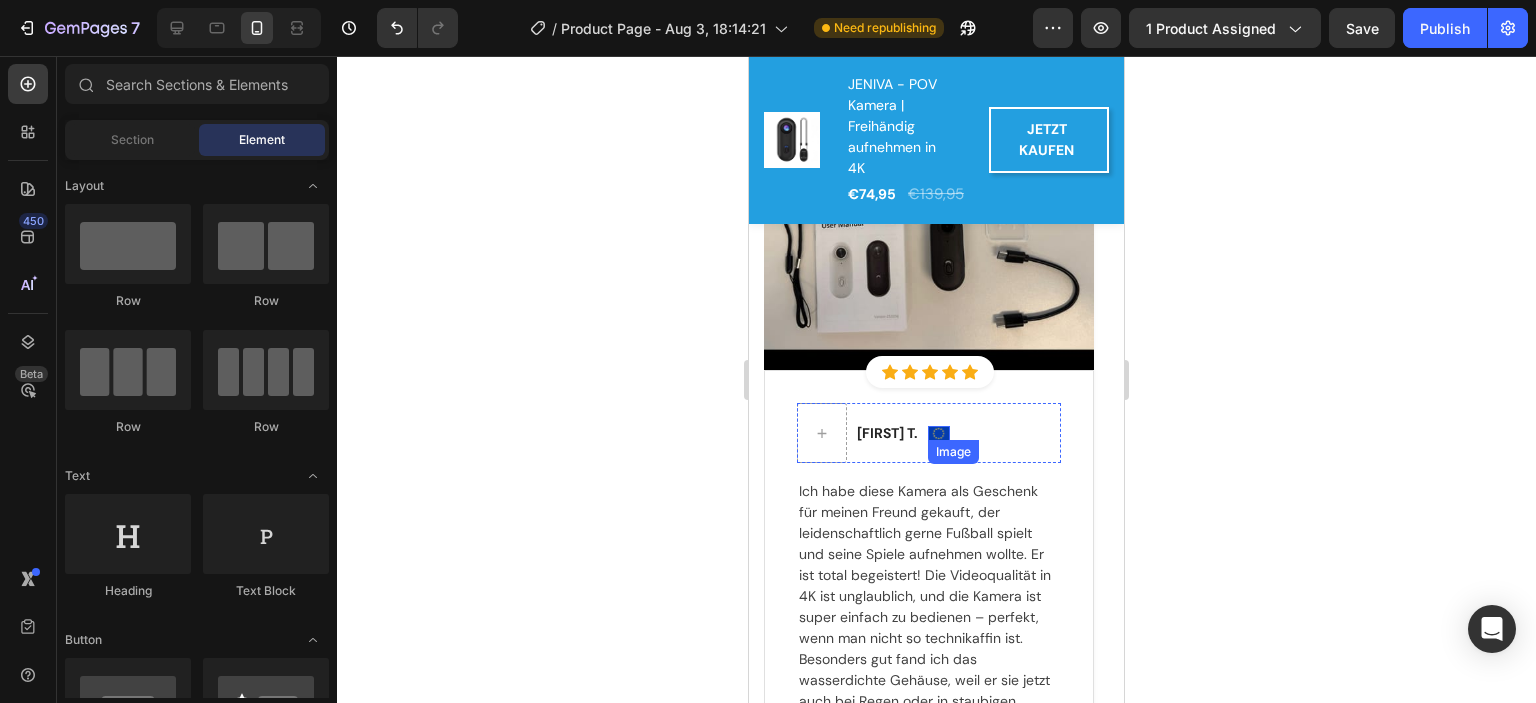 click at bounding box center (939, 433) 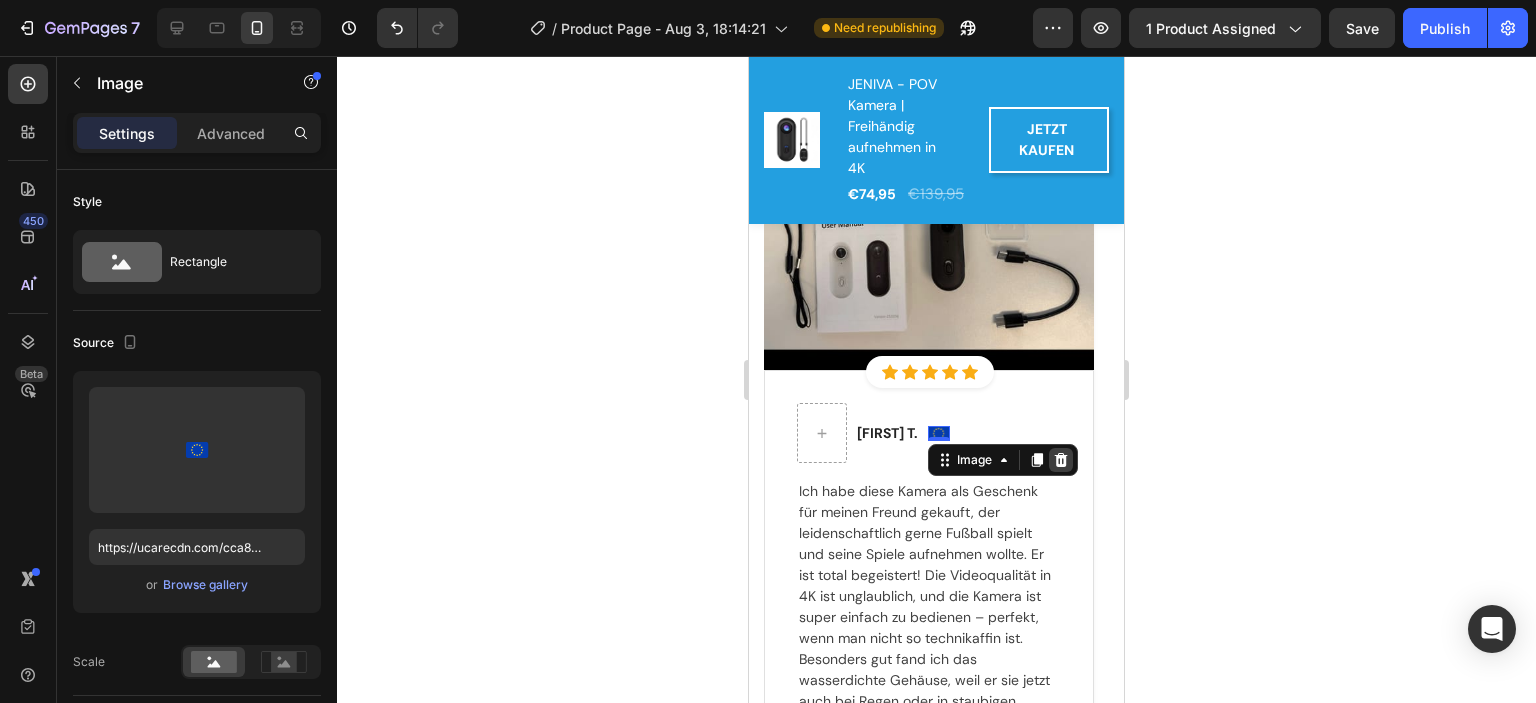 click 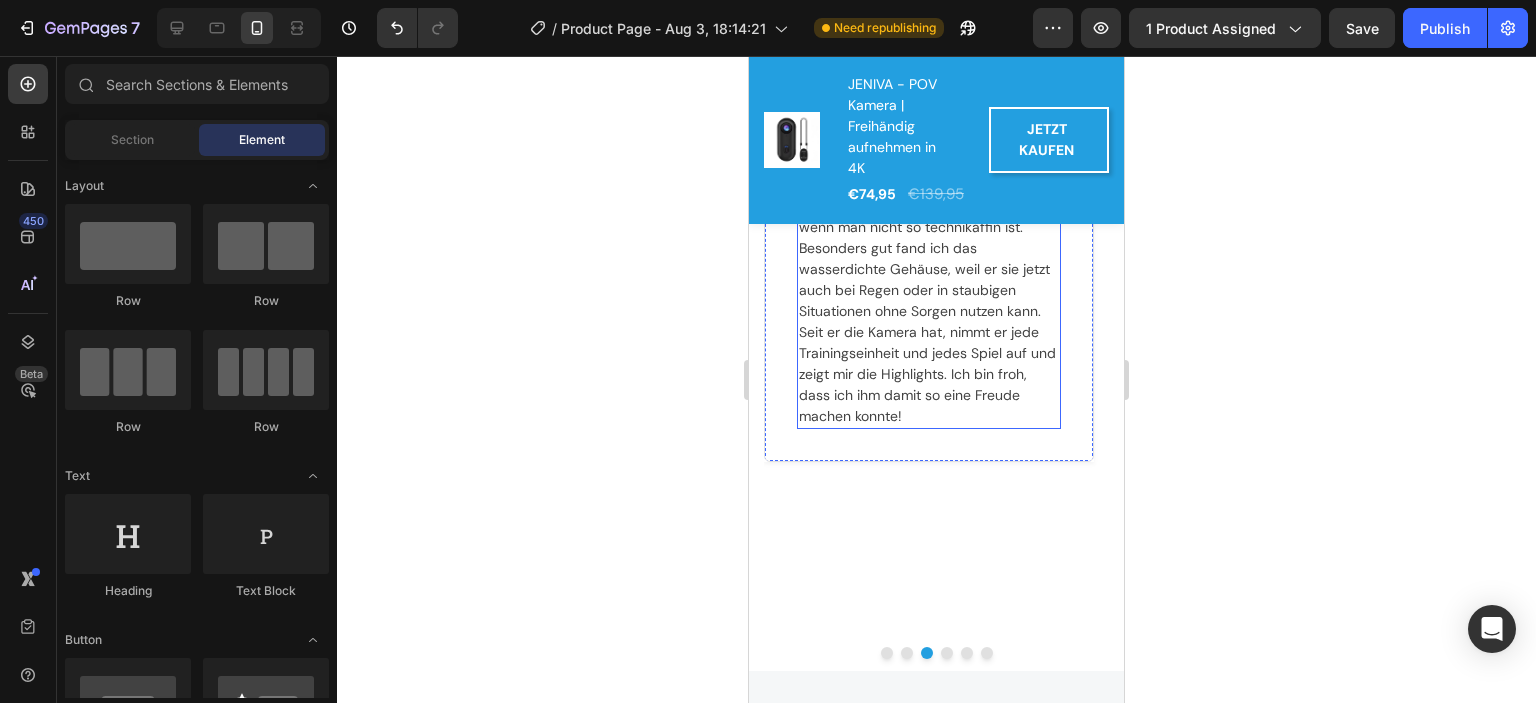 scroll, scrollTop: 4375, scrollLeft: 0, axis: vertical 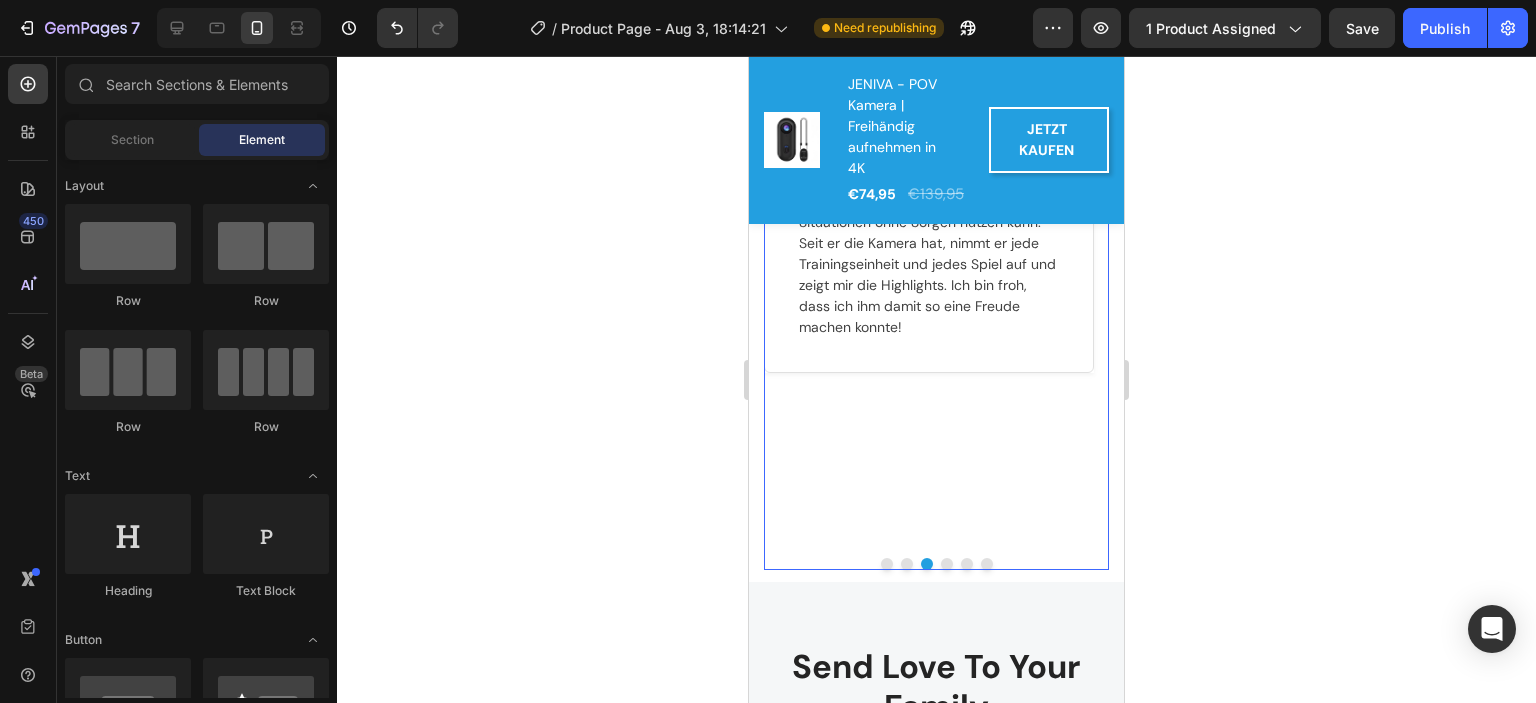 click at bounding box center [947, 564] 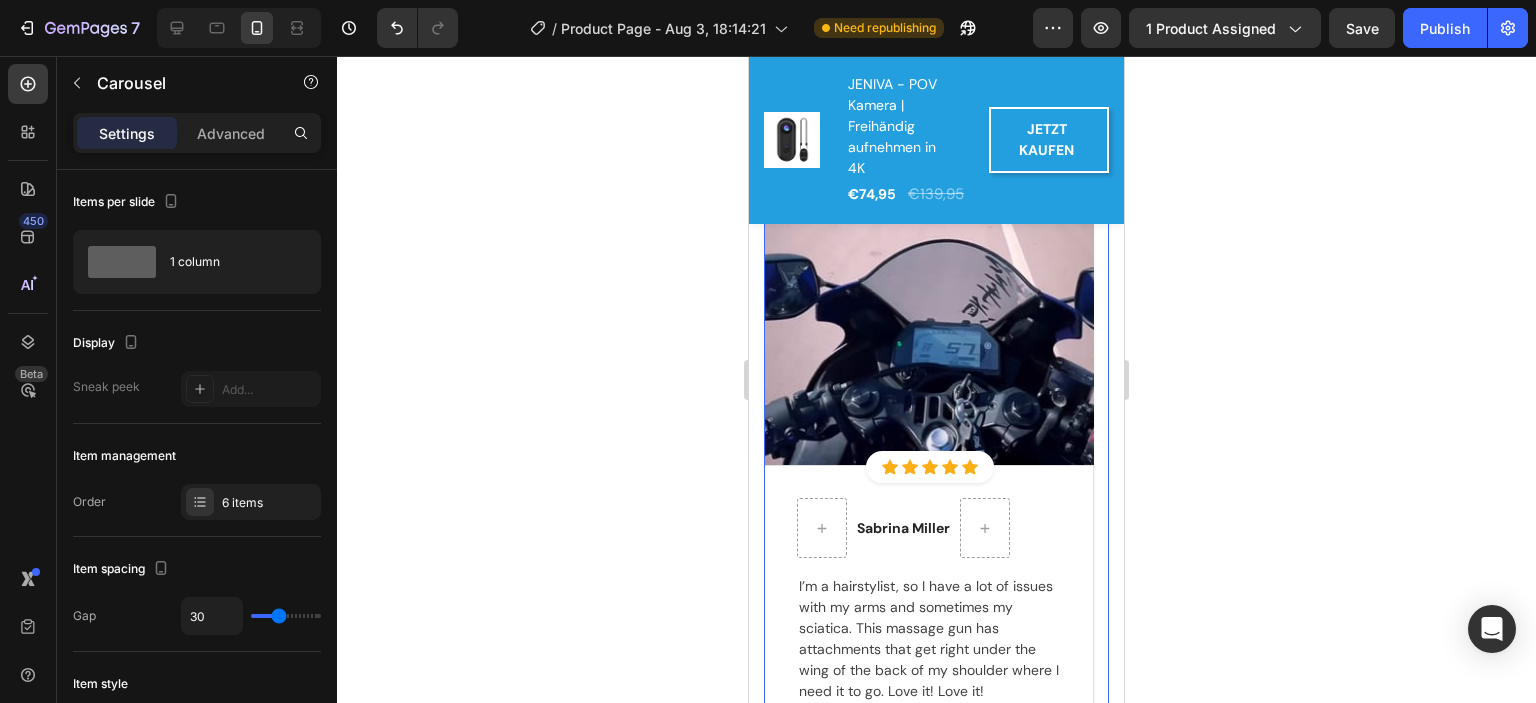 scroll, scrollTop: 3875, scrollLeft: 0, axis: vertical 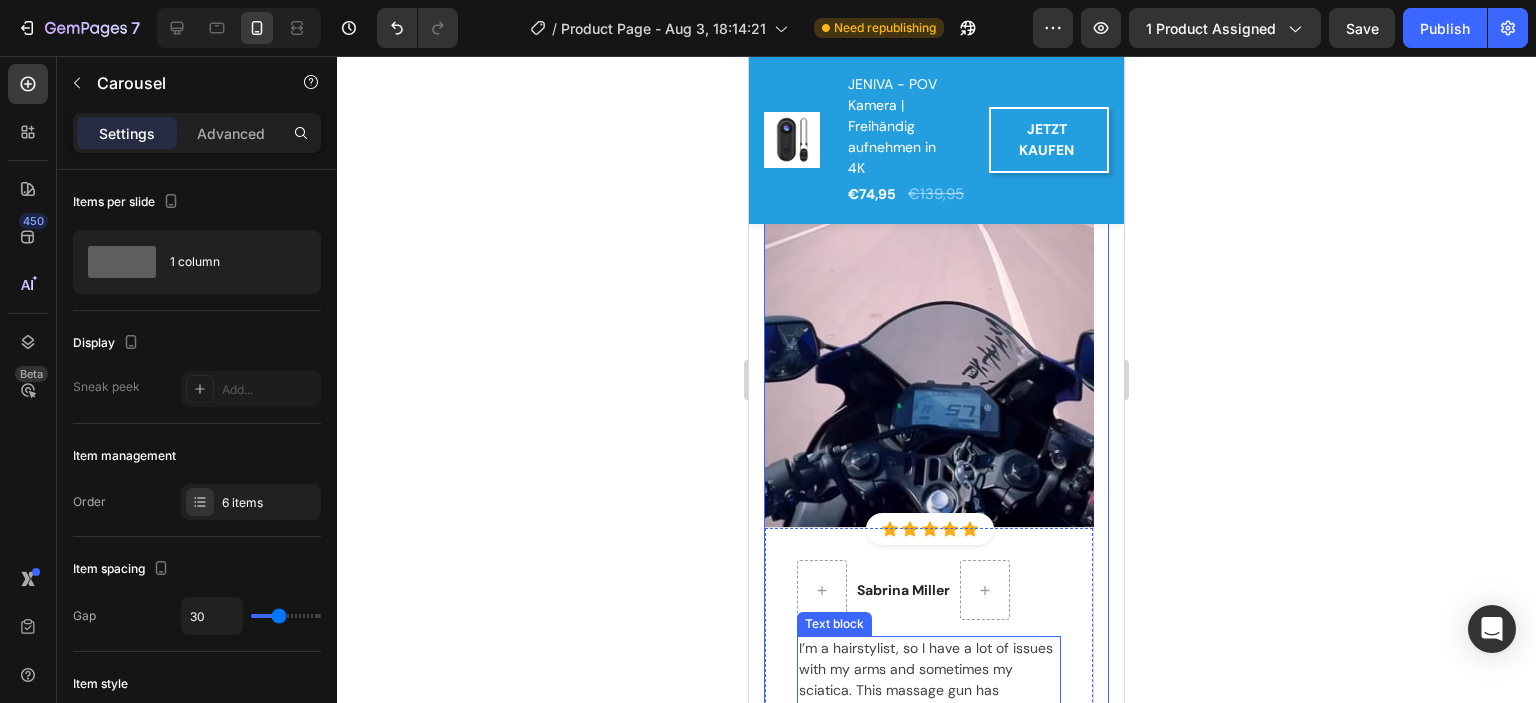 click on "I’m a hairstylist, so I have a lot of issues with my arms and sometimes my sciatica. This massage gun has attachments that get right under the wing of the back of my shoulder where I need it to go. Love it! Love it!" at bounding box center [929, 701] 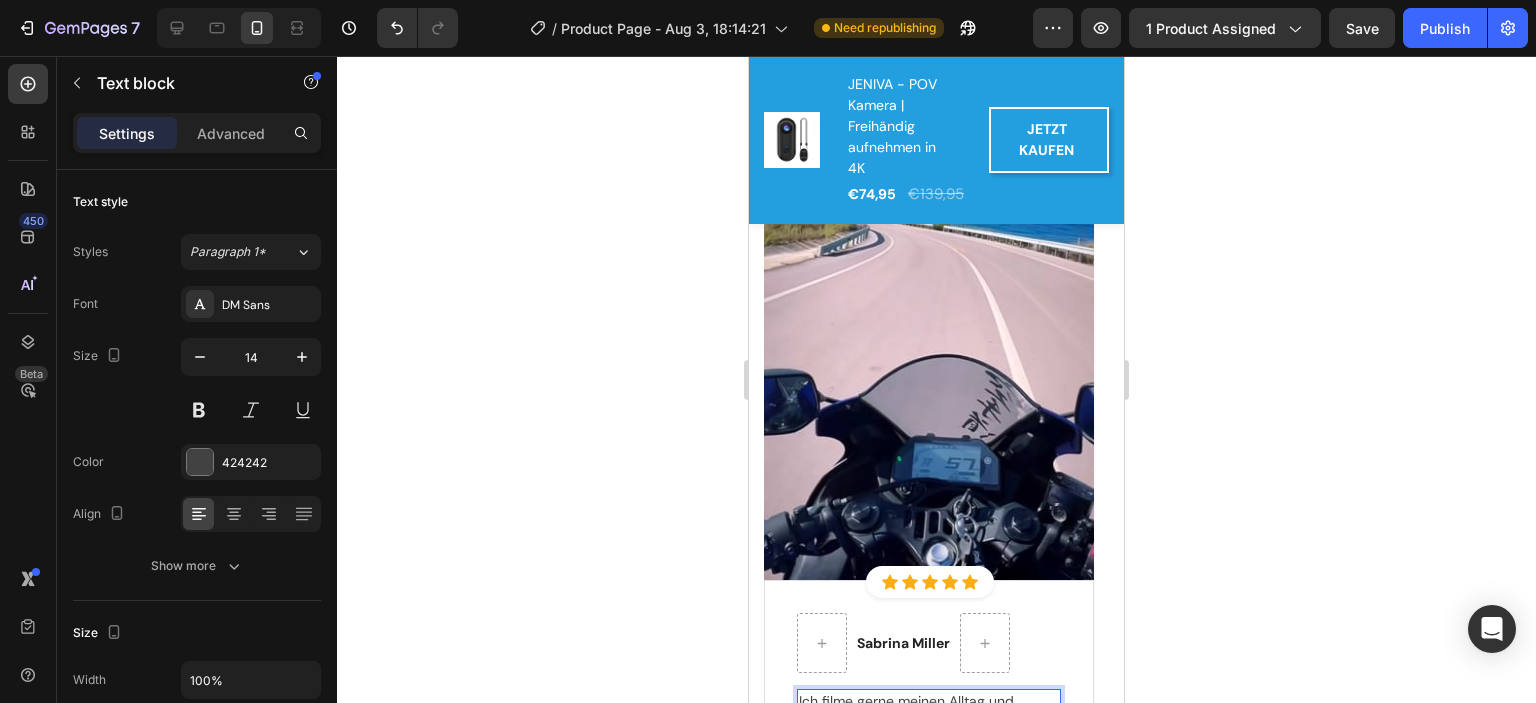 scroll, scrollTop: 3818, scrollLeft: 0, axis: vertical 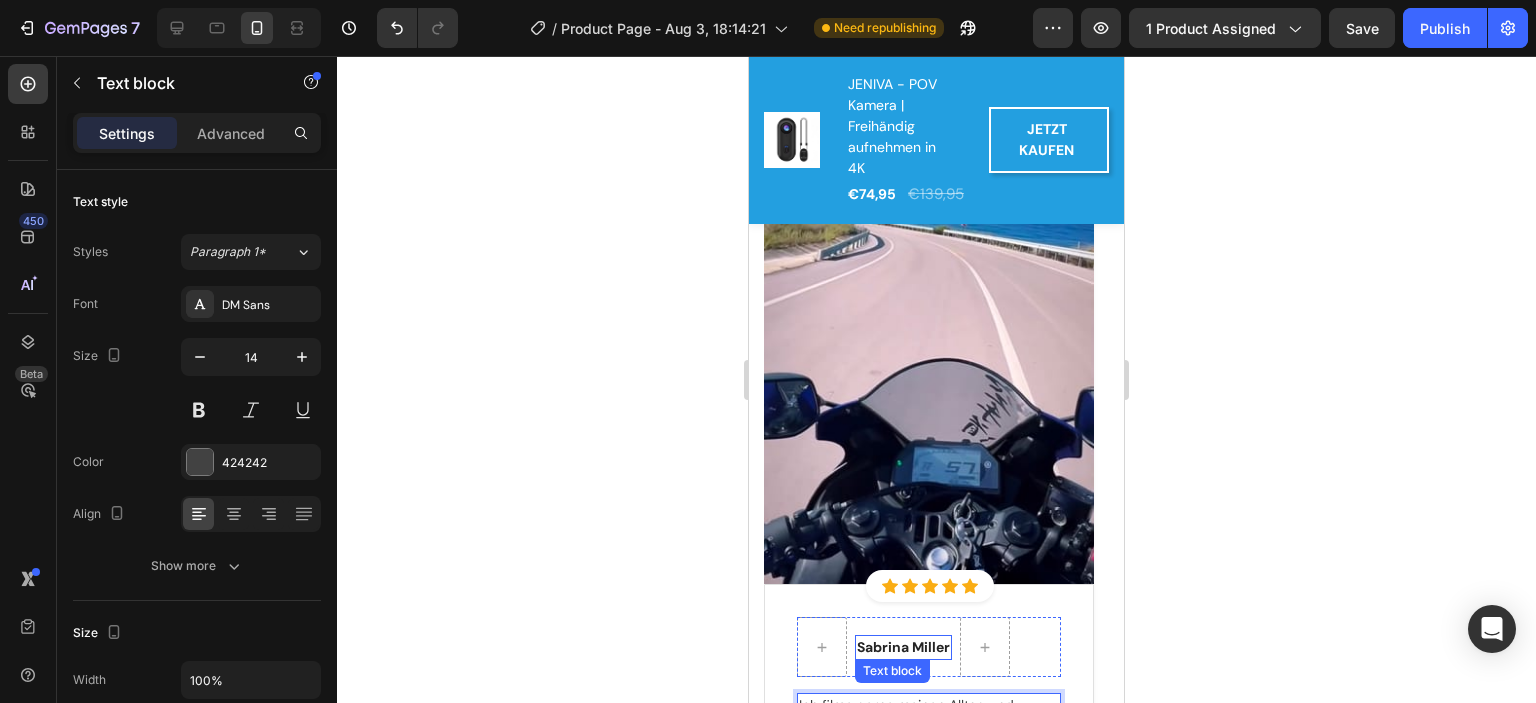 click on "Sabrina Miller" at bounding box center [903, 647] 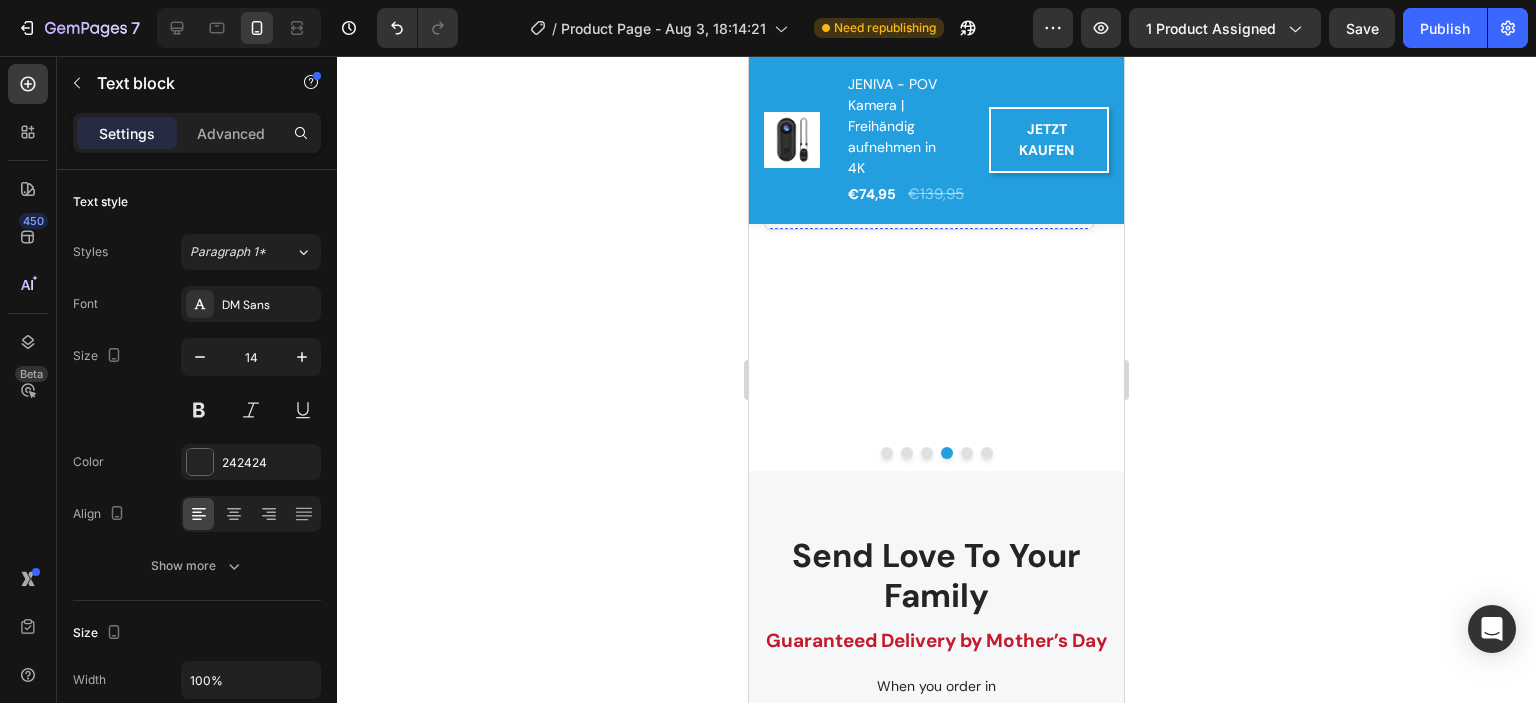 scroll, scrollTop: 4518, scrollLeft: 0, axis: vertical 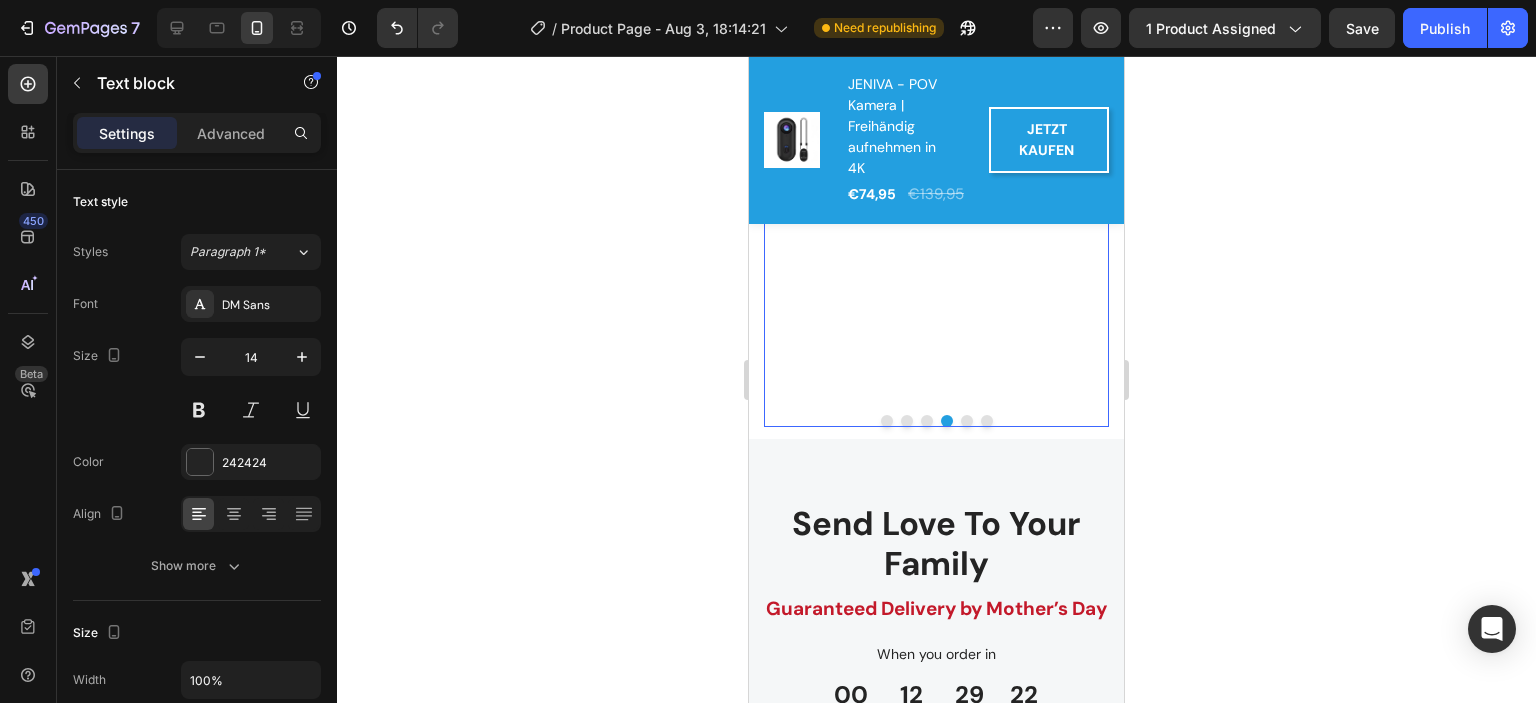 click at bounding box center (967, 421) 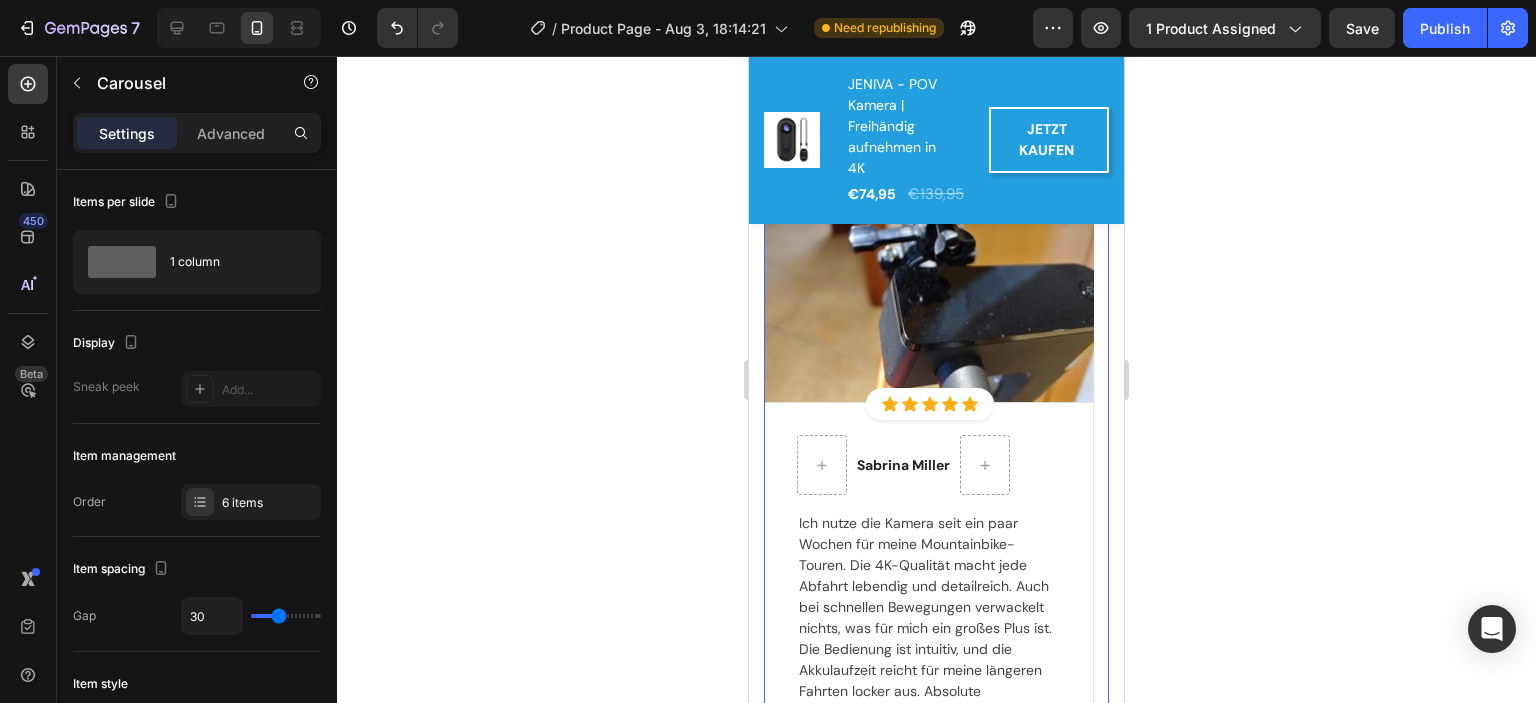 scroll, scrollTop: 3918, scrollLeft: 0, axis: vertical 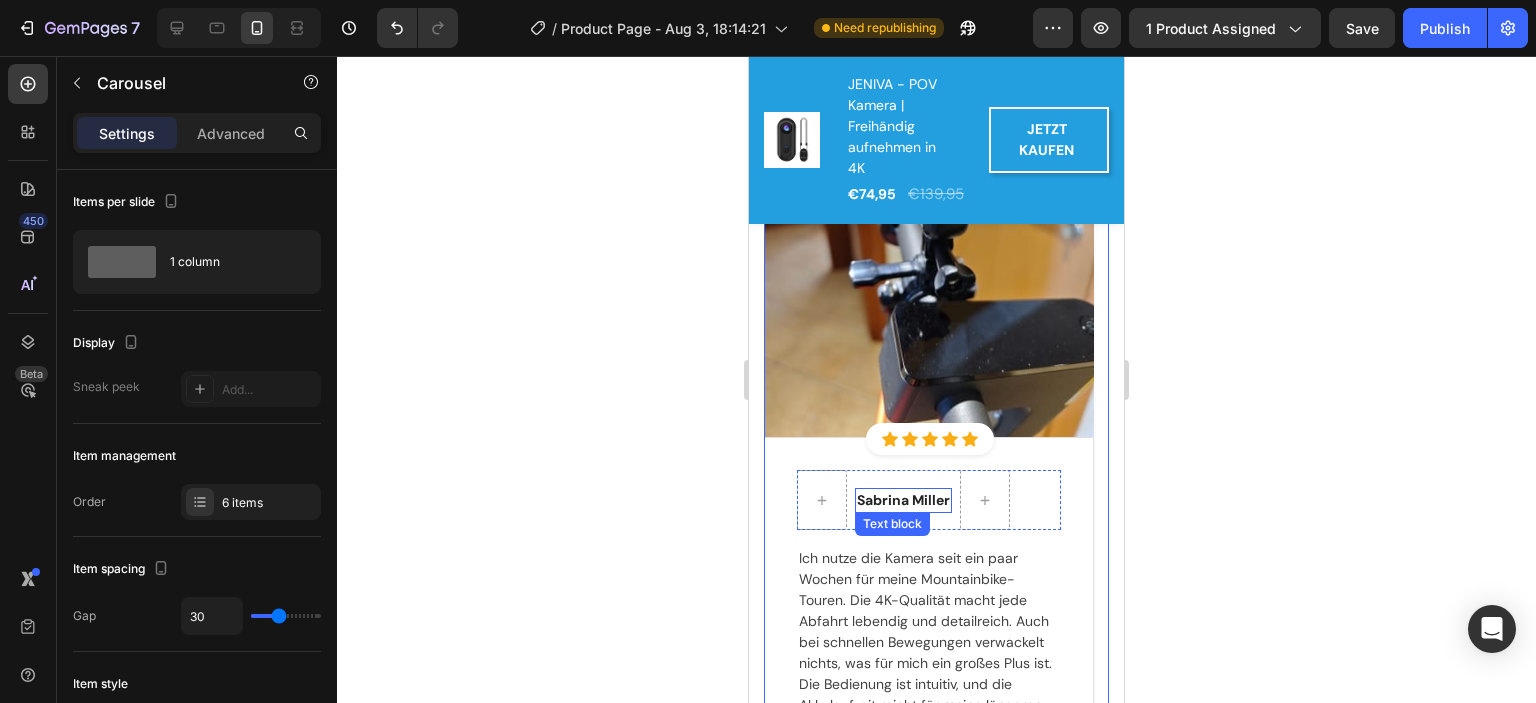 click on "Sabrina Miller" at bounding box center [903, 500] 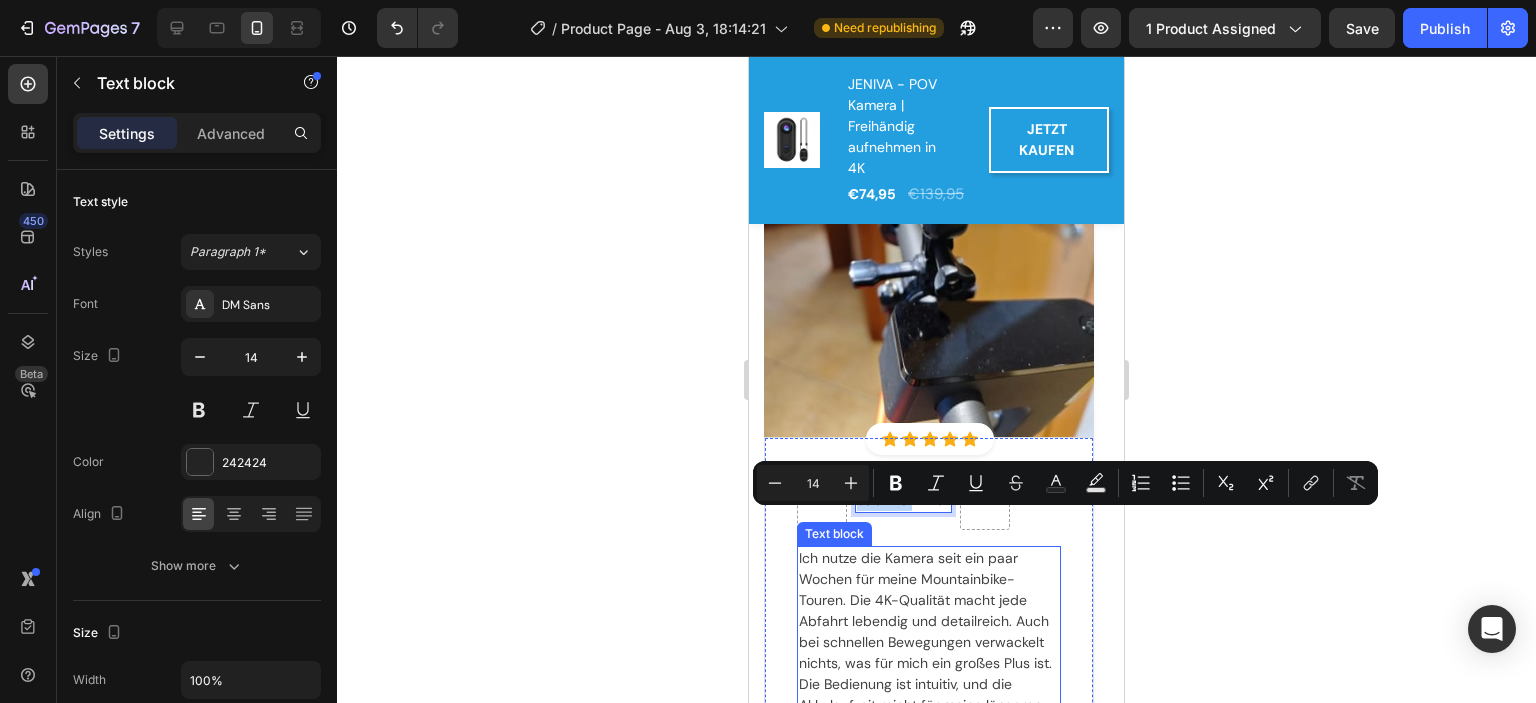 click on "Sabrina Miller Text block   0
Row Ich nutze die Kamera seit ein paar Wochen für meine Mountainbike-Touren. Die 4K-Qualität macht jede Abfahrt lebendig und detailreich. Auch bei schnellen Bewegungen verwackelt nichts, was für mich ein großes Plus ist. Die Bedienung ist intuitiv, und die Akkulaufzeit reicht für meine längeren Fahrten locker aus. Absolute Kaufempfehlung für alle, die Action-Aufnahmen lieben! Text block" at bounding box center [929, 625] 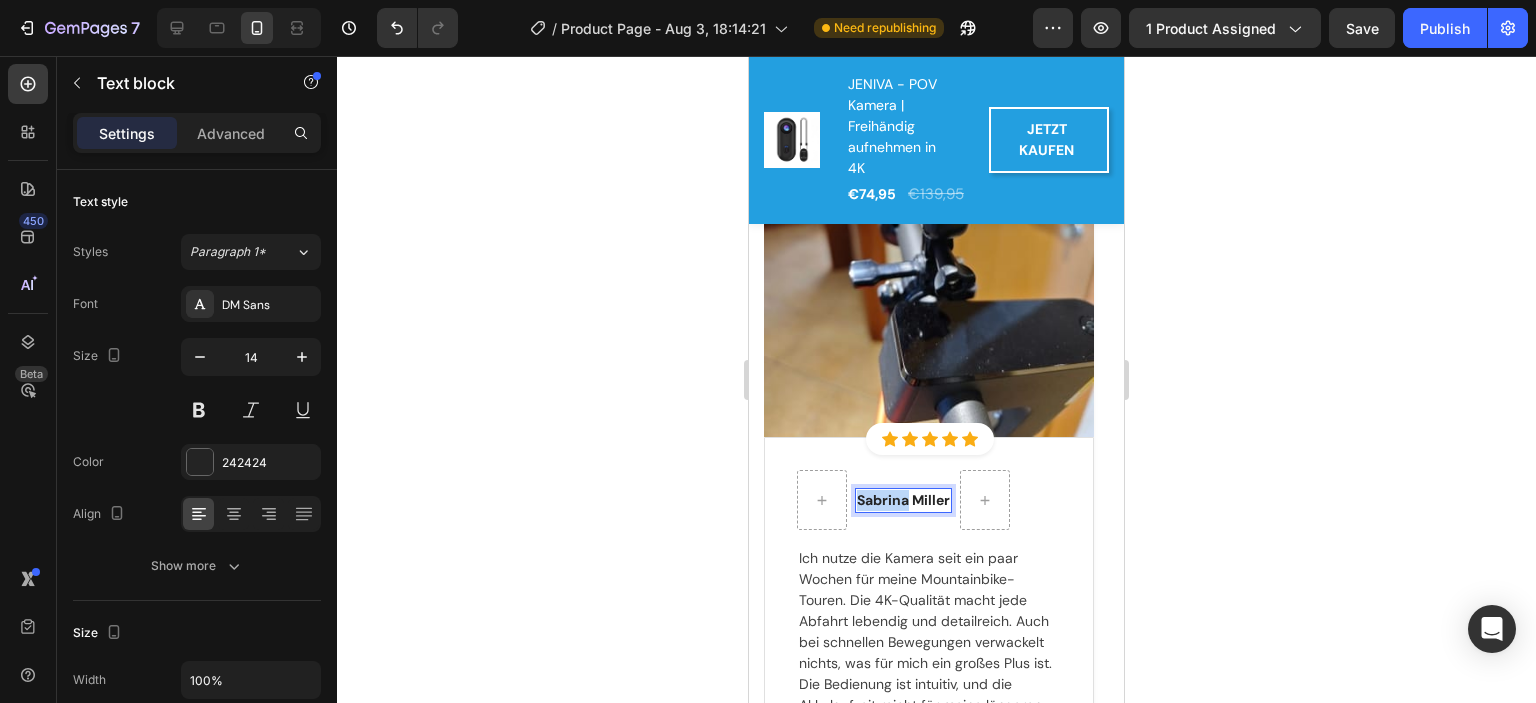 drag, startPoint x: 858, startPoint y: 521, endPoint x: 908, endPoint y: 521, distance: 50 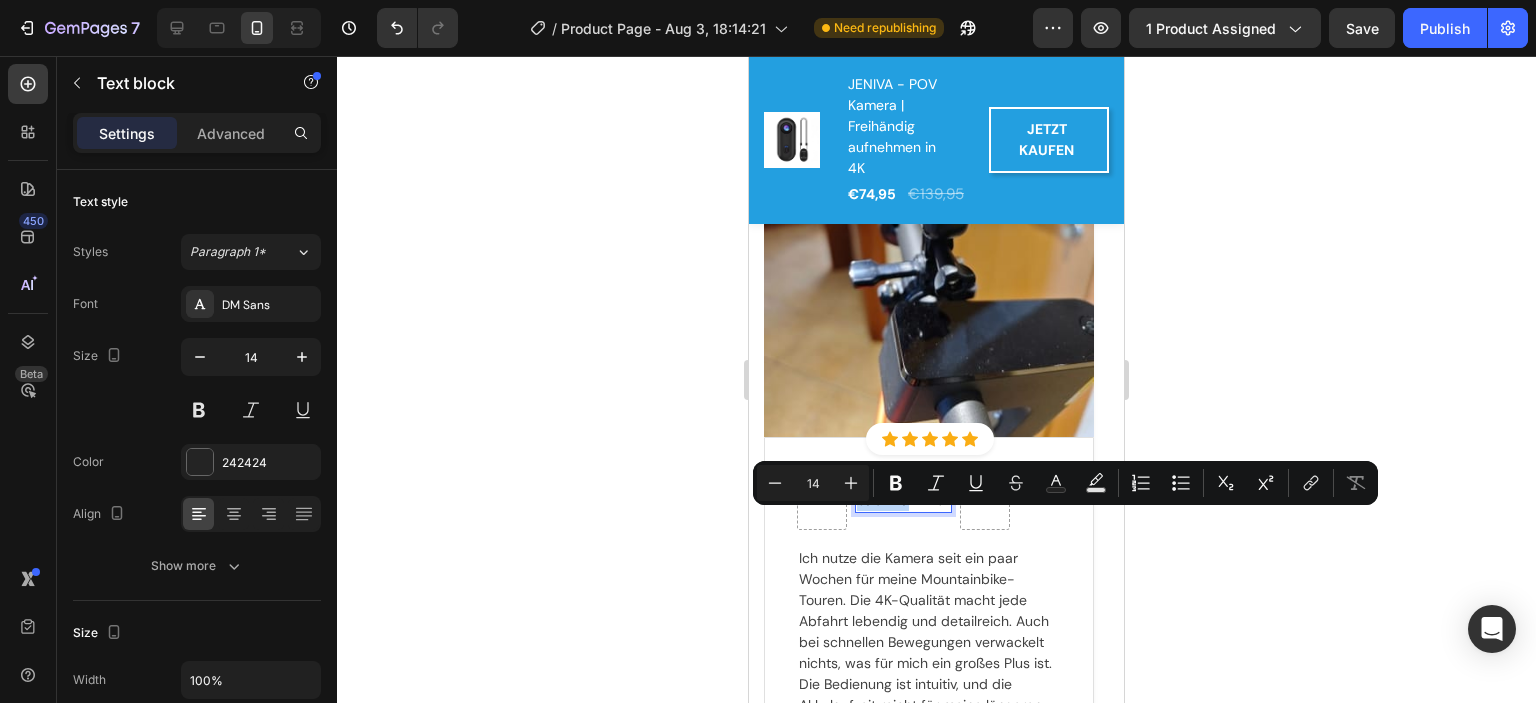click on "Sabrina Miller" at bounding box center (903, 500) 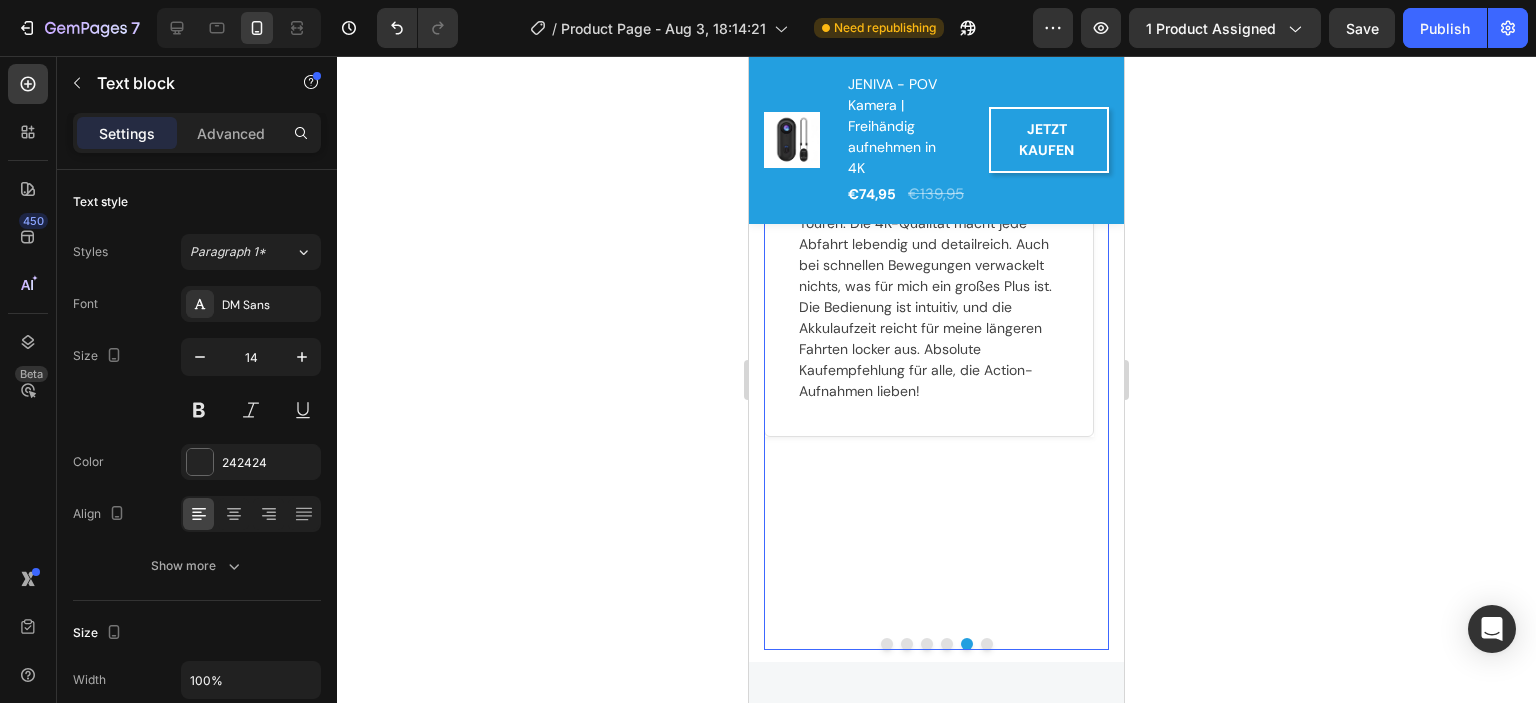 scroll, scrollTop: 4418, scrollLeft: 0, axis: vertical 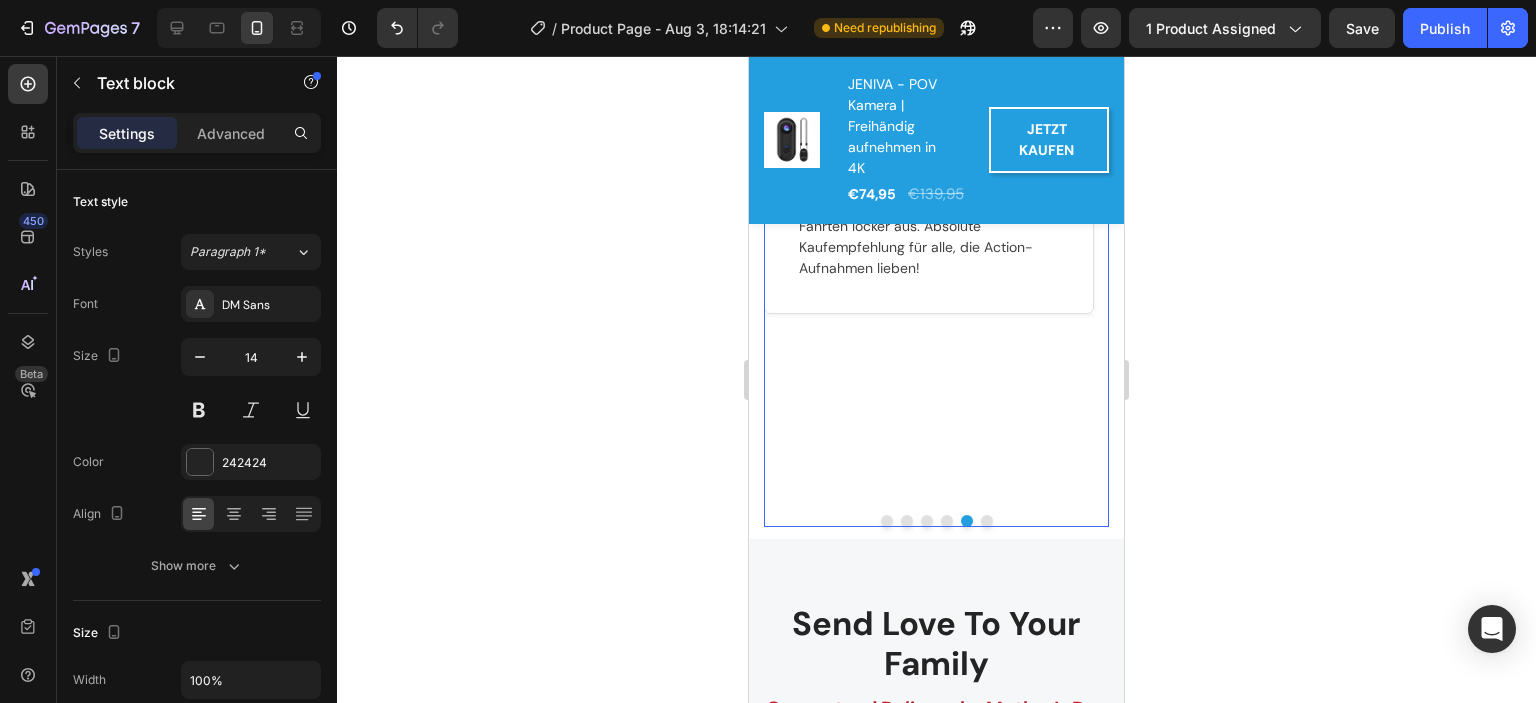 click at bounding box center [987, 521] 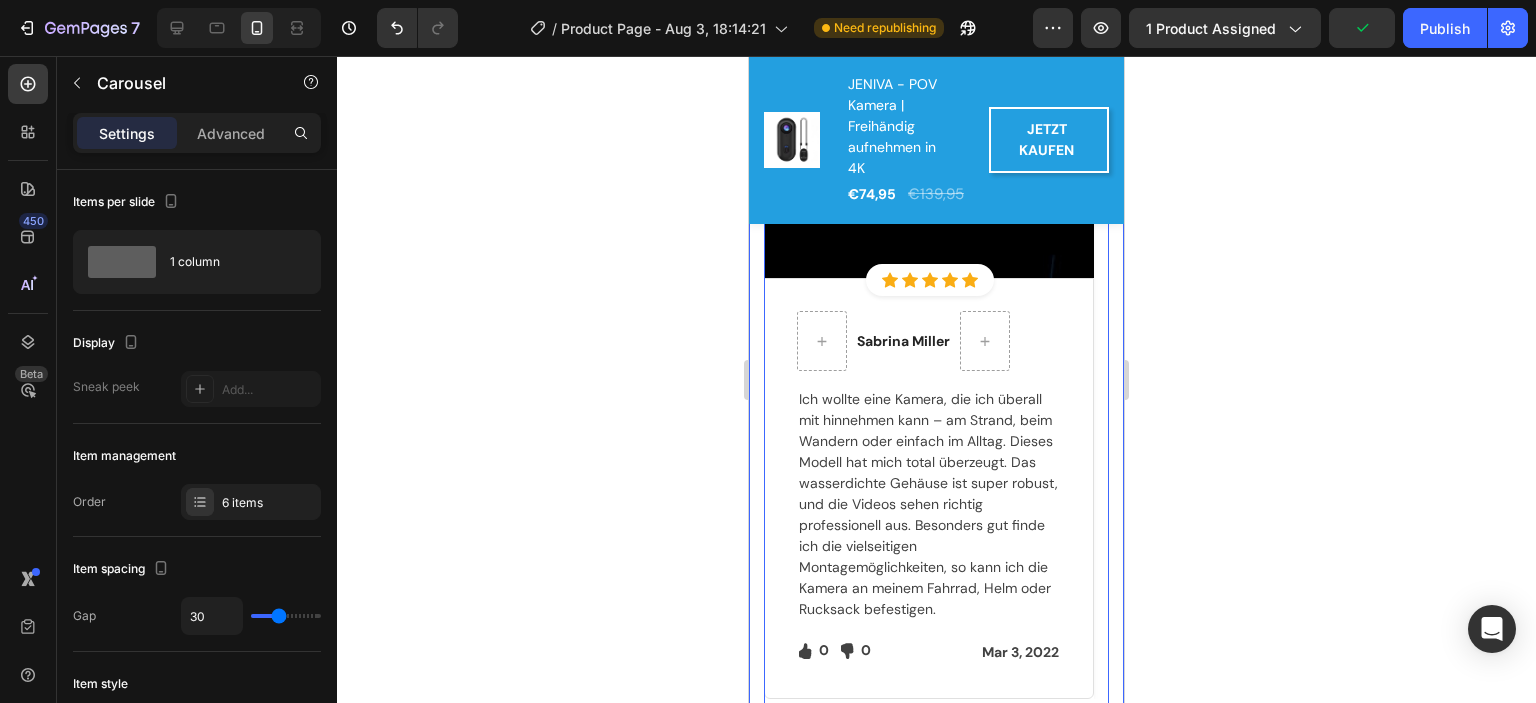 scroll, scrollTop: 4018, scrollLeft: 0, axis: vertical 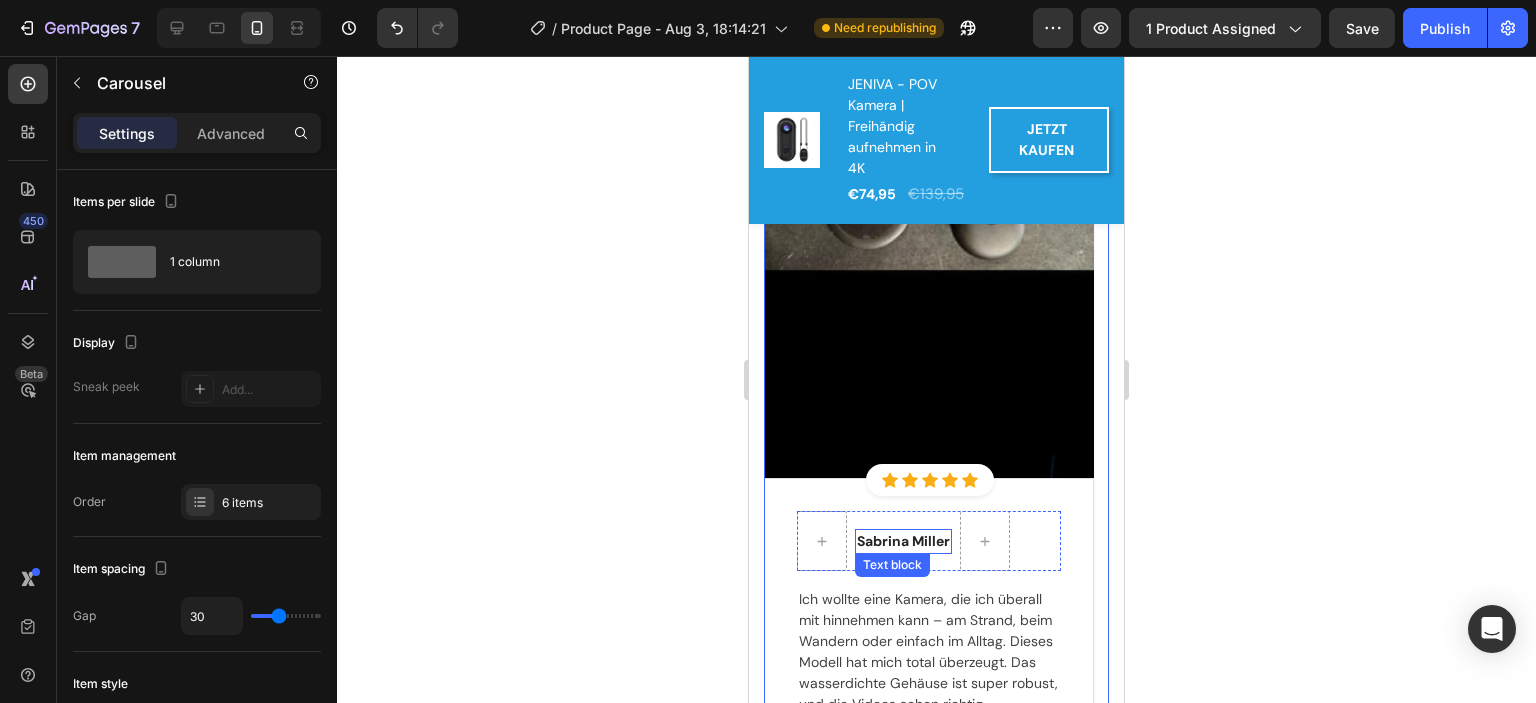 click on "Sabrina Miller" at bounding box center (903, 541) 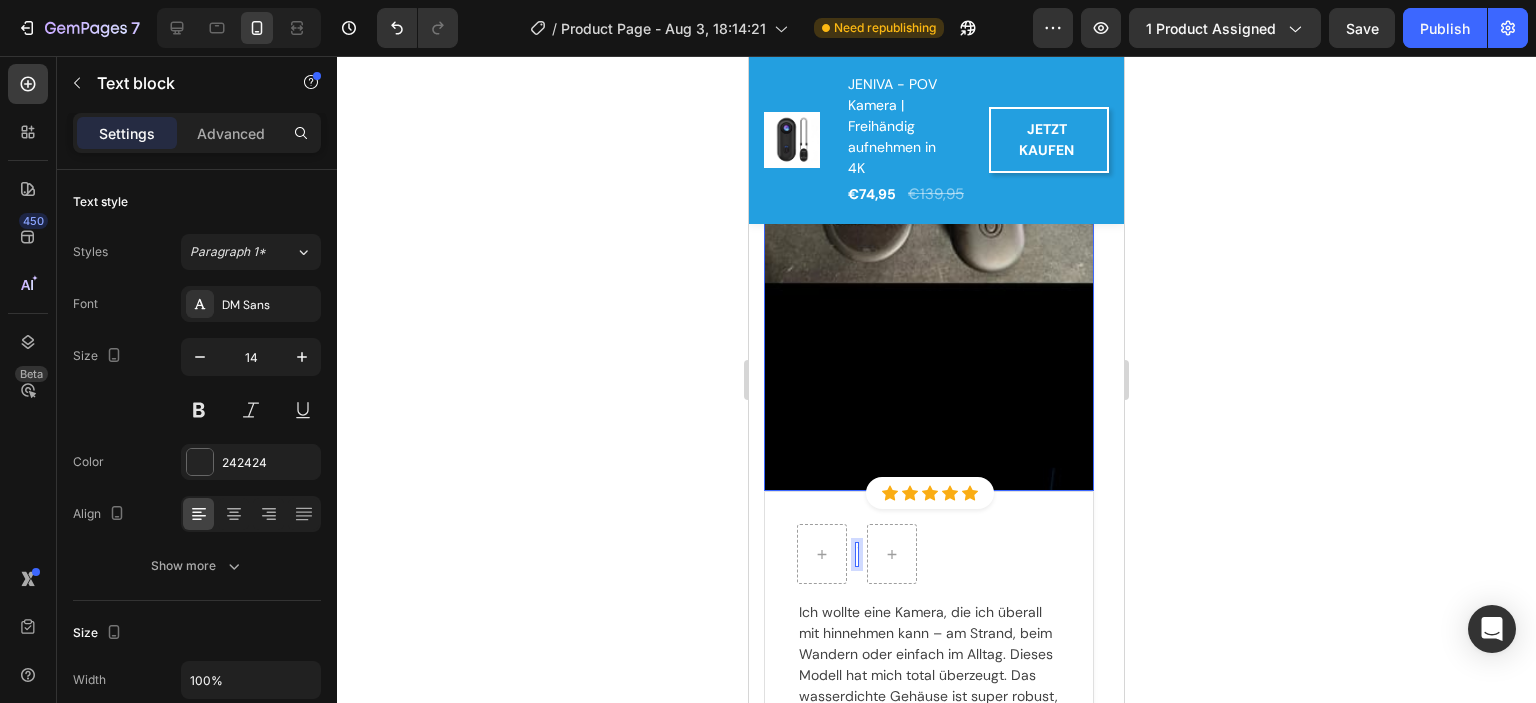 scroll, scrollTop: 4018, scrollLeft: 0, axis: vertical 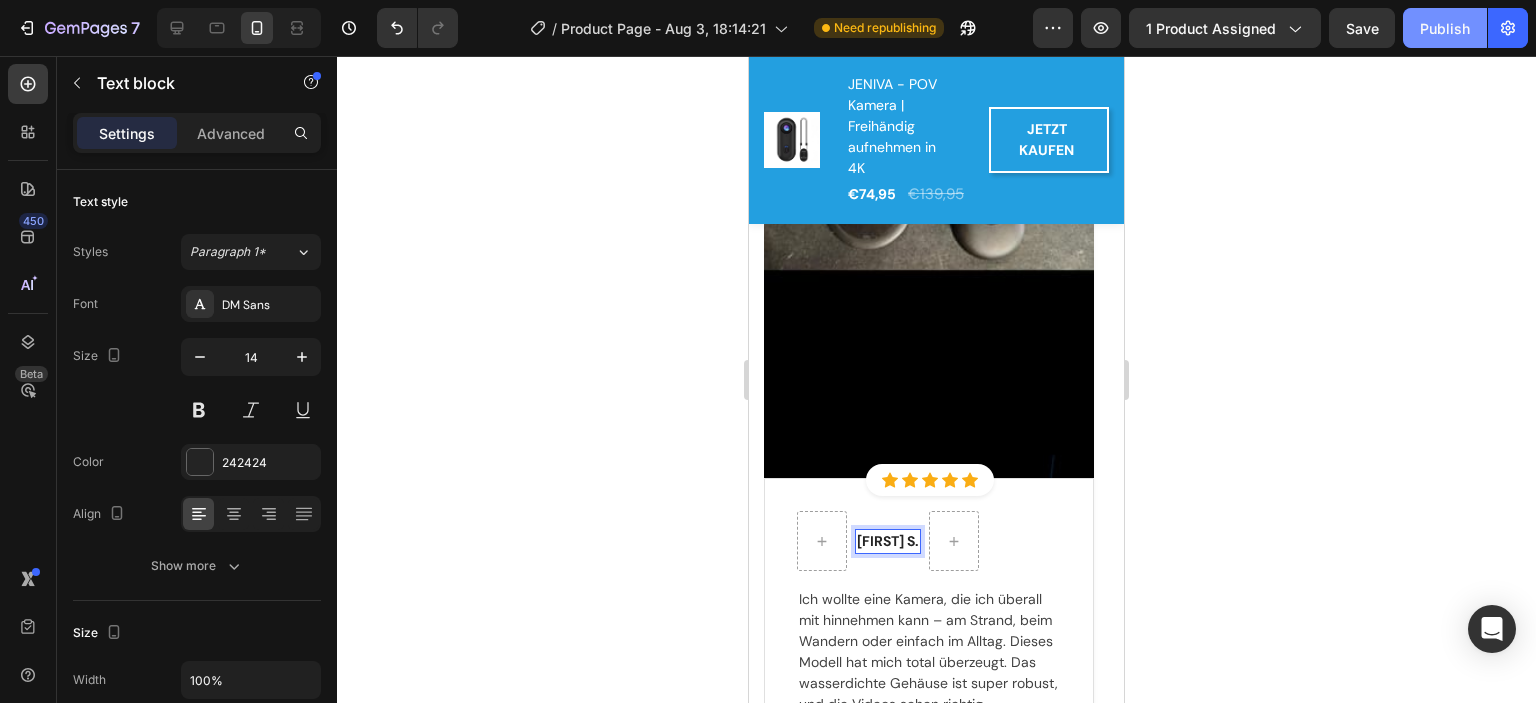 click on "Publish" at bounding box center (1445, 28) 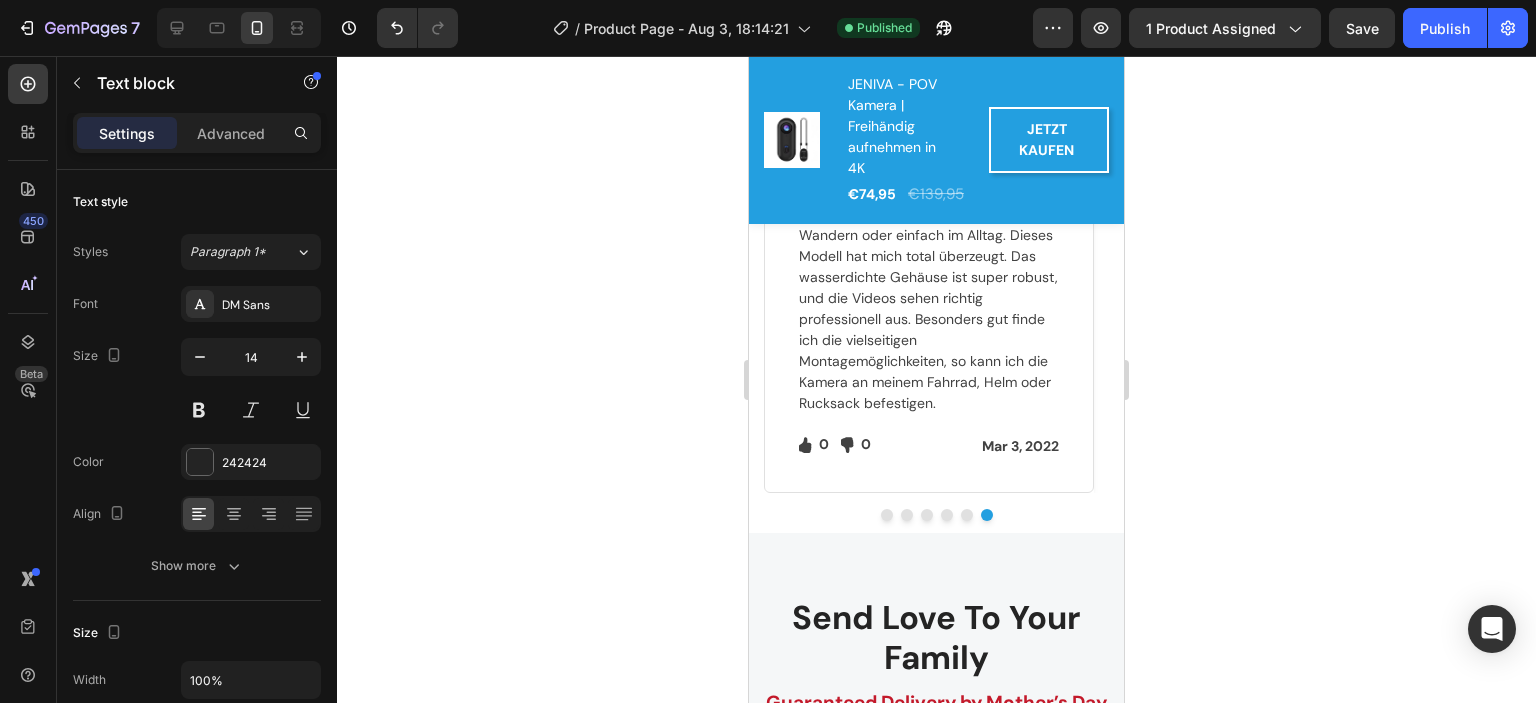 scroll, scrollTop: 4418, scrollLeft: 0, axis: vertical 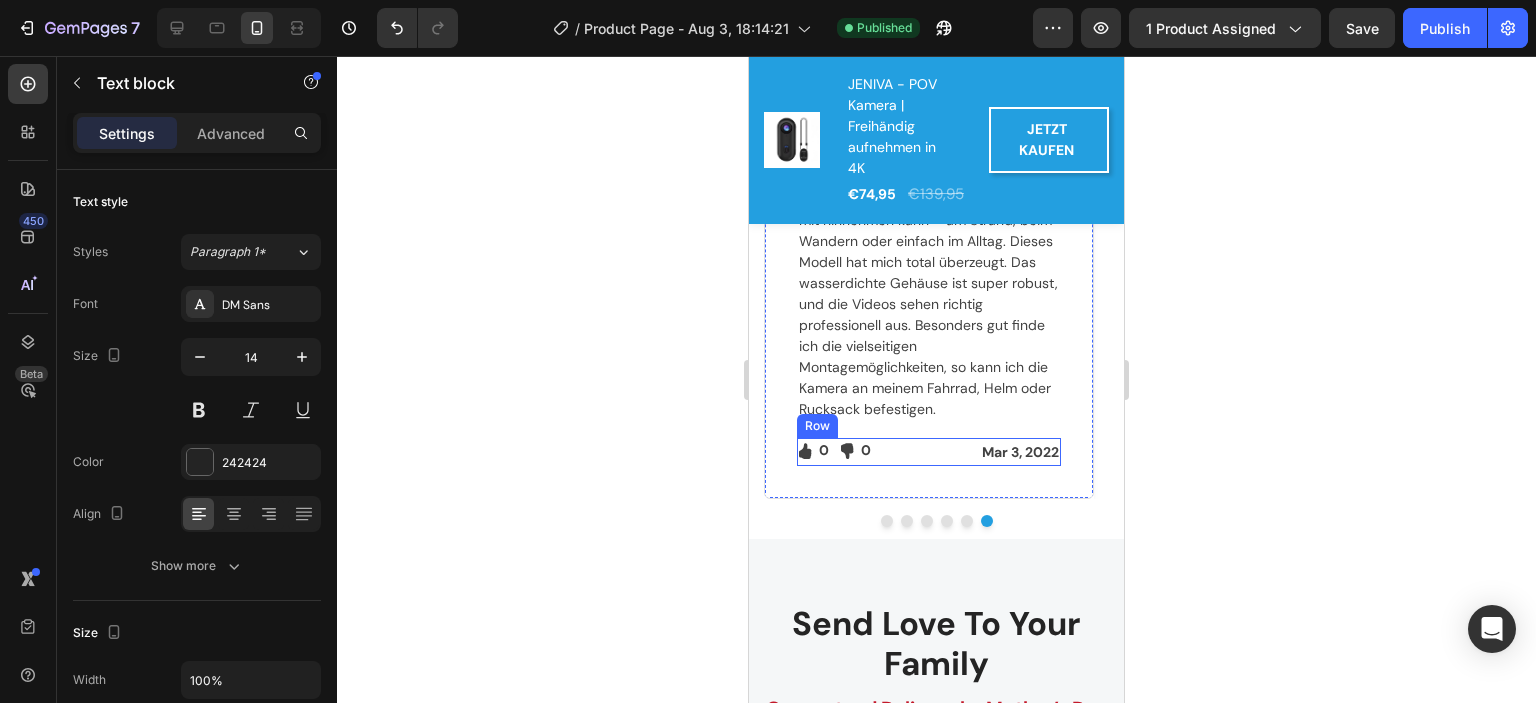 click on "Icon 0 Text block Icon List
Icon 0 Text block Icon List Row Mar 3, 2022 Text block Row" at bounding box center (929, 452) 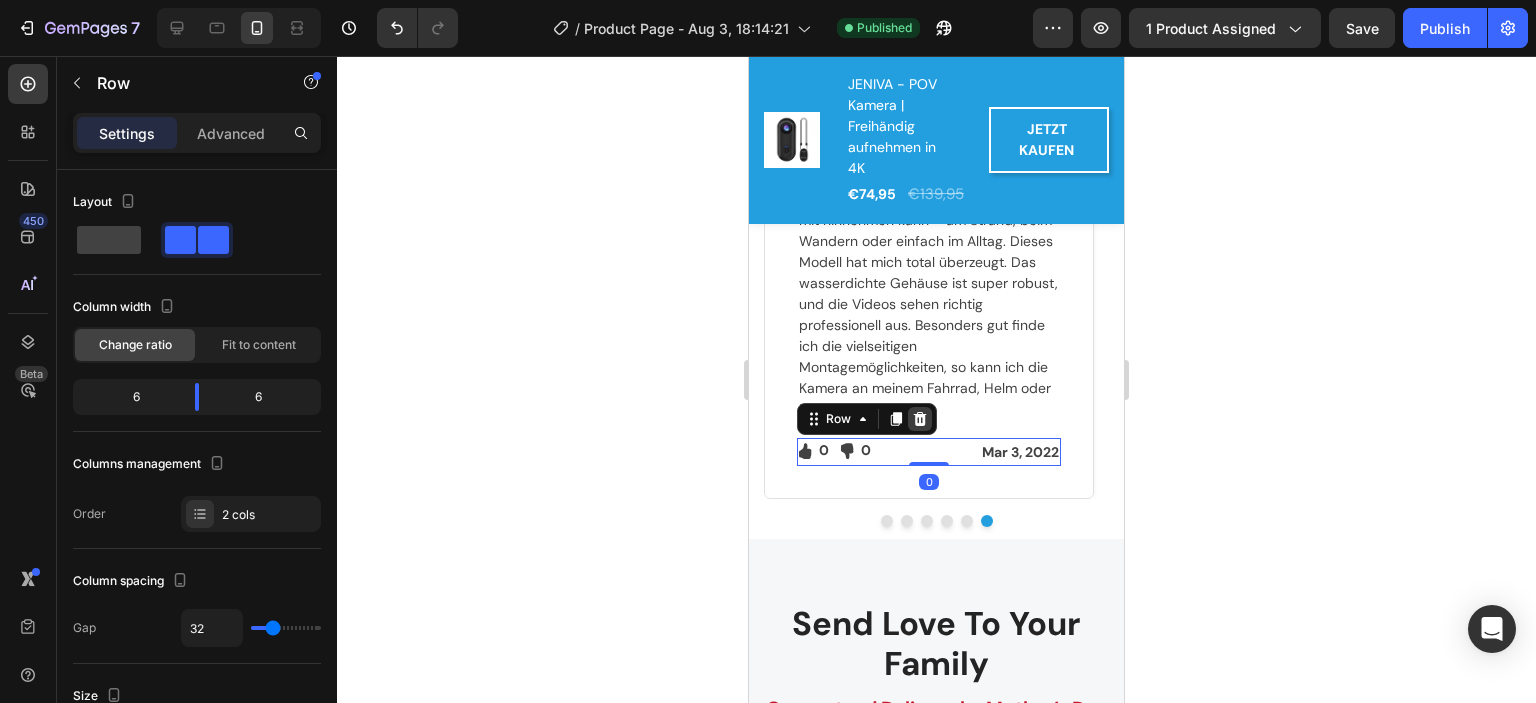 click 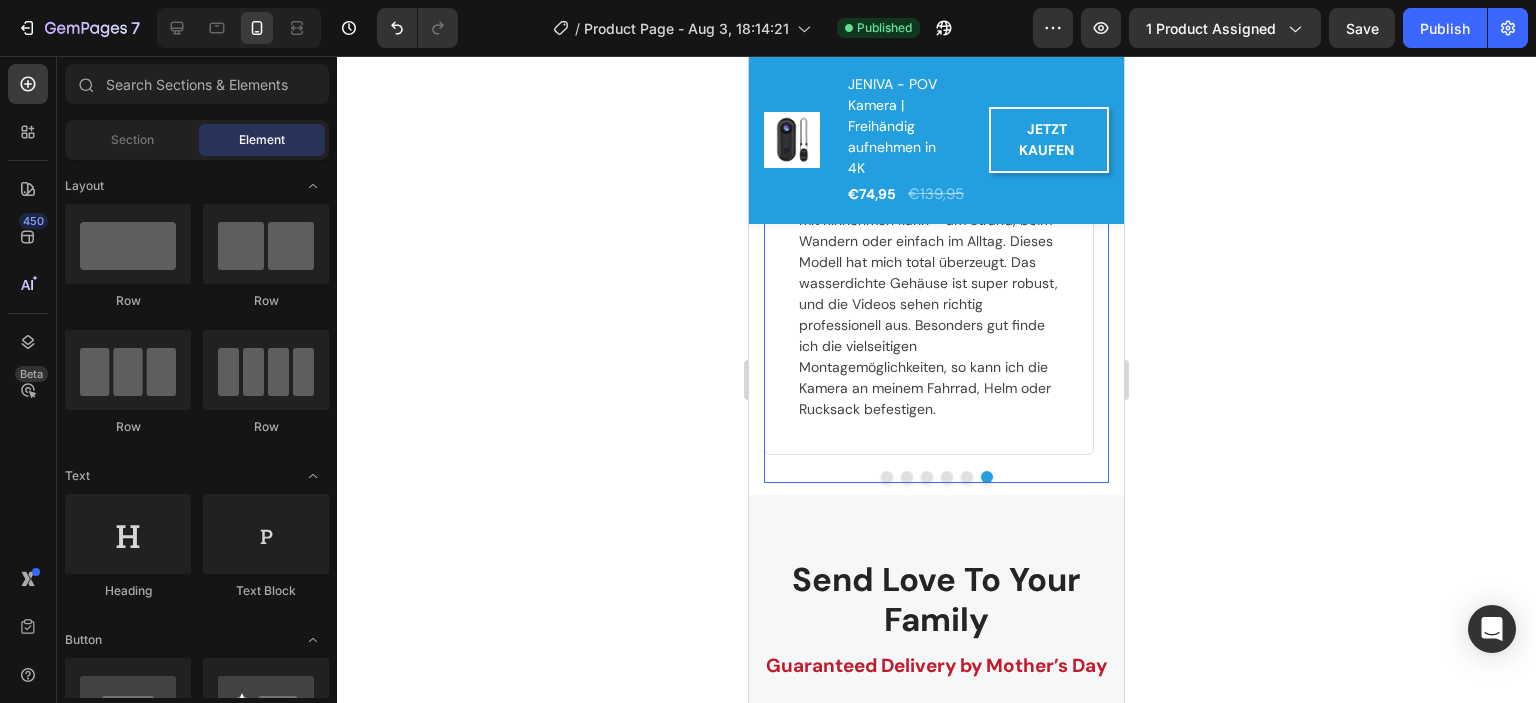 click at bounding box center [967, 477] 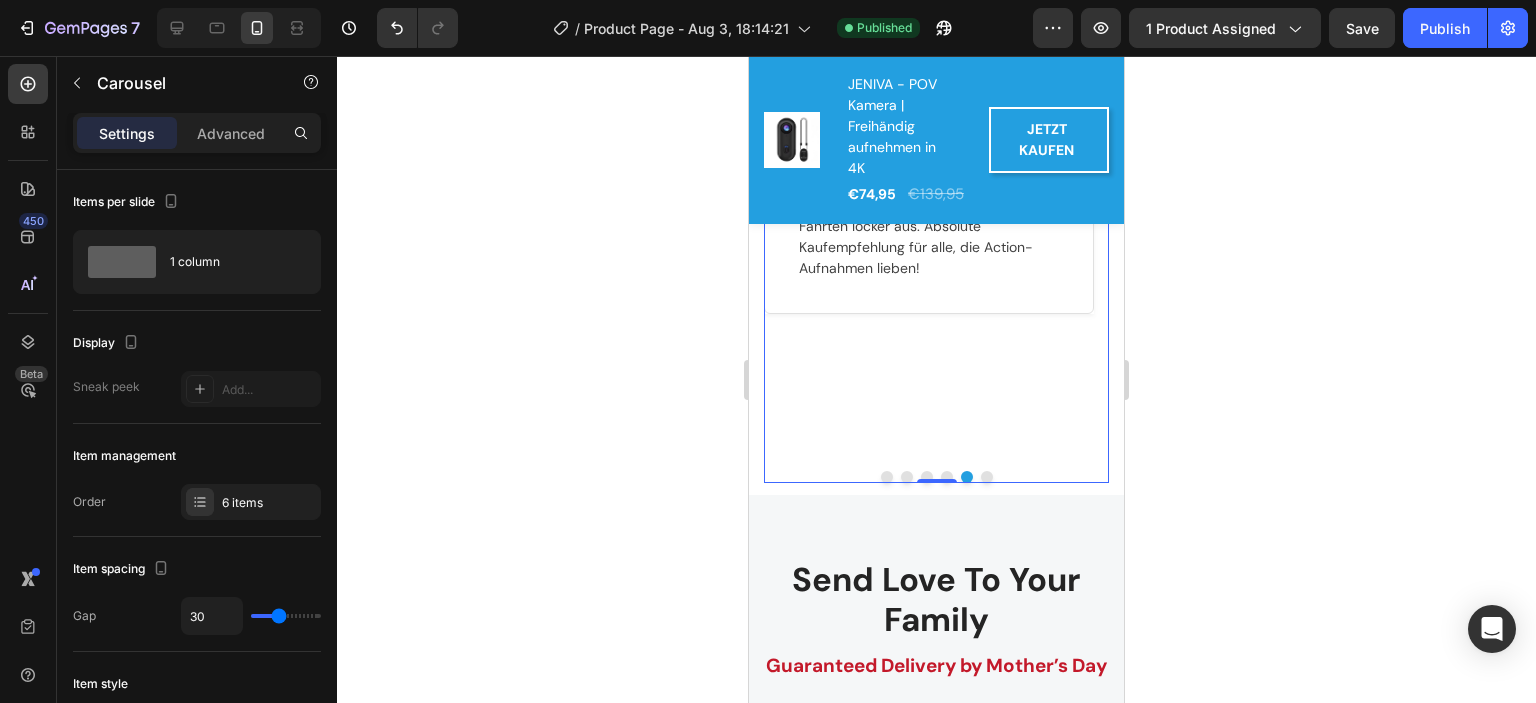 click at bounding box center (947, 477) 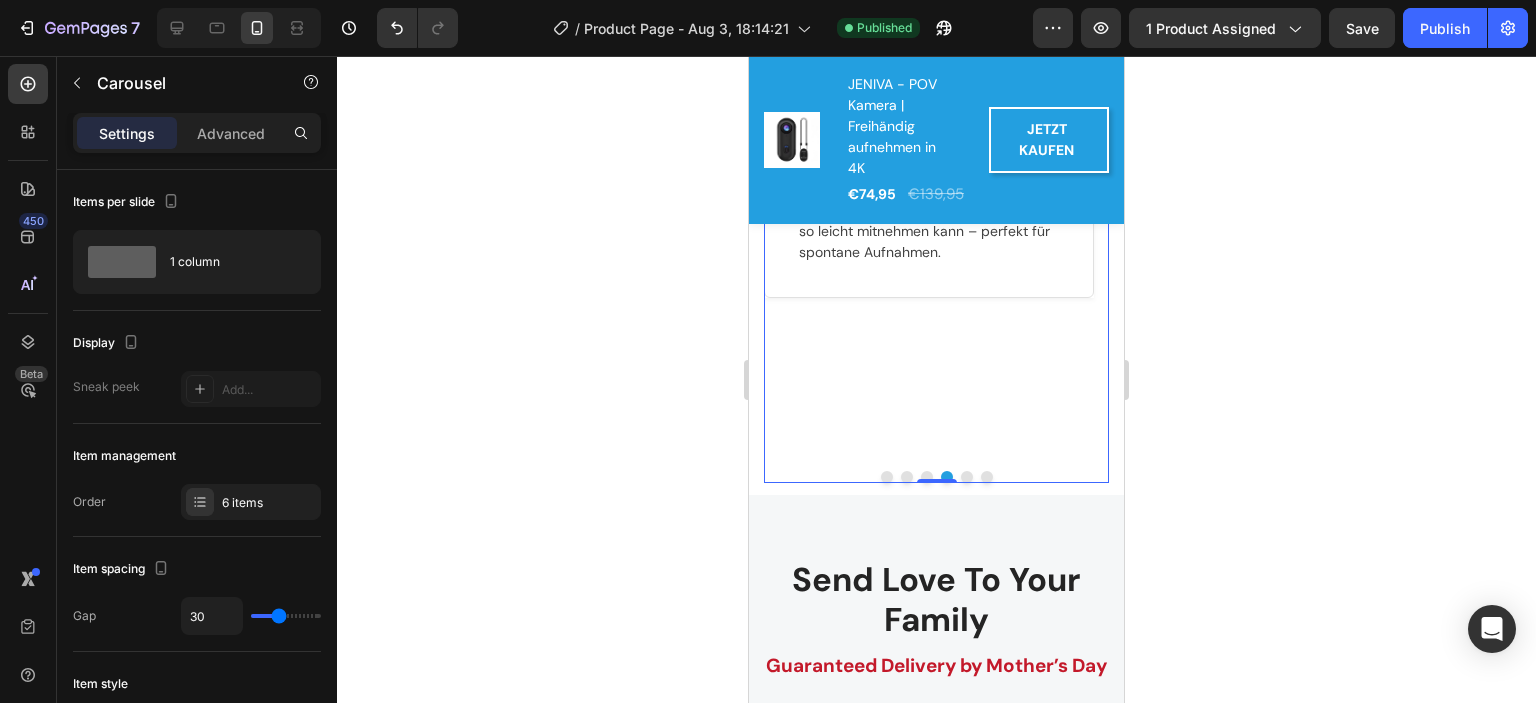 click at bounding box center (927, 477) 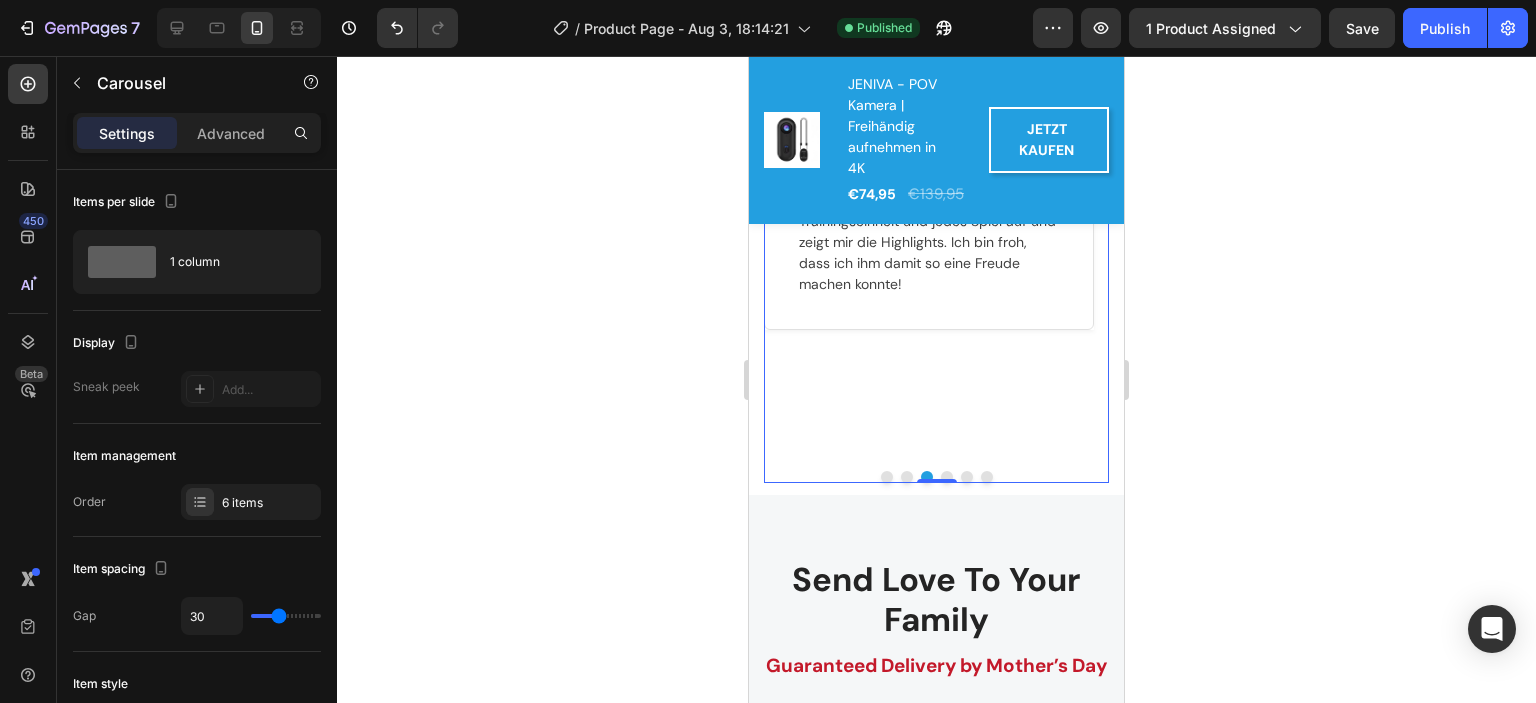 click at bounding box center [907, 477] 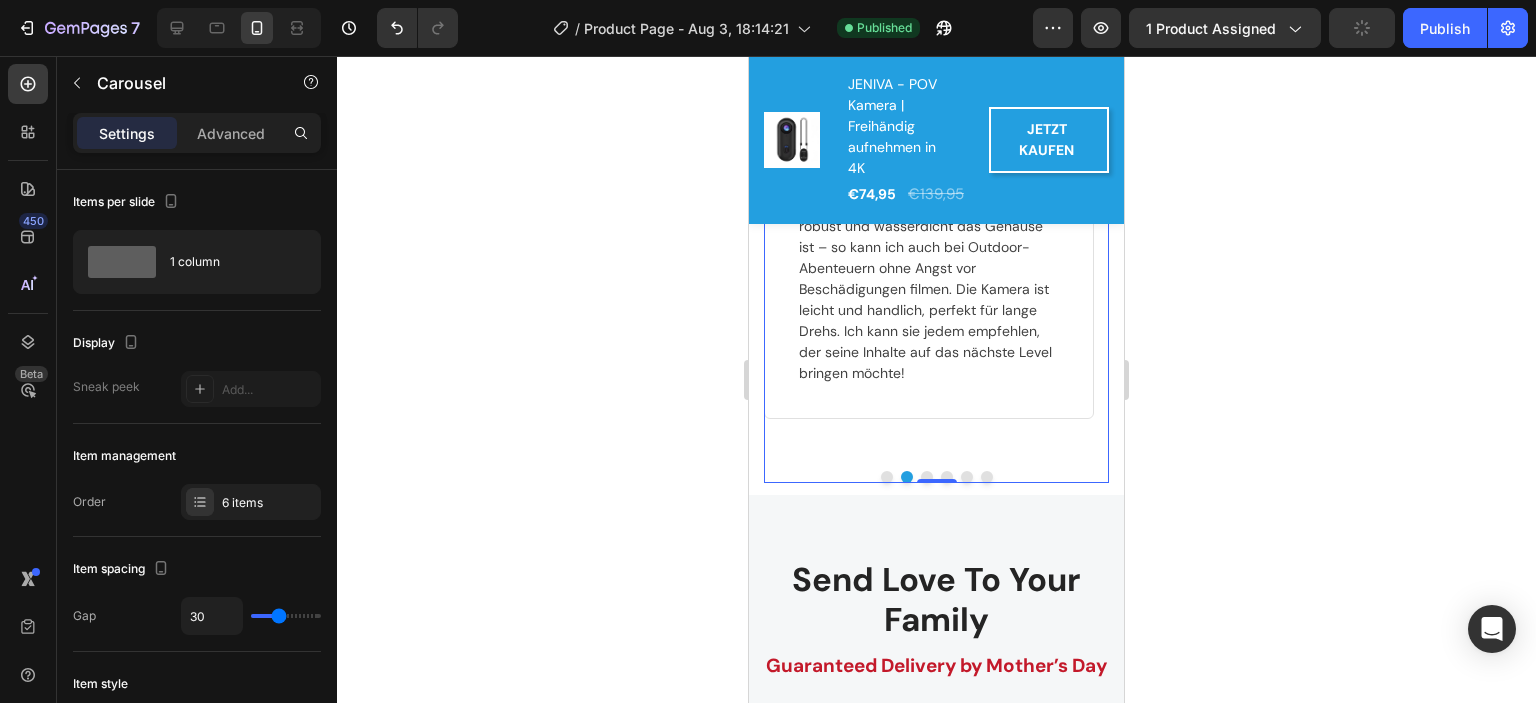 click at bounding box center (887, 477) 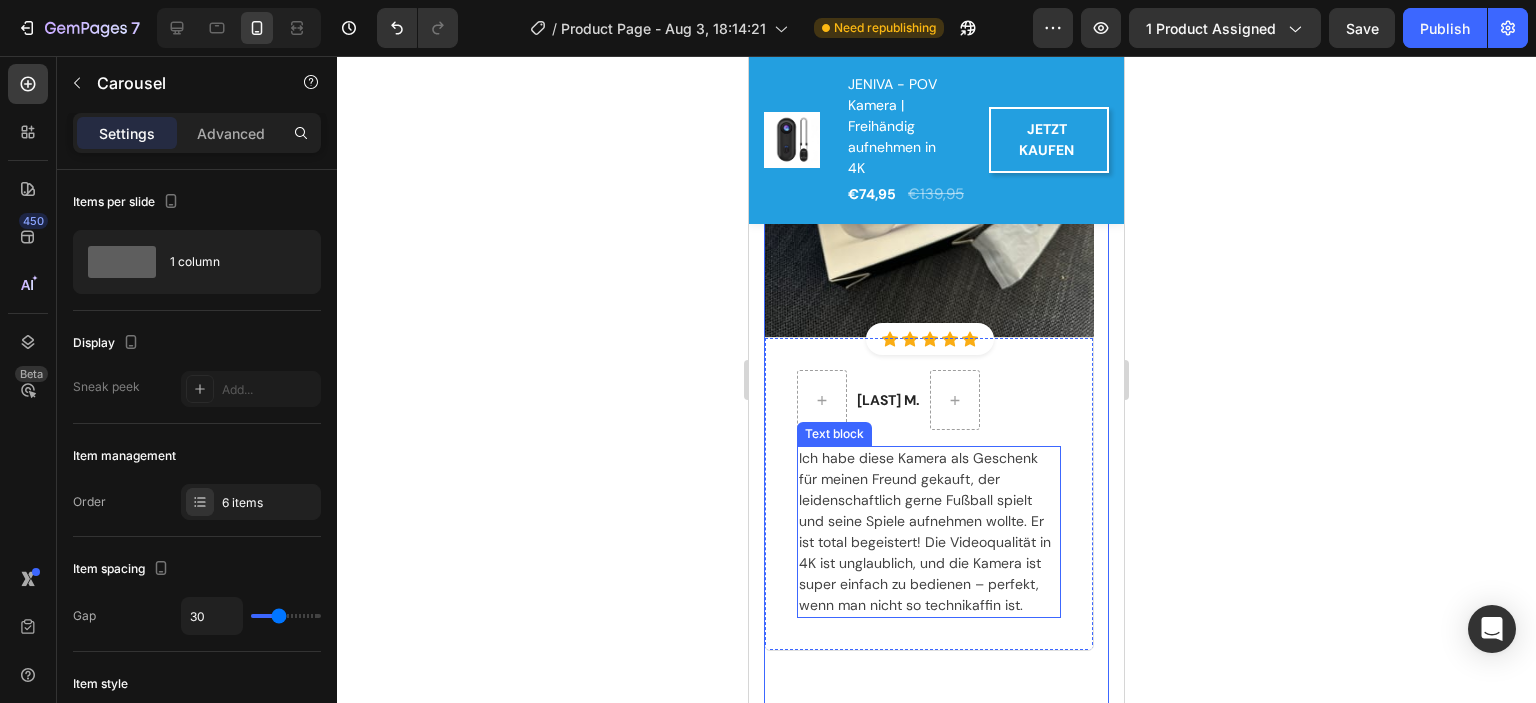 scroll, scrollTop: 4218, scrollLeft: 0, axis: vertical 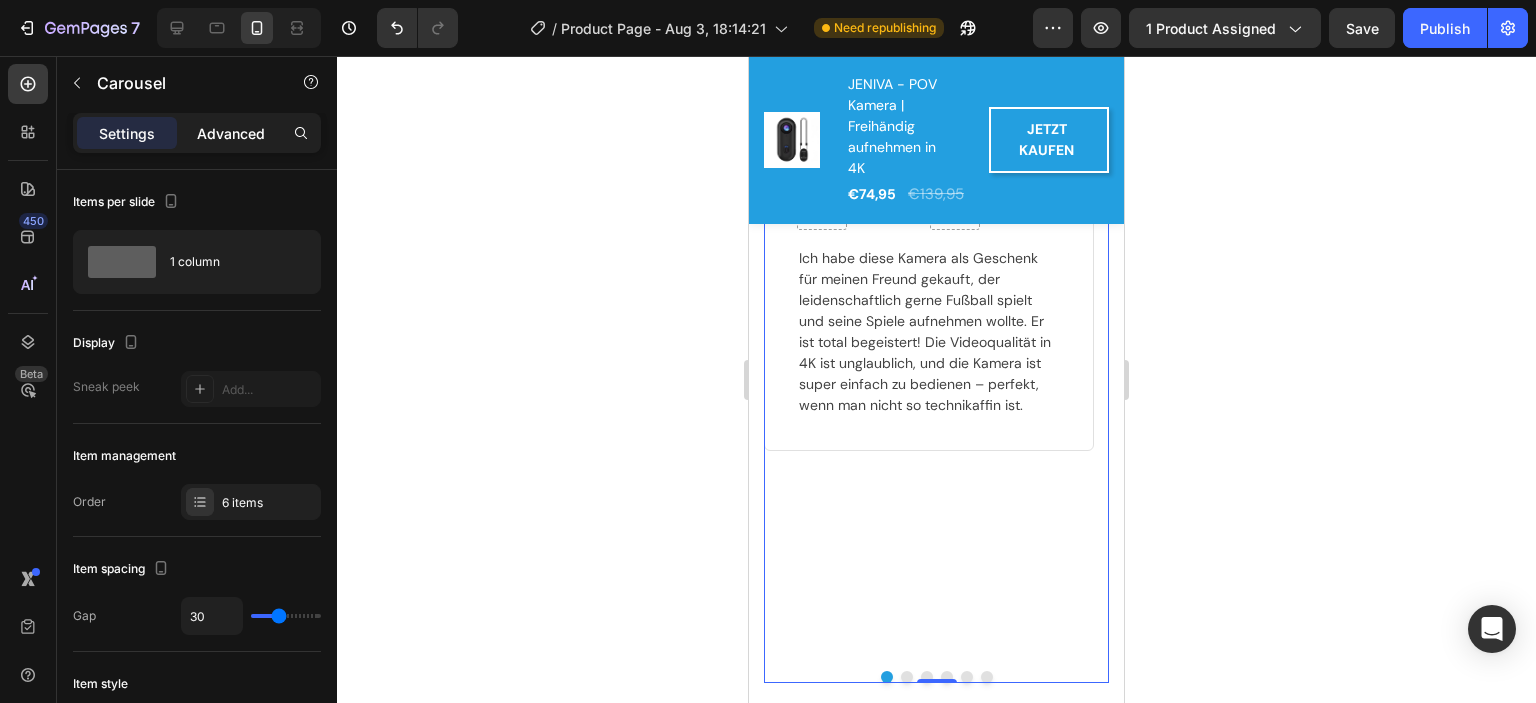 click on "Advanced" at bounding box center (231, 133) 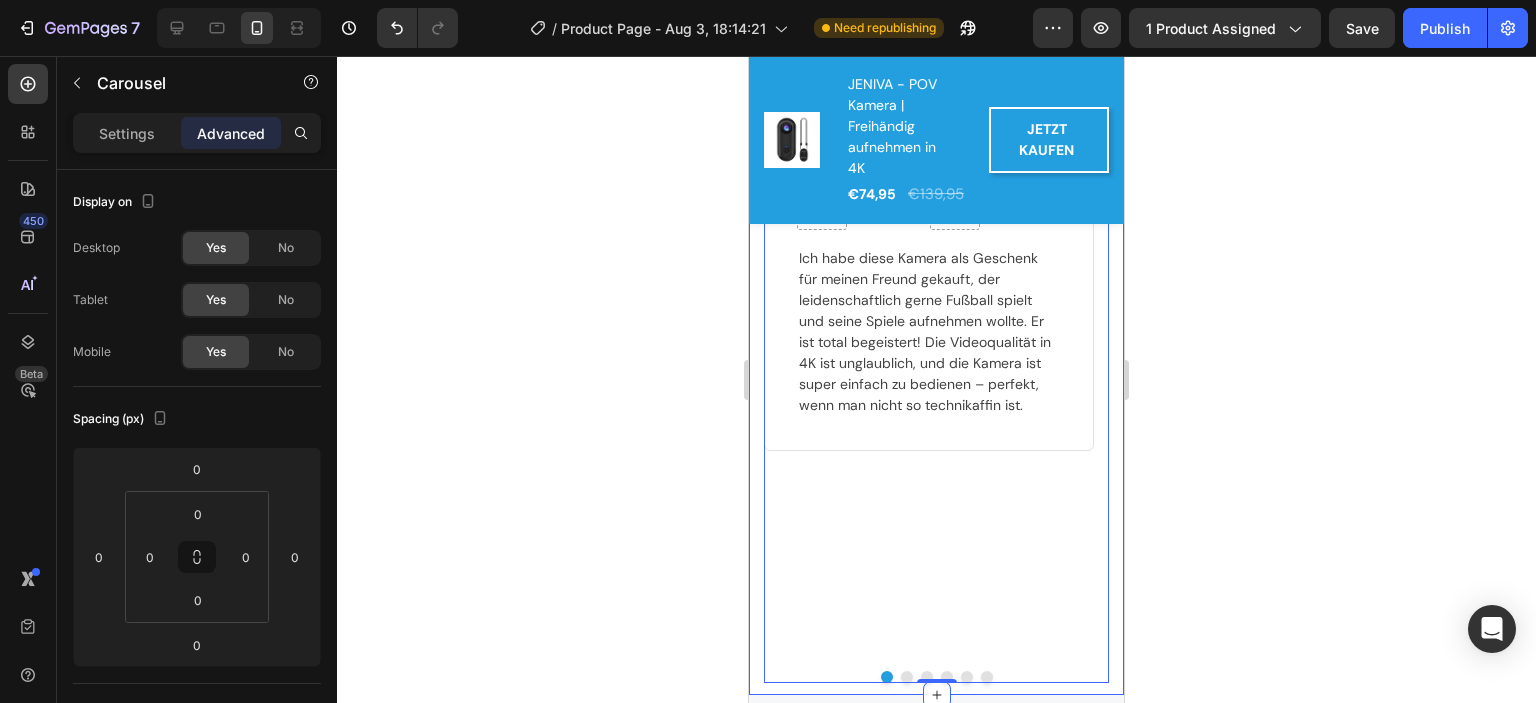 scroll, scrollTop: 4418, scrollLeft: 0, axis: vertical 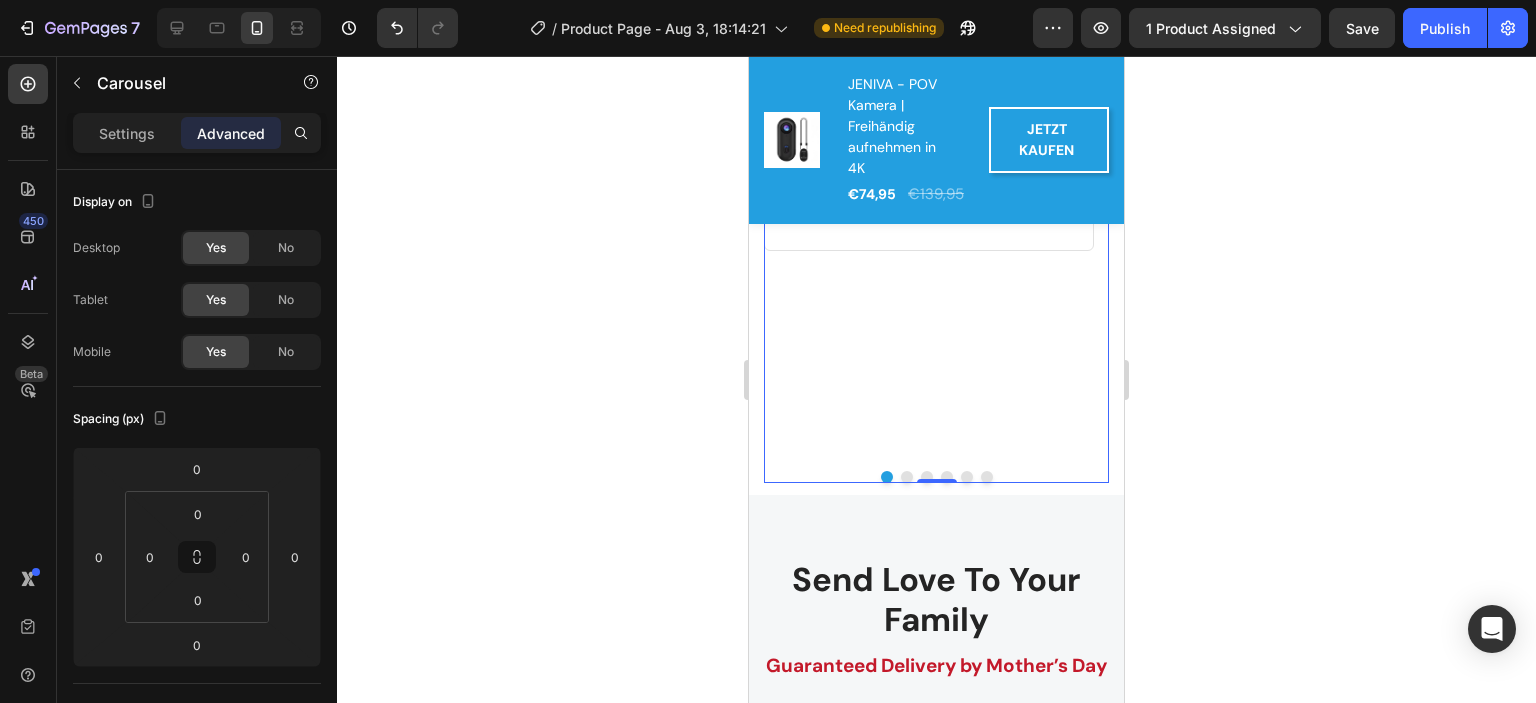 click on "Image                Icon                Icon                Icon                Icon                Icon Icon List Hoz Row Row
Regina M. Text block
Row Ich habe diese Kamera als Geschenk für meinen Freund gekauft, der leidenschaftlich gerne Fußball spielt und seine Spiele aufnehmen wollte. Er ist total begeistert! Die Videoqualität in 4K ist unglaublich, und die Kamera ist super einfach zu bedienen – perfekt, wenn man nicht so technikaffin ist. Text block Row Row Image                Icon                Icon                Icon                Icon                Icon Icon List Hoz Row Row
Jonas M. Text block
Row Text block Row Row Image                Icon                Icon                Icon                Icon                Icon Icon List Hoz Row Row
Sabrina T. Text block
Row Text block Row Row Image                Icon                Icon                Icon                Icon Icon Row Row" at bounding box center (936, -10) 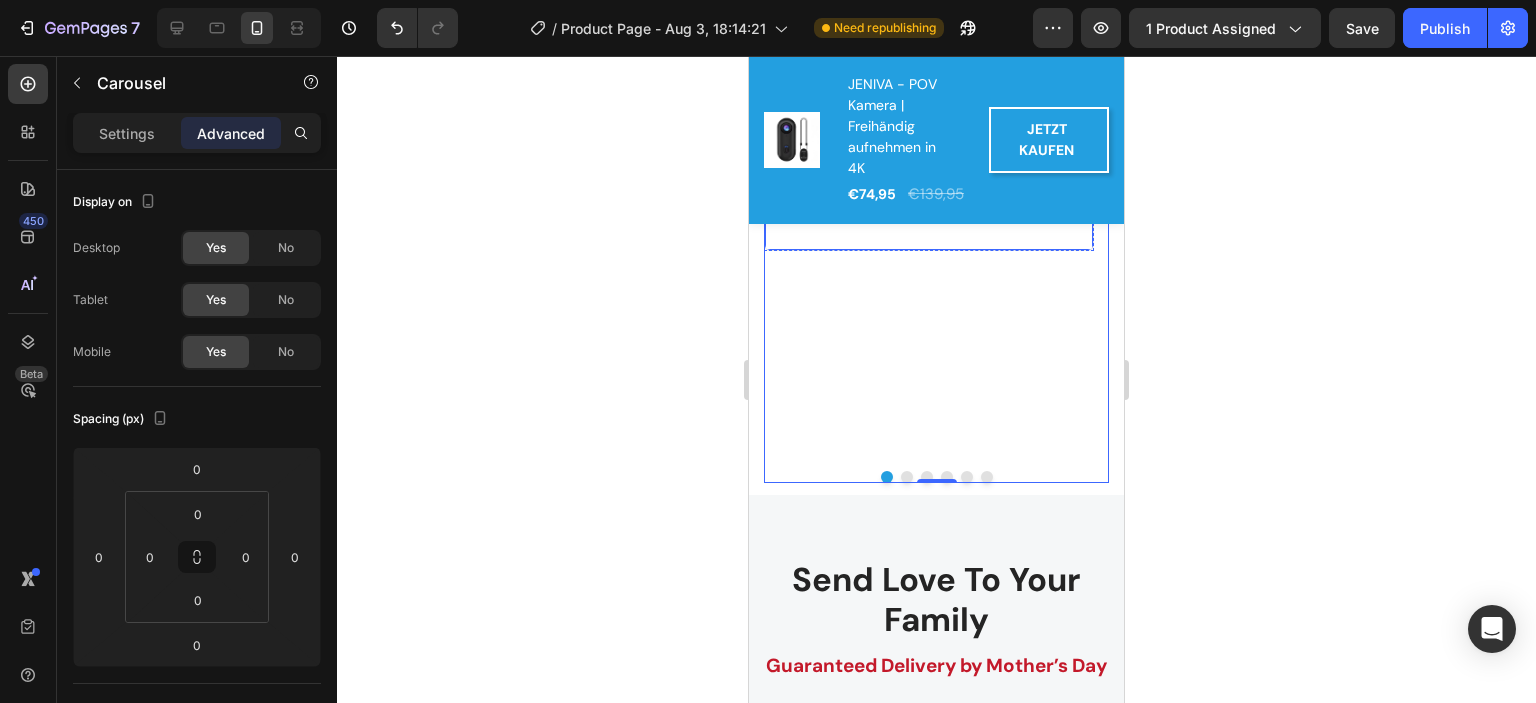 click on "Regina M. Text block
Row Ich habe diese Kamera als Geschenk für meinen Freund gekauft, der leidenschaftlich gerne Fußball spielt und seine Spiele aufnehmen wollte. Er ist total begeistert! Die Videoqualität in 4K ist unglaublich, und die Kamera ist super einfach zu bedienen – perfekt, wenn man nicht so technikaffin ist. Text block Row" at bounding box center [929, 94] 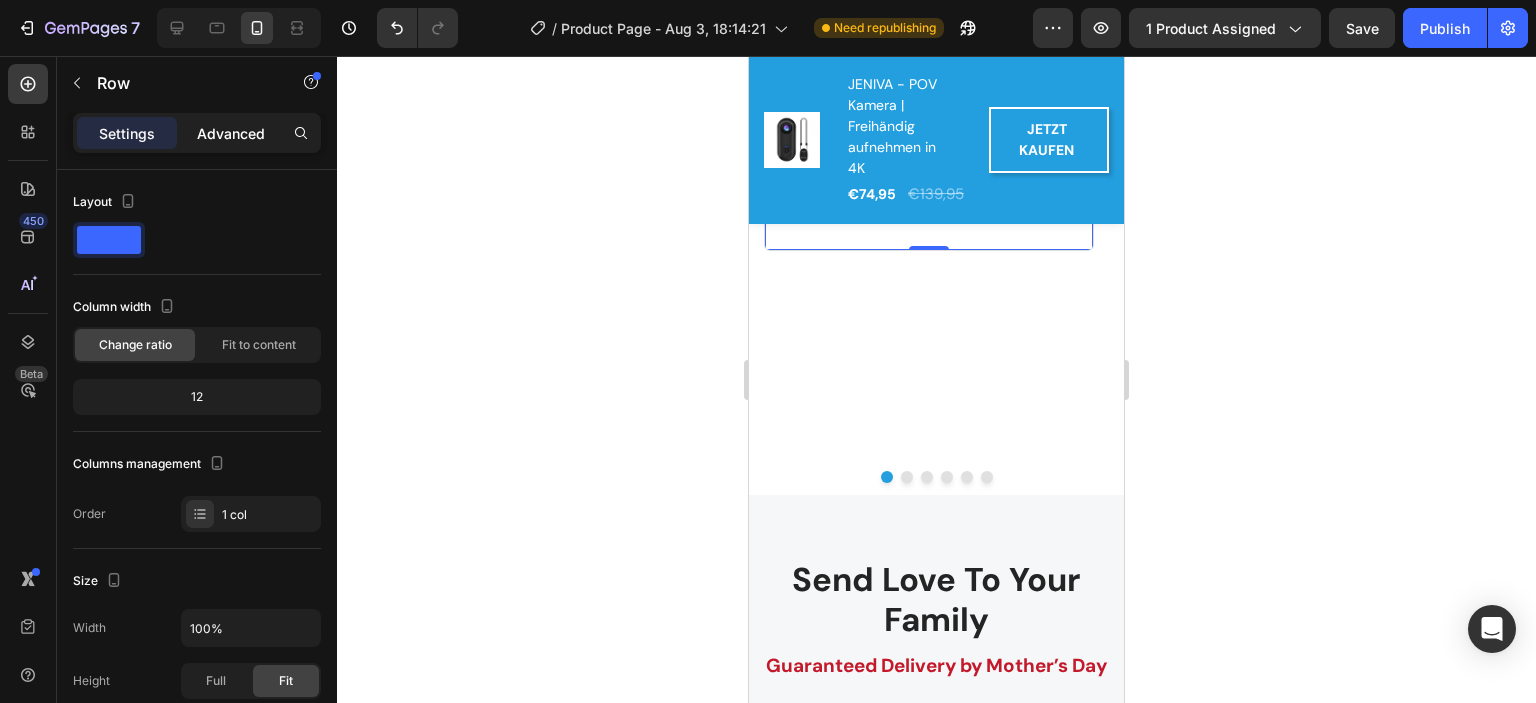 click on "Advanced" at bounding box center [231, 133] 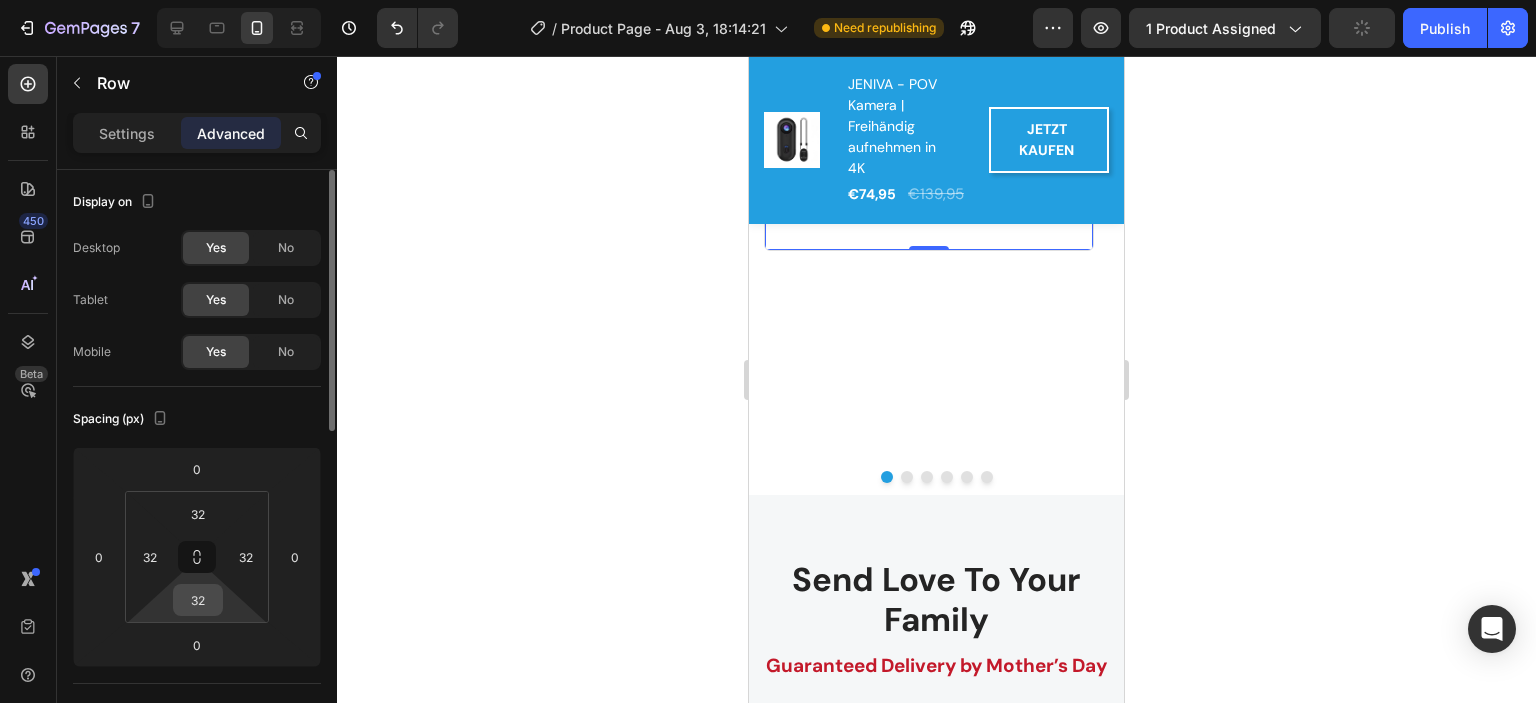 click on "32" at bounding box center (198, 600) 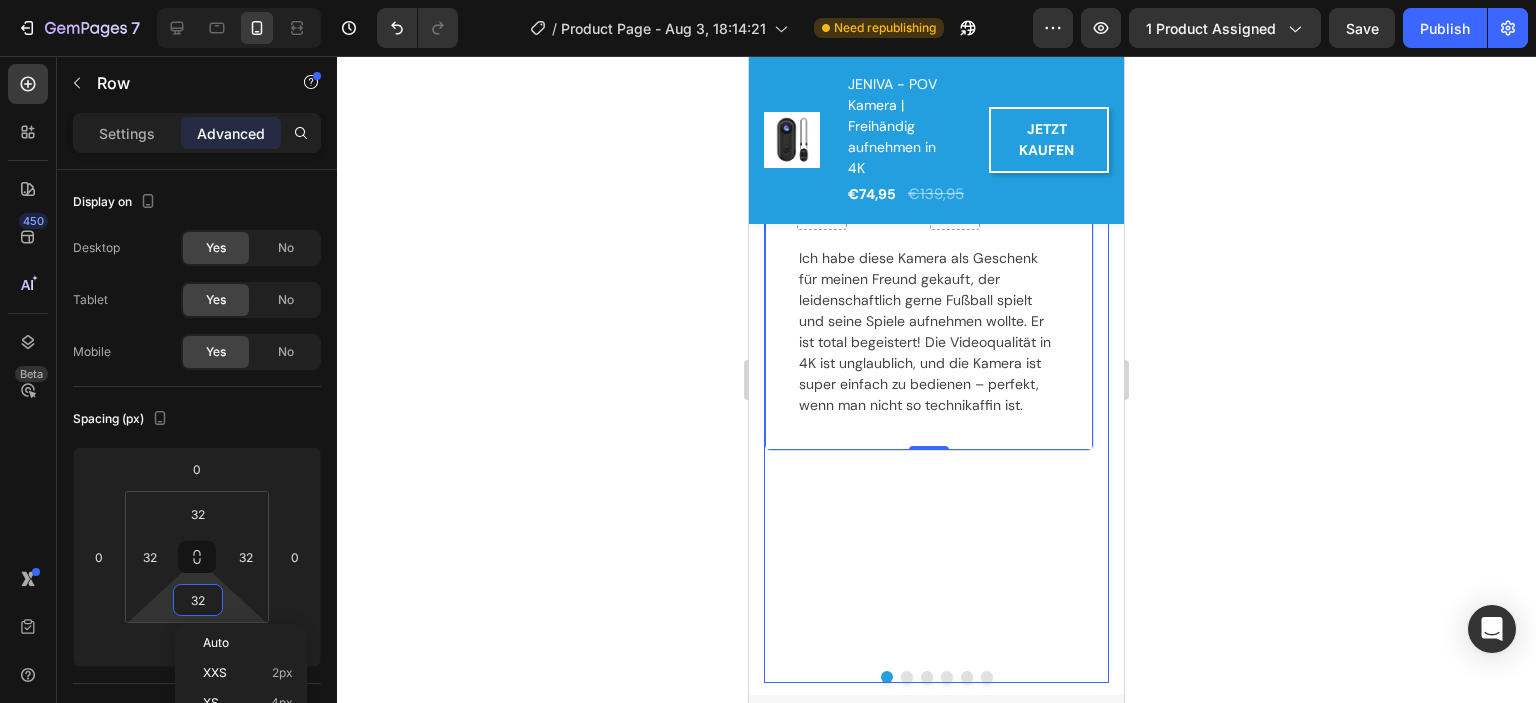 scroll, scrollTop: 4418, scrollLeft: 0, axis: vertical 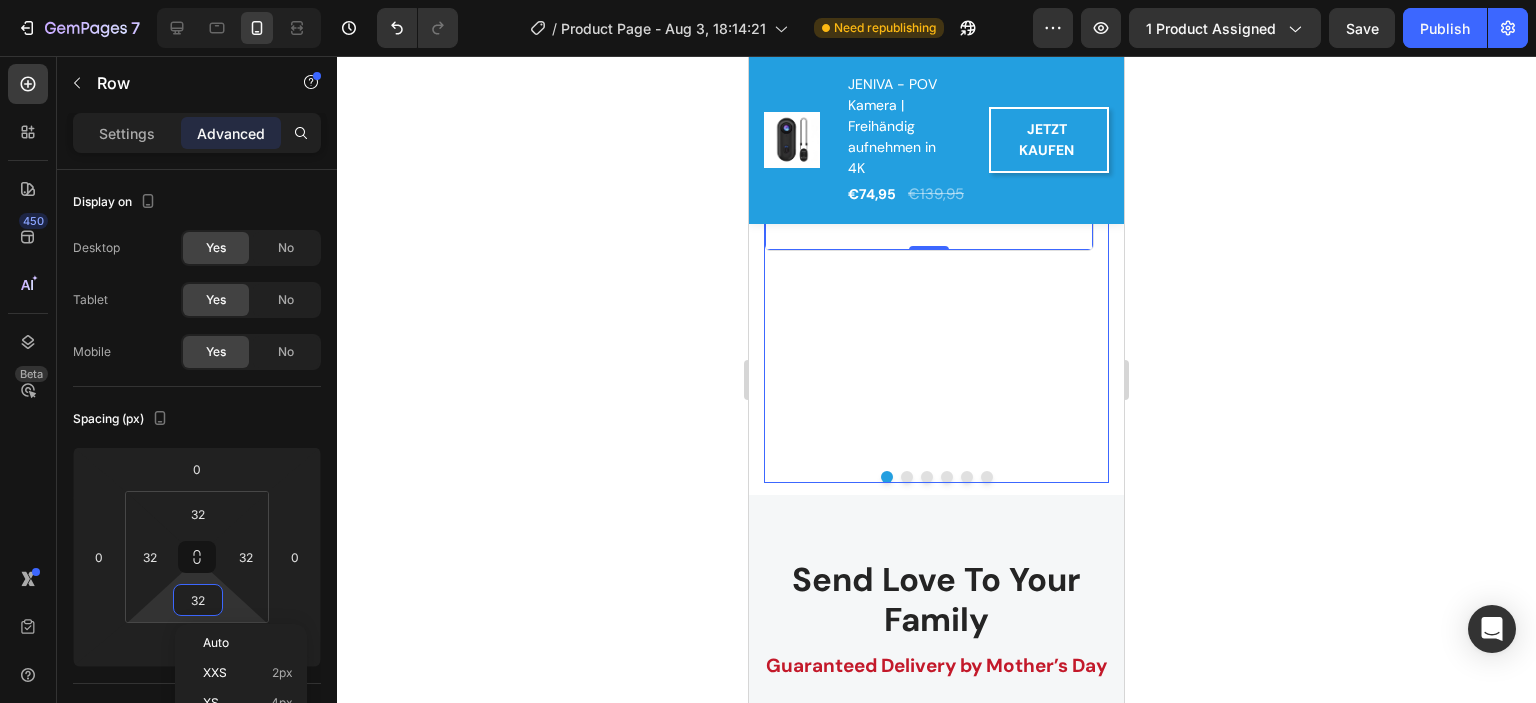 click on "Image                Icon                Icon                Icon                Icon                Icon Icon List Hoz Row Row
Regina M. Text block
Row Ich habe diese Kamera als Geschenk für meinen Freund gekauft, der leidenschaftlich gerne Fußball spielt und seine Spiele aufnehmen wollte. Er ist total begeistert! Die Videoqualität in 4K ist unglaublich, und die Kamera ist super einfach zu bedienen – perfekt, wenn man nicht so technikaffin ist. Text block Row   0 Row" at bounding box center [929, -24] 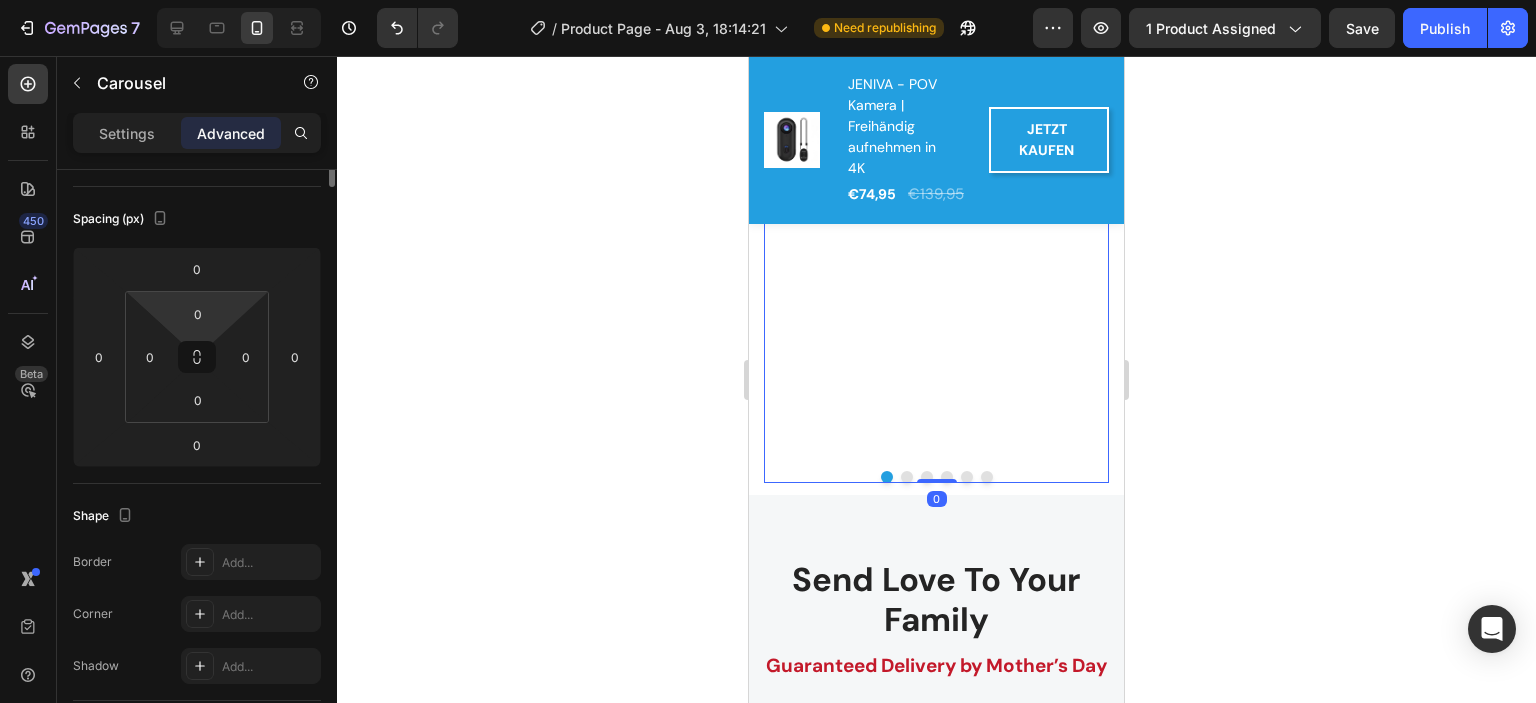 scroll, scrollTop: 0, scrollLeft: 0, axis: both 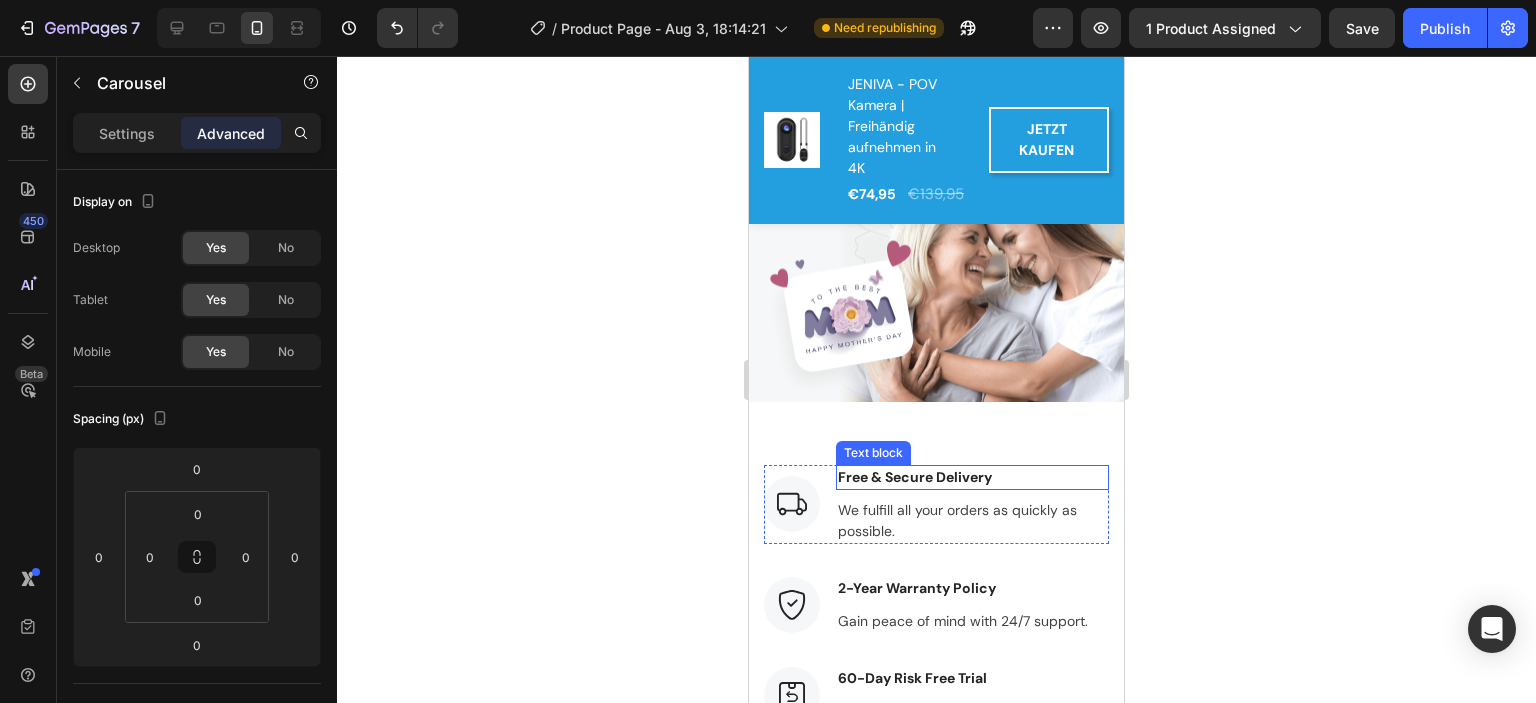 click on "Free & Secure Delivery" at bounding box center [972, 477] 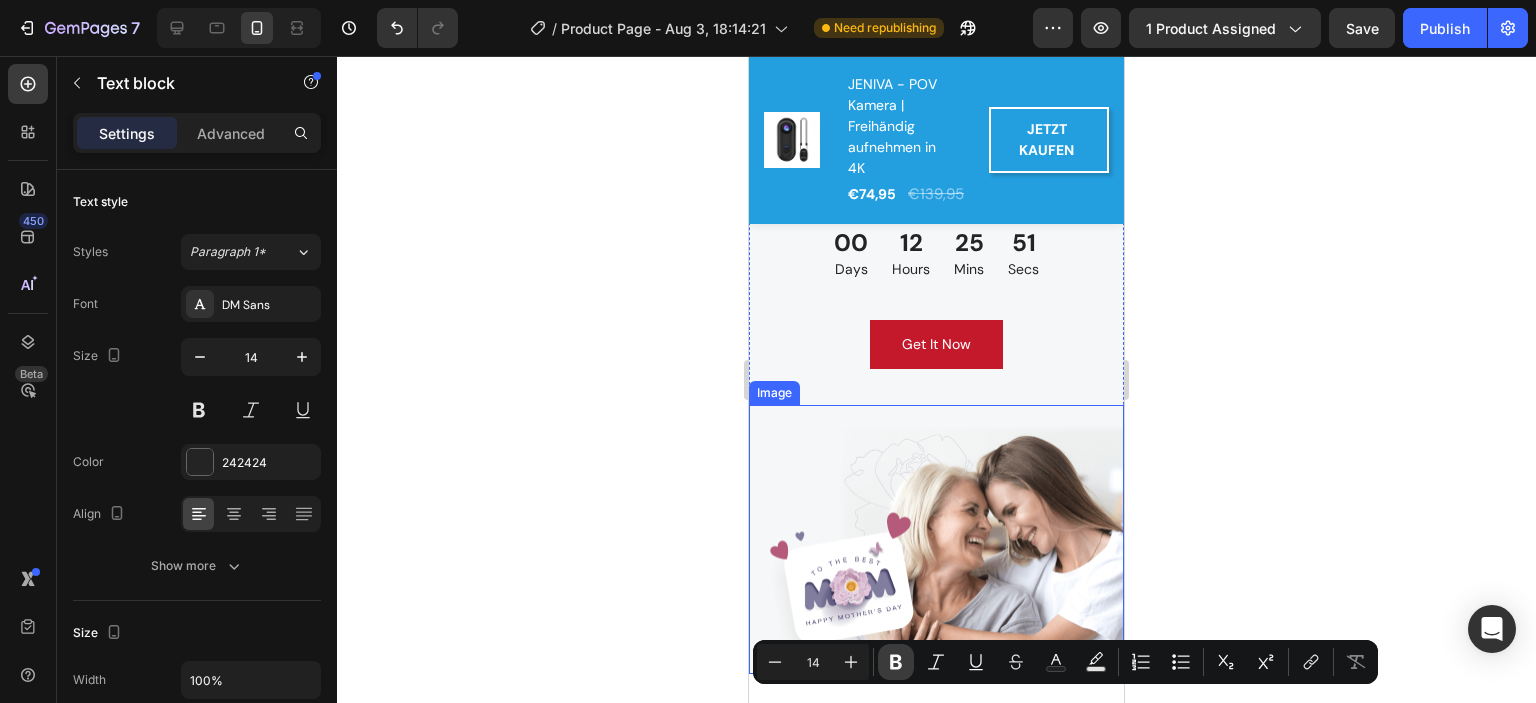 type on "16" 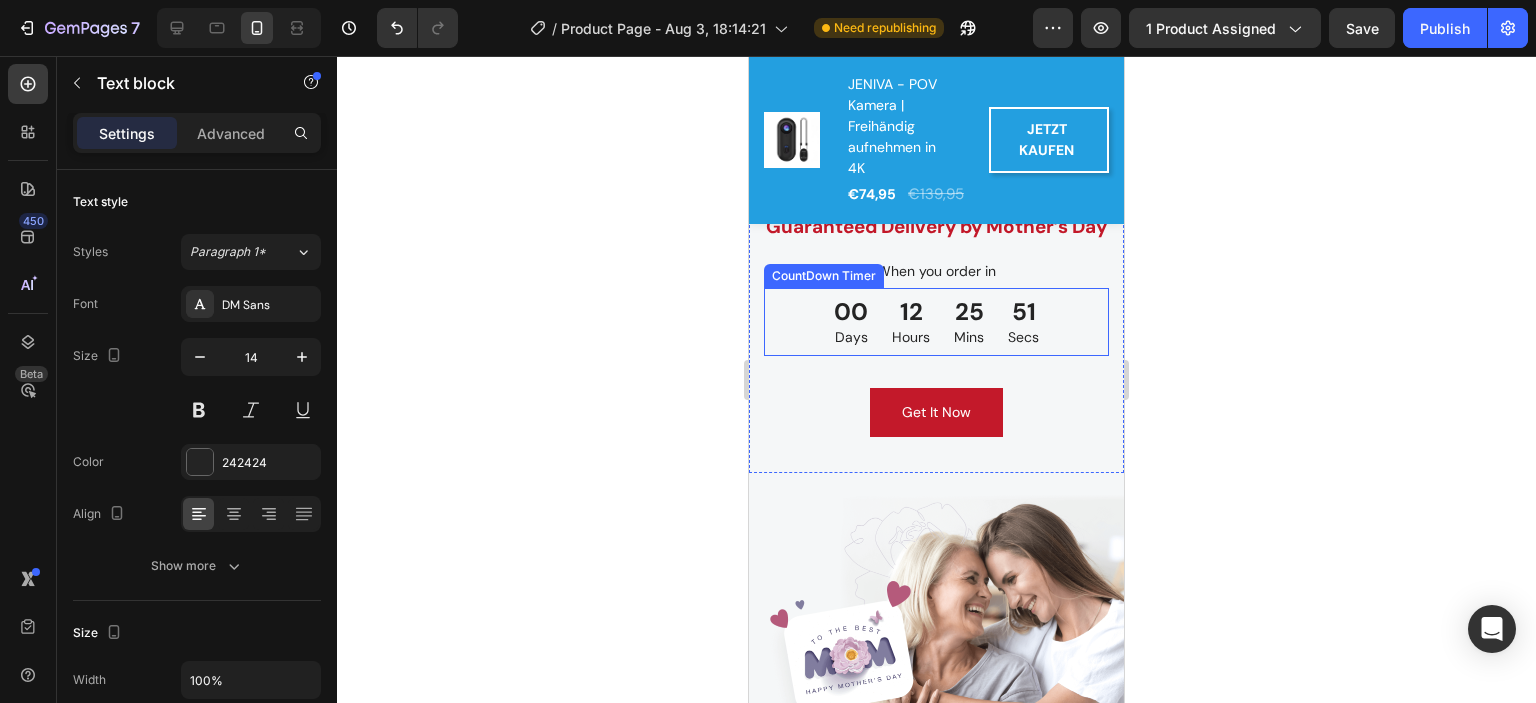 scroll, scrollTop: 4118, scrollLeft: 0, axis: vertical 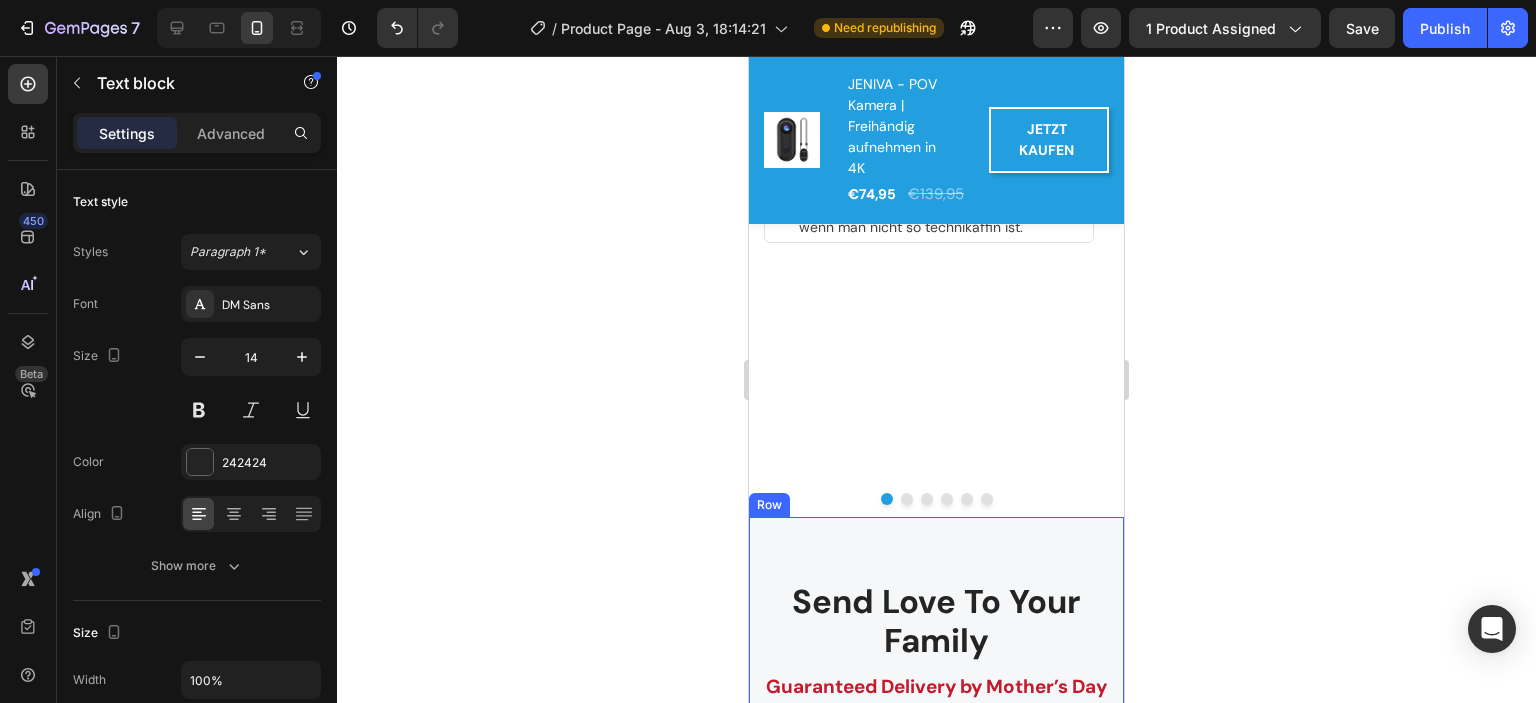 click on "Send Love To Your Family Heading Guaranteed Delivery by Mother’s Day Text block When you order in Text block 00 Days 12 Hours 25 Mins 10 Secs CountDown Timer Get It Now Button Row Image Row" at bounding box center (936, 860) 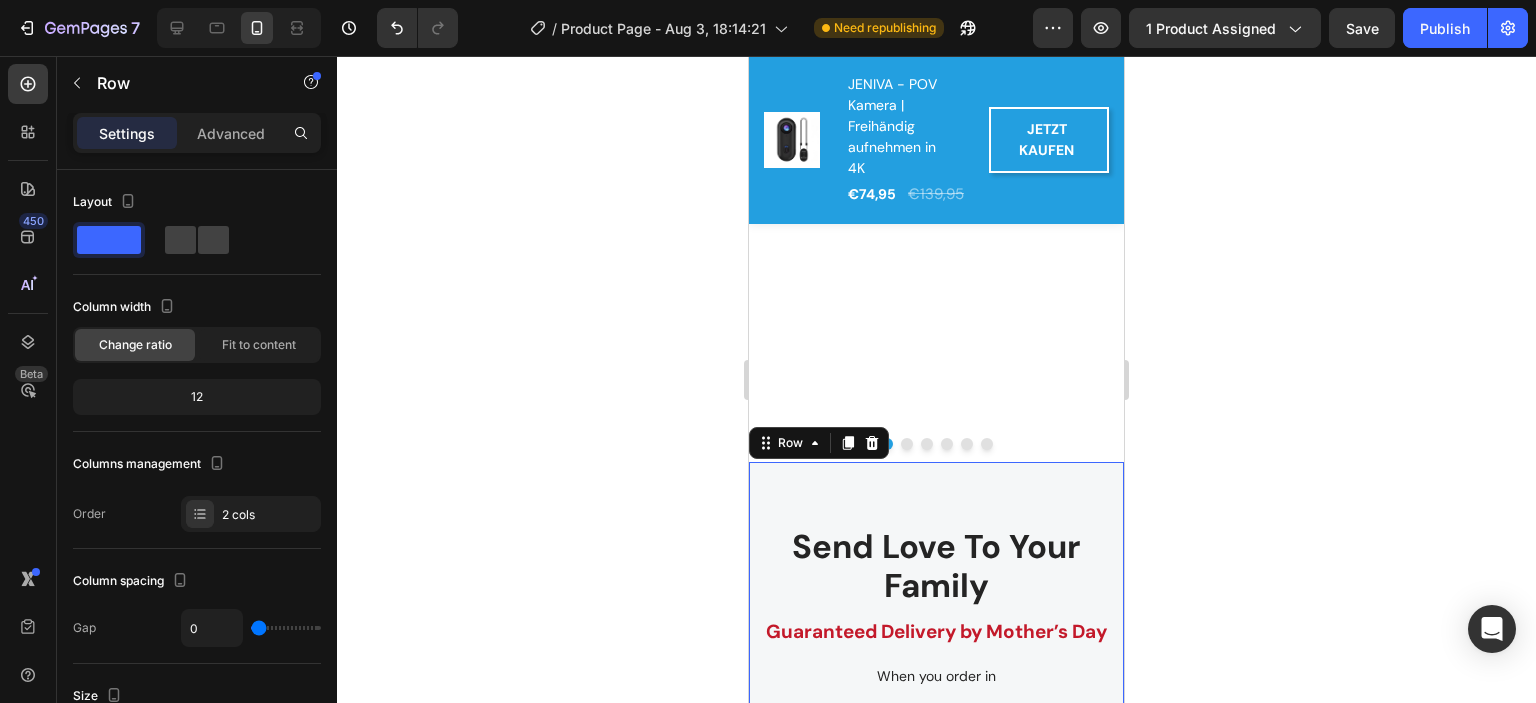 scroll, scrollTop: 4218, scrollLeft: 0, axis: vertical 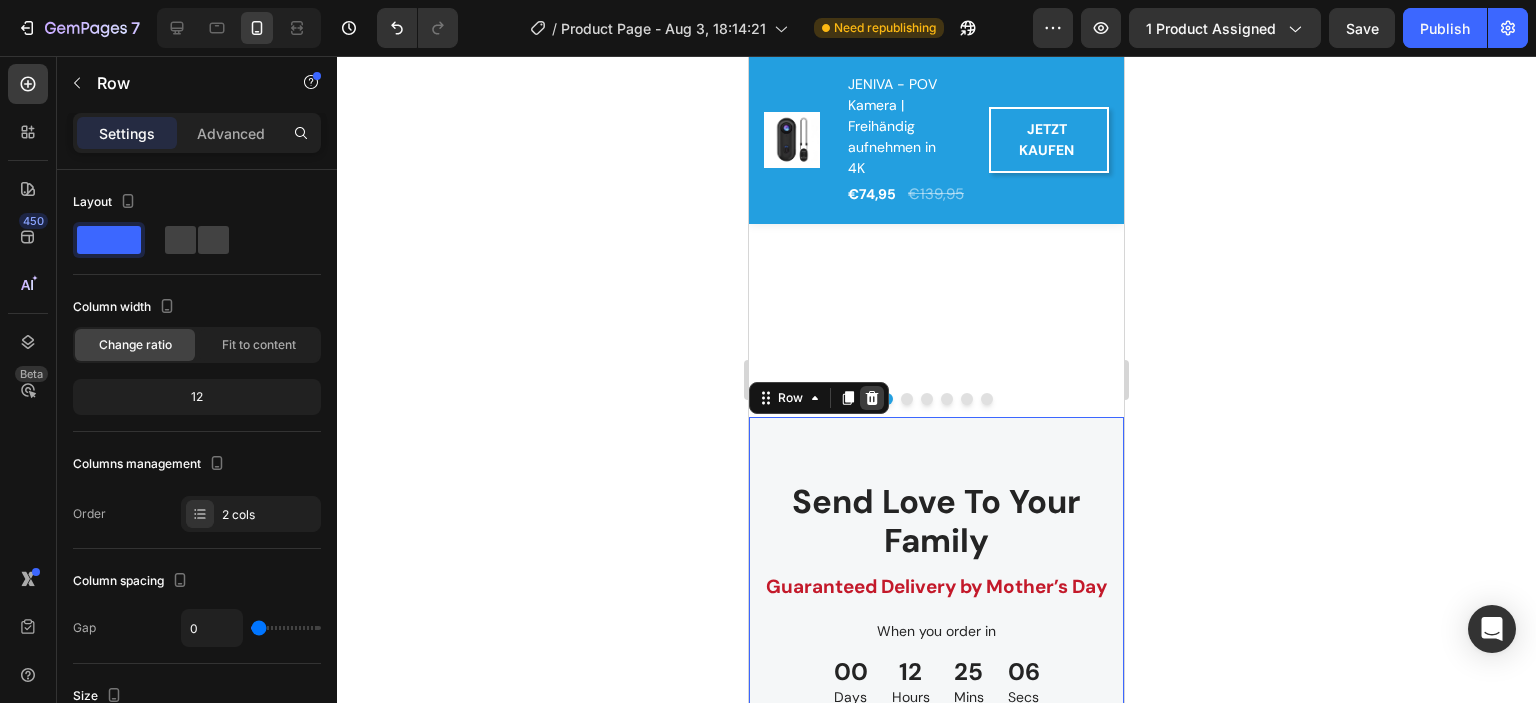 click 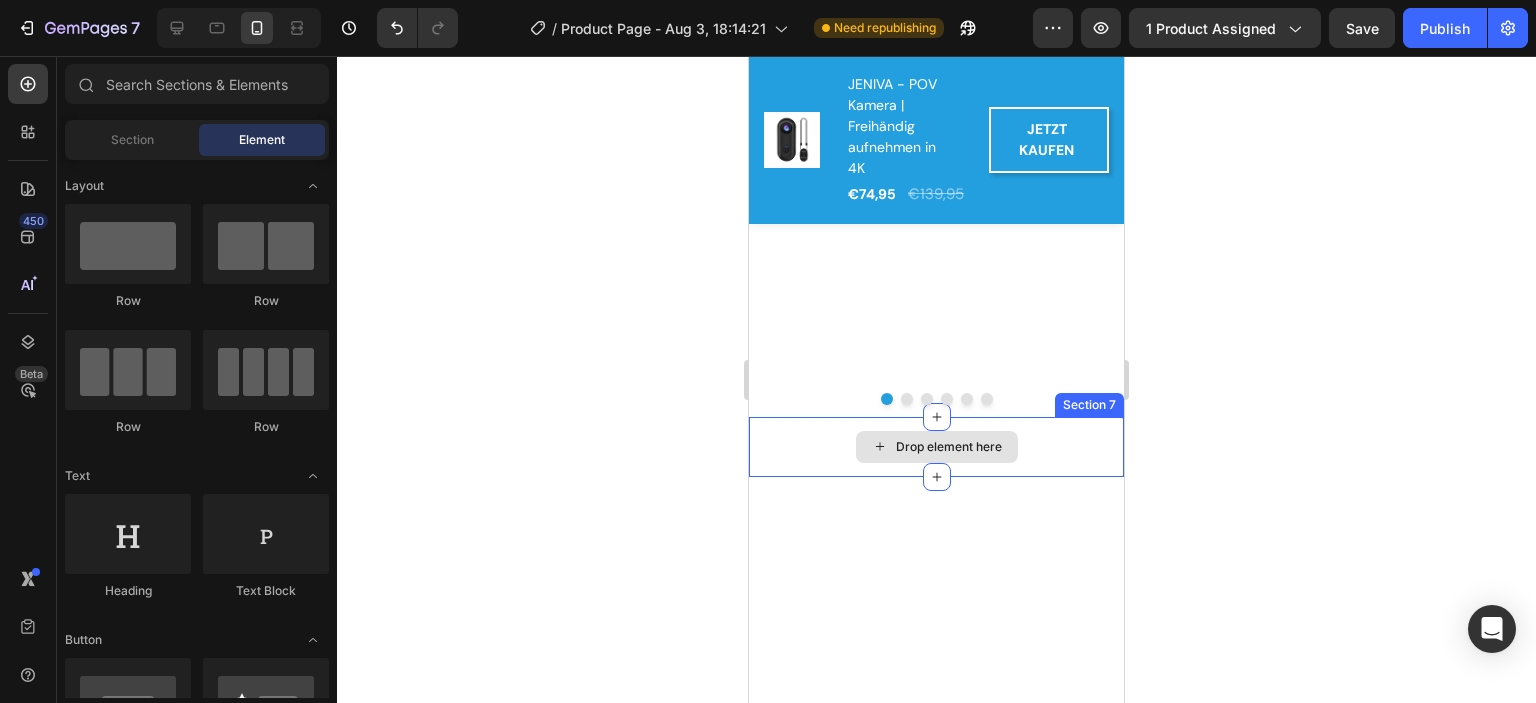 click on "Drop element here" at bounding box center [936, 447] 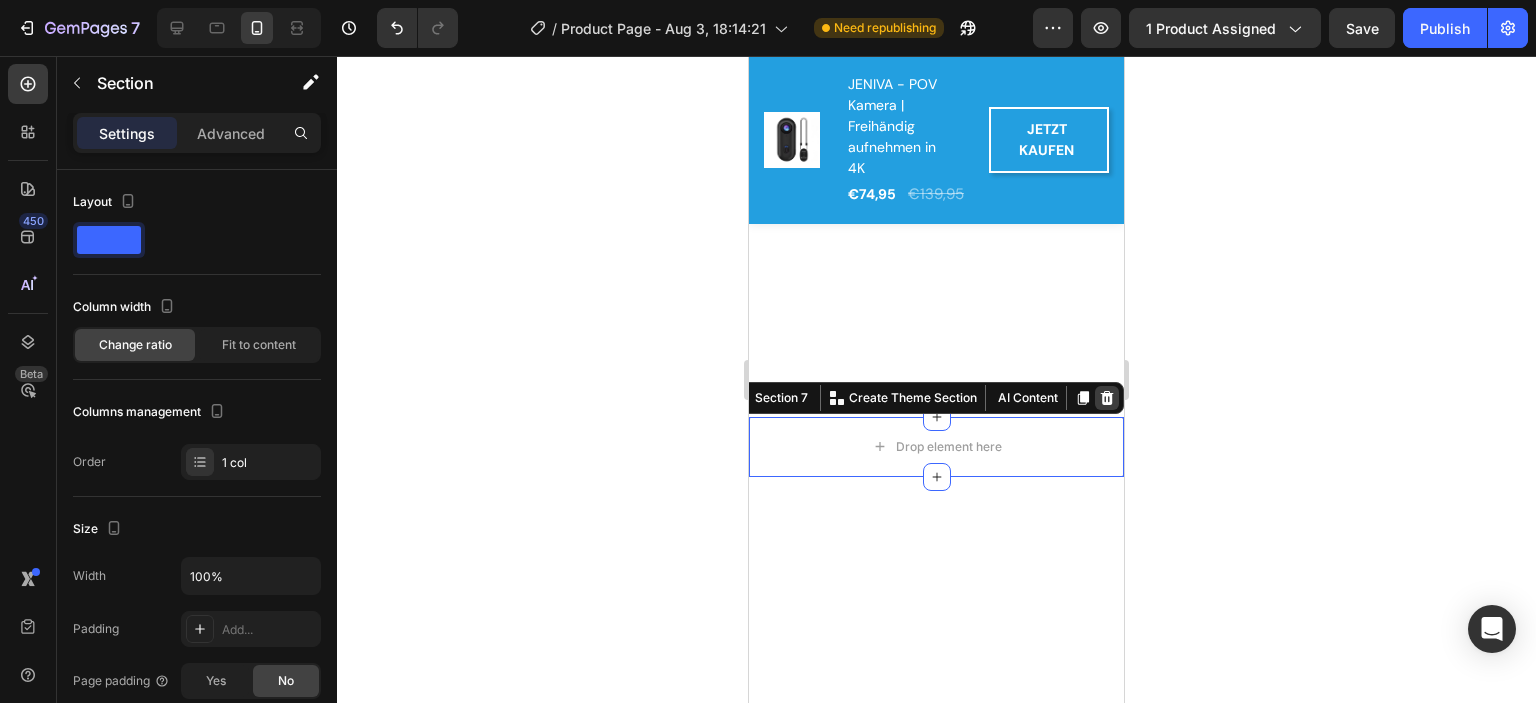 click 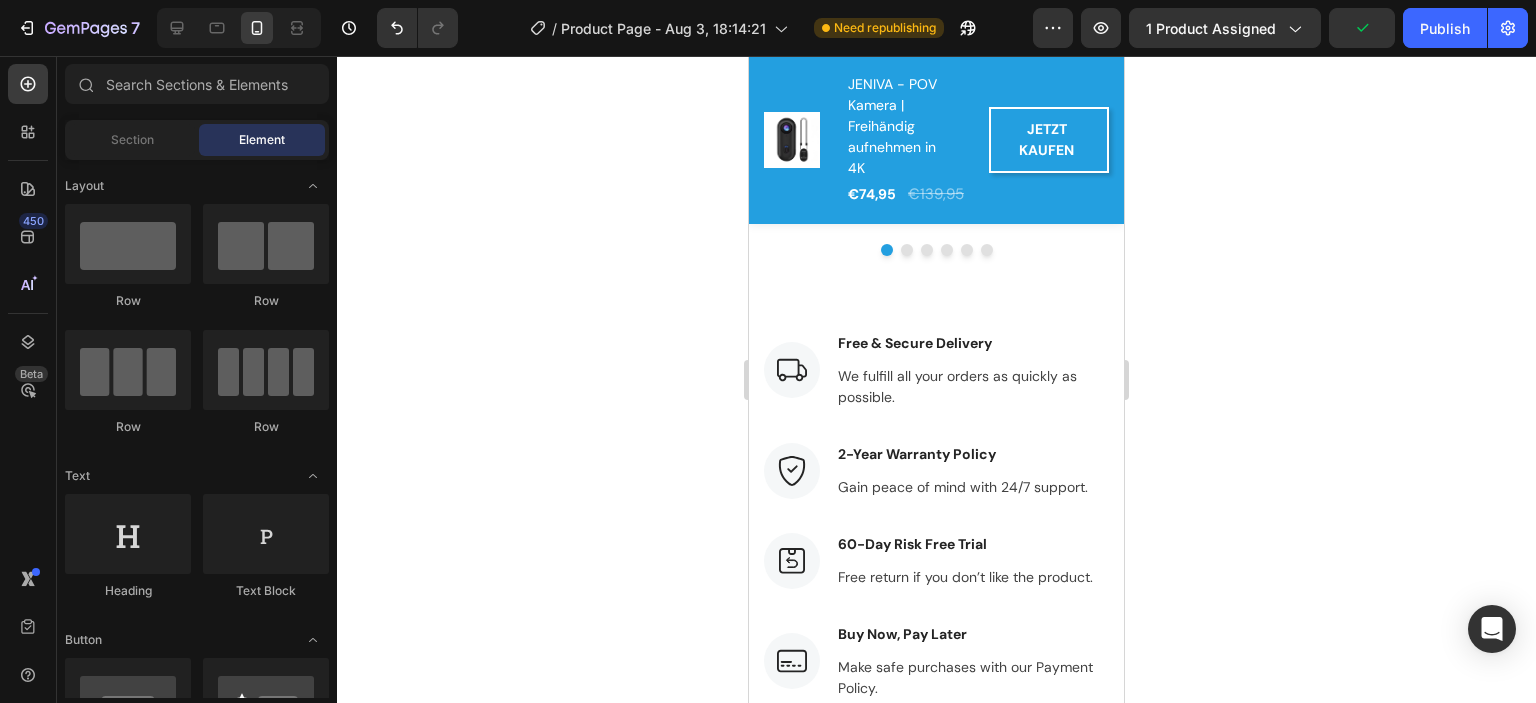 scroll, scrollTop: 4318, scrollLeft: 0, axis: vertical 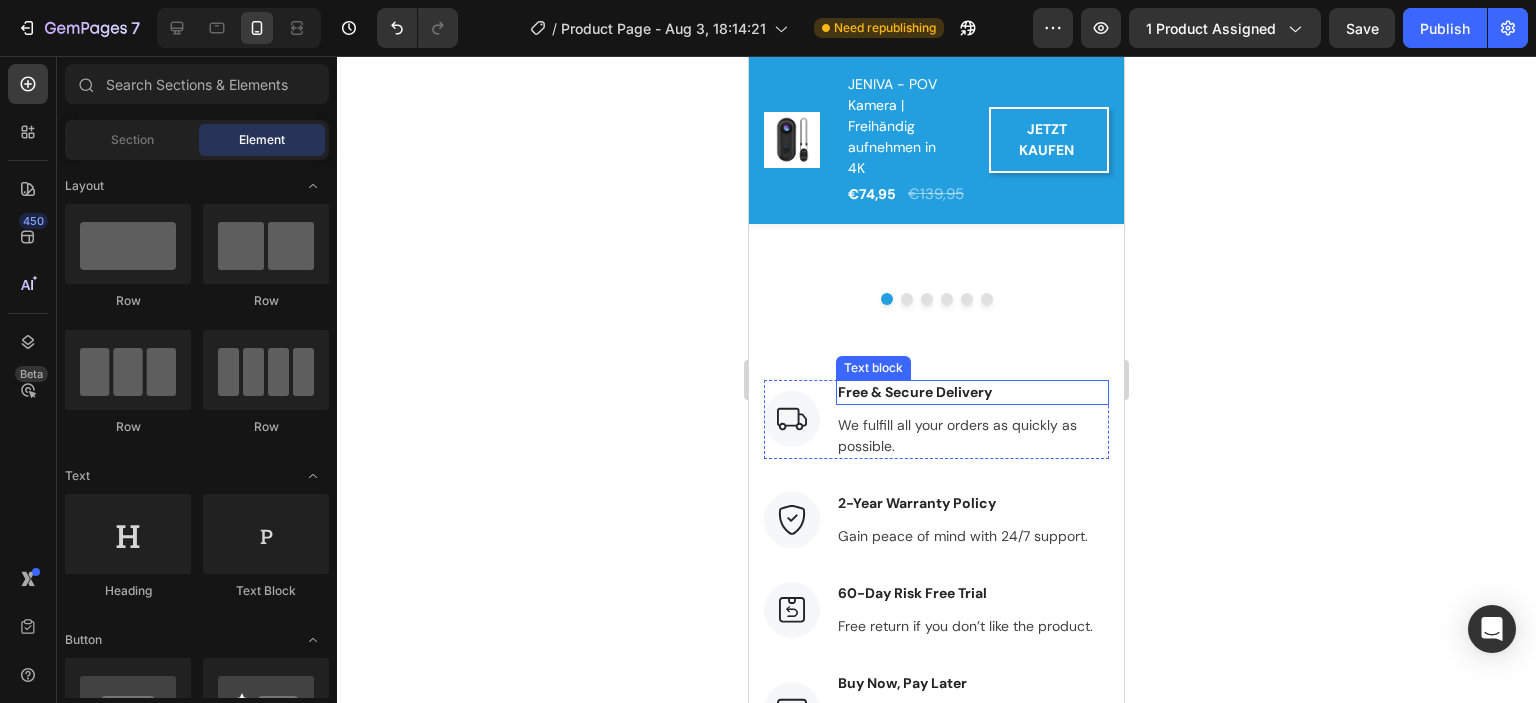 click on "Free & Secure Delivery" at bounding box center (972, 392) 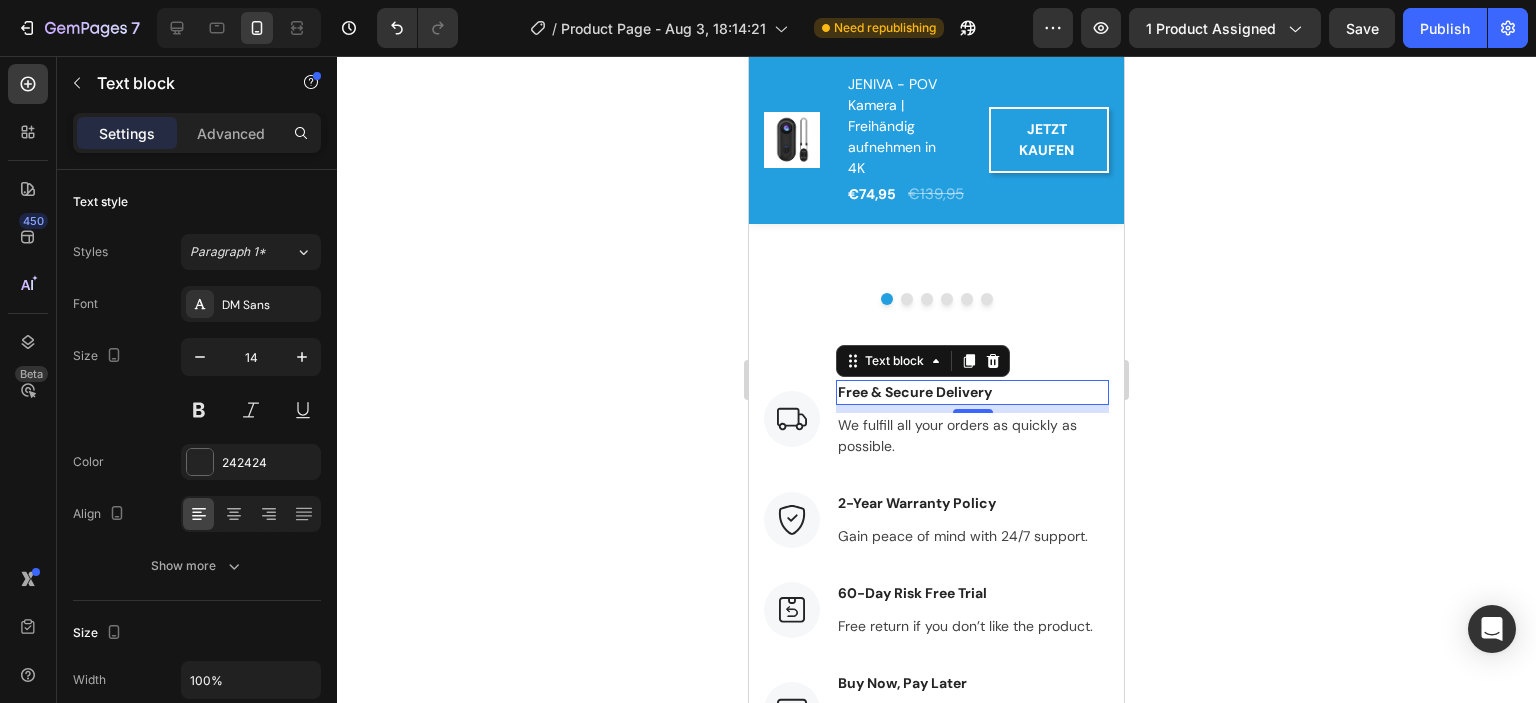 click on "Free & Secure Delivery" at bounding box center (972, 392) 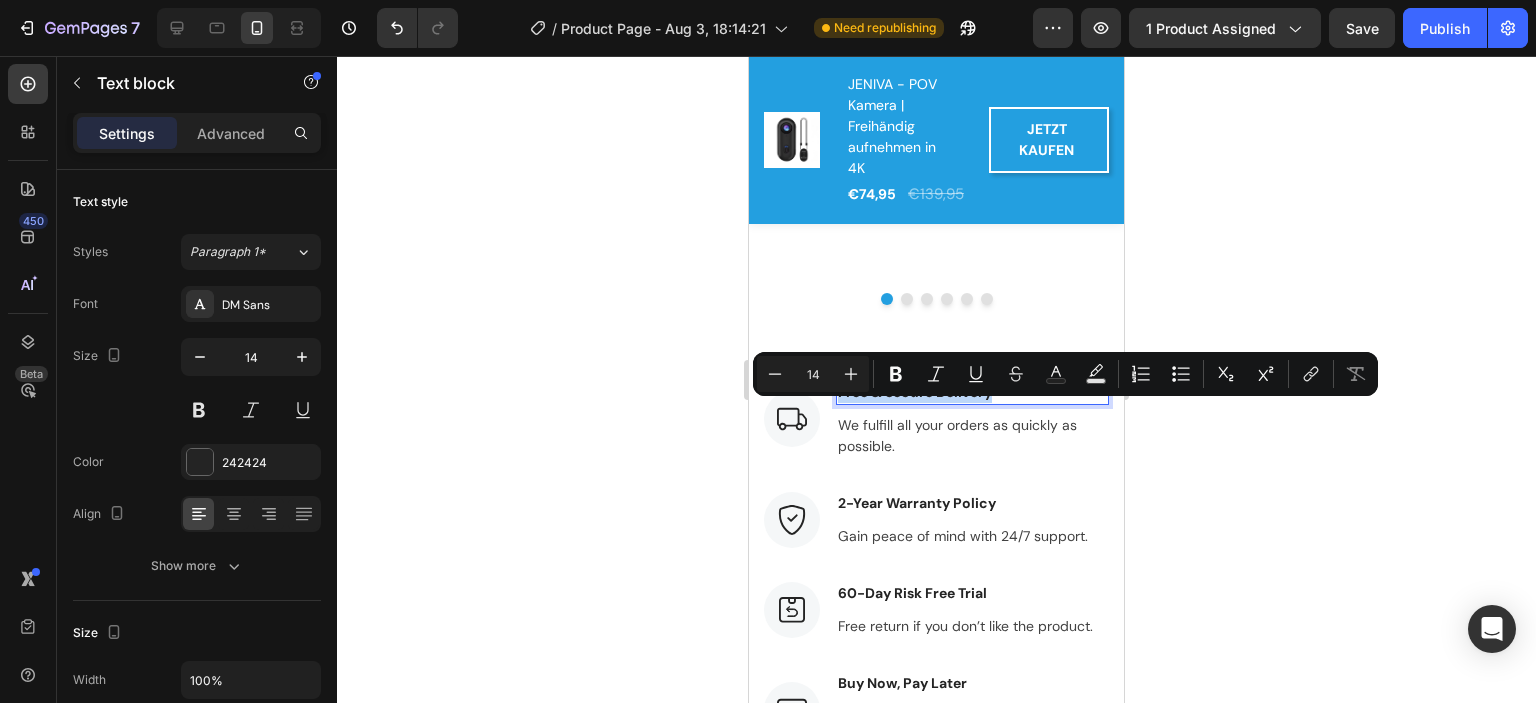 drag, startPoint x: 998, startPoint y: 411, endPoint x: 839, endPoint y: 418, distance: 159.154 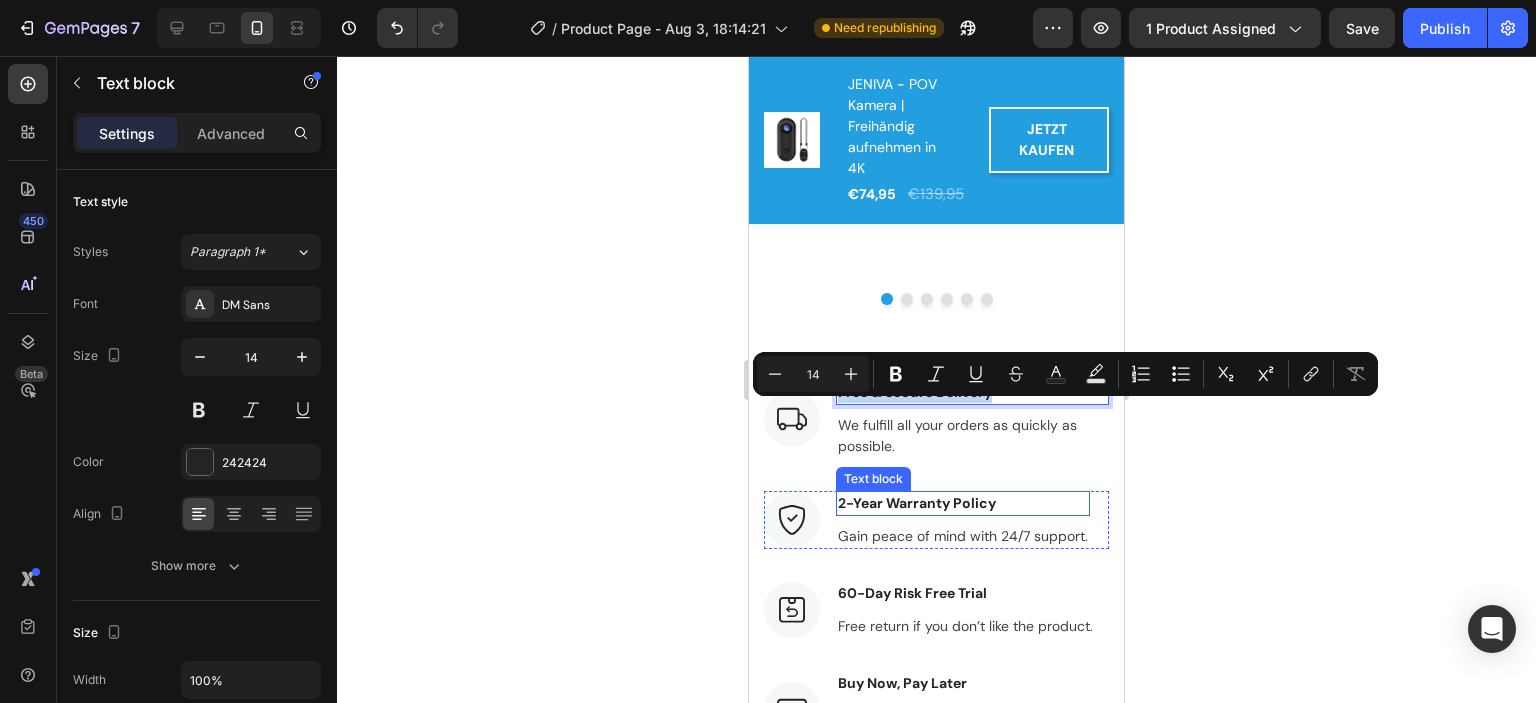 click on "2-Year Warranty Policy" at bounding box center [963, 503] 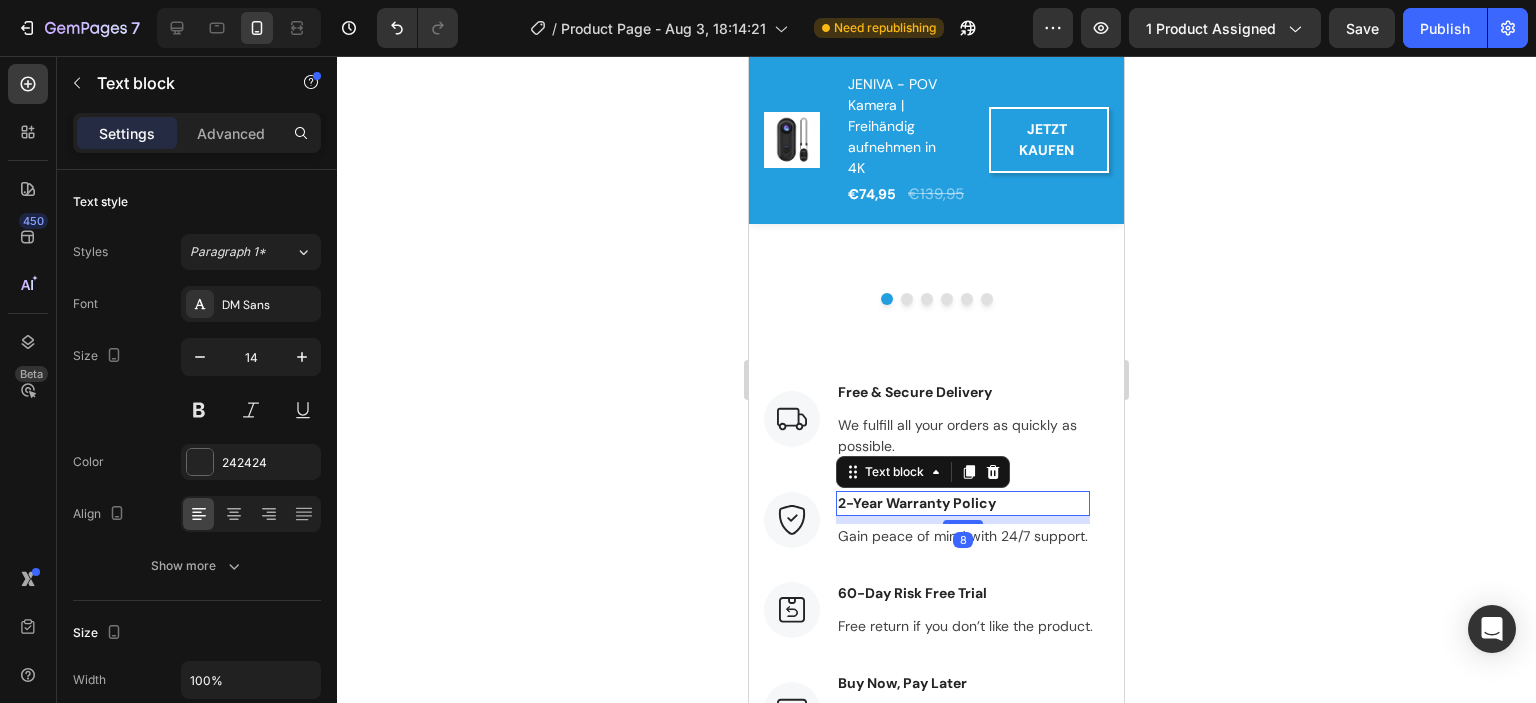 drag, startPoint x: 997, startPoint y: 524, endPoint x: 840, endPoint y: 532, distance: 157.20369 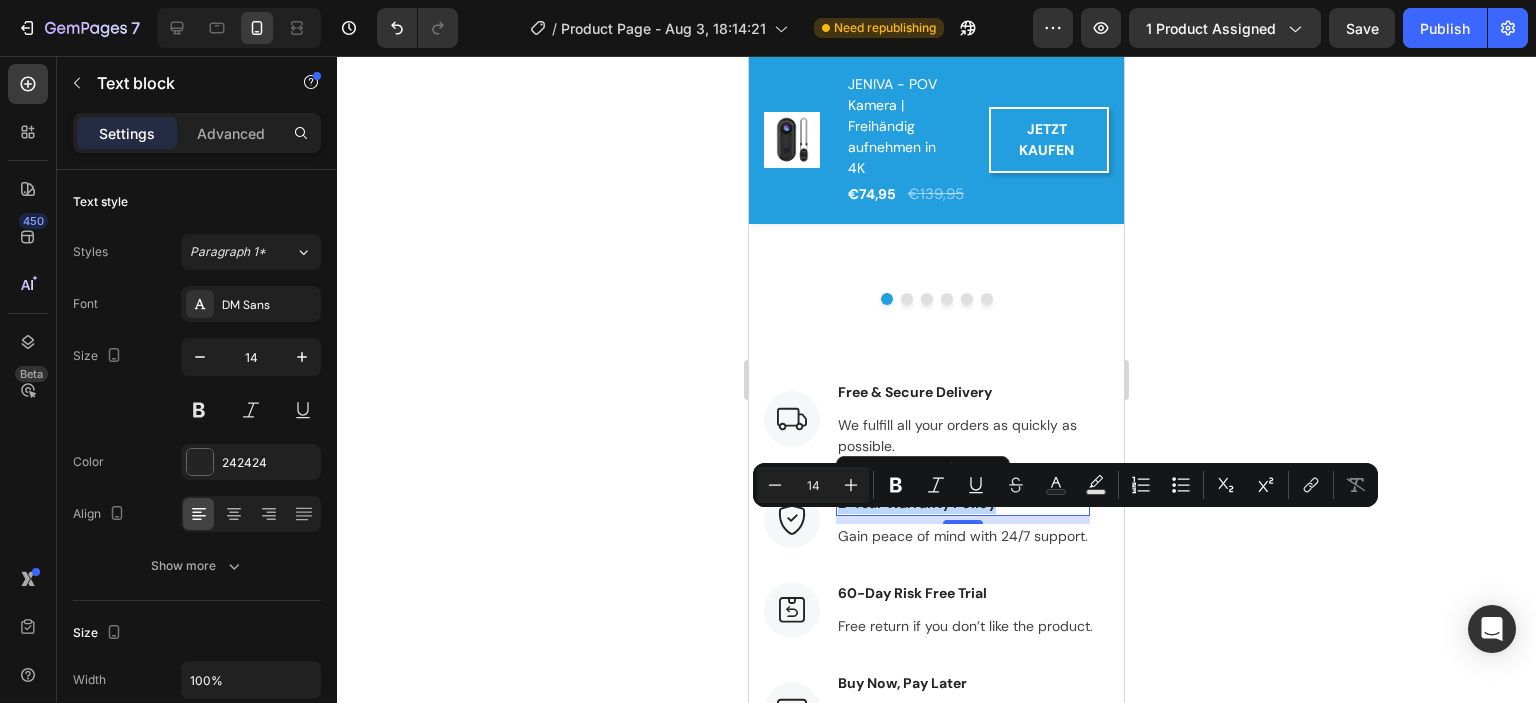 copy on "2-Year Warranty Policy" 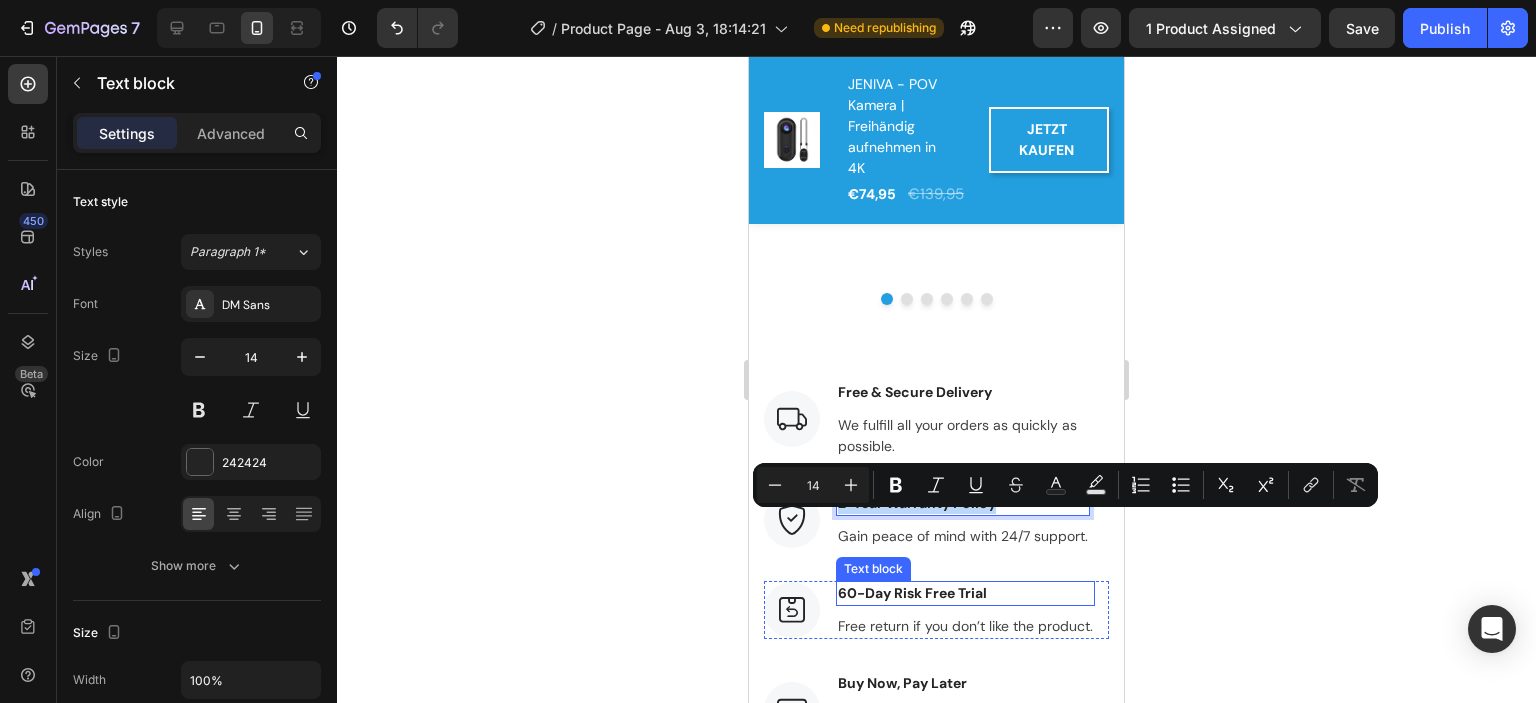 click on "60-Day Risk Free Trial" at bounding box center (965, 593) 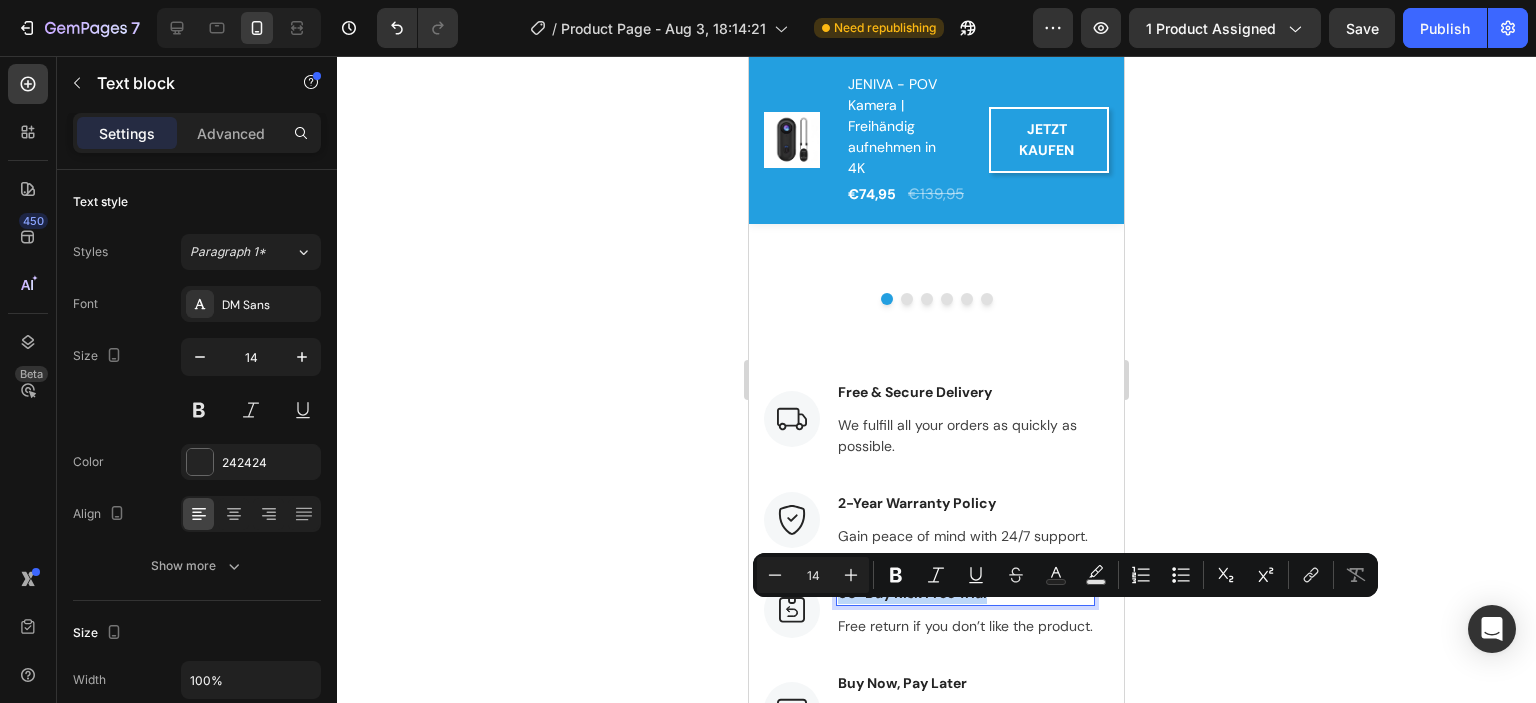 copy on "60-Day Risk Free Trial" 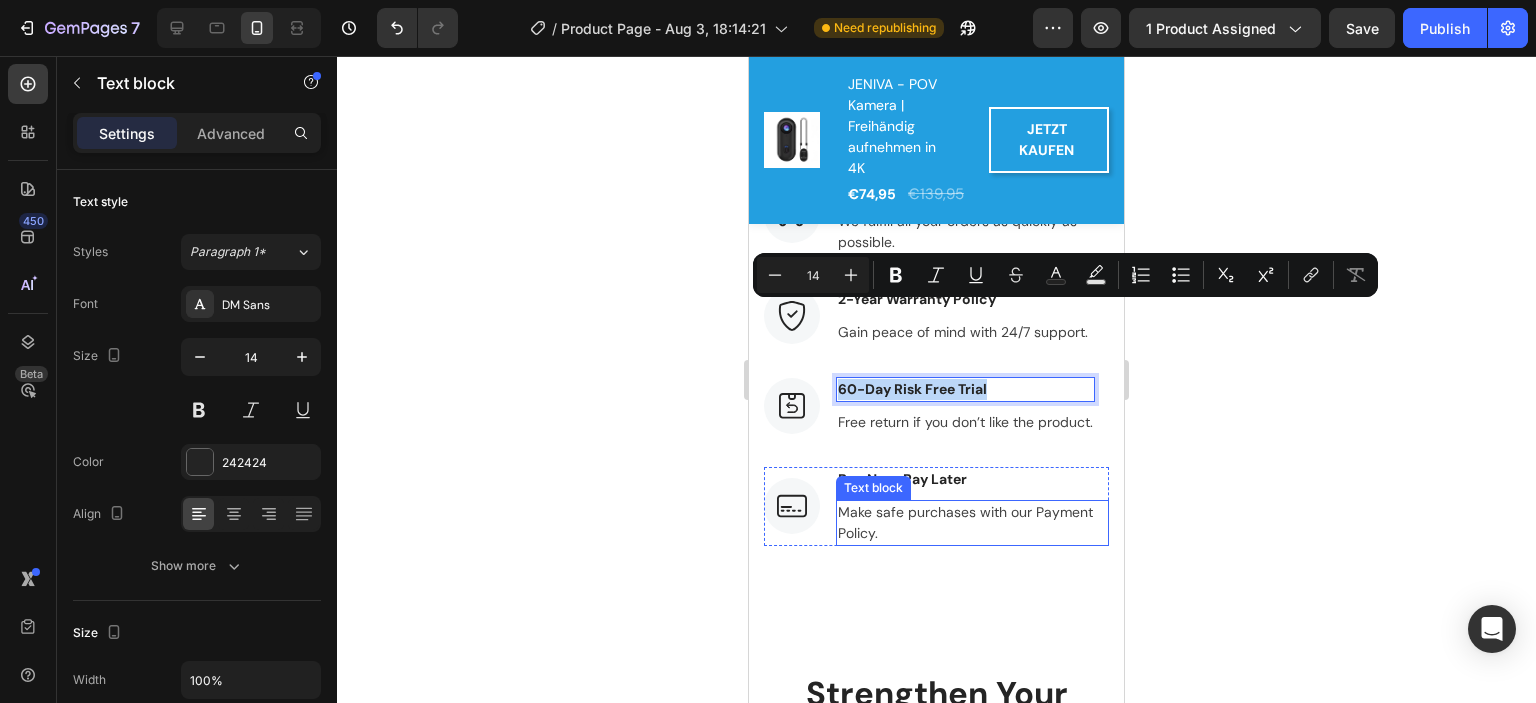 scroll, scrollTop: 4618, scrollLeft: 0, axis: vertical 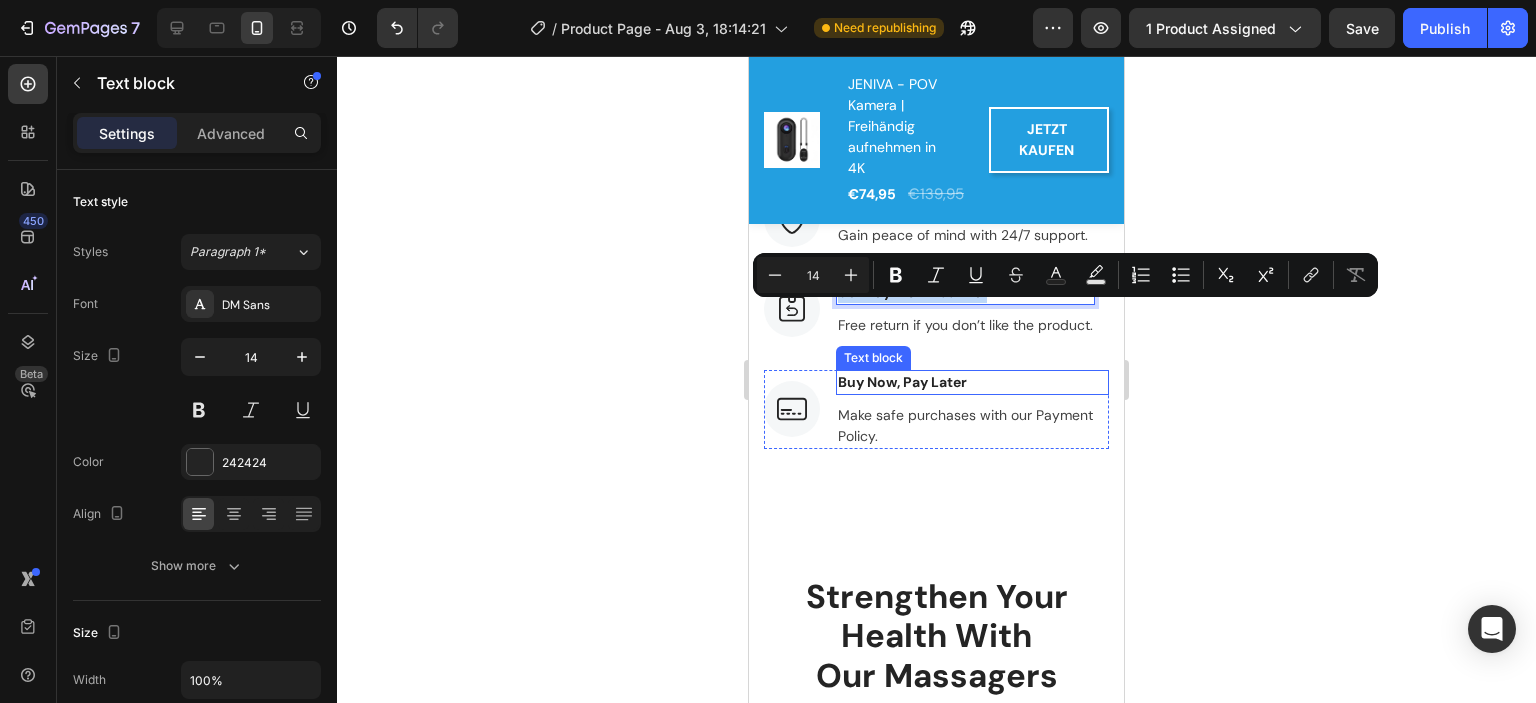 click on "Buy Now, Pay Later" at bounding box center (972, 382) 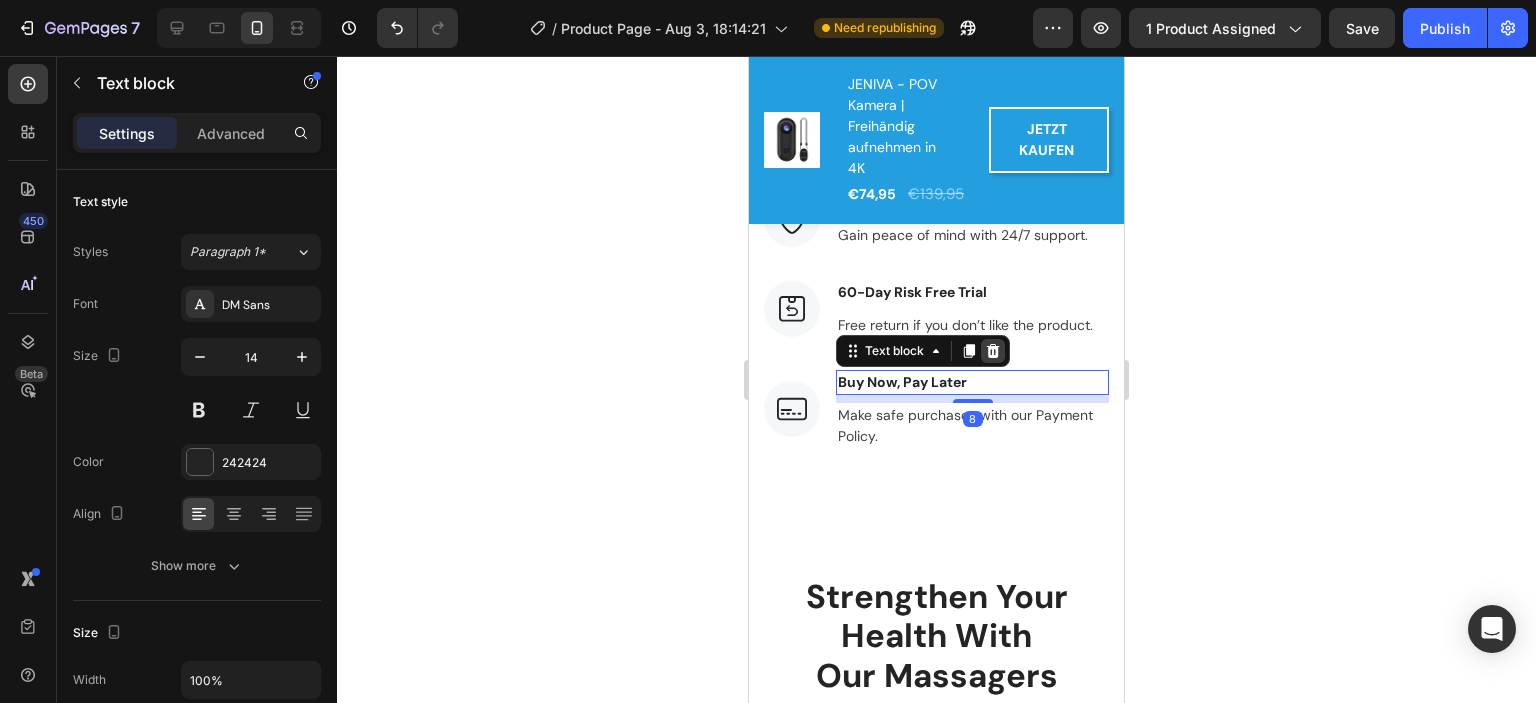 click 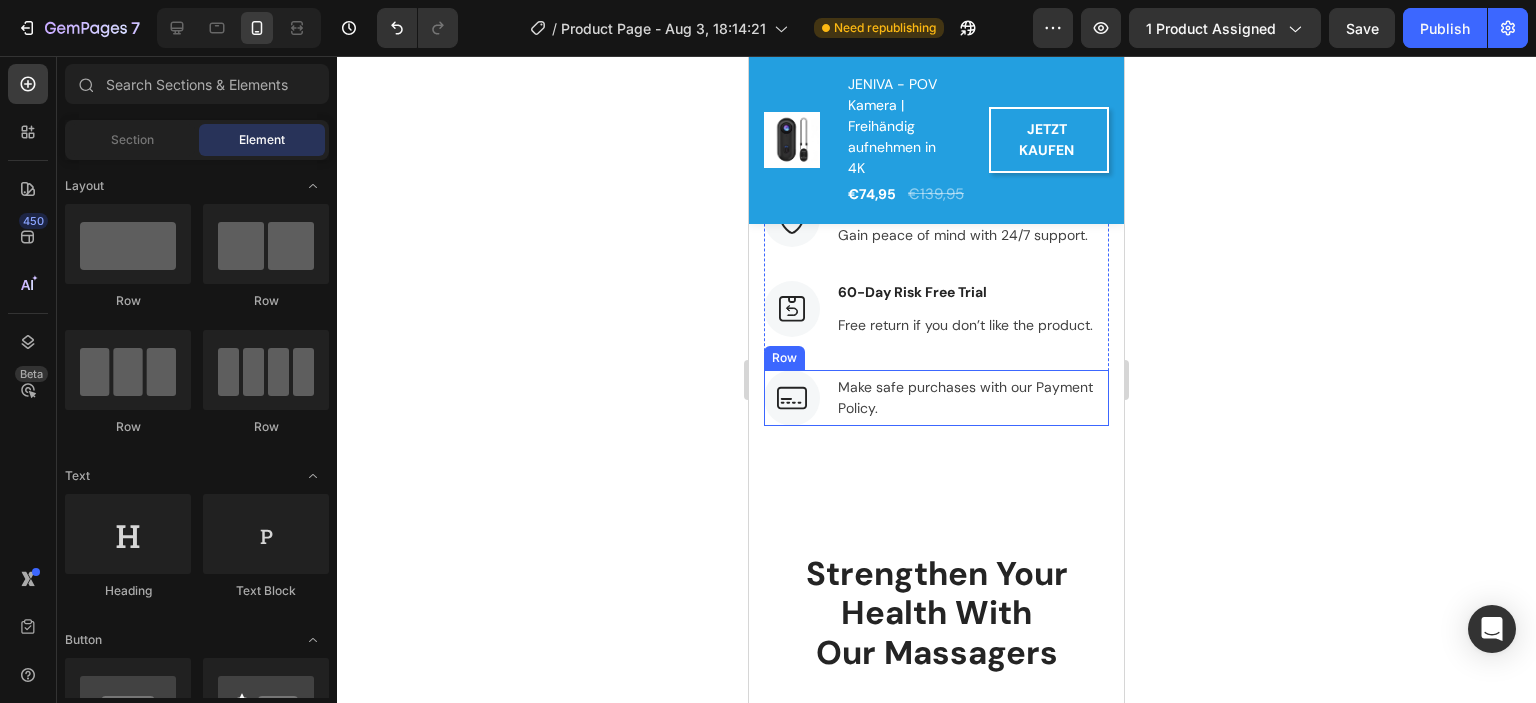 click on "Image Make safe purchases with our Payment Policy. Text block Row" at bounding box center [936, 398] 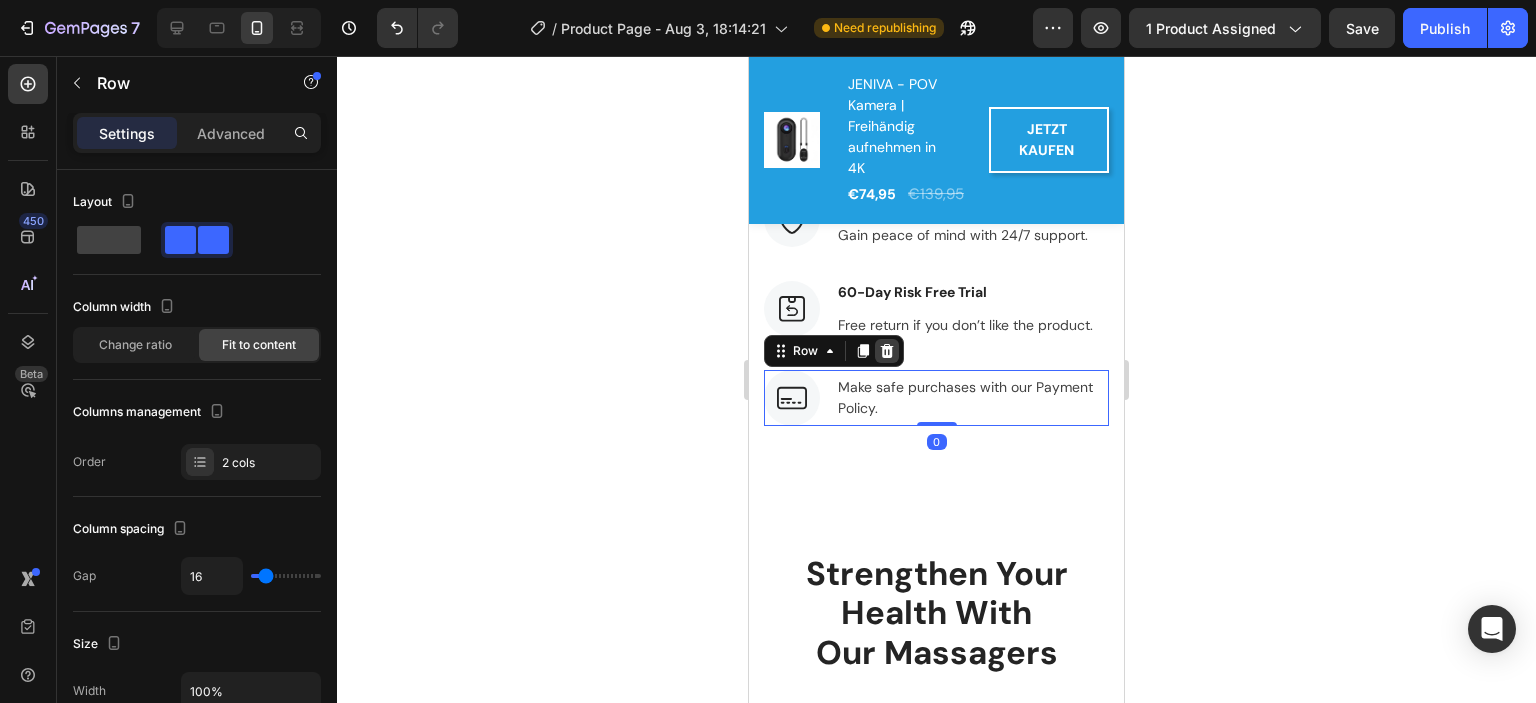 click 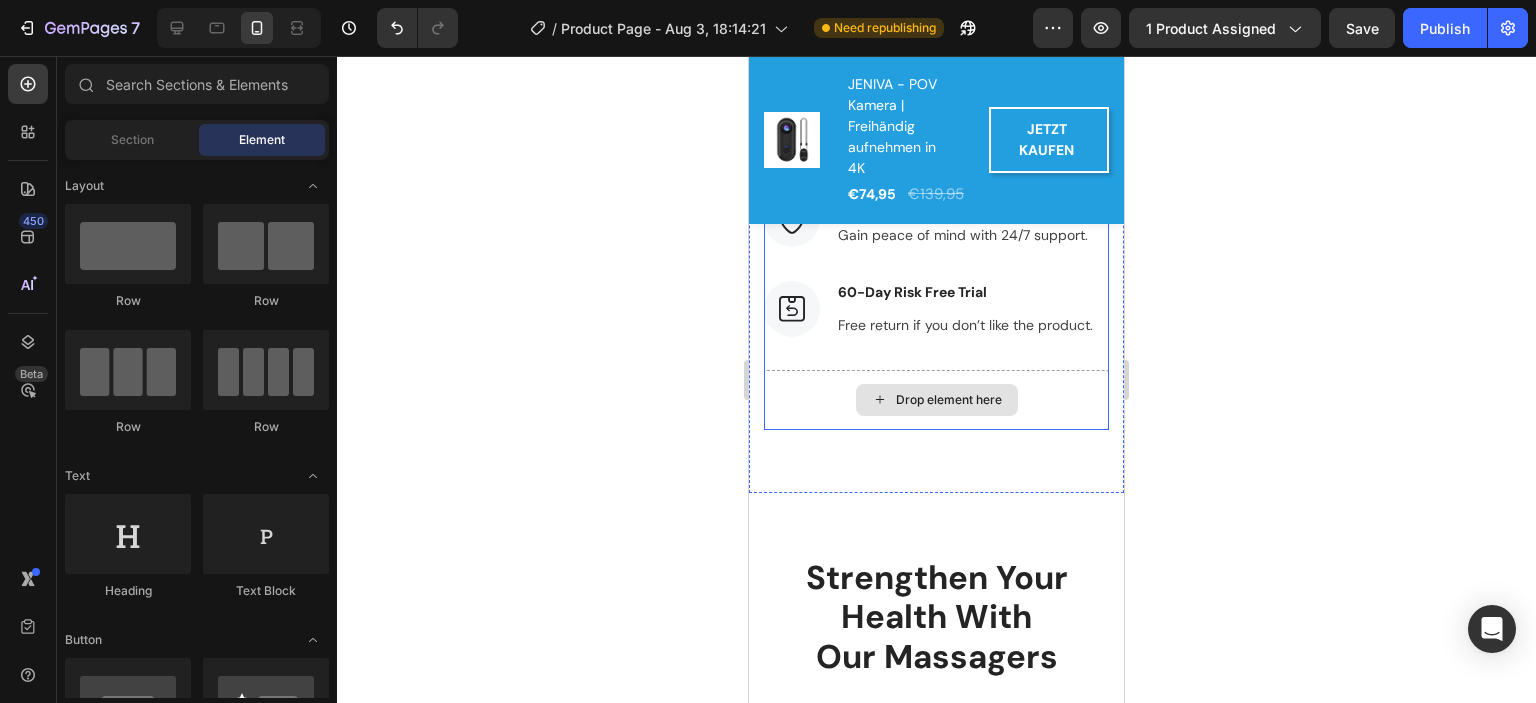 click on "Drop element here" at bounding box center [936, 400] 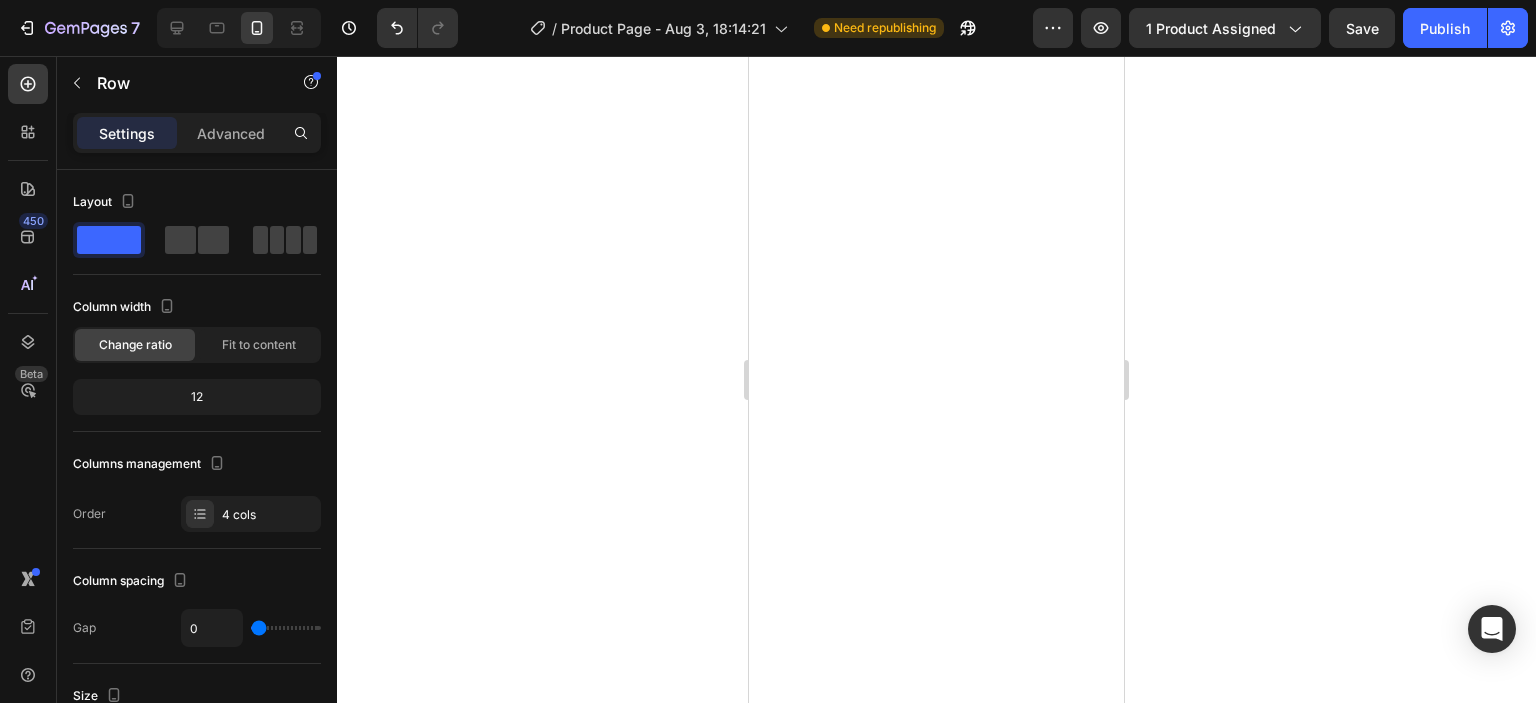 scroll, scrollTop: 0, scrollLeft: 0, axis: both 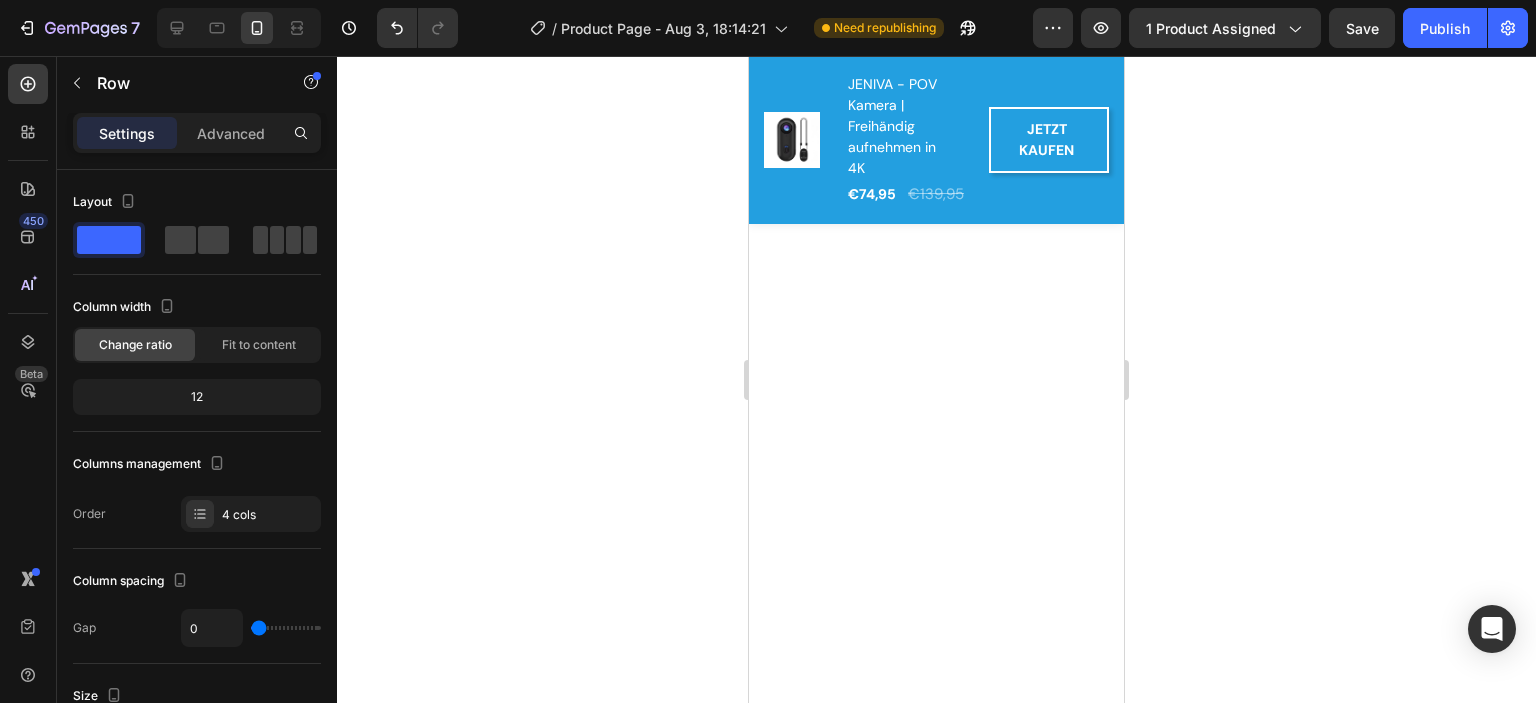 click on "Free & Secure Delivery" at bounding box center [972, -163] 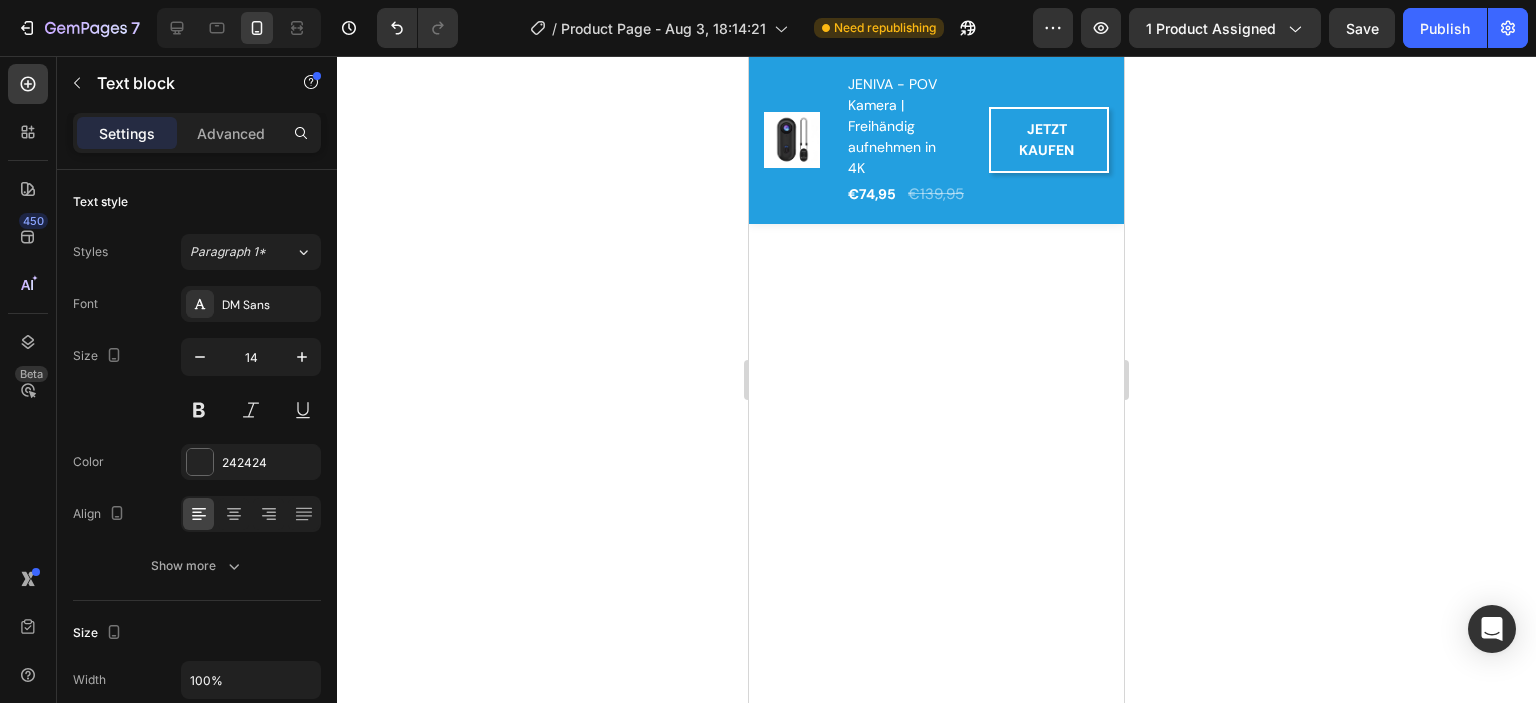 click on "Free & Secure Delivery" at bounding box center (972, -163) 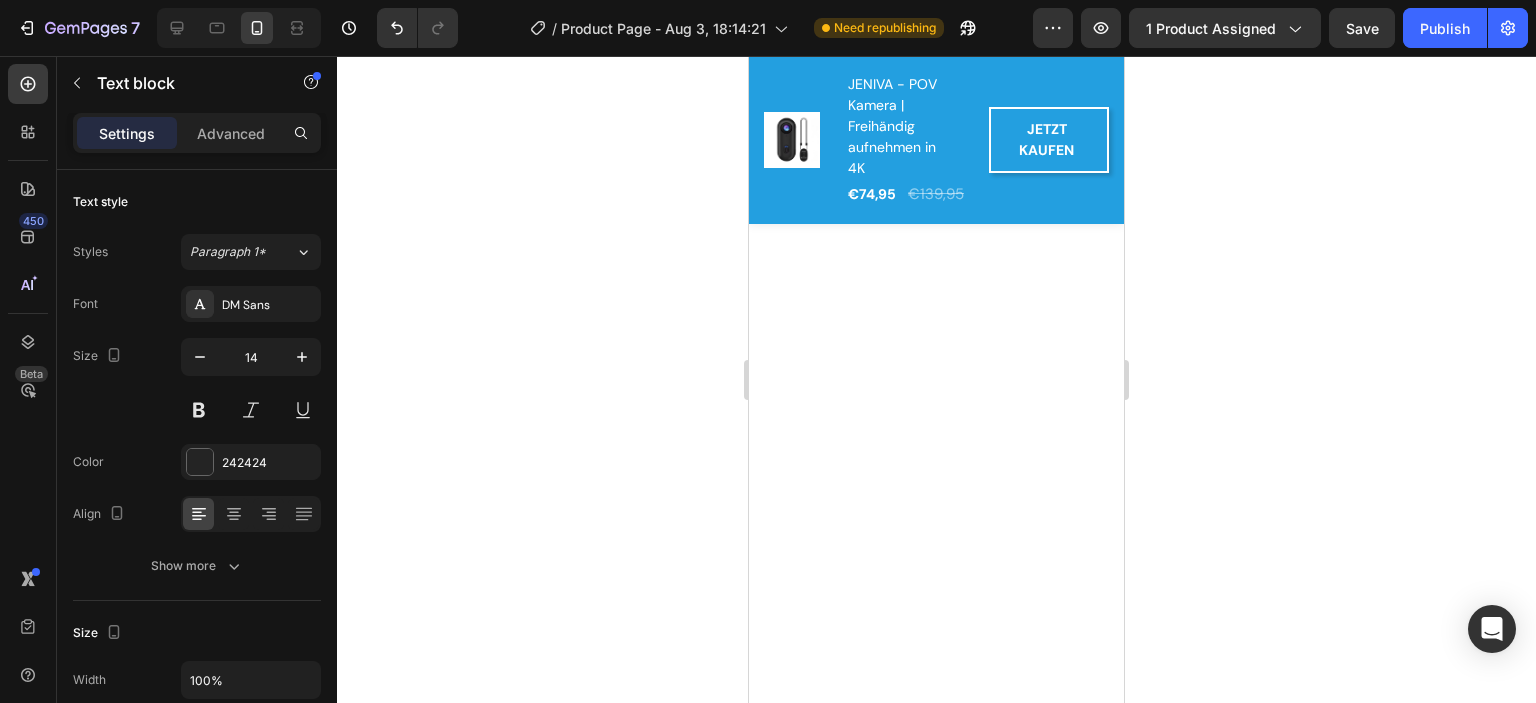 click on "We fulfill all your orders as quickly as possible." at bounding box center [972, -119] 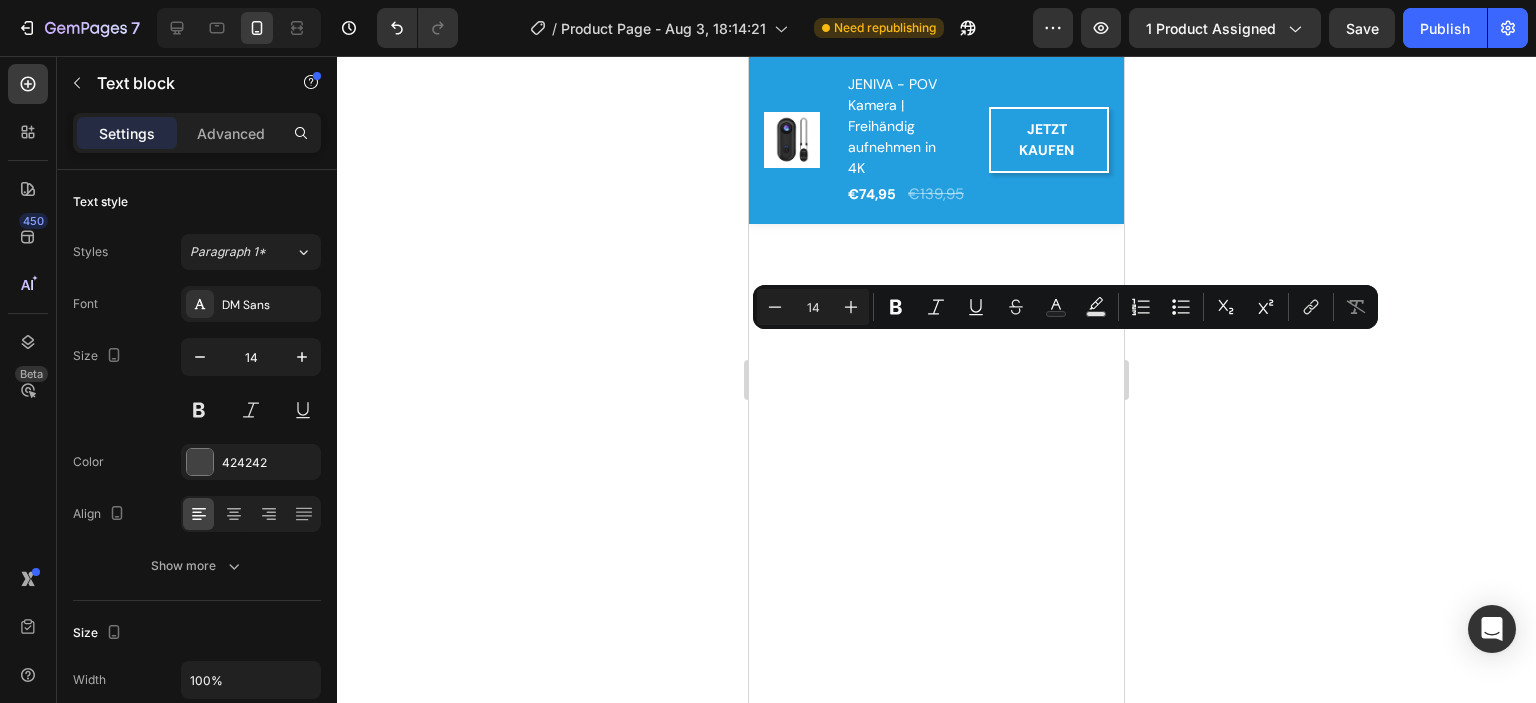 copy on "We fulfill all your orders as quickly as possible." 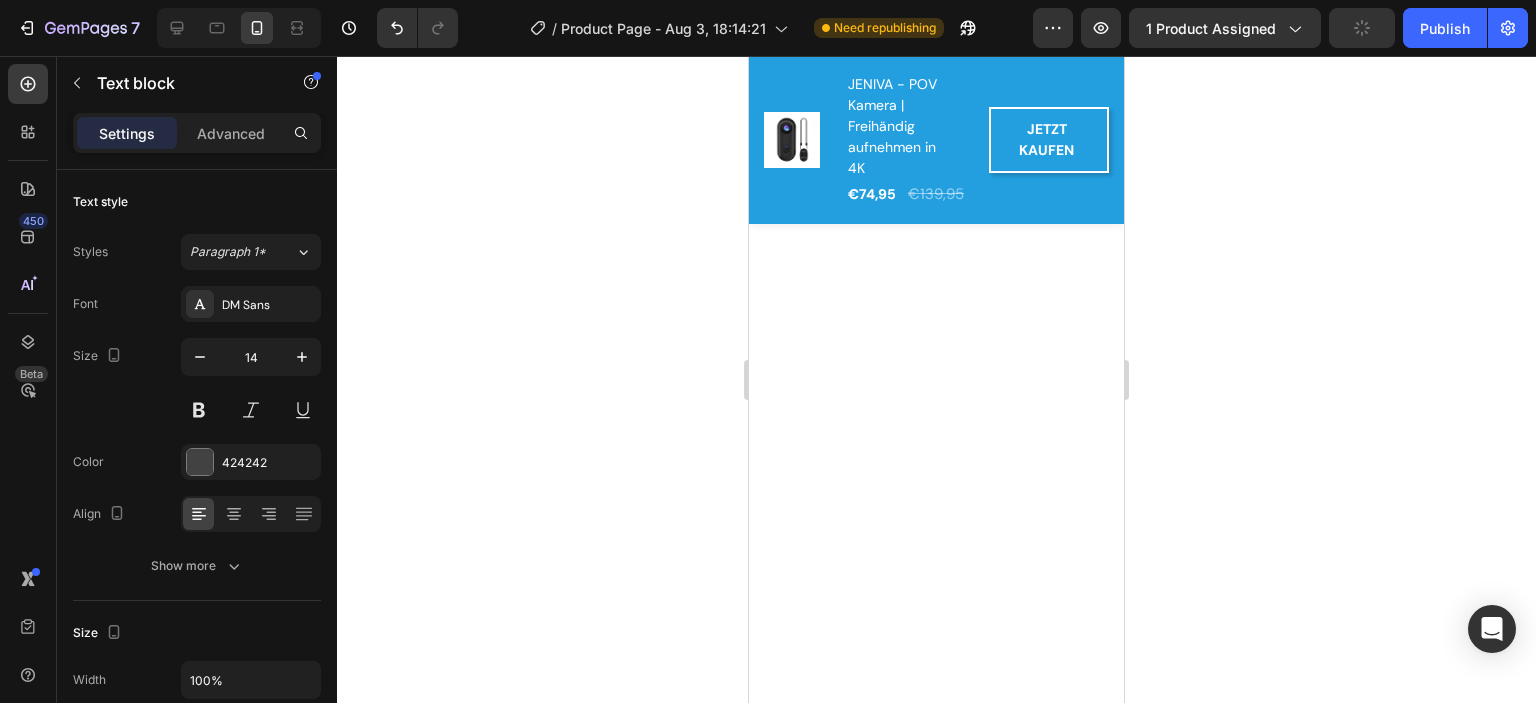 click on "Gain peace of mind with 24/7 support." at bounding box center [963, -19] 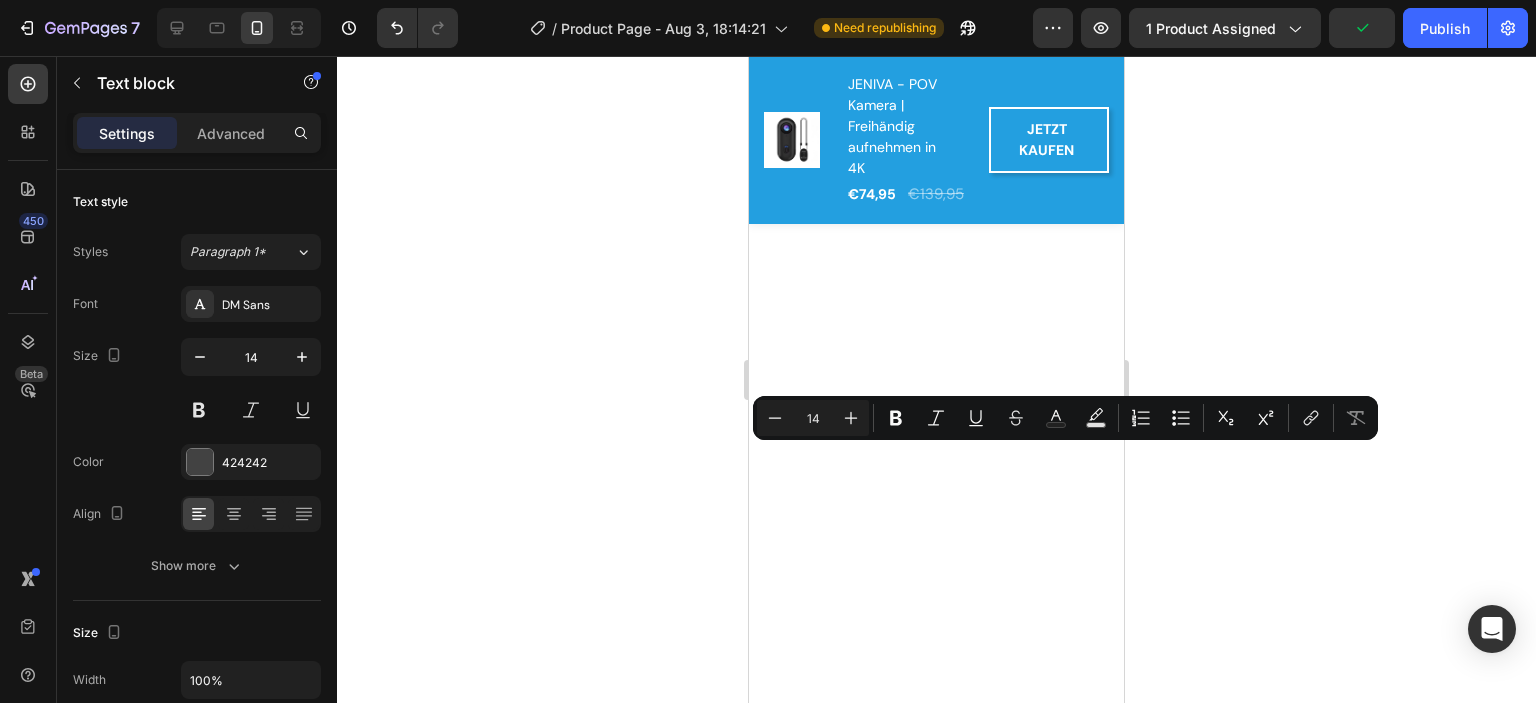 copy on "Gain peace of mind with 24/7 support." 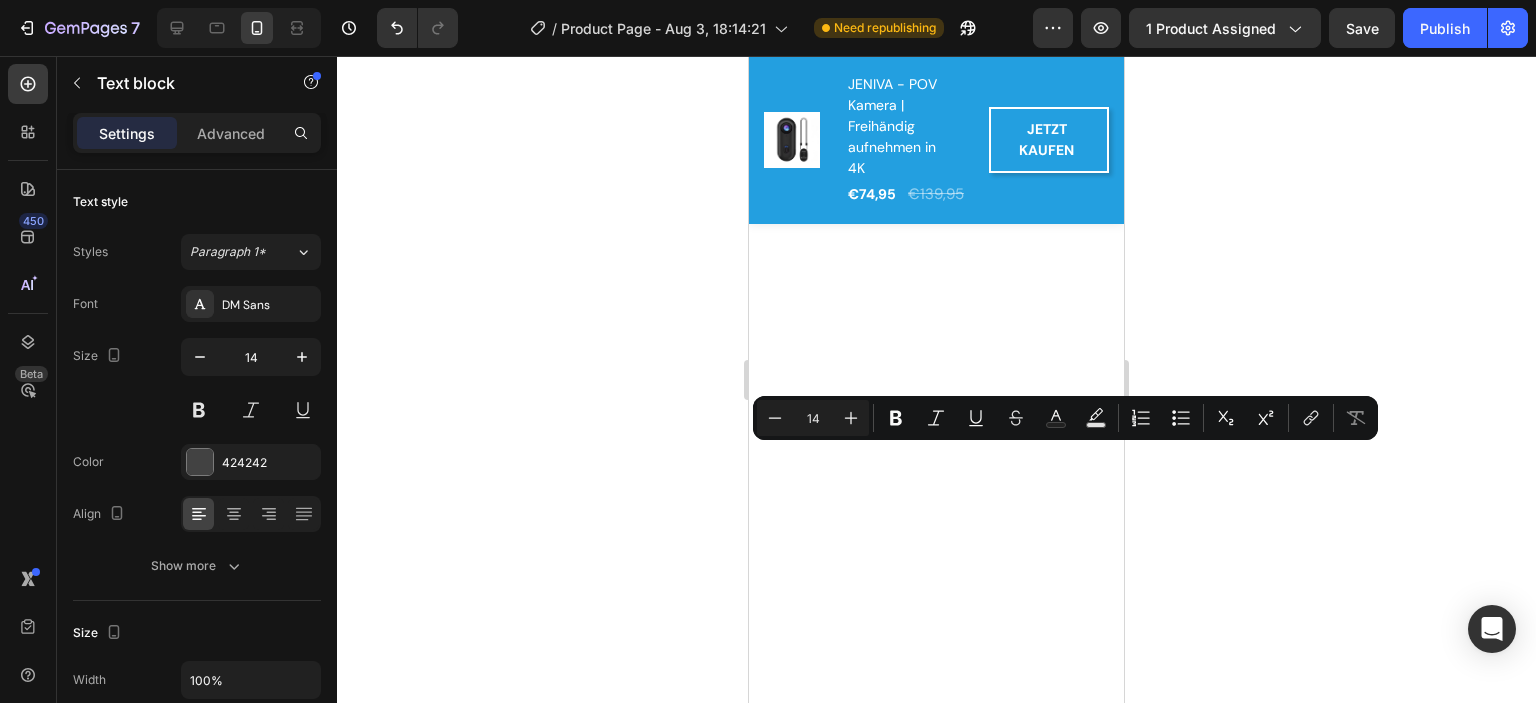 click on "Free return if you don’t like the product." at bounding box center [965, 71] 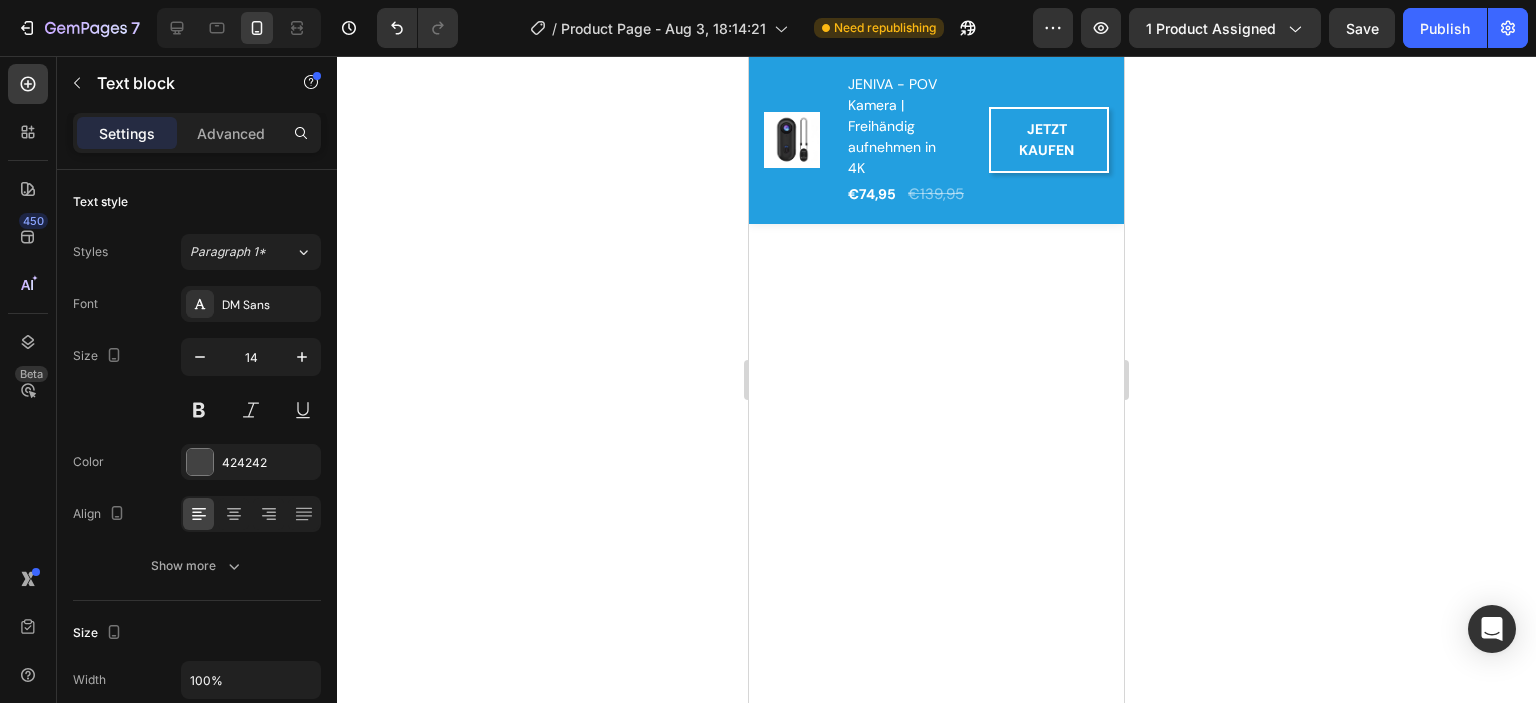 copy on "Free return if you don’t like the product." 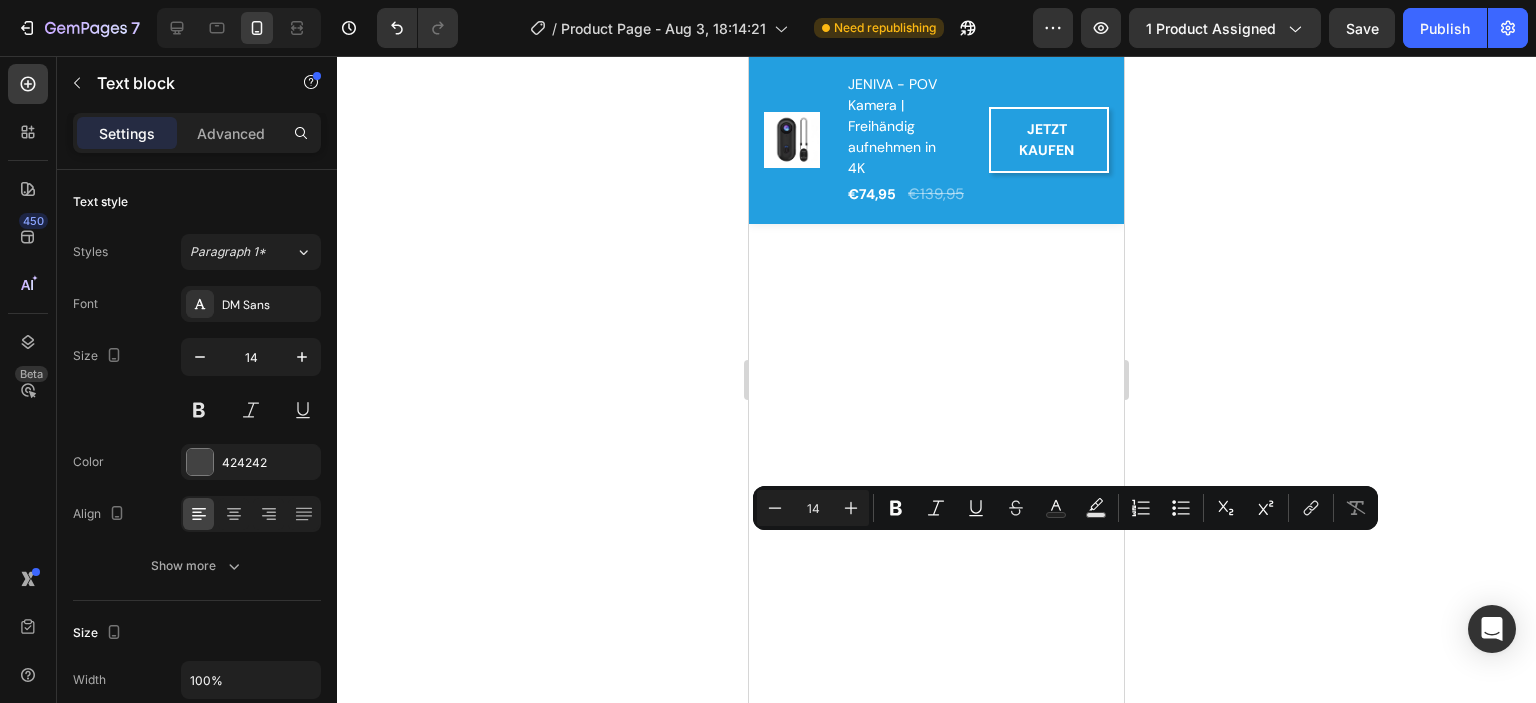click on "We fulfill all your orders as quickly as possible." at bounding box center (972, -119) 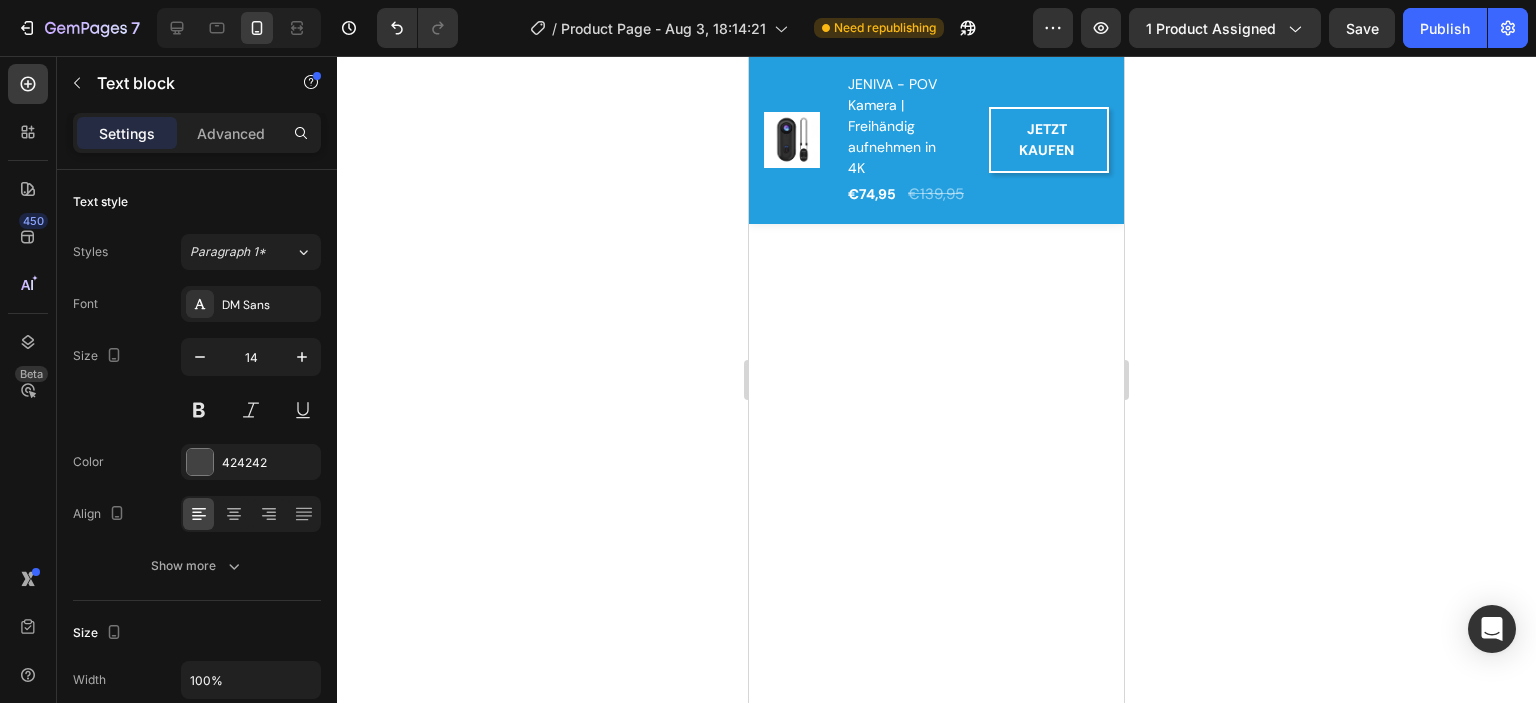 click on "We fulfill all your orders as quickly as possible." at bounding box center [972, -119] 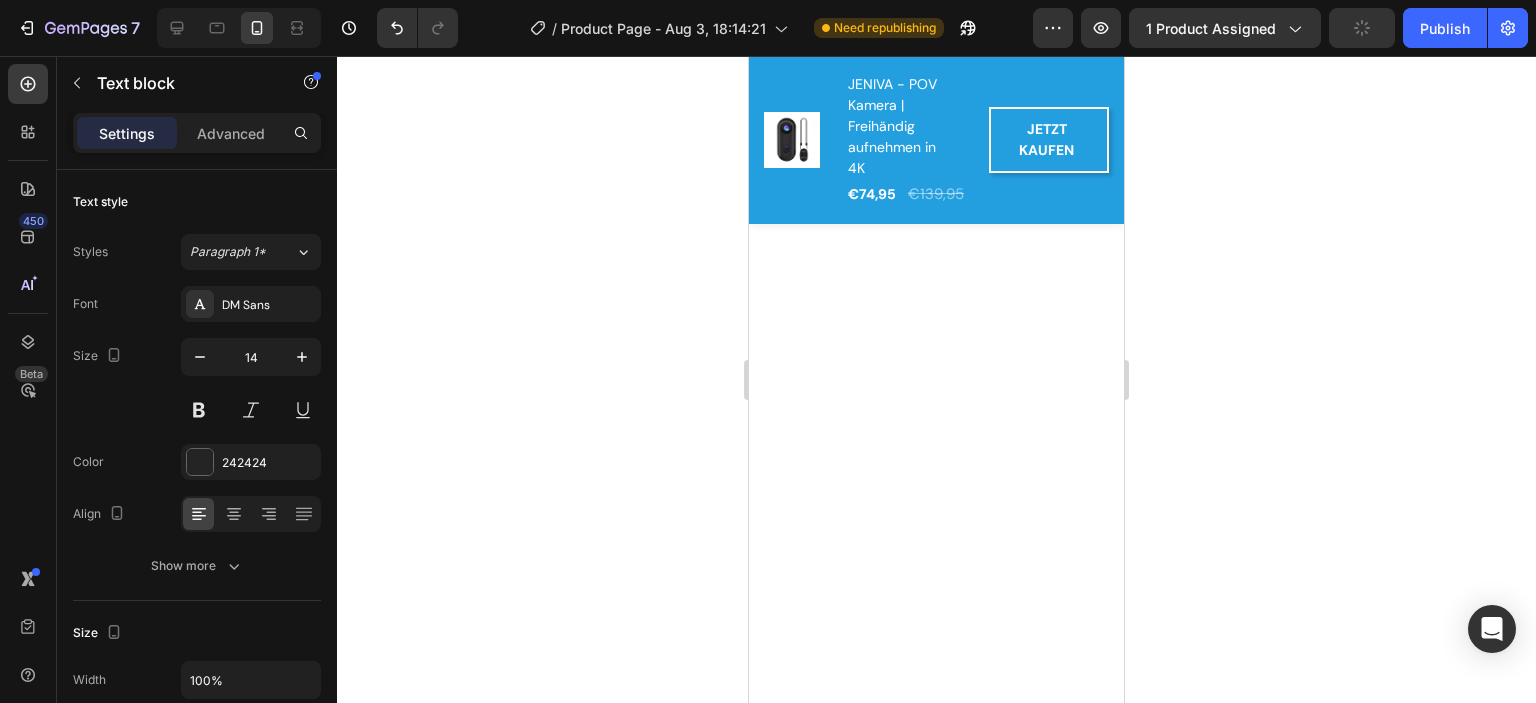 click on "2-Year Warranty Policy" at bounding box center [963, -52] 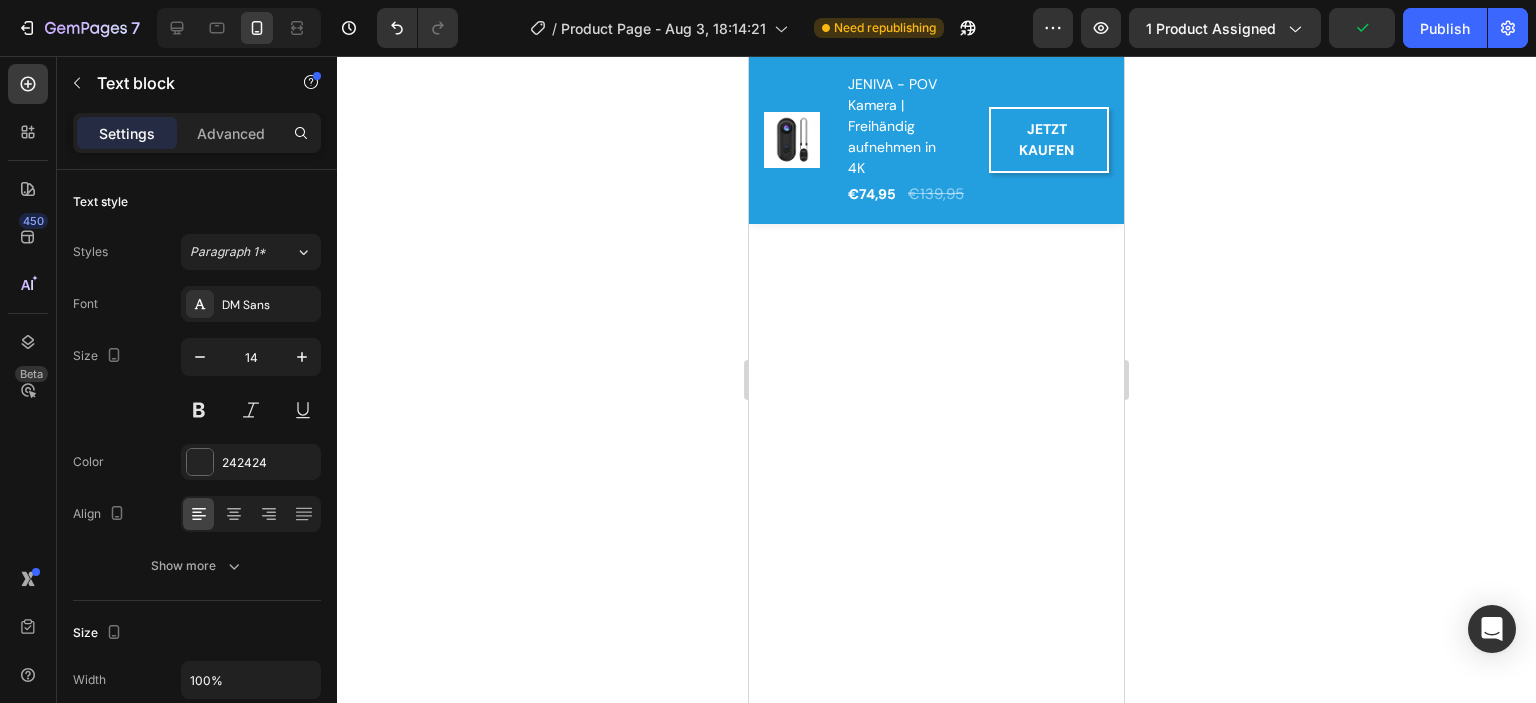 click on "2-Year Warranty Policy" at bounding box center (963, -52) 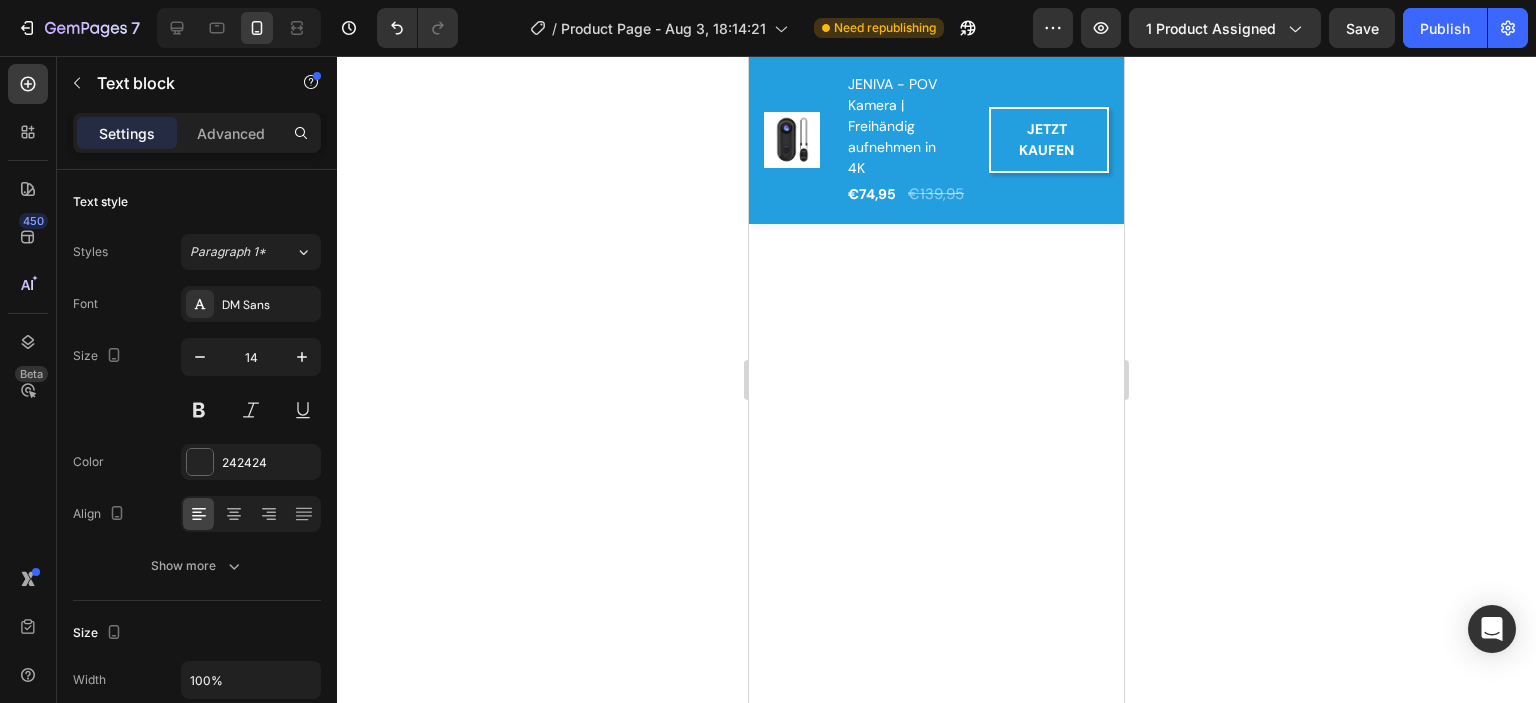 click on "60-Day Risk Free Trial" at bounding box center [965, 38] 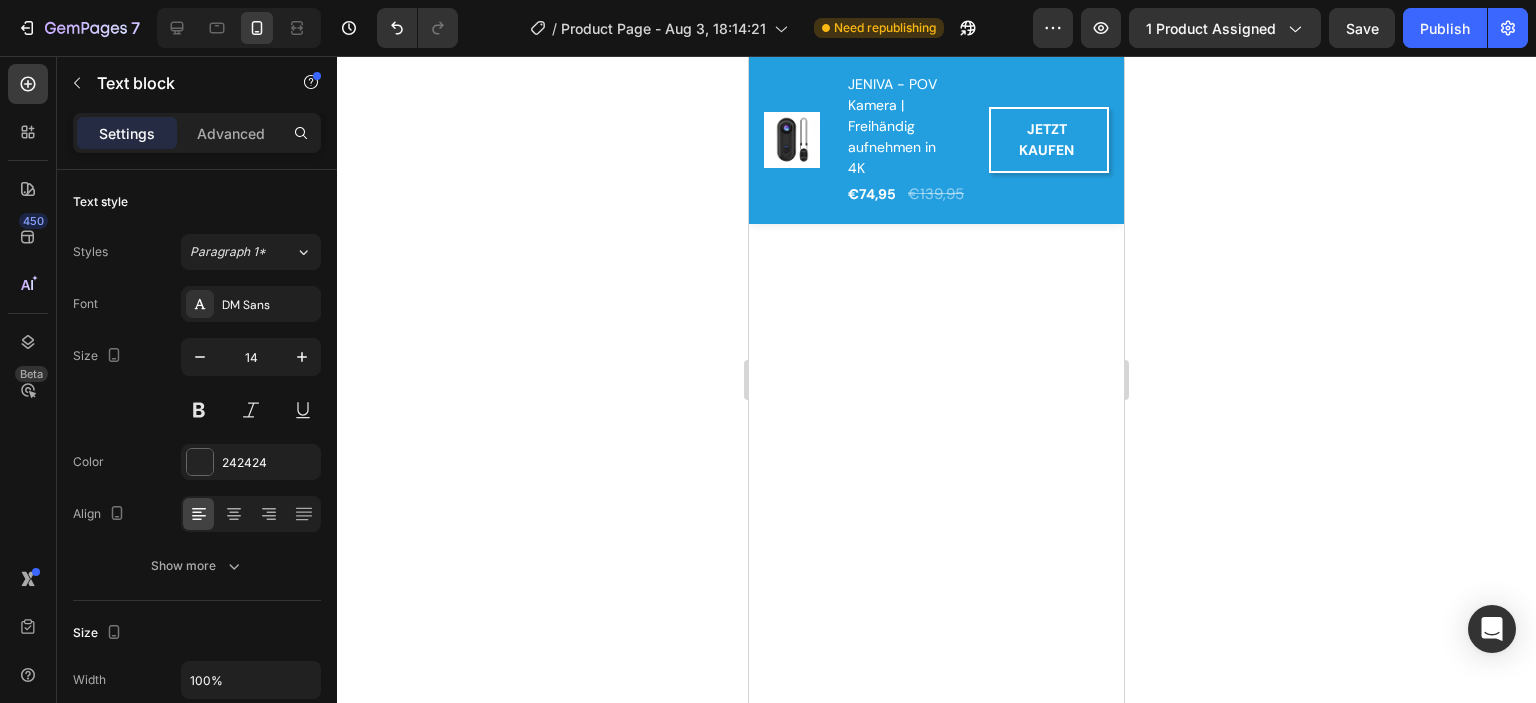 click on "60 Tage risikofreie testen" at bounding box center (965, 38) 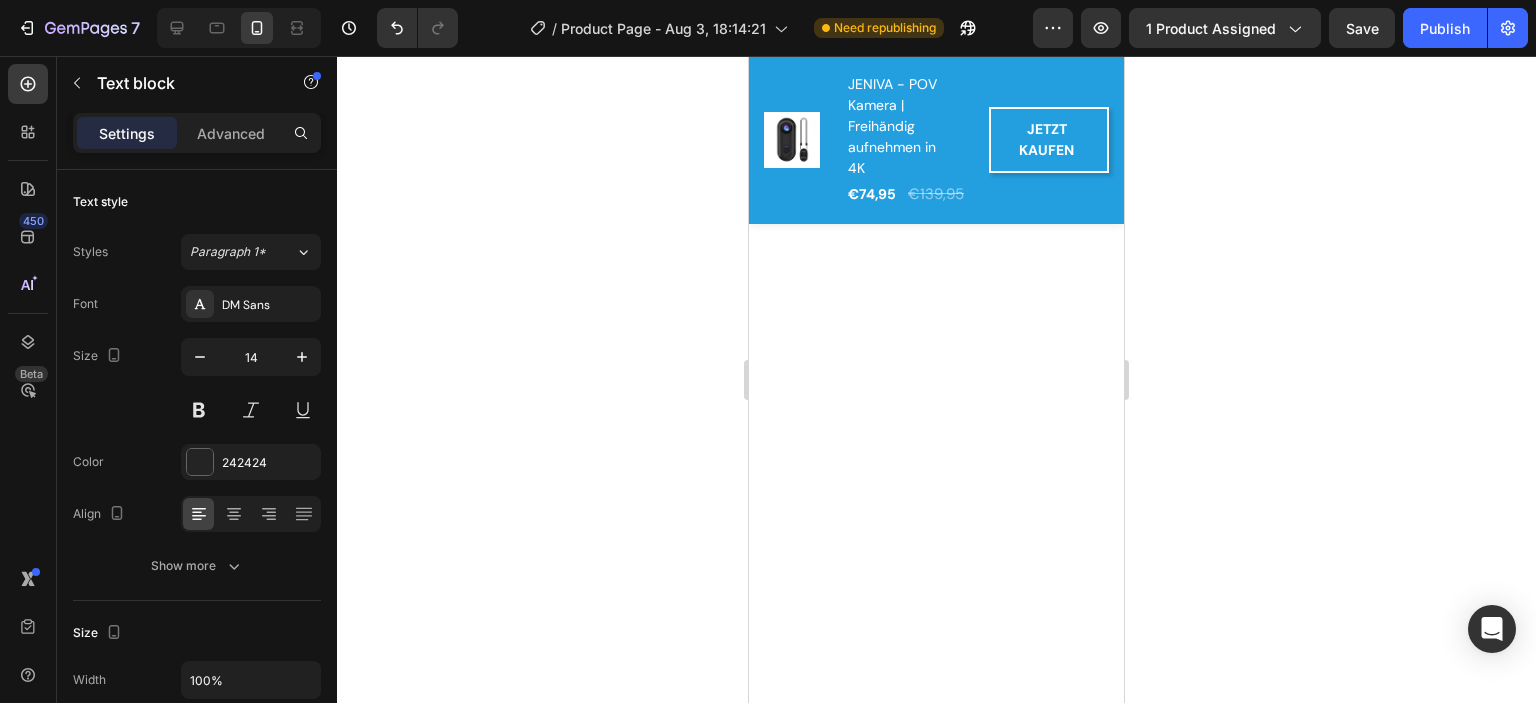 click on "Gain peace of mind with 24/7 support." at bounding box center [963, -19] 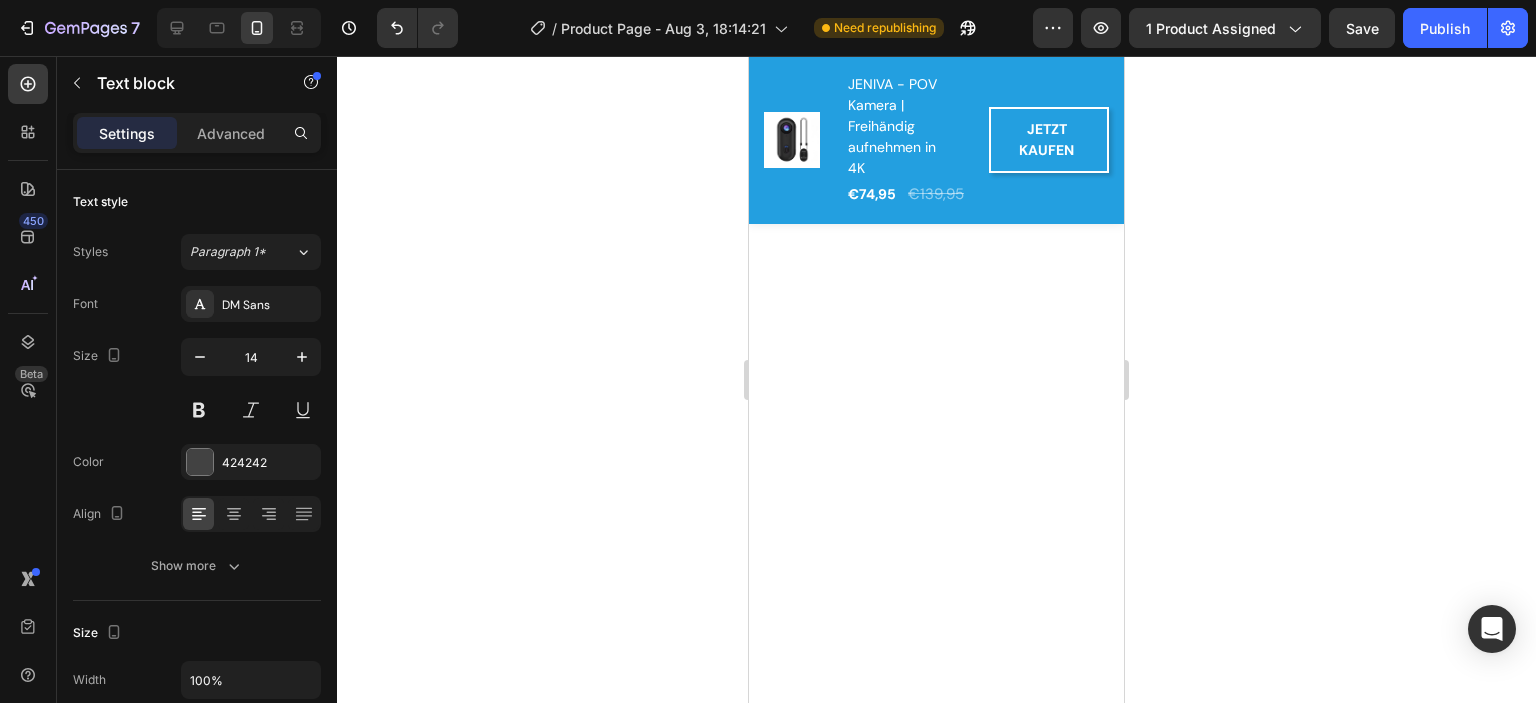 click on "Gain peace of mind with 24/7 support." at bounding box center (963, -19) 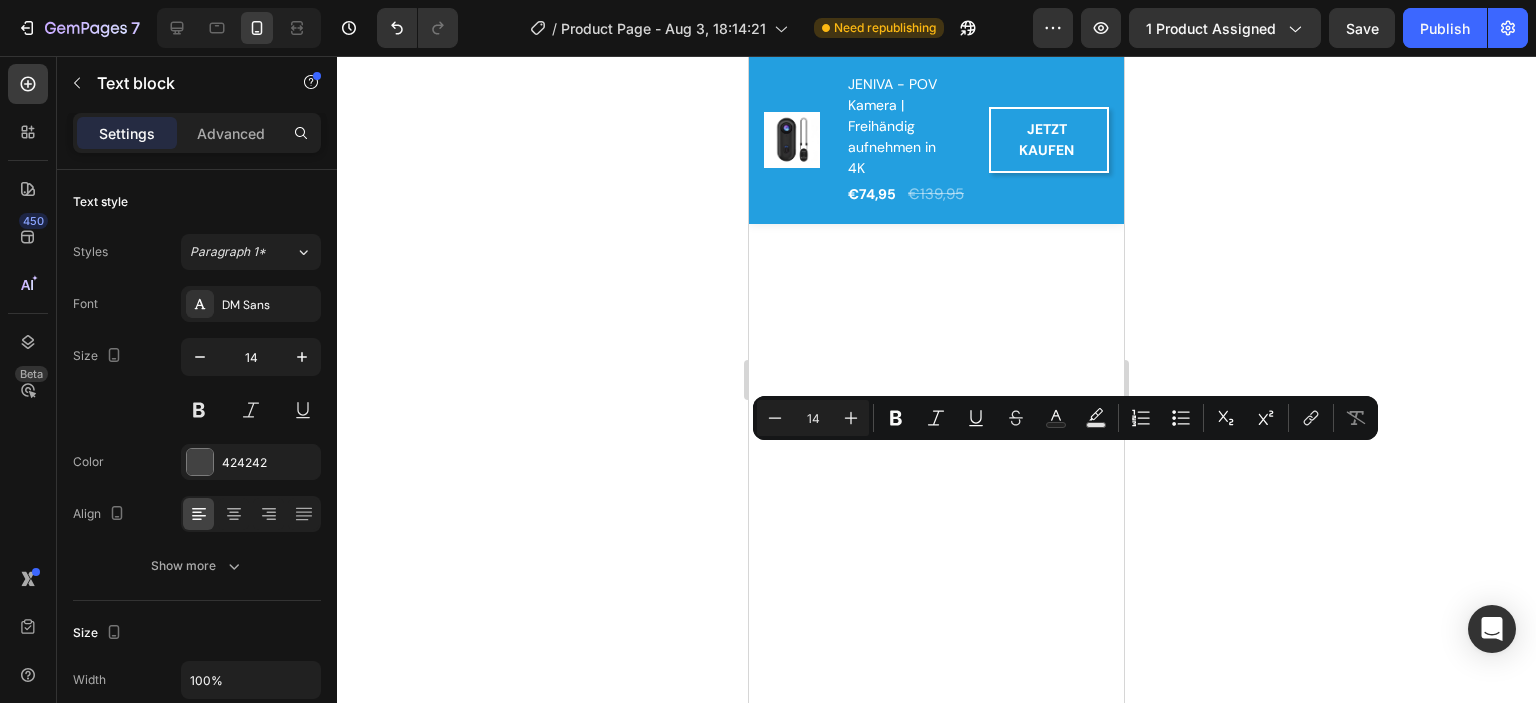 click on "Gain peace of mind with 24/7 support." at bounding box center [963, -19] 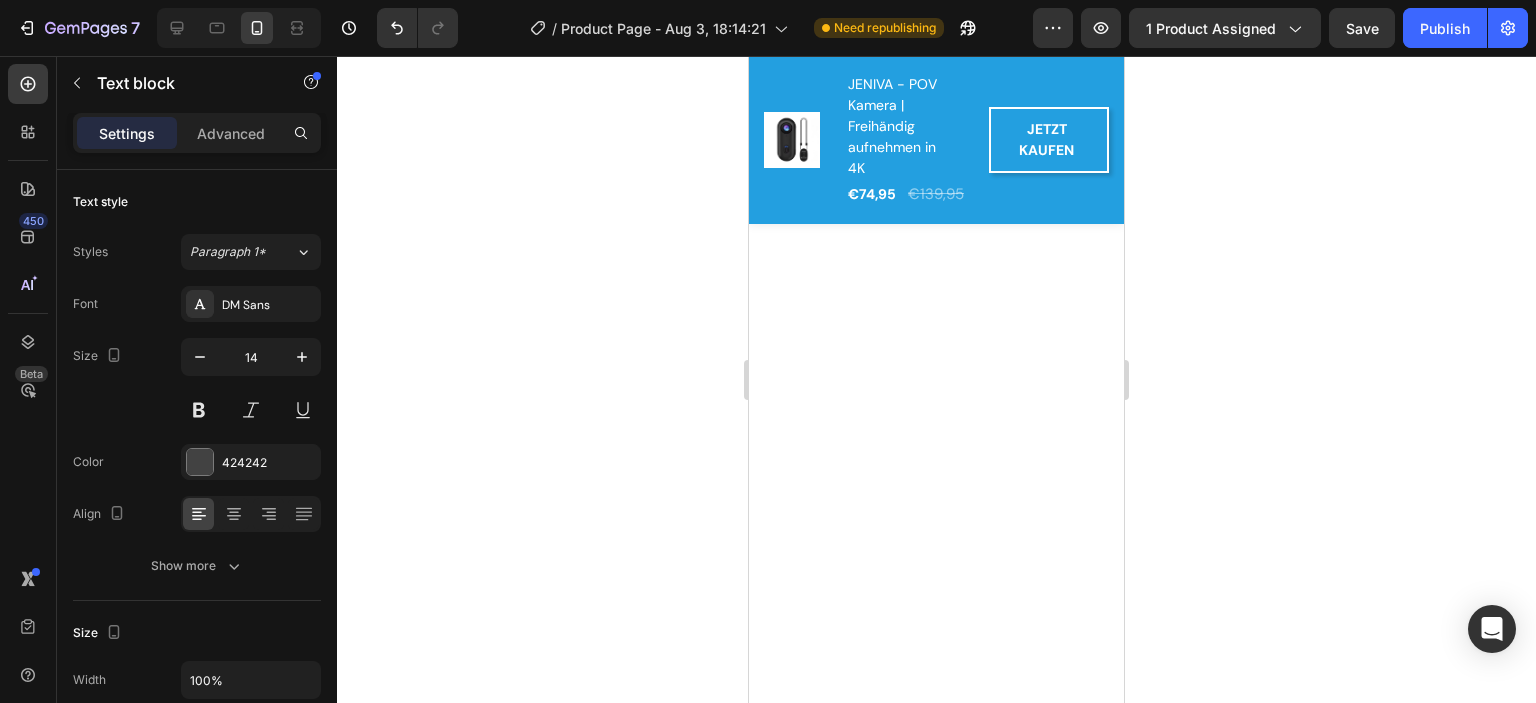click on "Gain peace of mind with 24/7 support." at bounding box center [963, -19] 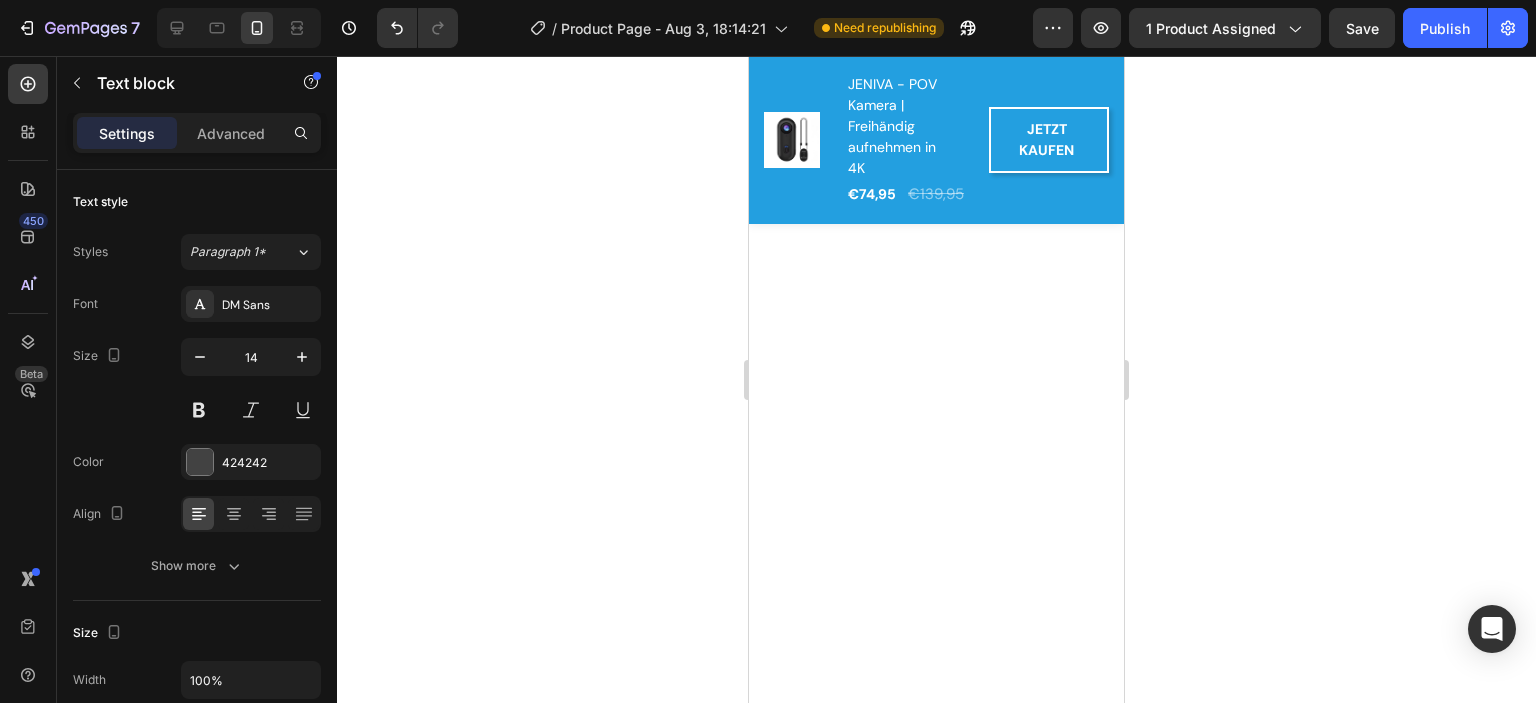 click on "Free return if you don’t like the product." at bounding box center (965, 92) 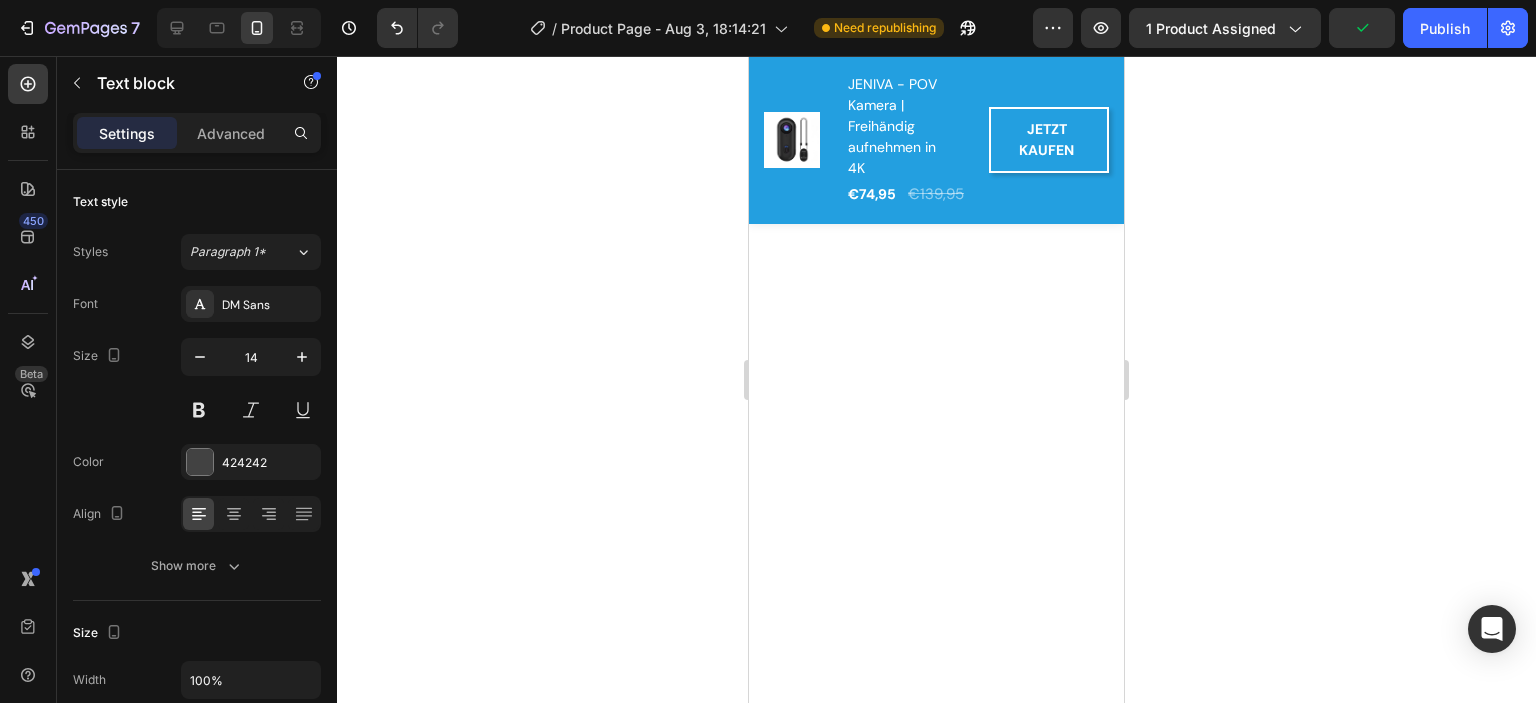 click on "Free return if you don’t like the product." at bounding box center (965, 92) 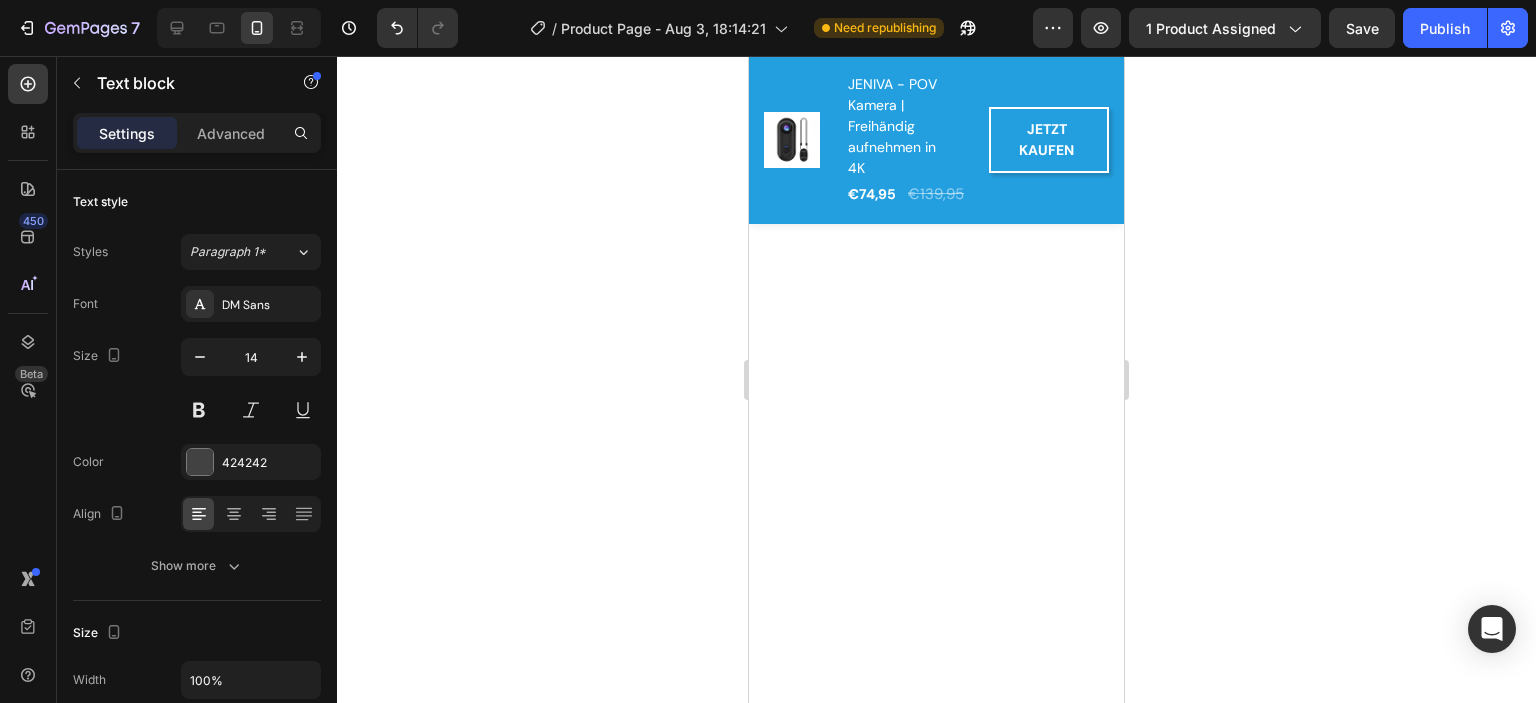 click on "Rückgabe, falls dir das Produkt nicht gefällt" at bounding box center [972, 103] 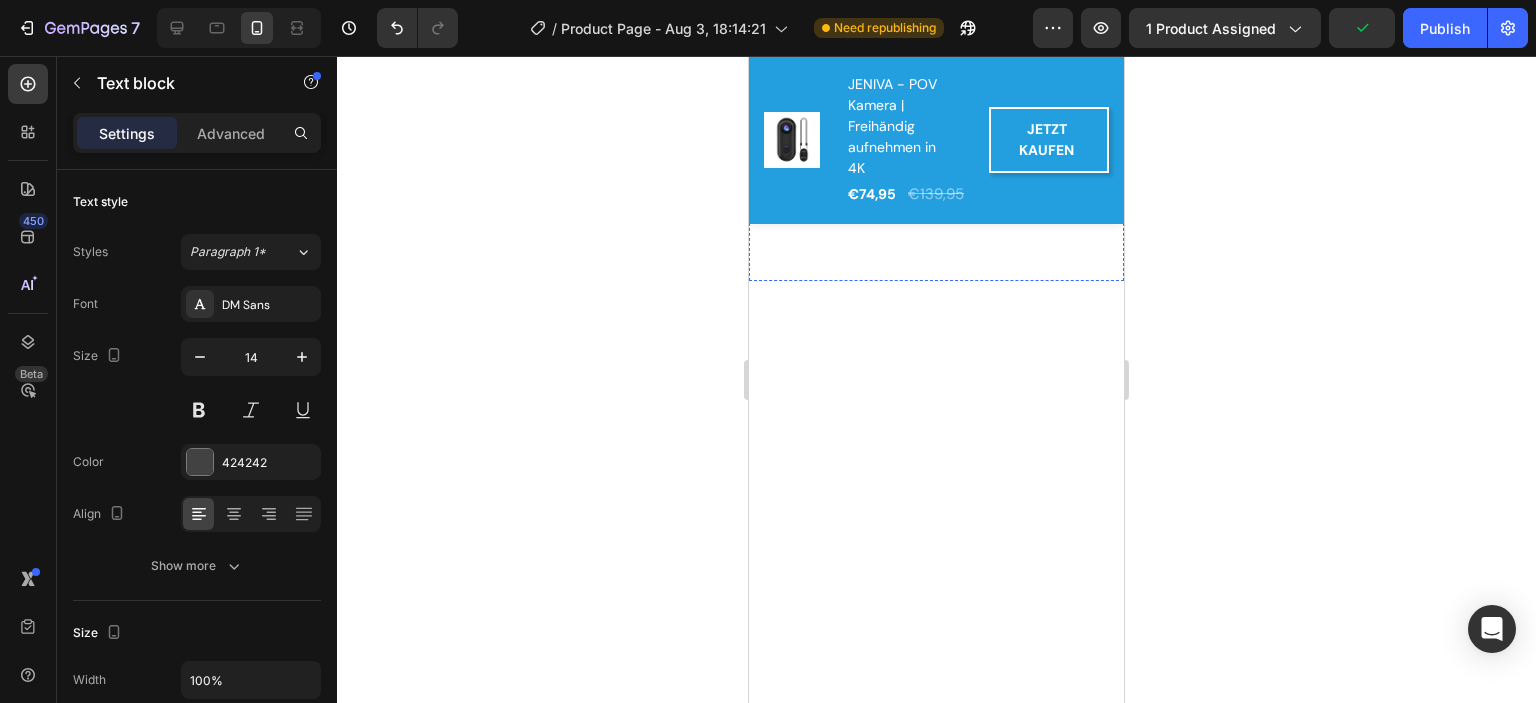 click on "Image Kostenlose & sichere Lieferung Text block Wir bearbeiten alle Bestellungen so schnell wie möglich Text block Row" at bounding box center [936, -120] 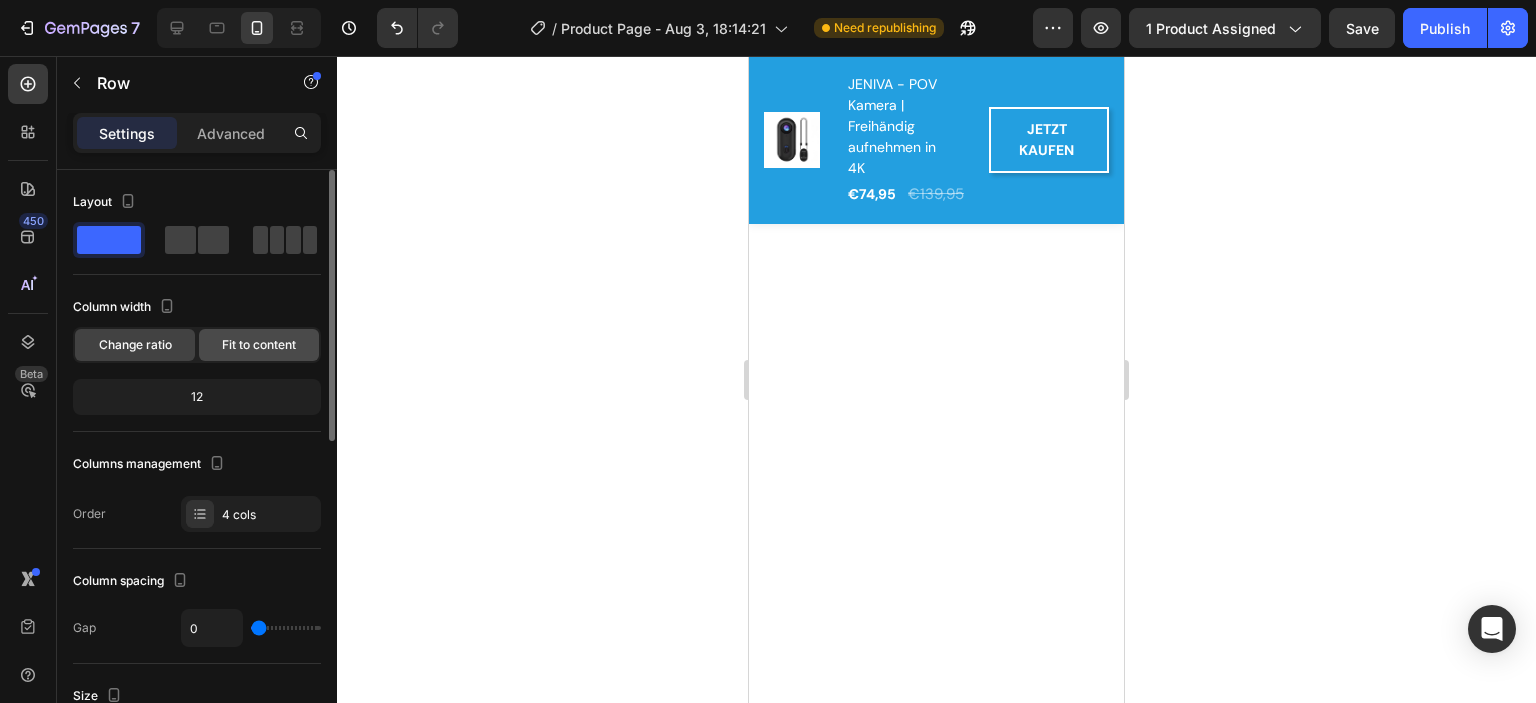 scroll, scrollTop: 100, scrollLeft: 0, axis: vertical 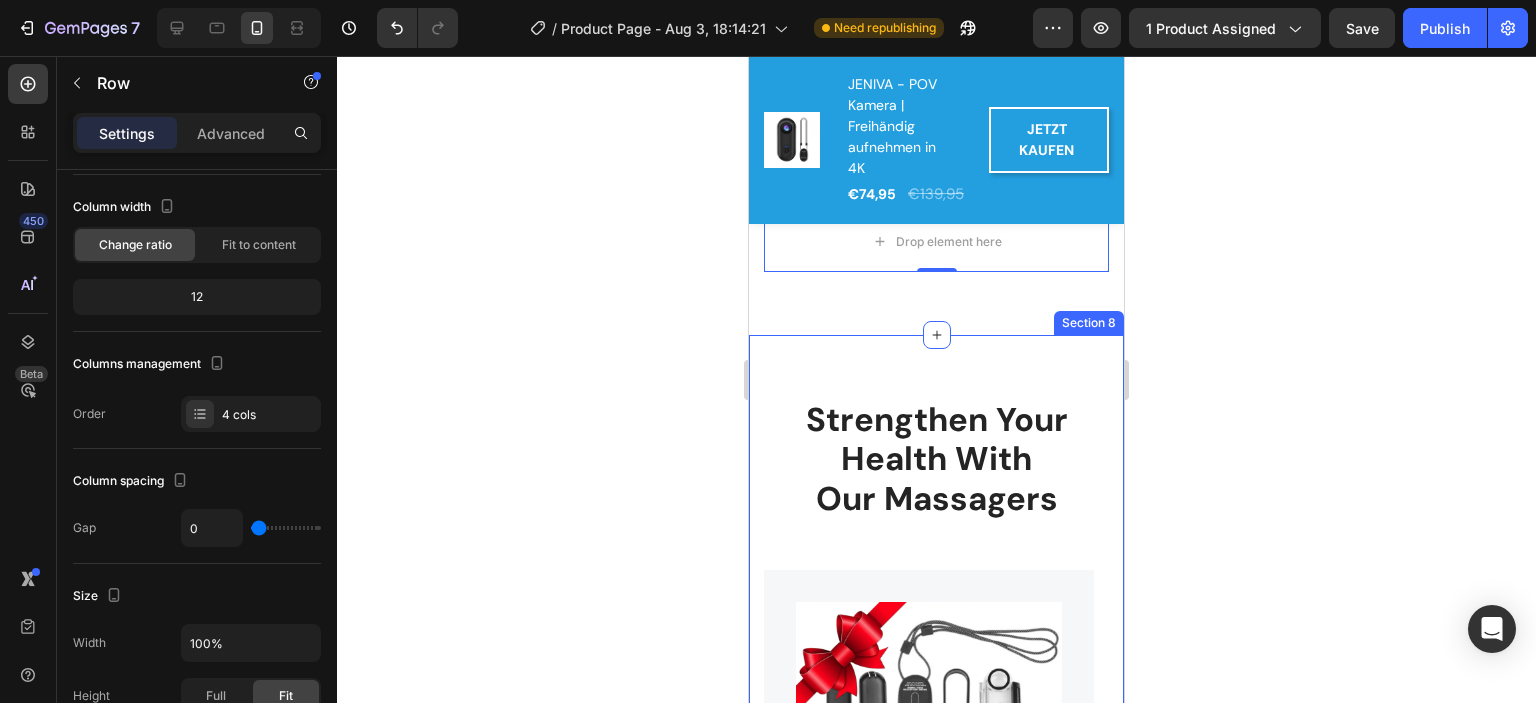 click on "Strengthen Your Health With  Our Massagers Heading Row Product Images Image Only on Mother’s Day! Text block Row Zubehör geschenkt – ohne Aufpreis (P) Title Relieve Eye Pain and Improve Sleep Text block                Icon                Icon                Icon                Icon                Icon Icon List Hoz (224 reviews) Text block Row €0,00 (P) Price (P) Price No compare price (P) Price Row Buy Now (P) Cart Button Row Product Product Images Image Only on Mother’s Day! Text block Row Zubehör geschenkt – ohne Aufpreis (P) Title Relieve Eye Pain and Improve Sleep Text block                Icon                Icon                Icon                Icon                Icon Icon List Hoz (224 reviews) Text block Row €0,00 (P) Price (P) Price No compare price (P) Price Row Buy Now (P) Cart Button Row Product Product Images Image Only on Mother’s Day! Text block Row Zubehör geschenkt – ohne Aufpreis (P) Title Relieve Eye Pain and Improve Sleep Text block                Icon Icon Icon Row" at bounding box center [936, 865] 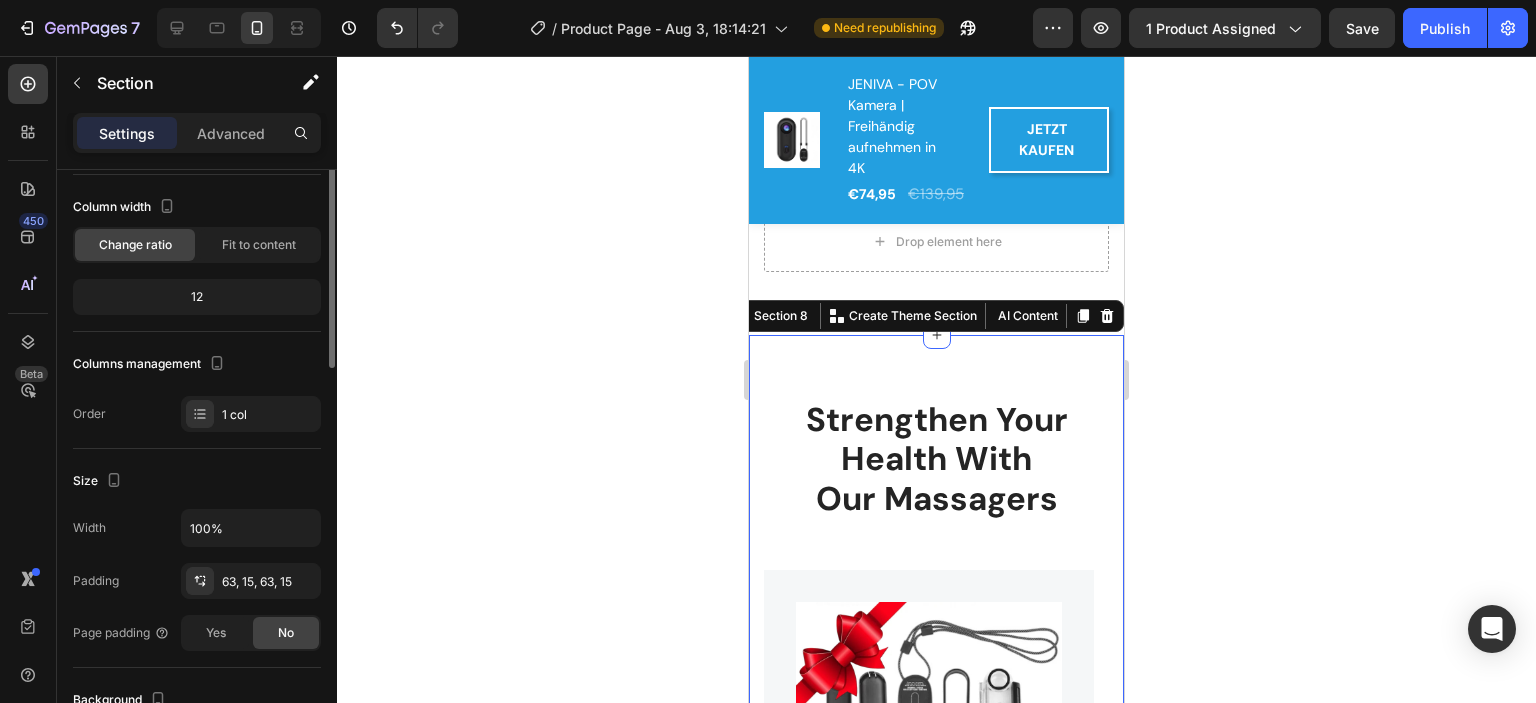 scroll, scrollTop: 0, scrollLeft: 0, axis: both 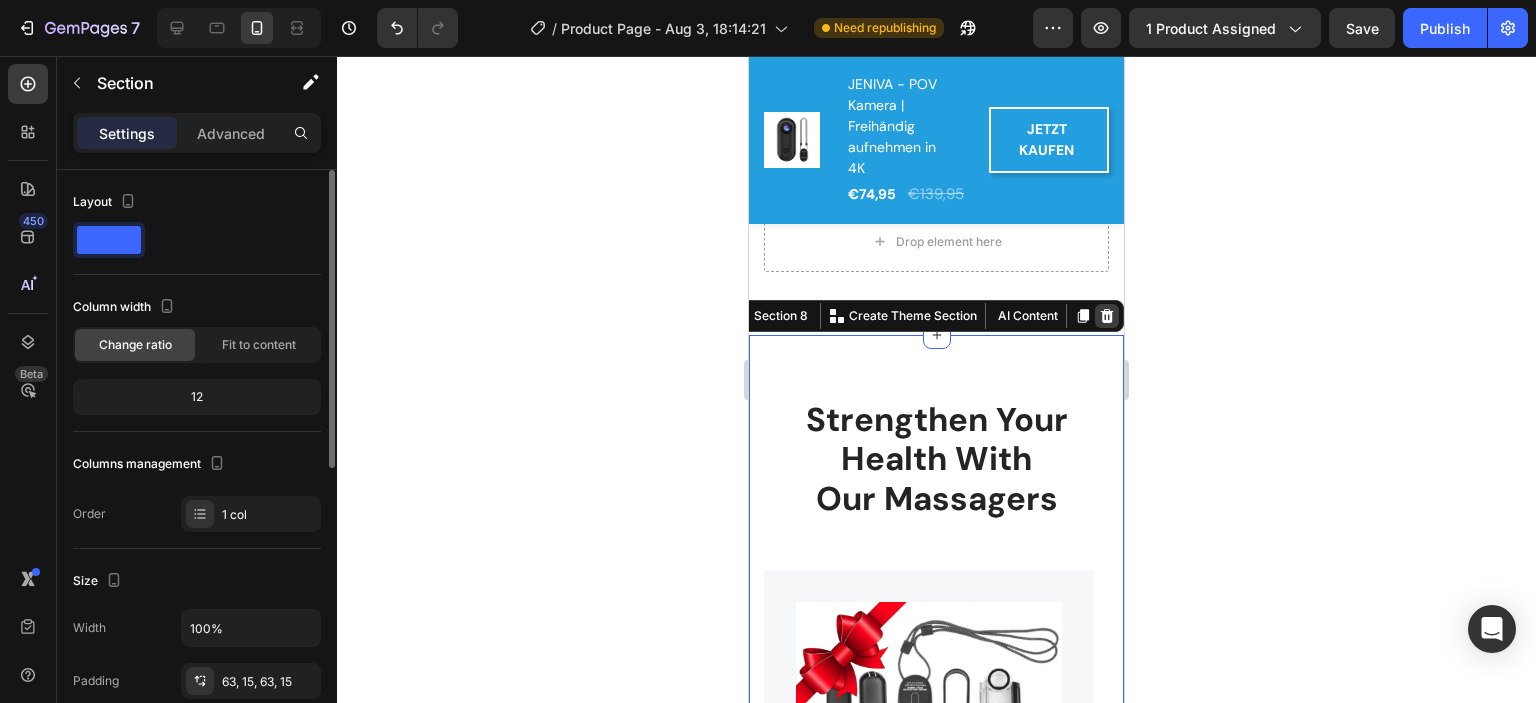 click 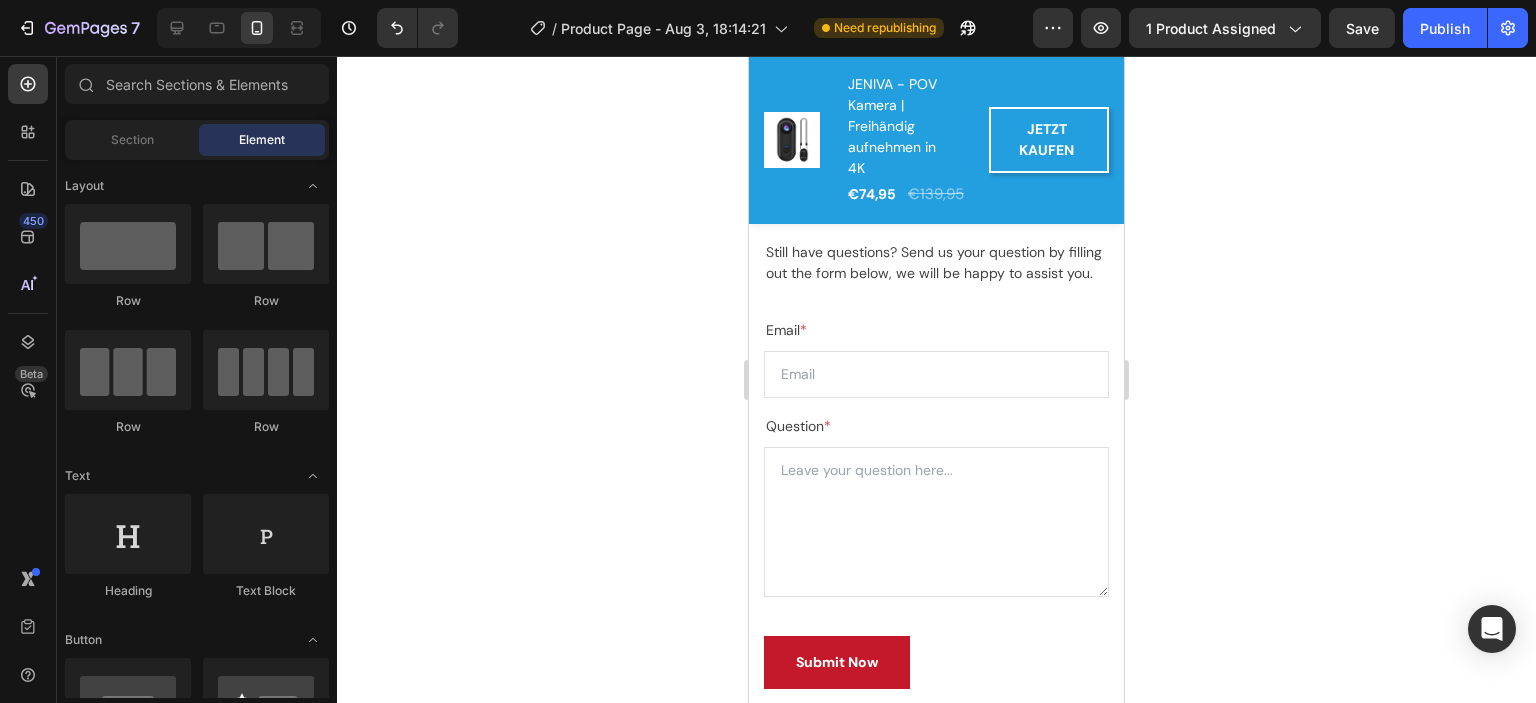 scroll, scrollTop: 5018, scrollLeft: 0, axis: vertical 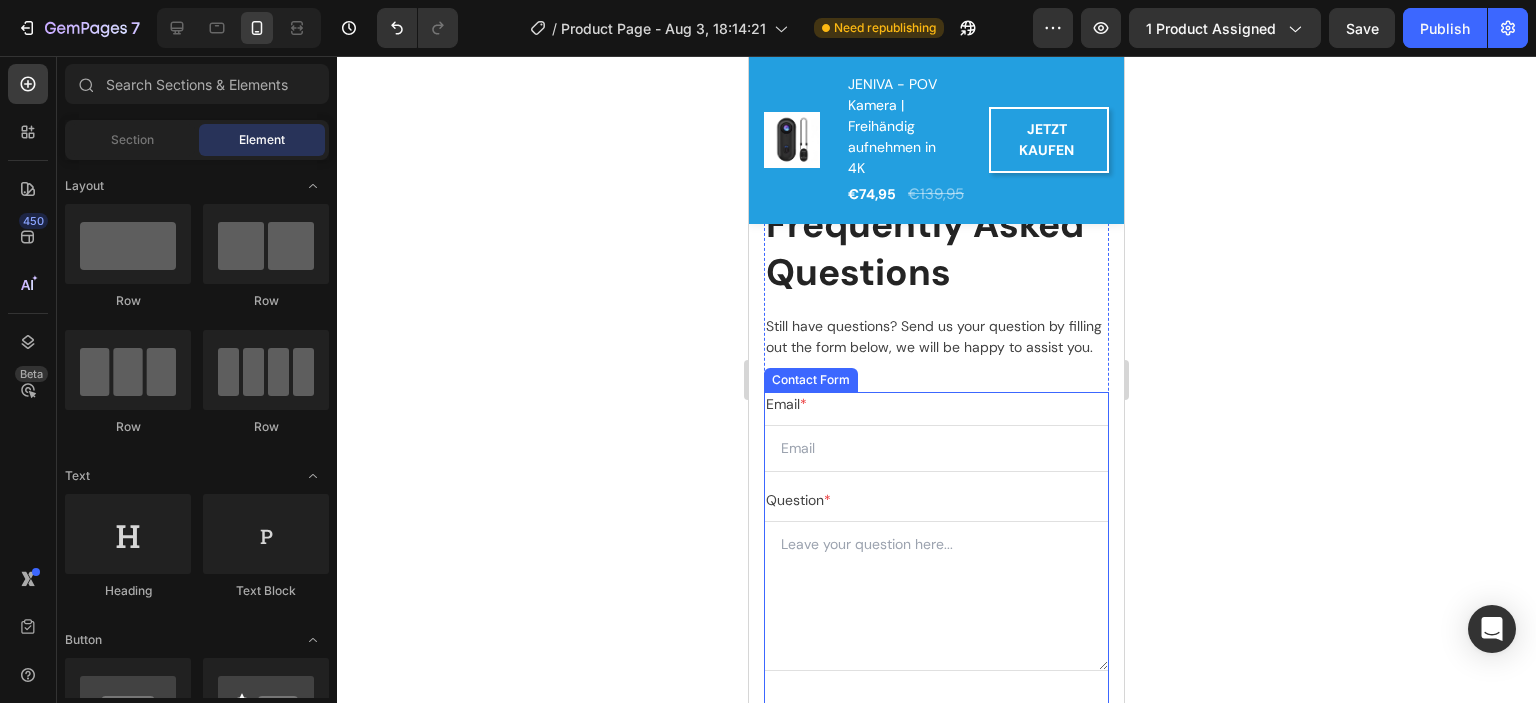 click on "Email * Text block Email Field Question * Text block Text Area Submit Now Submit Button Contact Form" at bounding box center (936, 602) 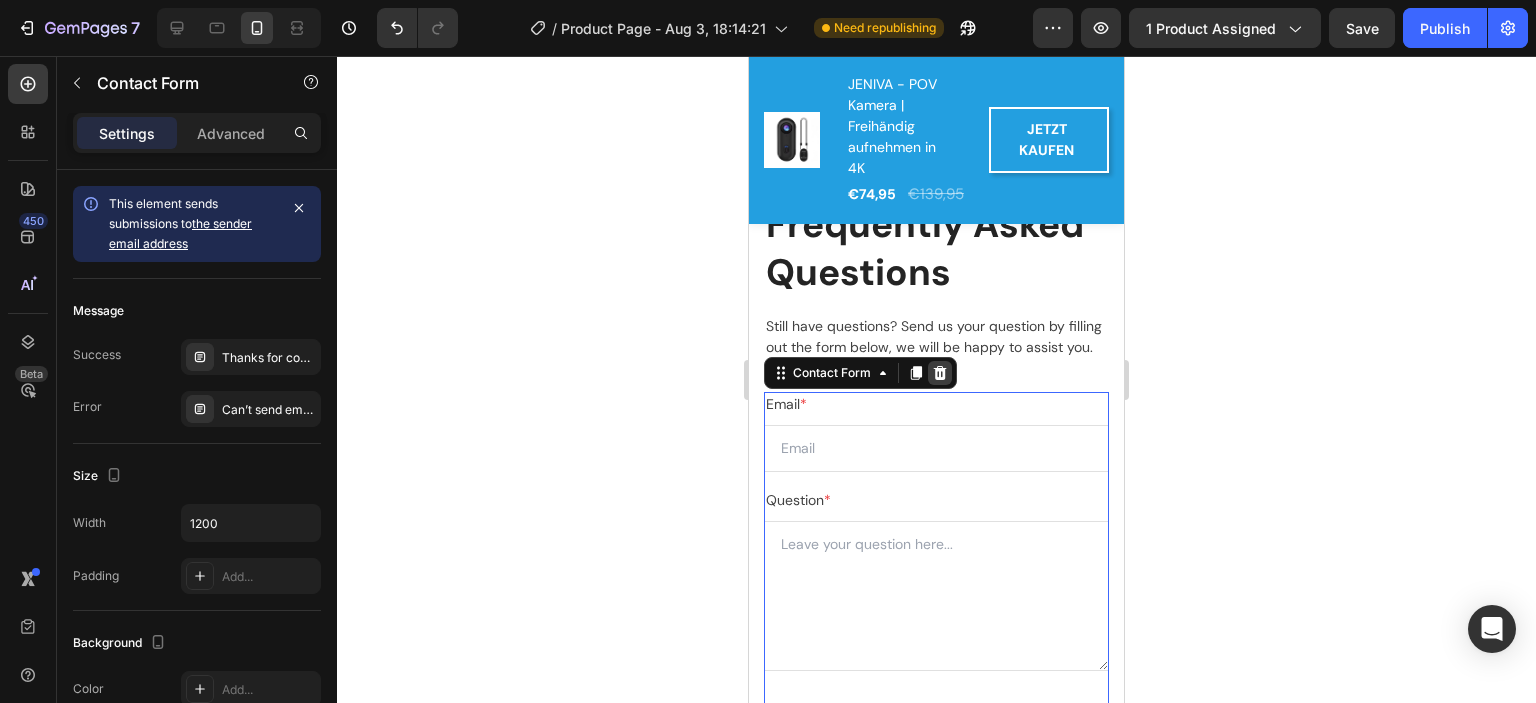 click 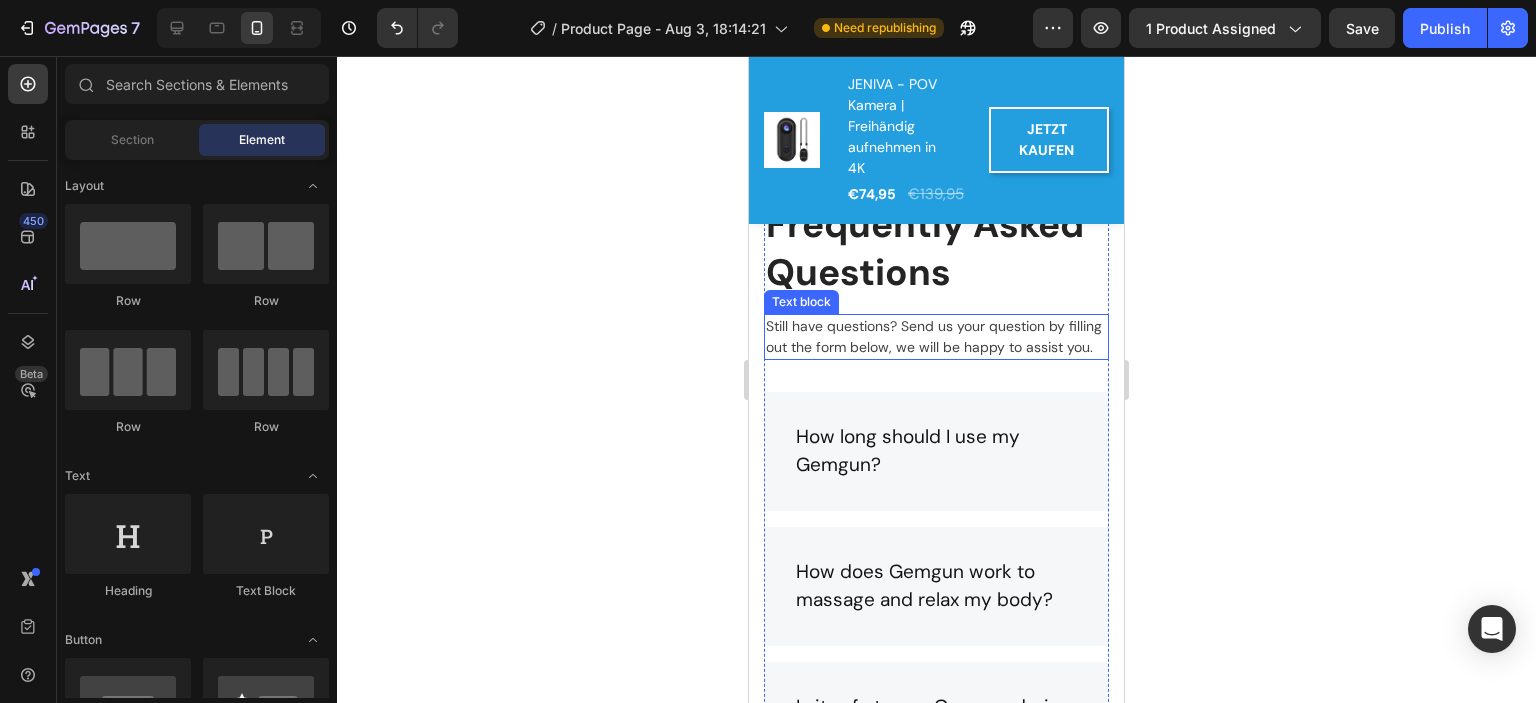 click on "Still have questions? Send us your question by filling out the form below, we will be happy to assist you." at bounding box center [936, 337] 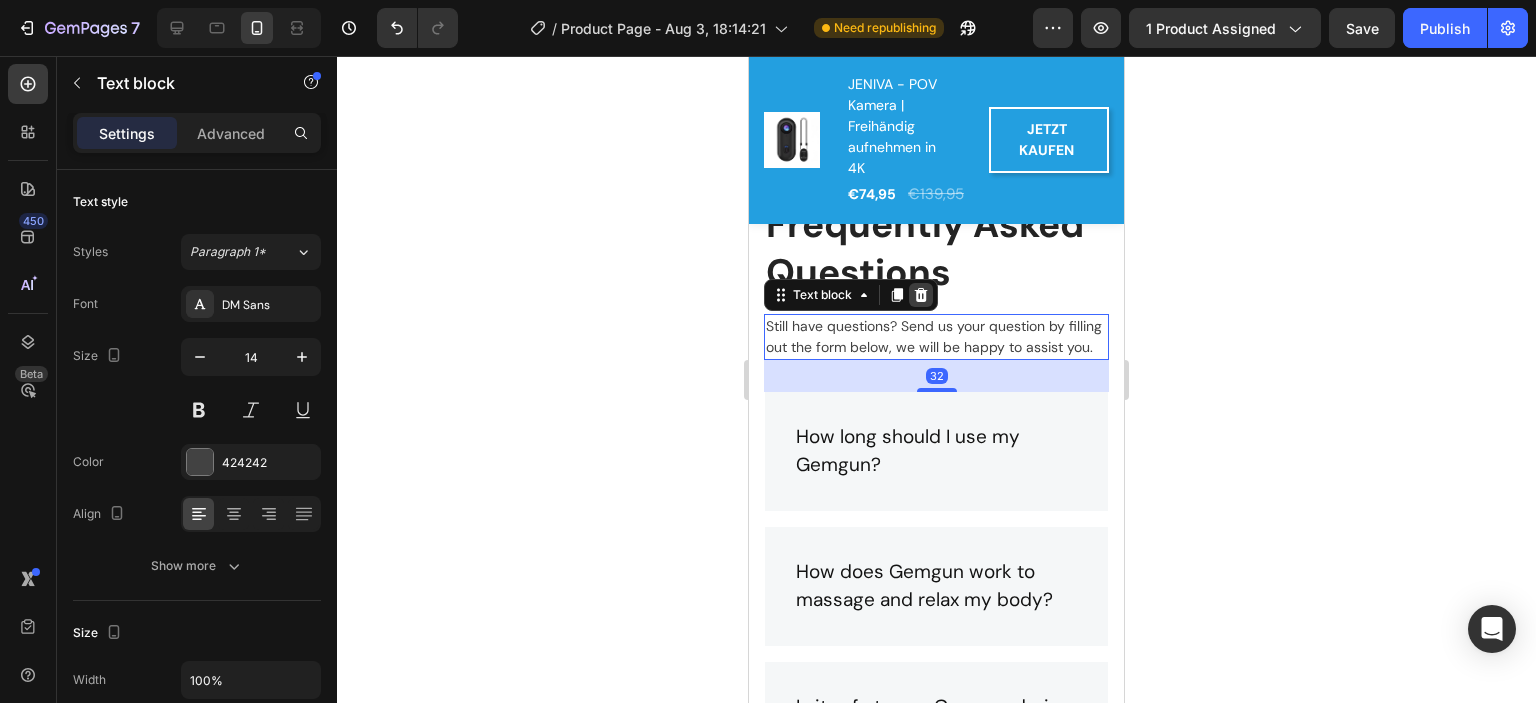 click 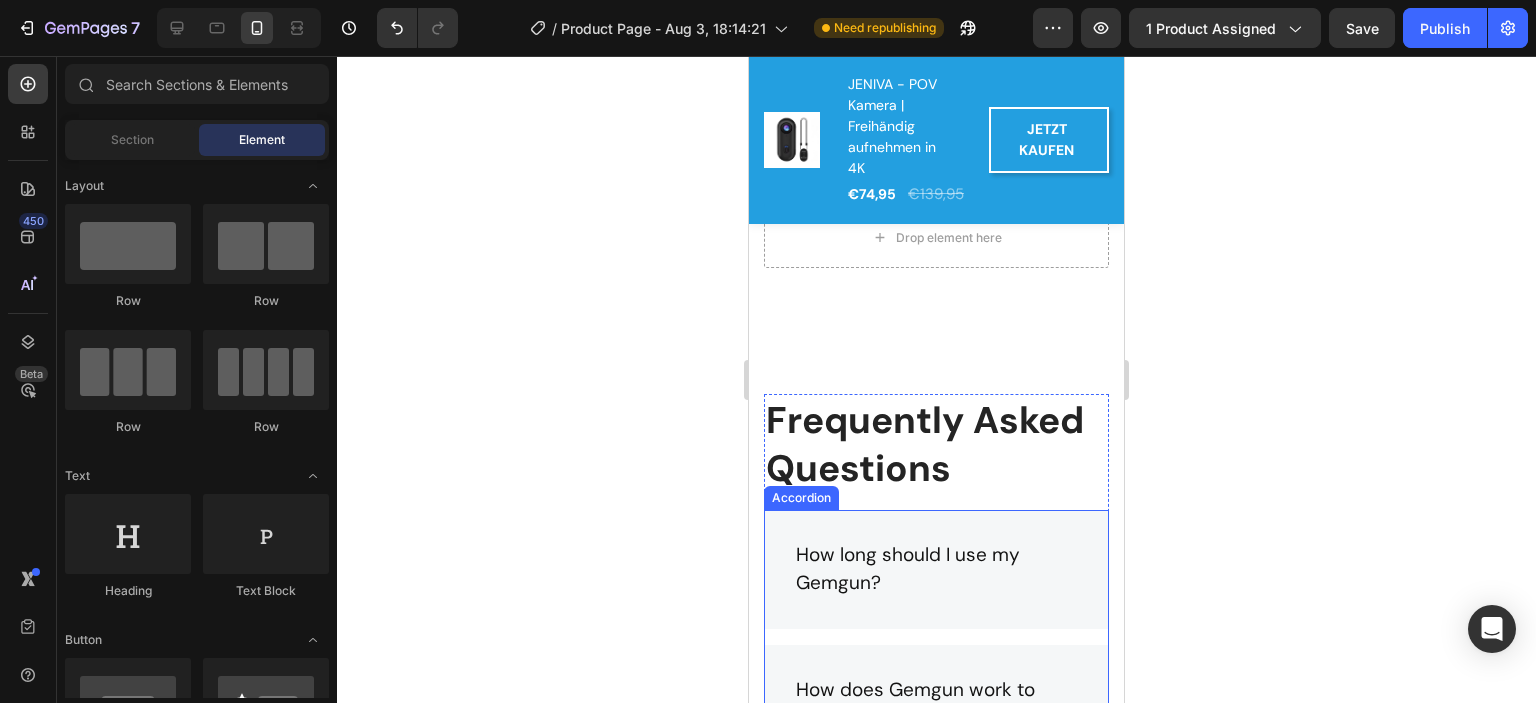 scroll, scrollTop: 4818, scrollLeft: 0, axis: vertical 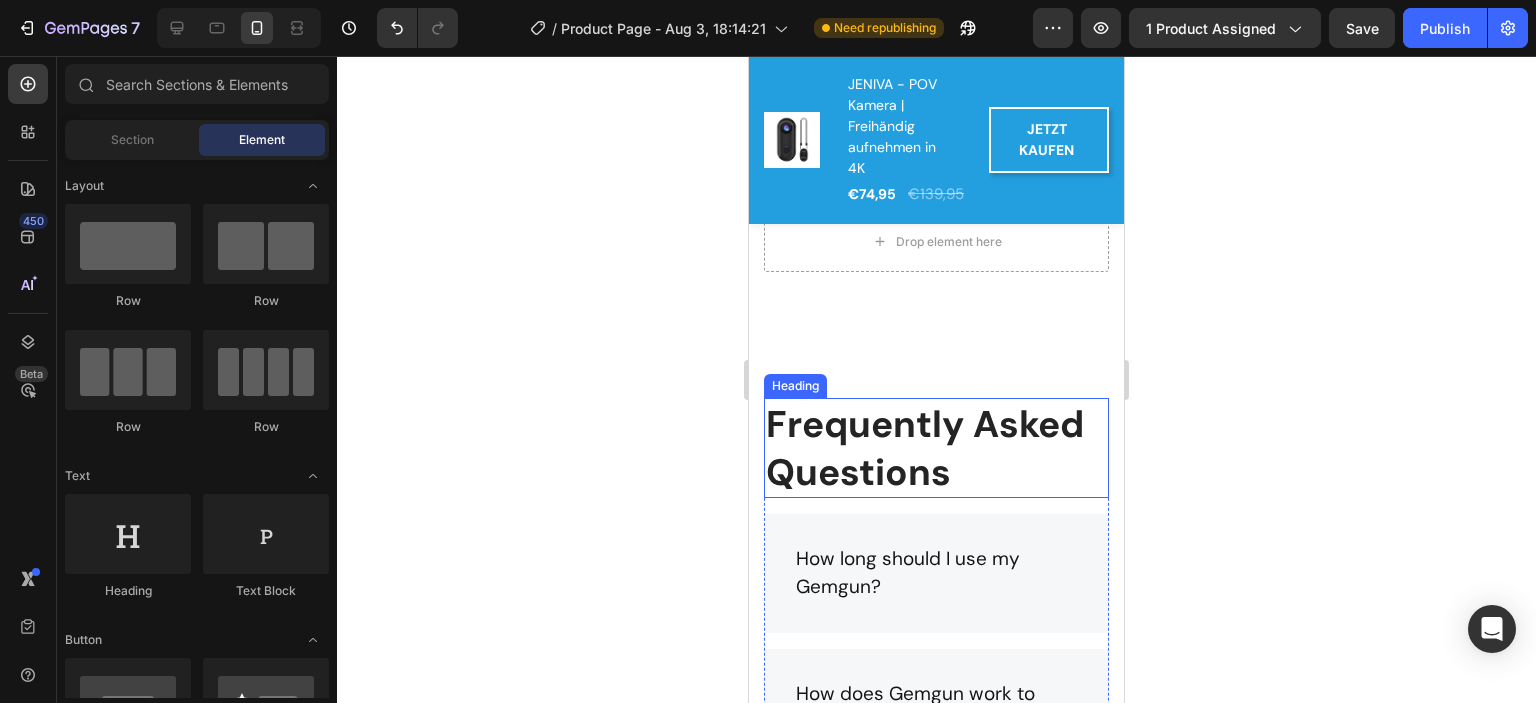 click on "Frequently Asked Questions" at bounding box center (936, 448) 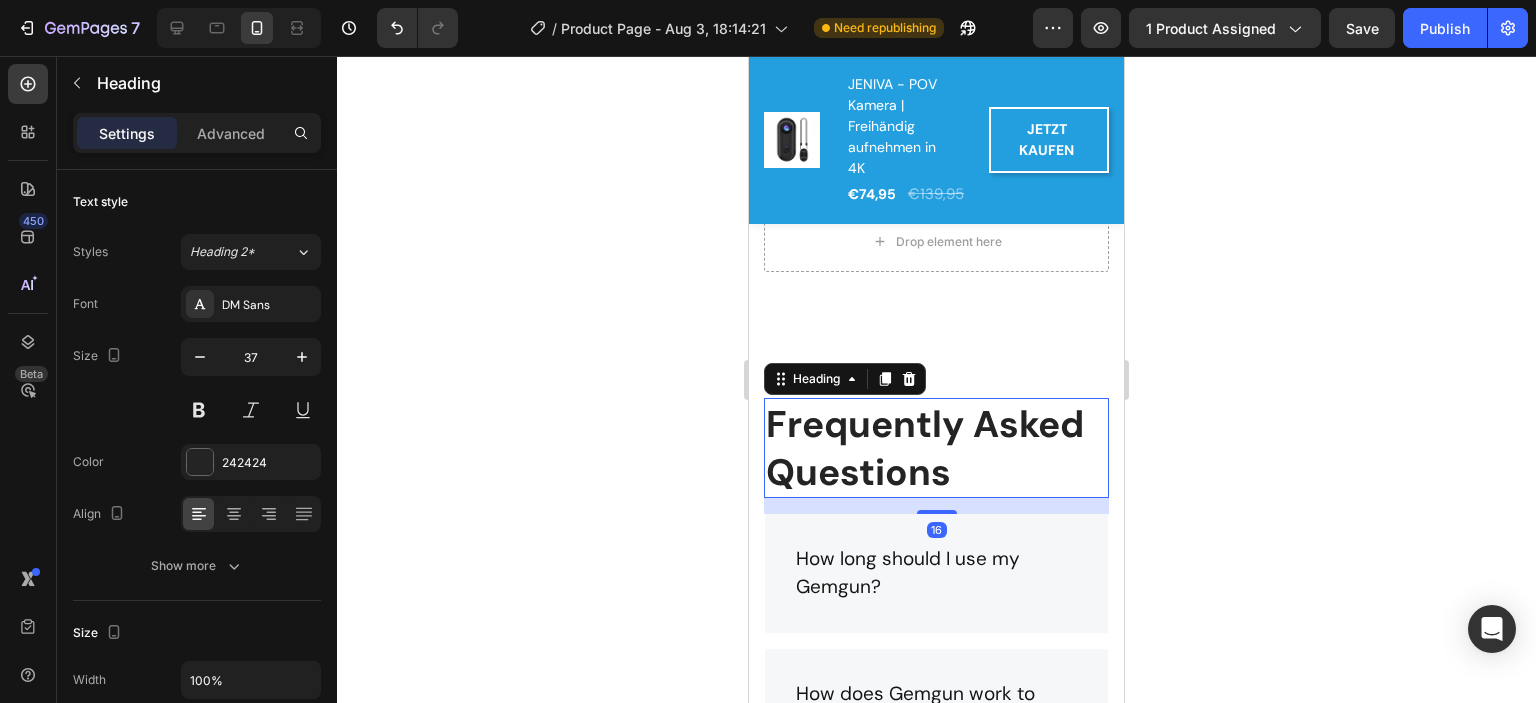 click on "Frequently Asked Questions" at bounding box center [936, 448] 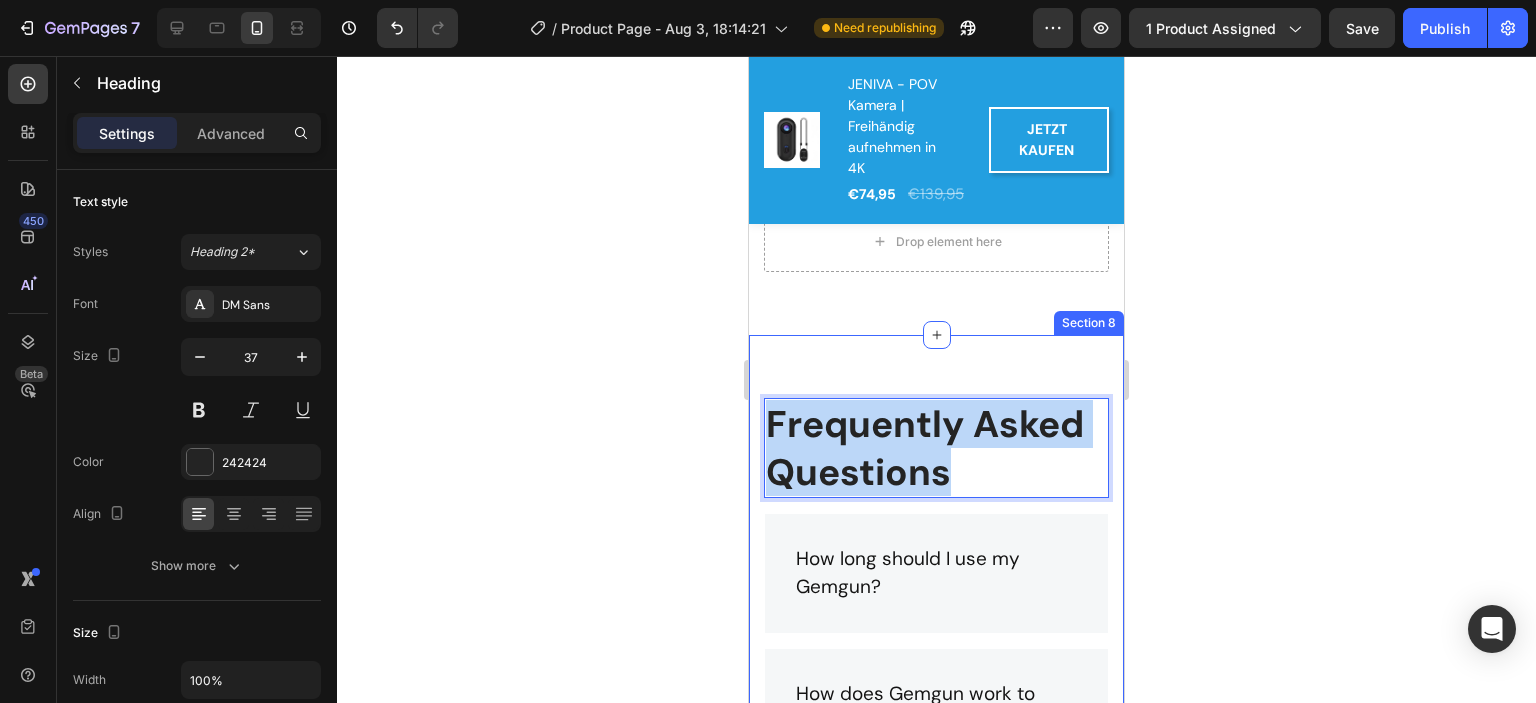 drag, startPoint x: 956, startPoint y: 496, endPoint x: 762, endPoint y: 440, distance: 201.92078 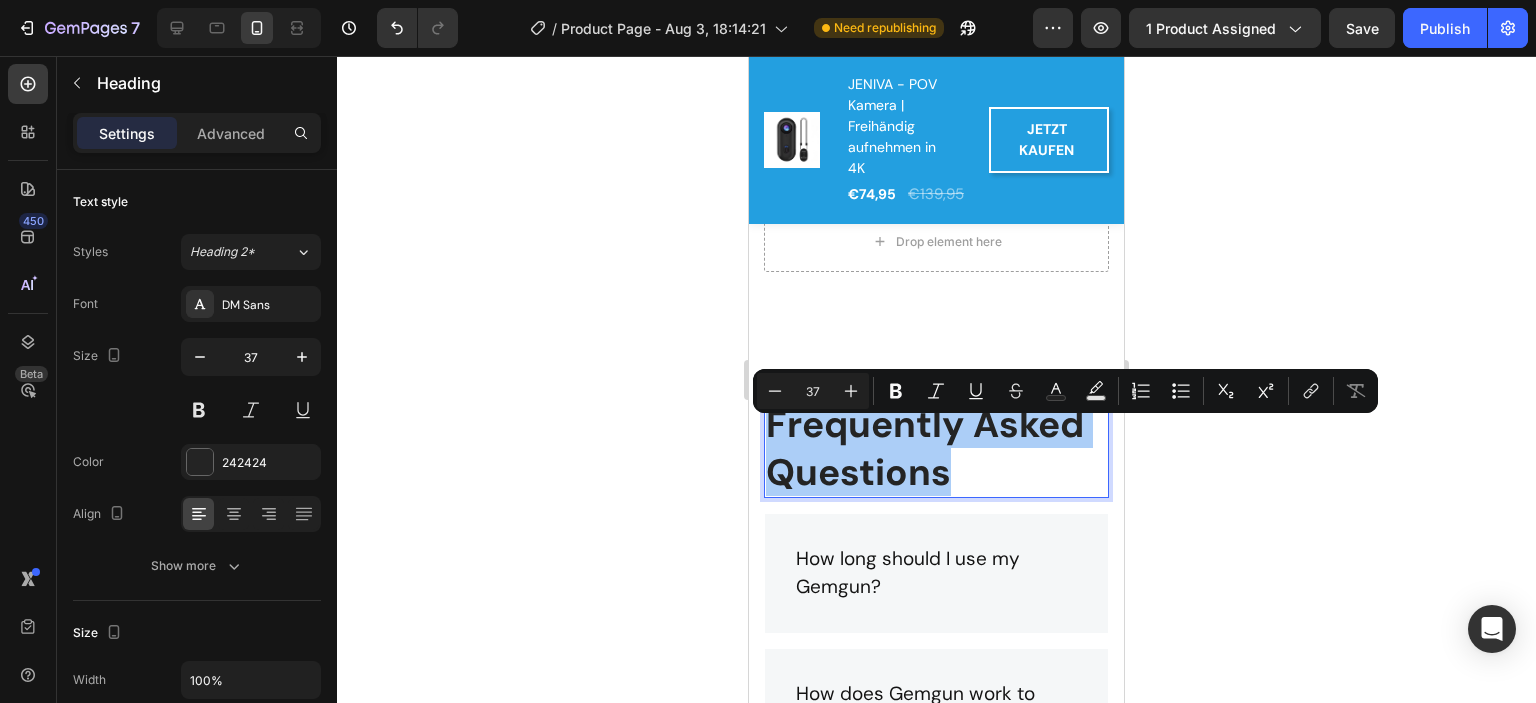 click on "37" at bounding box center [813, 391] 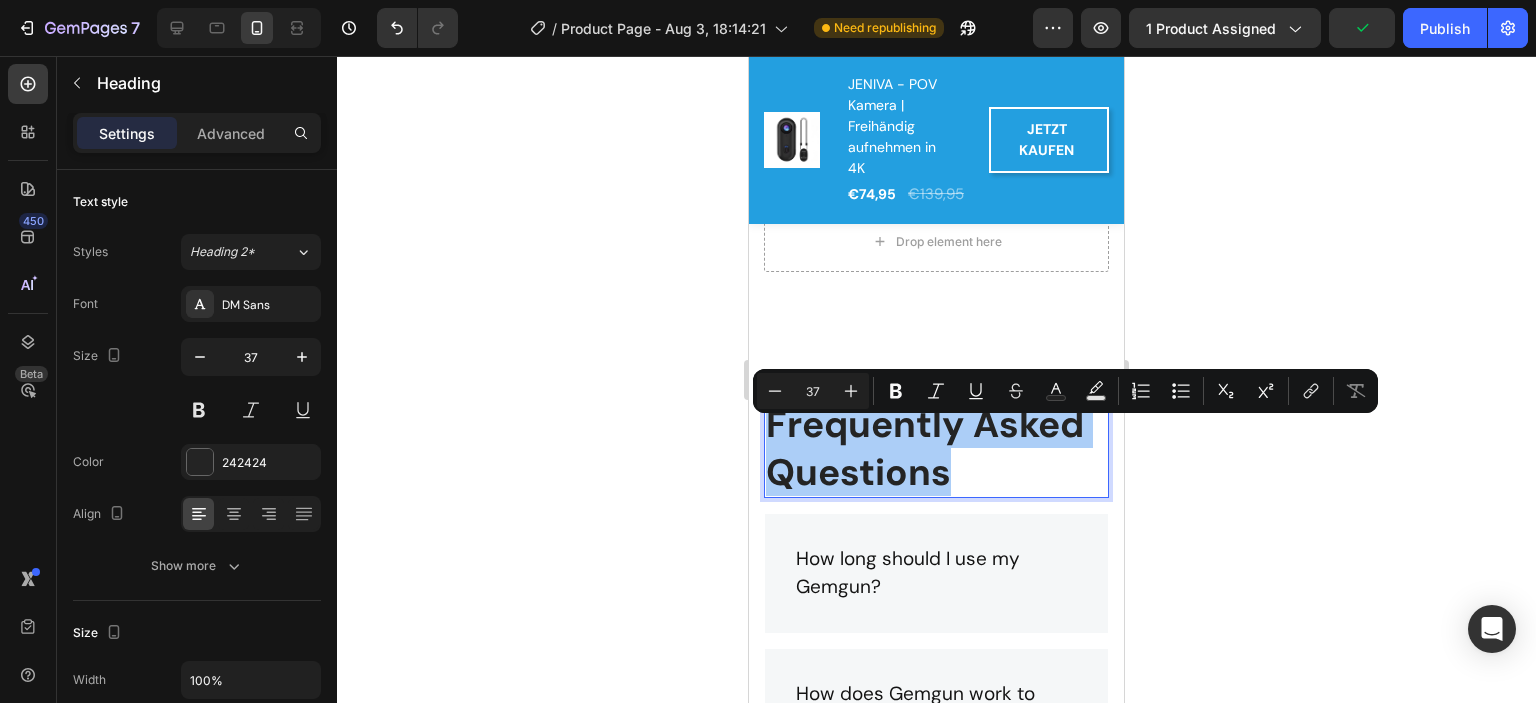 drag, startPoint x: 819, startPoint y: 387, endPoint x: 804, endPoint y: 391, distance: 15.524175 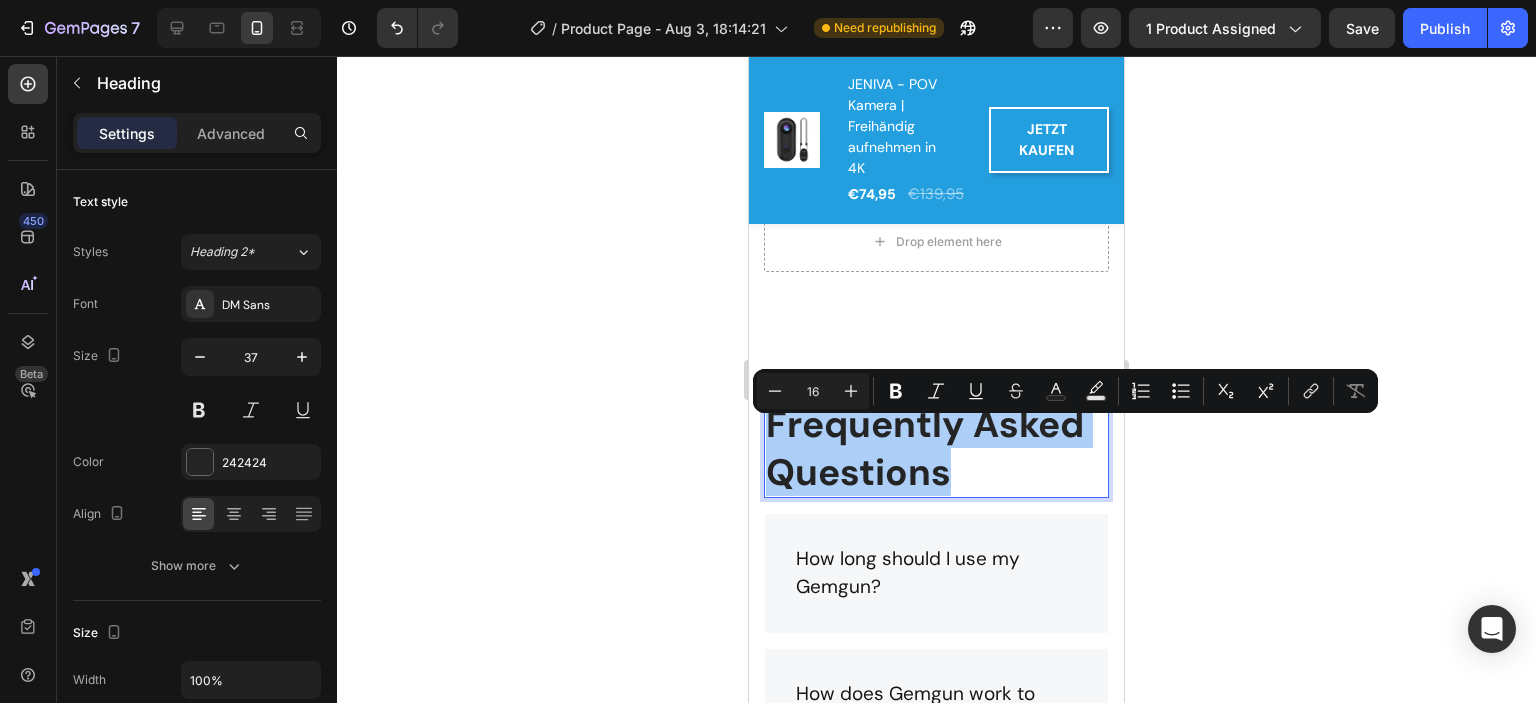 type on "16" 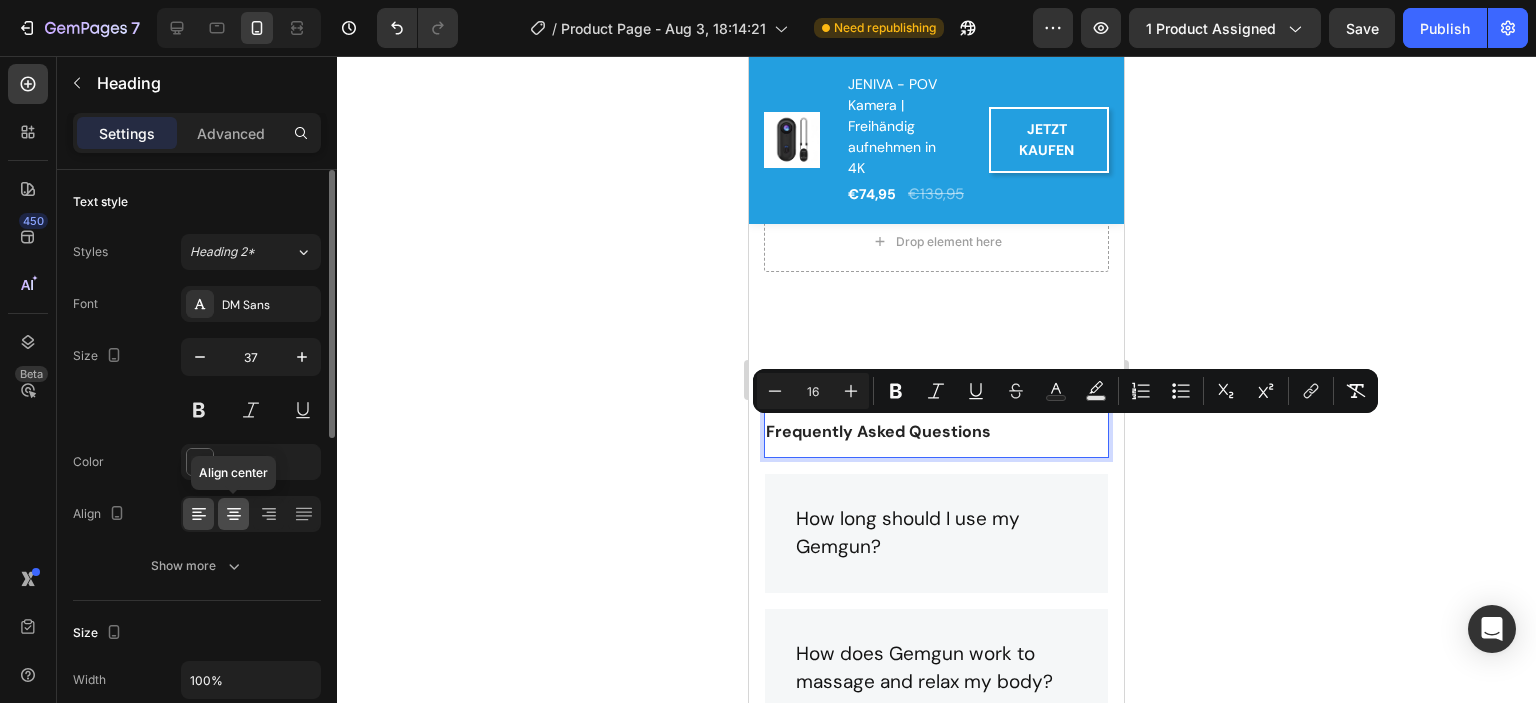 click 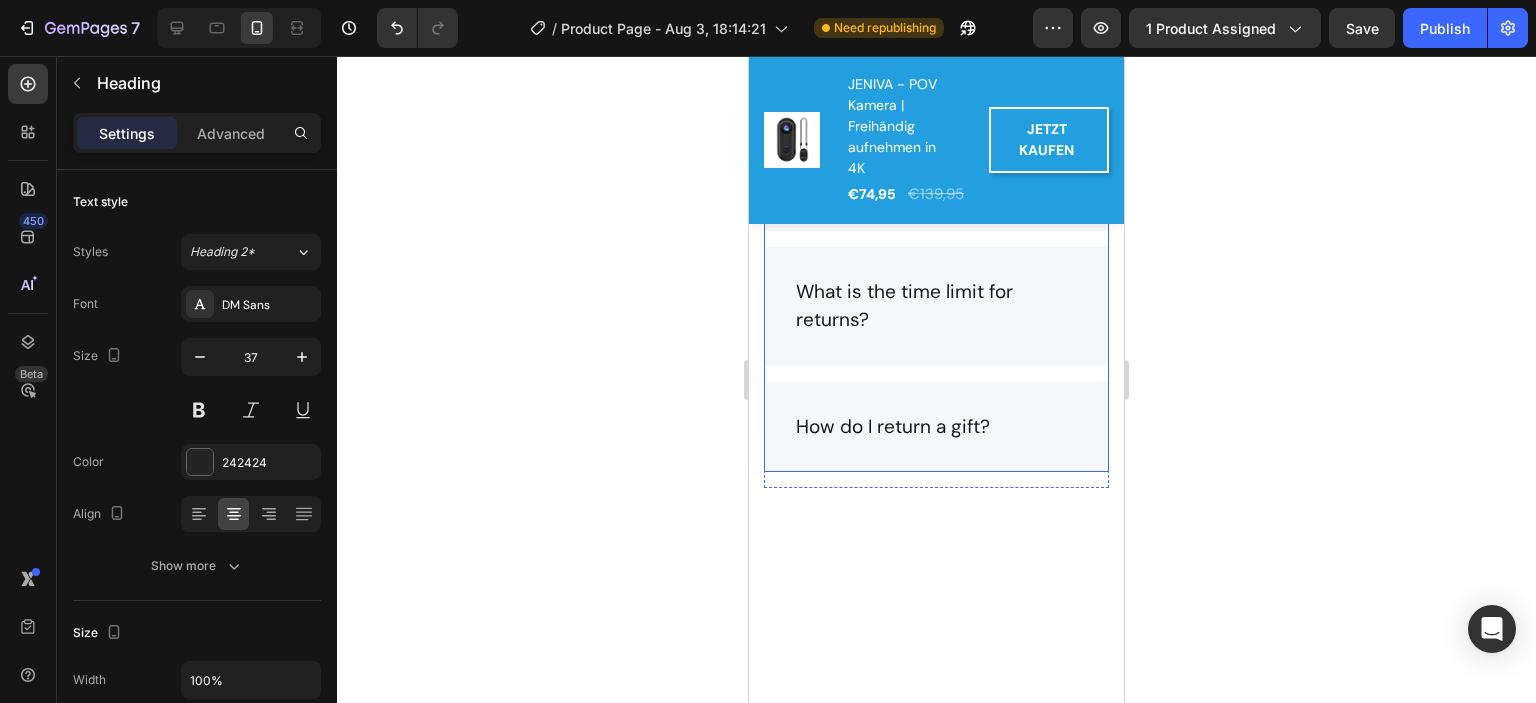 scroll, scrollTop: 5518, scrollLeft: 0, axis: vertical 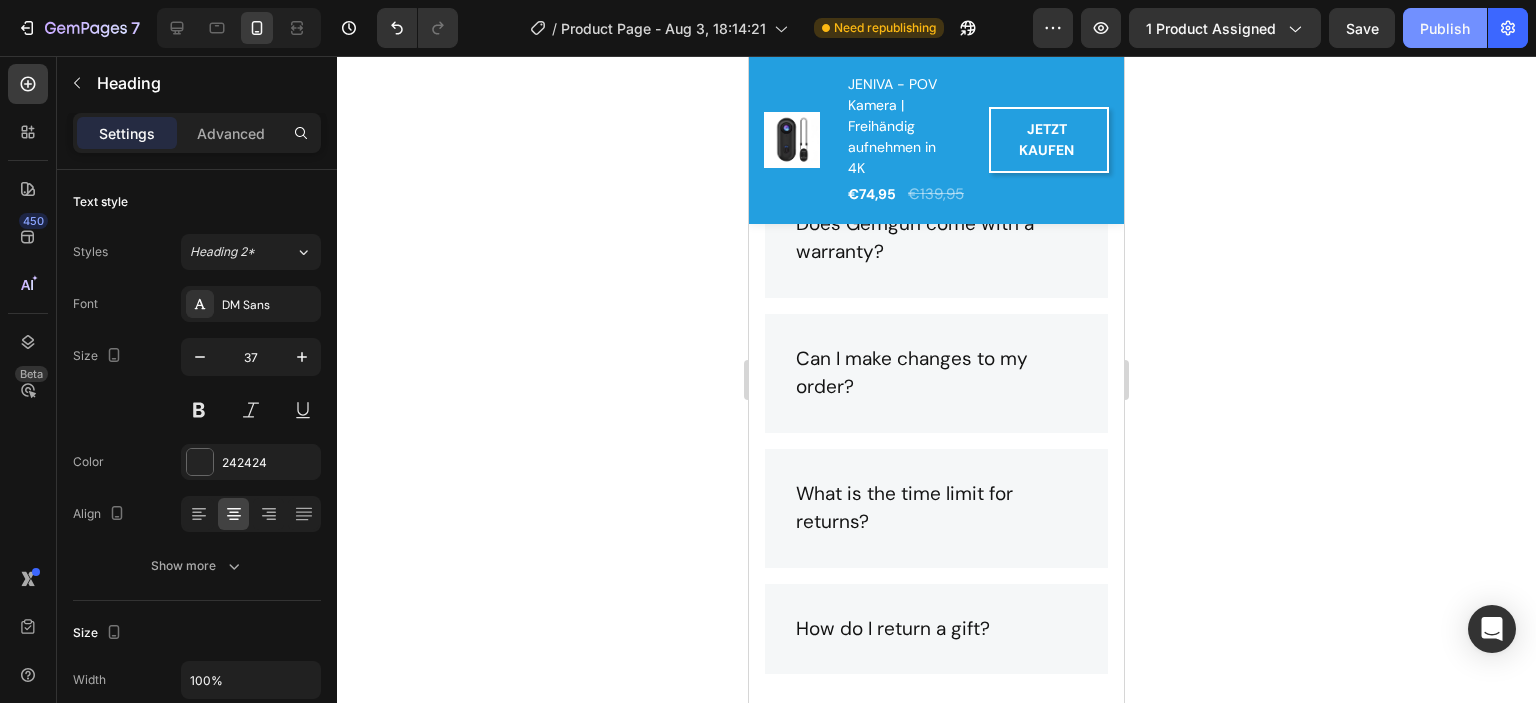 click on "Publish" at bounding box center [1445, 28] 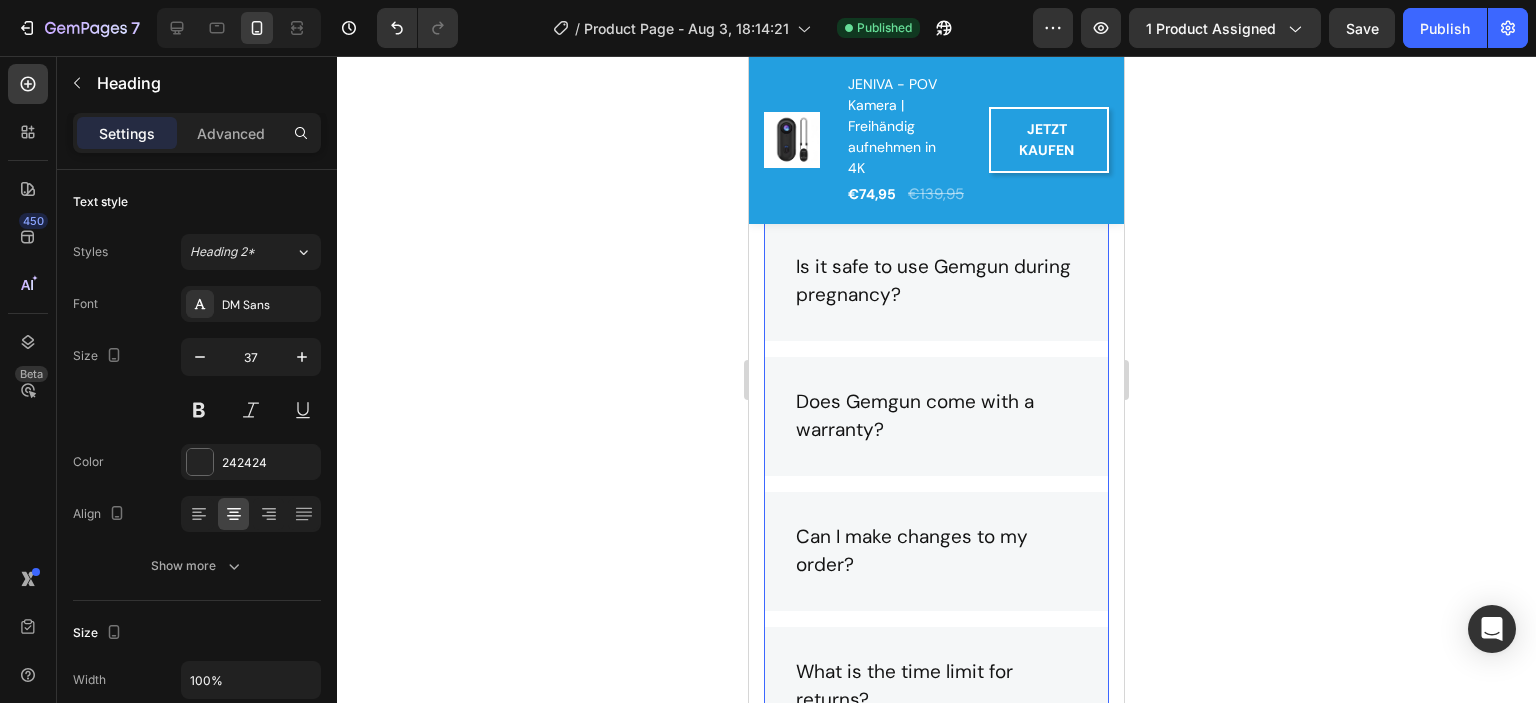 scroll, scrollTop: 5218, scrollLeft: 0, axis: vertical 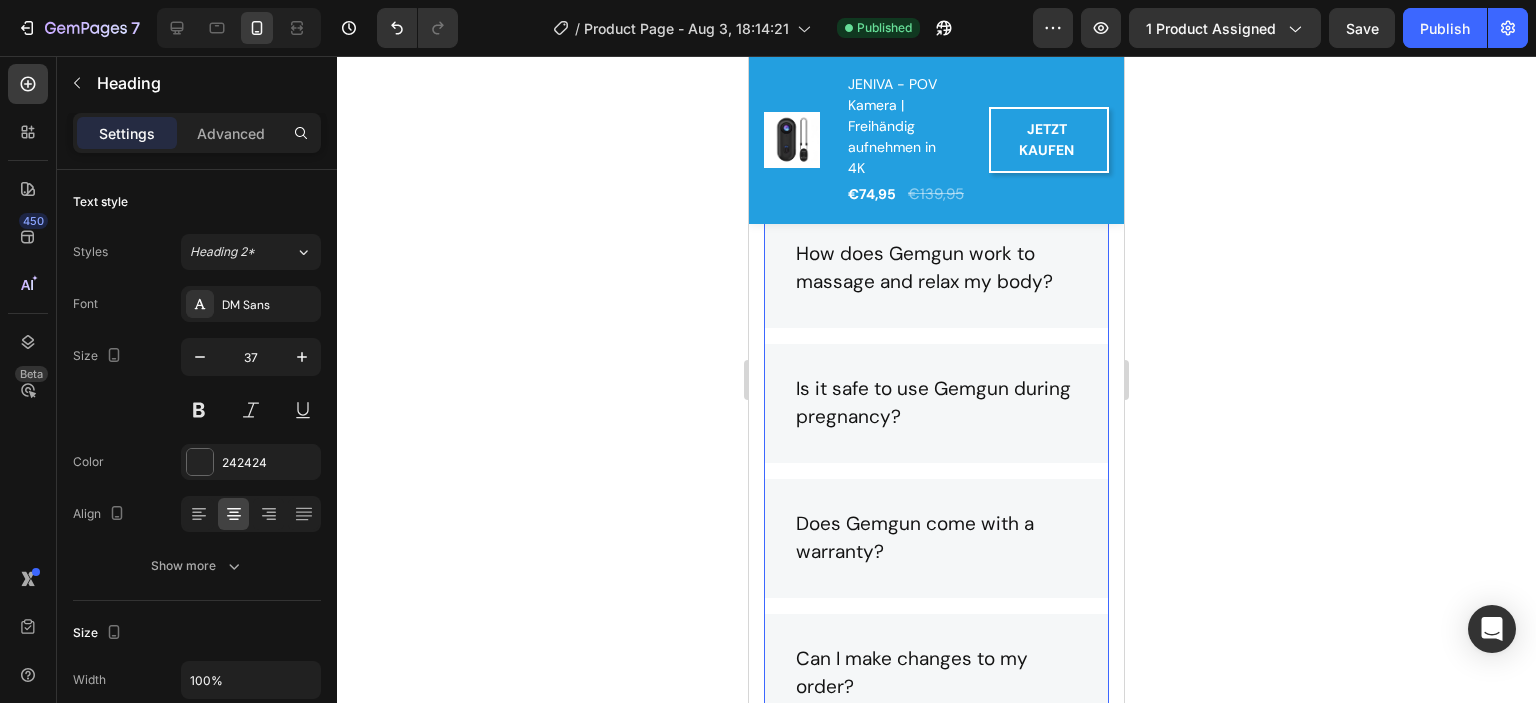 type 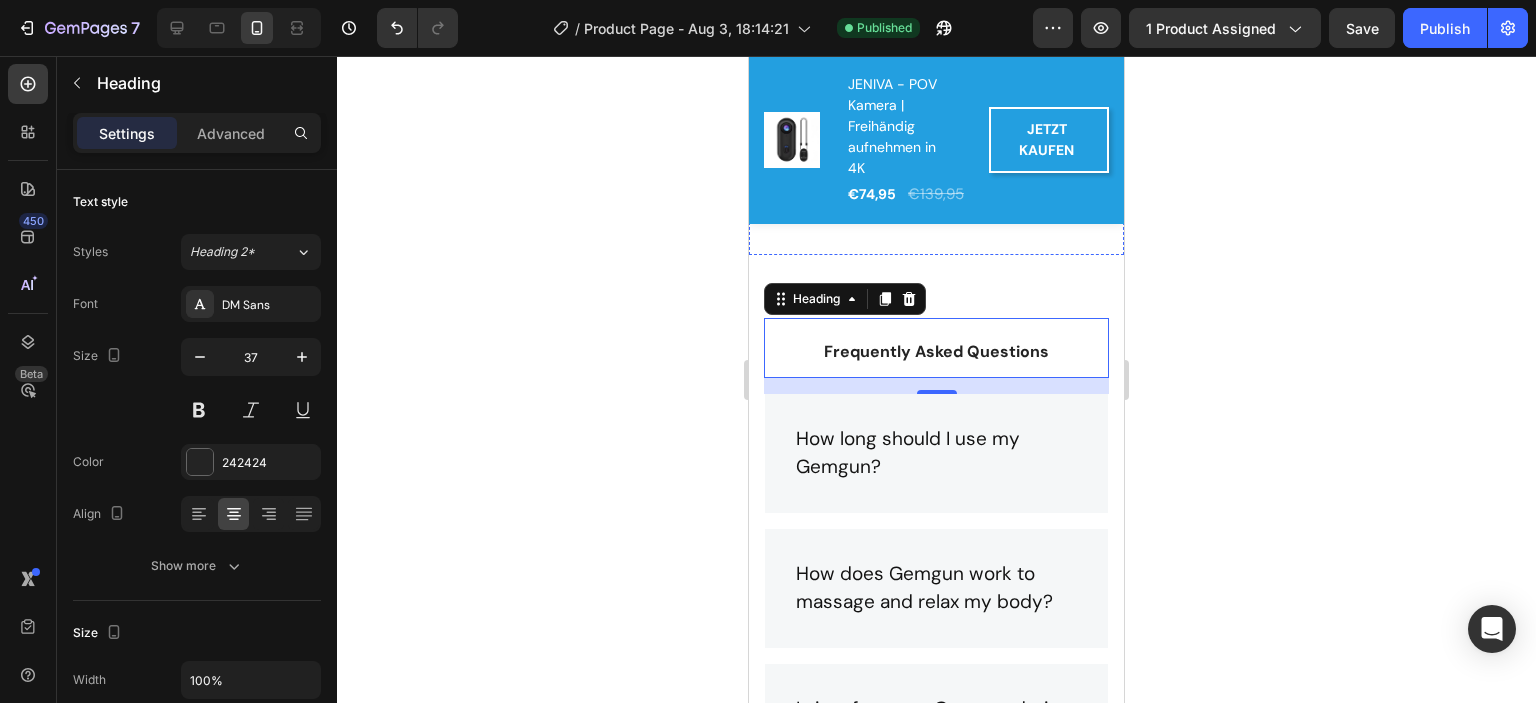 scroll, scrollTop: 4918, scrollLeft: 0, axis: vertical 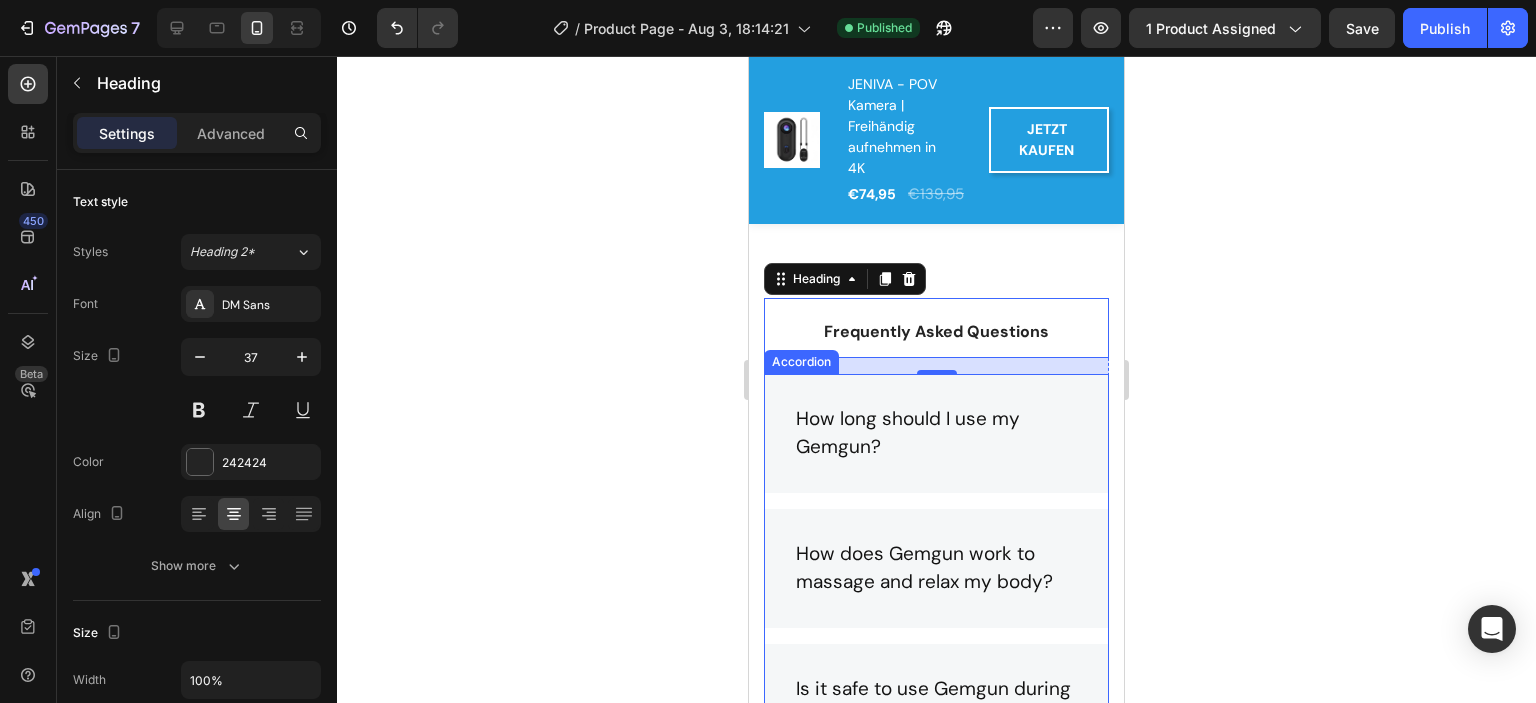 click on "How long should I use my Gemgun?" at bounding box center [936, 433] 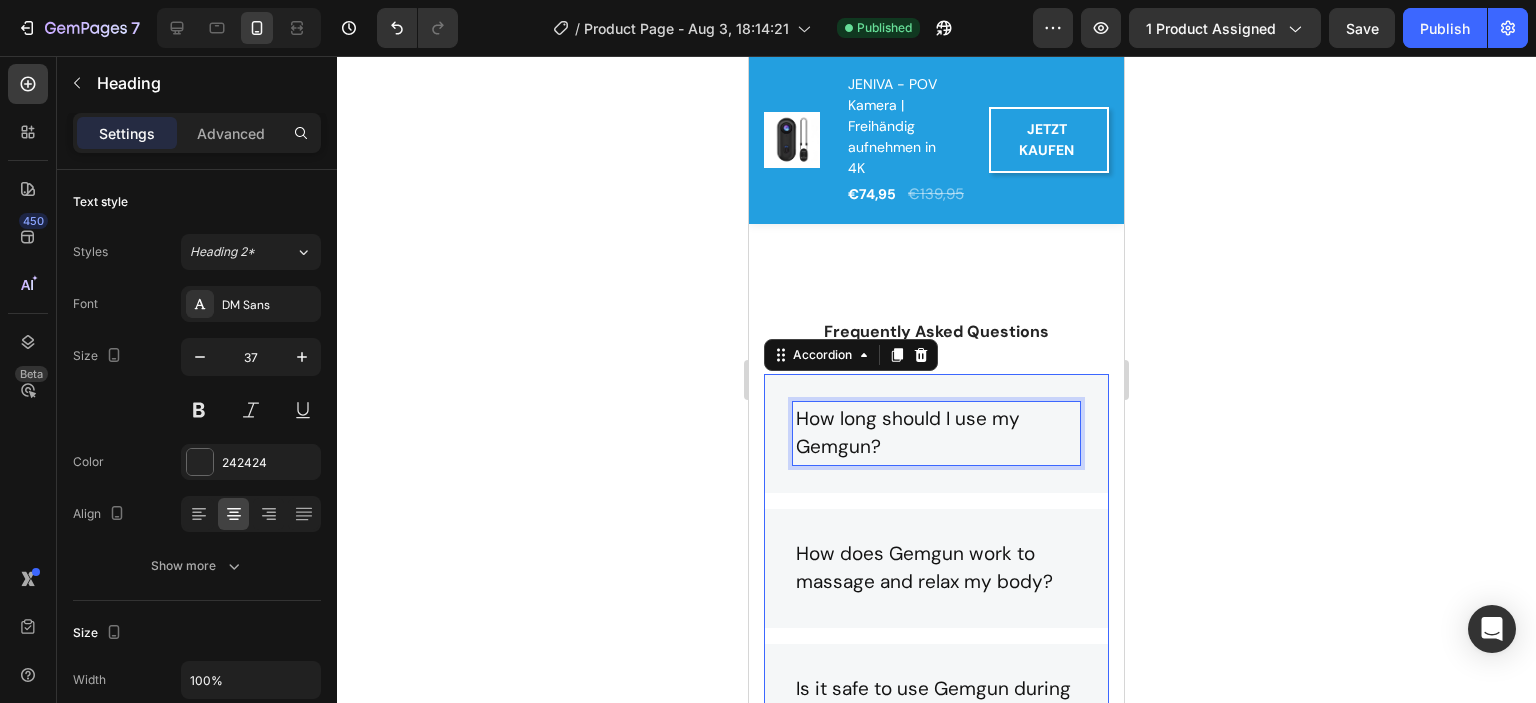 click on "How long should I use my Gemgun?" at bounding box center [936, 433] 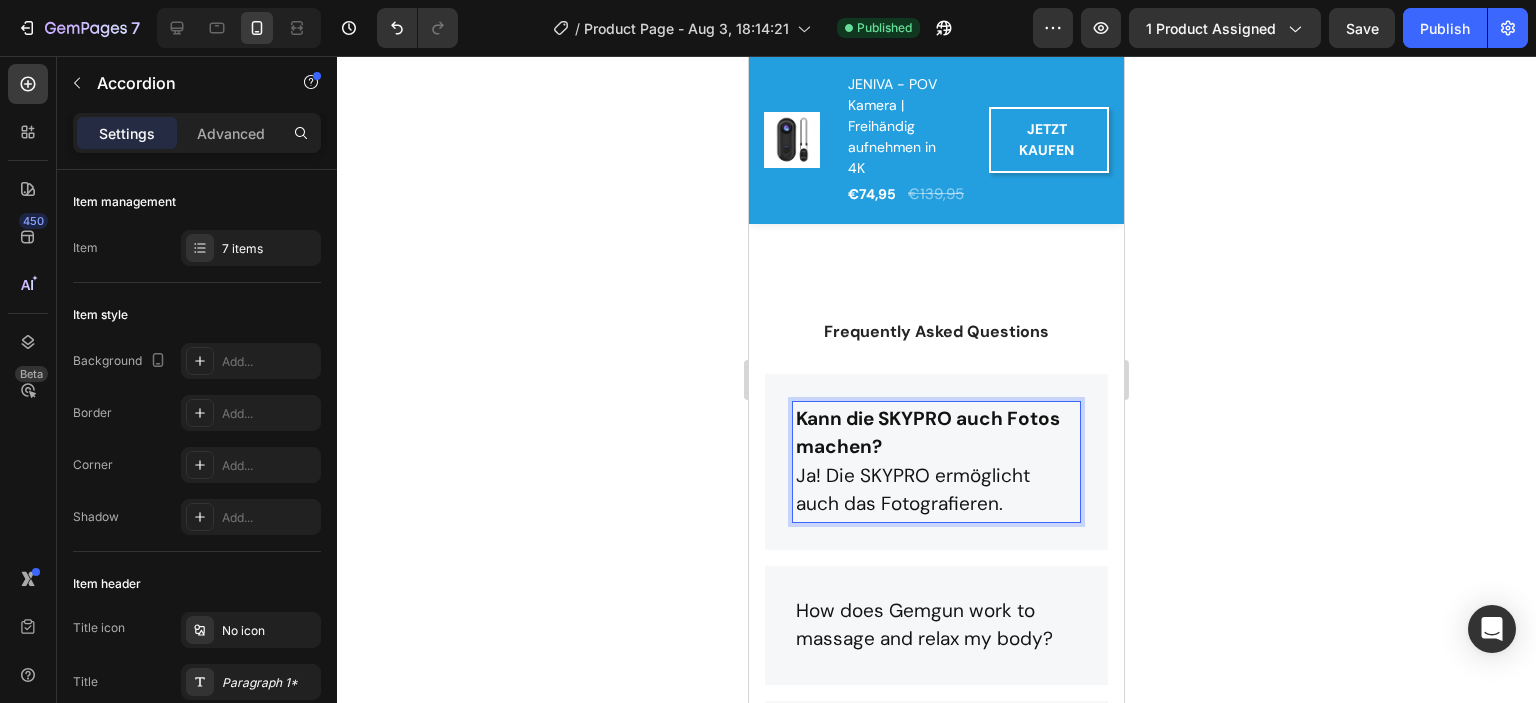 click on "Kann die SKYPRO auch Fotos machen? Ja! Die SKYPRO ermöglicht auch das Fotografieren." at bounding box center (936, 462) 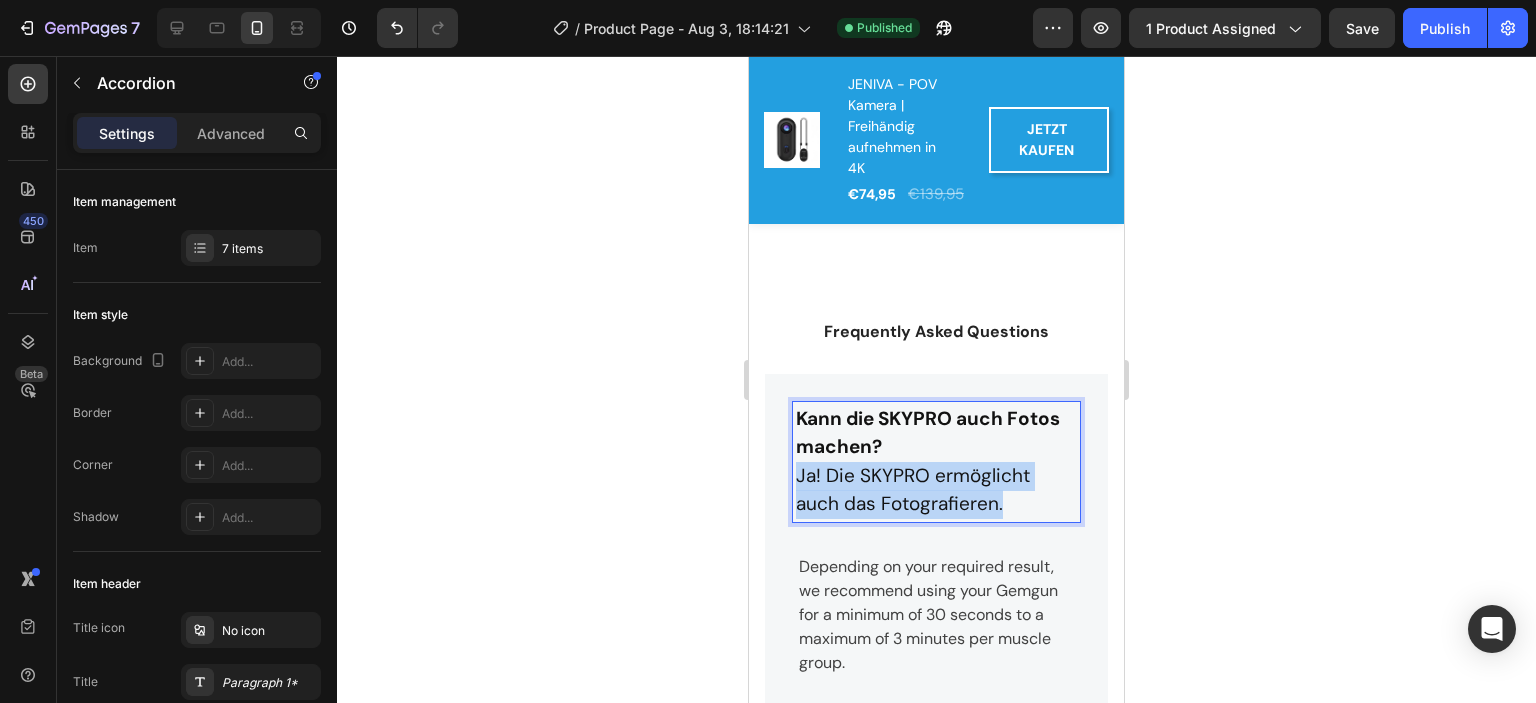 click on "Kann die SKYPRO auch Fotos machen? Ja! Die SKYPRO ermöglicht auch das Fotografieren." at bounding box center (936, 462) 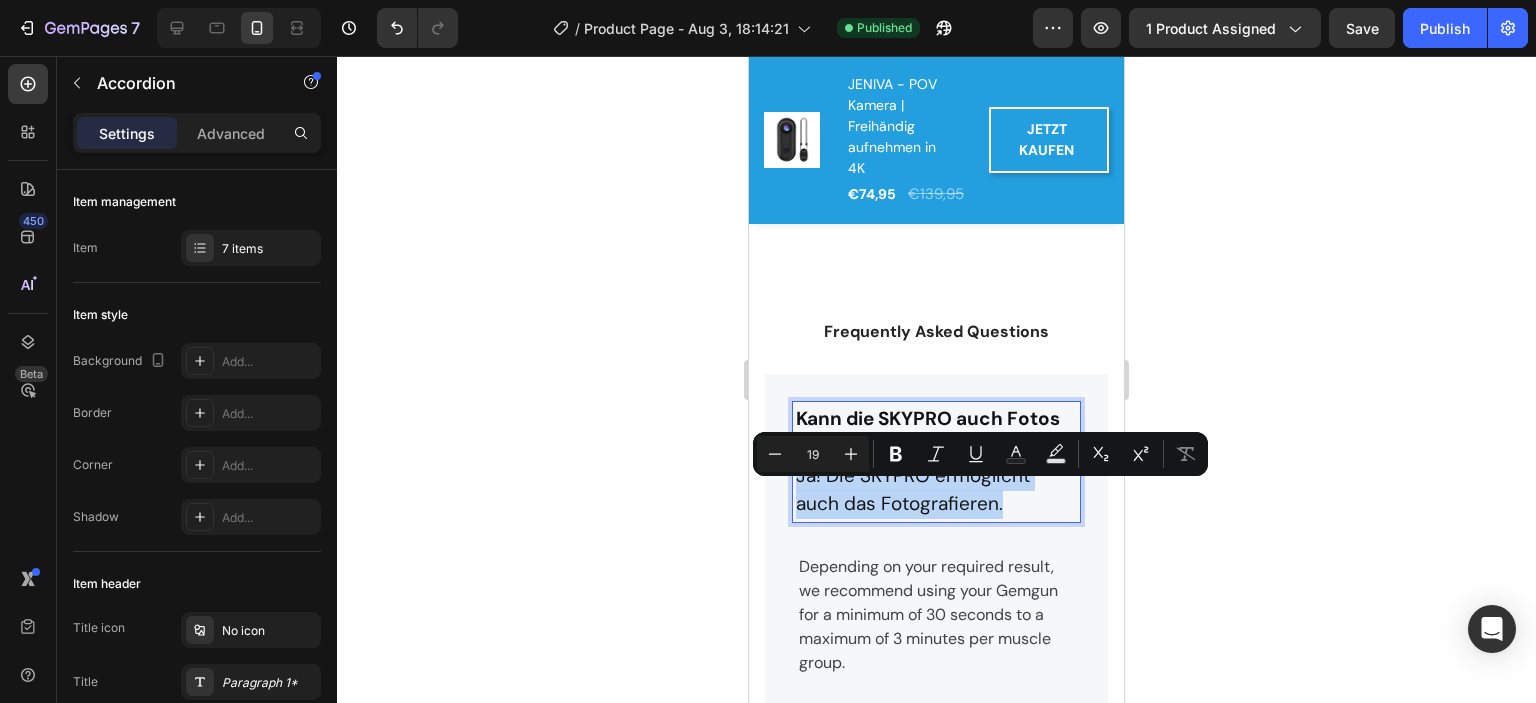 drag, startPoint x: 1020, startPoint y: 525, endPoint x: 788, endPoint y: 495, distance: 233.93161 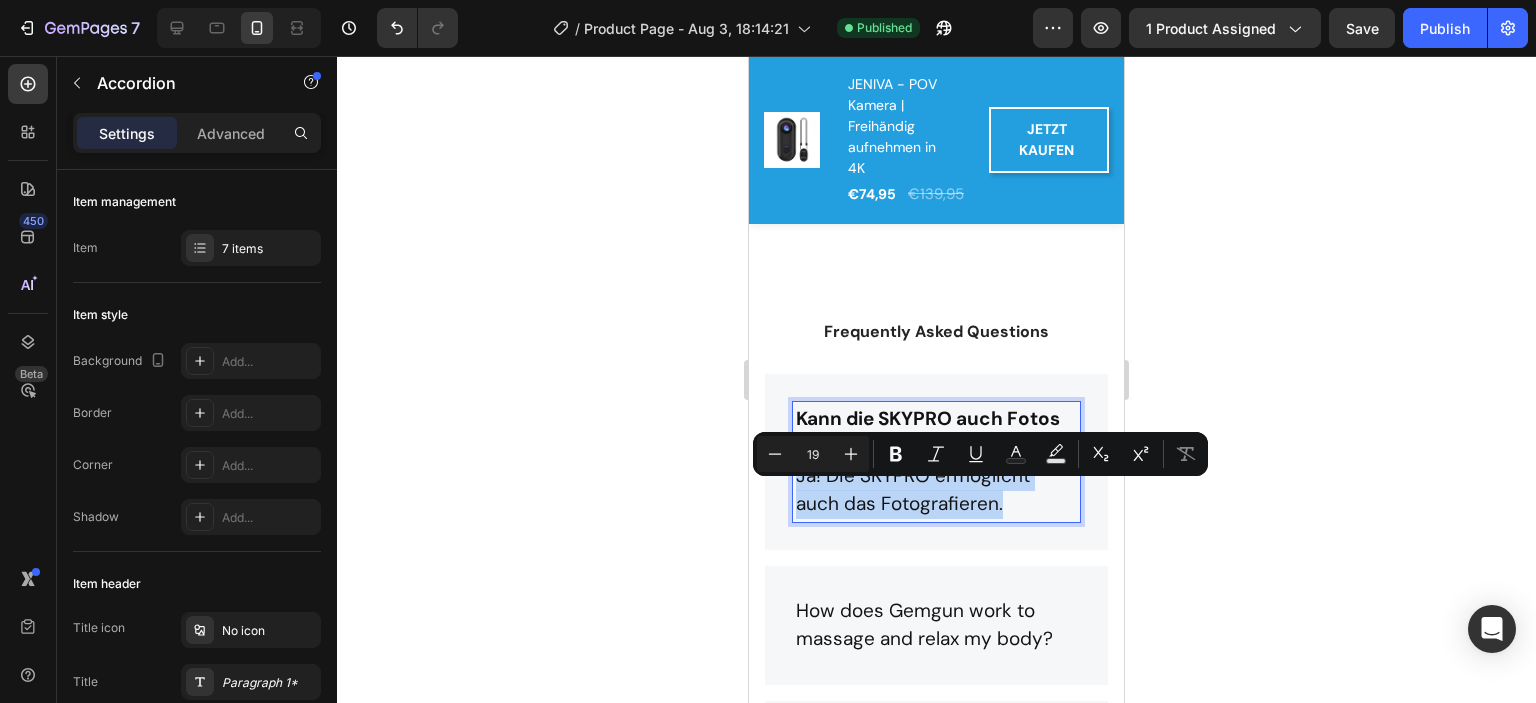 copy on "Ja! Die SKYPRO ermöglicht auch das Fotografieren." 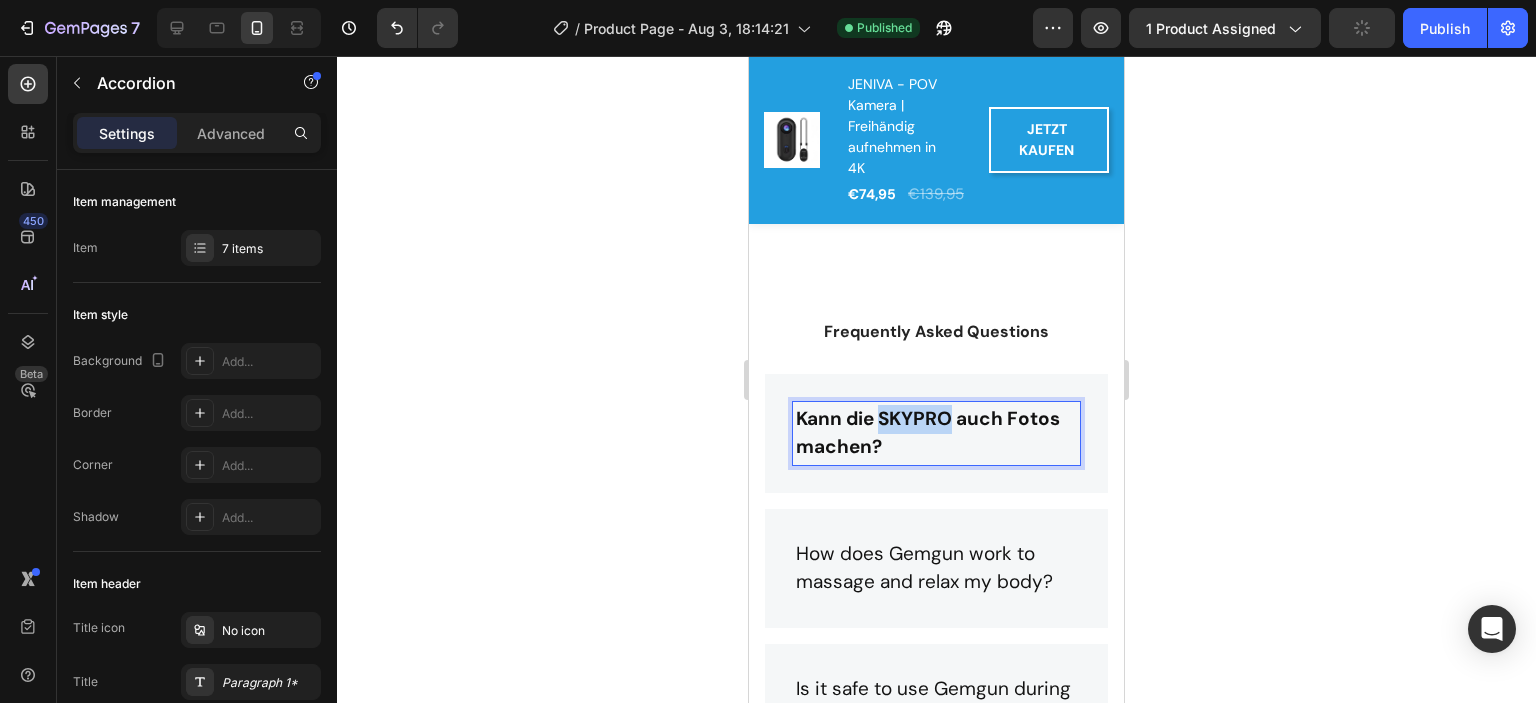 drag, startPoint x: 956, startPoint y: 436, endPoint x: 884, endPoint y: 437, distance: 72.00694 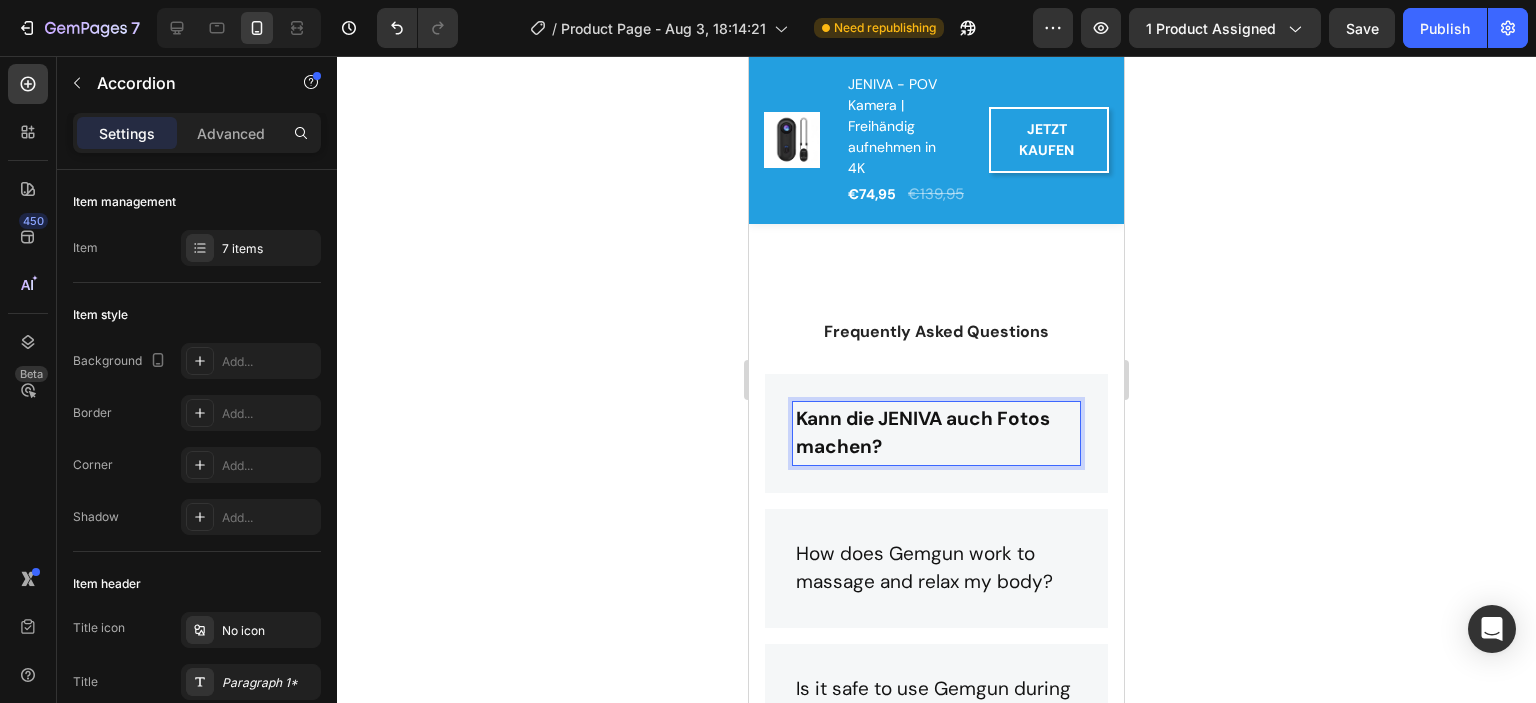 click 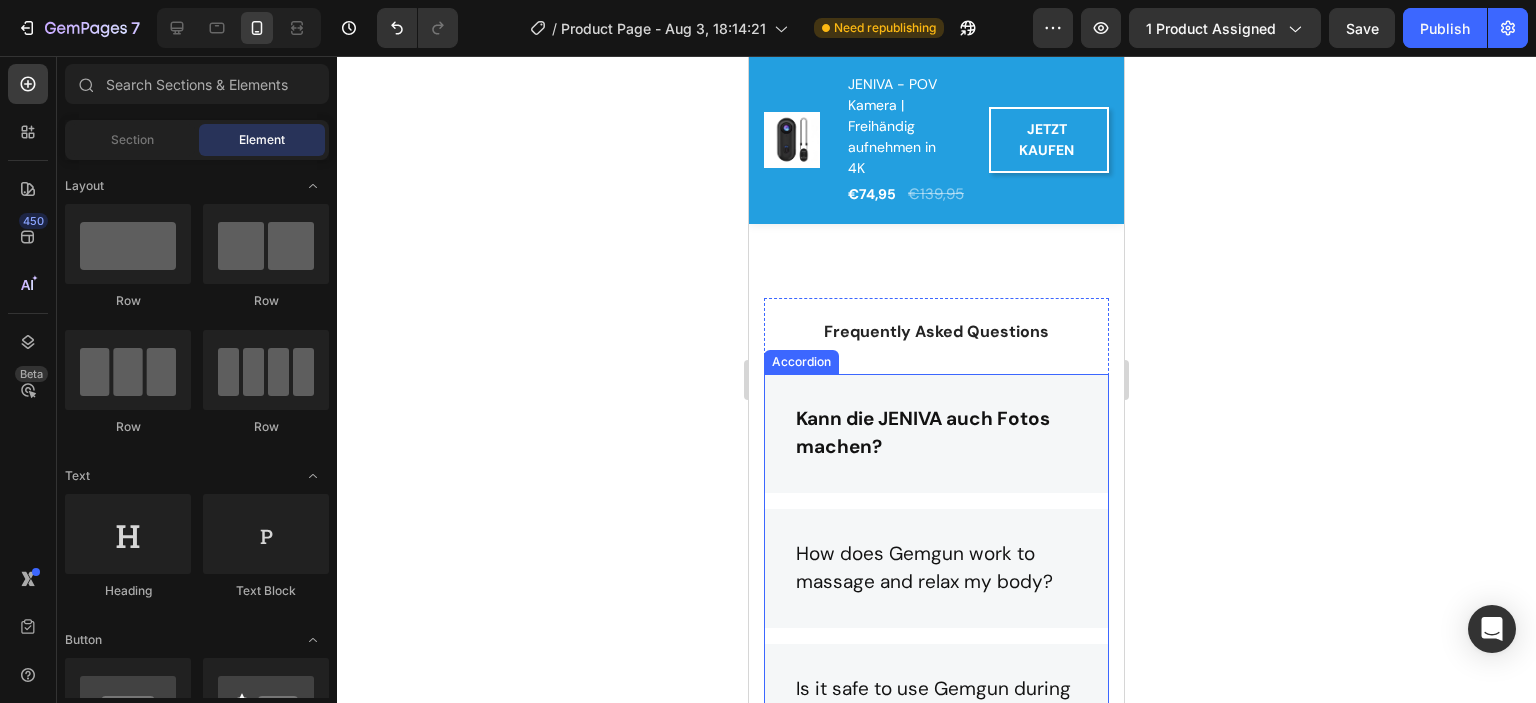 click on "Kann die JENIVA auch Fotos machen?" at bounding box center [936, 433] 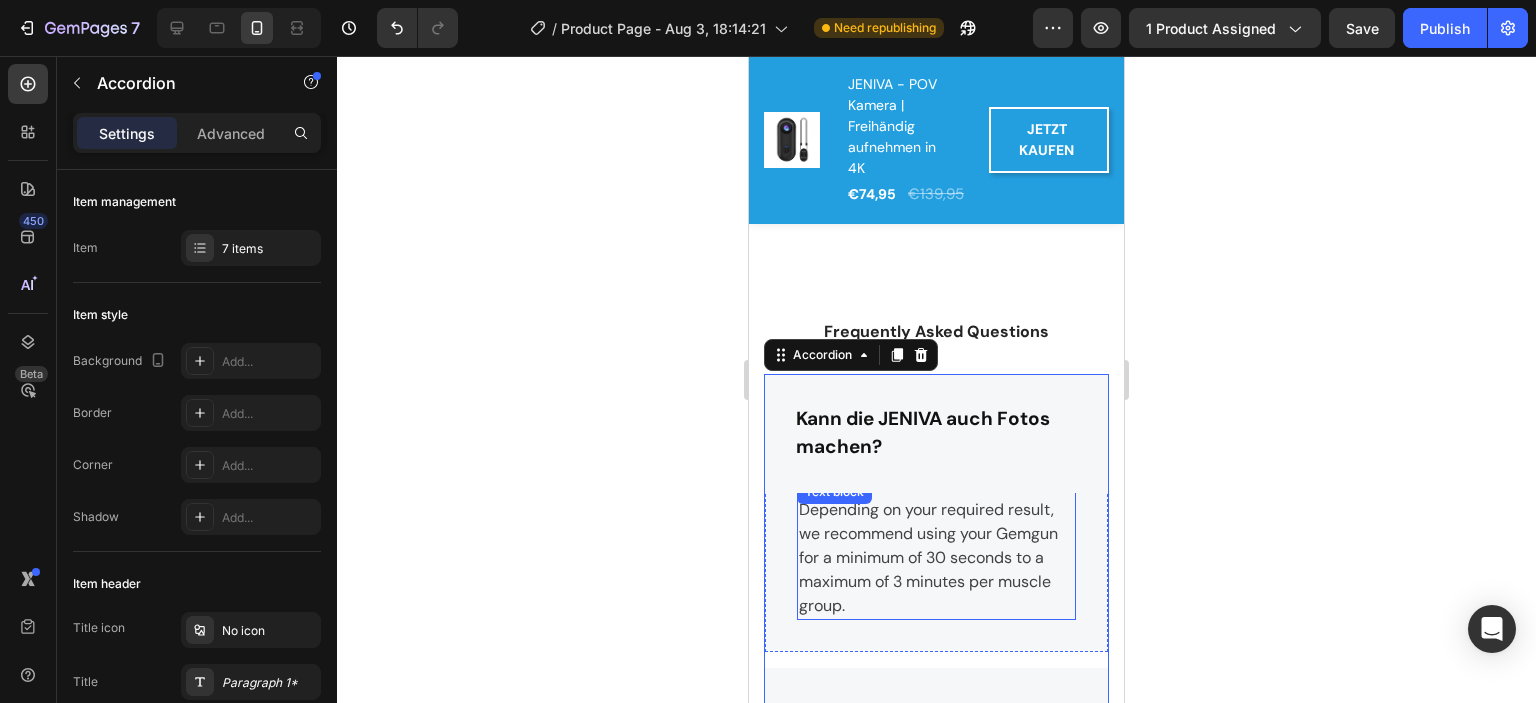click on "Depending on your required result, we recommend using your Gemgun for a minimum of 30 seconds to a maximum of 3 minutes per muscle group." at bounding box center (936, 558) 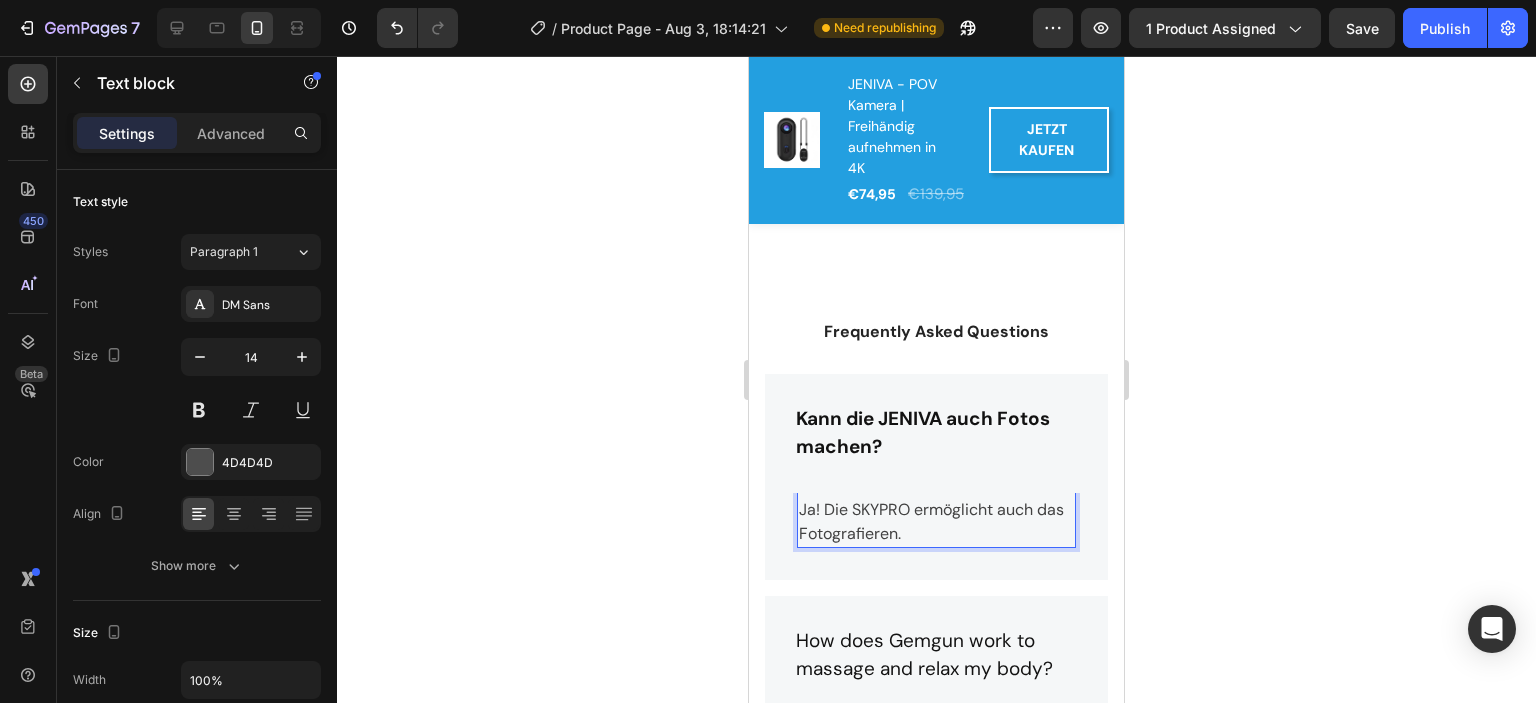 click on "Ja! Die SKYPRO ermöglicht auch das Fotografieren." at bounding box center [936, 522] 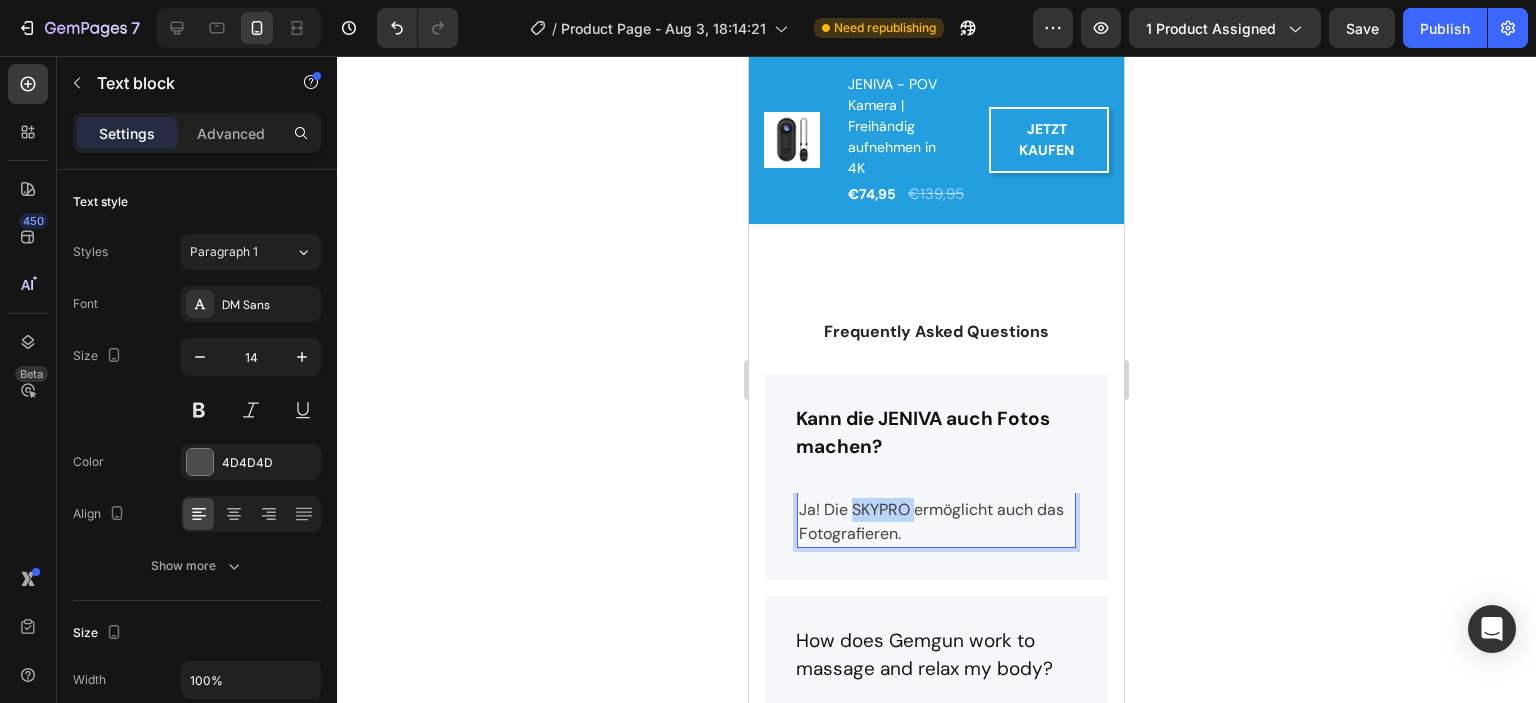 click on "Ja! Die SKYPRO ermöglicht auch das Fotografieren." at bounding box center (936, 522) 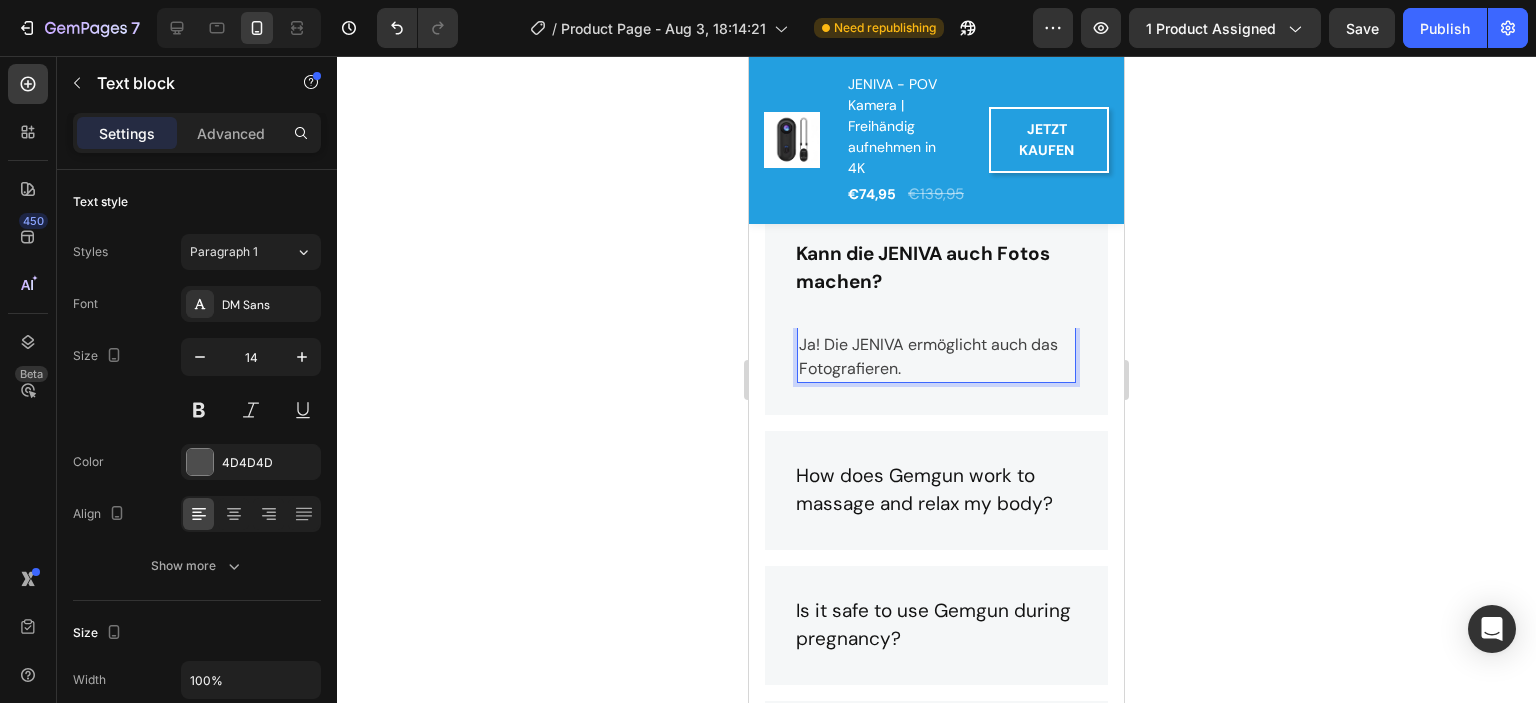scroll, scrollTop: 5118, scrollLeft: 0, axis: vertical 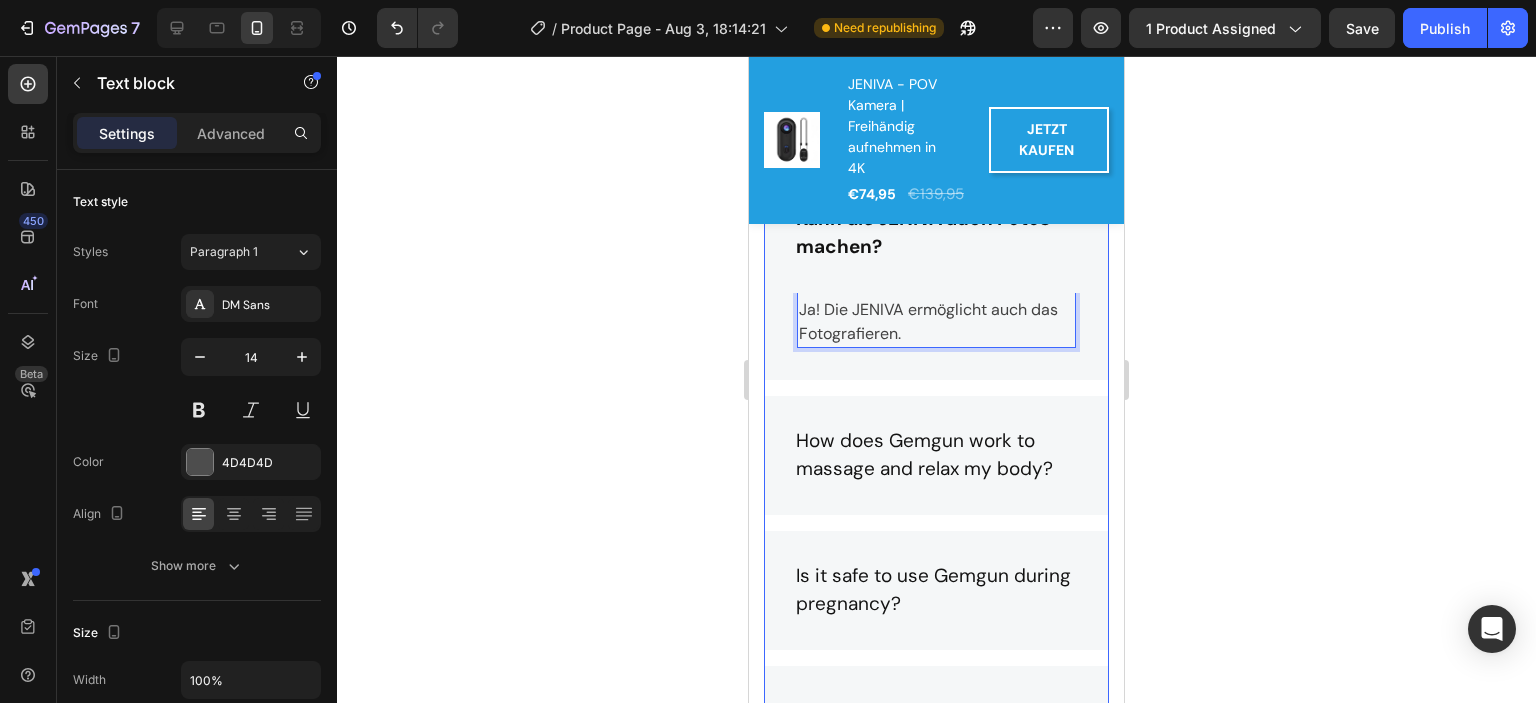 click on "How does Gemgun work to massage and relax my body?" at bounding box center (936, 455) 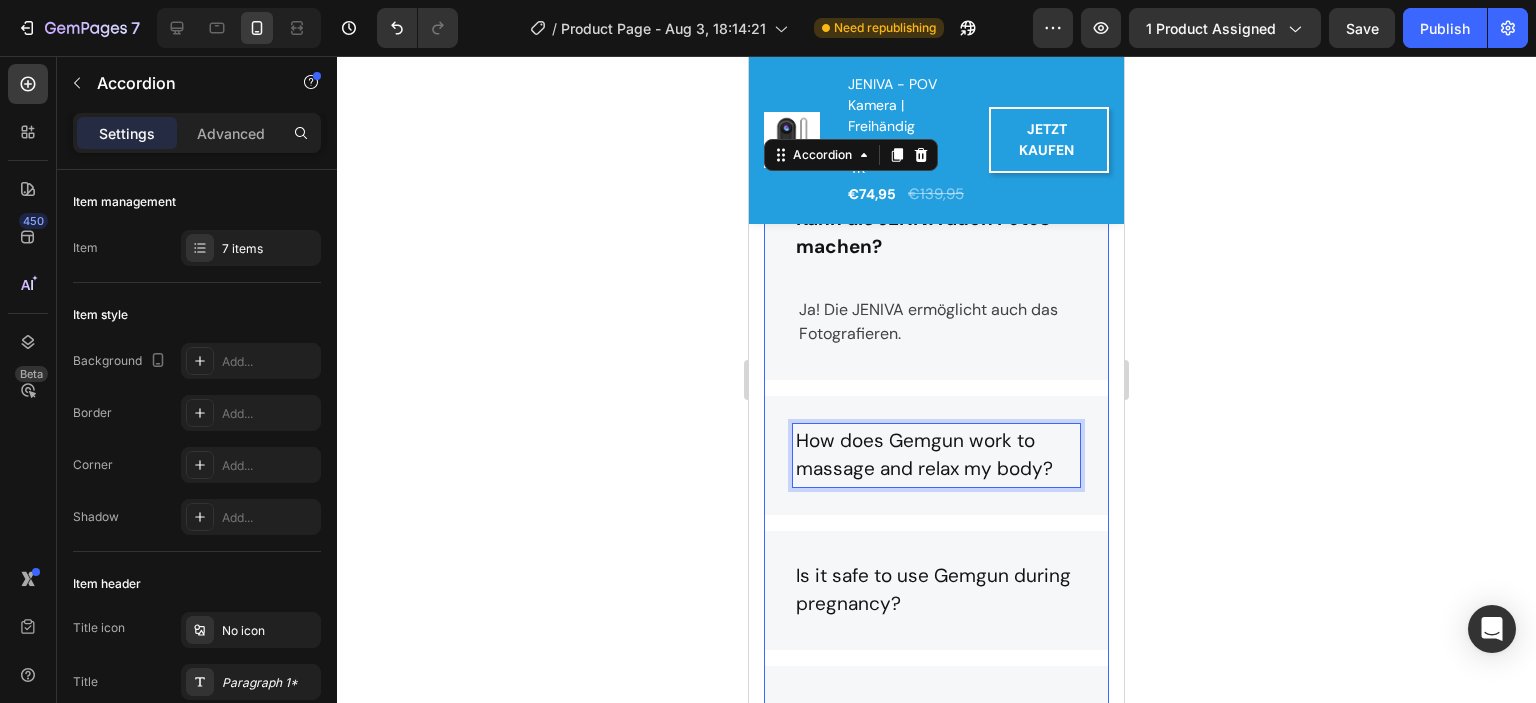click on "How does Gemgun work to massage and relax my body?" at bounding box center (936, 455) 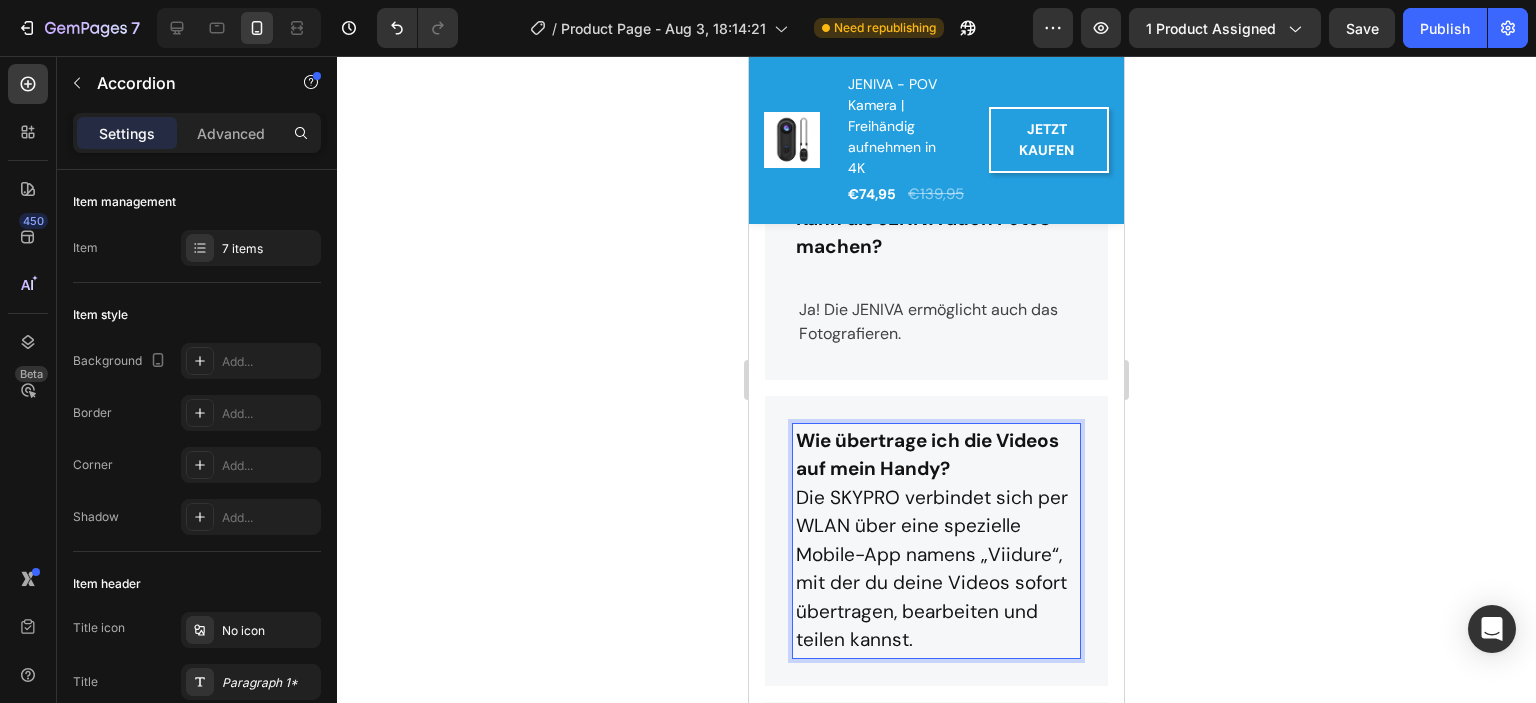 click on "Wie übertrage ich die Videos auf mein Handy? Die SKYPRO verbindet sich per WLAN über eine spezielle Mobile-App namens „Viidure“, mit der du deine Videos sofort übertragen, bearbeiten und teilen kannst." at bounding box center (936, 541) 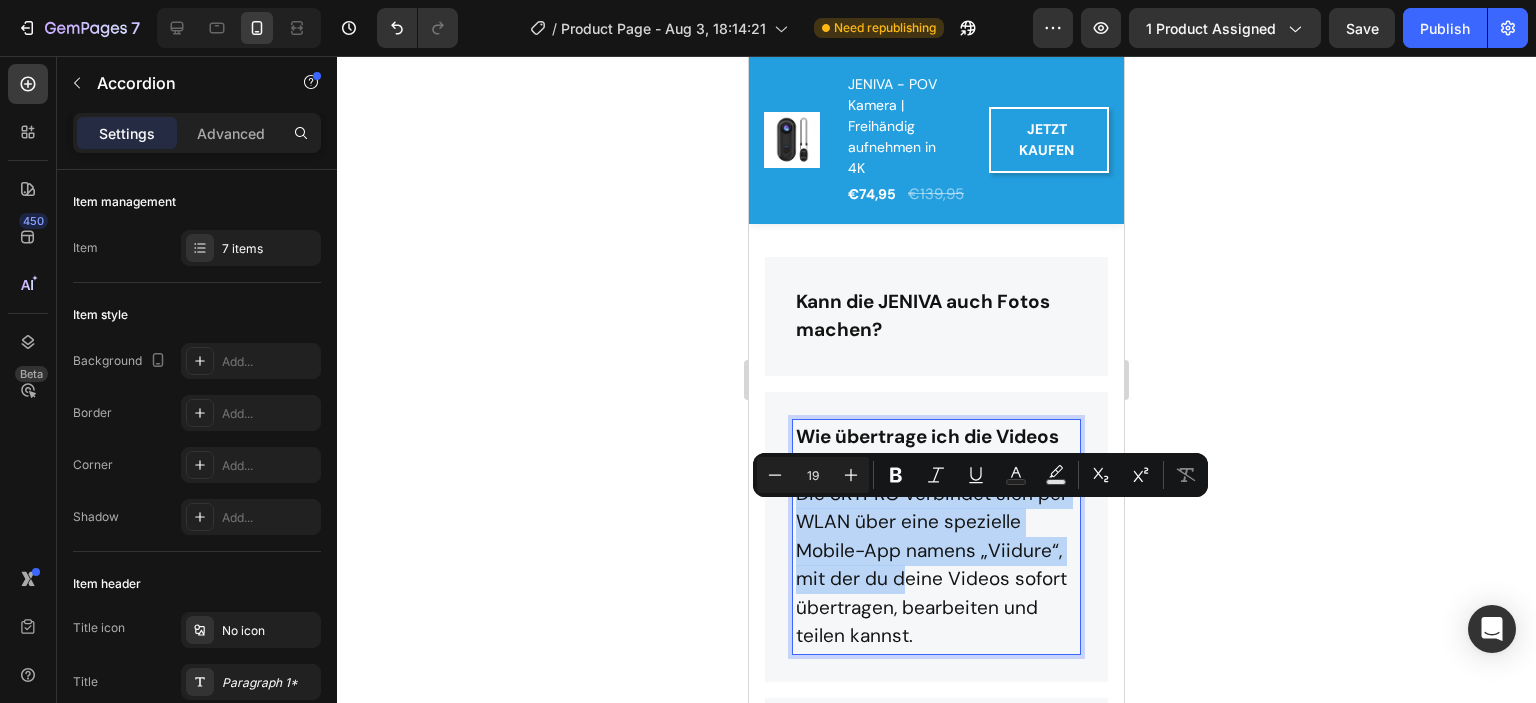 scroll, scrollTop: 5032, scrollLeft: 0, axis: vertical 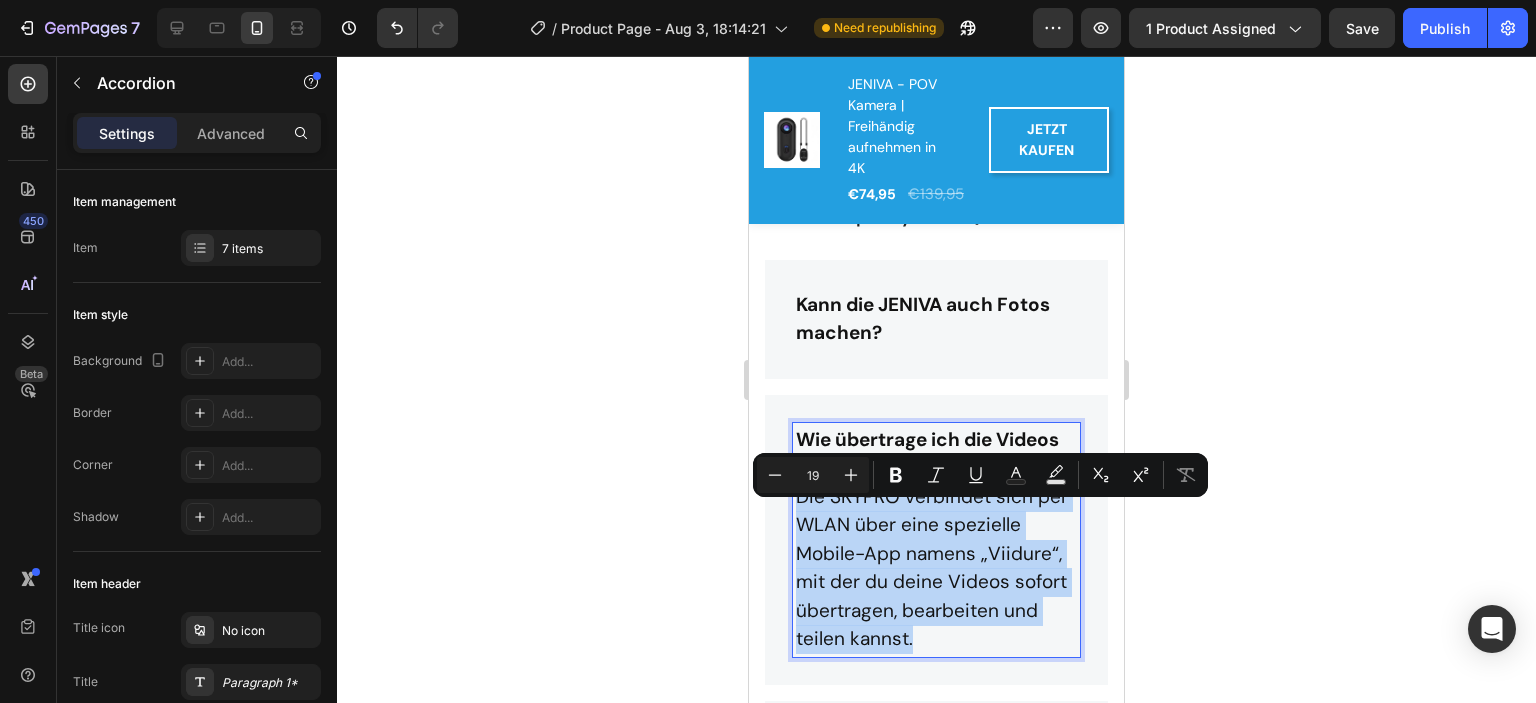 drag, startPoint x: 963, startPoint y: 667, endPoint x: 788, endPoint y: 527, distance: 224.10934 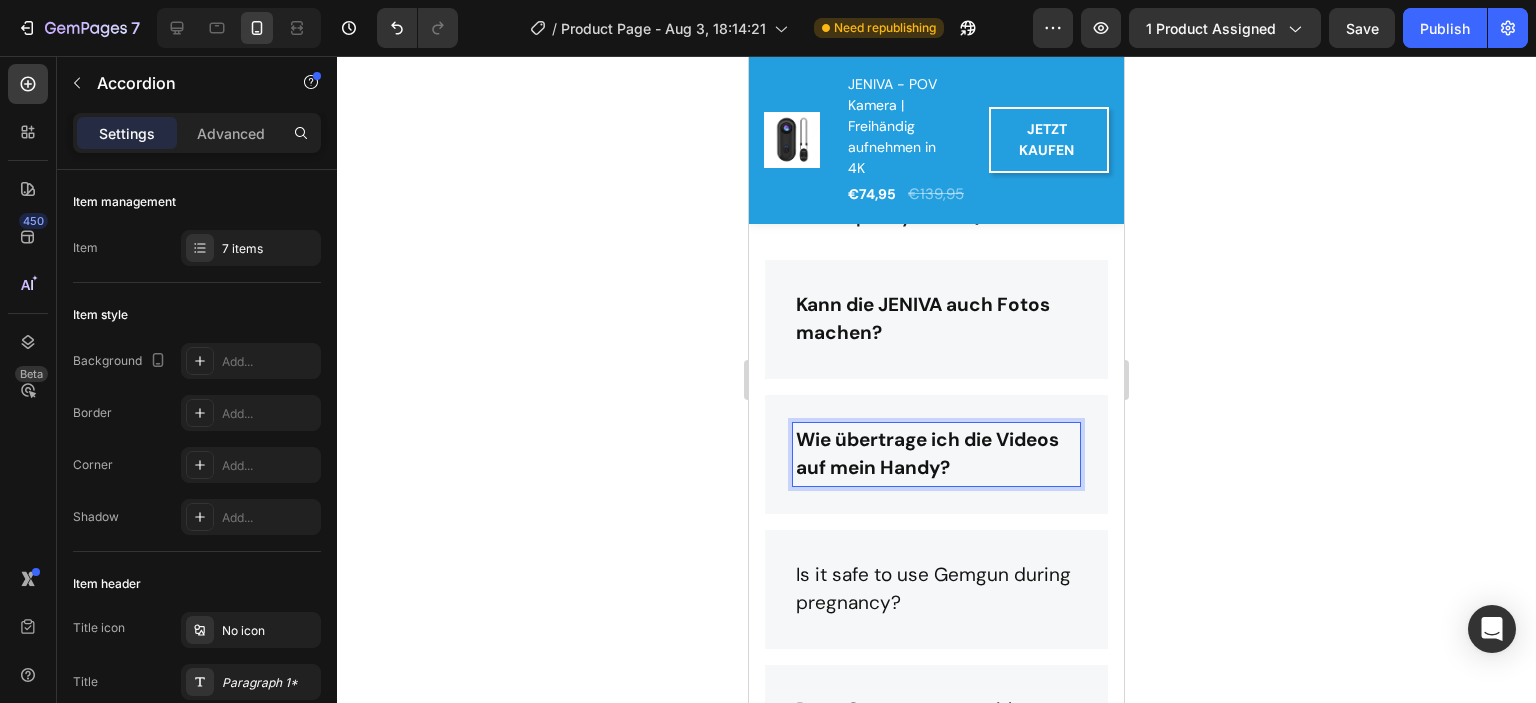 click on "Wie übertrage ich die Videos auf mein Handy?" at bounding box center (936, 454) 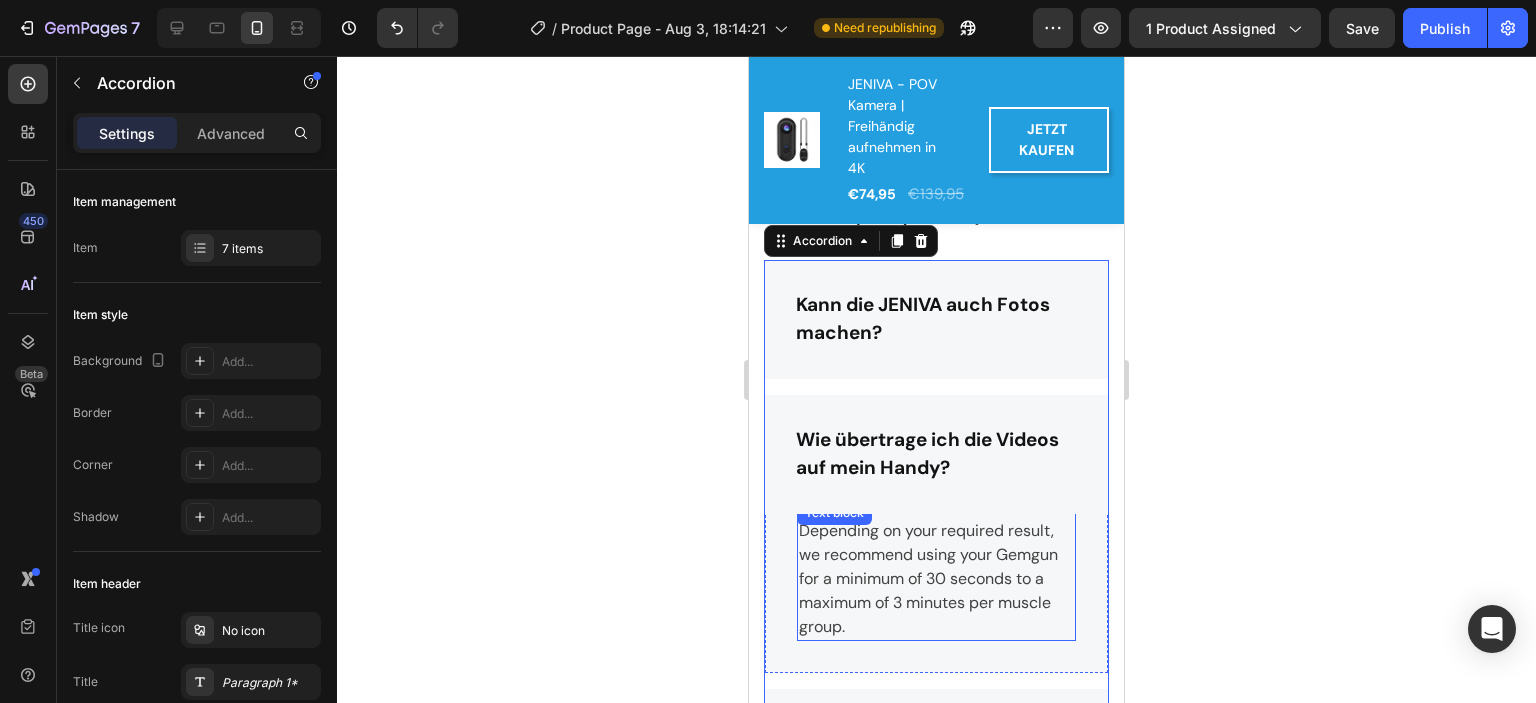 click on "Depending on your required result, we recommend using your Gemgun for a minimum of 30 seconds to a maximum of 3 minutes per muscle group." at bounding box center (936, 579) 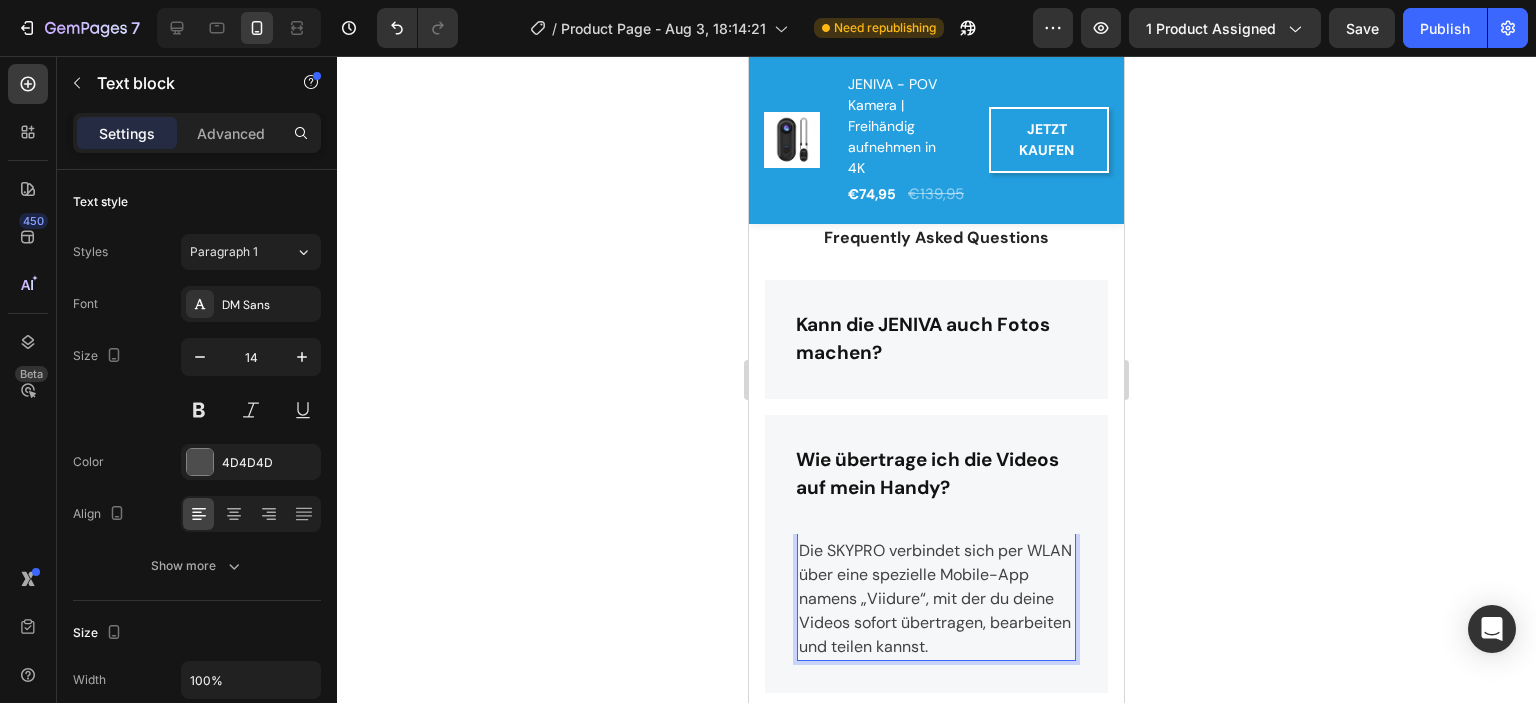 scroll, scrollTop: 5032, scrollLeft: 0, axis: vertical 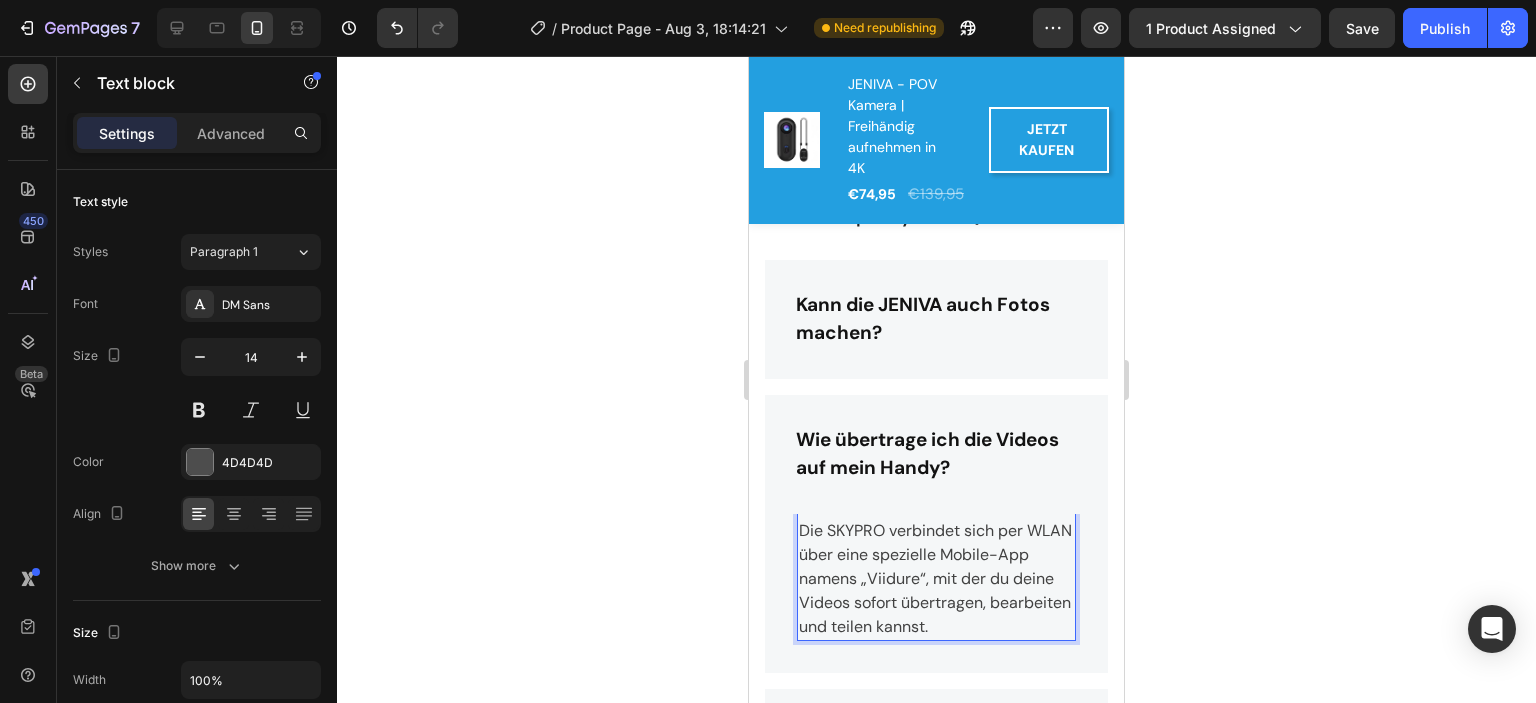 click on "Die SKYPRO verbindet sich per WLAN über eine spezielle Mobile-App namens „Viidure“, mit der du deine Videos sofort übertragen, bearbeiten und teilen kannst." at bounding box center [936, 579] 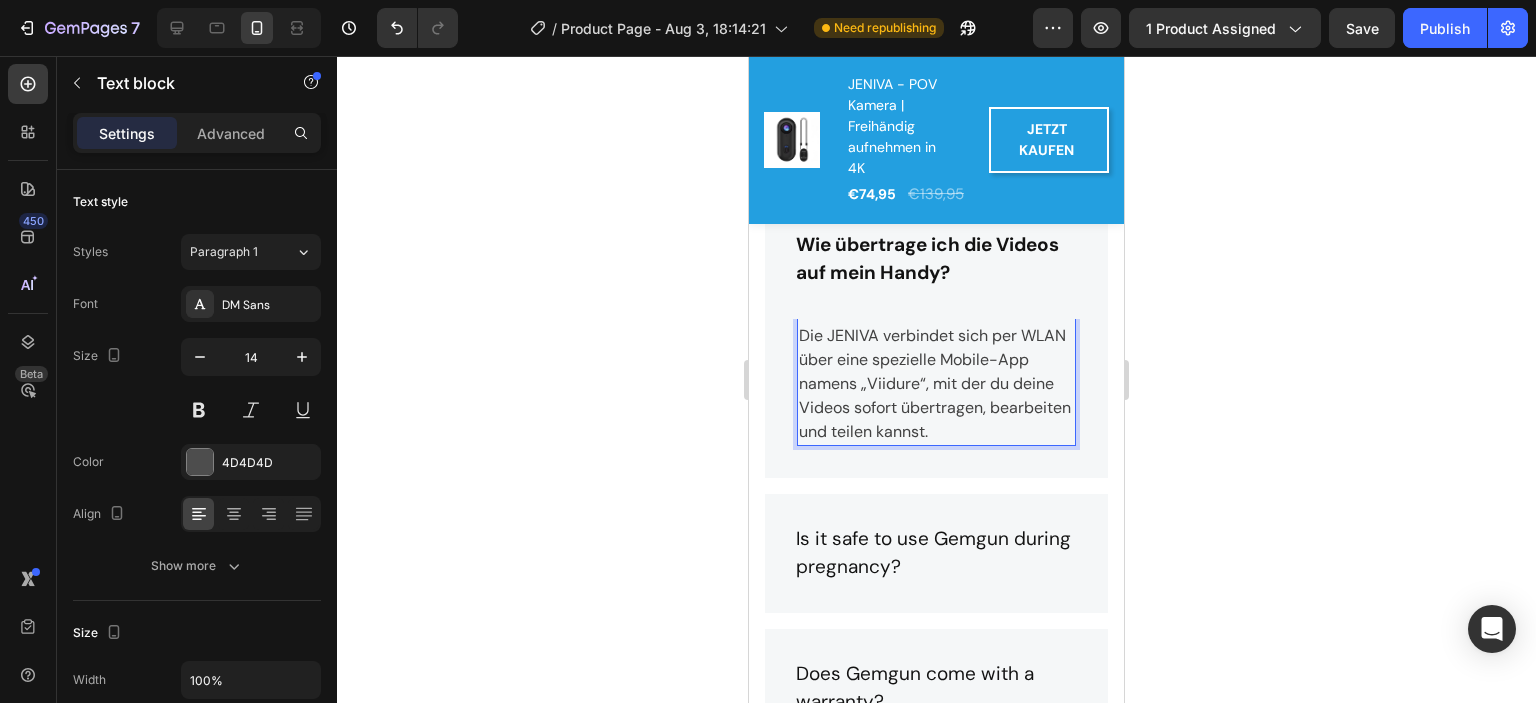 scroll, scrollTop: 5232, scrollLeft: 0, axis: vertical 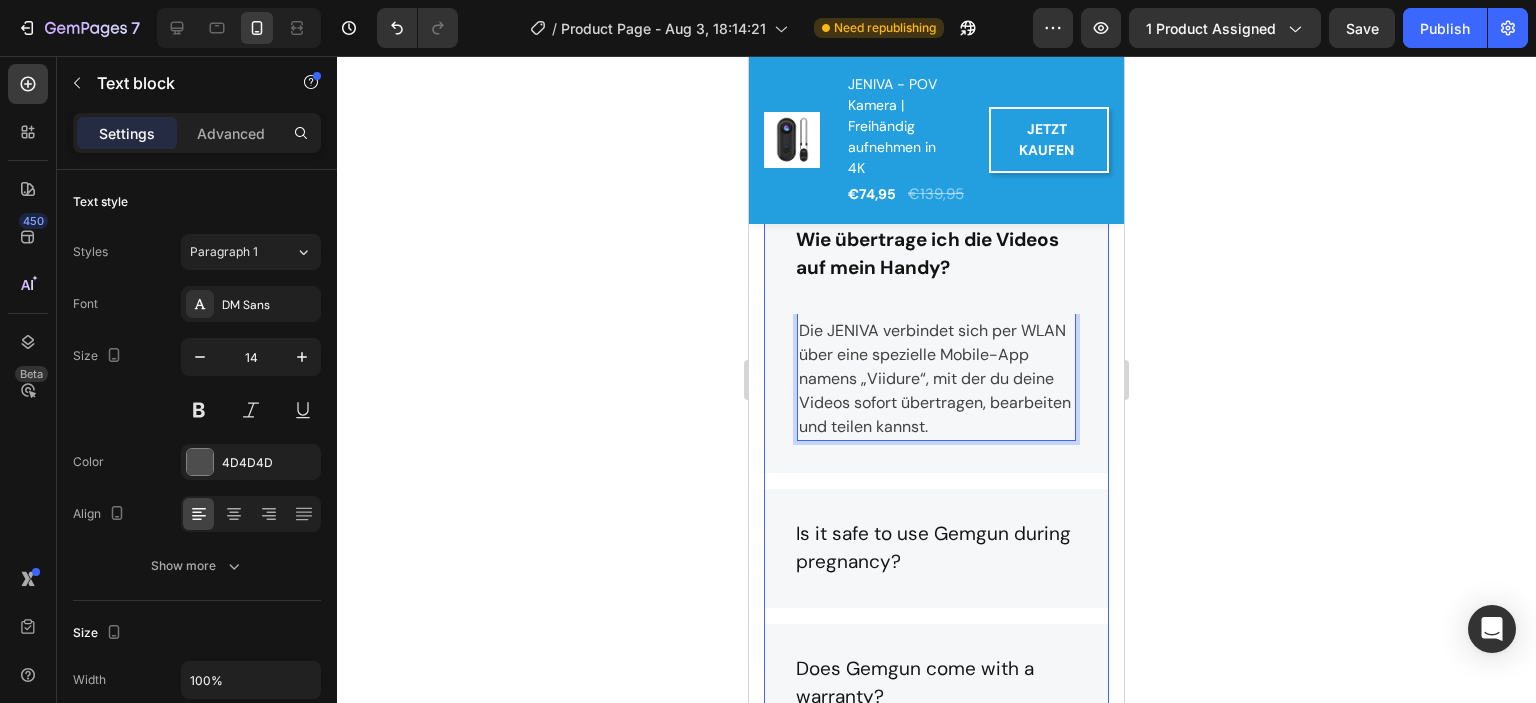 click on "Is it safe to use Gemgun during pregnancy?" at bounding box center (936, 548) 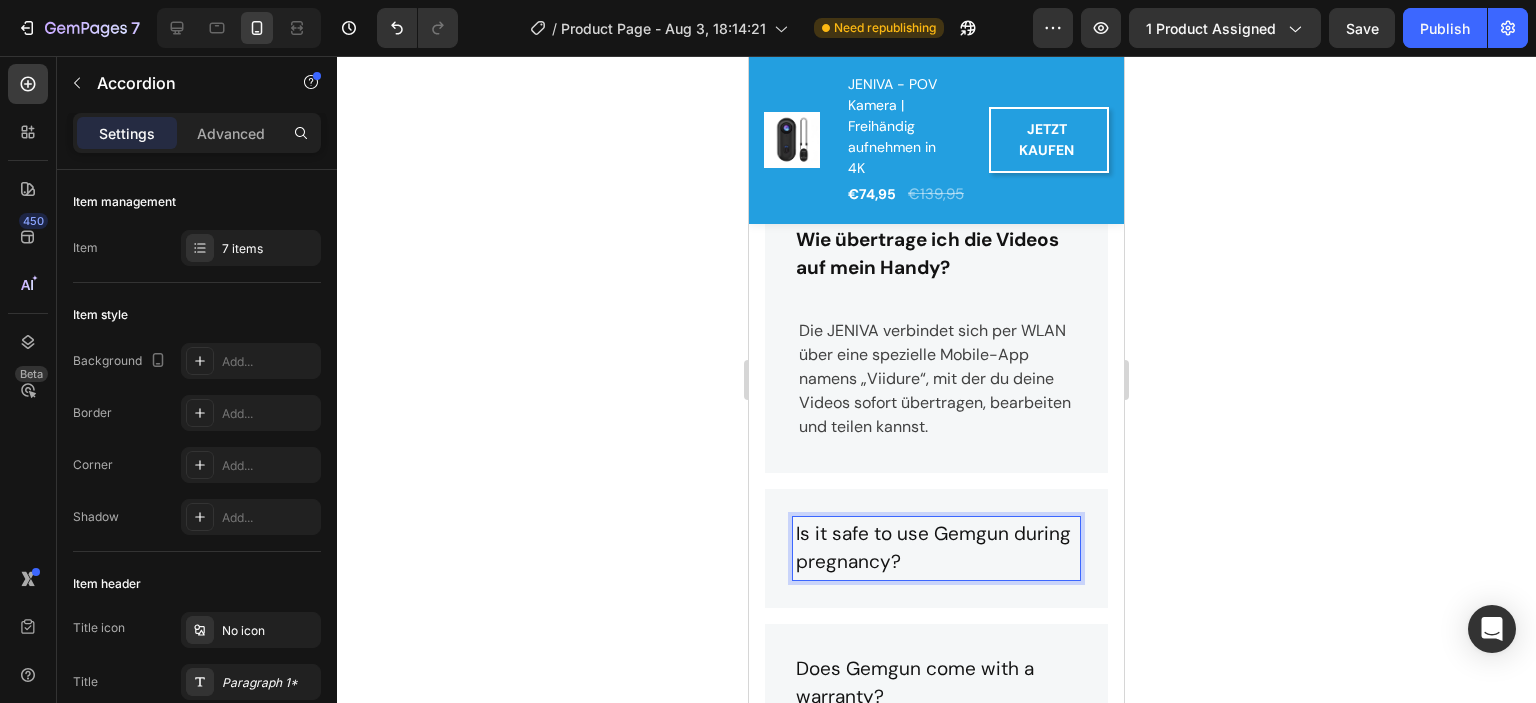 click on "Is it safe to use Gemgun during pregnancy?" at bounding box center (936, 548) 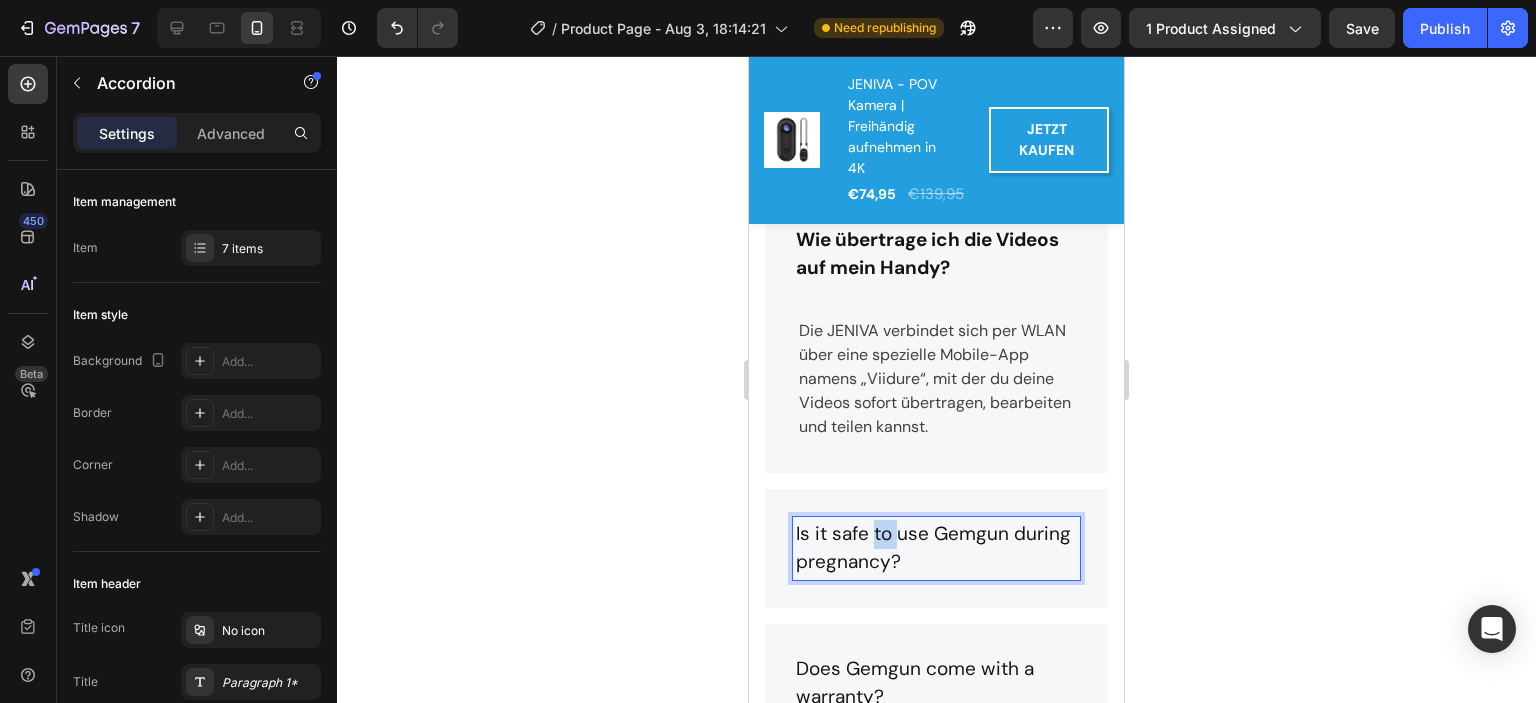 click on "Is it safe to use Gemgun during pregnancy?" at bounding box center (936, 548) 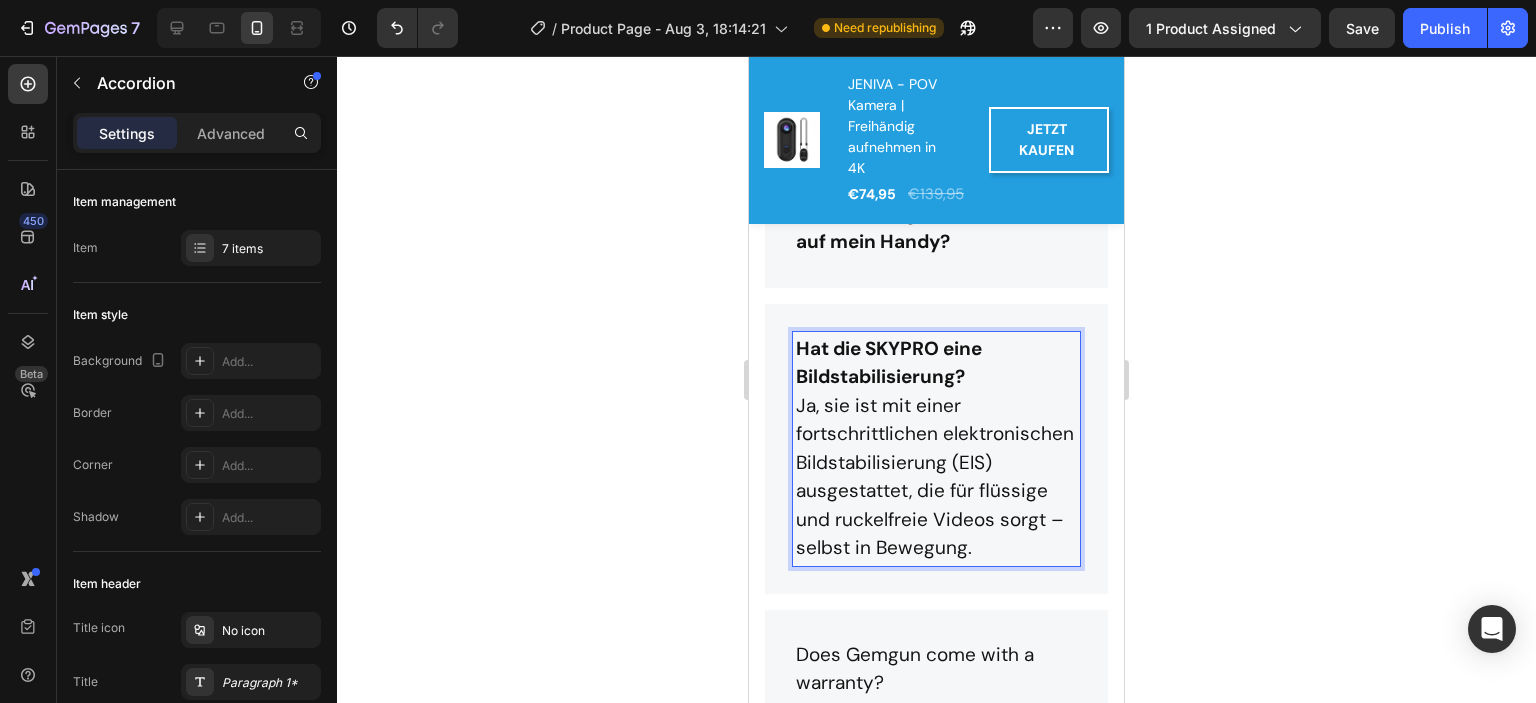 scroll, scrollTop: 5184, scrollLeft: 0, axis: vertical 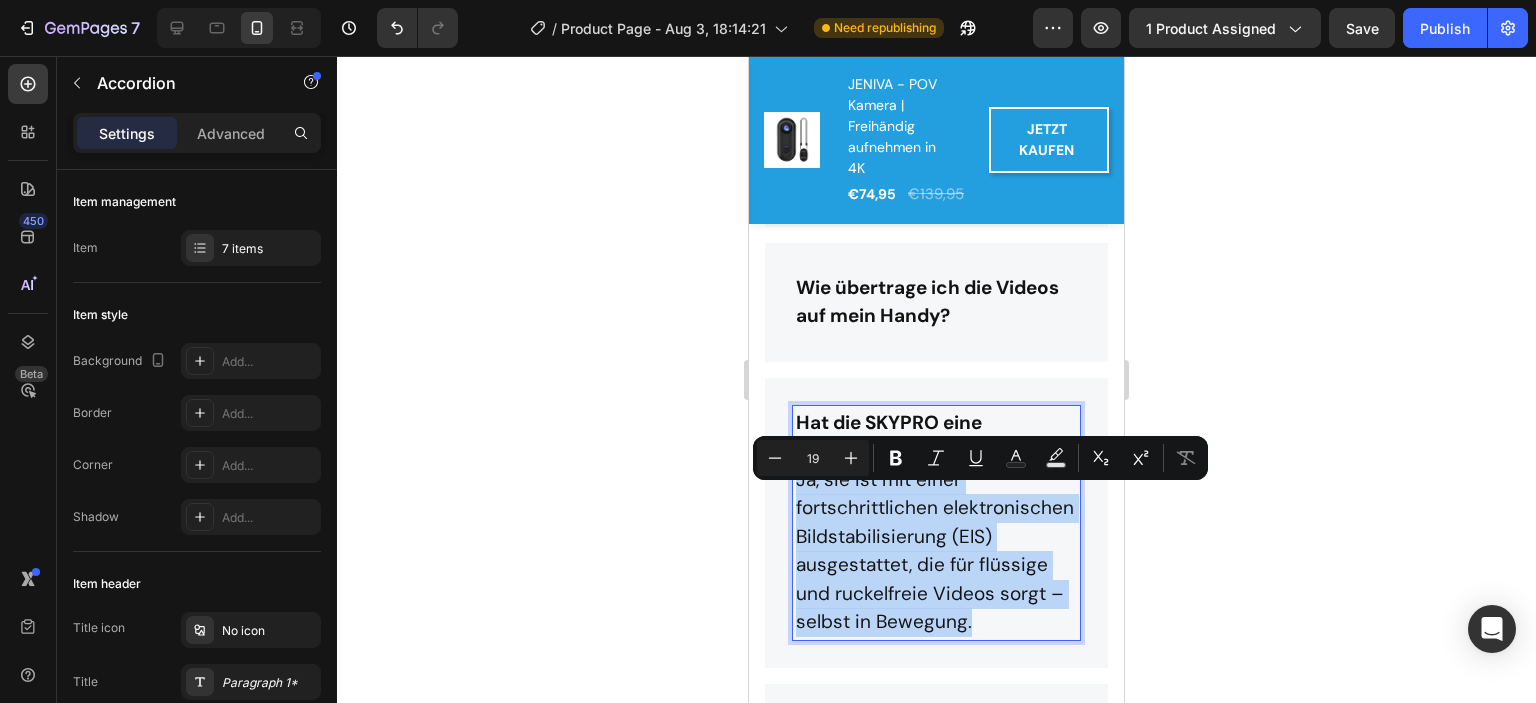 drag, startPoint x: 984, startPoint y: 671, endPoint x: 779, endPoint y: 510, distance: 260.66452 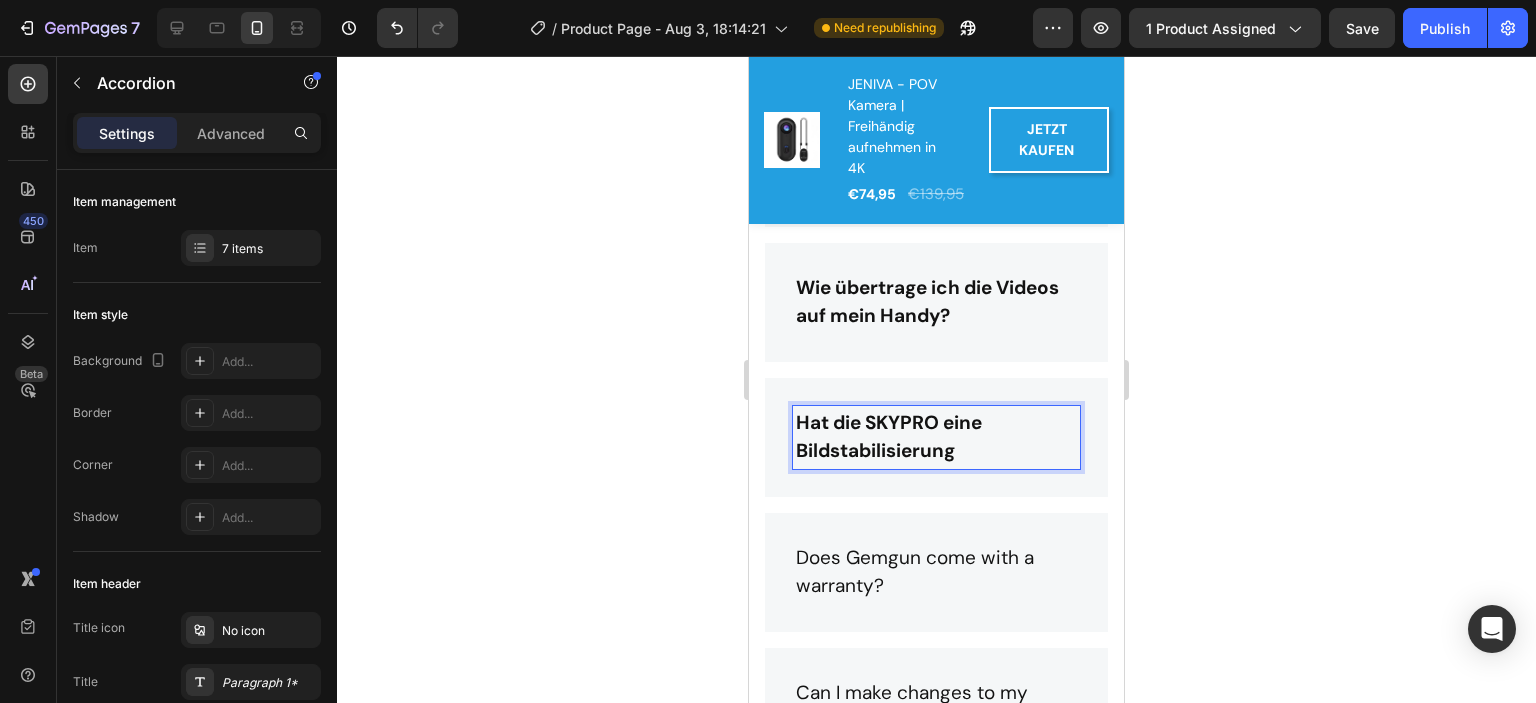 click on "Hat die SKYPRO eine Bildstabilisierung" at bounding box center (889, 437) 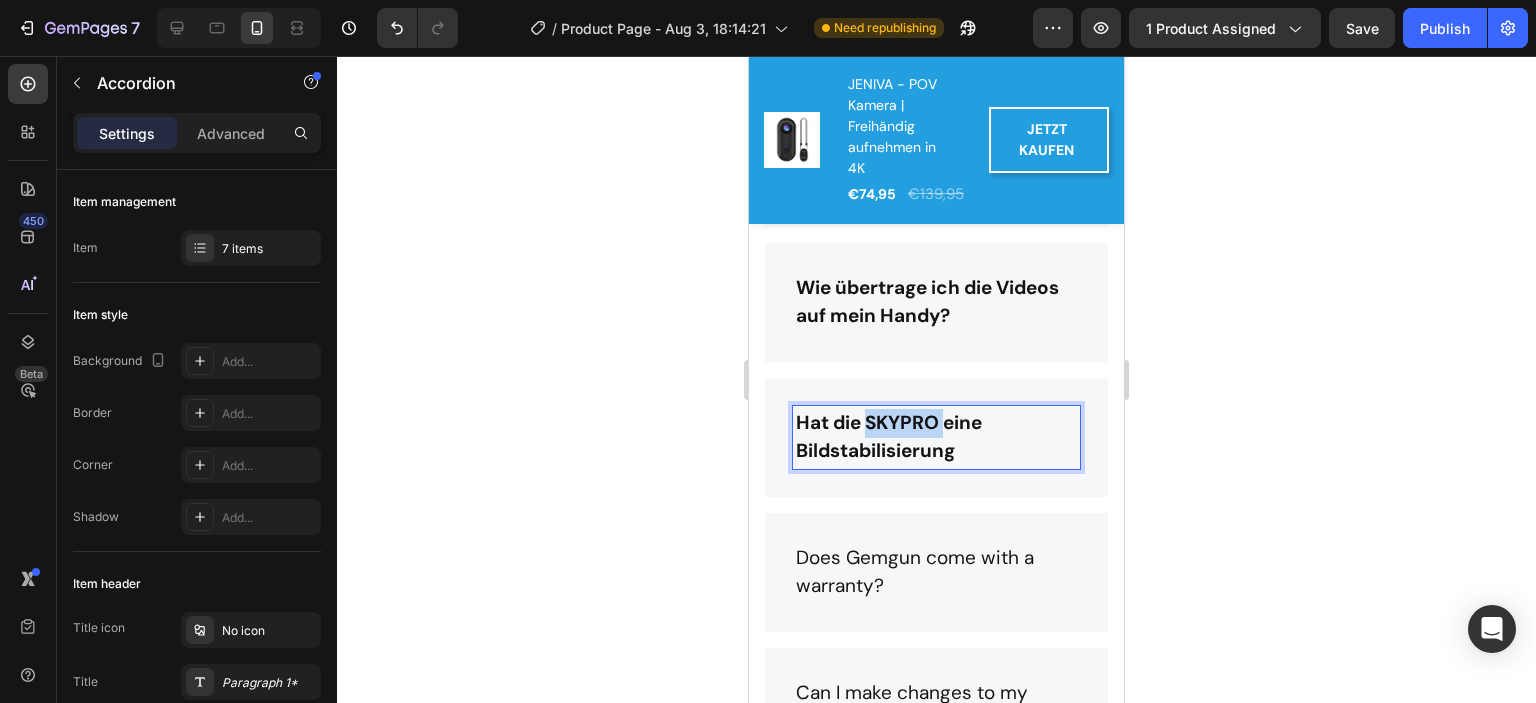 click on "Hat die SKYPRO eine Bildstabilisierung" at bounding box center (889, 437) 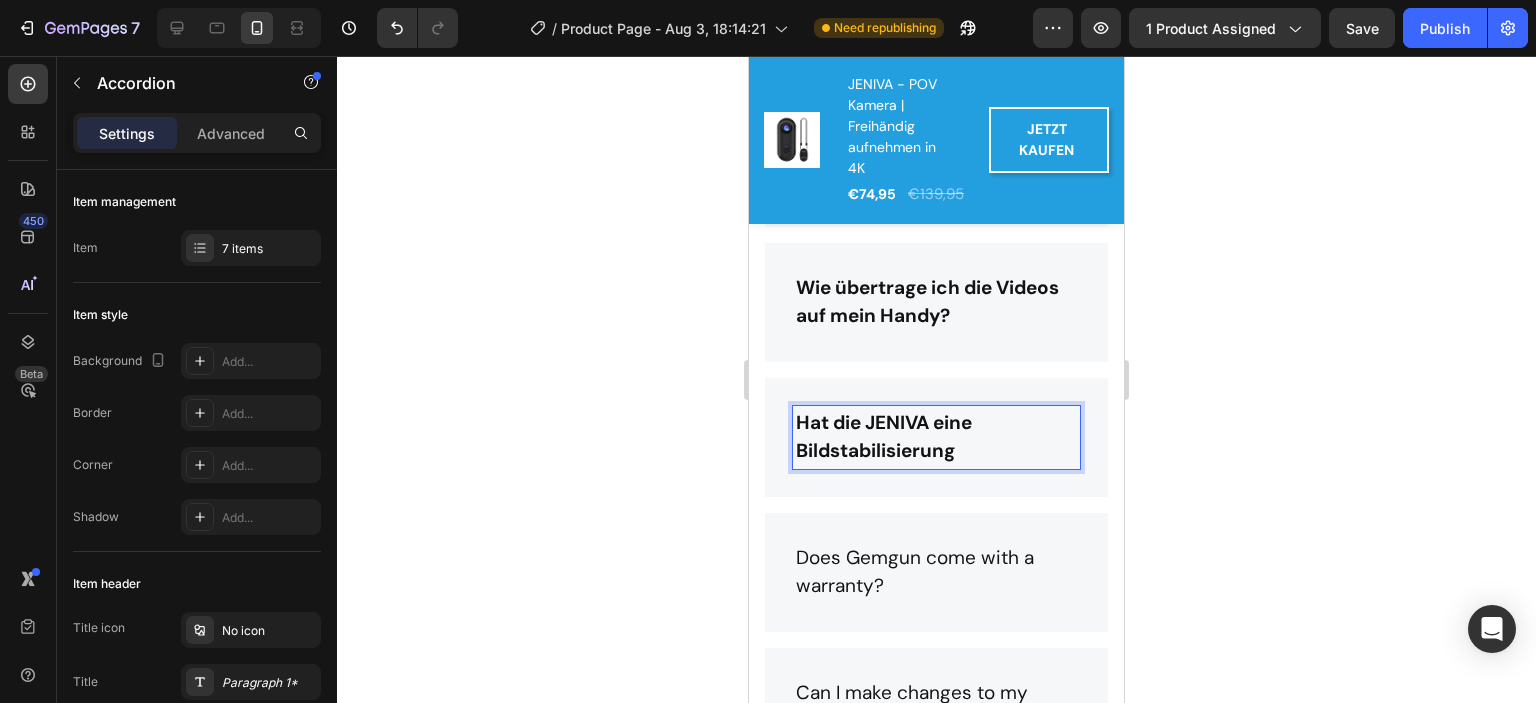 click on "Hat die JENIVA eine Bildstabilisierung" at bounding box center [936, 437] 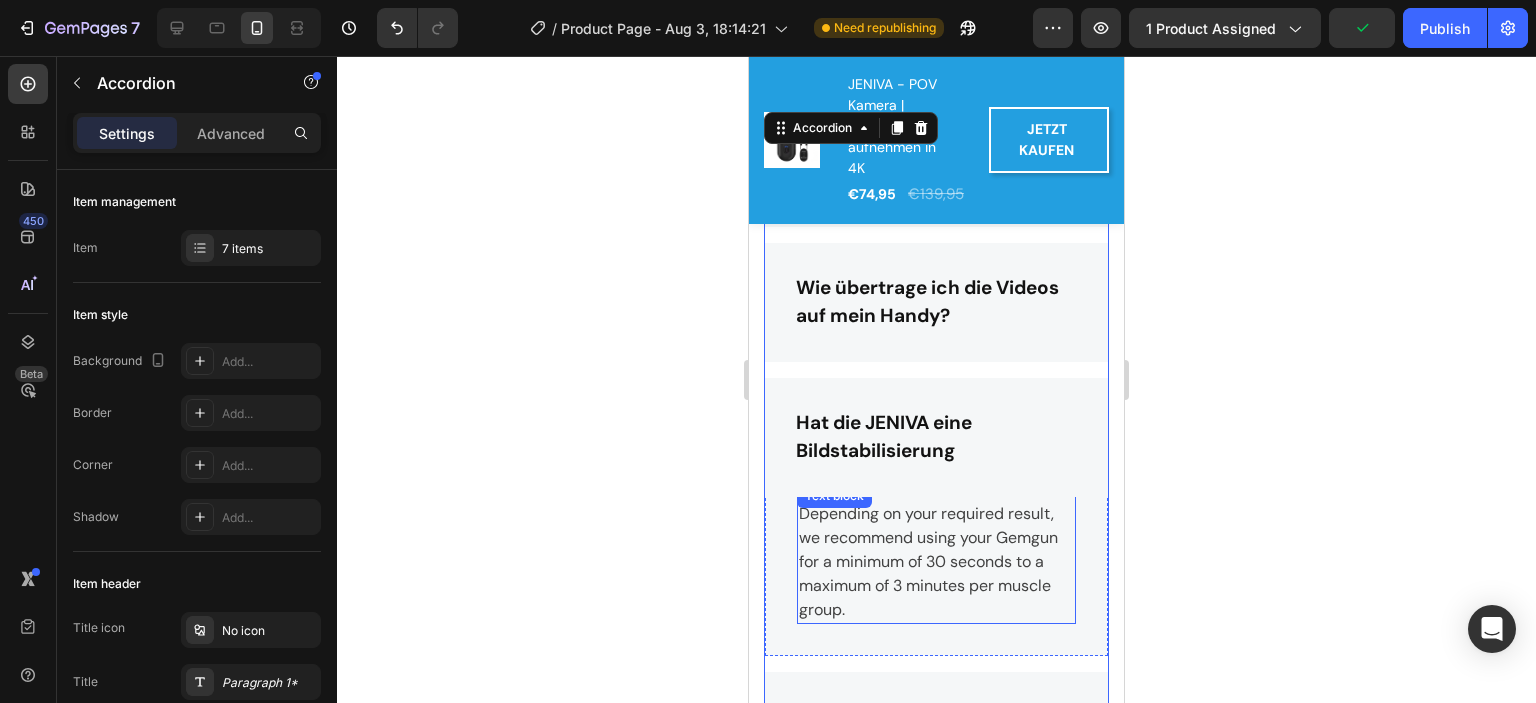 click on "Depending on your required result, we recommend using your Gemgun for a minimum of 30 seconds to a maximum of 3 minutes per muscle group." at bounding box center (936, 562) 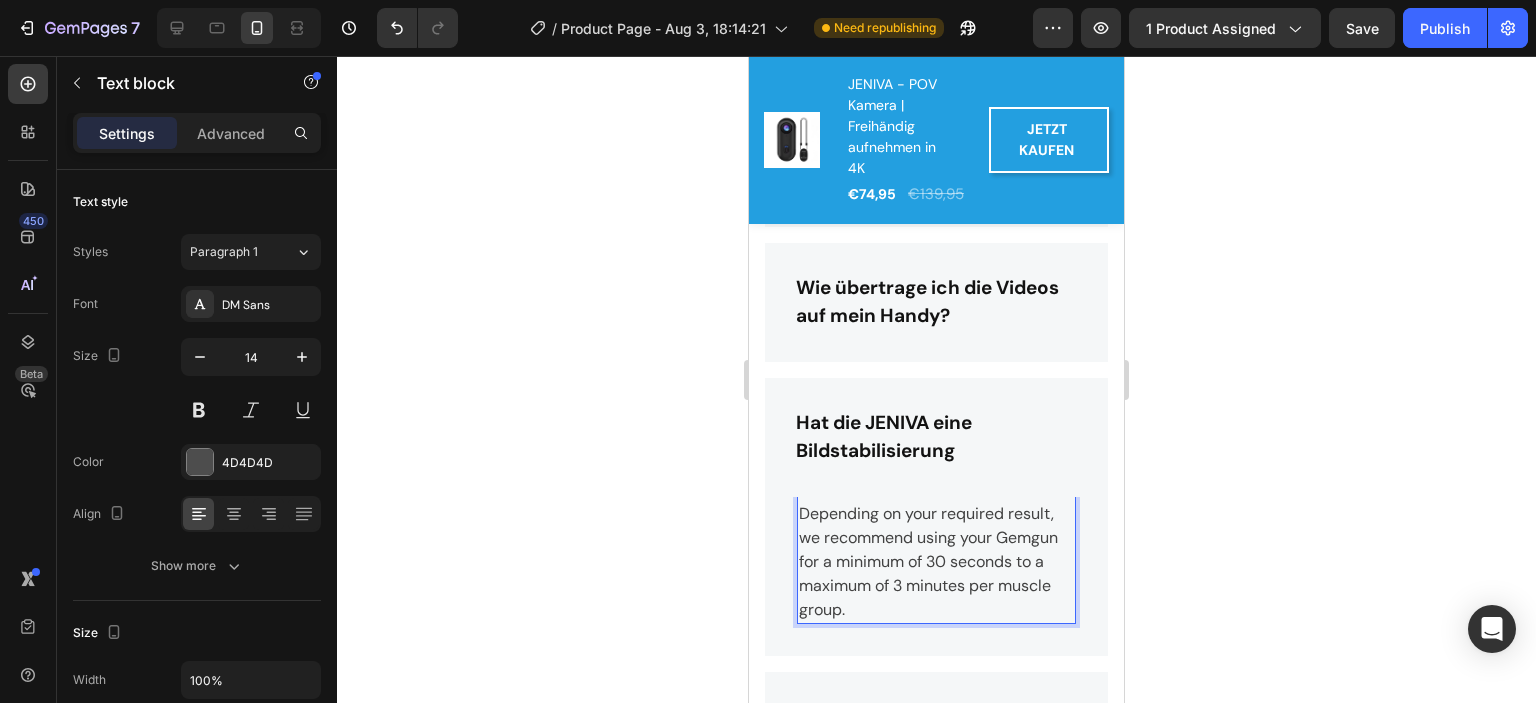click on "Depending on your required result, we recommend using your Gemgun for a minimum of 30 seconds to a maximum of 3 minutes per muscle group." at bounding box center [936, 562] 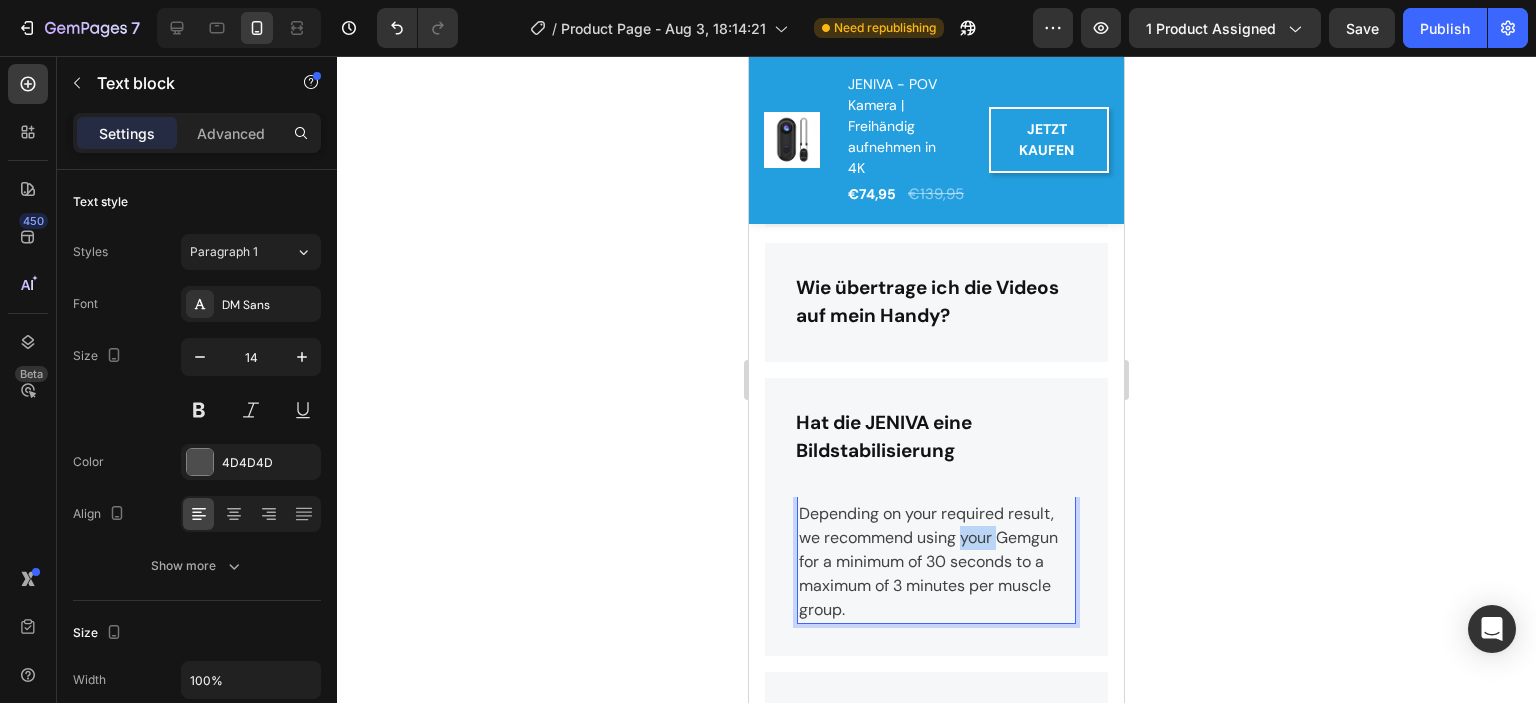 click on "Depending on your required result, we recommend using your Gemgun for a minimum of 30 seconds to a maximum of 3 minutes per muscle group." at bounding box center (936, 562) 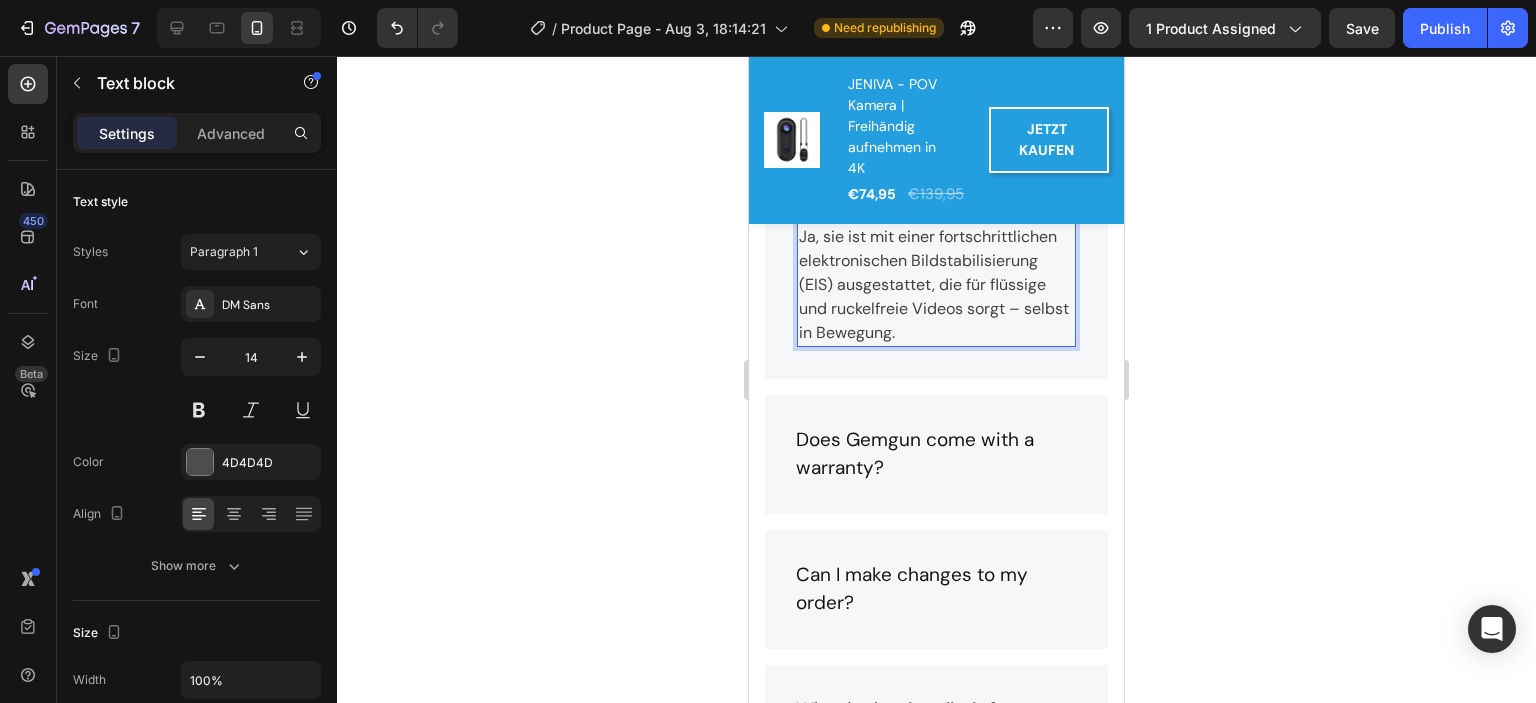scroll, scrollTop: 5484, scrollLeft: 0, axis: vertical 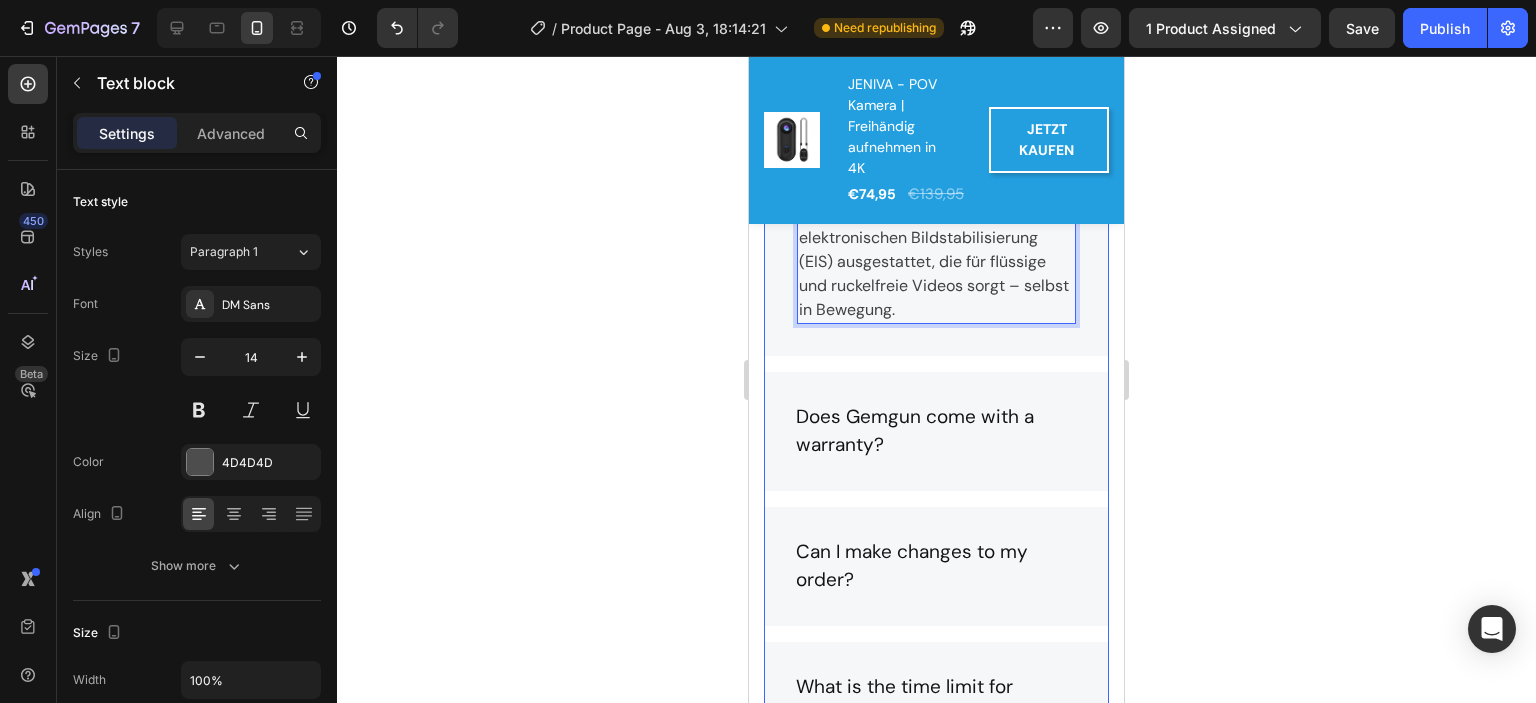 click on "Does Gemgun come with a warranty?" at bounding box center [936, 431] 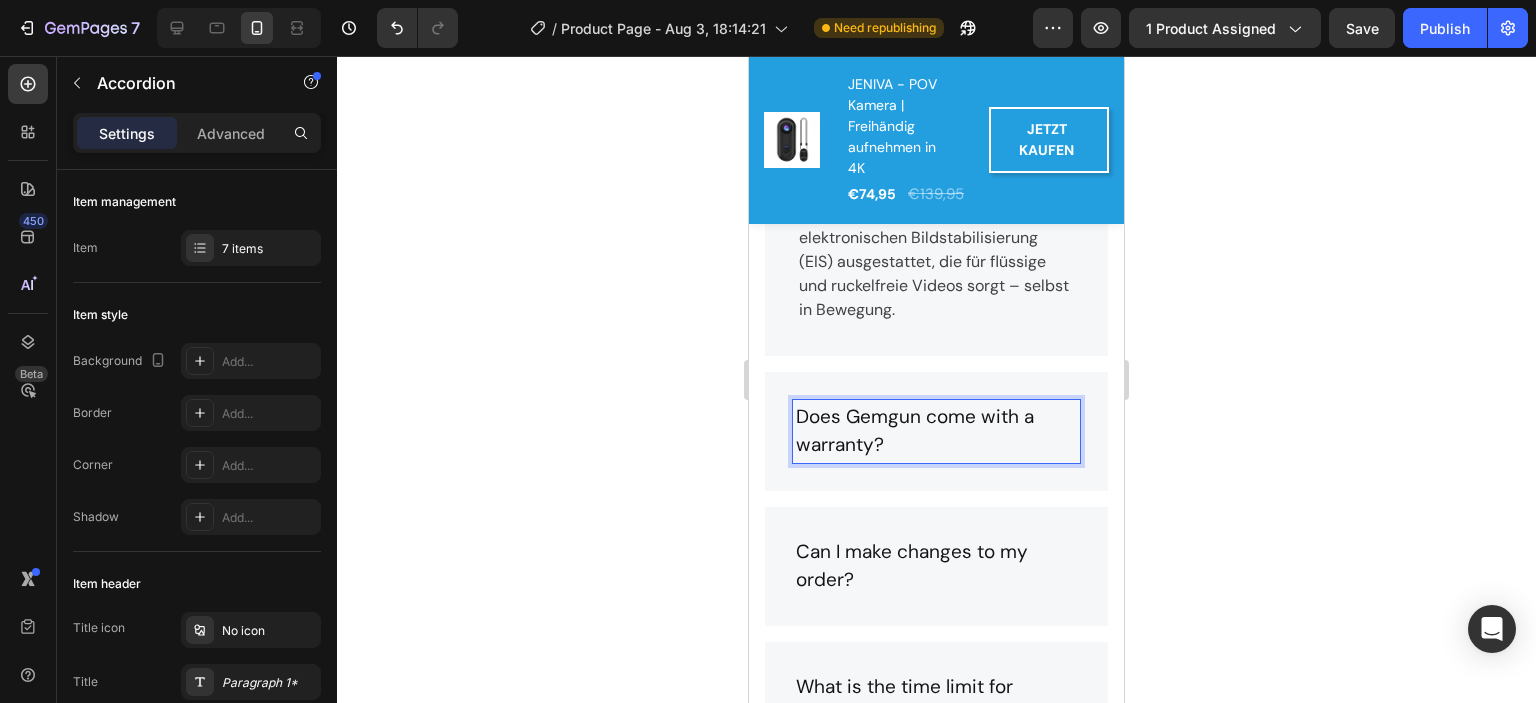 click on "Does Gemgun come with a warranty?" at bounding box center [936, 431] 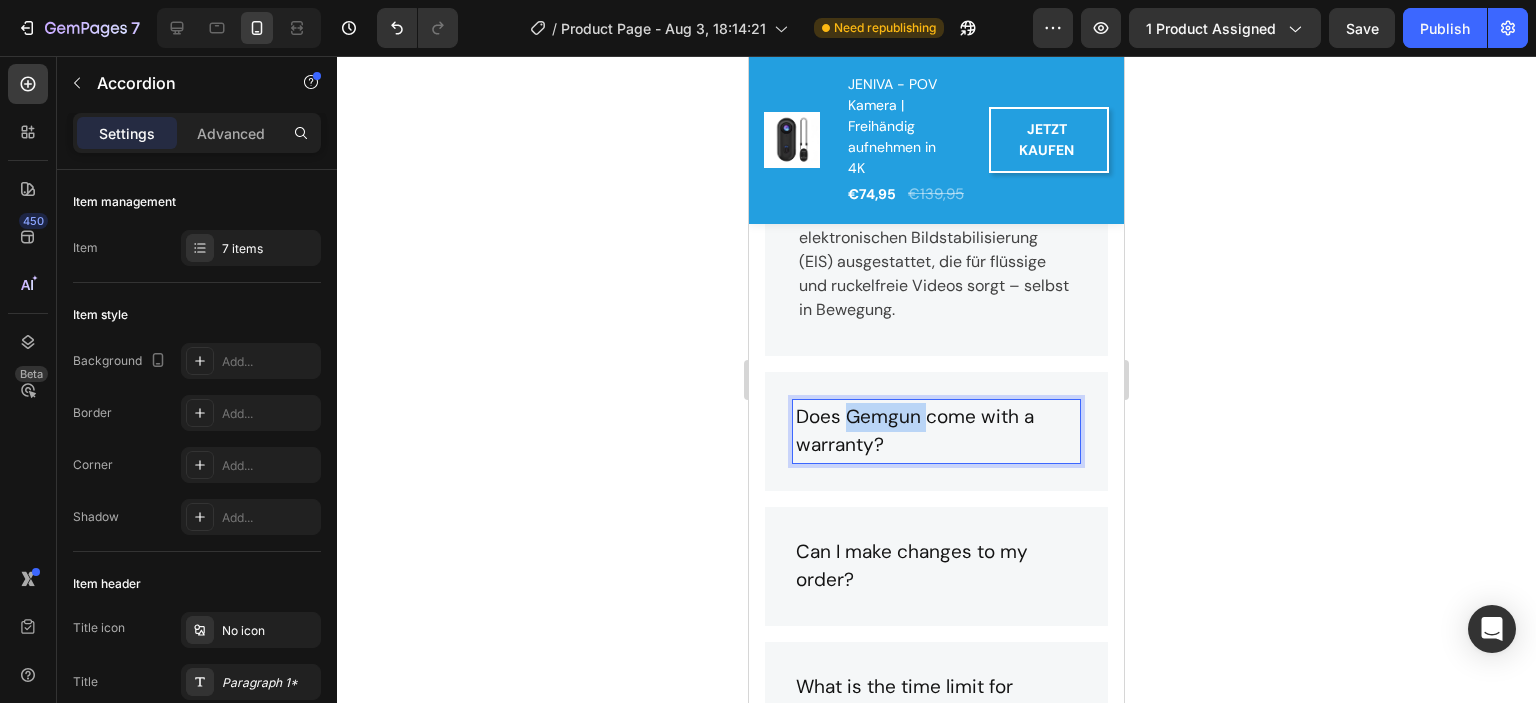 click on "Does Gemgun come with a warranty?" at bounding box center [936, 431] 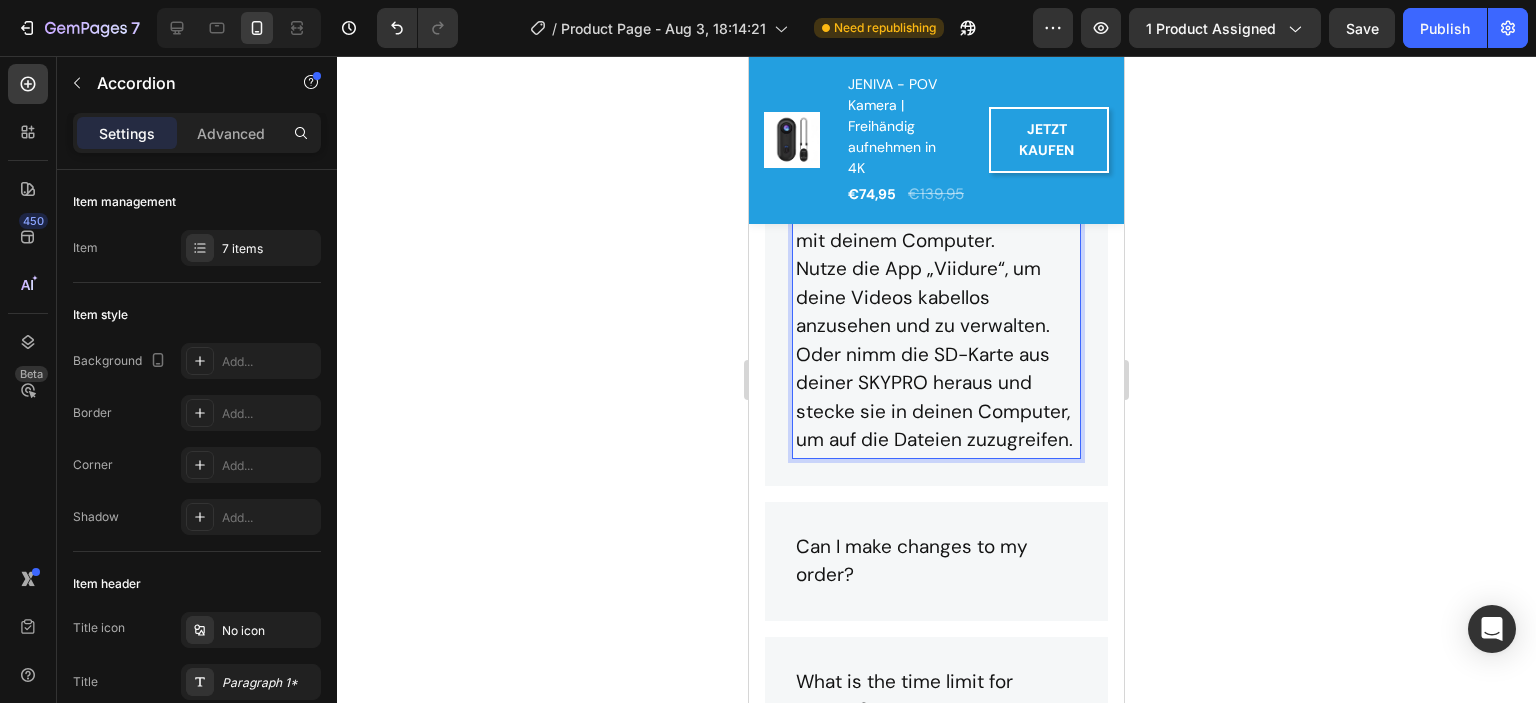 scroll, scrollTop: 5489, scrollLeft: 0, axis: vertical 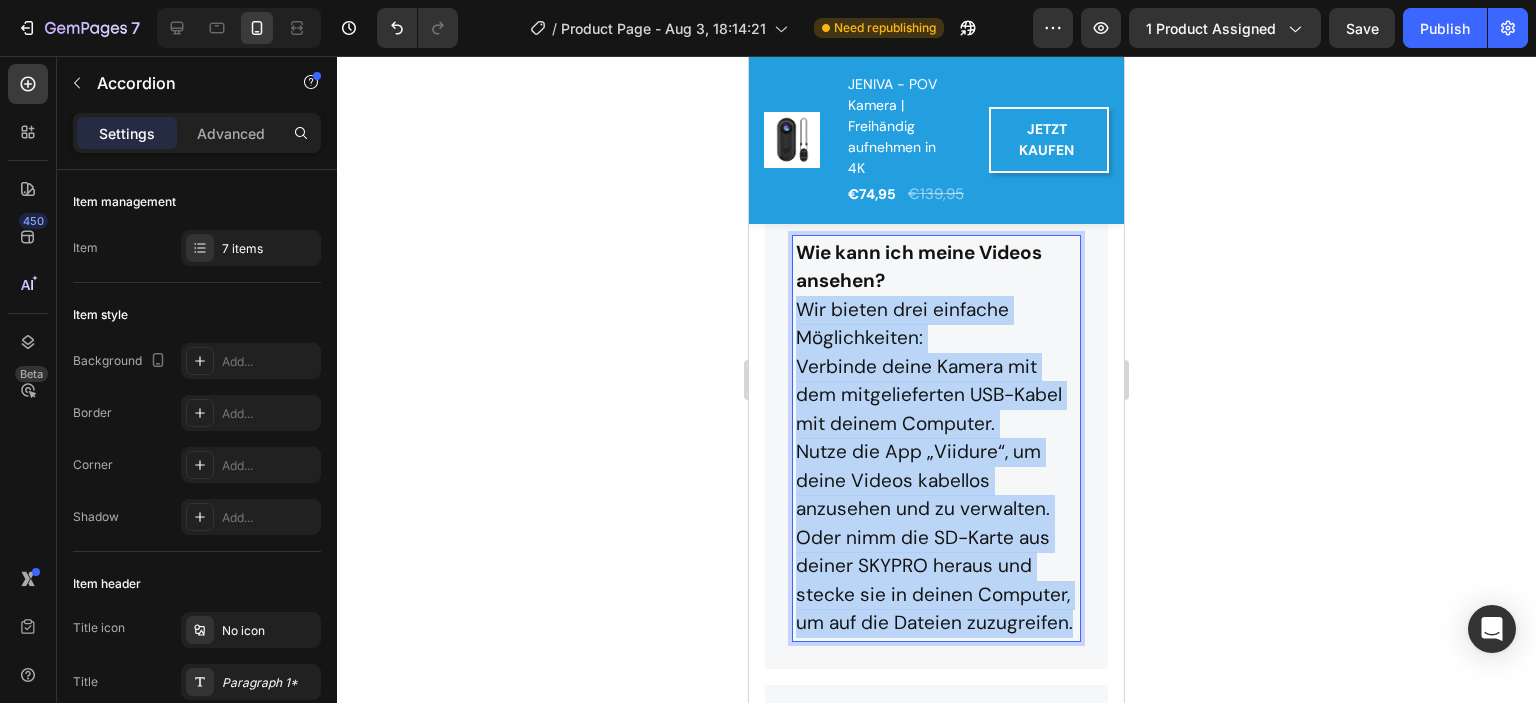 drag, startPoint x: 804, startPoint y: 426, endPoint x: 792, endPoint y: 327, distance: 99.724625 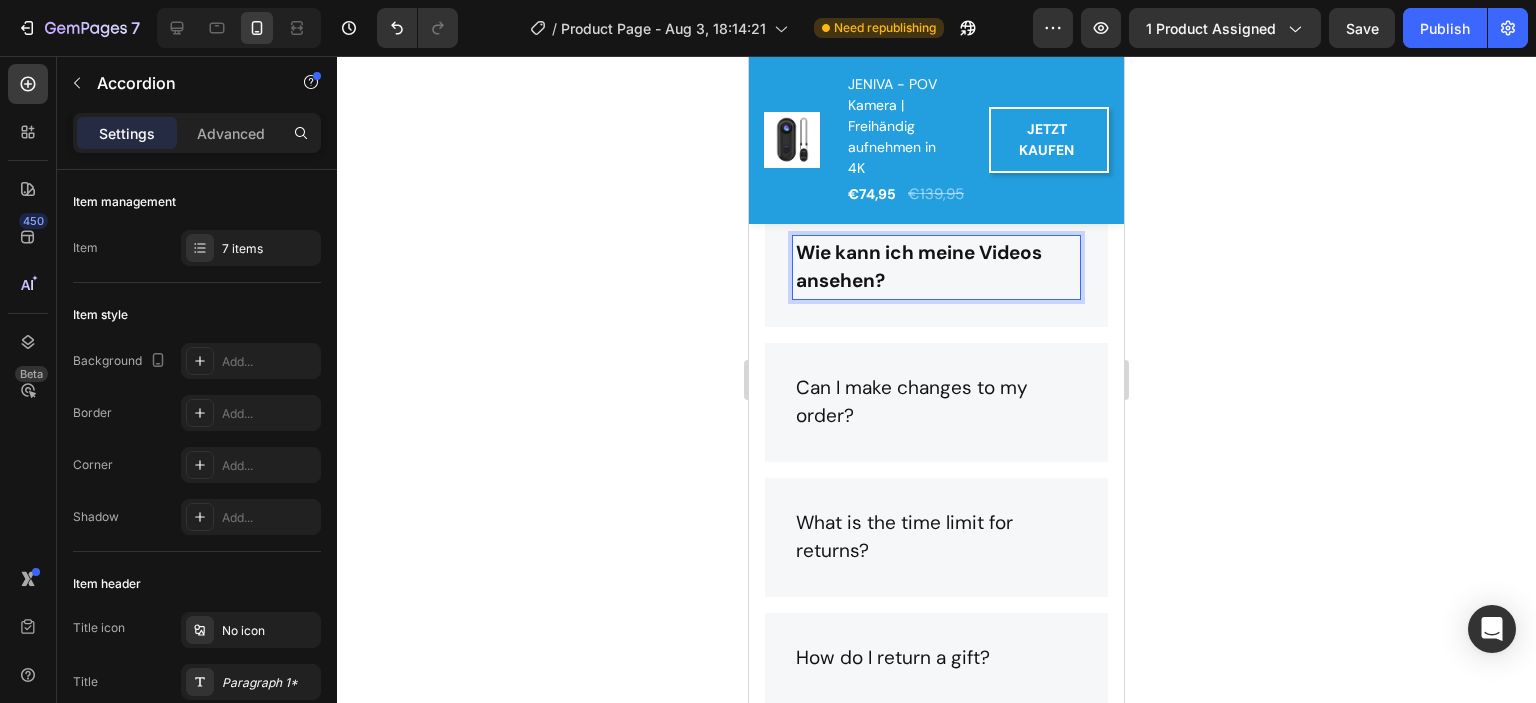 click on "Wie kann ich meine Videos ansehen?" at bounding box center (936, 267) 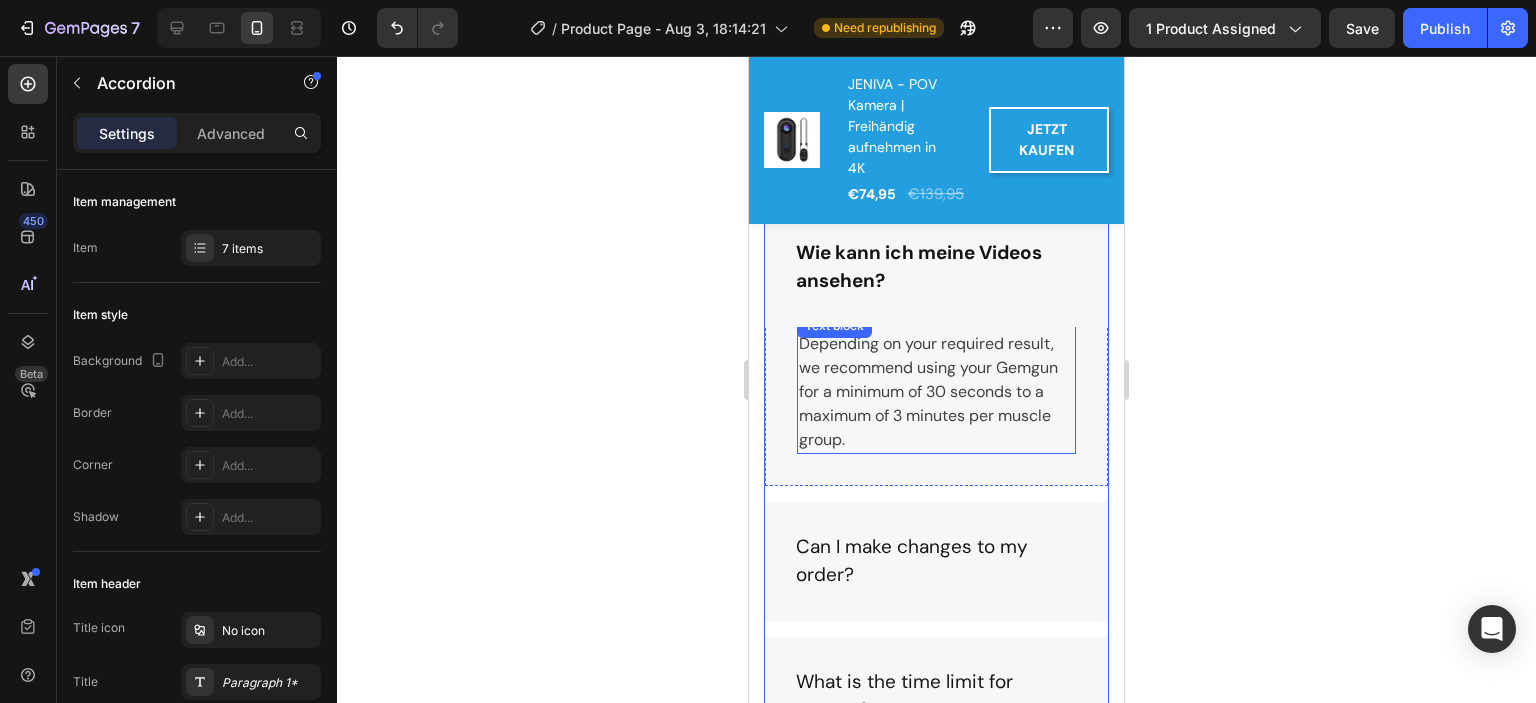 click on "Depending on your required result, we recommend using your Gemgun for a minimum of 30 seconds to a maximum of 3 minutes per muscle group." at bounding box center (936, 392) 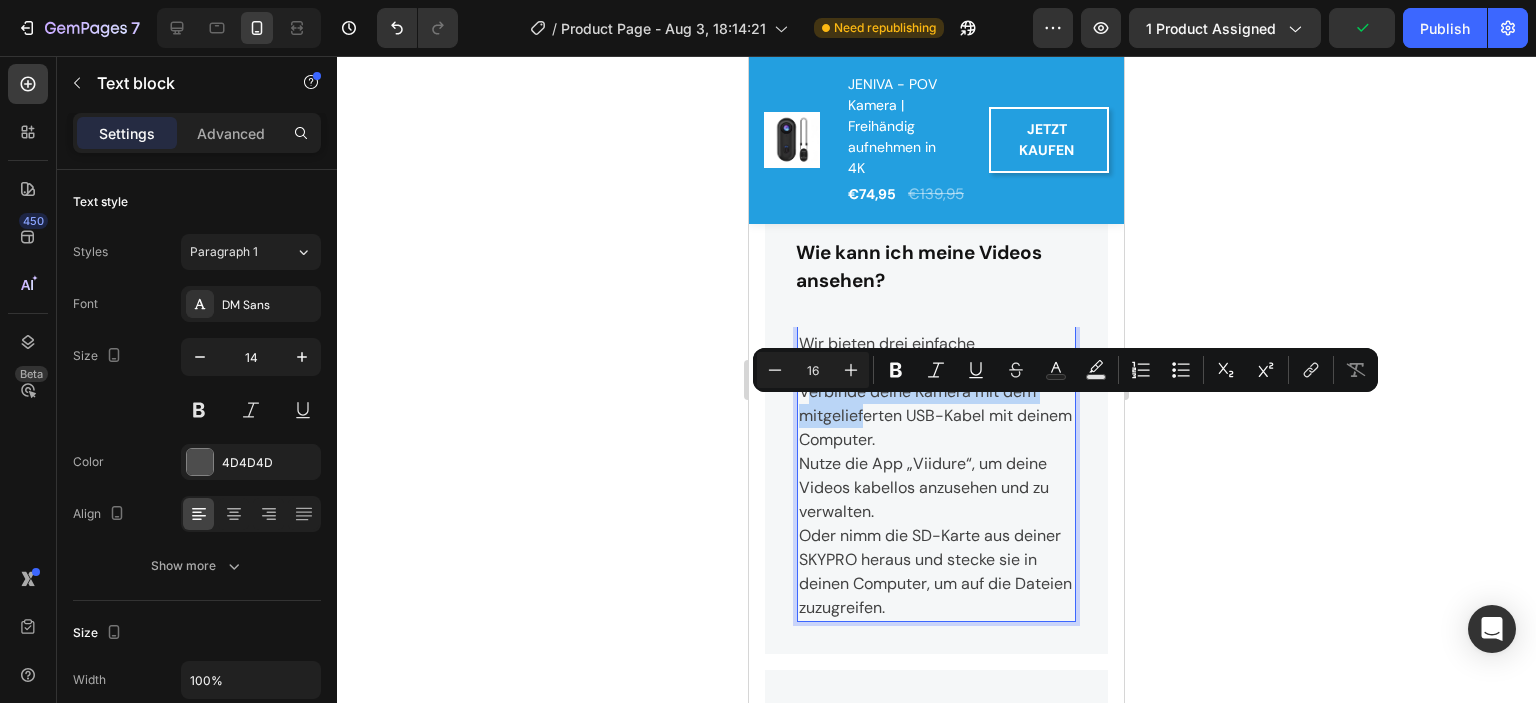 drag, startPoint x: 804, startPoint y: 406, endPoint x: 864, endPoint y: 430, distance: 64.62198 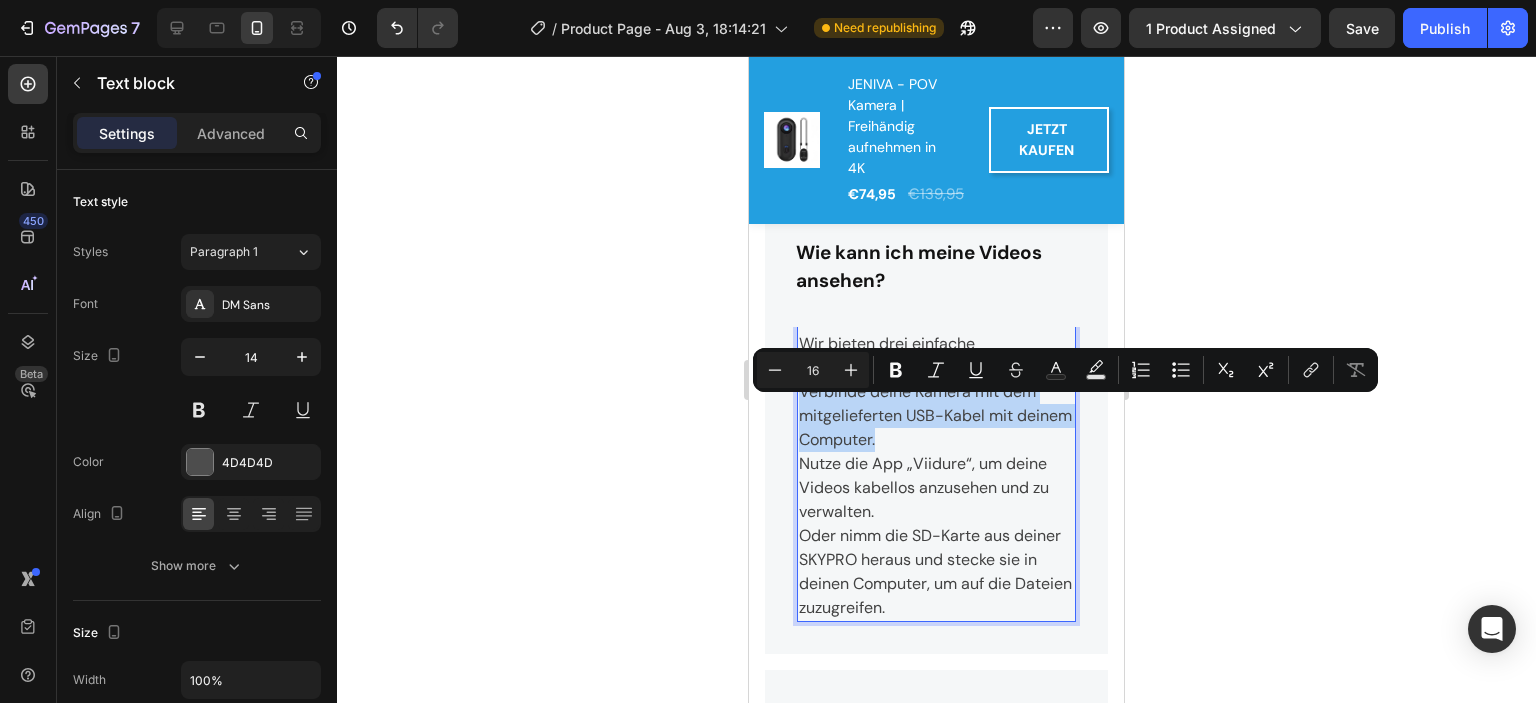 drag, startPoint x: 801, startPoint y: 410, endPoint x: 937, endPoint y: 457, distance: 143.89232 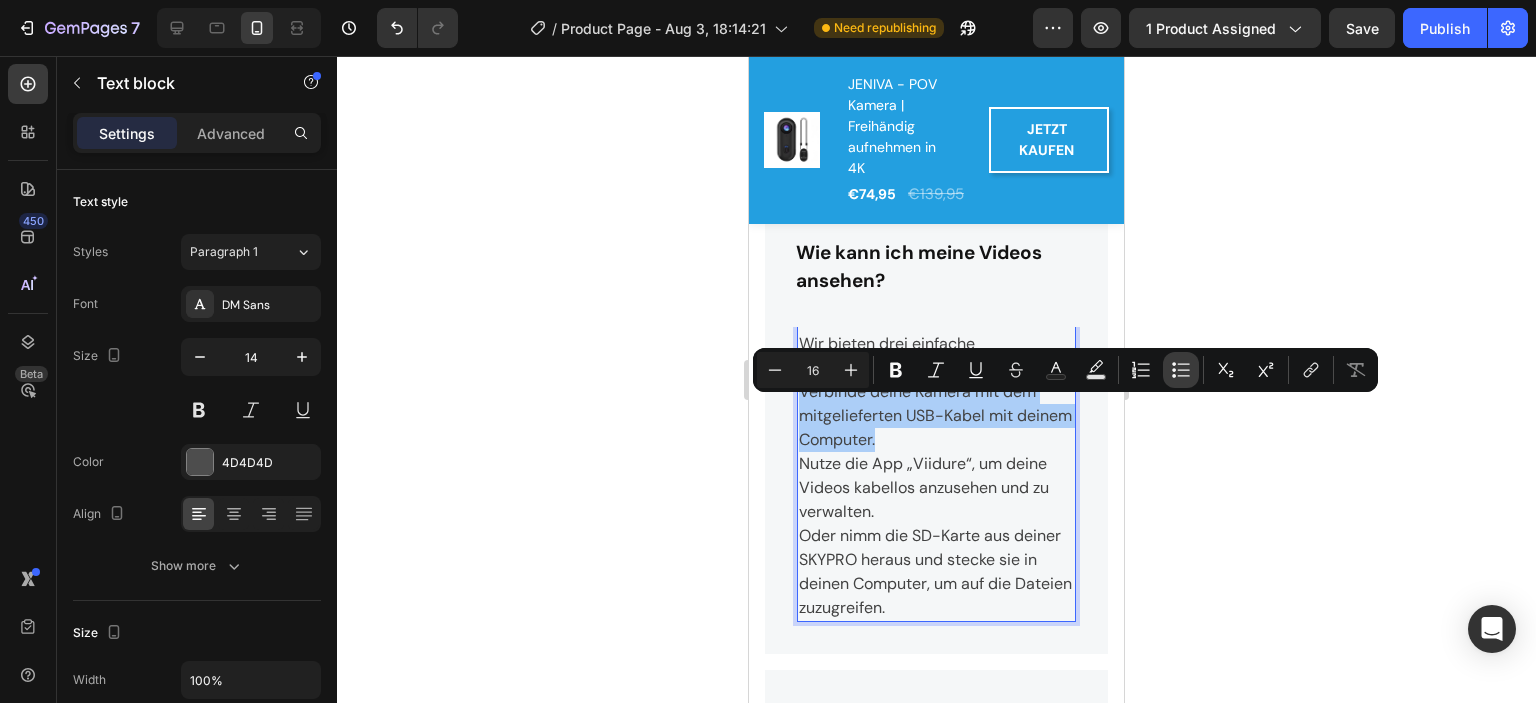 click 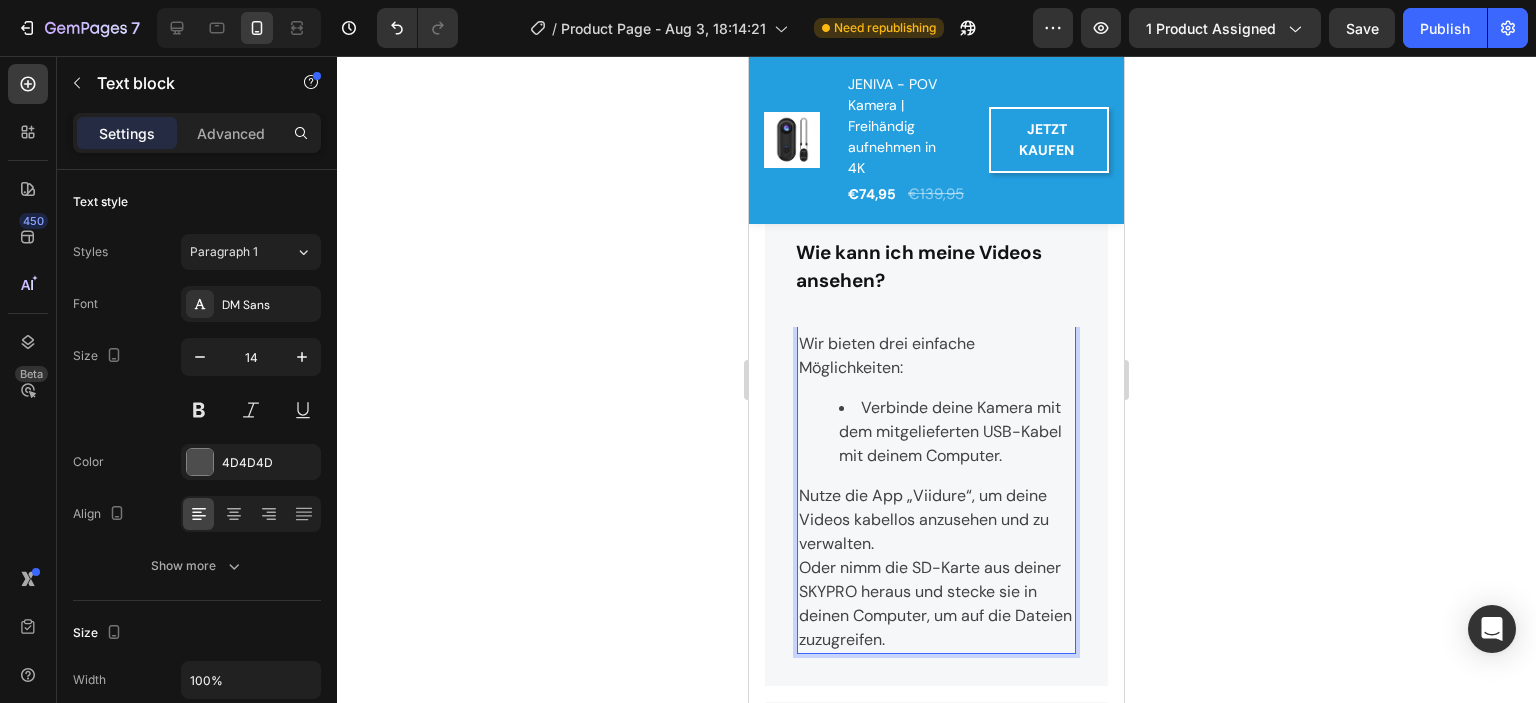click on "Nutze die App „Viidure“, um deine Videos kabellos anzusehen und zu verwalten." at bounding box center [936, 520] 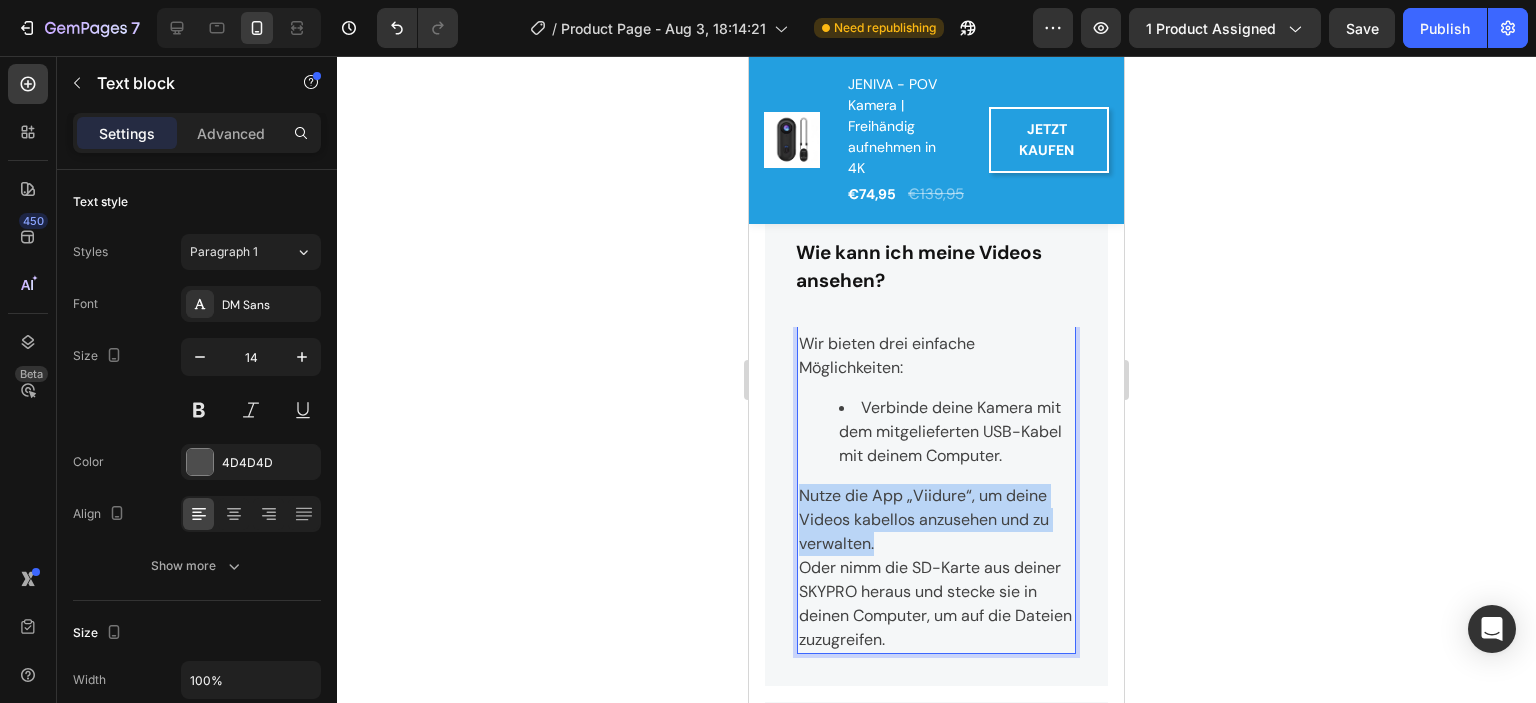 drag, startPoint x: 799, startPoint y: 517, endPoint x: 874, endPoint y: 565, distance: 89.04493 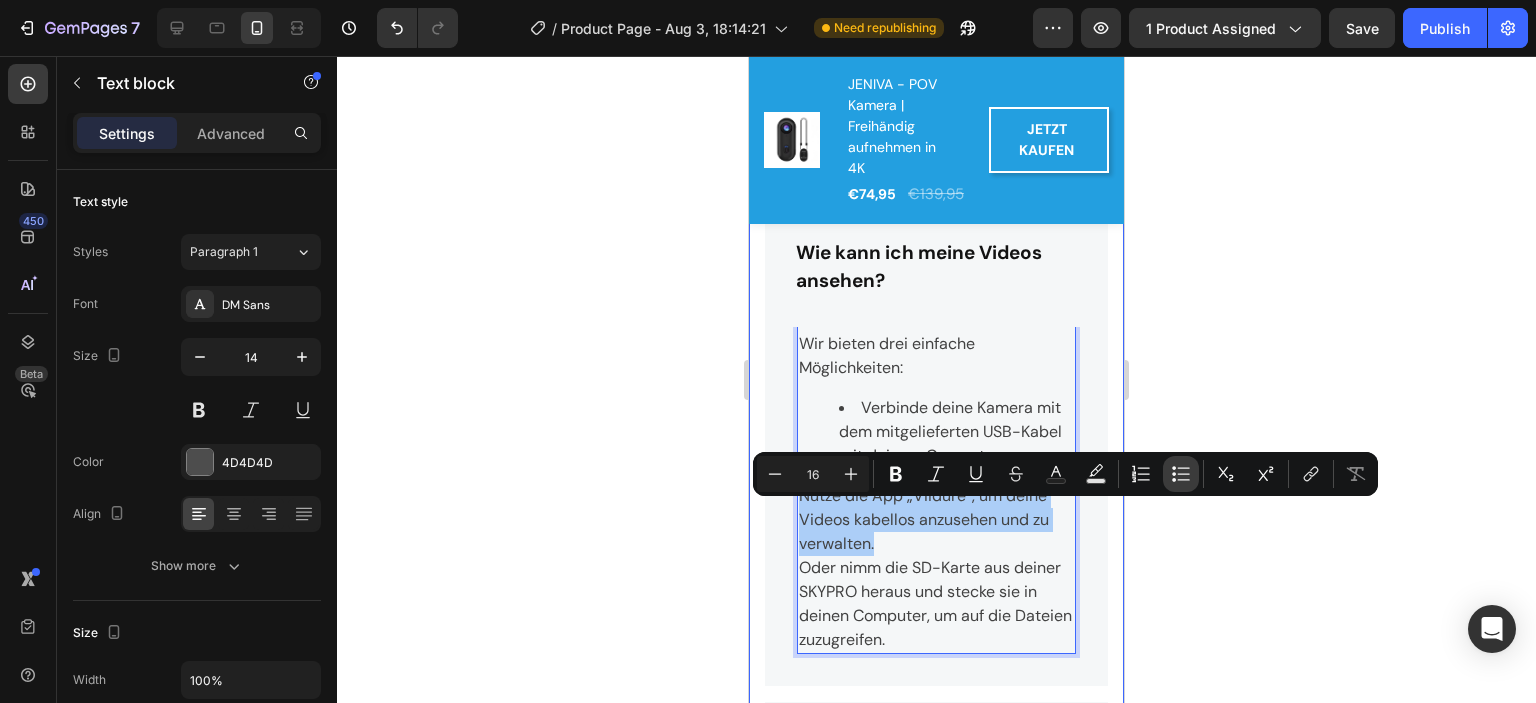 click 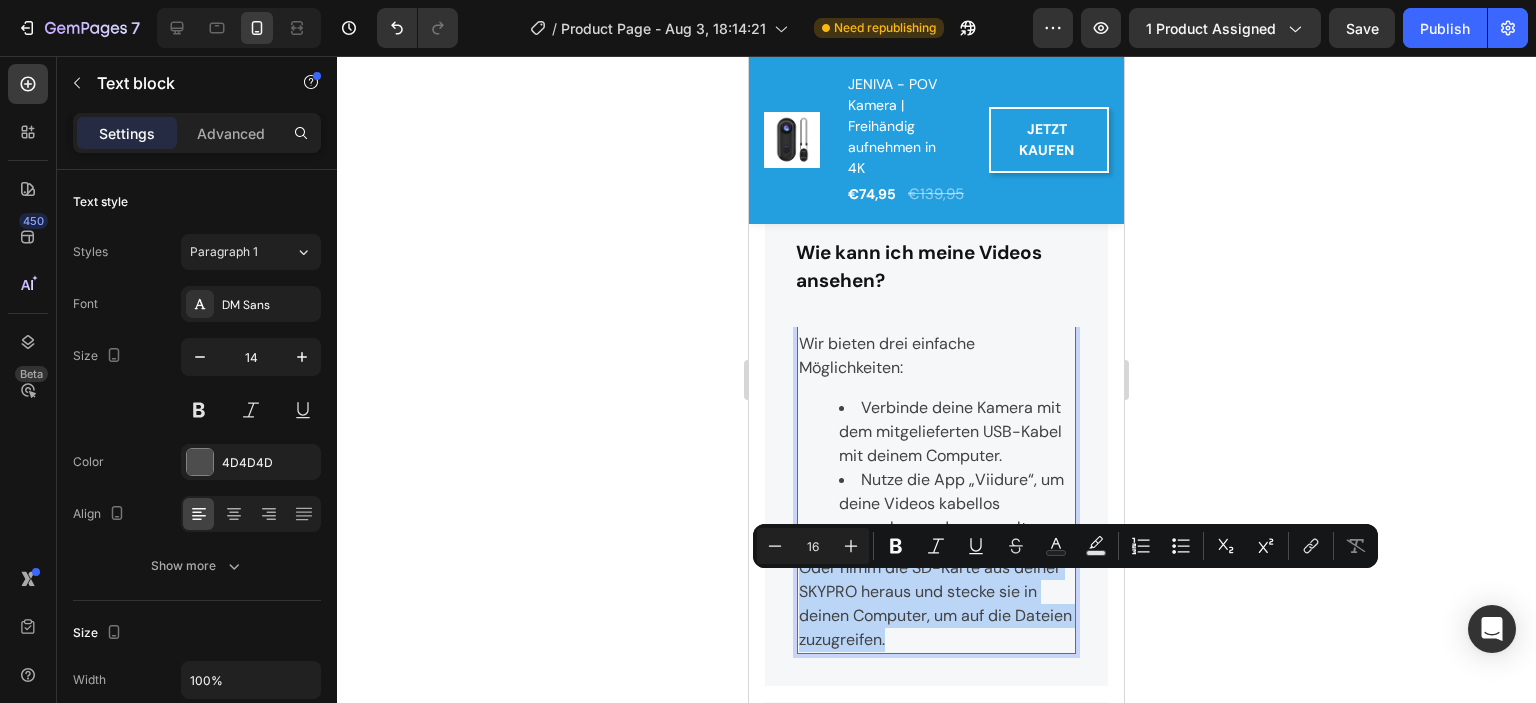 drag, startPoint x: 801, startPoint y: 585, endPoint x: 962, endPoint y: 654, distance: 175.16278 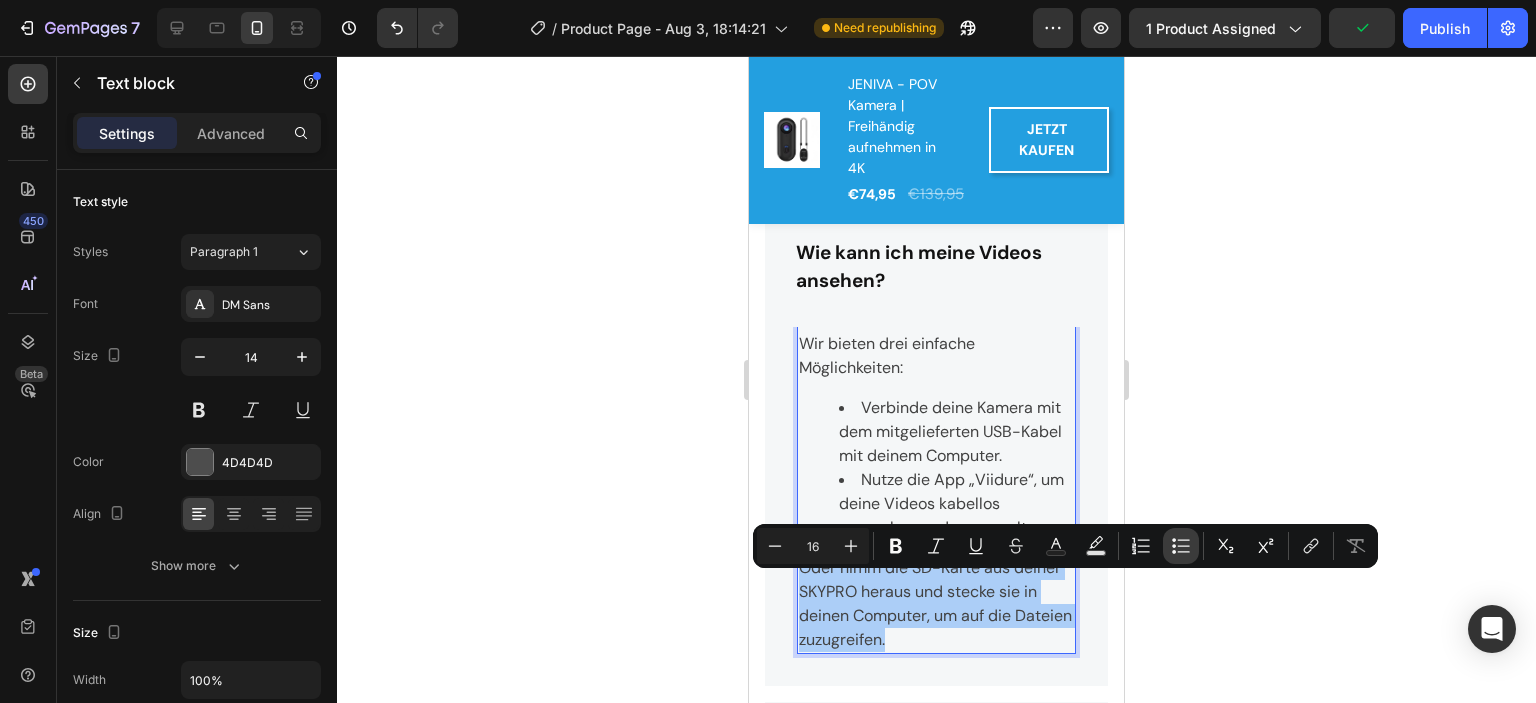 click 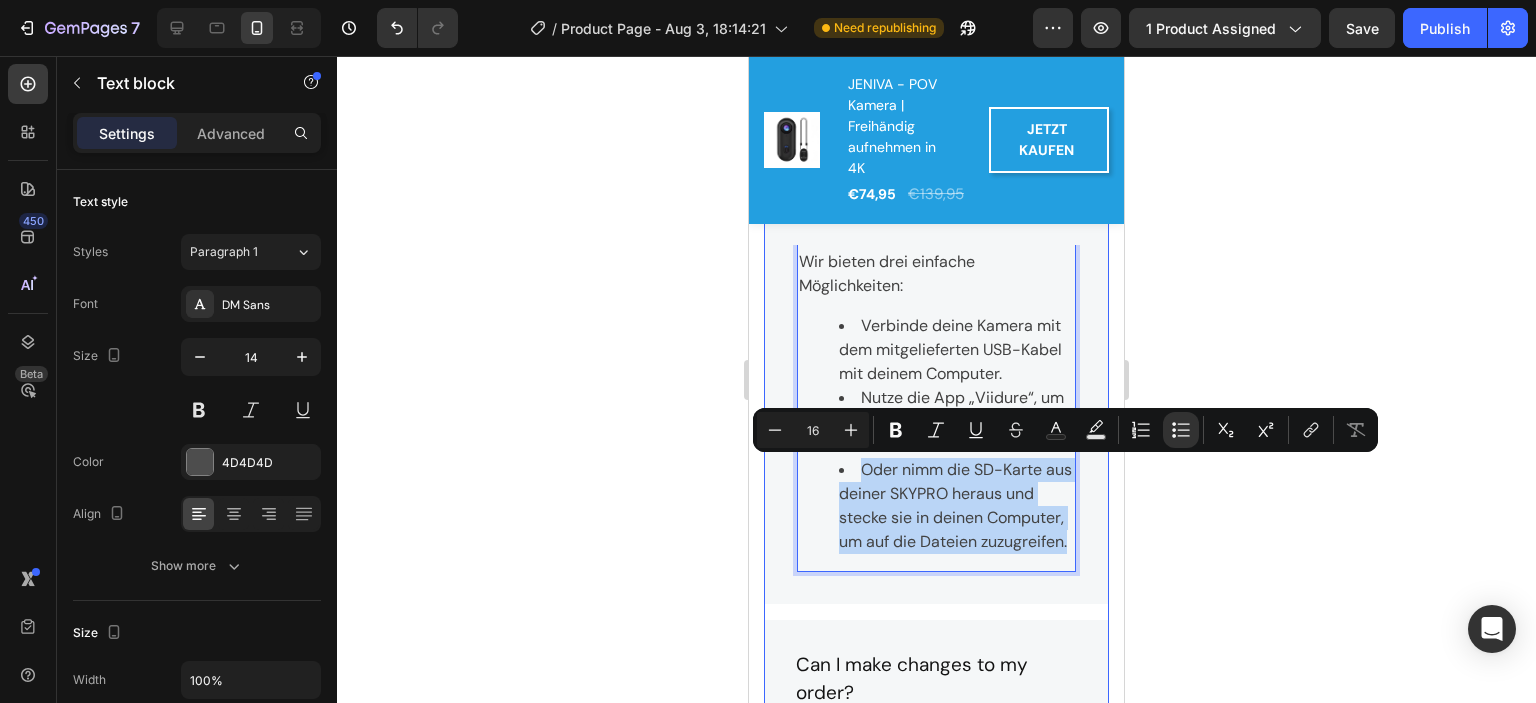 scroll, scrollTop: 5589, scrollLeft: 0, axis: vertical 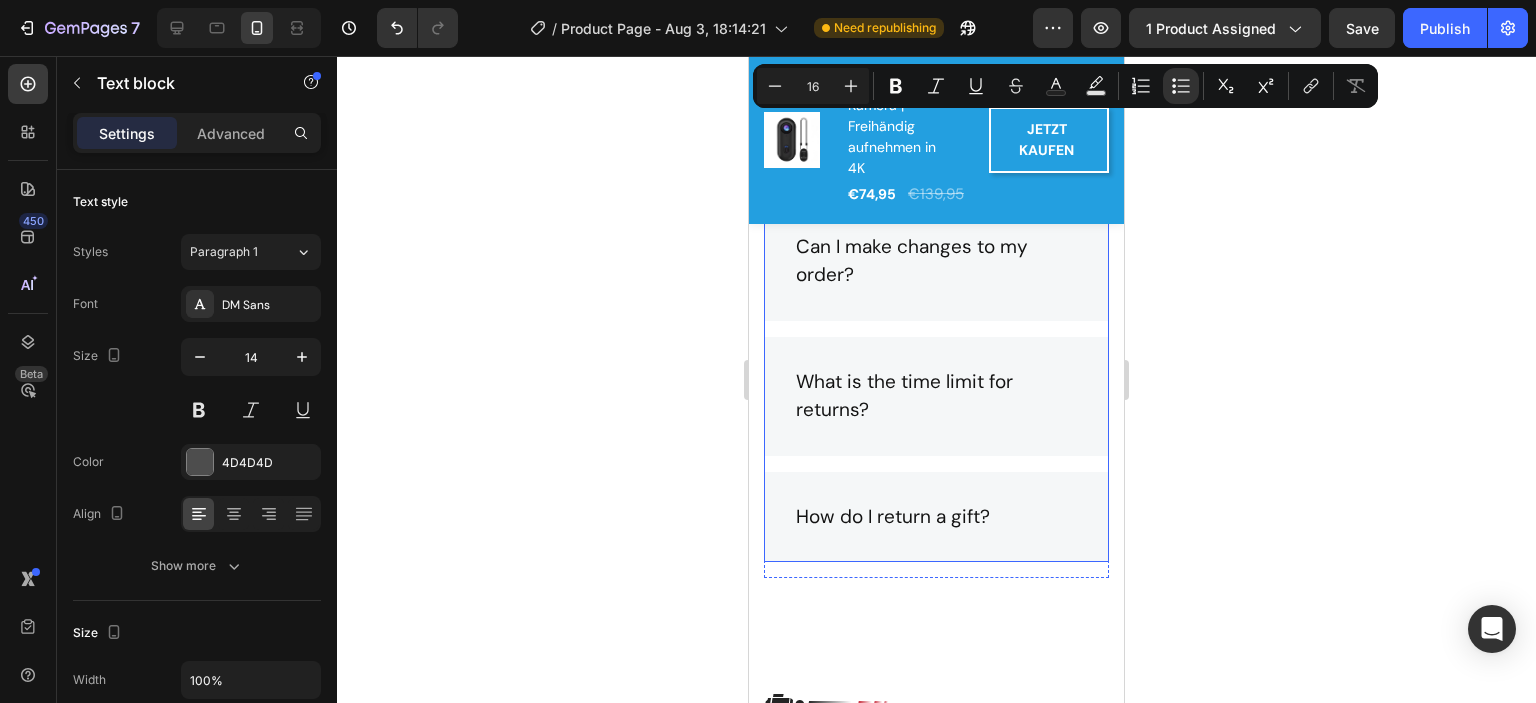 click on "Can I make changes to my order?" at bounding box center [936, 261] 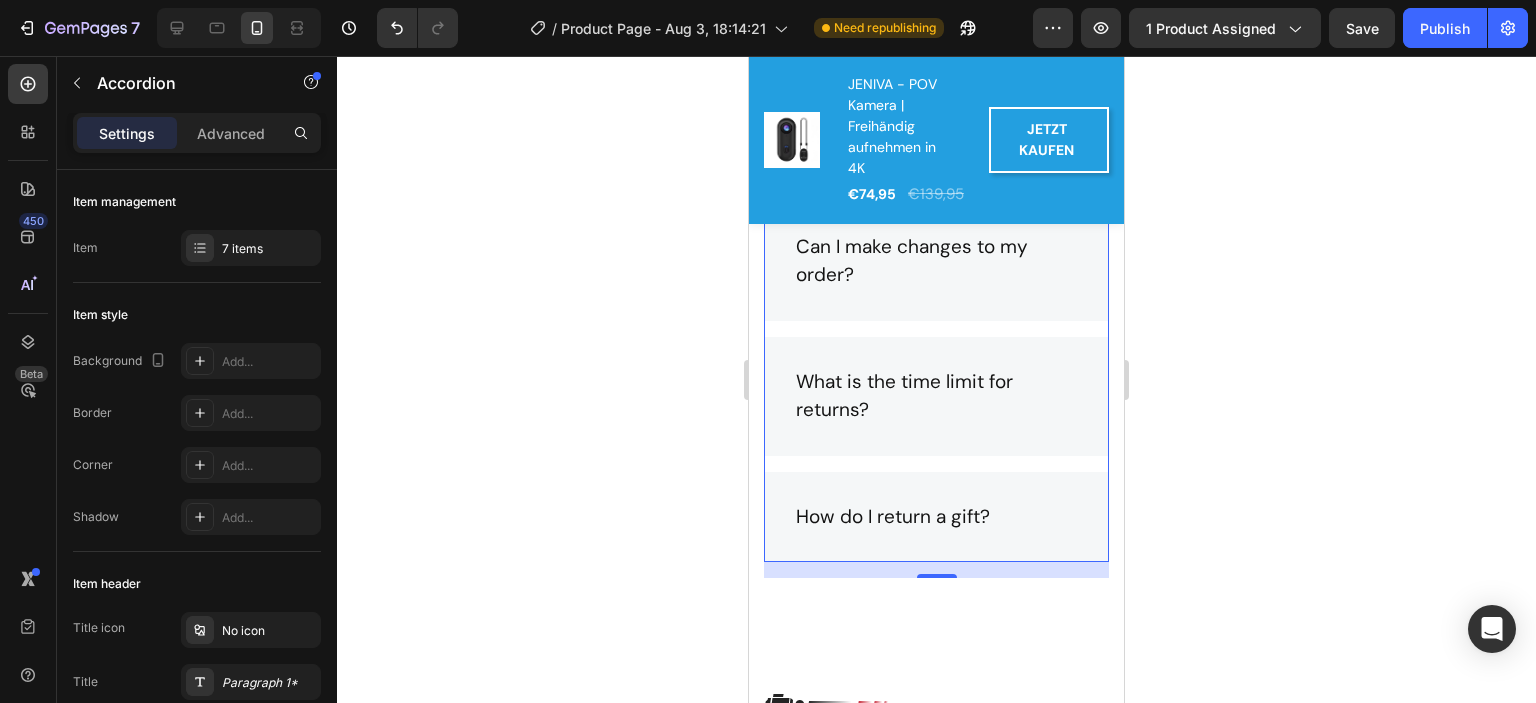 click on "Can I make changes to my order?" at bounding box center [936, 261] 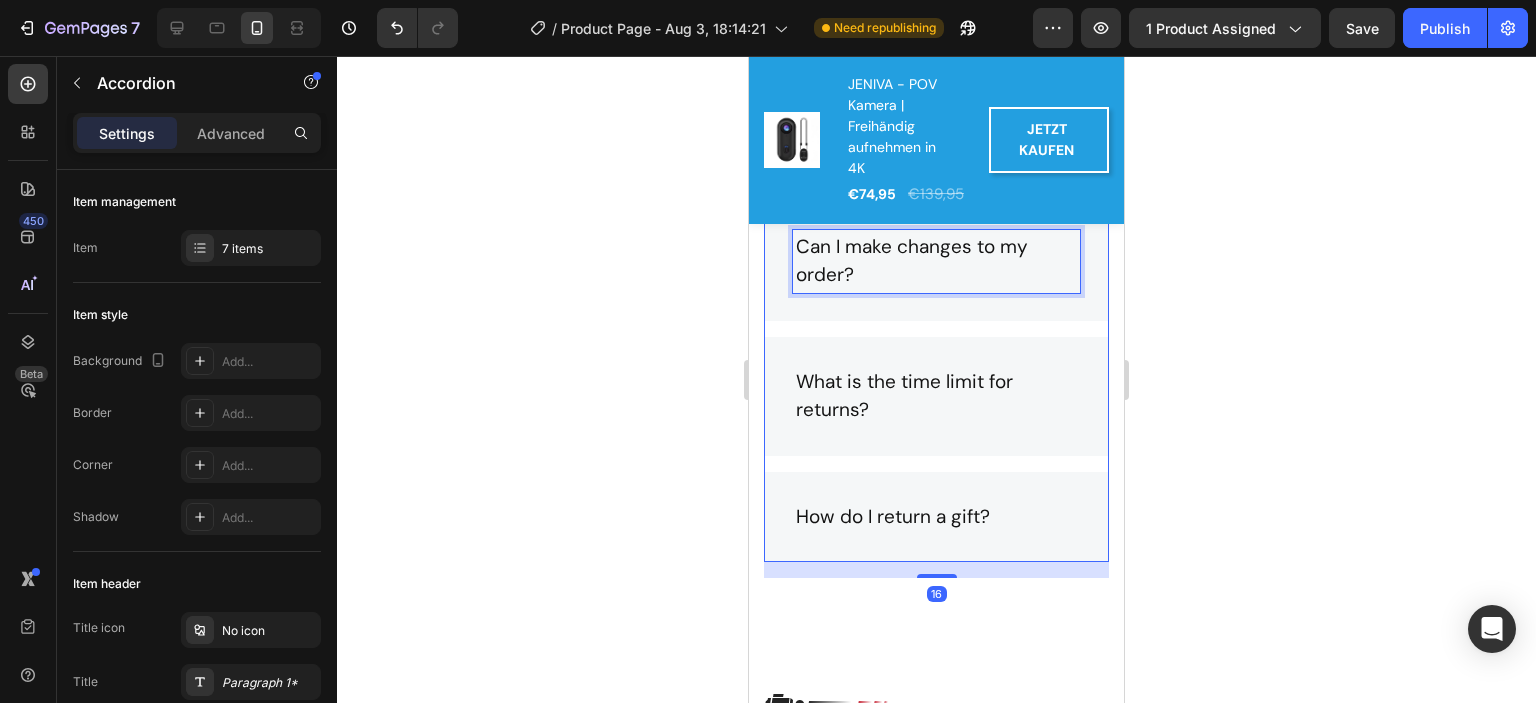 click on "Can I make changes to my order?" at bounding box center (936, 261) 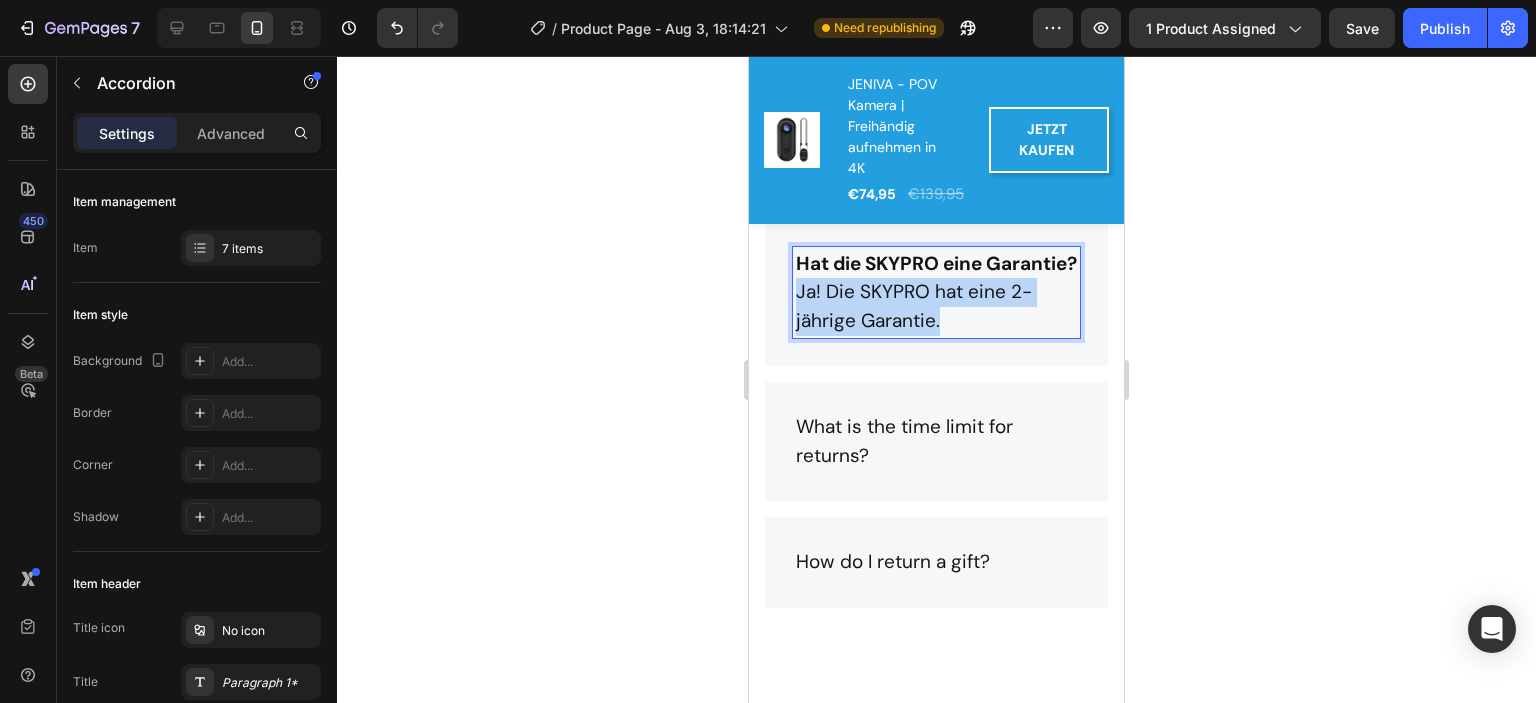 drag, startPoint x: 841, startPoint y: 364, endPoint x: 780, endPoint y: 359, distance: 61.204575 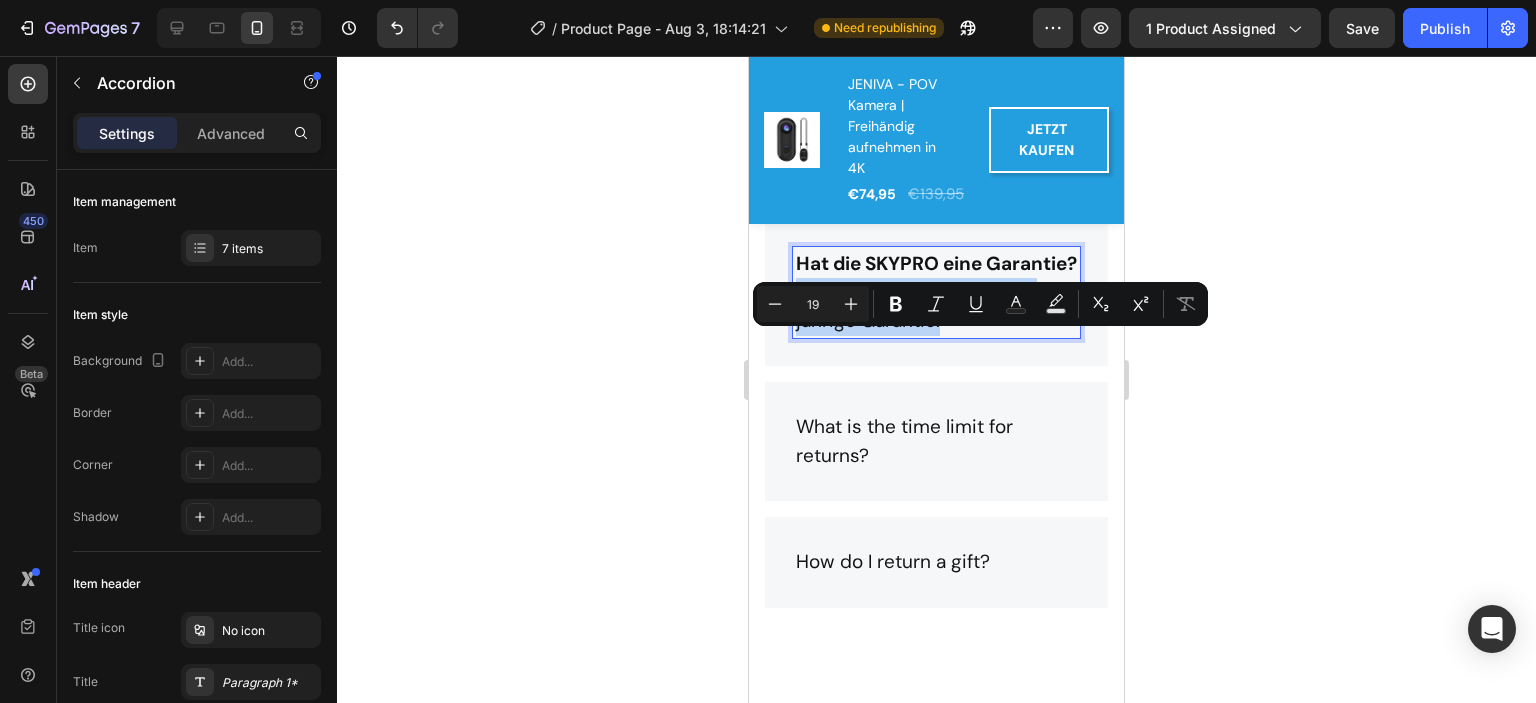 scroll, scrollTop: 5607, scrollLeft: 0, axis: vertical 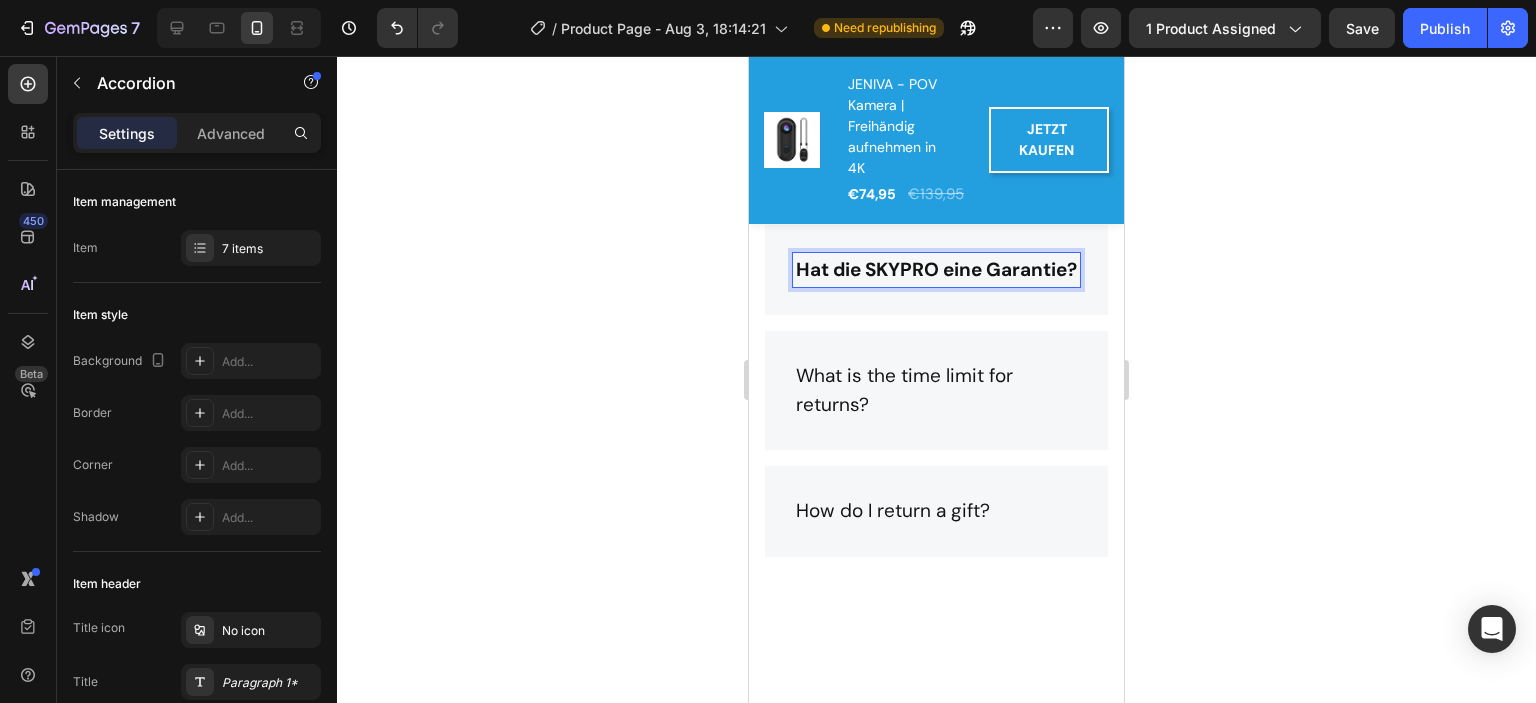 click on "Hat die SKYPRO eine Garantie?" at bounding box center (936, 269) 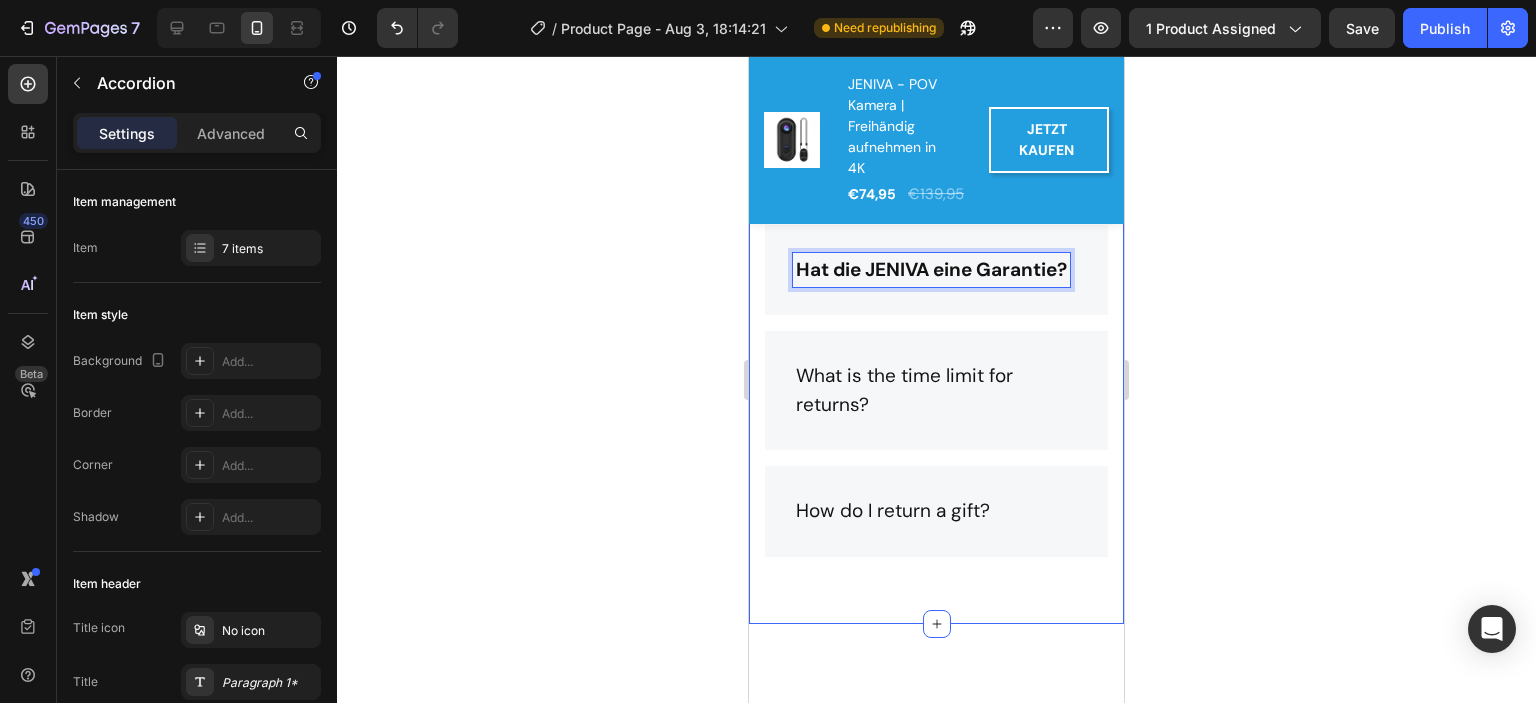 click on "⁠⁠⁠⁠⁠⁠⁠ Frequently Asked Questions Heading Kann die JENIVA auch Fotos machen? Wie übertrage ich die Videos auf mein Handy? Hat die JENIVA eine Bildstabilisierung Wie kann ich meine Videos ansehen? Hat die JENIVA eine Garantie? What is the time limit for returns? How do I return a gift? Accordion   16 Row Section 8" at bounding box center [936, 85] 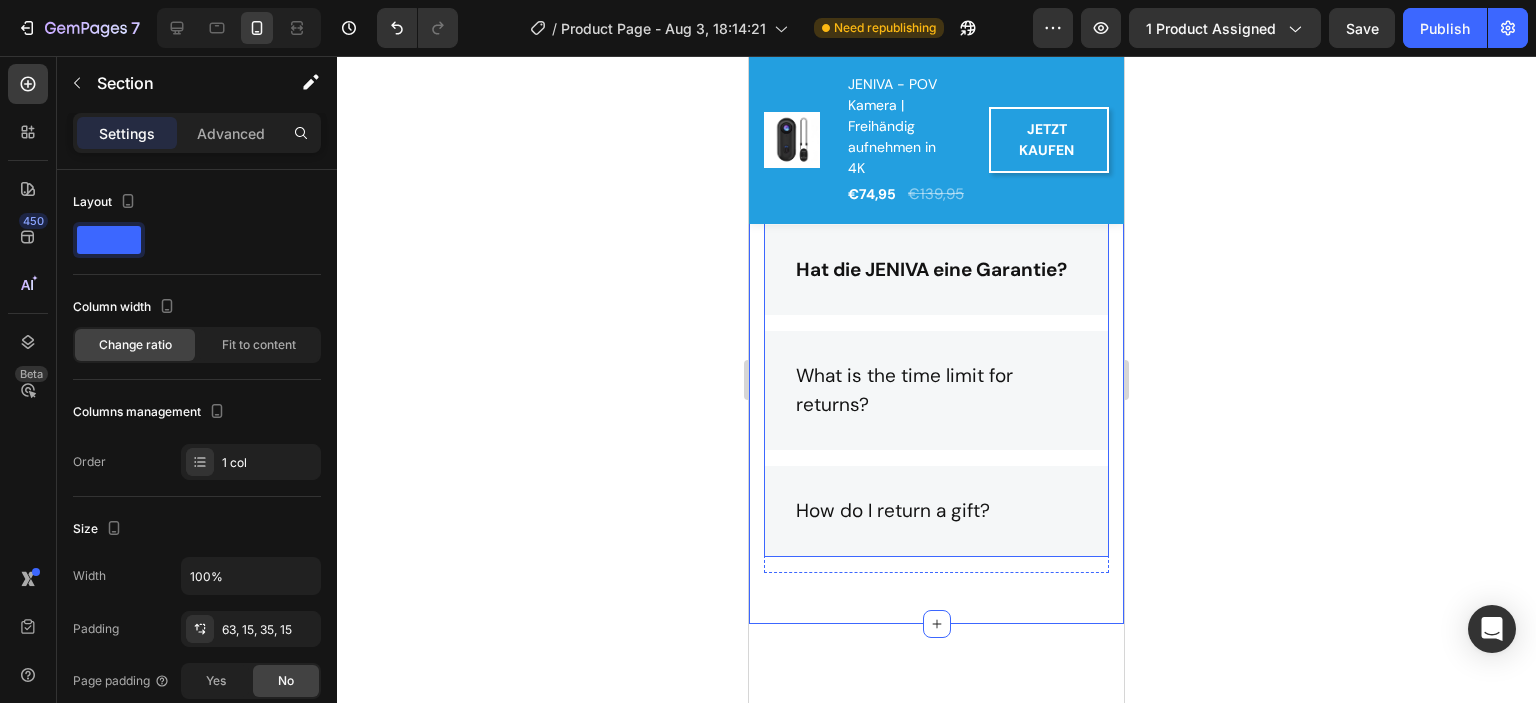 click on "Hat die JENIVA eine Garantie?" at bounding box center [936, 270] 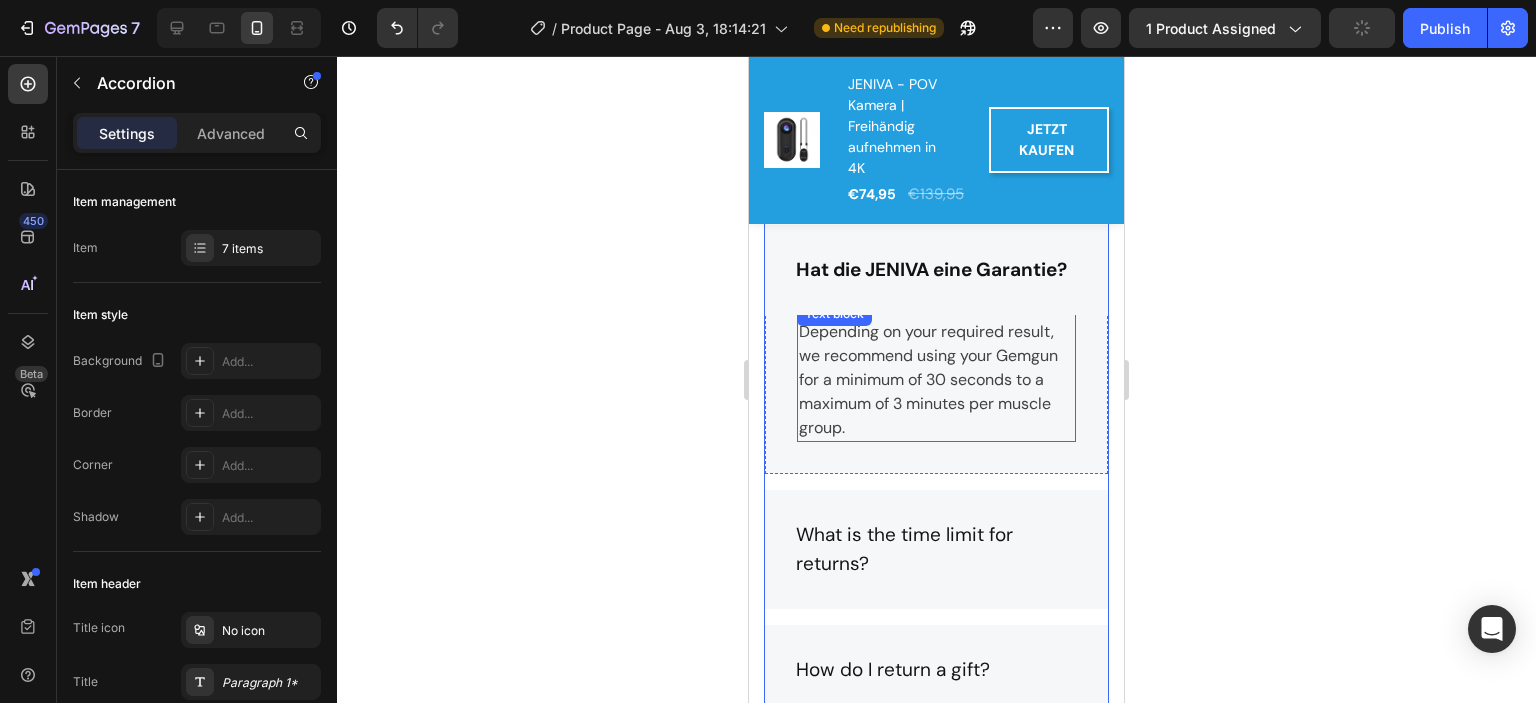 click on "Depending on your required result, we recommend using your Gemgun for a minimum of 30 seconds to a maximum of 3 minutes per muscle group." at bounding box center (936, 380) 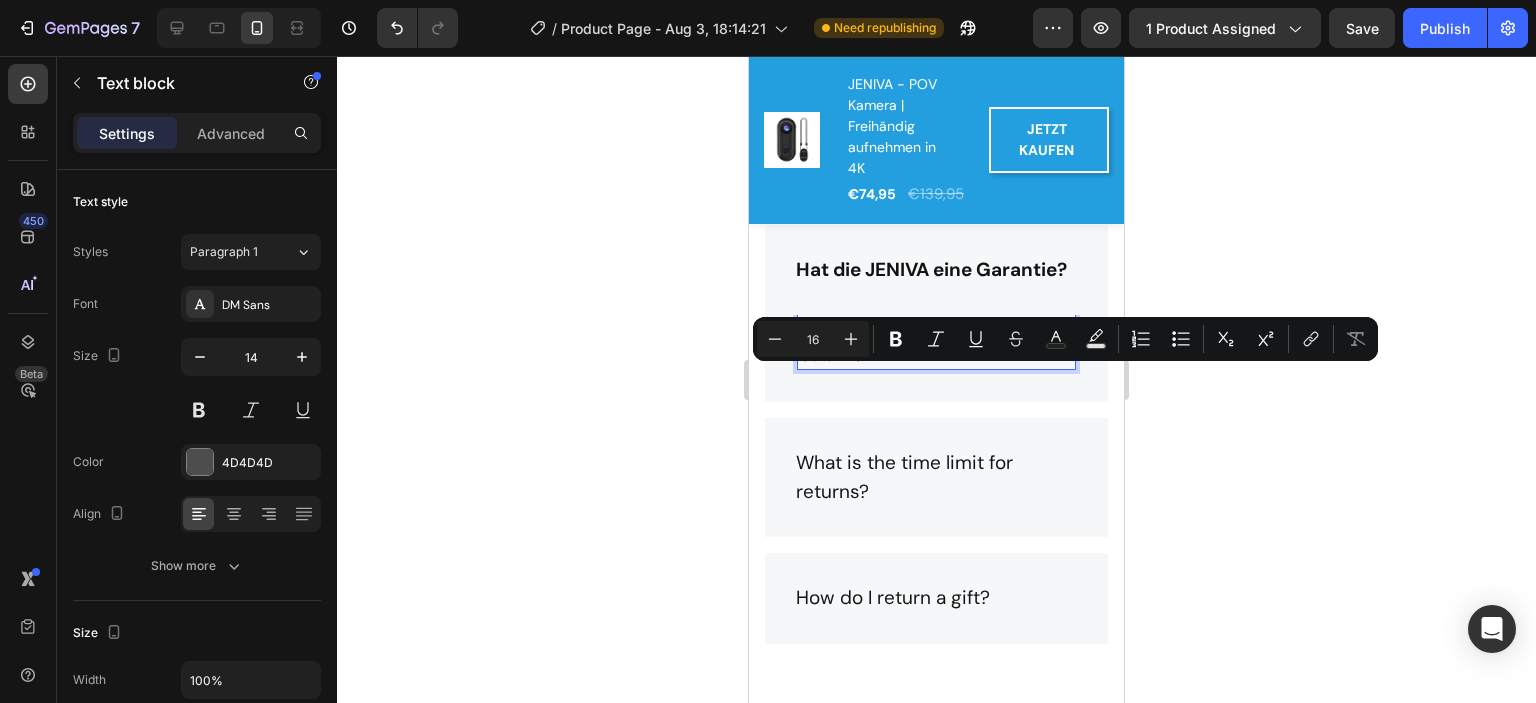 drag, startPoint x: 911, startPoint y: 379, endPoint x: 856, endPoint y: 379, distance: 55 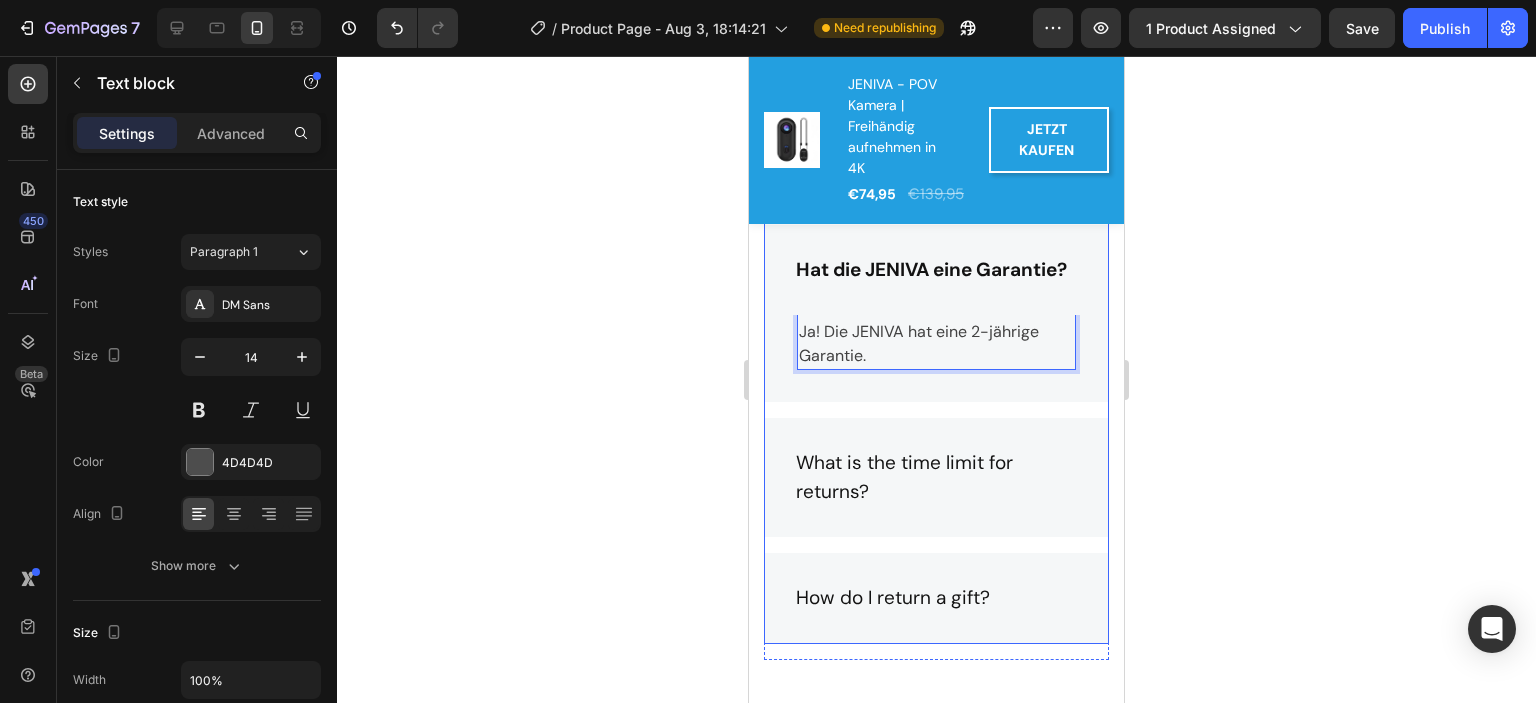 click on "What is the time limit for returns?" at bounding box center (936, 477) 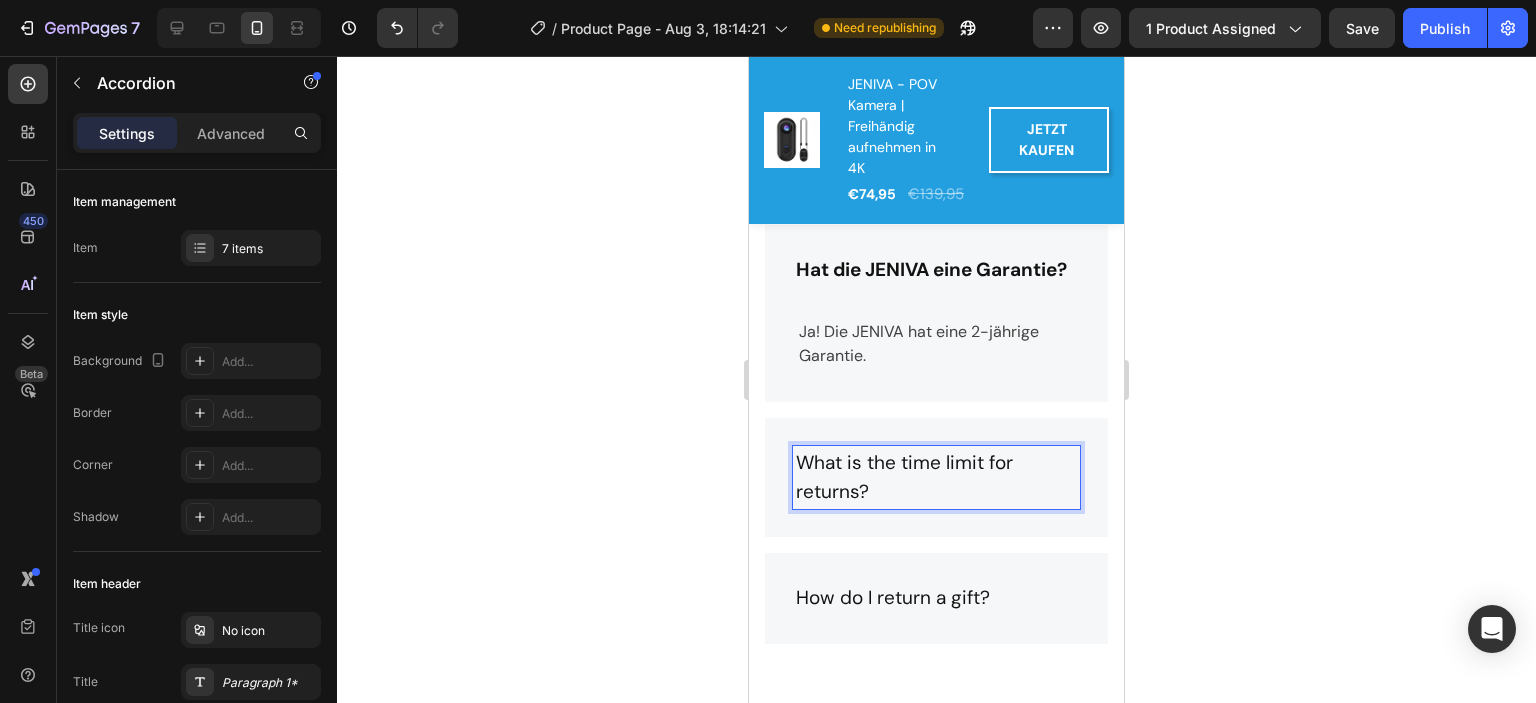 click on "What is the time limit for returns?" at bounding box center [936, 477] 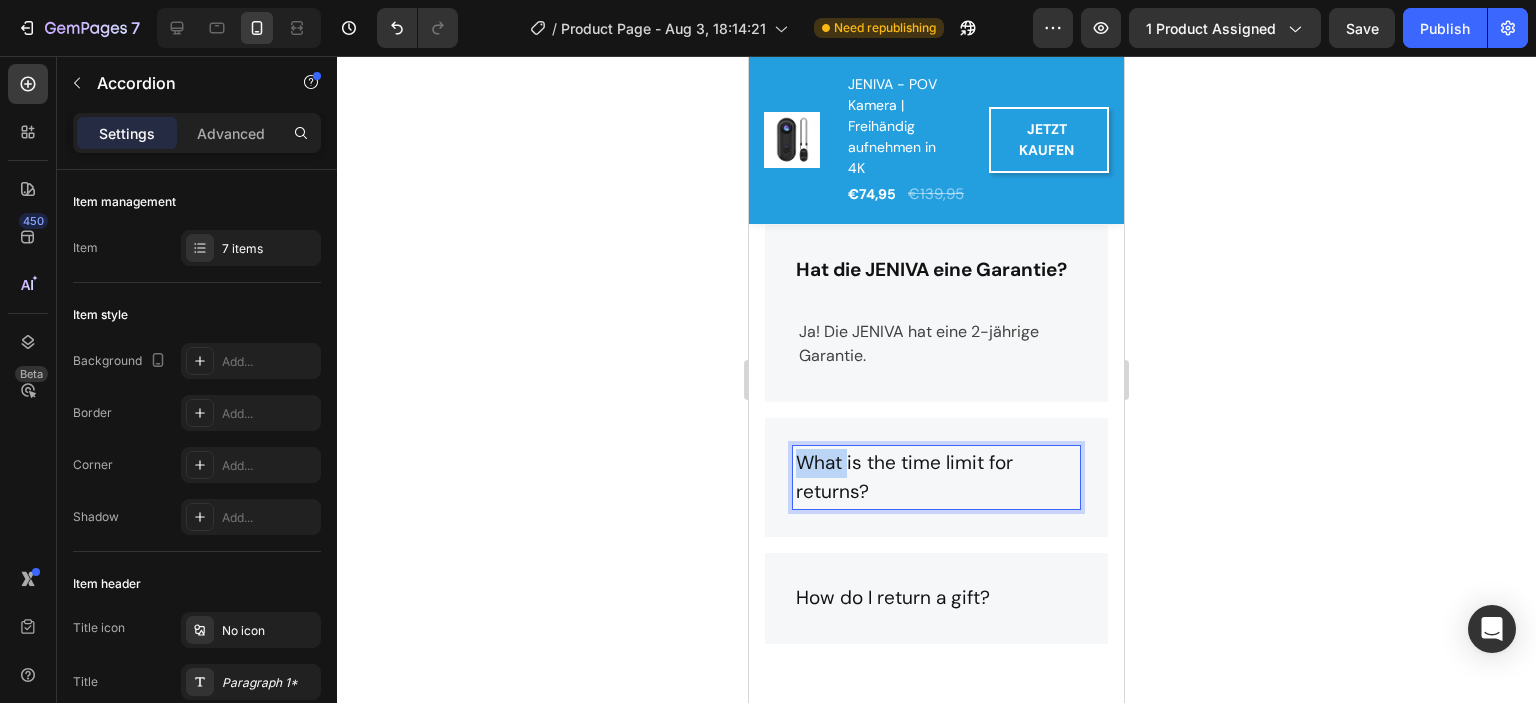 click on "What is the time limit for returns?" at bounding box center (936, 477) 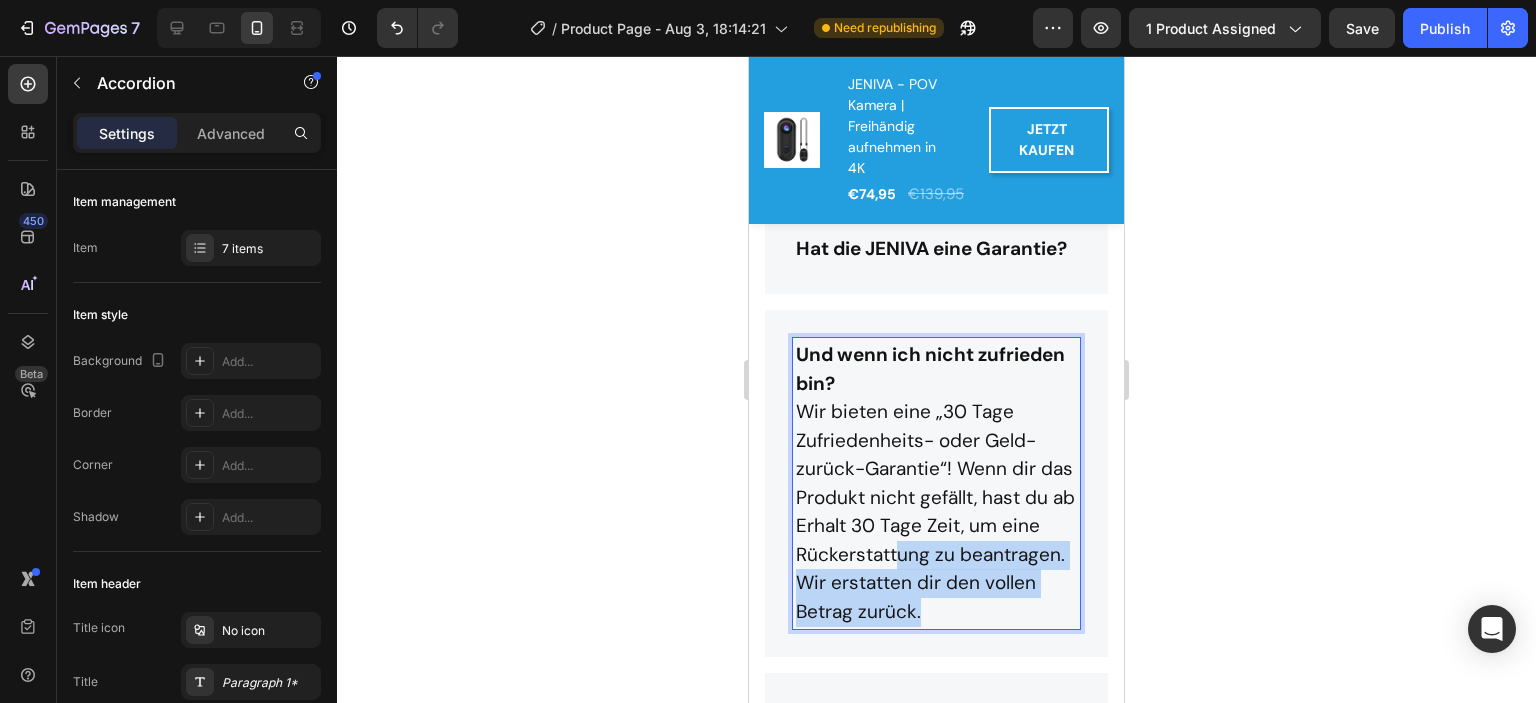 scroll, scrollTop: 5617, scrollLeft: 0, axis: vertical 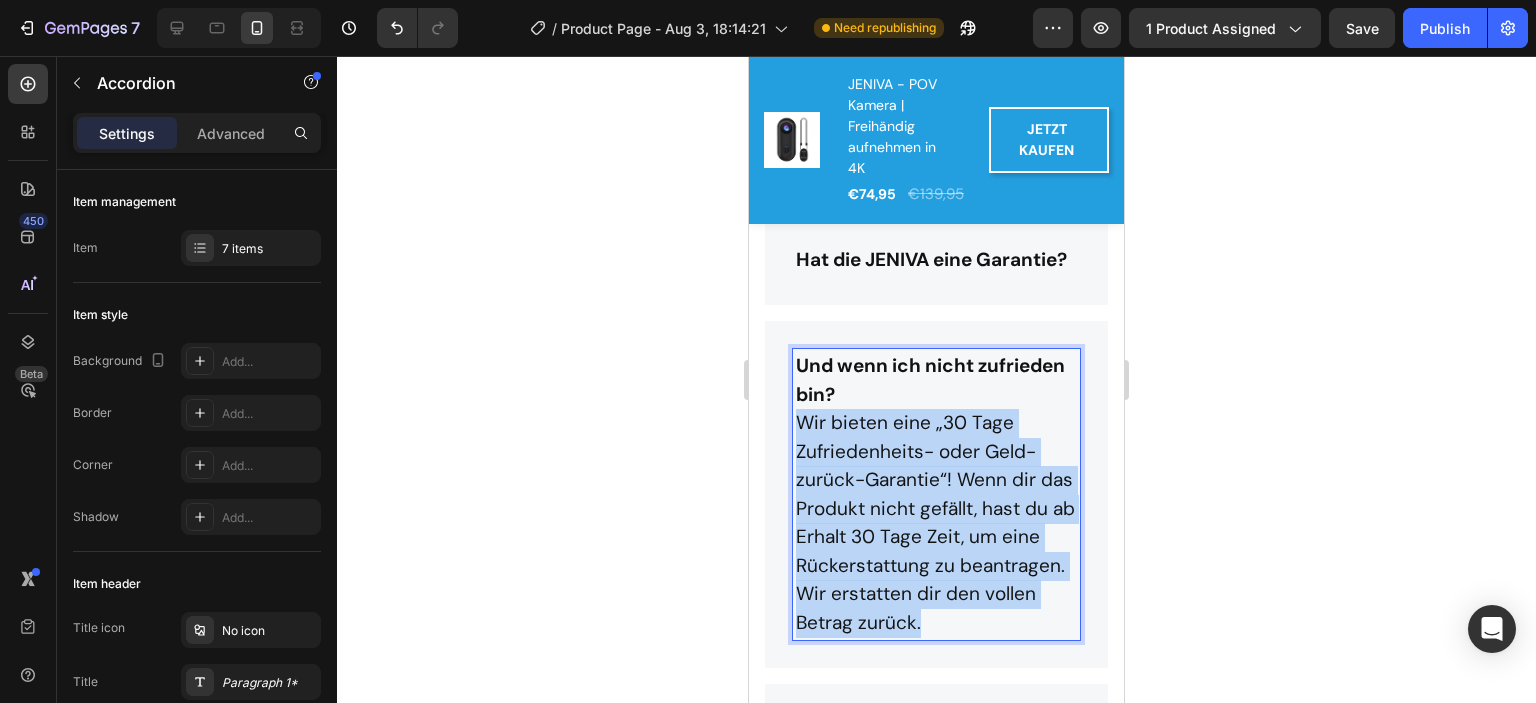 drag, startPoint x: 1024, startPoint y: 671, endPoint x: 784, endPoint y: 476, distance: 309.2329 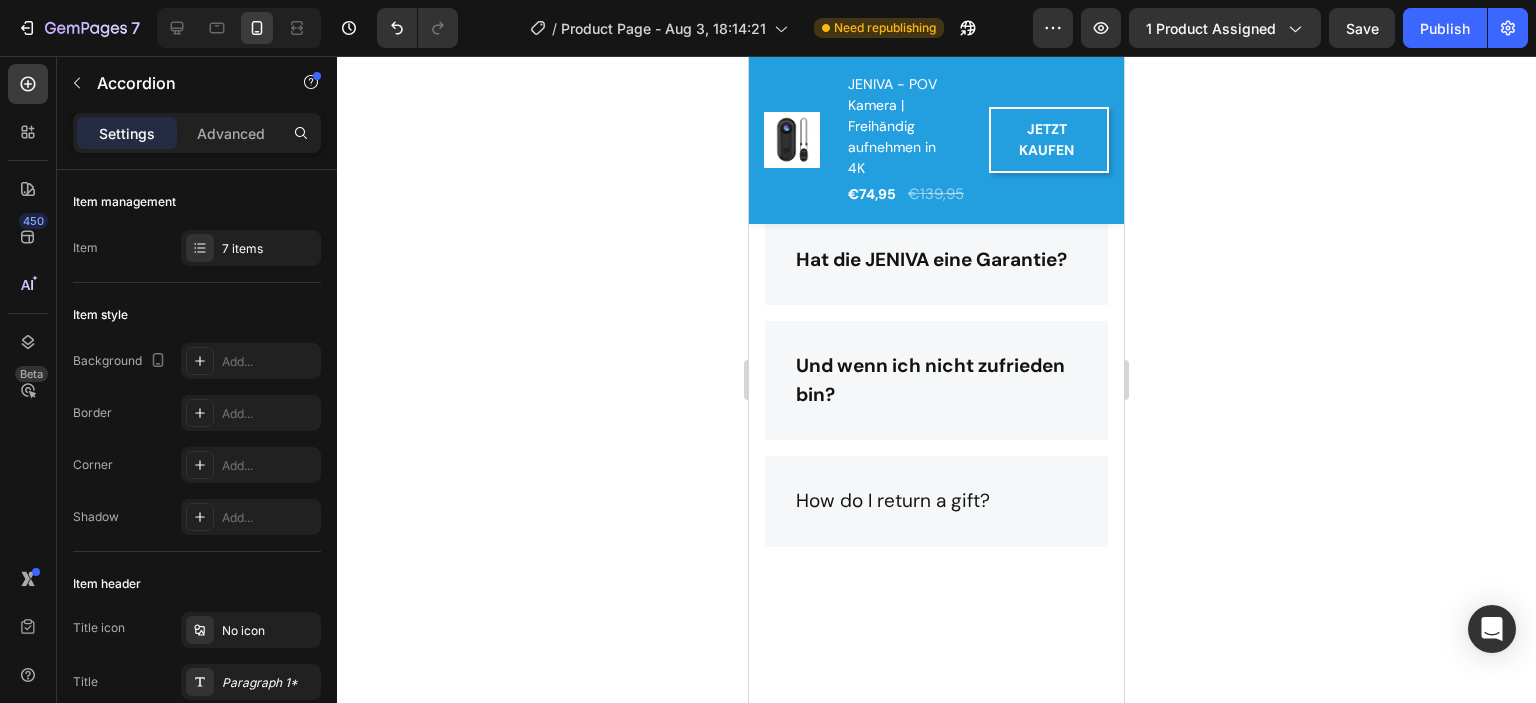 click on "Und wenn ich nicht zufrieden bin?" at bounding box center (936, 380) 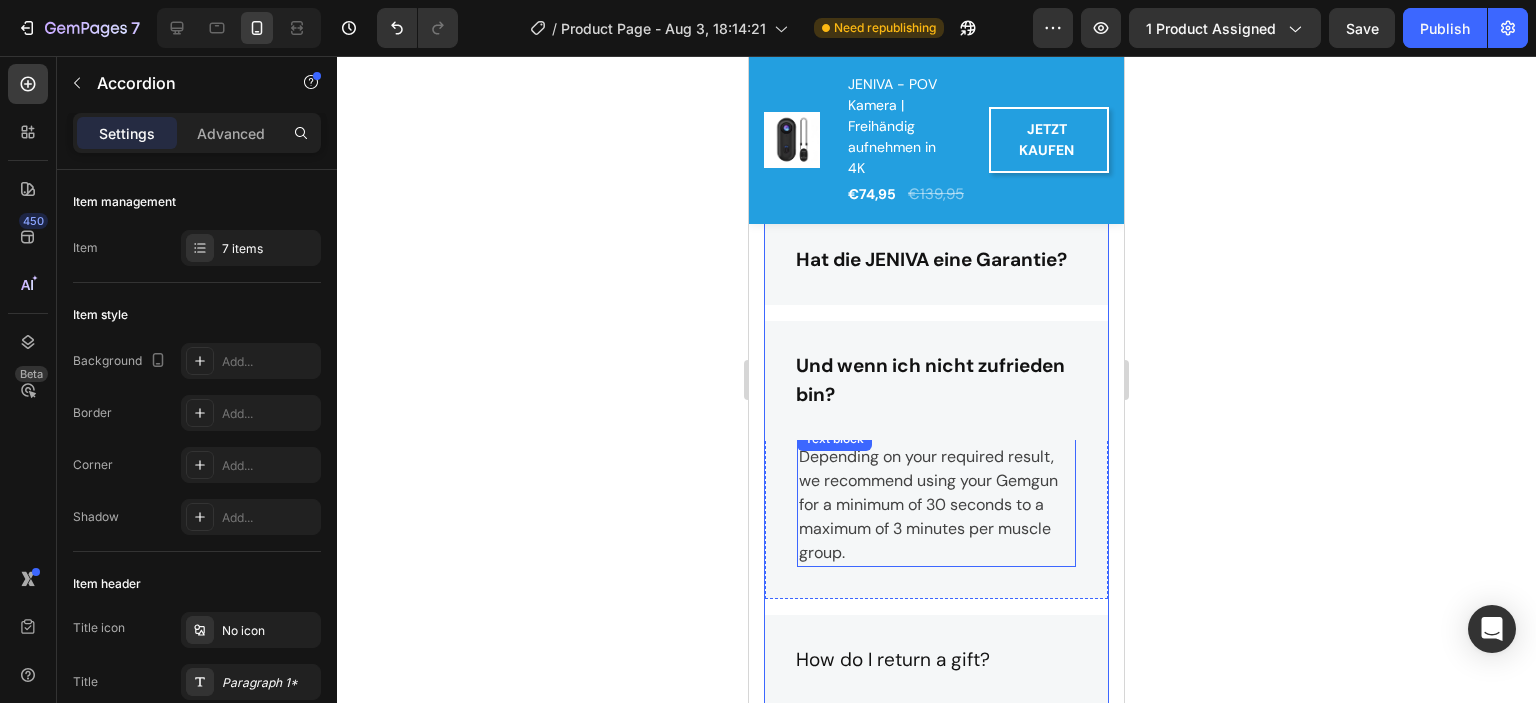 click on "Depending on your required result, we recommend using your Gemgun for a minimum of 30 seconds to a maximum of 3 minutes per muscle group." at bounding box center (936, 505) 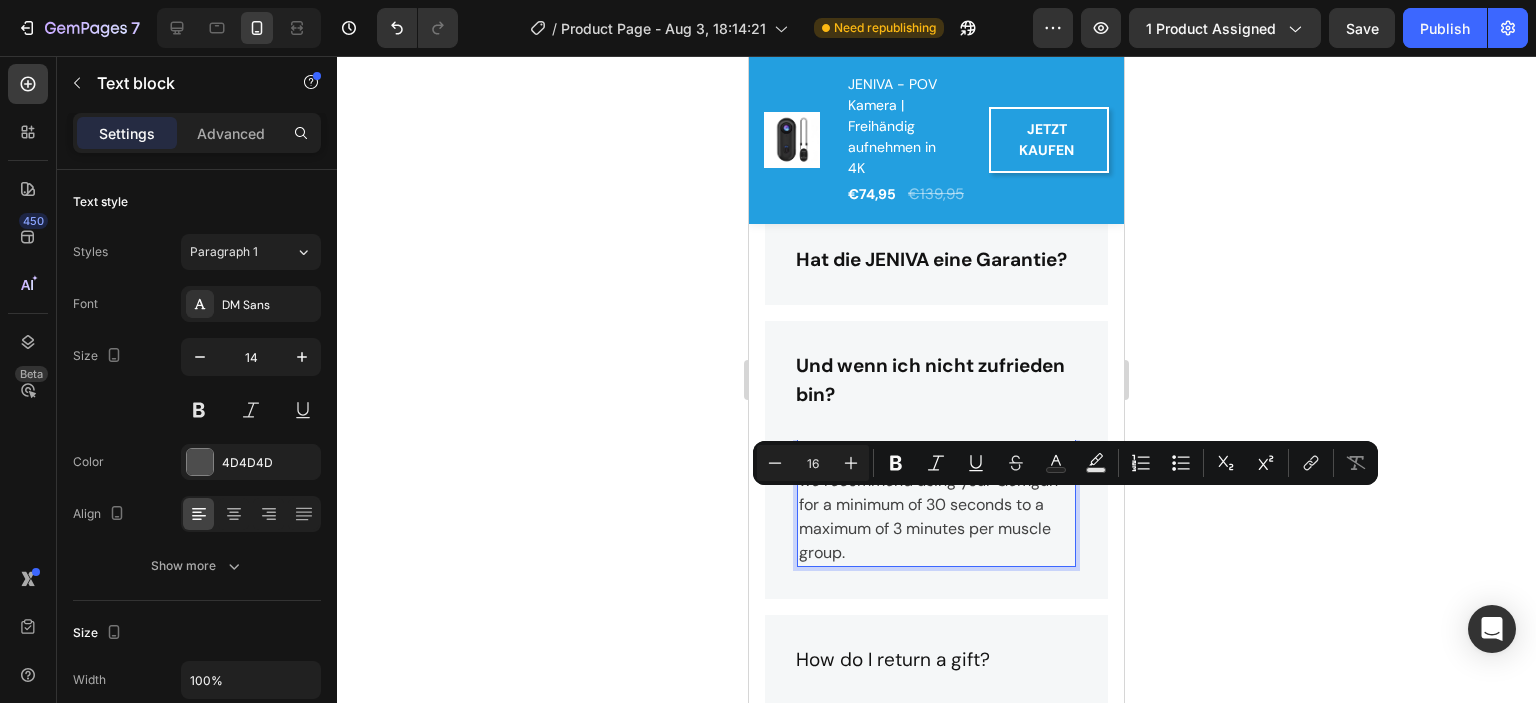 click on "Depending on your required result, we recommend using your Gemgun for a minimum of 30 seconds to a maximum of 3 minutes per muscle group." at bounding box center (936, 505) 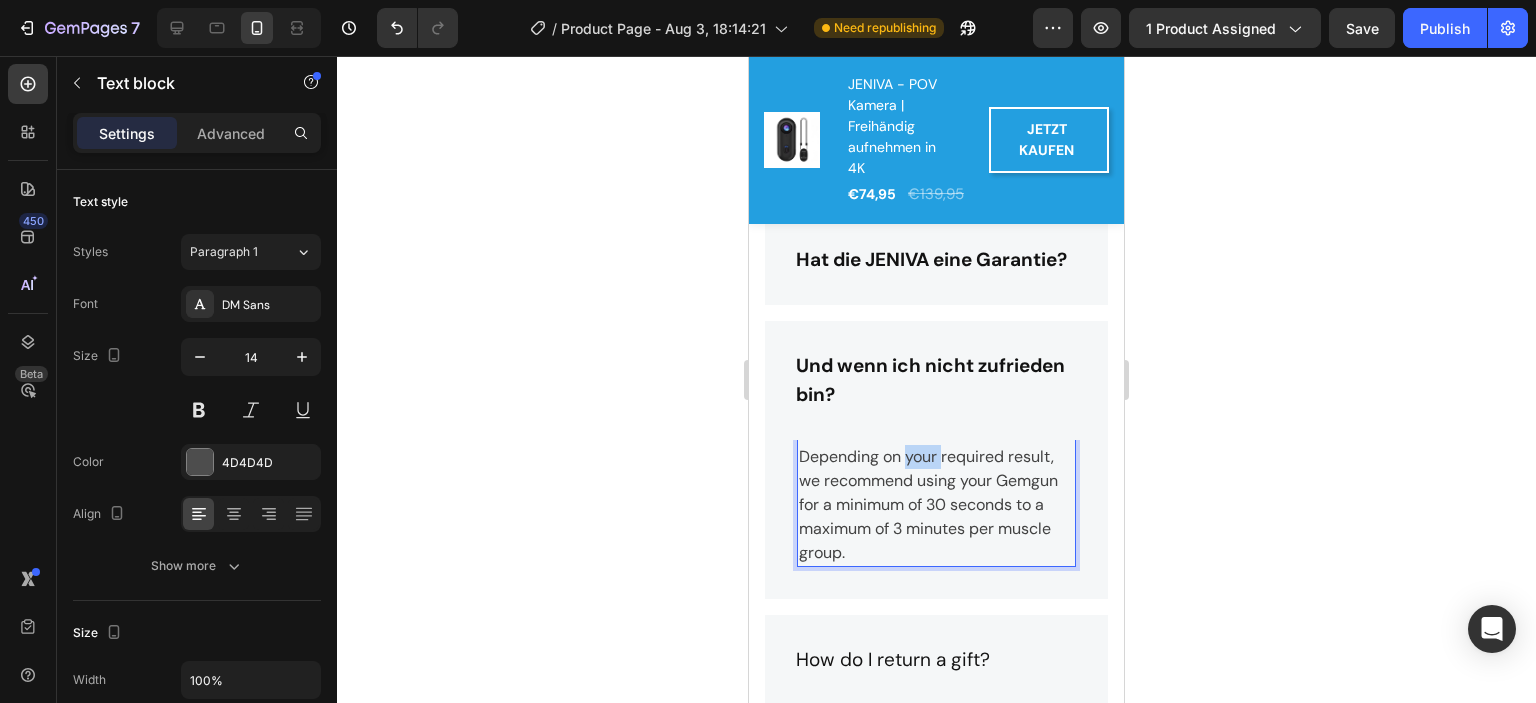 click on "Depending on your required result, we recommend using your Gemgun for a minimum of 30 seconds to a maximum of 3 minutes per muscle group." at bounding box center (936, 505) 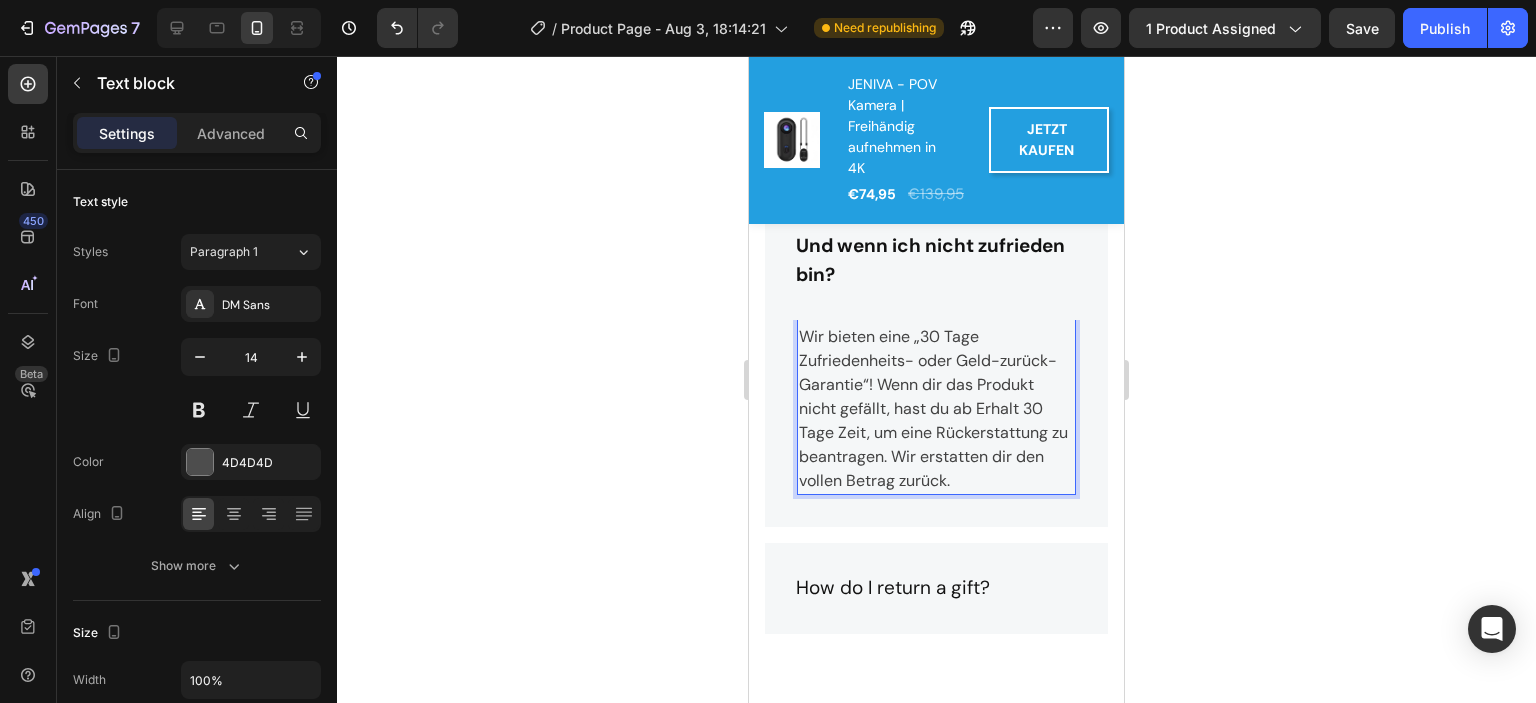 scroll, scrollTop: 6017, scrollLeft: 0, axis: vertical 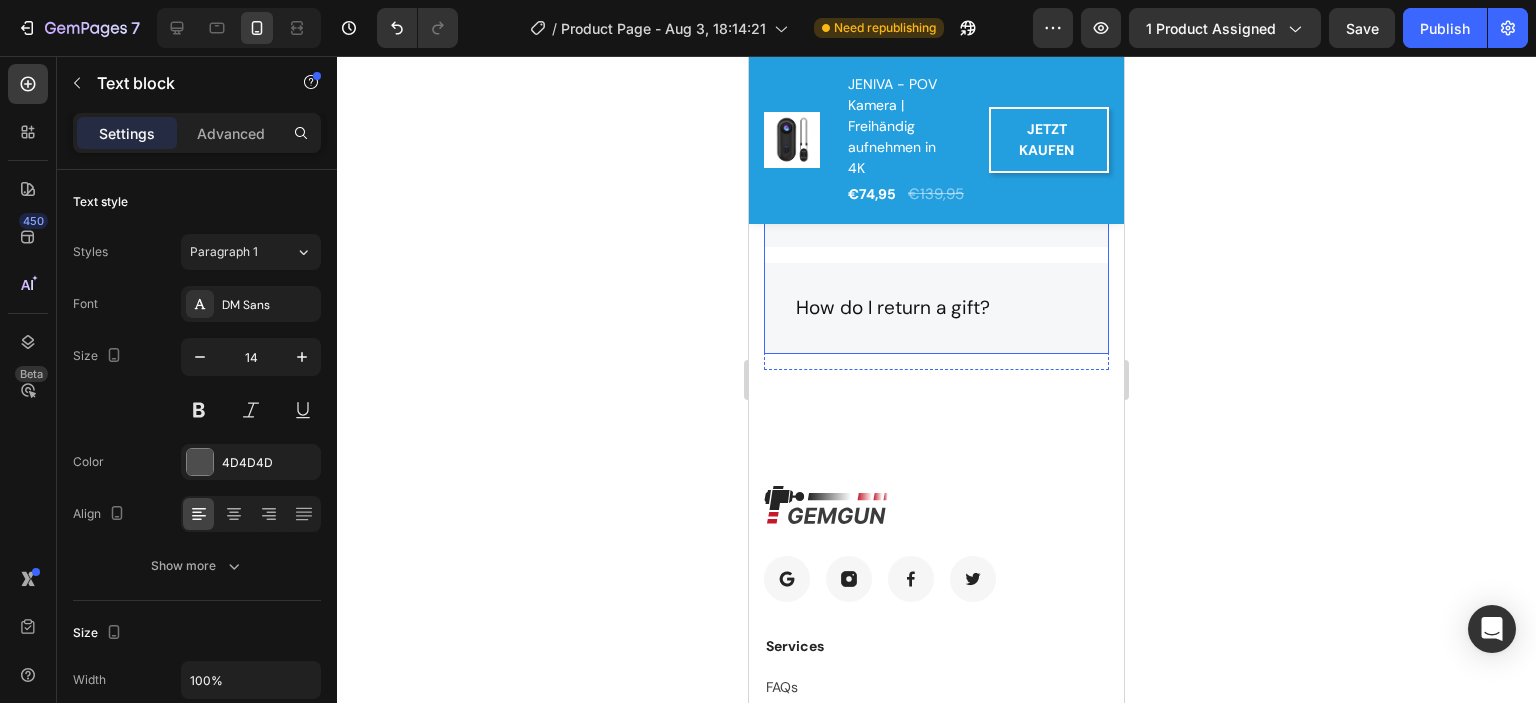 click on "How do I return a gift?" at bounding box center (893, 308) 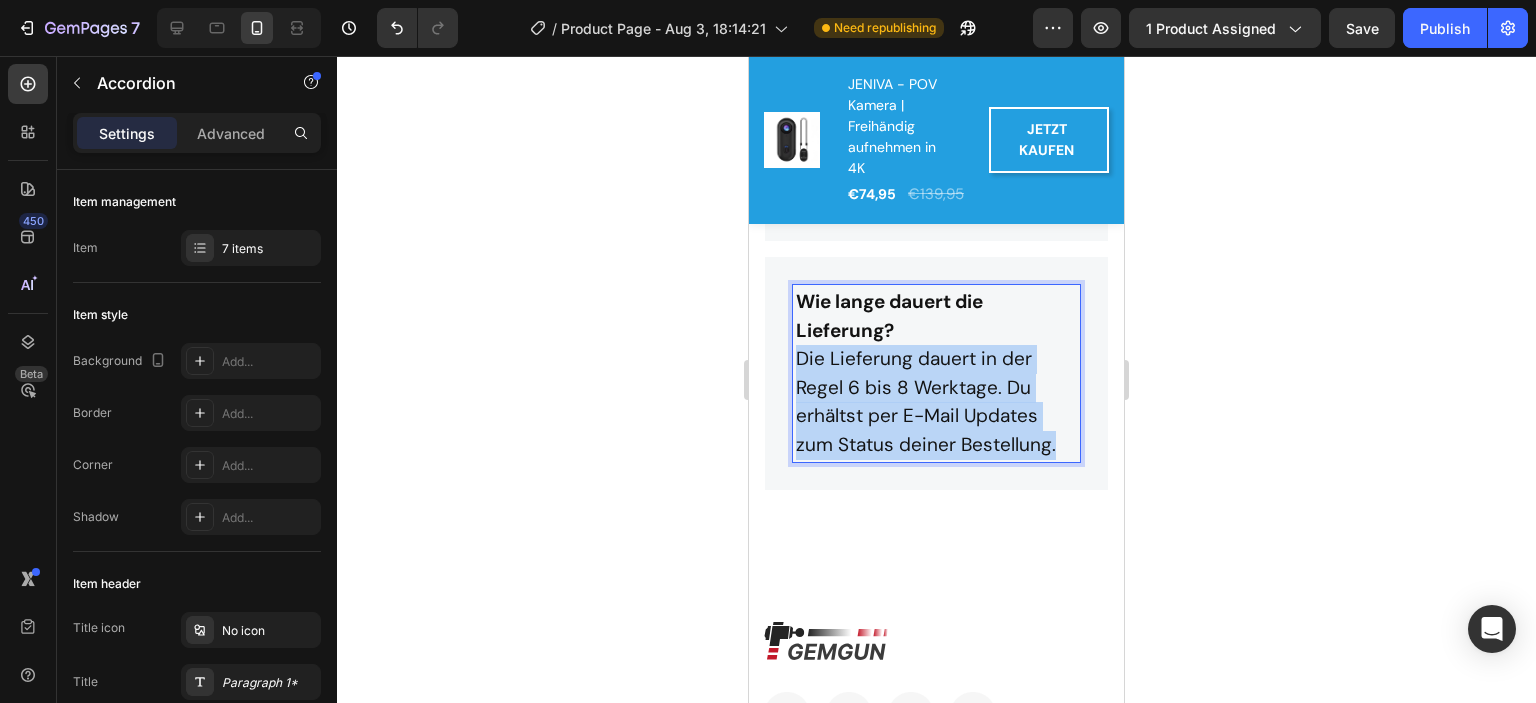 scroll, scrollTop: 5810, scrollLeft: 0, axis: vertical 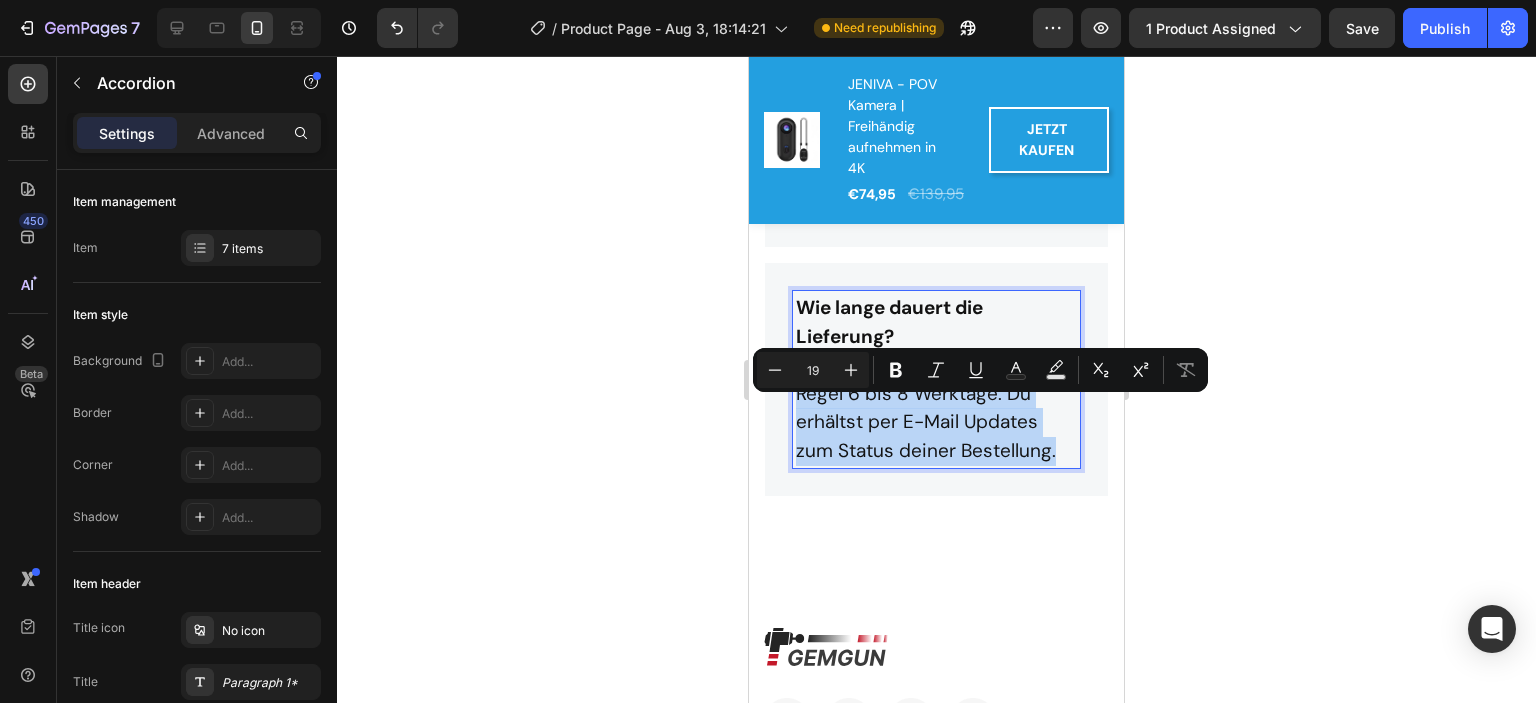 drag, startPoint x: 1056, startPoint y: 502, endPoint x: 789, endPoint y: 423, distance: 278.4421 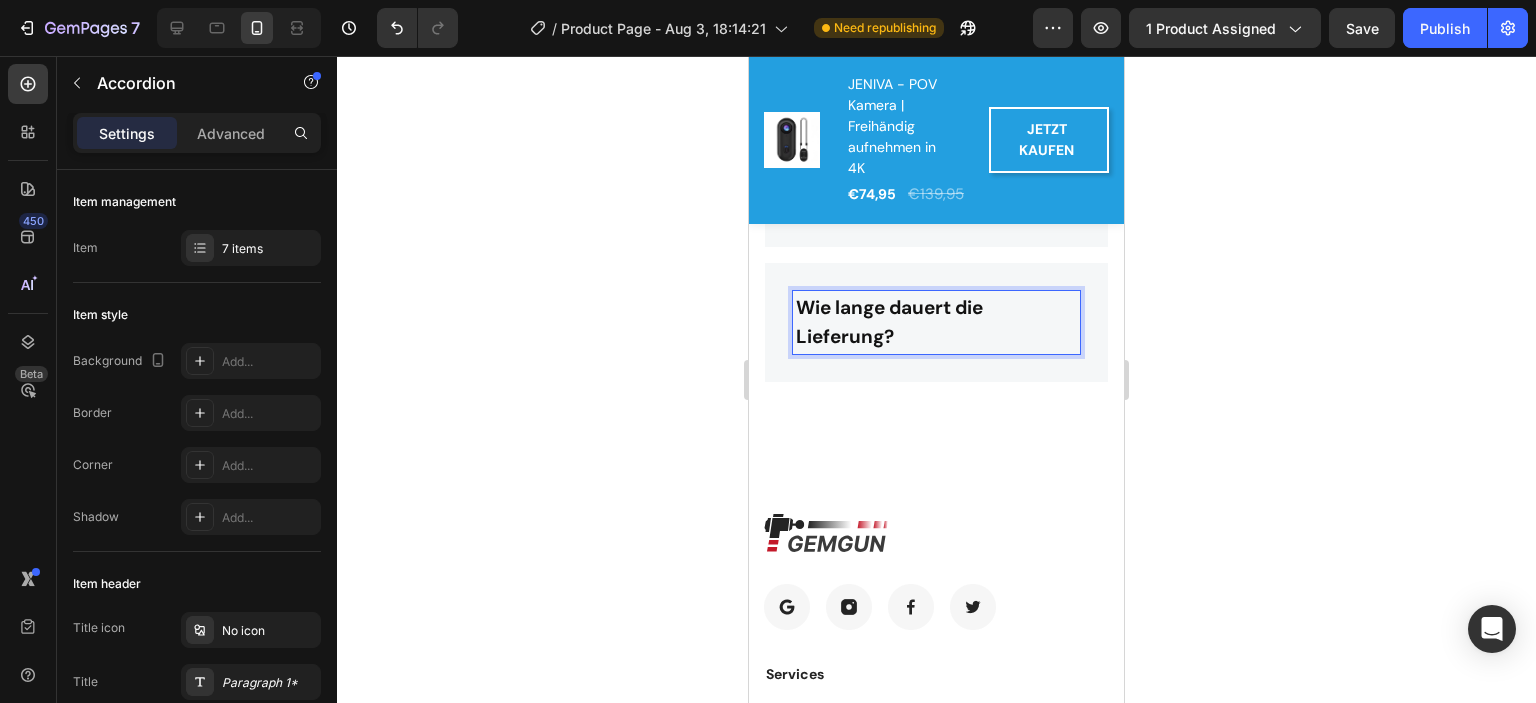 click on "Wie lange dauert die Lieferung?" at bounding box center [936, 322] 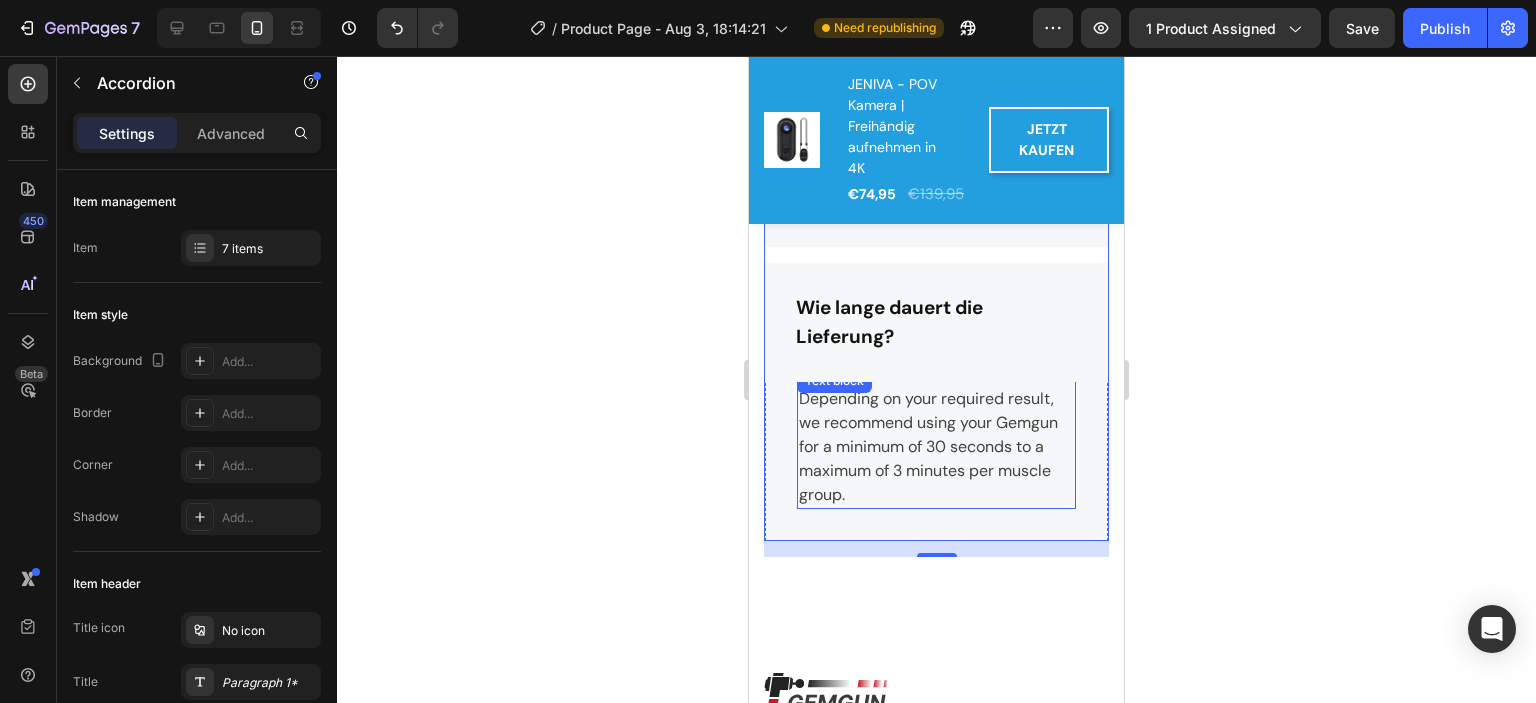 click on "Depending on your required result, we recommend using your Gemgun for a minimum of 30 seconds to a maximum of 3 minutes per muscle group." at bounding box center [936, 447] 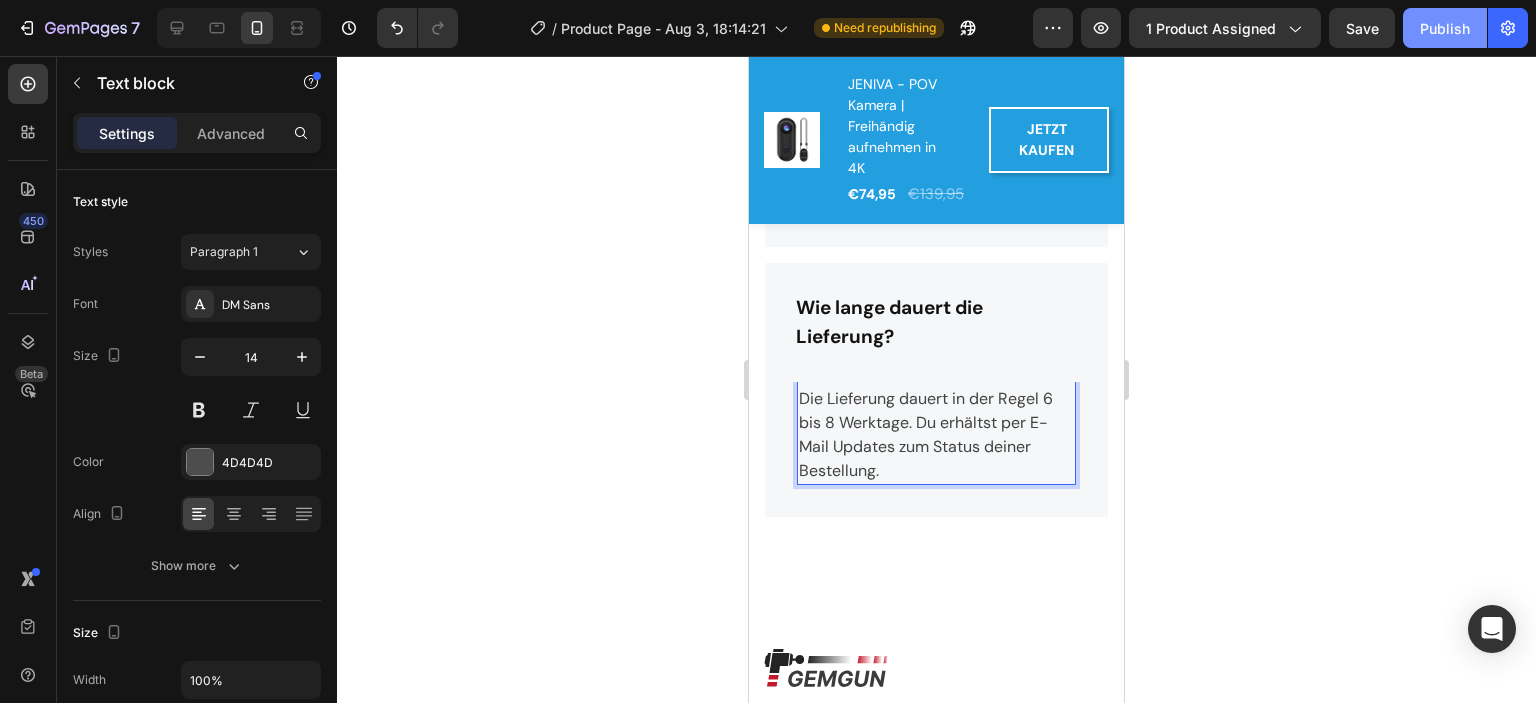 click on "Publish" at bounding box center (1445, 28) 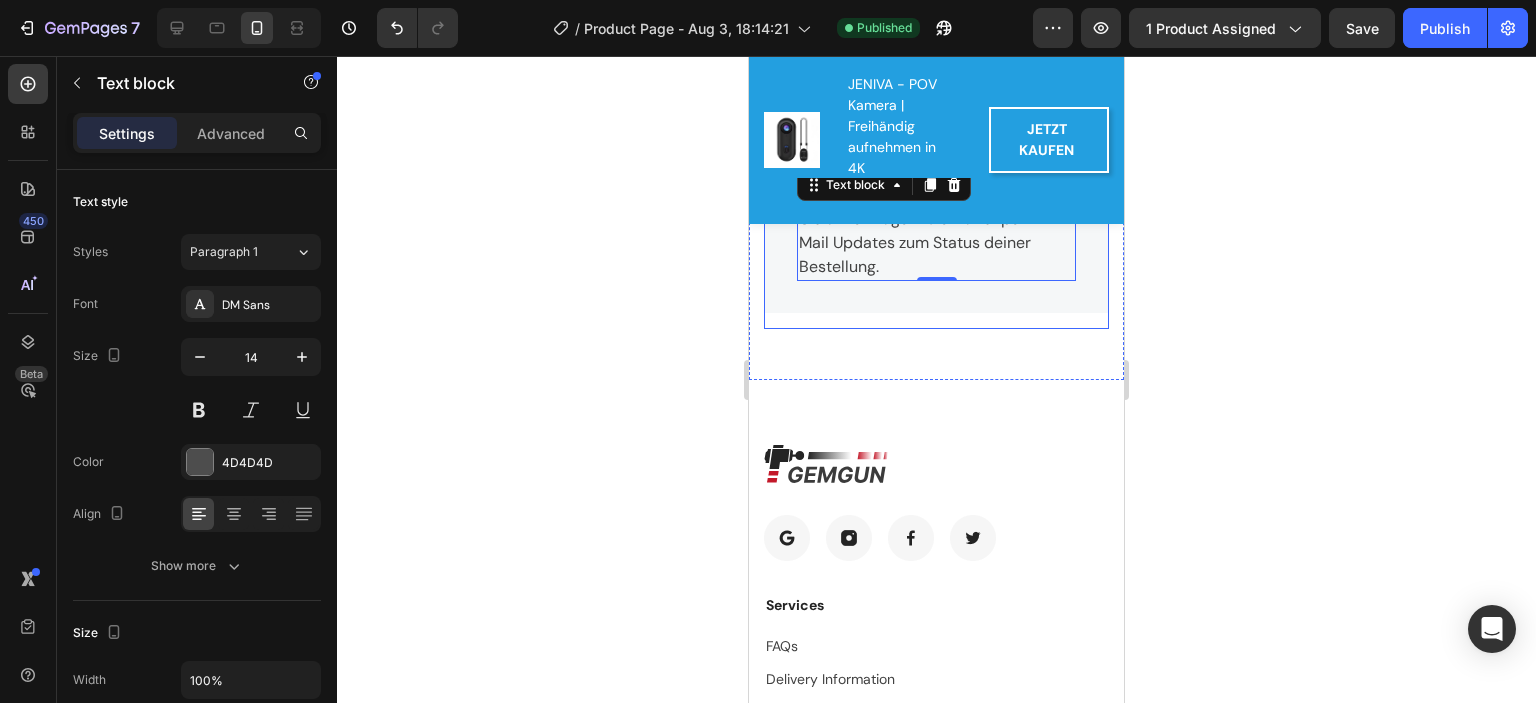 scroll, scrollTop: 6010, scrollLeft: 0, axis: vertical 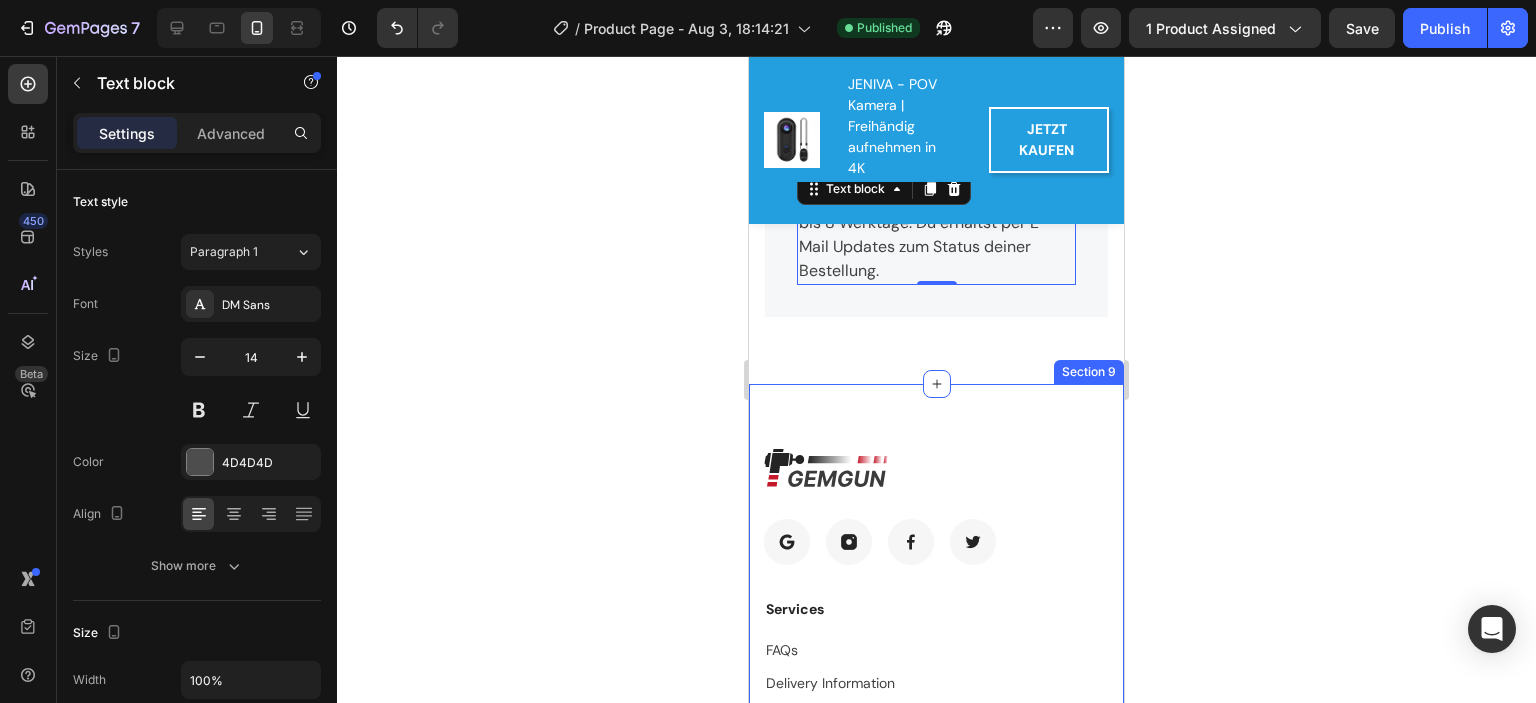 click on "Image Image Image Image Image Row Services Text block FAQs Text block Delivery Information Text block Return & Exchange  Text block Contact Us Text block Newsletter Text block Email Field
Submit Button Row Subscribe to our newsletter today and get exclusive offers every month. Text block Newsletter Image Row Section 9" at bounding box center (936, 812) 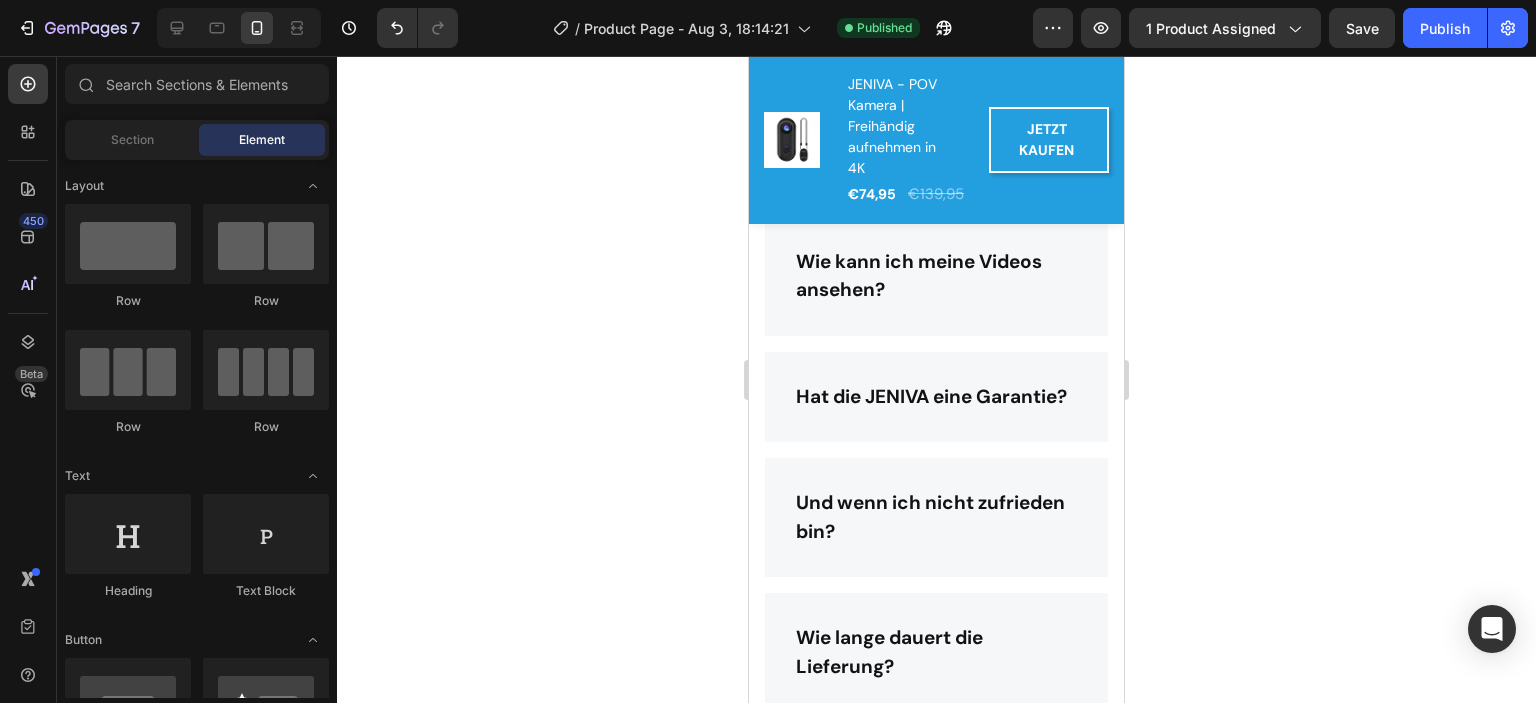 scroll, scrollTop: 6064, scrollLeft: 0, axis: vertical 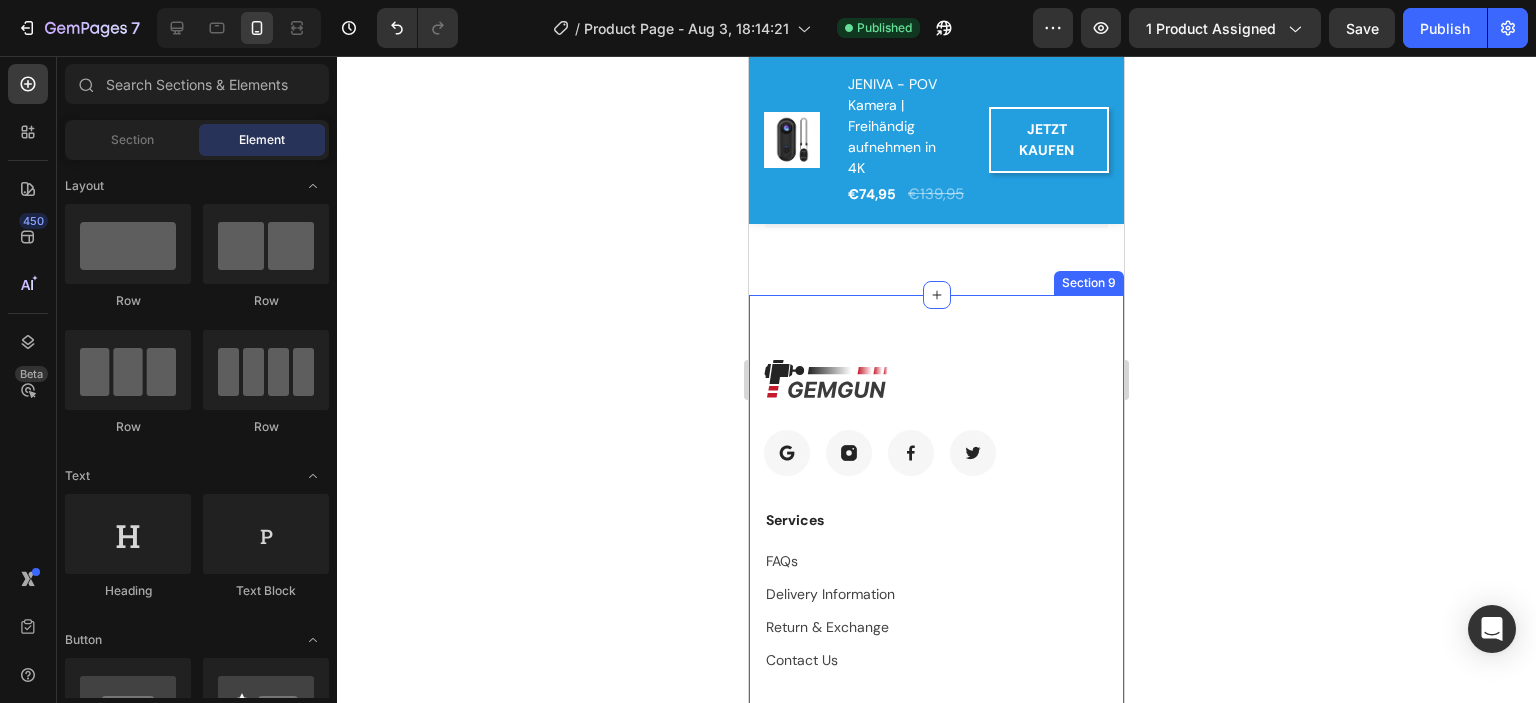 click on "Image Image Image Image Image Row Services Text block FAQs Text block Delivery Information Text block Return & Exchange  Text block Contact Us Text block Newsletter Text block Email Field
Submit Button Row Subscribe to our newsletter today and get exclusive offers every month. Text block Newsletter Image Row Section 9" at bounding box center [936, 723] 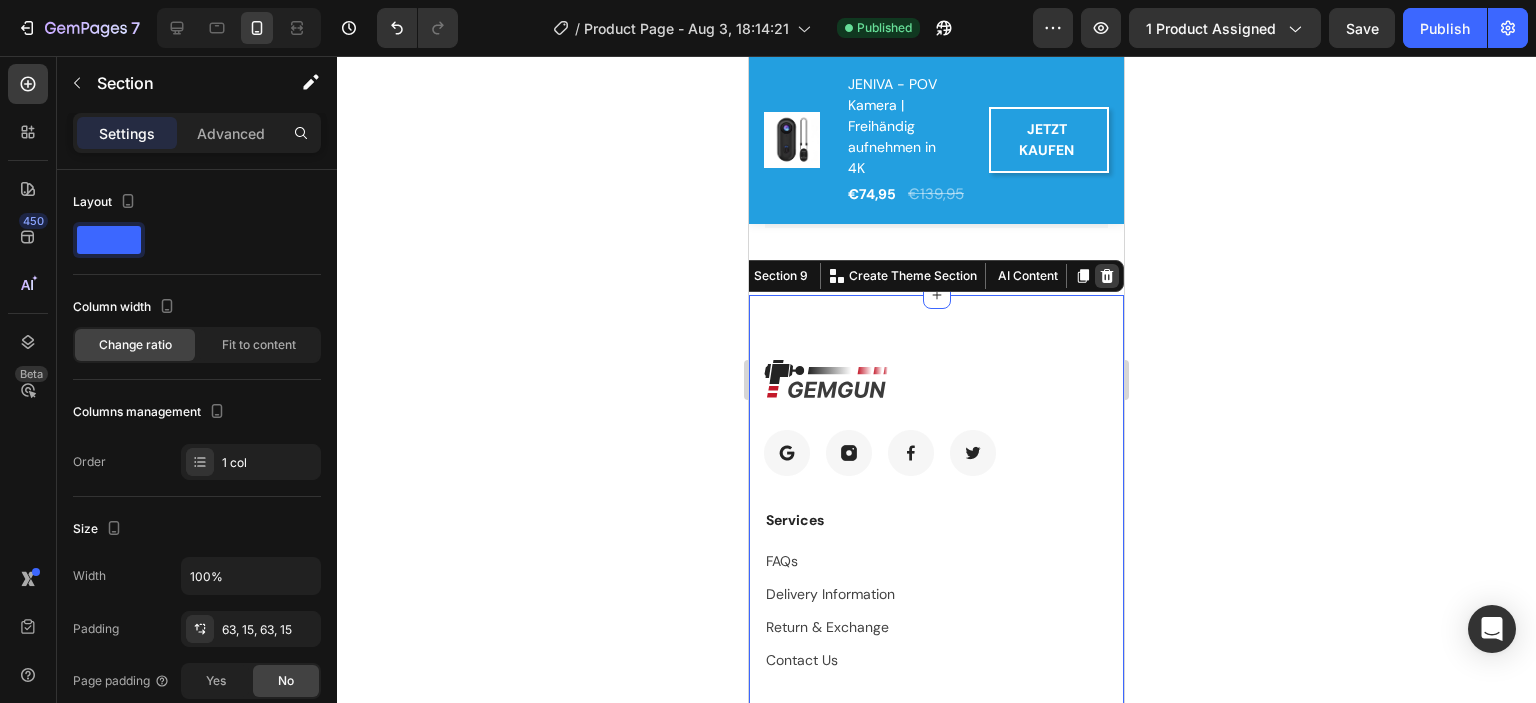 click 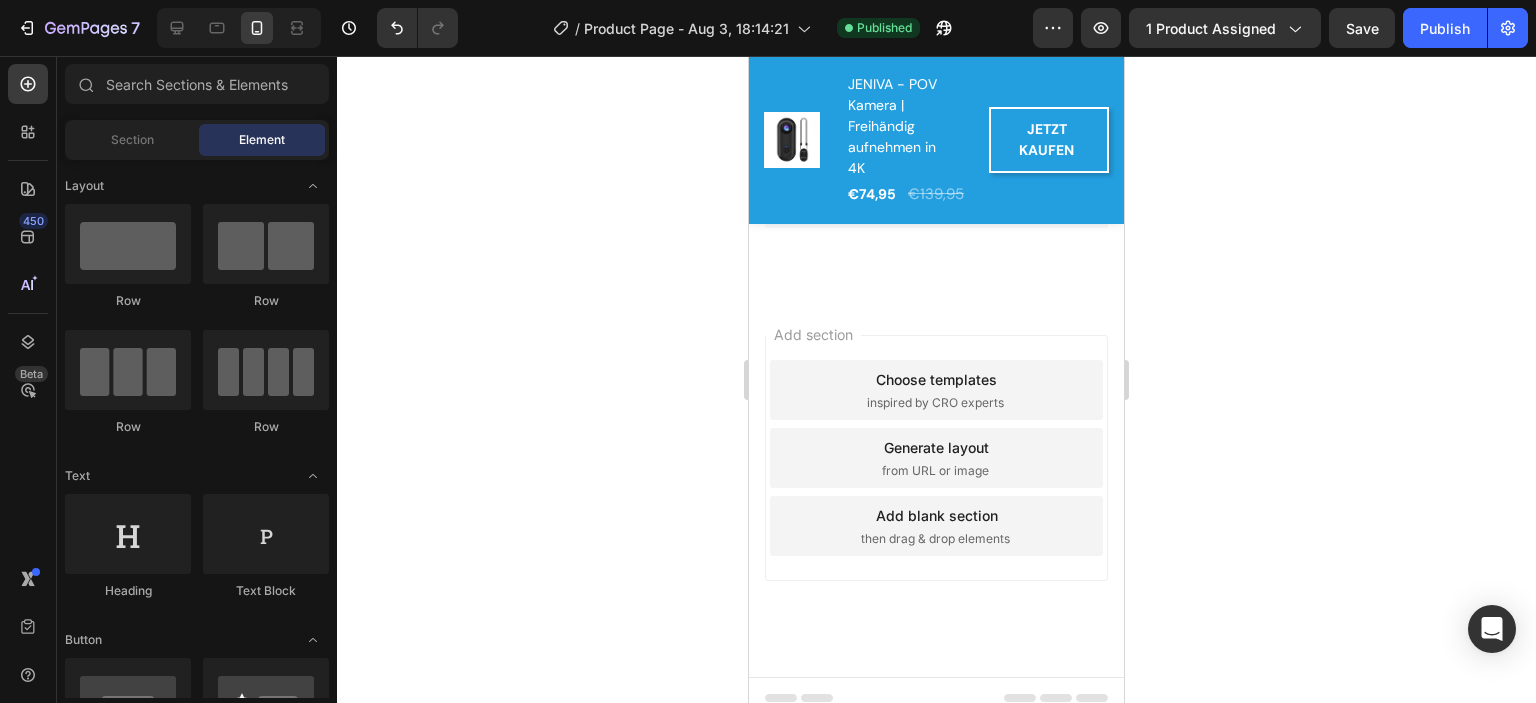 scroll, scrollTop: 5928, scrollLeft: 0, axis: vertical 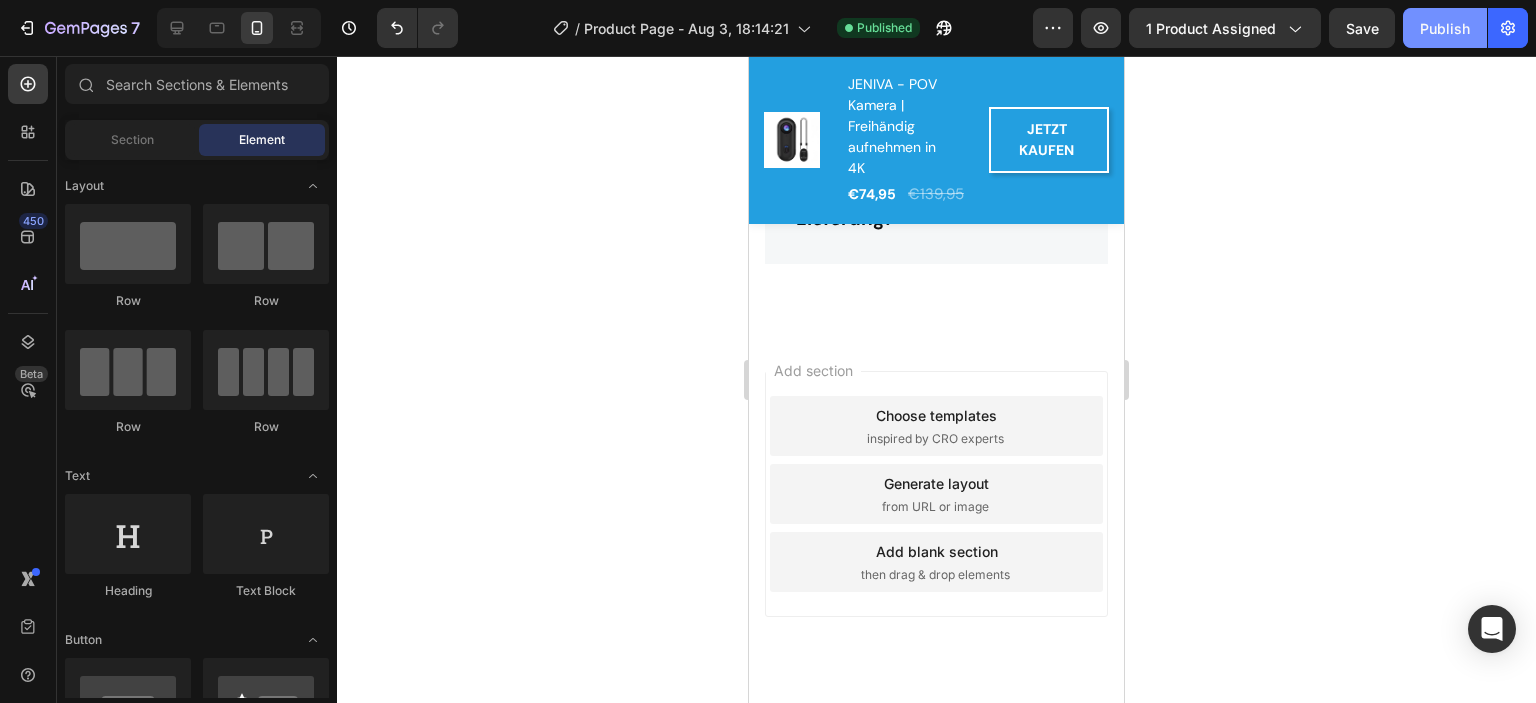 click on "Publish" at bounding box center [1445, 28] 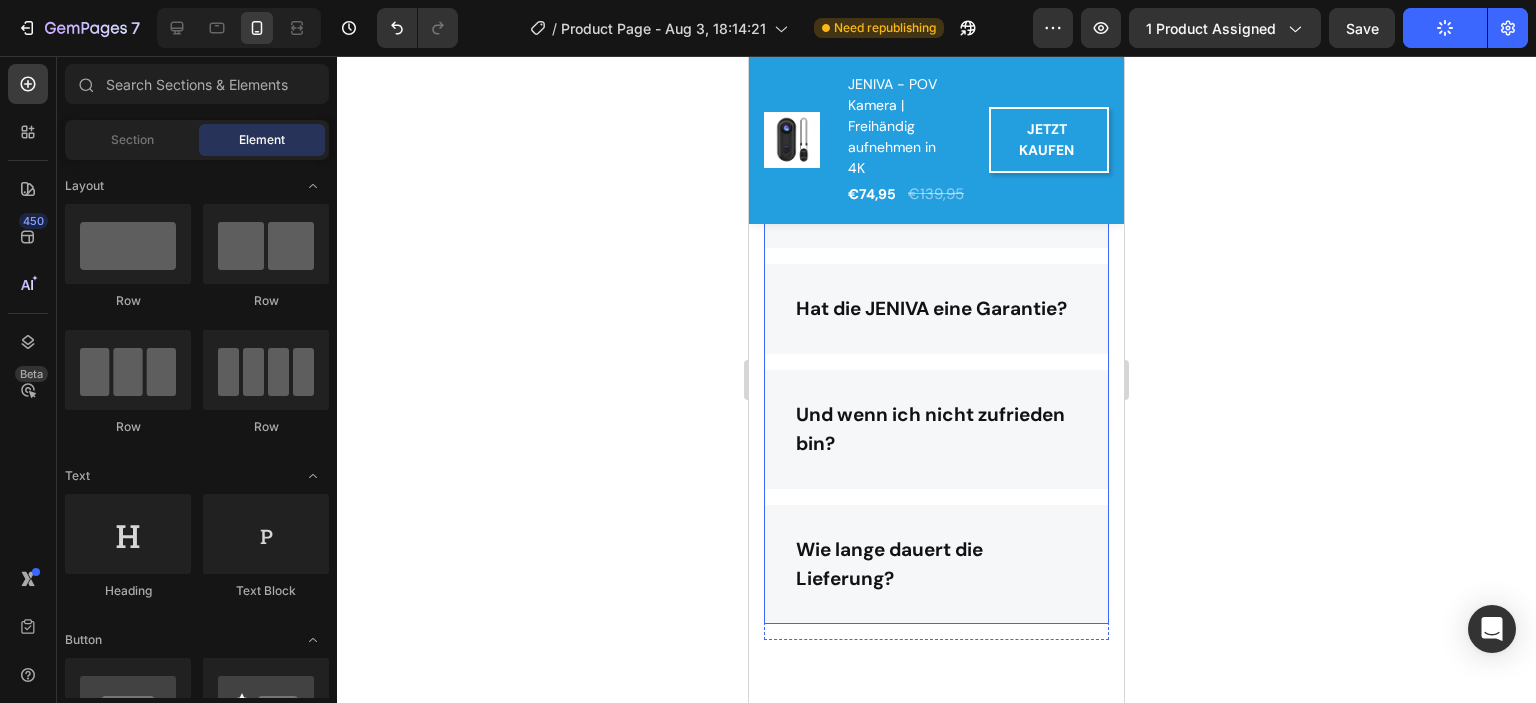 scroll, scrollTop: 5528, scrollLeft: 0, axis: vertical 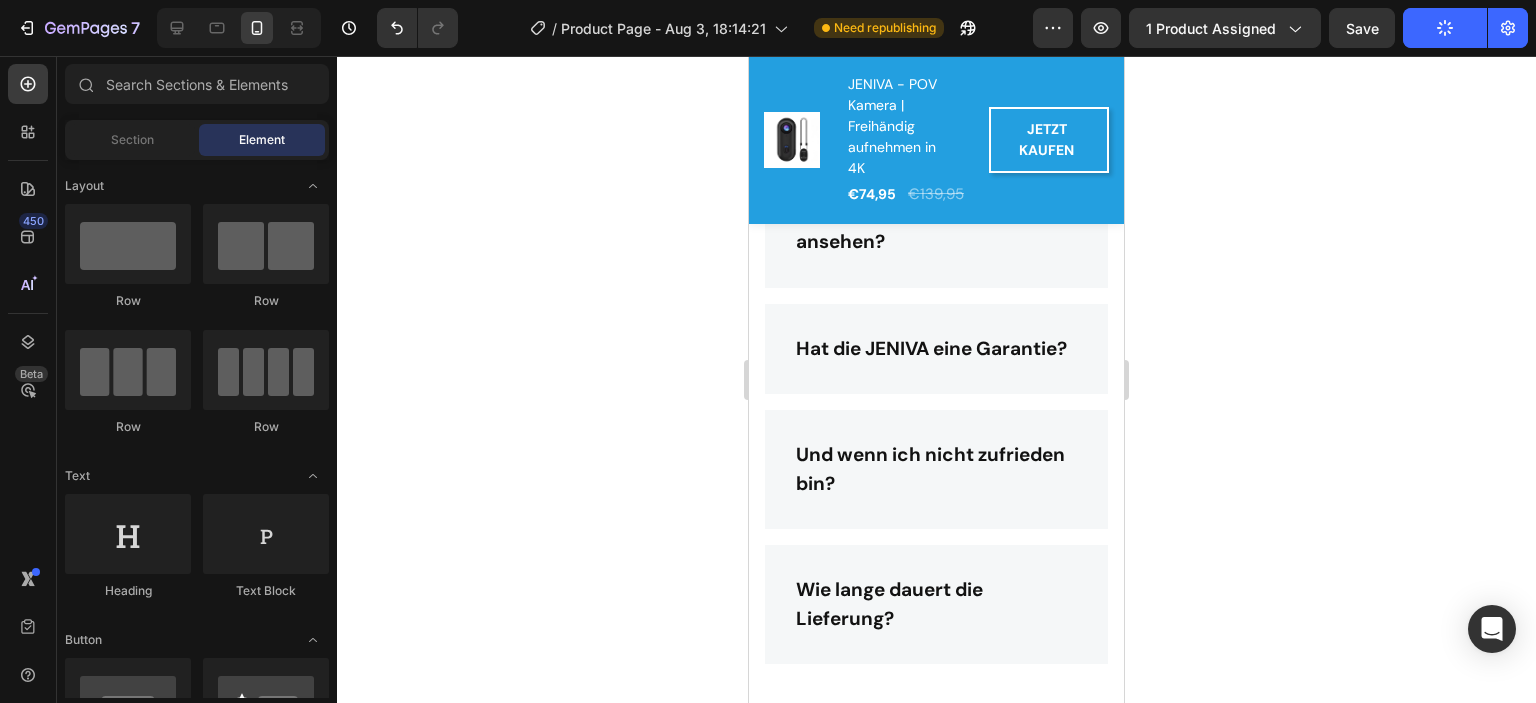 click 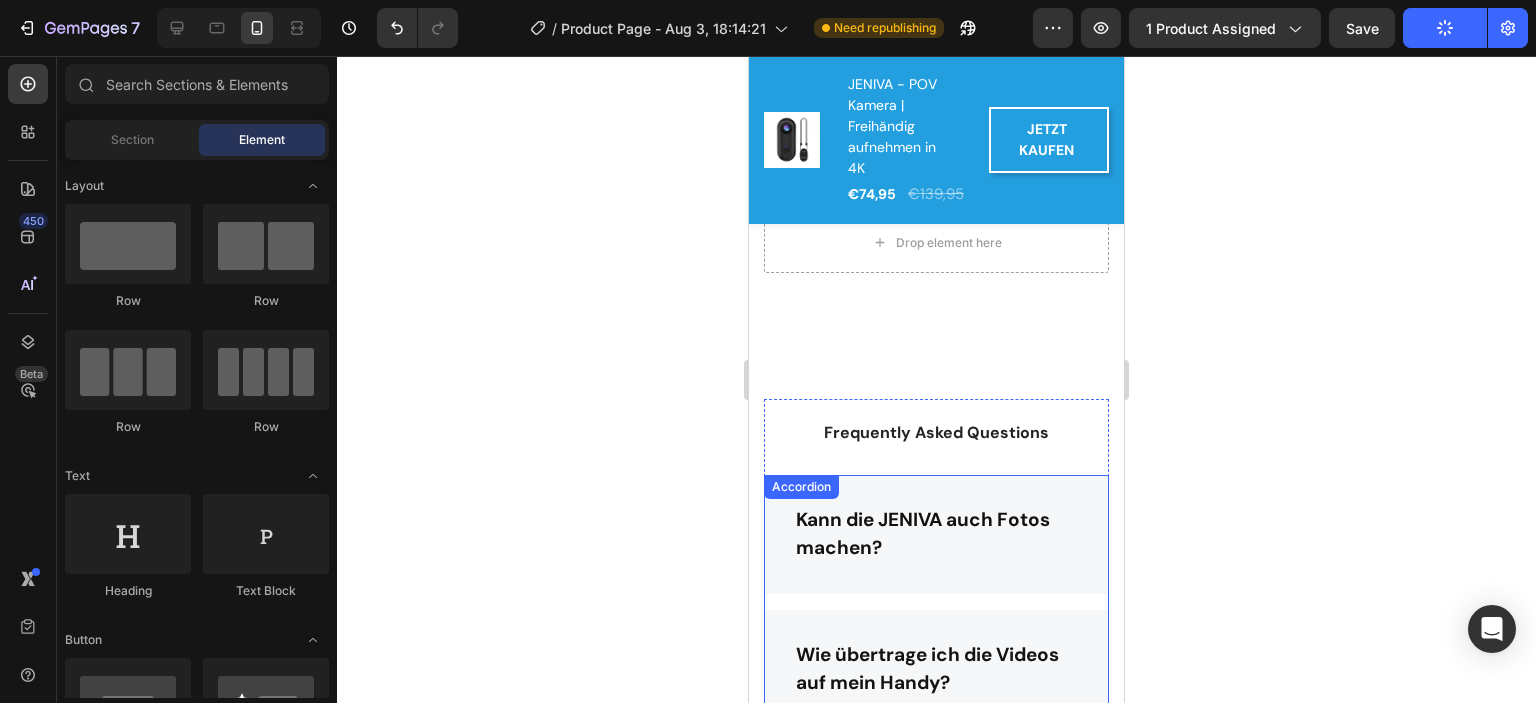 scroll, scrollTop: 4828, scrollLeft: 0, axis: vertical 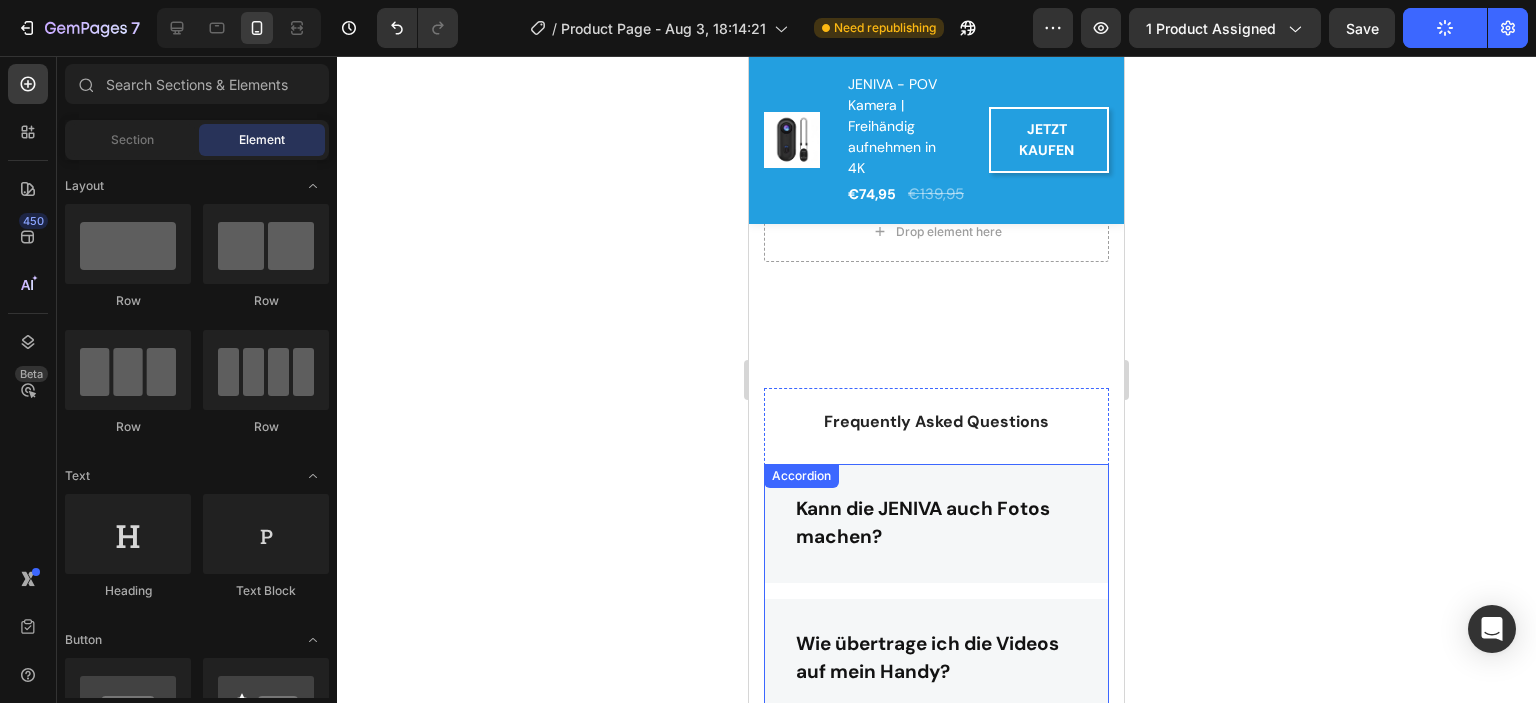 click on "Kann die JENIVA auch Fotos machen?" at bounding box center [936, 523] 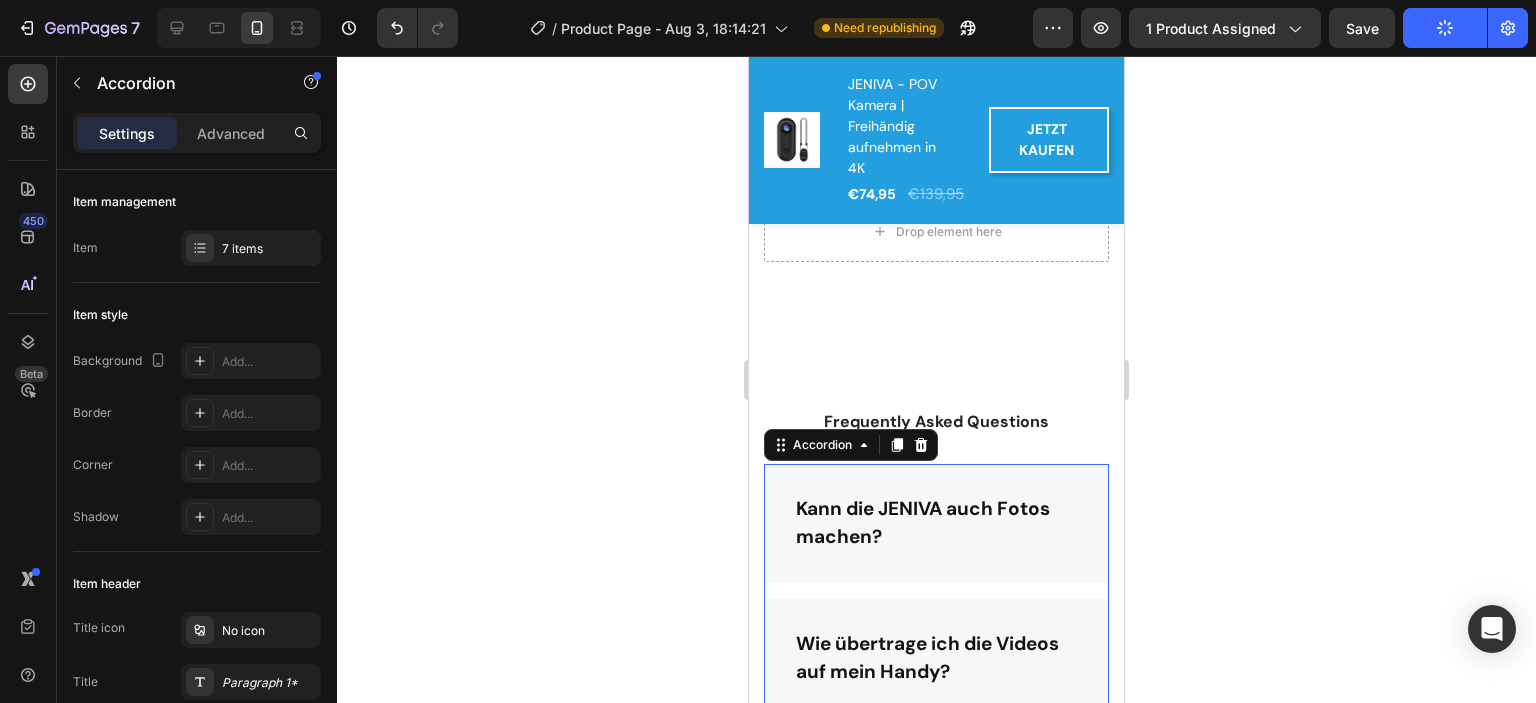 click on "Kann die JENIVA auch Fotos machen?" at bounding box center [936, 523] 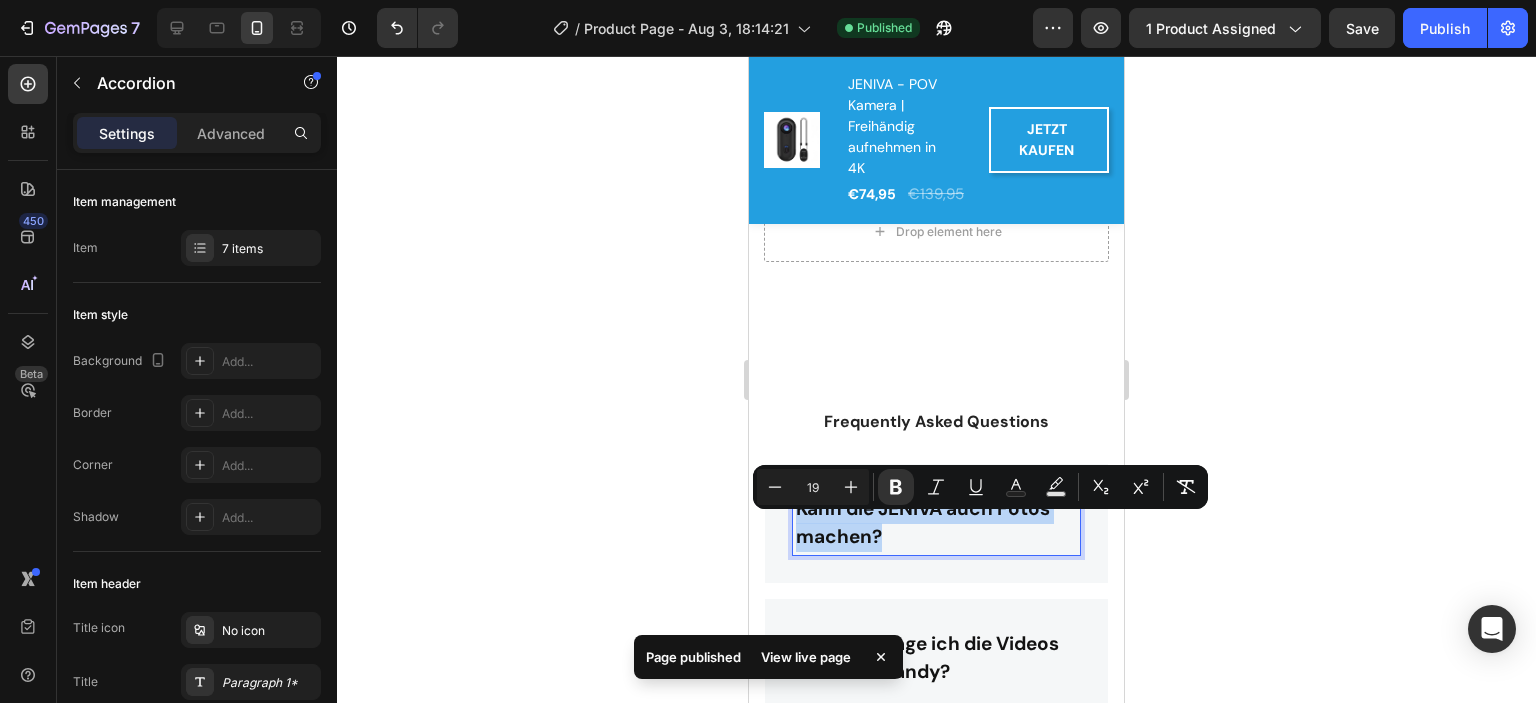 drag, startPoint x: 884, startPoint y: 562, endPoint x: 798, endPoint y: 531, distance: 91.416626 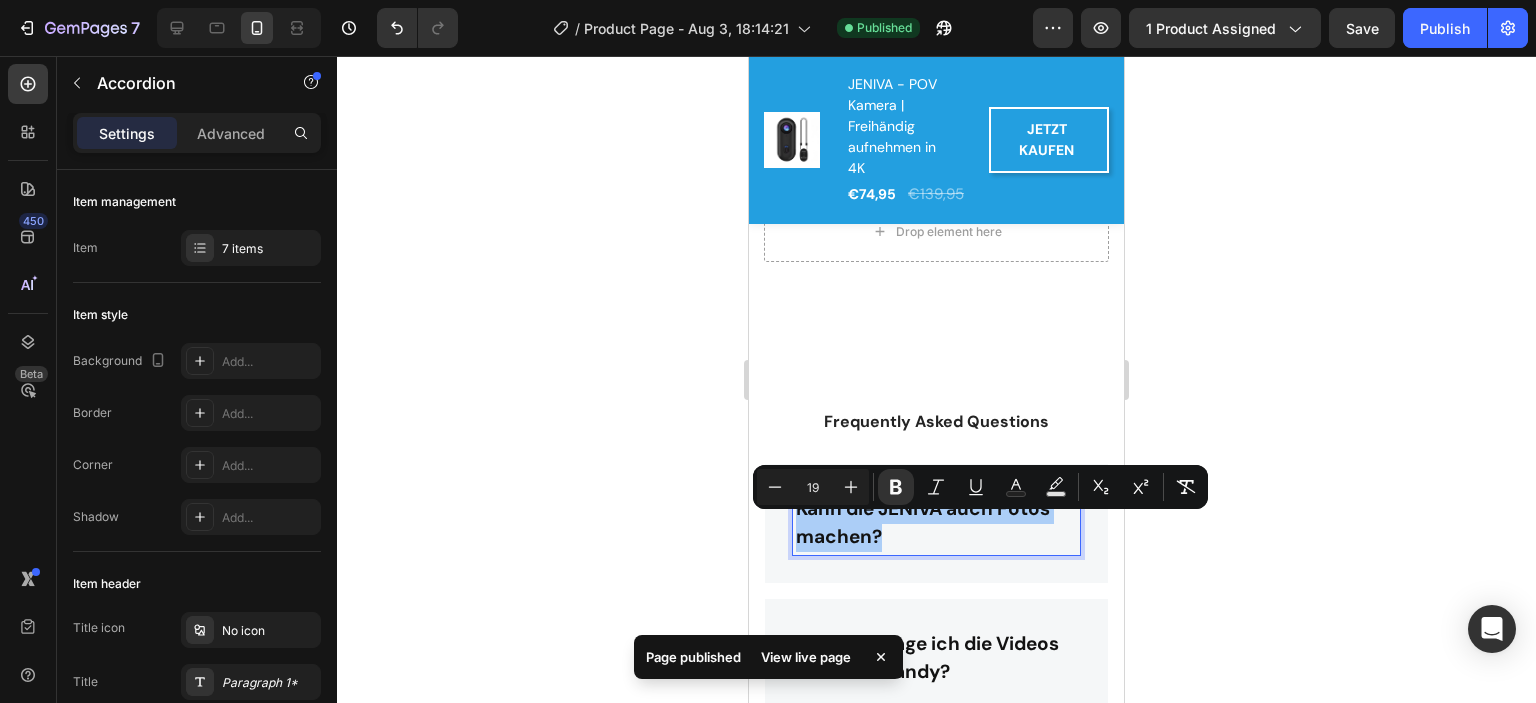 click on "19" at bounding box center (813, 487) 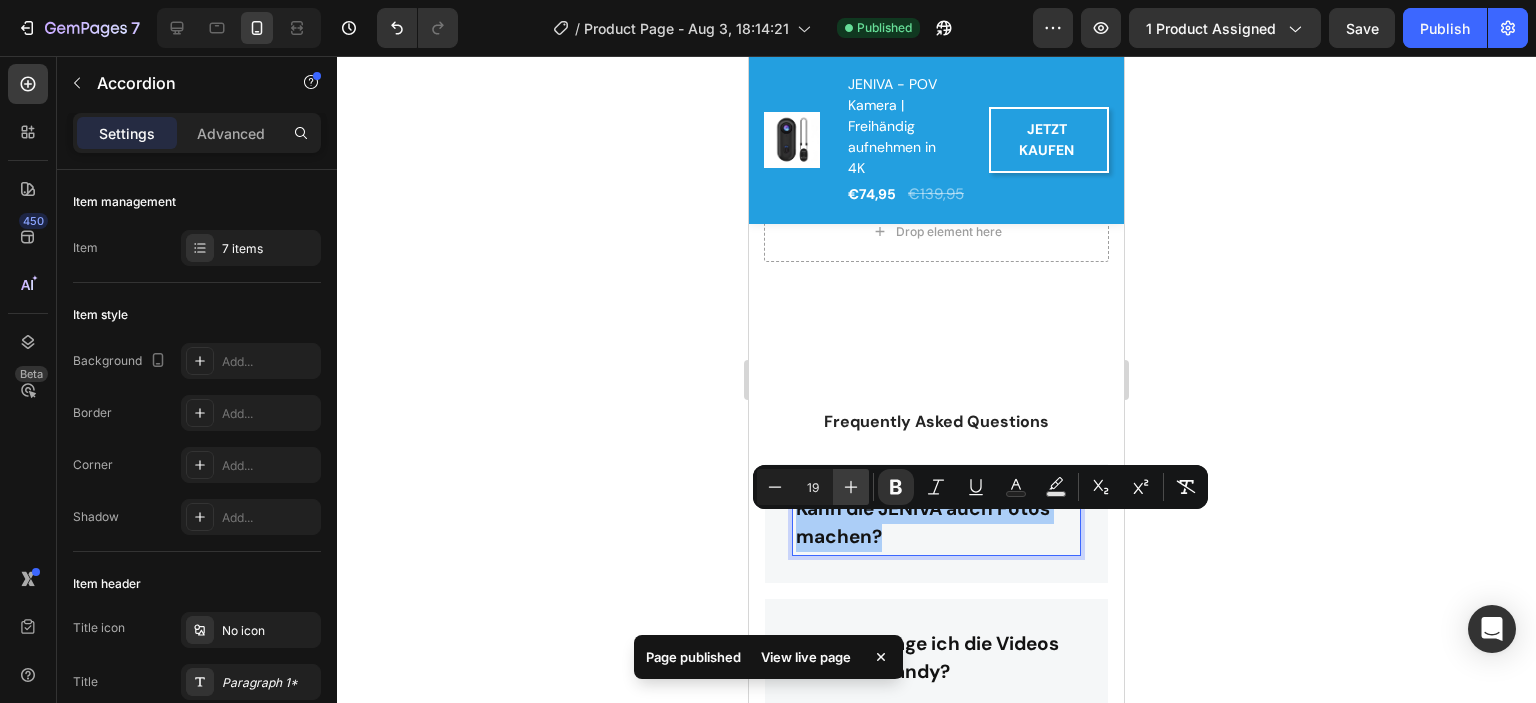 type 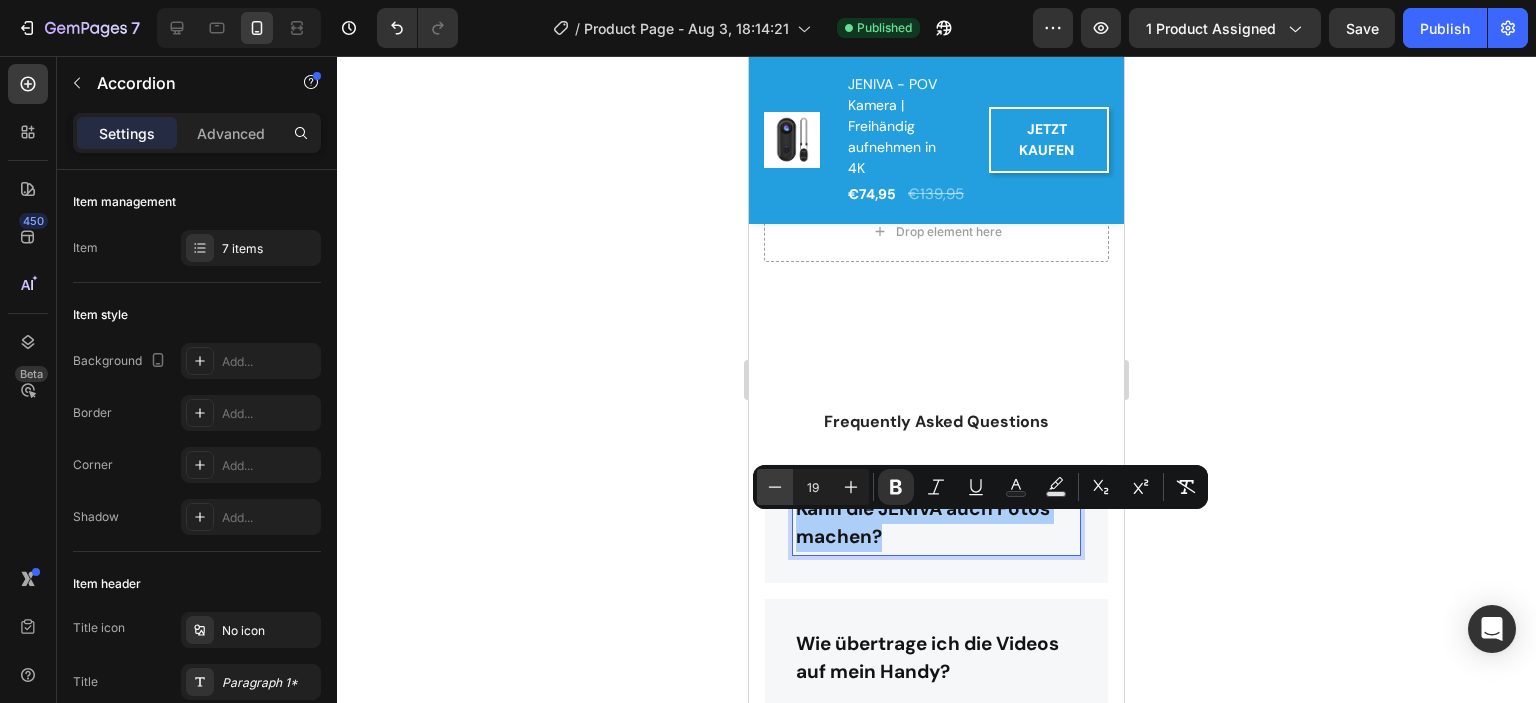 click 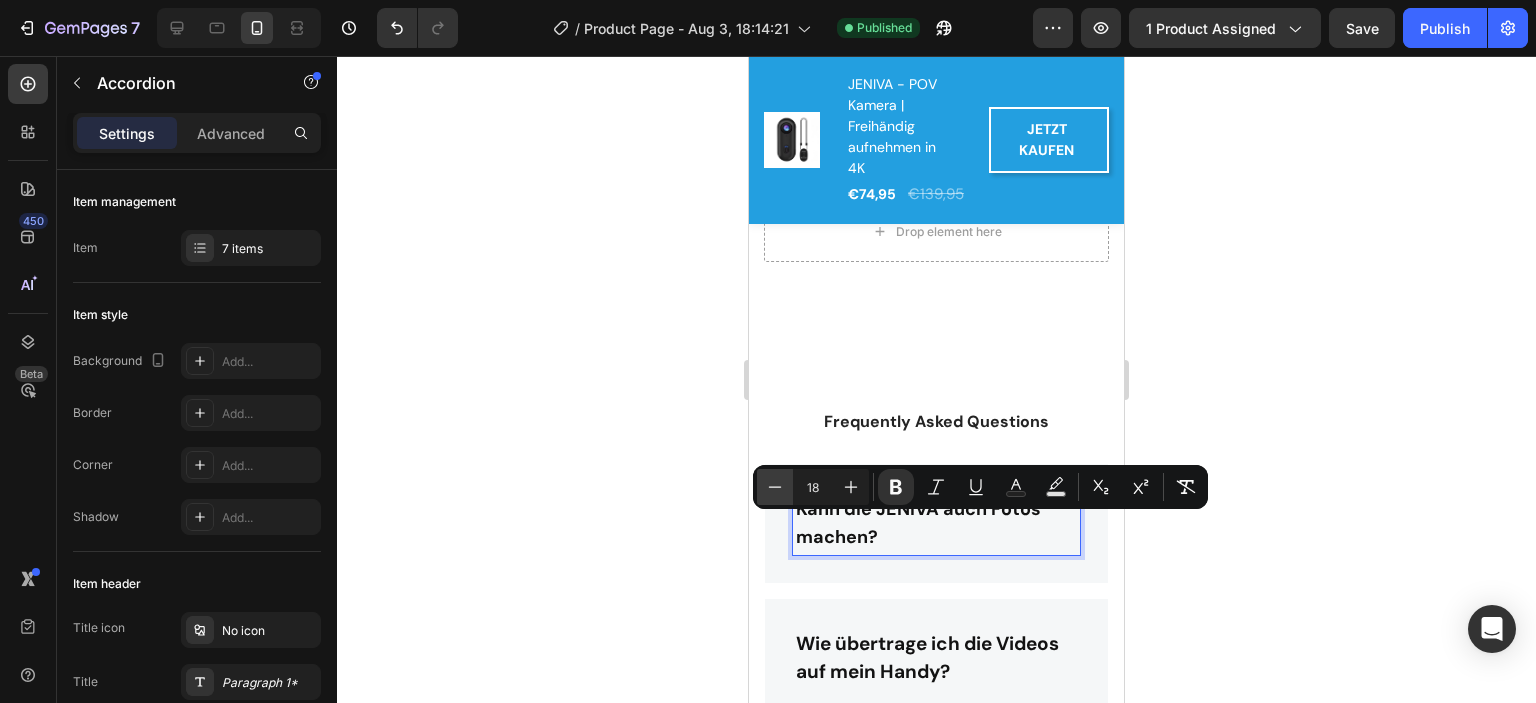click 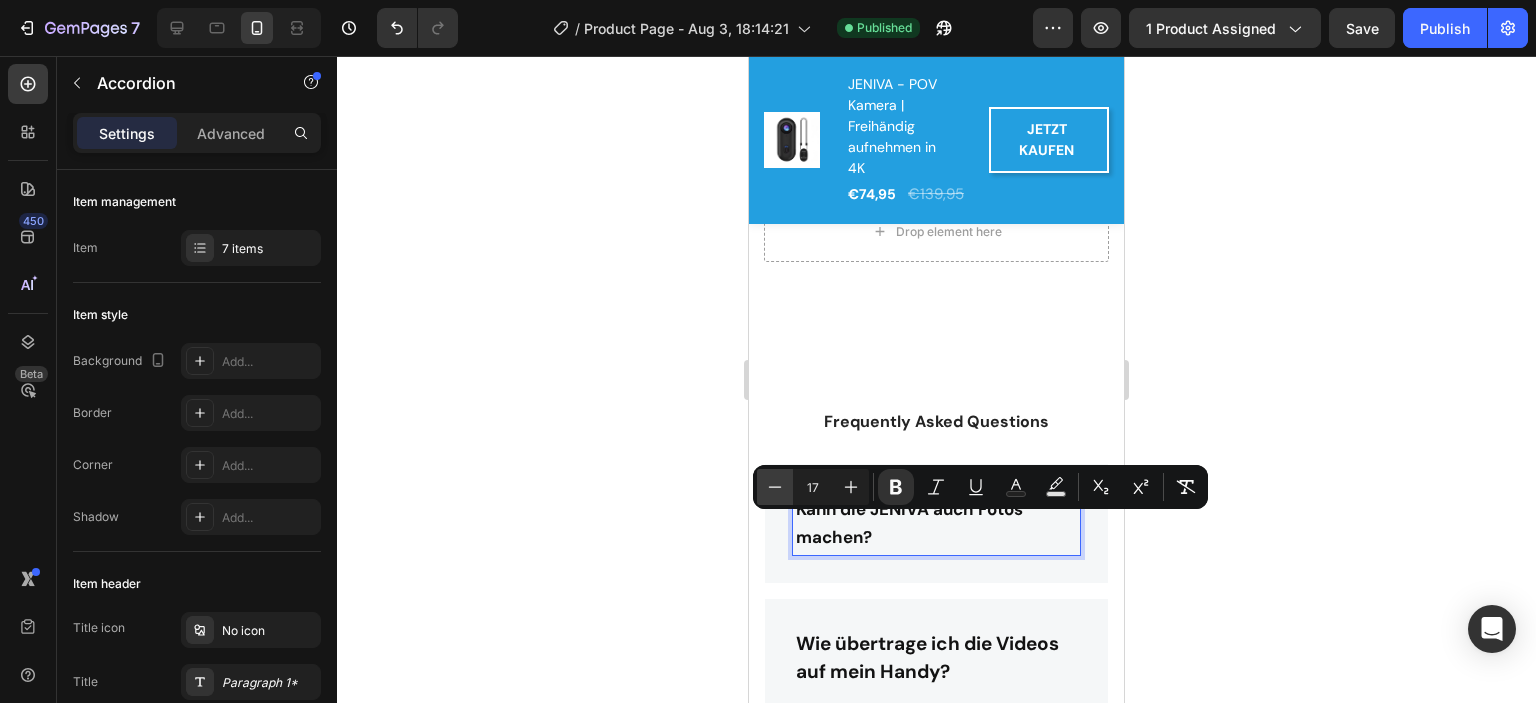 click 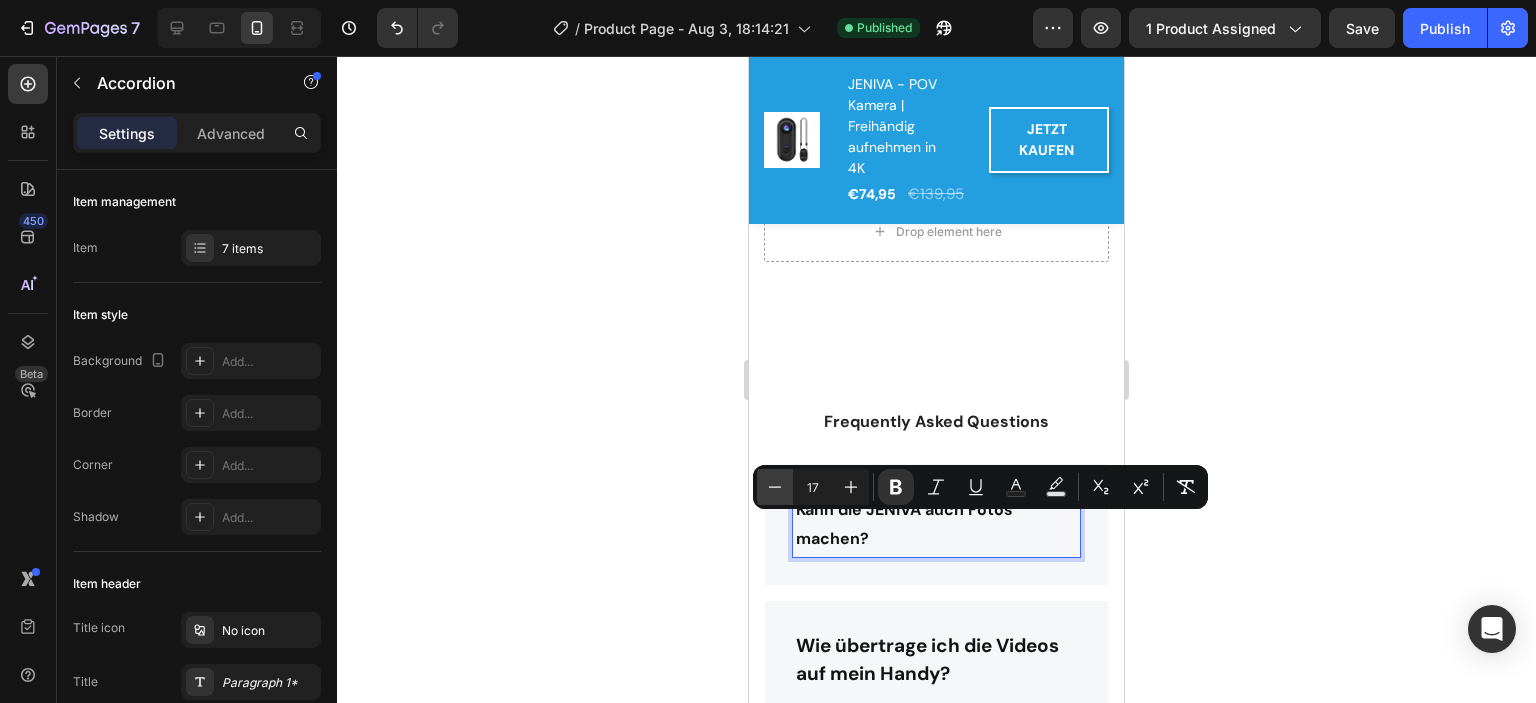 type on "16" 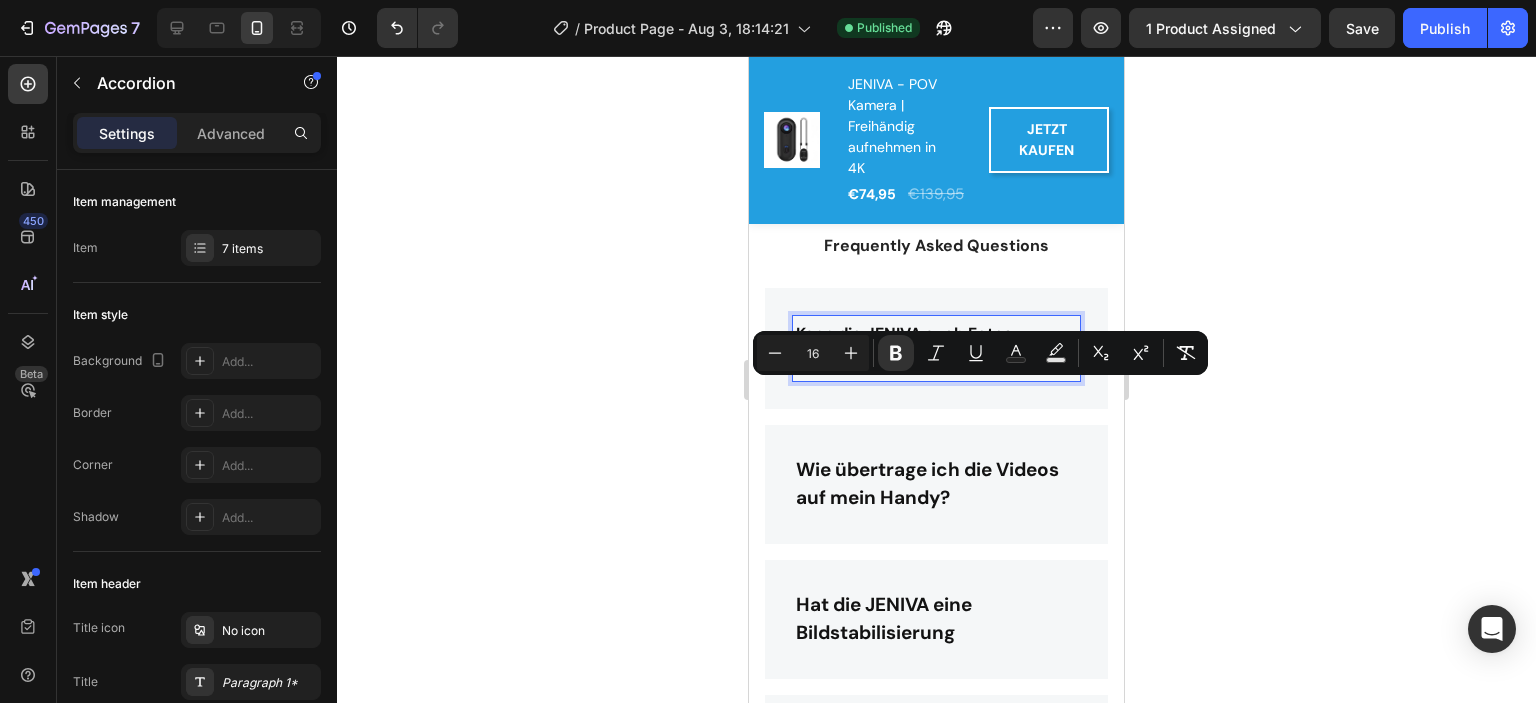 scroll, scrollTop: 5028, scrollLeft: 0, axis: vertical 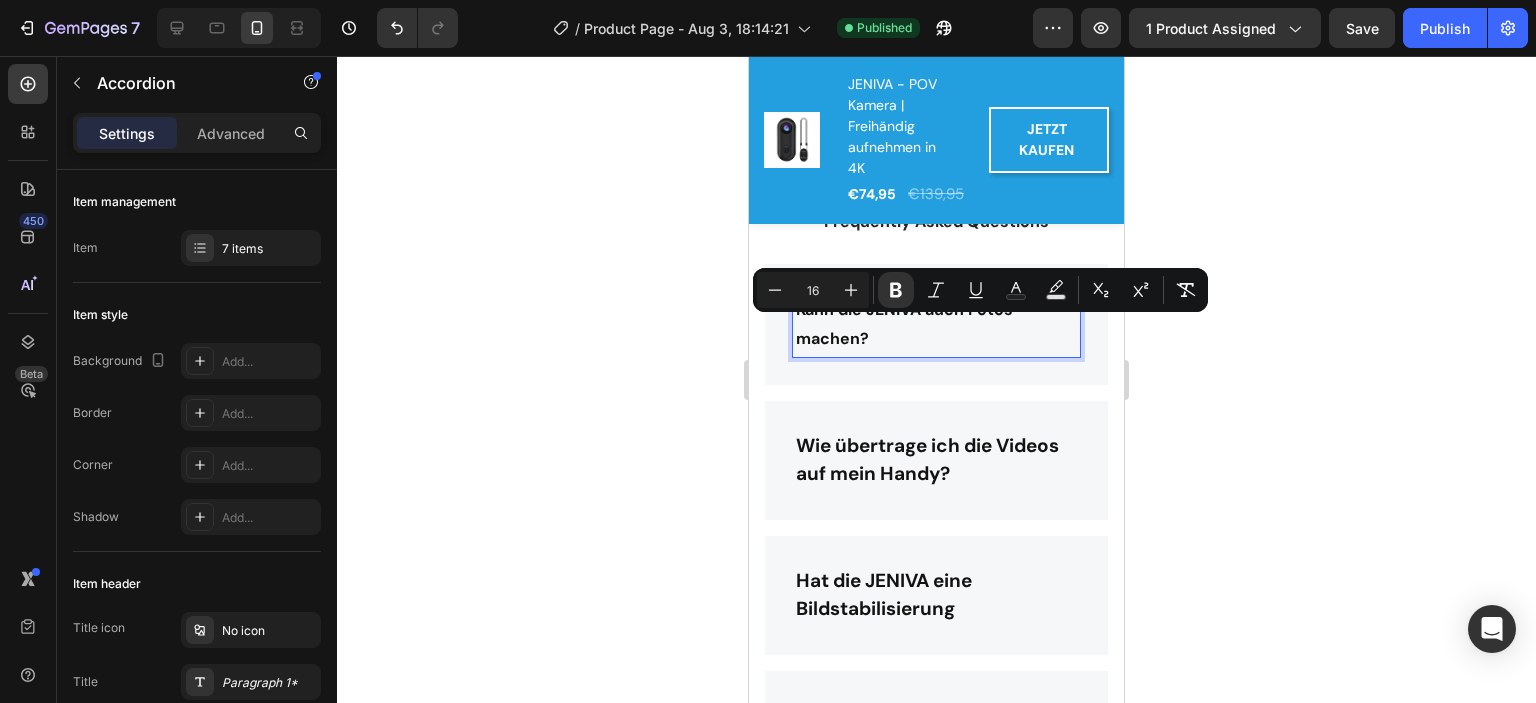 click on "Kann die JENIVA auch Fotos machen?" at bounding box center [936, 324] 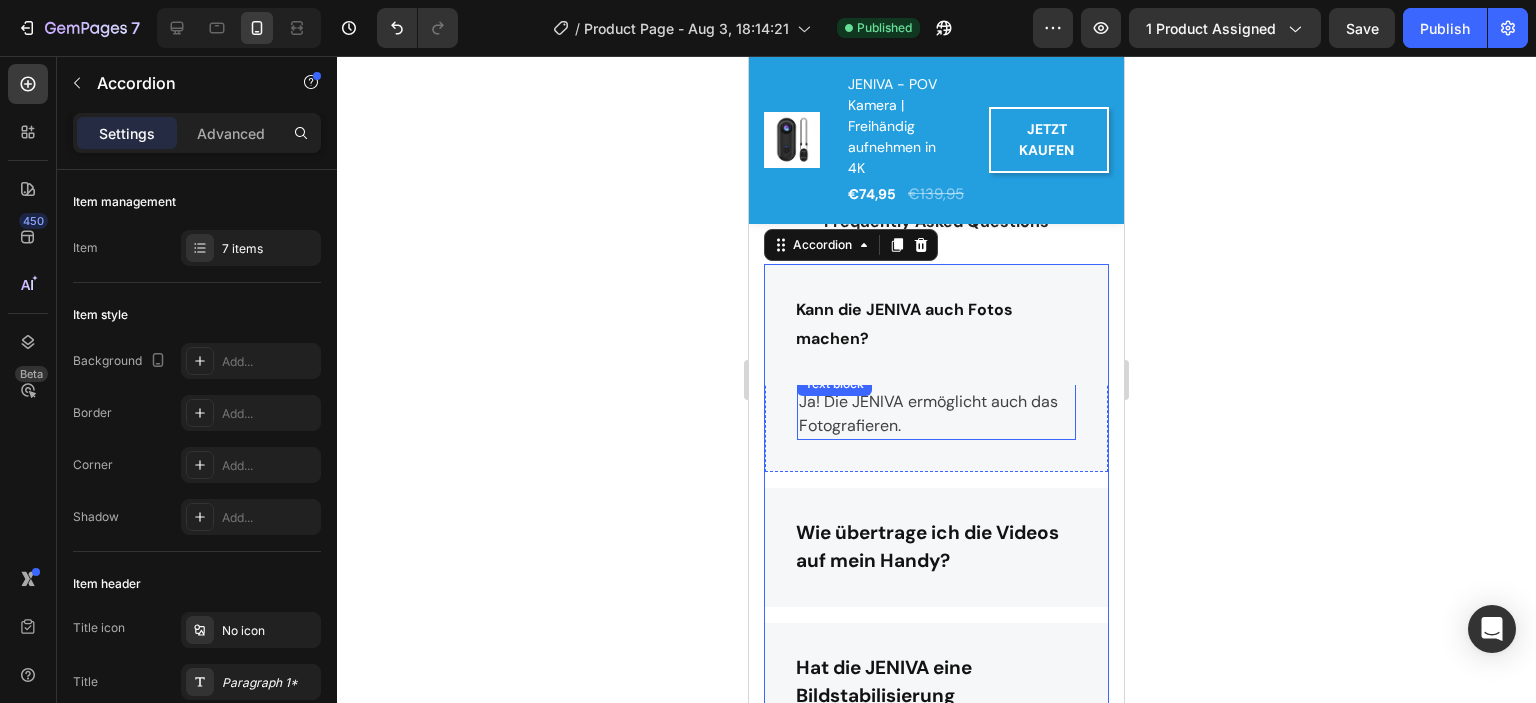 click on "Ja! Die JENIVA ermöglicht auch das Fotografieren." at bounding box center (936, 414) 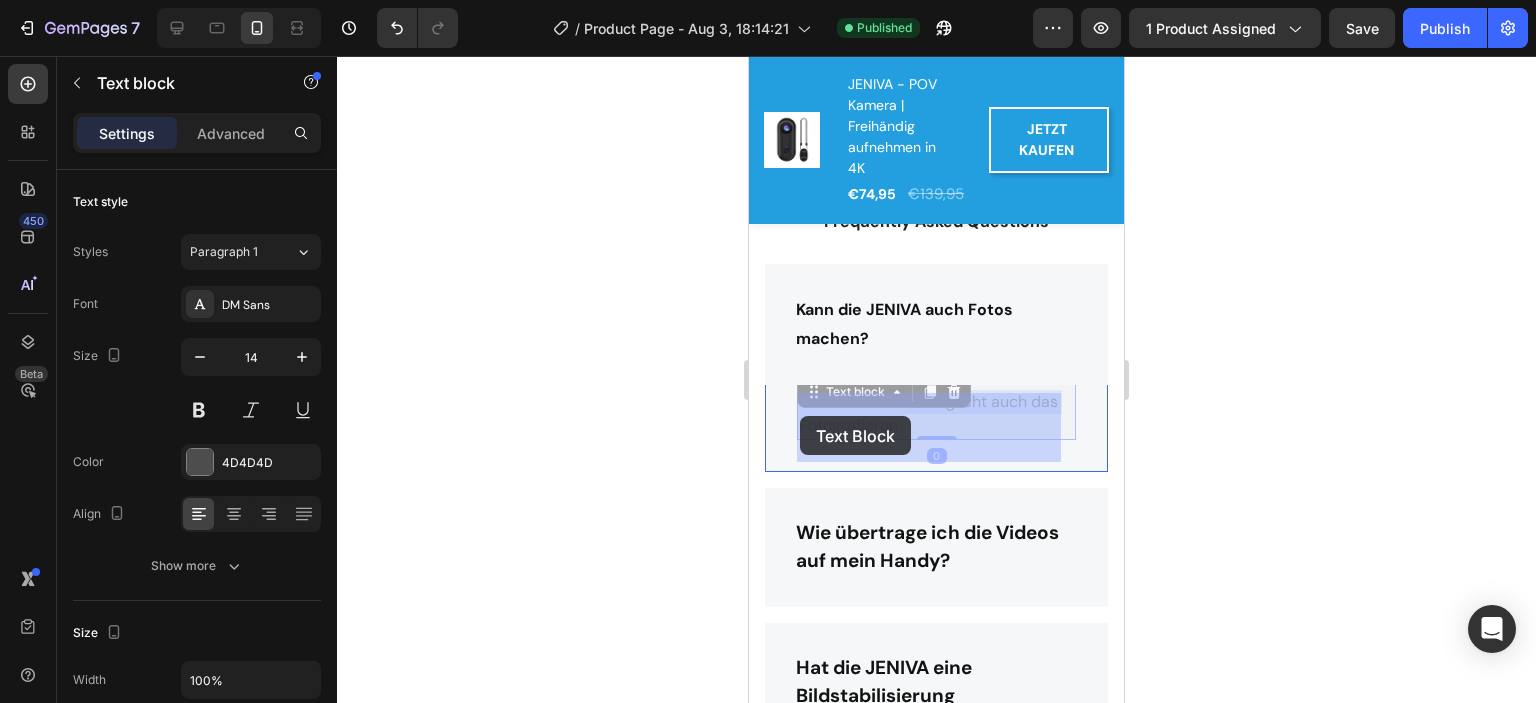 drag, startPoint x: 896, startPoint y: 449, endPoint x: 791, endPoint y: 416, distance: 110.06362 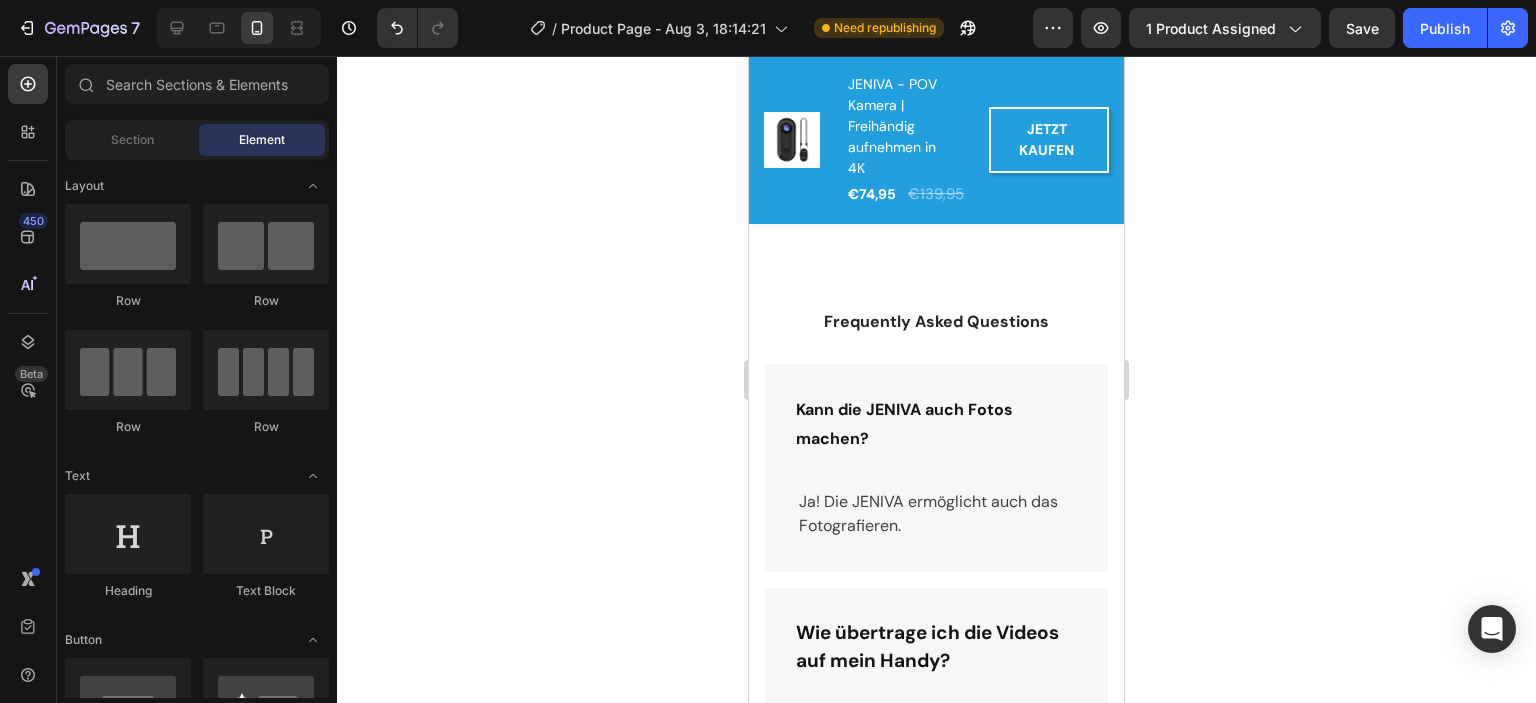 scroll, scrollTop: 4921, scrollLeft: 0, axis: vertical 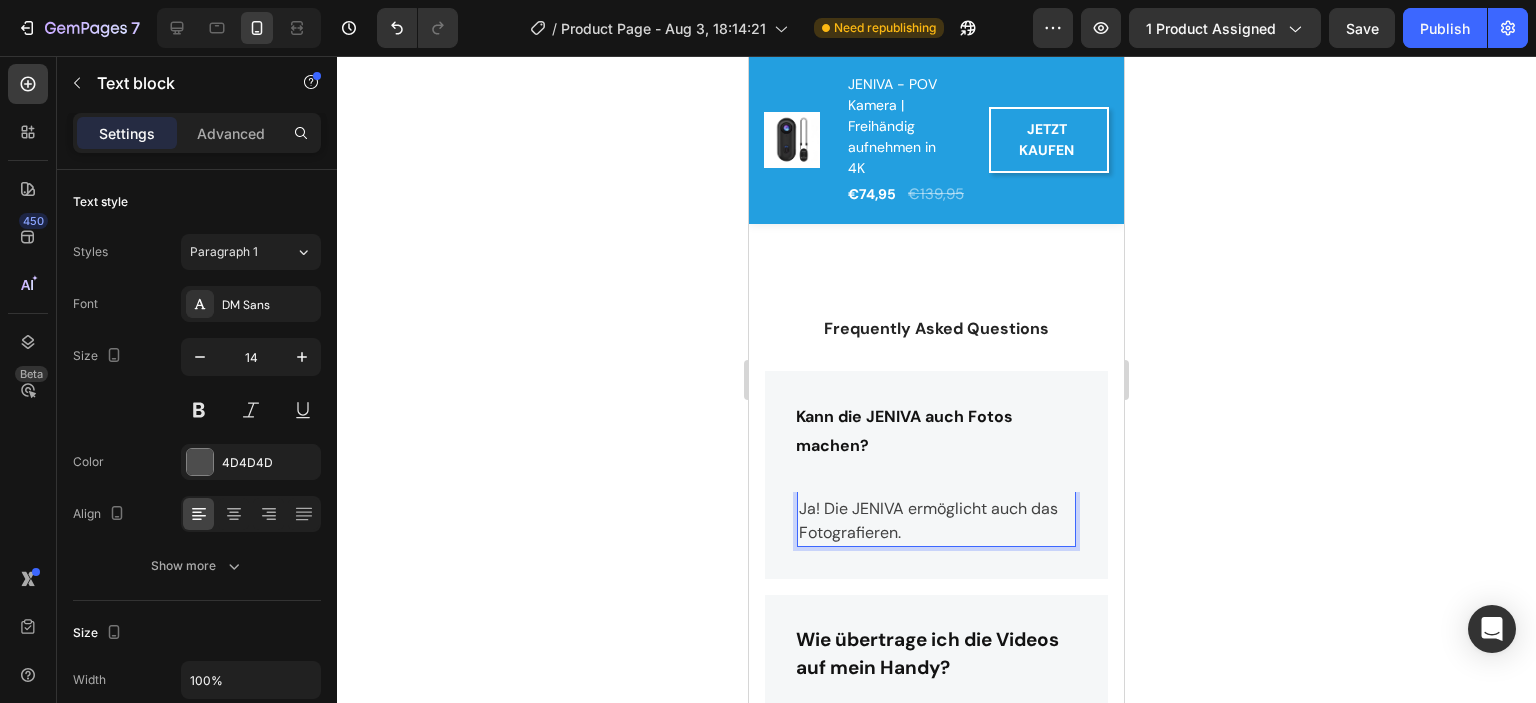 click on "Ja! Die JENIVA ermöglicht auch das Fotografieren." at bounding box center (936, 521) 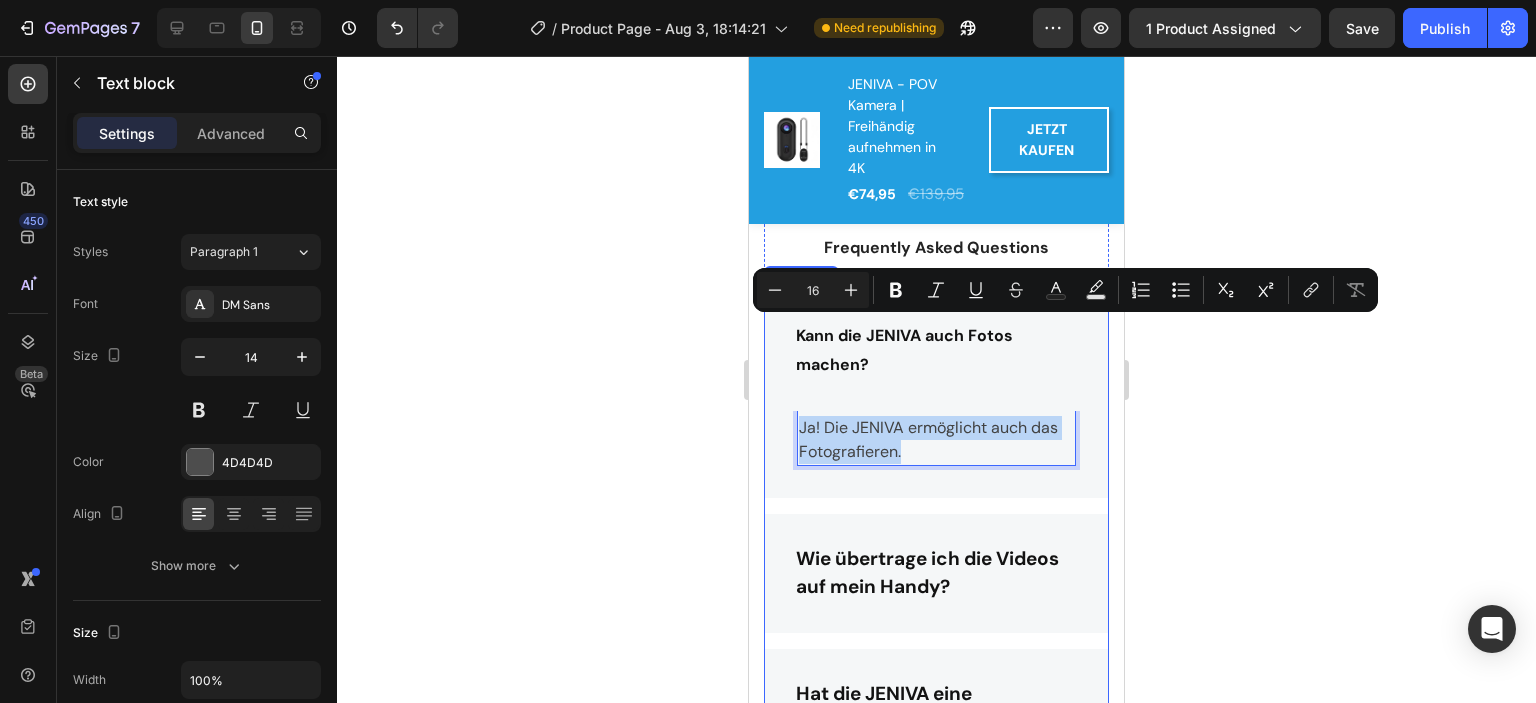 scroll, scrollTop: 5121, scrollLeft: 0, axis: vertical 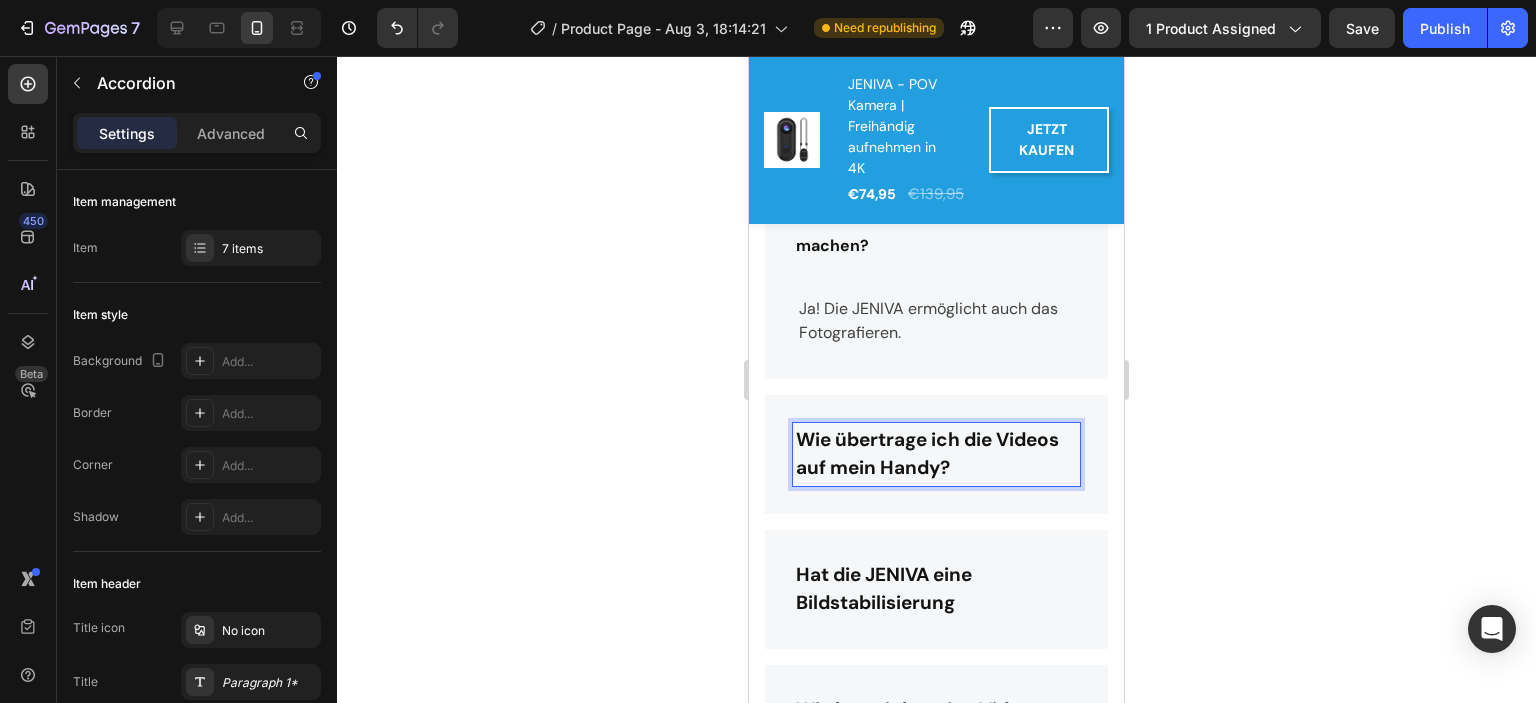 click on "Wie übertrage ich die Videos auf mein Handy?" at bounding box center (936, 454) 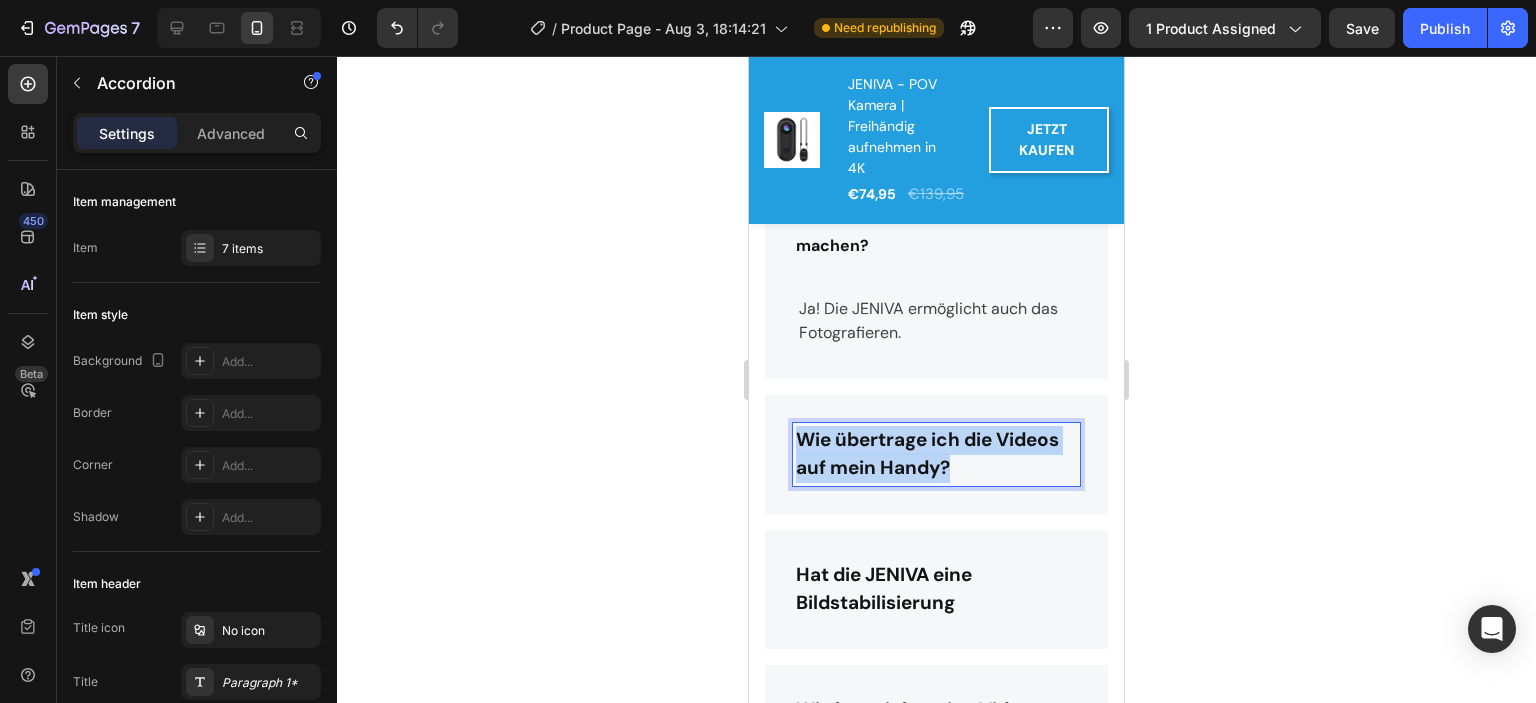 drag, startPoint x: 1021, startPoint y: 491, endPoint x: 801, endPoint y: 460, distance: 222.17336 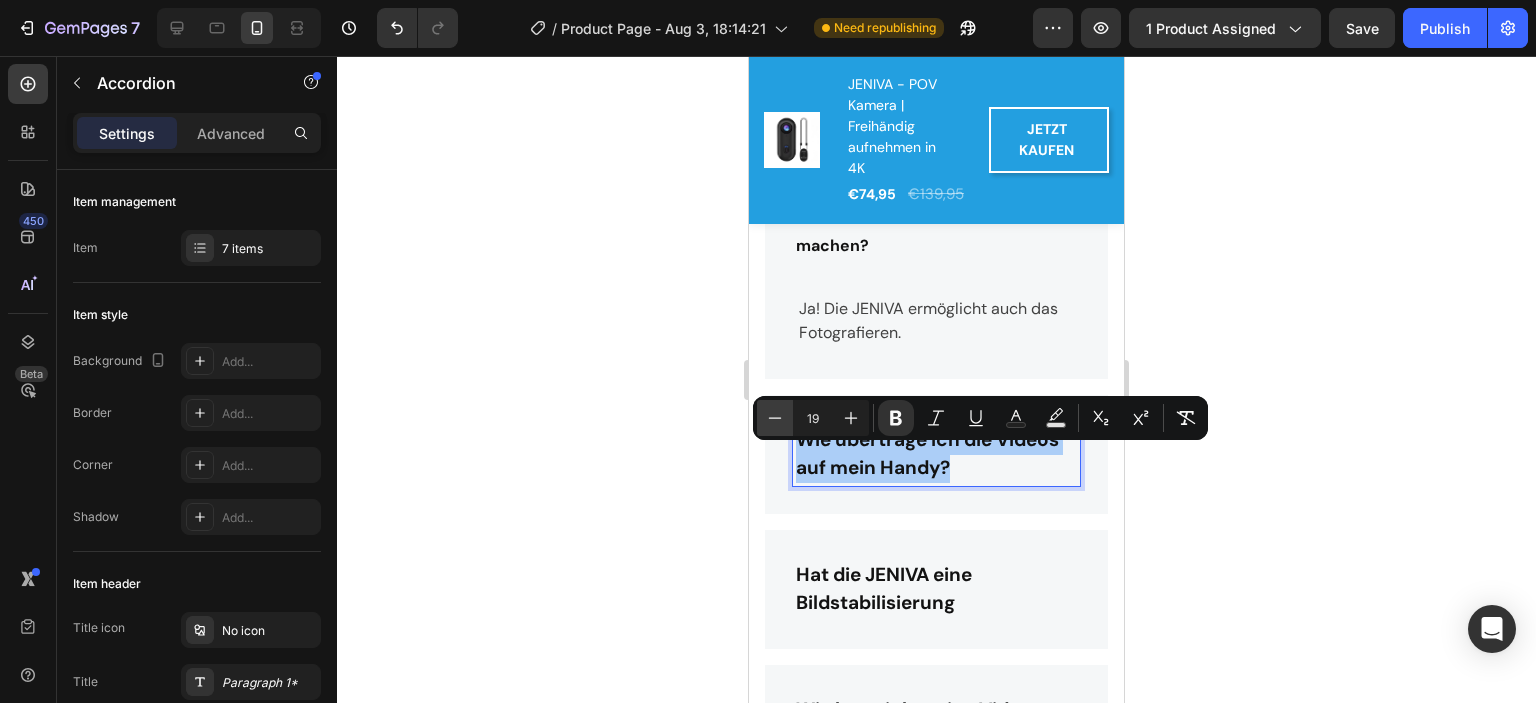click 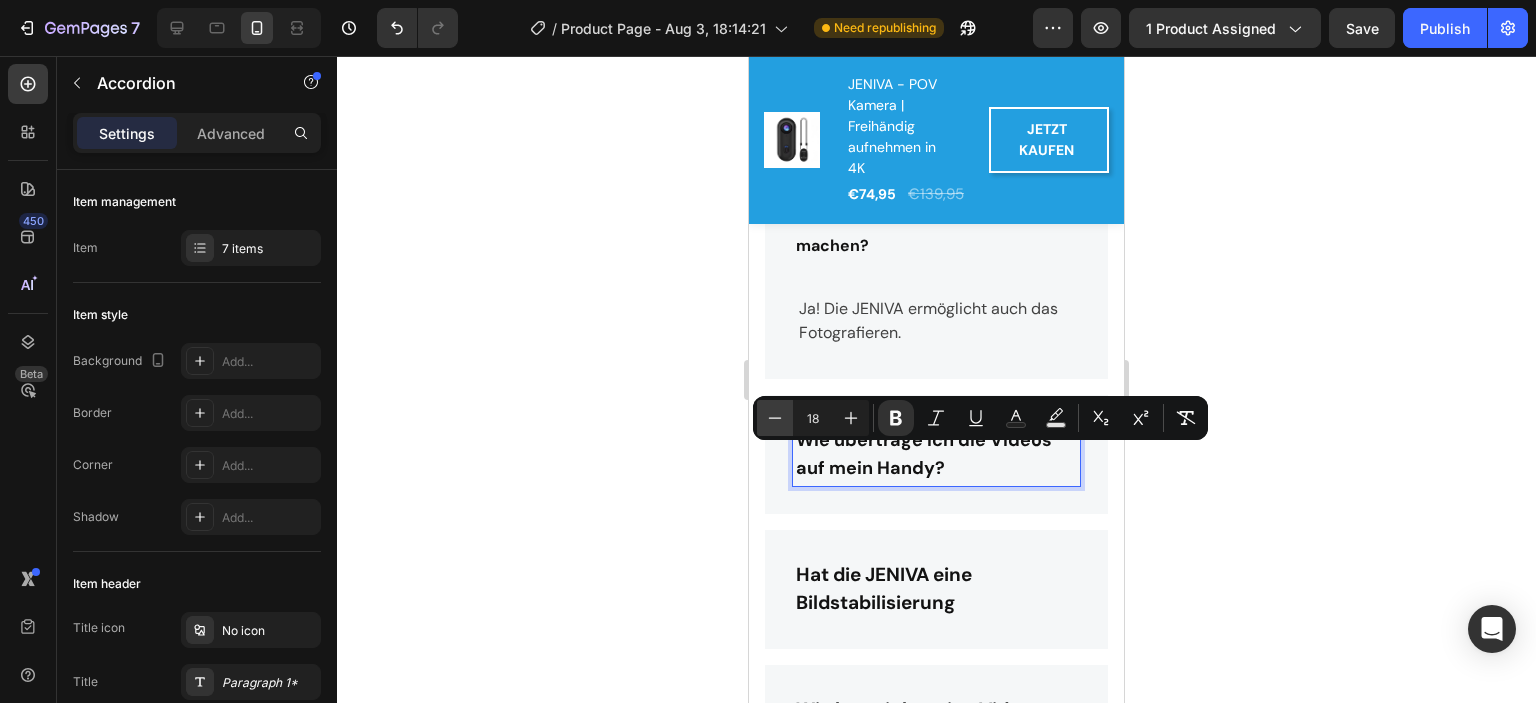 click 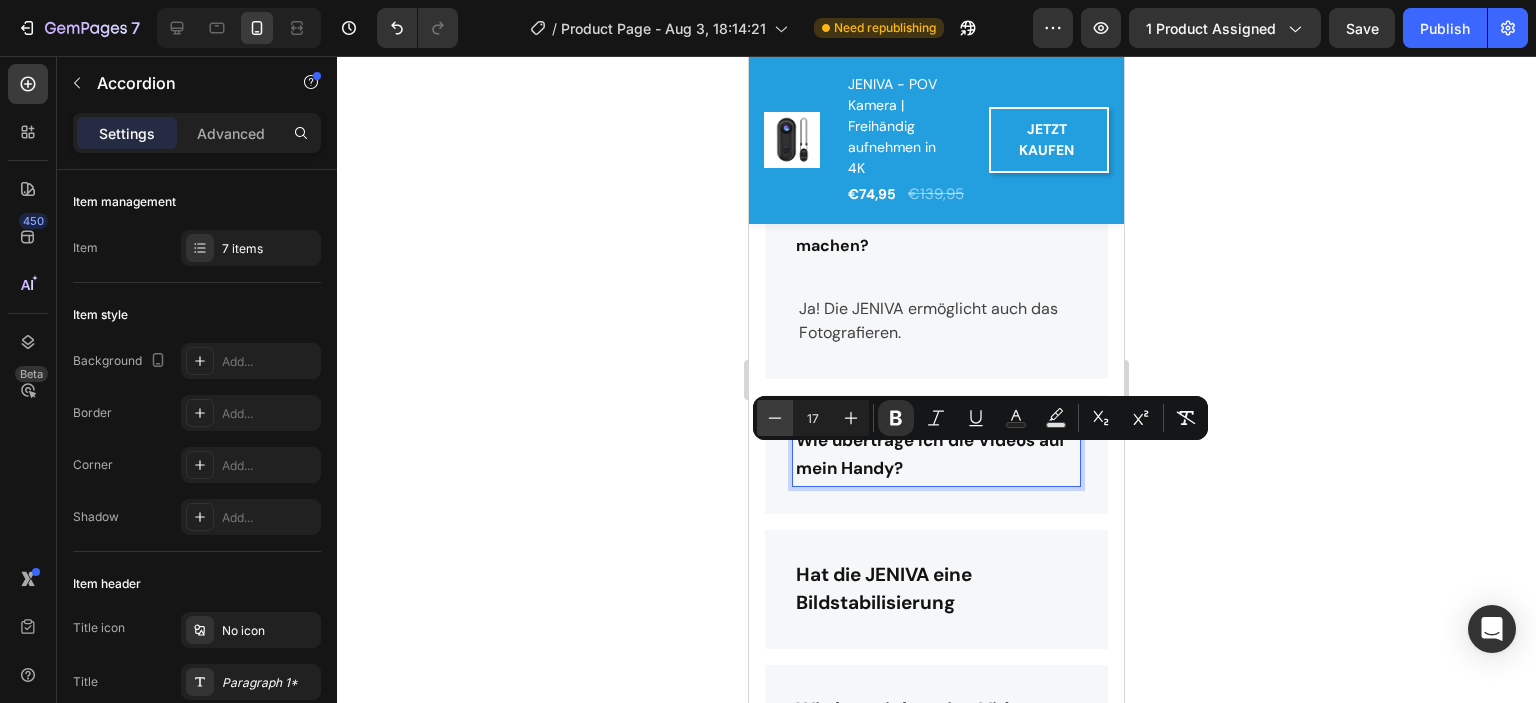 click 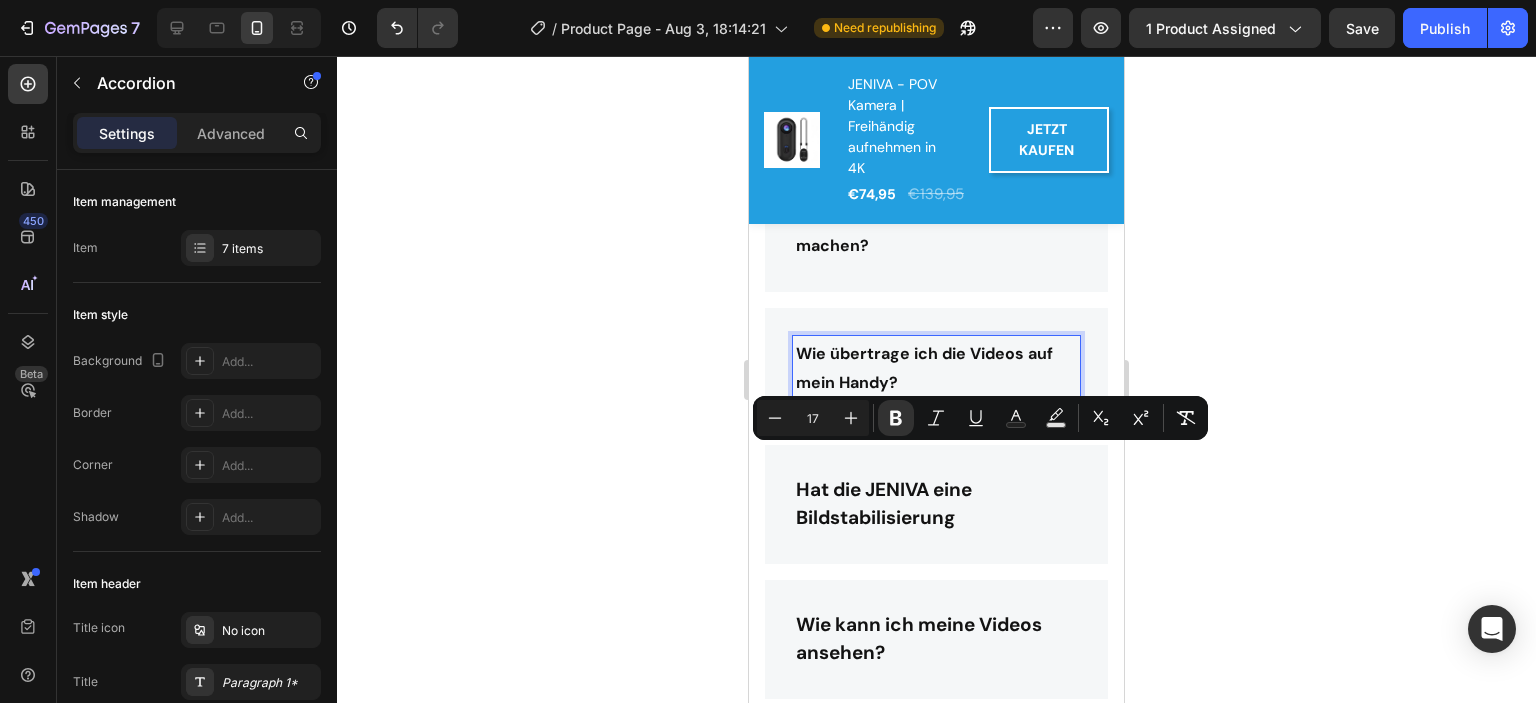type on "16" 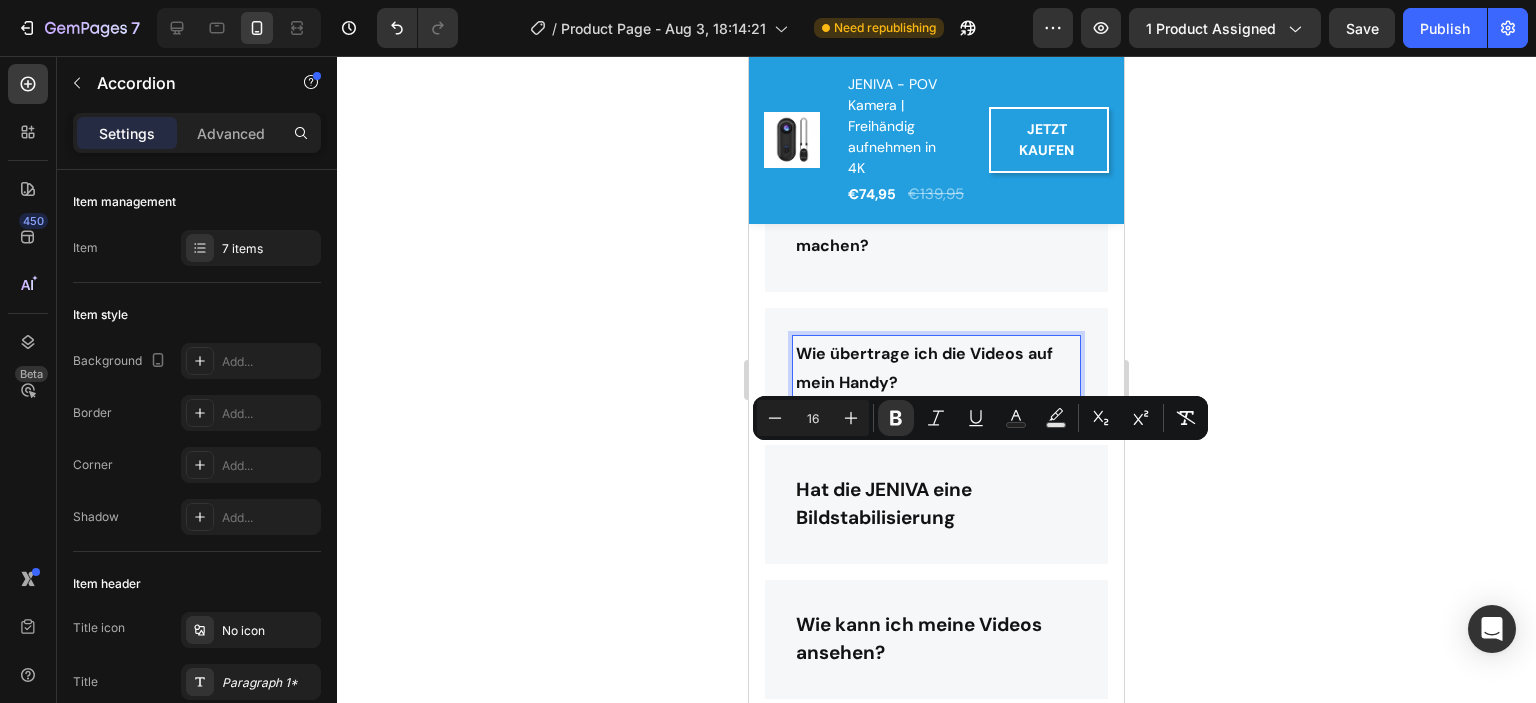 scroll, scrollTop: 5035, scrollLeft: 0, axis: vertical 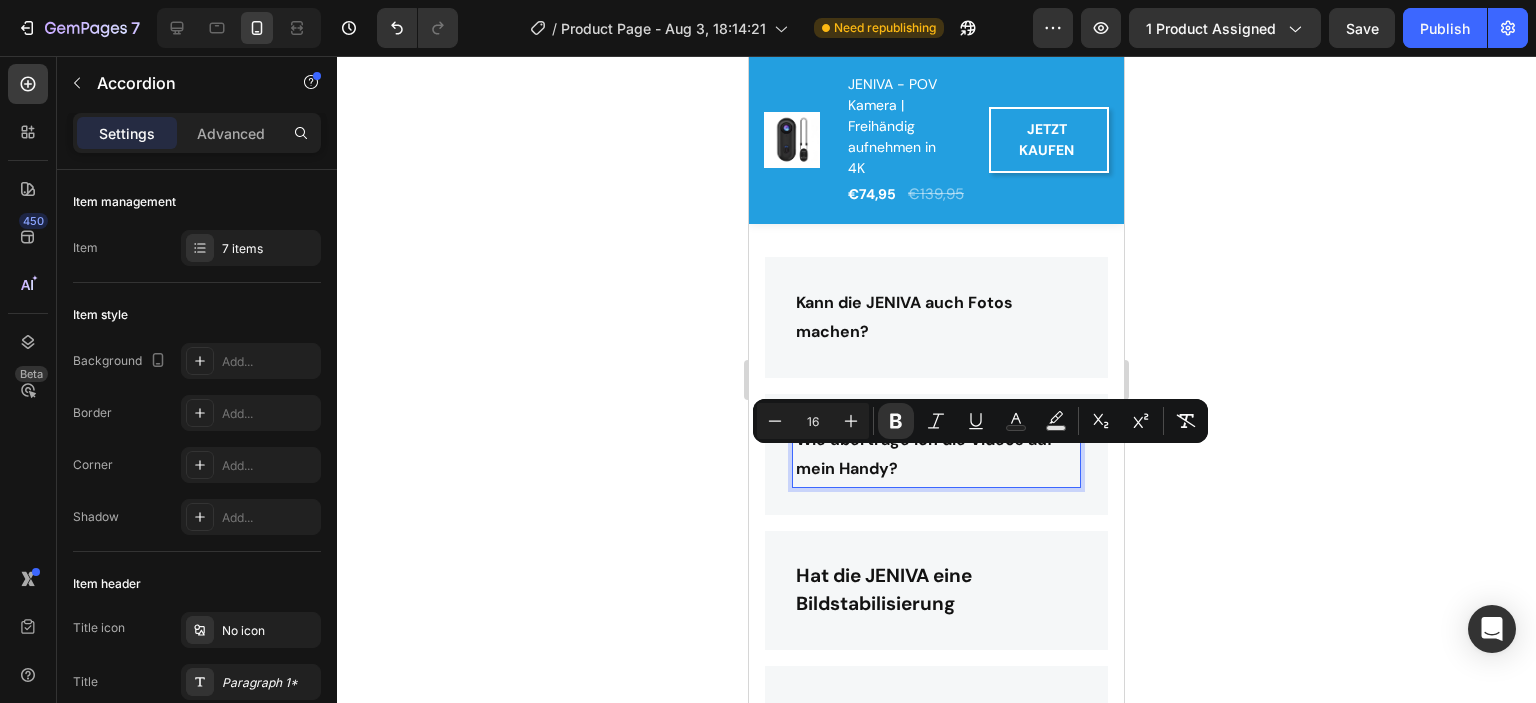click on "Wie übertrage ich die Videos auf mein Handy?" at bounding box center [936, 454] 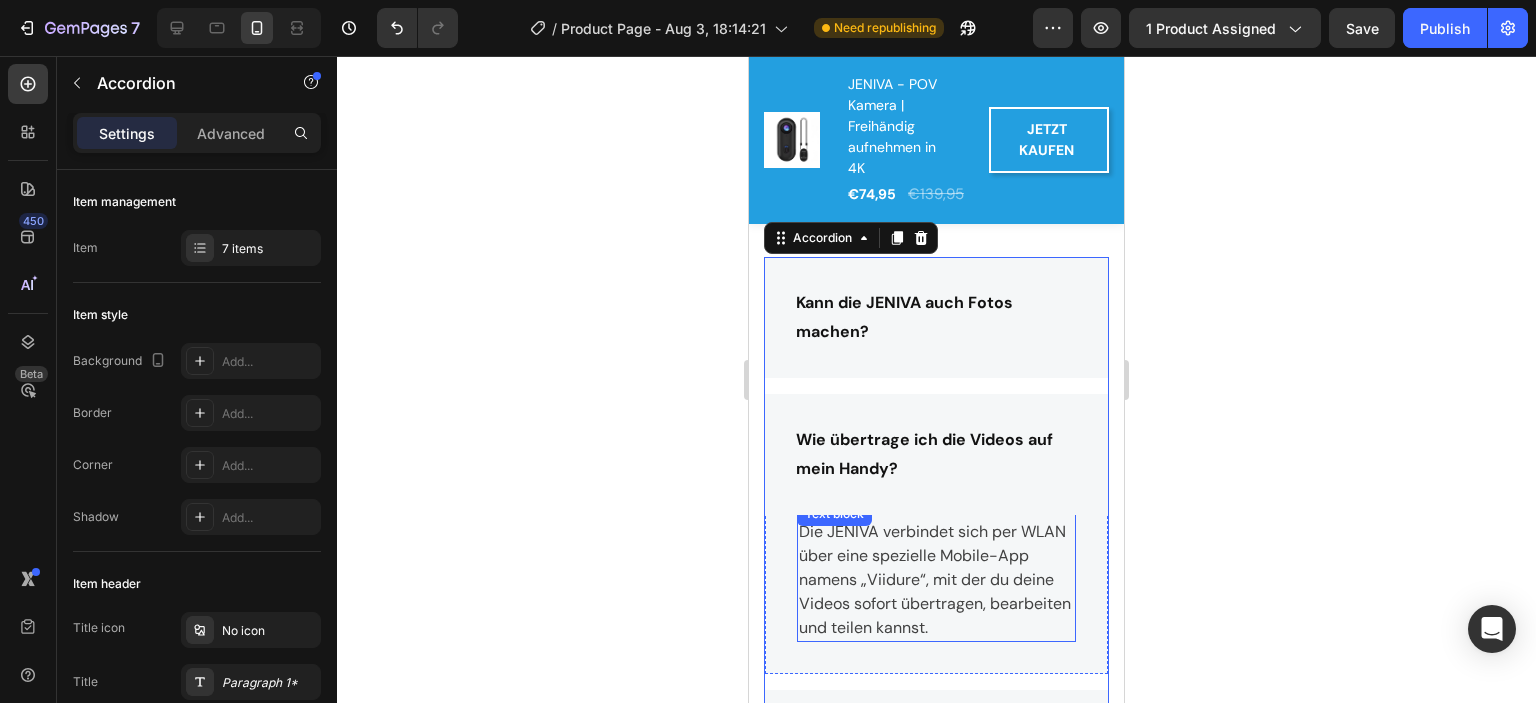 click on "Die JENIVA verbindet sich per WLAN über eine spezielle Mobile-App namens „Viidure“, mit der du deine Videos sofort übertragen, bearbeiten und teilen kannst." at bounding box center [936, 580] 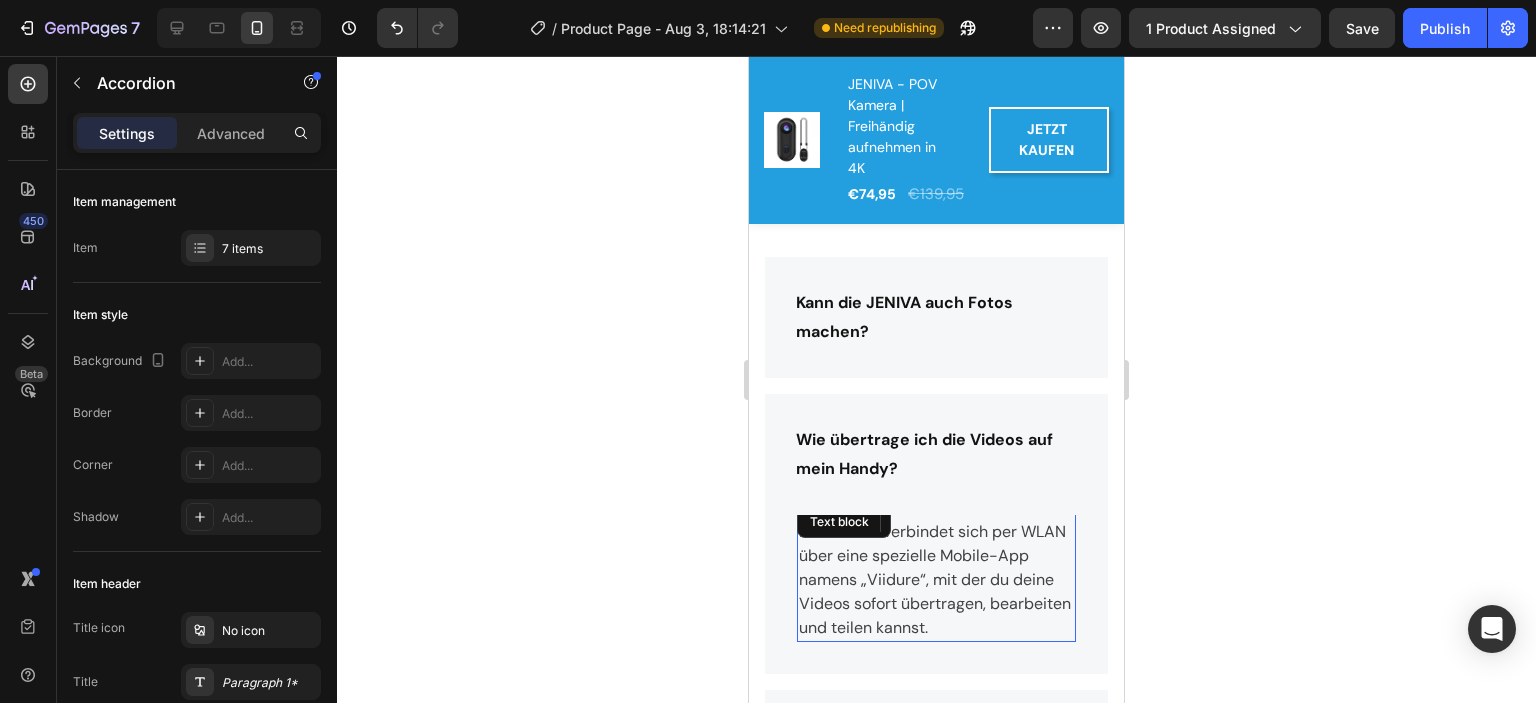 click on "Die JENIVA verbindet sich per WLAN über eine spezielle Mobile-App namens „Viidure“, mit der du deine Videos sofort übertragen, bearbeiten und teilen kannst." at bounding box center [936, 580] 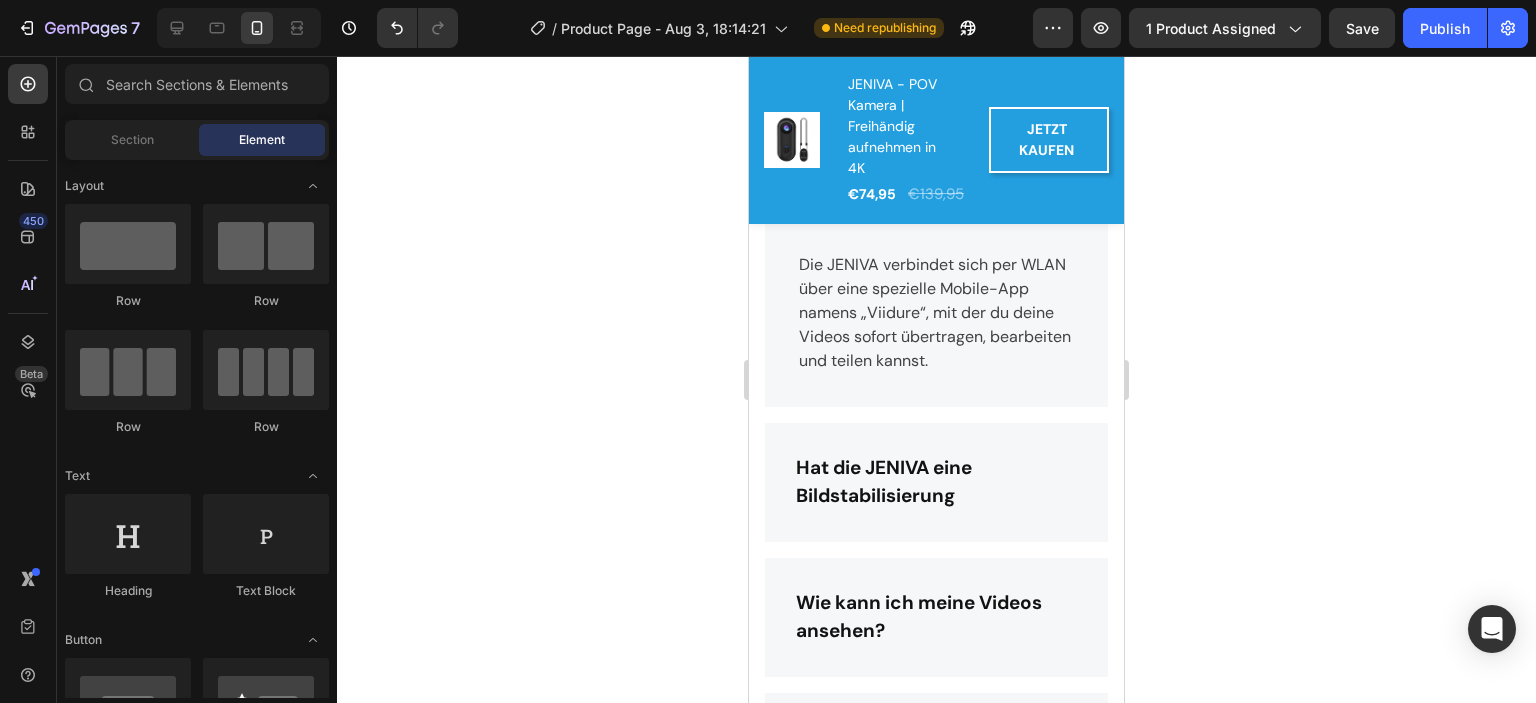 scroll, scrollTop: 5338, scrollLeft: 0, axis: vertical 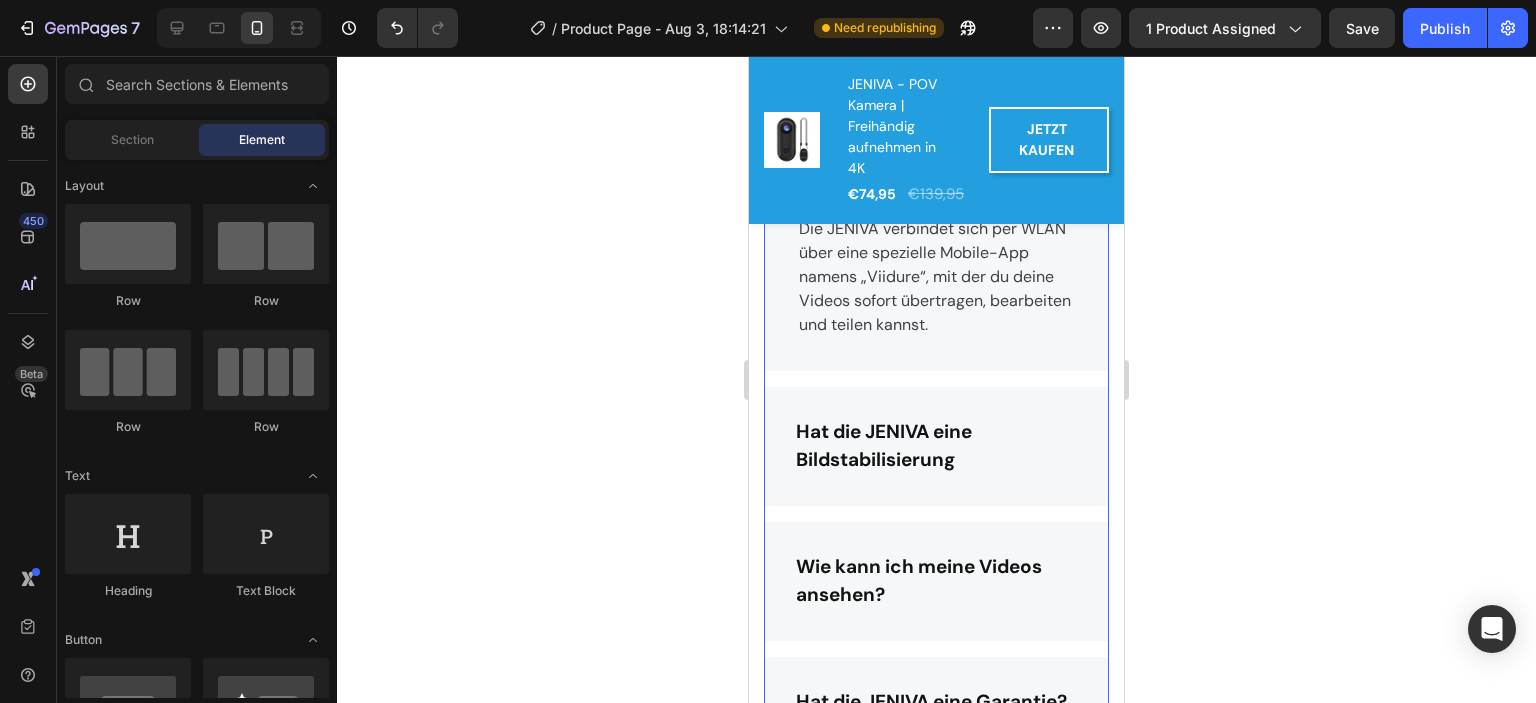click on "Hat die JENIVA eine Bildstabilisierung" at bounding box center (936, 446) 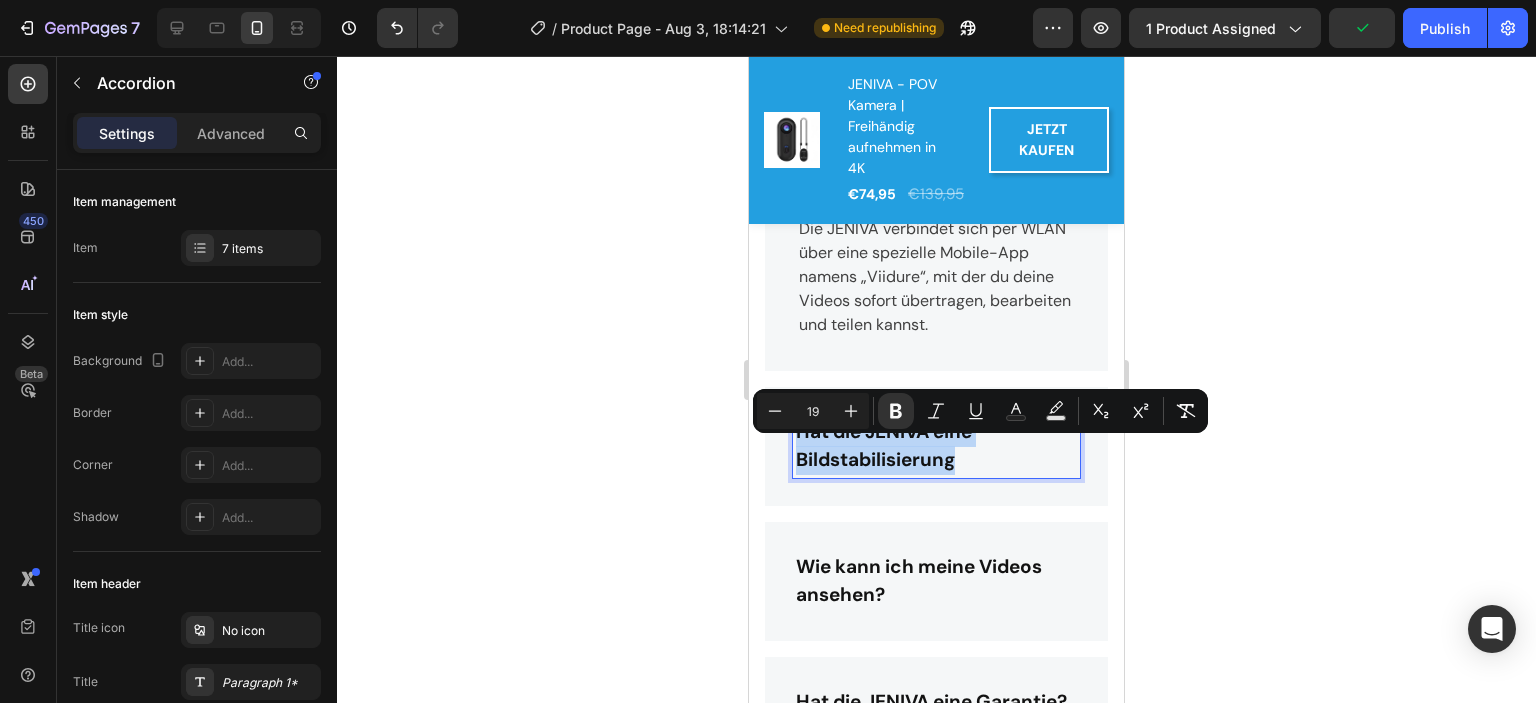 drag, startPoint x: 958, startPoint y: 486, endPoint x: 799, endPoint y: 453, distance: 162.38843 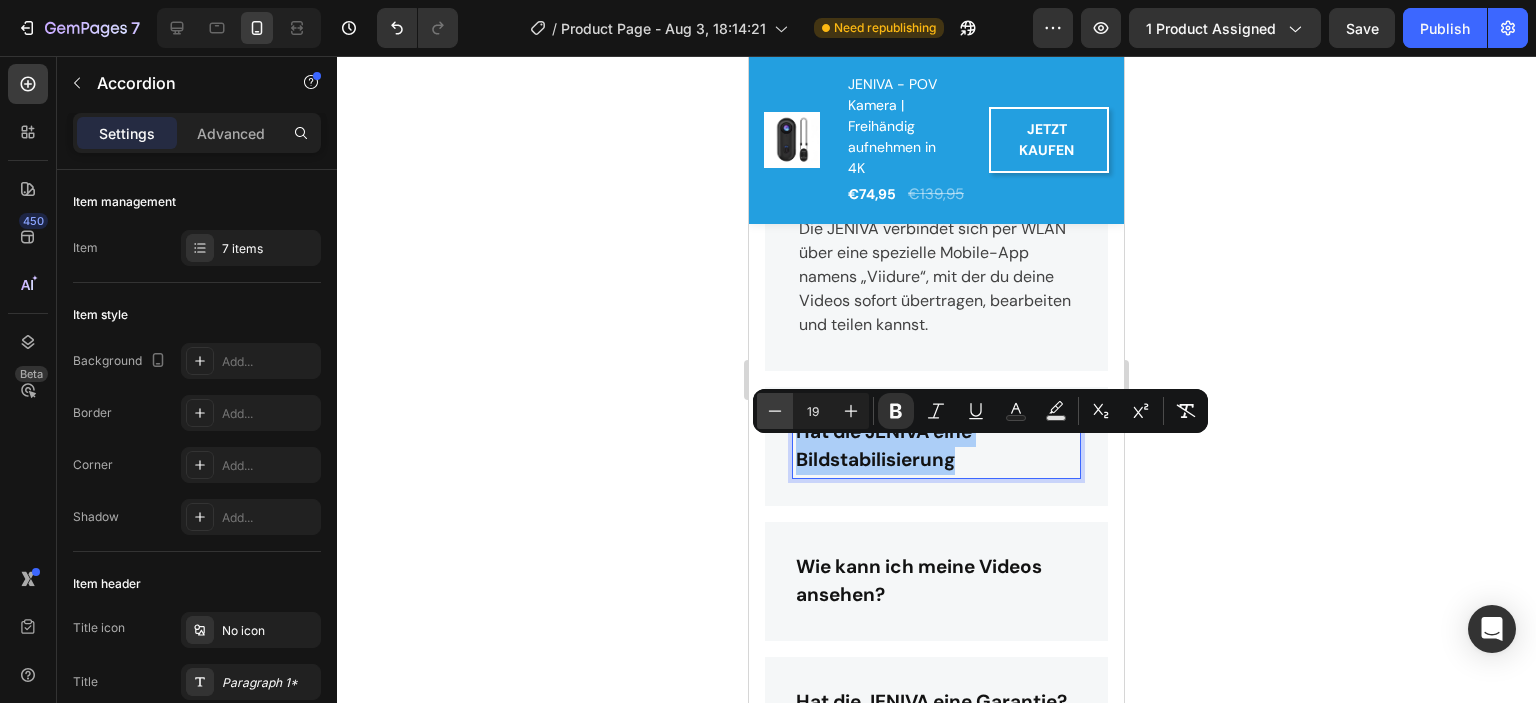 click 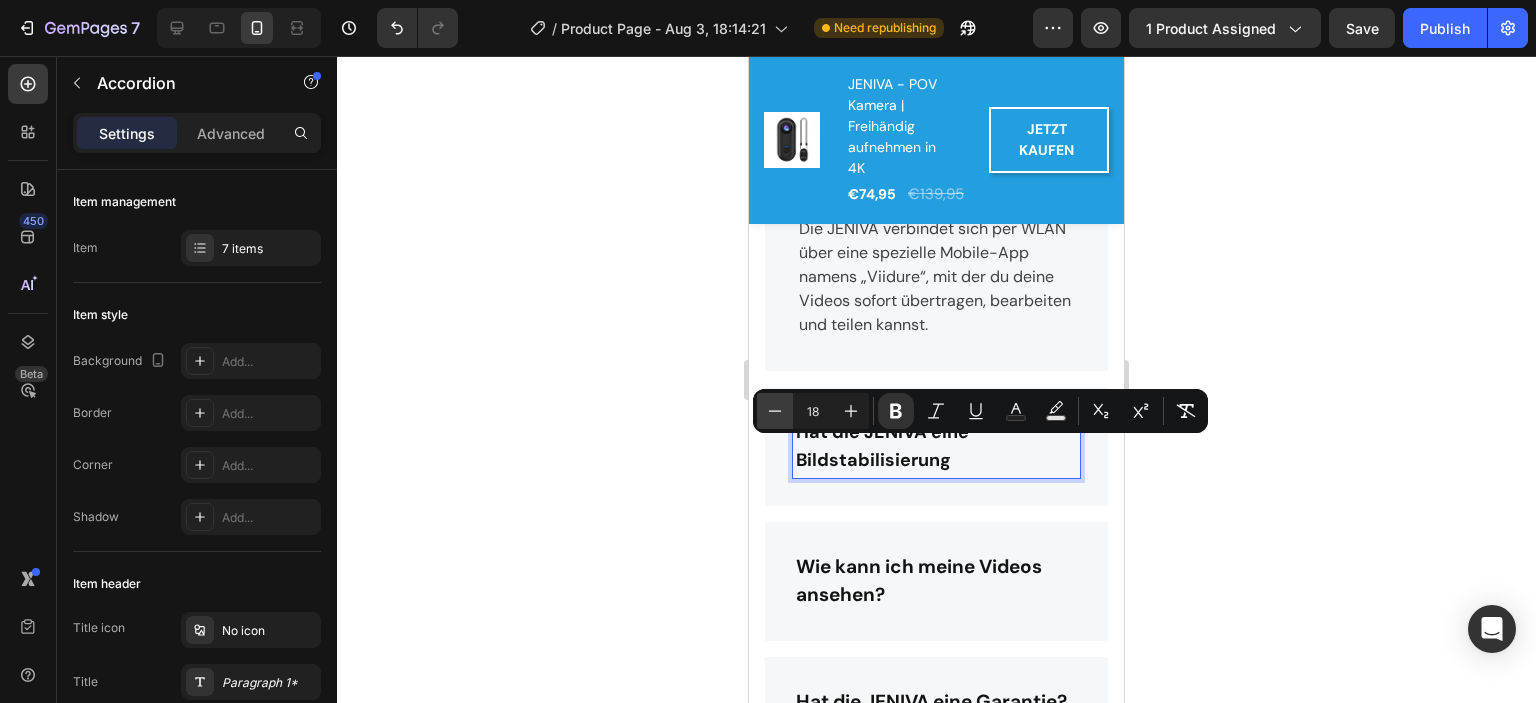 click 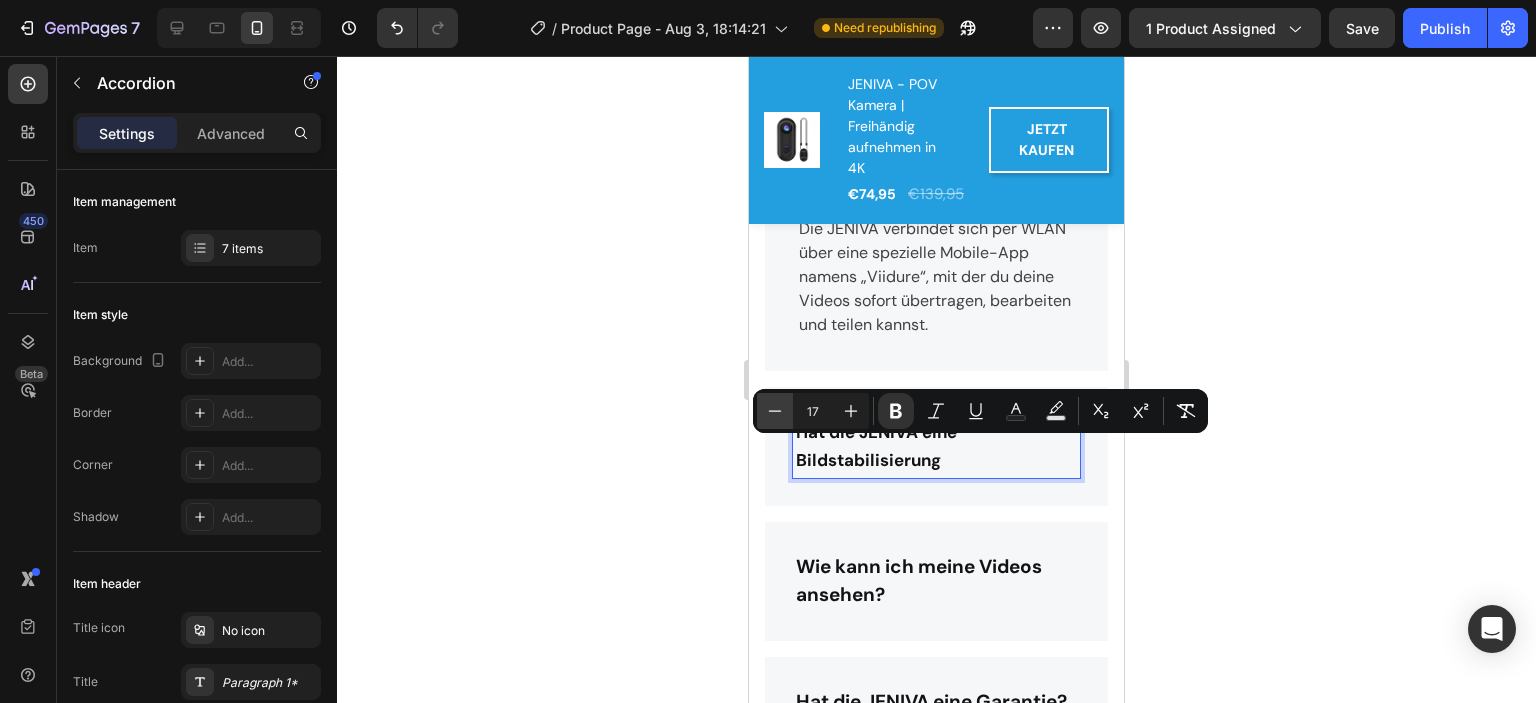 click 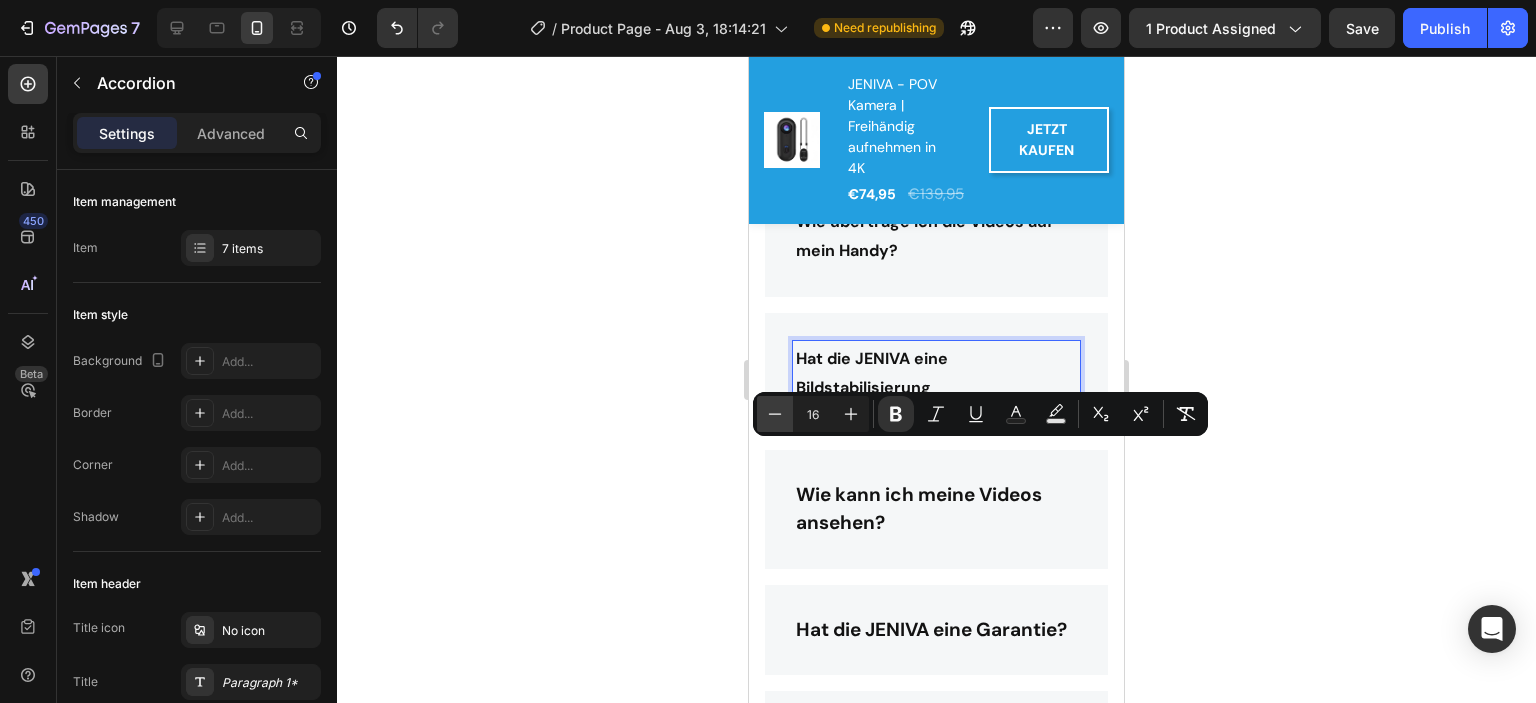 scroll, scrollTop: 5179, scrollLeft: 0, axis: vertical 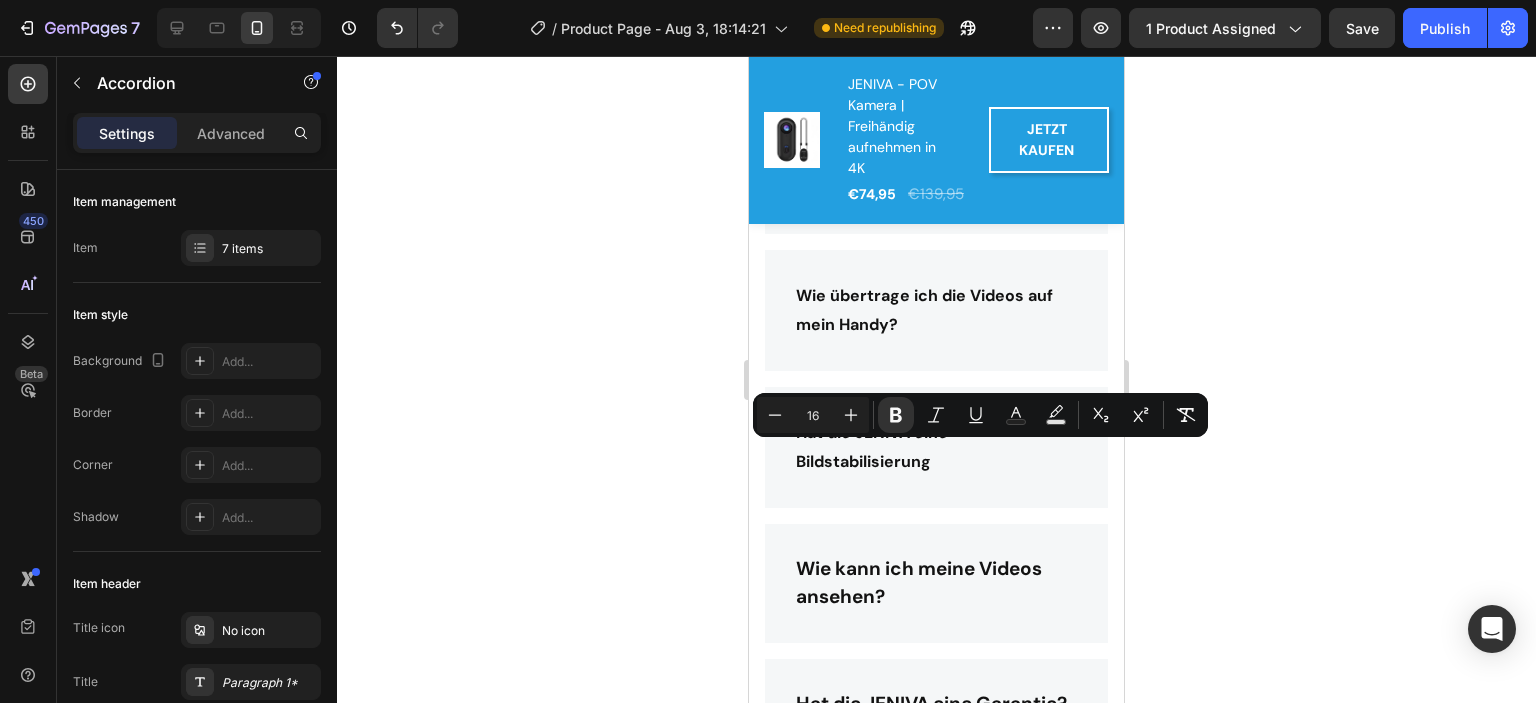 click on "Hat die JENIVA eine Bildstabilisierung" at bounding box center [936, 447] 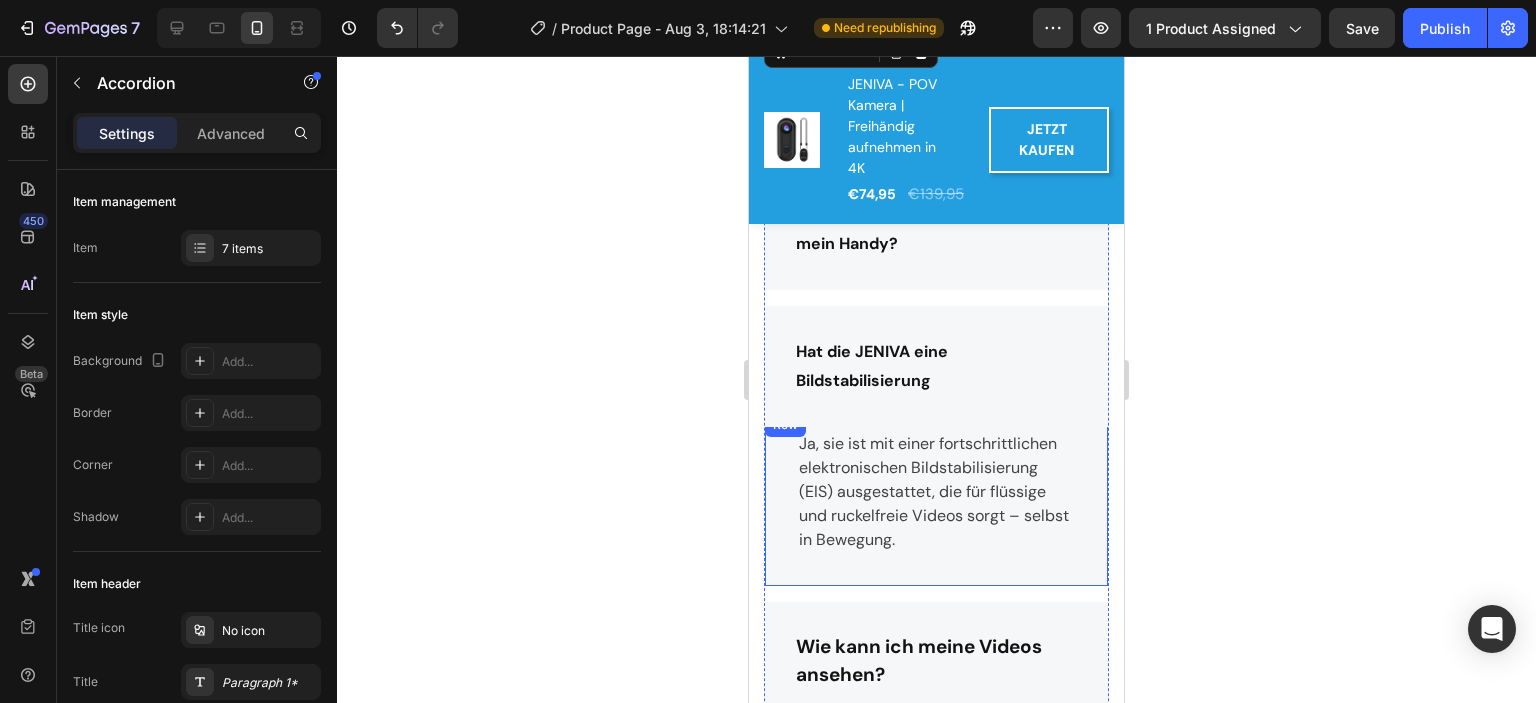 scroll, scrollTop: 5379, scrollLeft: 0, axis: vertical 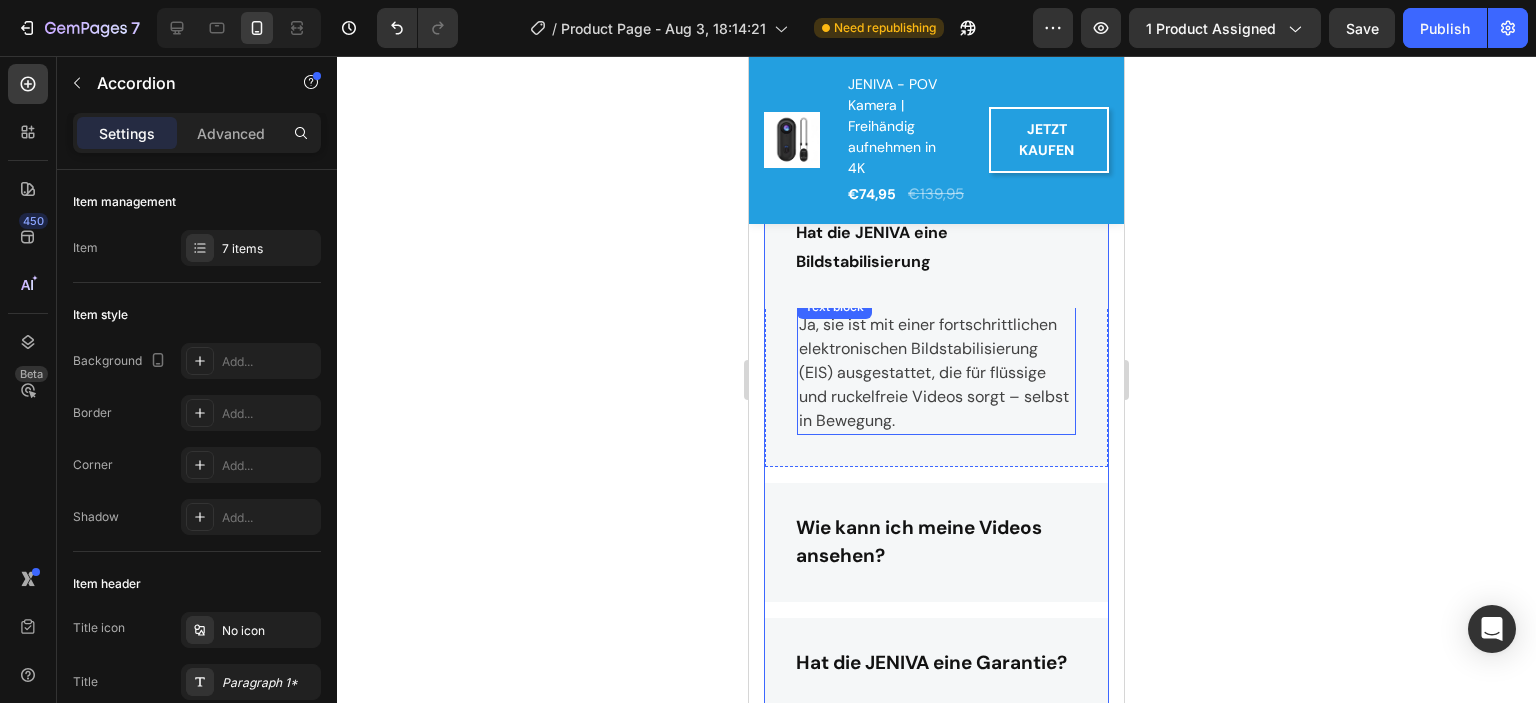 click on "Ja, sie ist mit einer fortschrittlichen elektronischen Bildstabilisierung (EIS) ausgestattet, die für flüssige und ruckelfreie Videos sorgt – selbst in Bewegung." at bounding box center (936, 373) 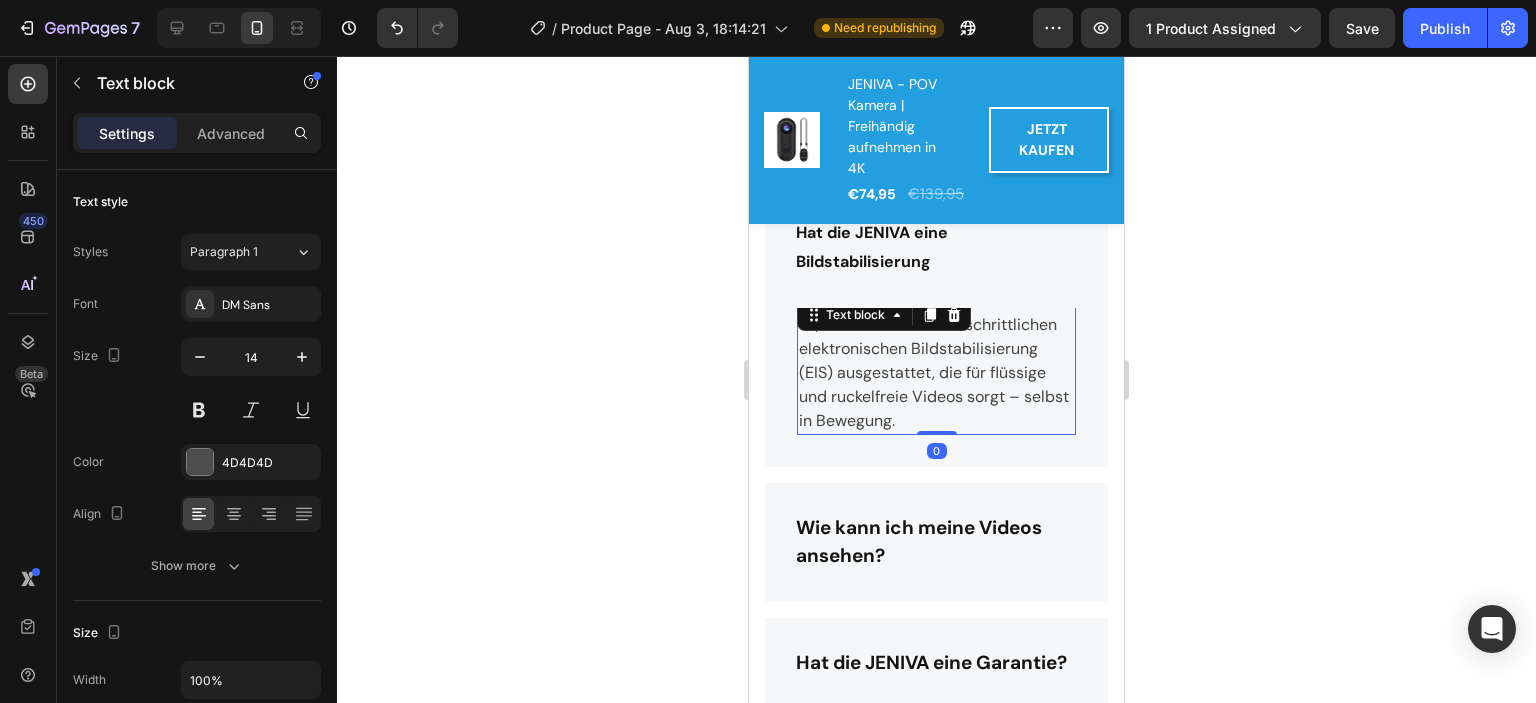 click on "Ja, sie ist mit einer fortschrittlichen elektronischen Bildstabilisierung (EIS) ausgestattet, die für flüssige und ruckelfreie Videos sorgt – selbst in Bewegung." at bounding box center [936, 373] 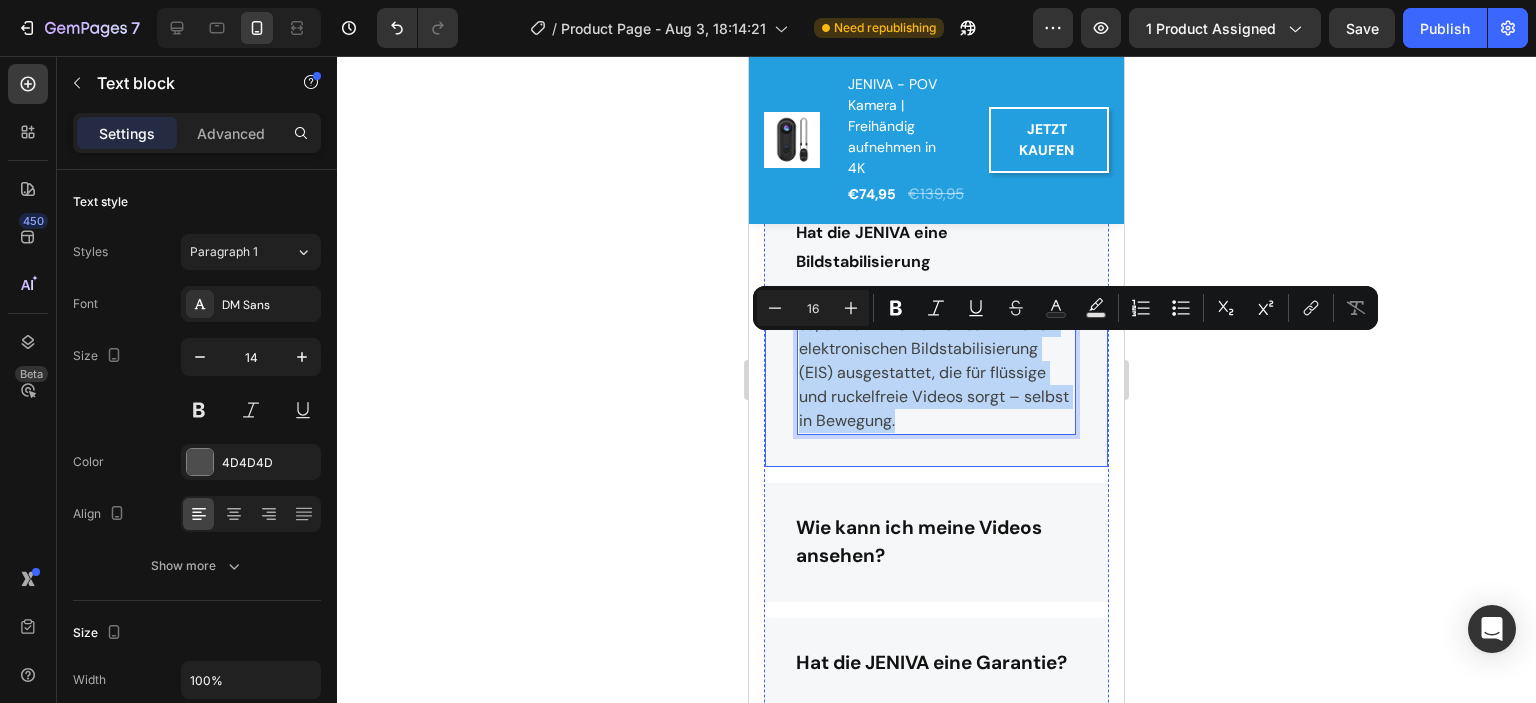 drag, startPoint x: 880, startPoint y: 469, endPoint x: 793, endPoint y: 350, distance: 147.411 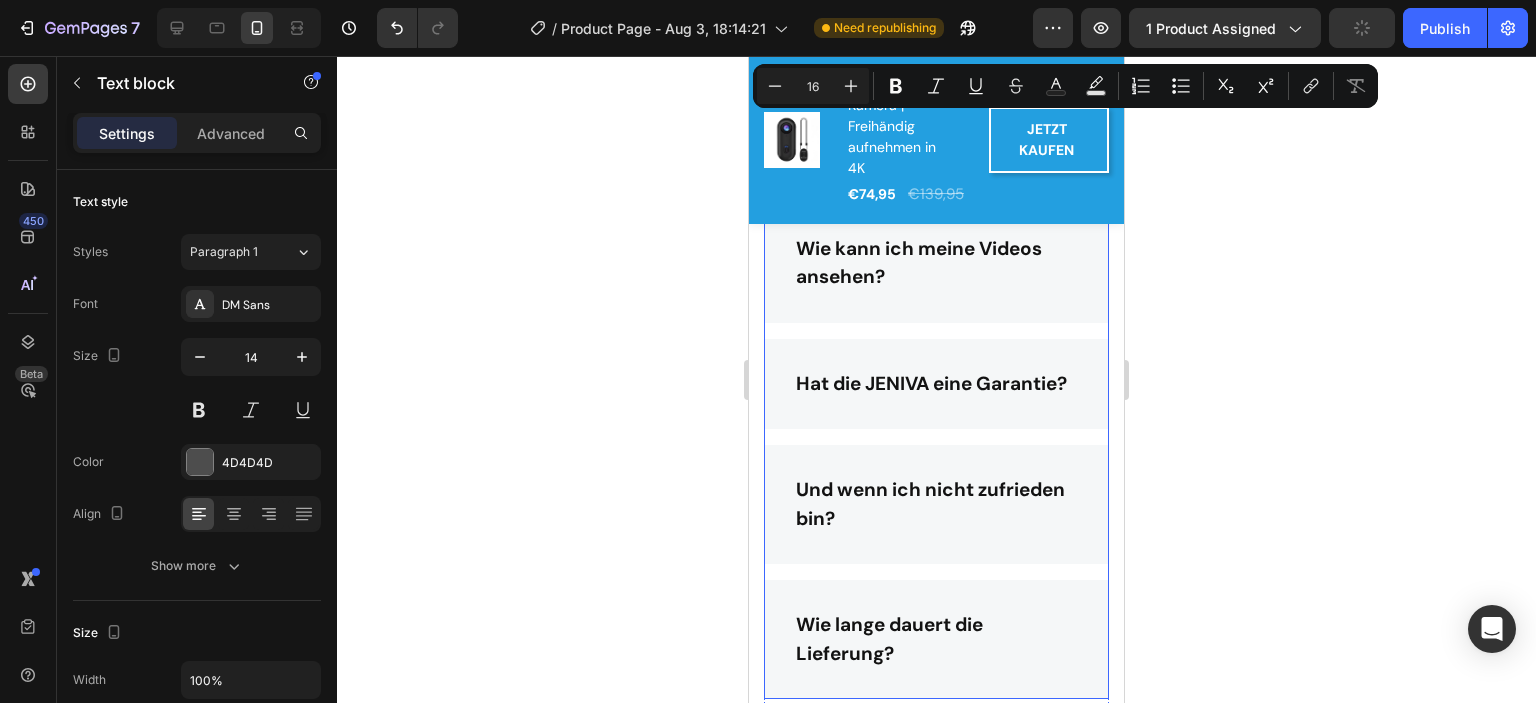 scroll, scrollTop: 5679, scrollLeft: 0, axis: vertical 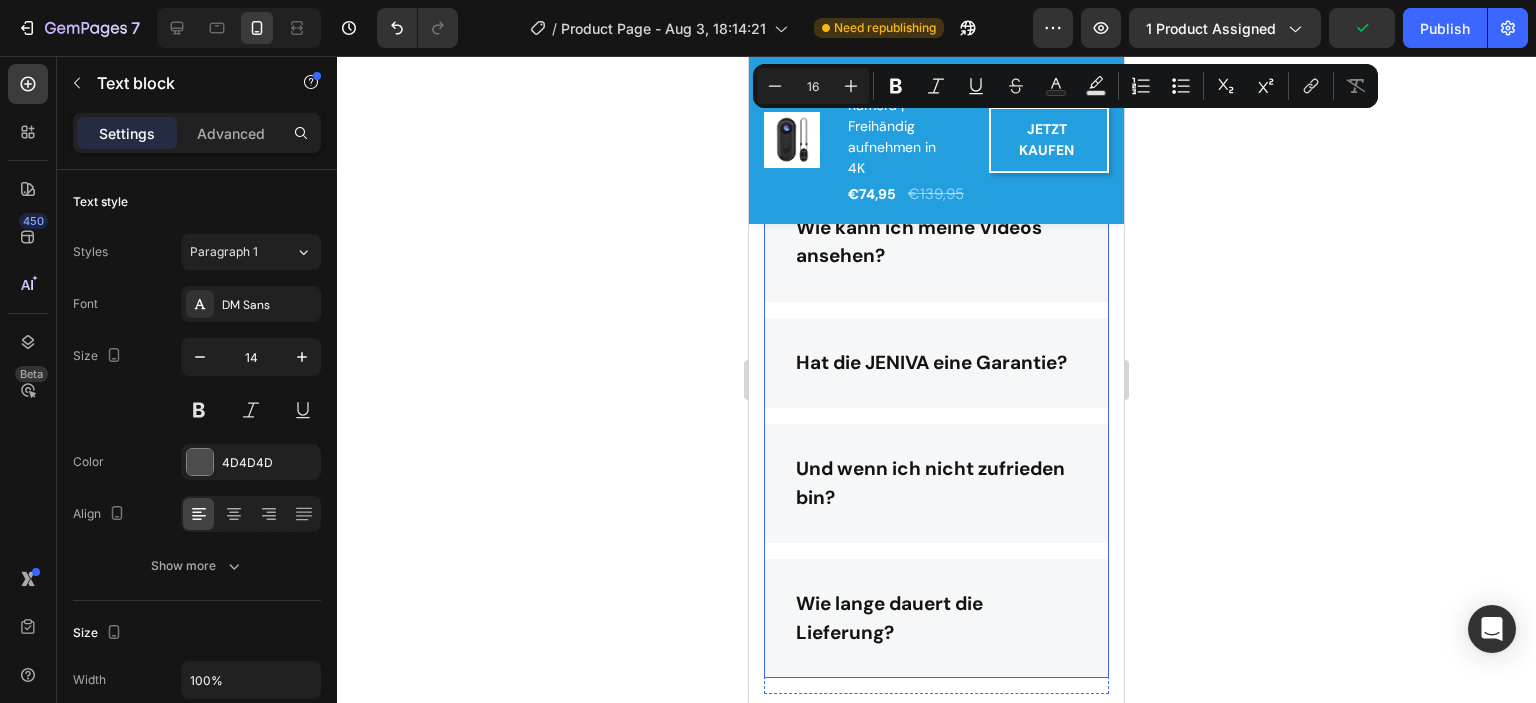 click on "Wie kann ich meine Videos ansehen?" at bounding box center (919, 242) 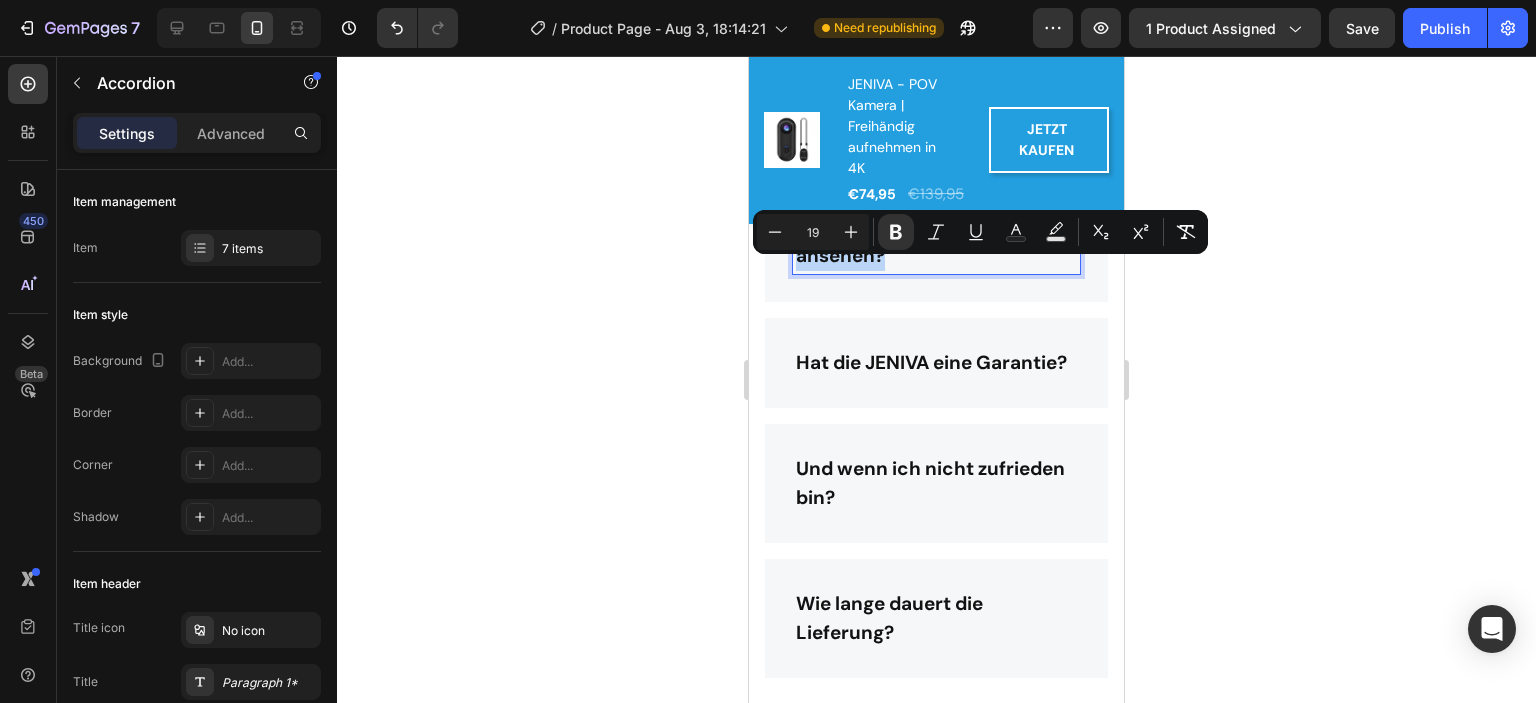 drag, startPoint x: 888, startPoint y: 307, endPoint x: 798, endPoint y: 278, distance: 94.55686 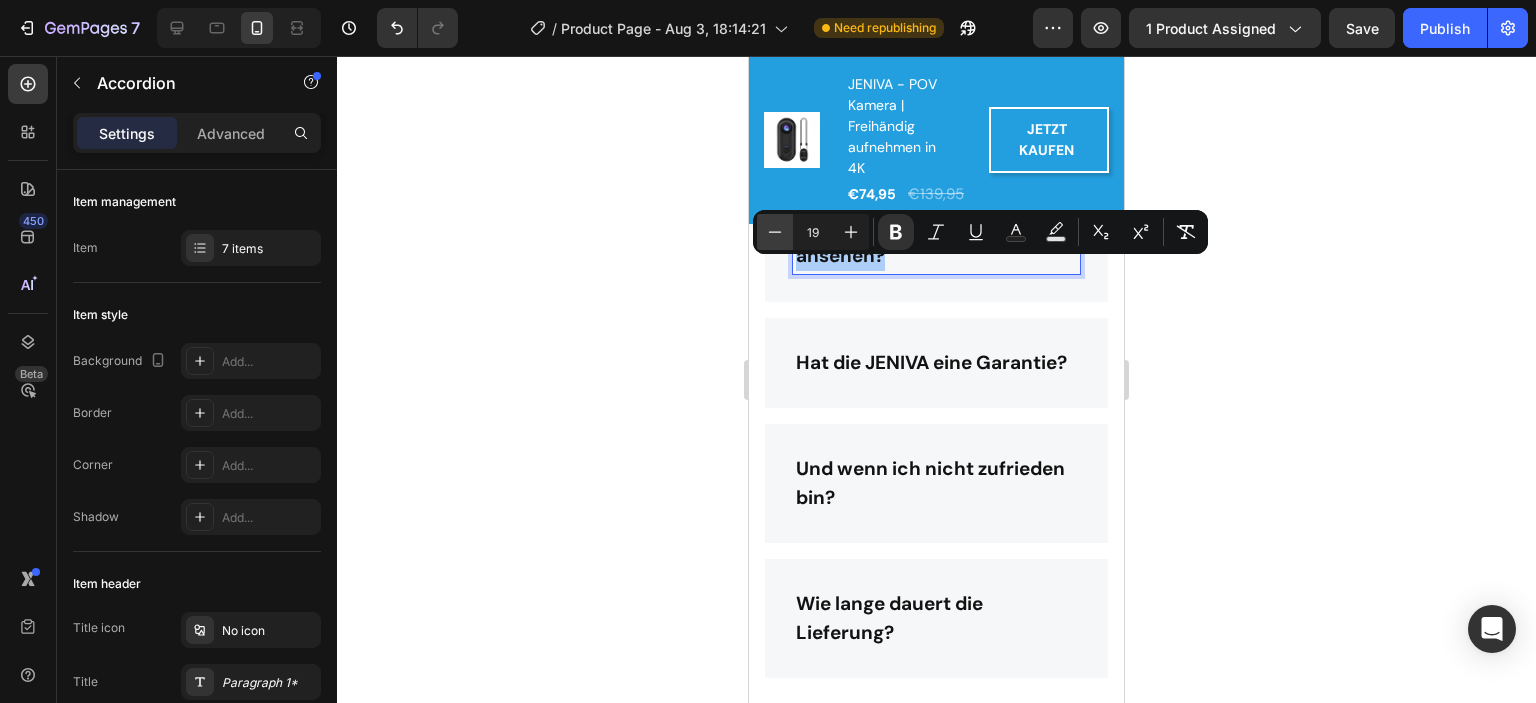 click 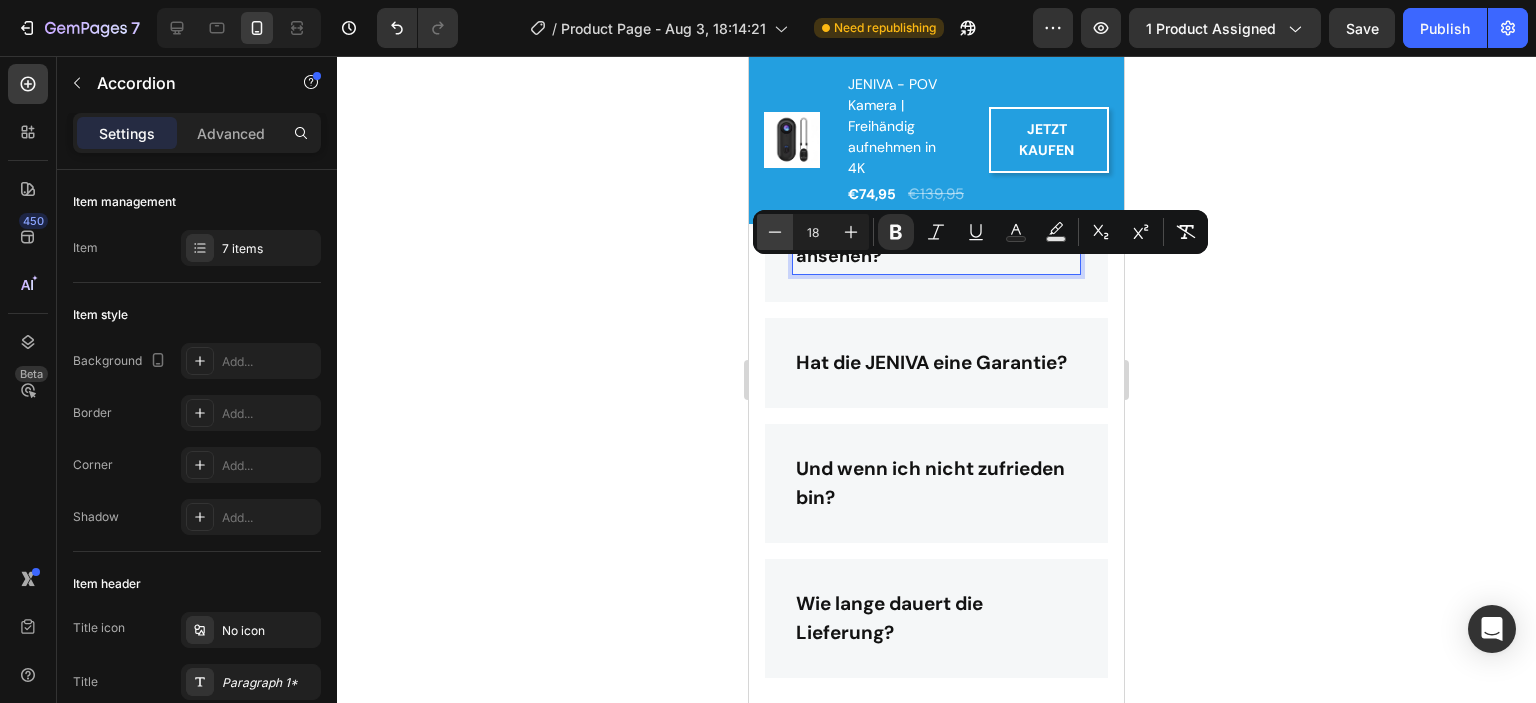 click 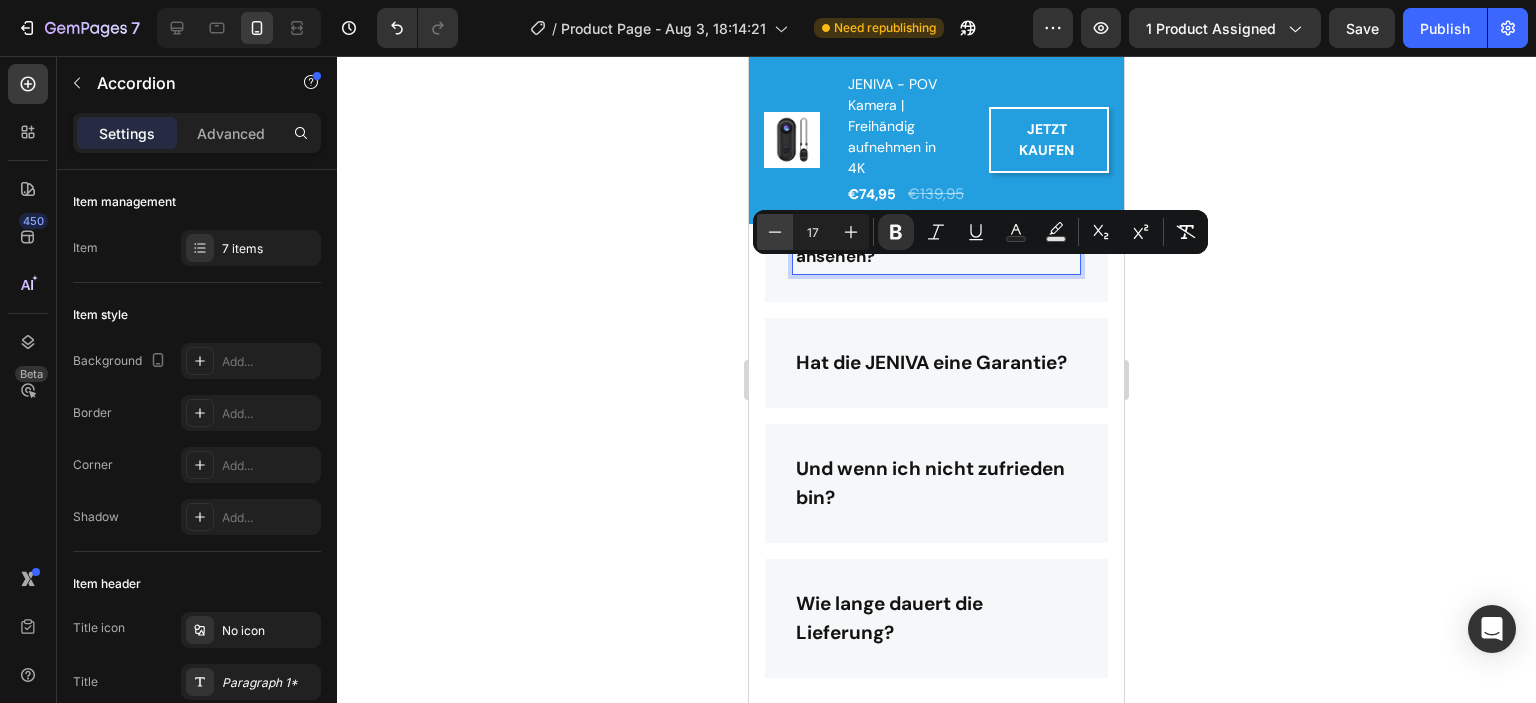 click 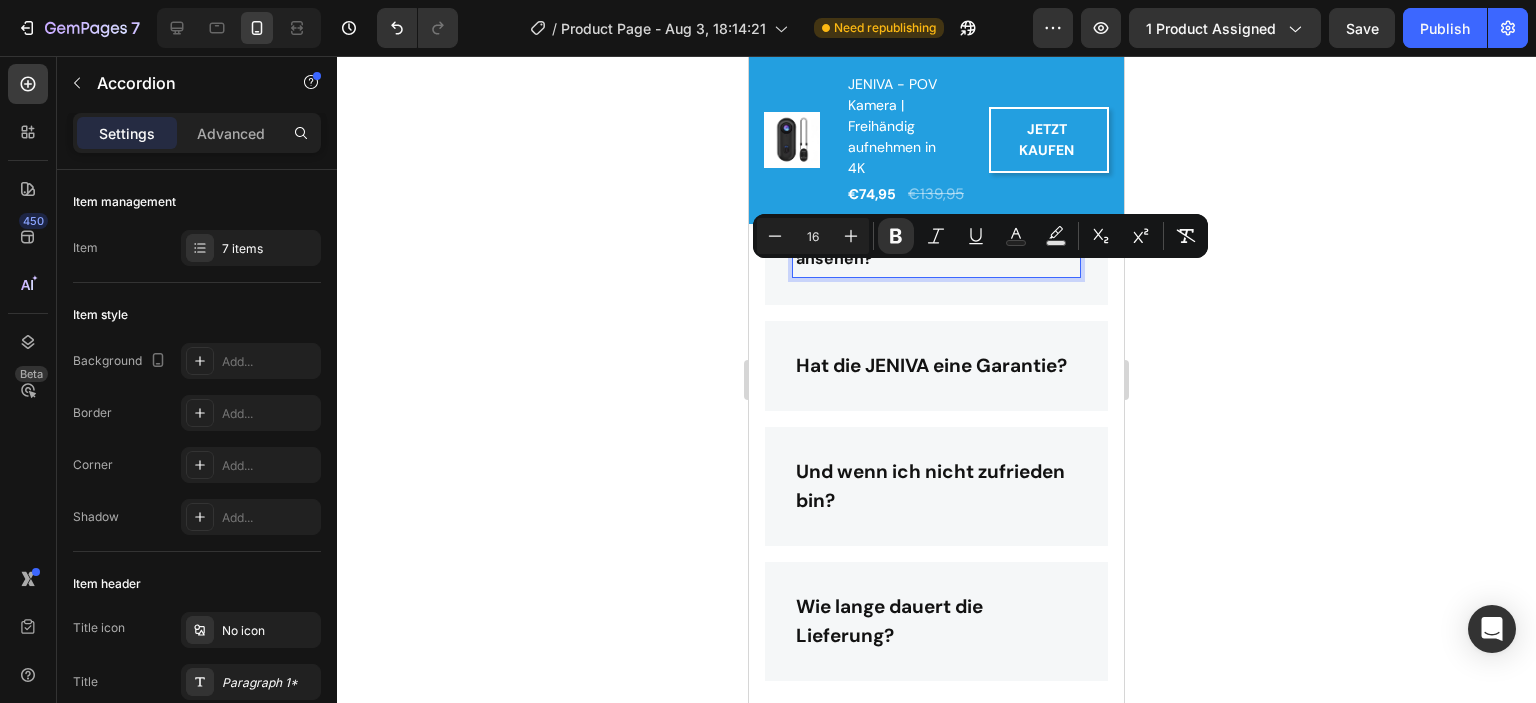 scroll, scrollTop: 5498, scrollLeft: 0, axis: vertical 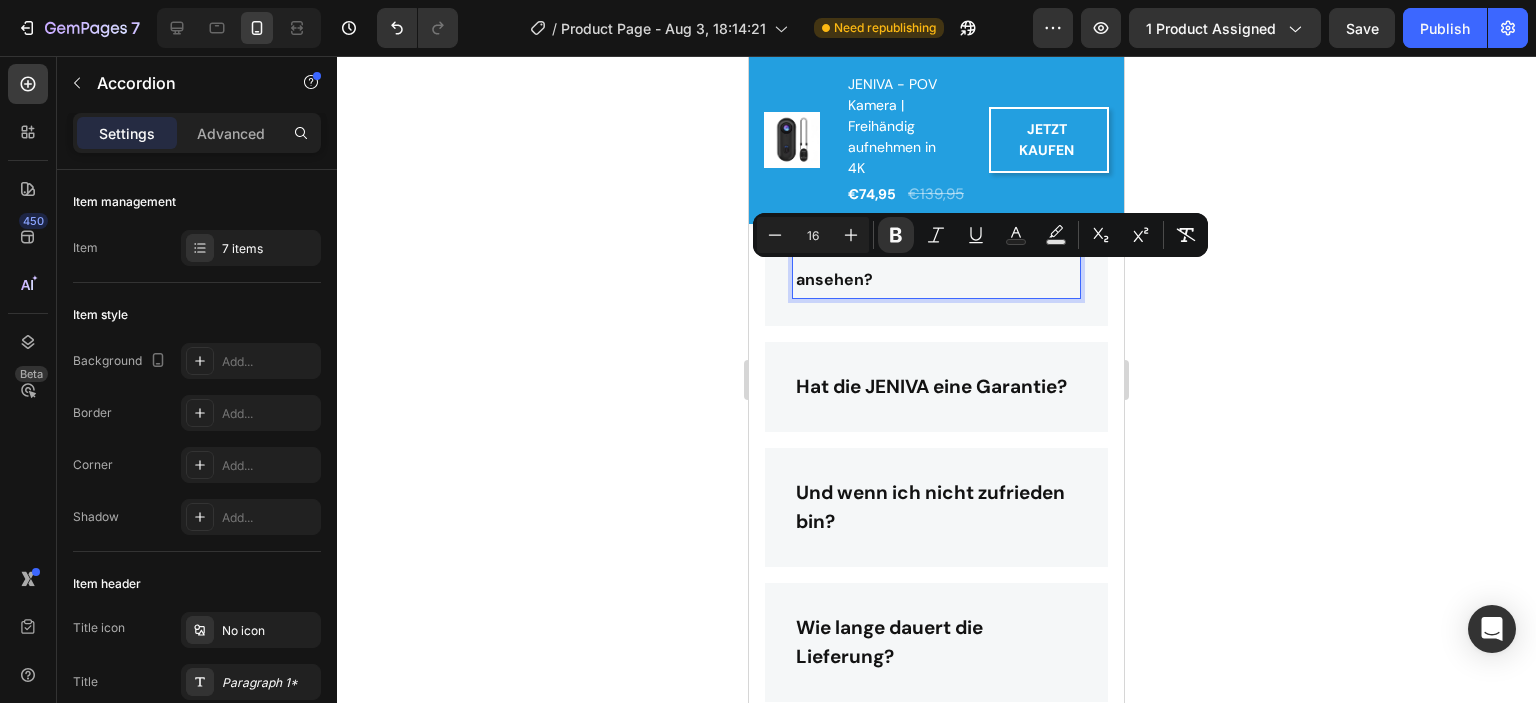 click on "Wie kann ich meine Videos ansehen?" at bounding box center (936, 265) 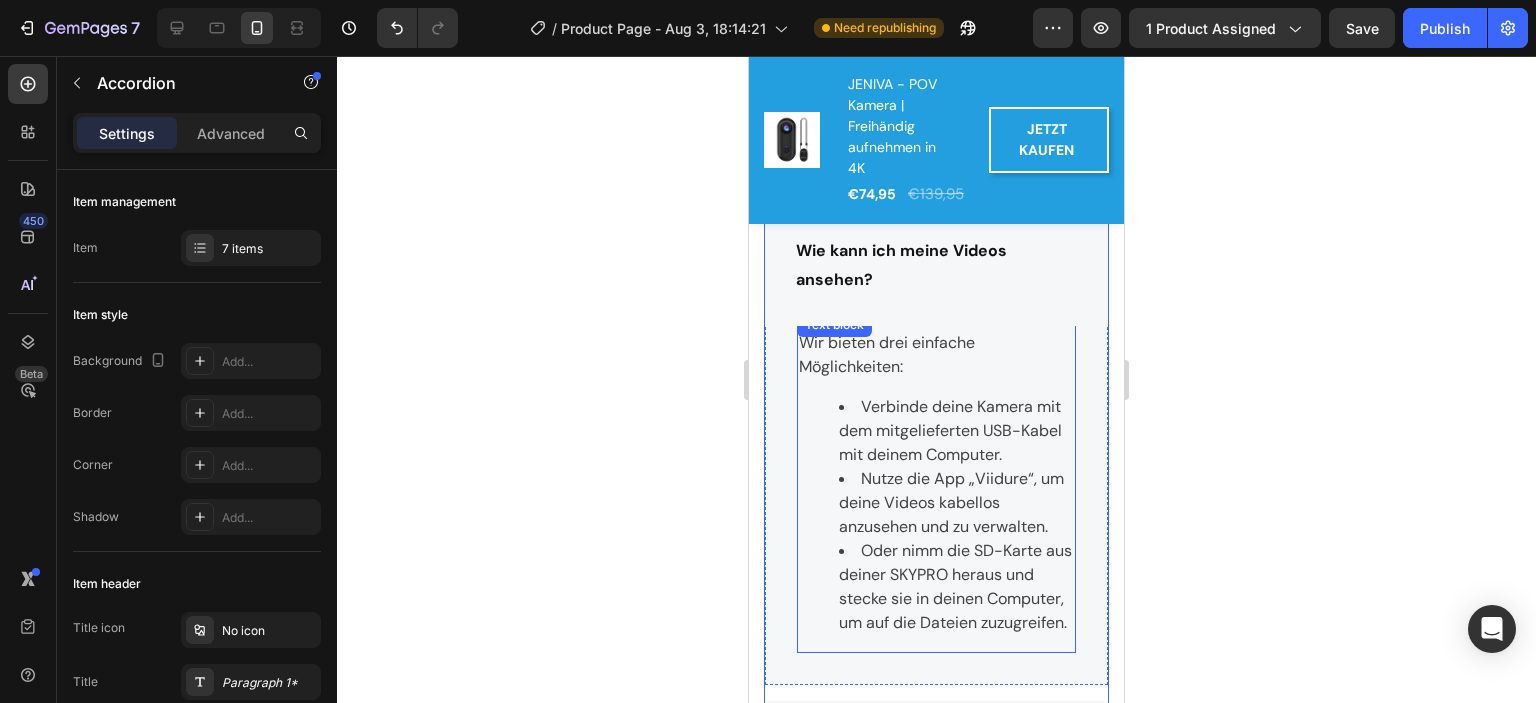 click on "Verbinde deine Kamera mit dem mitgelieferten USB-Kabel mit deinem Computer." at bounding box center [956, 431] 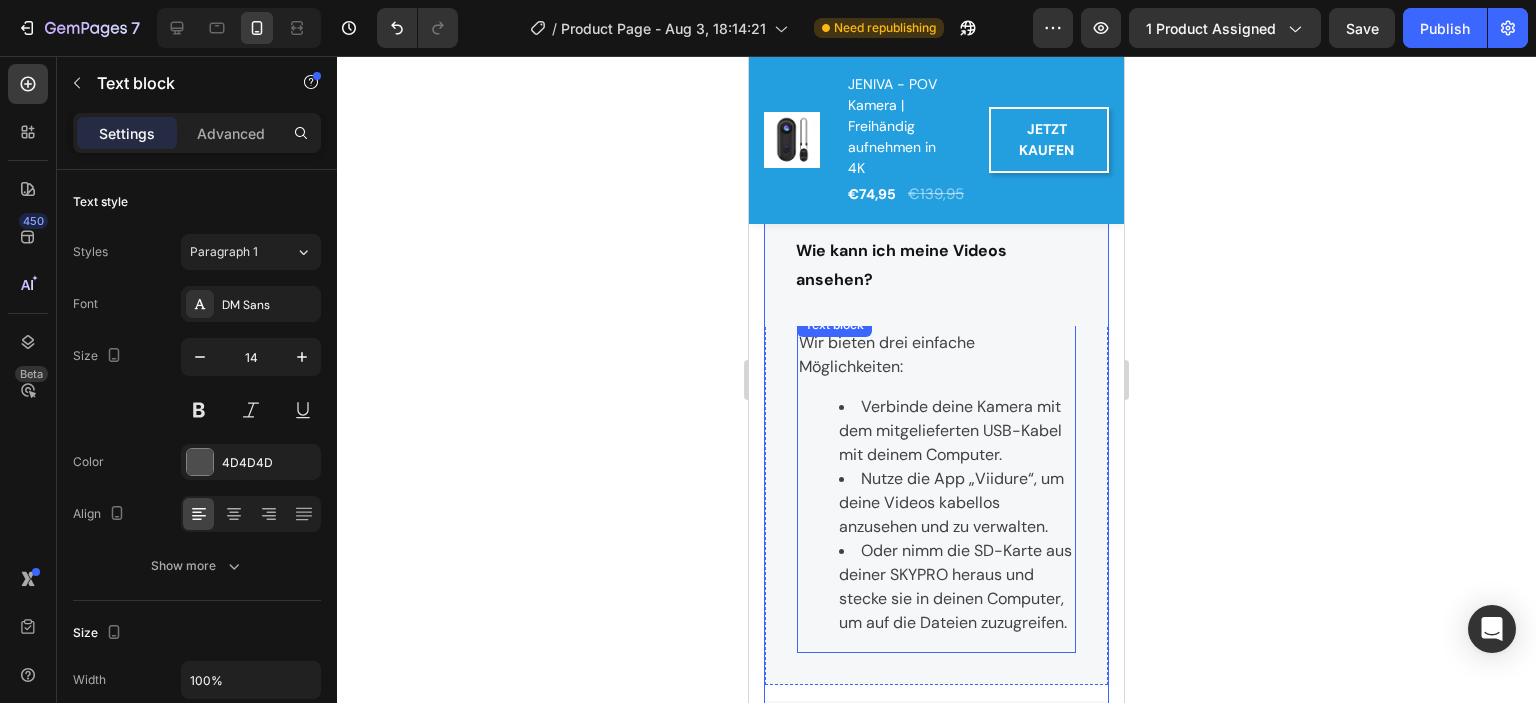 click on "Verbinde deine Kamera mit dem mitgelieferten USB-Kabel mit deinem Computer." at bounding box center (956, 431) 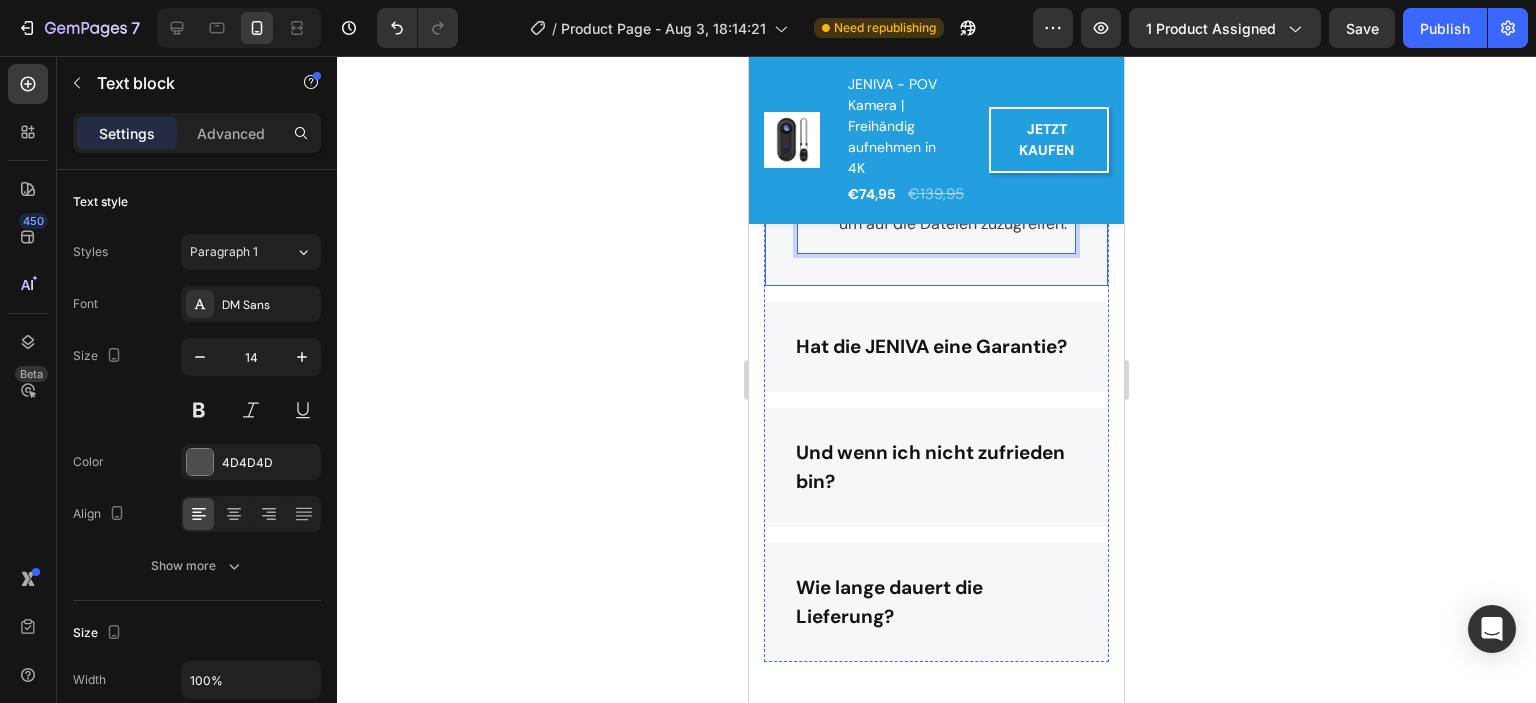 scroll, scrollTop: 5998, scrollLeft: 0, axis: vertical 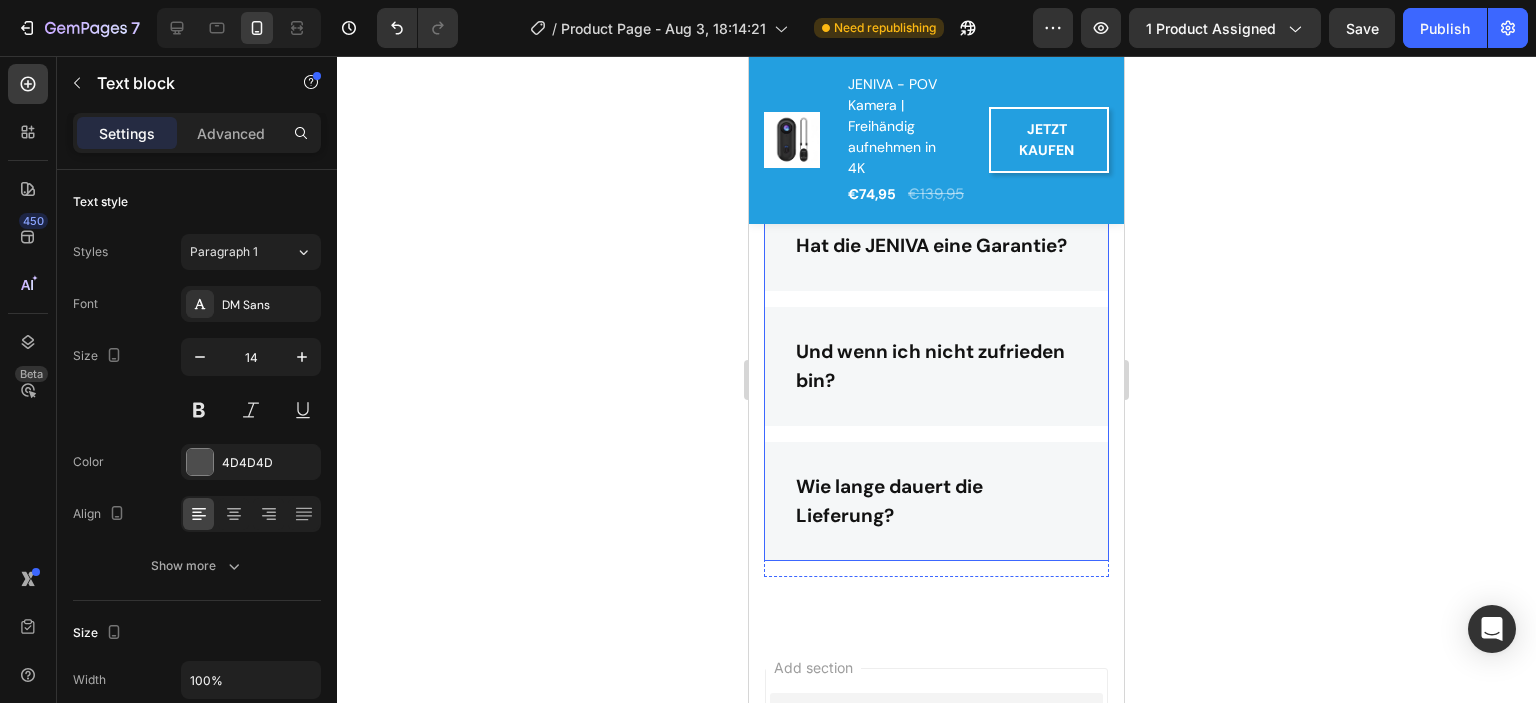 click on "Hat die JENIVA eine Garantie?" at bounding box center [931, 246] 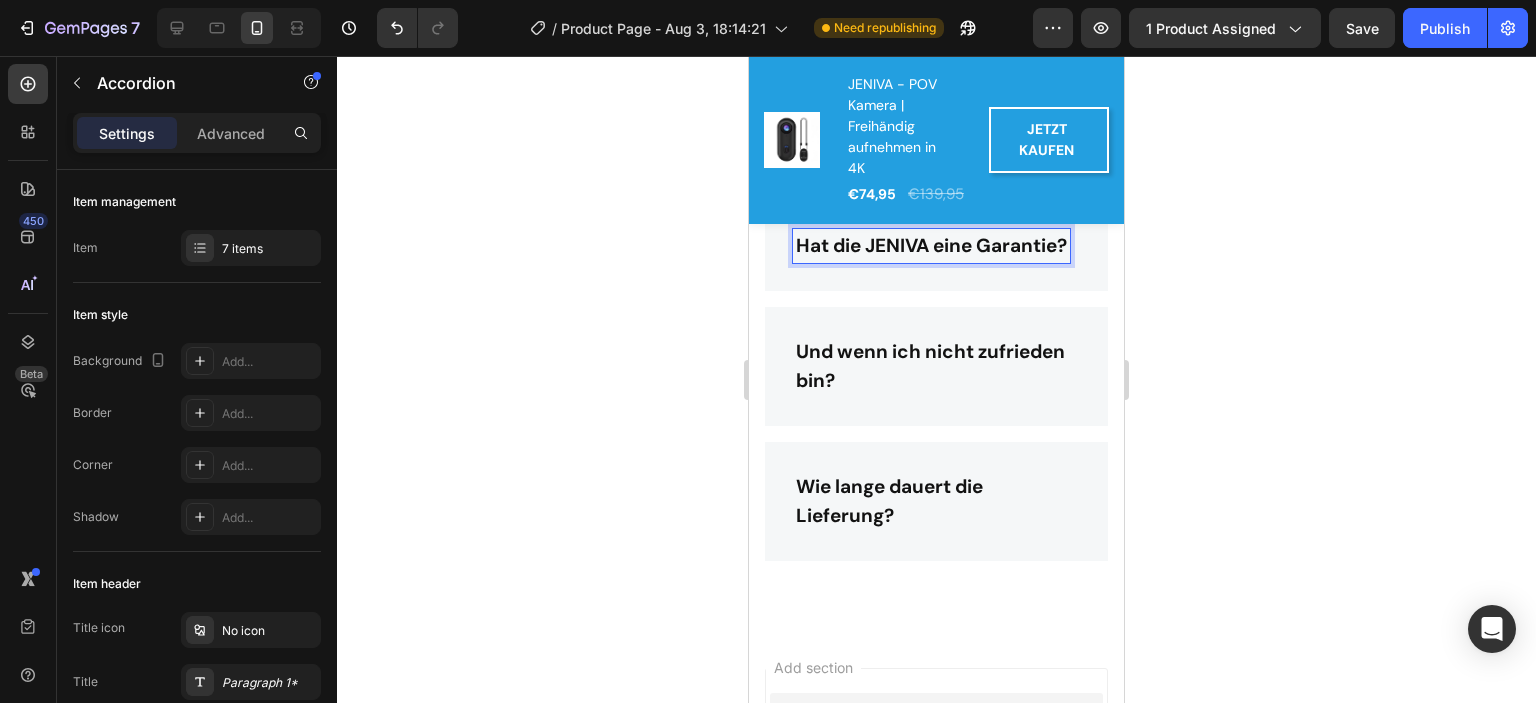 click on "Hat die JENIVA eine Garantie?" at bounding box center [931, 245] 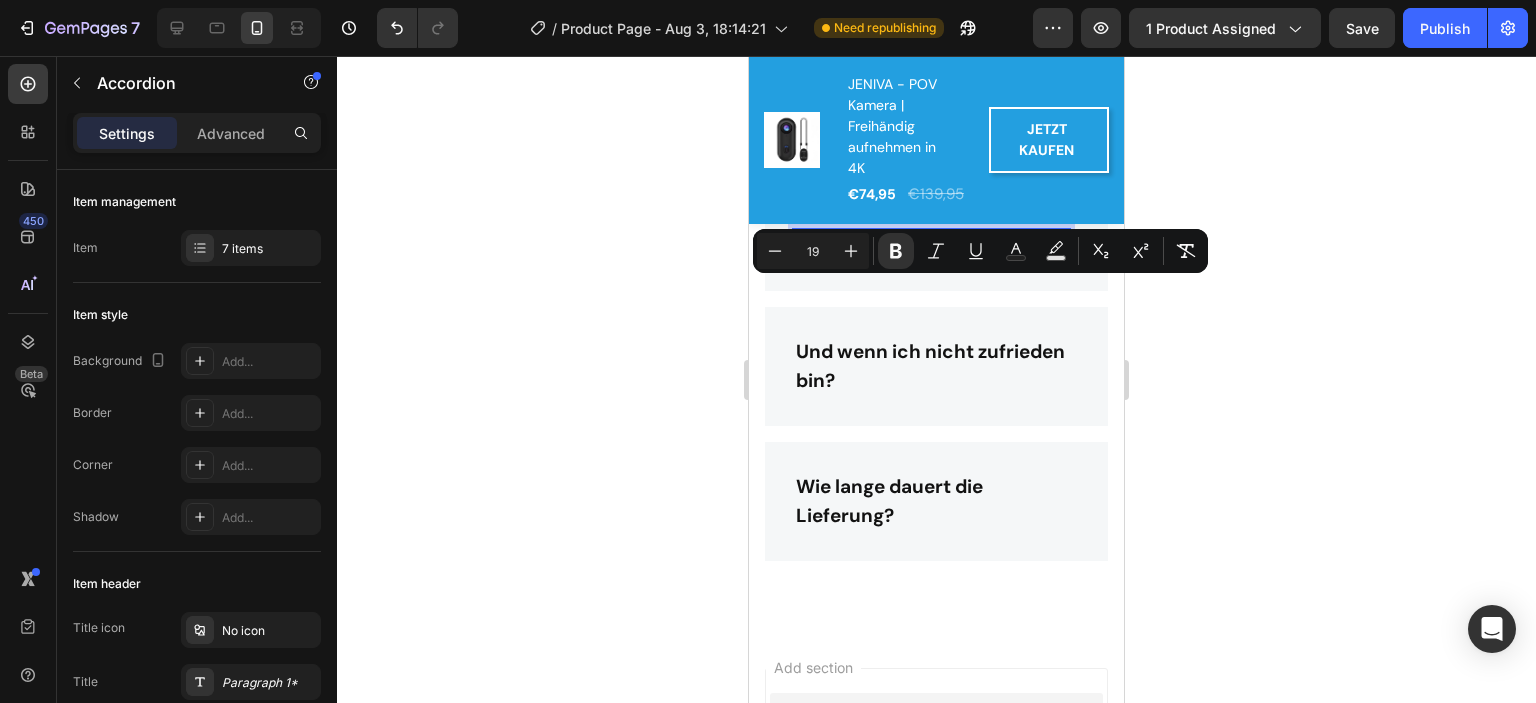 drag, startPoint x: 887, startPoint y: 325, endPoint x: 798, endPoint y: 300, distance: 92.44458 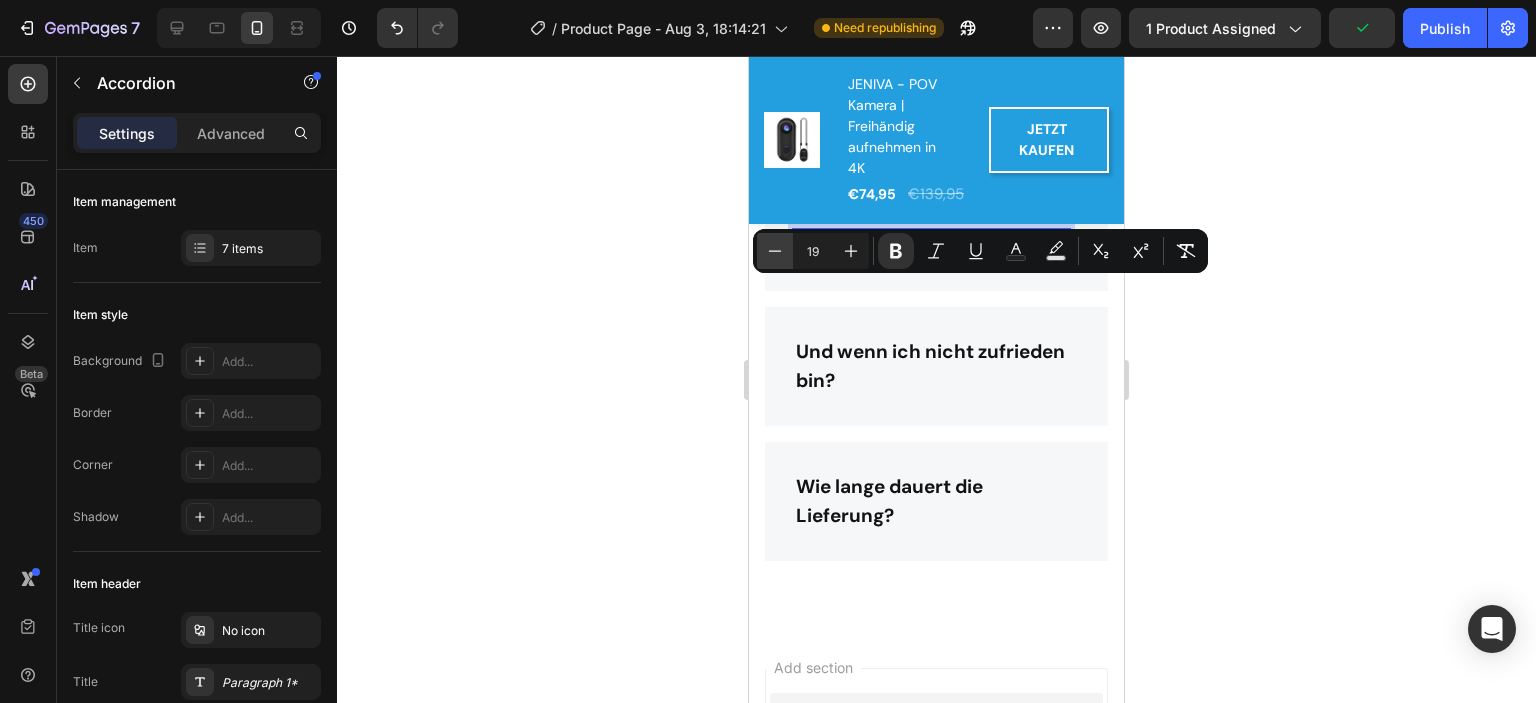 click 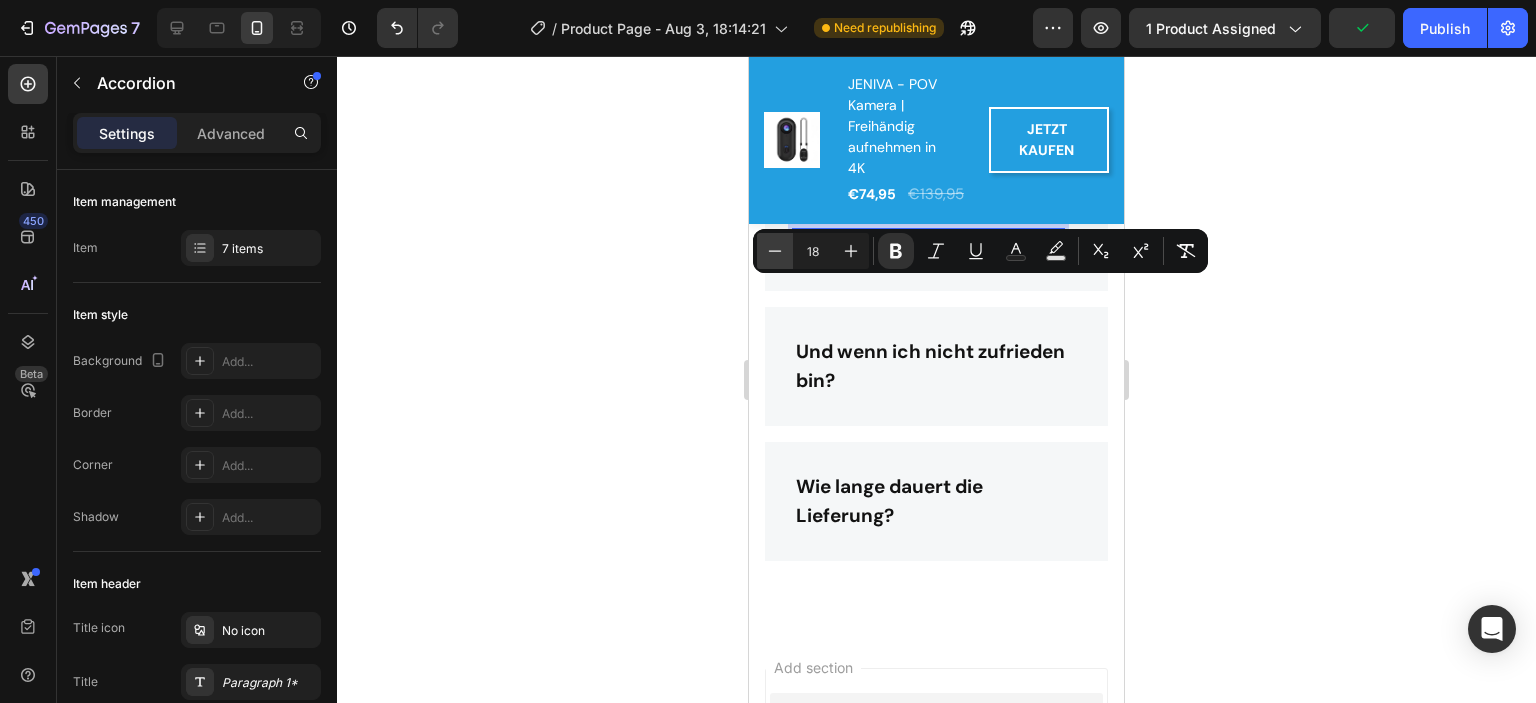 click 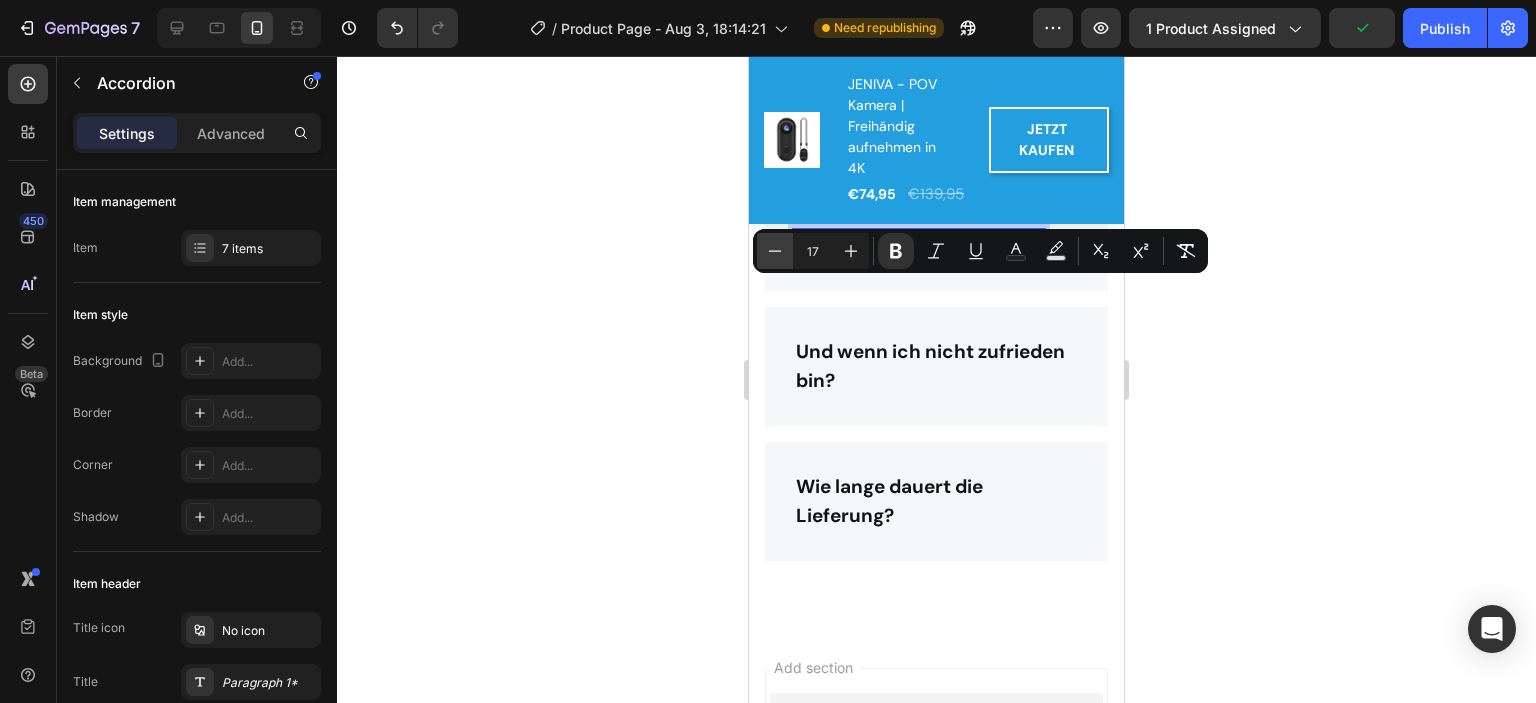 click 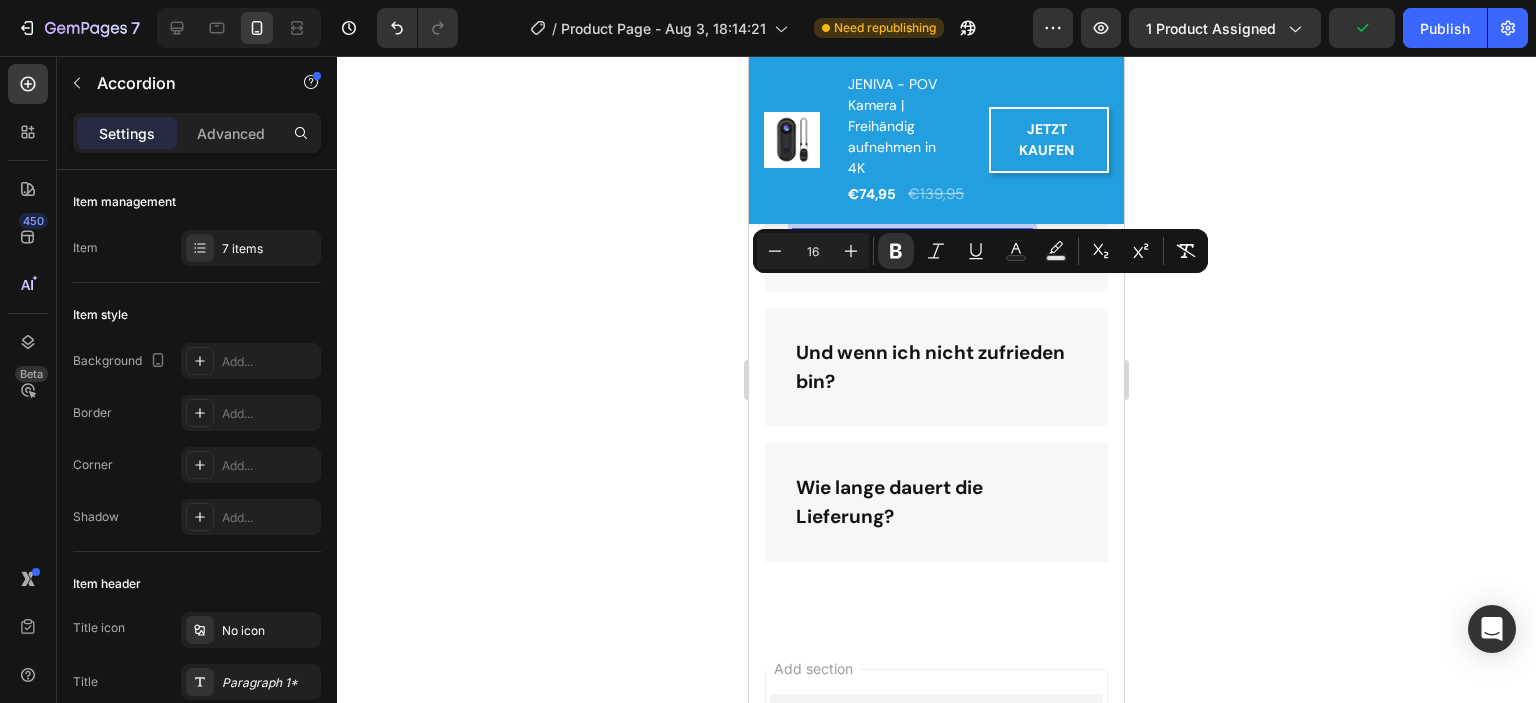 click on "Hat die JENIVA eine Garantie?" at bounding box center [936, 247] 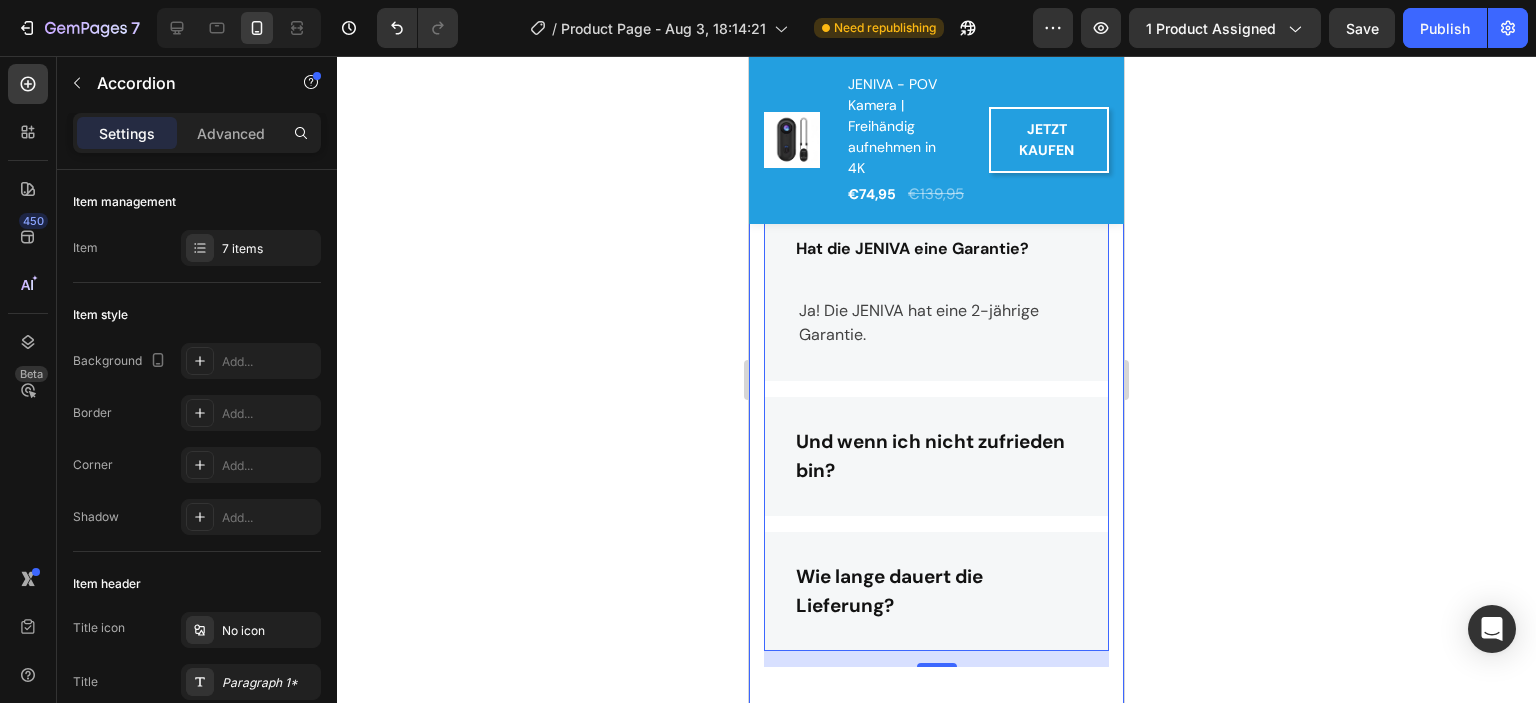 scroll, scrollTop: 5580, scrollLeft: 0, axis: vertical 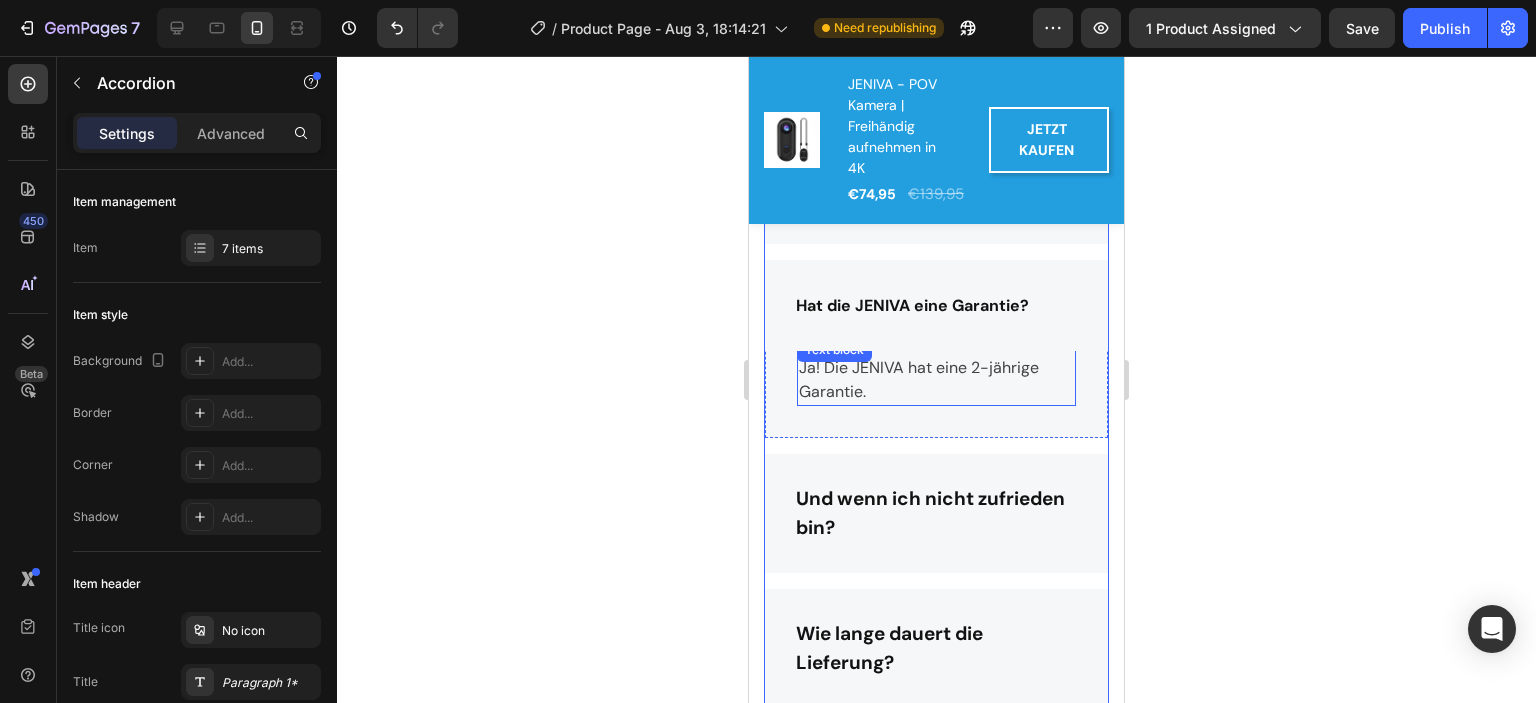 click on "Ja! Die JENIVA hat eine 2-jährige Garantie." at bounding box center (936, 380) 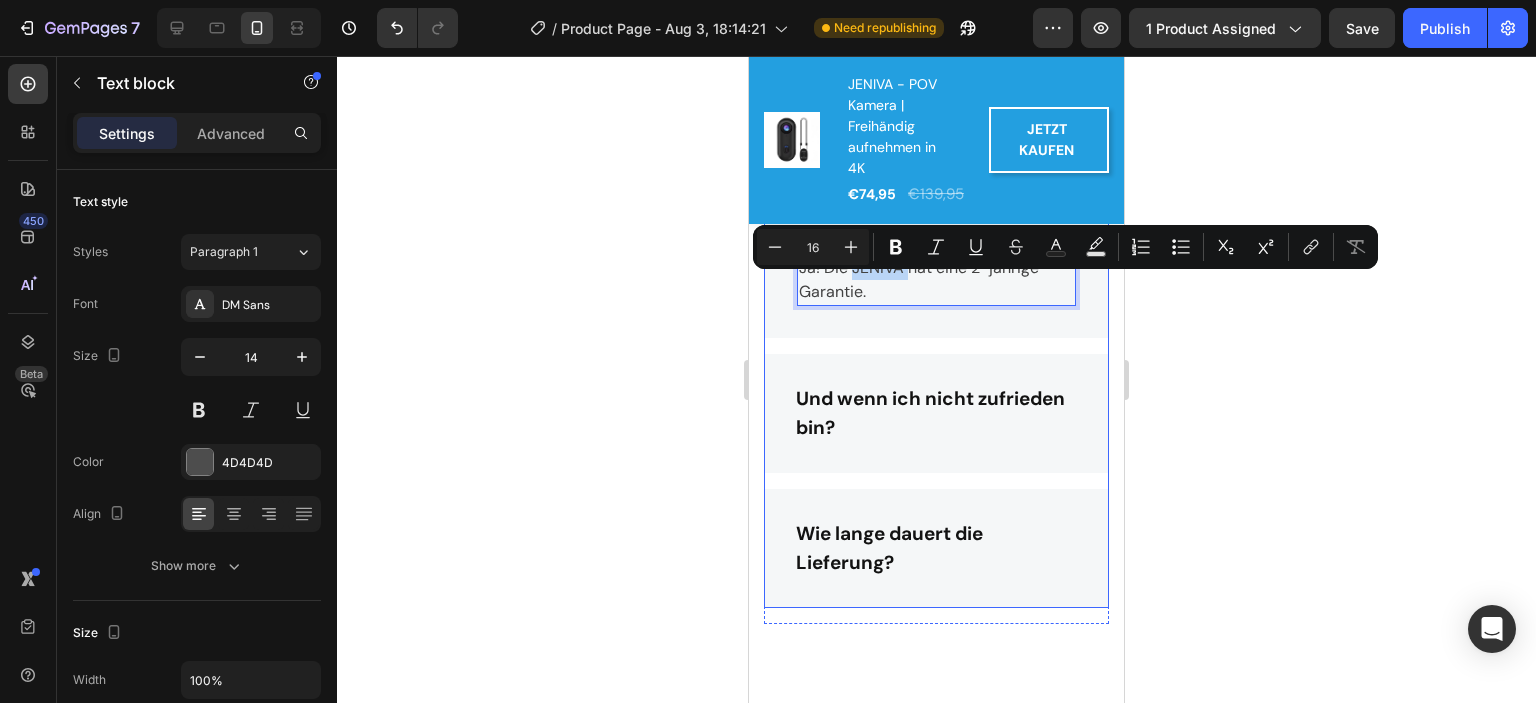 scroll, scrollTop: 5780, scrollLeft: 0, axis: vertical 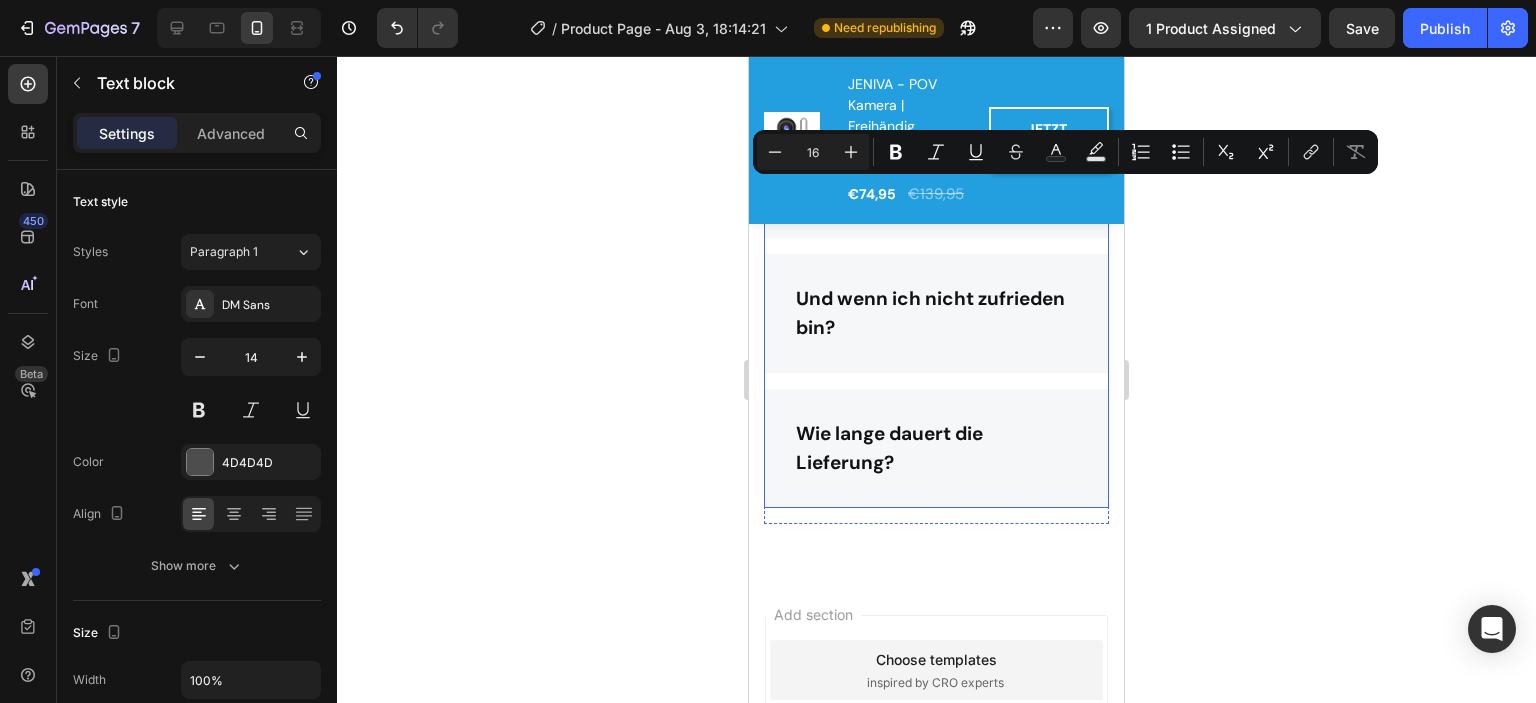 click on "Und wenn ich nicht zufrieden bin?" at bounding box center [930, 313] 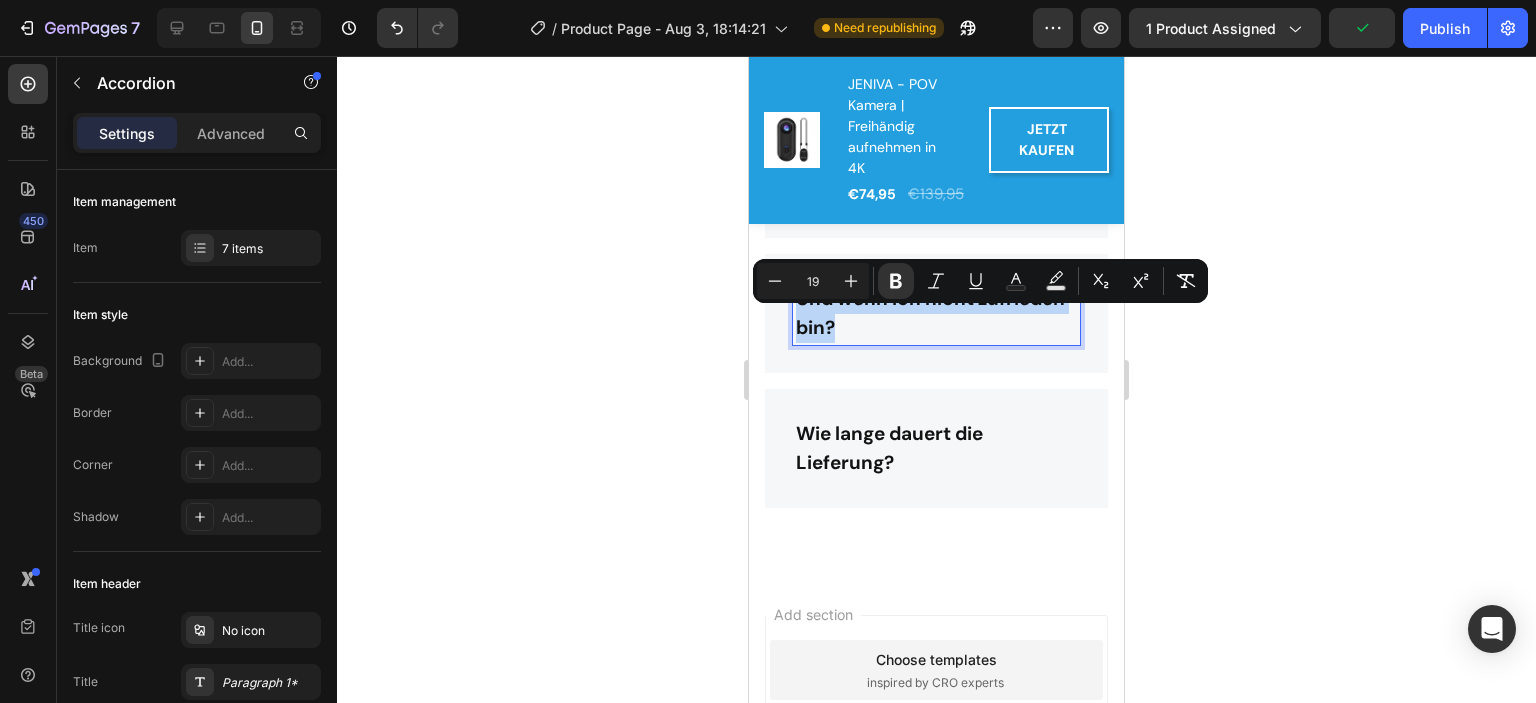 drag, startPoint x: 933, startPoint y: 350, endPoint x: 800, endPoint y: 317, distance: 137.03284 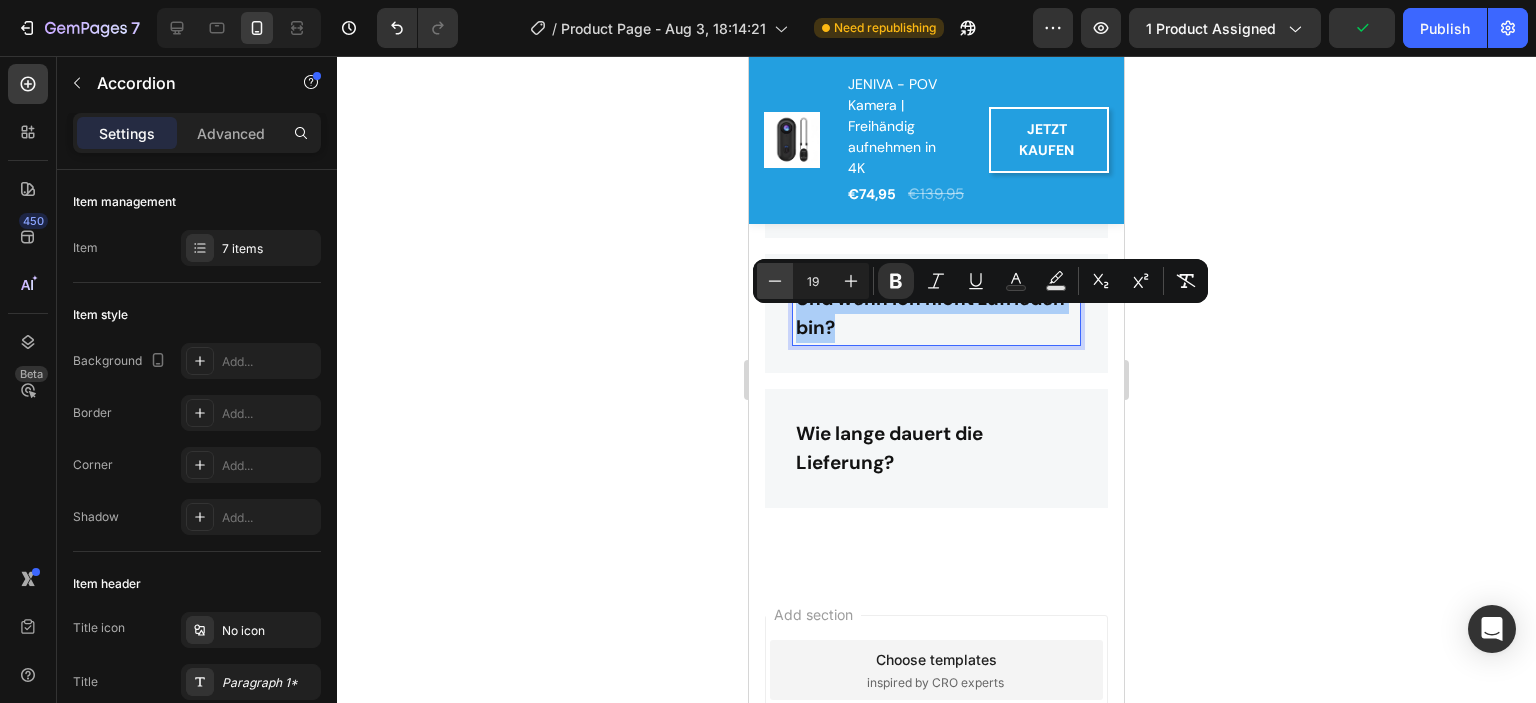 click 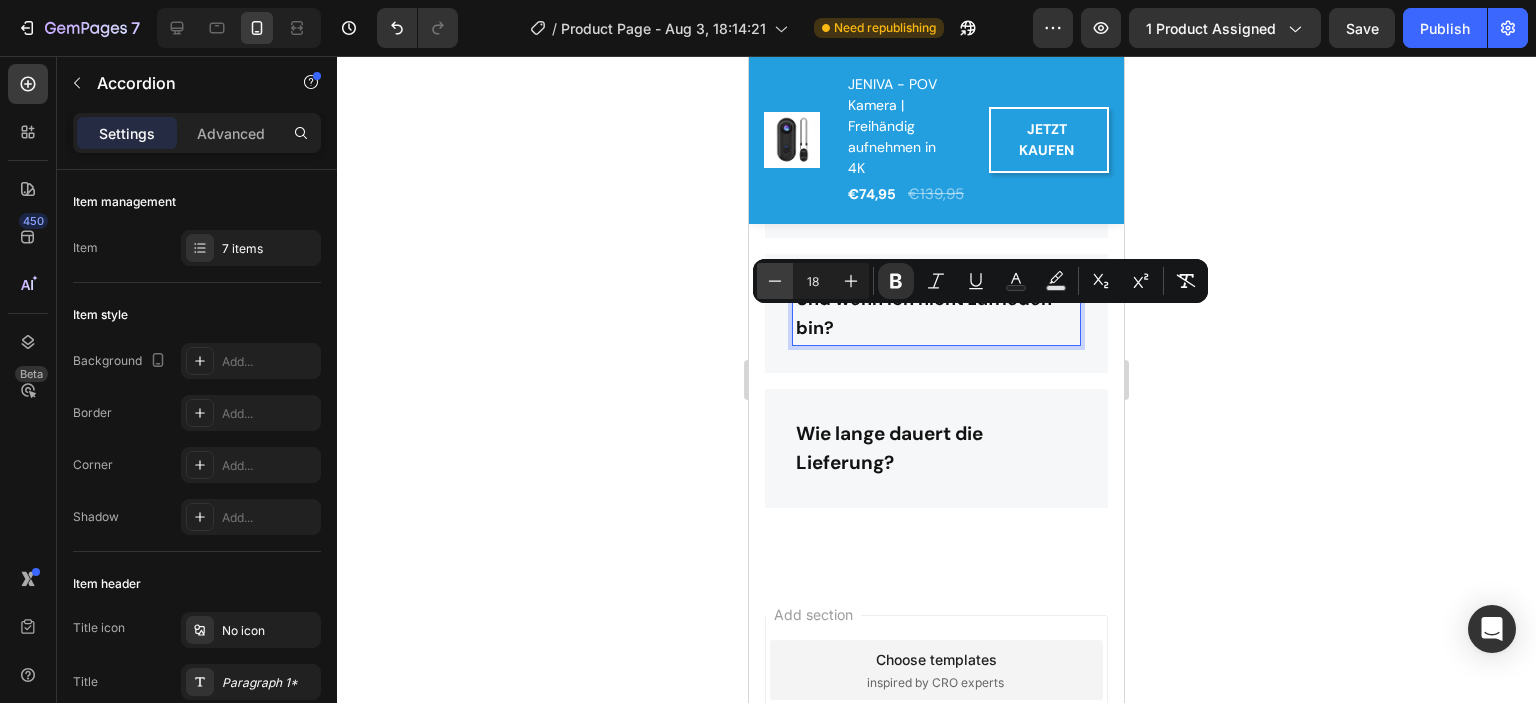 click 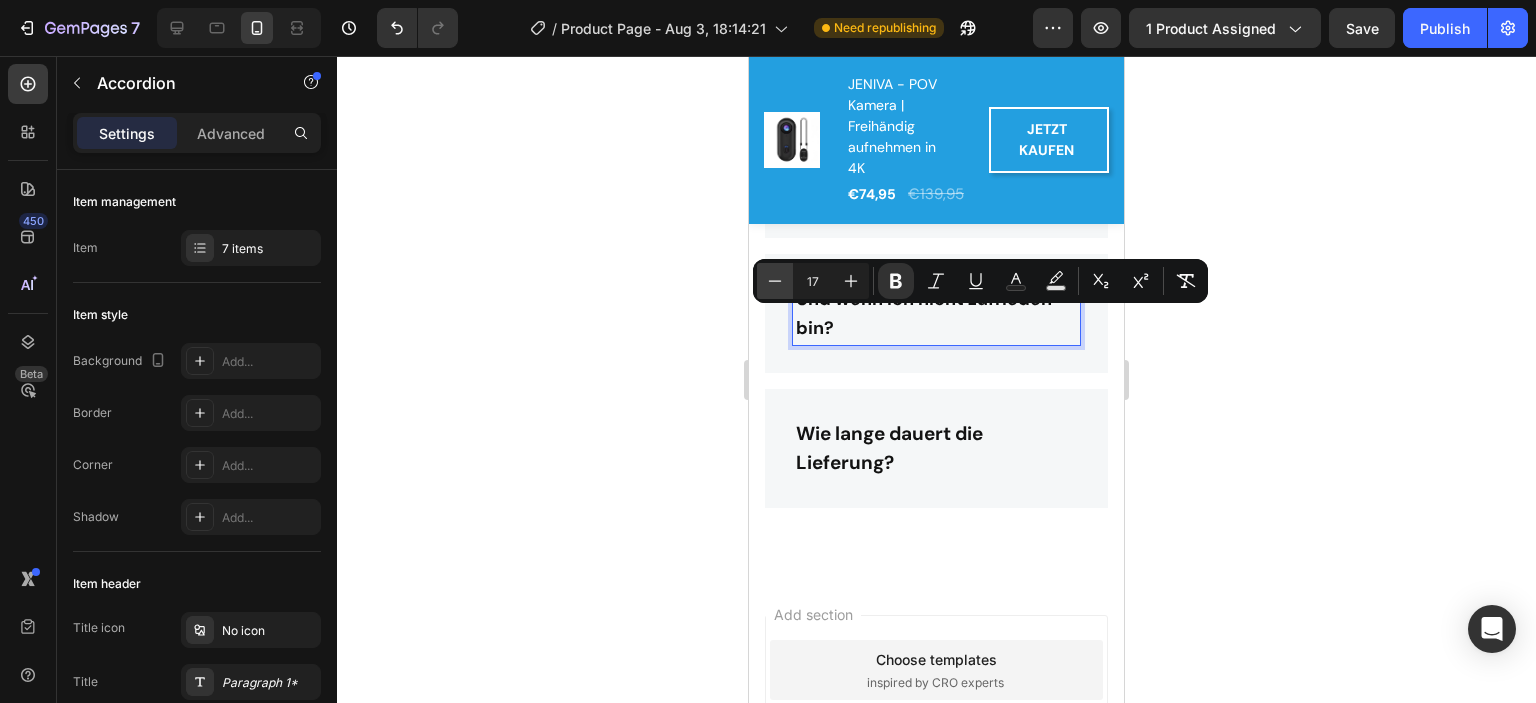 click 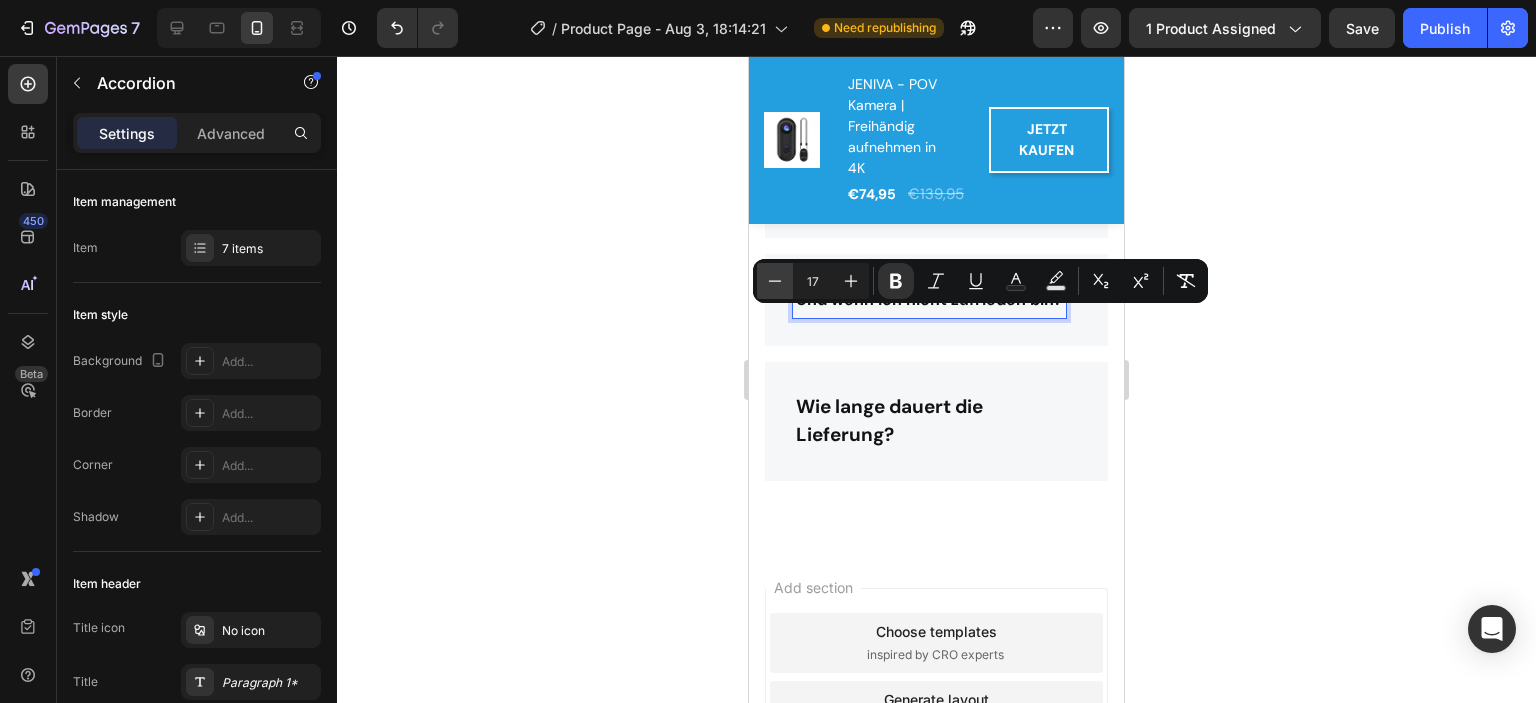 type on "16" 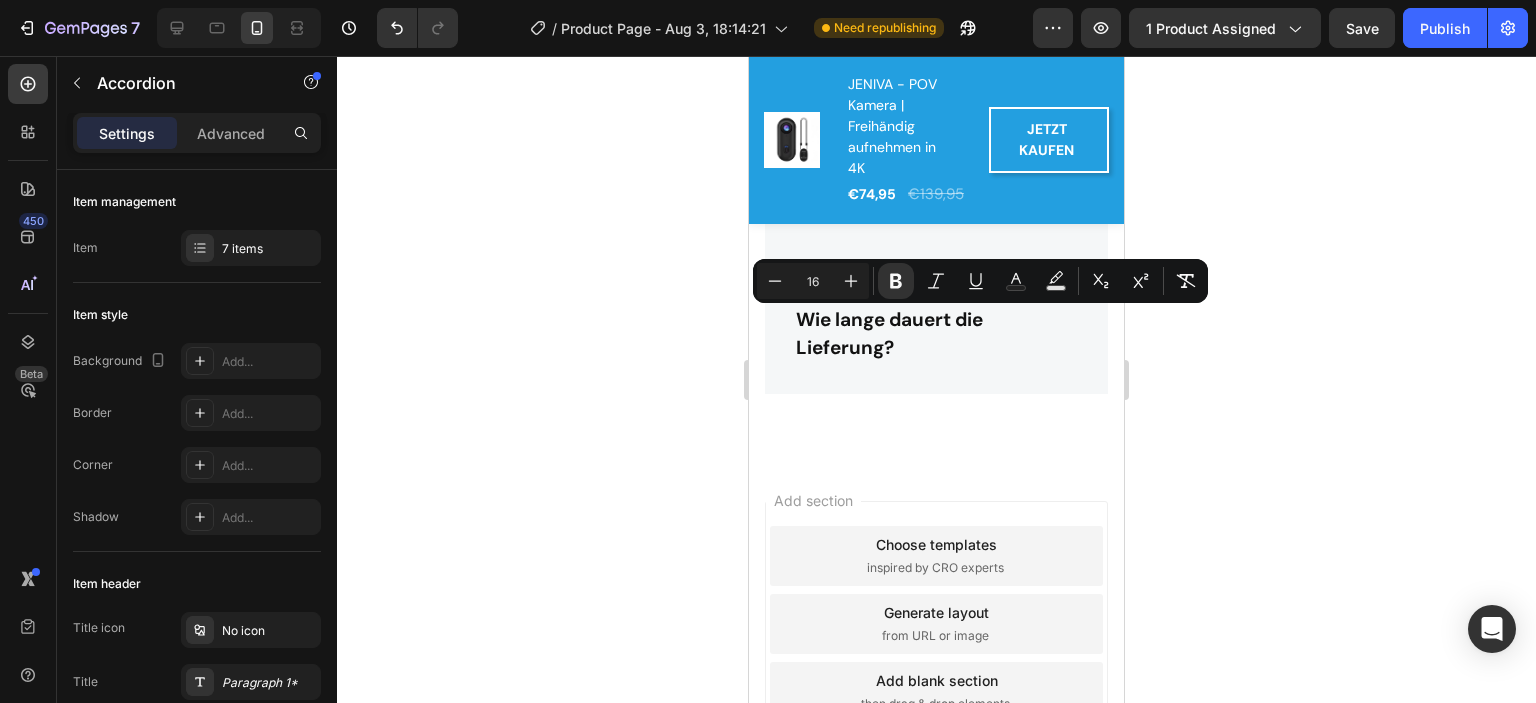 click on "Kann die JENIVA auch Fotos machen? Wie übertrage ich die Videos auf mein Handy? Hat die JENIVA eine Bildstabilisierung Wie kann ich meine Videos ansehen? Hat die JENIVA eine Garantie? Ja! Die JENIVA hat eine 2-jährige Garantie. Text block Row Und wenn ich nicht zufrieden bin? Wie lange dauert die Lieferung?" at bounding box center (936, -47) 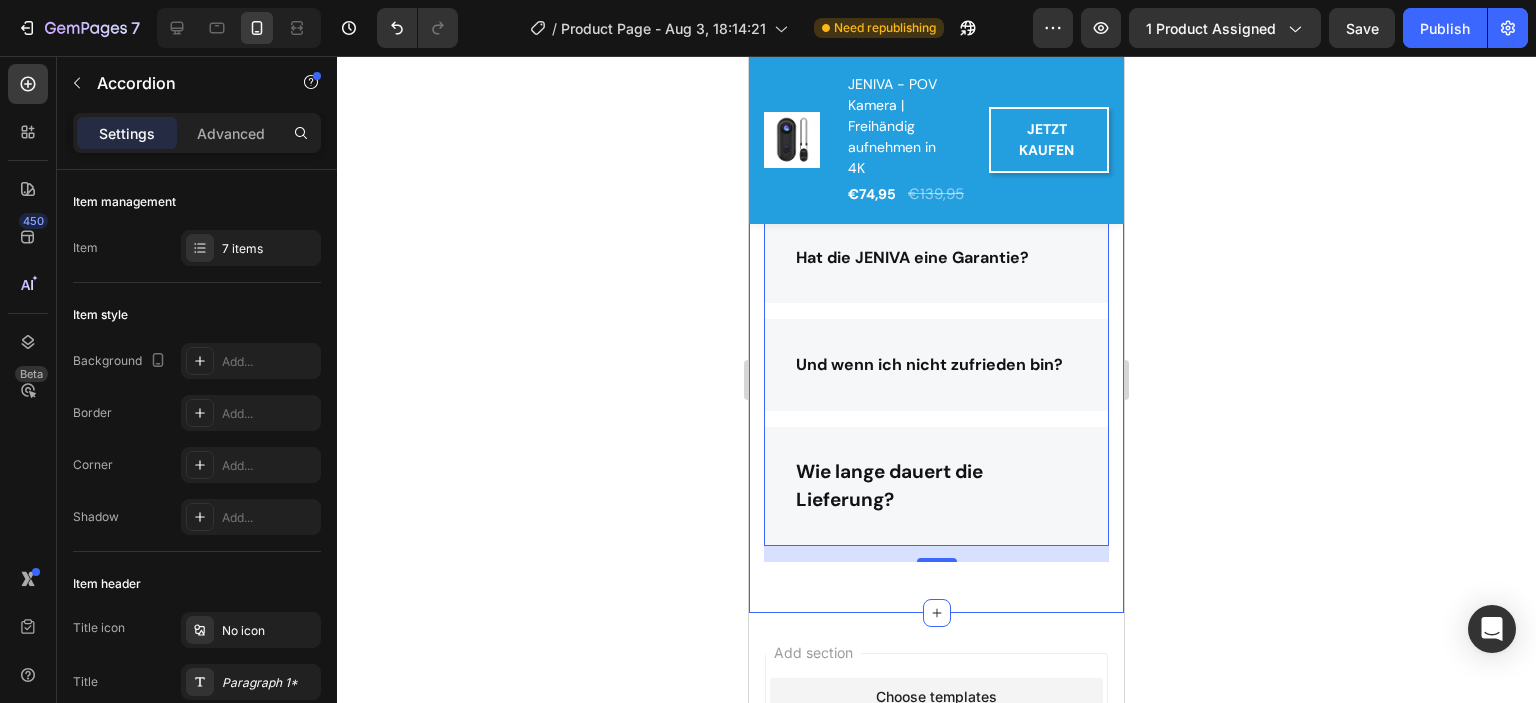 scroll, scrollTop: 5580, scrollLeft: 0, axis: vertical 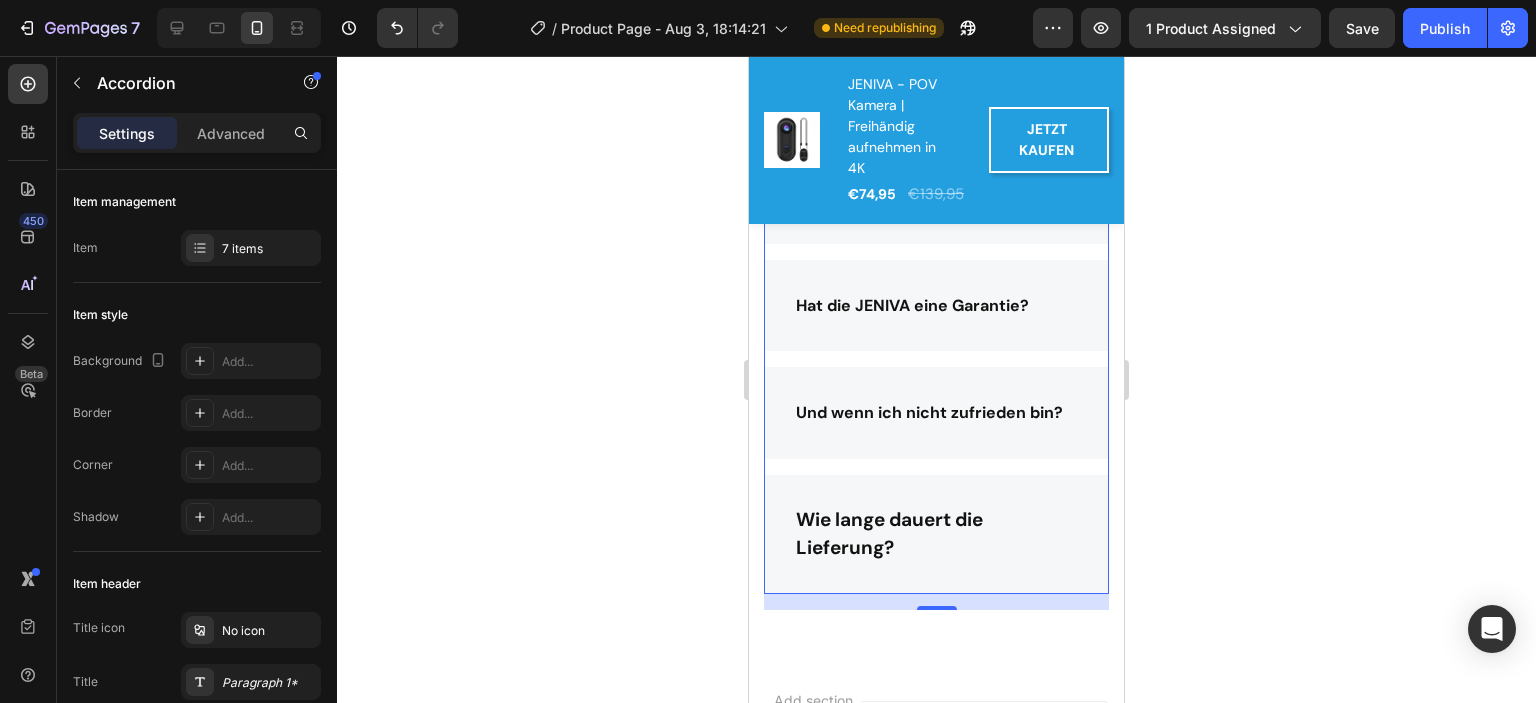 click on "Und wenn ich nicht zufrieden bin?" at bounding box center [936, 413] 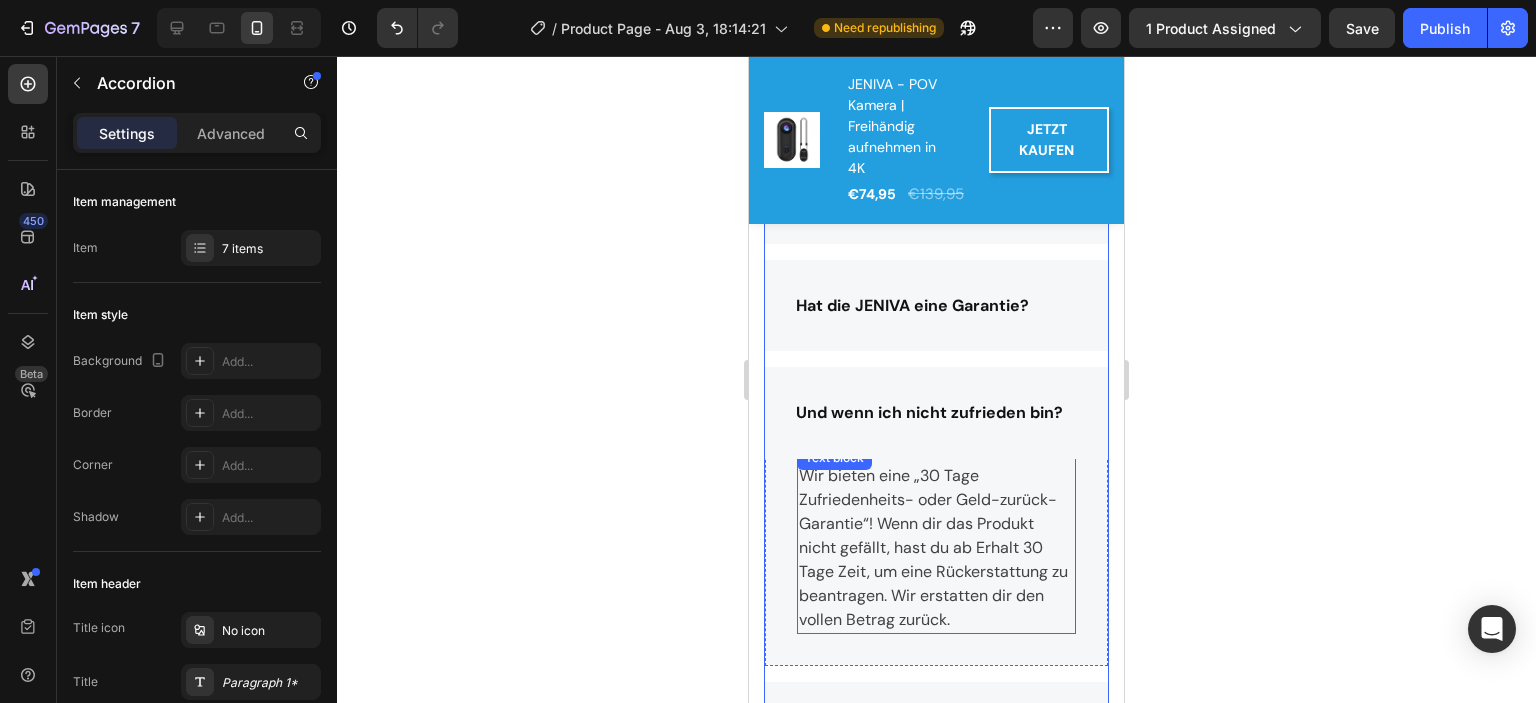 click on "Wir bieten eine „30 Tage Zufriedenheits- oder Geld-zurück-Garantie“! Wenn dir das Produkt nicht gefällt, hast du ab Erhalt 30 Tage Zeit, um eine Rückerstattung zu beantragen. Wir erstatten dir den vollen Betrag zurück." at bounding box center [936, 548] 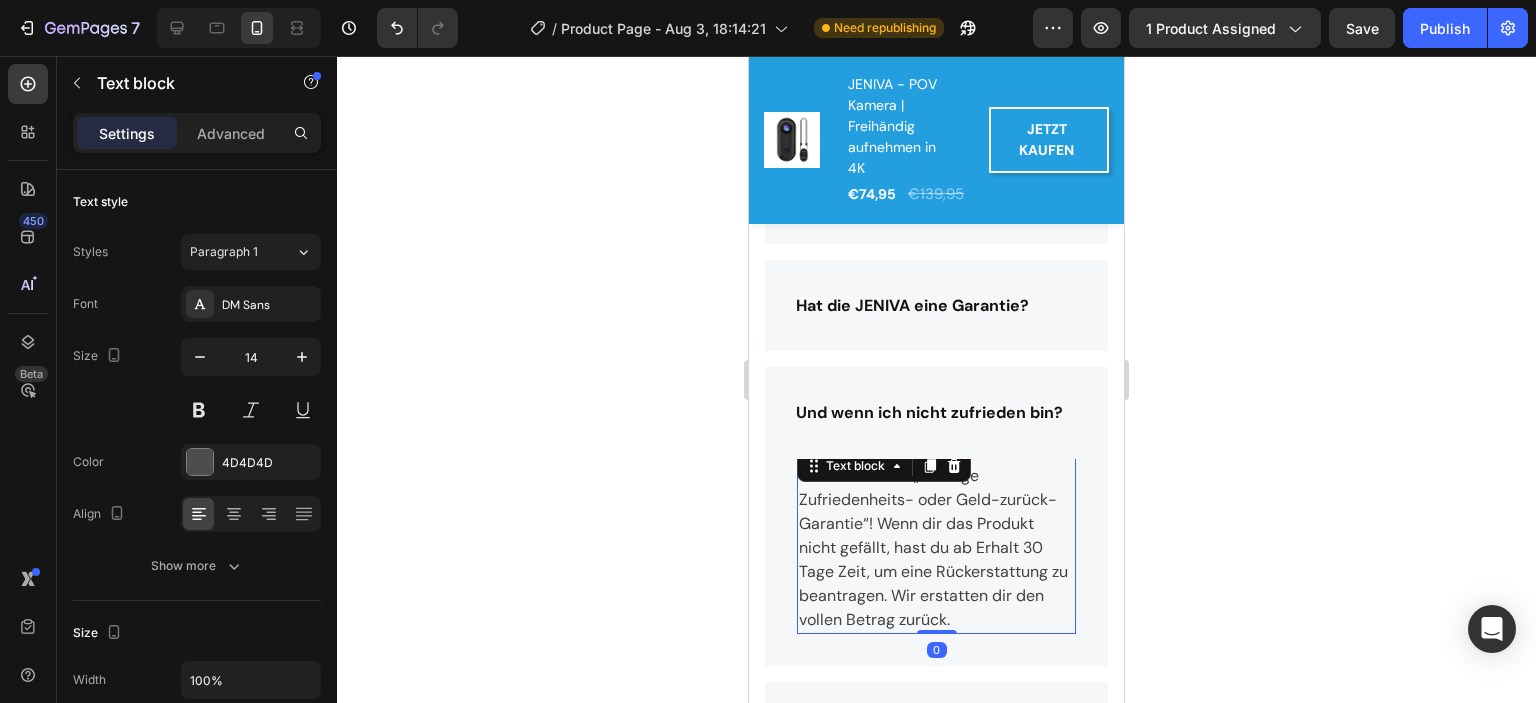 click on "Wir bieten eine „30 Tage Zufriedenheits- oder Geld-zurück-Garantie“! Wenn dir das Produkt nicht gefällt, hast du ab Erhalt 30 Tage Zeit, um eine Rückerstattung zu beantragen. Wir erstatten dir den vollen Betrag zurück." at bounding box center [936, 548] 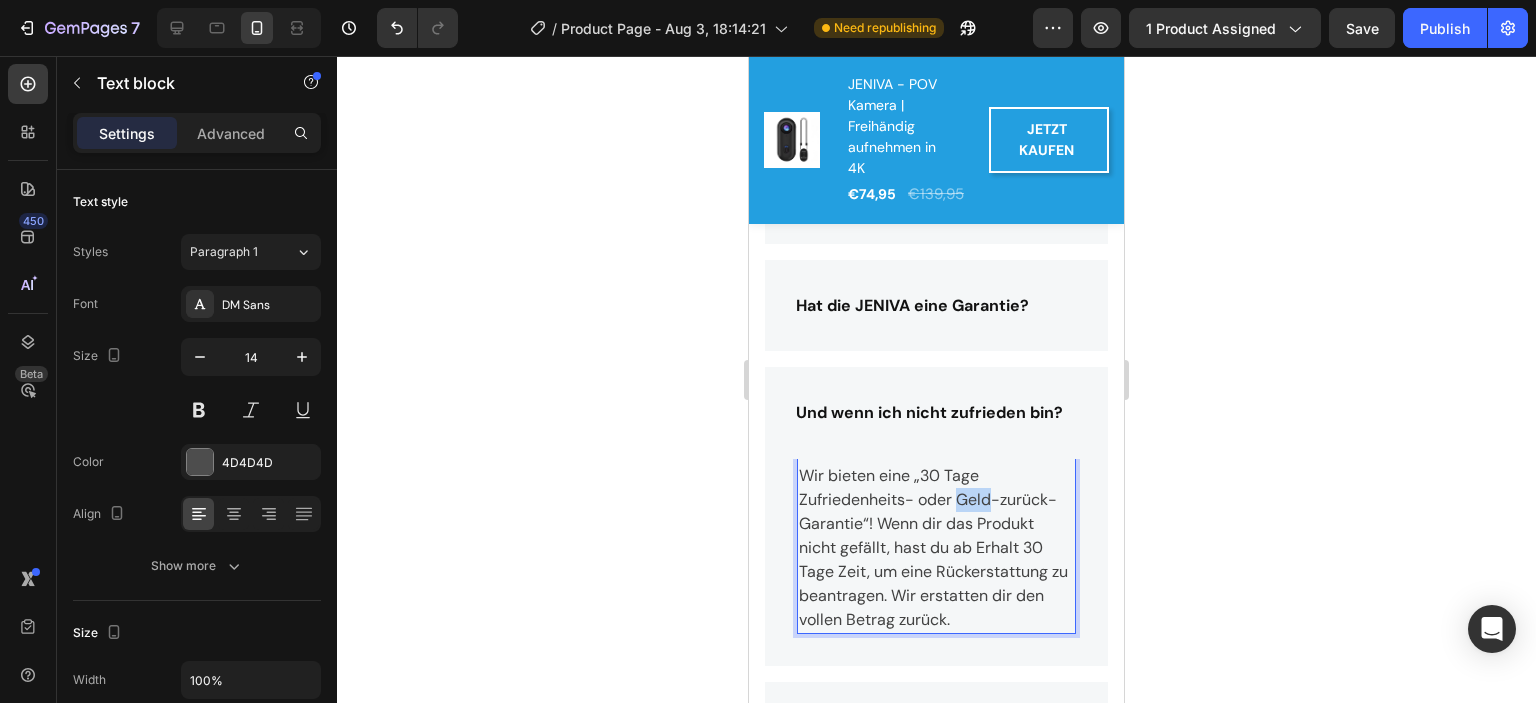 click on "Wir bieten eine „30 Tage Zufriedenheits- oder Geld-zurück-Garantie“! Wenn dir das Produkt nicht gefällt, hast du ab Erhalt 30 Tage Zeit, um eine Rückerstattung zu beantragen. Wir erstatten dir den vollen Betrag zurück." at bounding box center (936, 548) 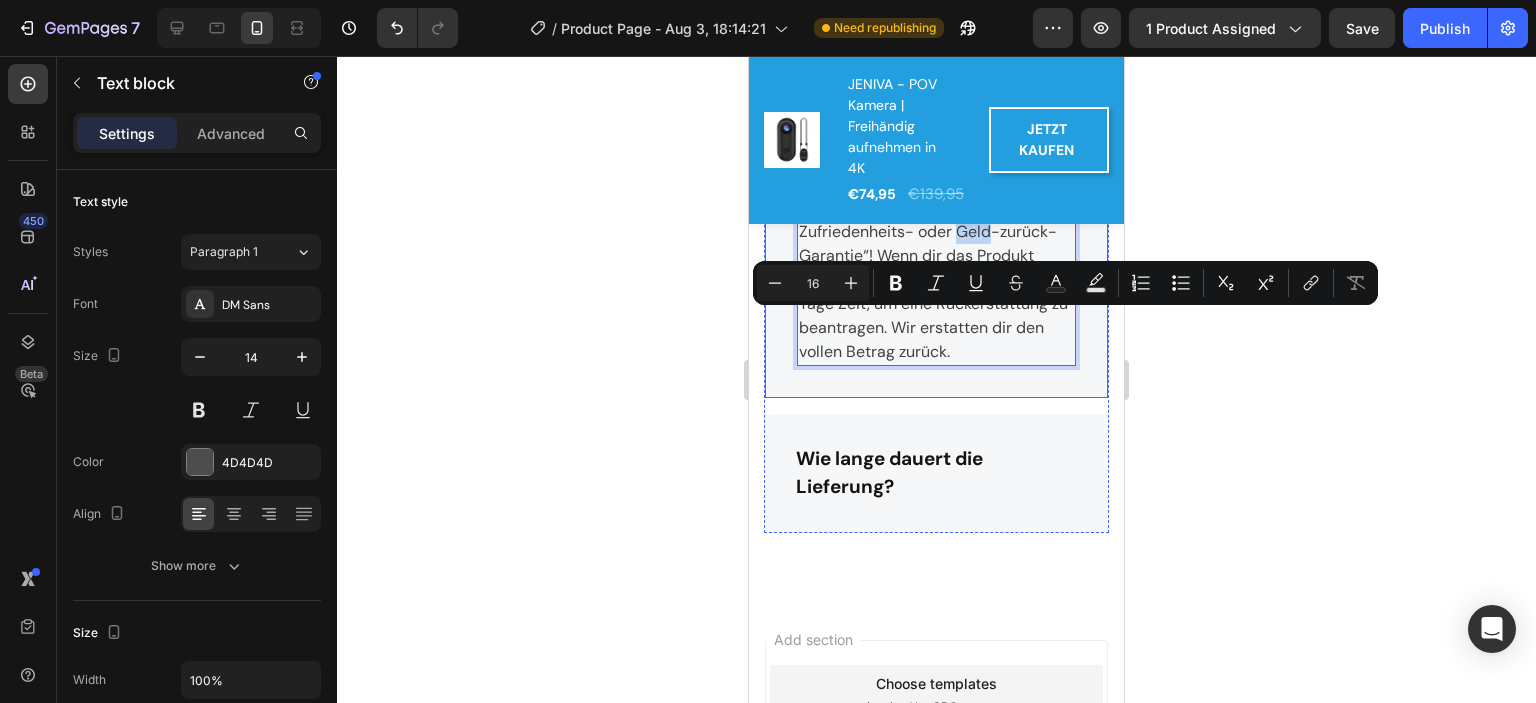 scroll, scrollTop: 5880, scrollLeft: 0, axis: vertical 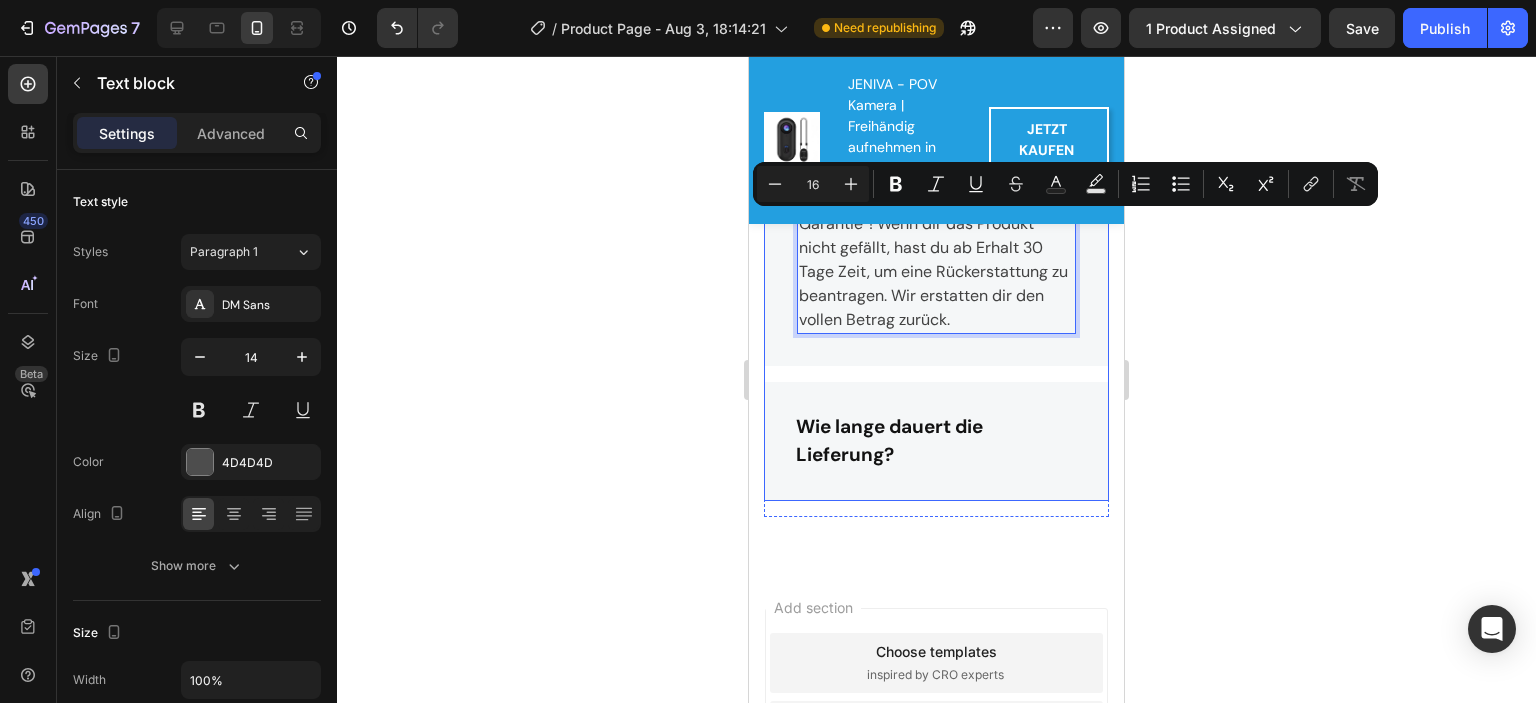 click on "Wie lange dauert die Lieferung?" at bounding box center [889, 441] 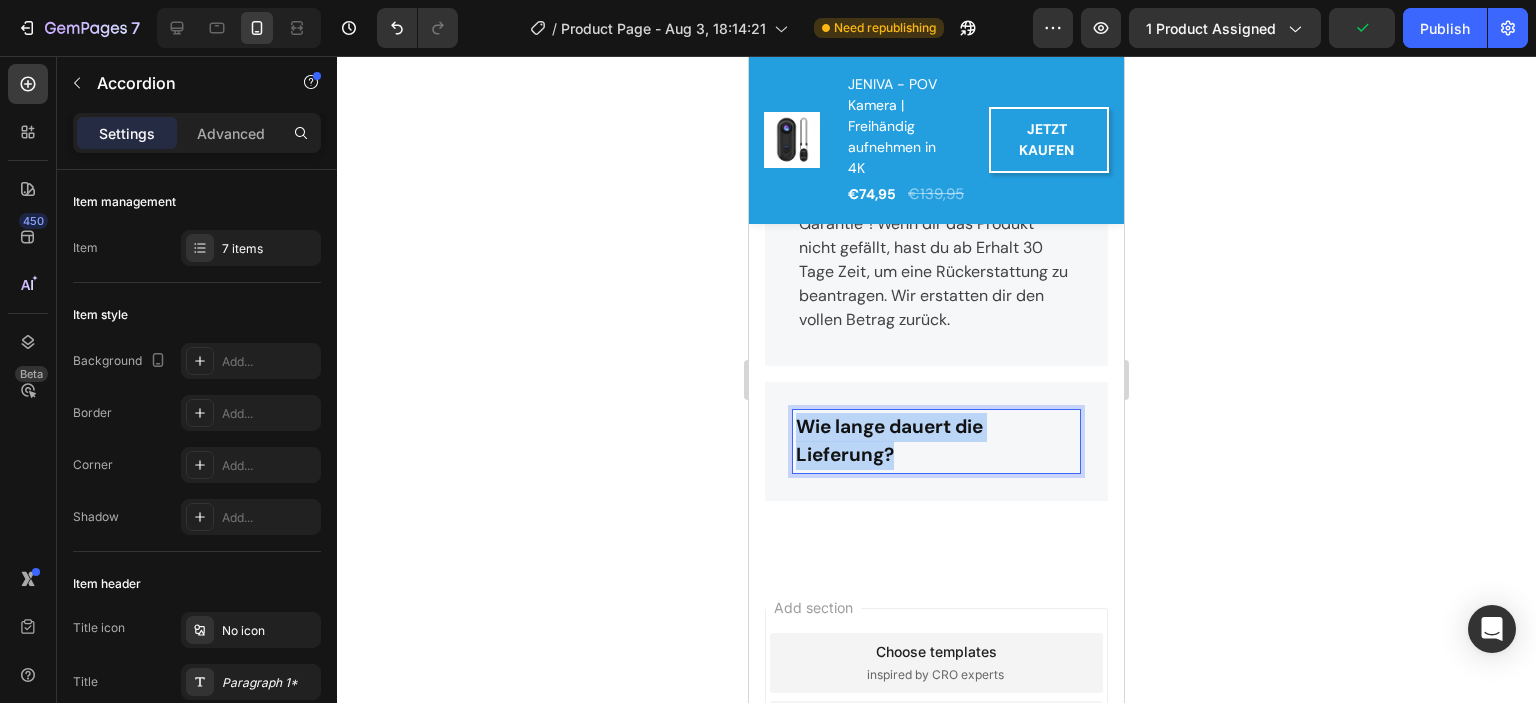 drag, startPoint x: 904, startPoint y: 482, endPoint x: 794, endPoint y: 446, distance: 115.74109 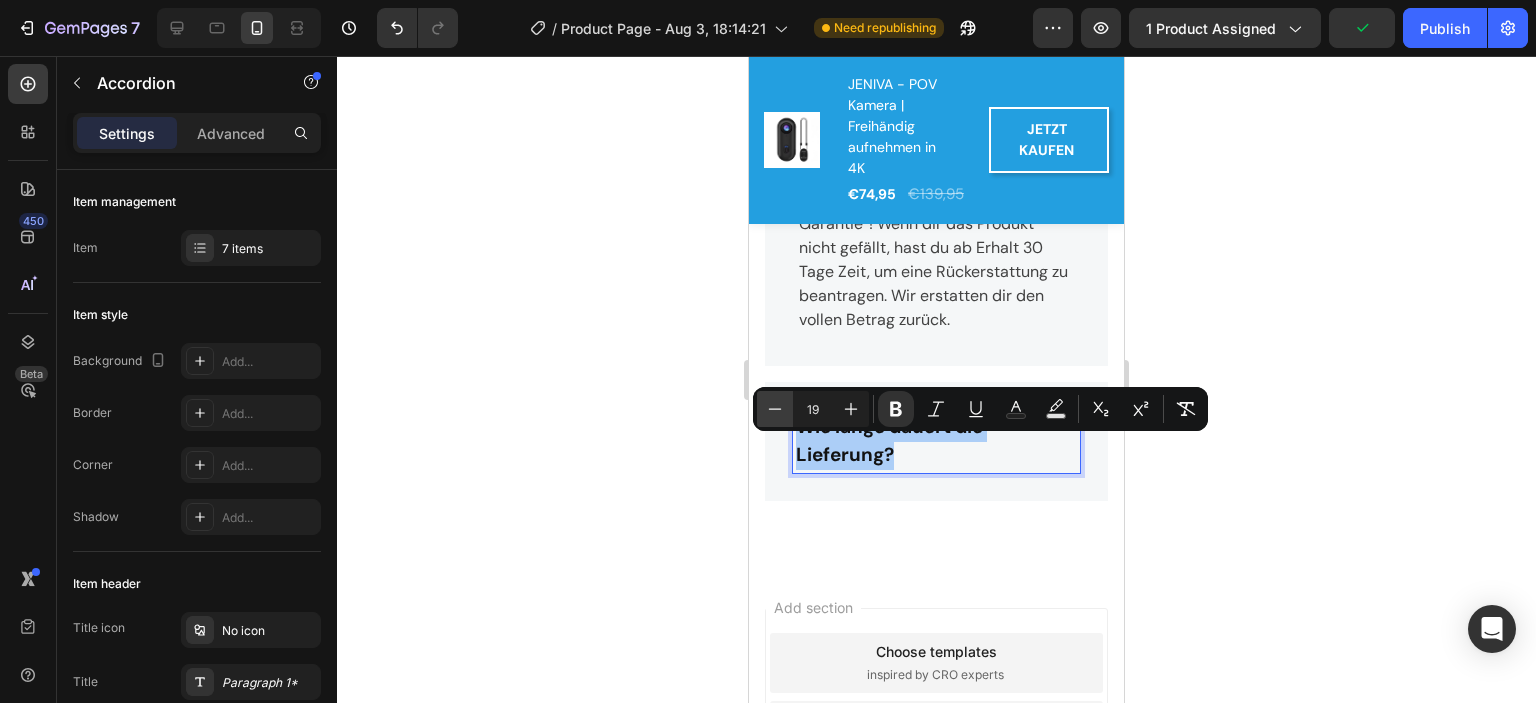 click 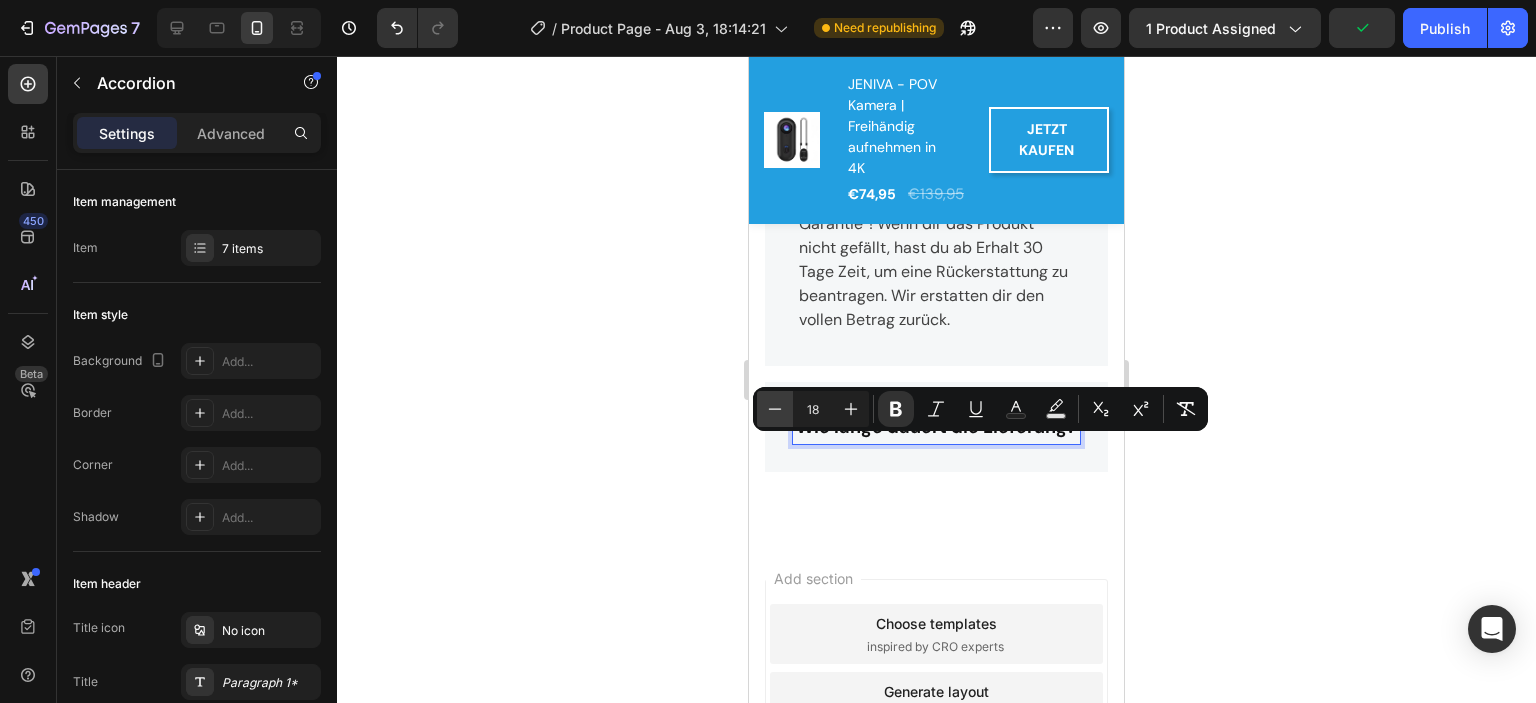 click 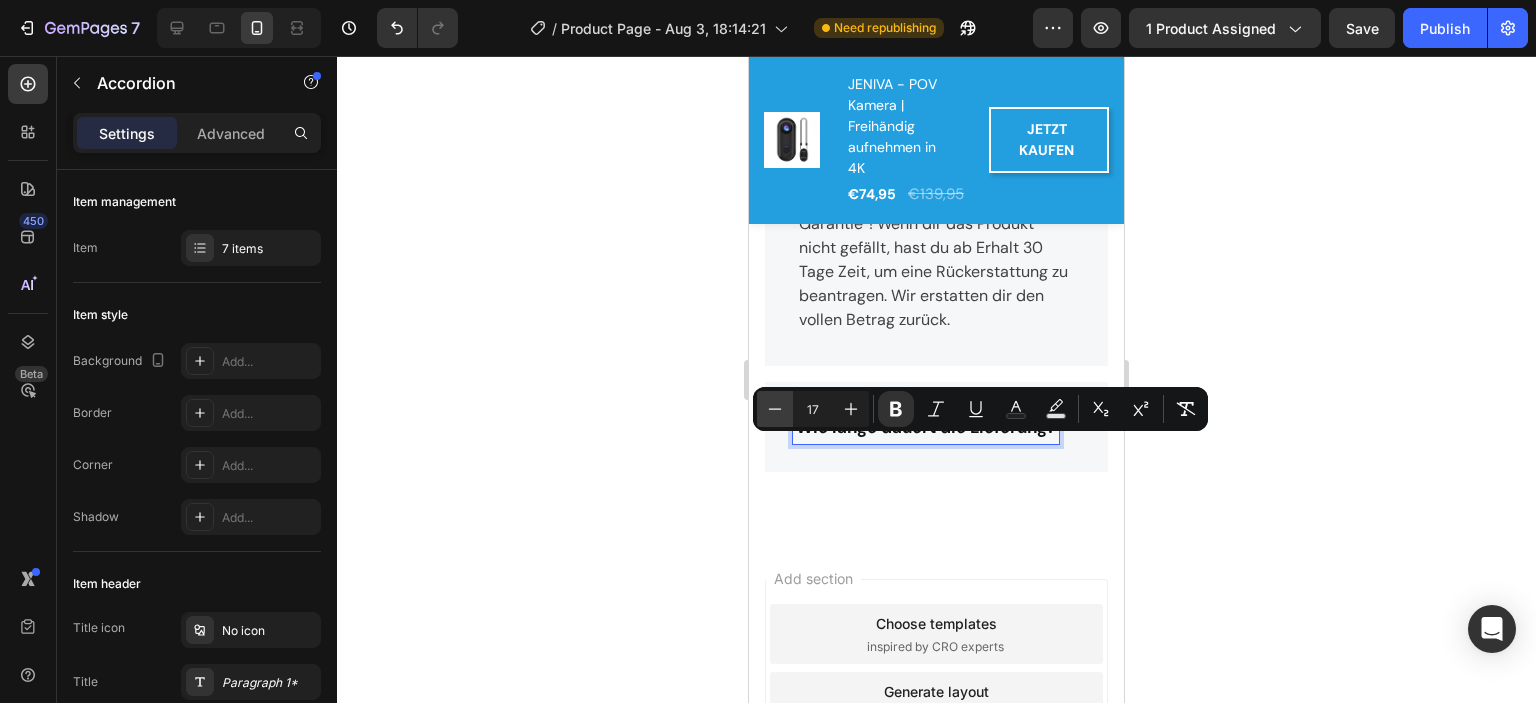 click 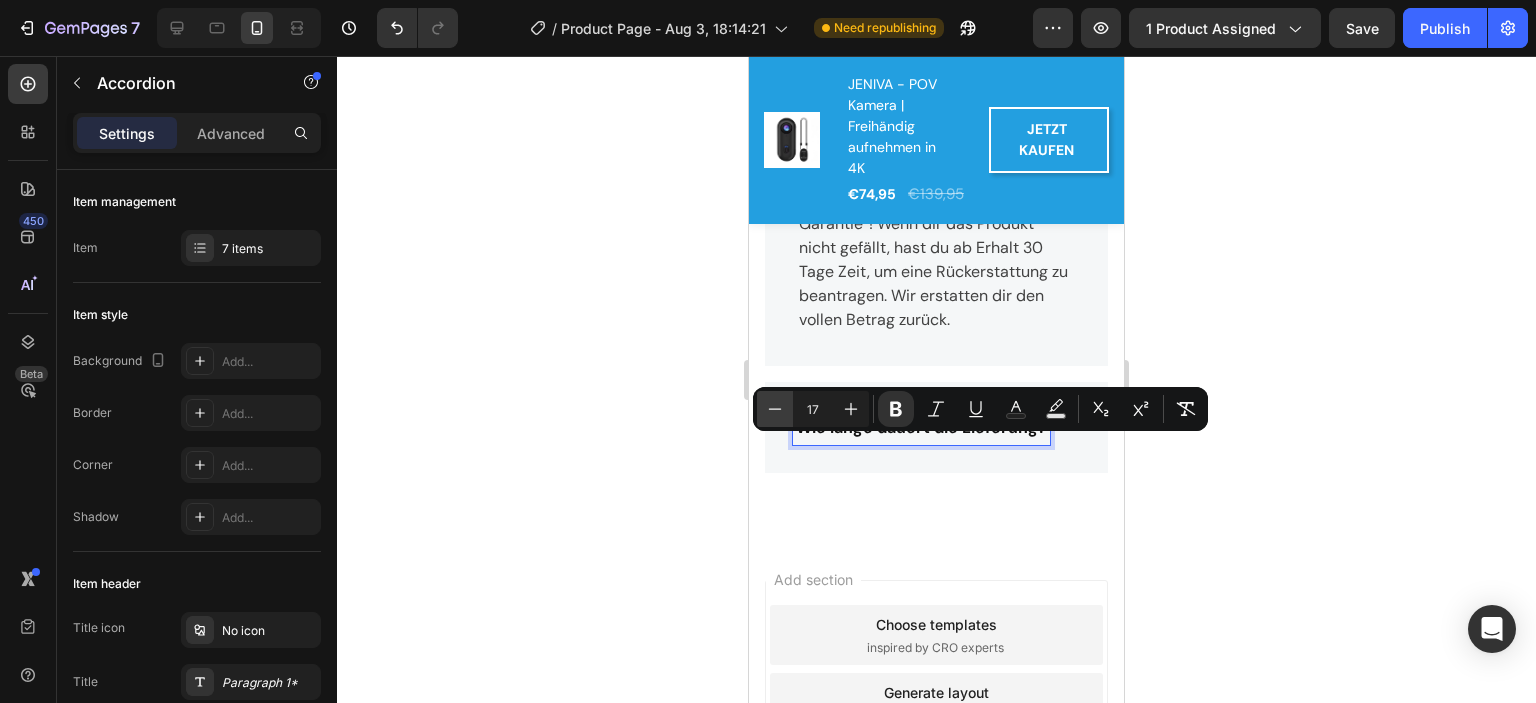 type on "16" 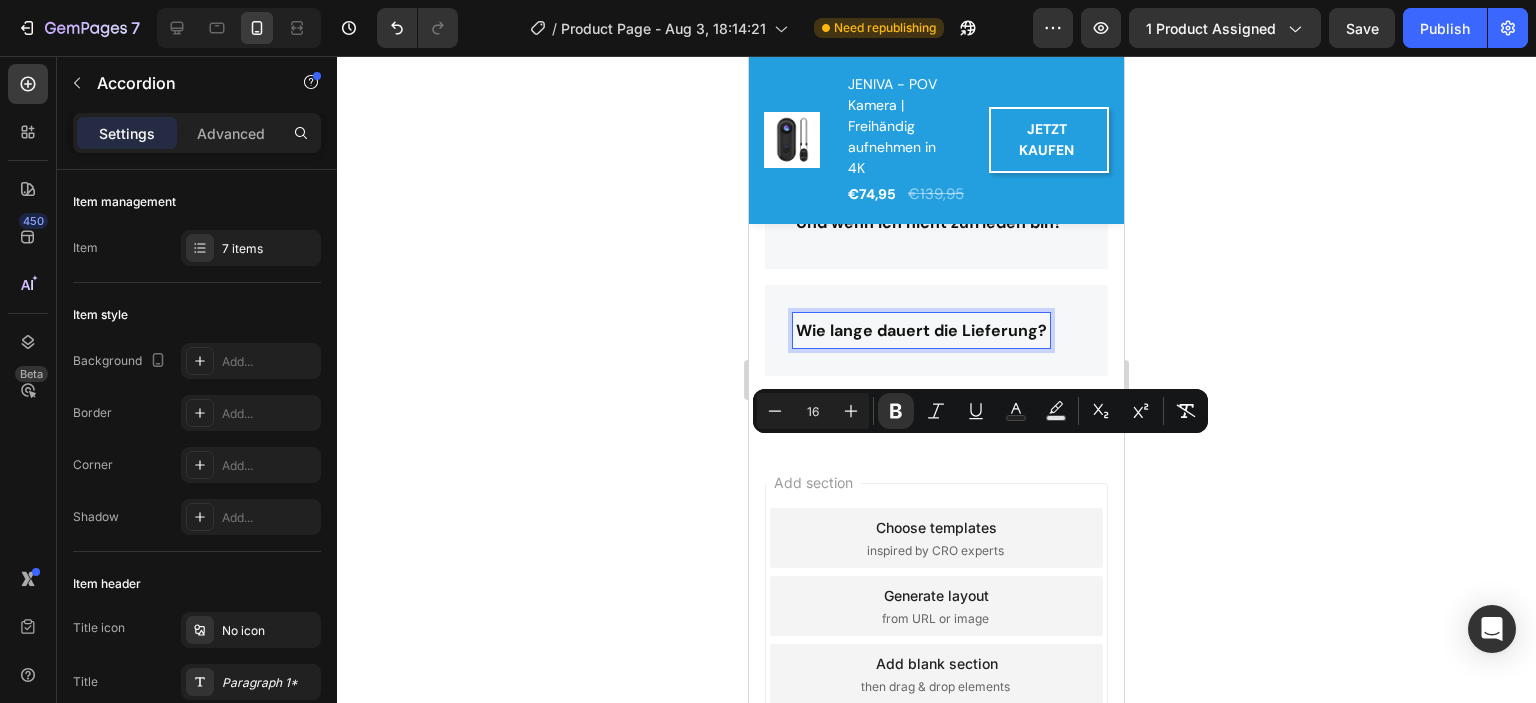 scroll, scrollTop: 5705, scrollLeft: 0, axis: vertical 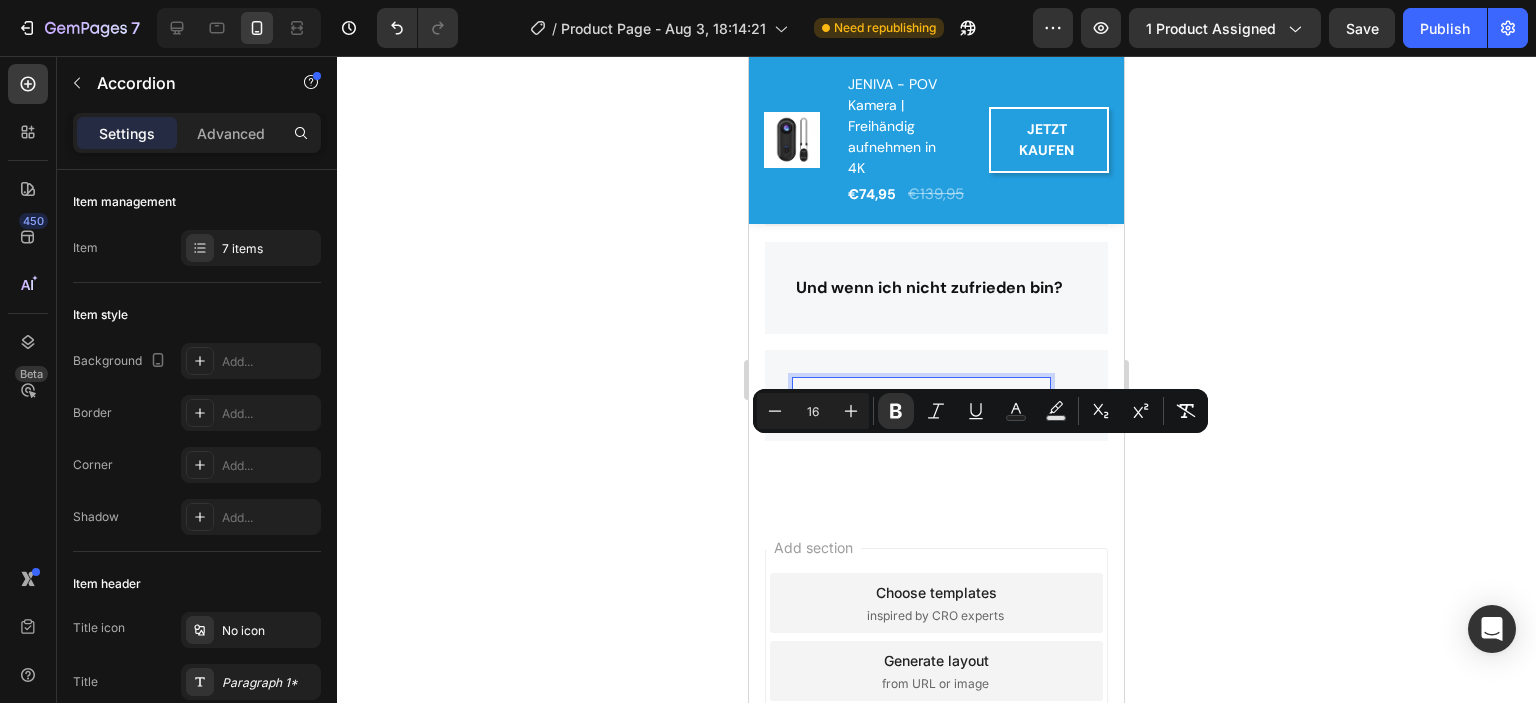 click on "Wie lange dauert die Lieferung?" at bounding box center (936, 396) 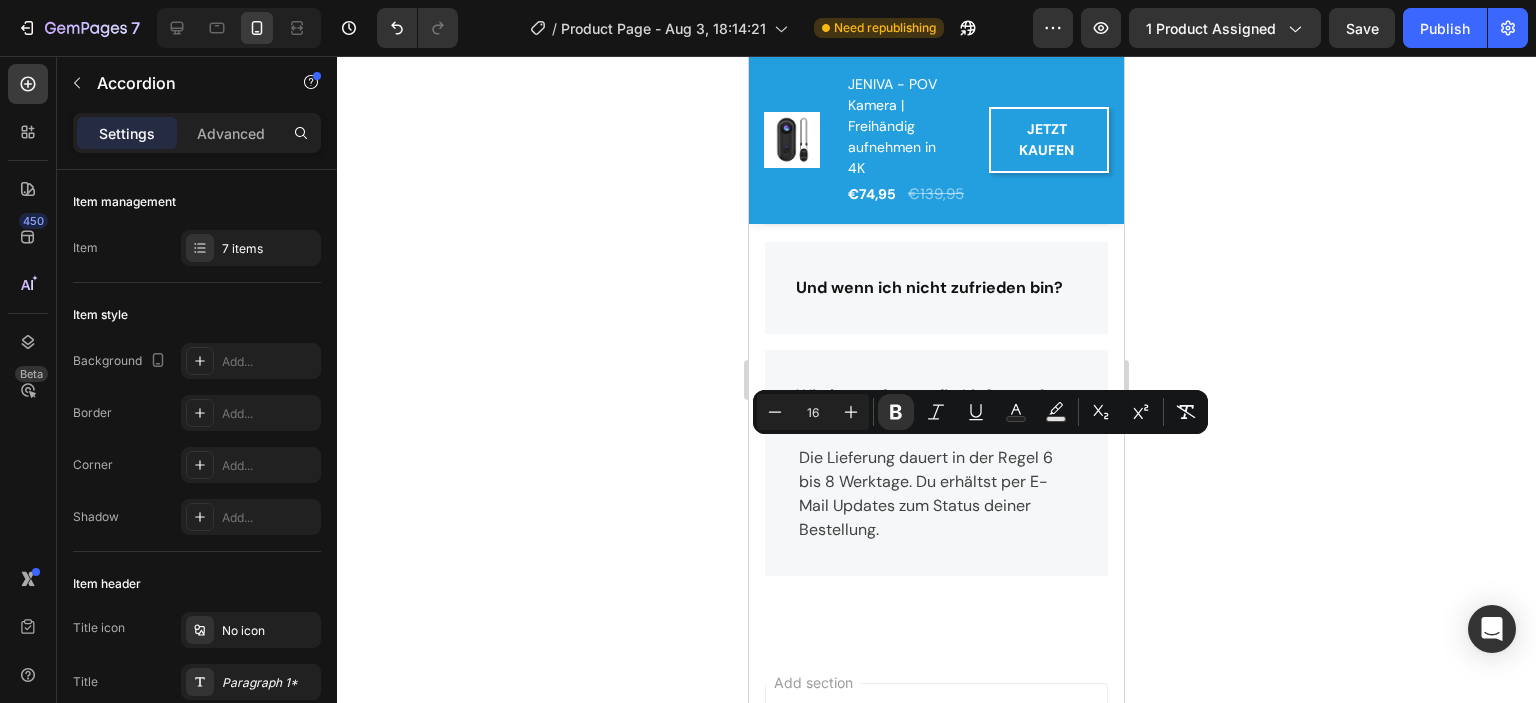 scroll, scrollTop: 5673, scrollLeft: 0, axis: vertical 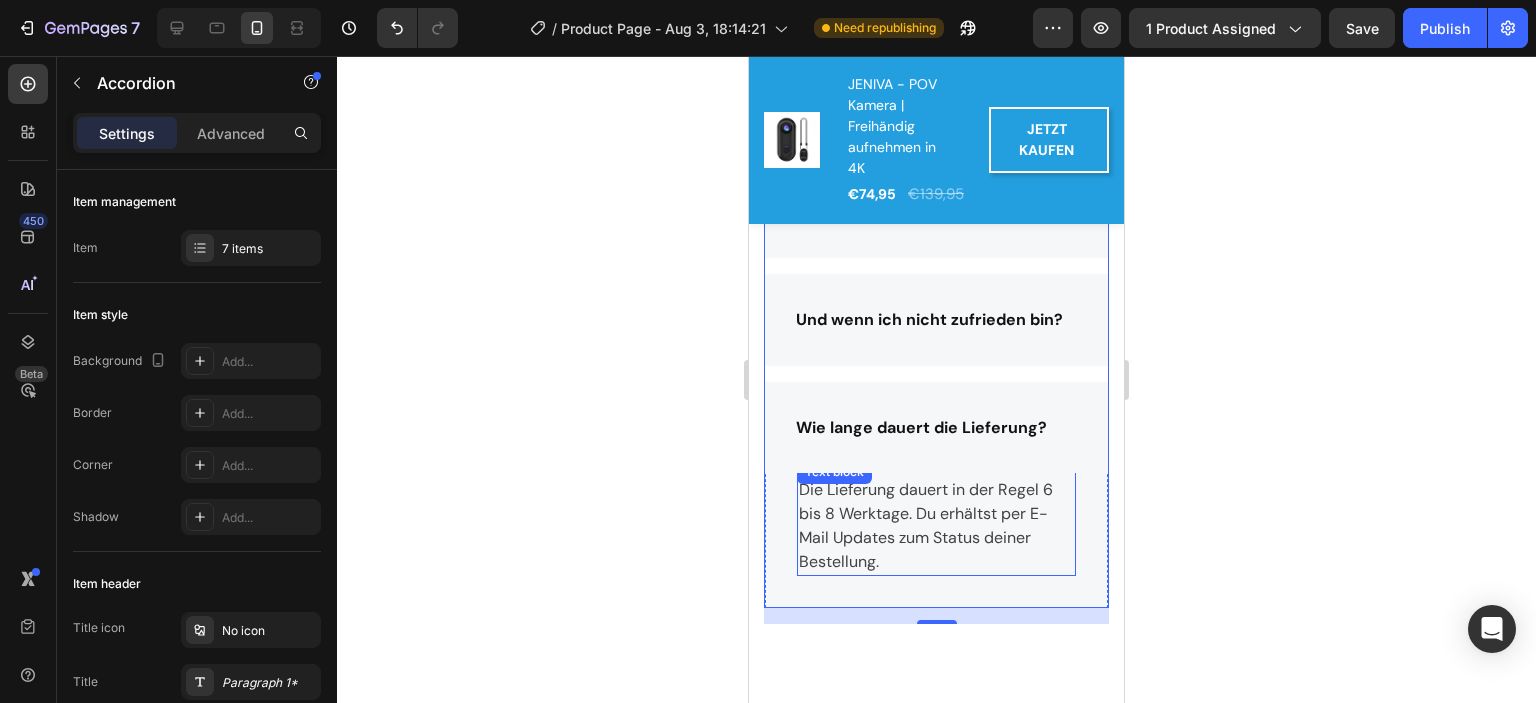 click on "Die Lieferung dauert in der Regel 6 bis 8 Werktage. Du erhältst per E-Mail Updates zum Status deiner Bestellung." at bounding box center [936, 526] 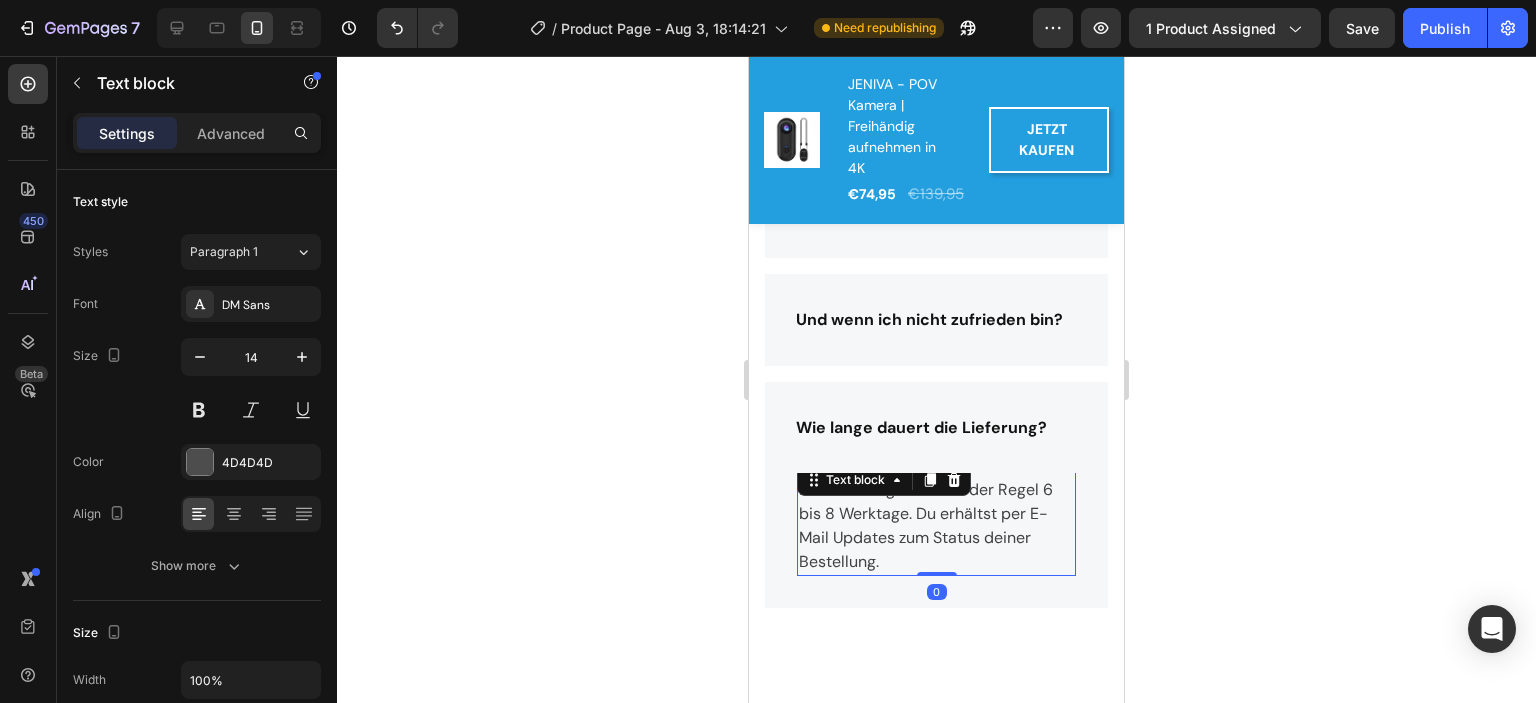 click on "Die Lieferung dauert in der Regel 6 bis 8 Werktage. Du erhältst per E-Mail Updates zum Status deiner Bestellung." at bounding box center [936, 526] 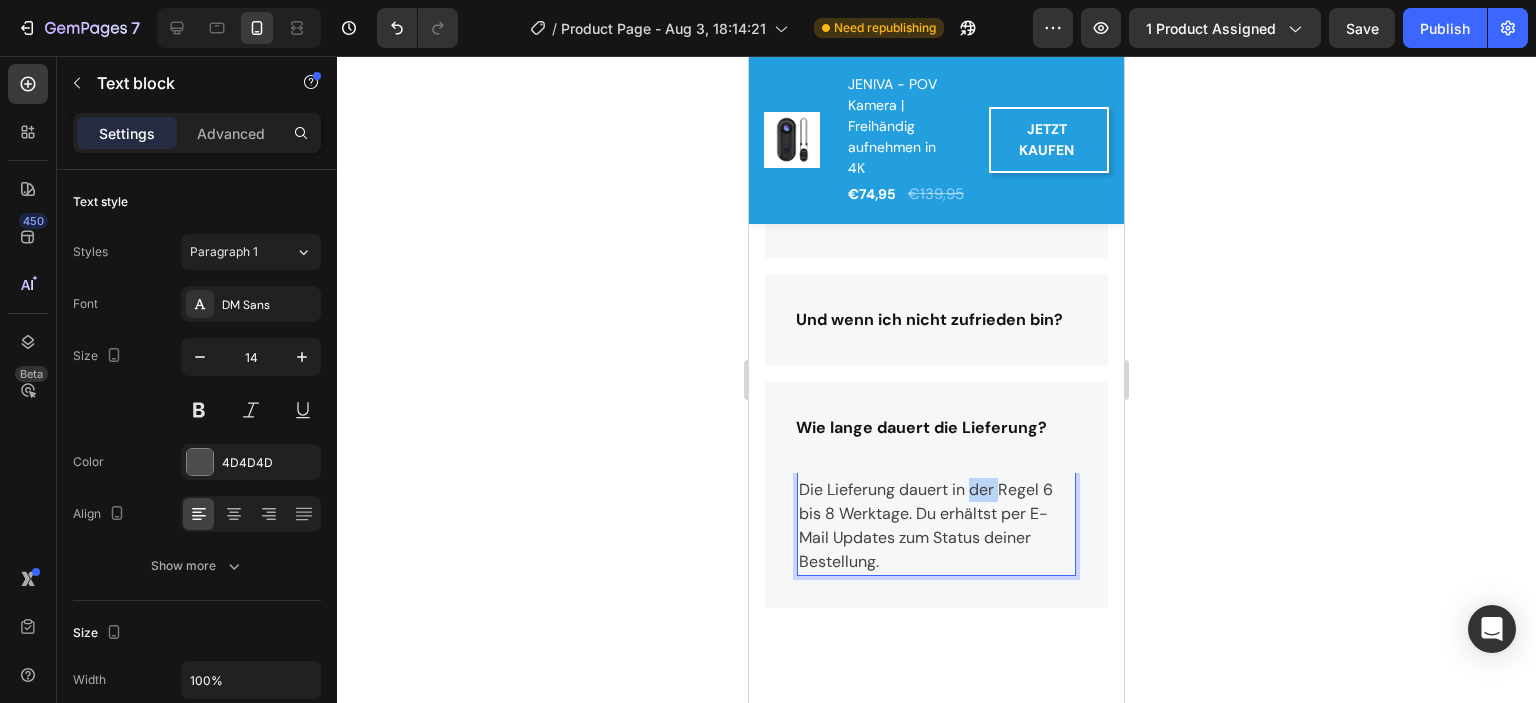 click on "Die Lieferung dauert in der Regel 6 bis 8 Werktage. Du erhältst per E-Mail Updates zum Status deiner Bestellung." at bounding box center [936, 526] 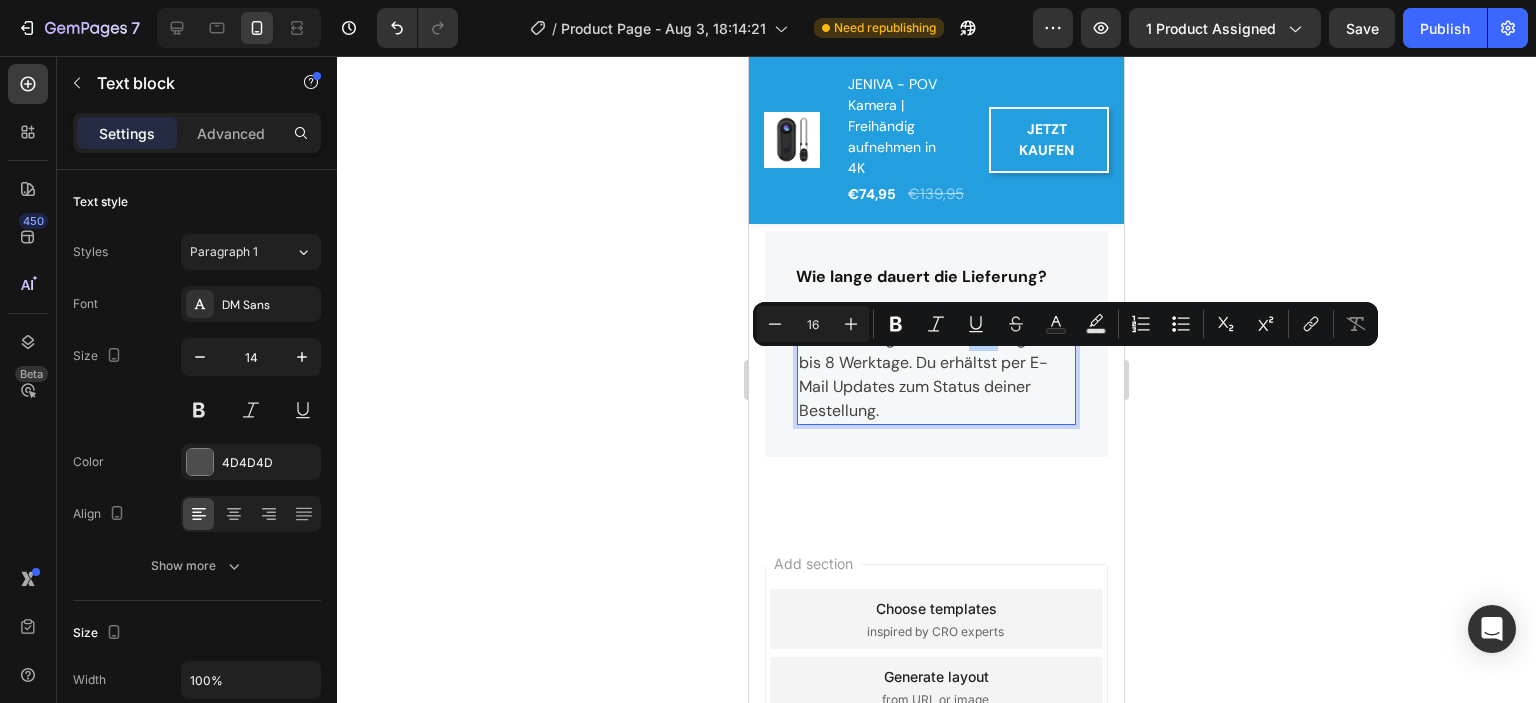 scroll, scrollTop: 5873, scrollLeft: 0, axis: vertical 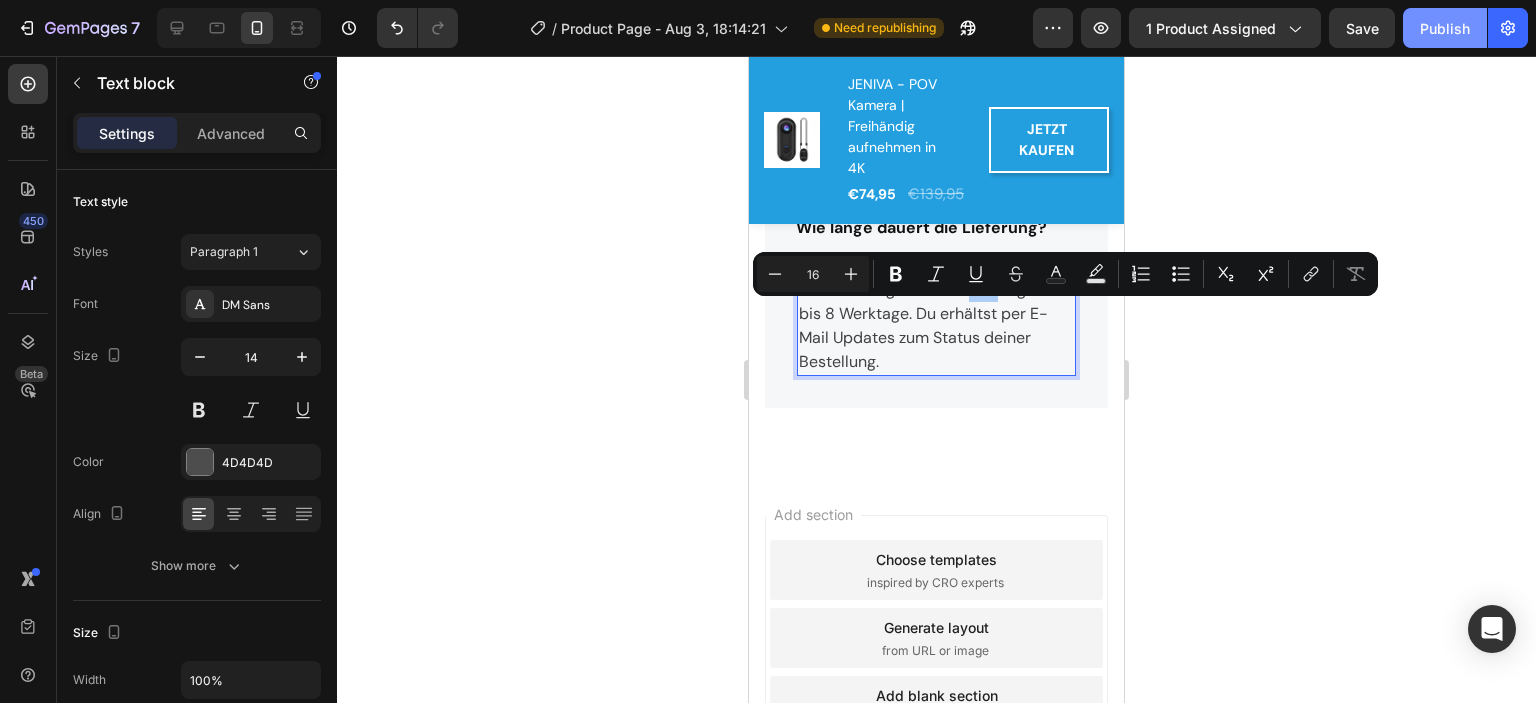 click on "Publish" at bounding box center (1445, 28) 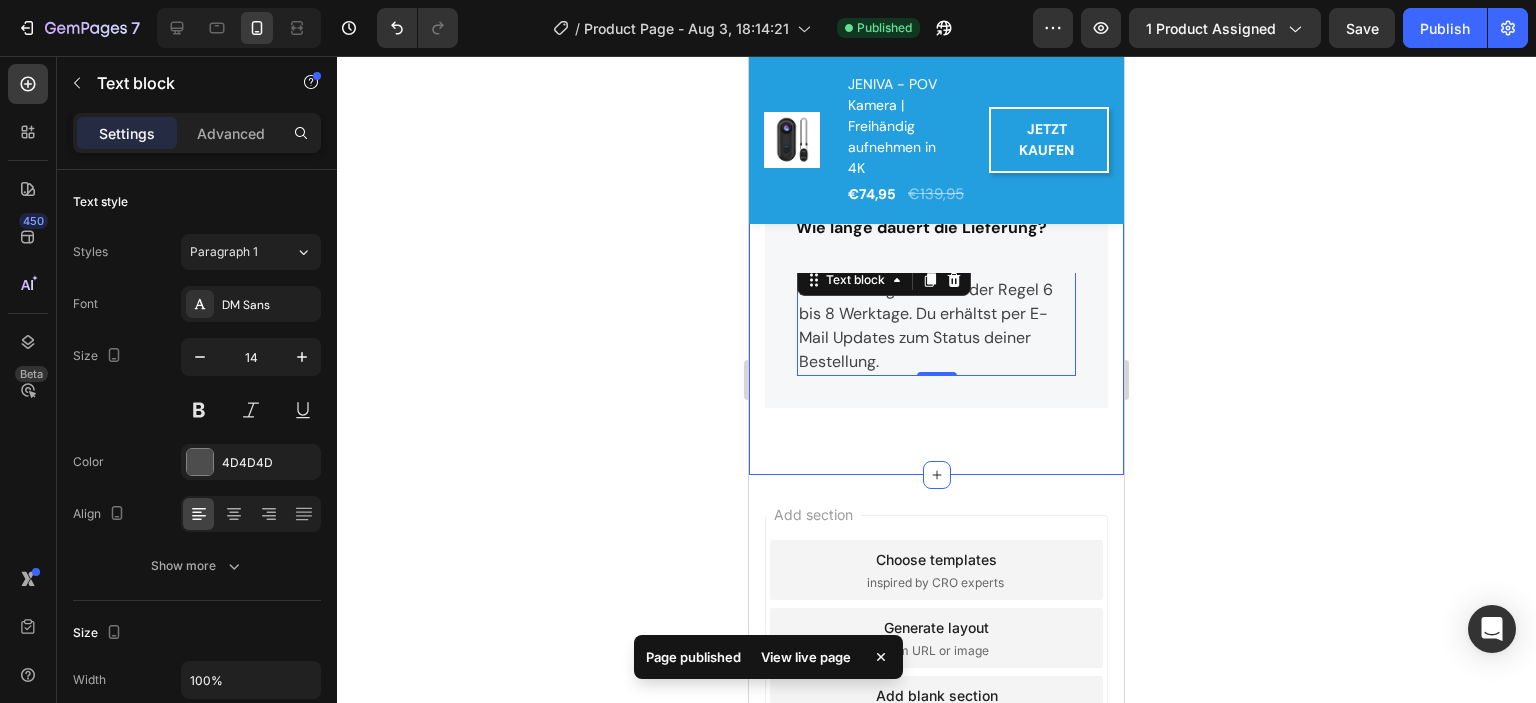 click on "Frequently Asked Questions Heading Kann die JENIVA auch Fotos machen? Wie übertrage ich die Videos auf mein Handy? Hat die JENIVA eine Bildstabilisierung Wie kann ich meine Videos ansehen? Hat die JENIVA eine Garantie? Und wenn ich nicht zufrieden bin? Wie lange dauert die Lieferung? Die Lieferung dauert in der Regel 6 bis 8 Werktage. Du erhältst per E-Mail Updates zum Status deiner Bestellung. Text block   0 Row Accordion Row Section 8" at bounding box center [936, -122] 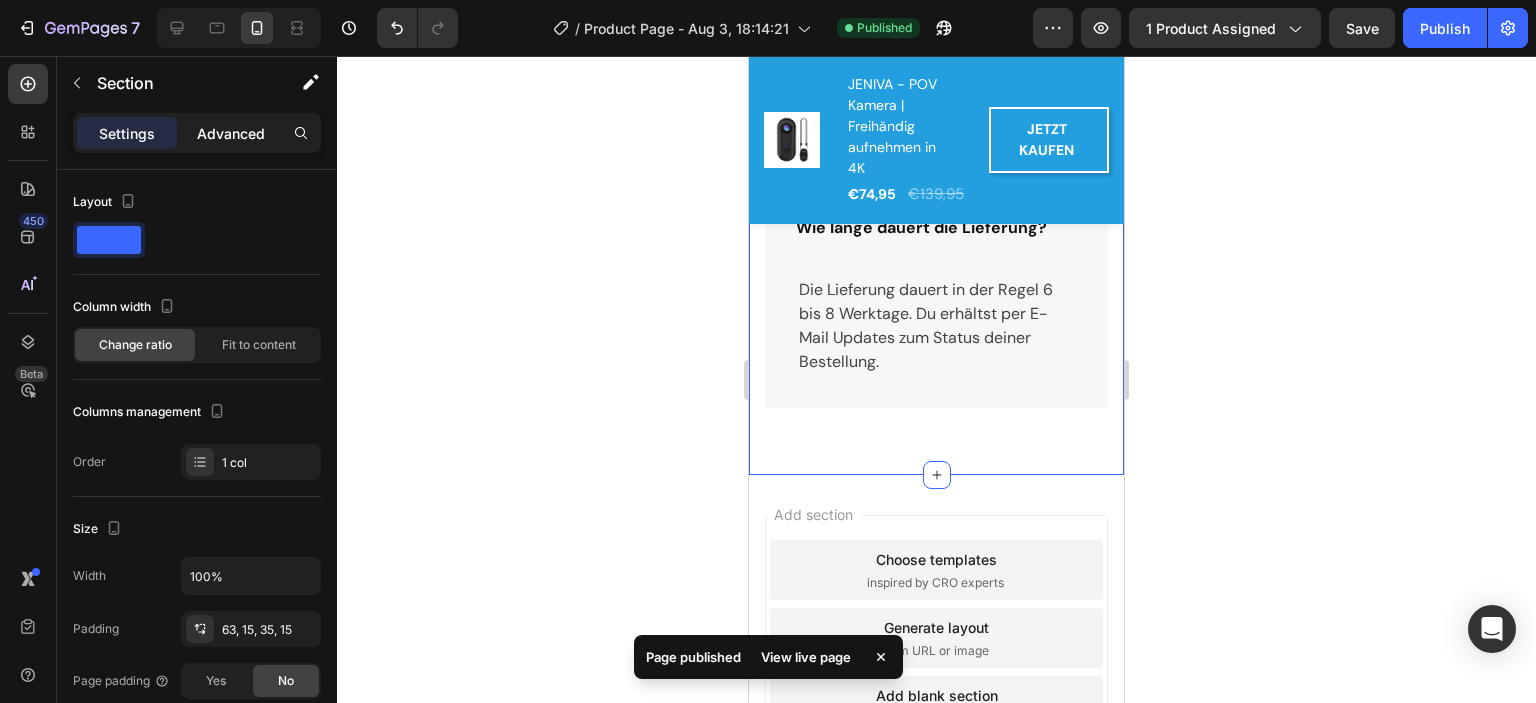 click on "Advanced" 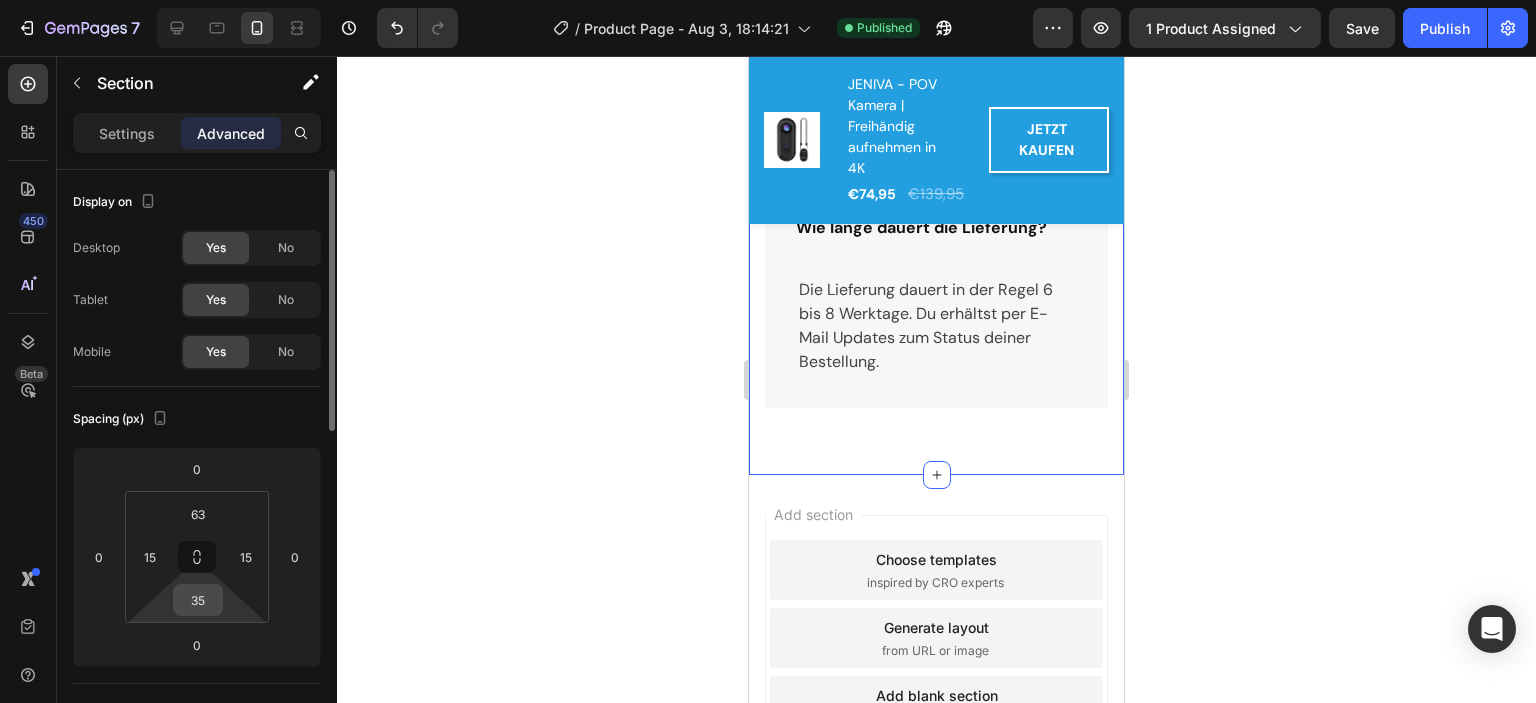 click on "35" at bounding box center (198, 600) 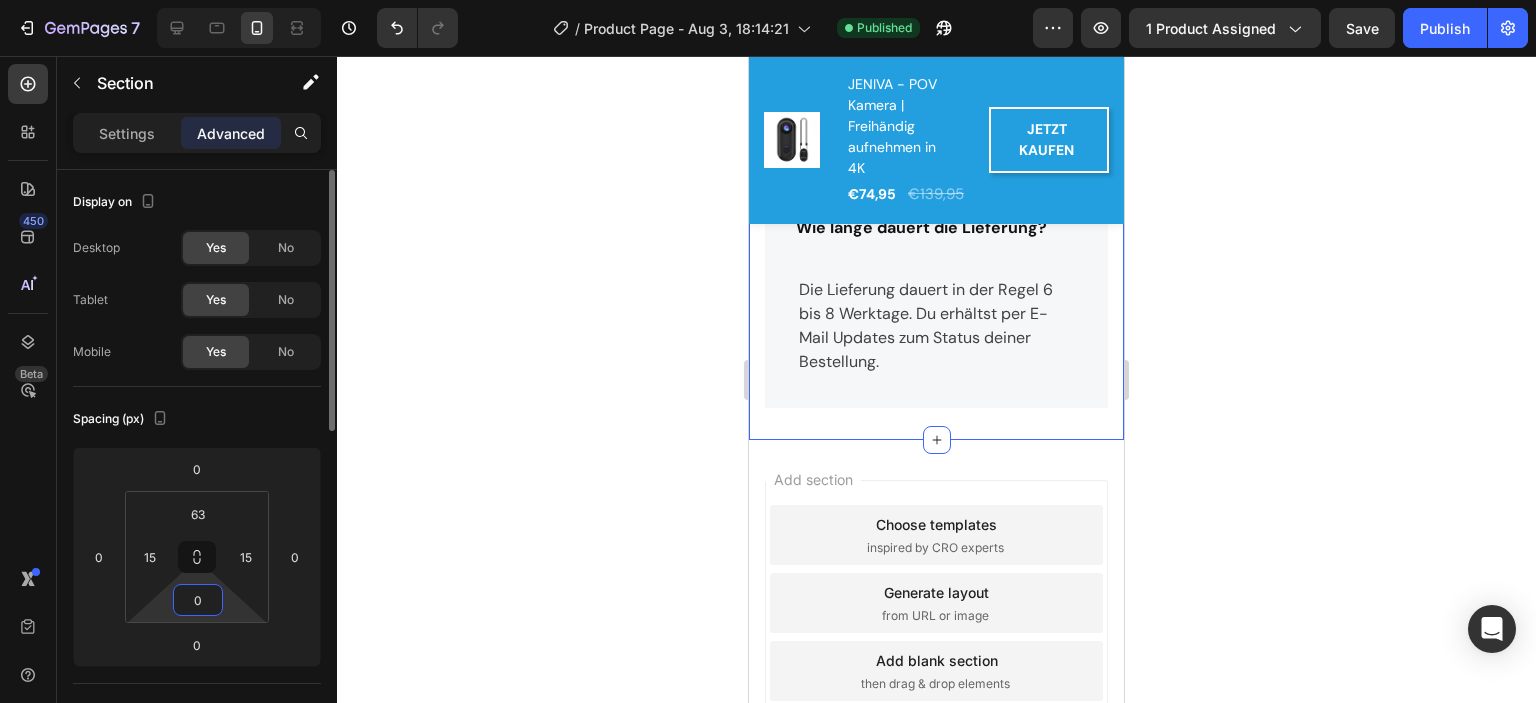 type on "0" 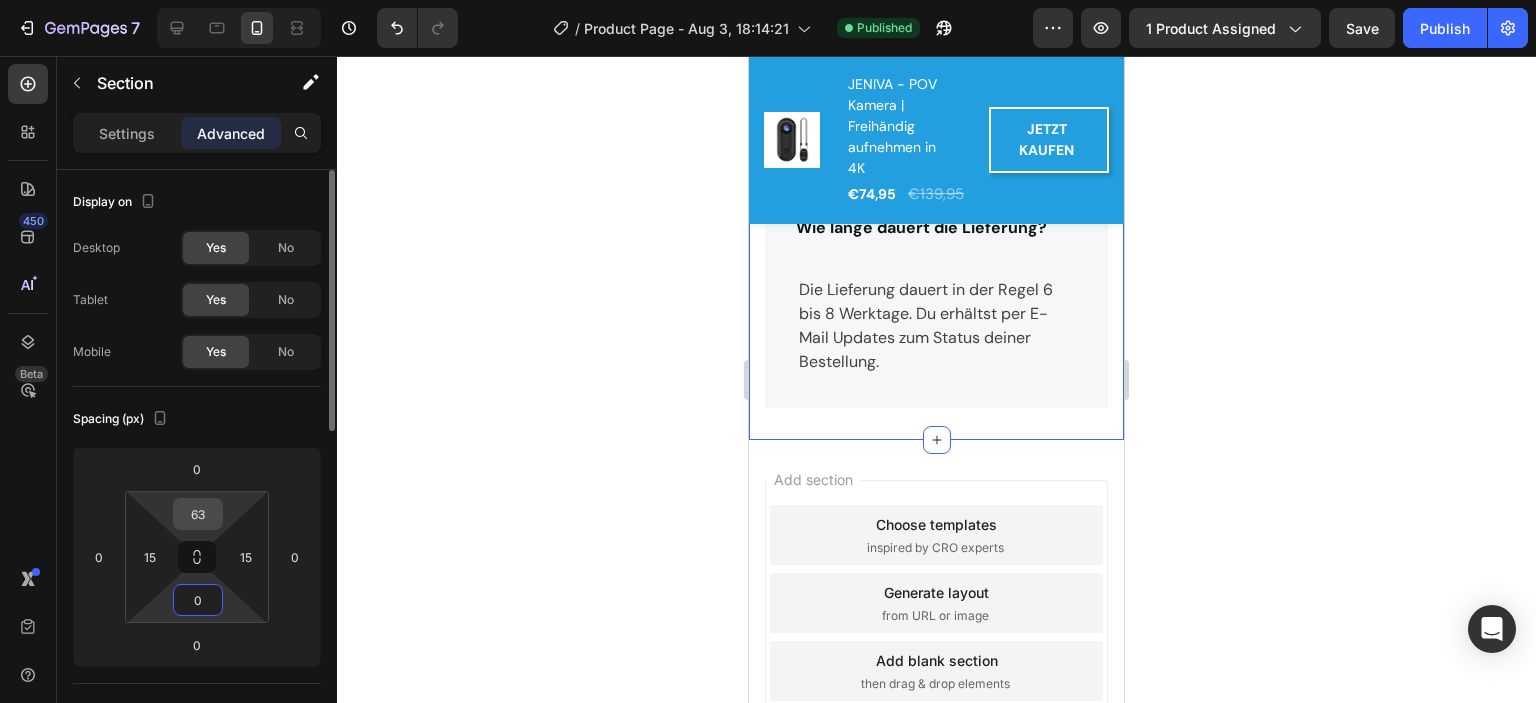 click on "63" at bounding box center (198, 514) 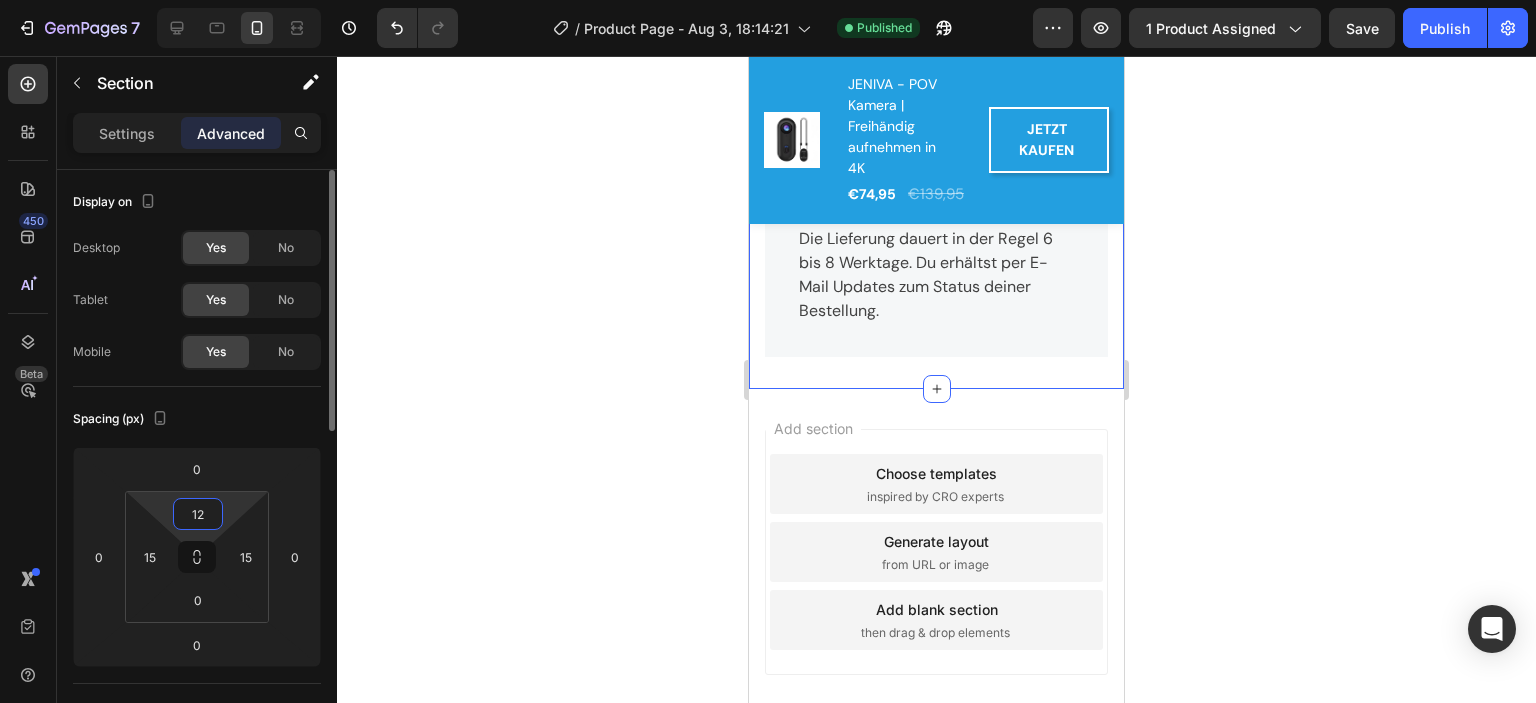 type on "12" 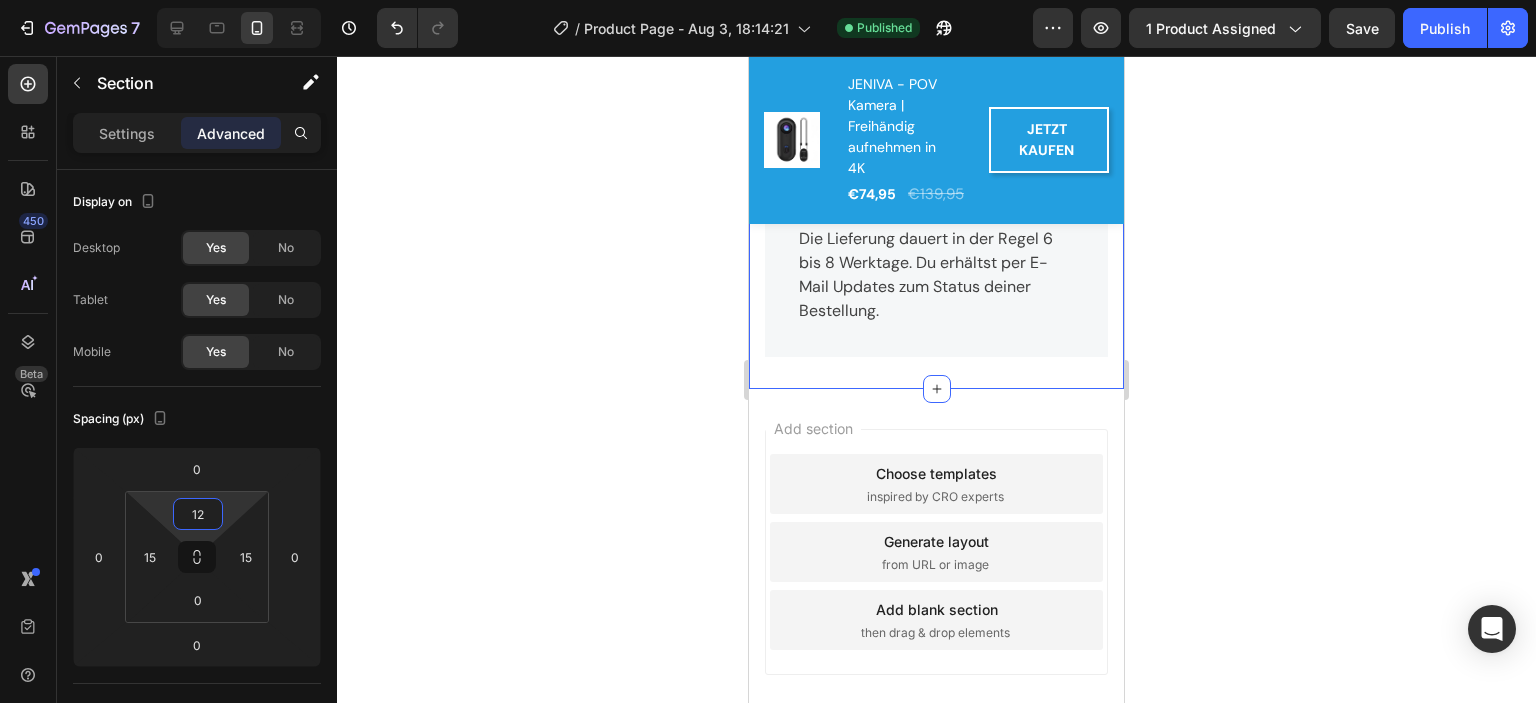 click 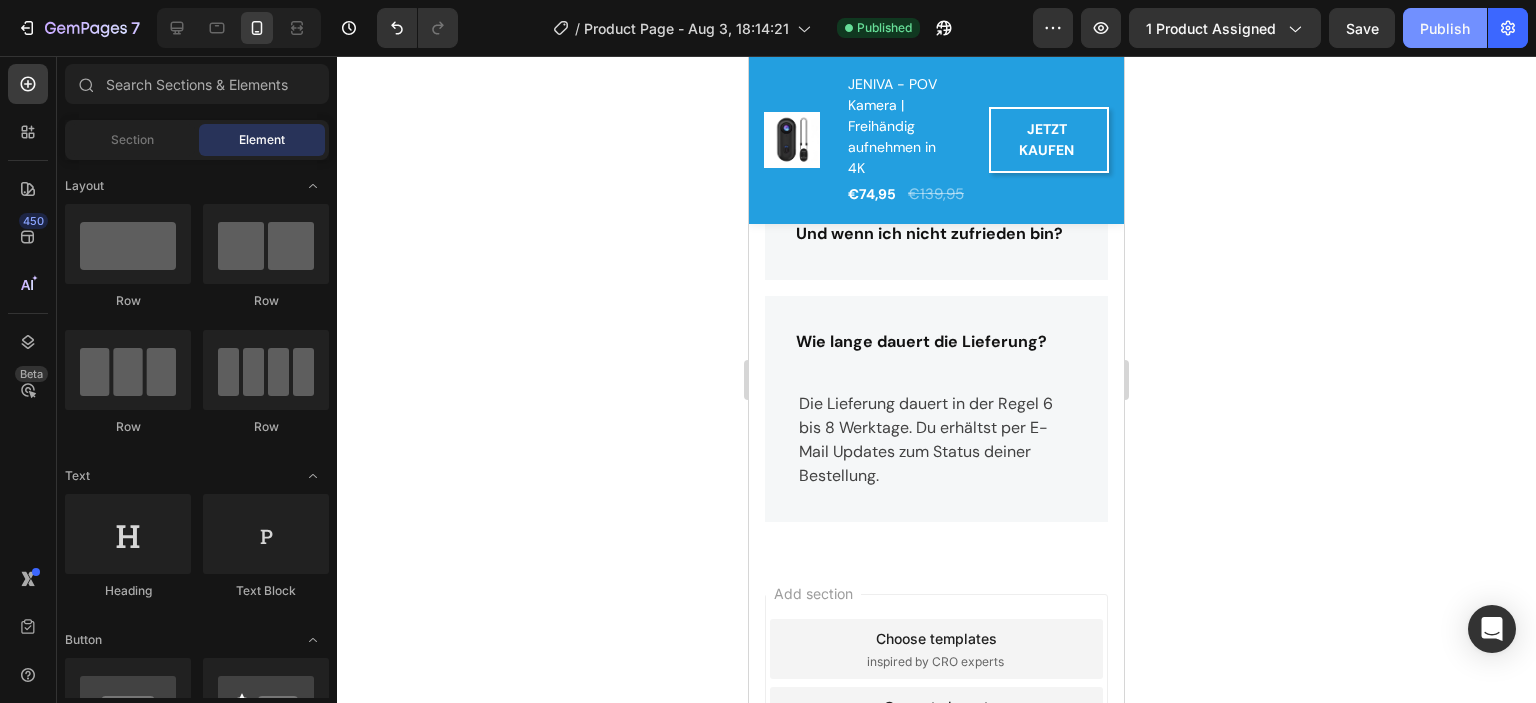 scroll, scrollTop: 5673, scrollLeft: 0, axis: vertical 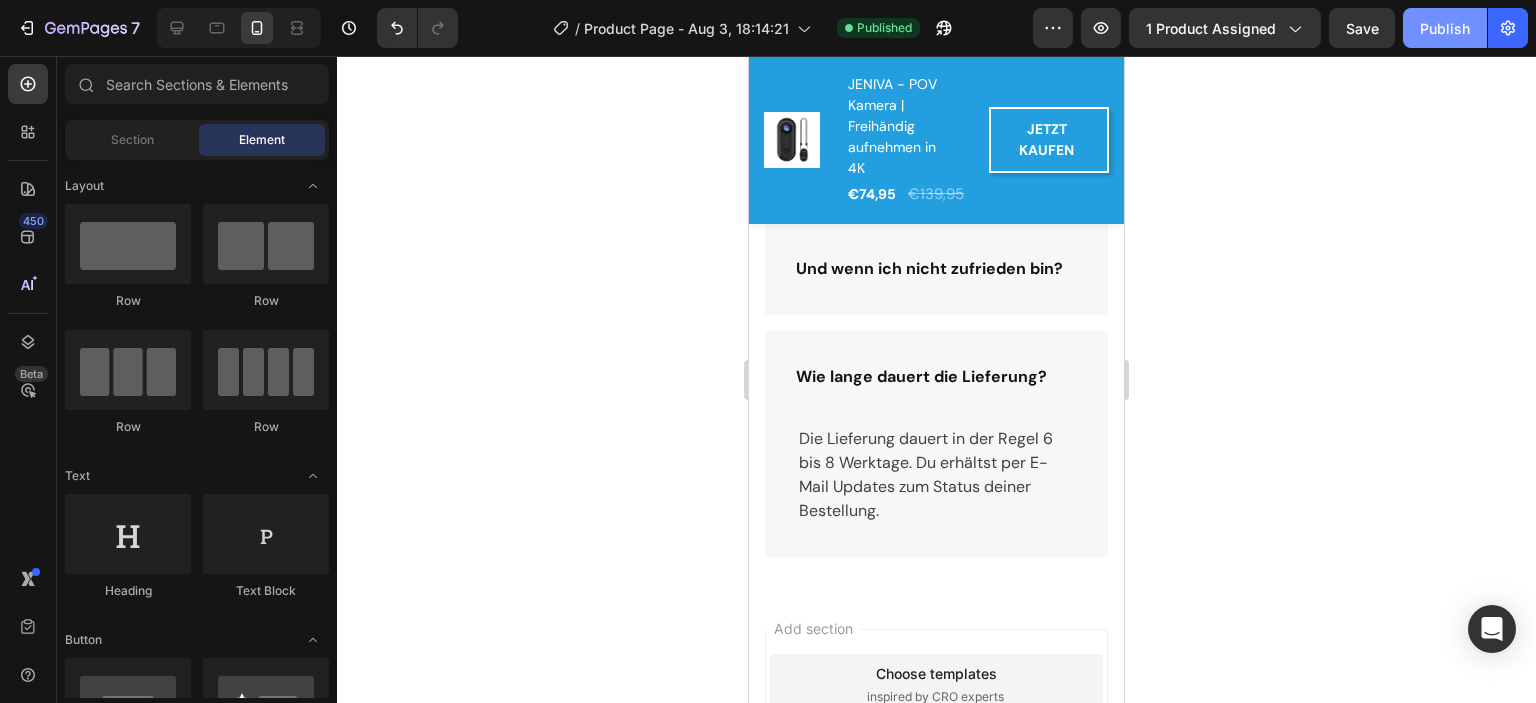 click on "Publish" at bounding box center [1445, 28] 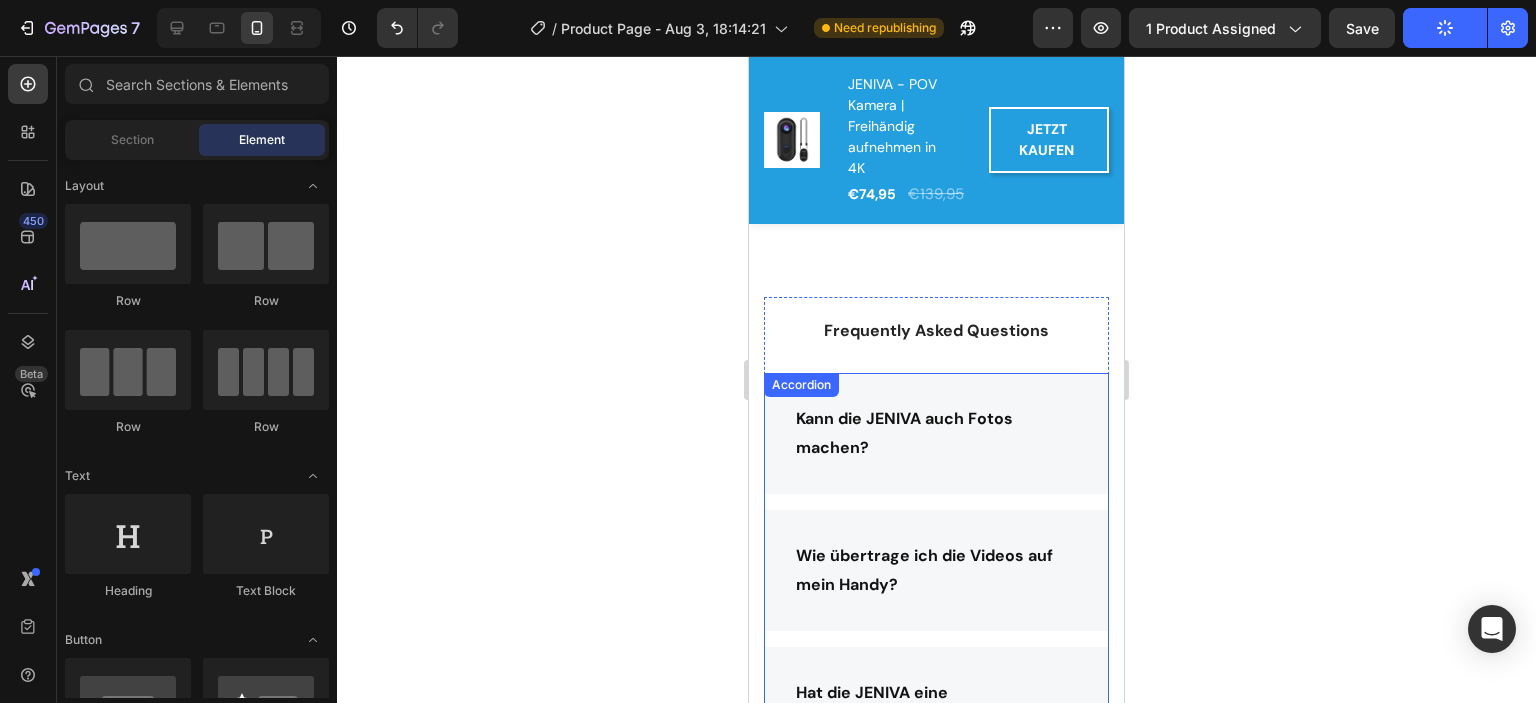 scroll, scrollTop: 4873, scrollLeft: 0, axis: vertical 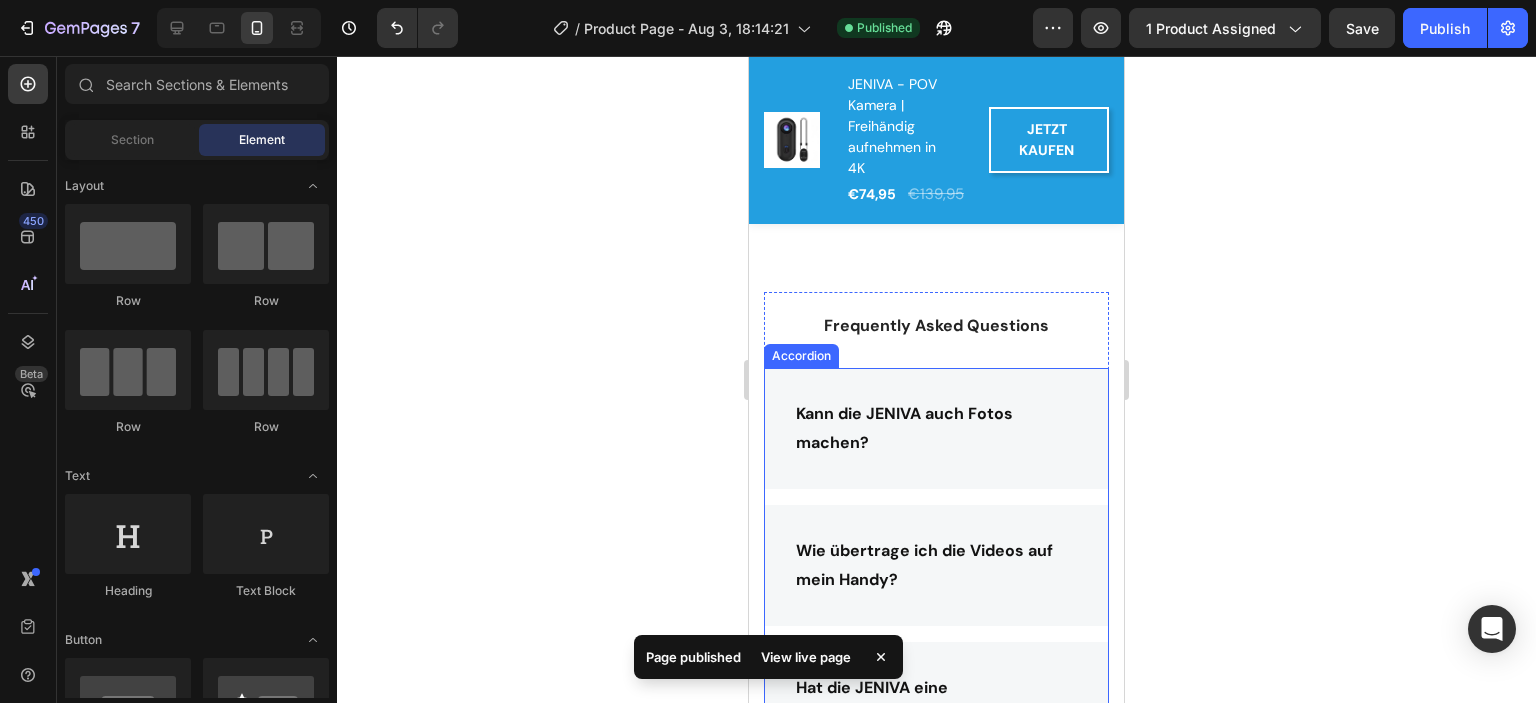 click on "Kann die JENIVA auch Fotos machen?" at bounding box center (936, 428) 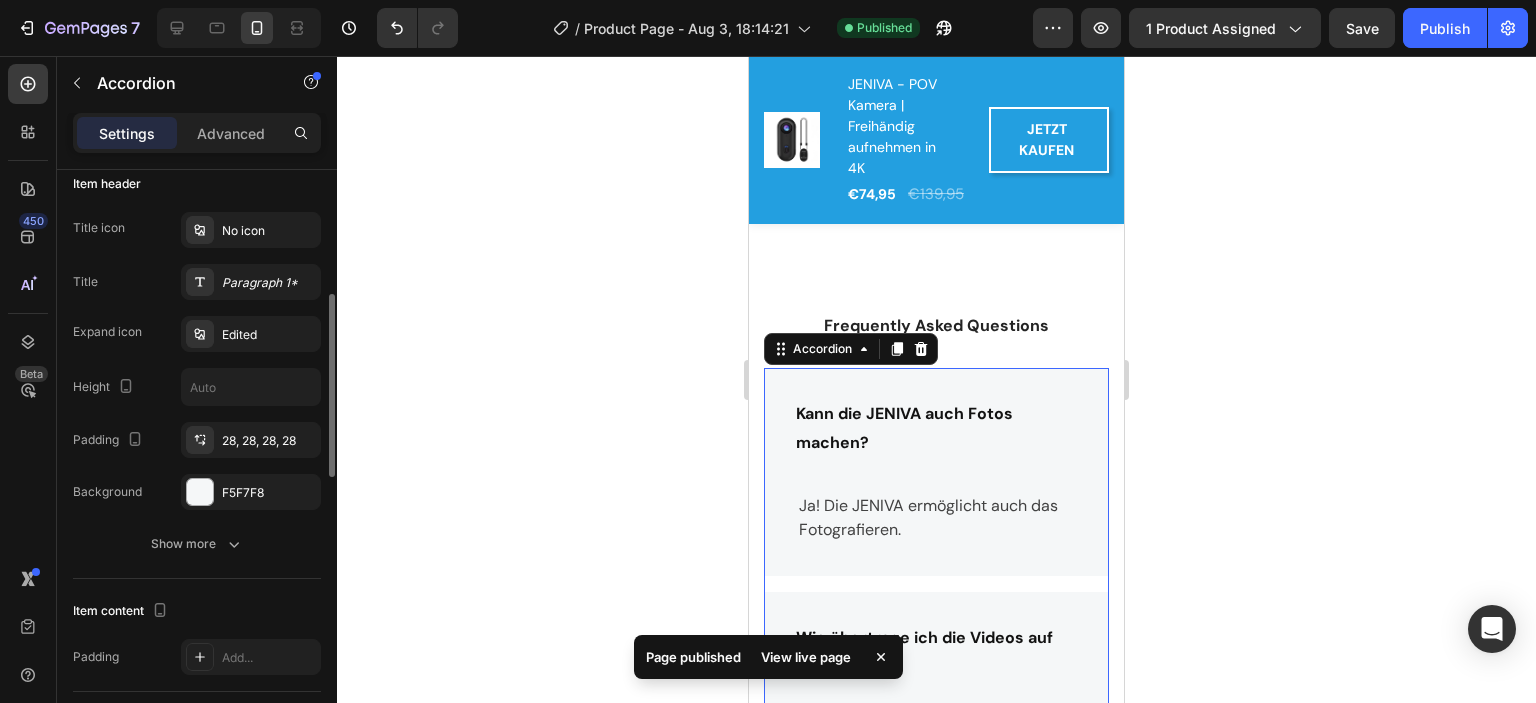 scroll, scrollTop: 500, scrollLeft: 0, axis: vertical 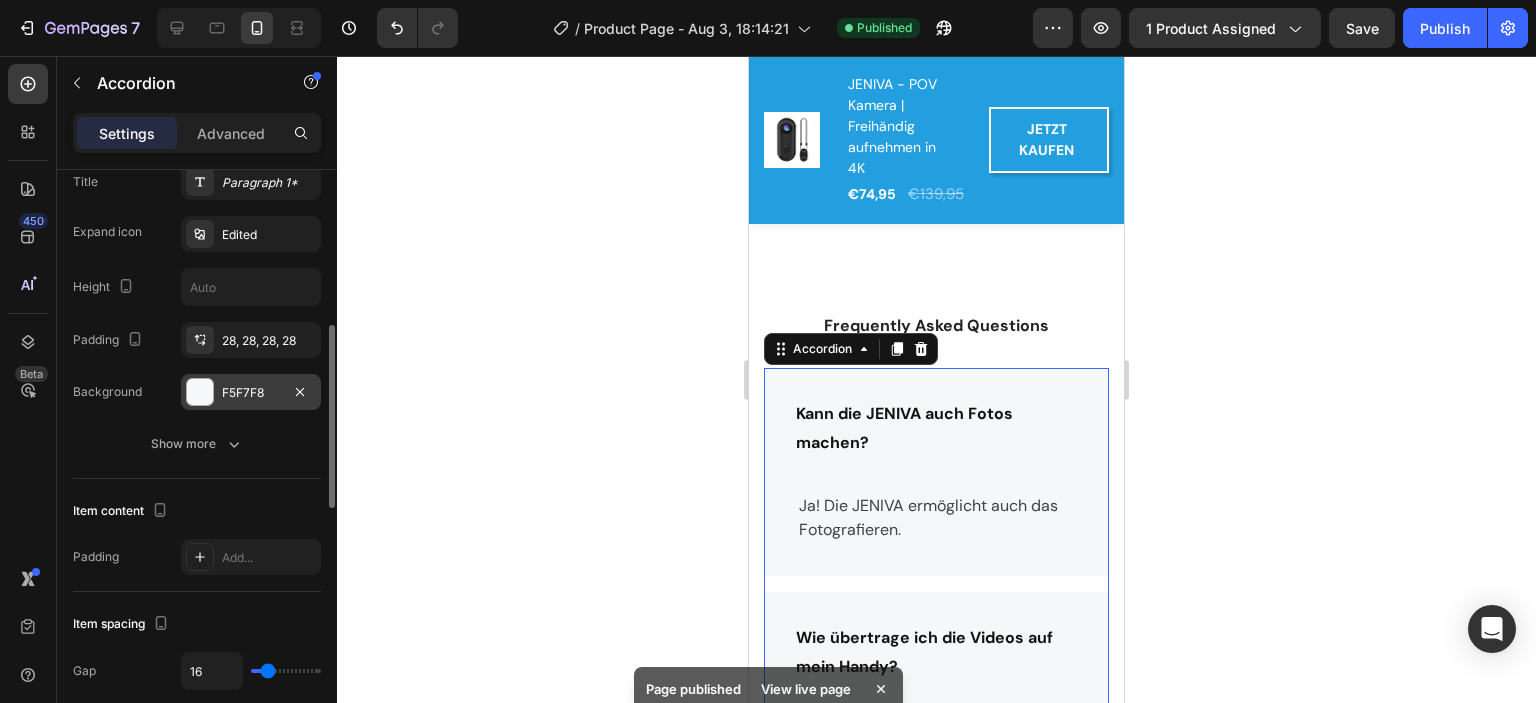 click at bounding box center (200, 392) 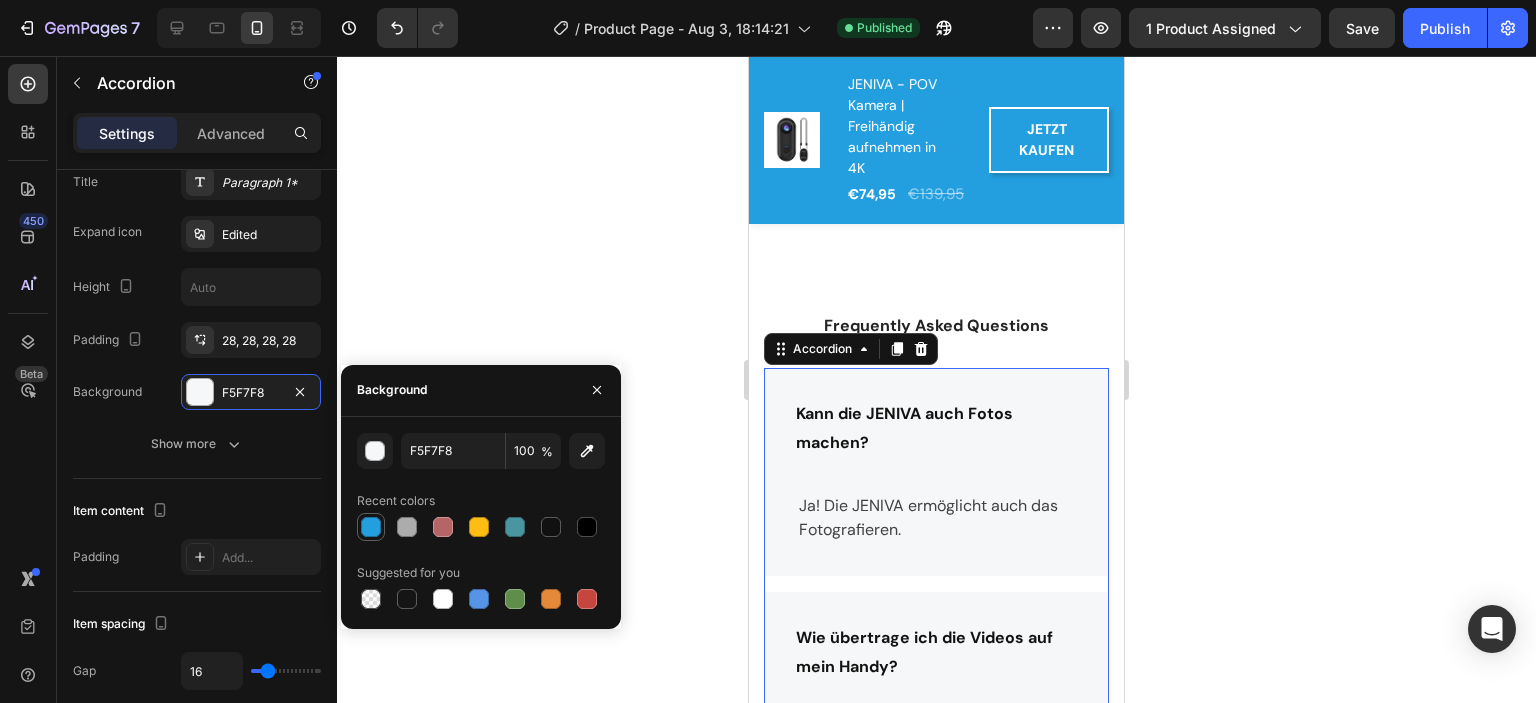 click at bounding box center (371, 527) 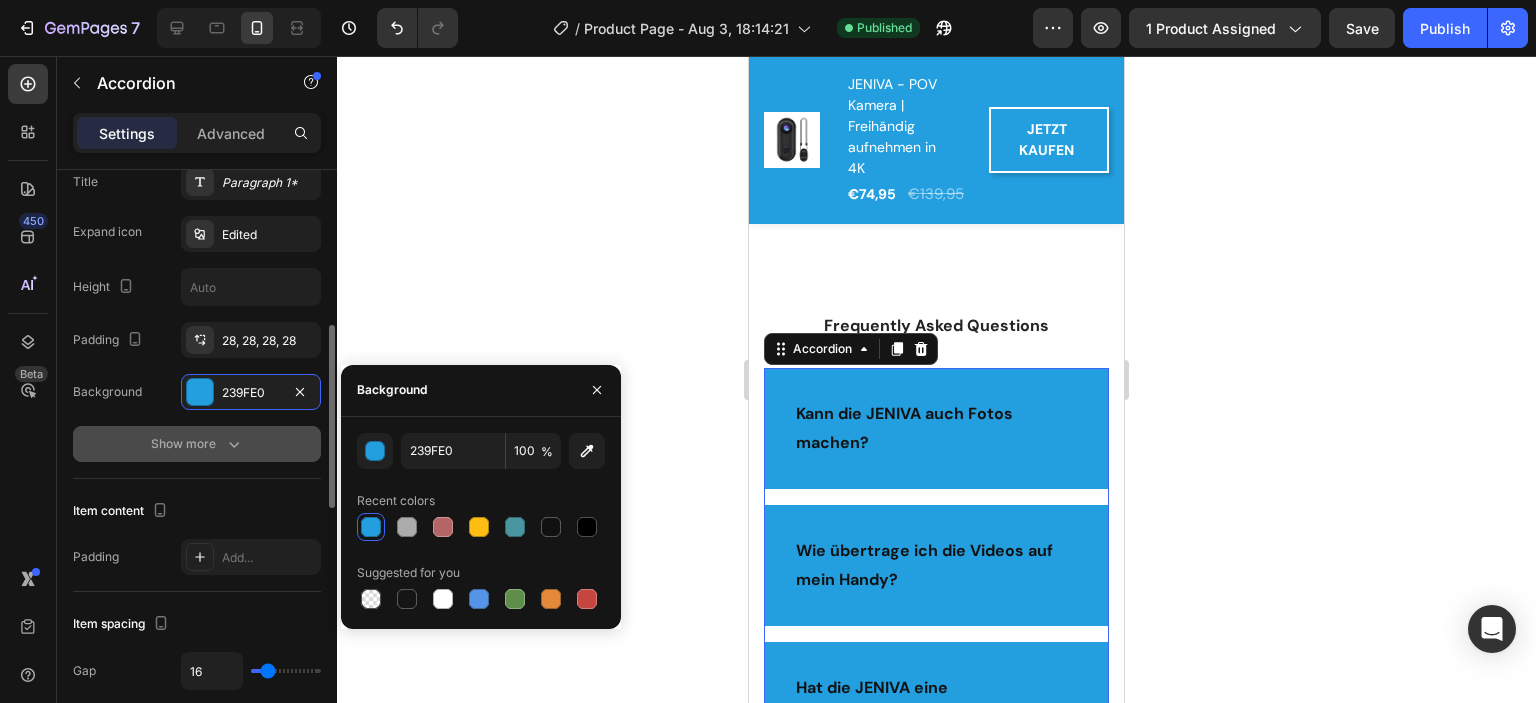 click on "Show more" at bounding box center [197, 444] 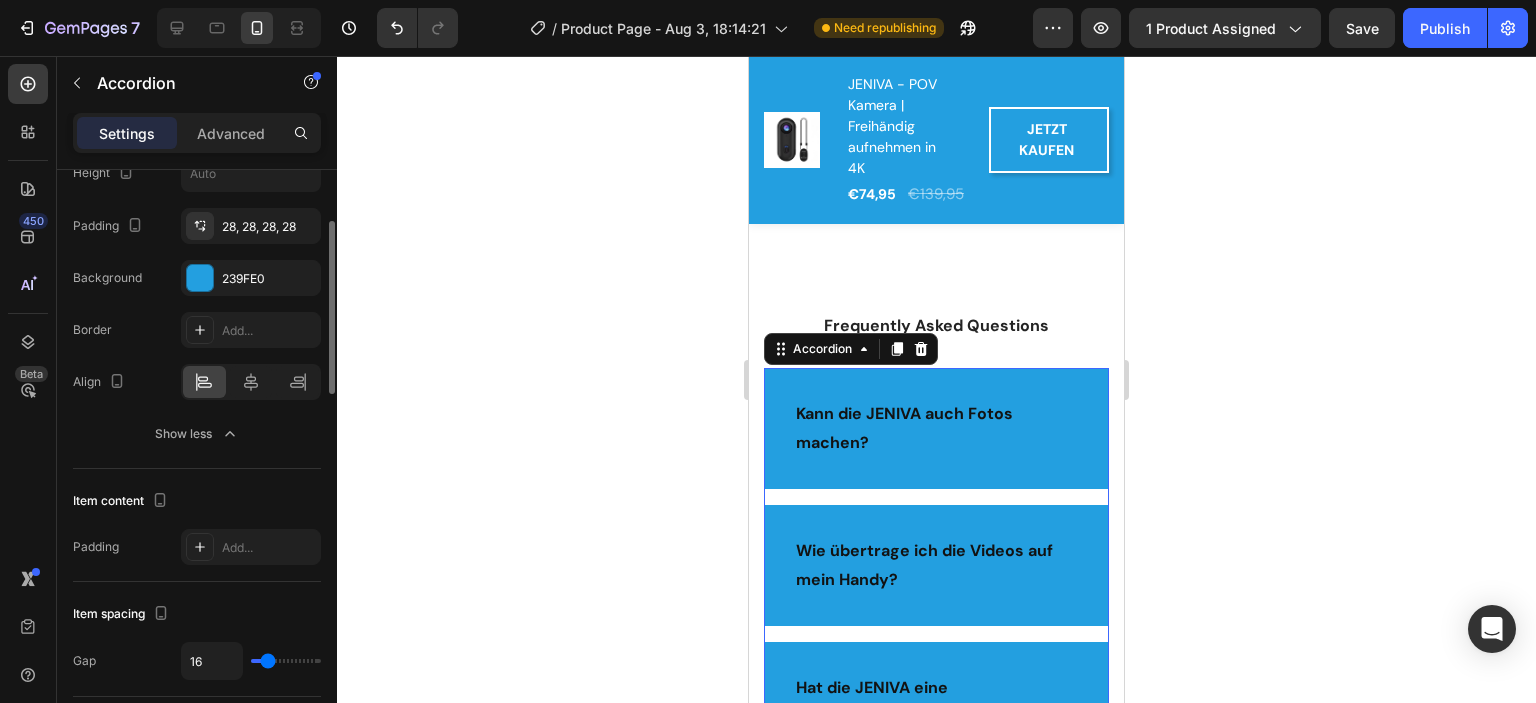 scroll, scrollTop: 514, scrollLeft: 0, axis: vertical 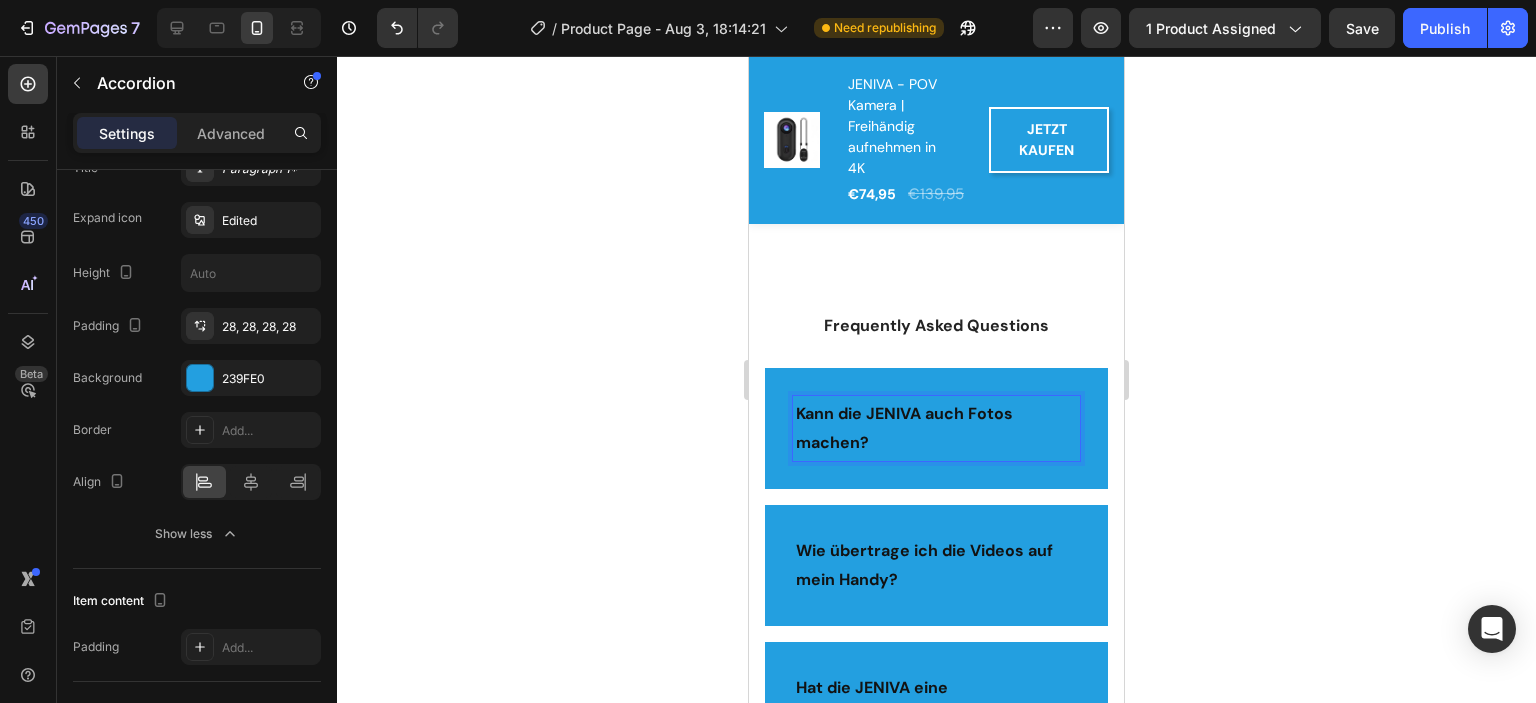 click on "Kann die JENIVA auch Fotos machen?" at bounding box center [936, 428] 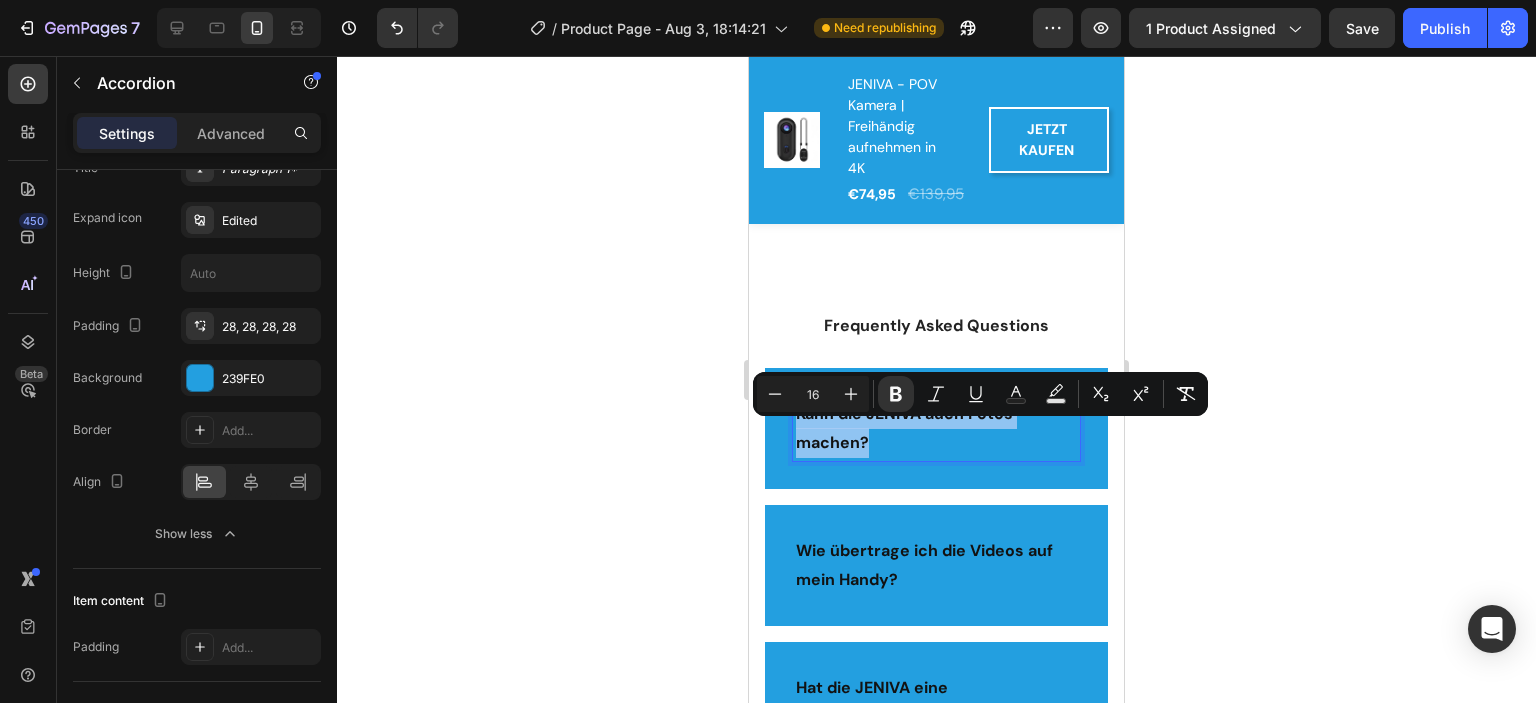 drag, startPoint x: 869, startPoint y: 467, endPoint x: 793, endPoint y: 440, distance: 80.65358 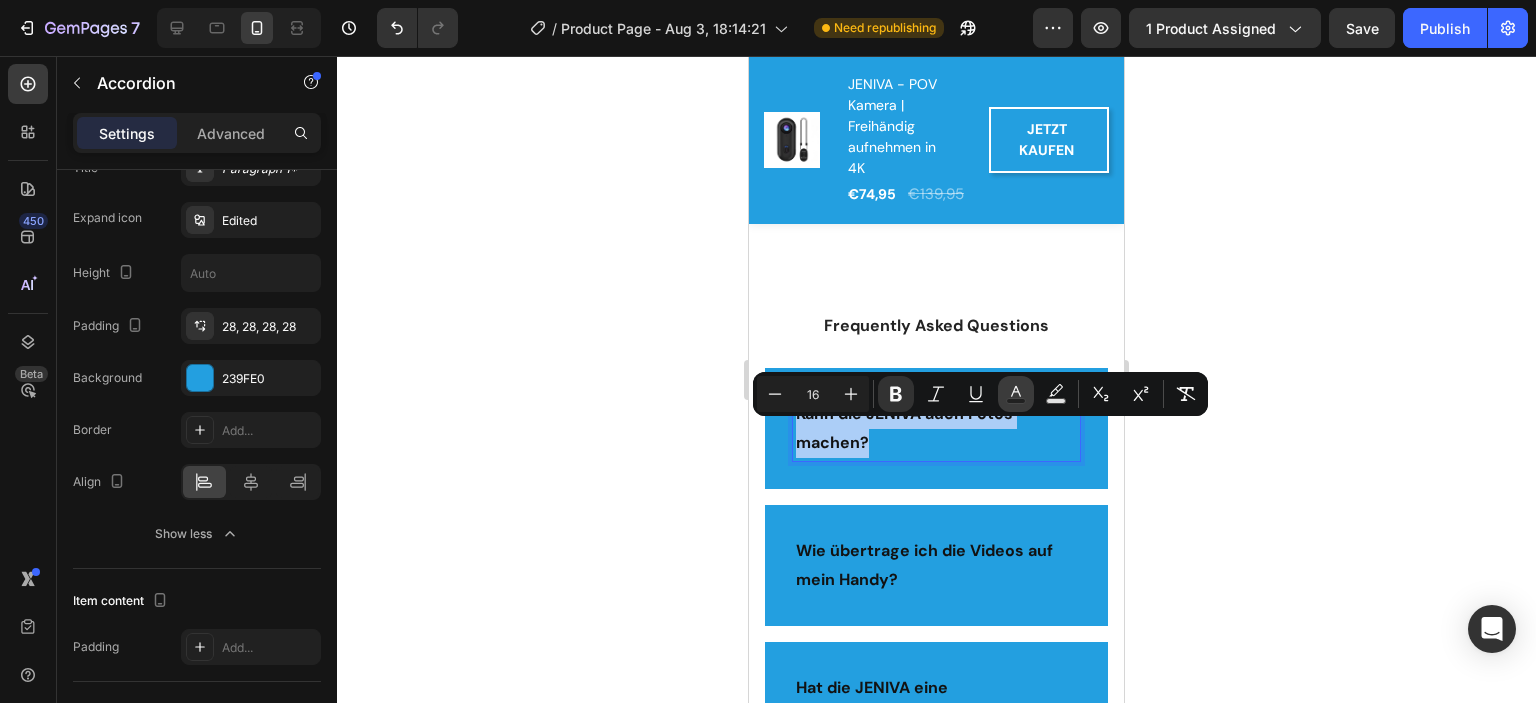 click 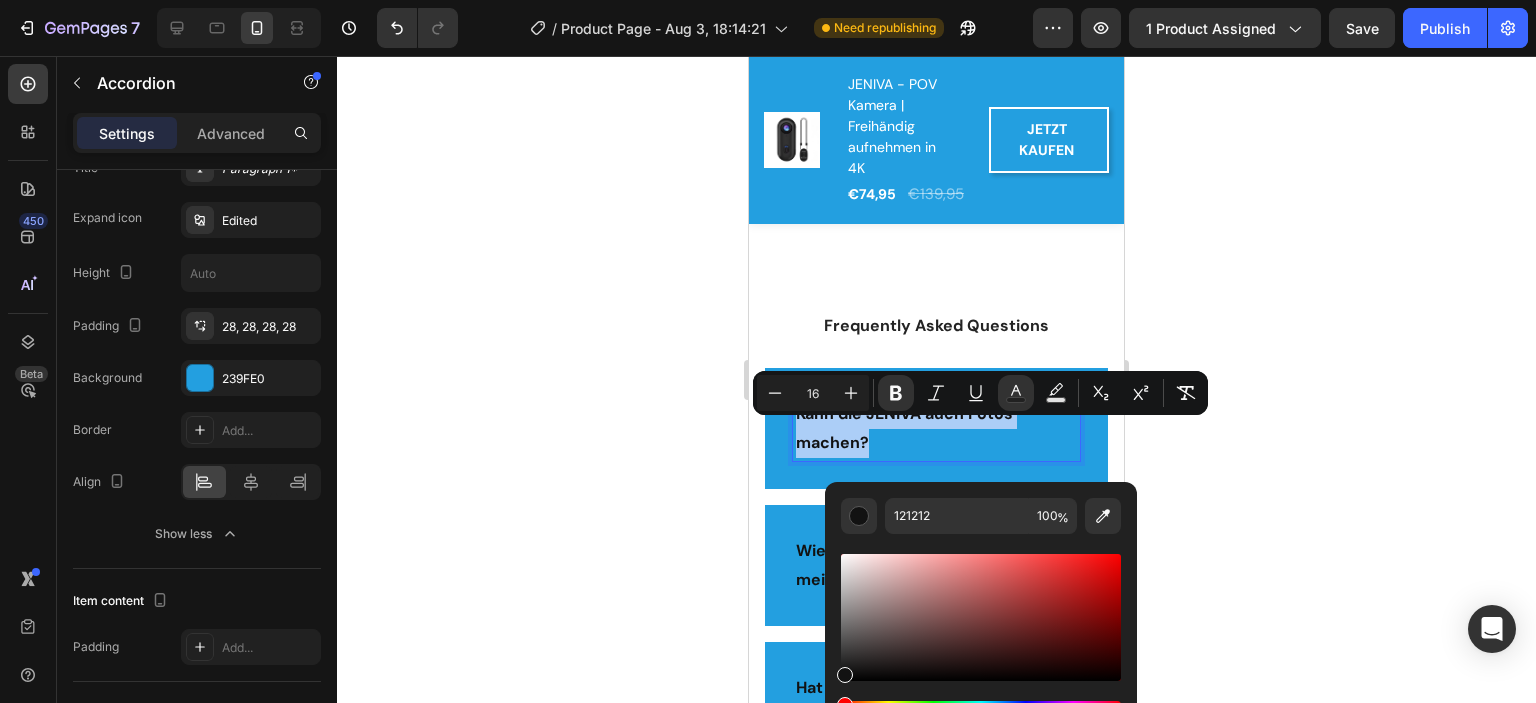 scroll, scrollTop: 5073, scrollLeft: 0, axis: vertical 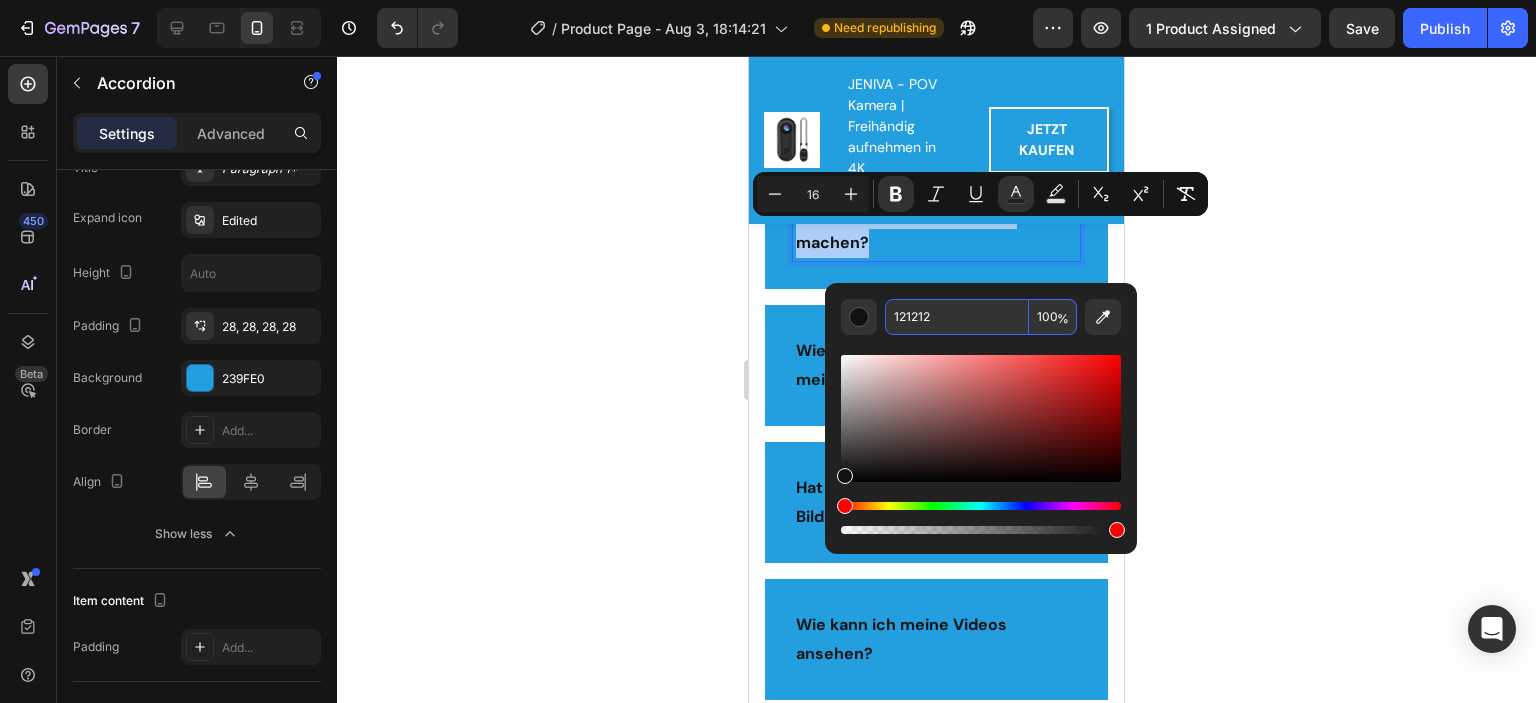 click on "121212" at bounding box center (957, 317) 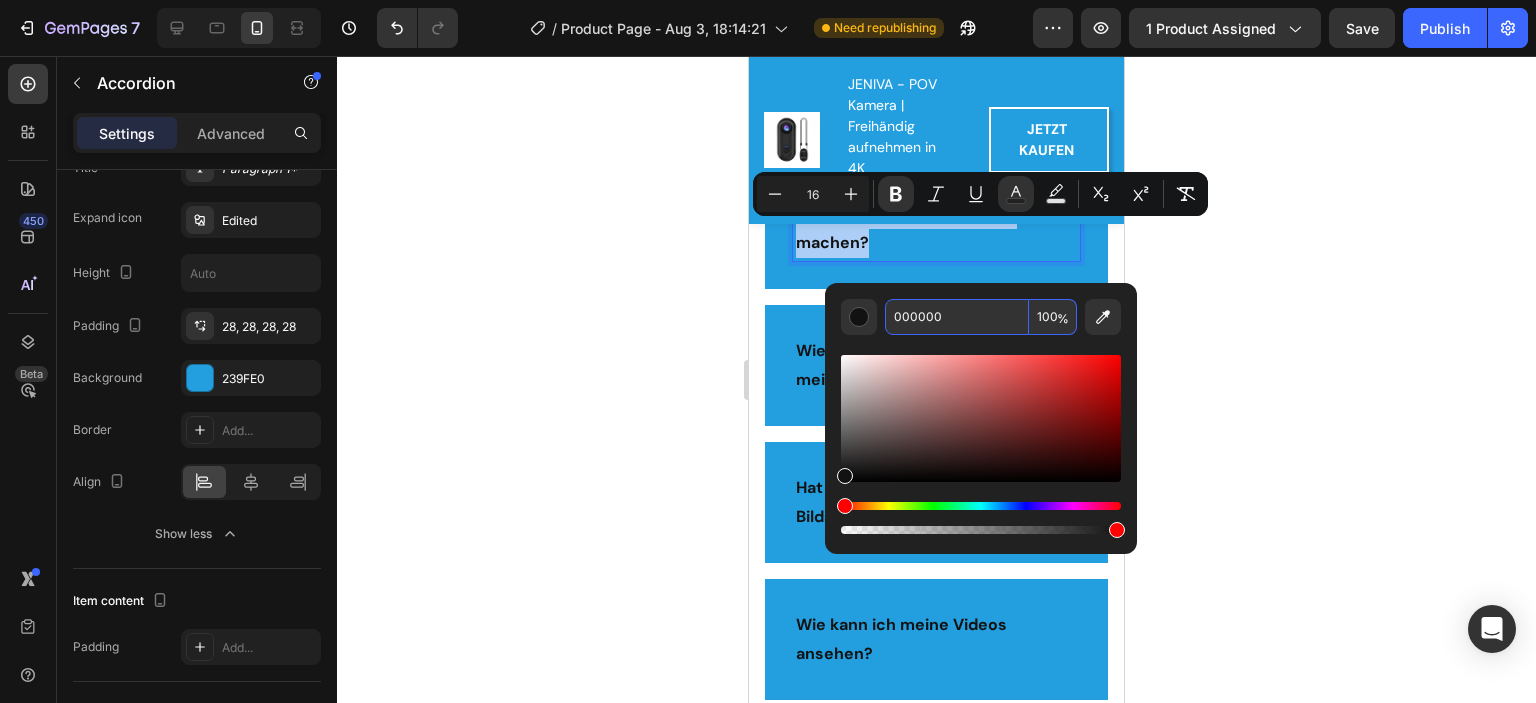 type on "000000" 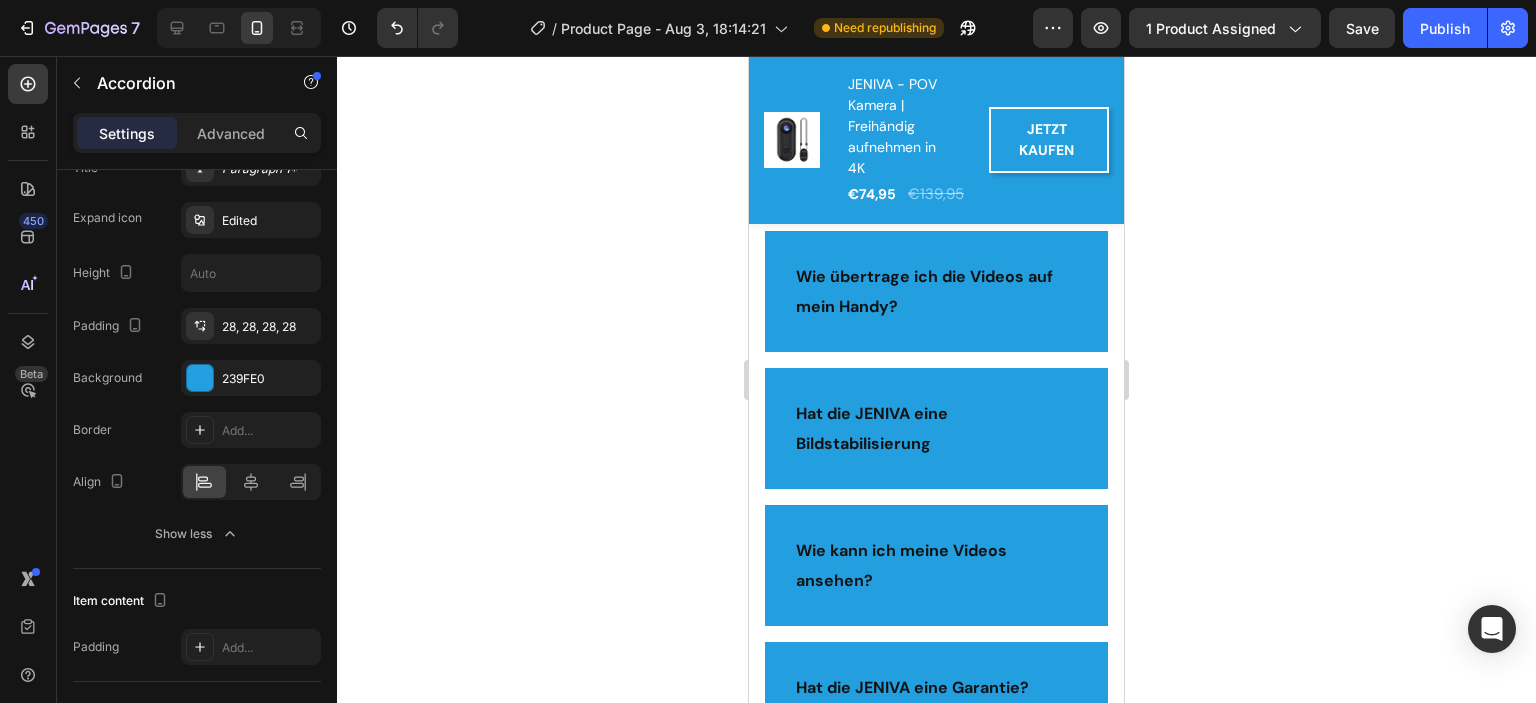 scroll, scrollTop: 4873, scrollLeft: 0, axis: vertical 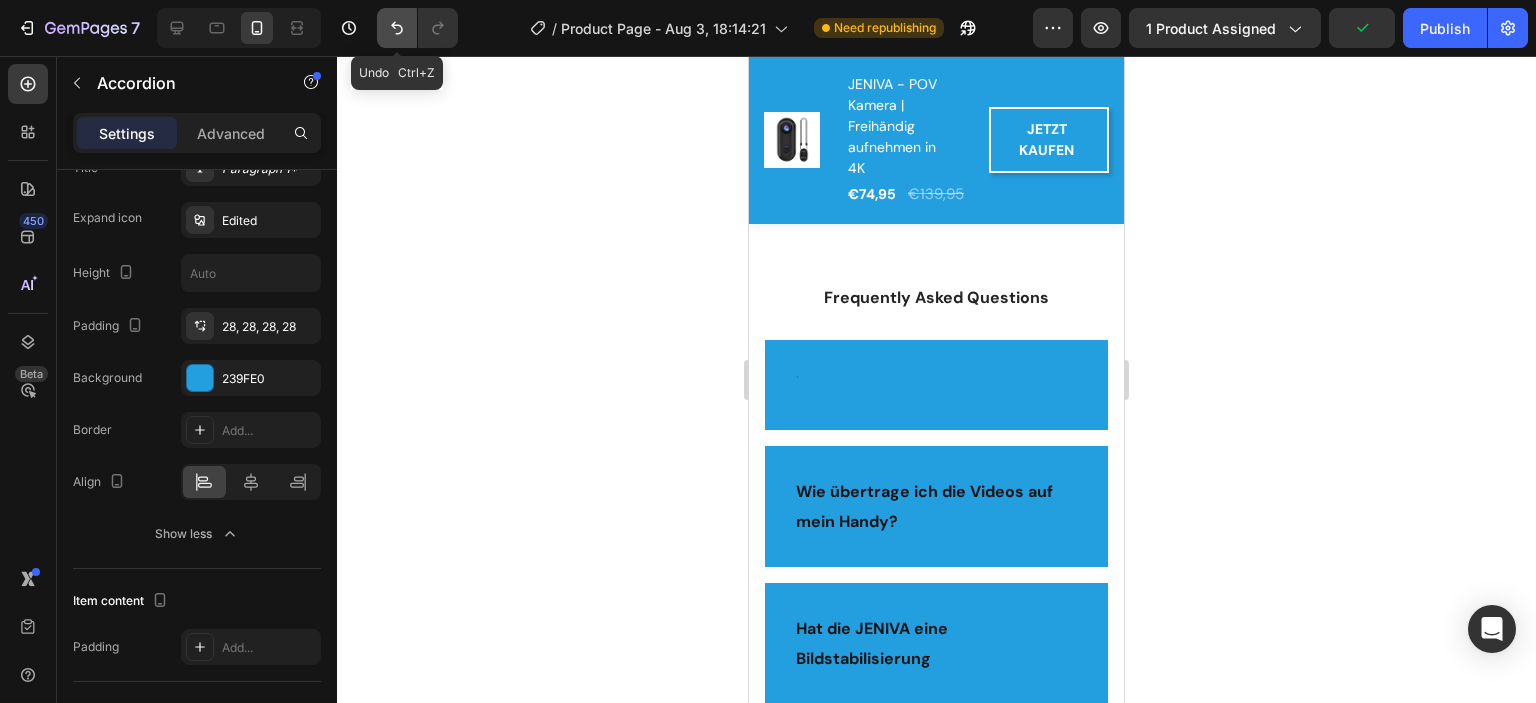 click 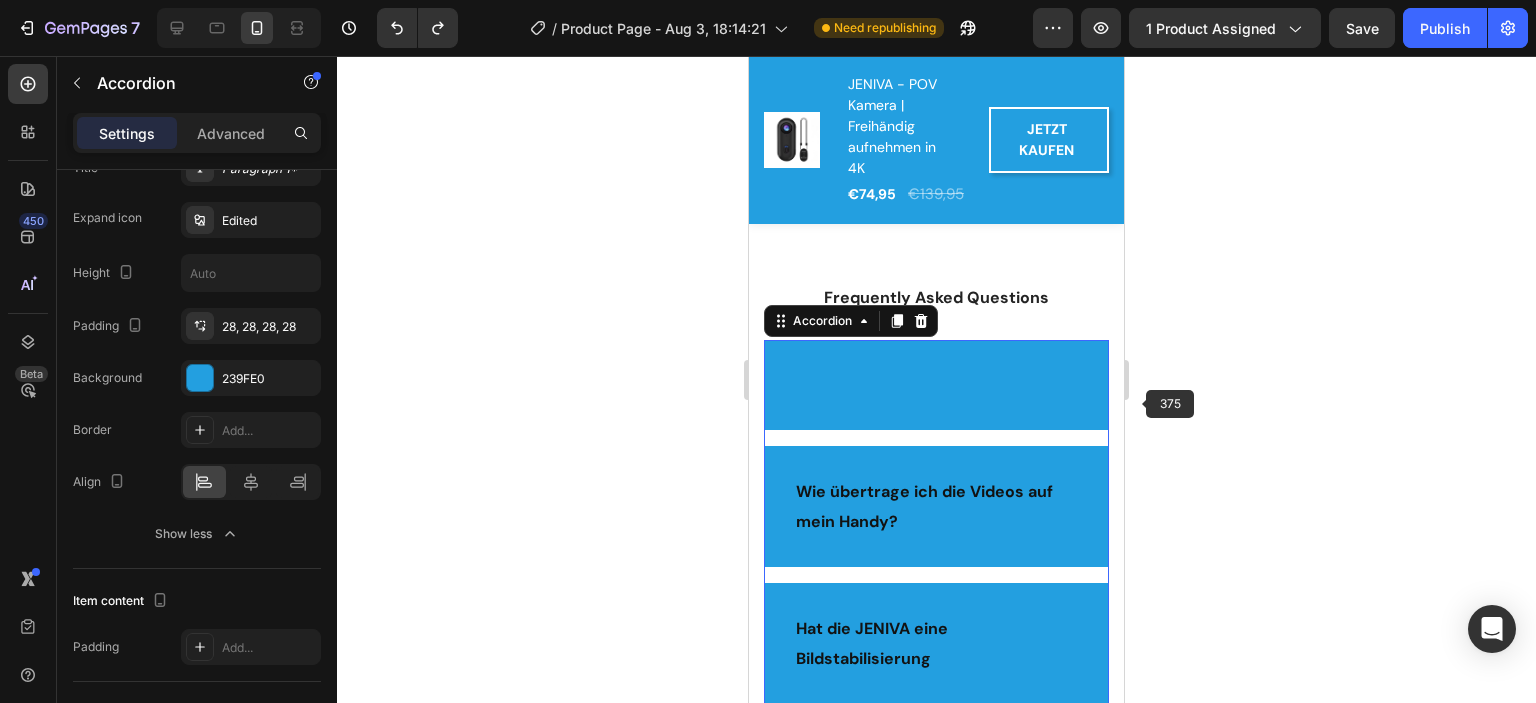 click 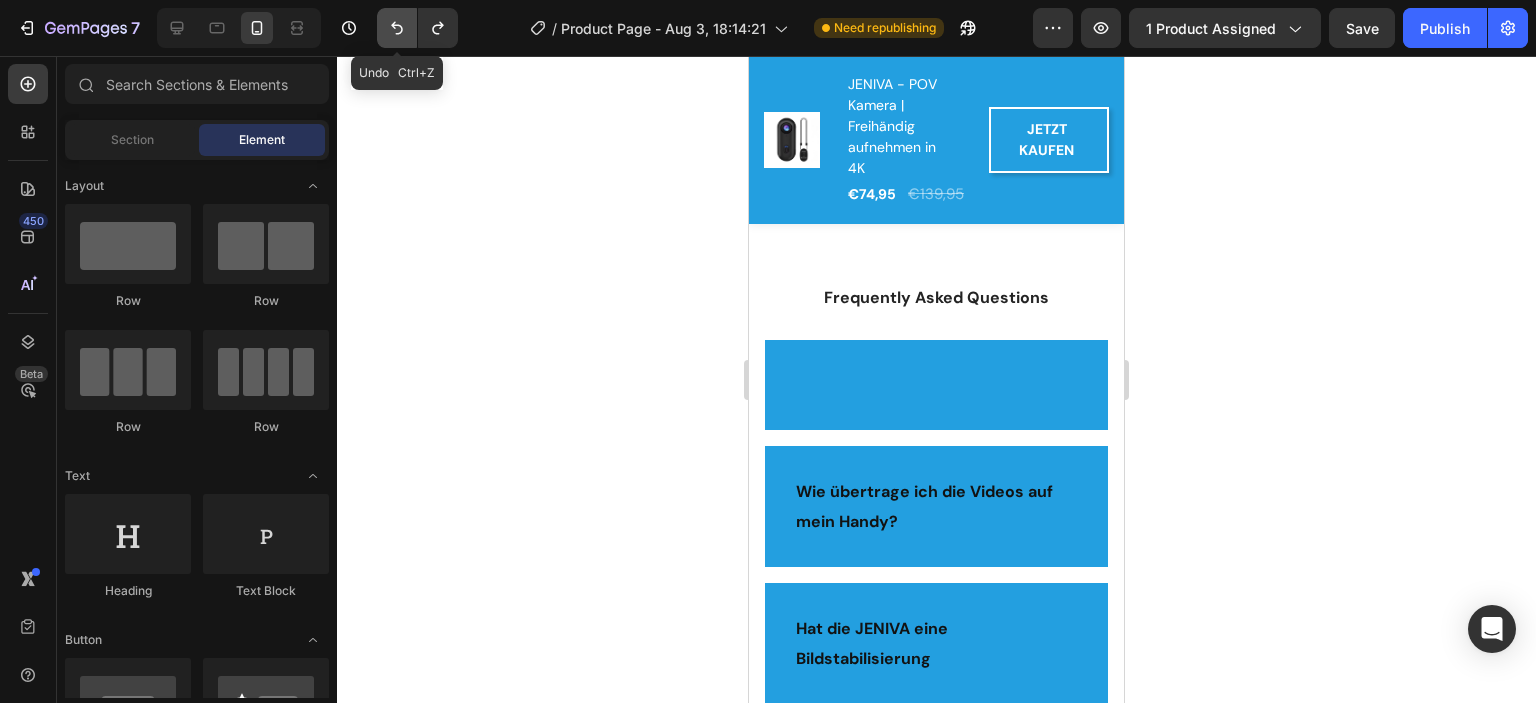 click 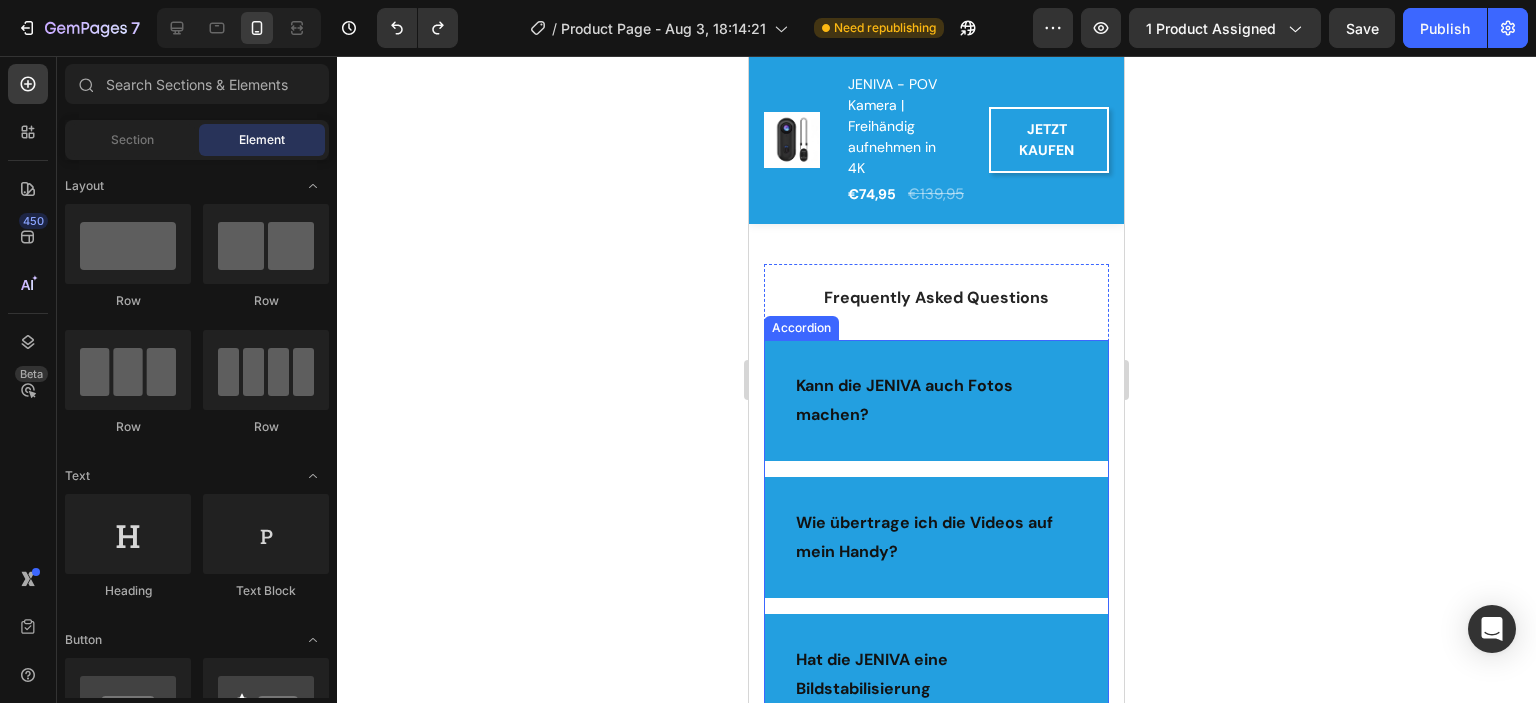 click on "Kann die JENIVA auch Fotos machen?" at bounding box center [904, 400] 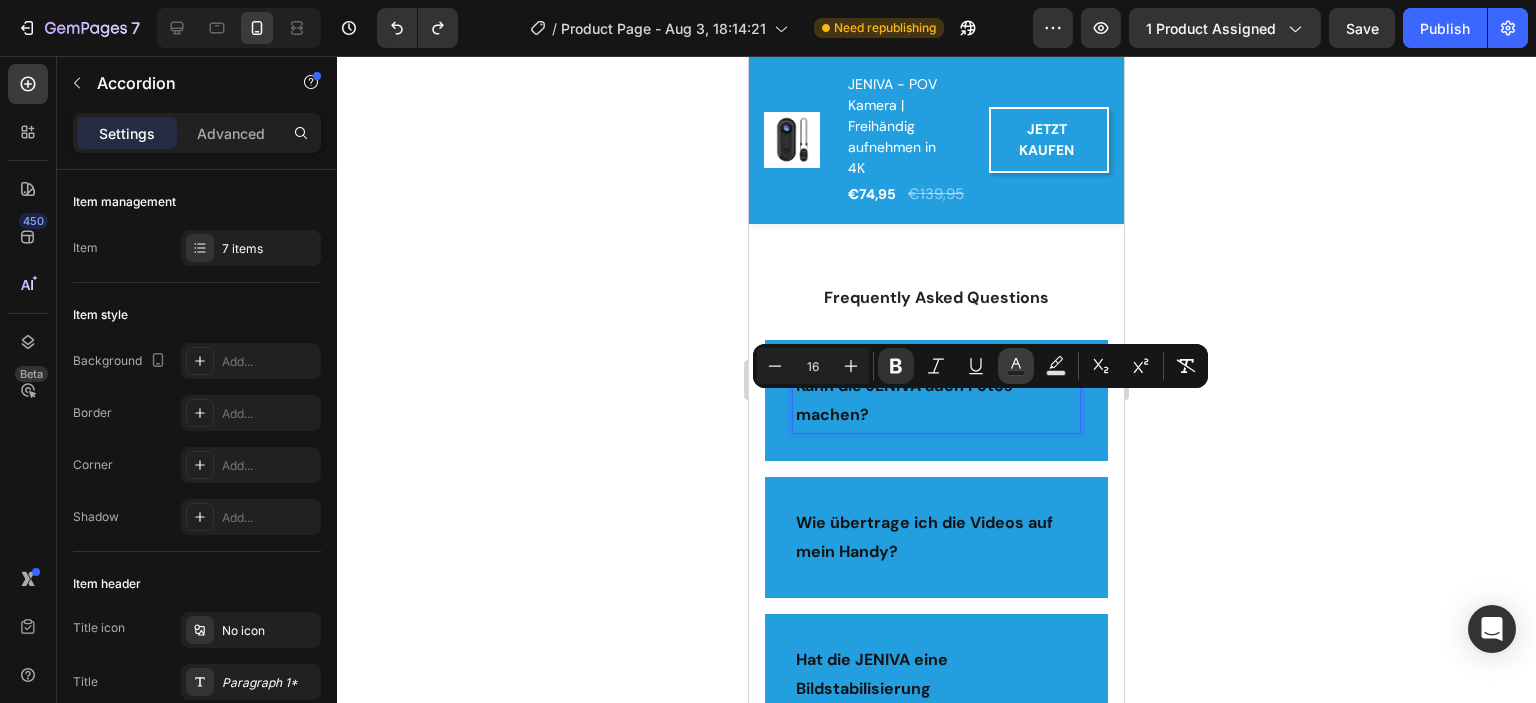 click 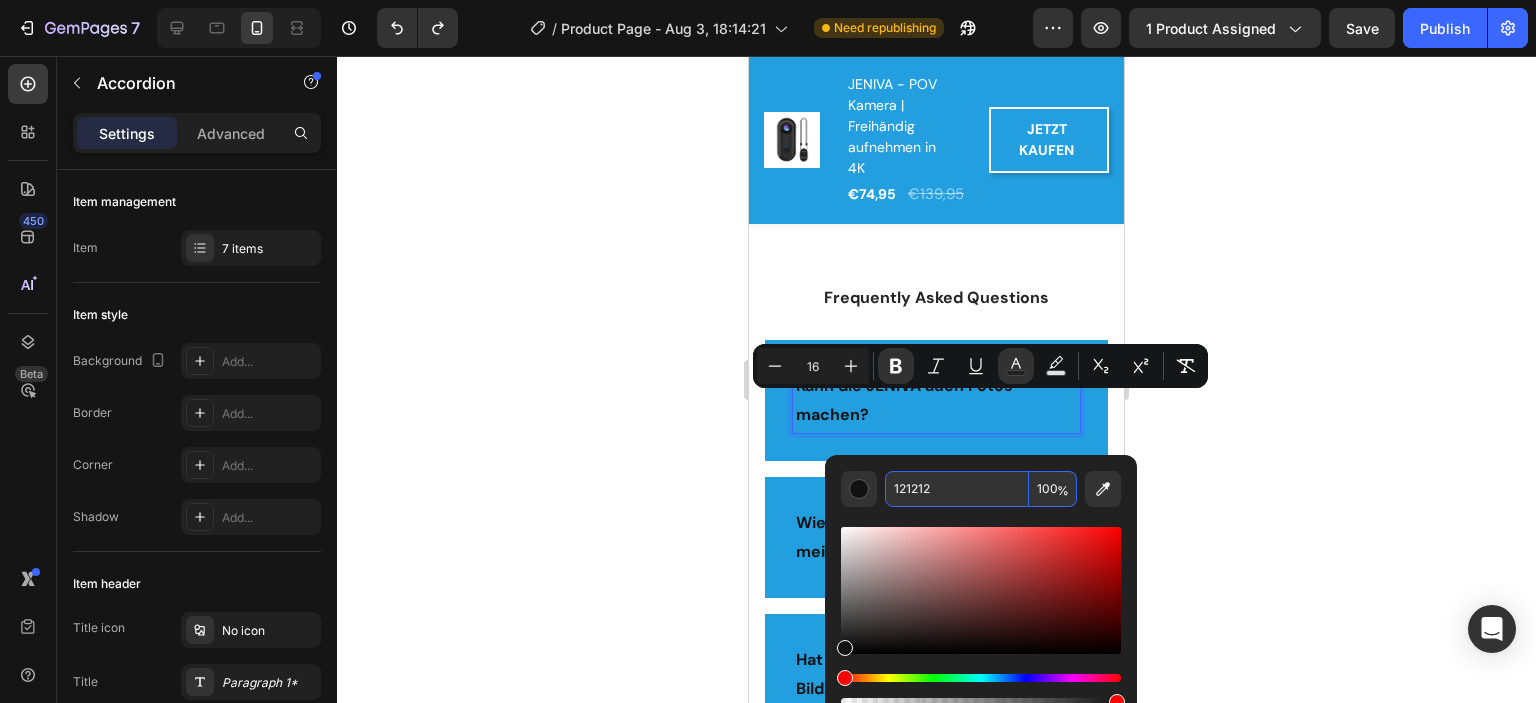 click on "121212" at bounding box center (957, 489) 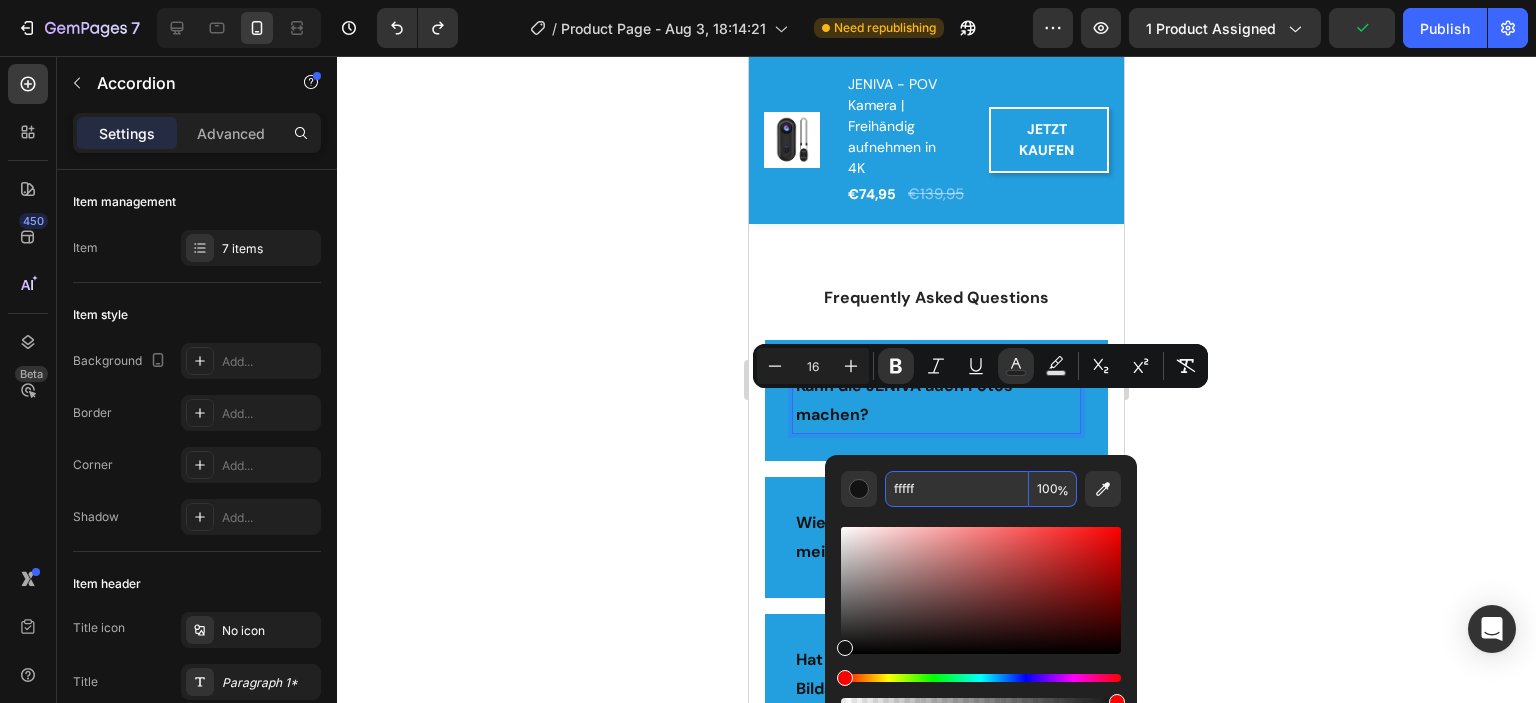 type on "ffffff" 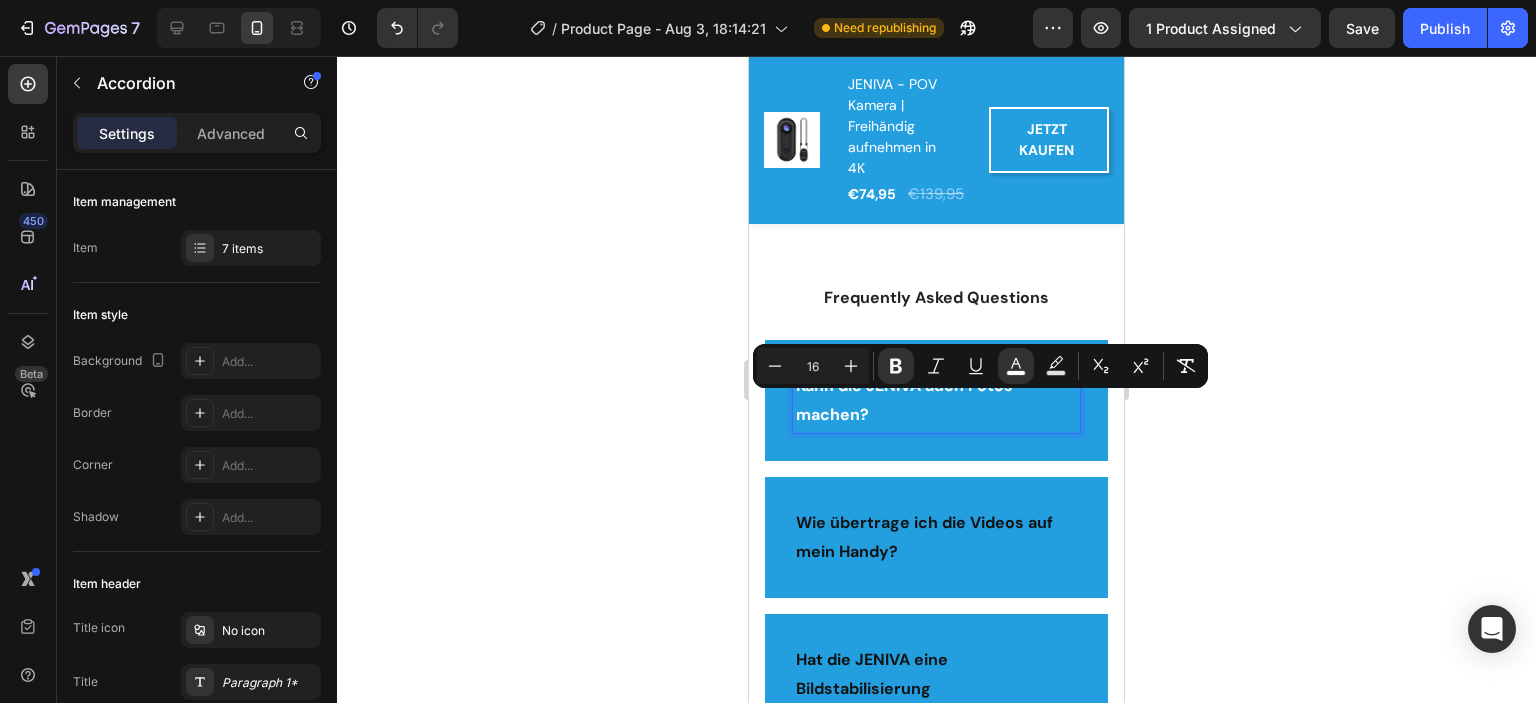 click on "Wie übertrage ich die Videos auf mein Handy?" at bounding box center [924, 537] 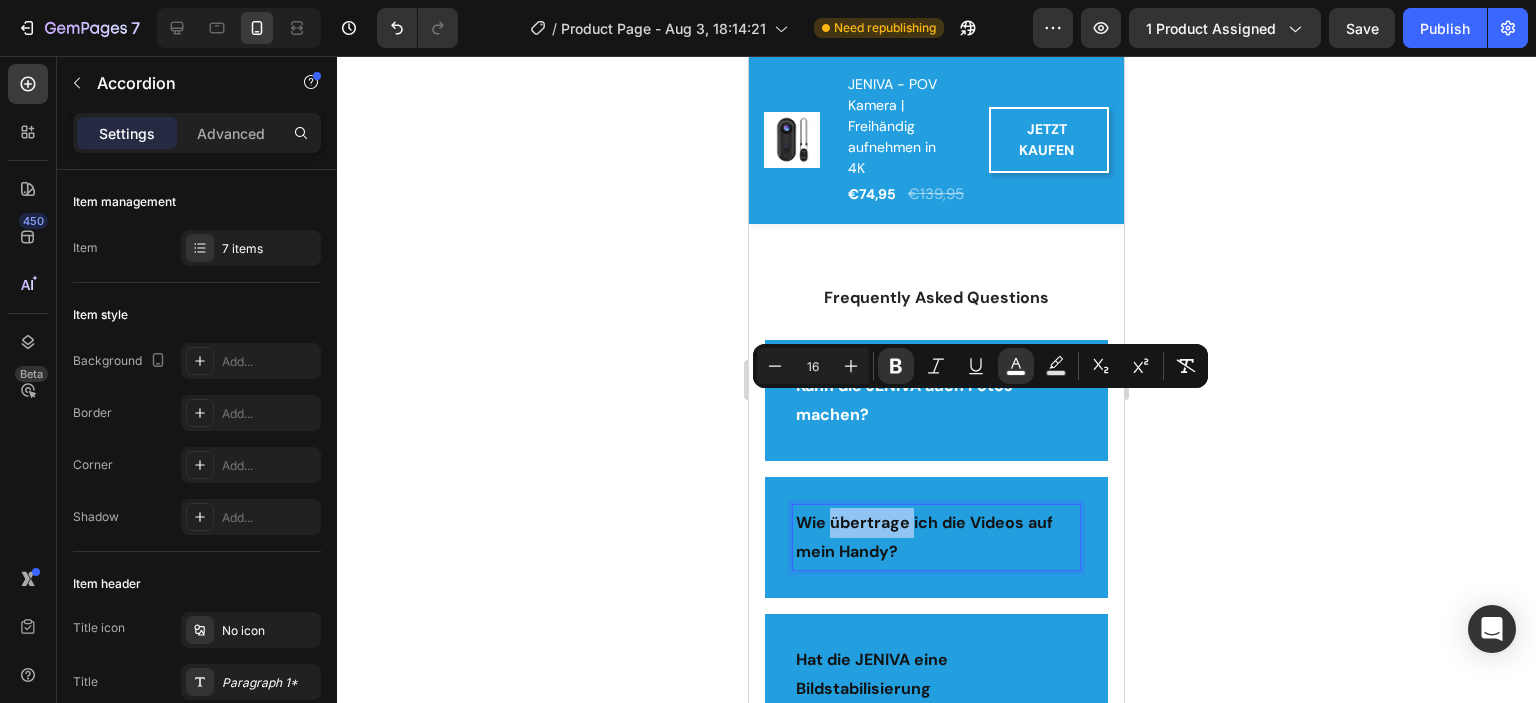 click on "Wie übertrage ich die Videos auf mein Handy?" at bounding box center [924, 537] 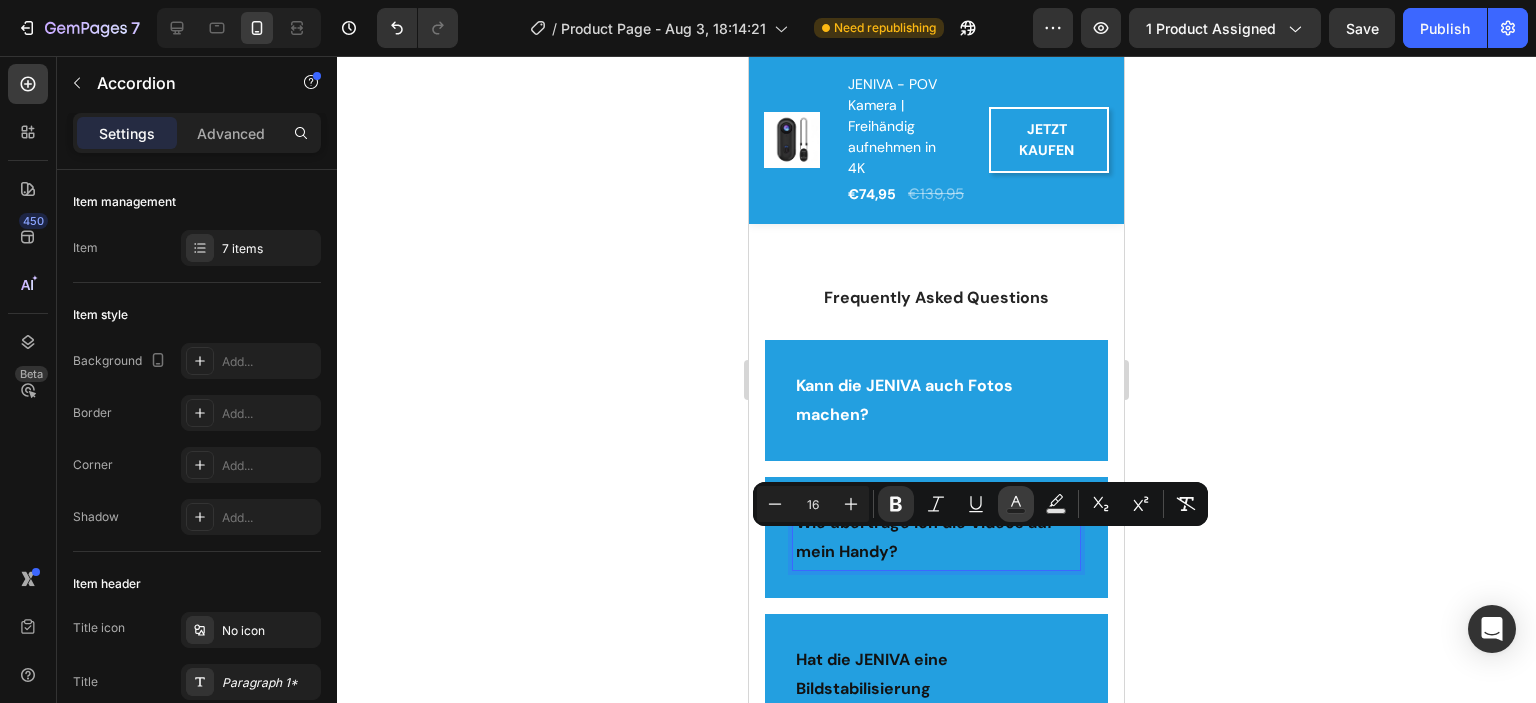 click on "Text Color" at bounding box center (1016, 504) 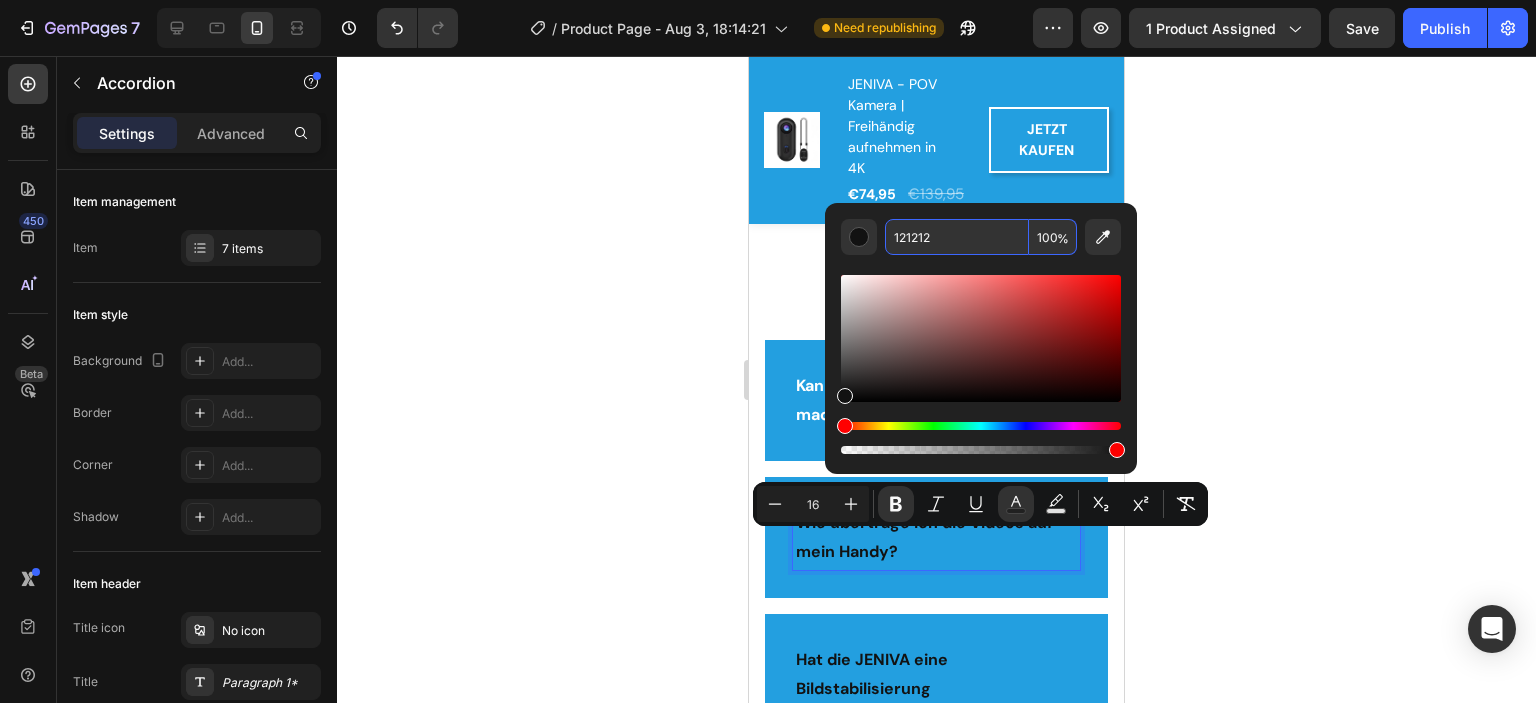 click on "121212" at bounding box center (957, 237) 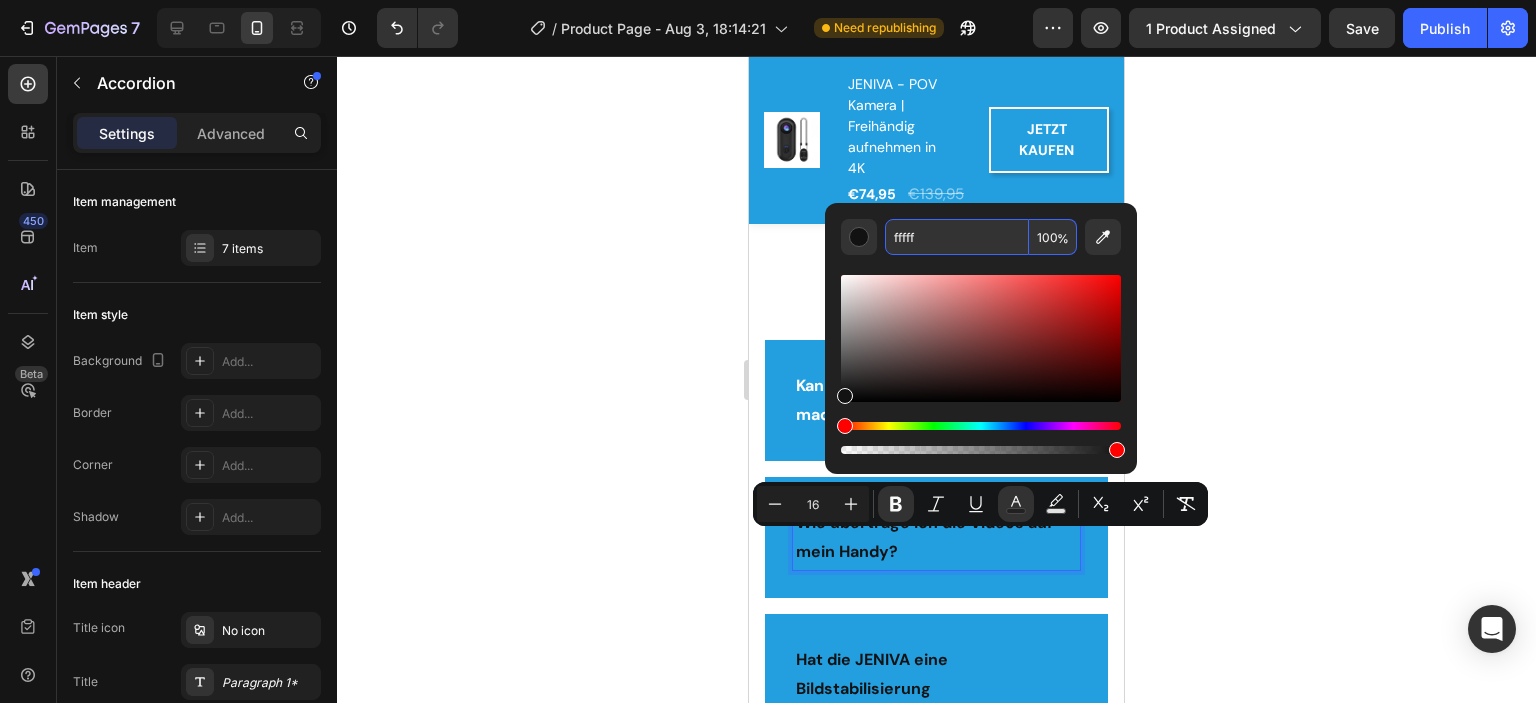 type on "ffffff" 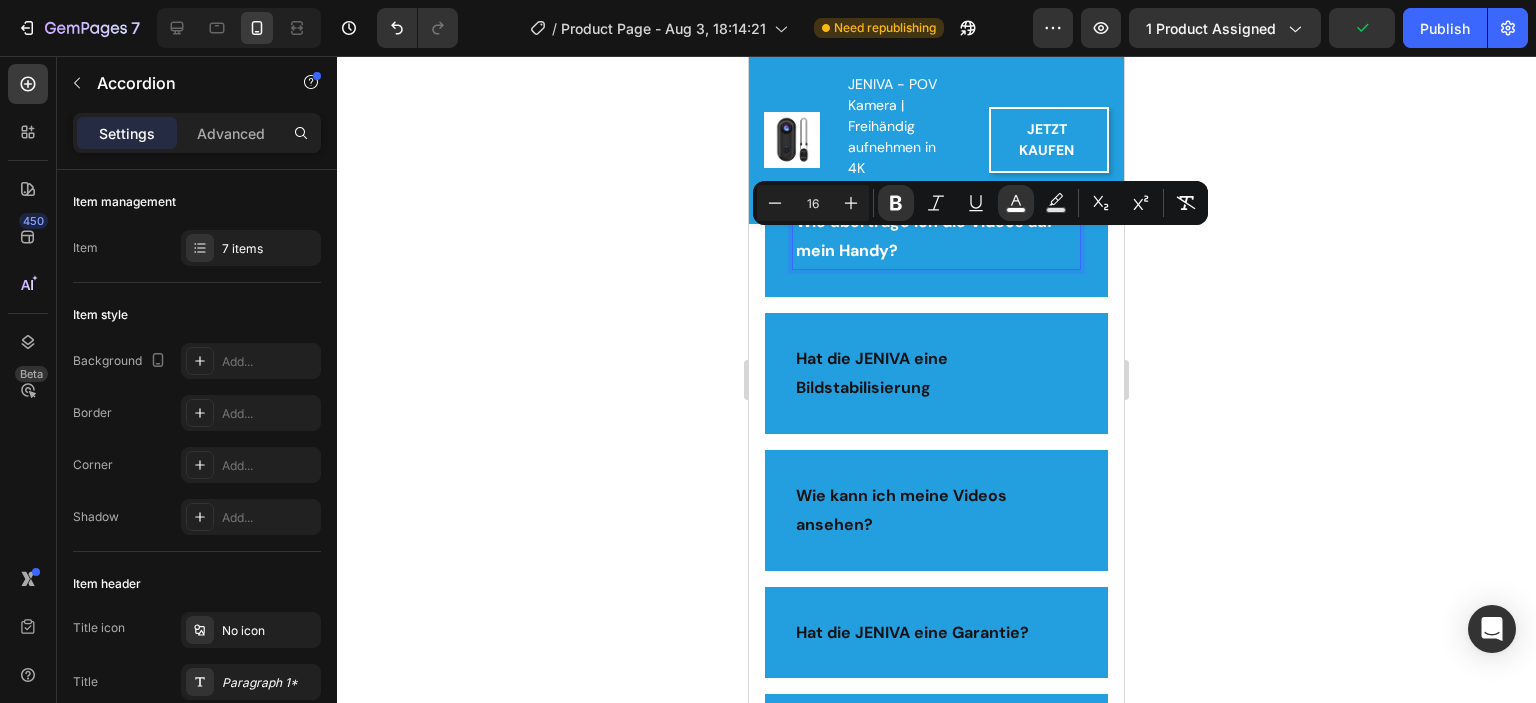 scroll, scrollTop: 5273, scrollLeft: 0, axis: vertical 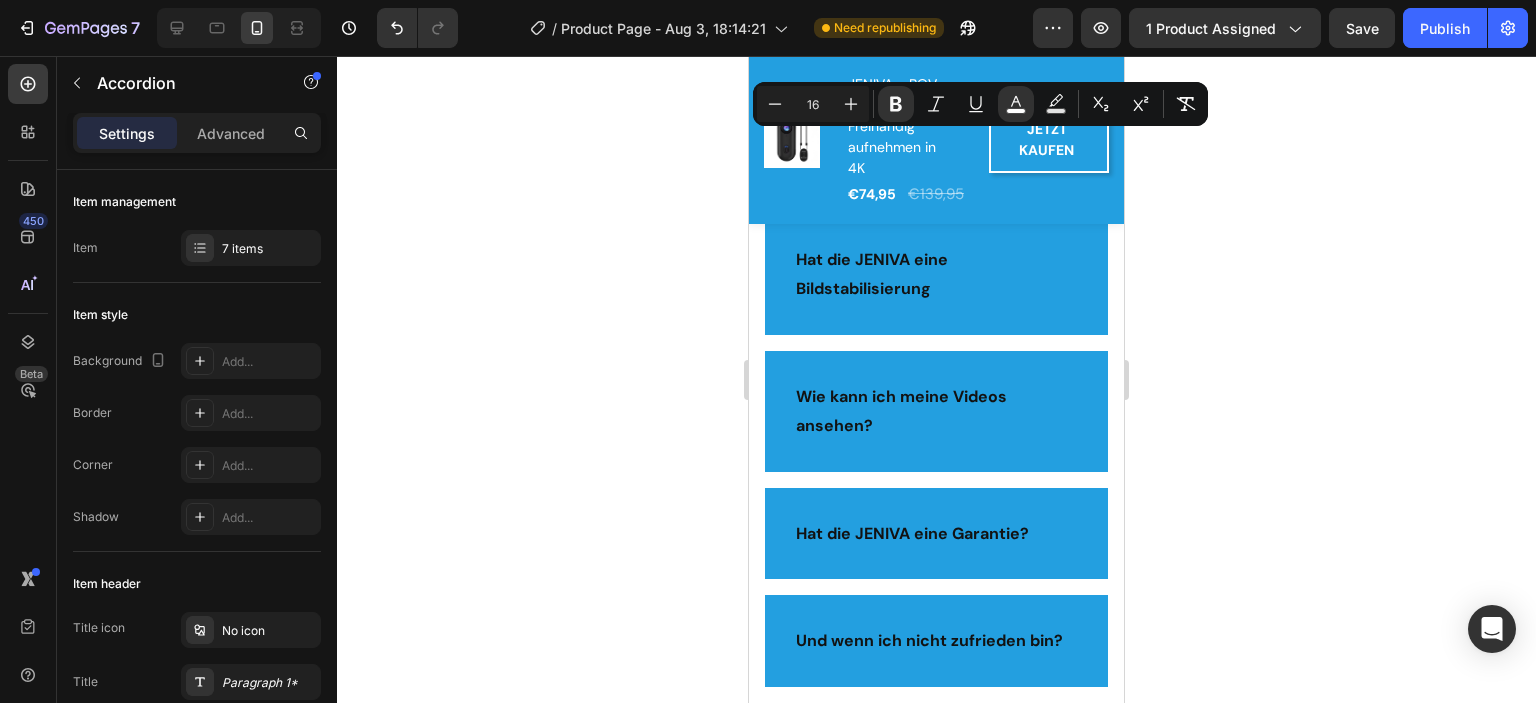 click on "Hat die JENIVA eine Bildstabilisierung" at bounding box center [872, 274] 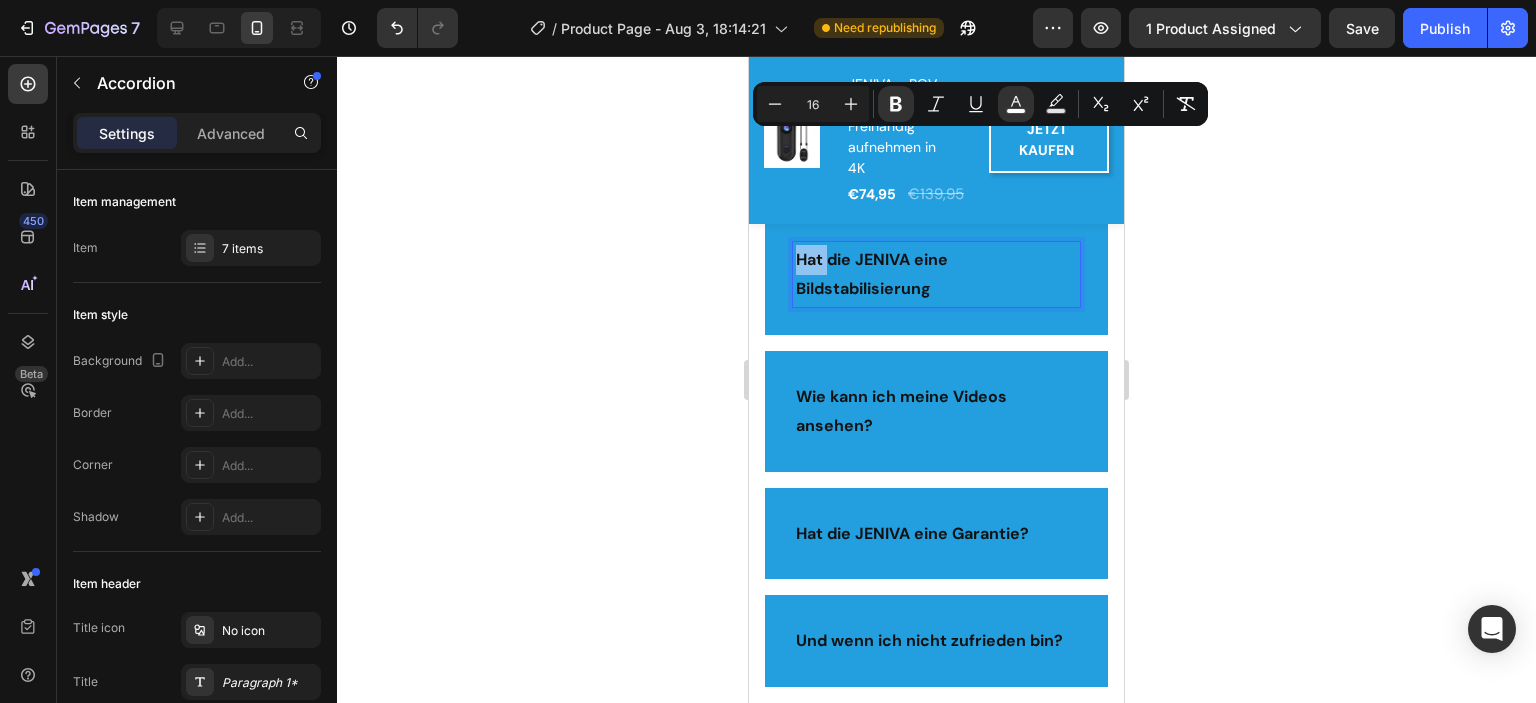 click on "Hat die JENIVA eine Bildstabilisierung" at bounding box center [872, 274] 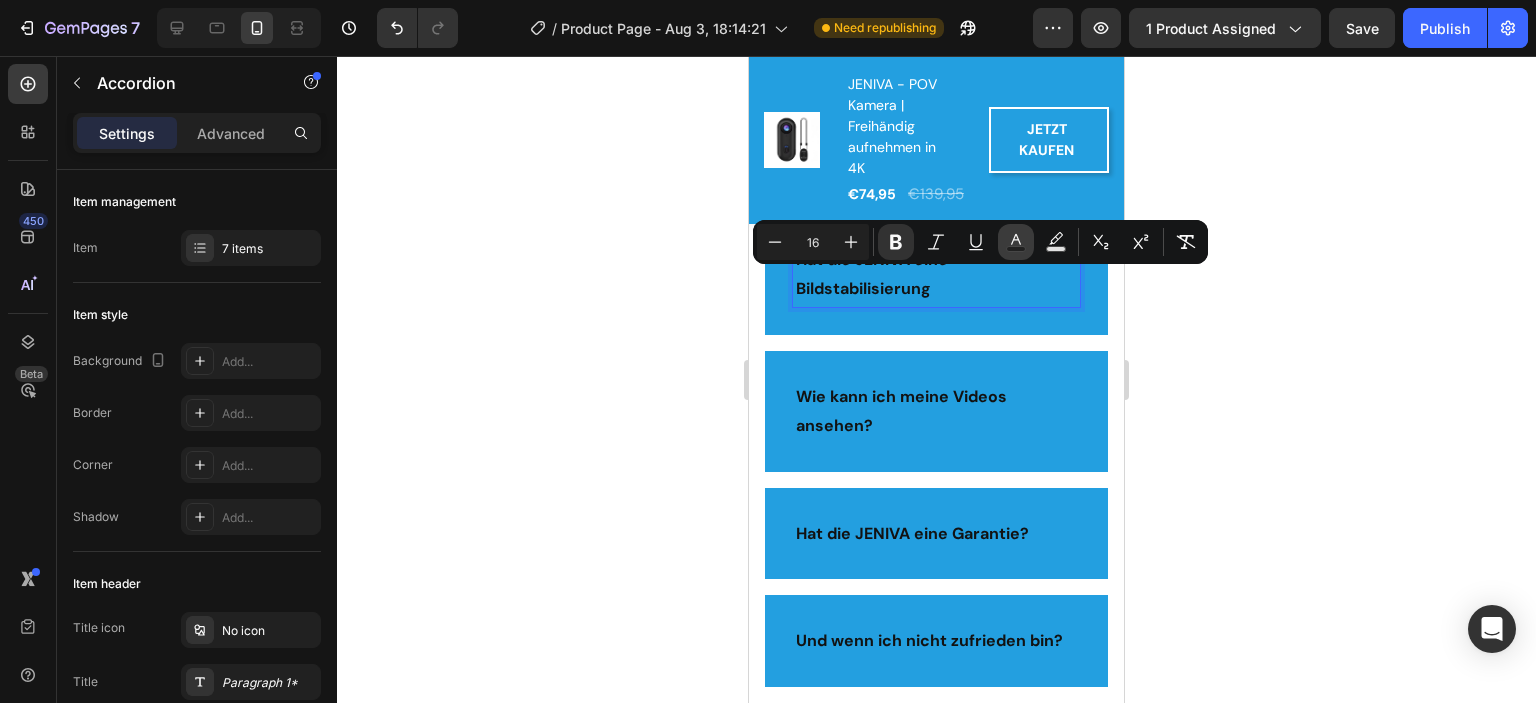 click 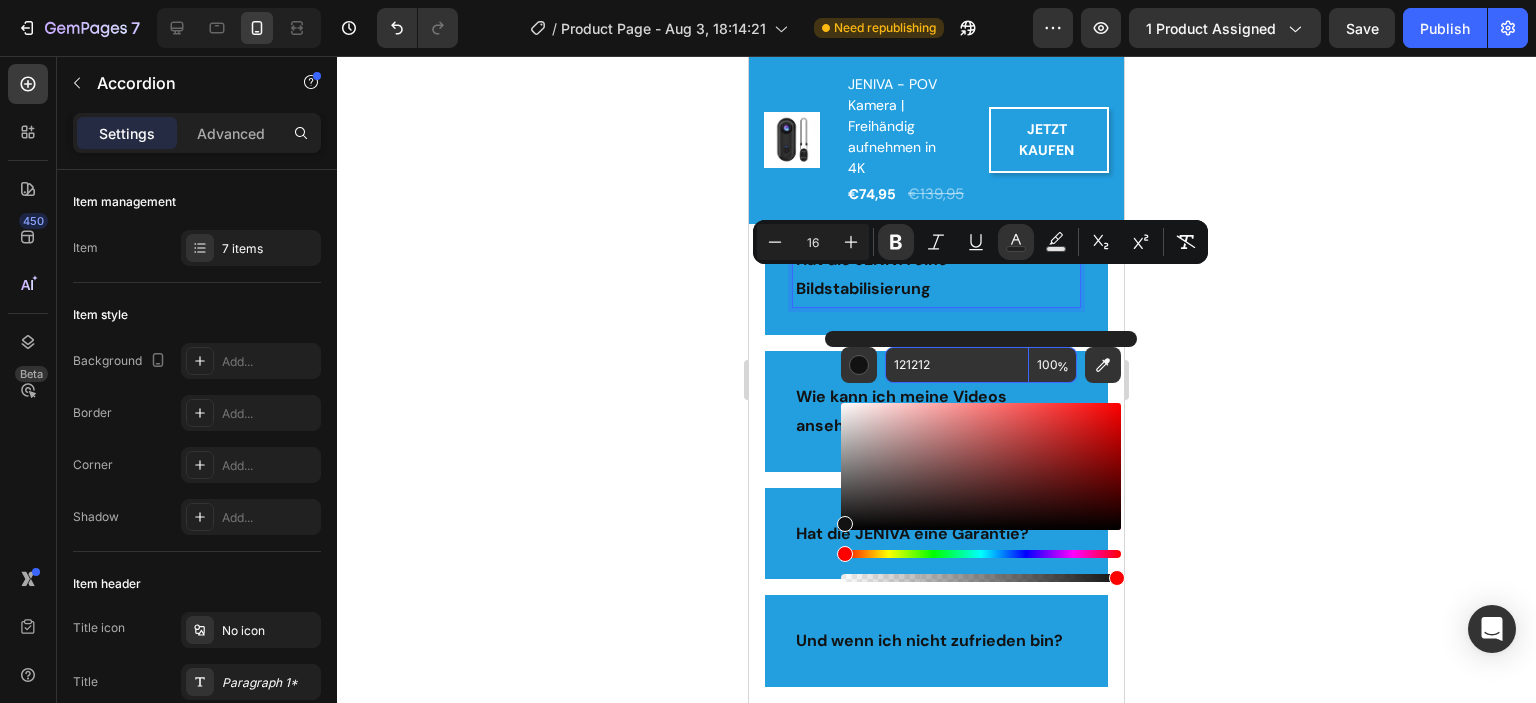 click on "121212" at bounding box center [957, 365] 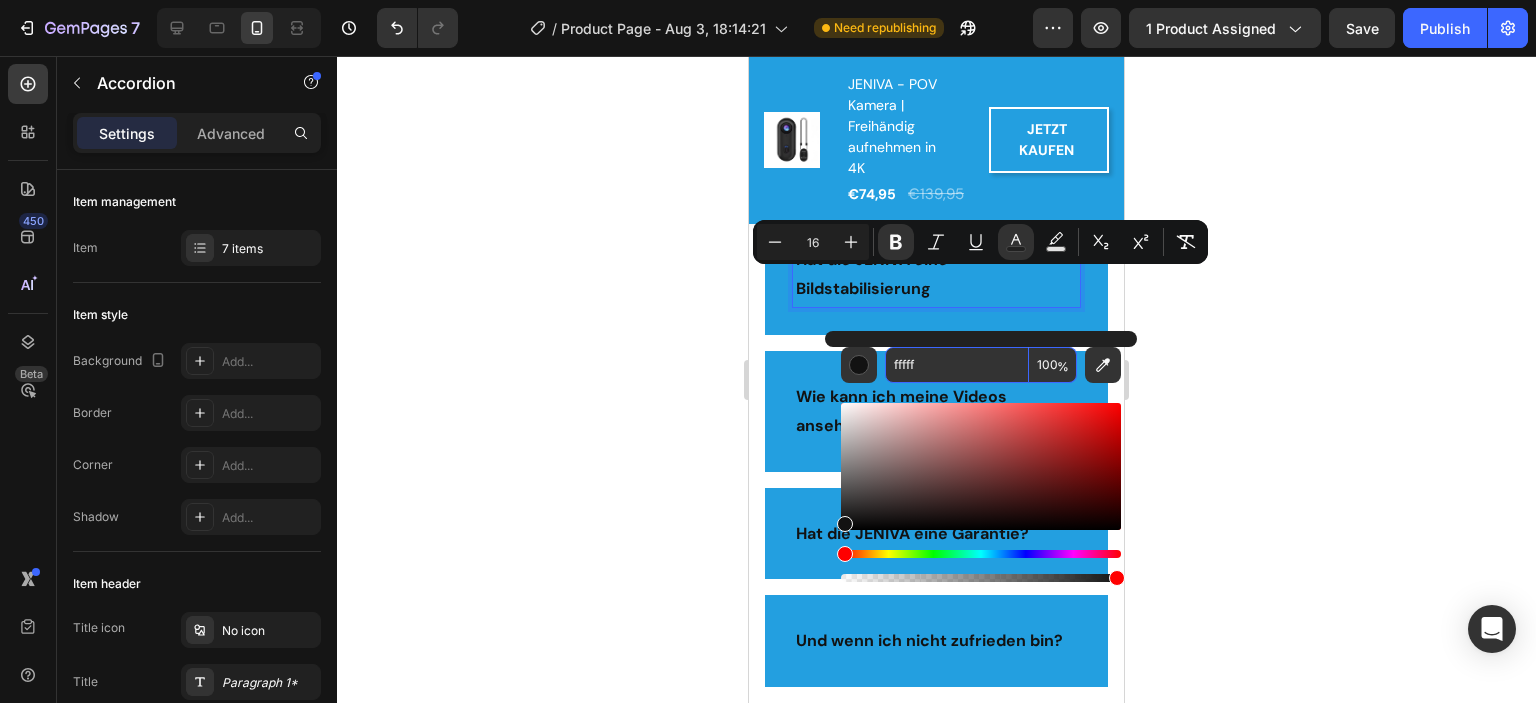 type on "ffffff" 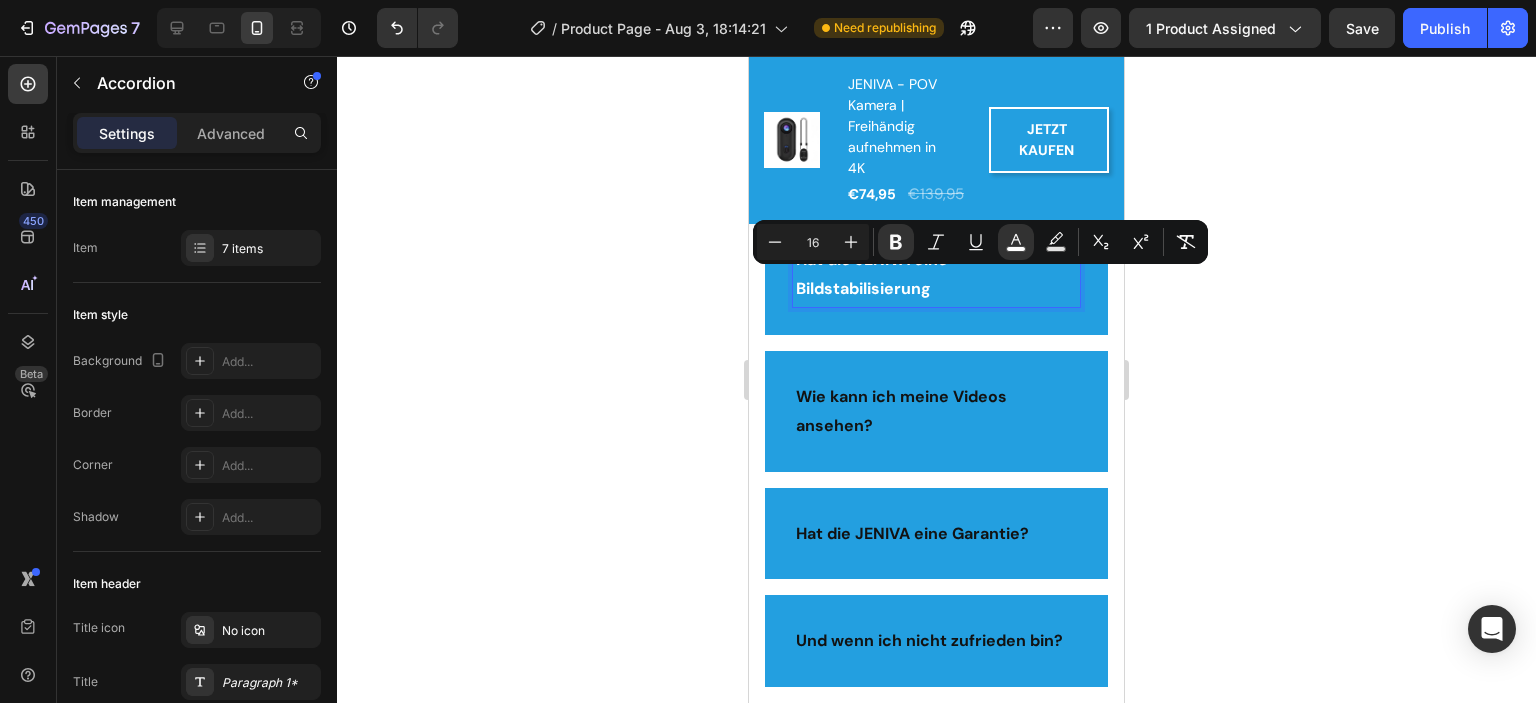 click on "Wie kann ich meine Videos ansehen?" at bounding box center (901, 411) 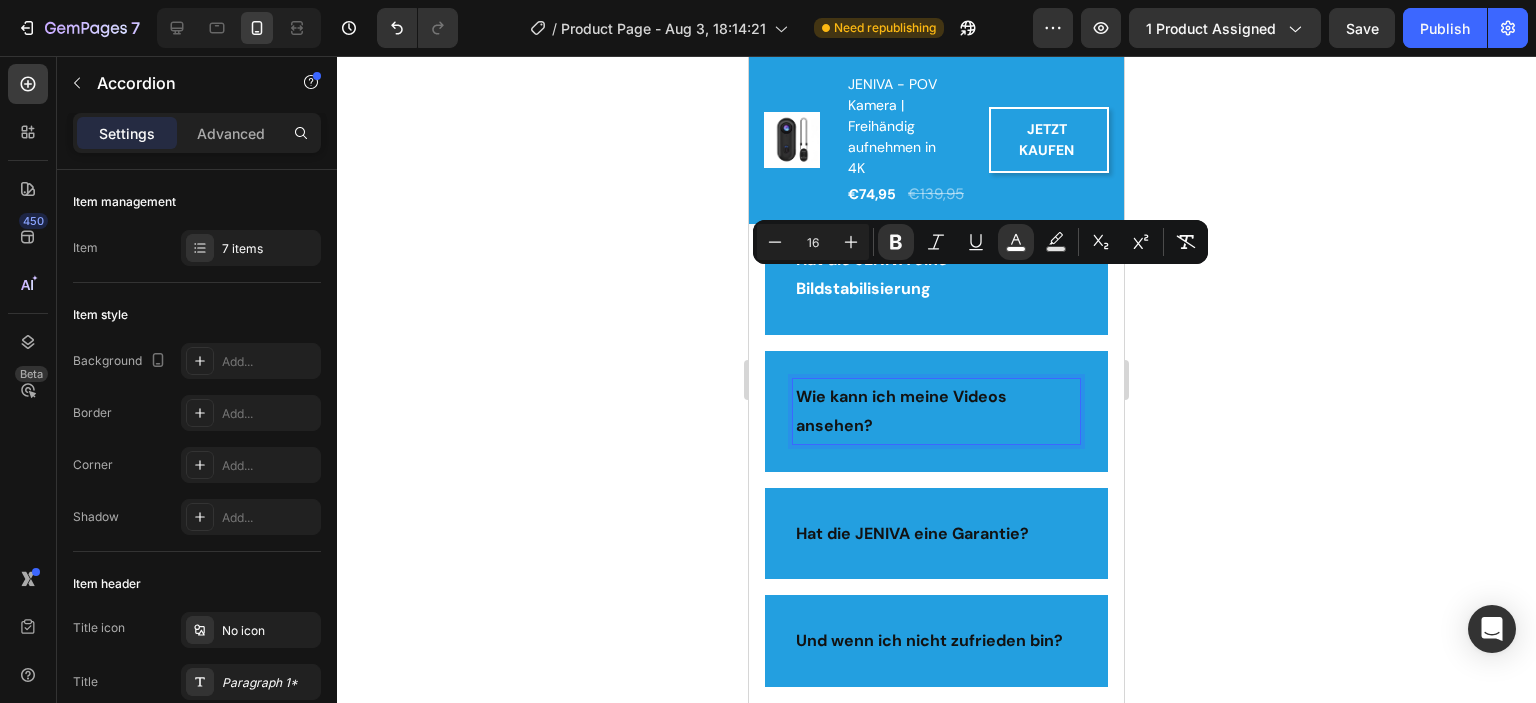 click on "Wie kann ich meine Videos ansehen?" at bounding box center (901, 411) 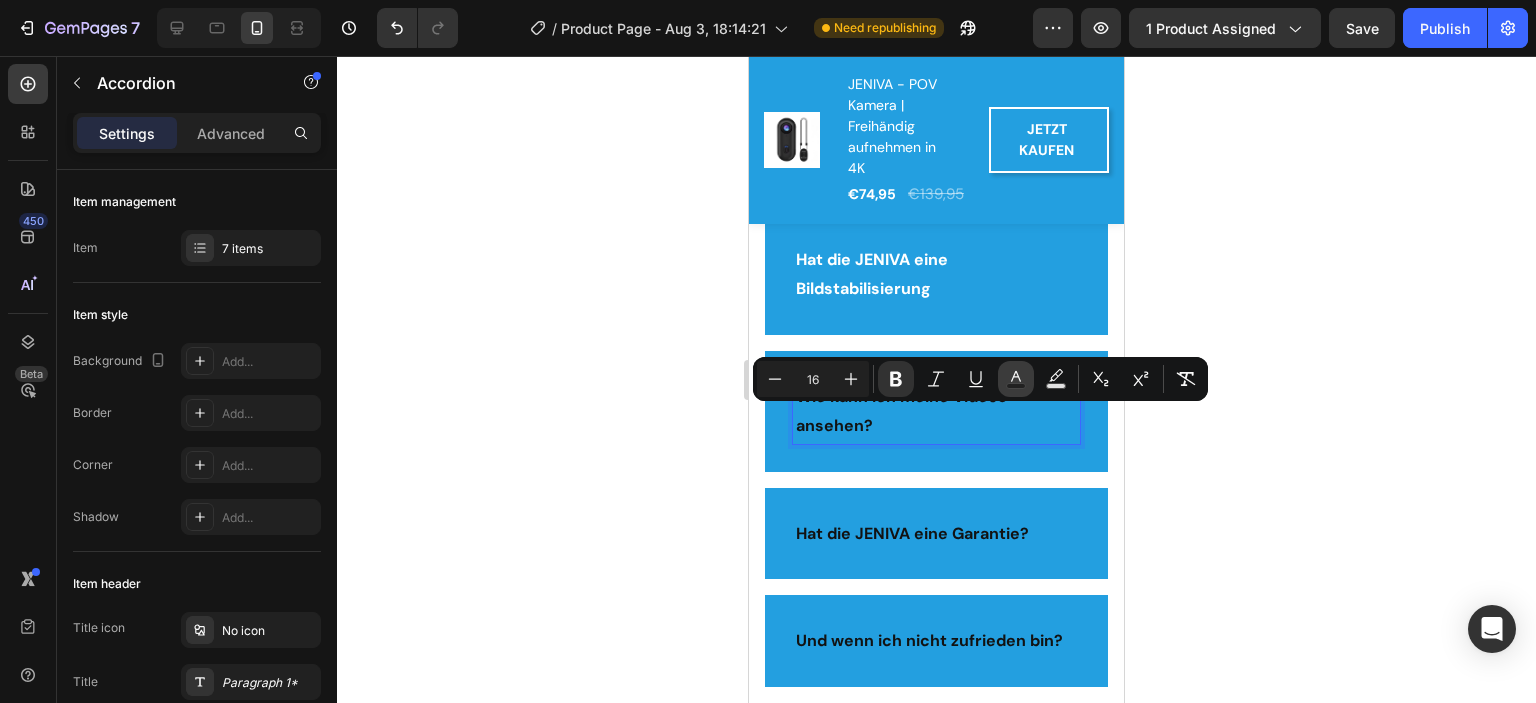 click 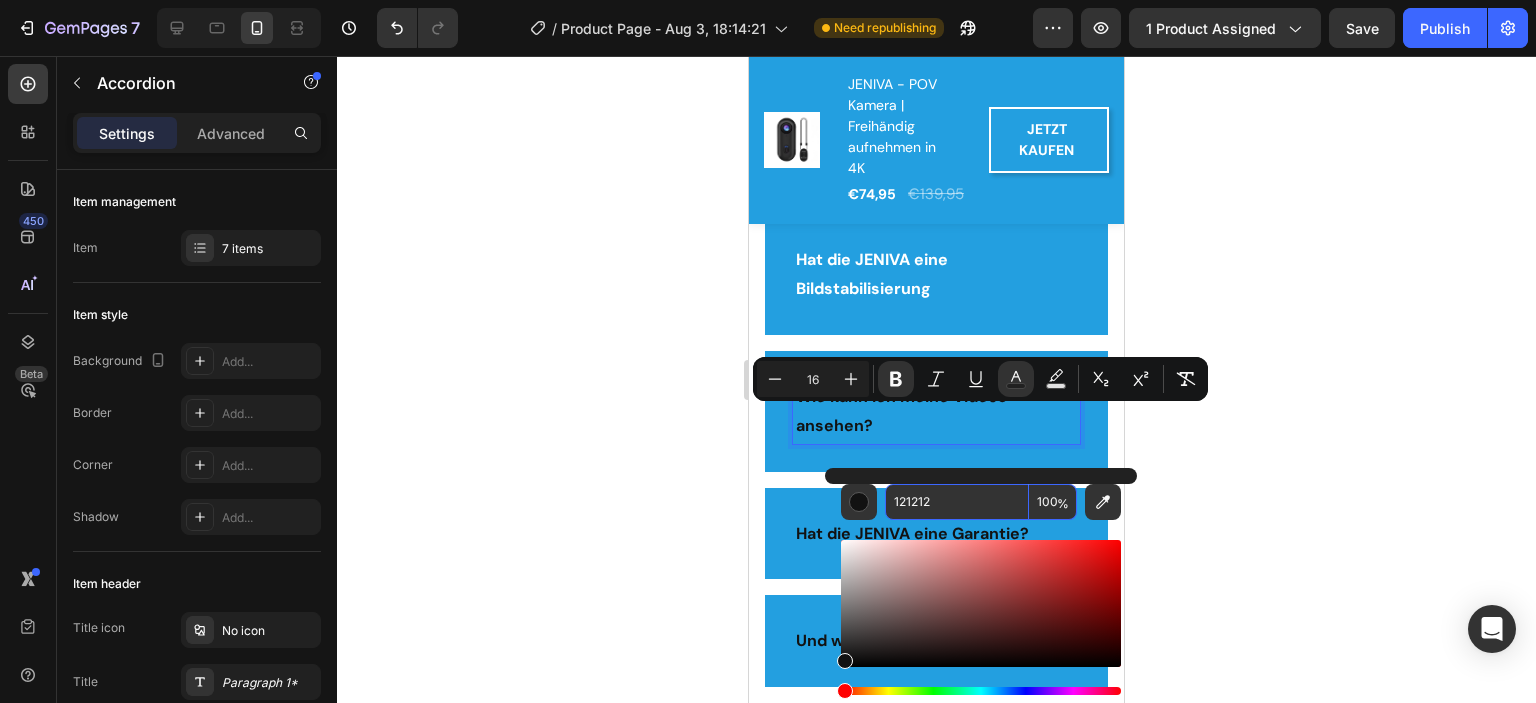 click on "121212" at bounding box center (957, 502) 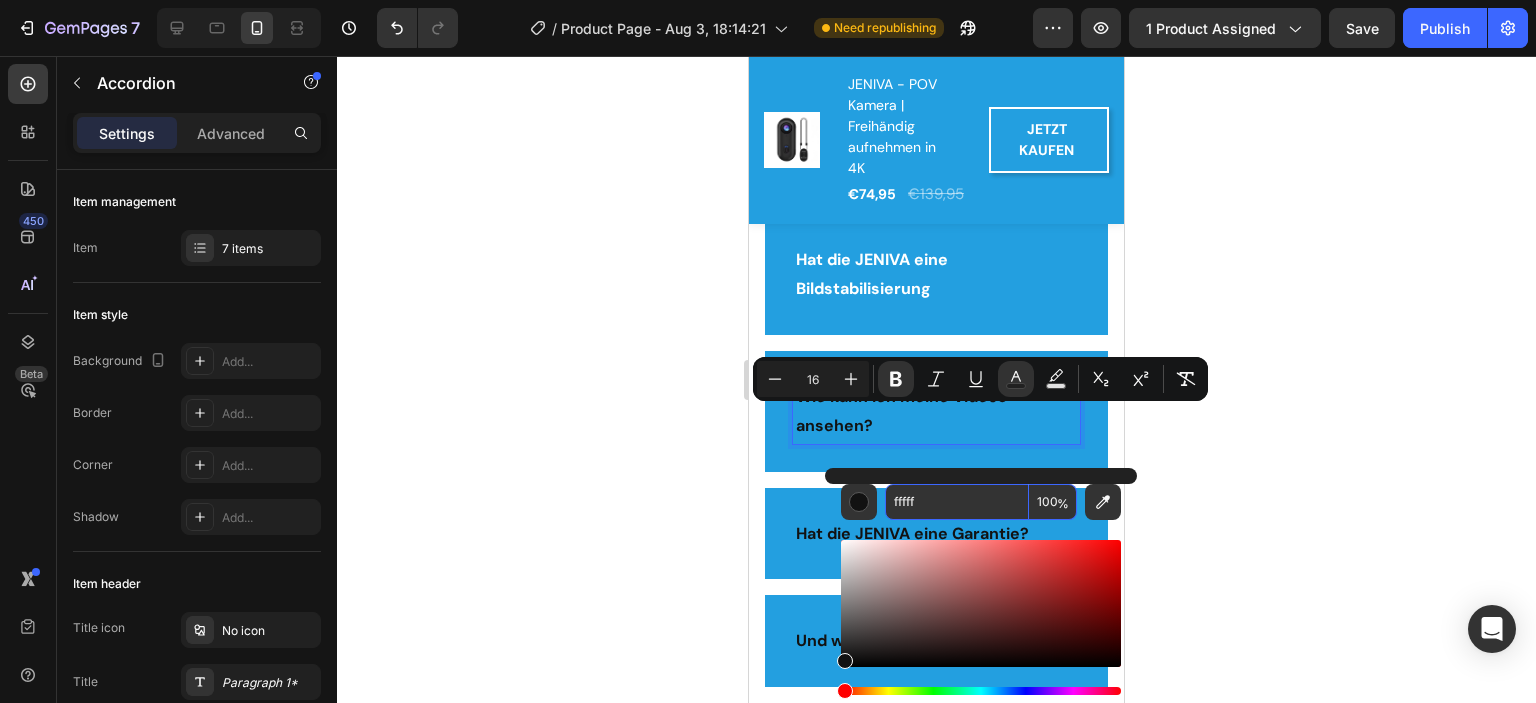type on "ffffff" 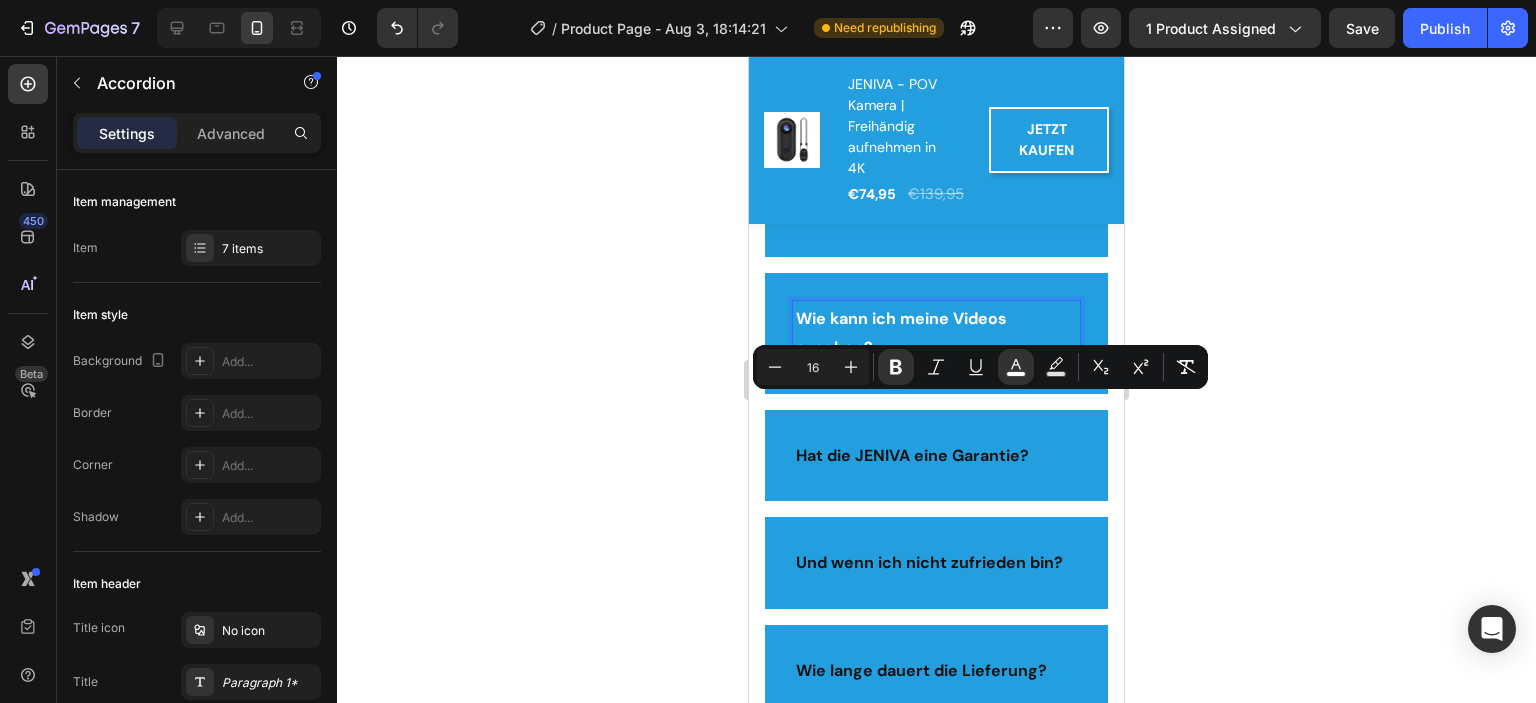 scroll, scrollTop: 5373, scrollLeft: 0, axis: vertical 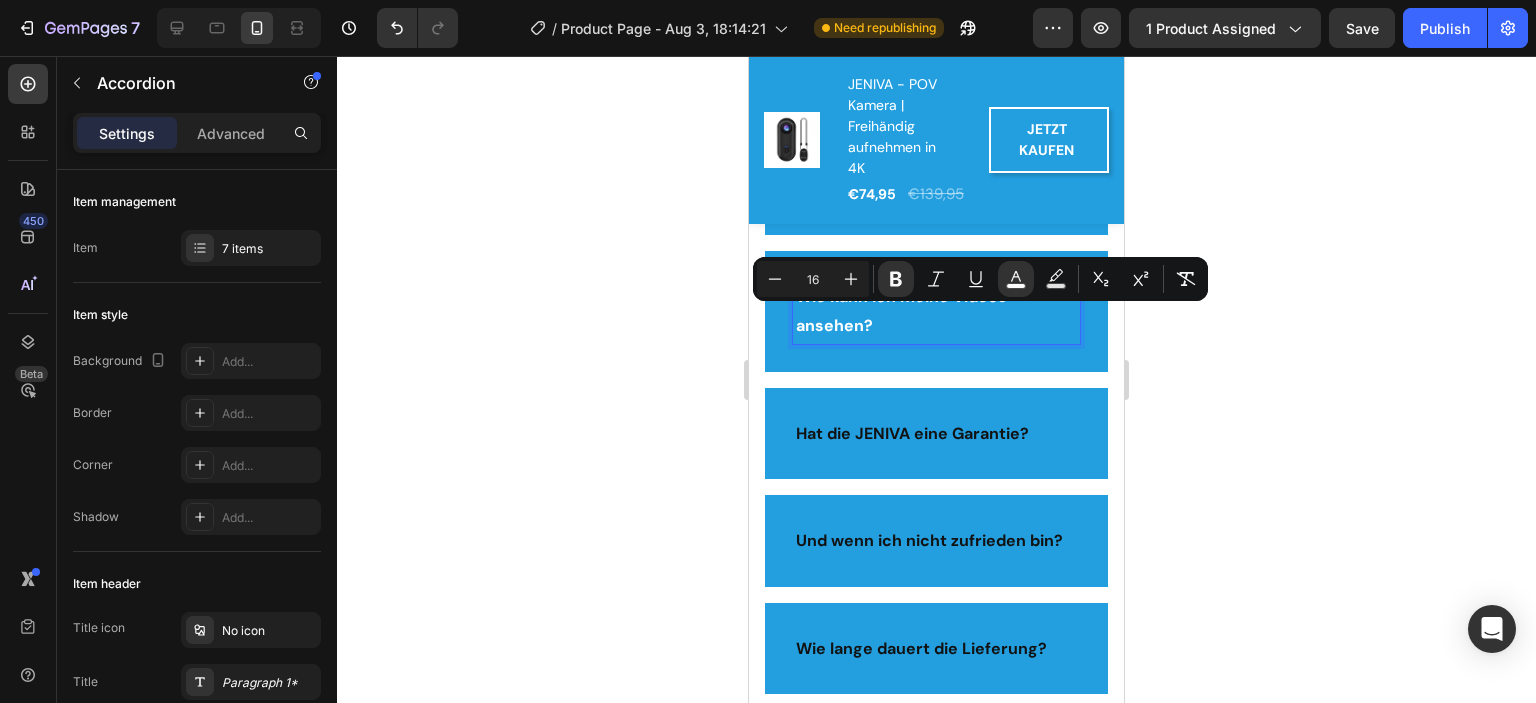 click on "Hat die JENIVA eine Garantie?" at bounding box center (912, 433) 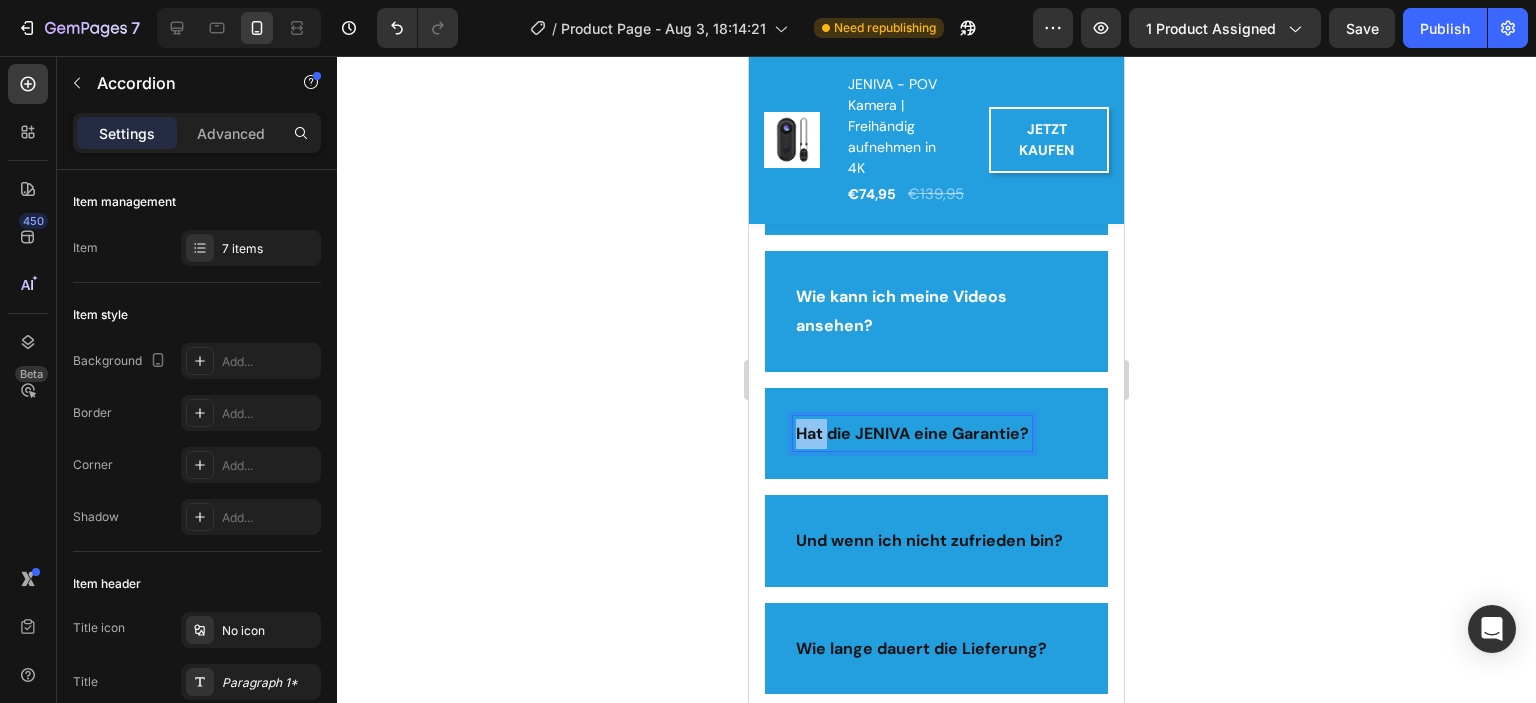 click on "Hat die JENIVA eine Garantie?" at bounding box center [912, 433] 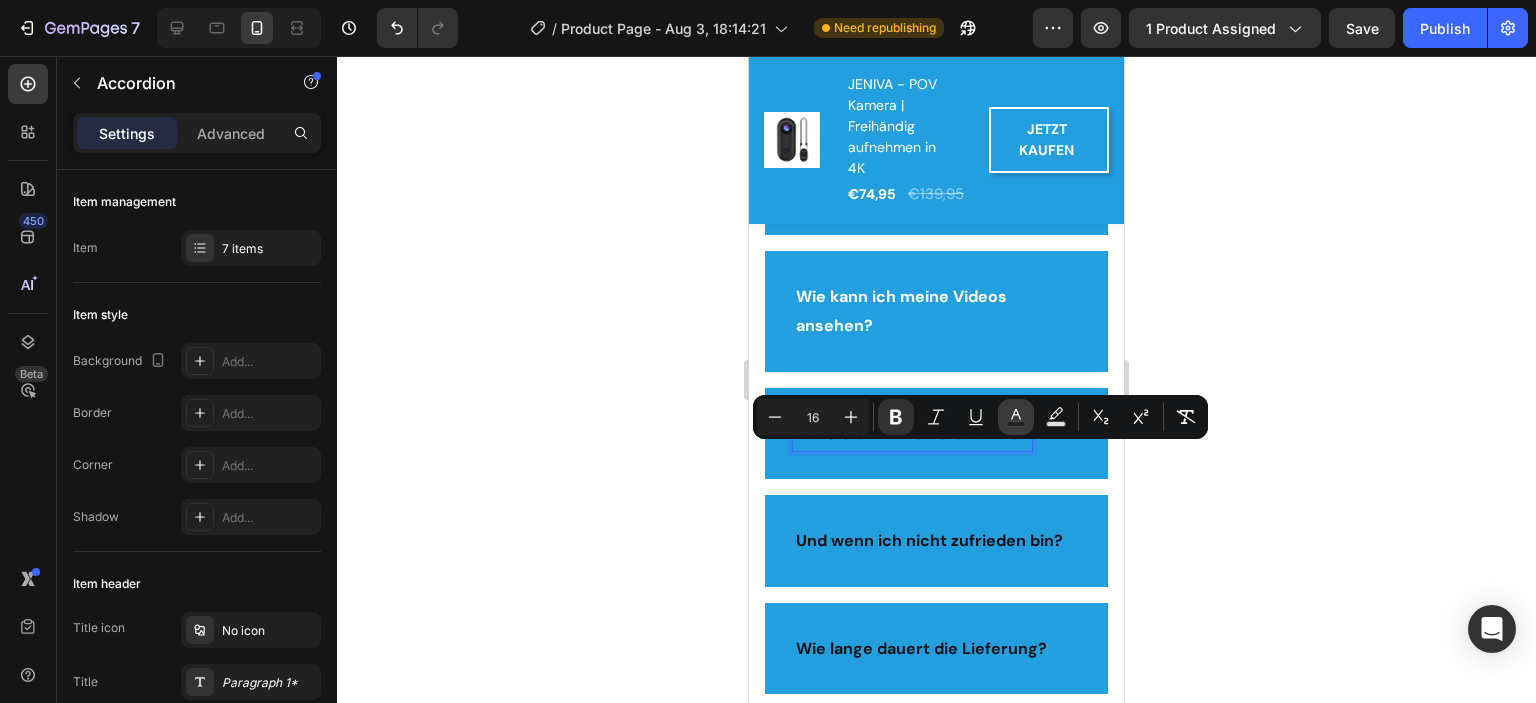 click 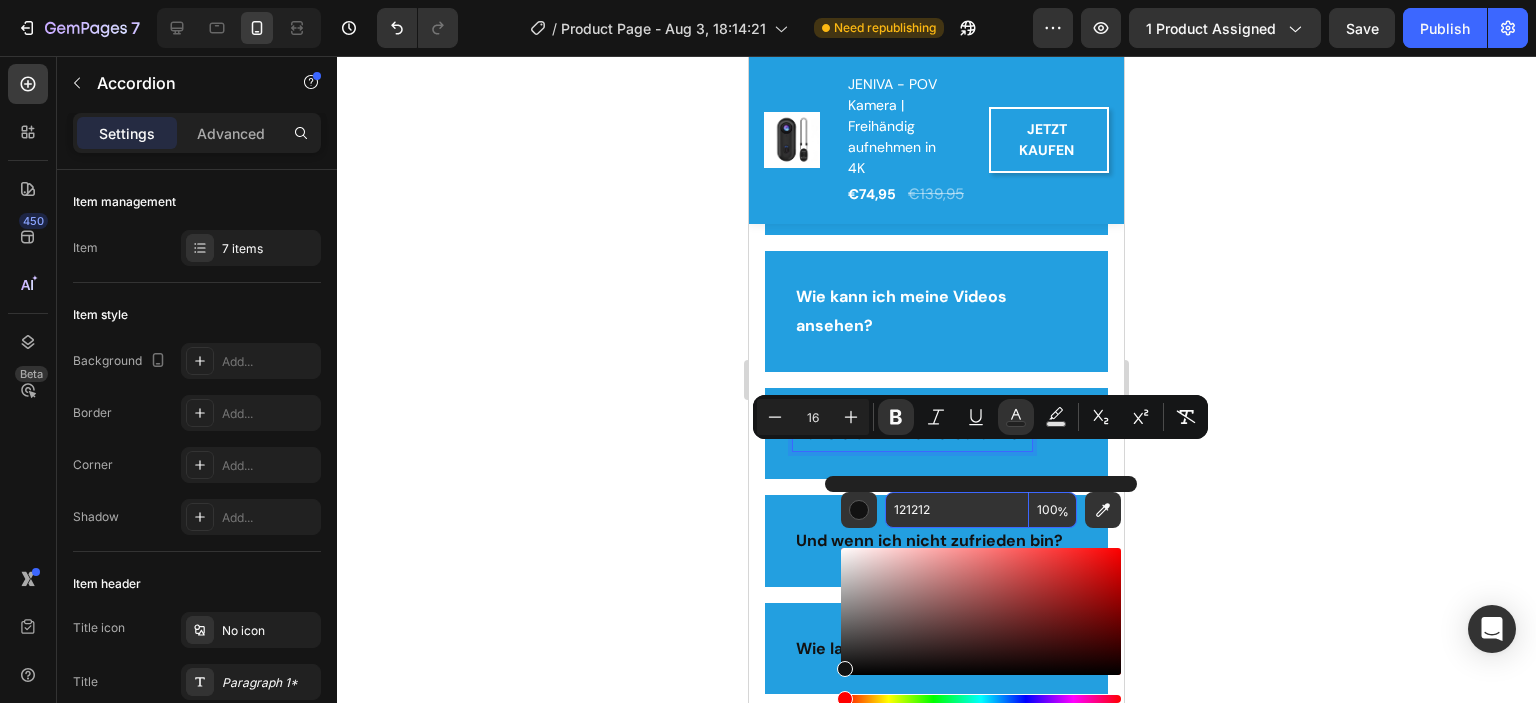 click on "121212" at bounding box center [957, 510] 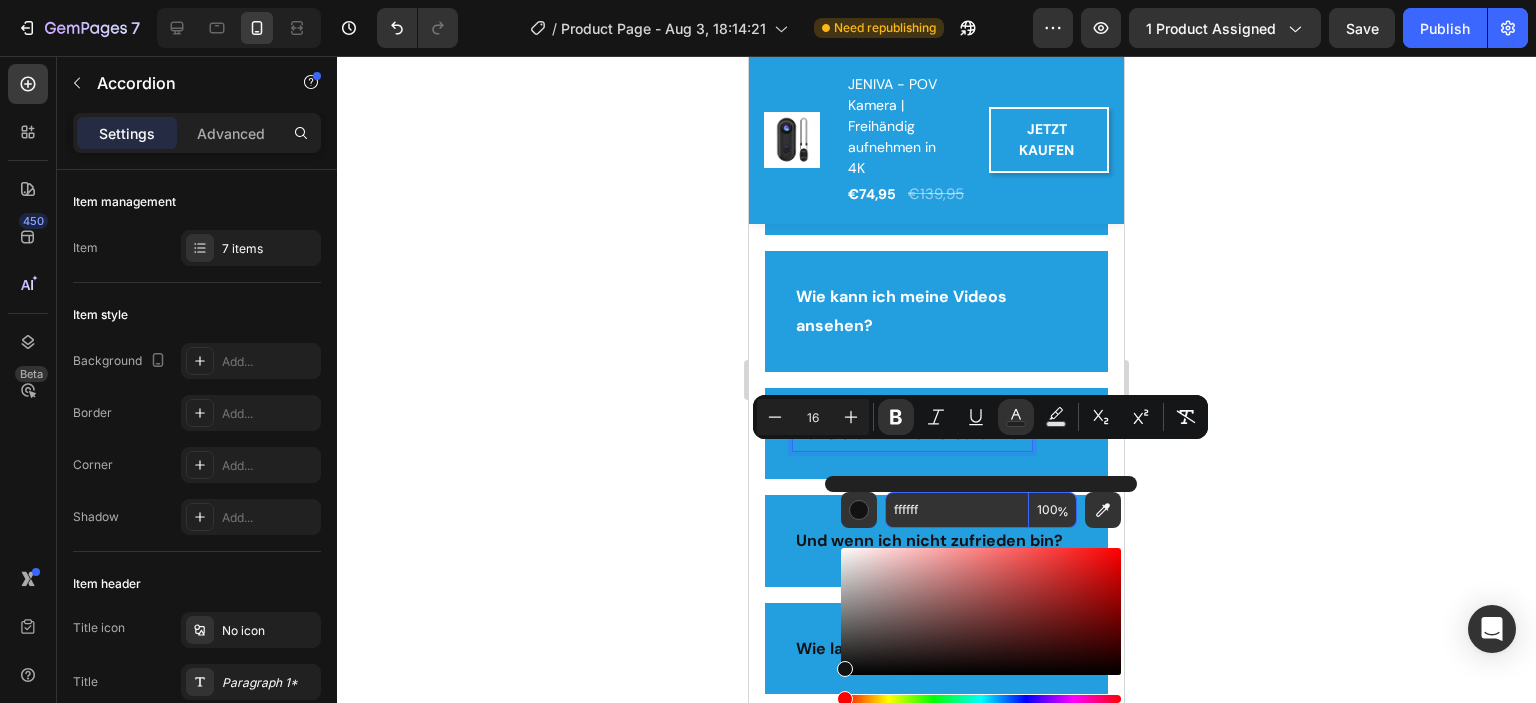 type on "FFFFFF" 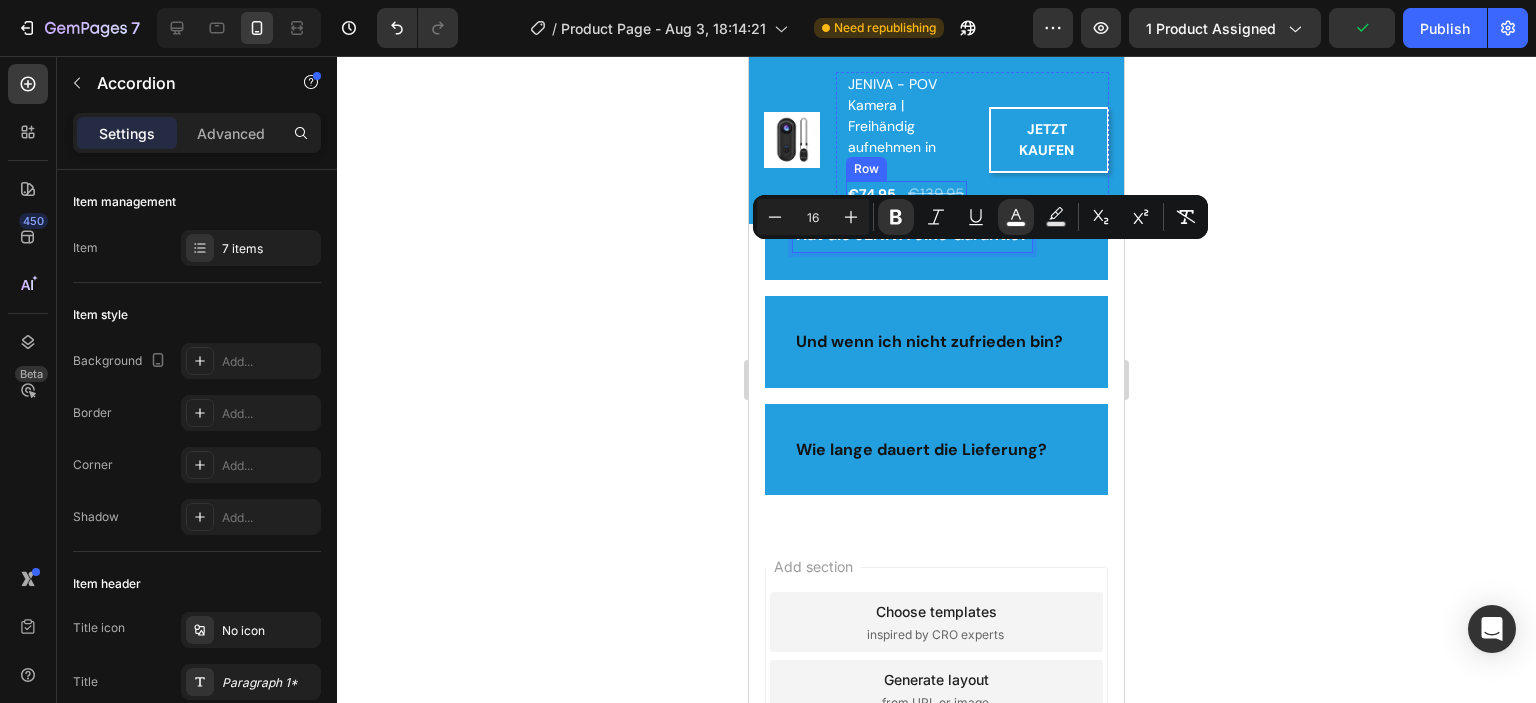 scroll, scrollTop: 5573, scrollLeft: 0, axis: vertical 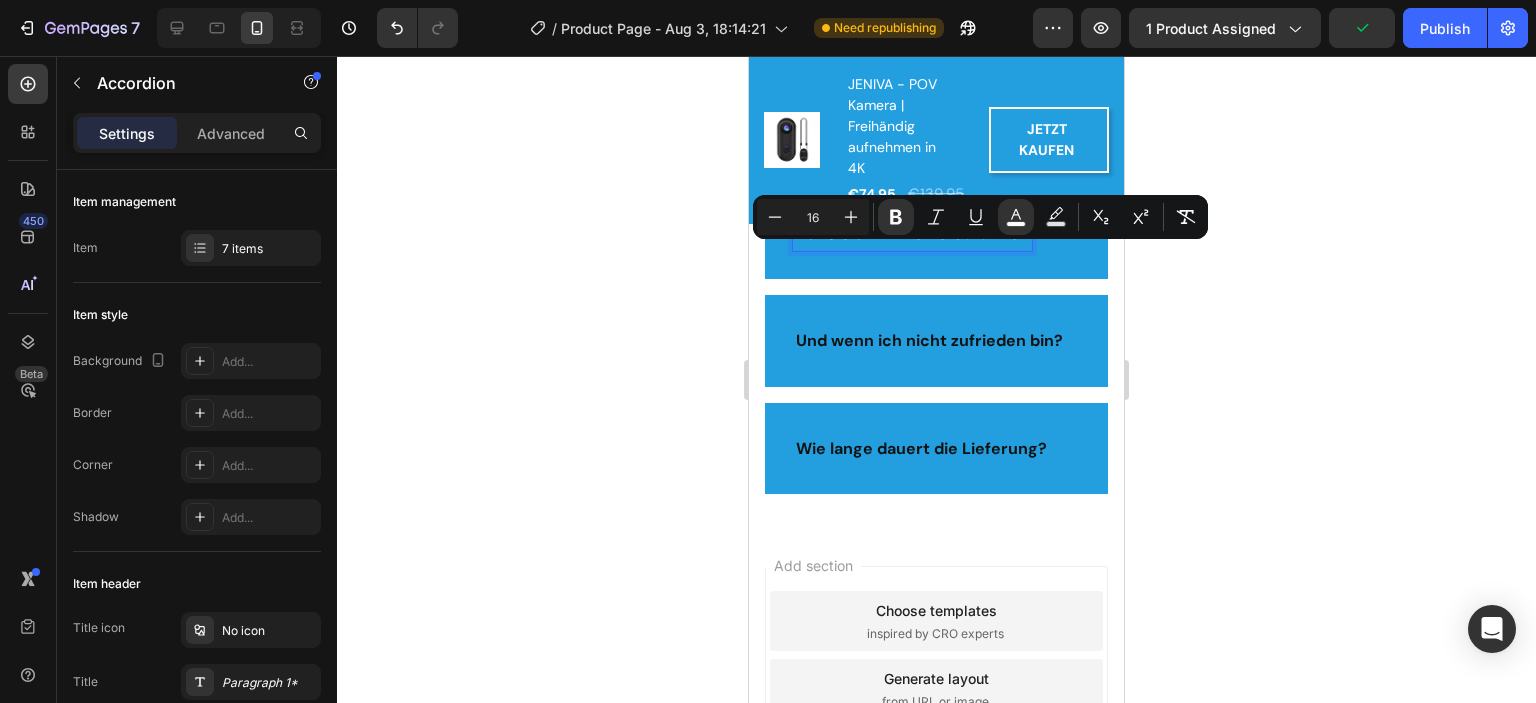 click on "Und wenn ich nicht zufrieden bin?" at bounding box center [929, 340] 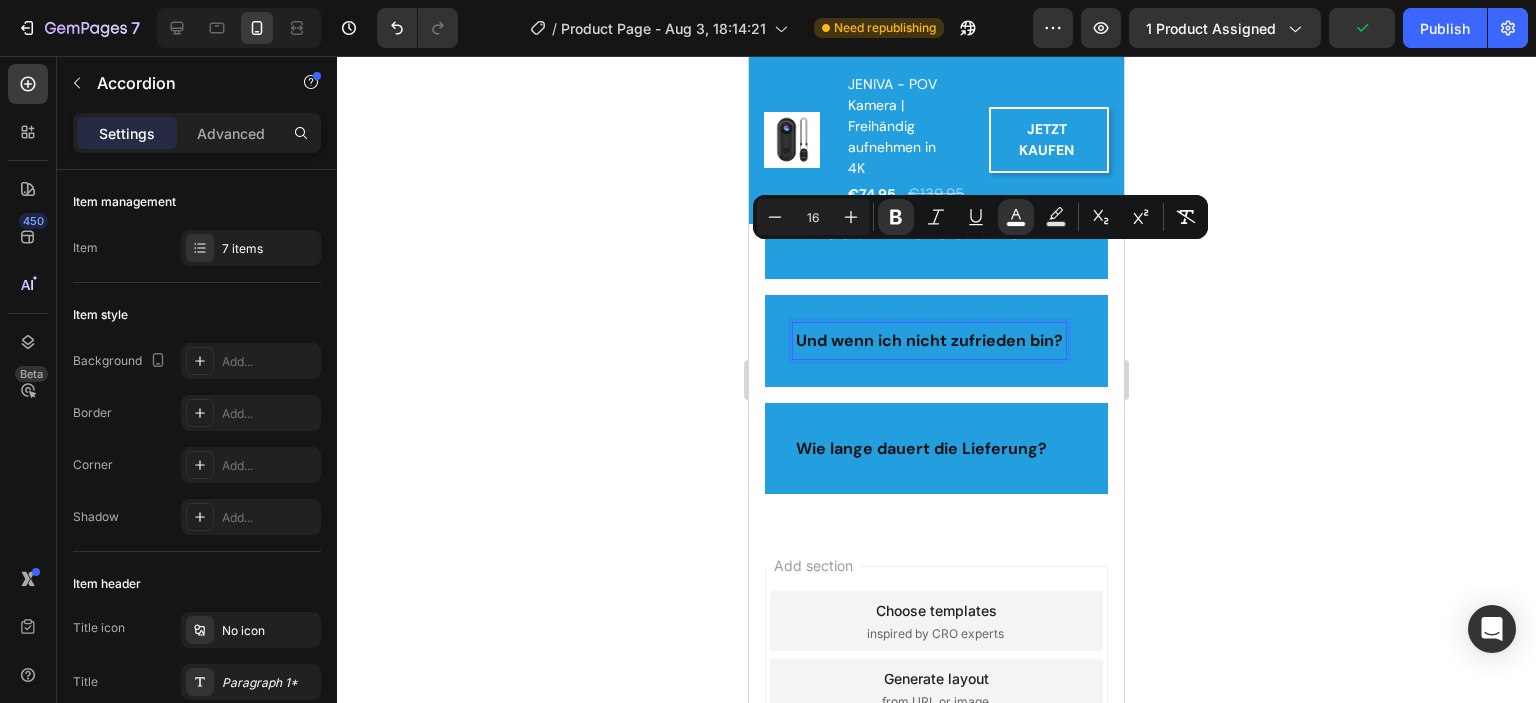click on "Und wenn ich nicht zufrieden bin?" at bounding box center [929, 340] 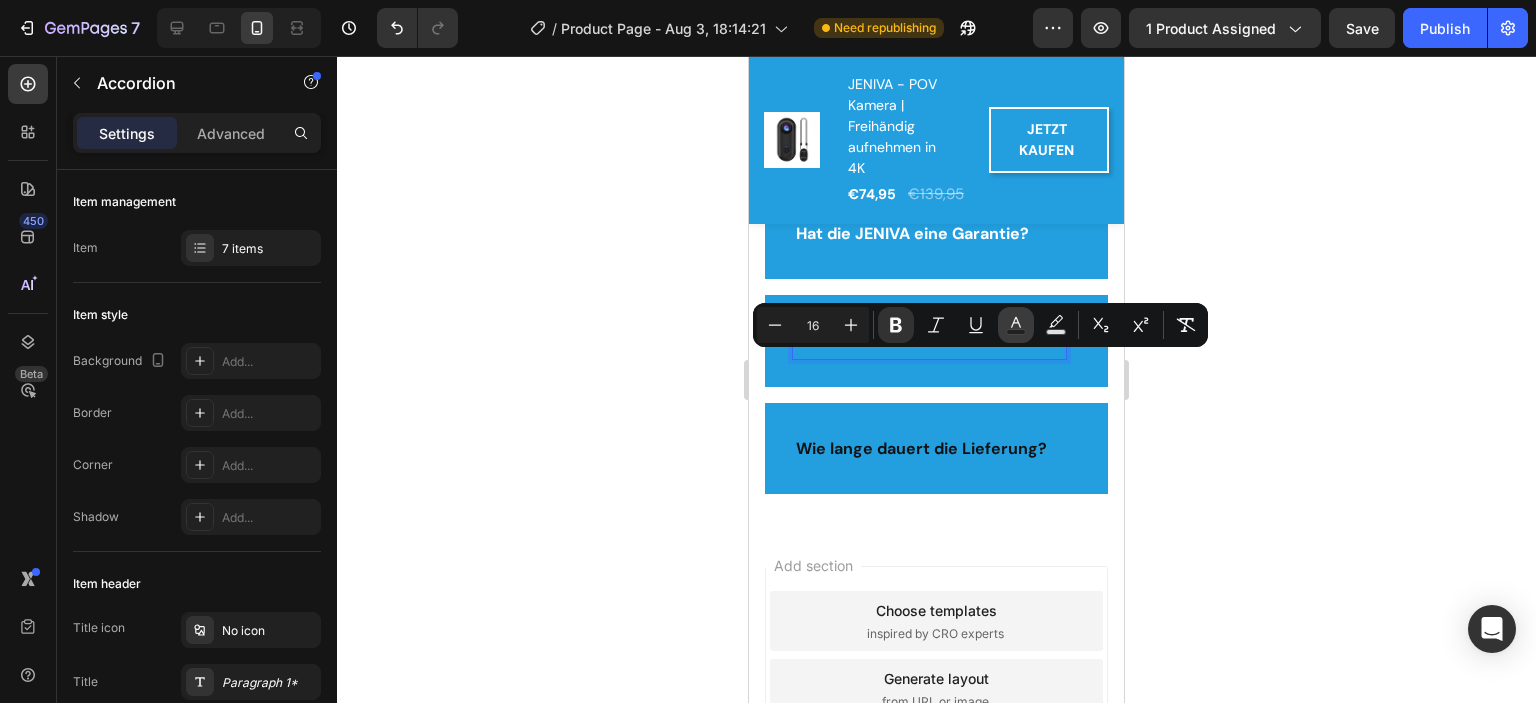 click 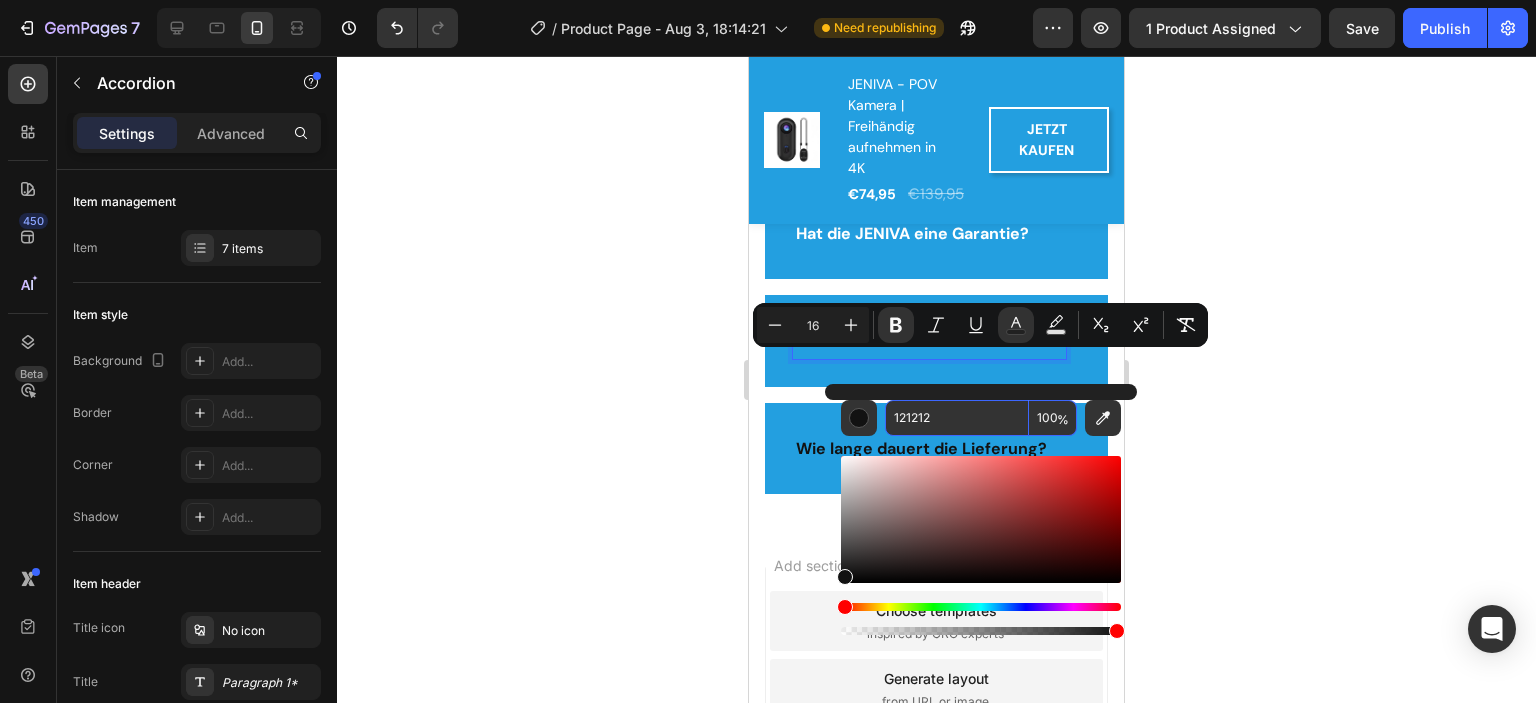 click on "121212" at bounding box center [957, 418] 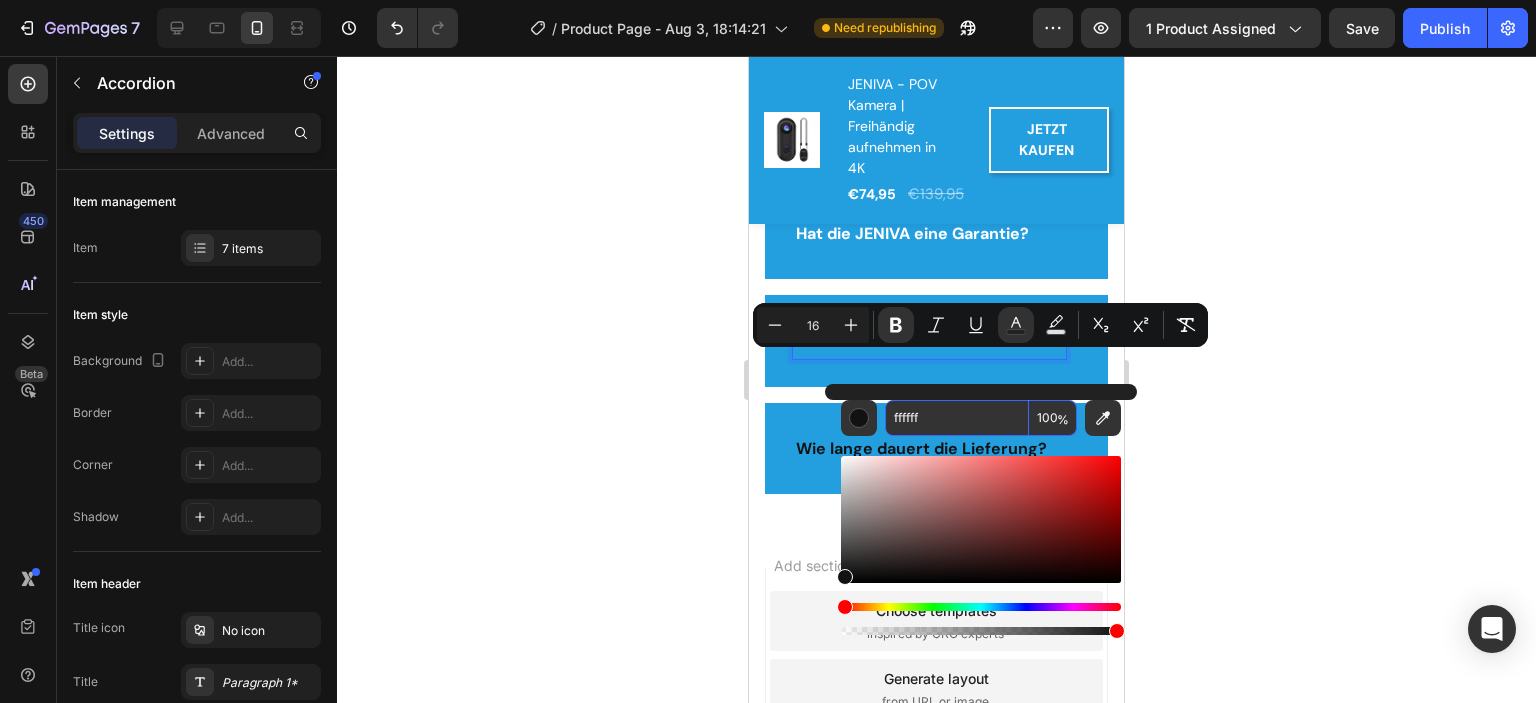 type on "FFFFFF" 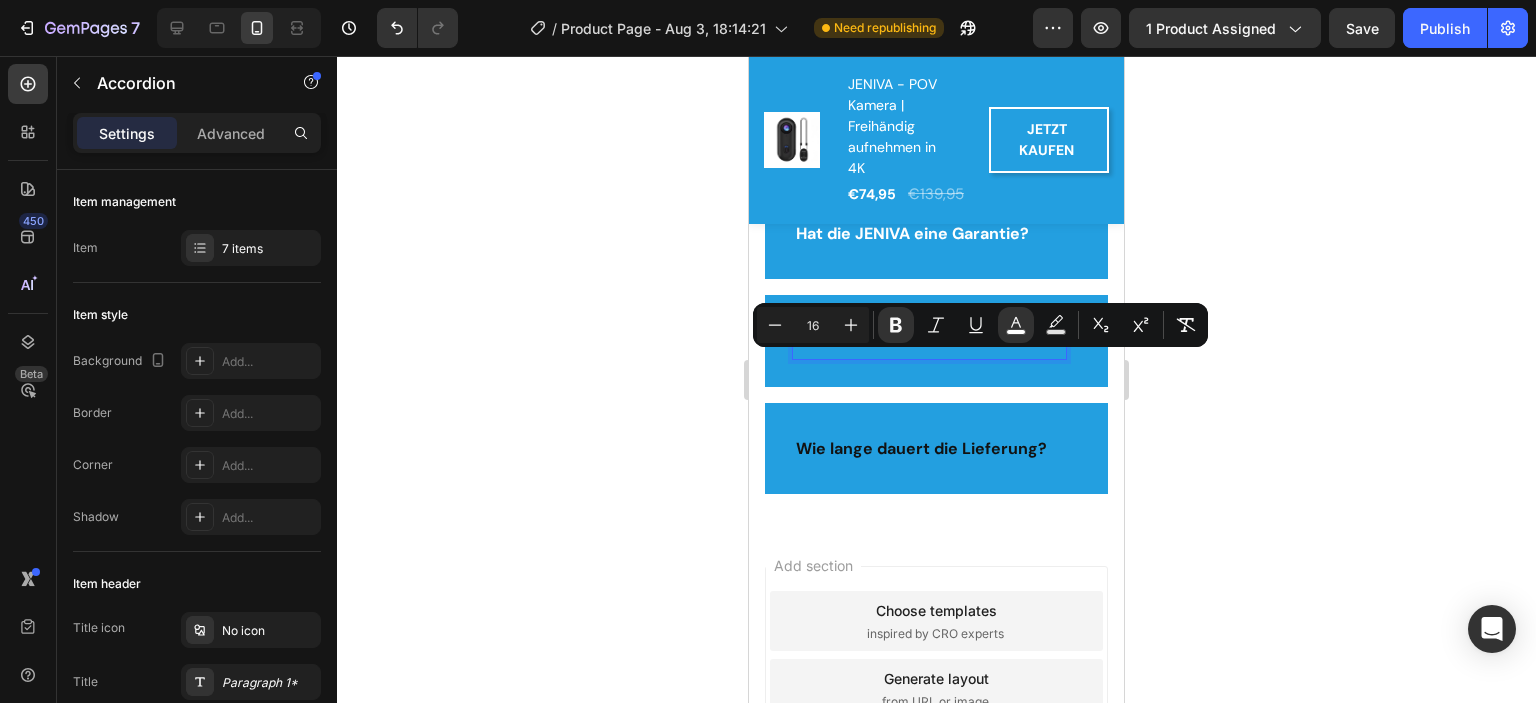click on "Wie lange dauert die Lieferung?" at bounding box center [921, 448] 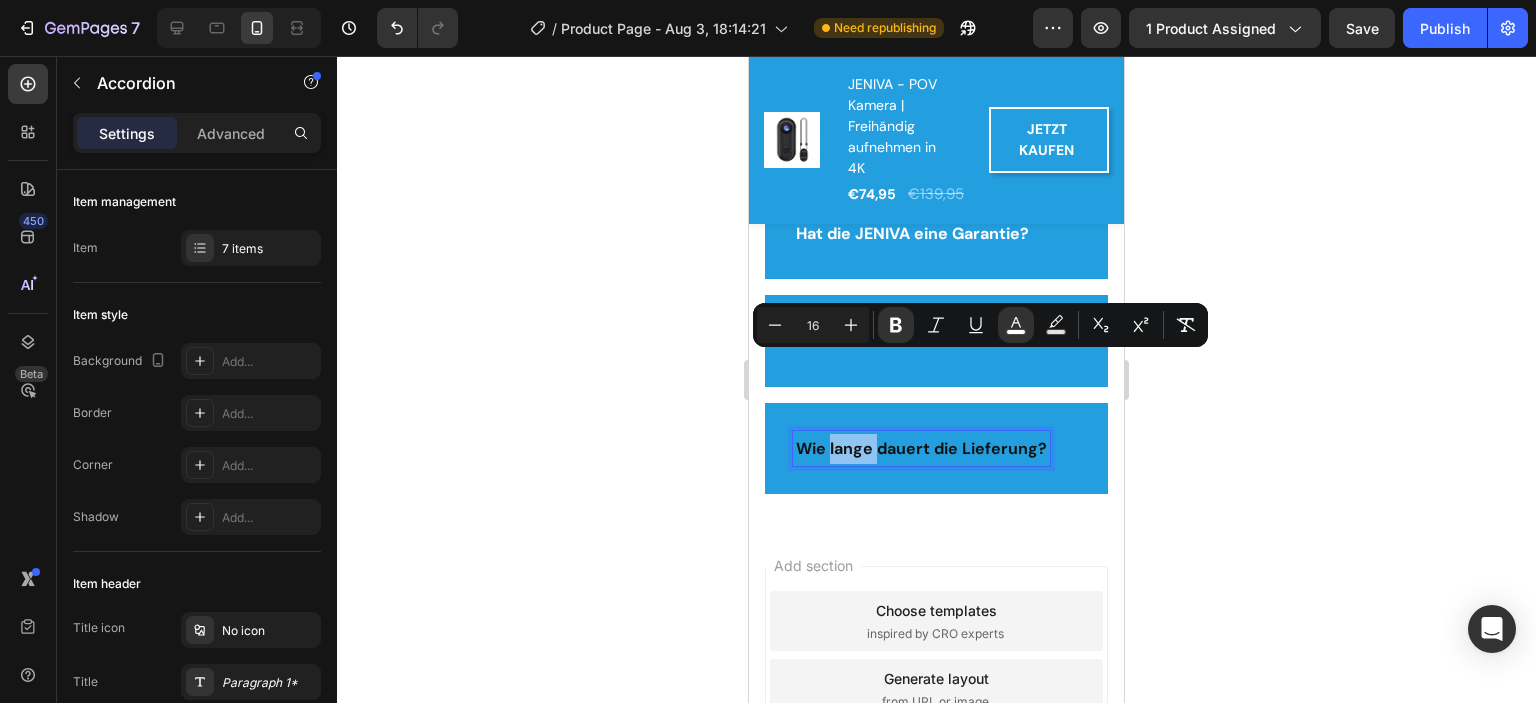 click on "Wie lange dauert die Lieferung?" at bounding box center [921, 448] 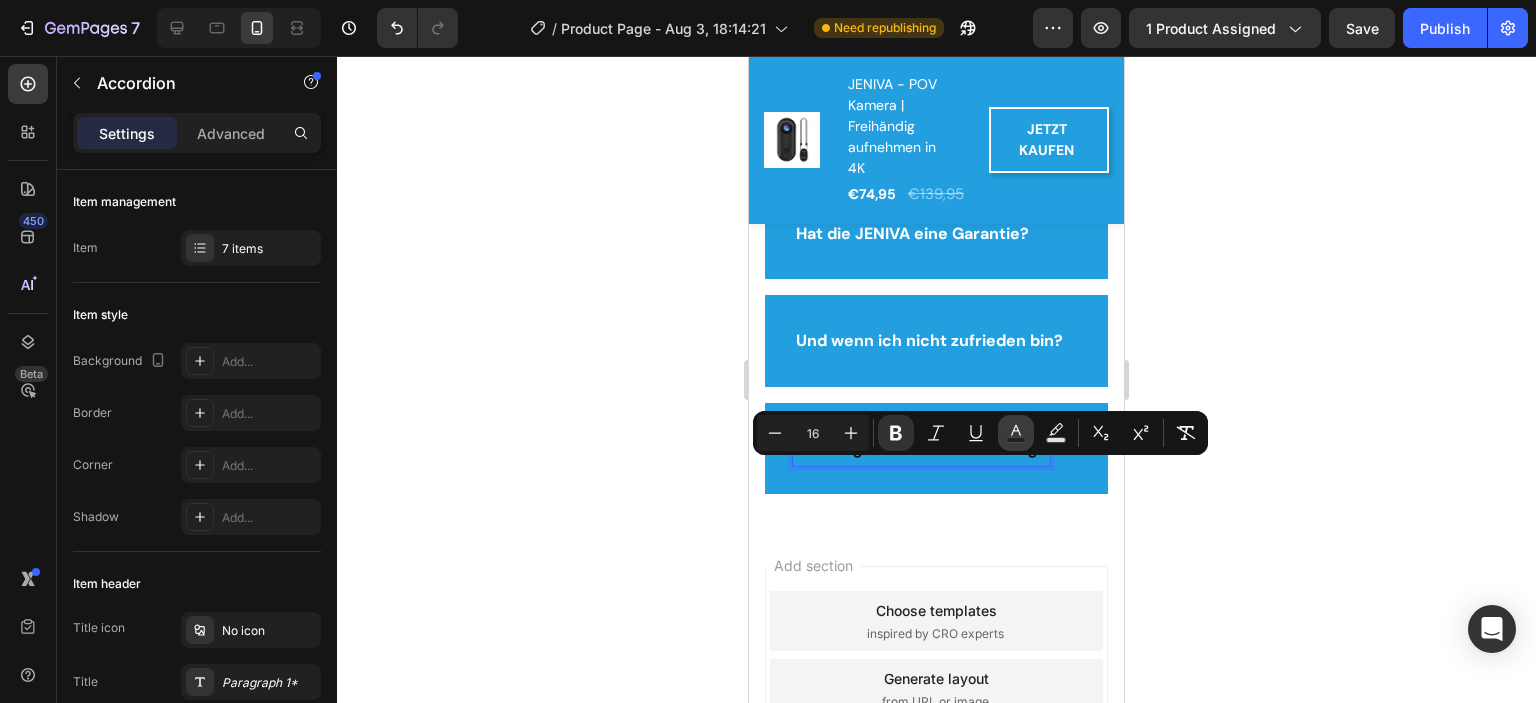 click 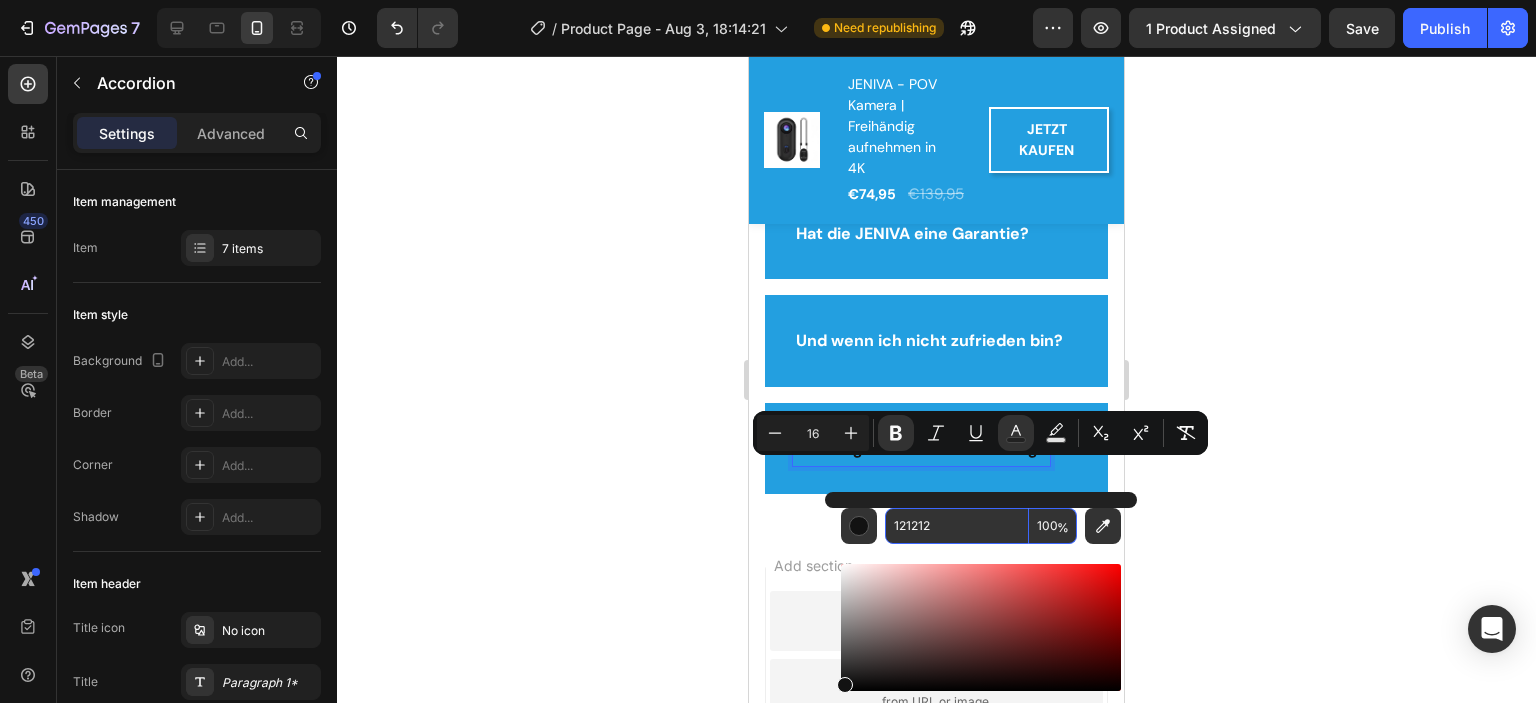 click on "121212" at bounding box center (957, 526) 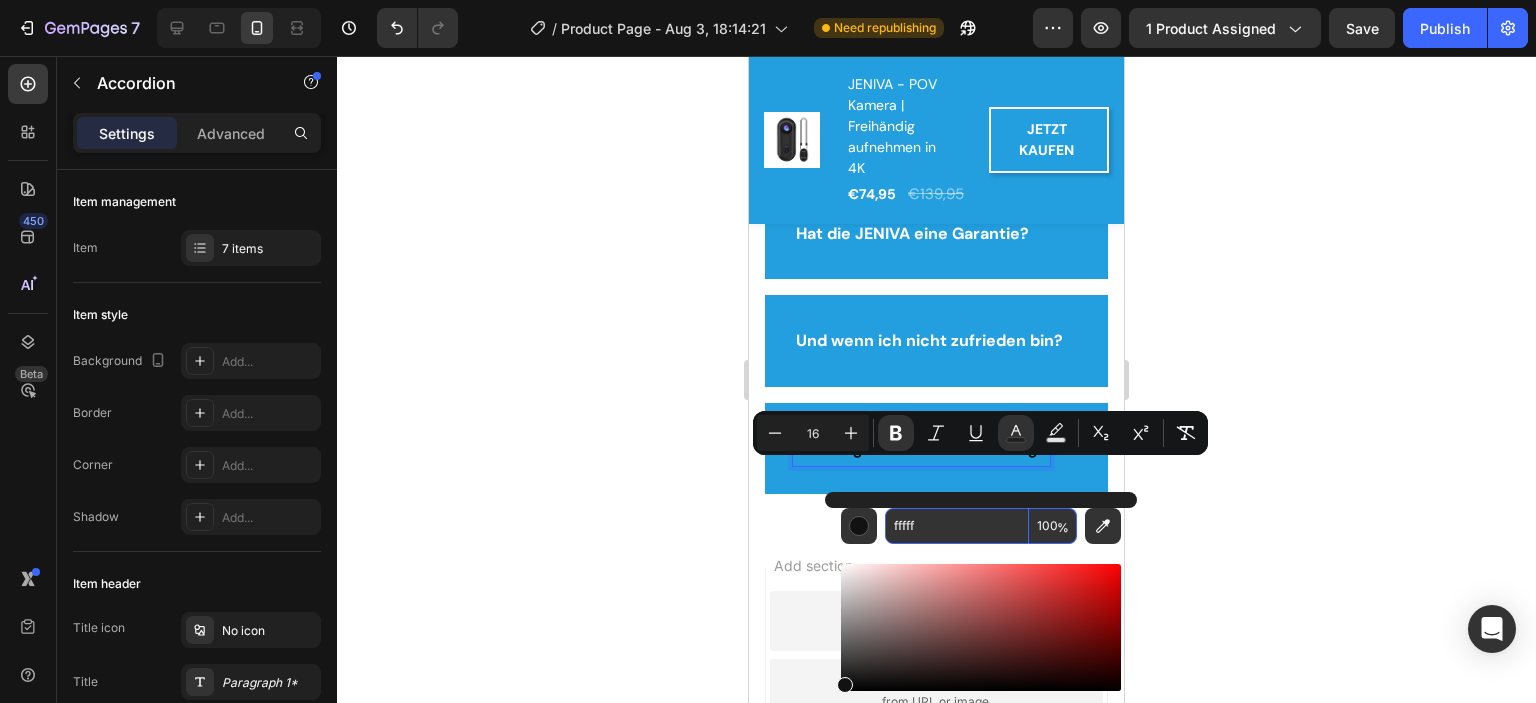type on "ffffff" 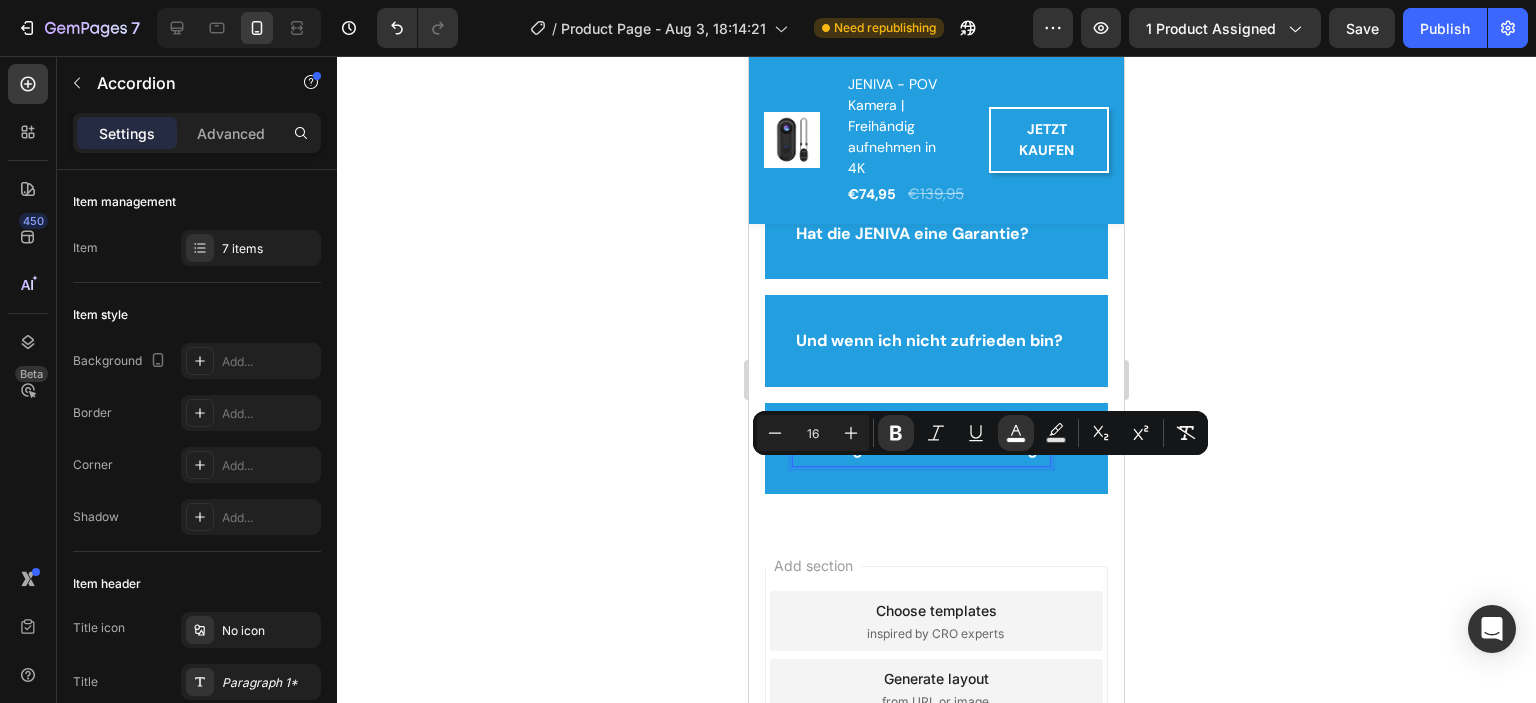 click on "Publish" at bounding box center [1445, 28] 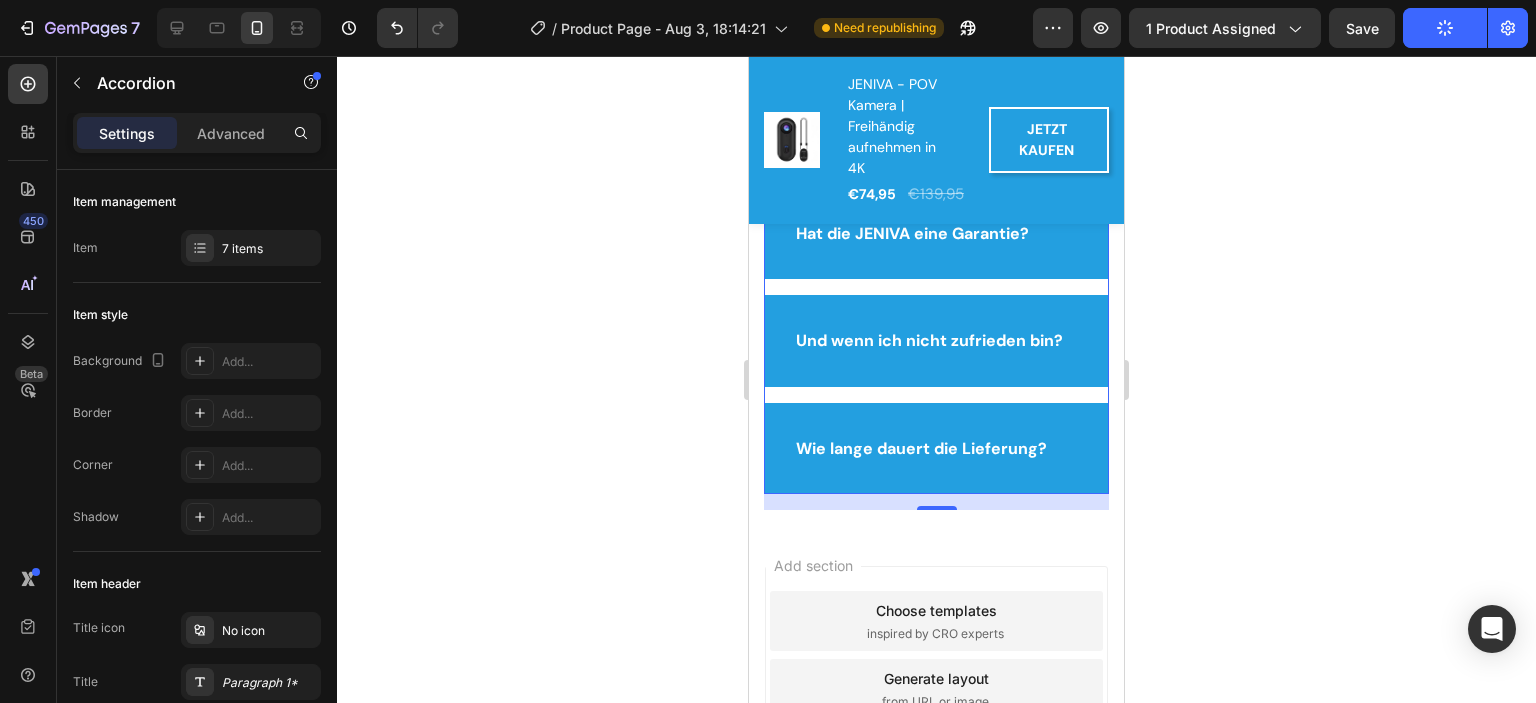 click 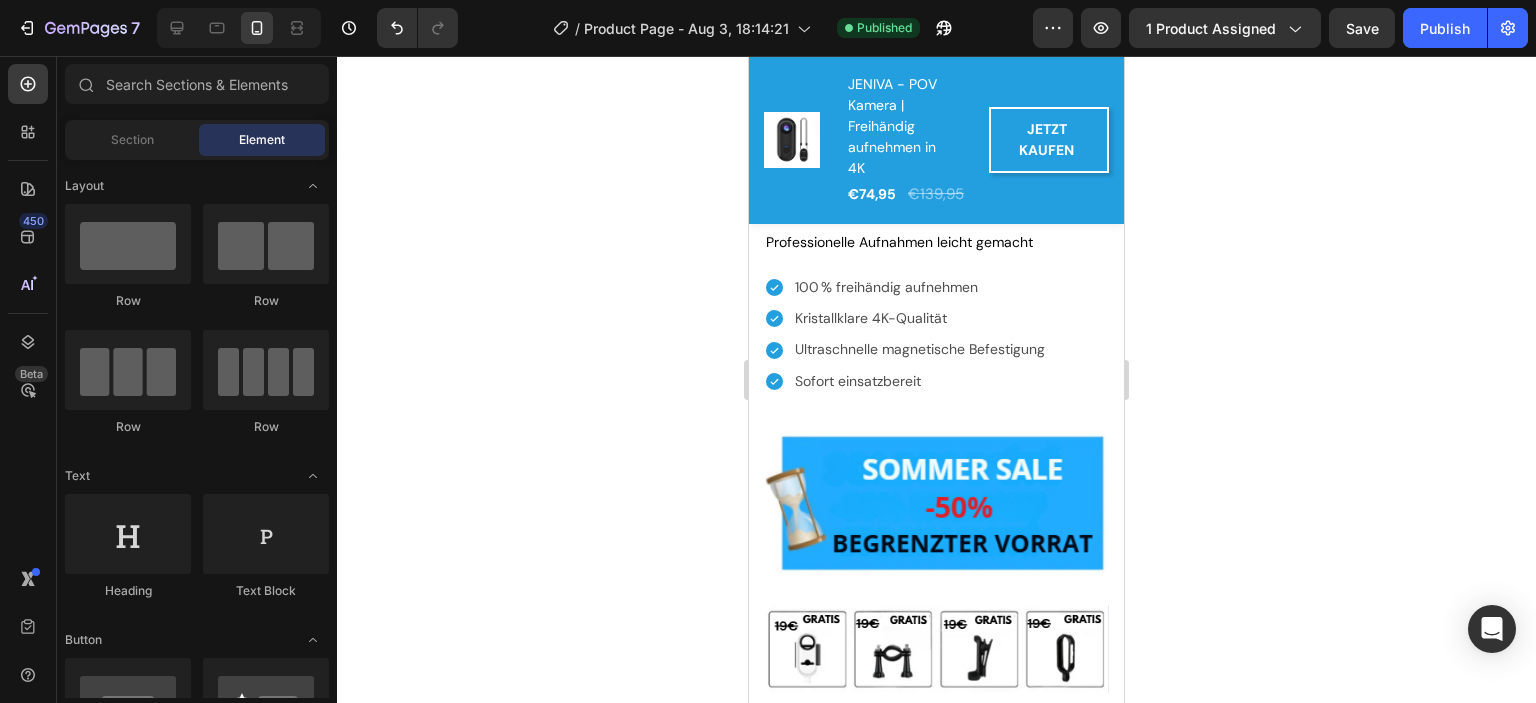 scroll, scrollTop: 1467, scrollLeft: 0, axis: vertical 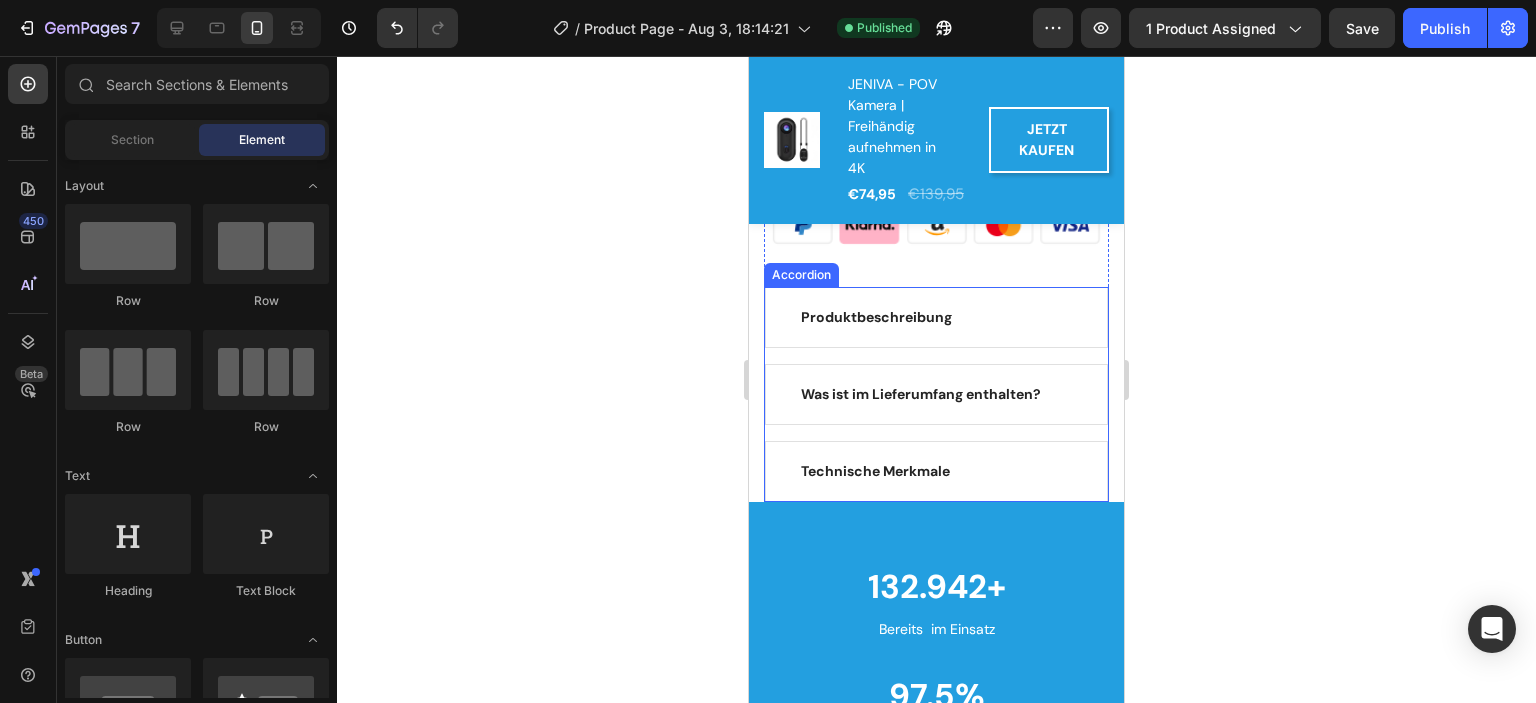 click on "Technische Merkmale" at bounding box center [936, 471] 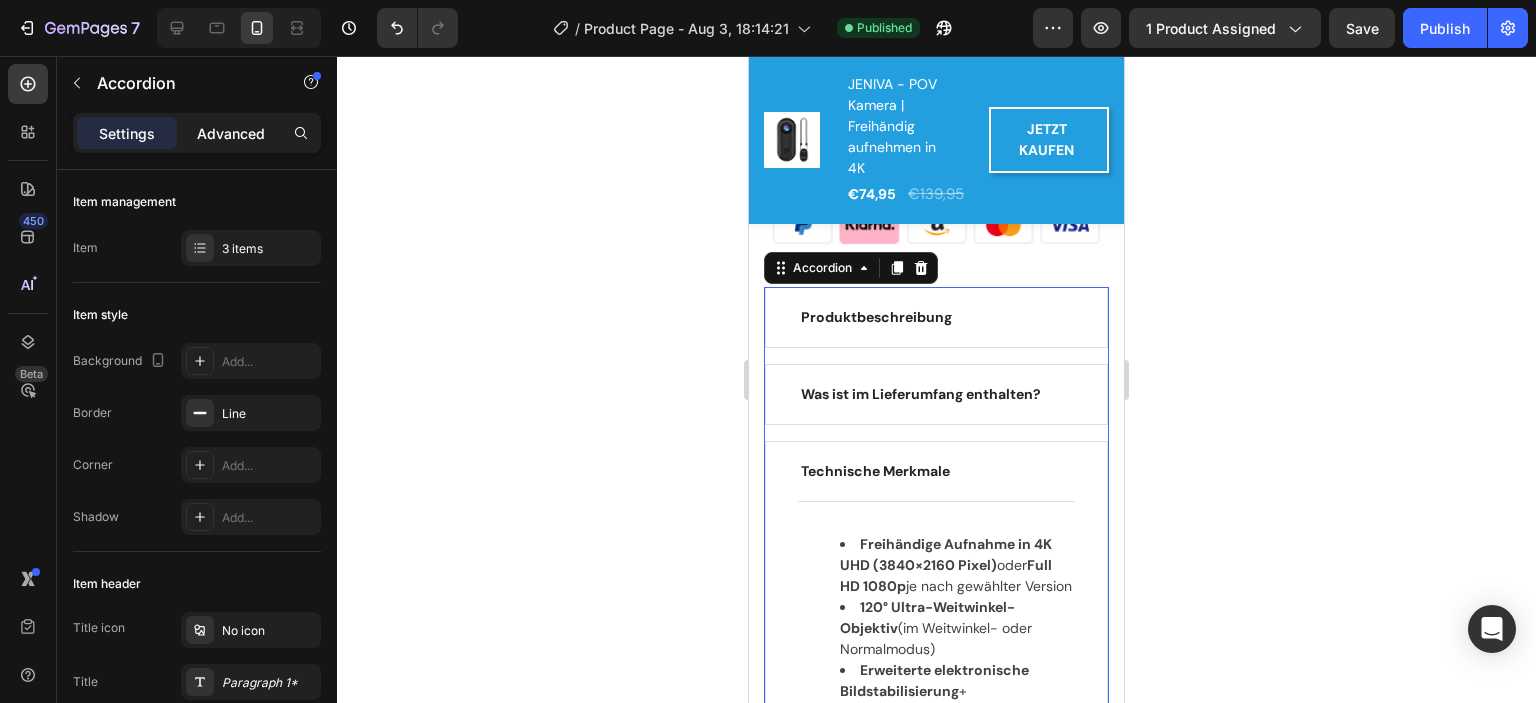 click on "Advanced" at bounding box center [231, 133] 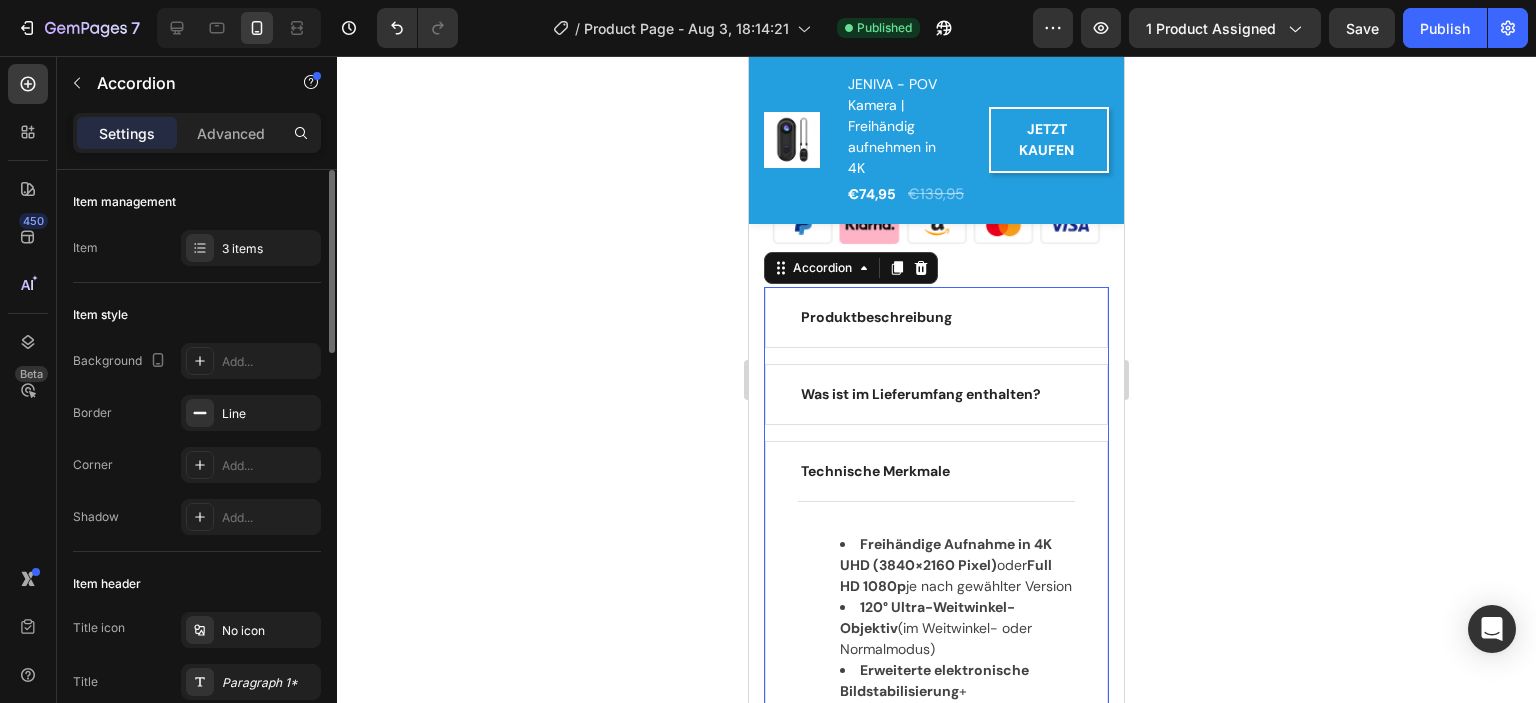 type on "100%" 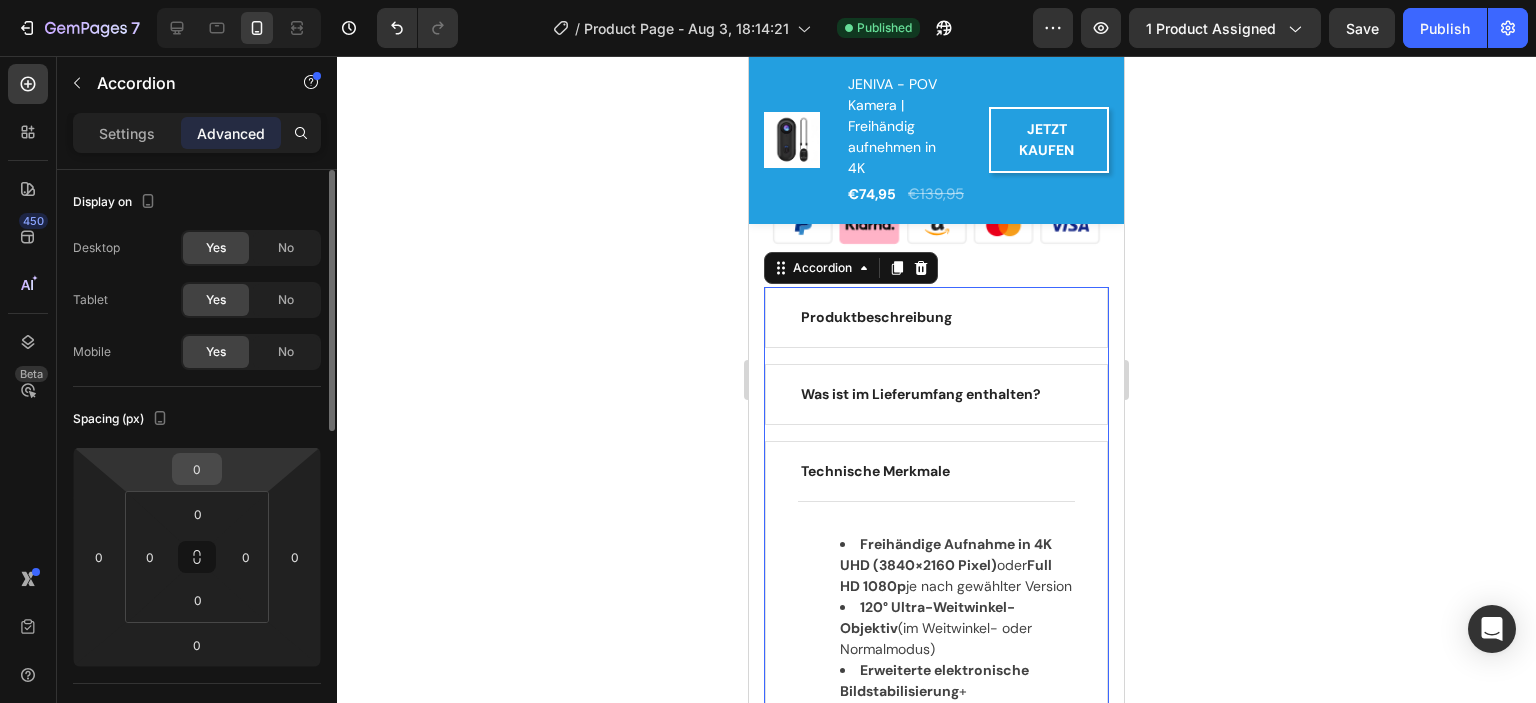 click on "0" at bounding box center [197, 469] 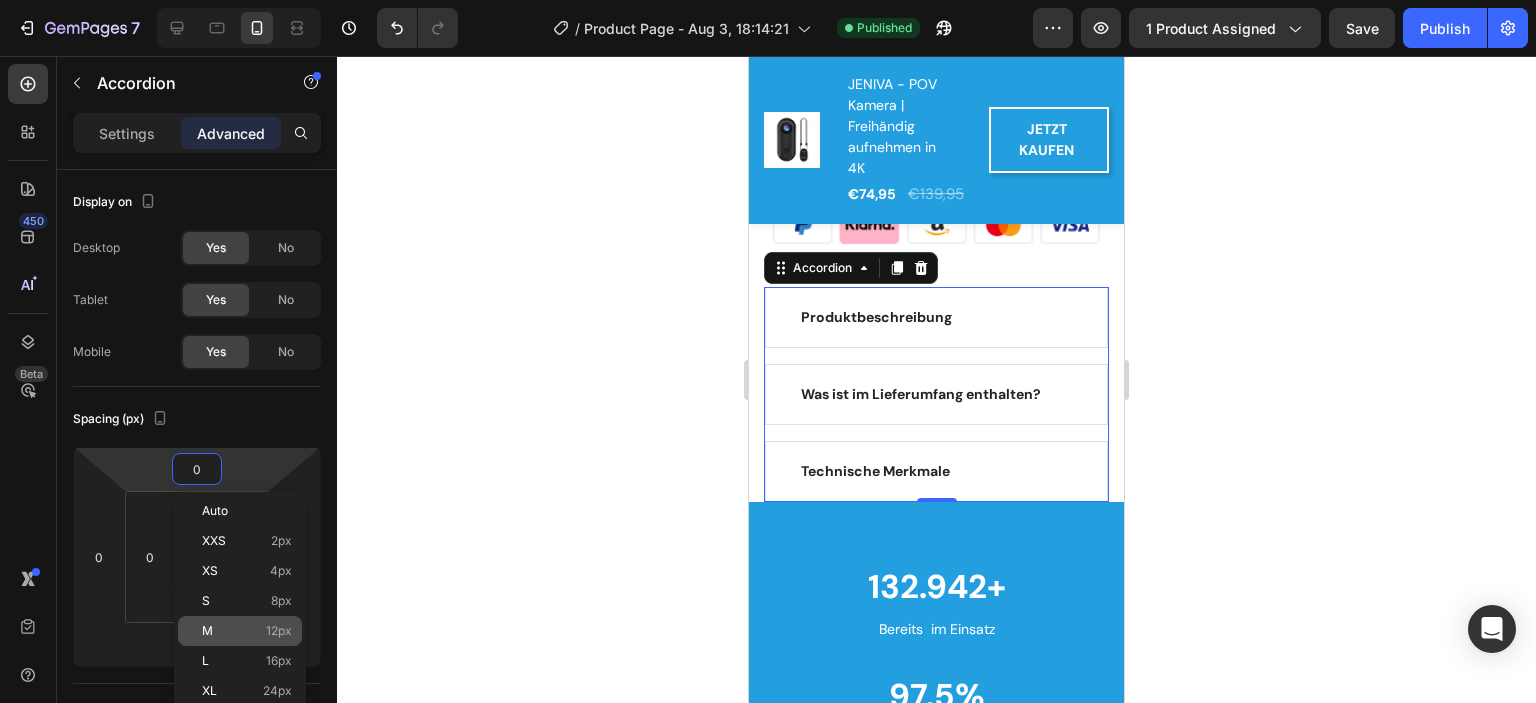 click on "M 12px" 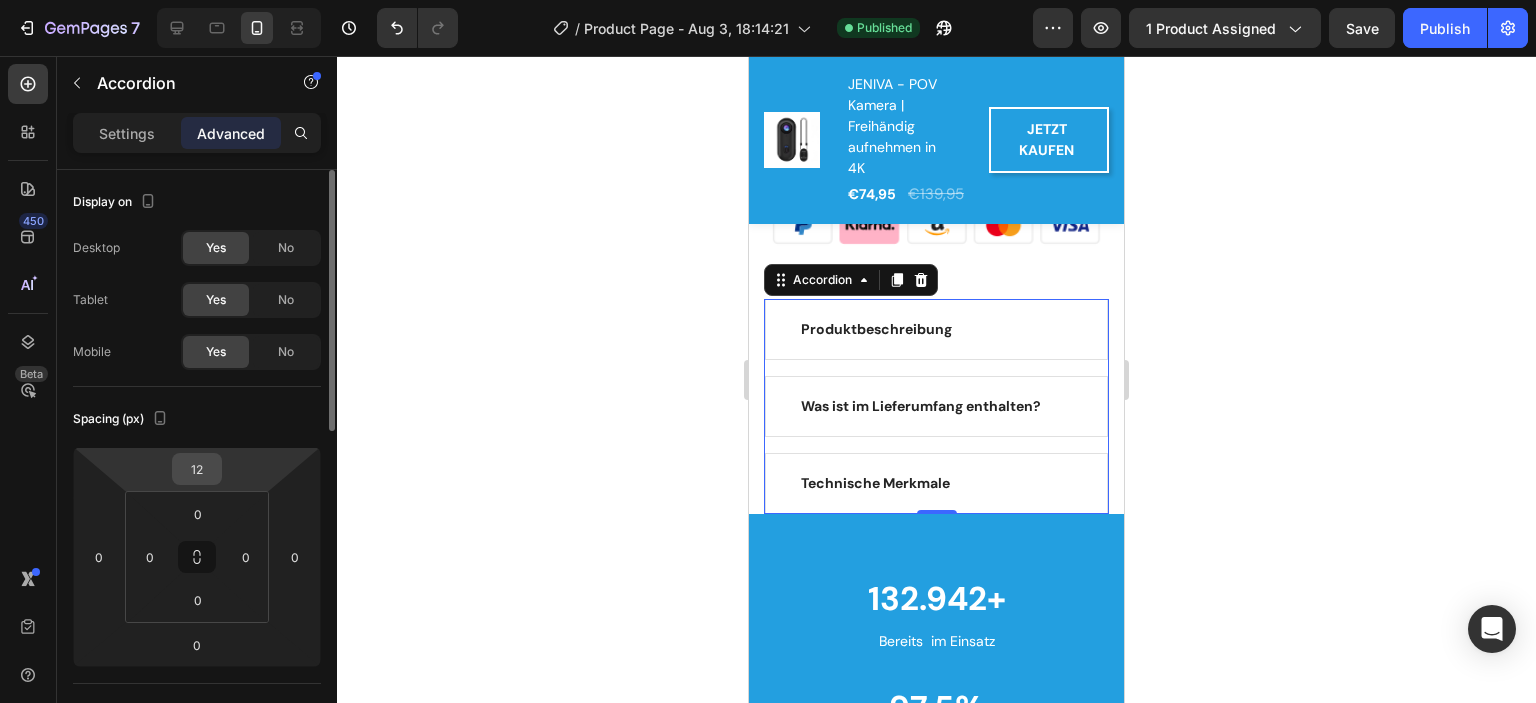 click on "12" at bounding box center (197, 469) 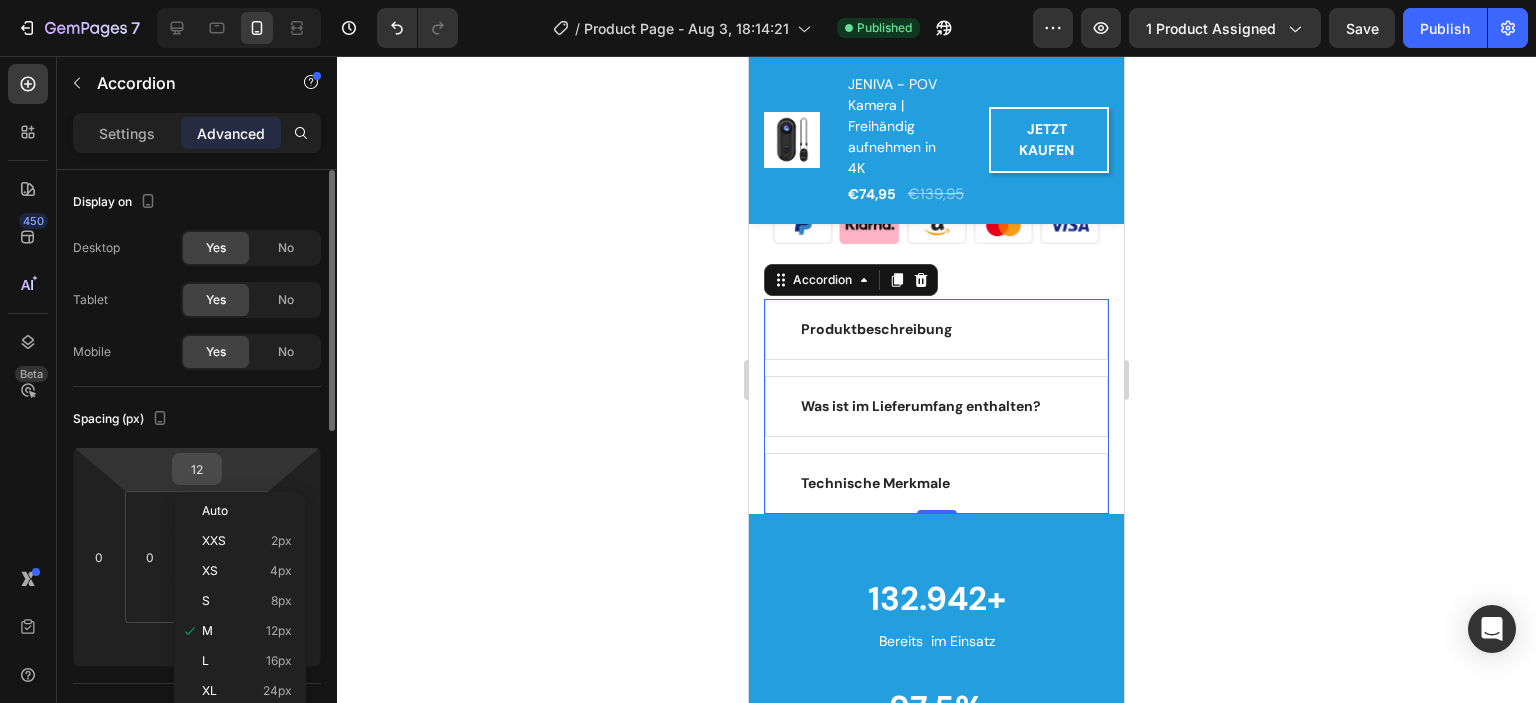 click on "12" at bounding box center [197, 469] 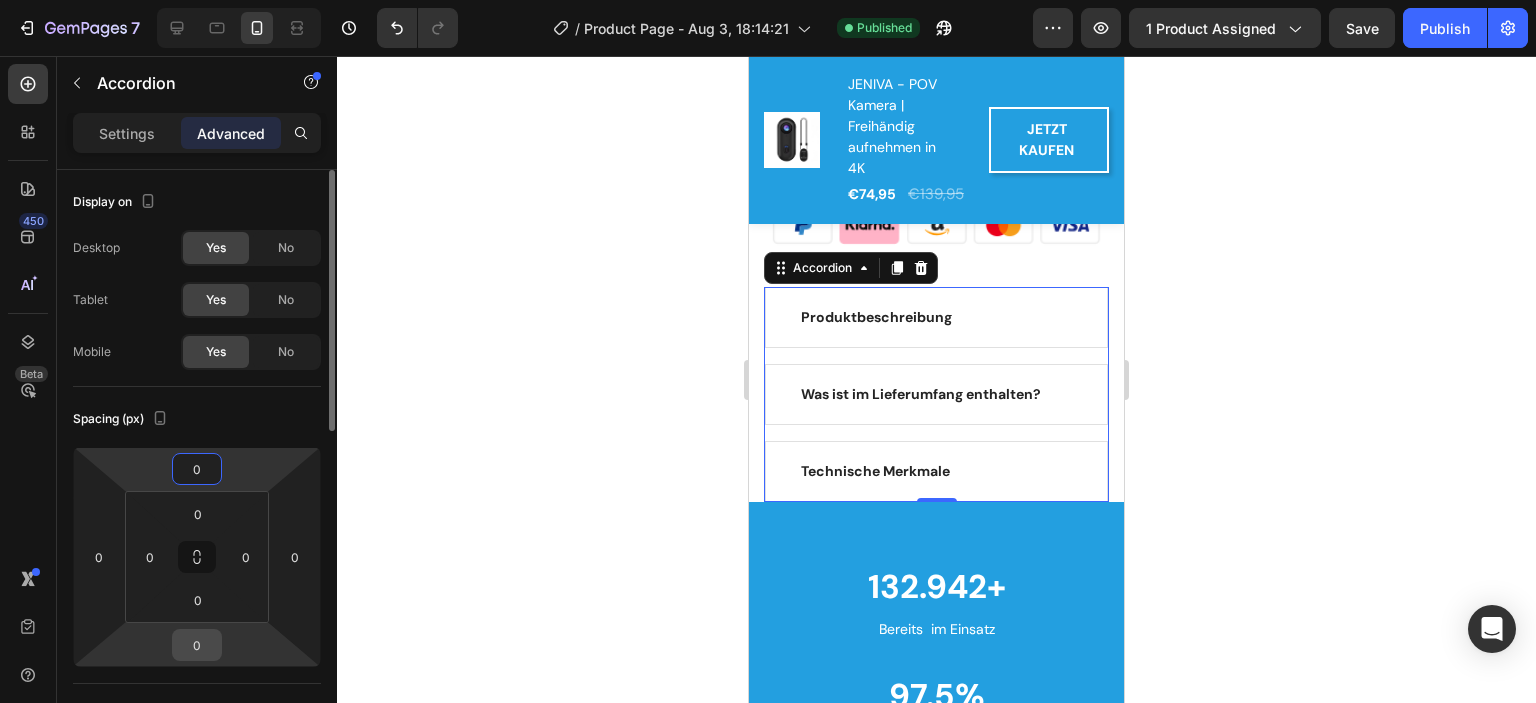 type on "0" 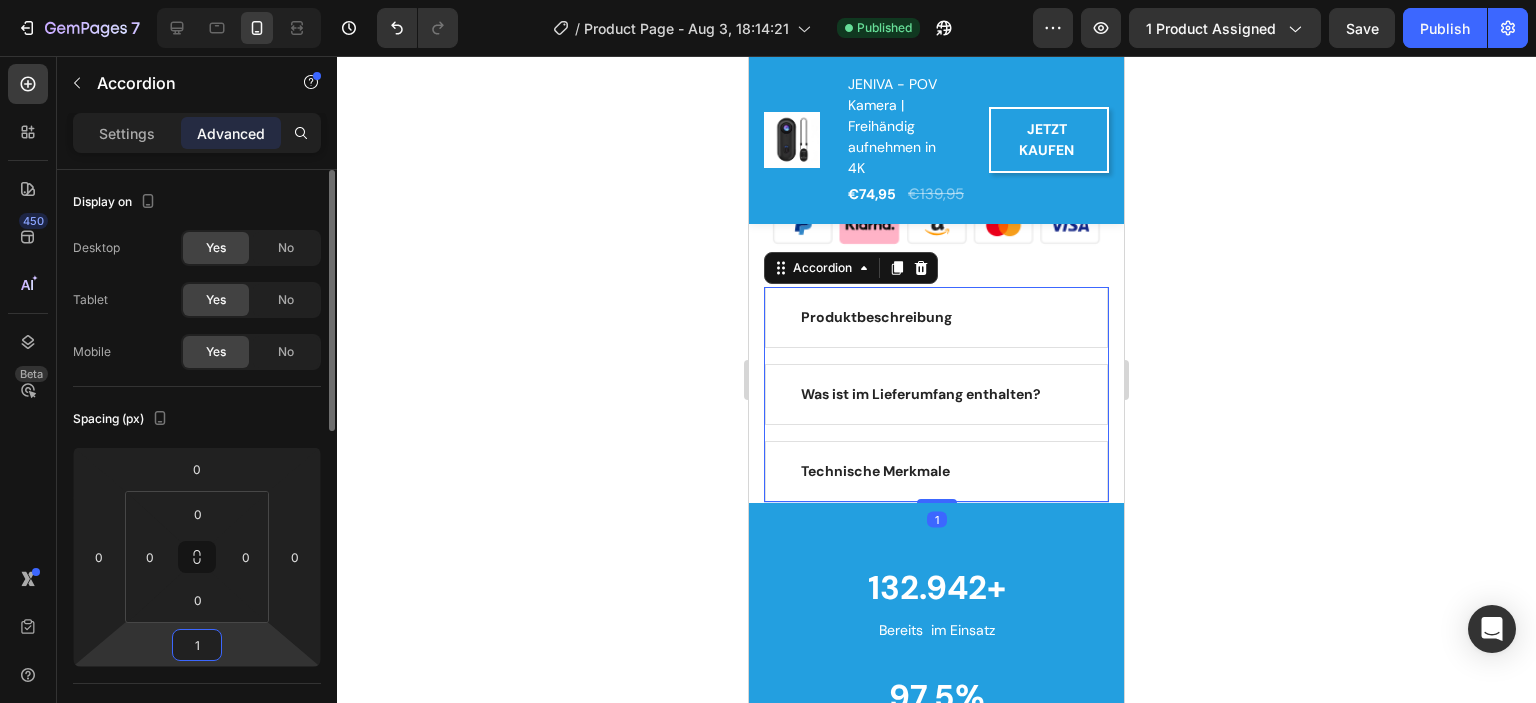 type on "12" 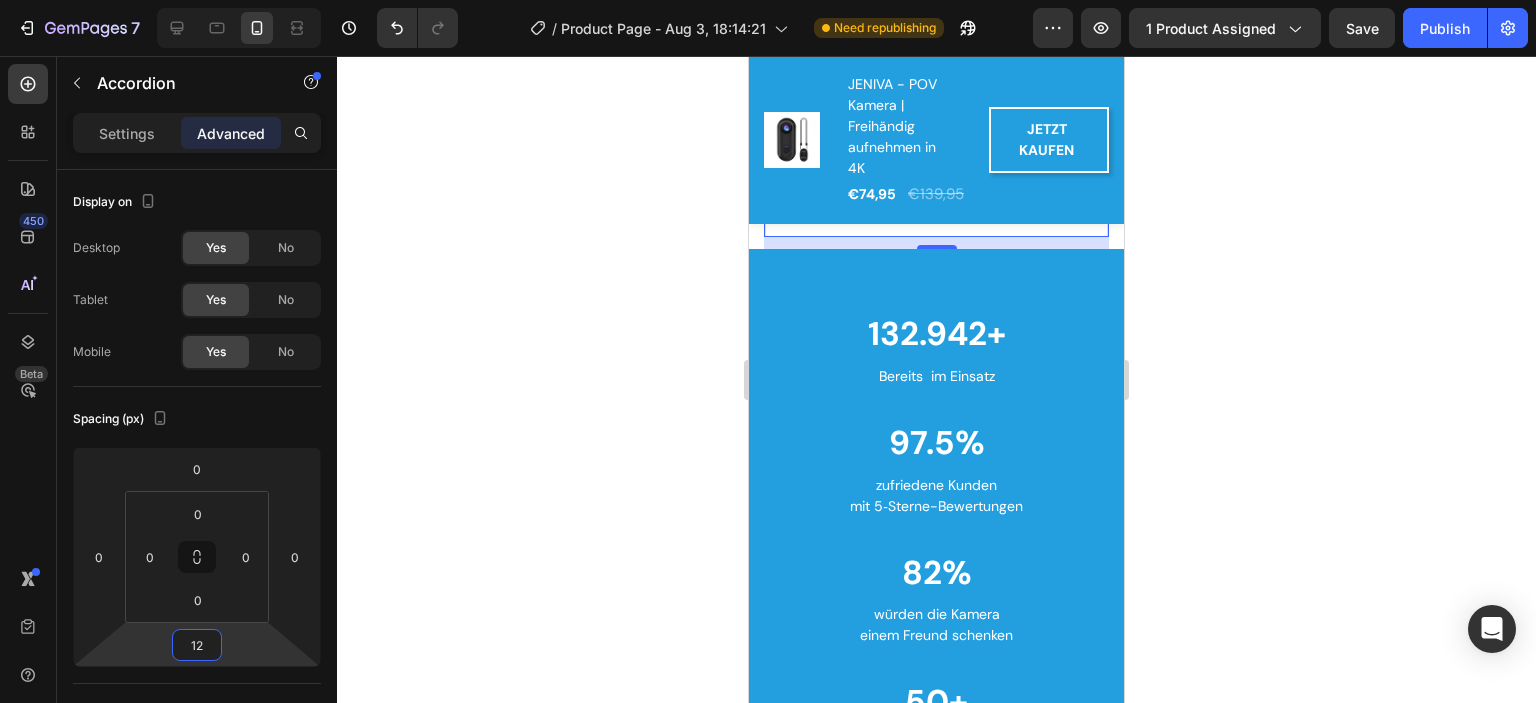 scroll, scrollTop: 3571, scrollLeft: 0, axis: vertical 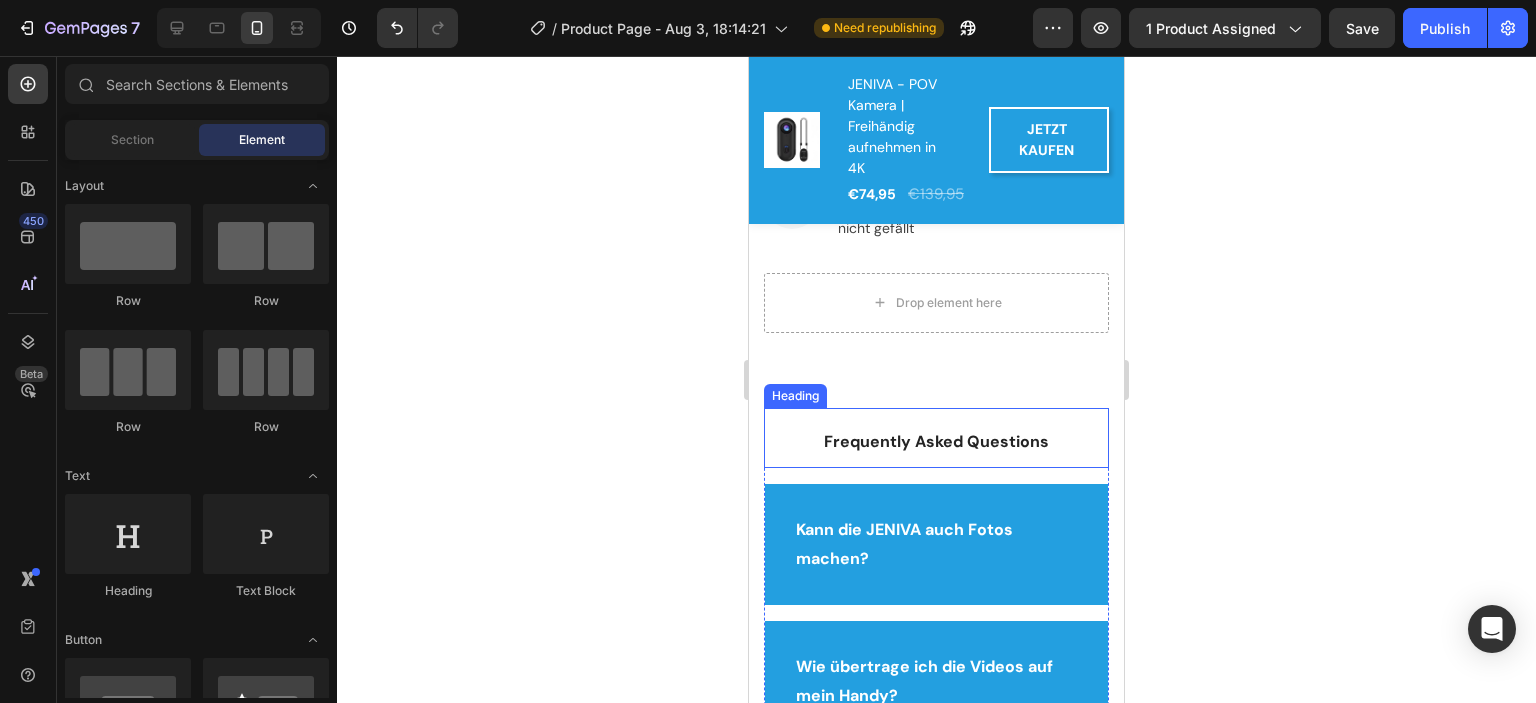 click on "Frequently Asked Questions" at bounding box center (936, 441) 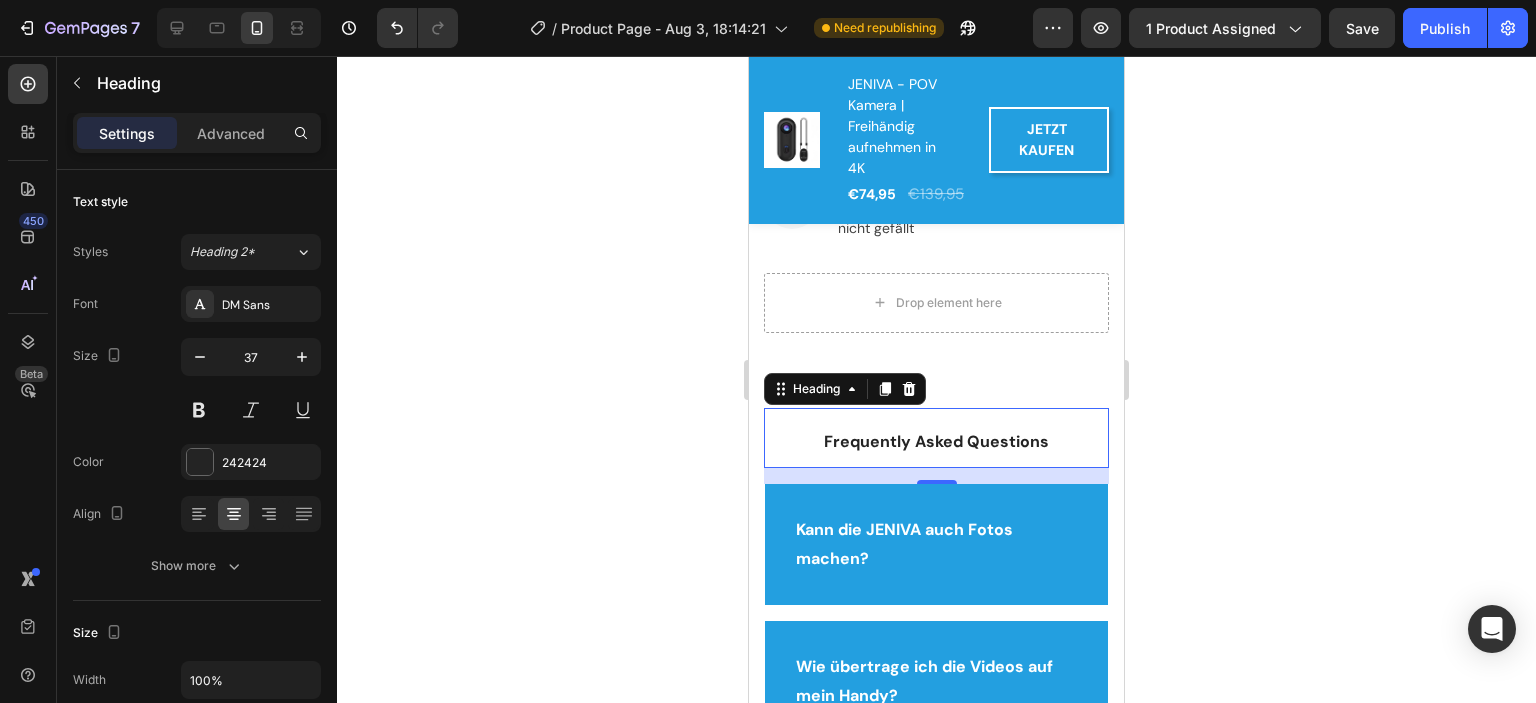 click on "Frequently Asked Questions" at bounding box center [936, 441] 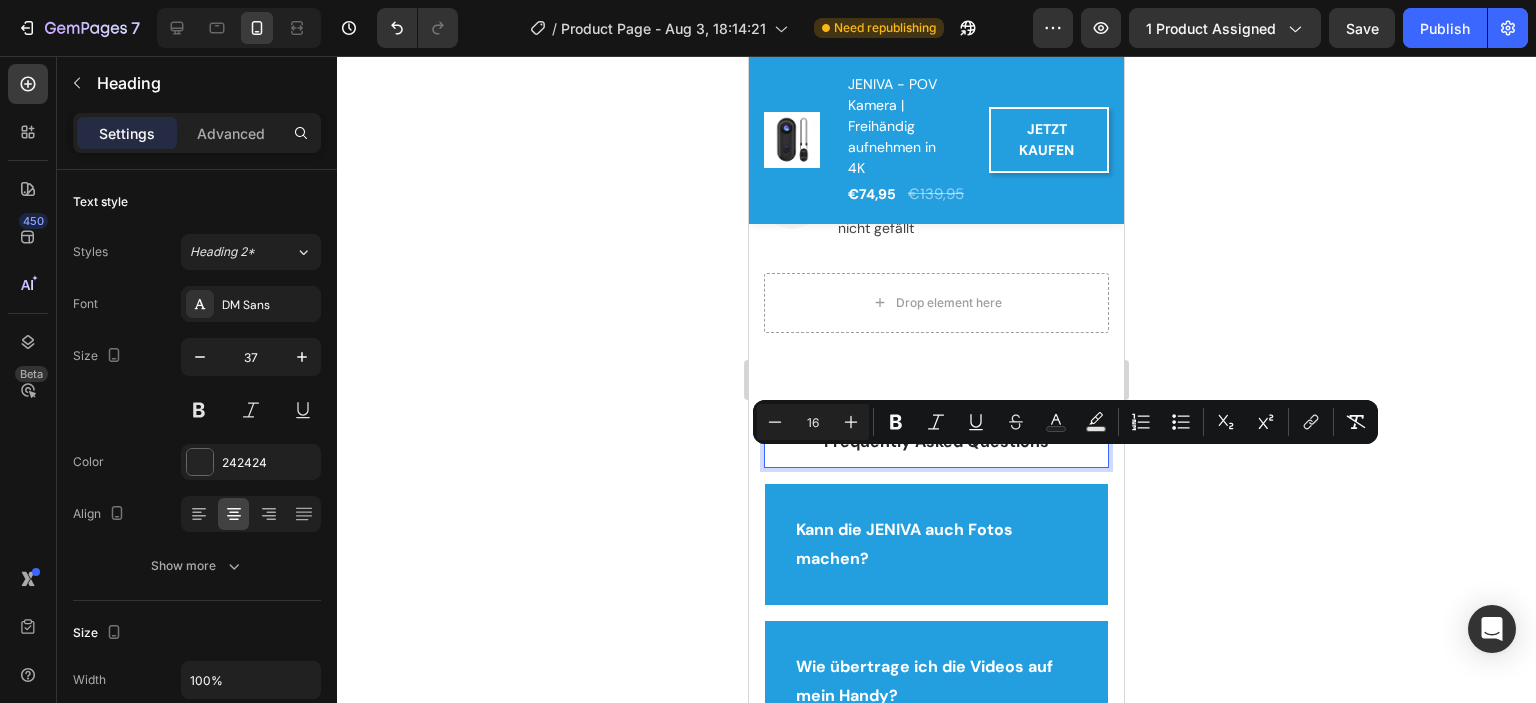 click on "Frequently Asked Questions" at bounding box center [936, 441] 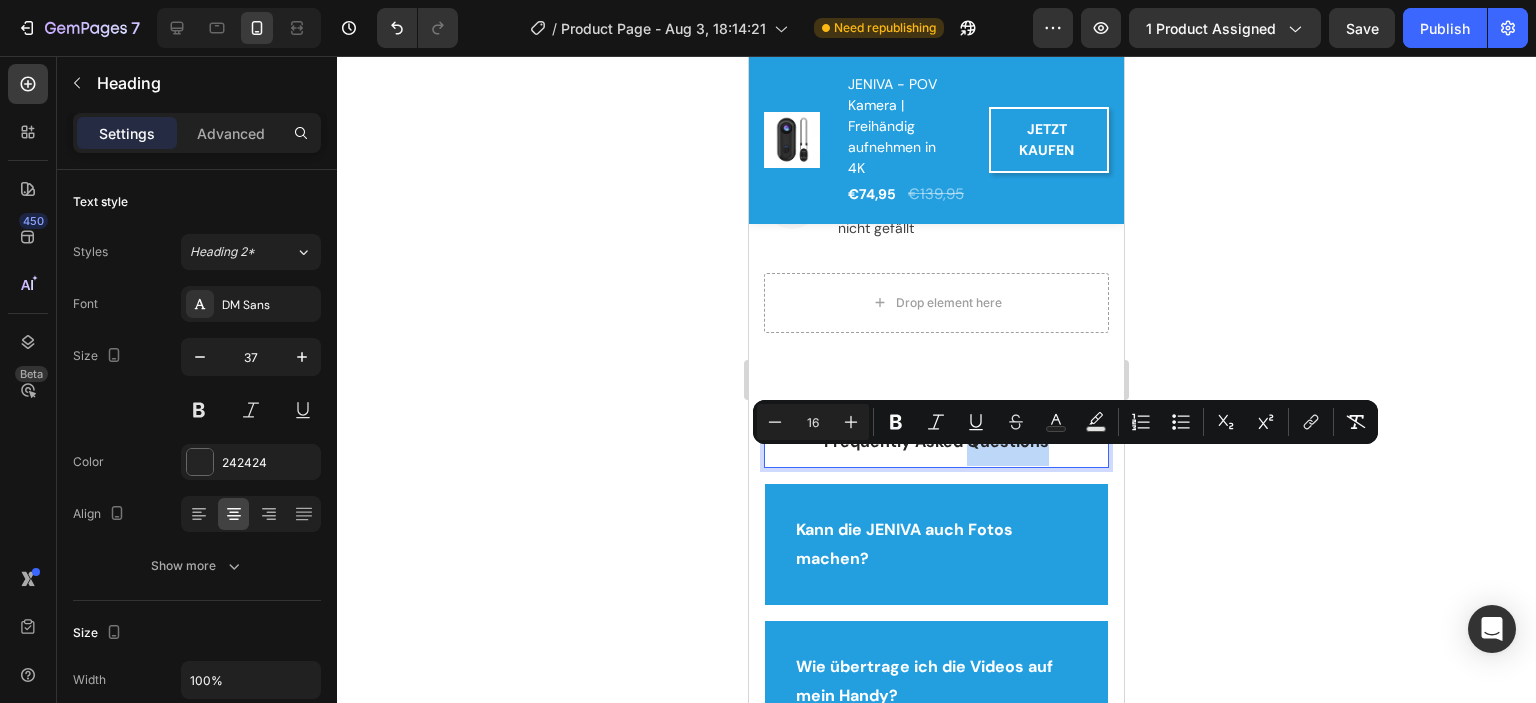 click on "Frequently Asked Questions" at bounding box center (936, 441) 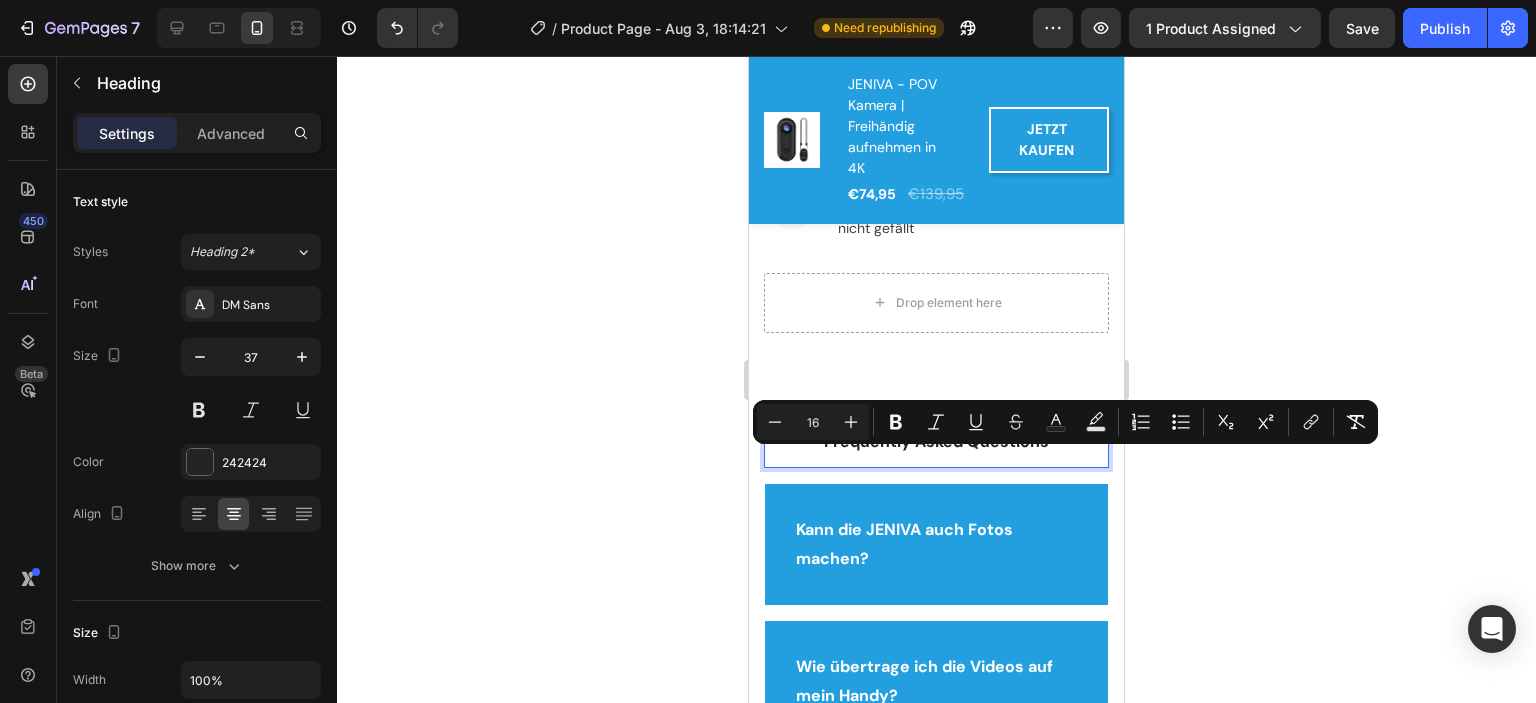 click on "Frequently Asked Questions" at bounding box center (936, 441) 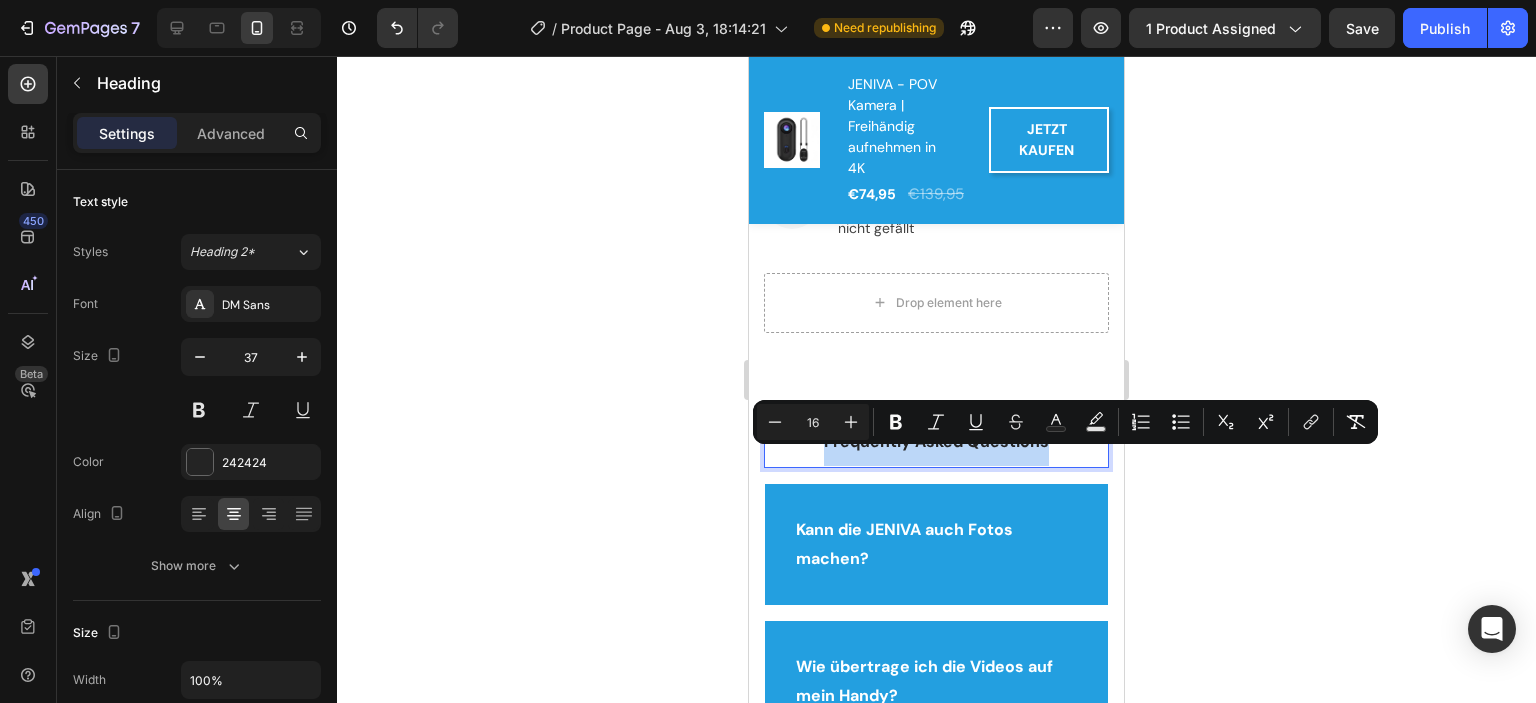 drag, startPoint x: 815, startPoint y: 459, endPoint x: 1041, endPoint y: 459, distance: 226 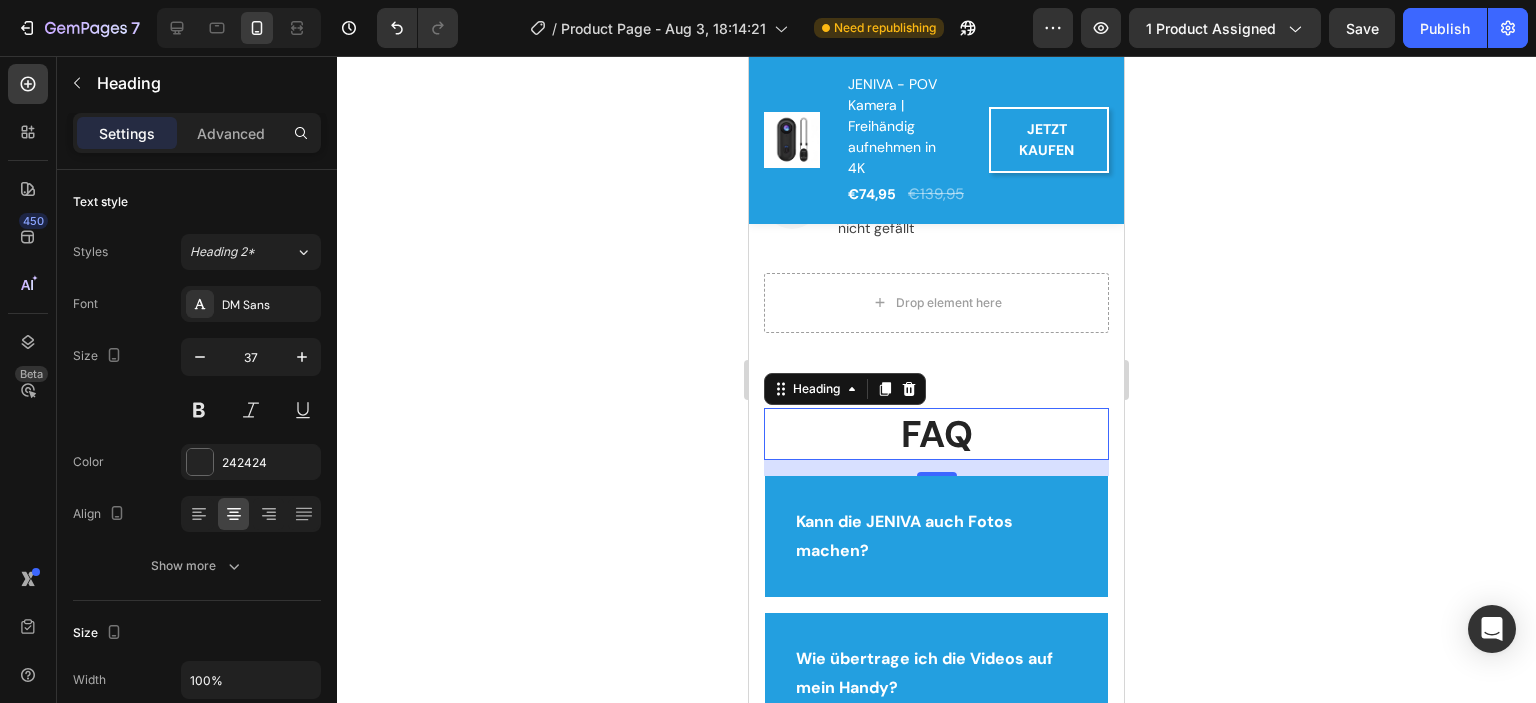 click 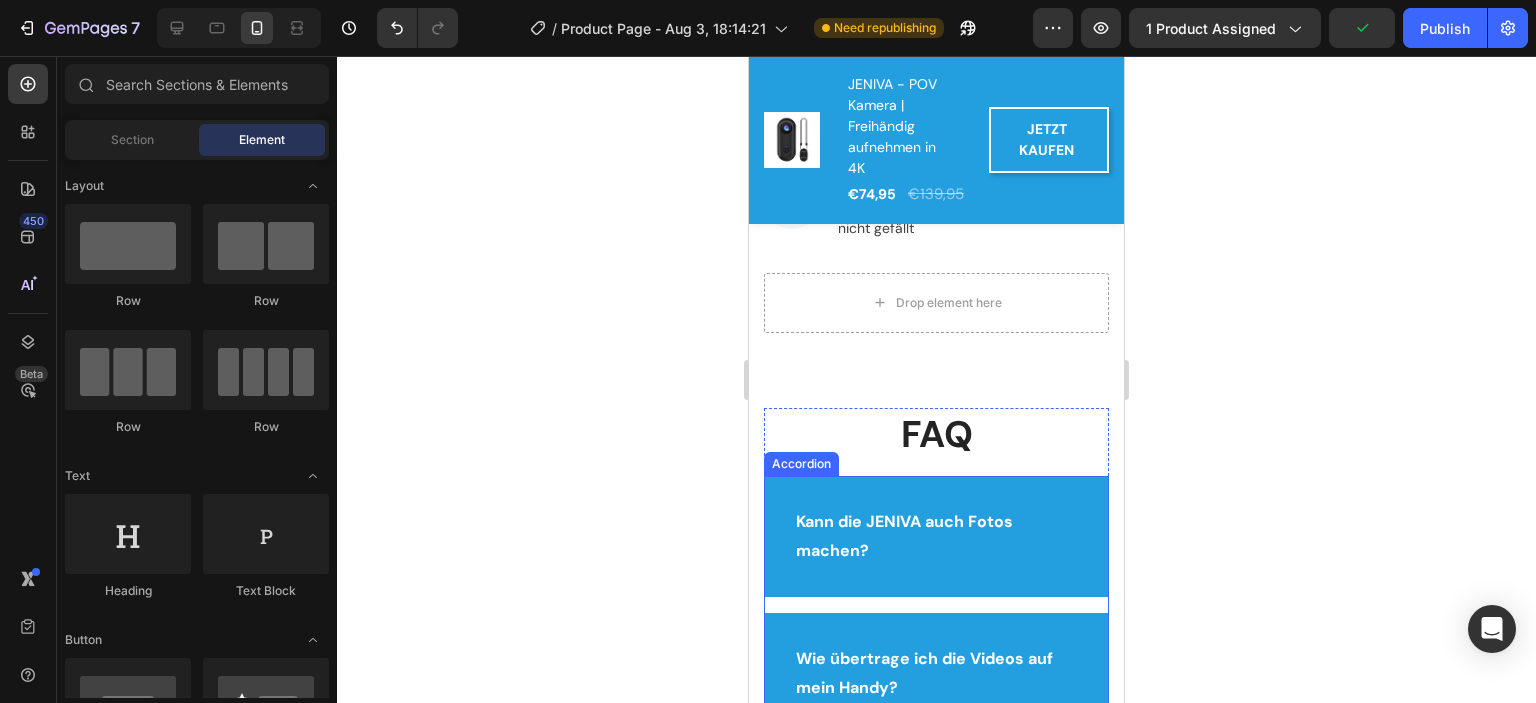 click on "Kann die JENIVA auch Fotos machen? Wie übertrage ich die Videos auf mein Handy? Hat die JENIVA eine Bildstabilisierung Wie kann ich meine Videos ansehen? Hat die JENIVA eine Garantie? Und wenn ich nicht zufrieden bin? Wie lange dauert die Lieferung?" at bounding box center [936, 903] 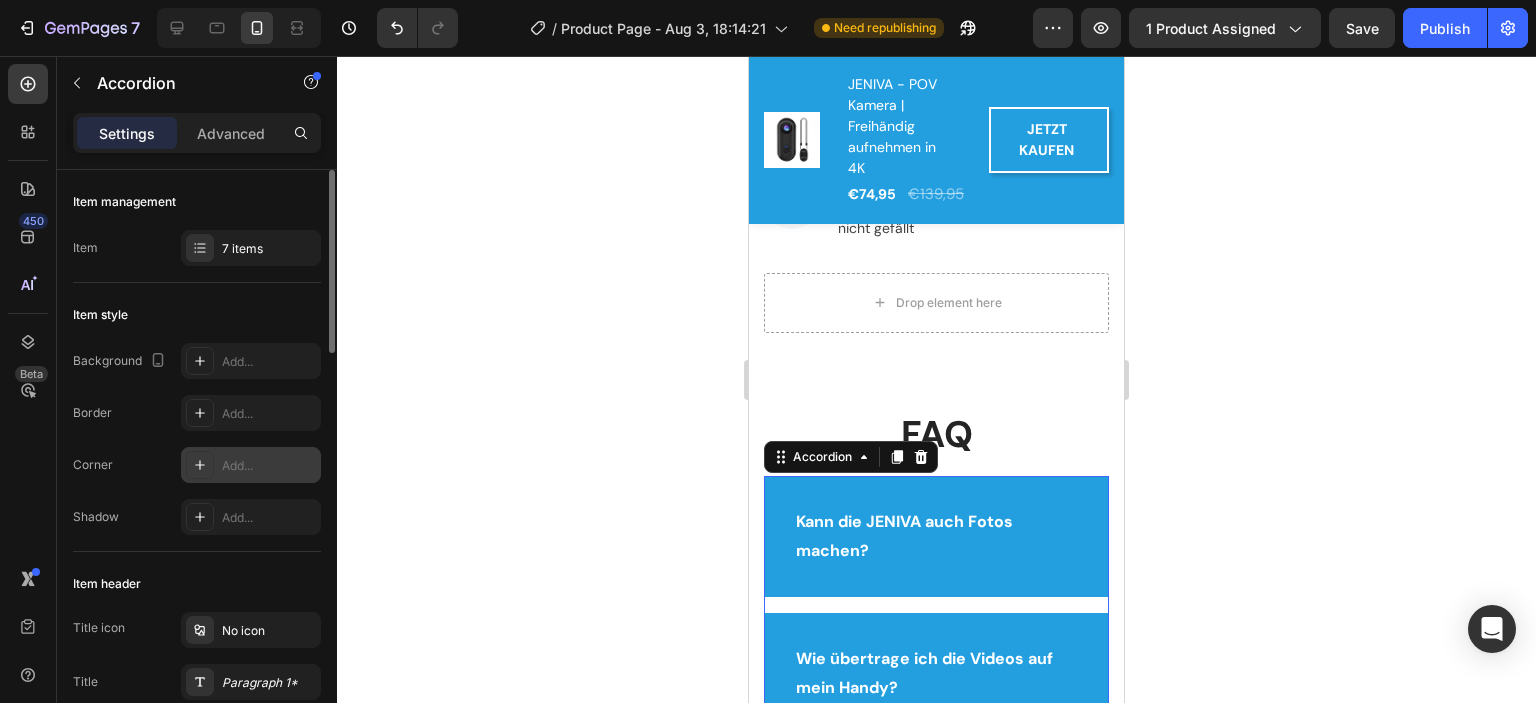 click on "Add..." at bounding box center (269, 466) 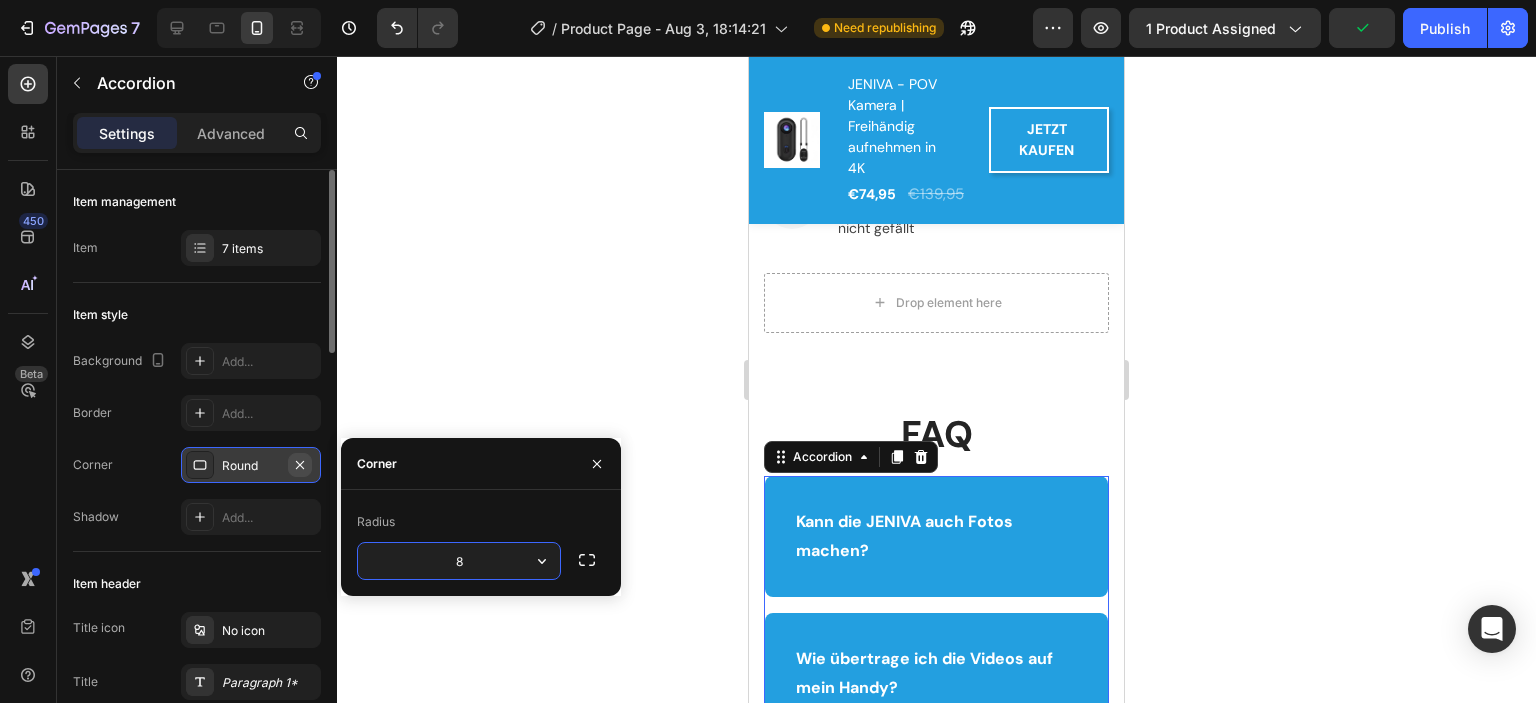 click 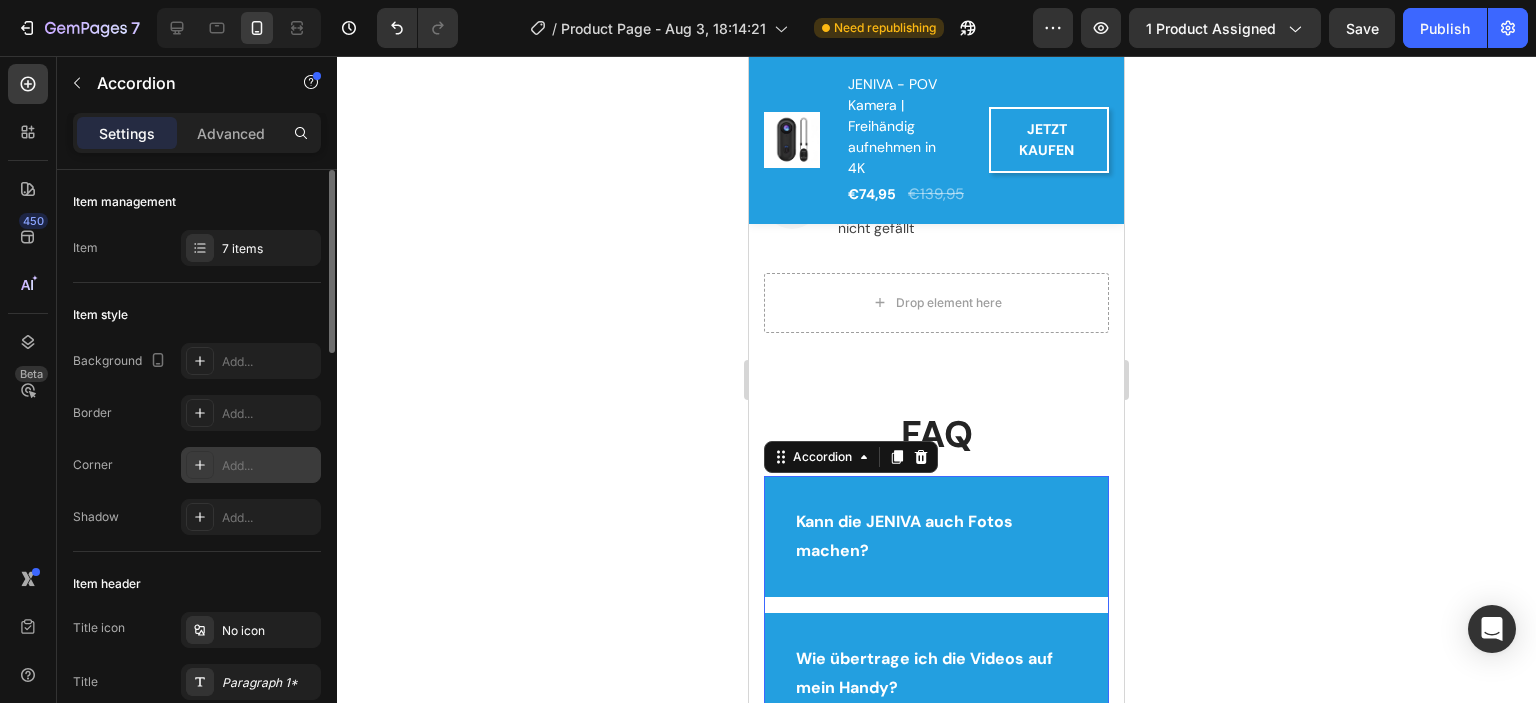 scroll, scrollTop: 100, scrollLeft: 0, axis: vertical 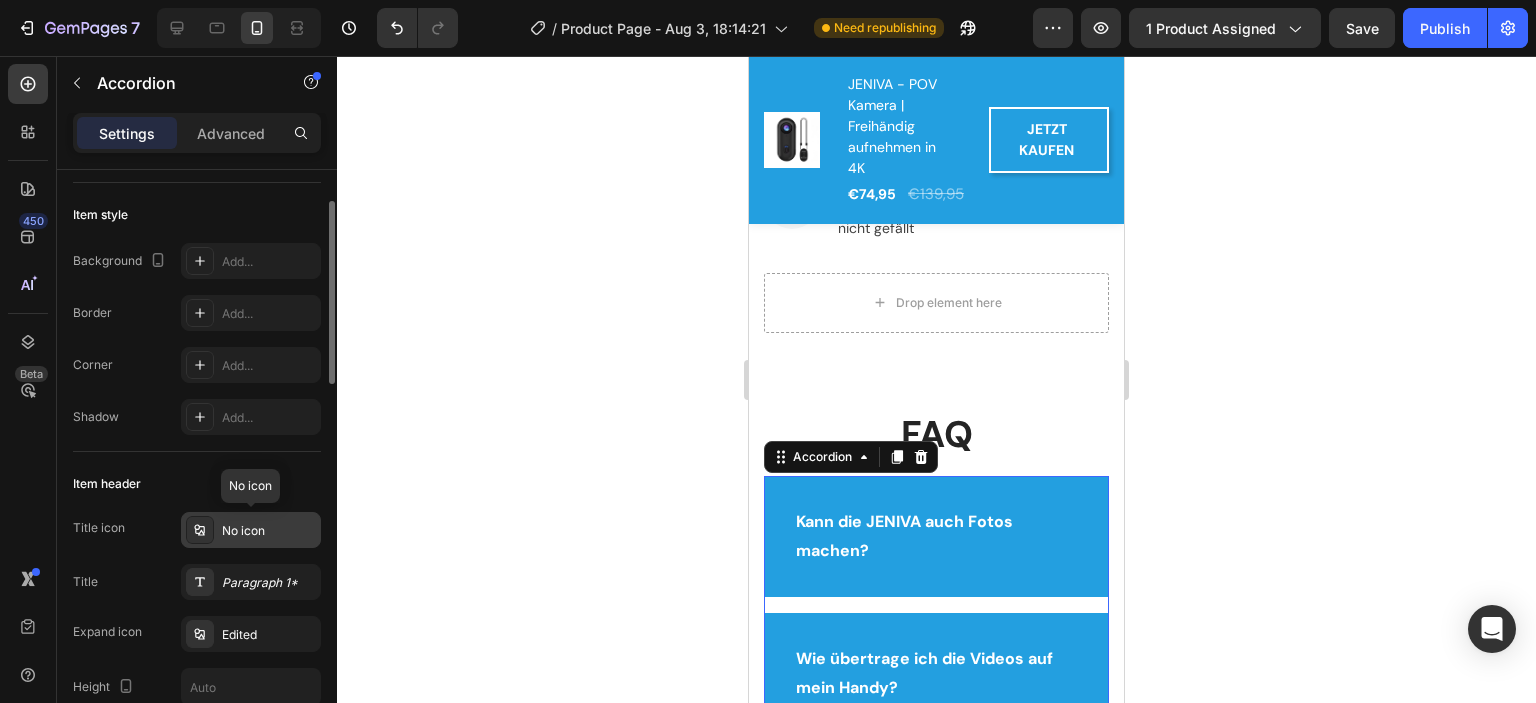 click on "No icon" at bounding box center [269, 531] 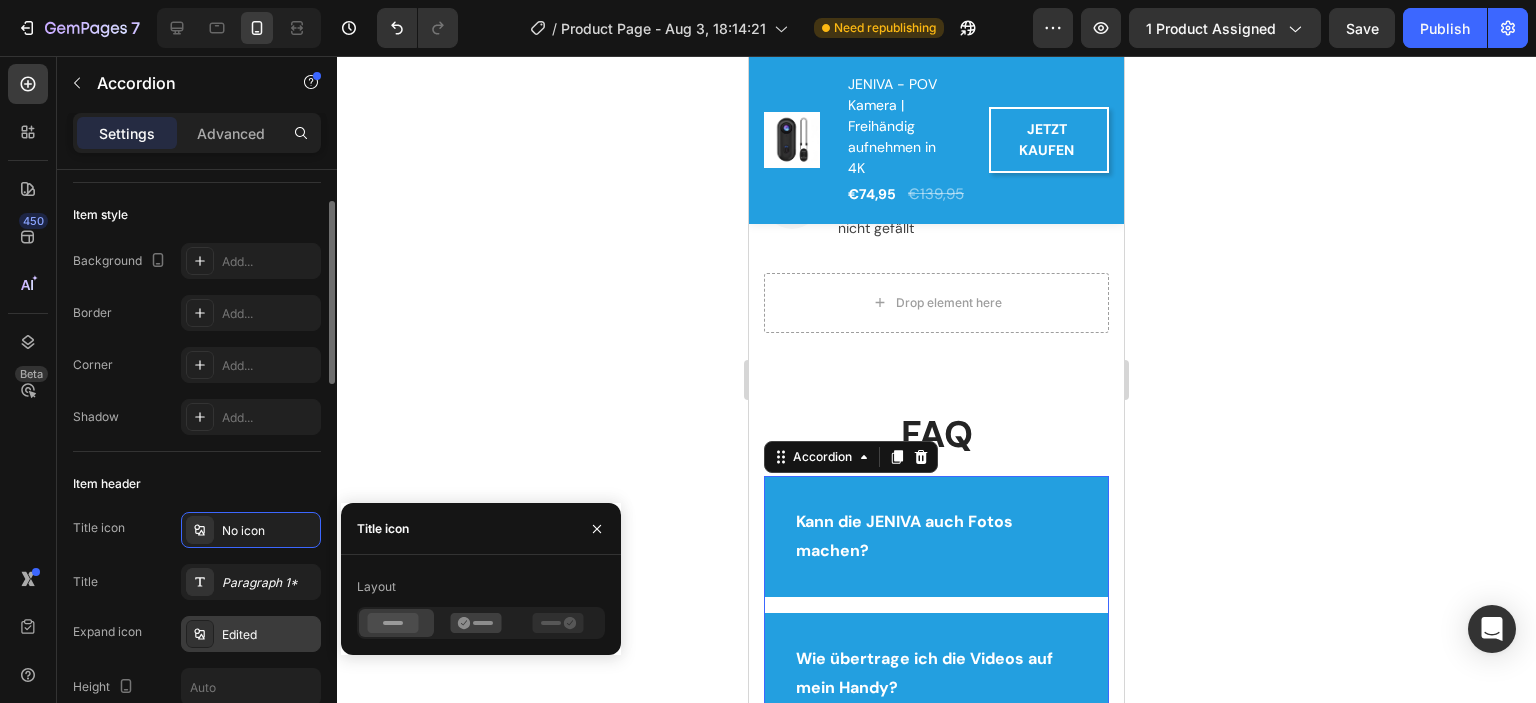 click on "Edited" at bounding box center (269, 635) 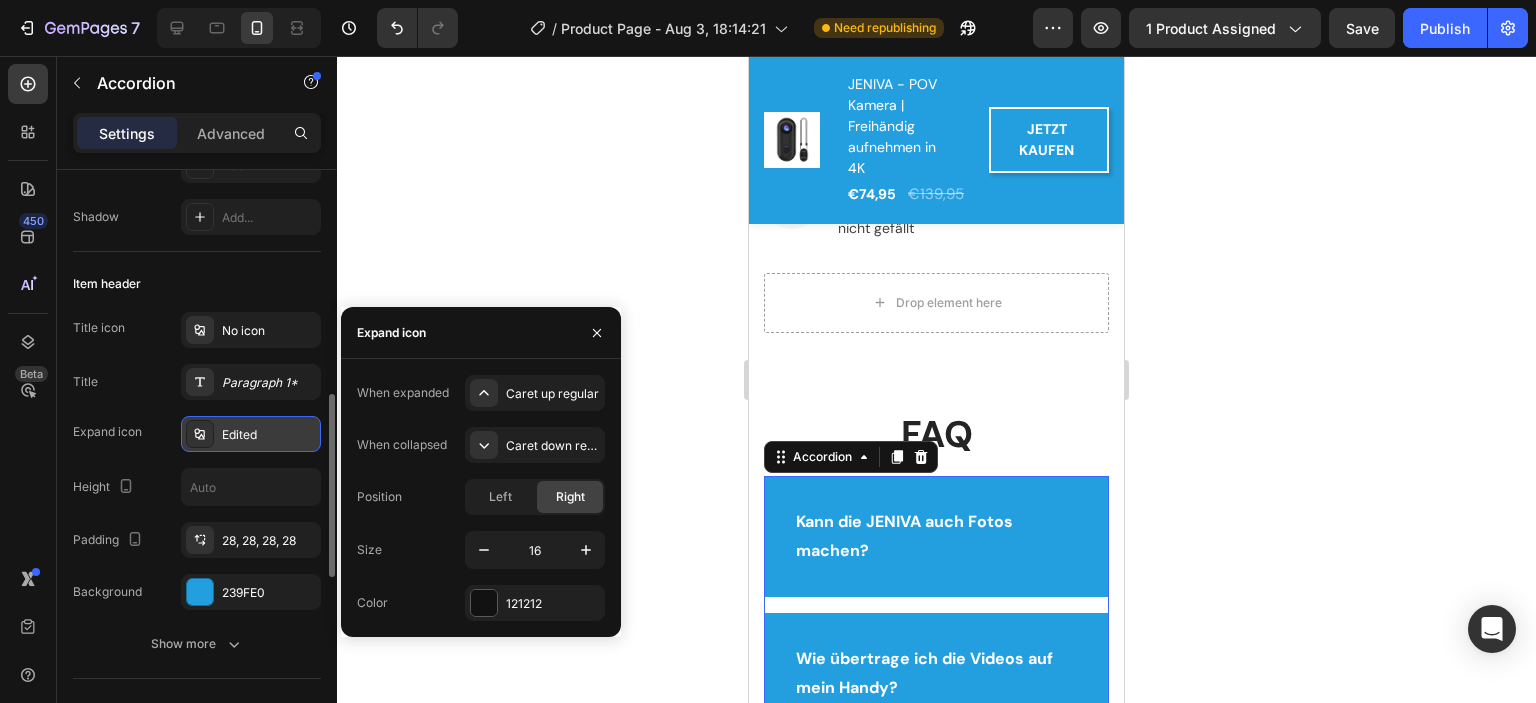 scroll, scrollTop: 400, scrollLeft: 0, axis: vertical 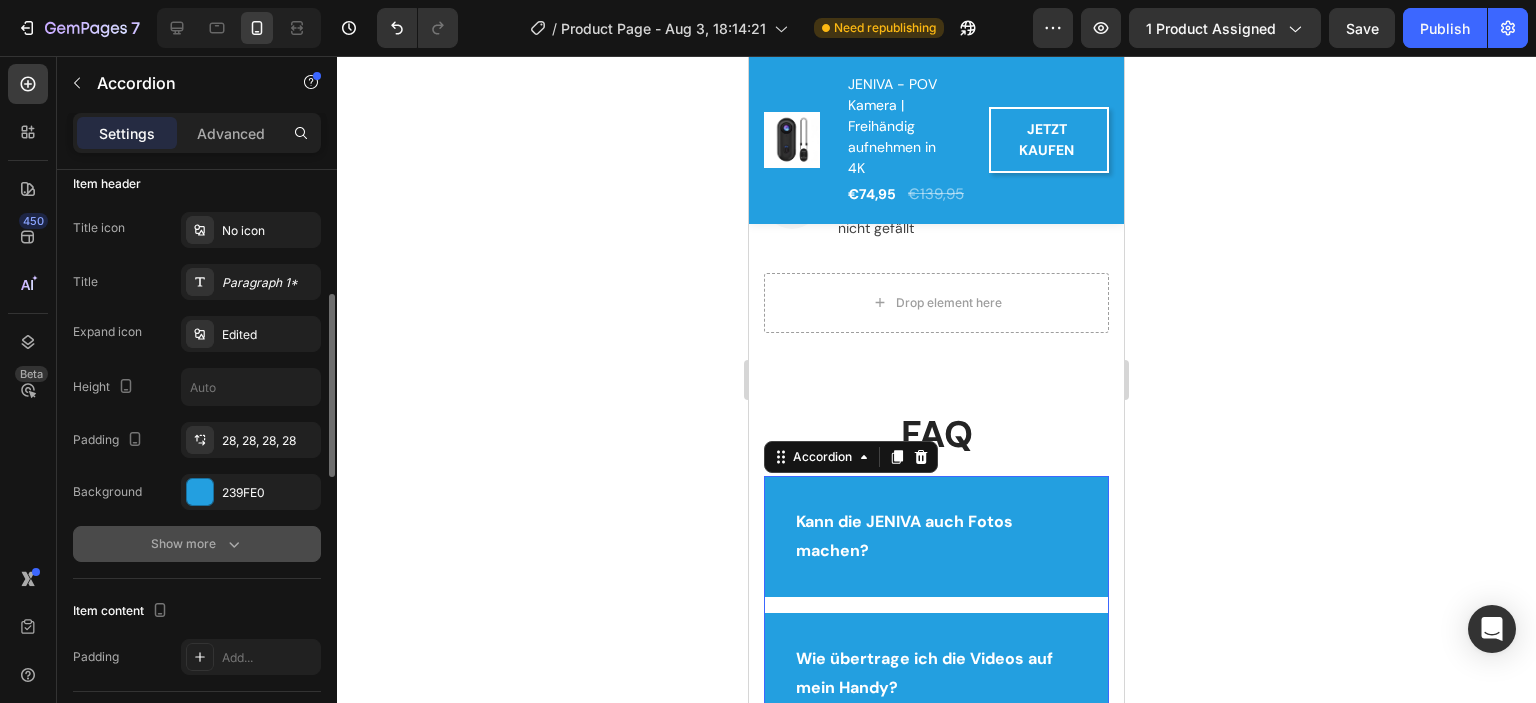 click 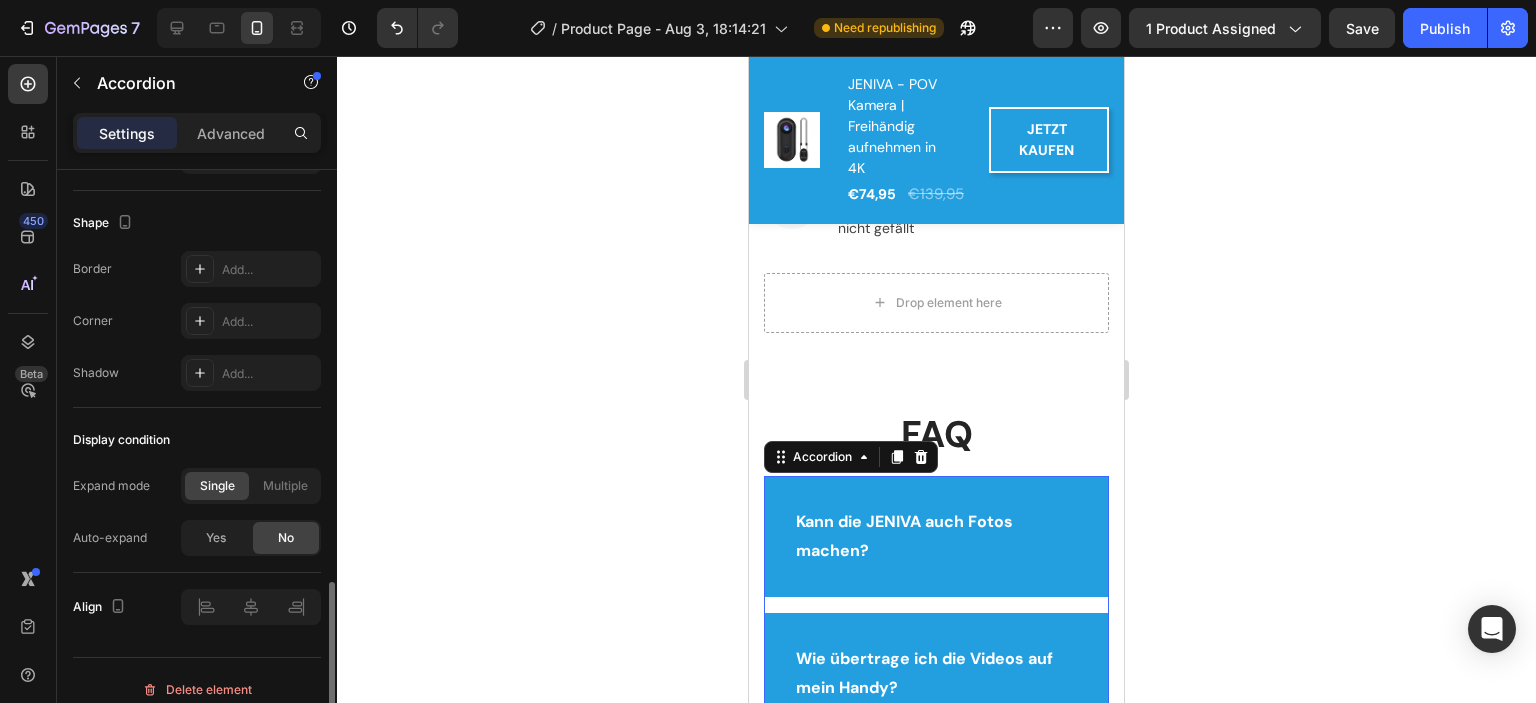 scroll, scrollTop: 1414, scrollLeft: 0, axis: vertical 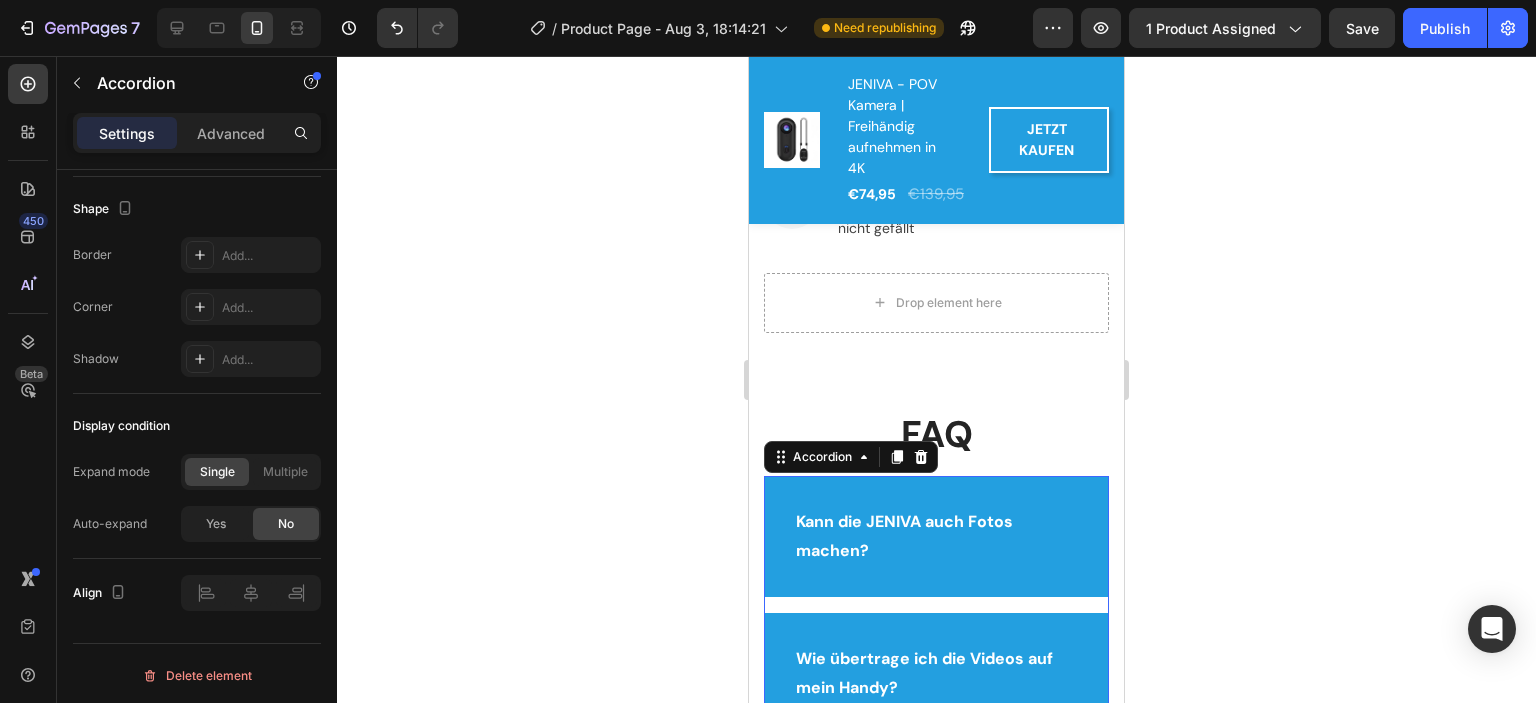 click on "Kann die JENIVA auch Fotos machen?" at bounding box center (936, 536) 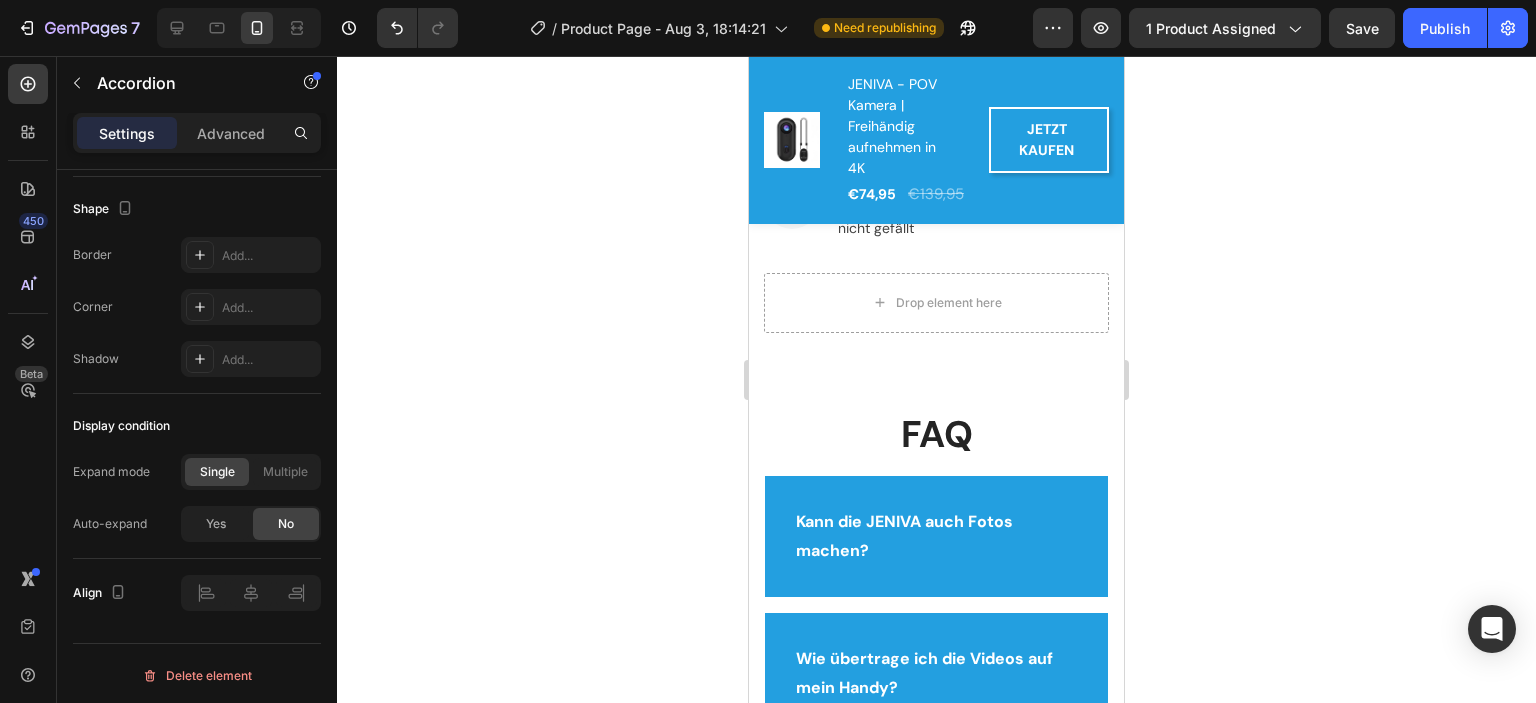 click on "Kann die JENIVA auch Fotos machen?" at bounding box center (936, 536) 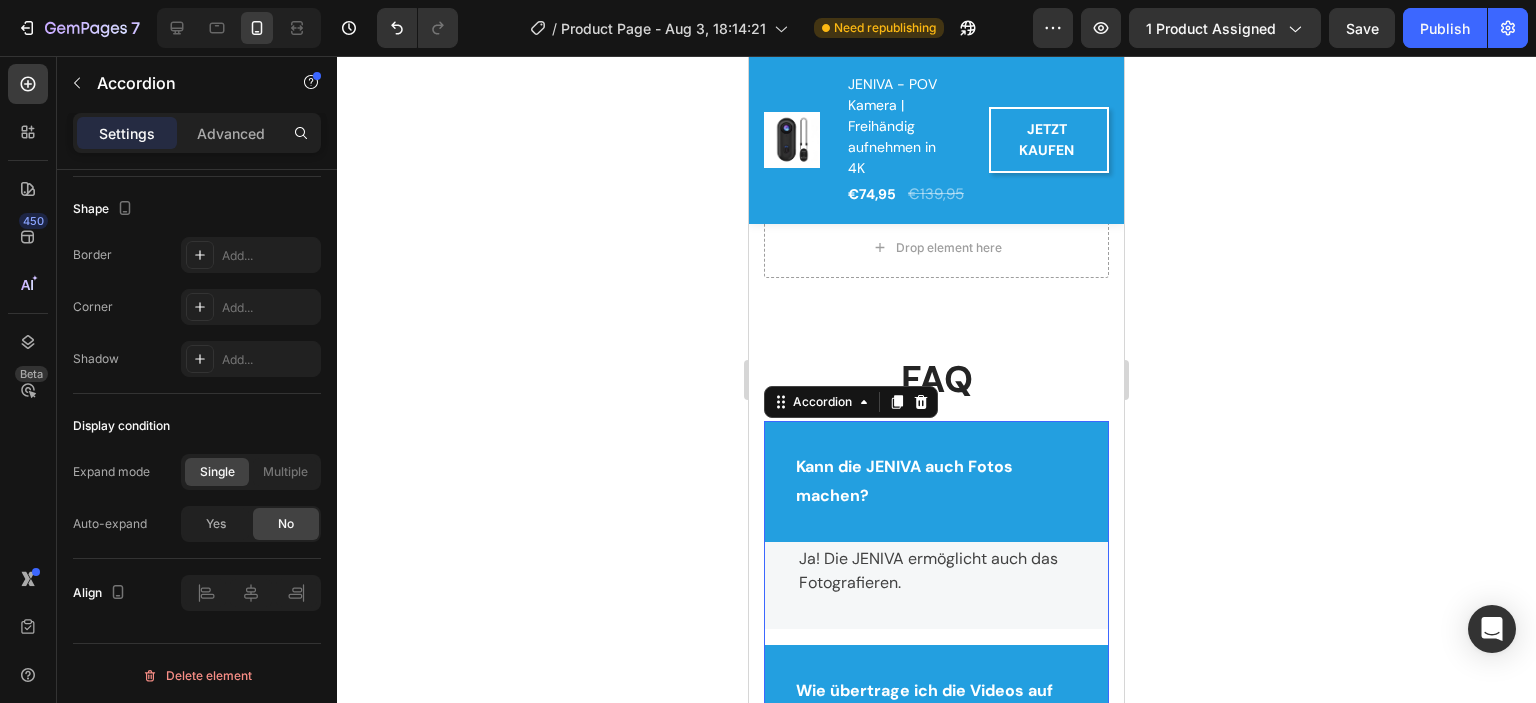 scroll, scrollTop: 5508, scrollLeft: 0, axis: vertical 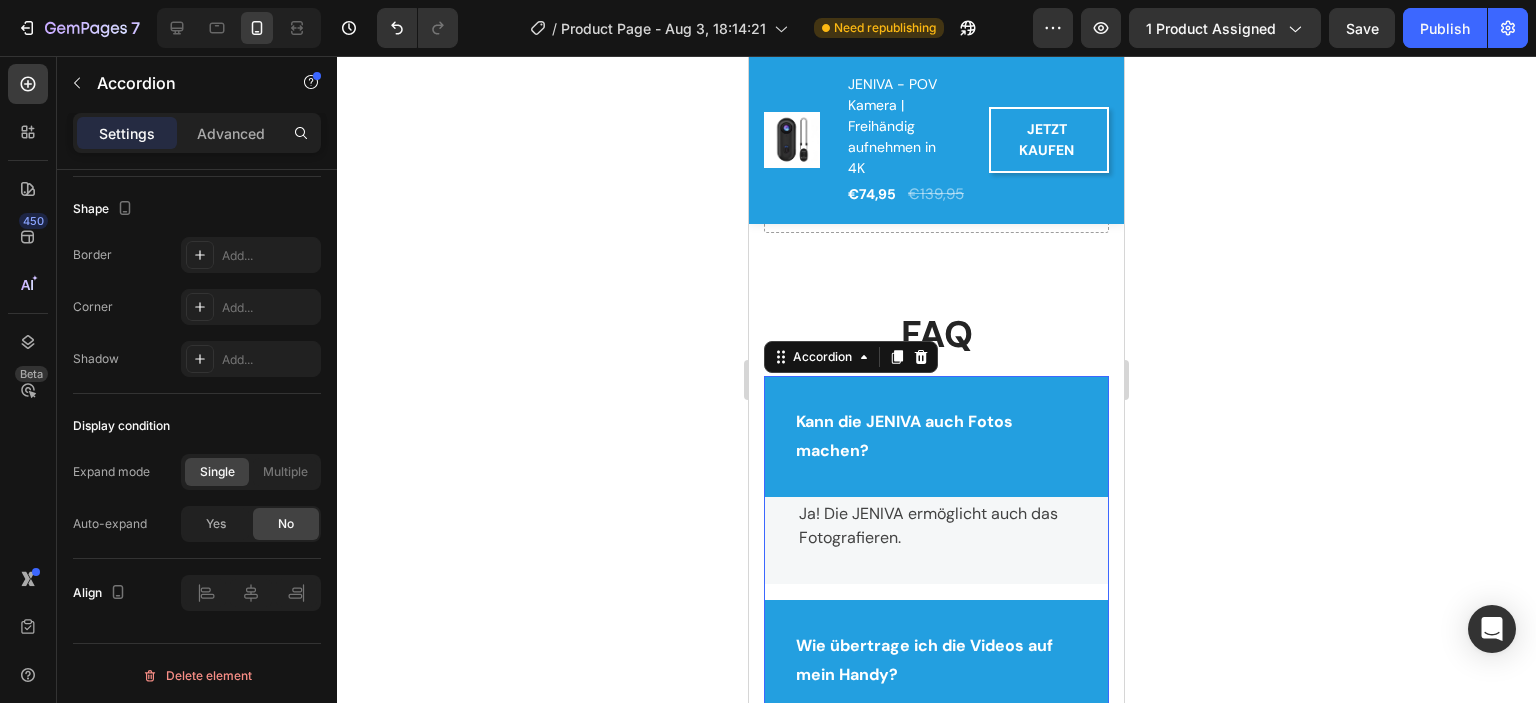 click on "Kann die JENIVA auch Fotos machen?" at bounding box center [936, 436] 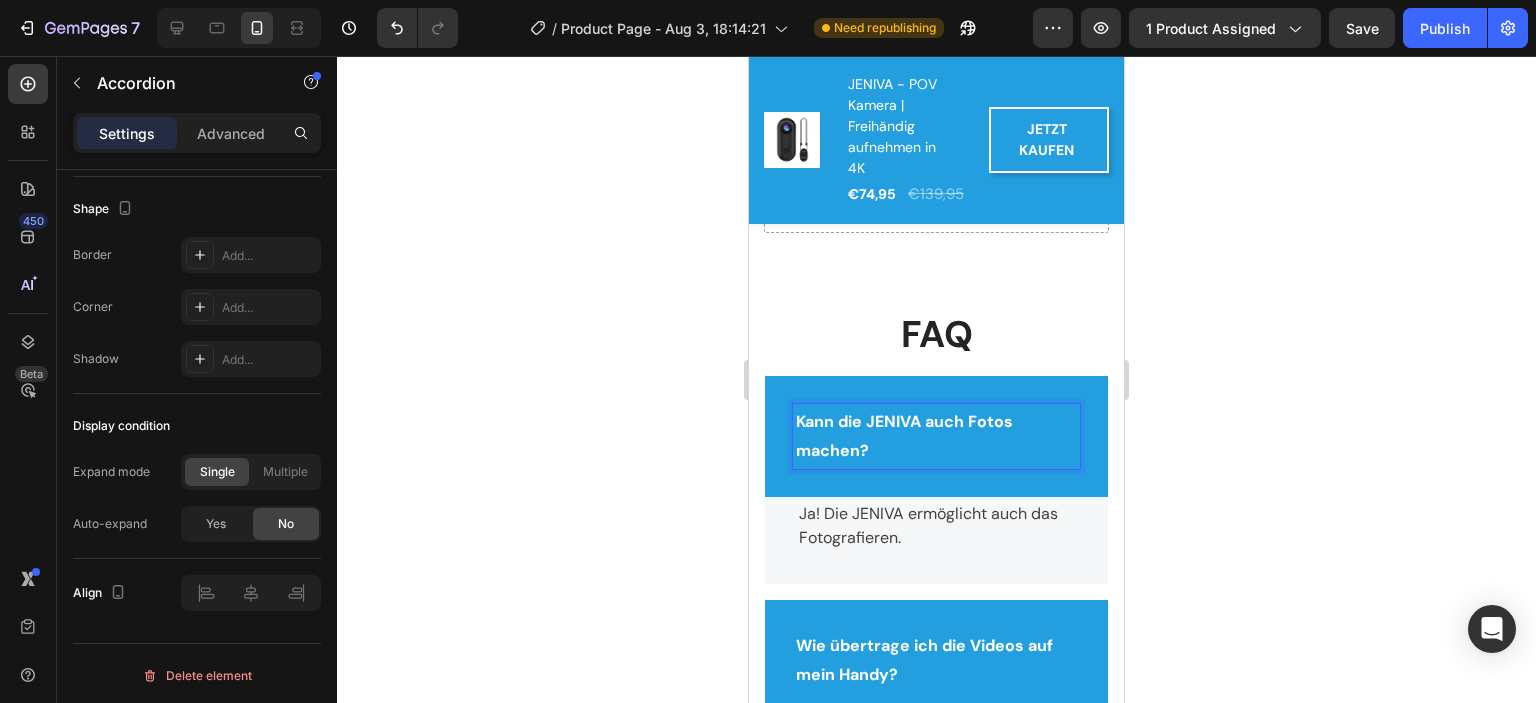 click on "Kann die JENIVA auch Fotos machen?" at bounding box center [936, 436] 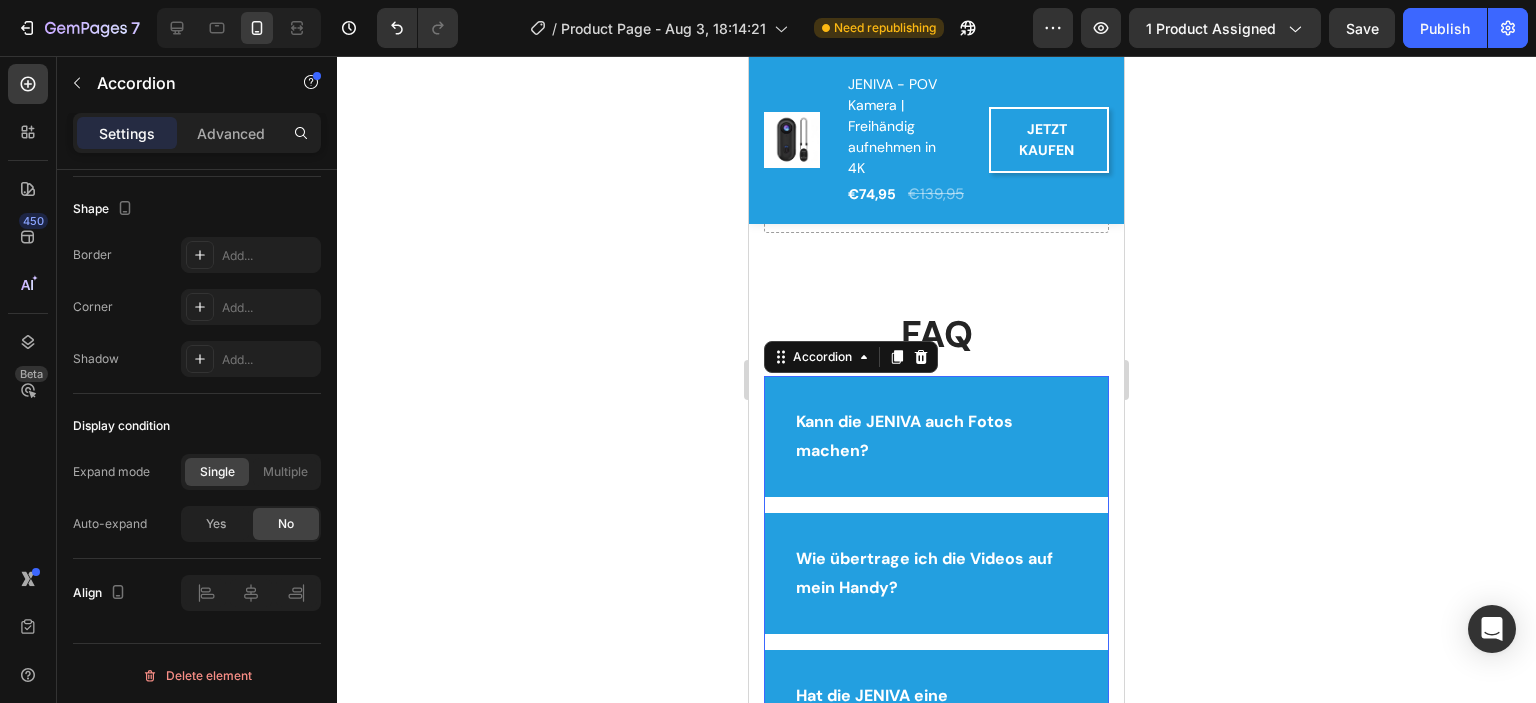 click on "Kann die JENIVA auch Fotos machen?" at bounding box center (936, 436) 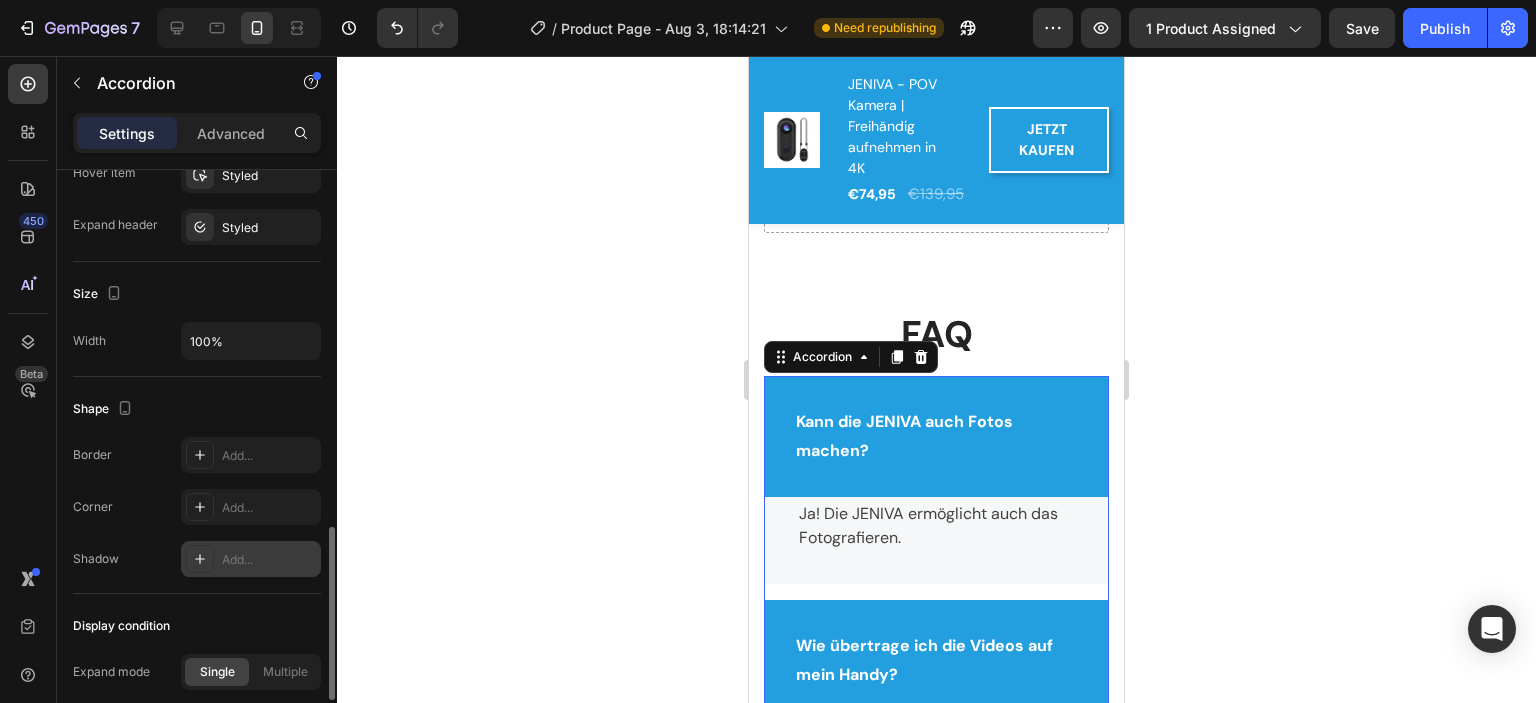 scroll, scrollTop: 1114, scrollLeft: 0, axis: vertical 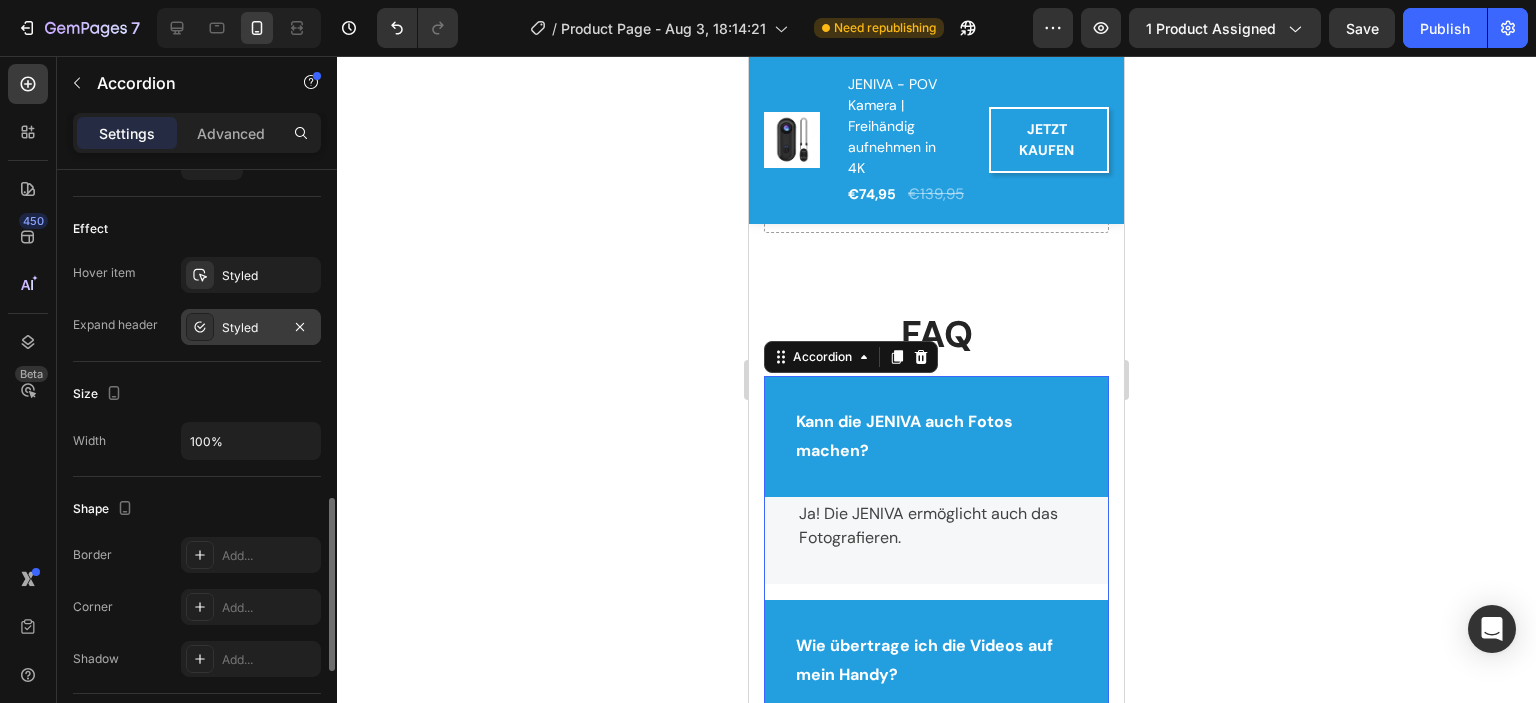 click on "Styled" at bounding box center [251, 328] 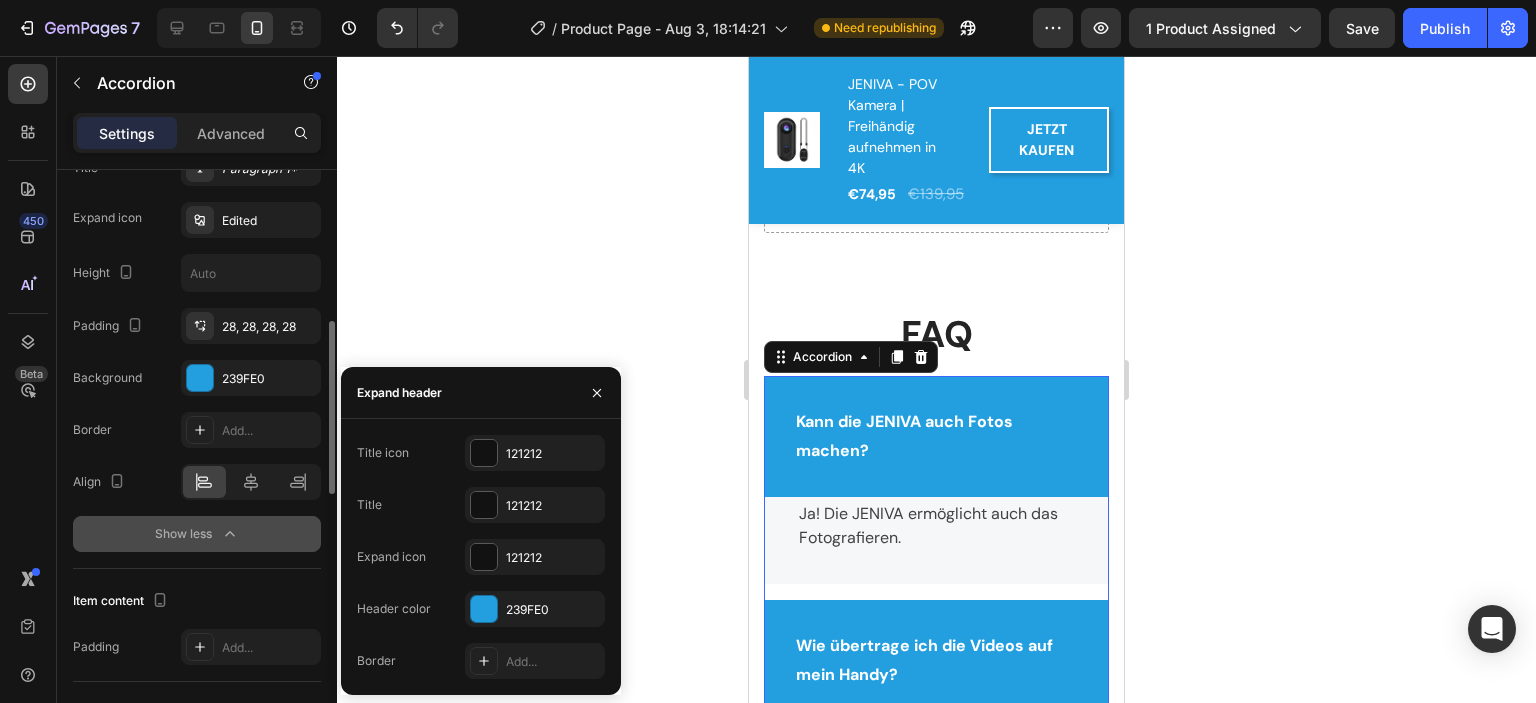 scroll, scrollTop: 414, scrollLeft: 0, axis: vertical 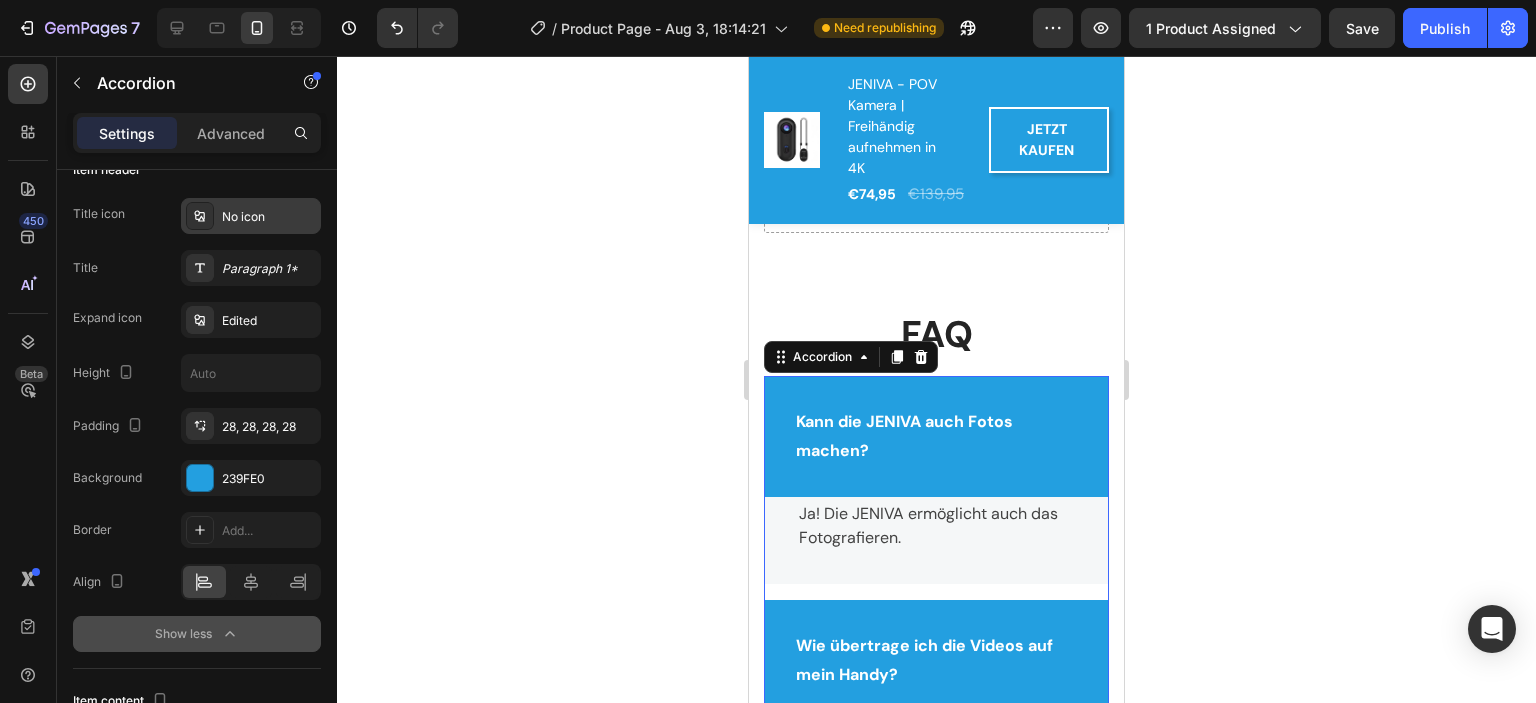 click at bounding box center (200, 216) 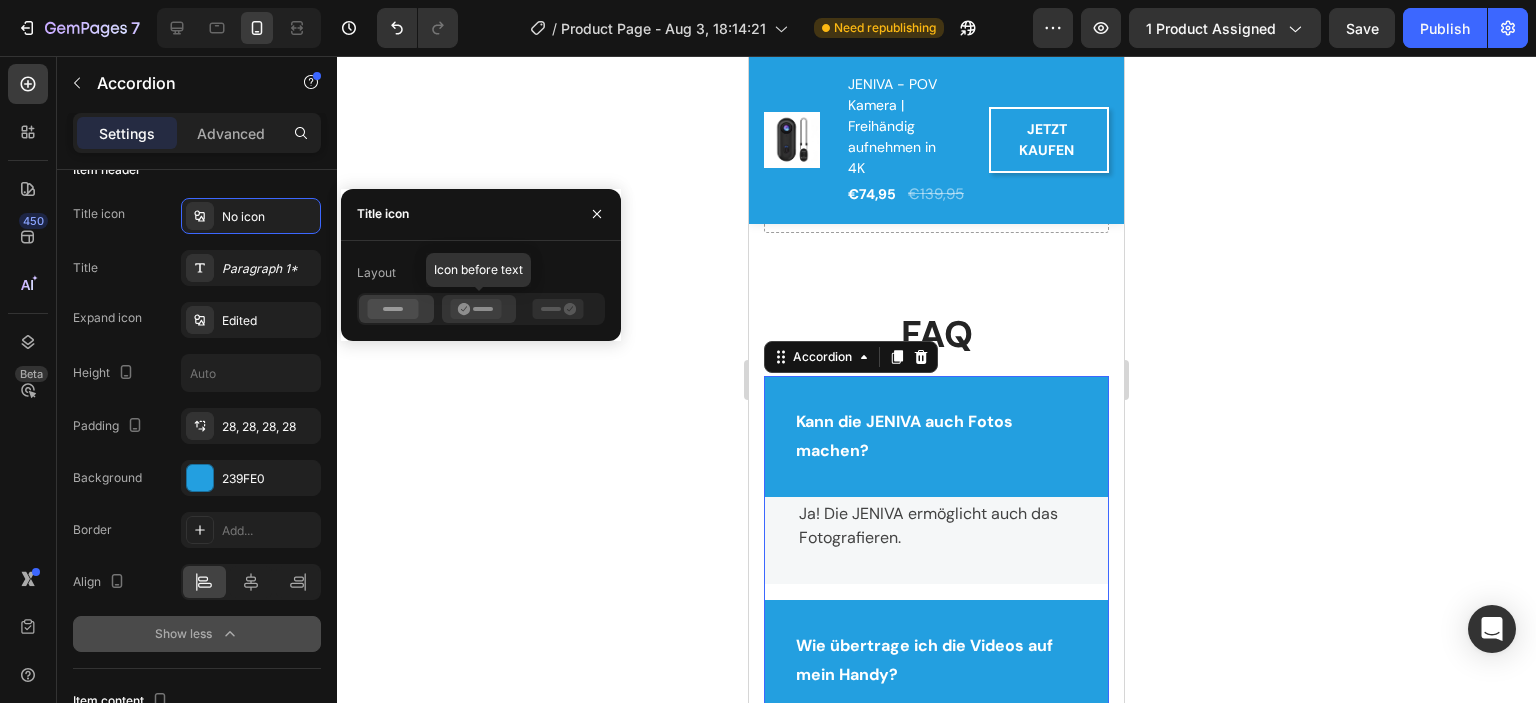 click 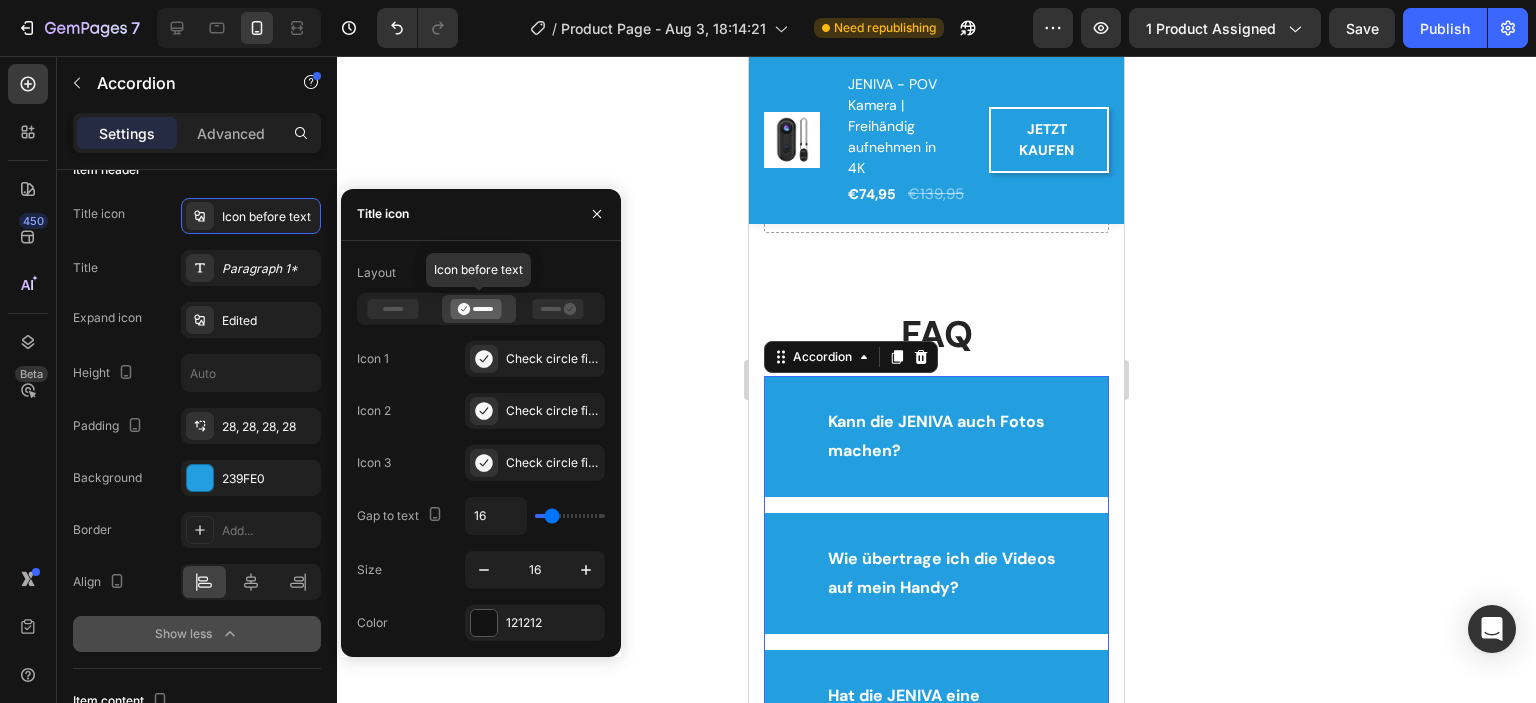 click 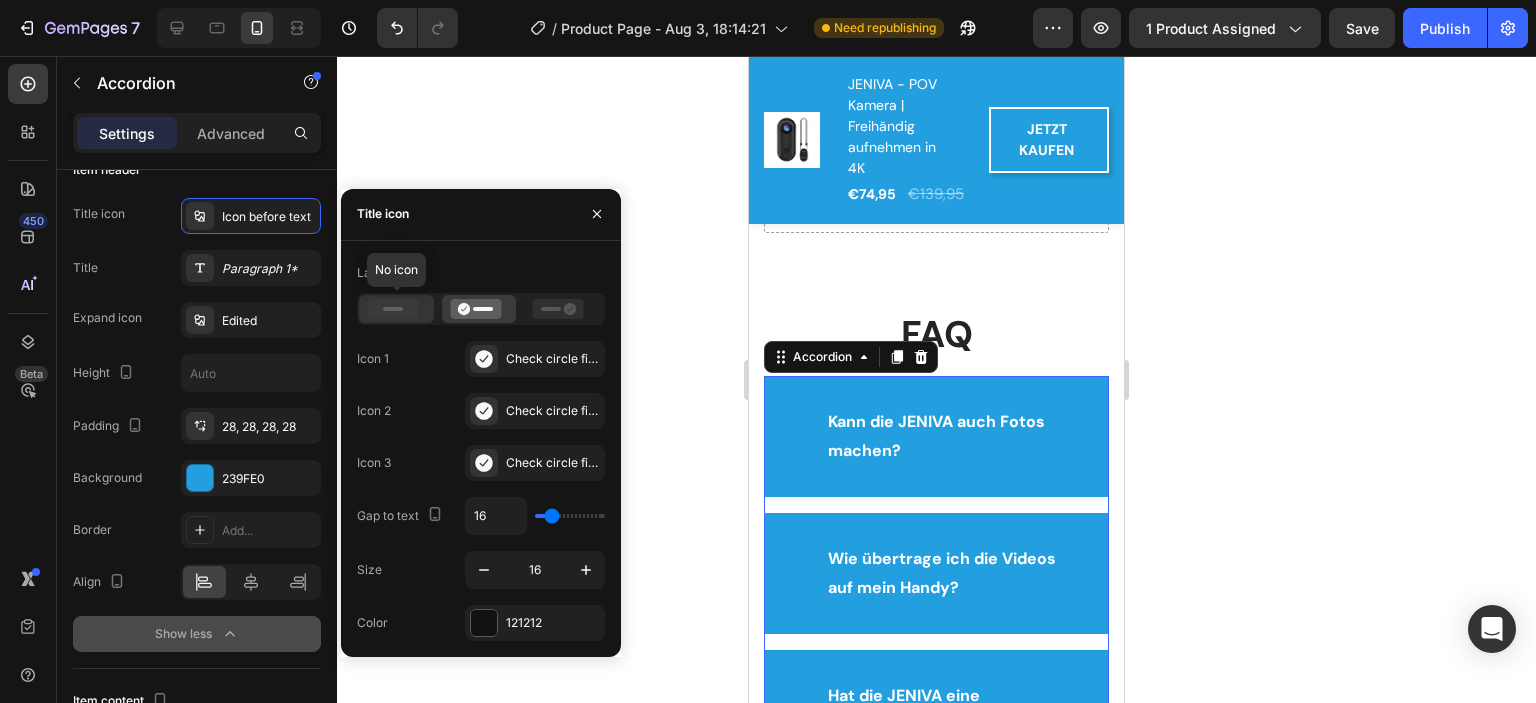 click 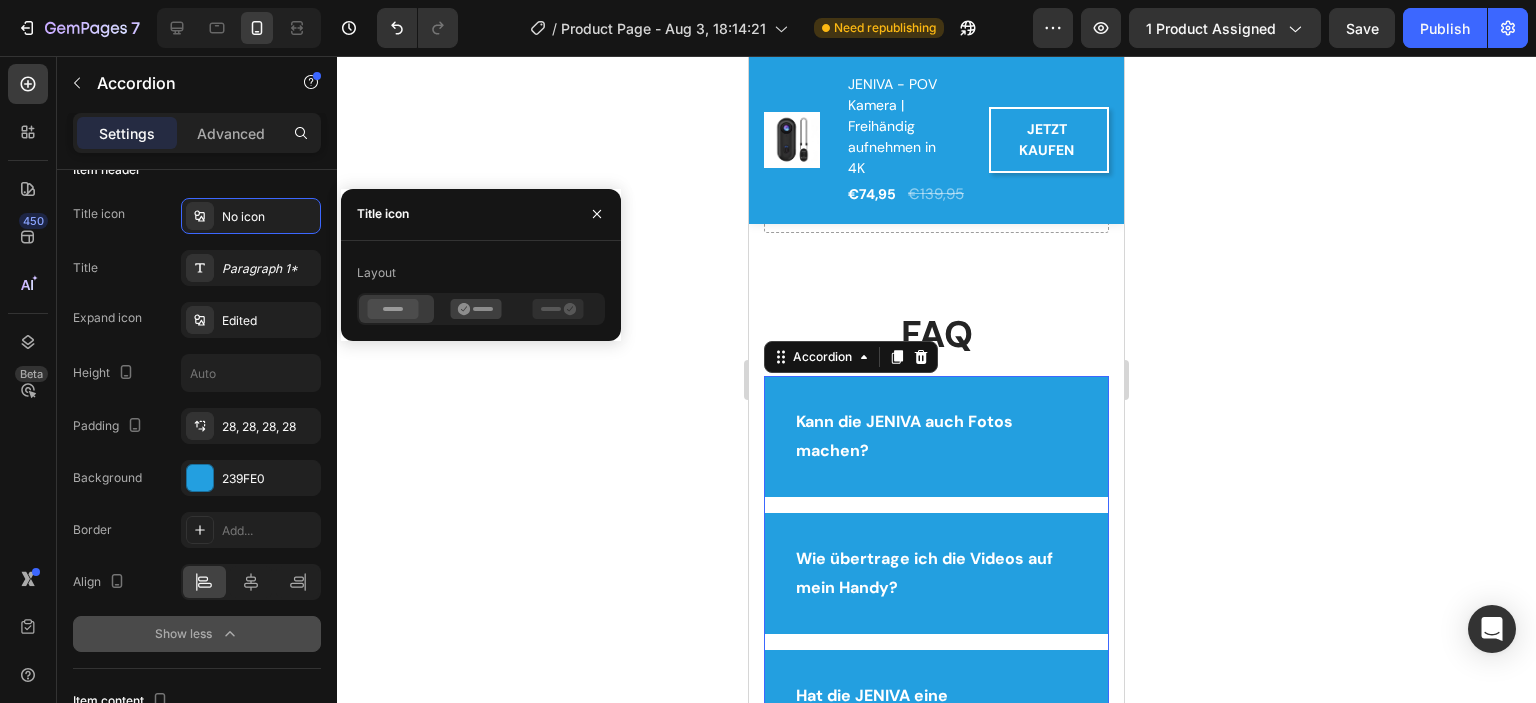 drag, startPoint x: 461, startPoint y: 313, endPoint x: 510, endPoint y: 344, distance: 57.982758 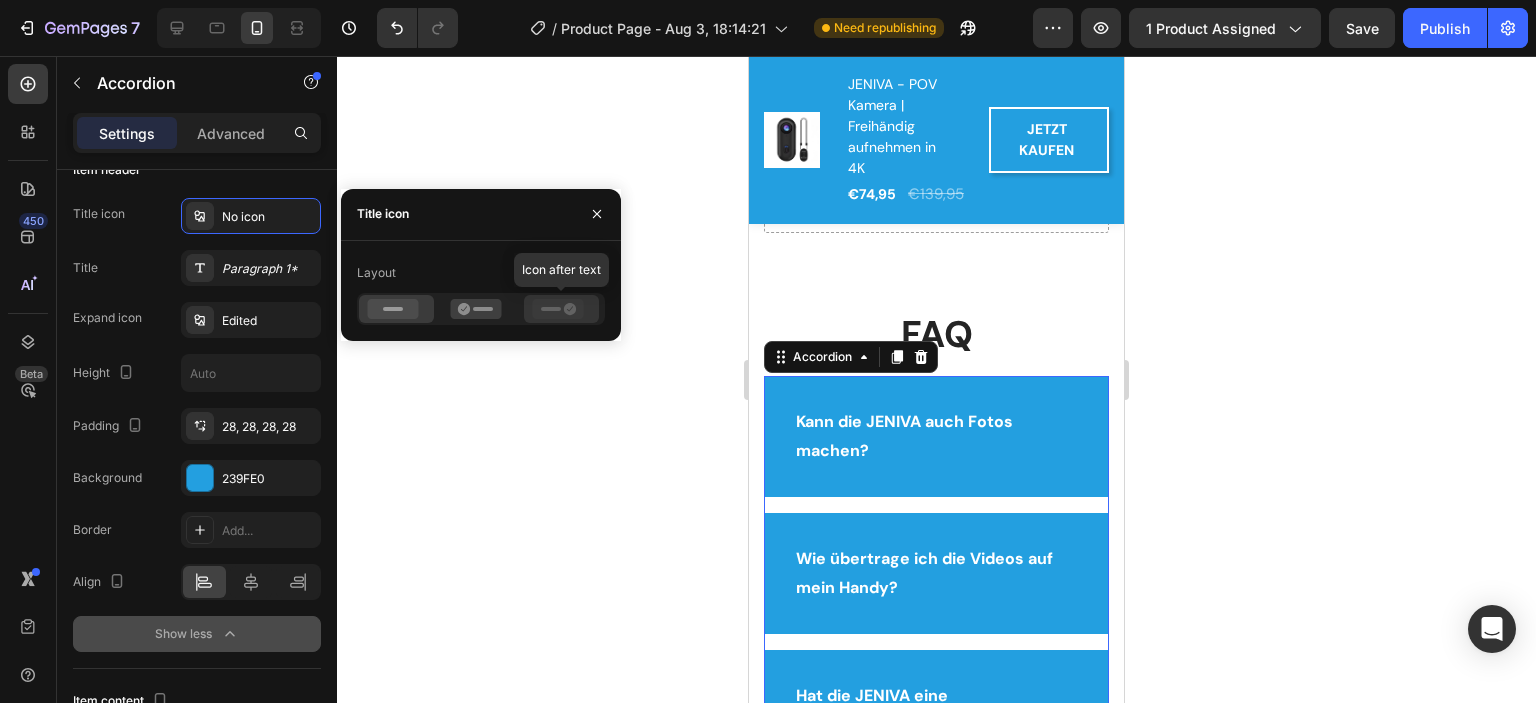 click 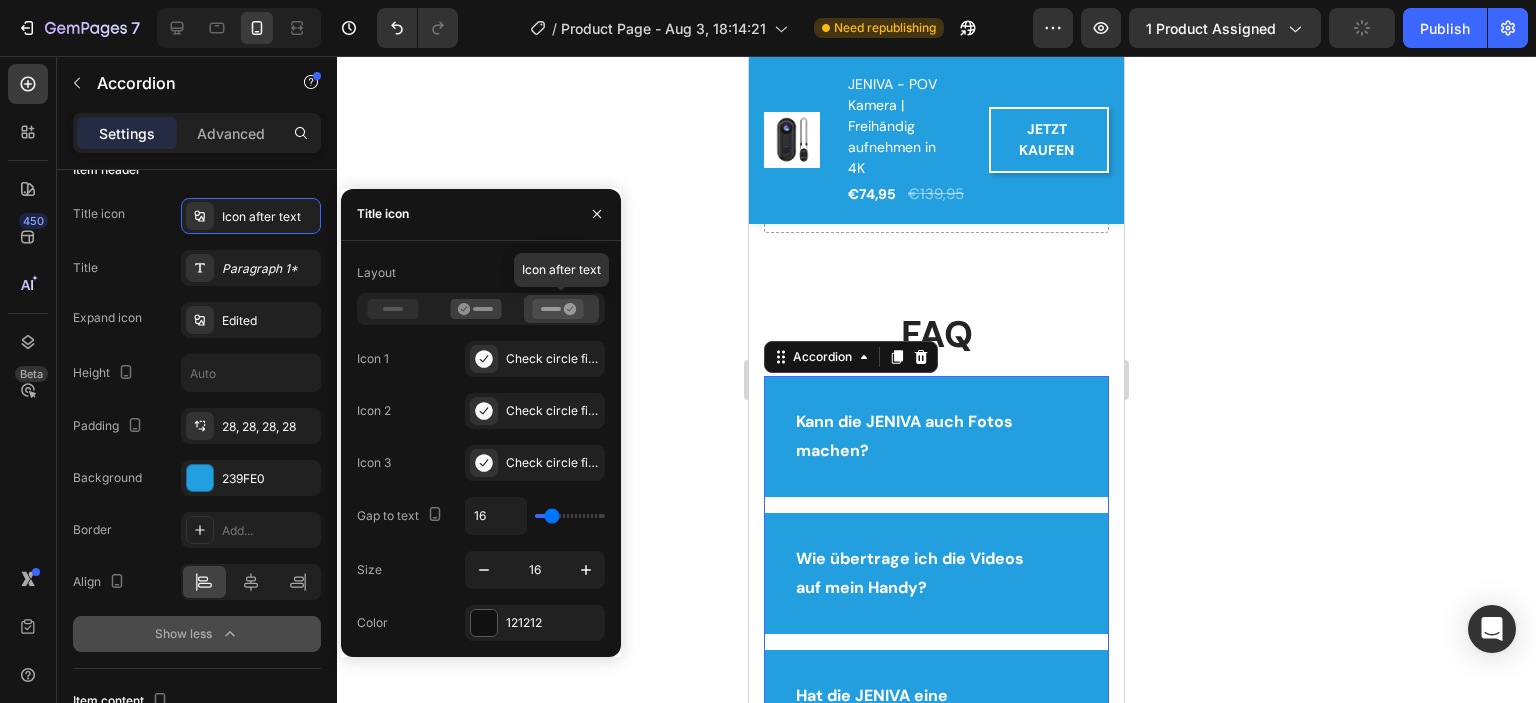 click 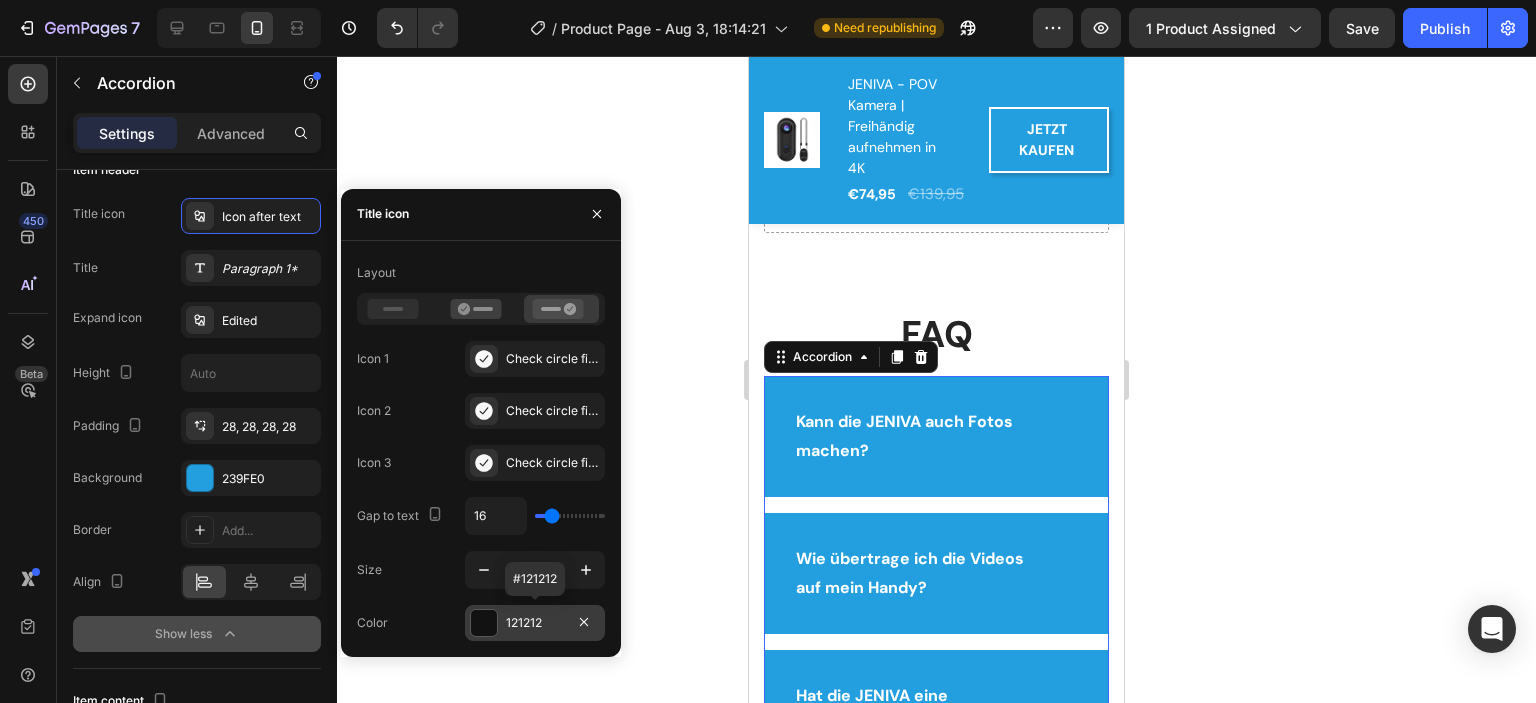 click at bounding box center (484, 623) 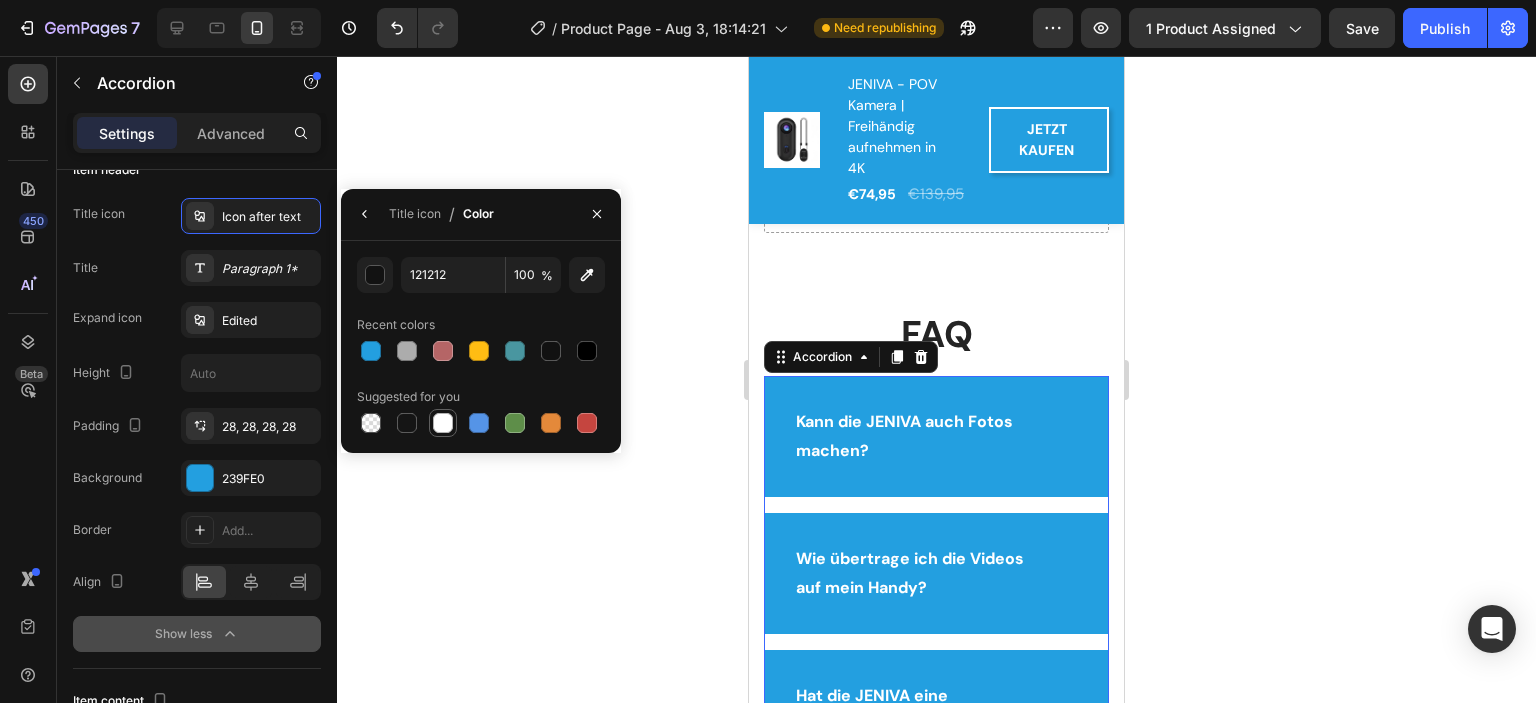 click at bounding box center [443, 423] 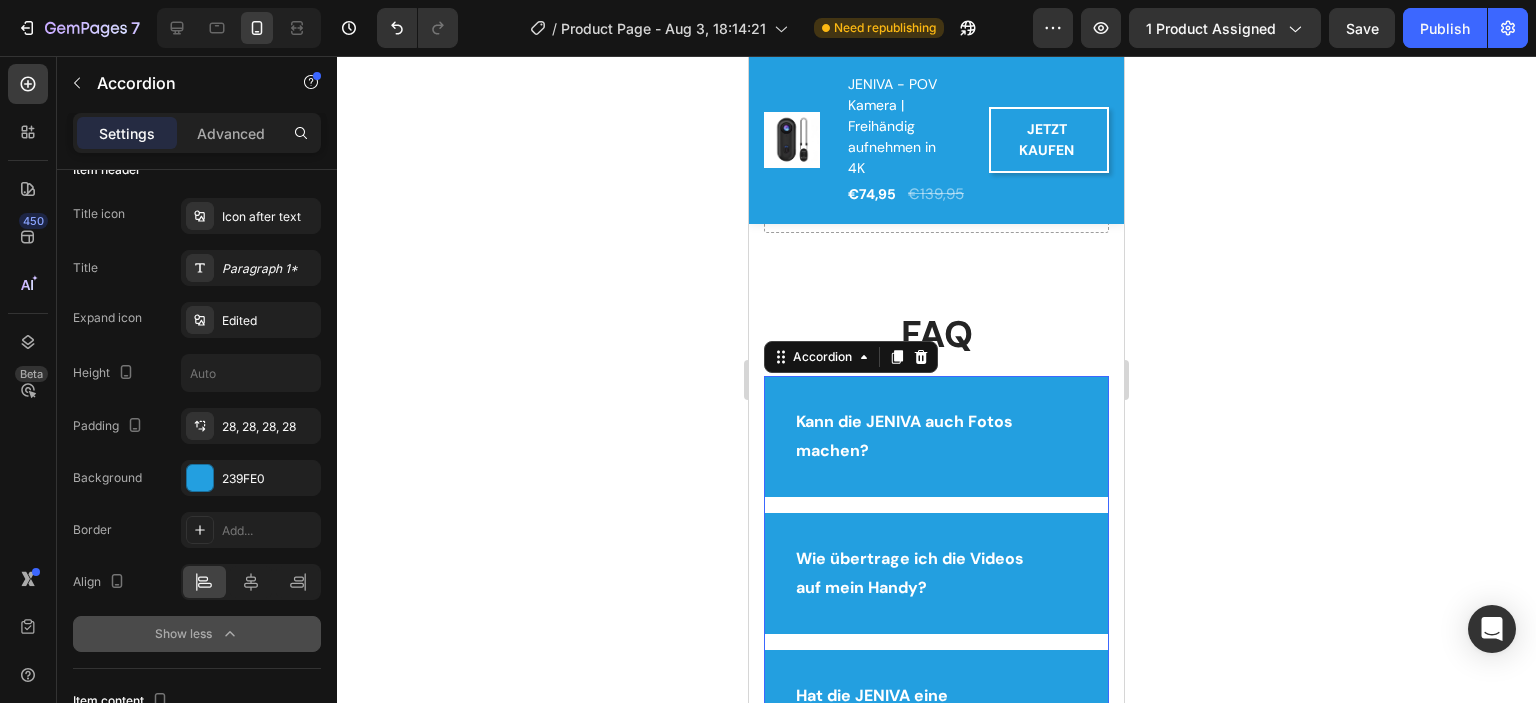 click 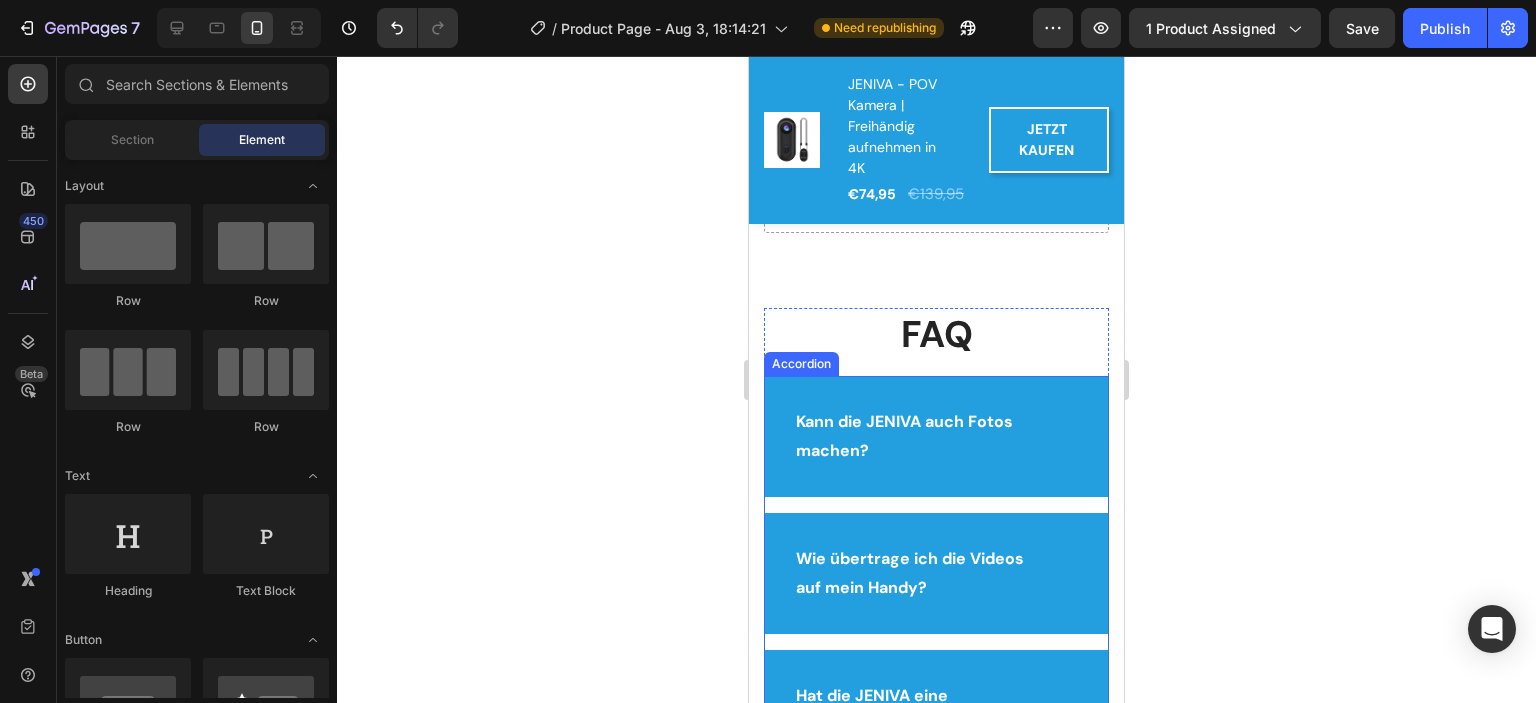 click on "Kann die JENIVA auch Fotos machen? Wie übertrage ich die Videos auf mein Handy? Hat die JENIVA eine Bildstabilisierung Wie kann ich meine Videos ansehen? Hat die JENIVA eine Garantie? Und wenn ich nicht zufrieden bin? Wie lange dauert die Lieferung?" at bounding box center (936, 833) 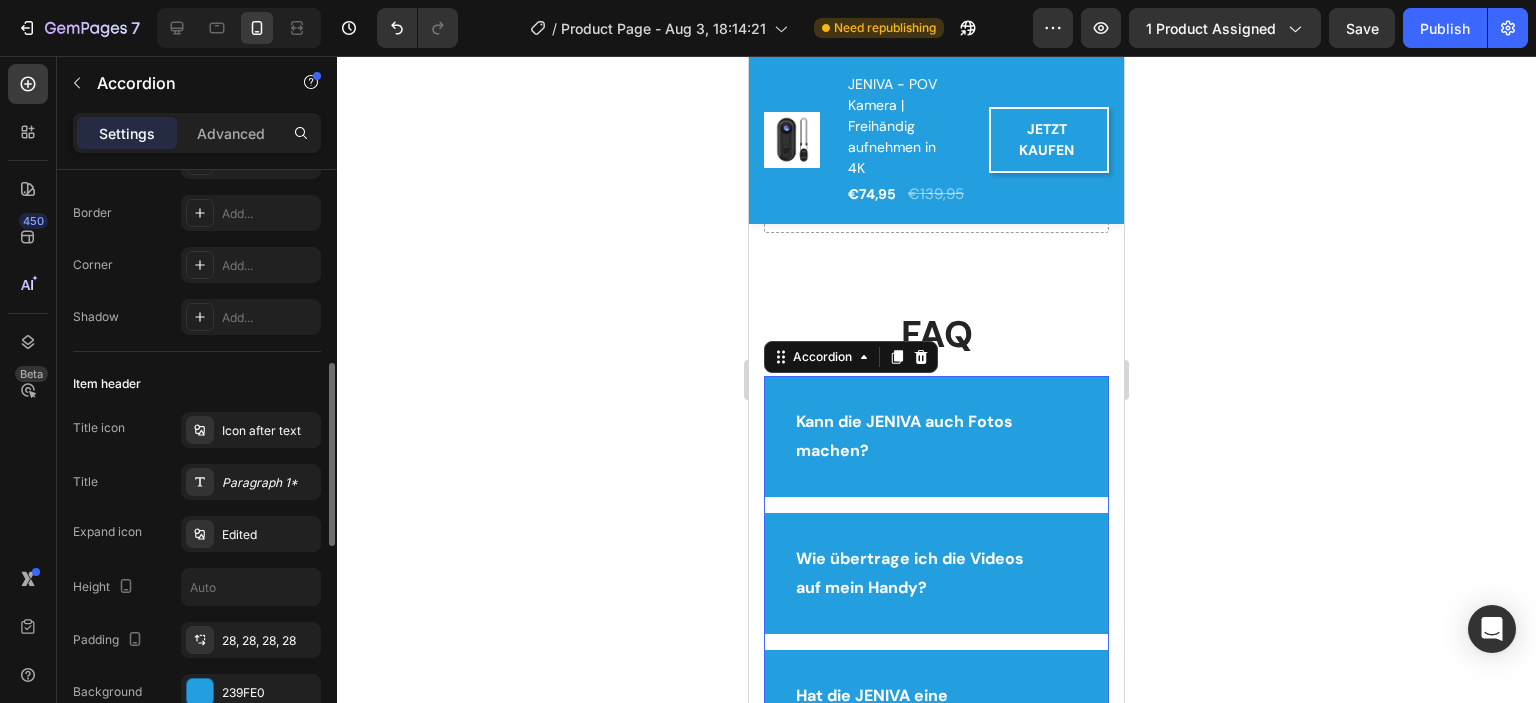 scroll, scrollTop: 300, scrollLeft: 0, axis: vertical 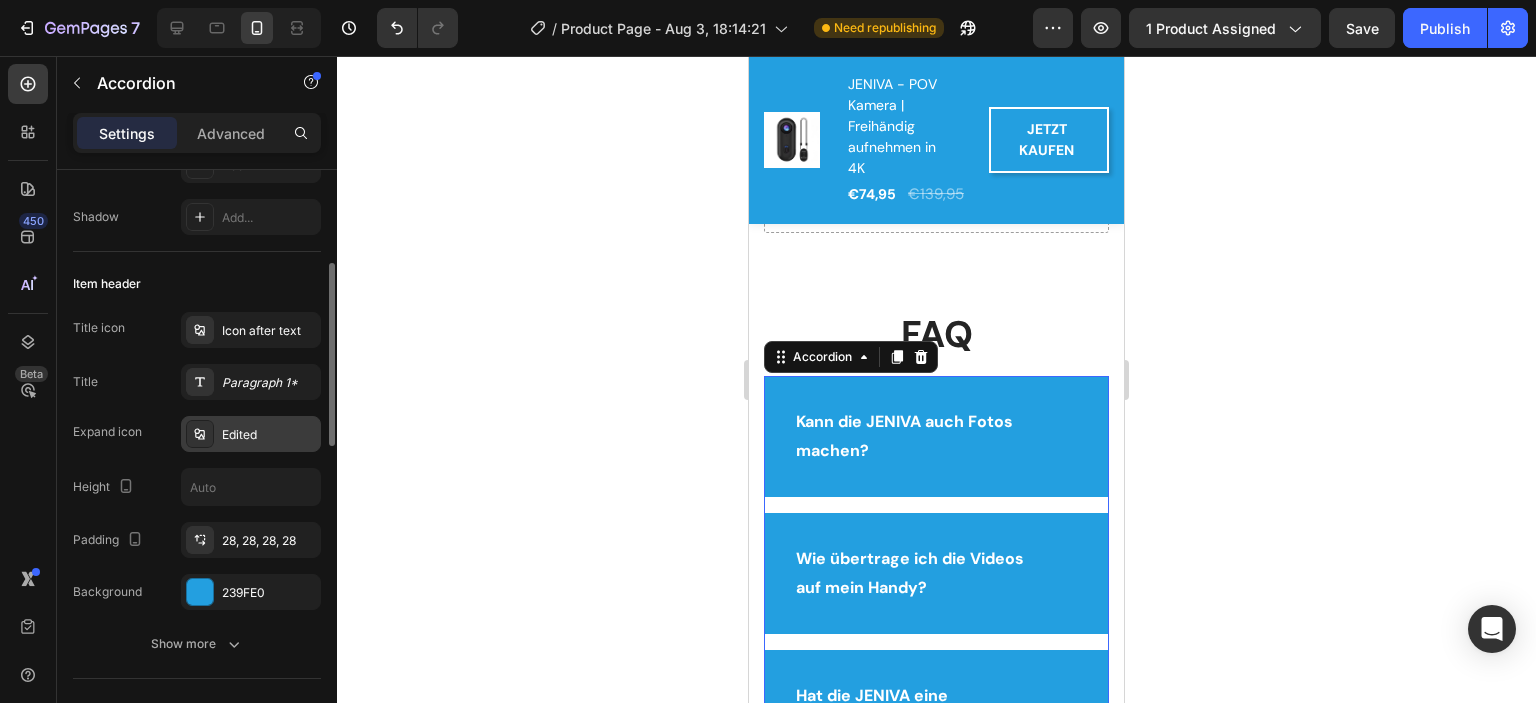 click 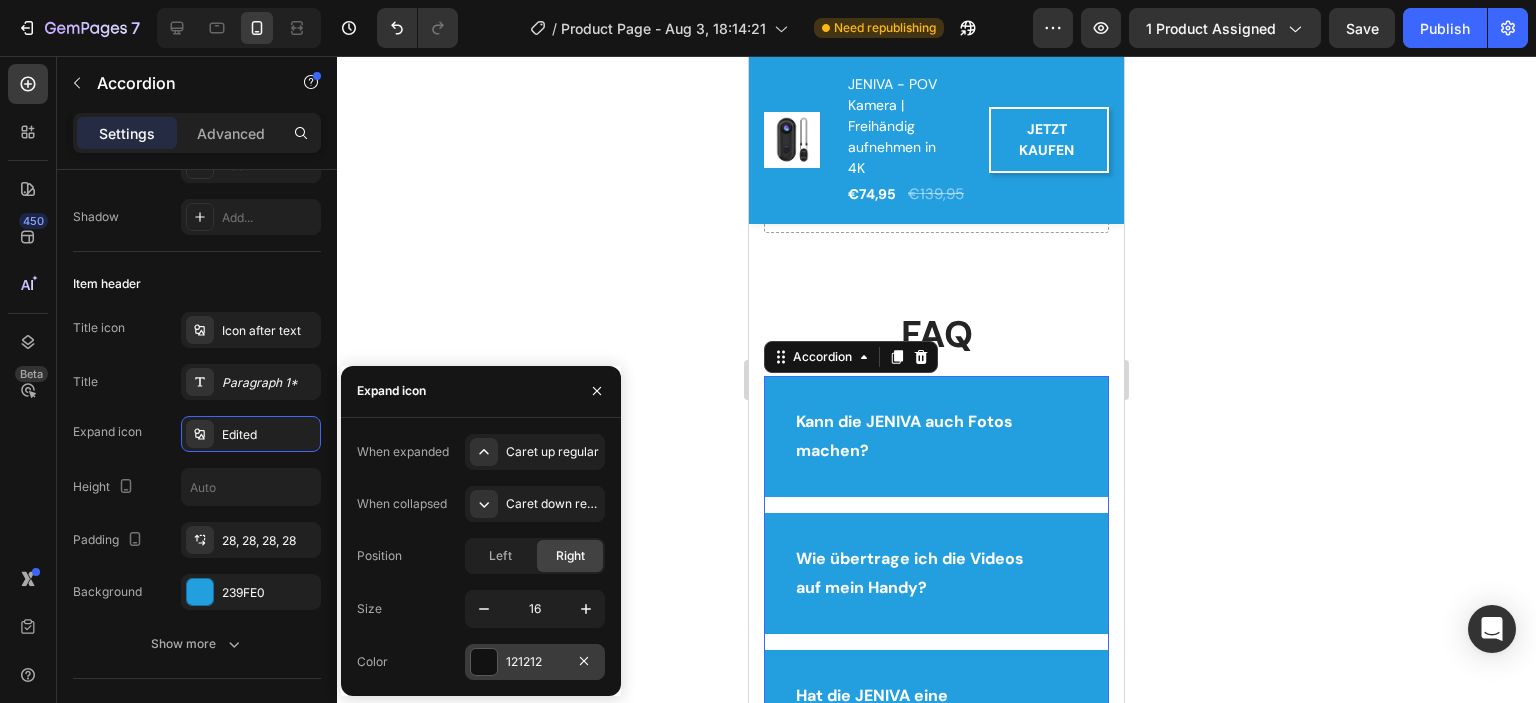 click at bounding box center (484, 662) 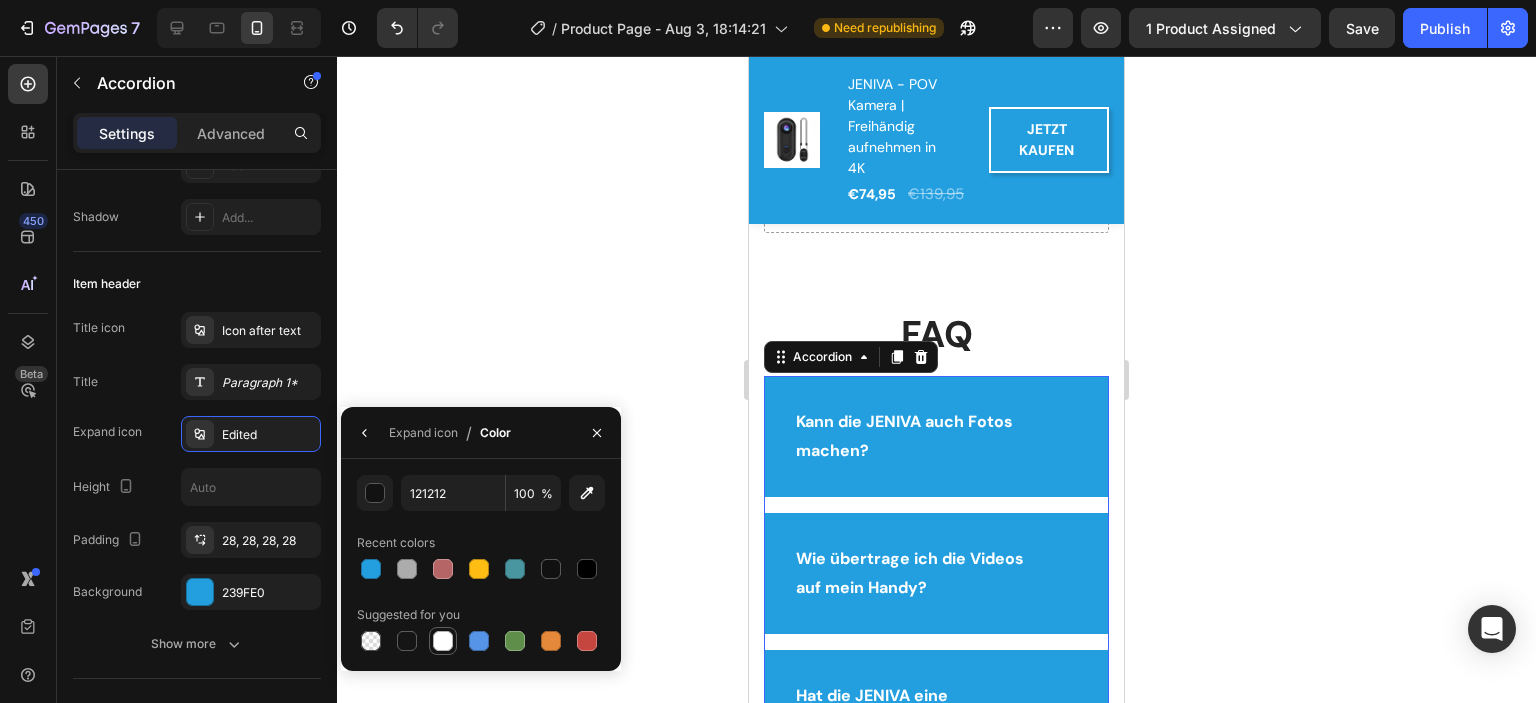 click at bounding box center (443, 641) 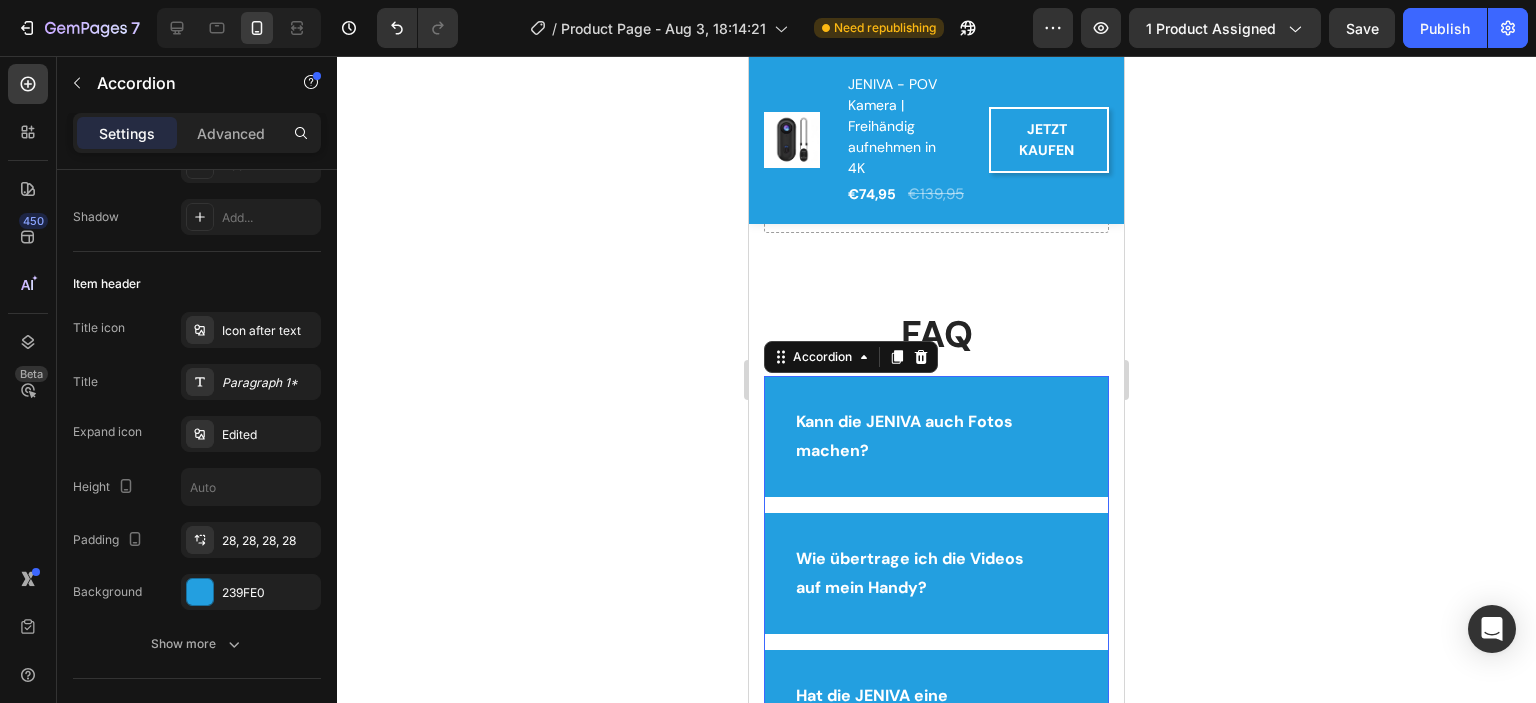 click 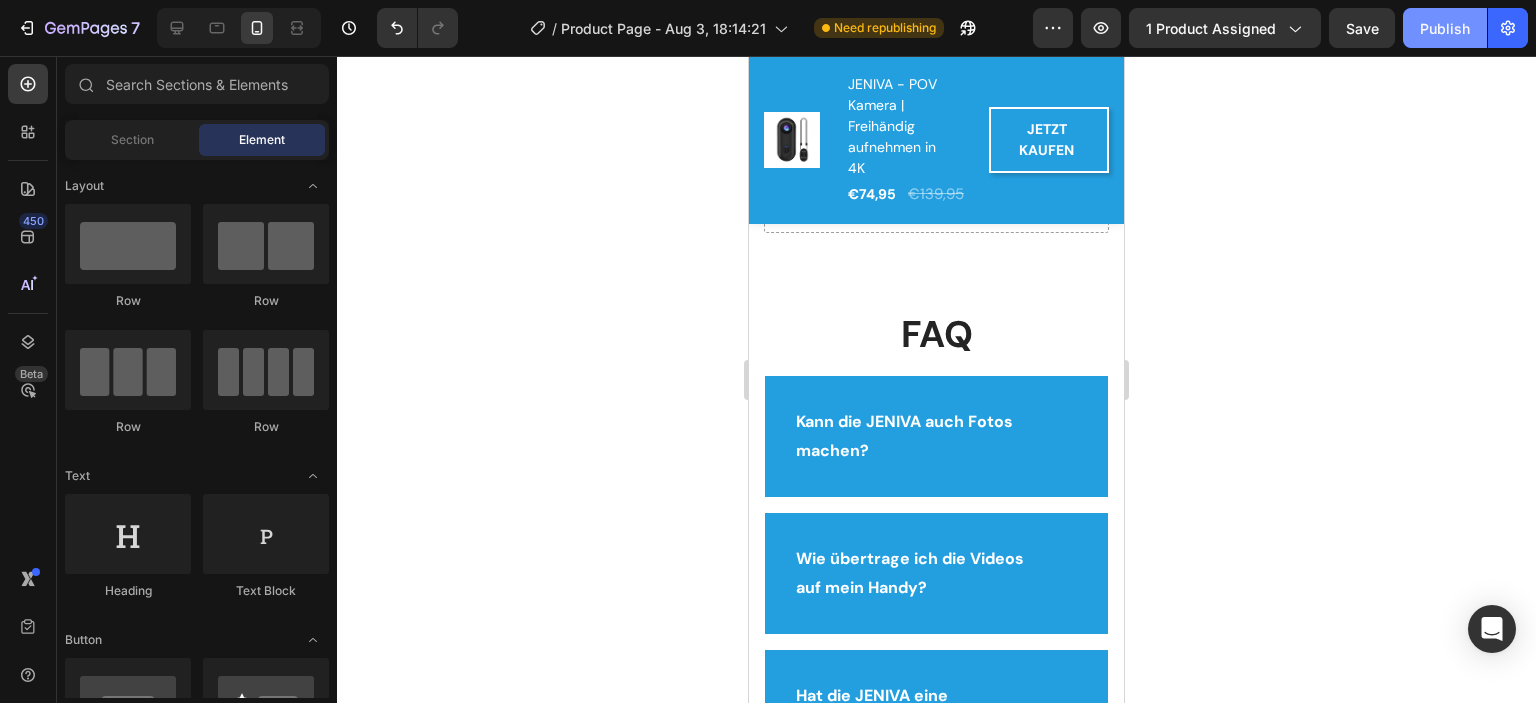 click on "Publish" at bounding box center (1445, 28) 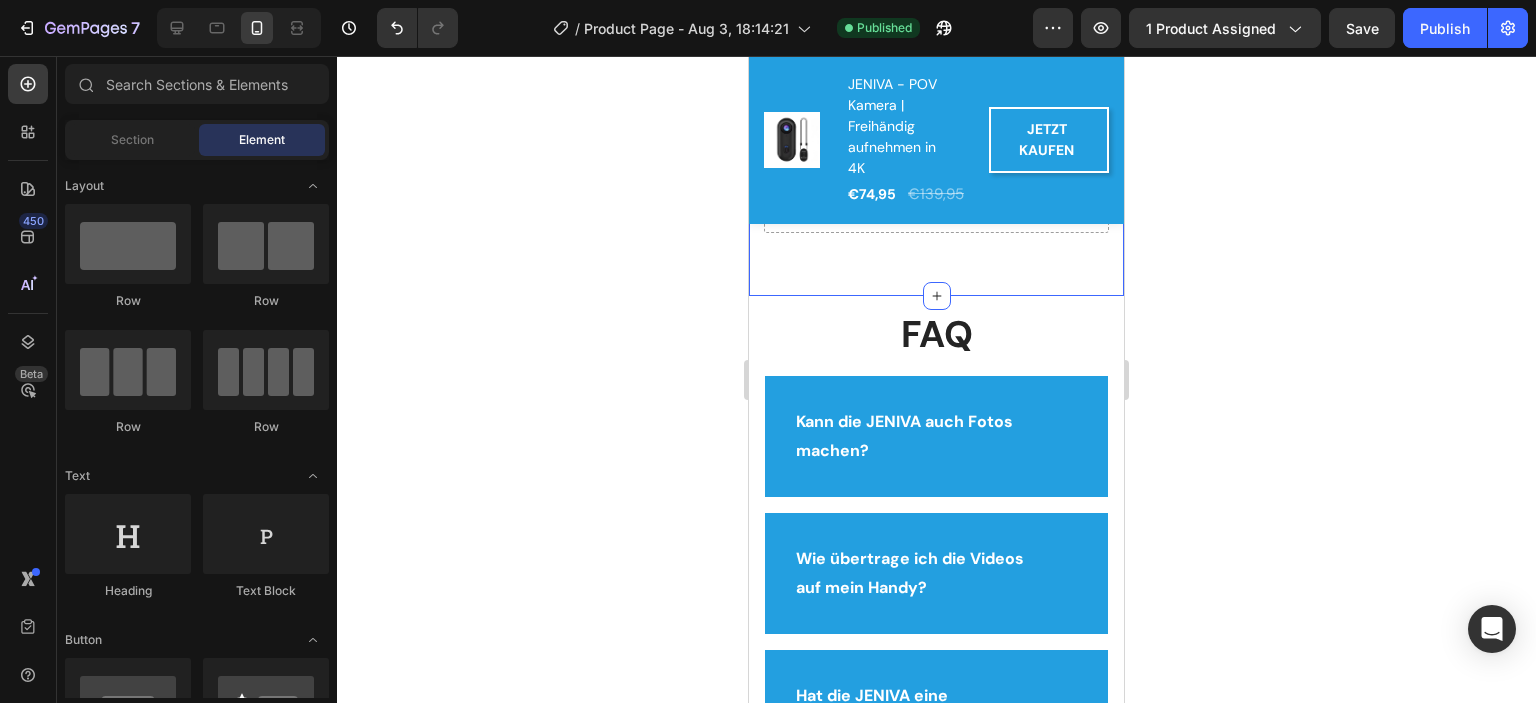 scroll, scrollTop: 5308, scrollLeft: 0, axis: vertical 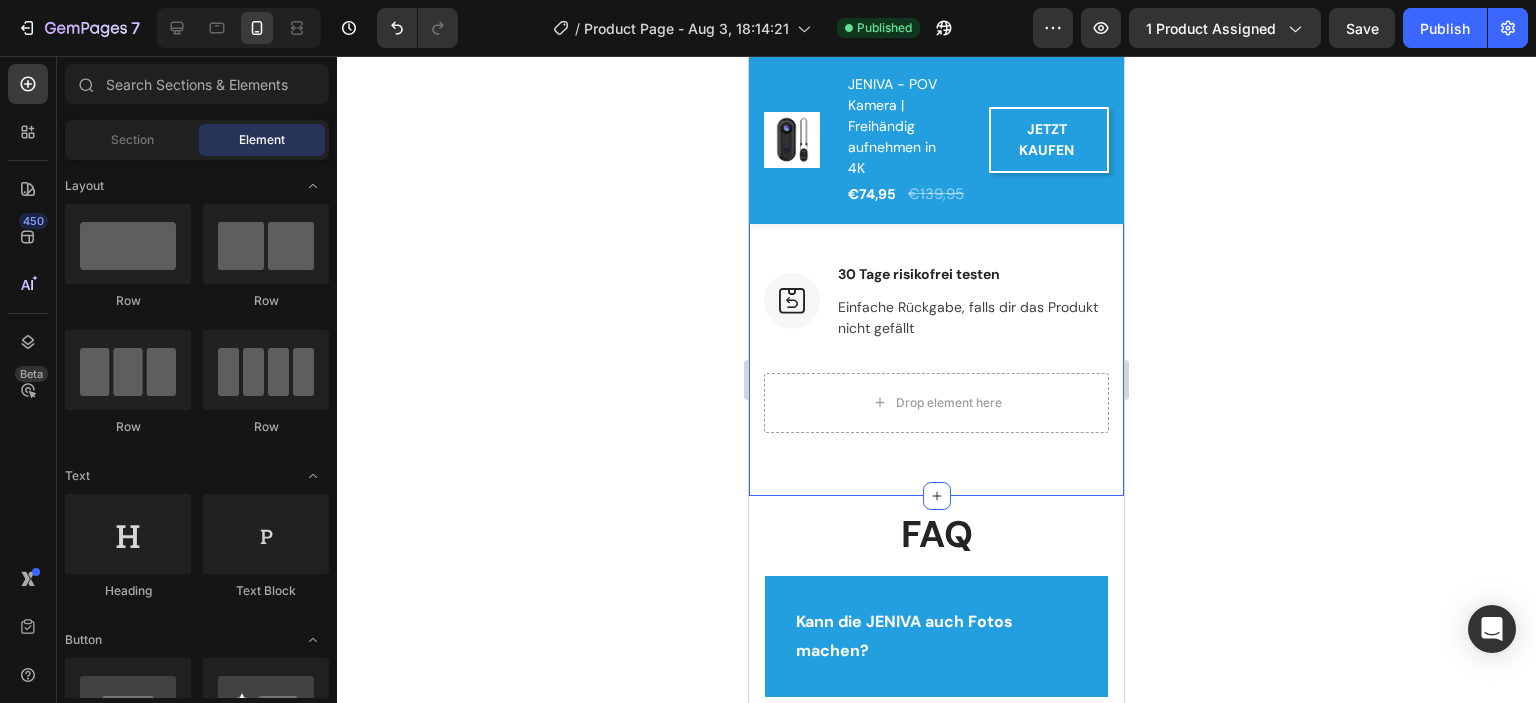 click on "Image 30 Tage risikofrei testen Text block Einfache Rückgabe, falls dir das Produkt nicht gefällt Text block Row" at bounding box center (936, 317) 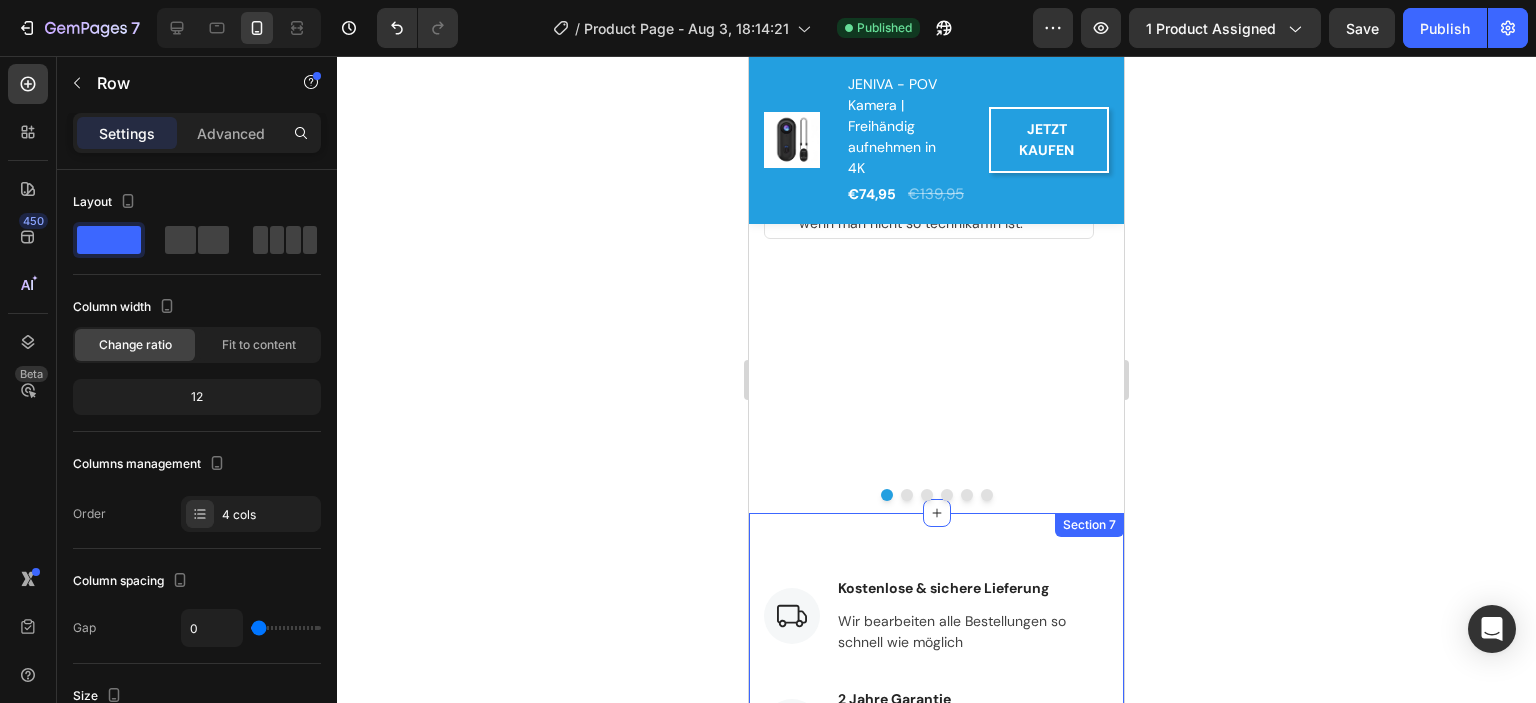 scroll, scrollTop: 5208, scrollLeft: 0, axis: vertical 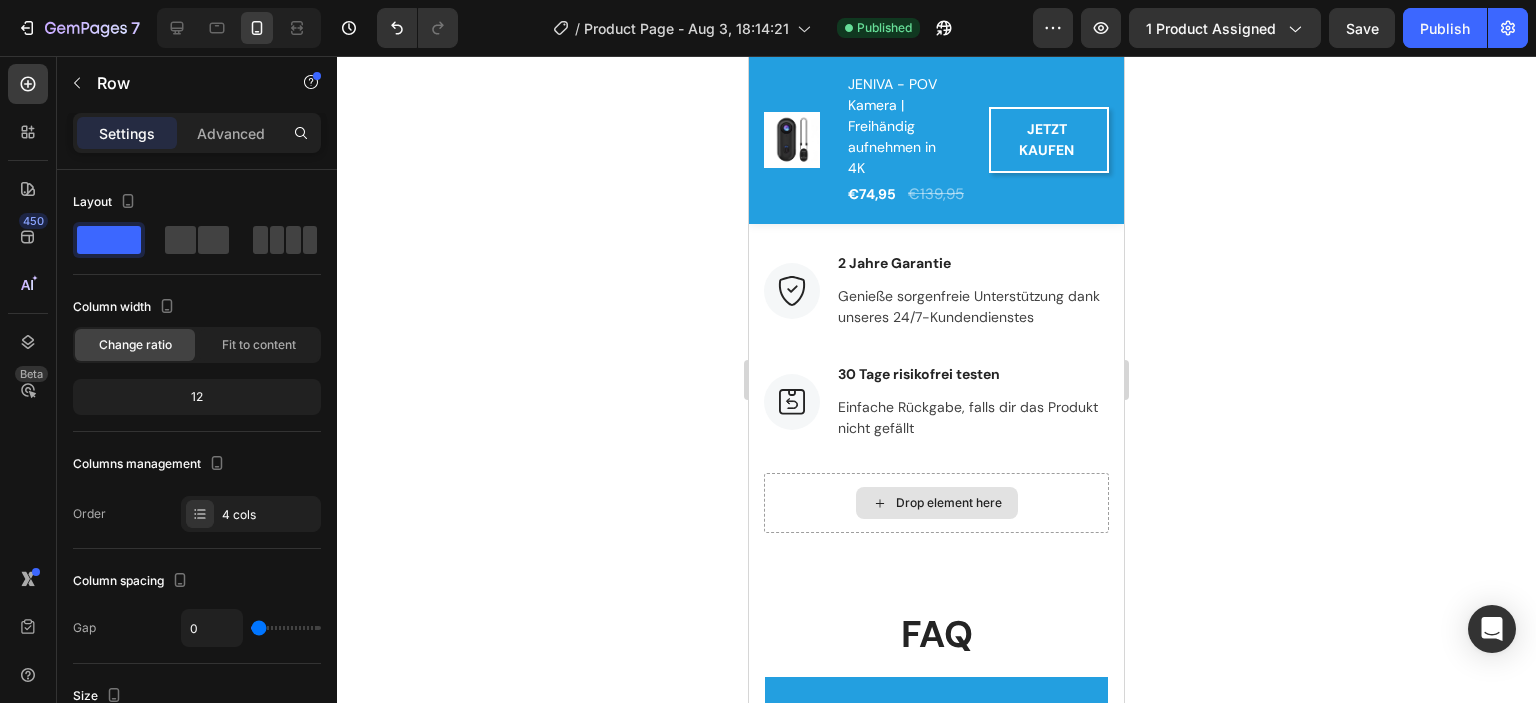 click on "Drop element here" at bounding box center (936, 503) 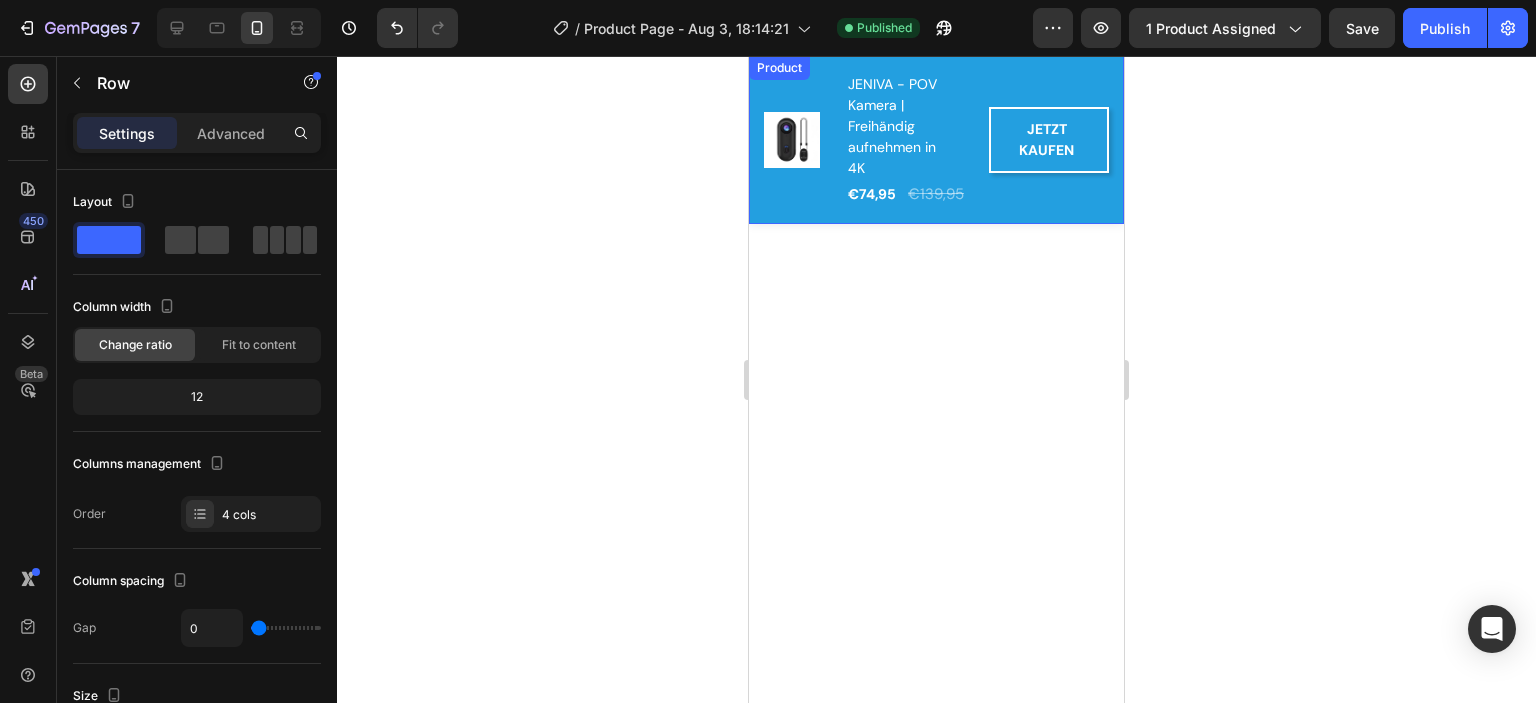 scroll, scrollTop: 0, scrollLeft: 0, axis: both 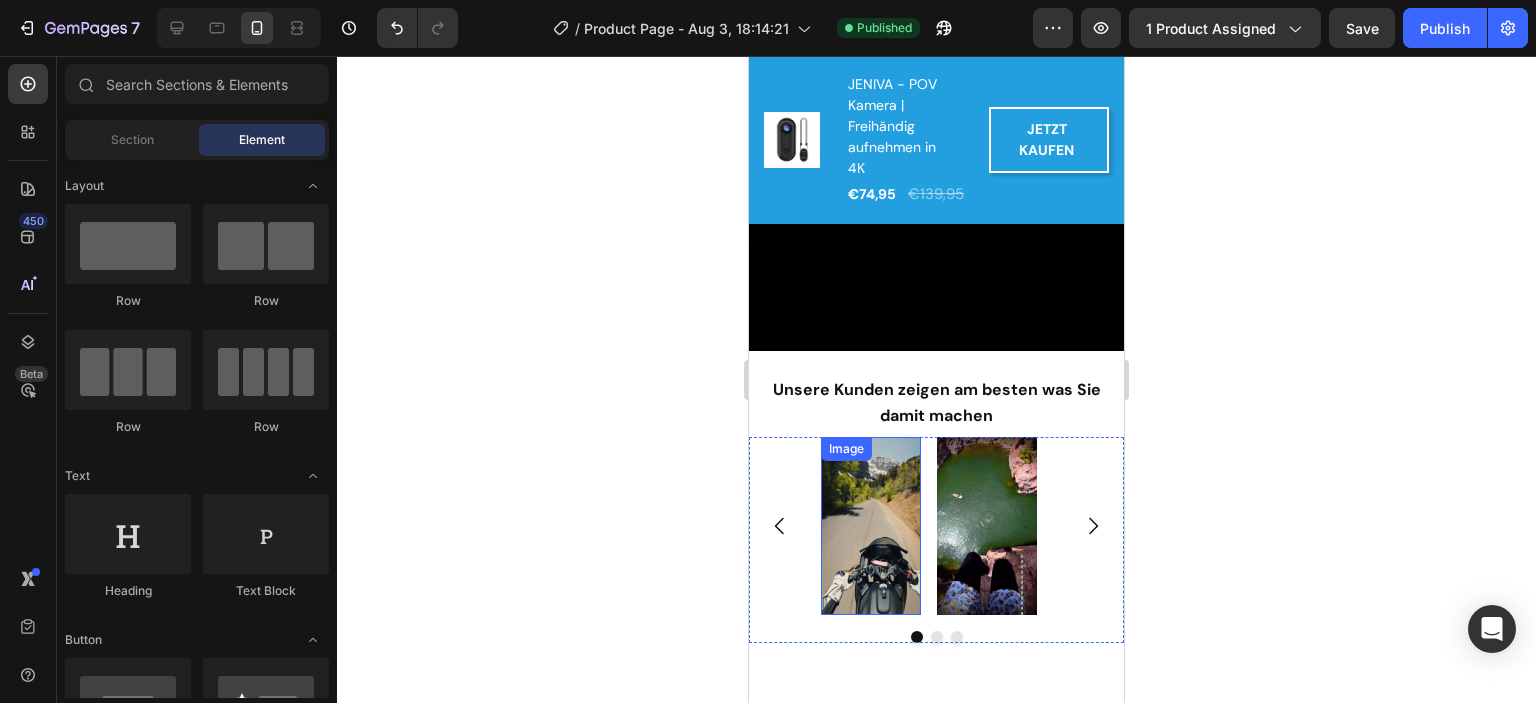 click at bounding box center [871, 526] 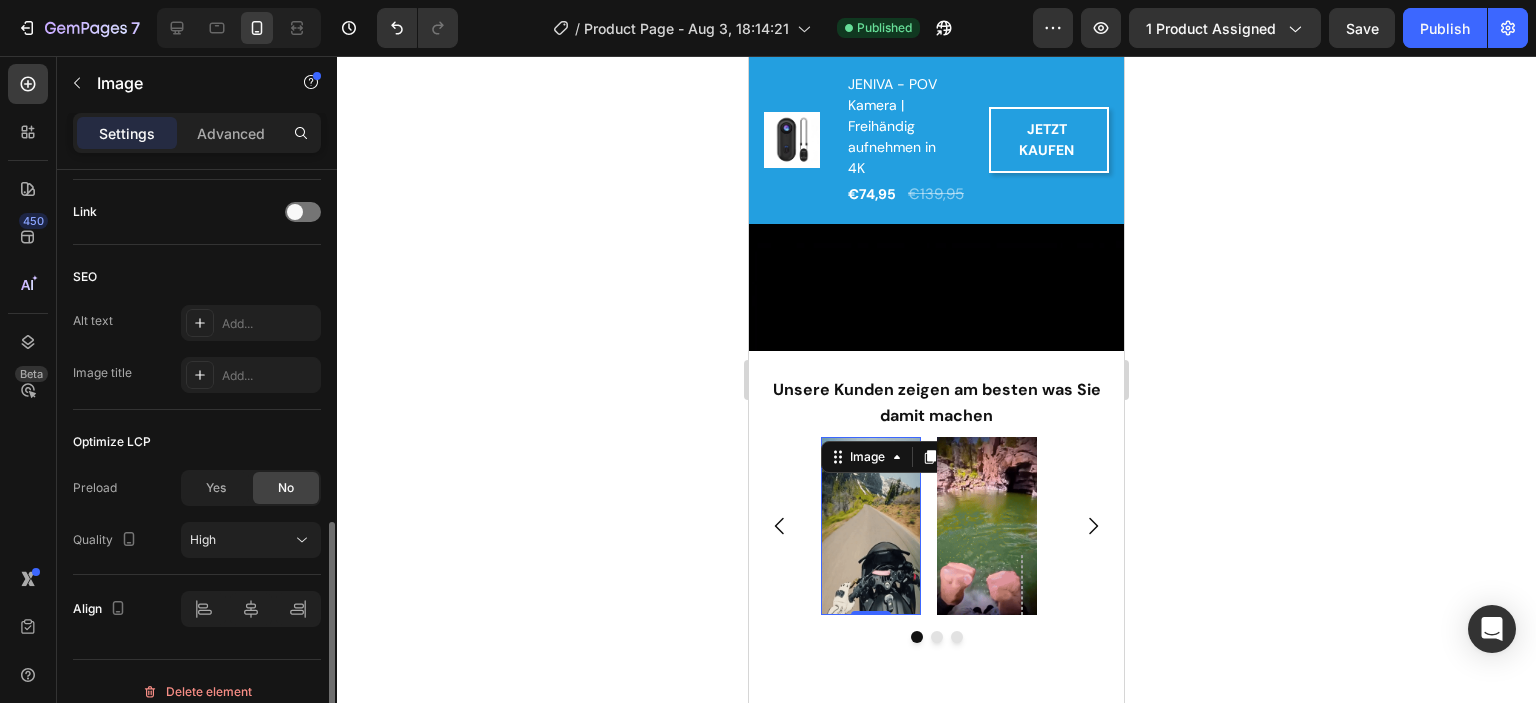 scroll, scrollTop: 918, scrollLeft: 0, axis: vertical 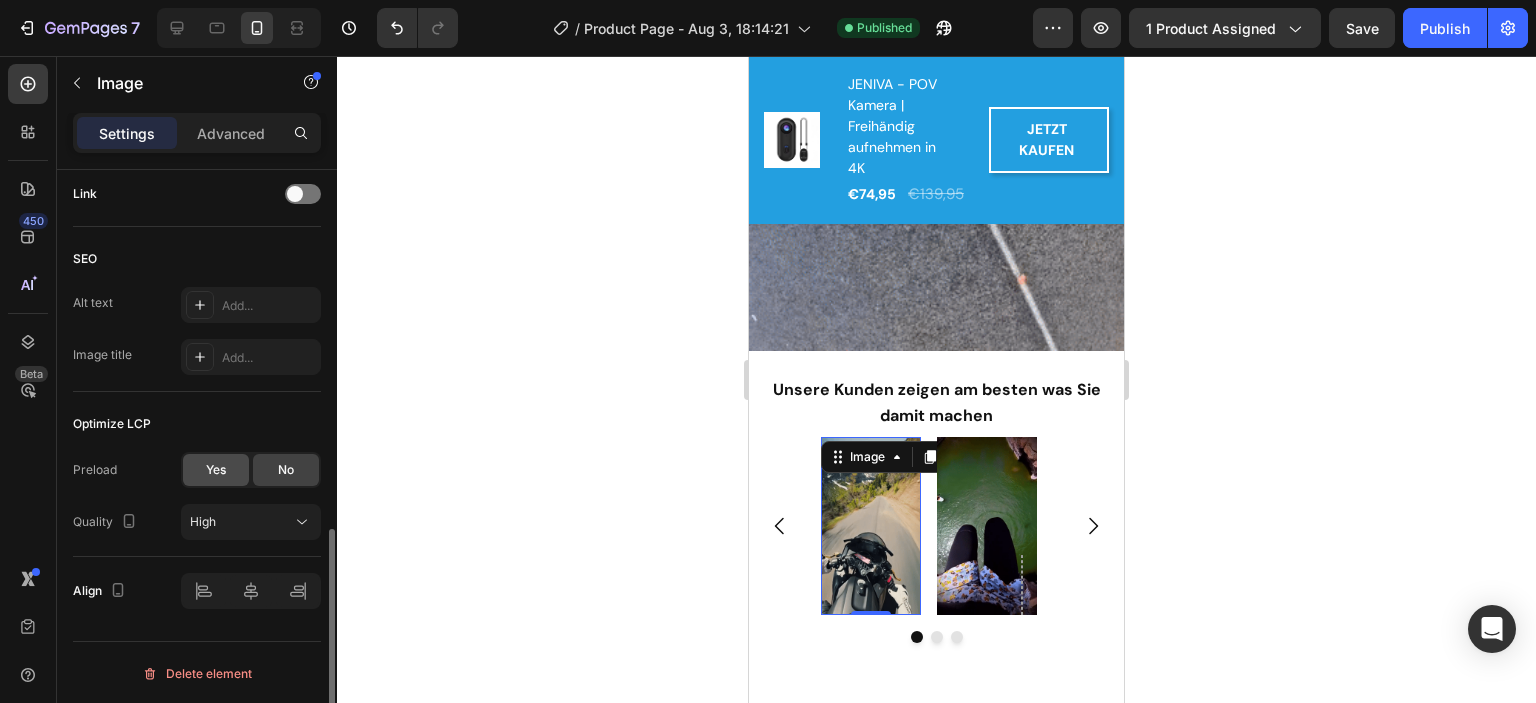 click on "Yes" 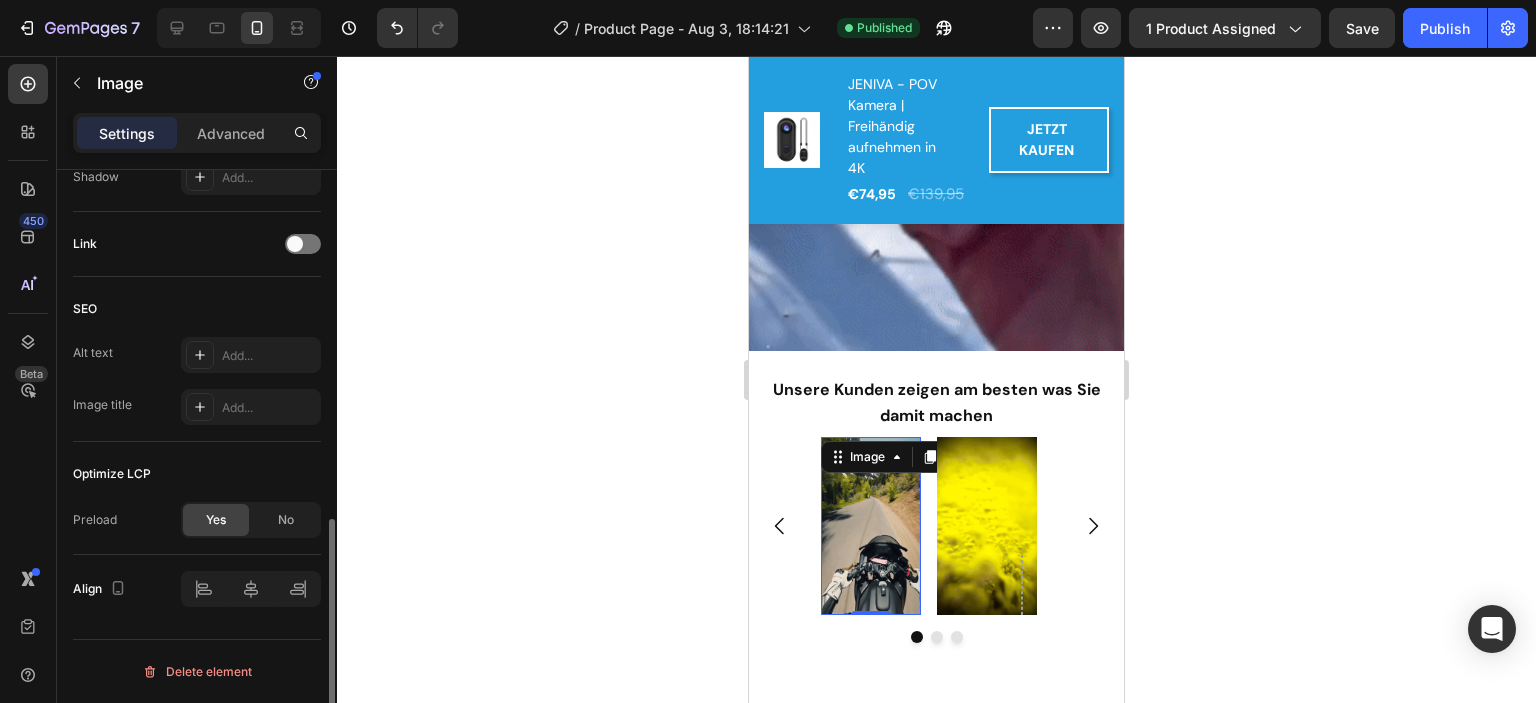 scroll, scrollTop: 866, scrollLeft: 0, axis: vertical 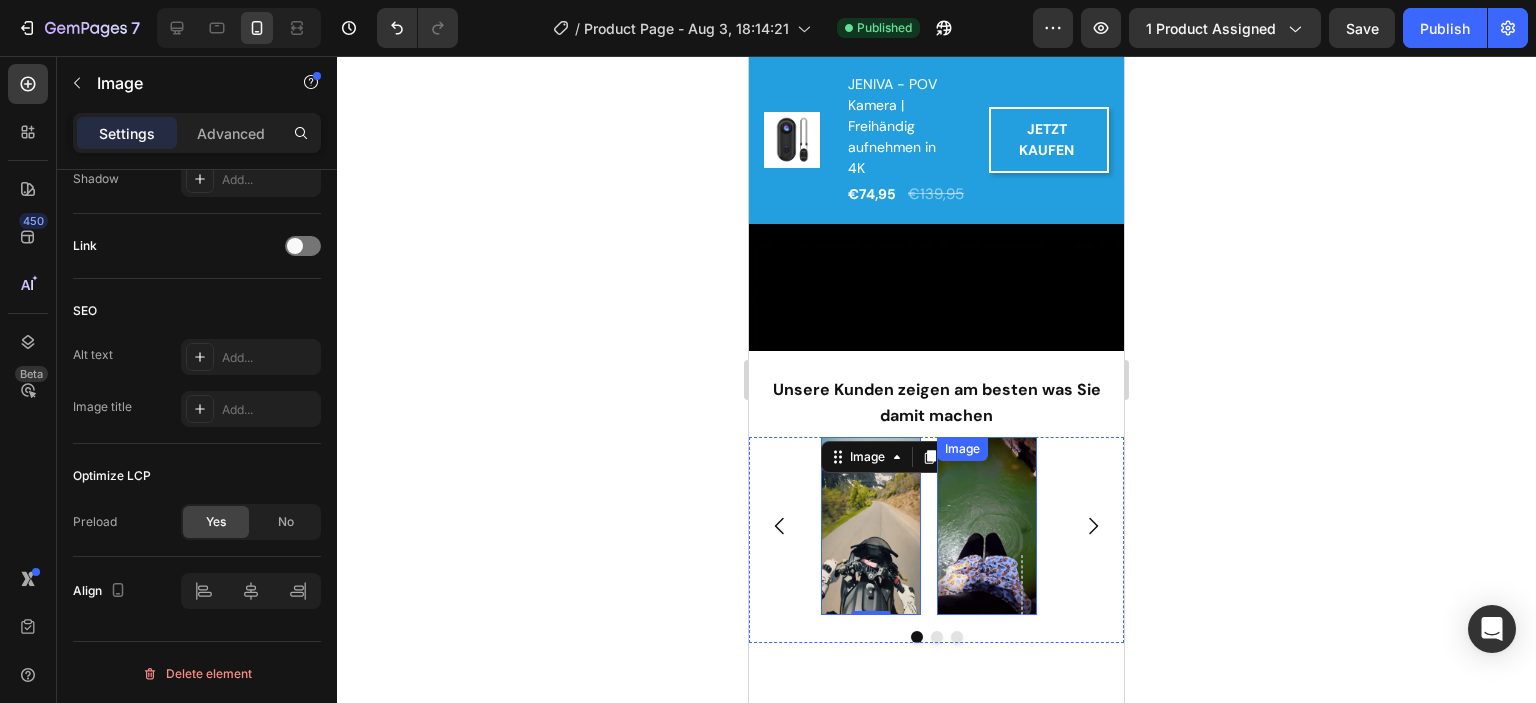 click at bounding box center (987, 526) 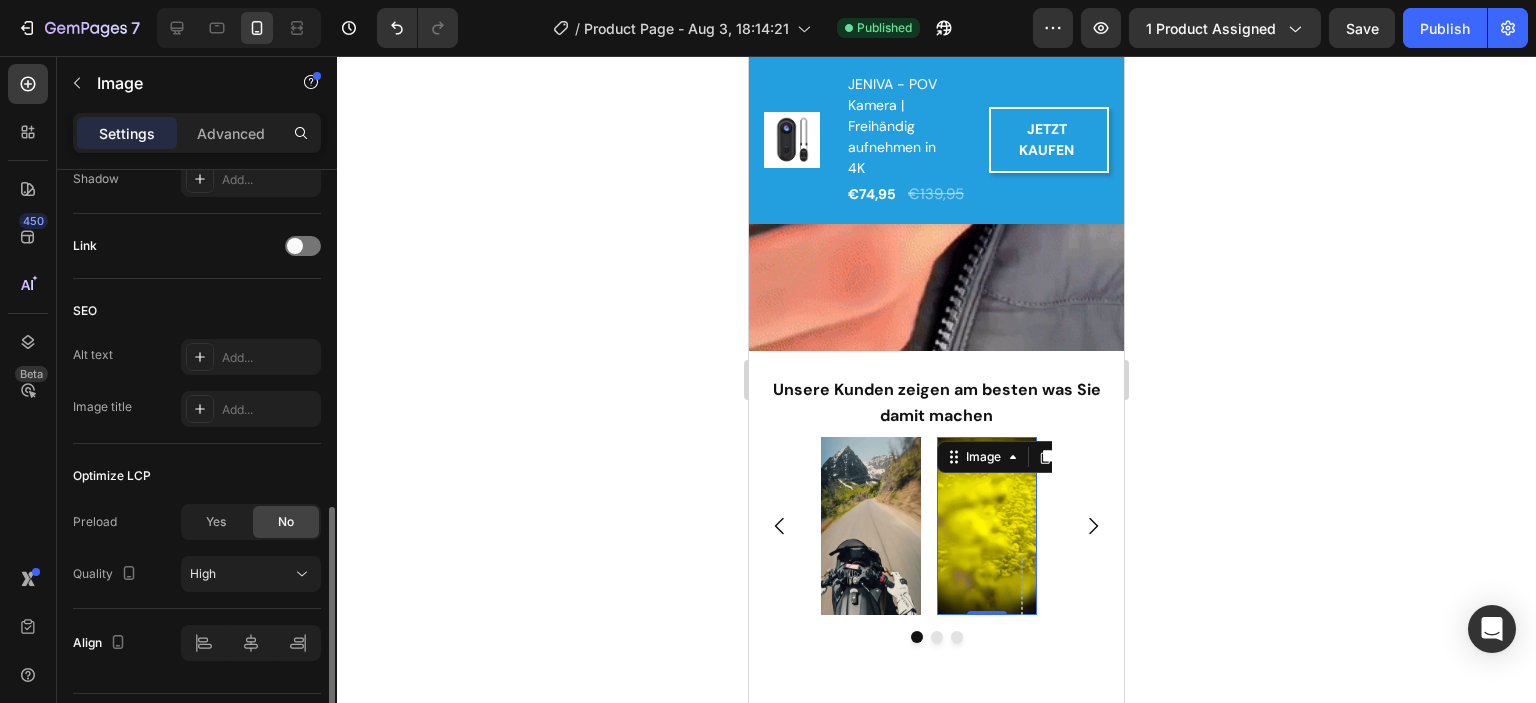 scroll, scrollTop: 865, scrollLeft: 0, axis: vertical 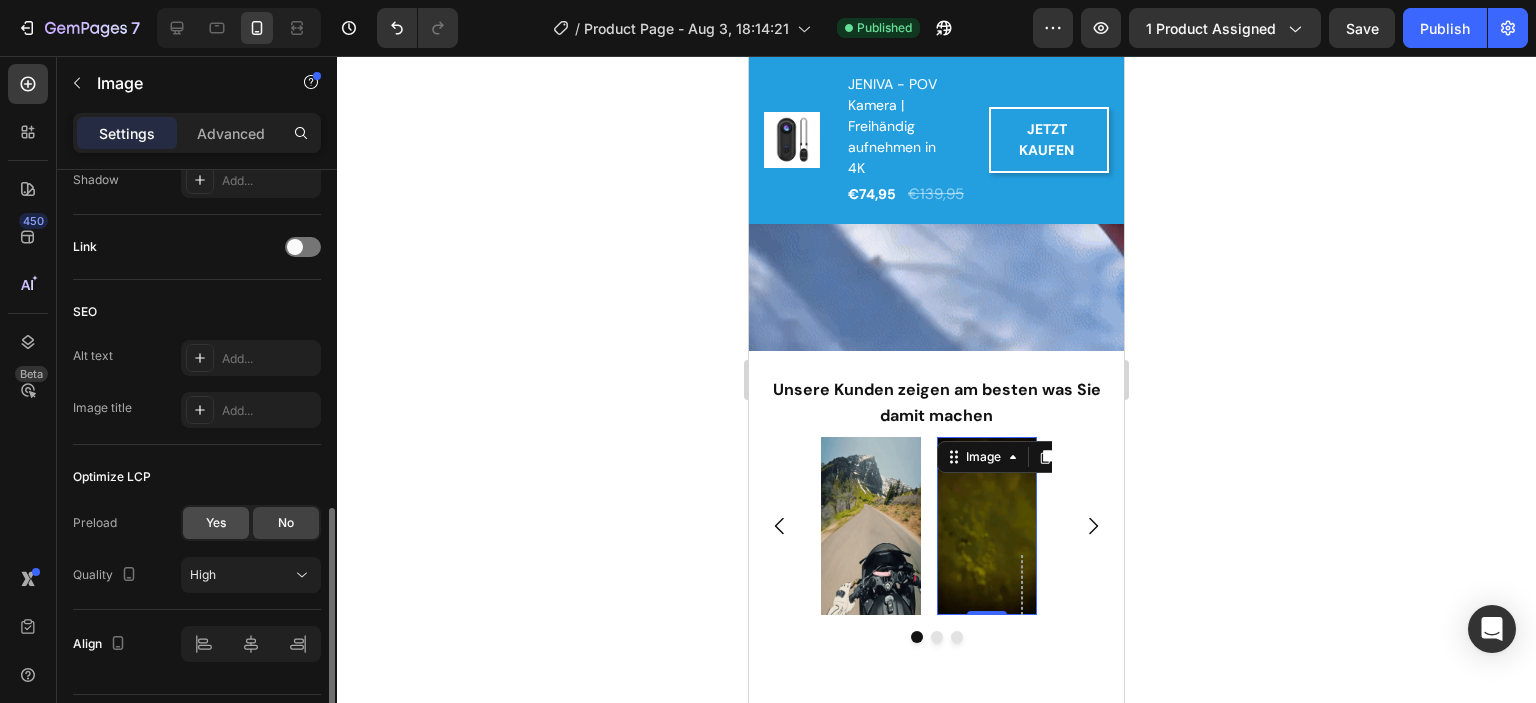 click on "Yes" 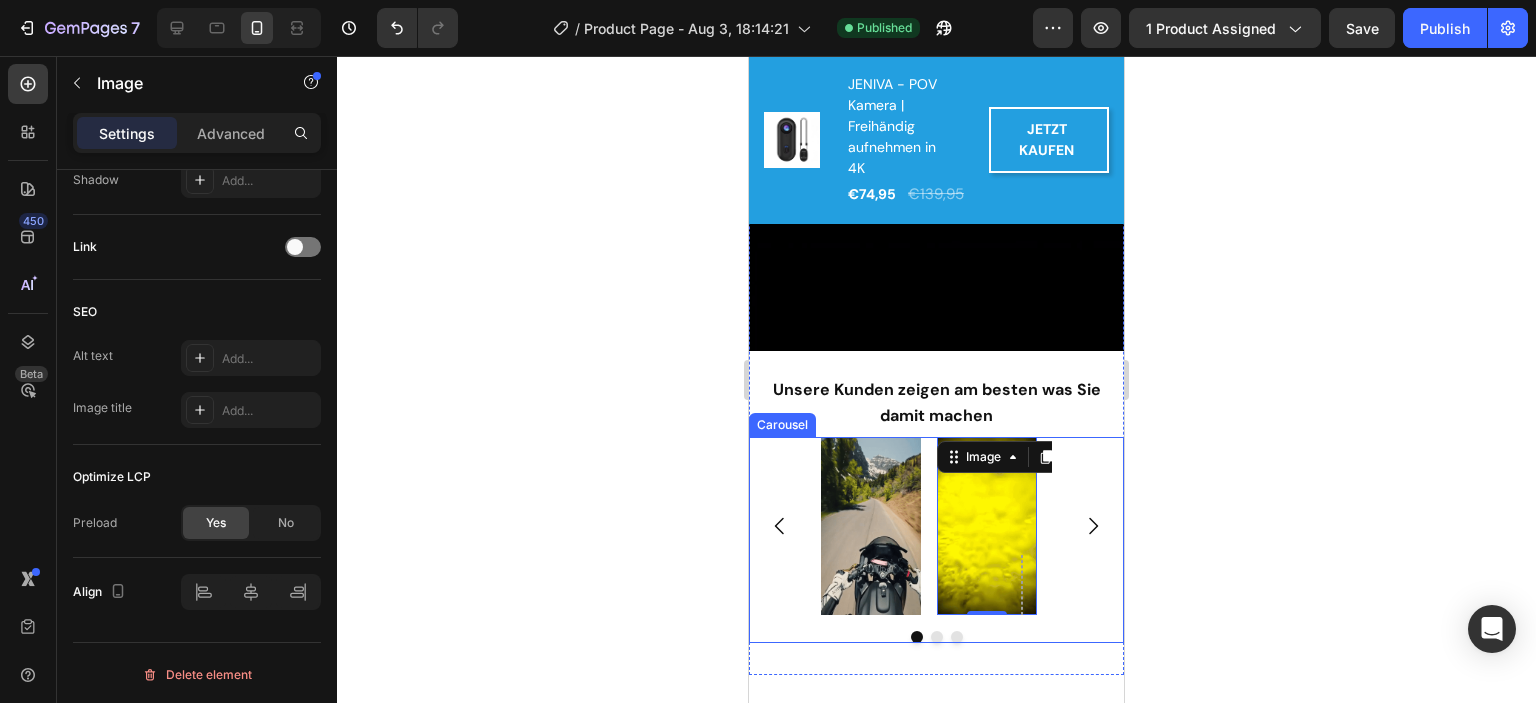 click 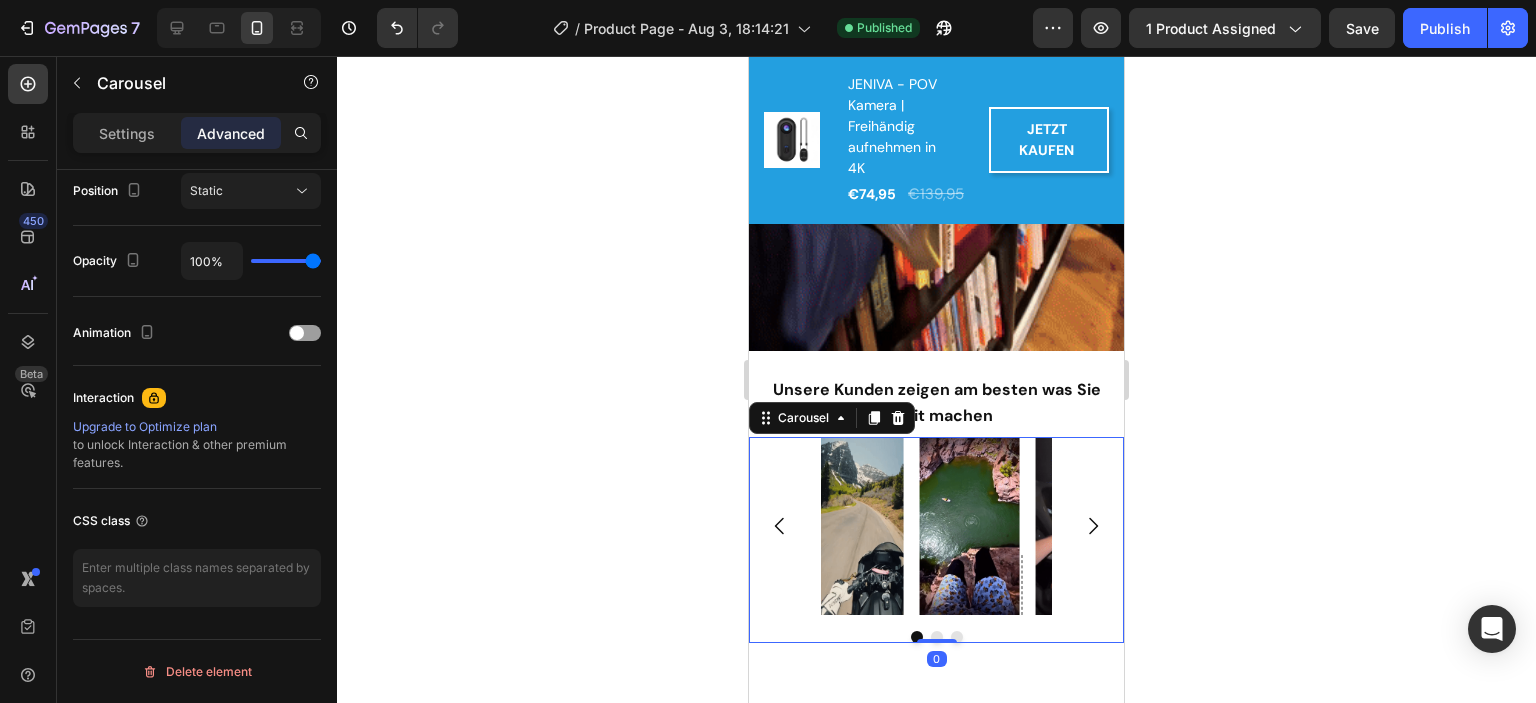 scroll, scrollTop: 0, scrollLeft: 0, axis: both 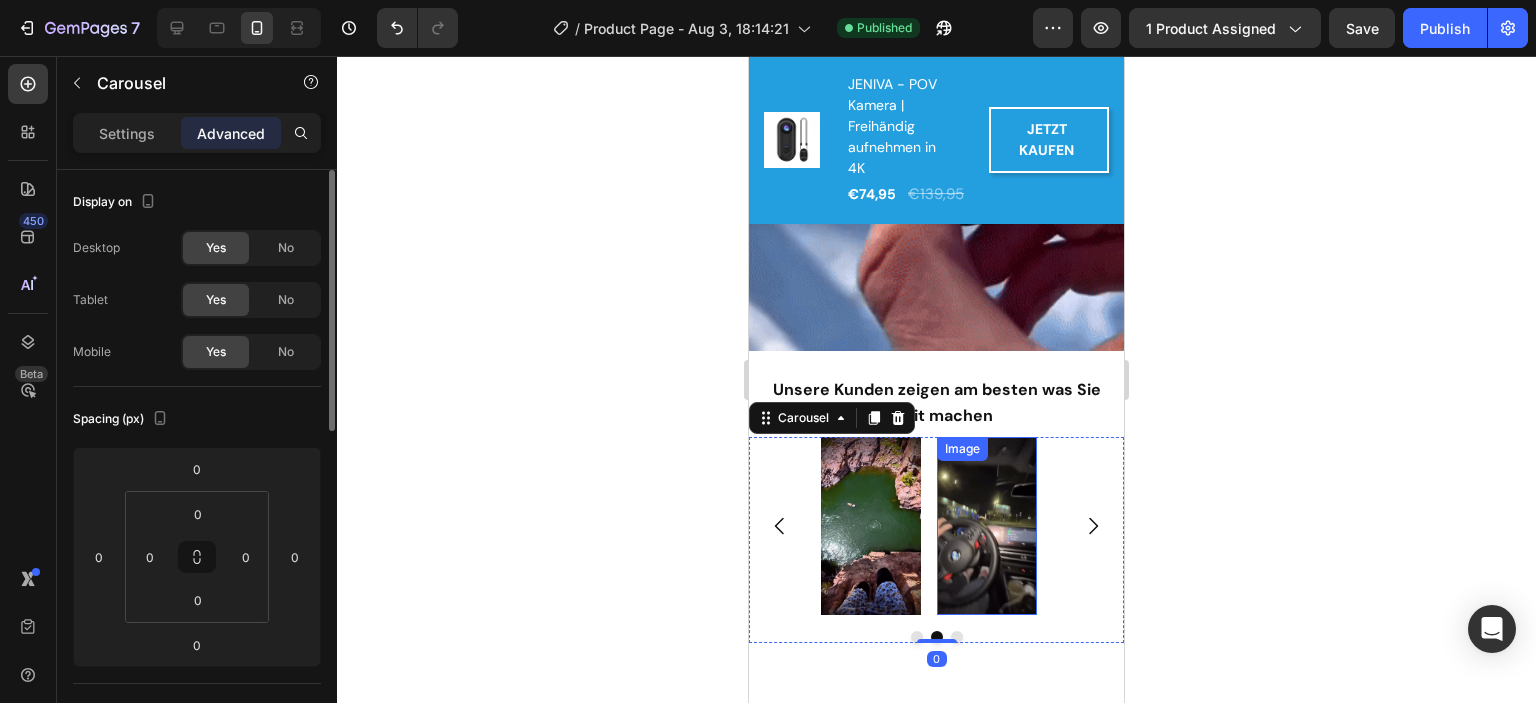 click at bounding box center [987, 526] 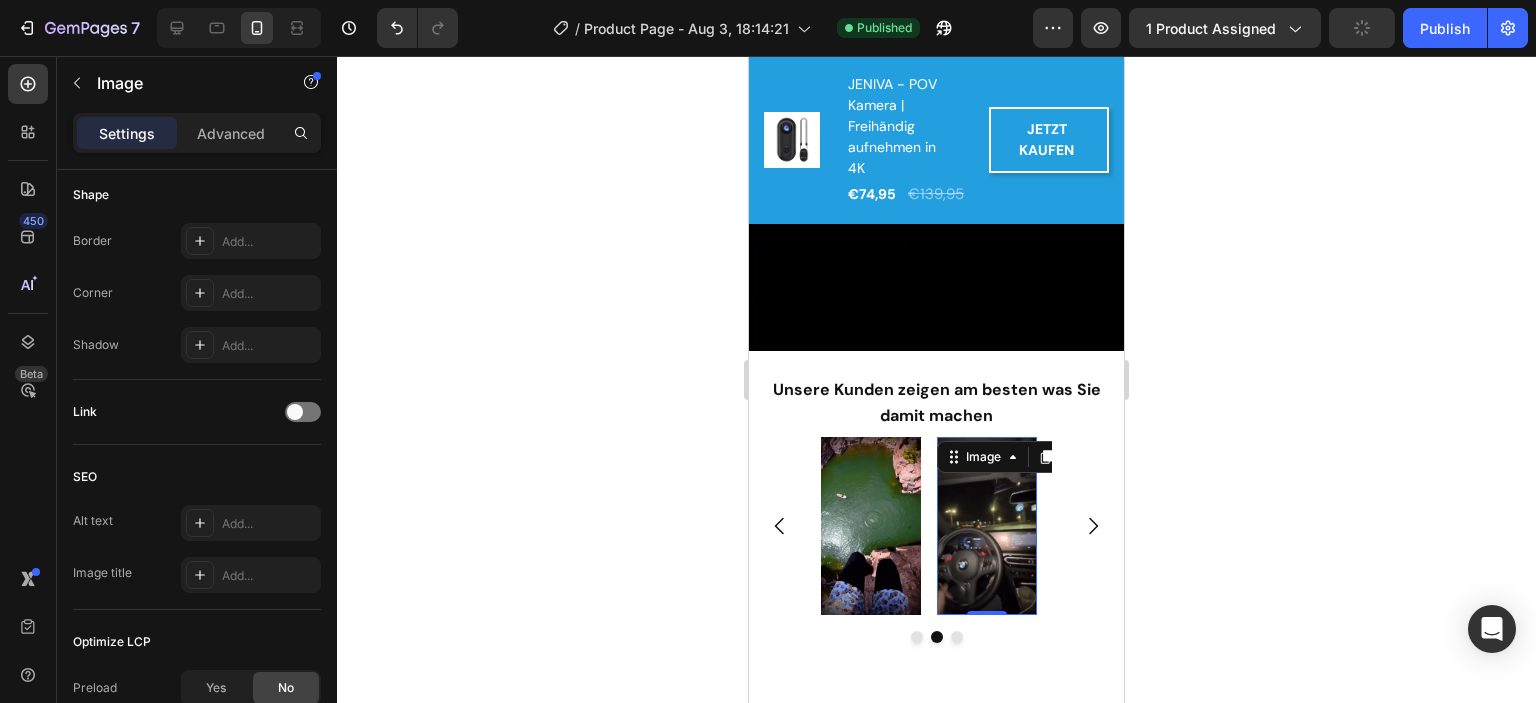 scroll, scrollTop: 900, scrollLeft: 0, axis: vertical 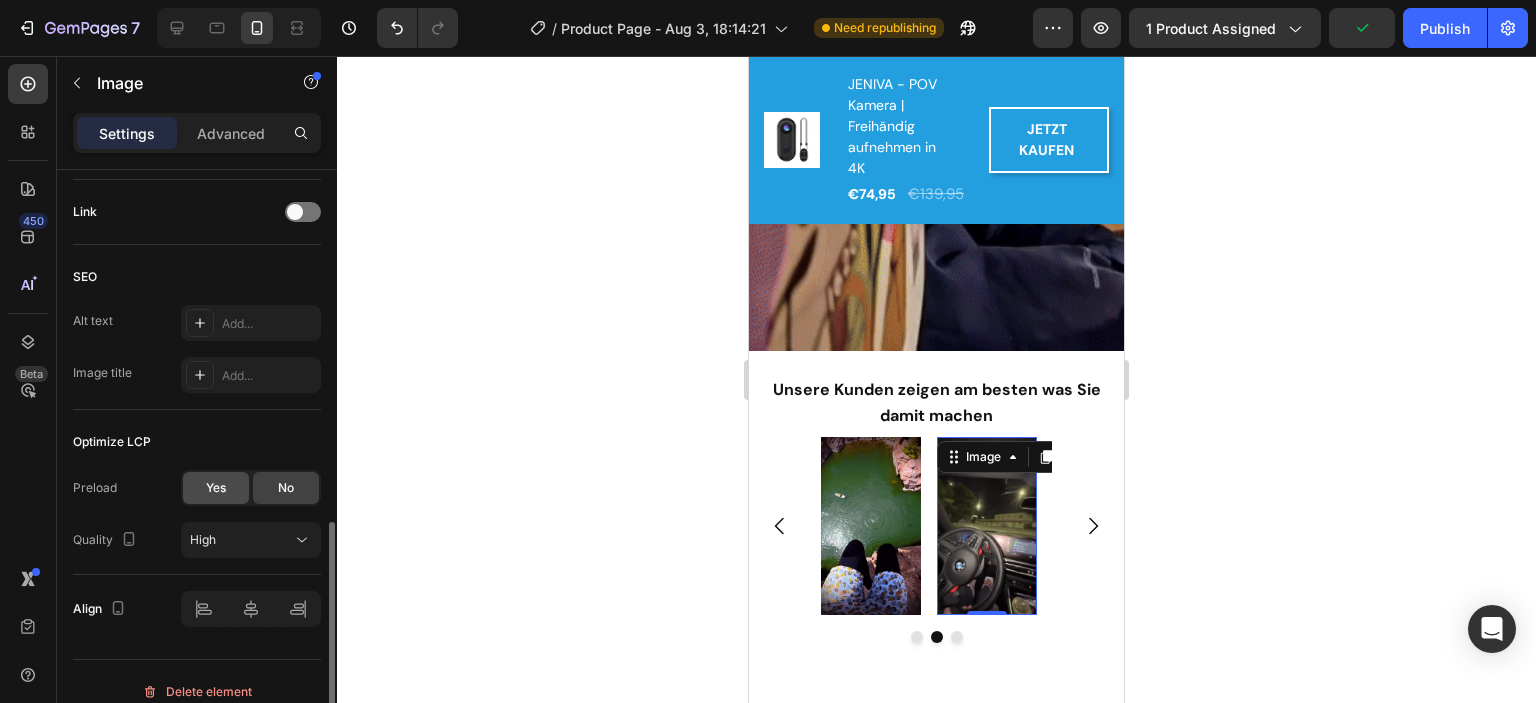 click on "Yes" 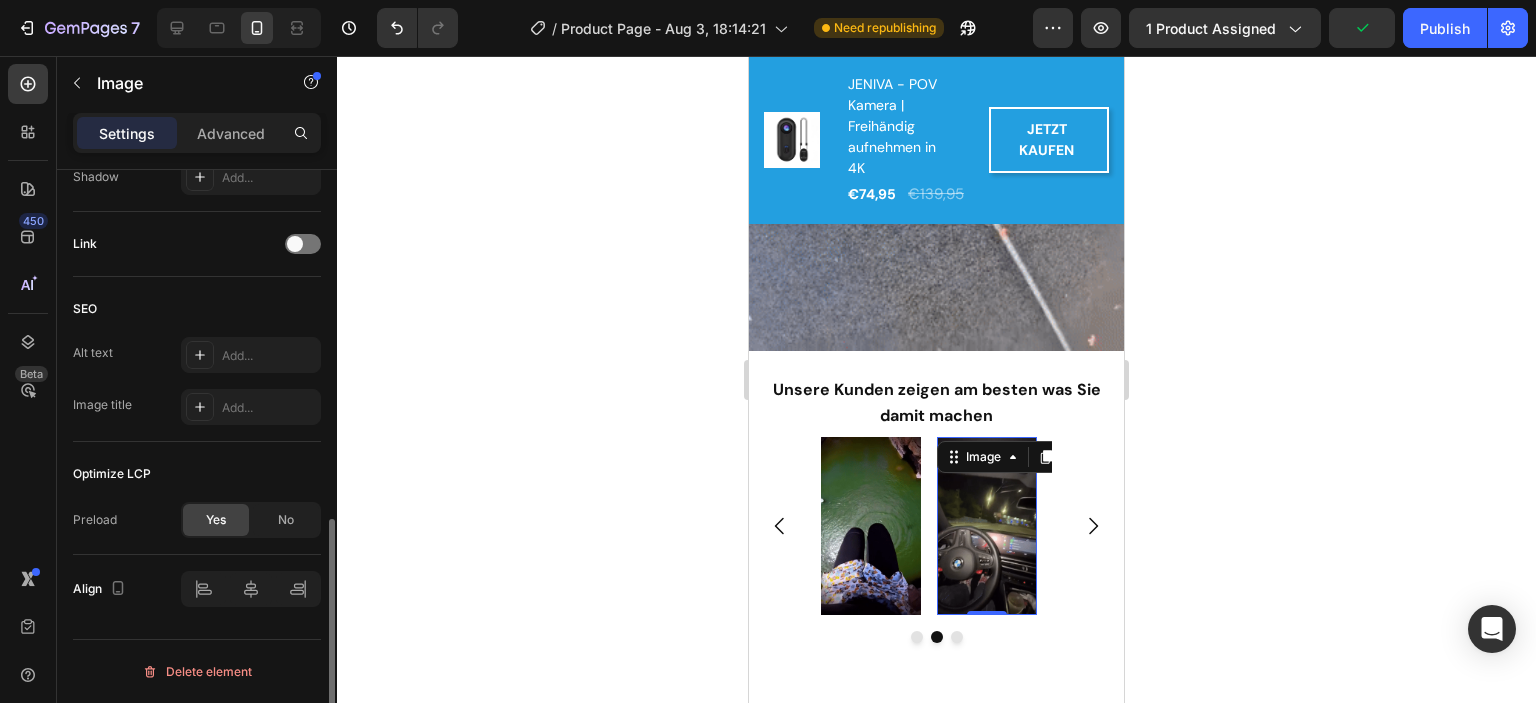 scroll, scrollTop: 866, scrollLeft: 0, axis: vertical 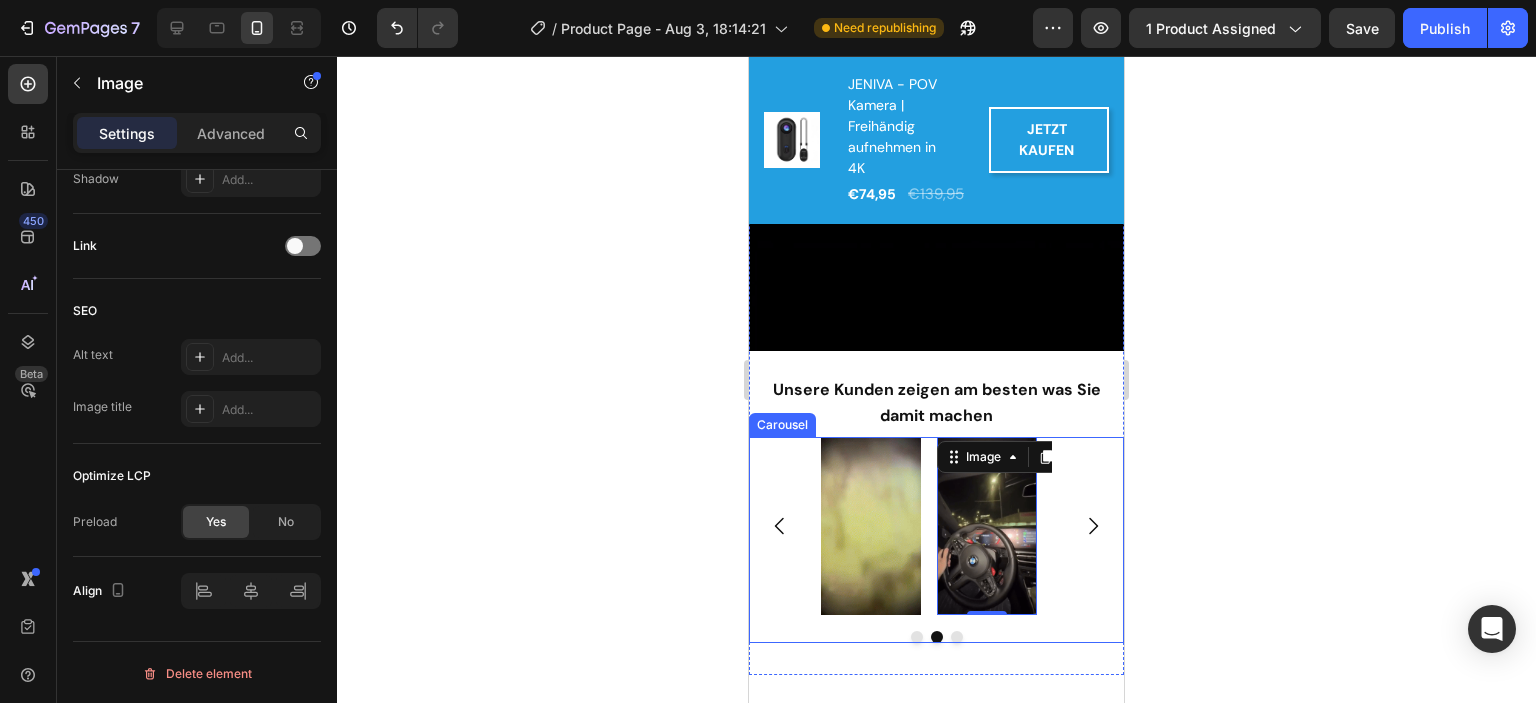 click 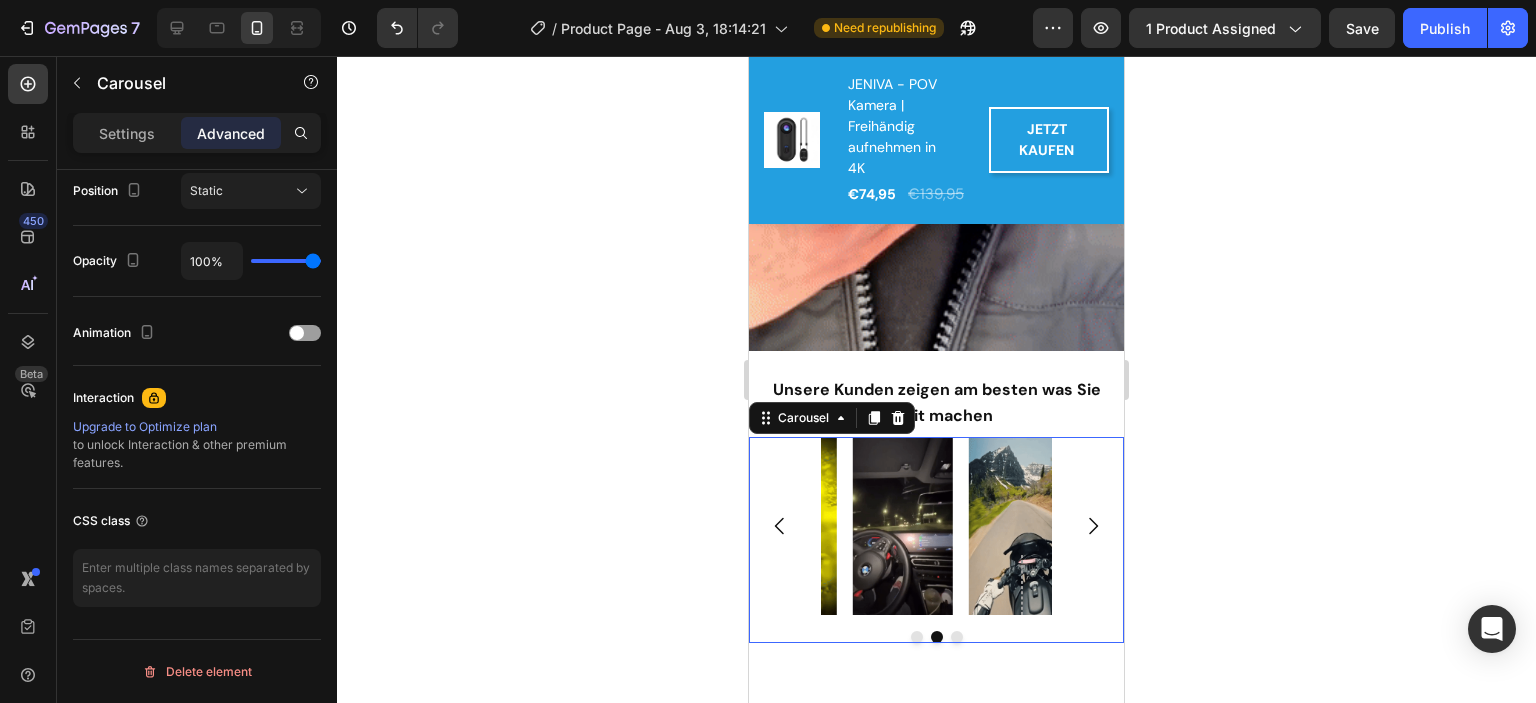 scroll, scrollTop: 0, scrollLeft: 0, axis: both 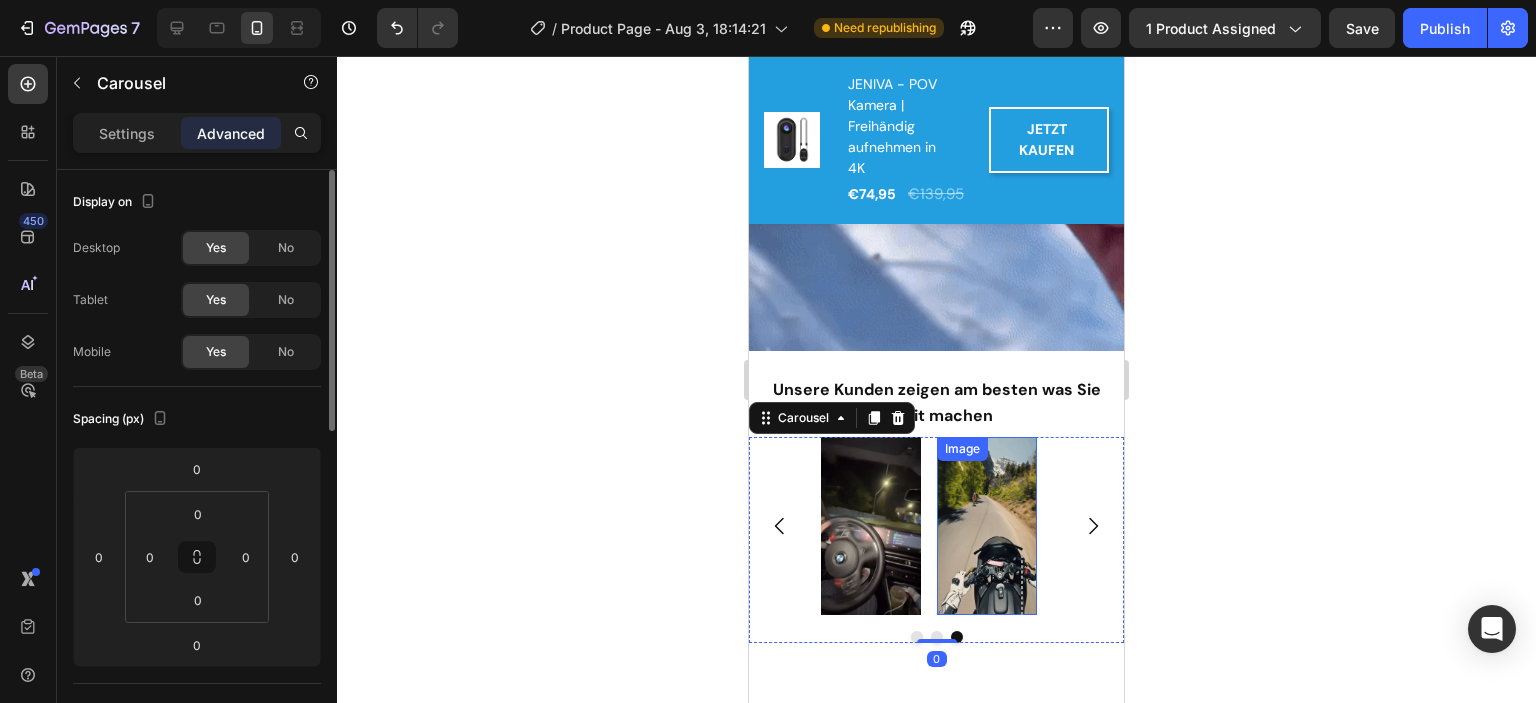 click at bounding box center (987, 526) 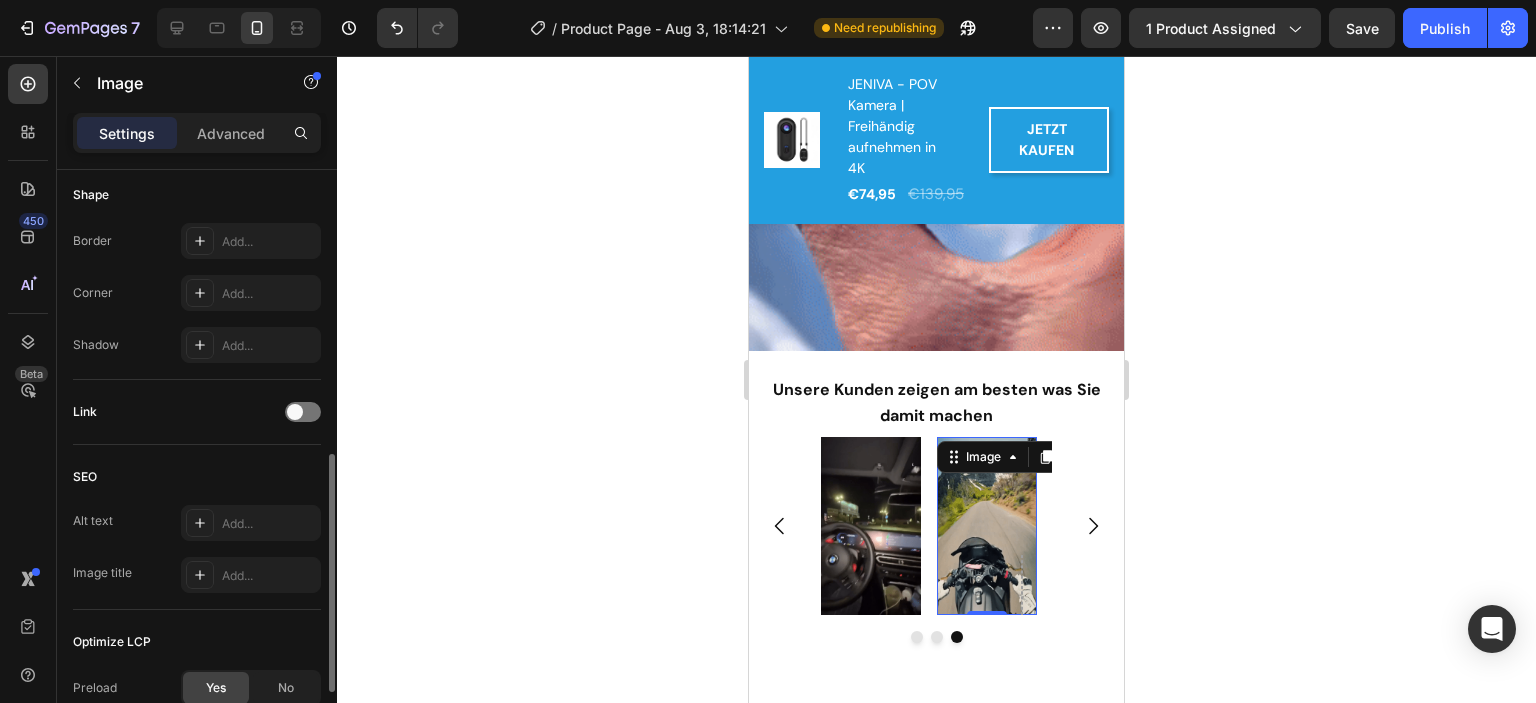 scroll, scrollTop: 800, scrollLeft: 0, axis: vertical 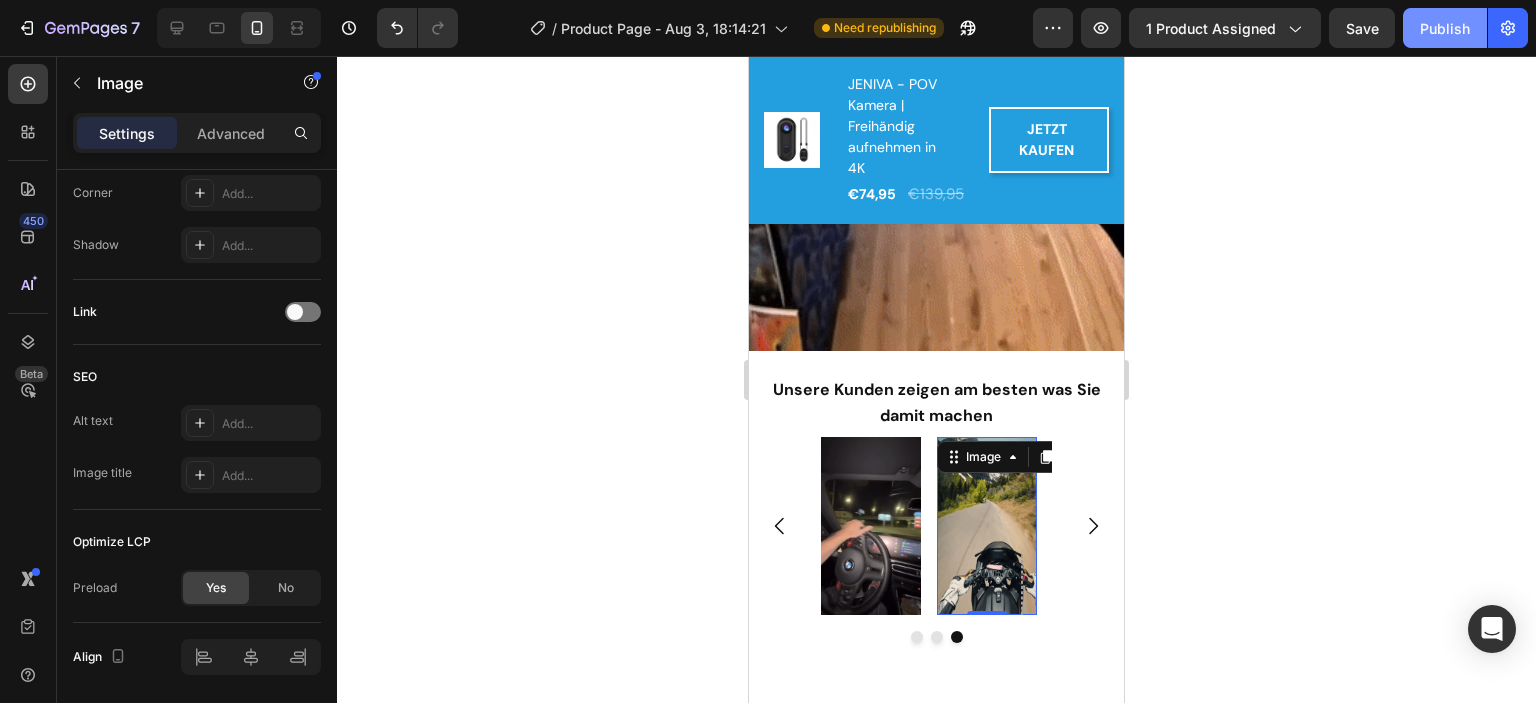 click on "Publish" at bounding box center [1445, 28] 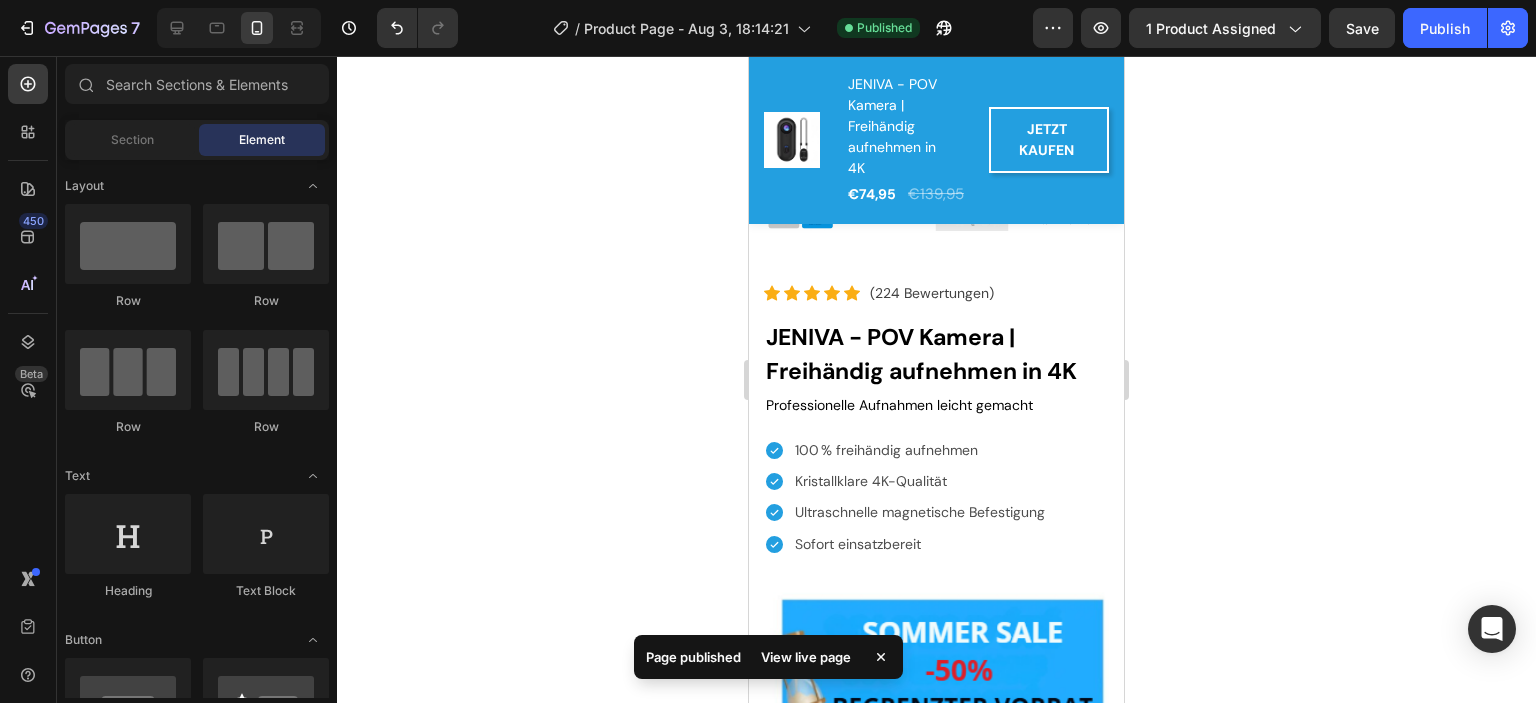 scroll, scrollTop: 2872, scrollLeft: 0, axis: vertical 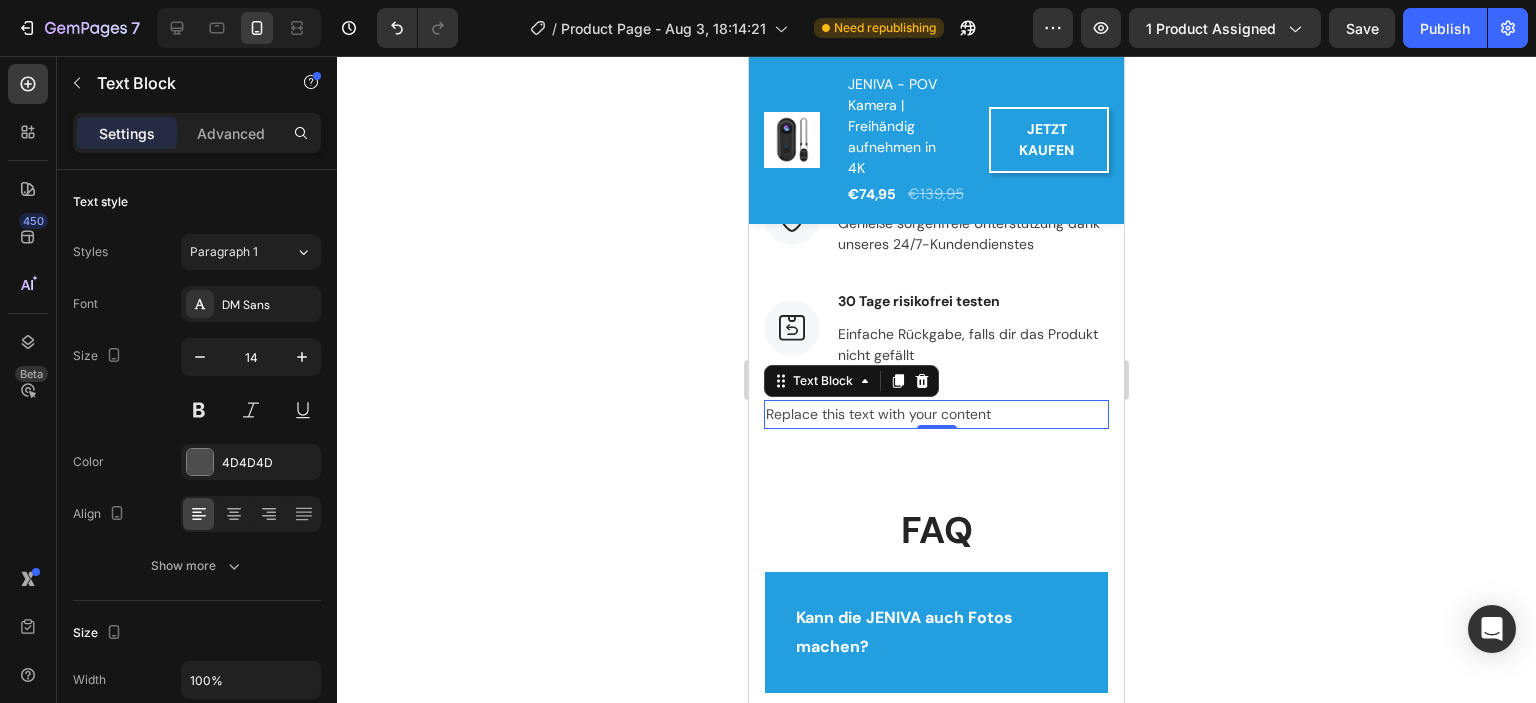 click on "Replace this text with your content" at bounding box center (936, 414) 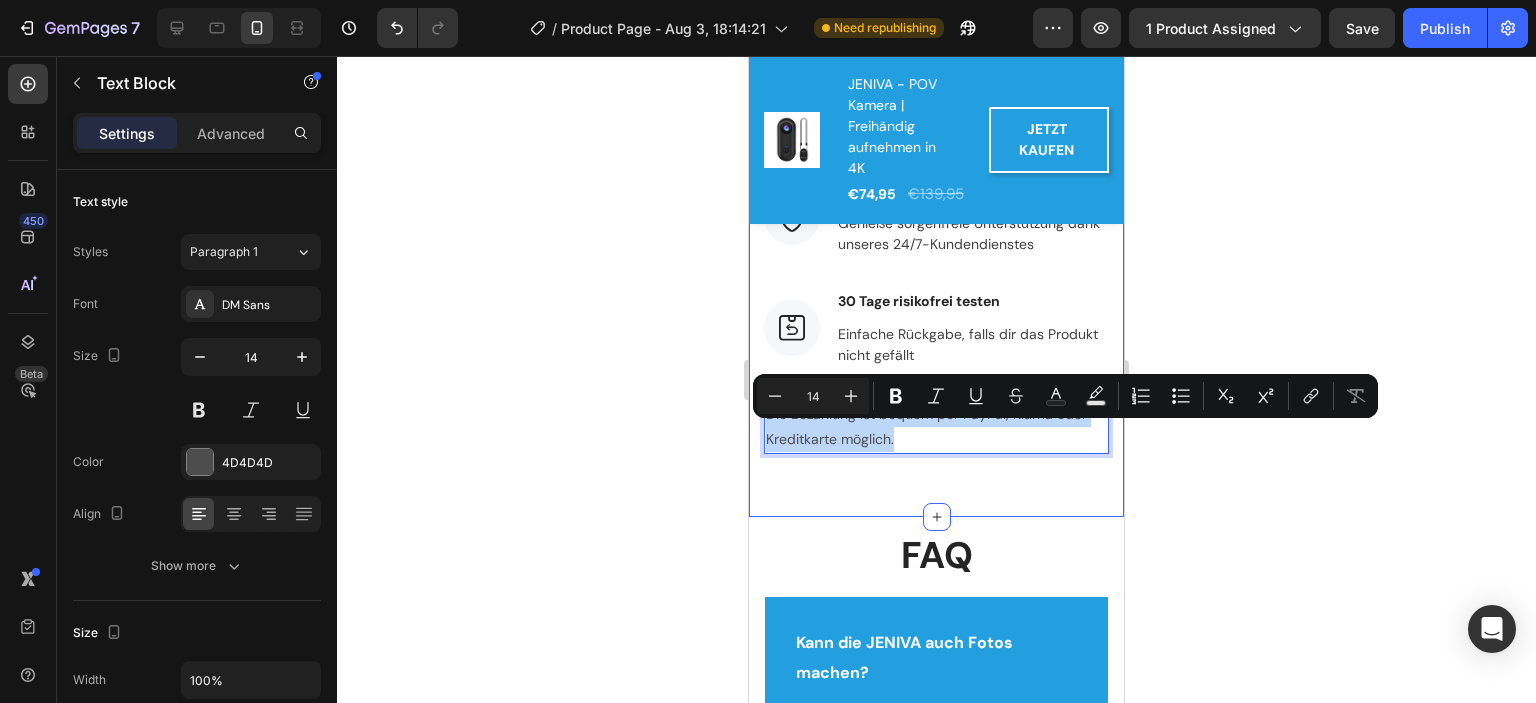 drag, startPoint x: 896, startPoint y: 454, endPoint x: 760, endPoint y: 431, distance: 137.93114 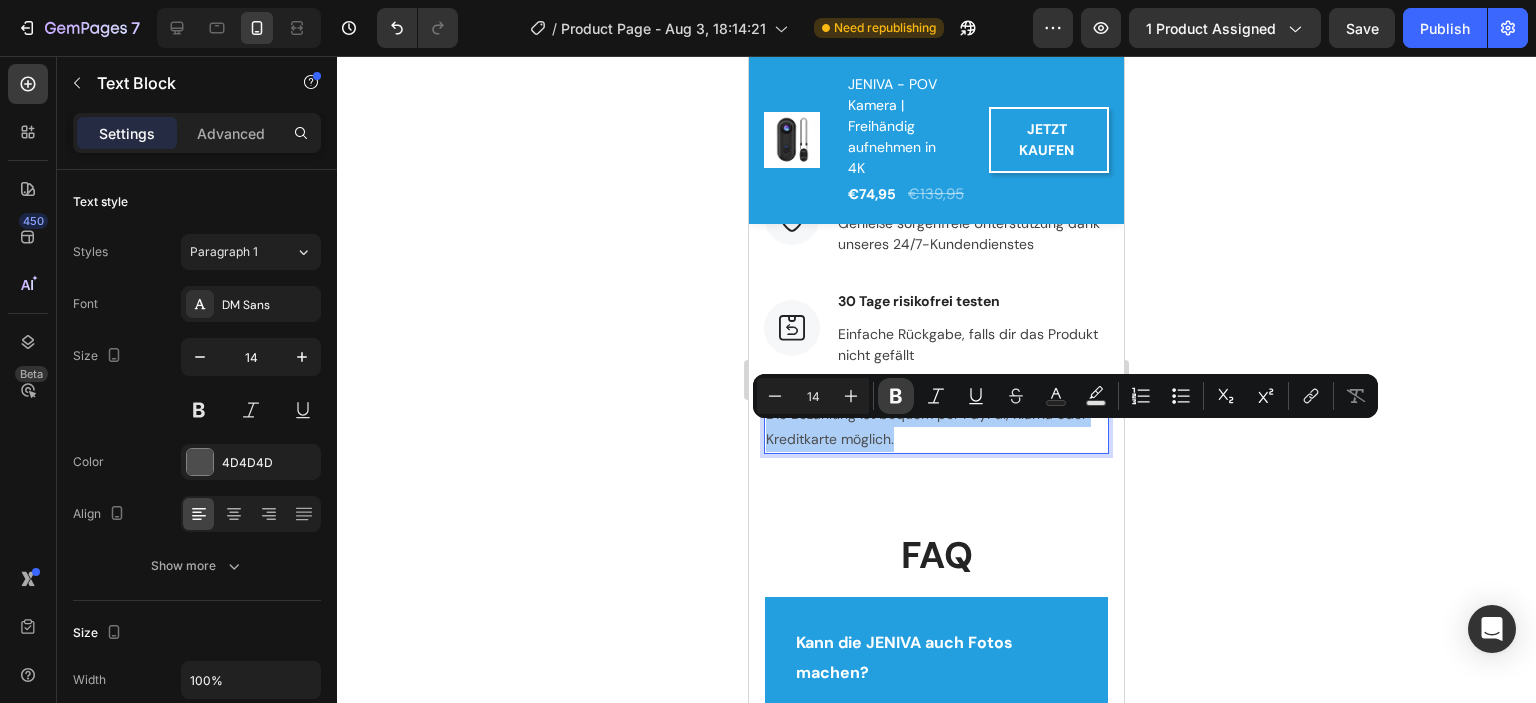 click 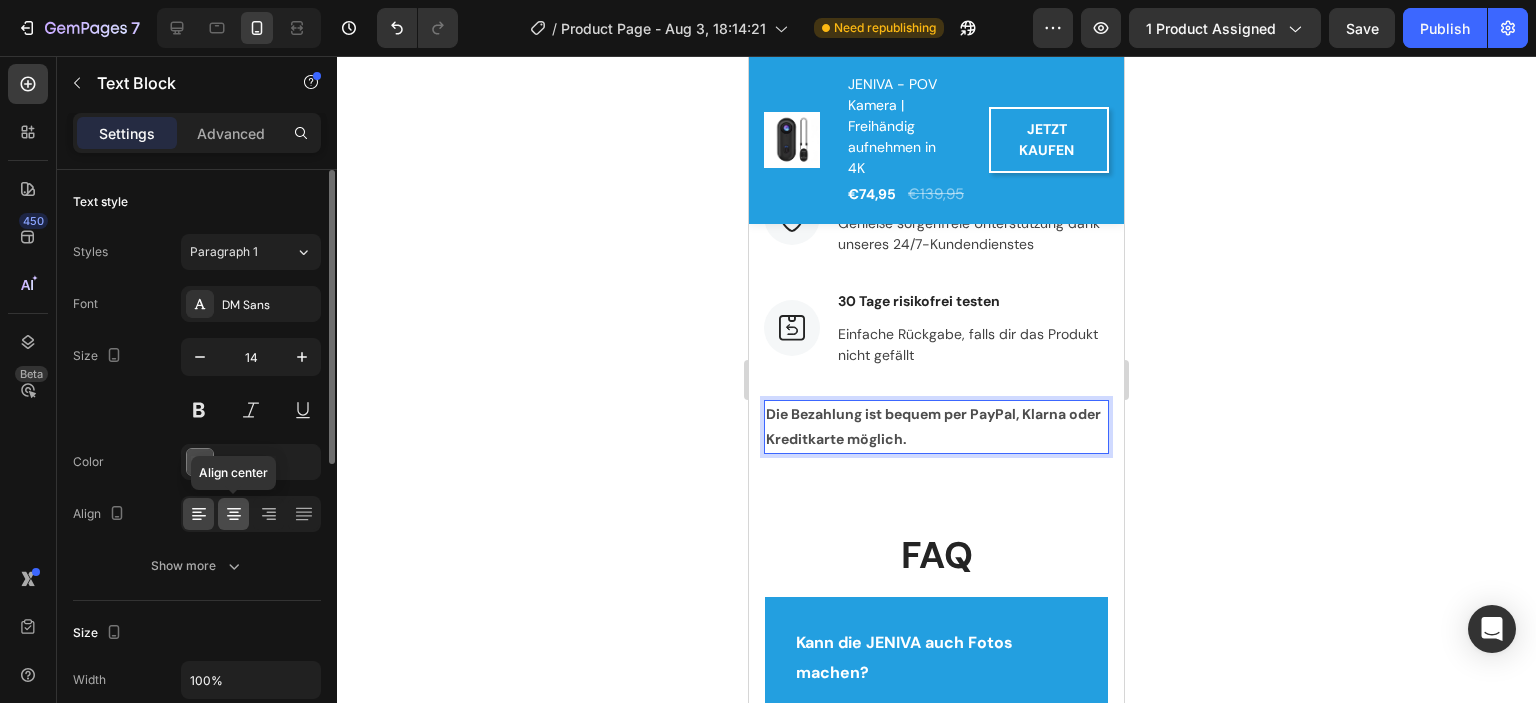 click 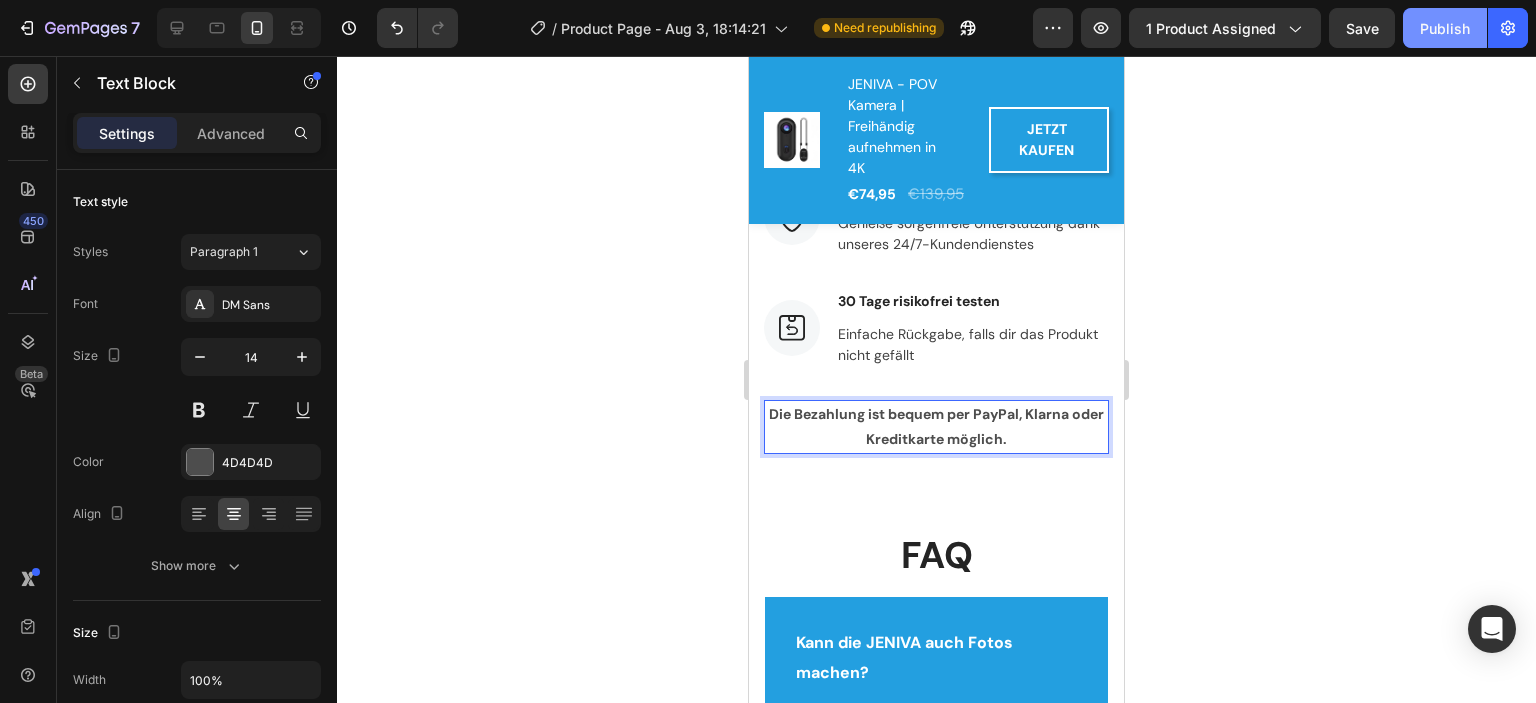 click on "Publish" 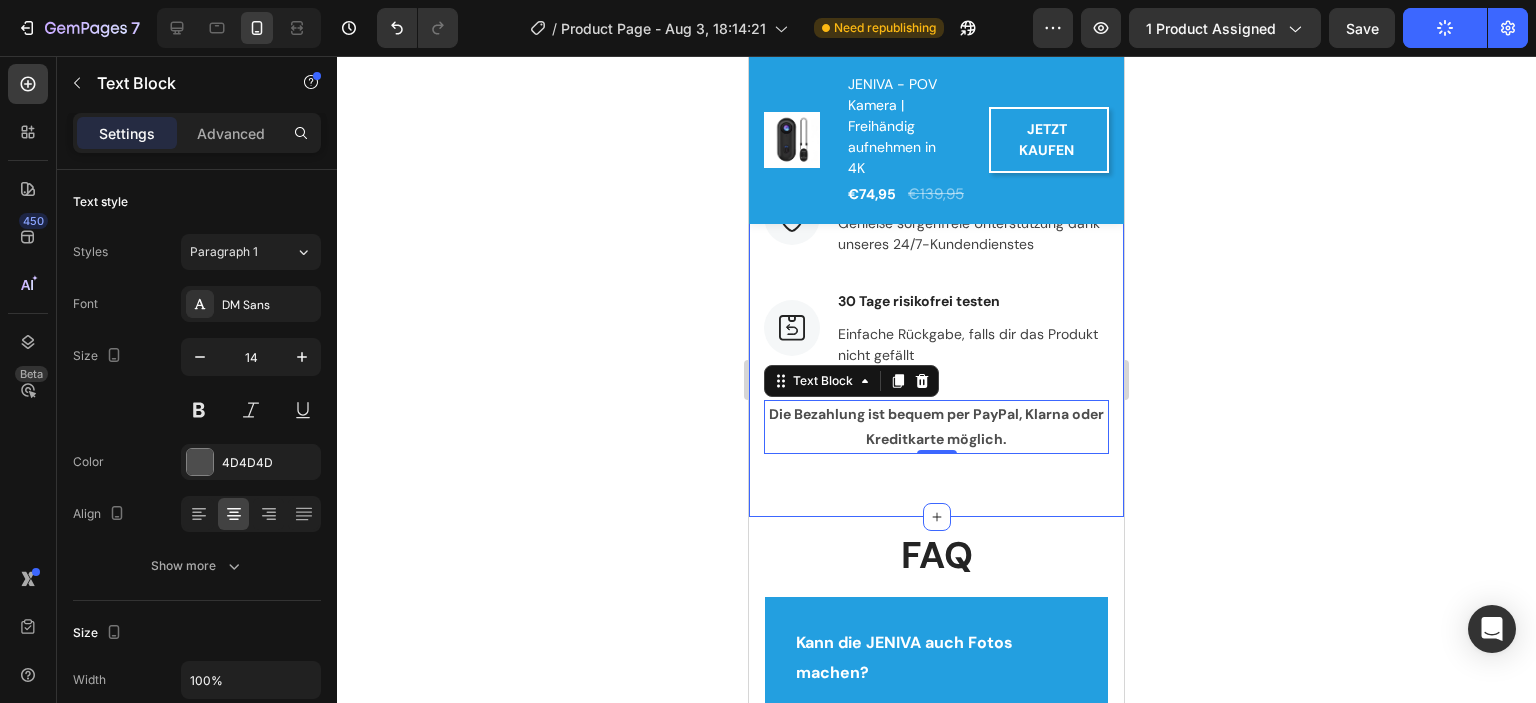 click on "Image Kostenlose & sichere Lieferung Text block Wir bearbeiten alle Bestellungen so schnell wie möglich Text block Row Image 2 Jahre Garantie Text block Genieße sorgenfreie Unterstützung dank unseres 24/7-Kundendienstes Text block Row Image 30 Tage risikofrei testen Text block Einfache Rückgabe, falls dir das Produkt nicht gefällt Text block Row Die Bezahlung ist bequem per PayPal, Klarna oder Kreditkarte möglich. Text Block 0 Row Section 7" at bounding box center [936, 260] 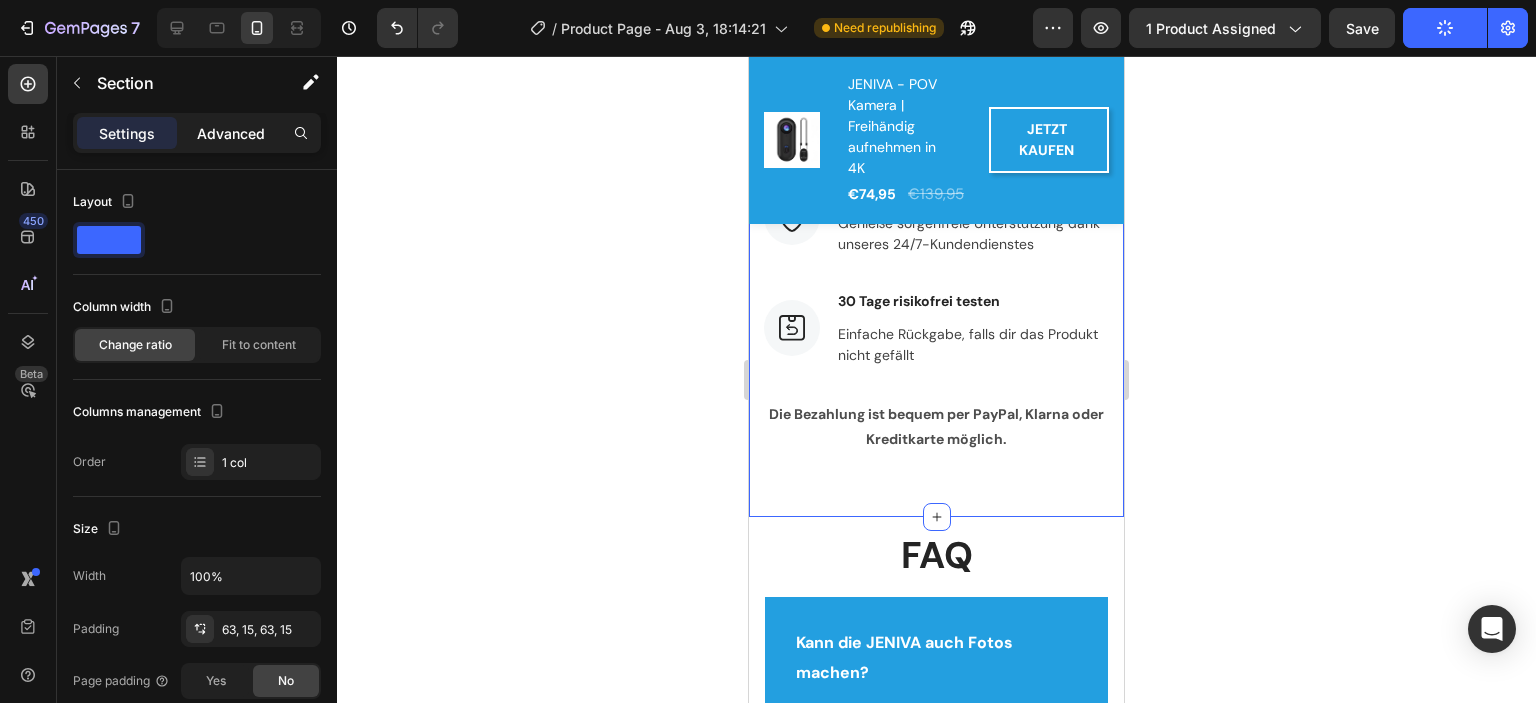 click on "Advanced" at bounding box center [231, 133] 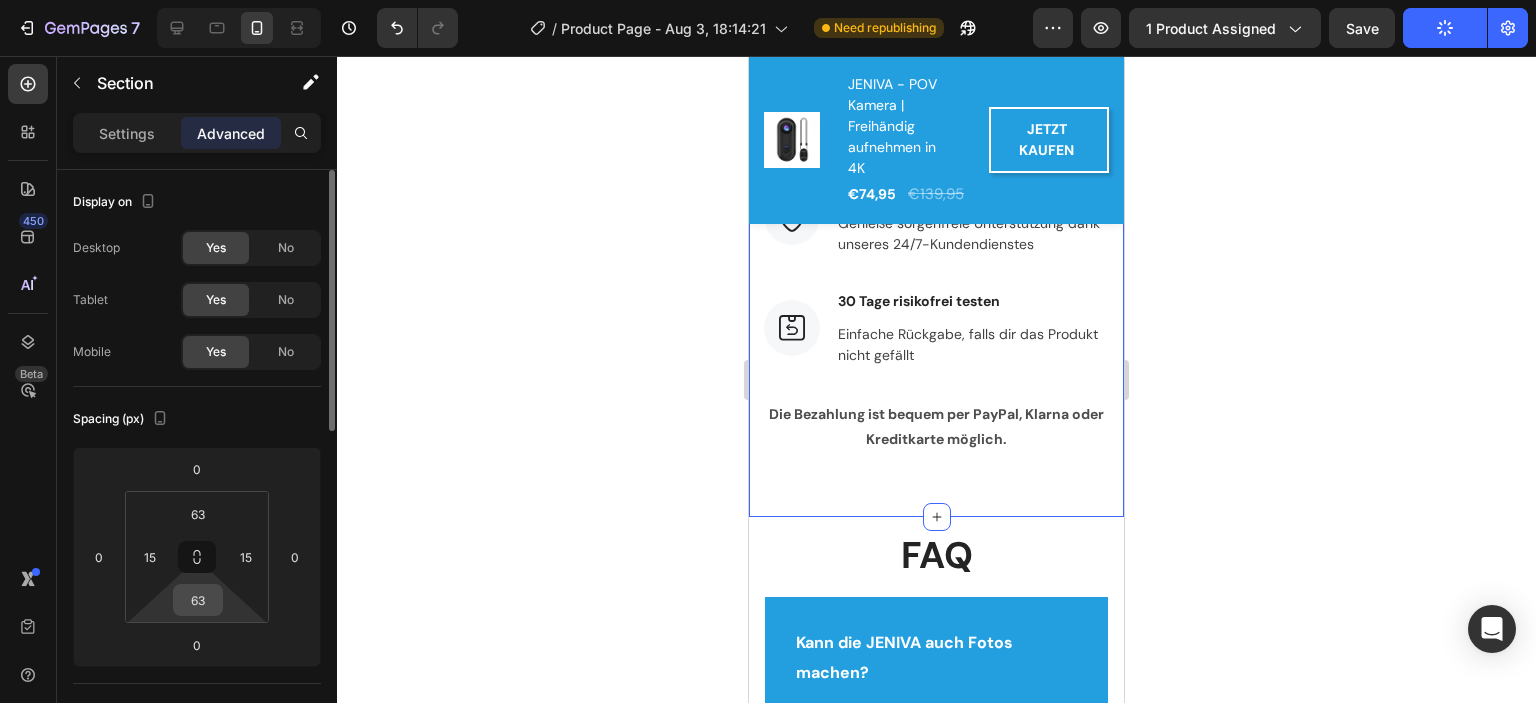 click on "63" at bounding box center [198, 600] 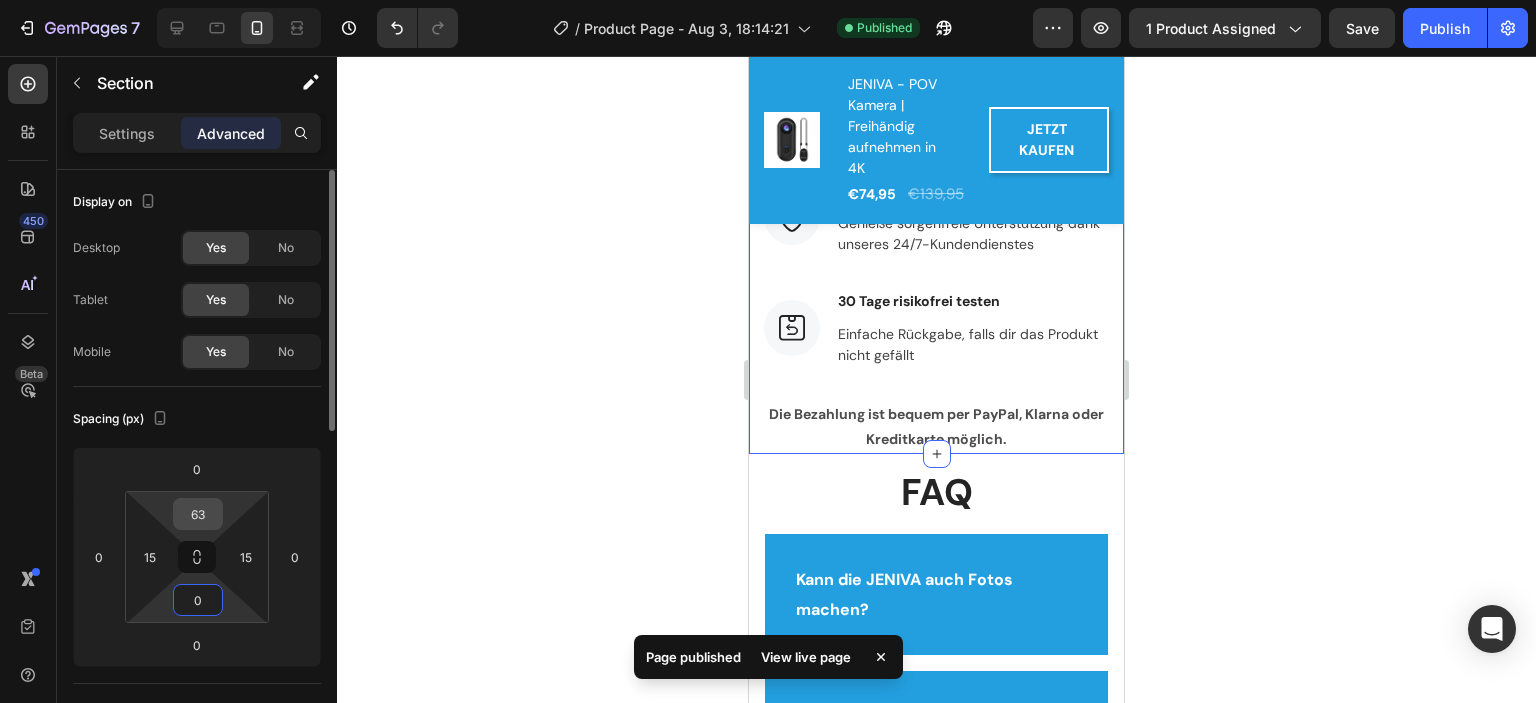 type on "0" 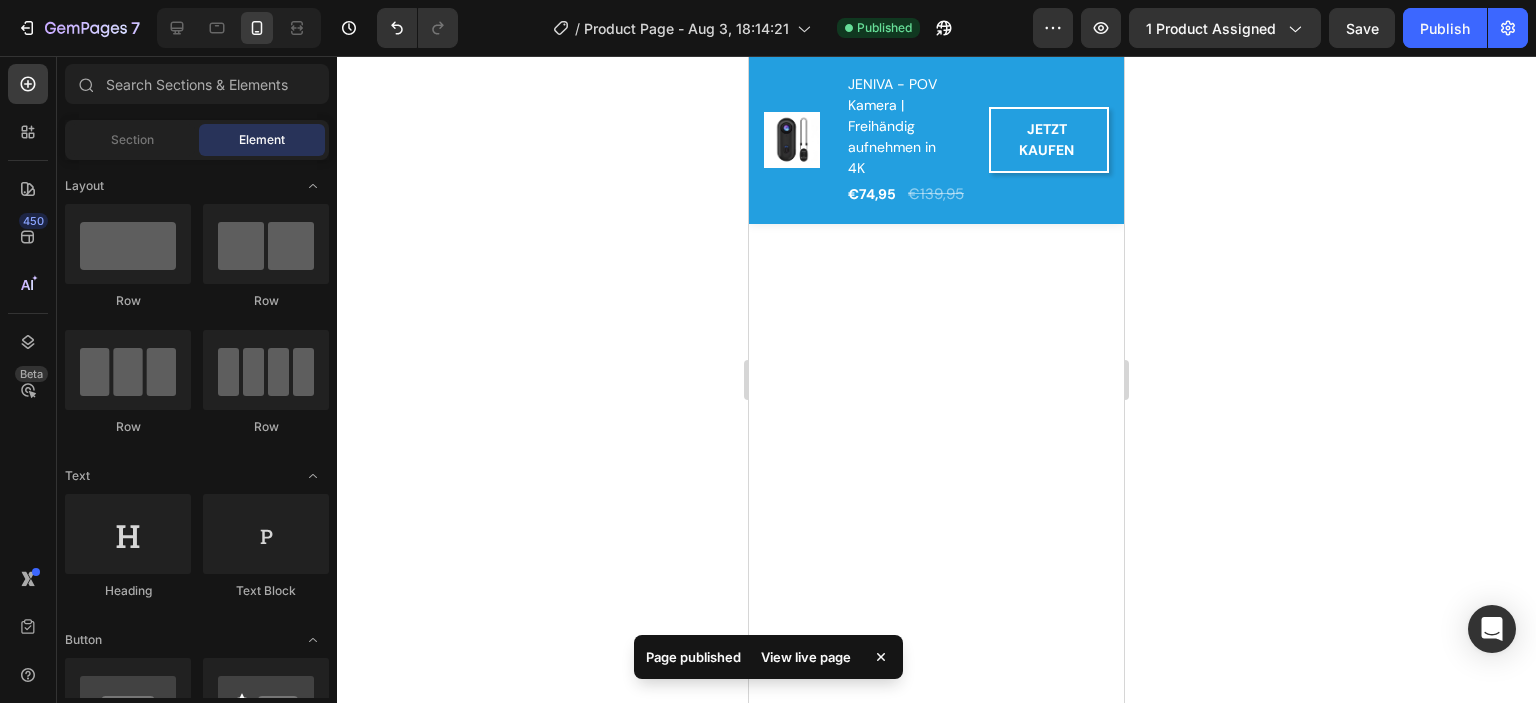 scroll, scrollTop: 4155, scrollLeft: 0, axis: vertical 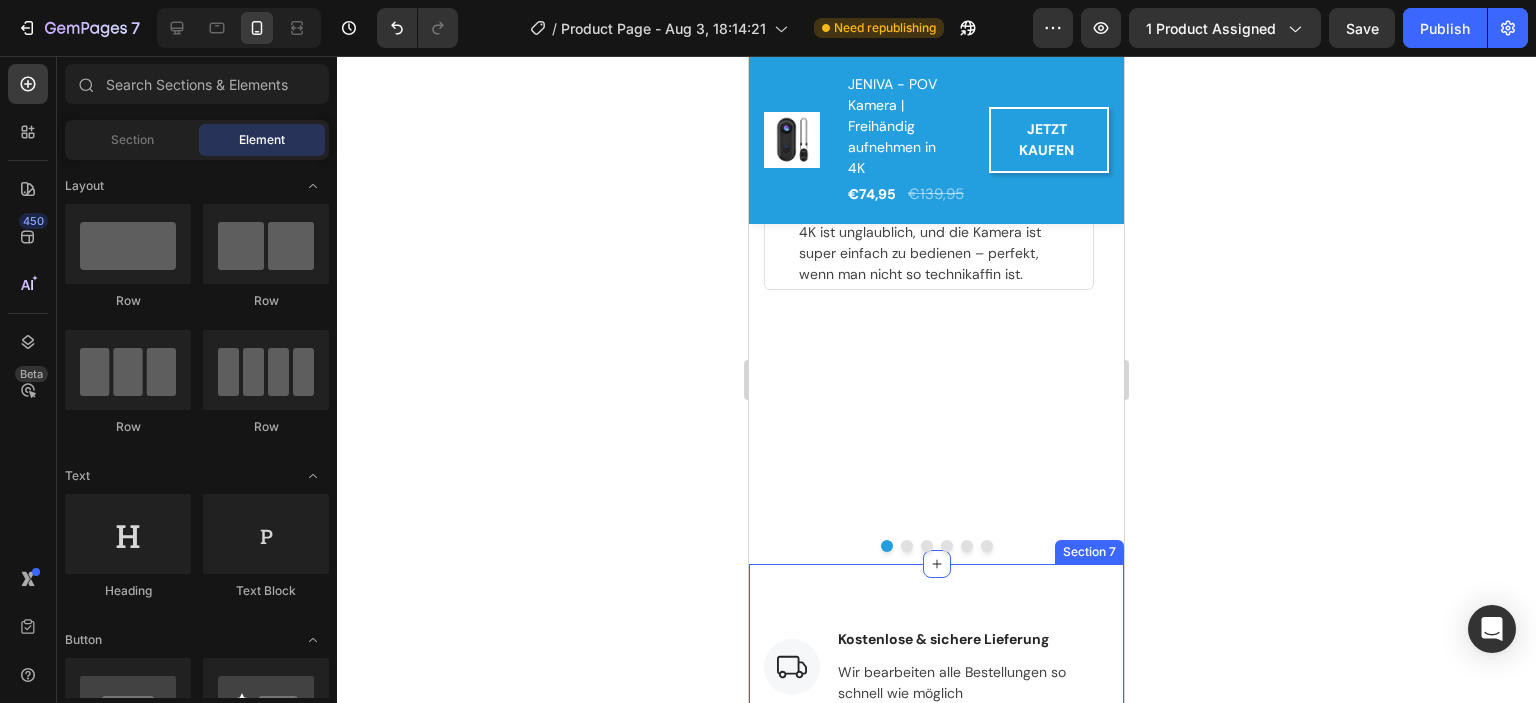 click on "Image Kostenlose & sichere Lieferung Text block Wir bearbeiten alle Bestellungen so schnell wie möglich Text block Row Image 2 Jahre Garantie Text block Genieße sorgenfreie Unterstützung dank unseres 24/7-Kundendienstes Text block Row Image 30 Tage risikofrei testen Text block Einfache Rückgabe, falls dir das Produkt nicht gefällt Text block Row Die Bezahlung ist bequem per PayPal, Klarna oder Kreditkarte möglich. Text Block Row Section 7" at bounding box center (936, 789) 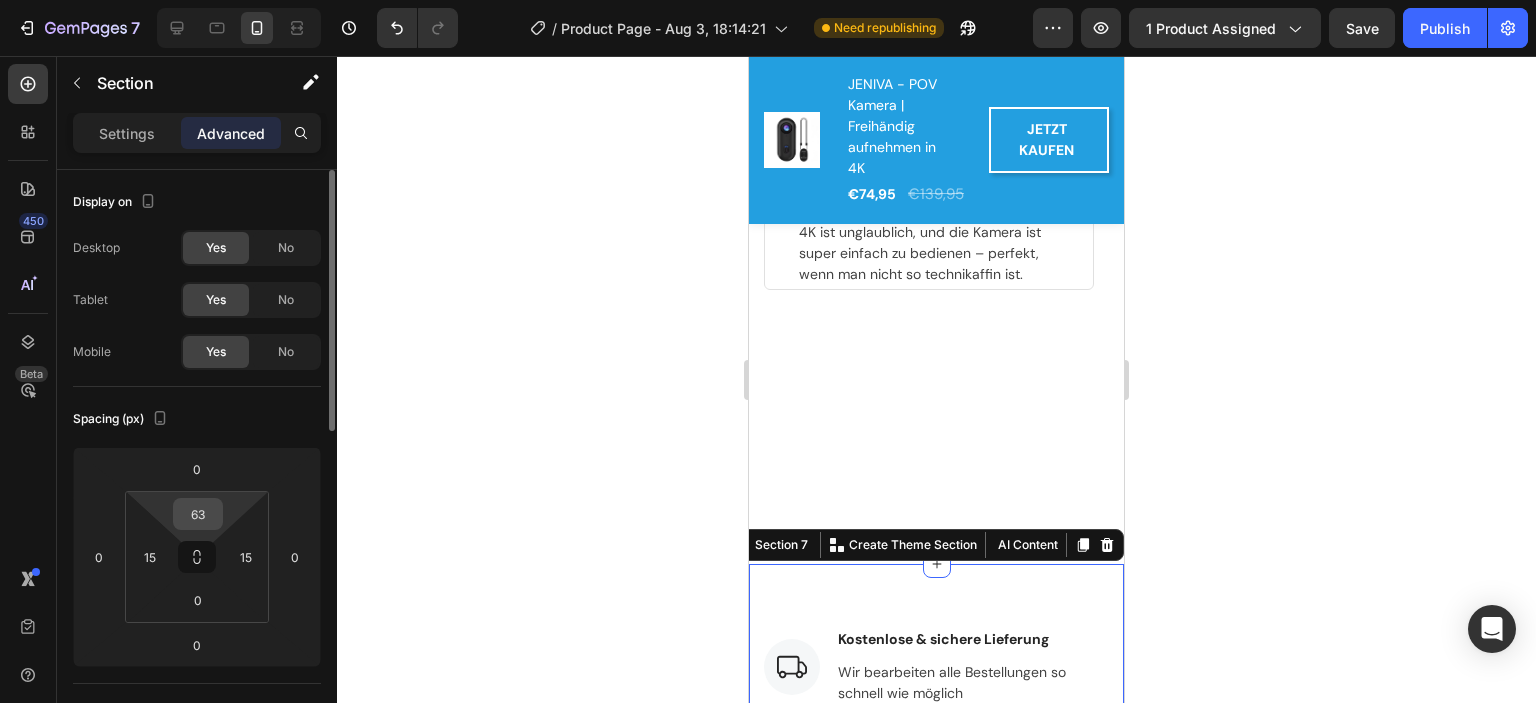 click on "63" at bounding box center (198, 514) 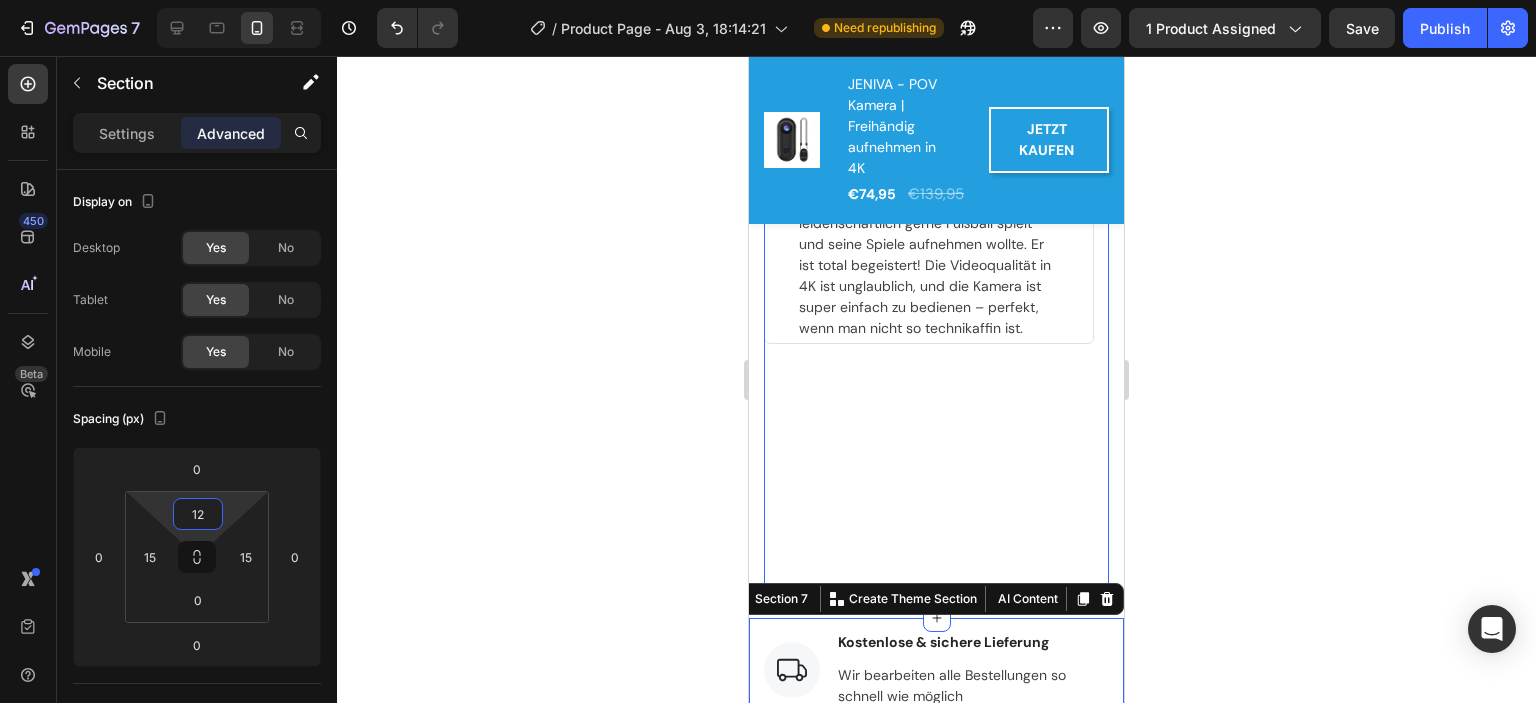 scroll, scrollTop: 4621, scrollLeft: 0, axis: vertical 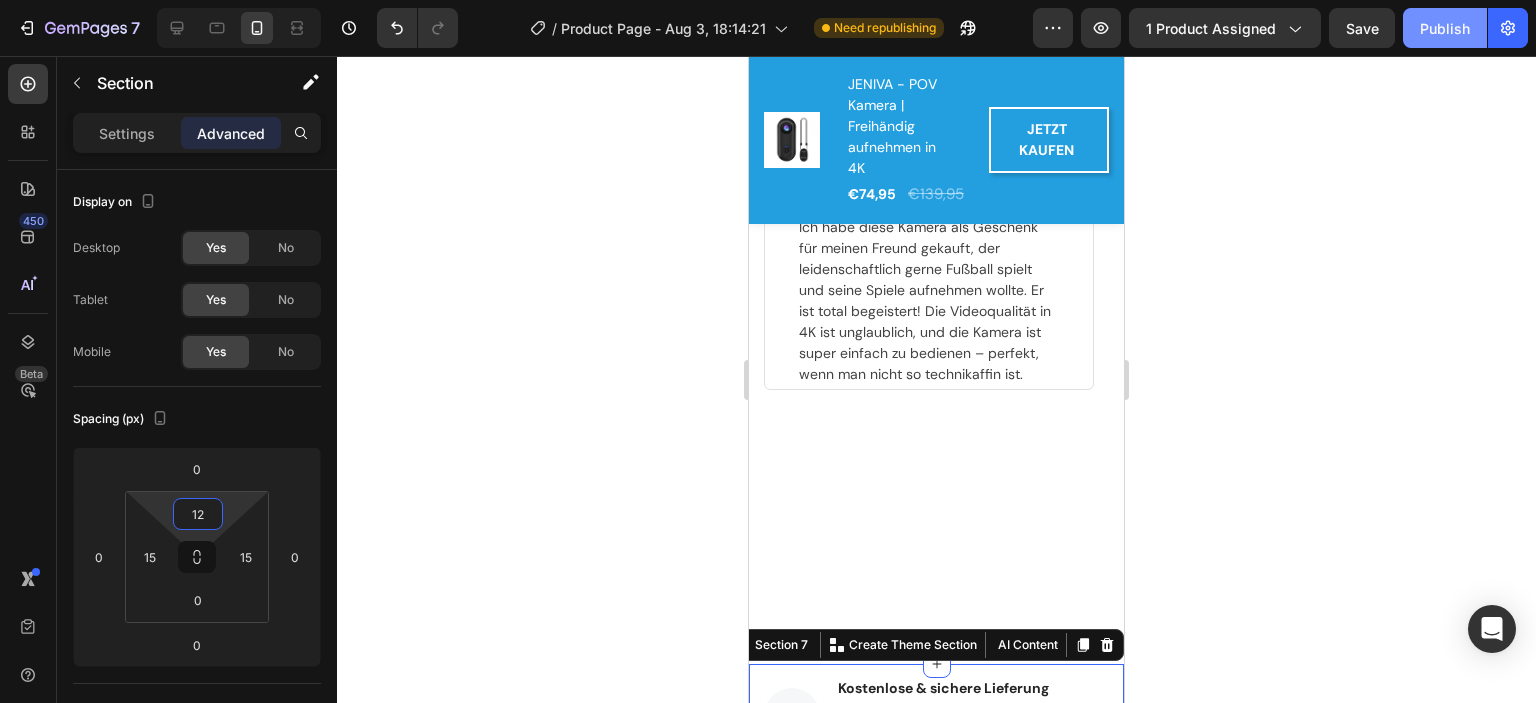 type on "12" 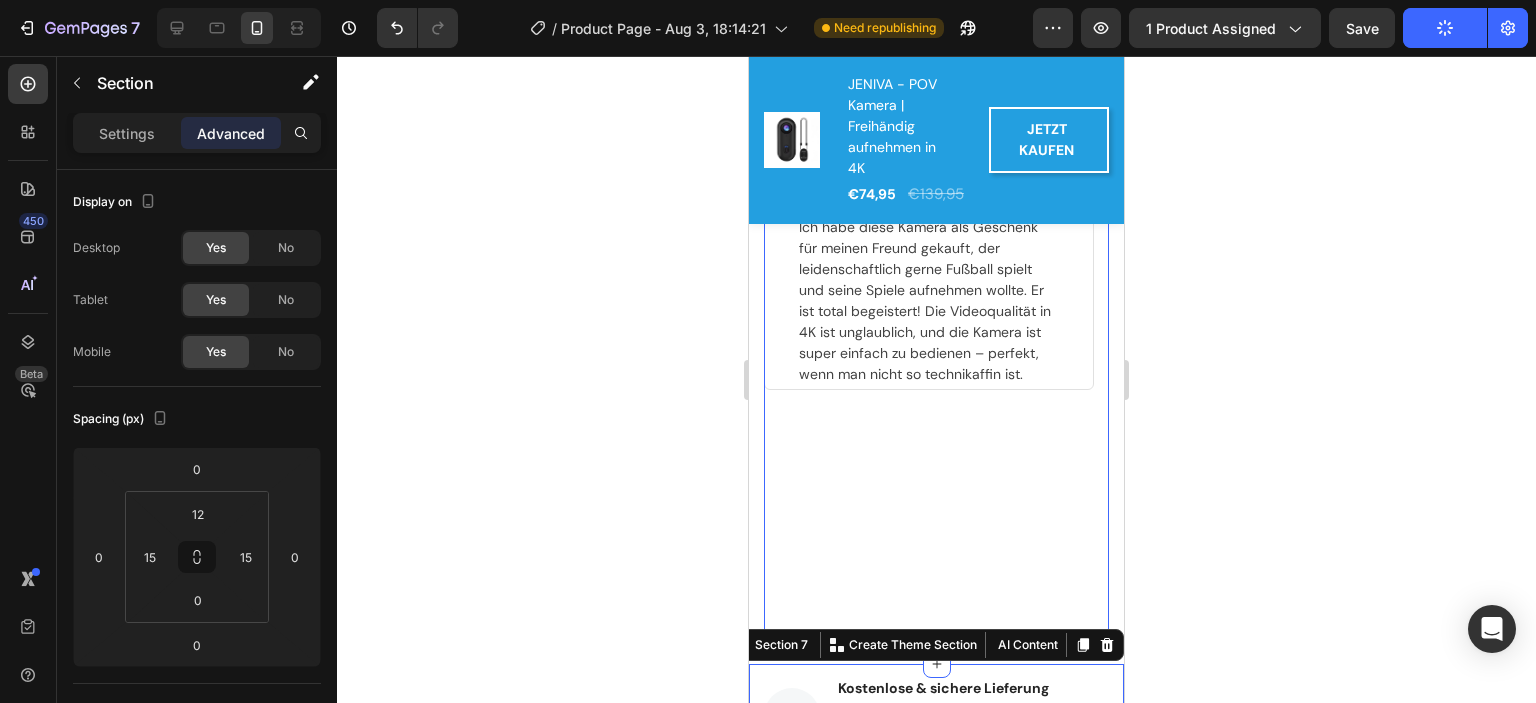click on "Image                Icon                Icon                Icon                Icon                Icon Icon List Hoz Row Row
[NAME] Text block
Row Ich habe diese Kamera als Geschenk für meinen Freund gekauft, der leidenschaftlich gerne Fußball spielt und seine Spiele aufnehmen wollte. Er ist total begeistert! Die Videoqualität in 4K ist unglaublich, und die Kamera ist super einfach zu bedienen – perfekt, wenn man nicht so technikaffin ist. Text block Row Row" at bounding box center (929, 145) 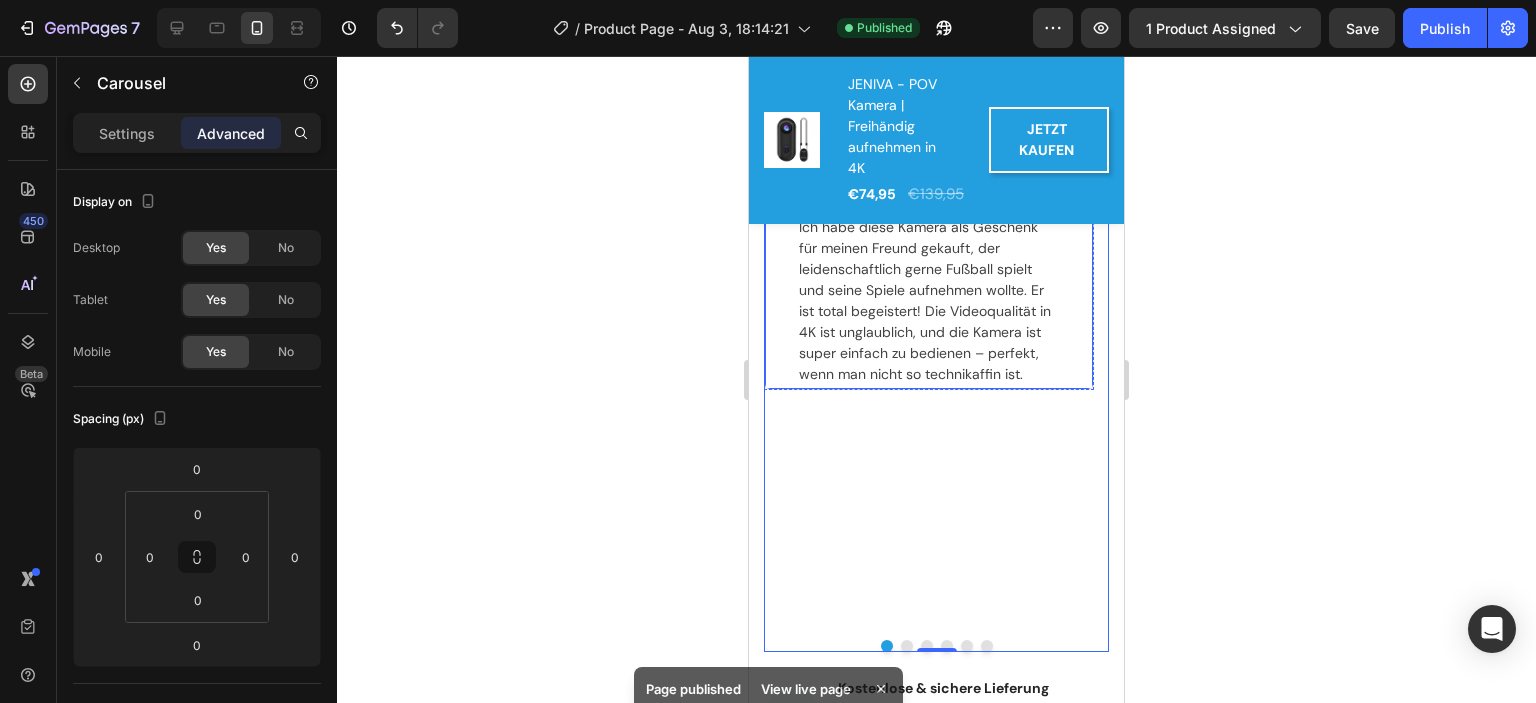 click on "Regina M. Text block
Row Ich habe diese Kamera als Geschenk für meinen Freund gekauft, der leidenschaftlich gerne Fußball spielt und seine Spiele aufnehmen wollte. Er ist total begeistert! Die Videoqualität in 4K ist unglaublich, und die Kamera ist super einfach zu bedienen – perfekt, wenn man nicht so technikaffin ist. Text block Row" at bounding box center (929, 248) 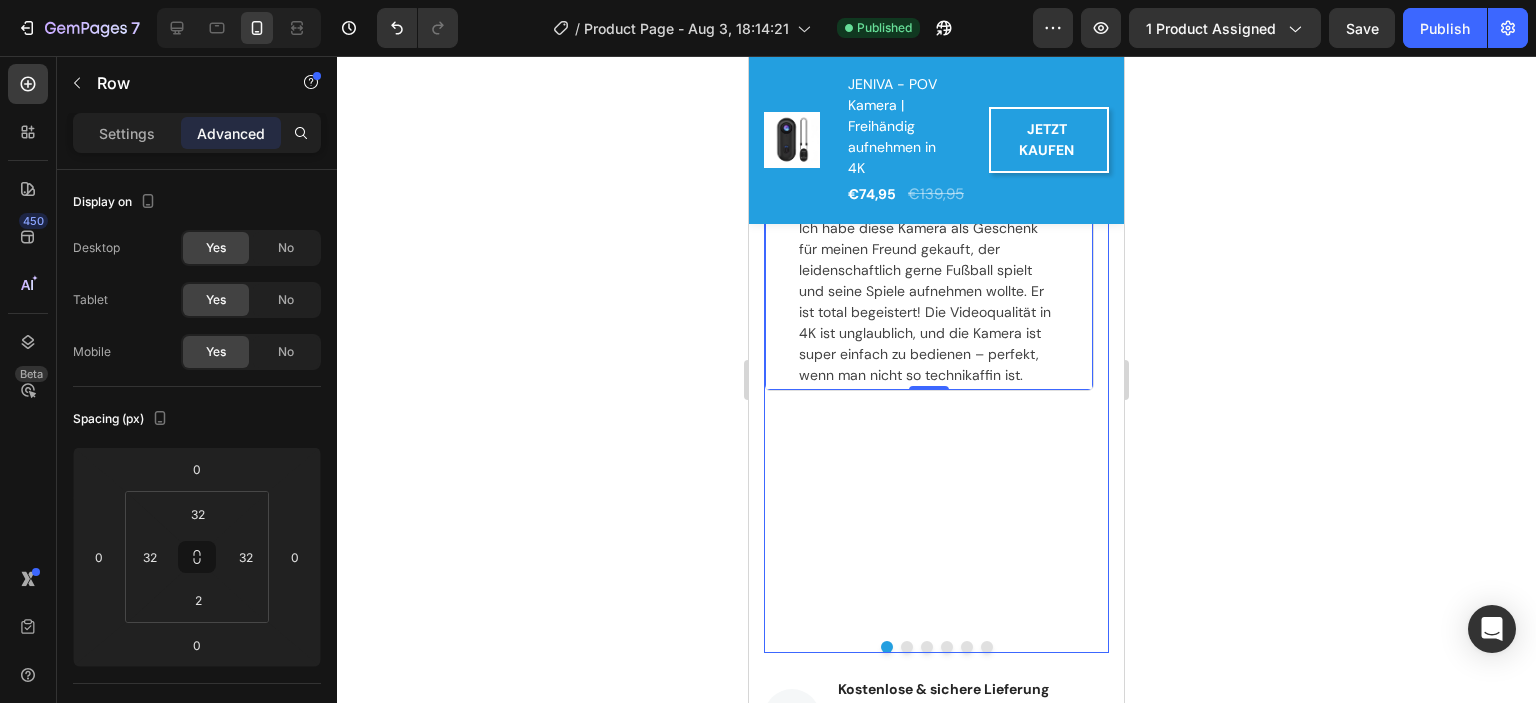 scroll, scrollTop: 4821, scrollLeft: 0, axis: vertical 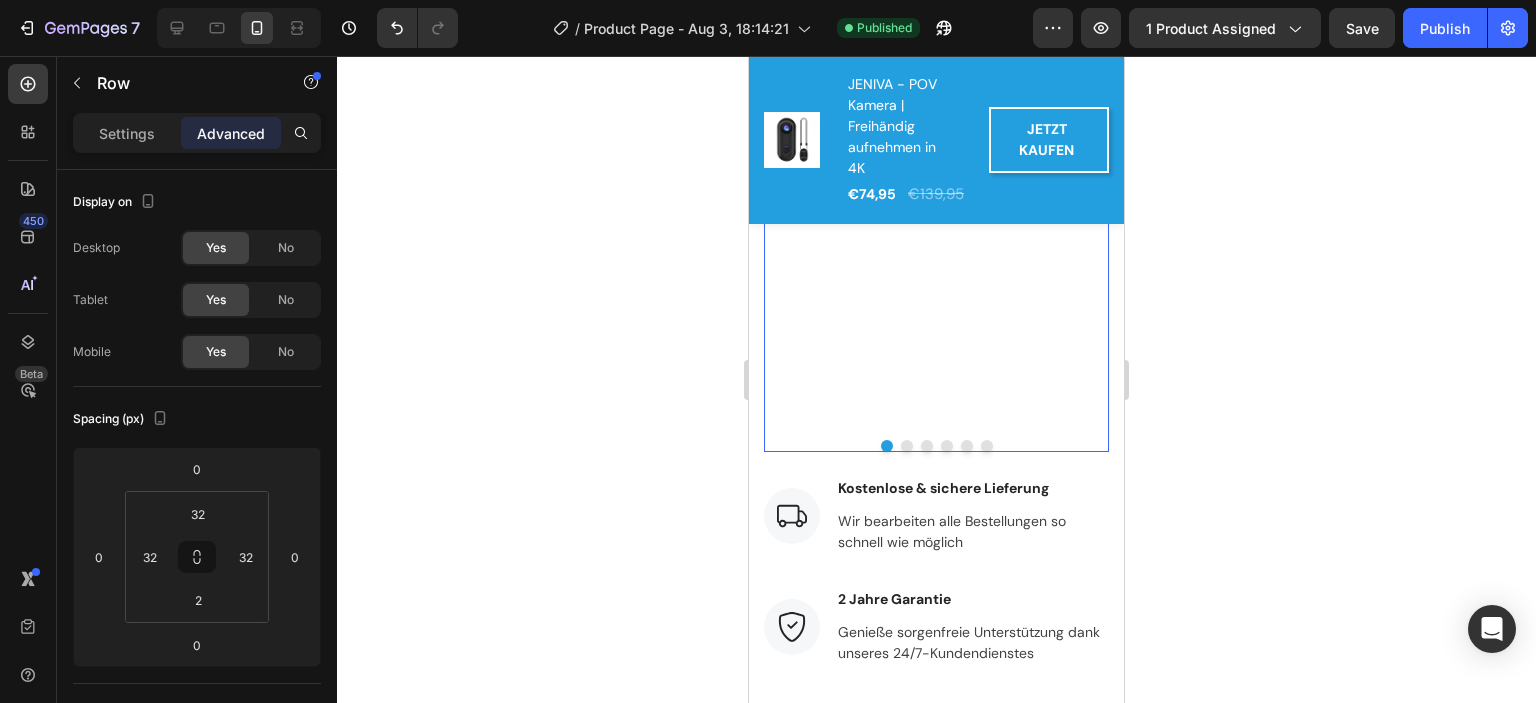 click on "Image                Icon                Icon                Icon                Icon                Icon Icon List Hoz Row Row
Regina M. Text block
Row Ich habe diese Kamera als Geschenk für meinen Freund gekauft, der leidenschaftlich gerne Fußball spielt und seine Spiele aufnehmen wollte. Er ist total begeistert! Die Videoqualität in 4K ist unglaublich, und die Kamera ist super einfach zu bedienen – perfekt, wenn man nicht so technikaffin ist. Text block Row   0 Row" at bounding box center (929, -55) 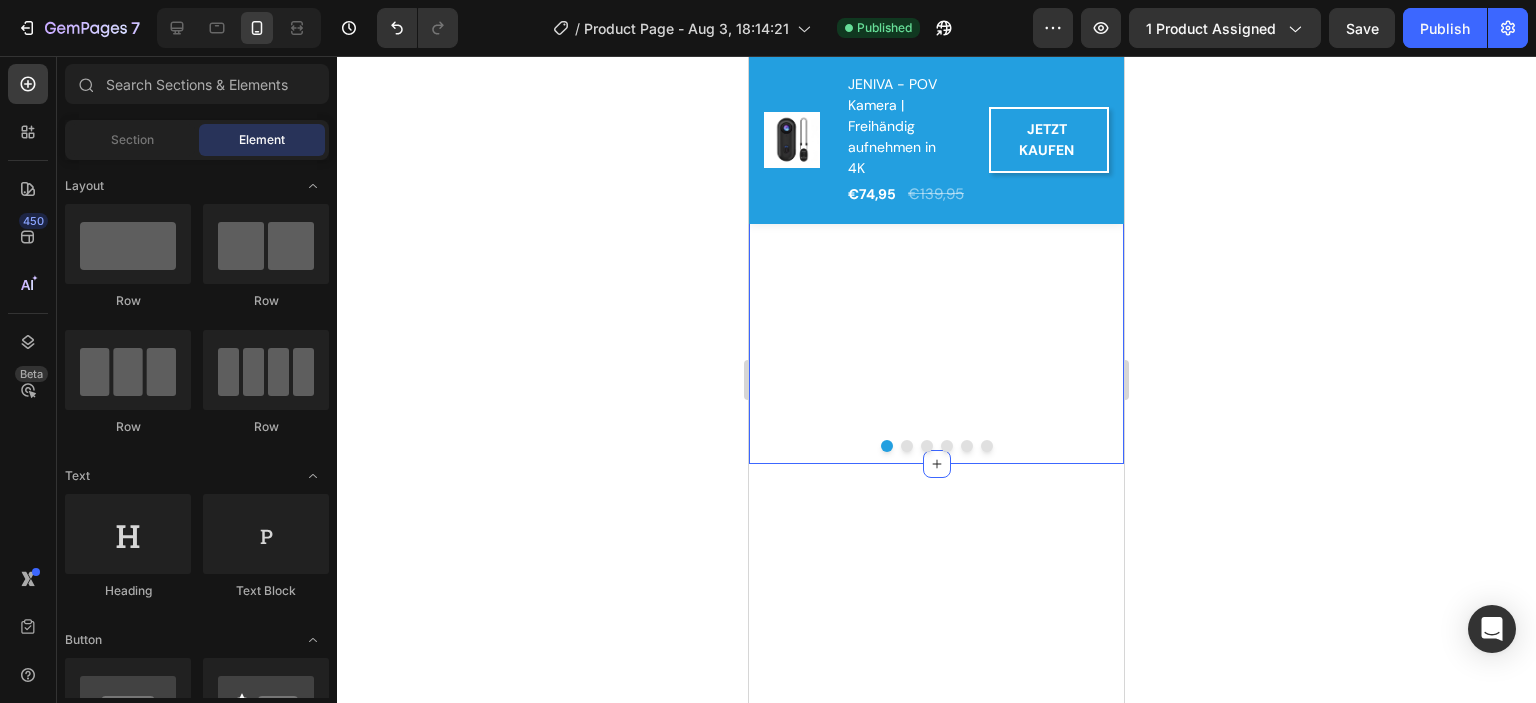 scroll, scrollTop: 4256, scrollLeft: 0, axis: vertical 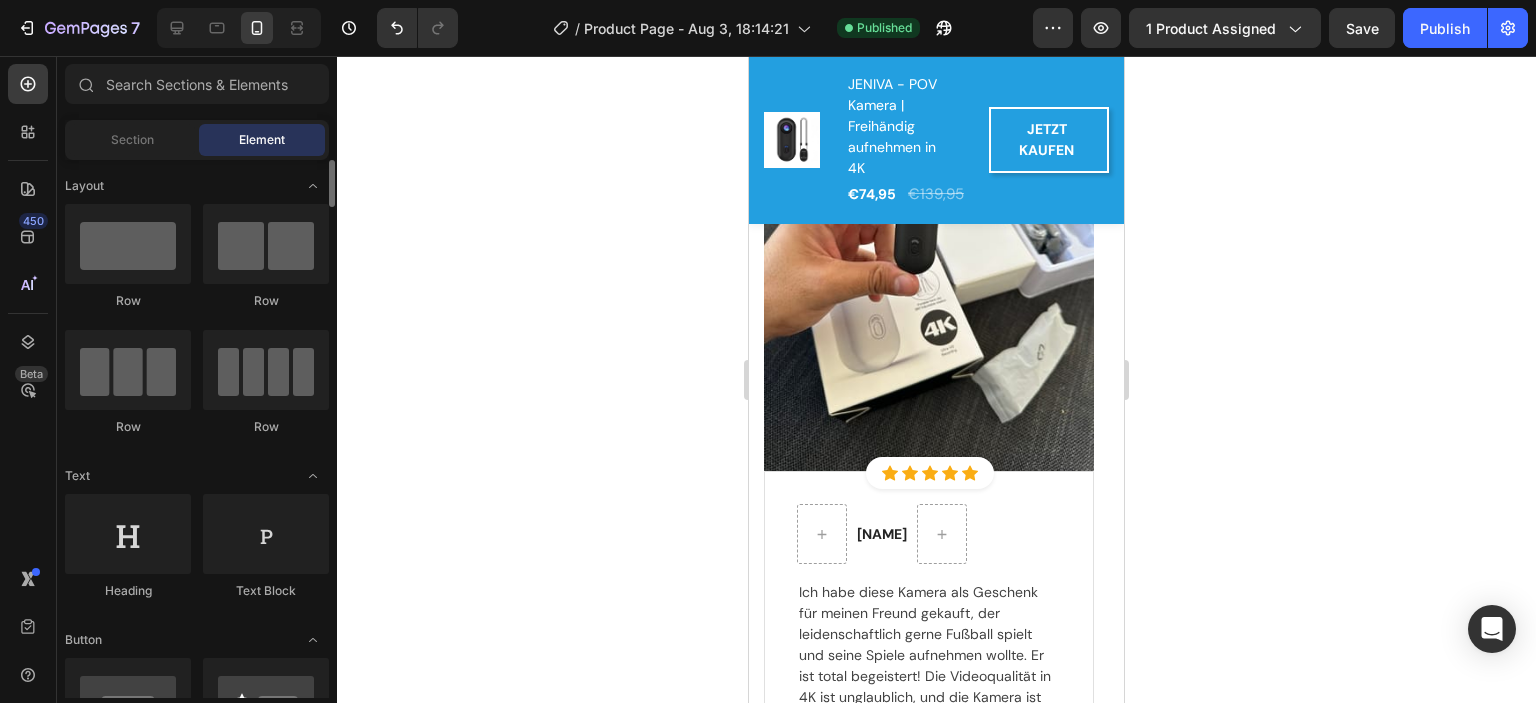 click on "Element" at bounding box center (262, 140) 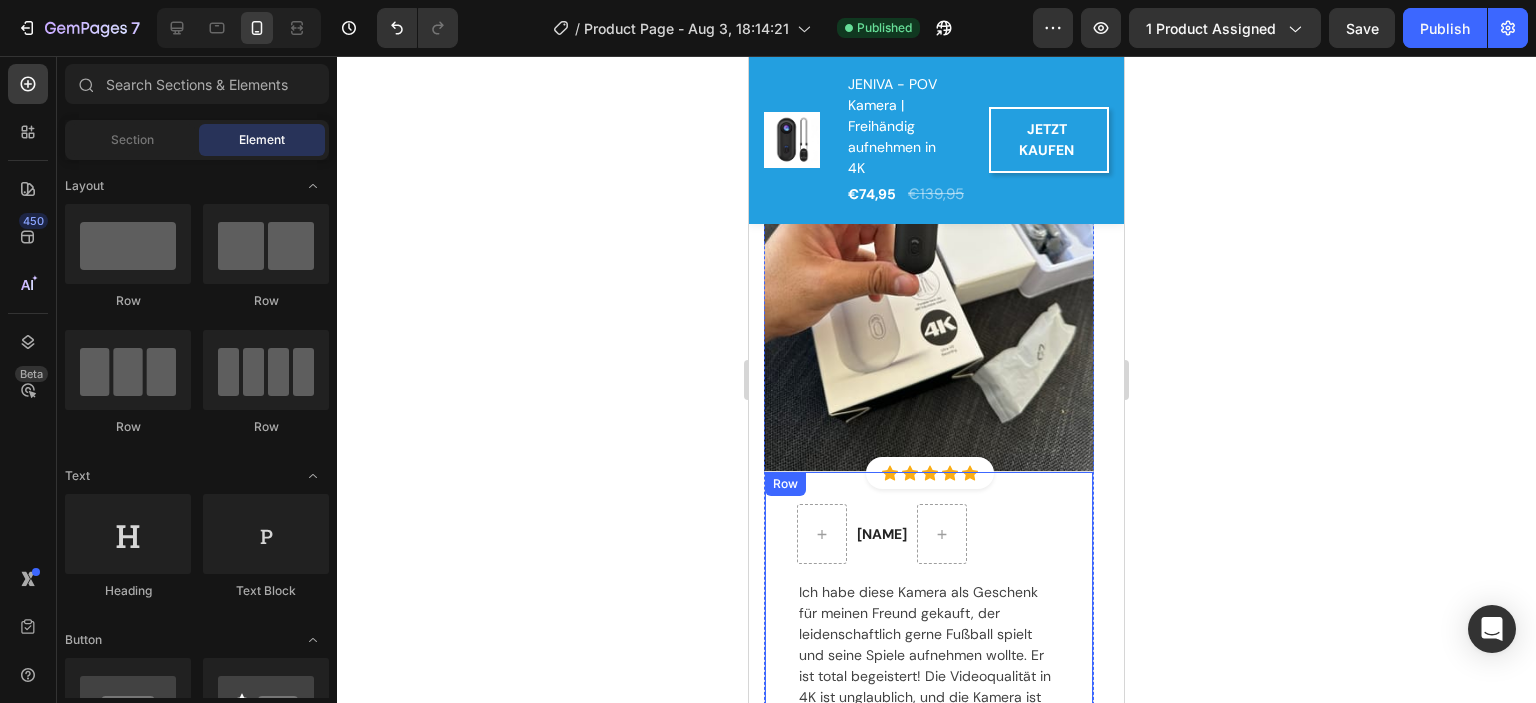 click on "Regina M. Text block
Row Ich habe diese Kamera als Geschenk für meinen Freund gekauft, der leidenschaftlich gerne Fußball spielt und seine Spiele aufnehmen wollte. Er ist total begeistert! Die Videoqualität in 4K ist unglaublich, und die Kamera ist super einfach zu bedienen – perfekt, wenn man nicht so technikaffin ist. Text block Row" at bounding box center (929, 613) 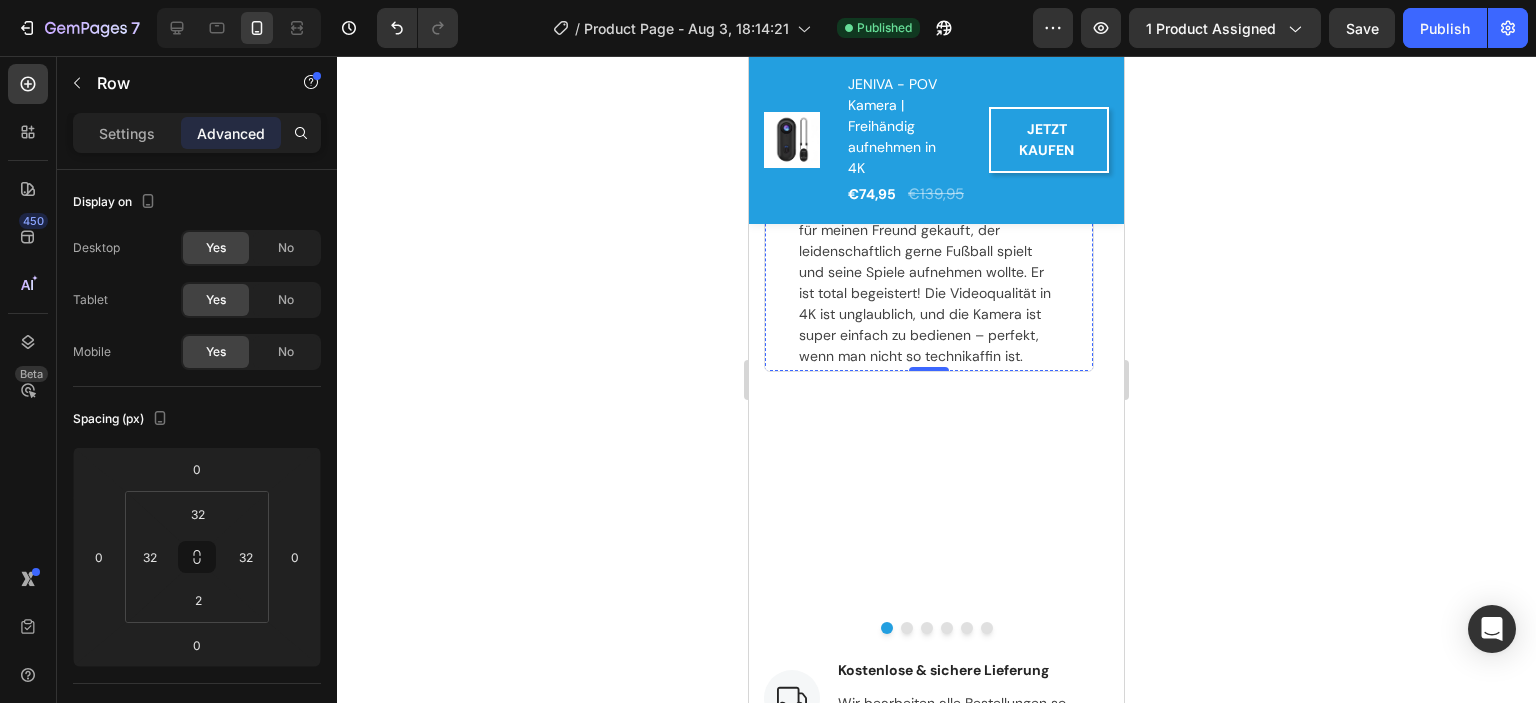 scroll, scrollTop: 4856, scrollLeft: 0, axis: vertical 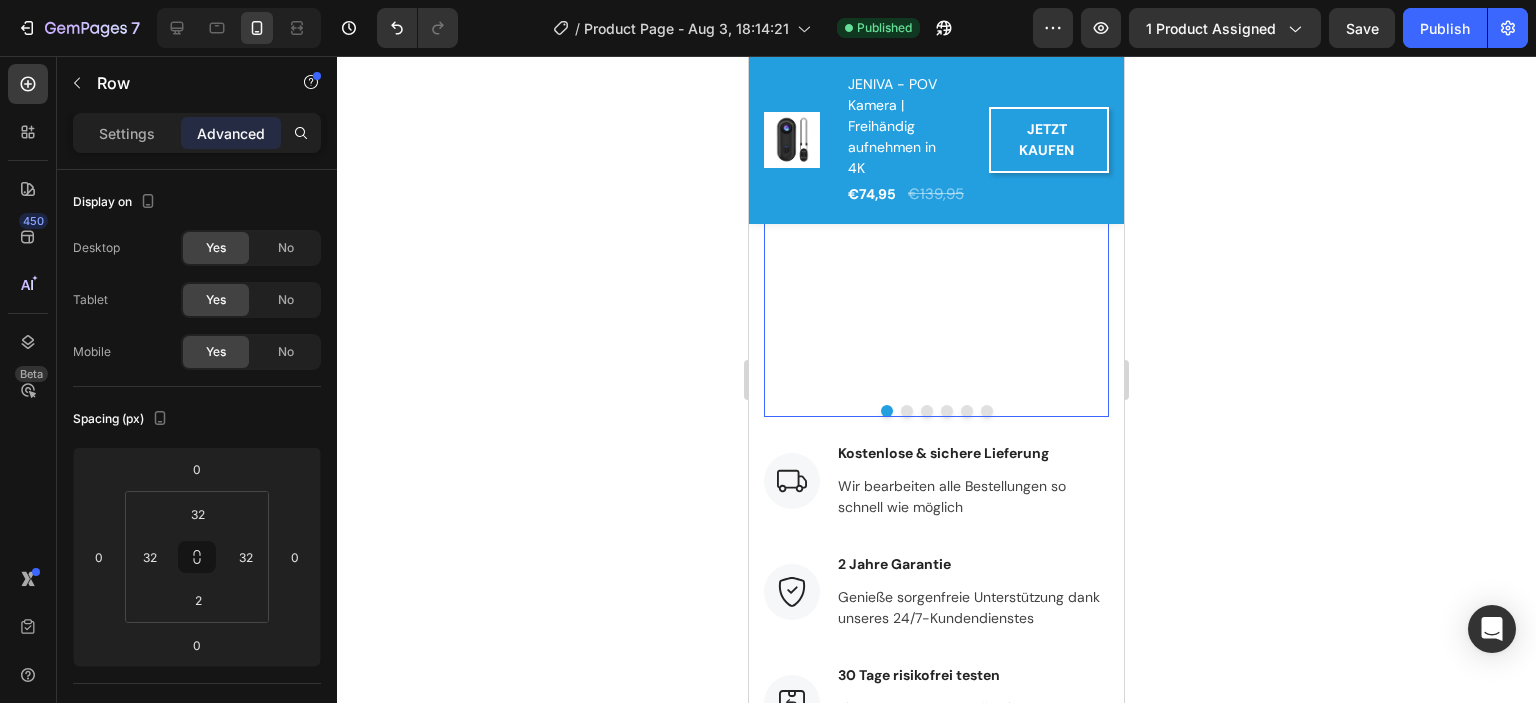 click on "Image                Icon                Icon                Icon                Icon                Icon Icon List Hoz Row Row
Regina M. Text block
Row Ich habe diese Kamera als Geschenk für meinen Freund gekauft, der leidenschaftlich gerne Fußball spielt und seine Spiele aufnehmen wollte. Er ist total begeistert! Die Videoqualität in 4K ist unglaublich, und die Kamera ist super einfach zu bedienen – perfekt, wenn man nicht so technikaffin ist. Text block Row   0 Row Image                Icon                Icon                Icon                Icon                Icon Icon List Hoz Row Row
Jonas M. Text block
Row Text block Row Row Image                Icon                Icon                Icon                Icon                Icon Icon List Hoz Row Row
Sabrina T. Text block
Row Text block Row Row Image                Icon                Icon                Icon                Icon                Icon Icon" at bounding box center (936, -76) 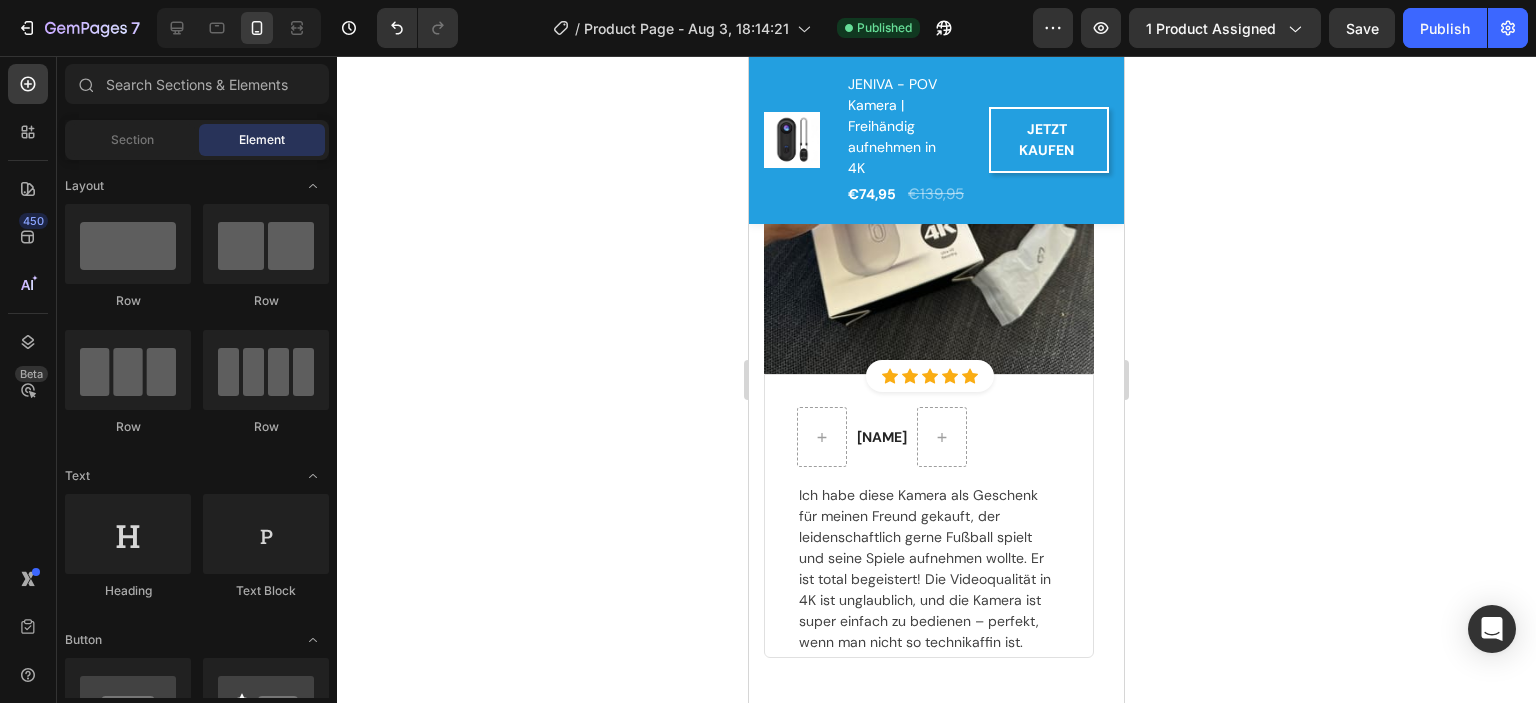 scroll, scrollTop: 4720, scrollLeft: 0, axis: vertical 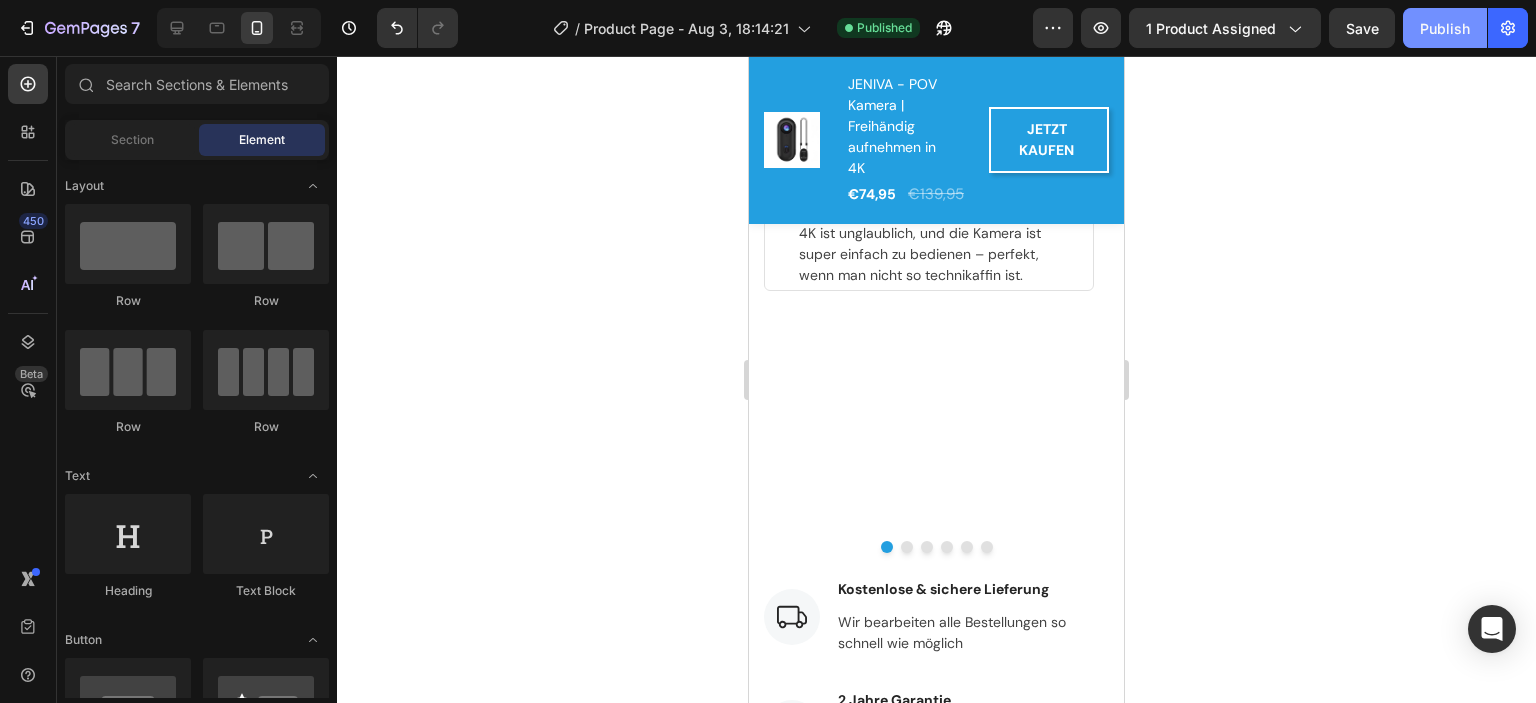 click on "Publish" 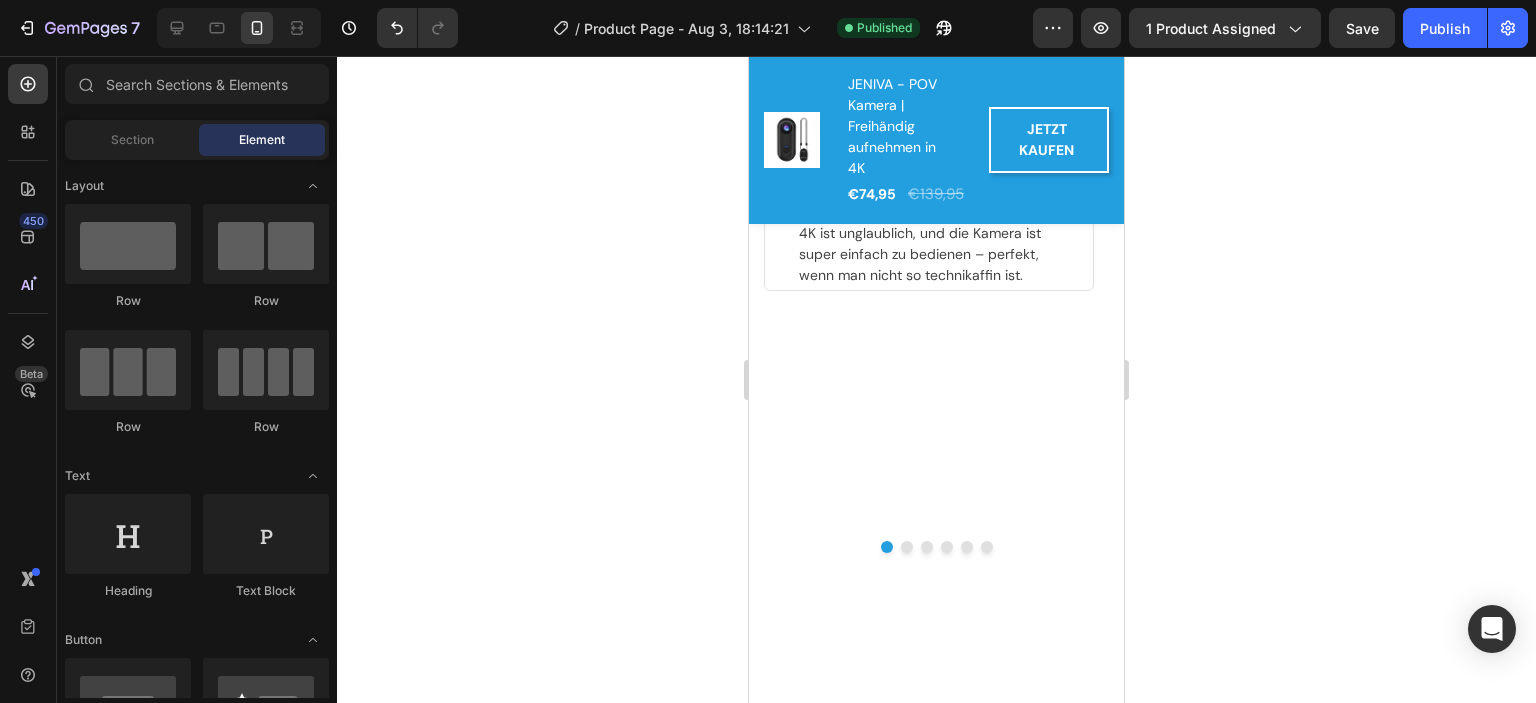 scroll, scrollTop: 4264, scrollLeft: 0, axis: vertical 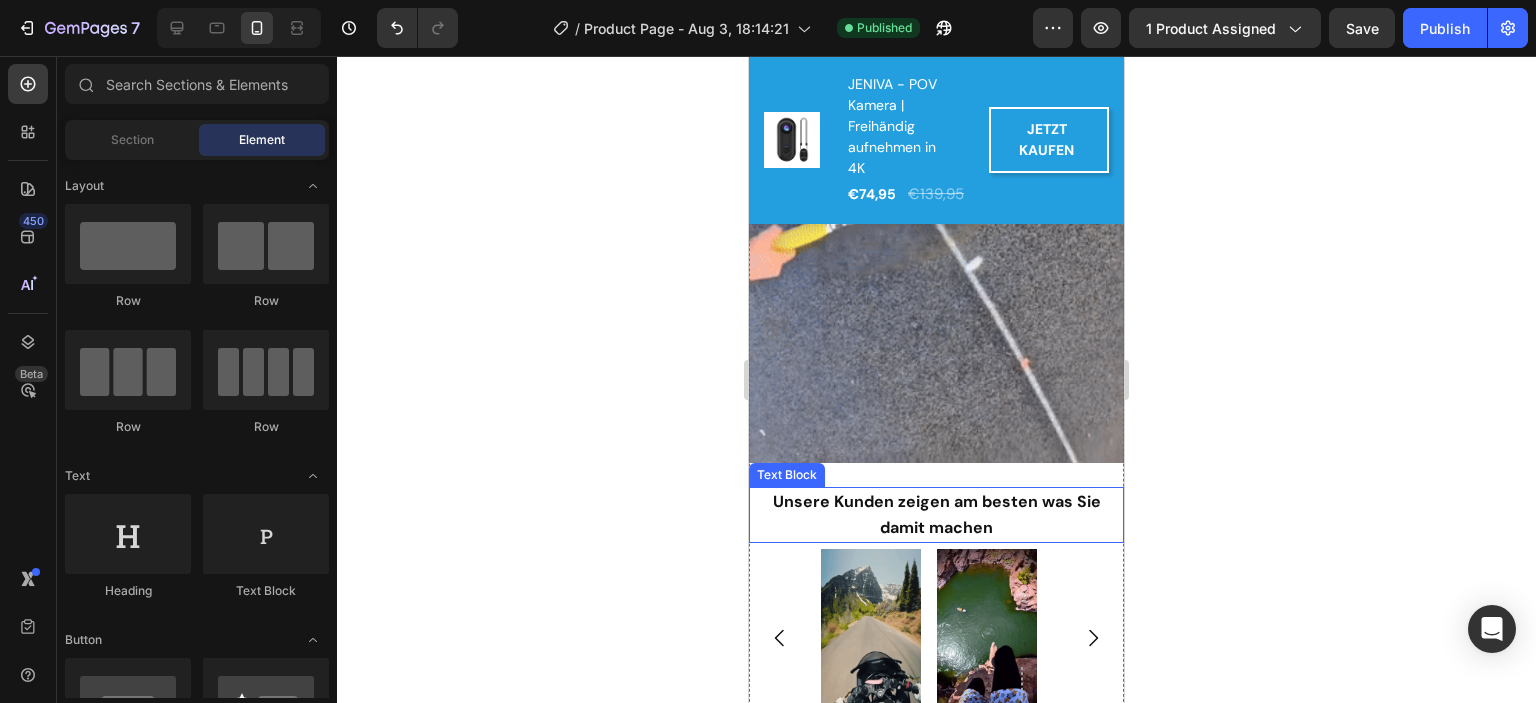 click on "Unsere Kunden zeigen am besten was Sie damit machen" at bounding box center [937, 514] 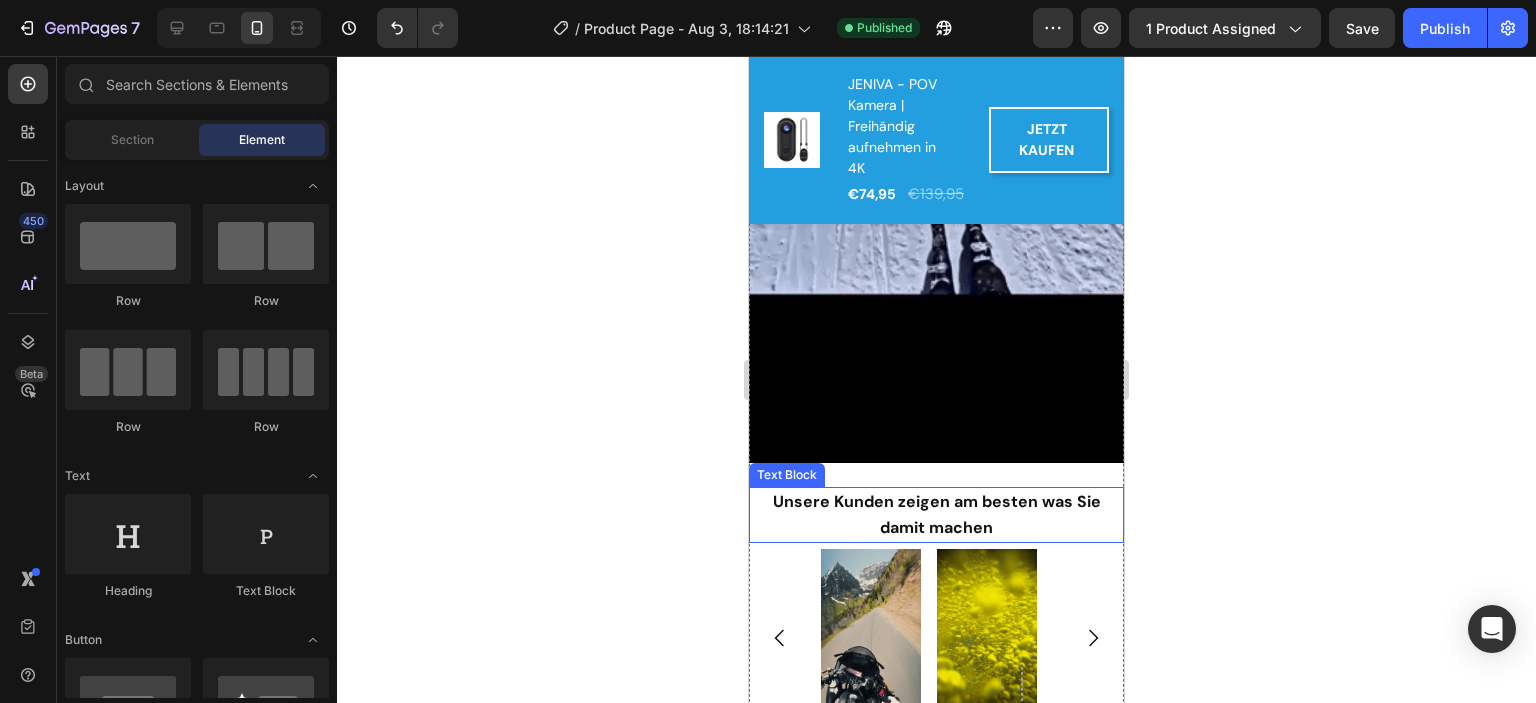 click on "Unsere Kunden zeigen am besten was Sie damit machen" at bounding box center (937, 514) 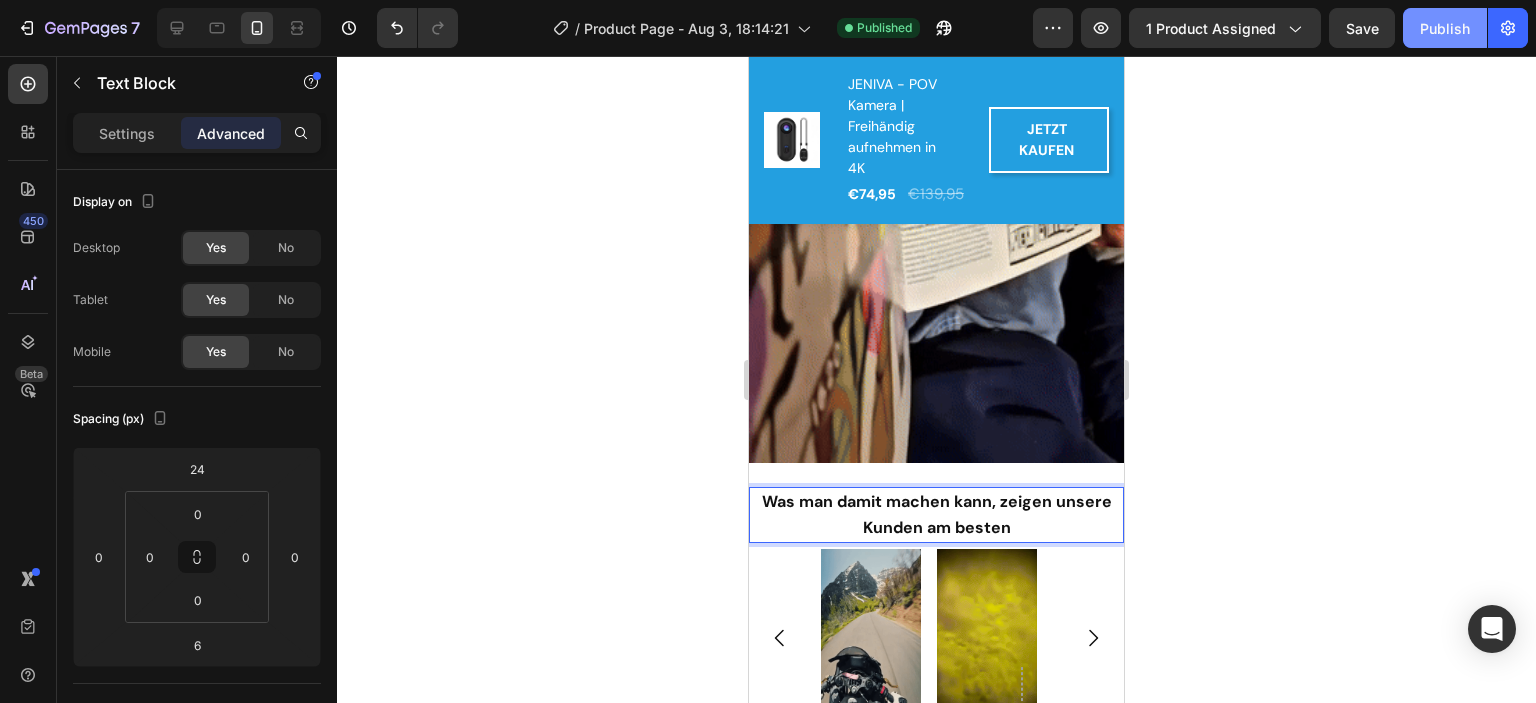 click on "Publish" at bounding box center (1445, 28) 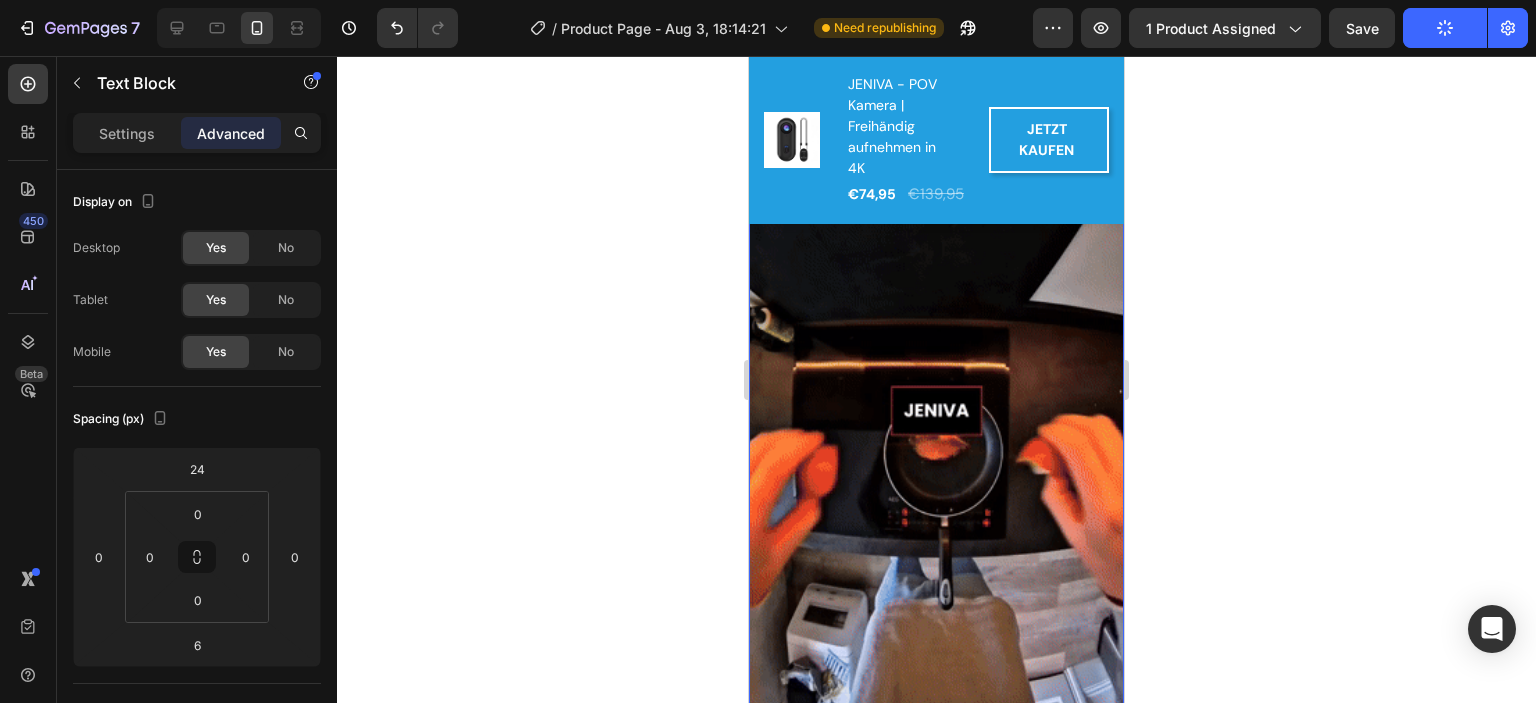 scroll, scrollTop: 1100, scrollLeft: 0, axis: vertical 